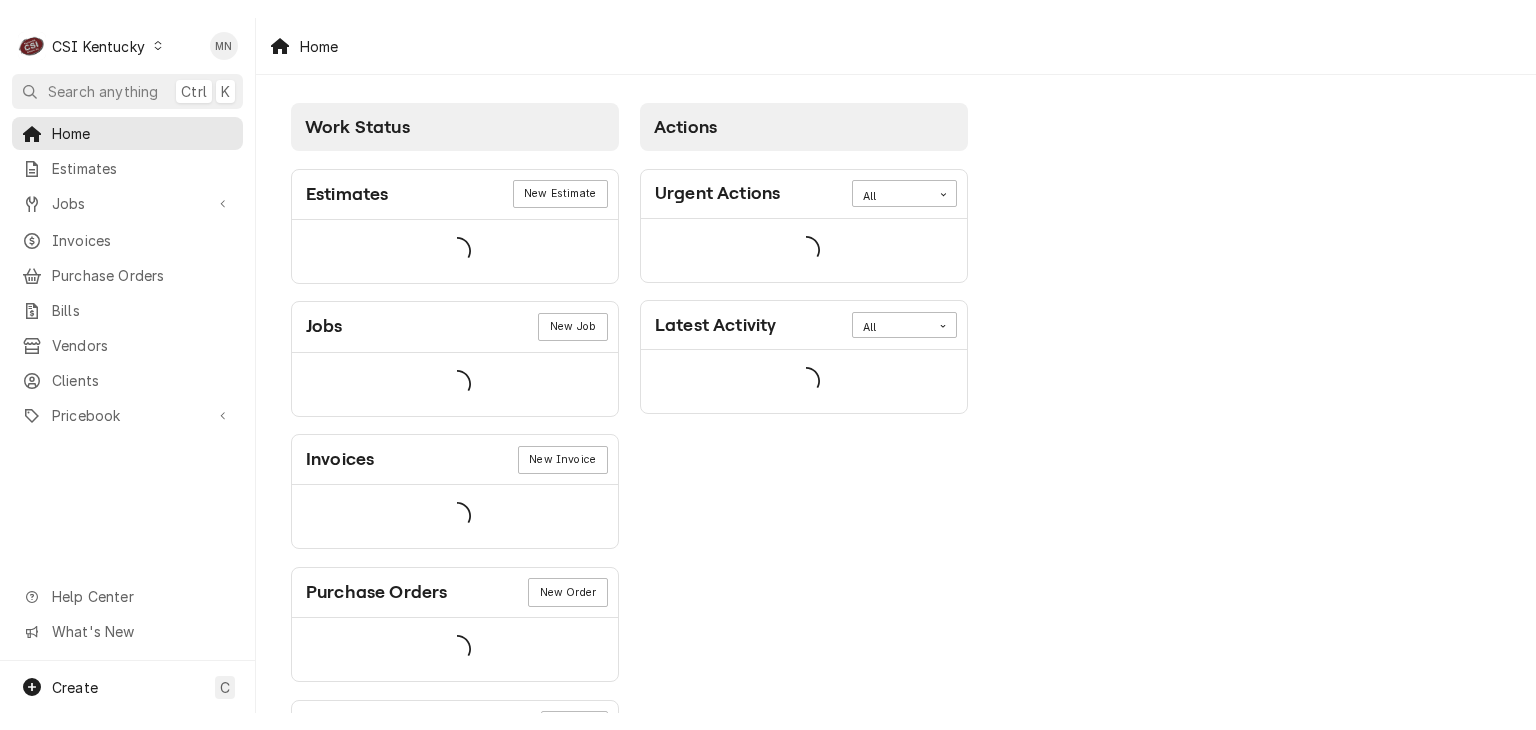 scroll, scrollTop: 0, scrollLeft: 0, axis: both 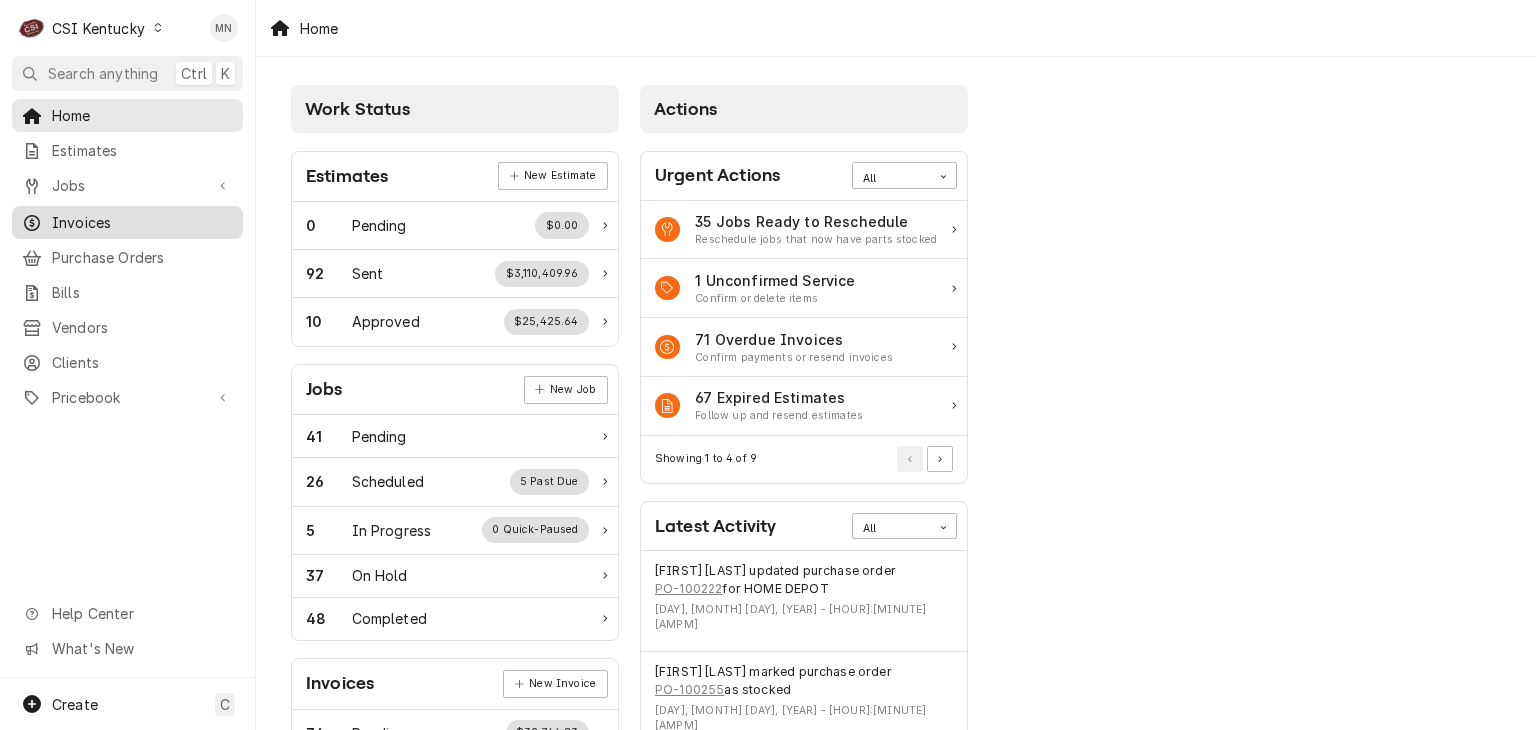 click on "Invoices" at bounding box center (127, 222) 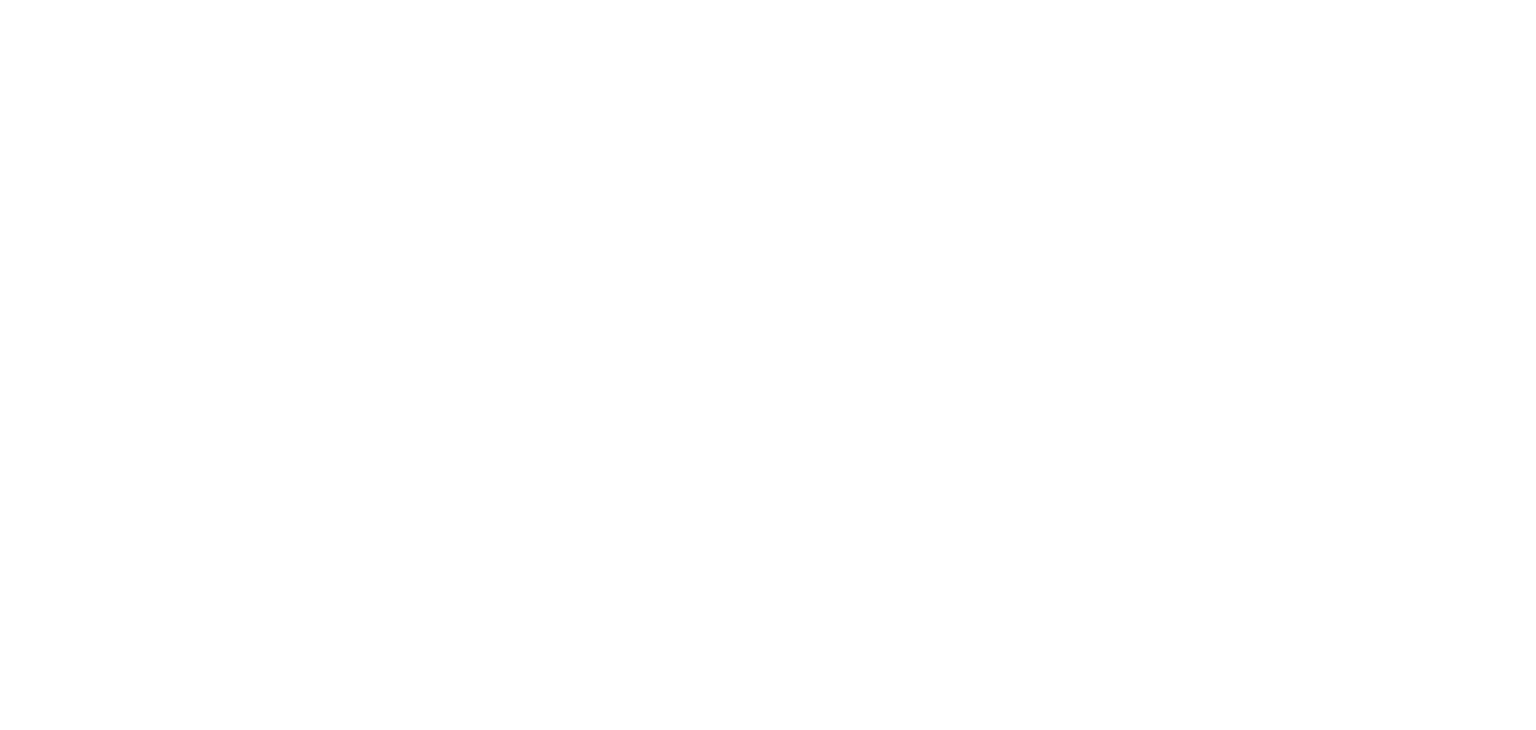 scroll, scrollTop: 0, scrollLeft: 0, axis: both 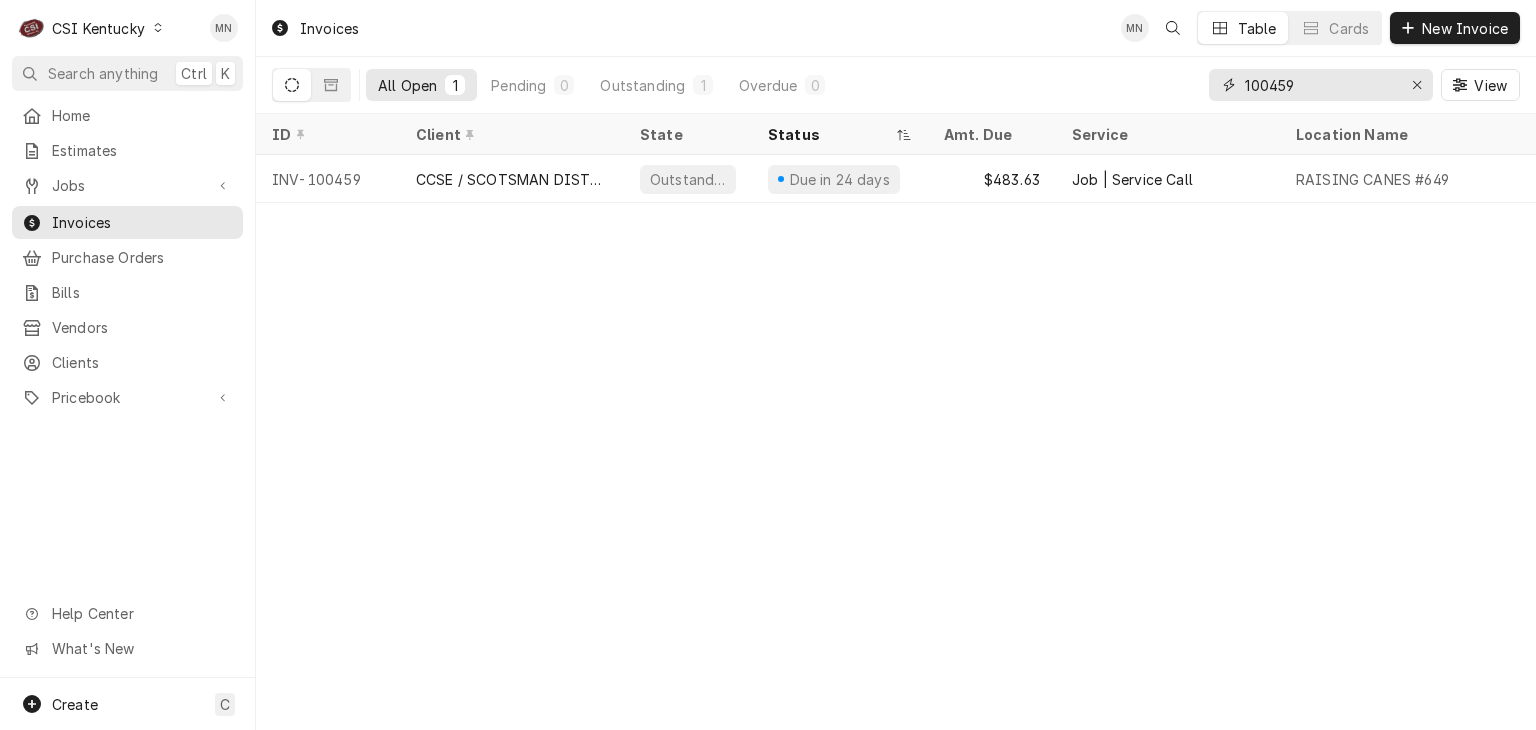 drag, startPoint x: 1312, startPoint y: 80, endPoint x: 1064, endPoint y: 81, distance: 248.00201 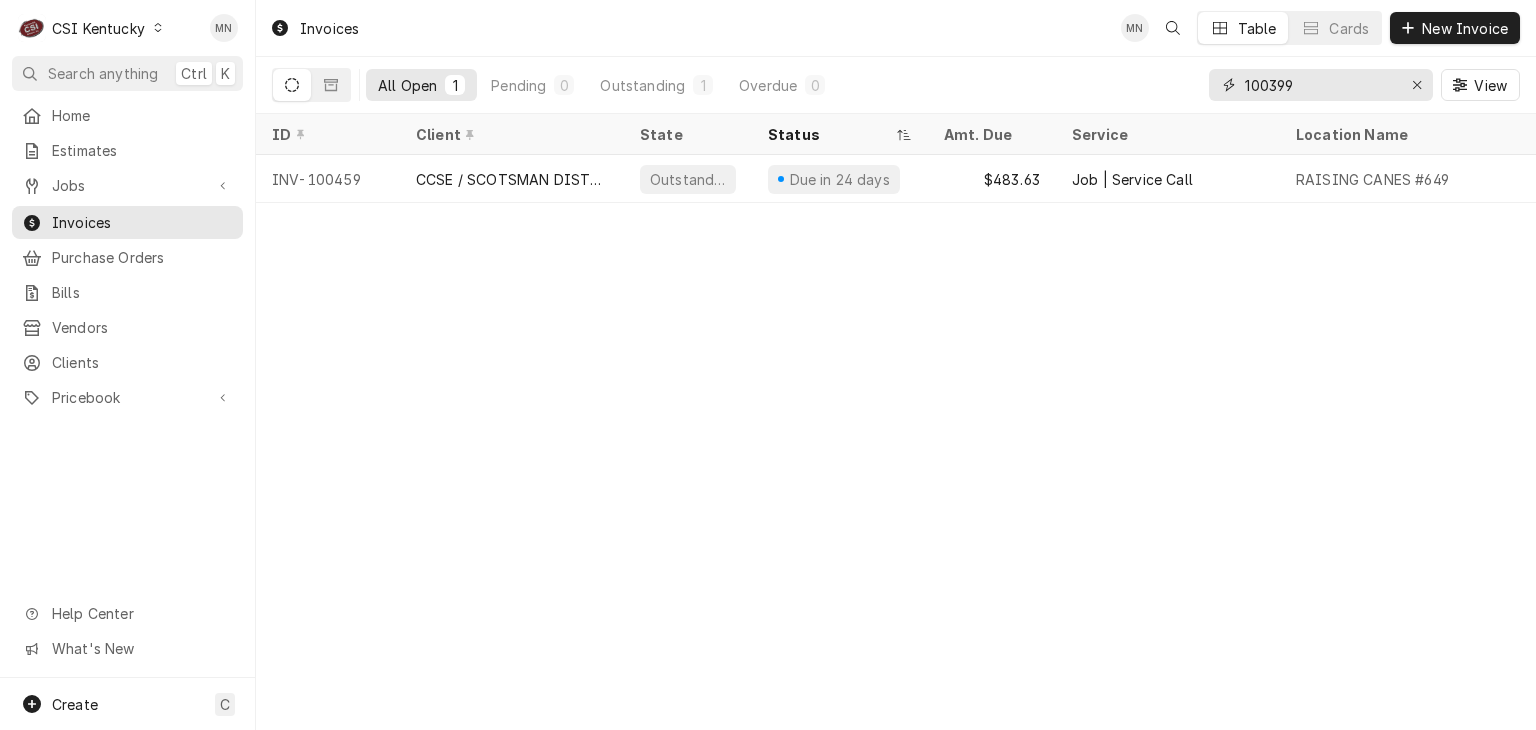 type on "100399" 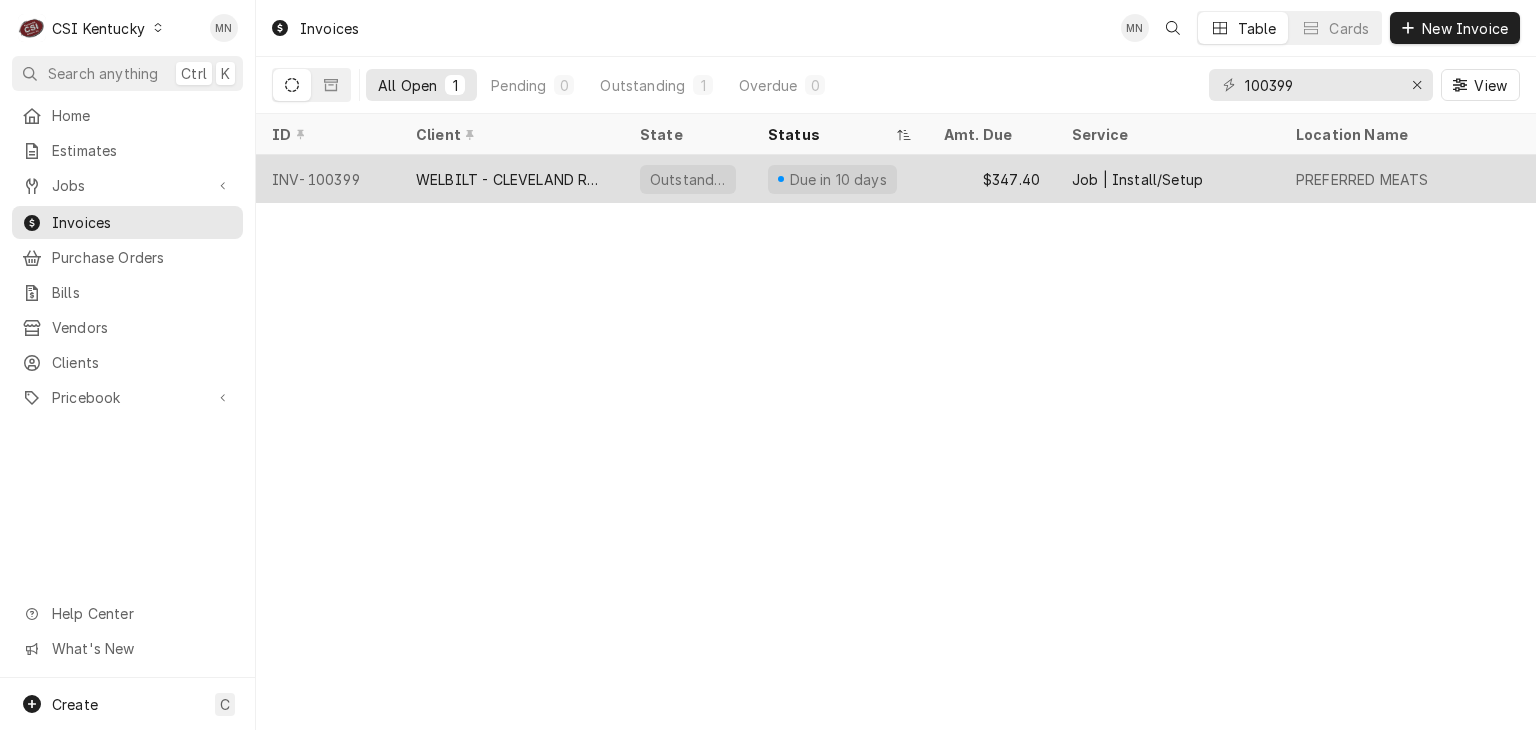 click on "INV-100399" at bounding box center (328, 179) 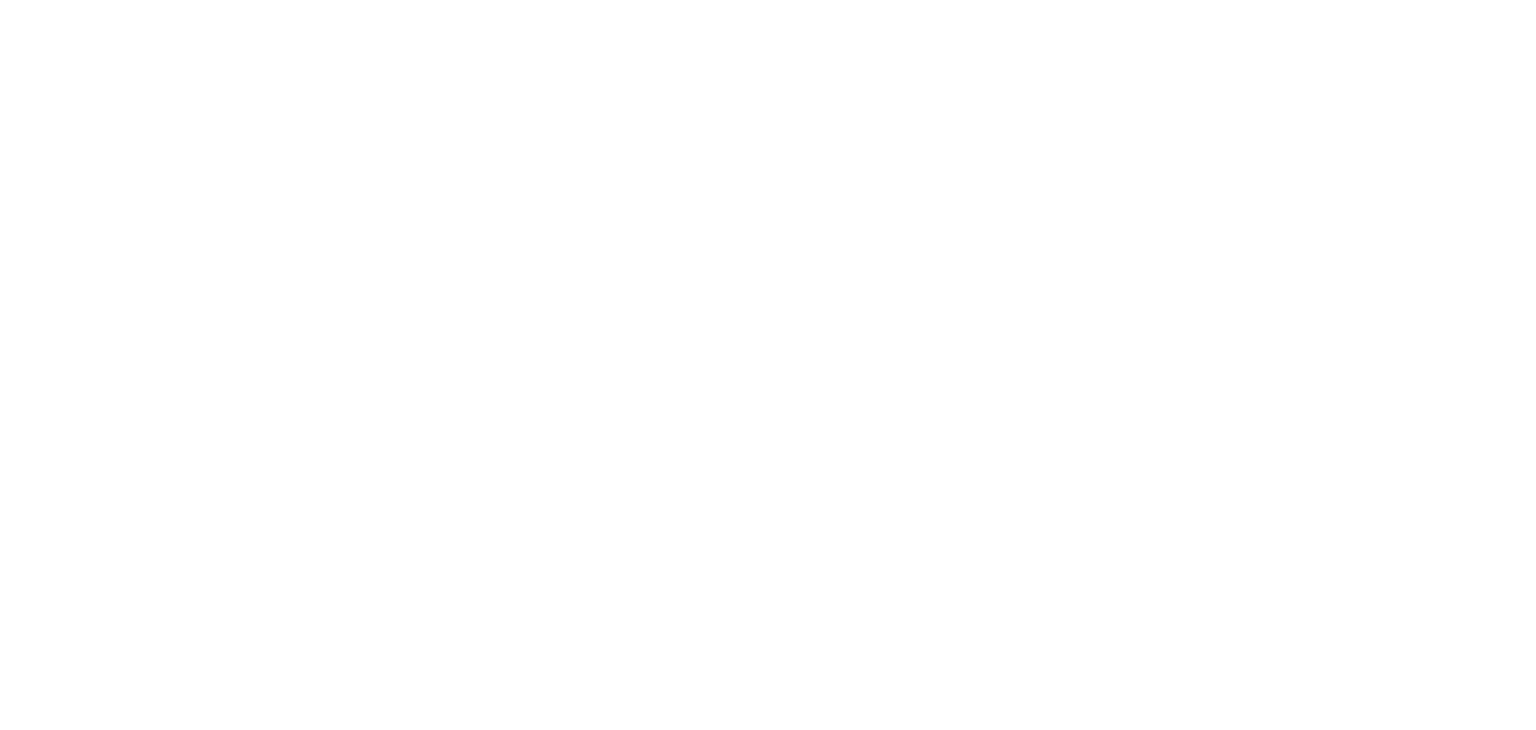 scroll, scrollTop: 0, scrollLeft: 0, axis: both 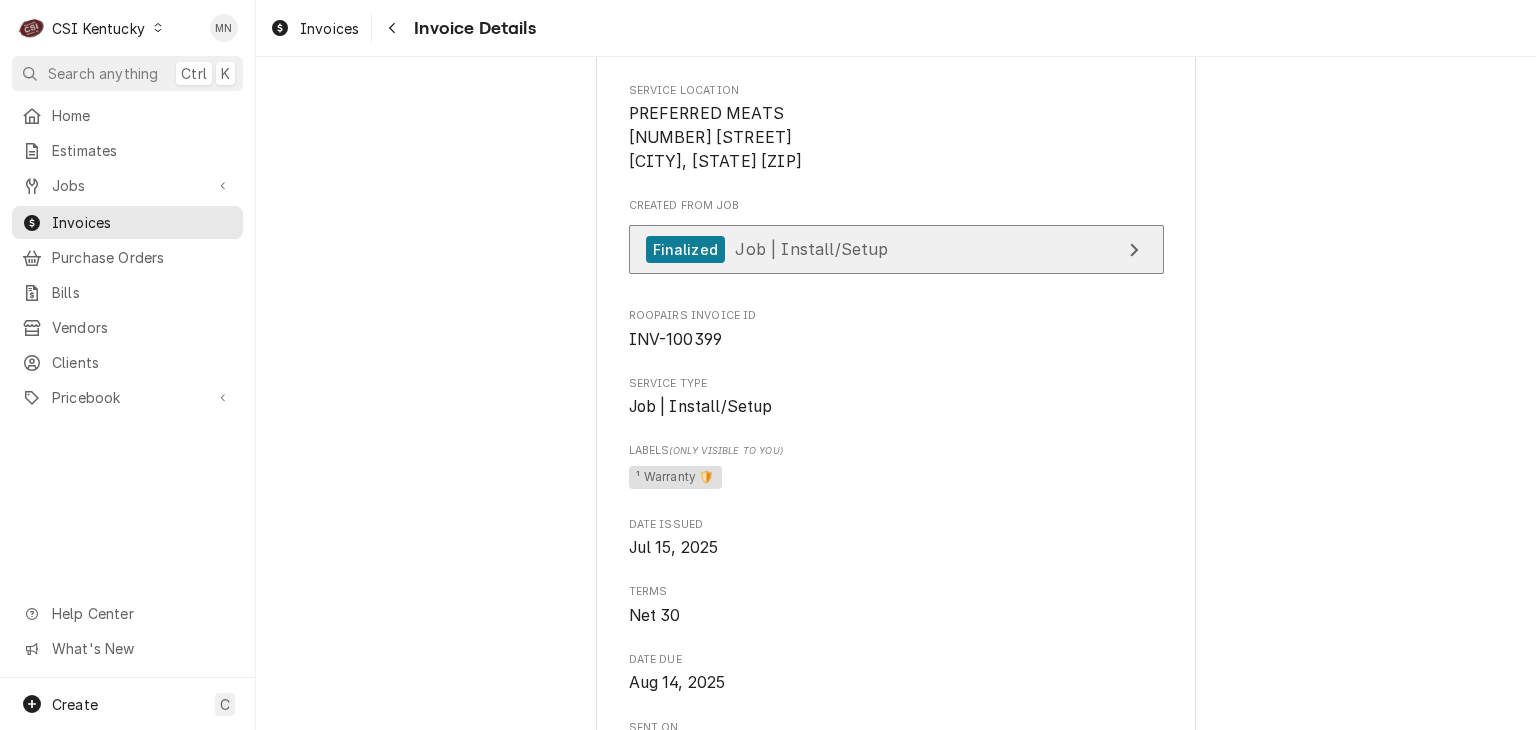 click on "Finalized Job | Install/Setup" at bounding box center [896, 249] 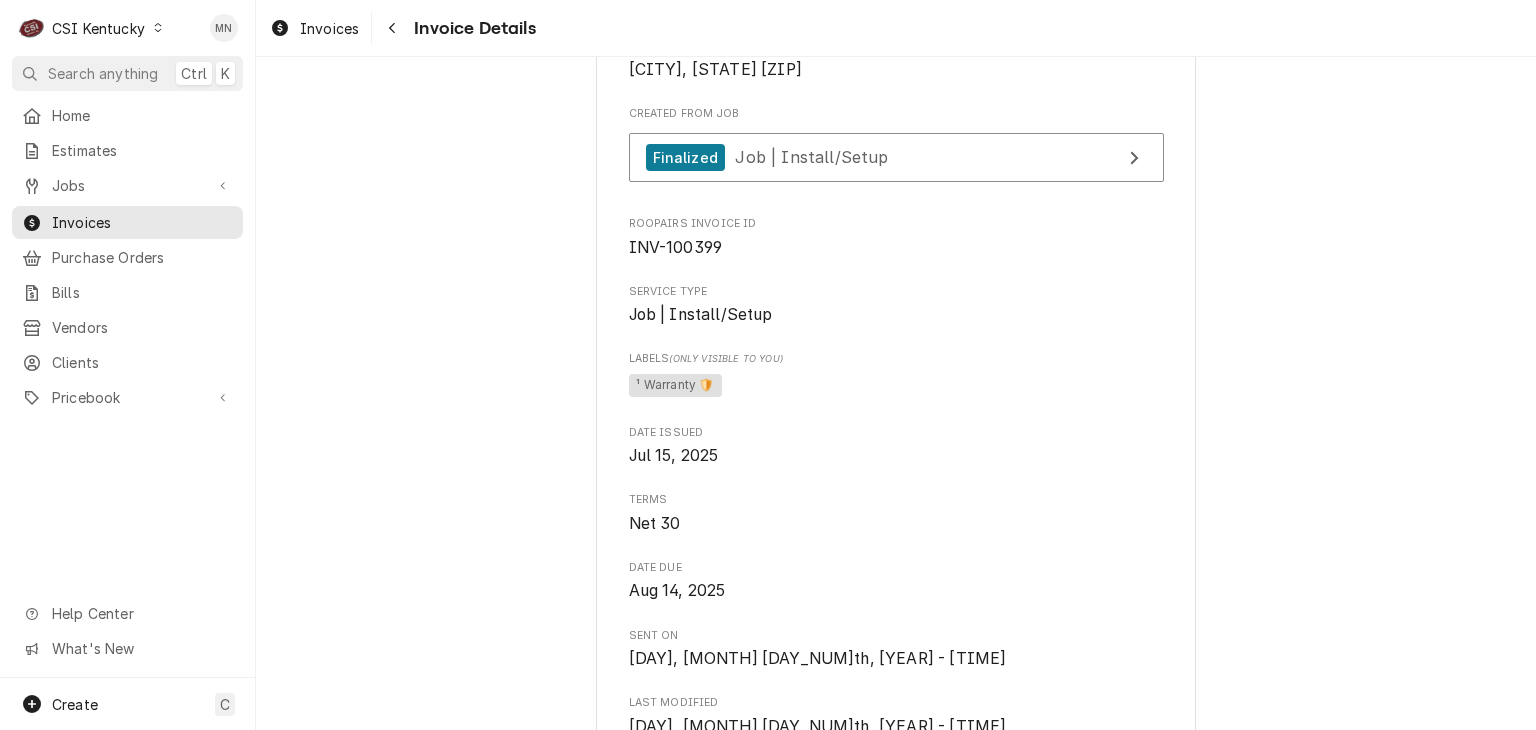 scroll, scrollTop: 444, scrollLeft: 0, axis: vertical 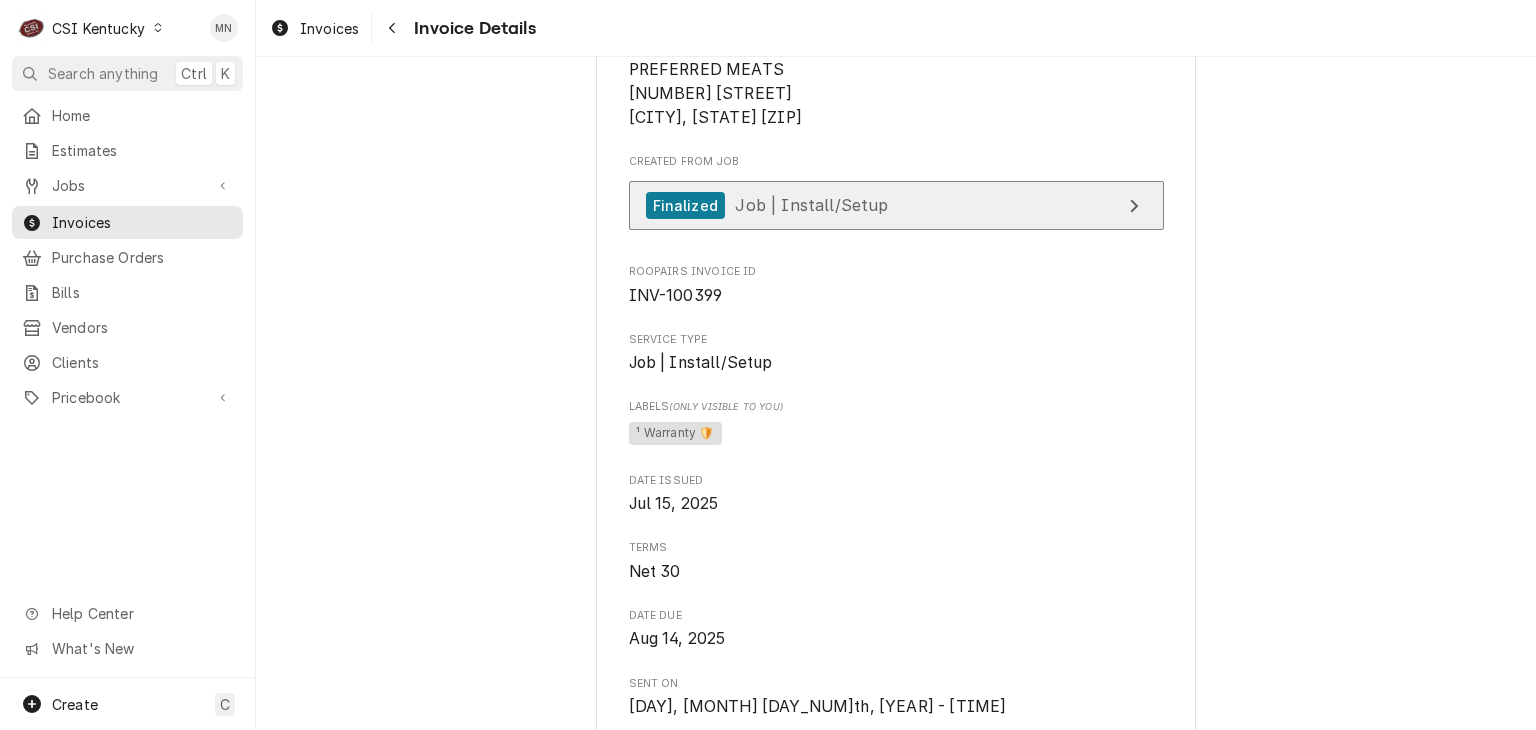 click on "Finalized Job | Install/Setup" at bounding box center (896, 205) 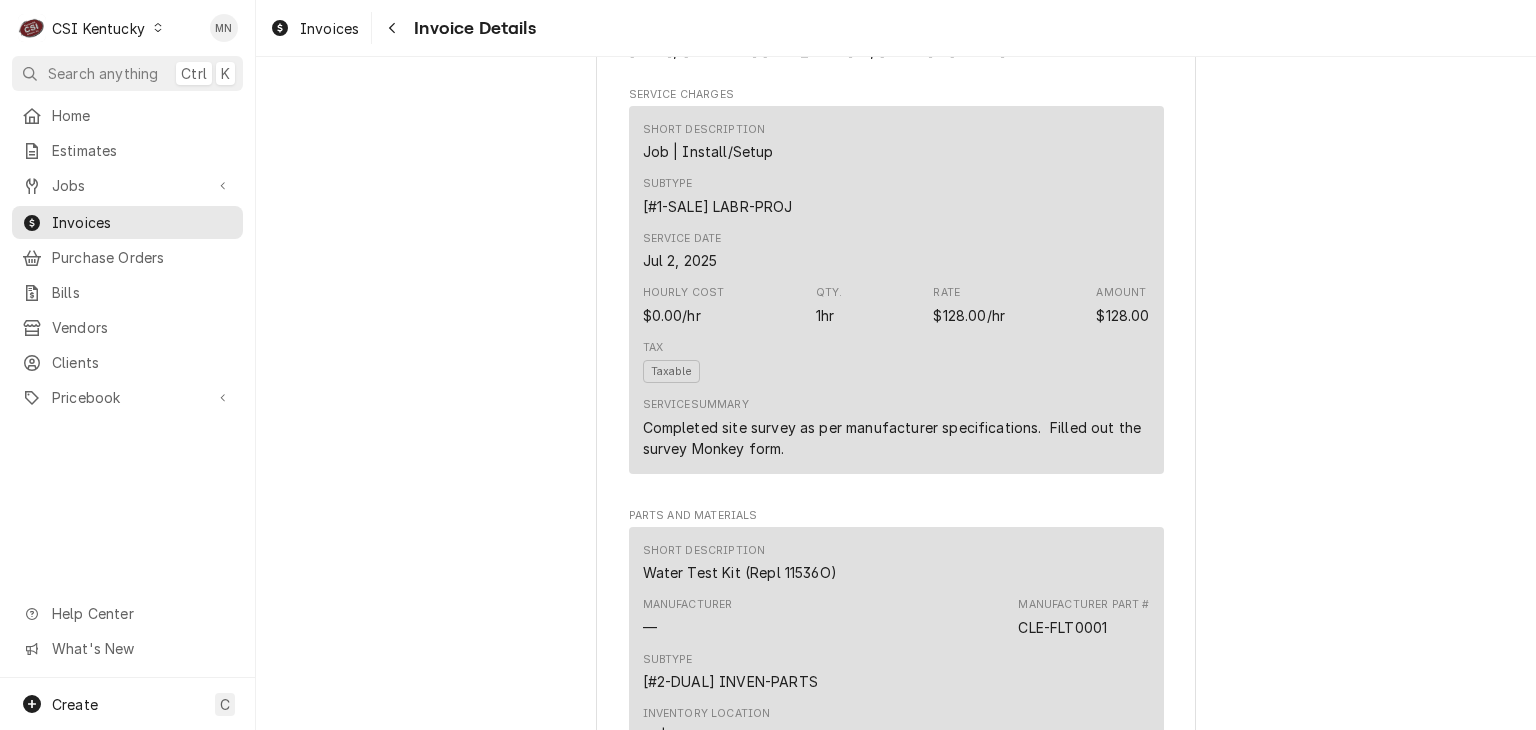 scroll, scrollTop: 1400, scrollLeft: 0, axis: vertical 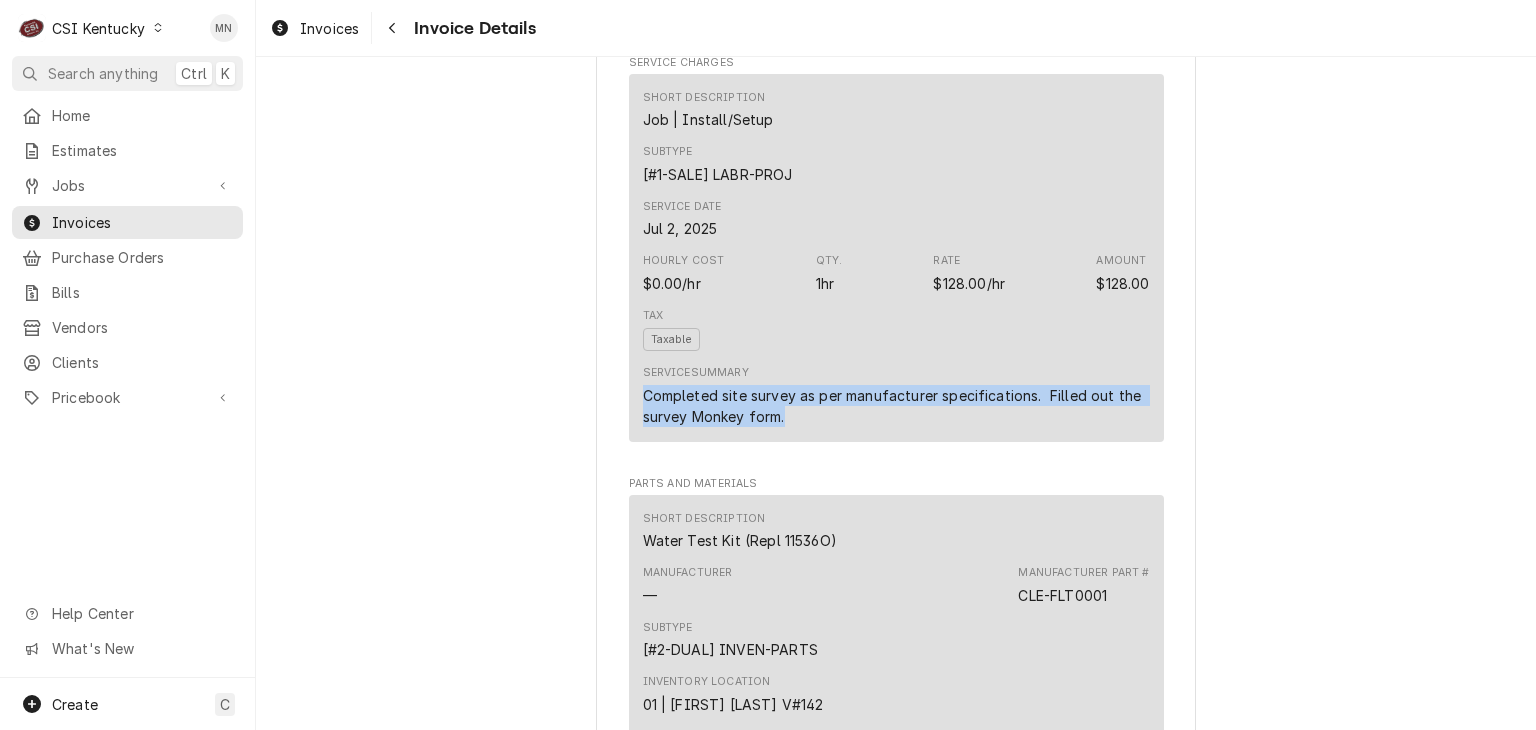 drag, startPoint x: 631, startPoint y: 397, endPoint x: 1049, endPoint y: 423, distance: 418.80783 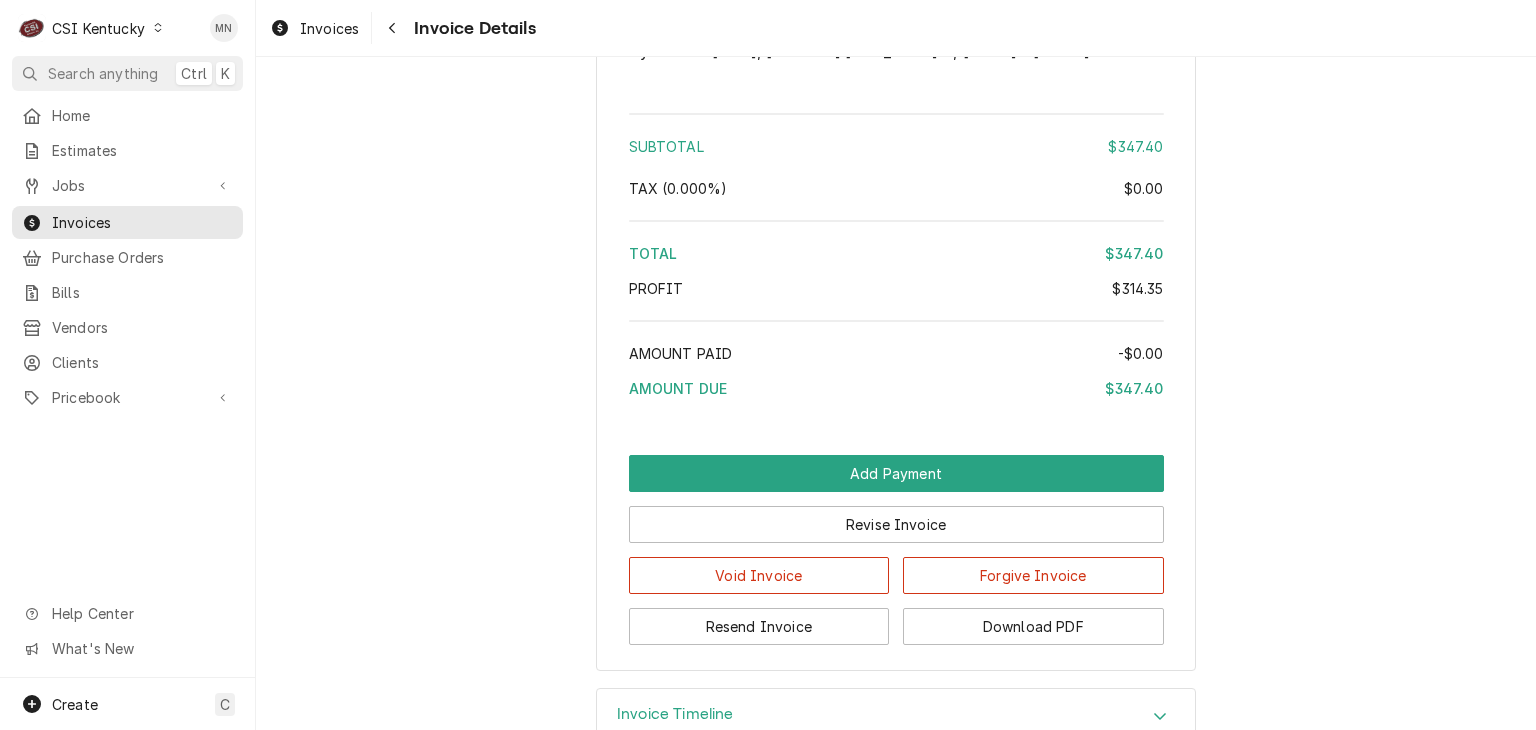 scroll, scrollTop: 4044, scrollLeft: 0, axis: vertical 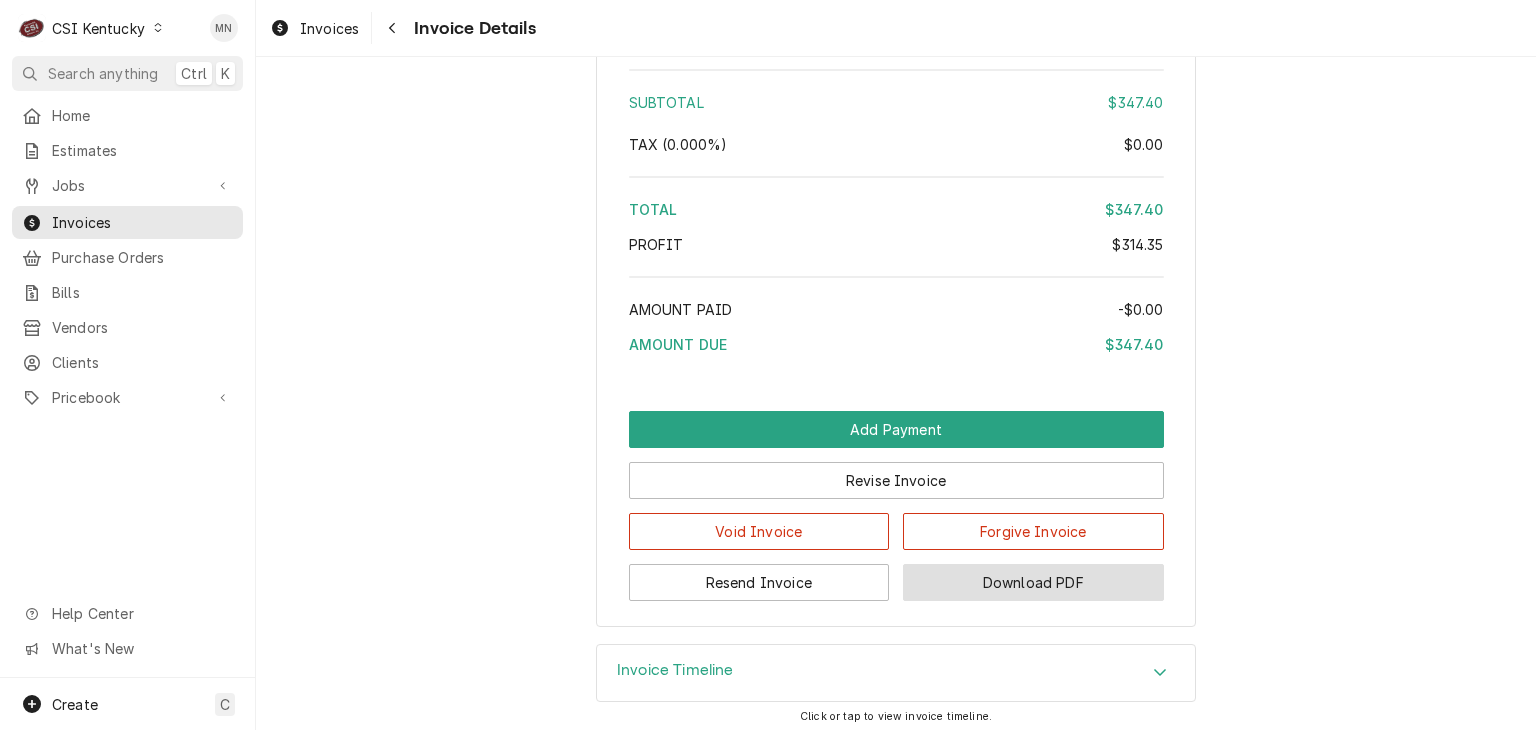 click on "Download PDF" at bounding box center [1033, 582] 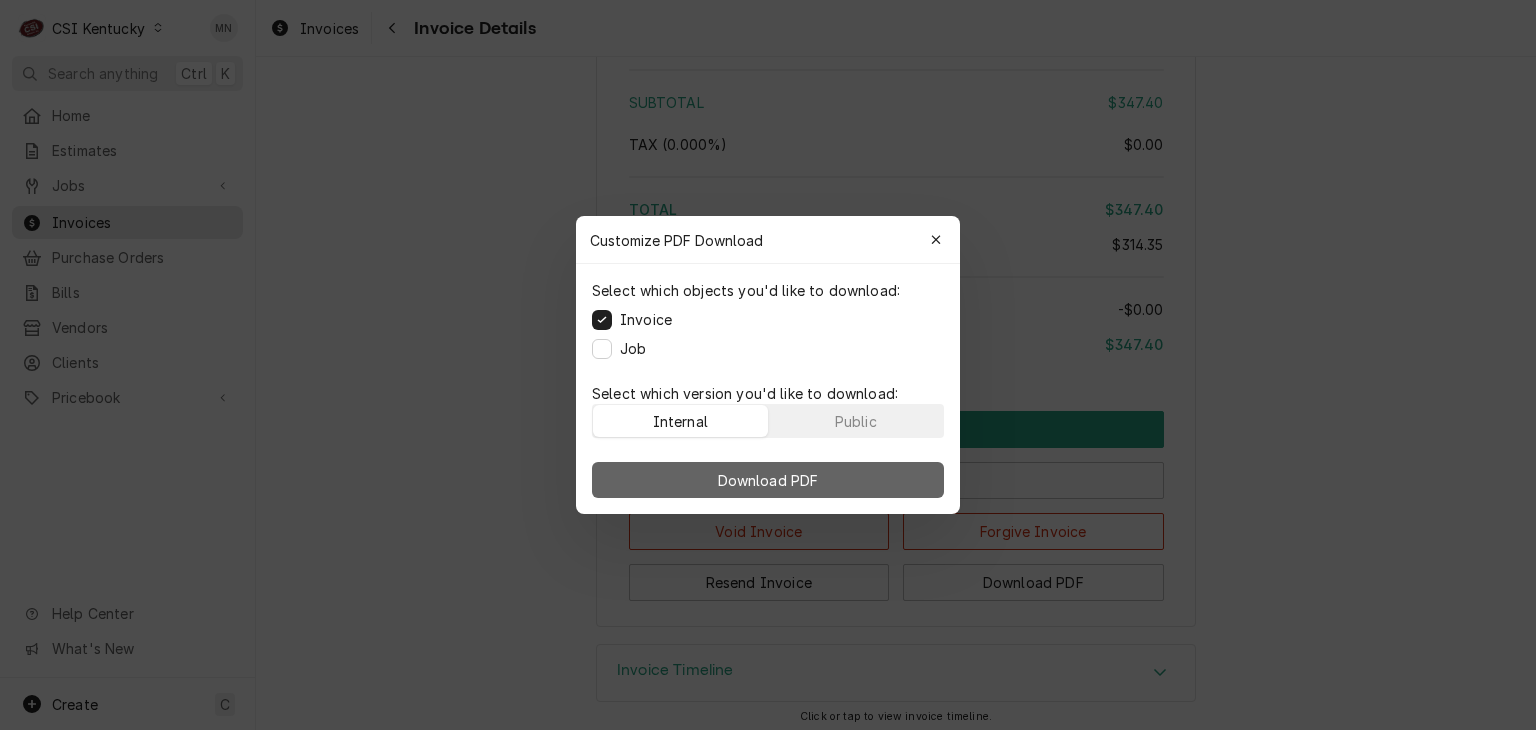 click on "Download PDF" at bounding box center (768, 480) 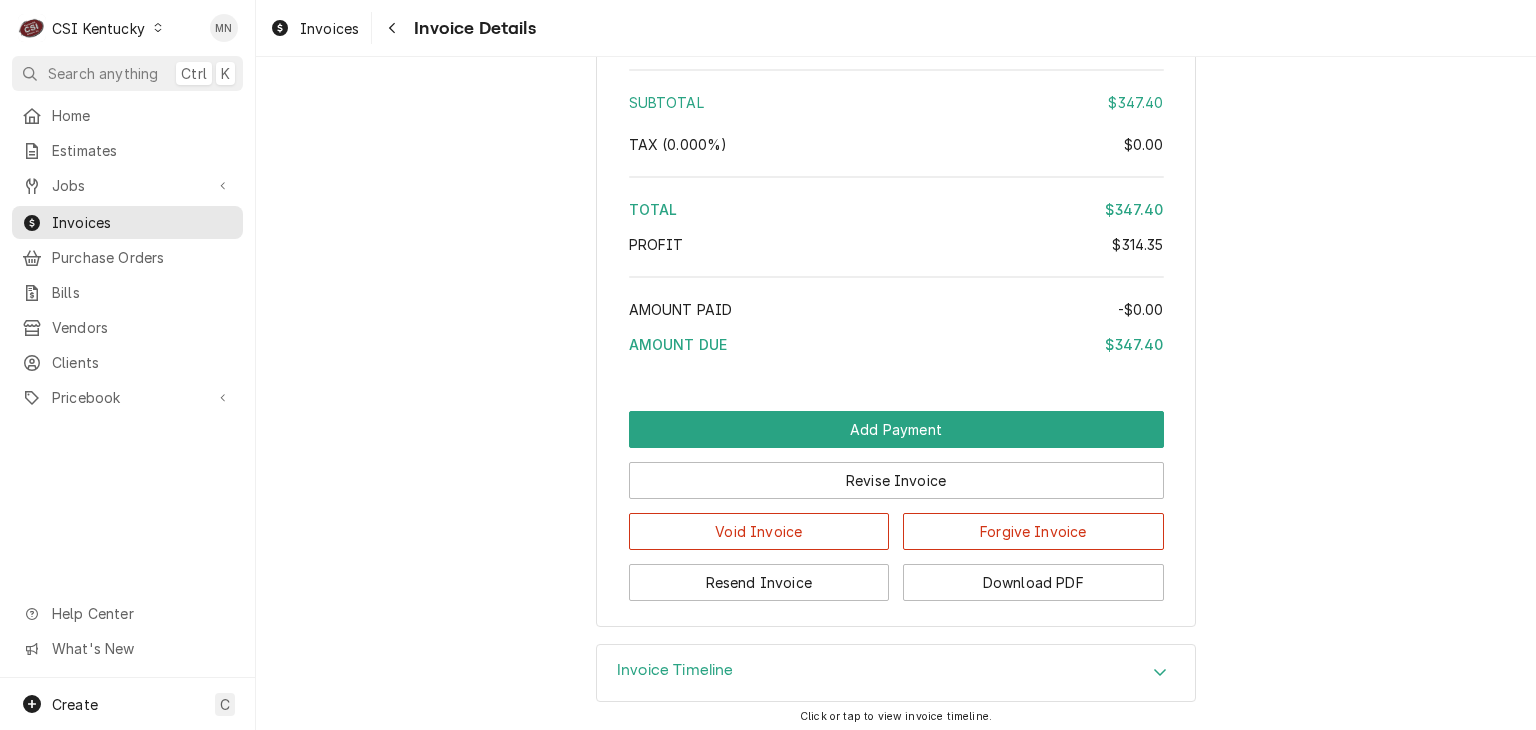 click on "CSI Kentucky" at bounding box center (98, 28) 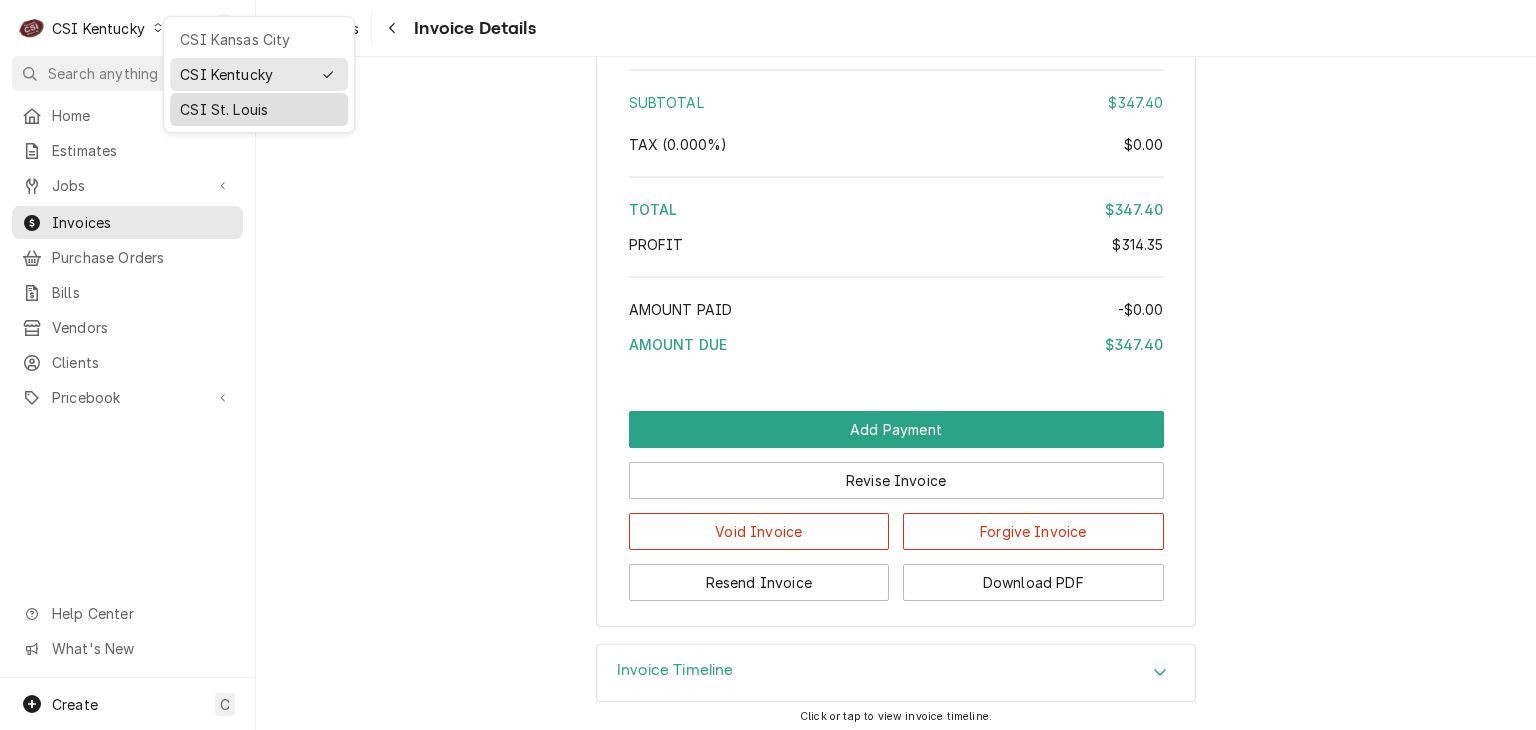 click on "CSI St. Louis" at bounding box center (259, 109) 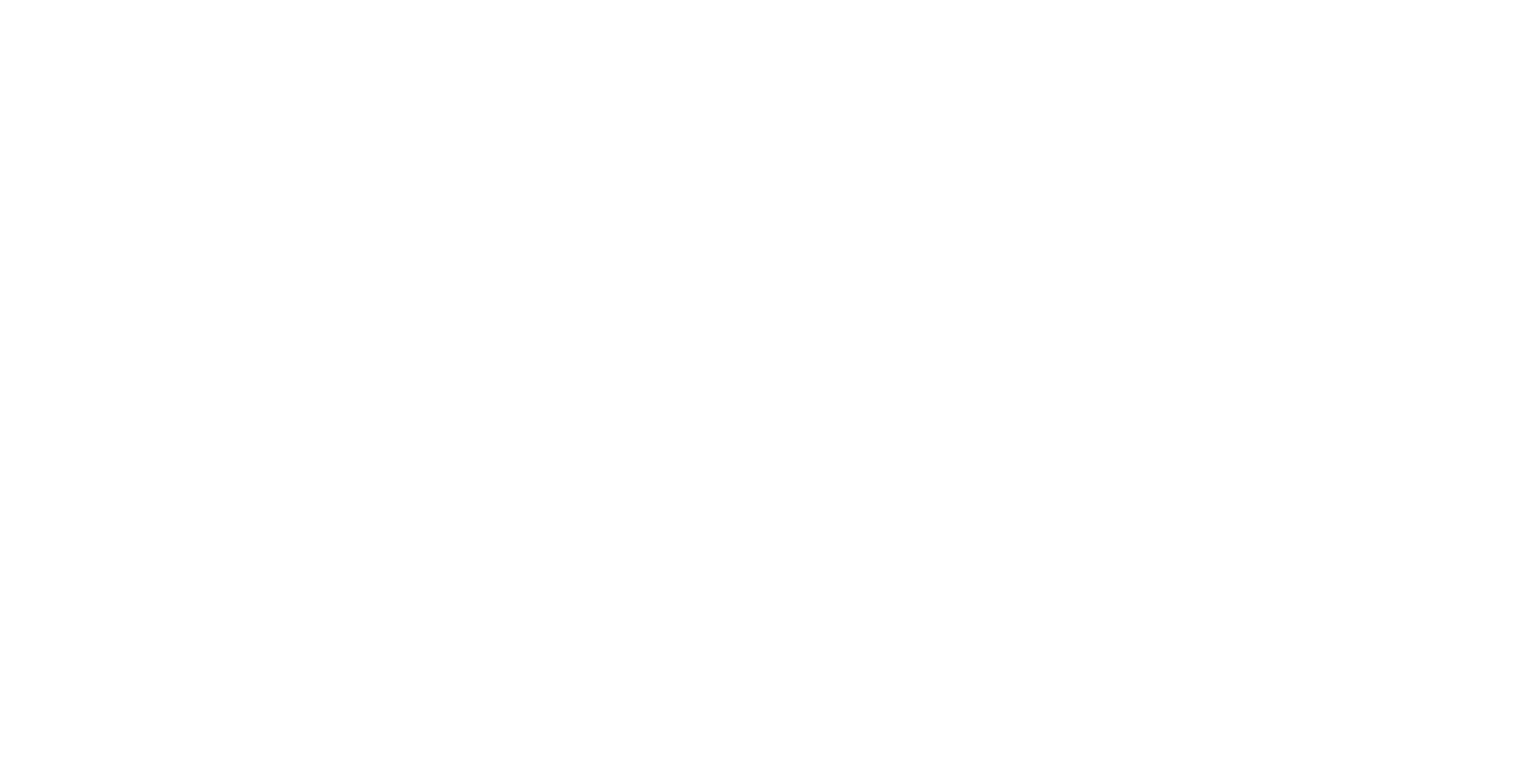 scroll, scrollTop: 0, scrollLeft: 0, axis: both 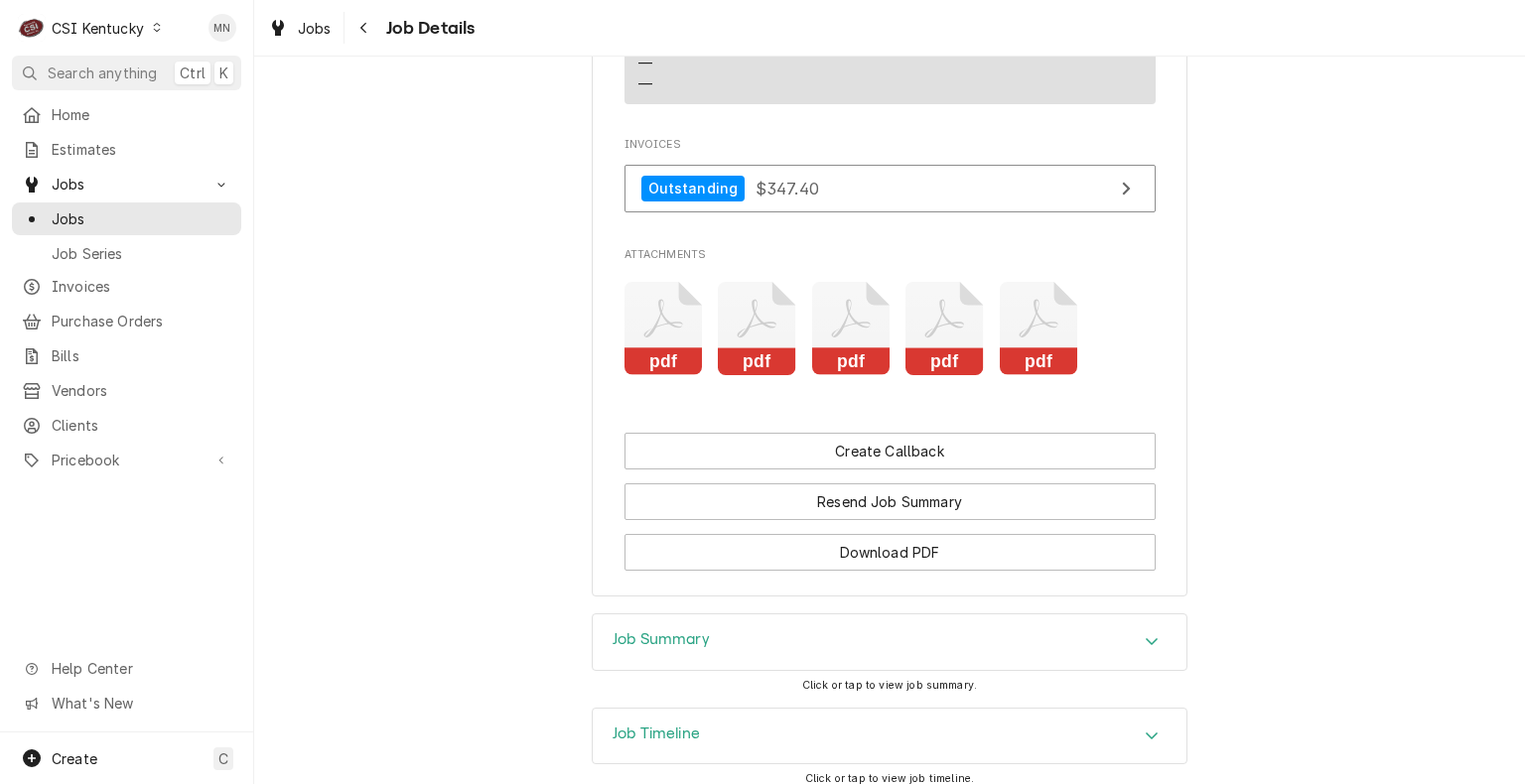 click 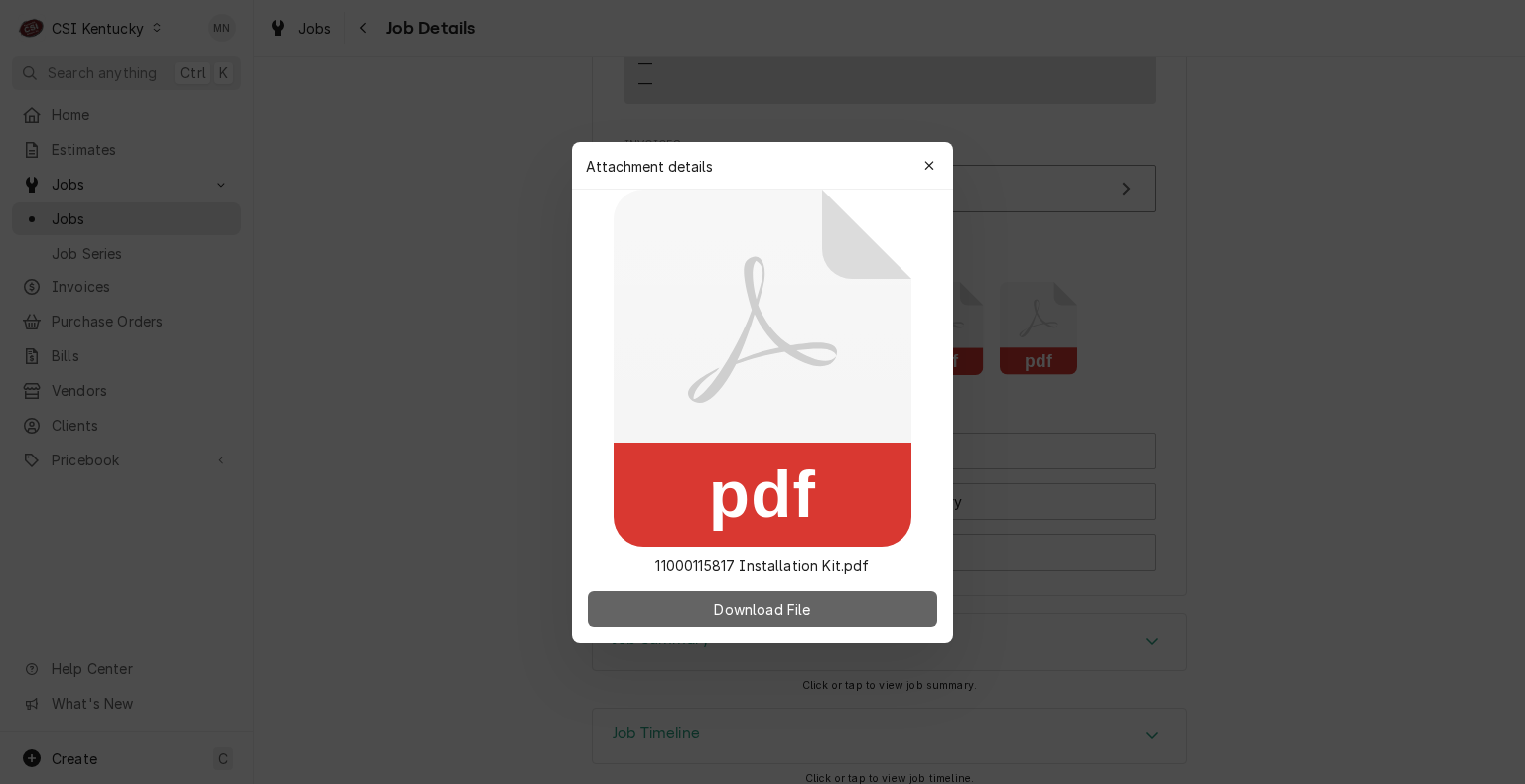 click on "Download File" at bounding box center [762, 608] 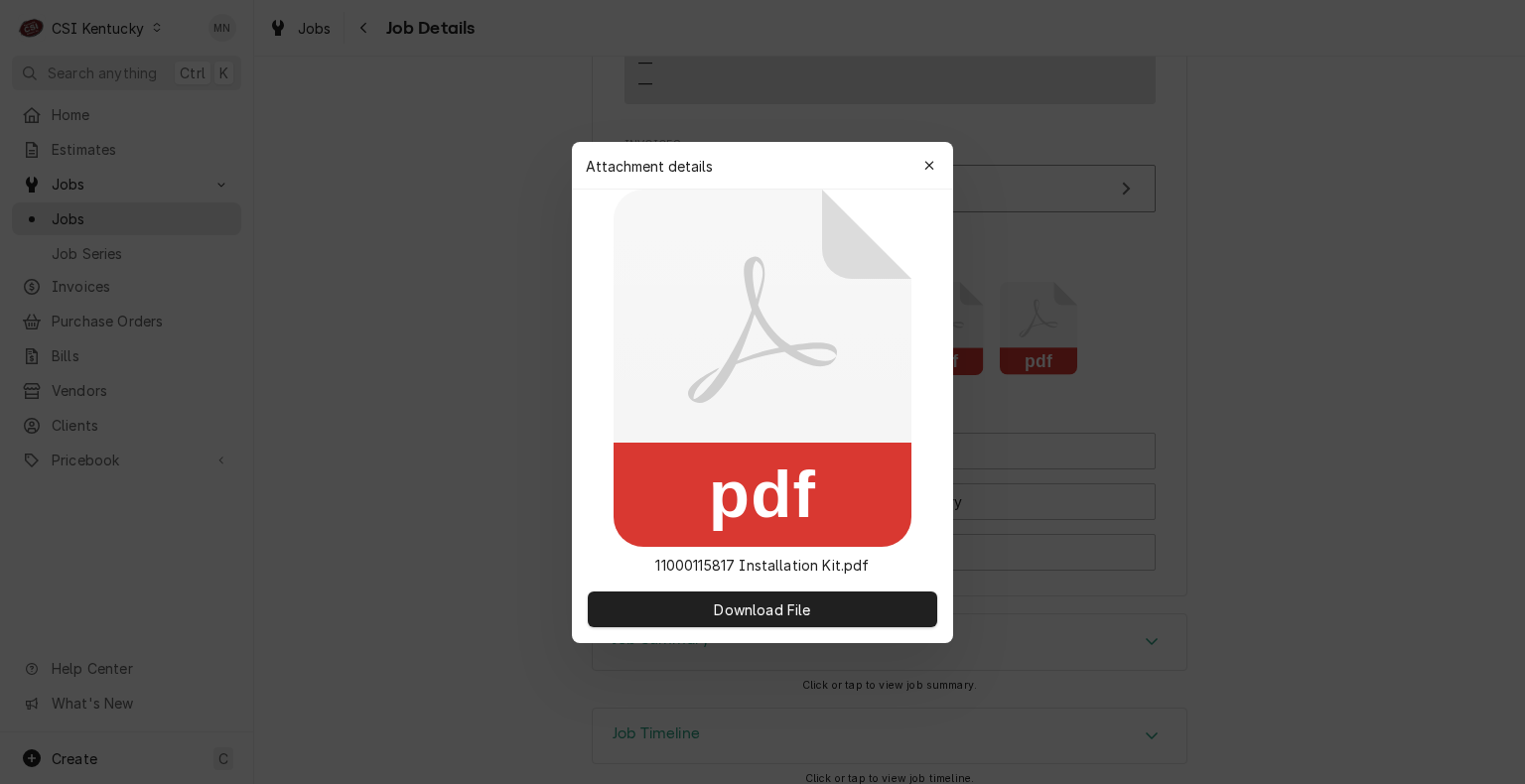 click at bounding box center [762, 392] 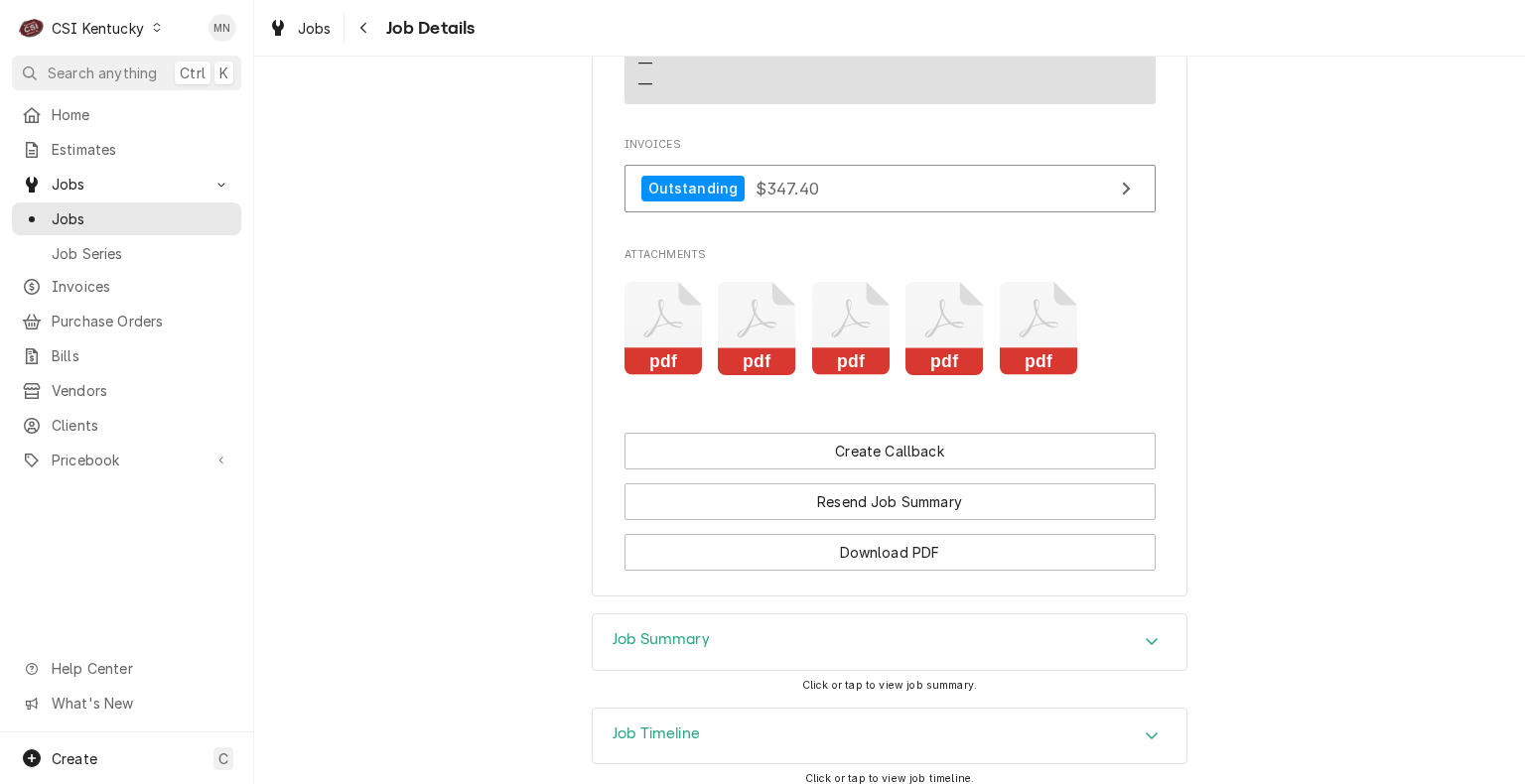 click 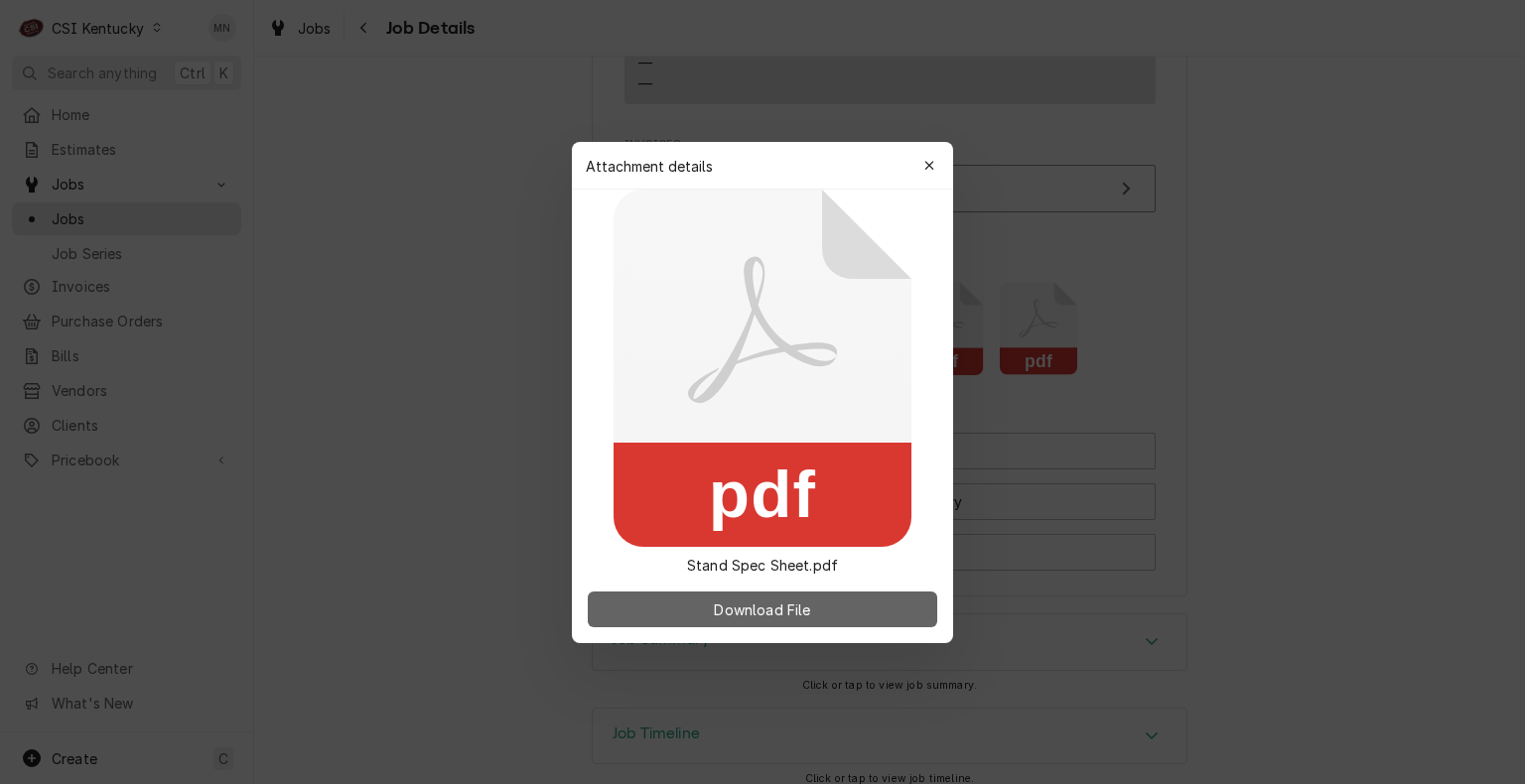 click on "Download File" at bounding box center (762, 608) 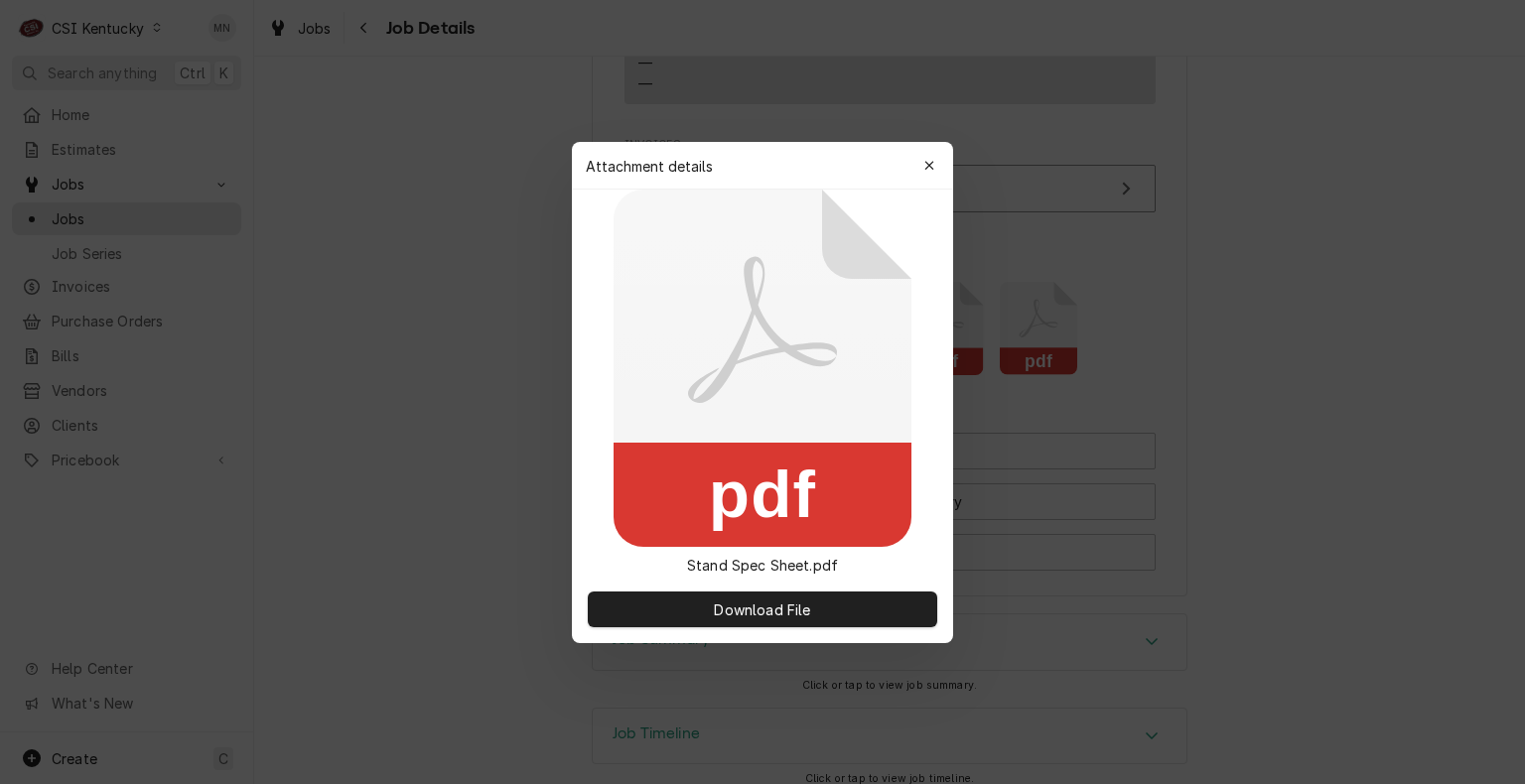 click at bounding box center (929, 166) 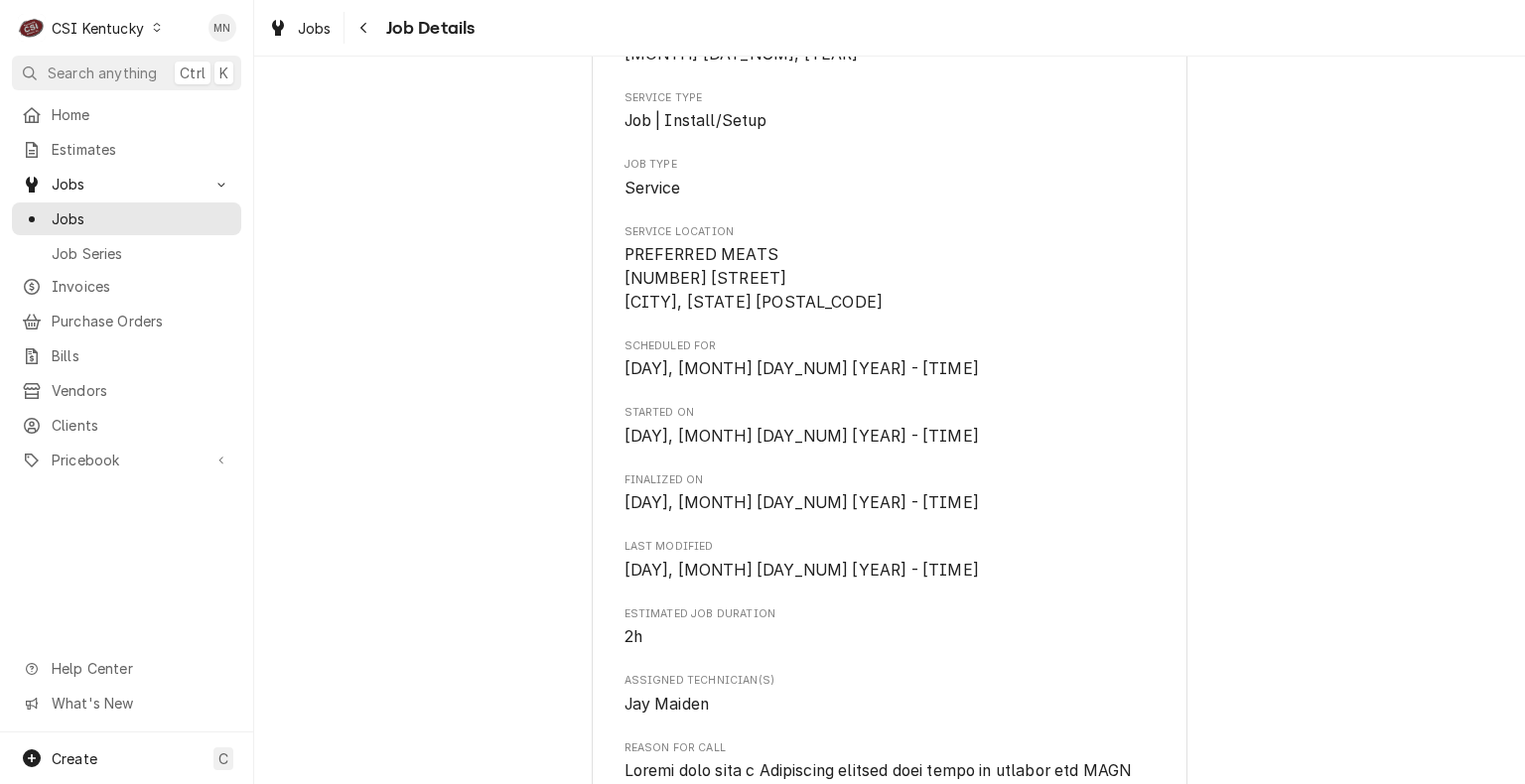 scroll, scrollTop: 298, scrollLeft: 0, axis: vertical 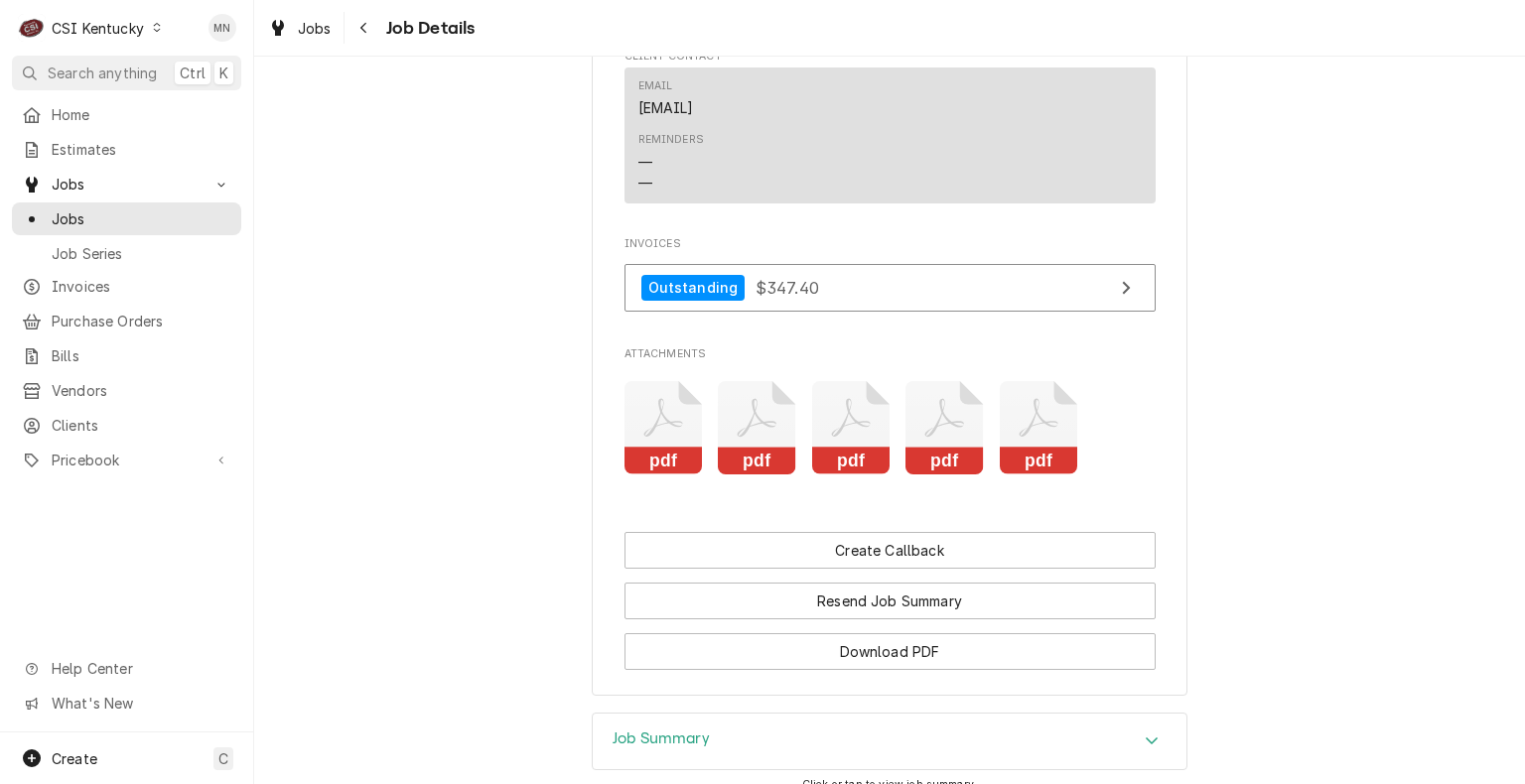 click 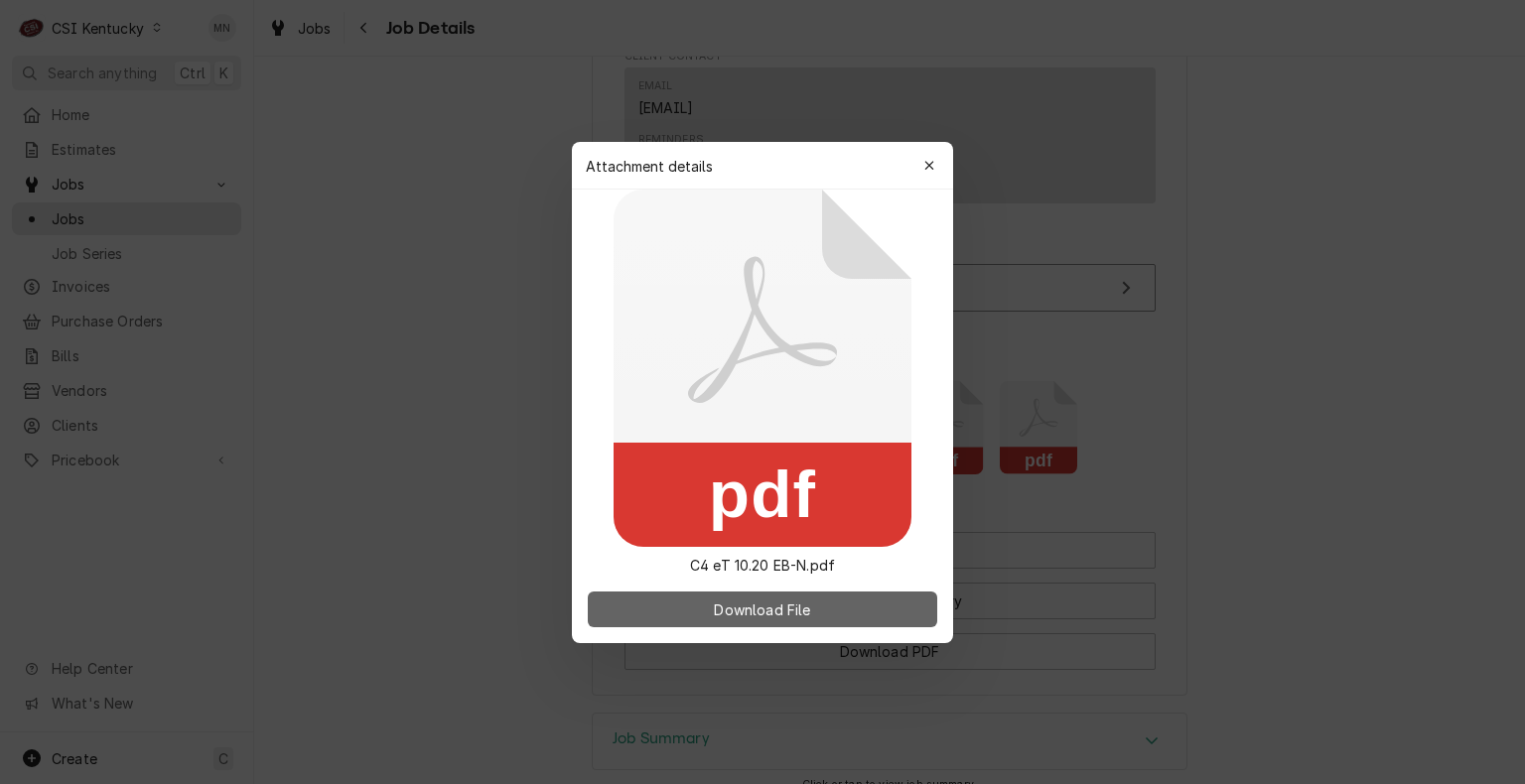click on "Download File" at bounding box center (762, 608) 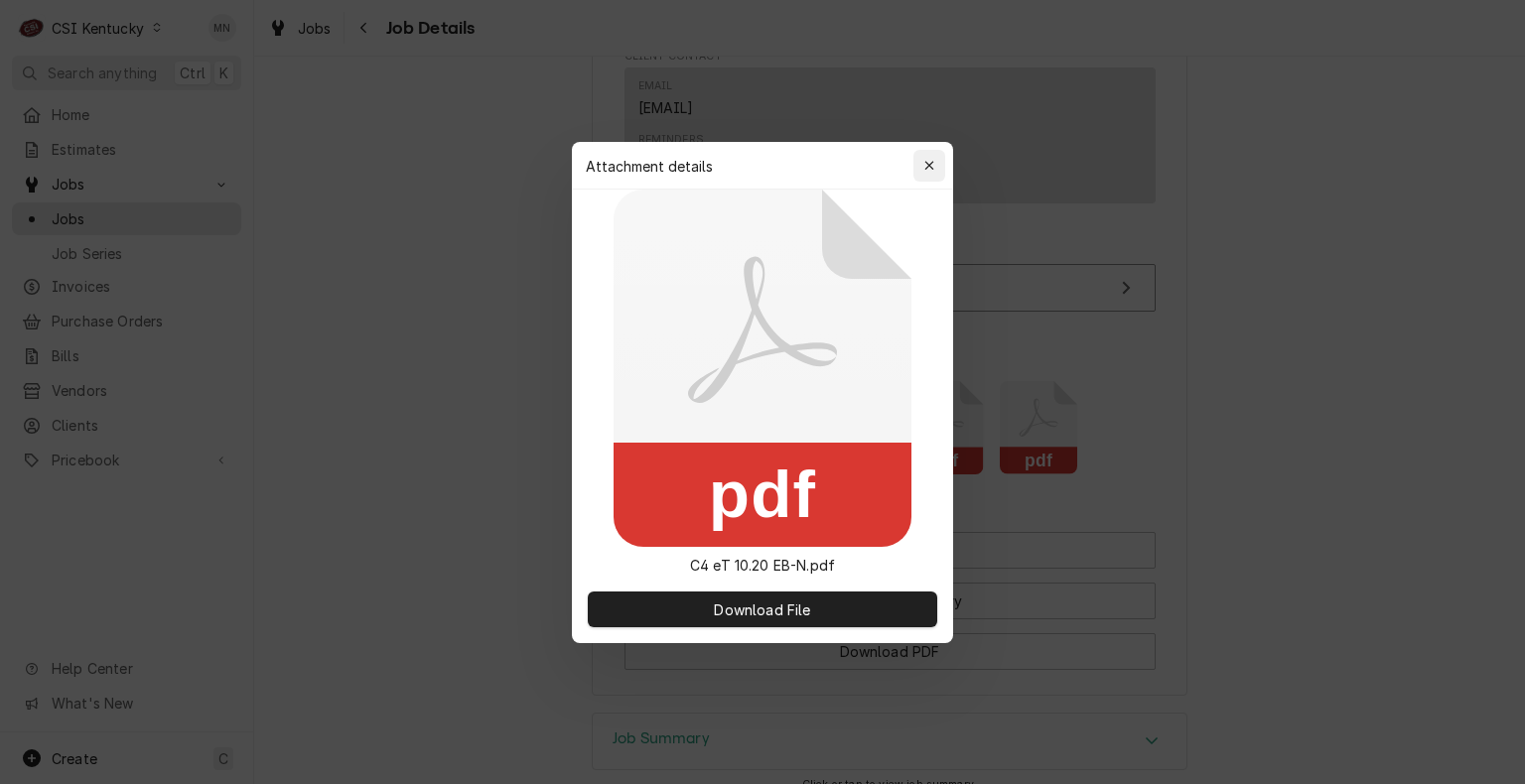 click at bounding box center (929, 166) 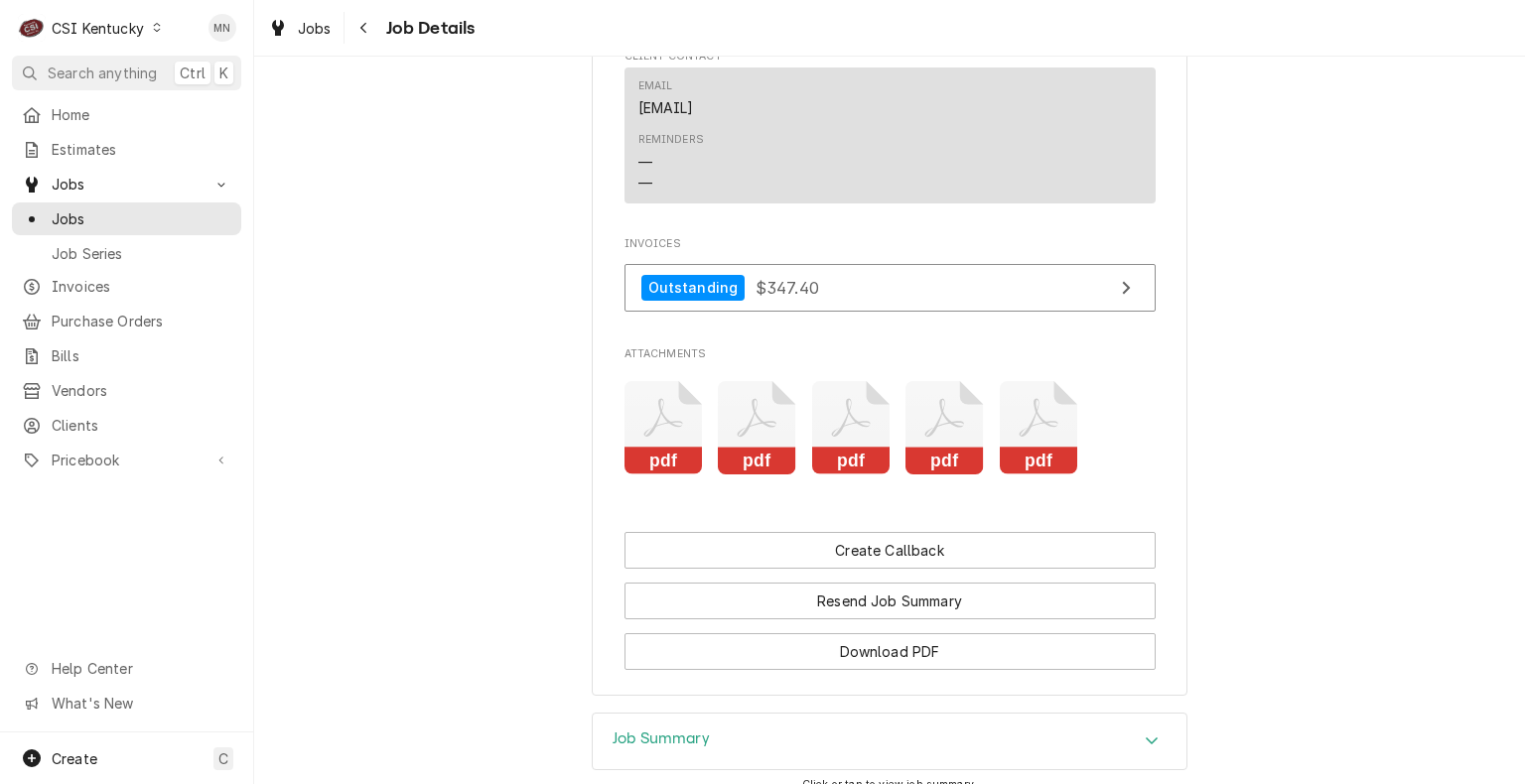 click 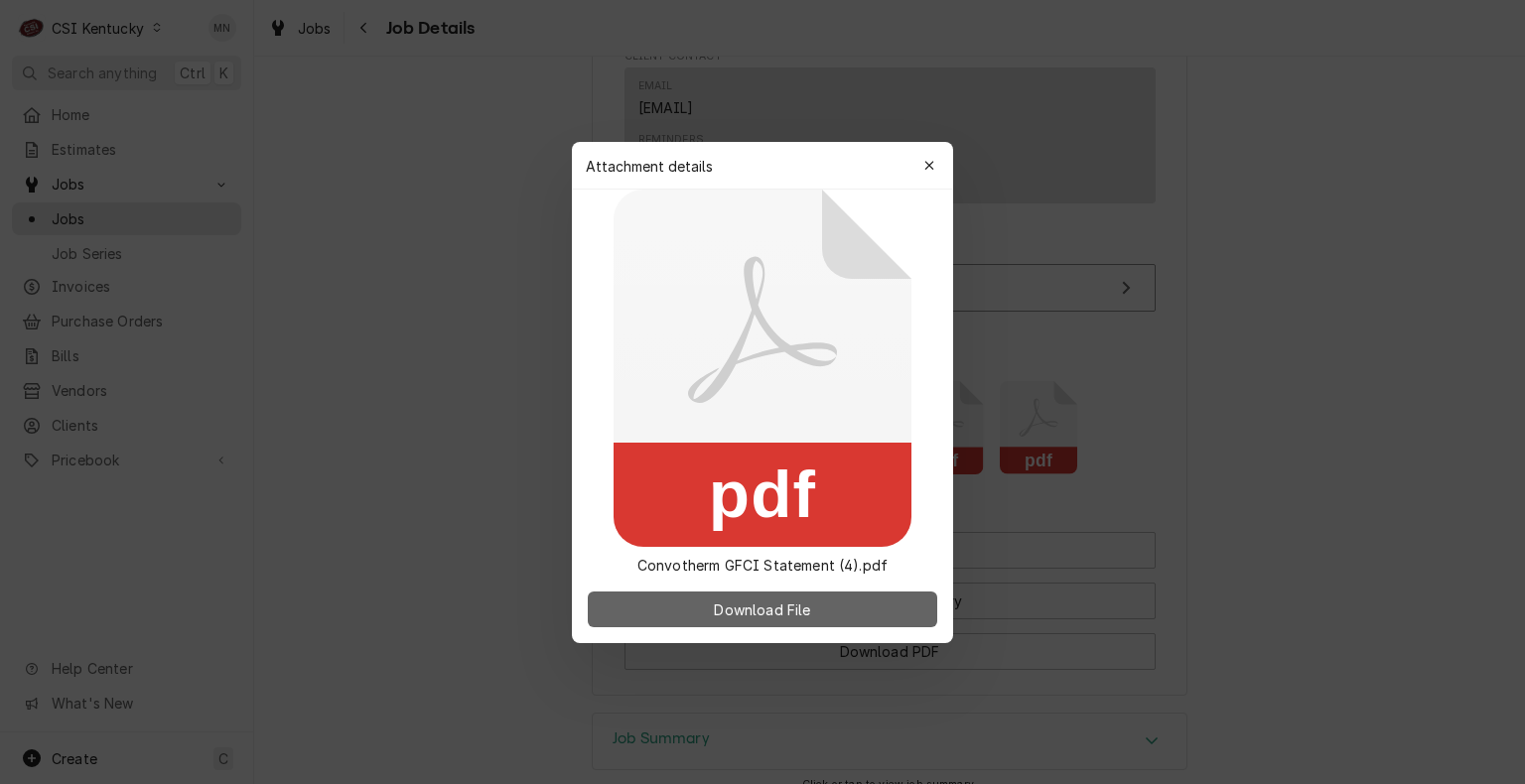 click on "Download File" at bounding box center (762, 608) 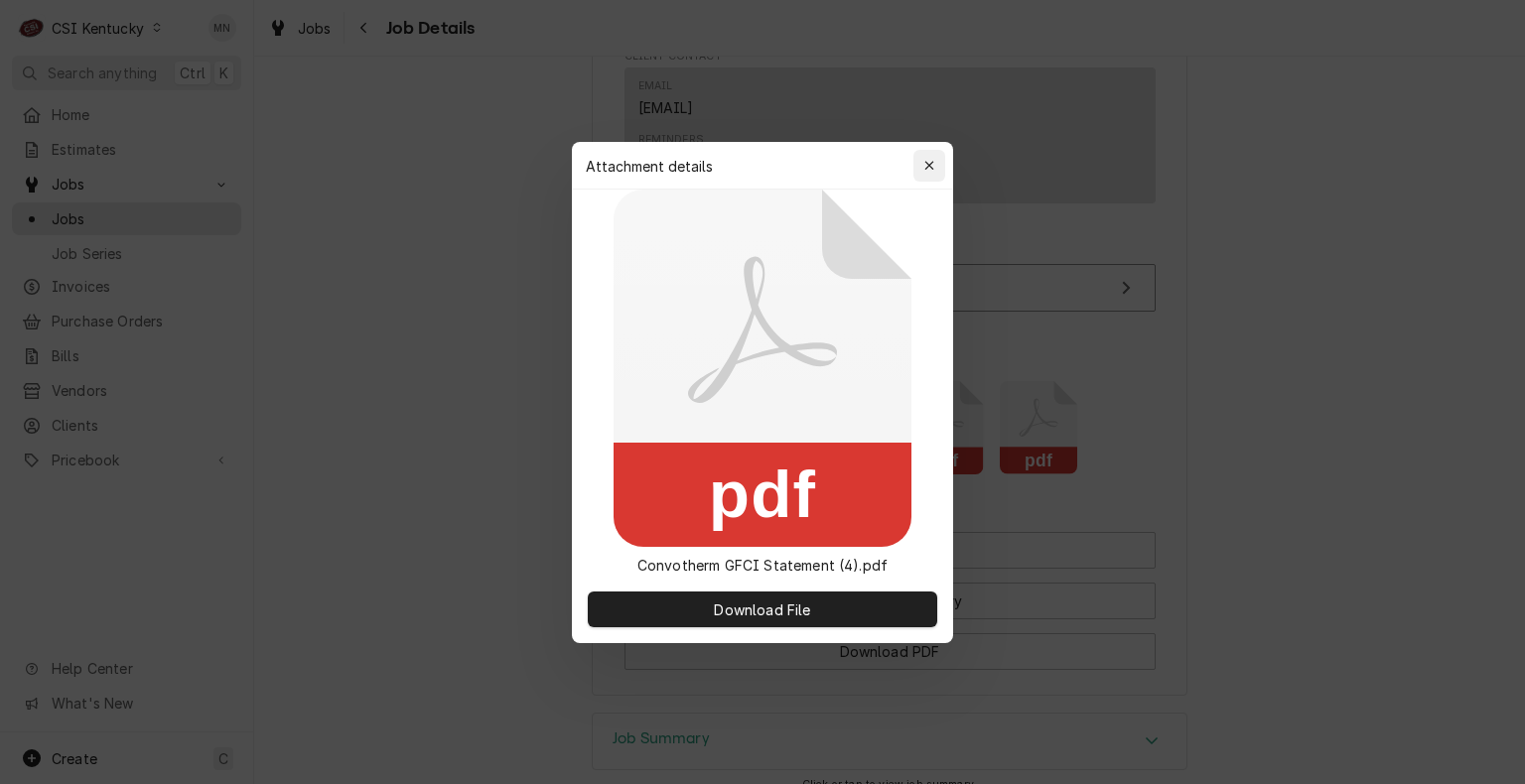 click 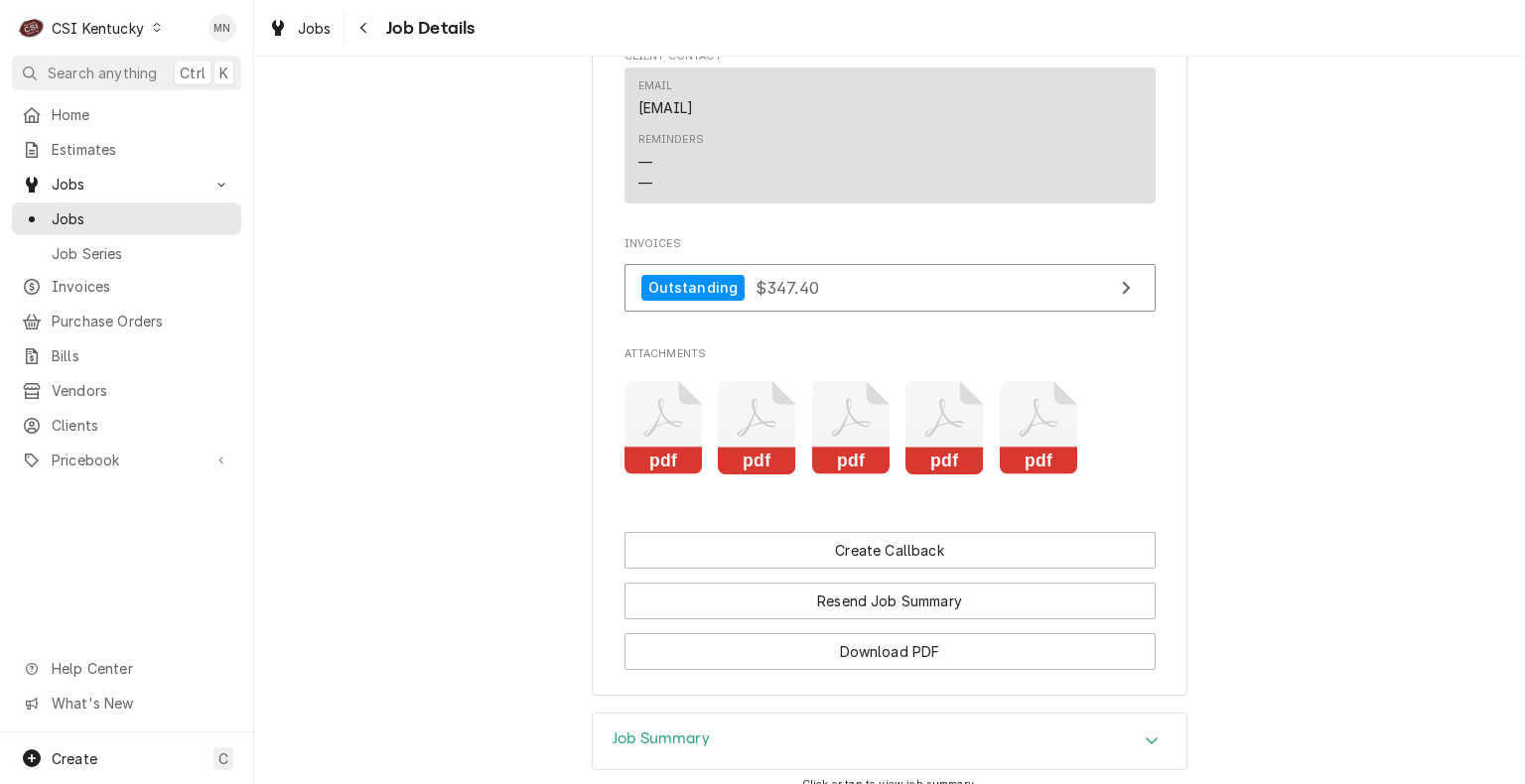 click 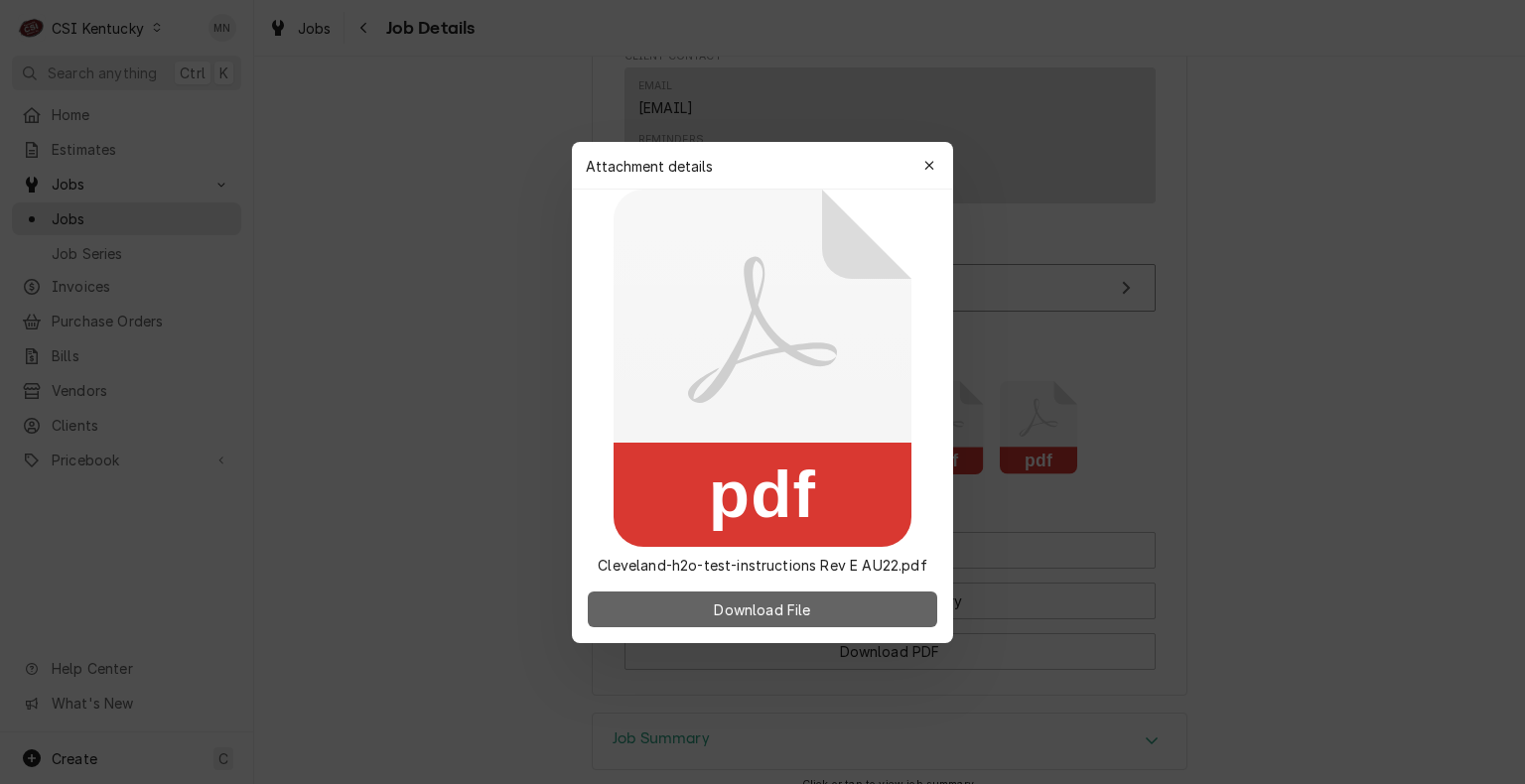 click on "Download File" at bounding box center [762, 609] 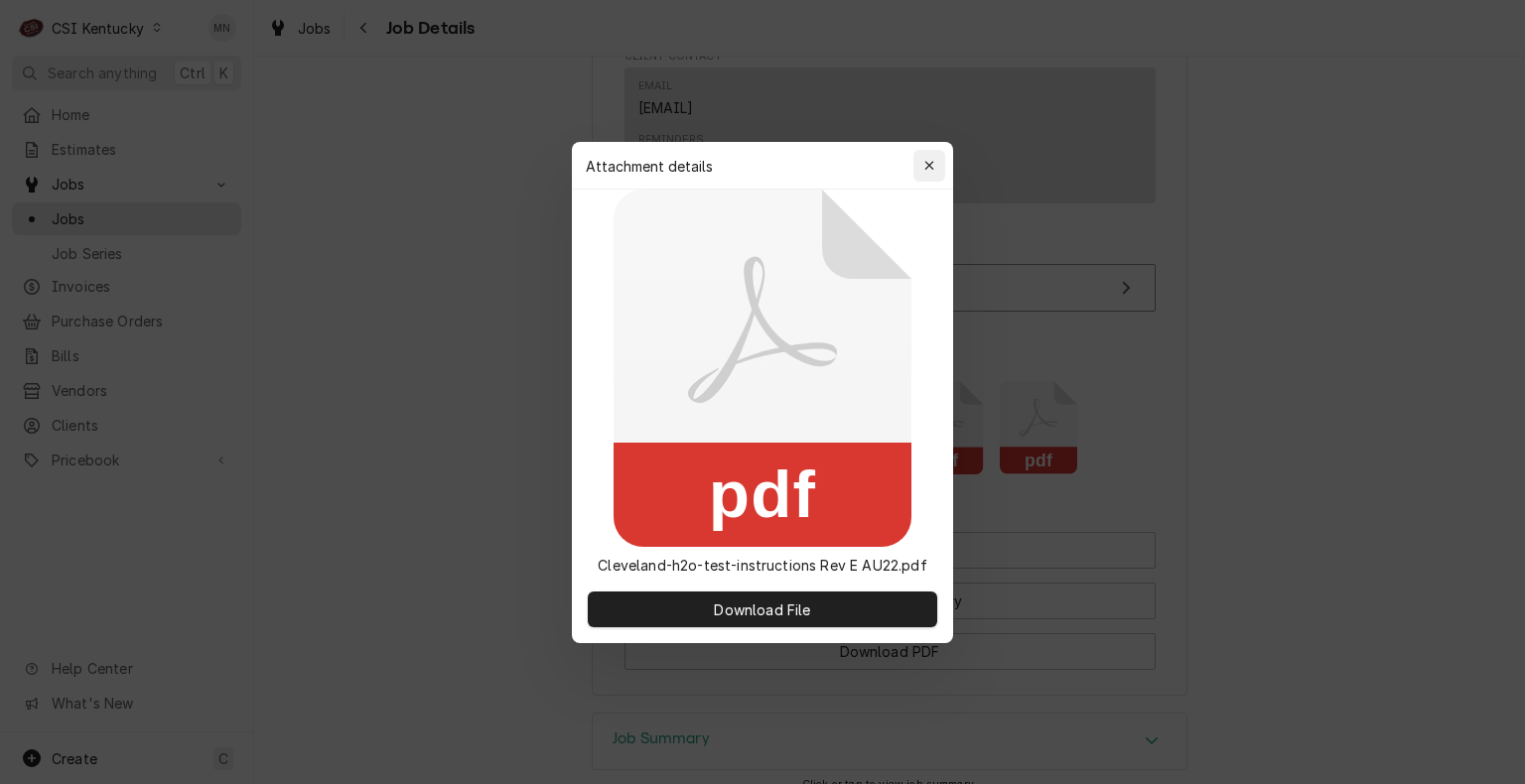 click at bounding box center (929, 166) 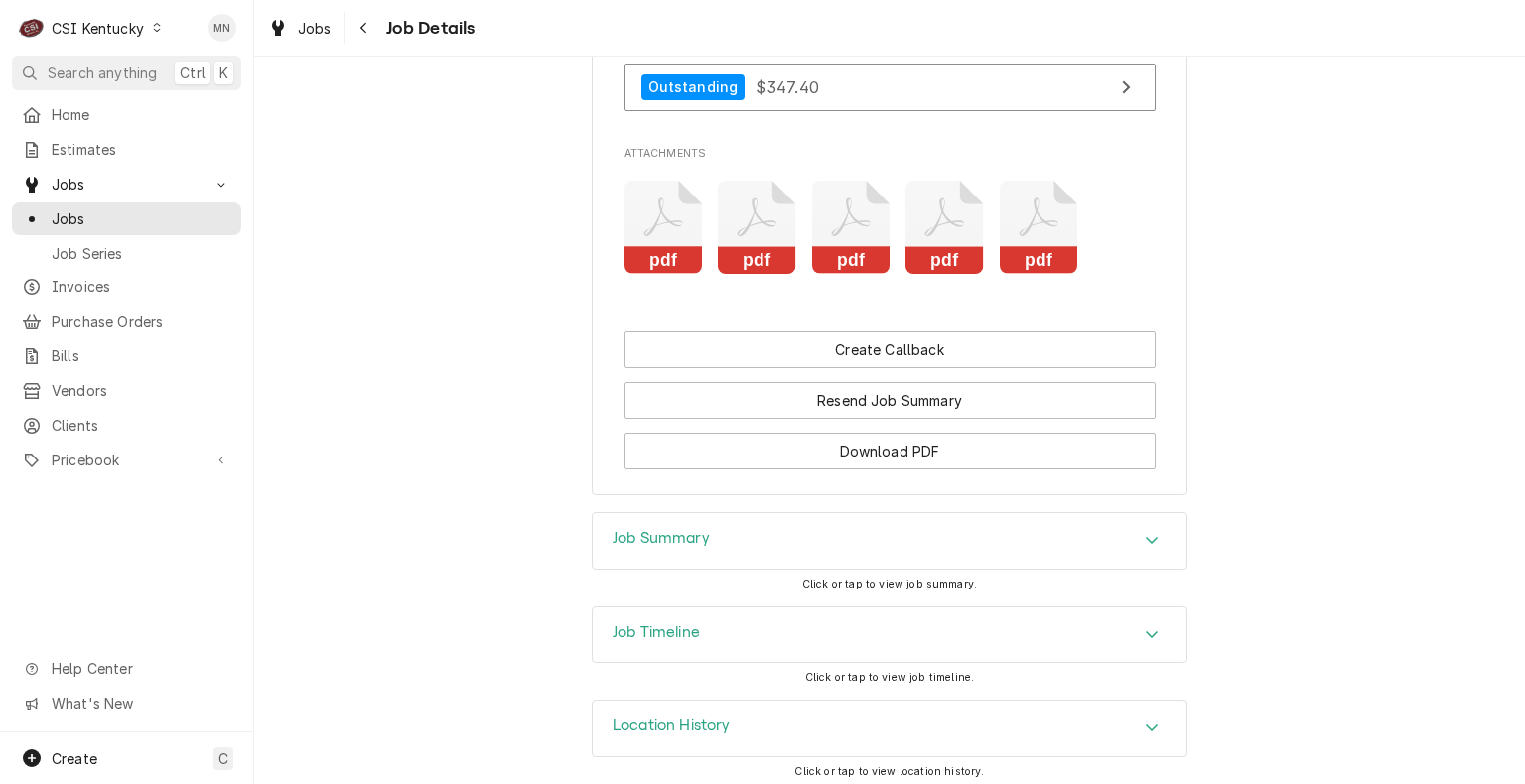 scroll, scrollTop: 3183, scrollLeft: 0, axis: vertical 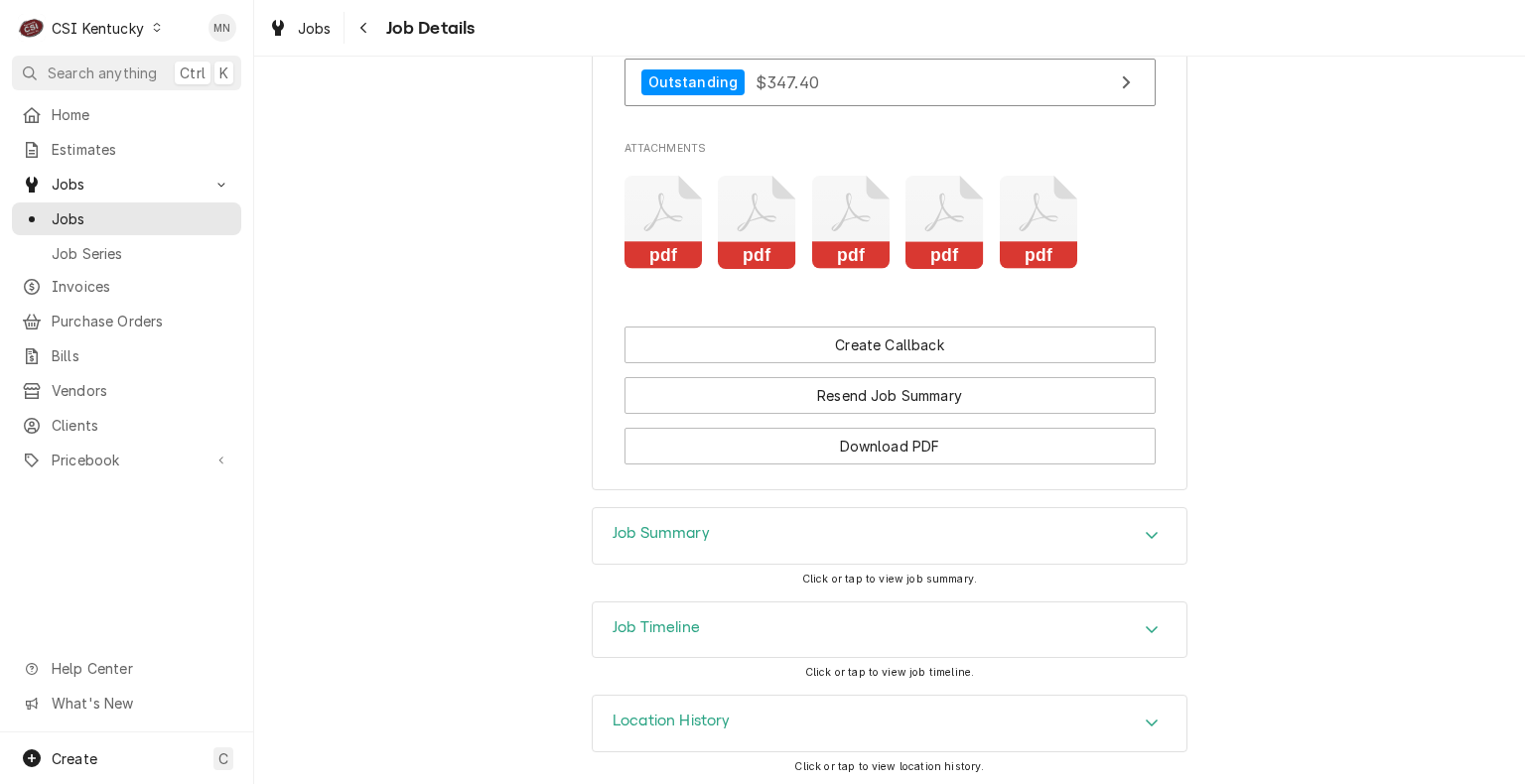 click on "Job Summary" at bounding box center [890, 536] 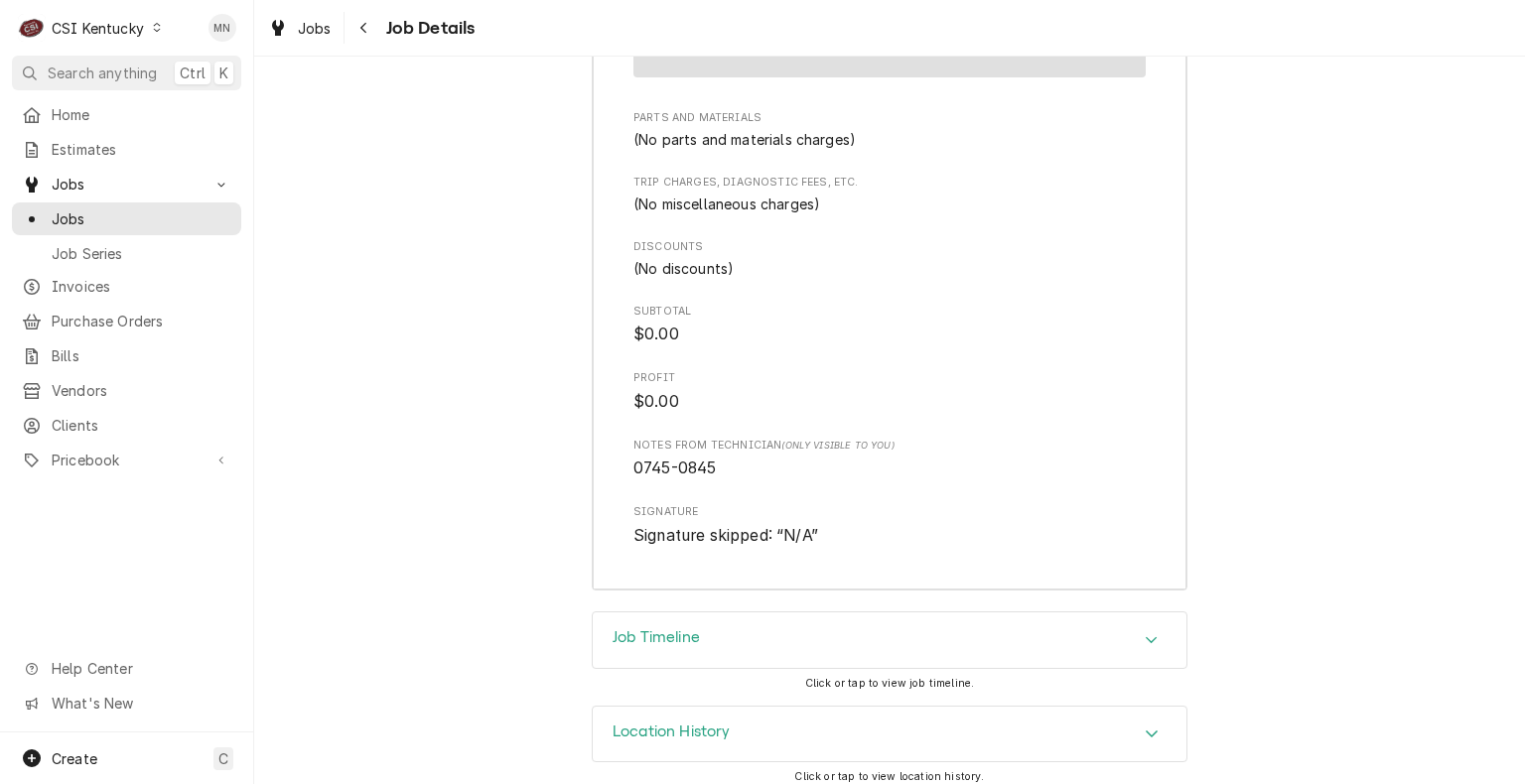 scroll, scrollTop: 5093, scrollLeft: 0, axis: vertical 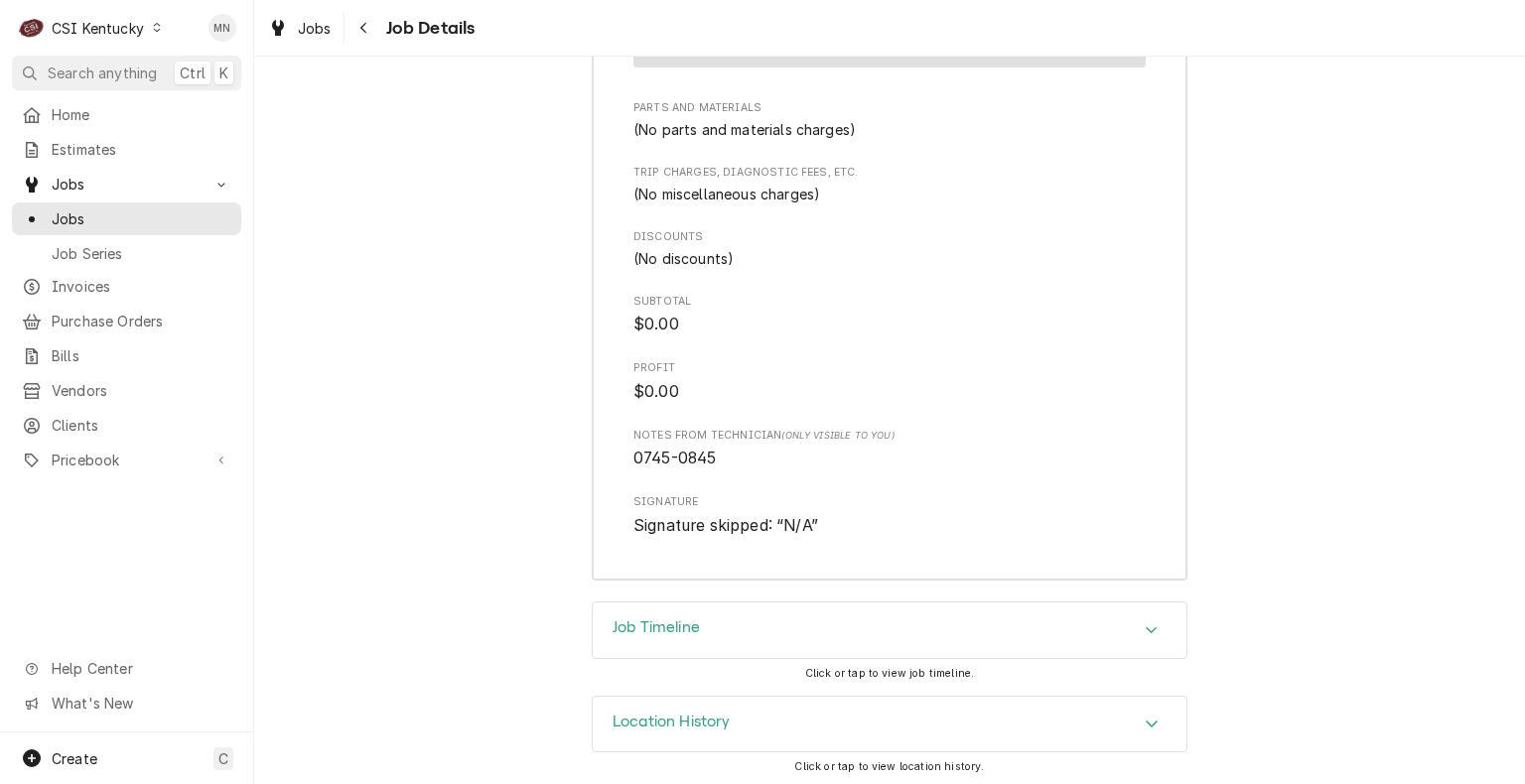 click on "Job Timeline" at bounding box center (890, 630) 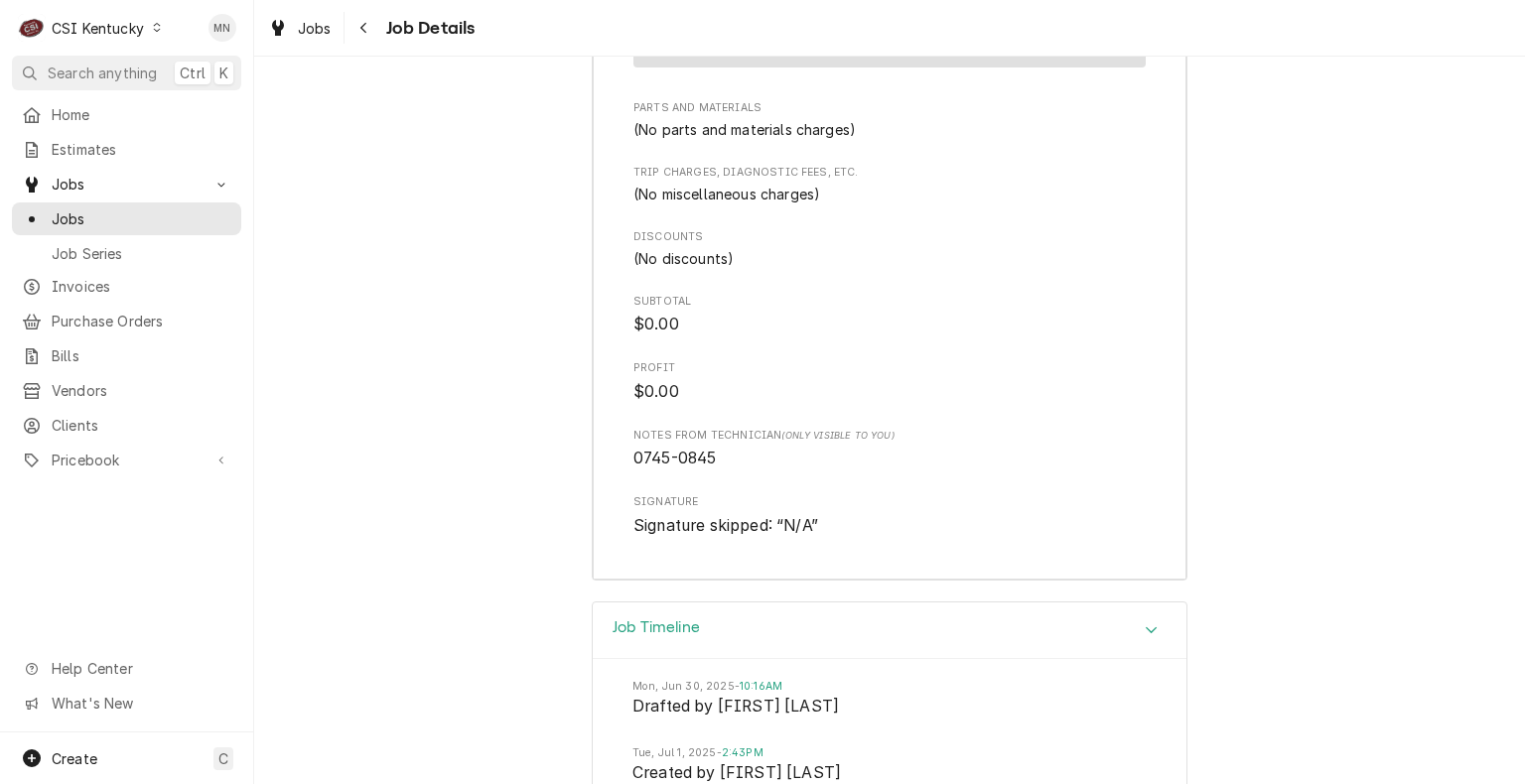 scroll, scrollTop: 5490, scrollLeft: 0, axis: vertical 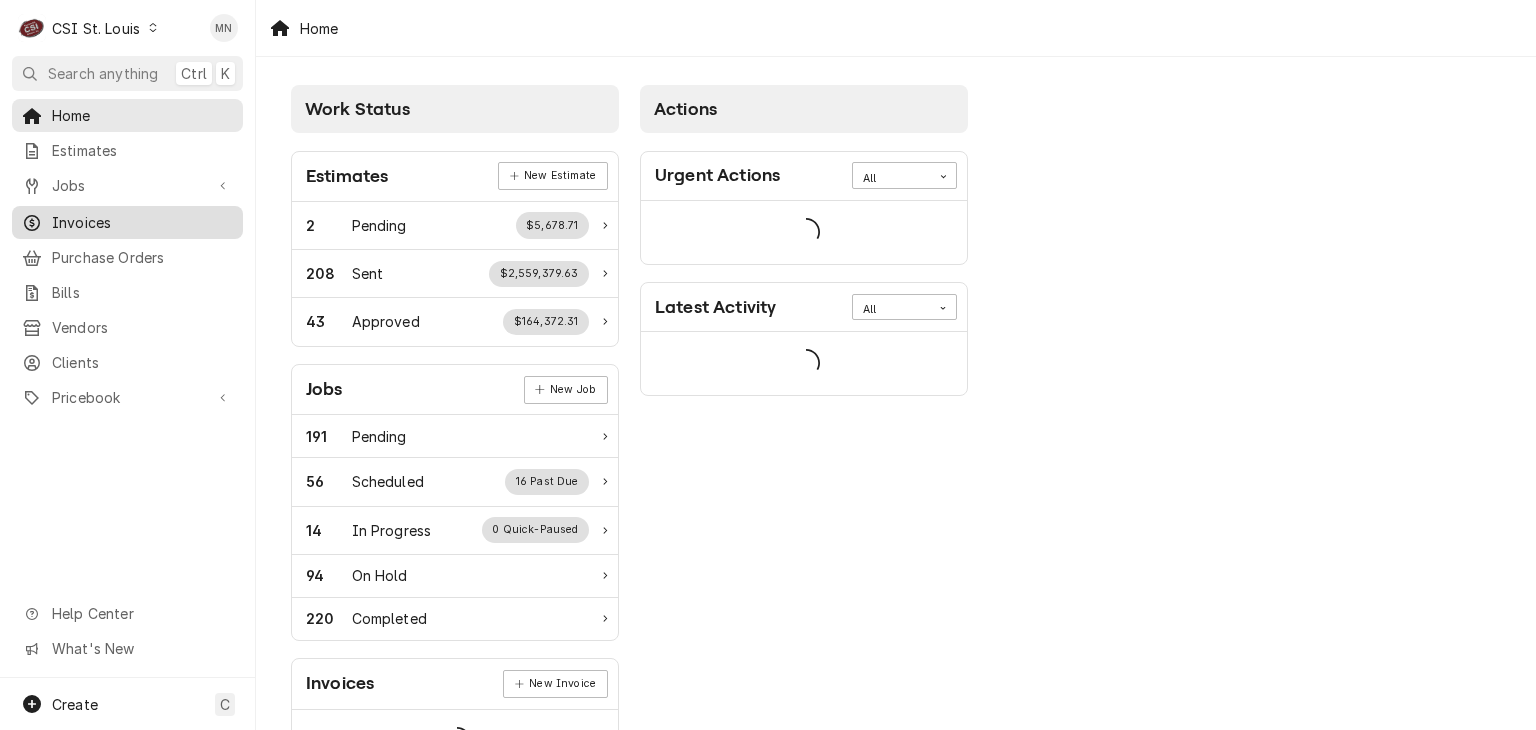 click on "Invoices" at bounding box center [142, 222] 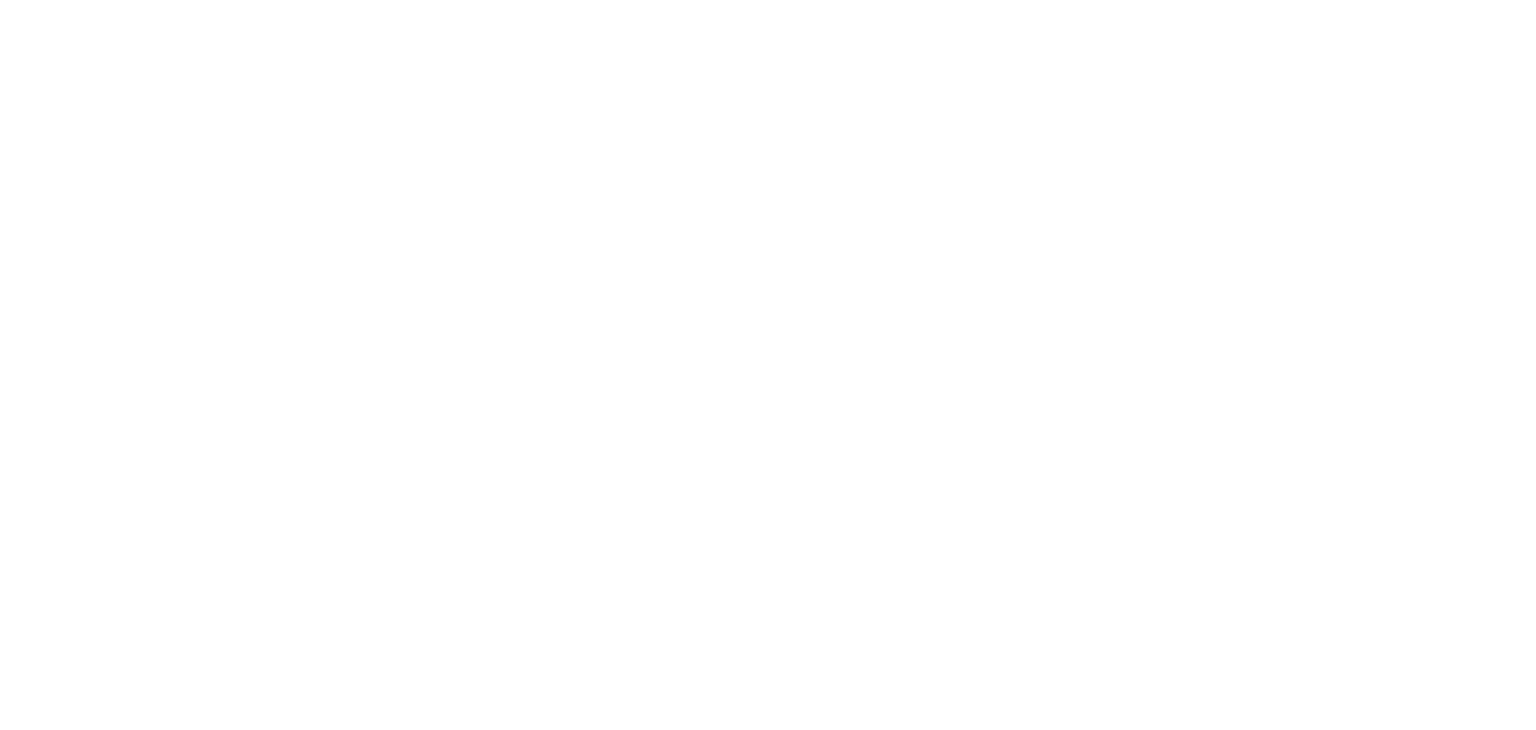 scroll, scrollTop: 0, scrollLeft: 0, axis: both 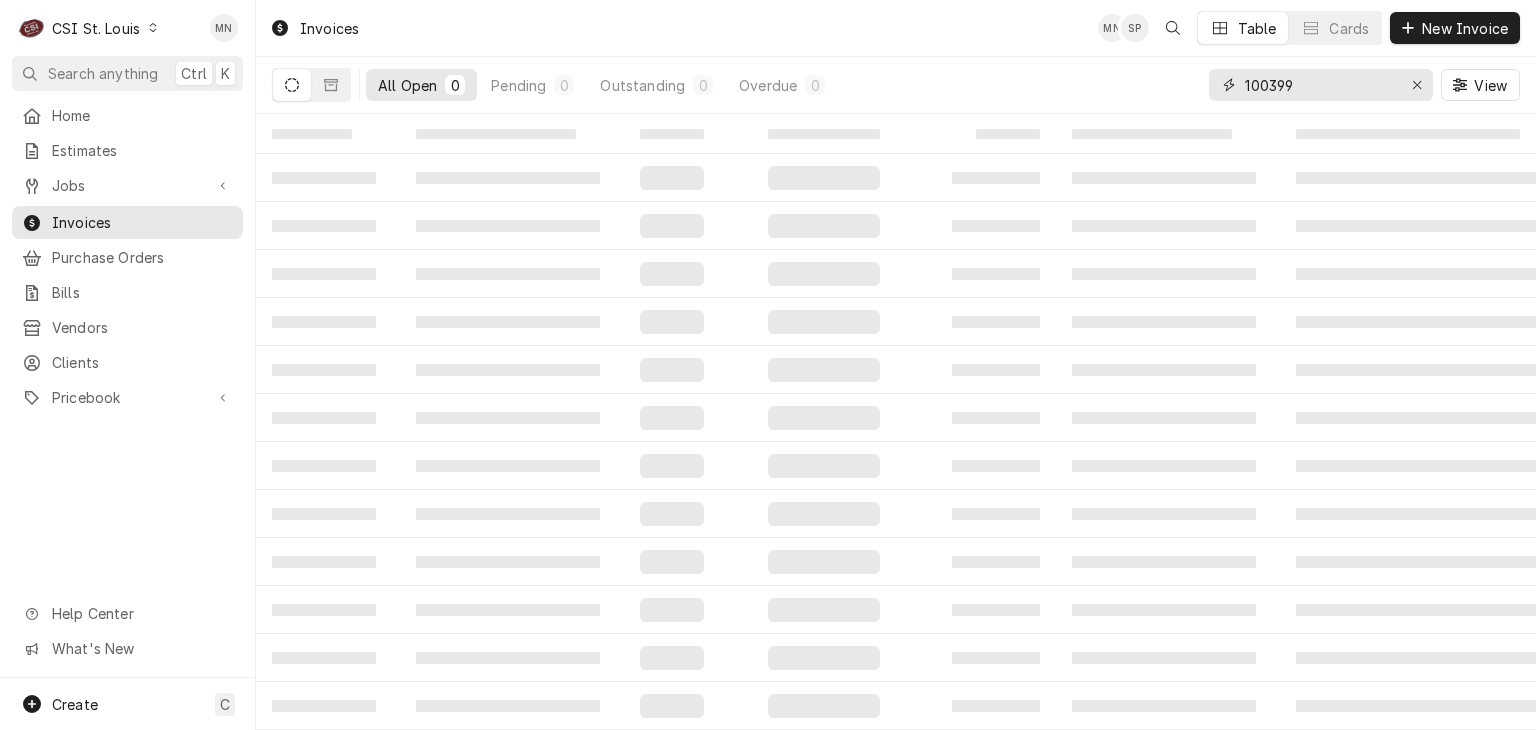 drag, startPoint x: 1316, startPoint y: 75, endPoint x: 1220, endPoint y: 67, distance: 96.332756 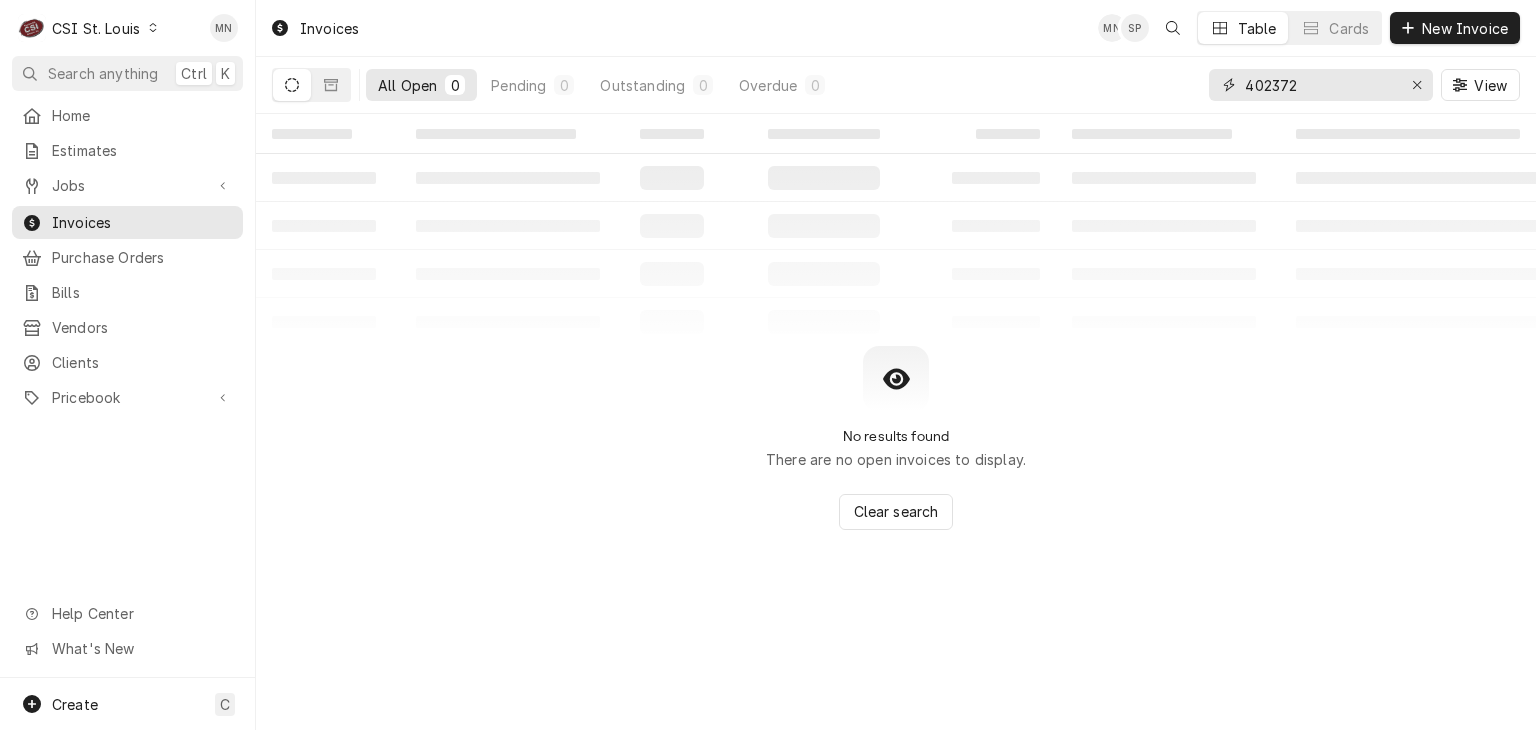 type on "402372" 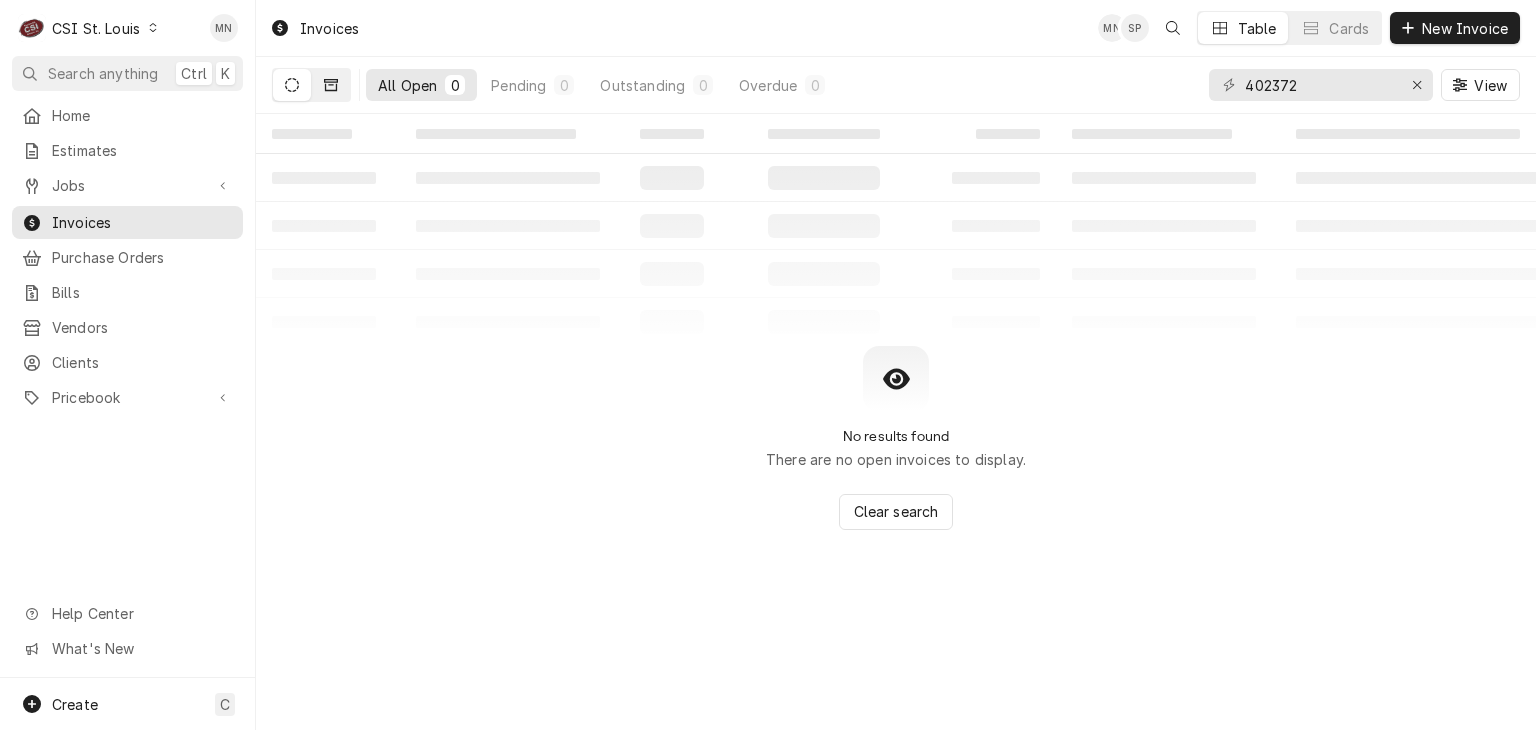 click 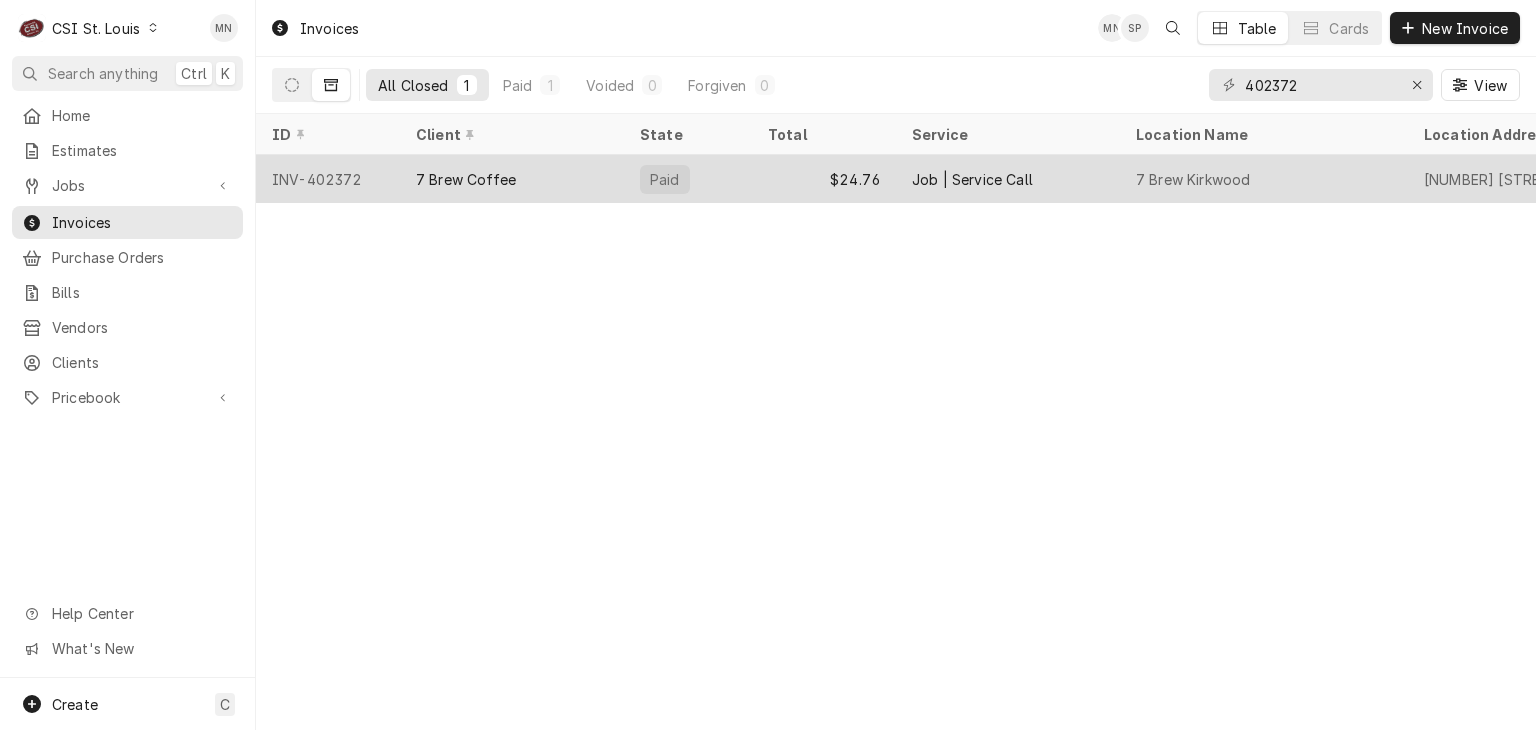 click on "7 Brew Coffee" at bounding box center (466, 179) 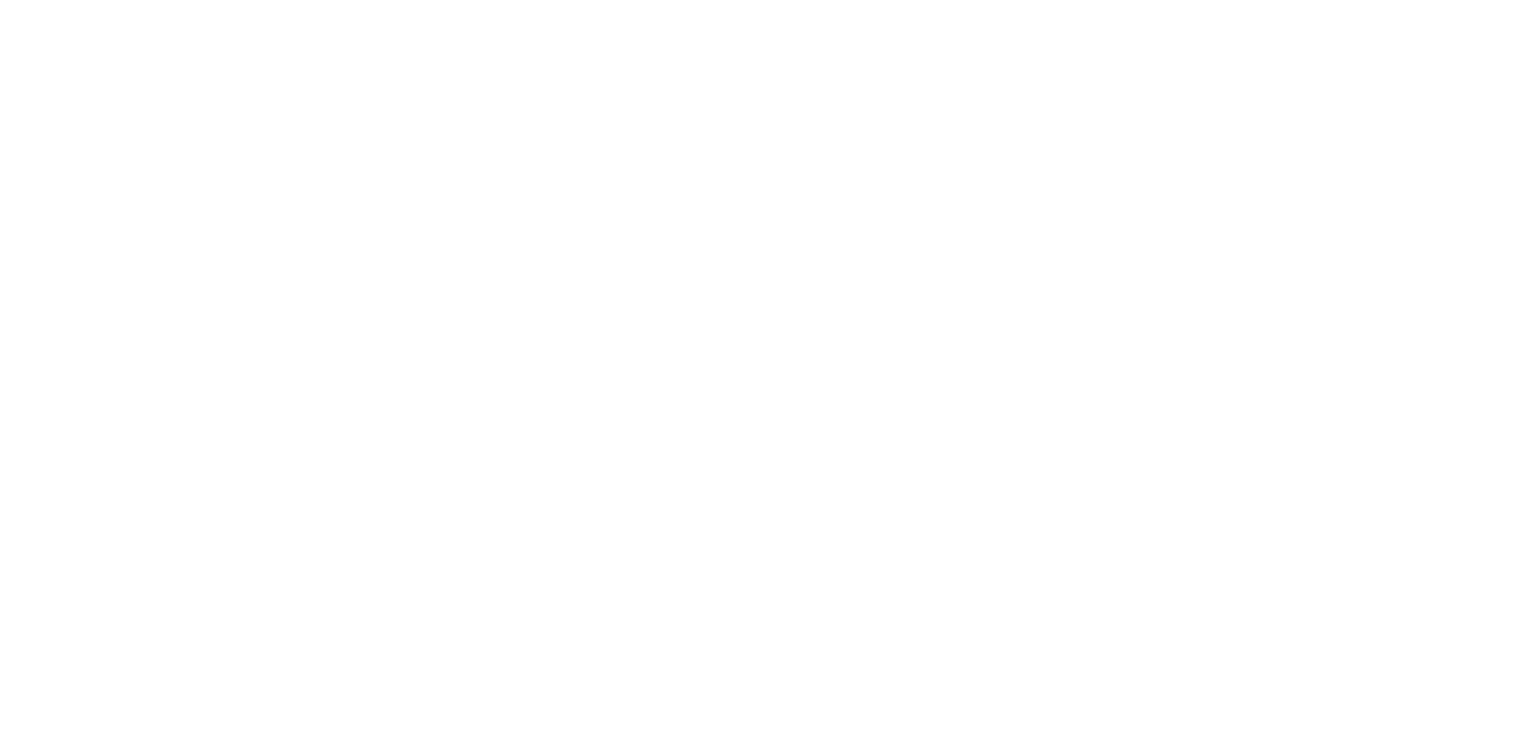 scroll, scrollTop: 0, scrollLeft: 0, axis: both 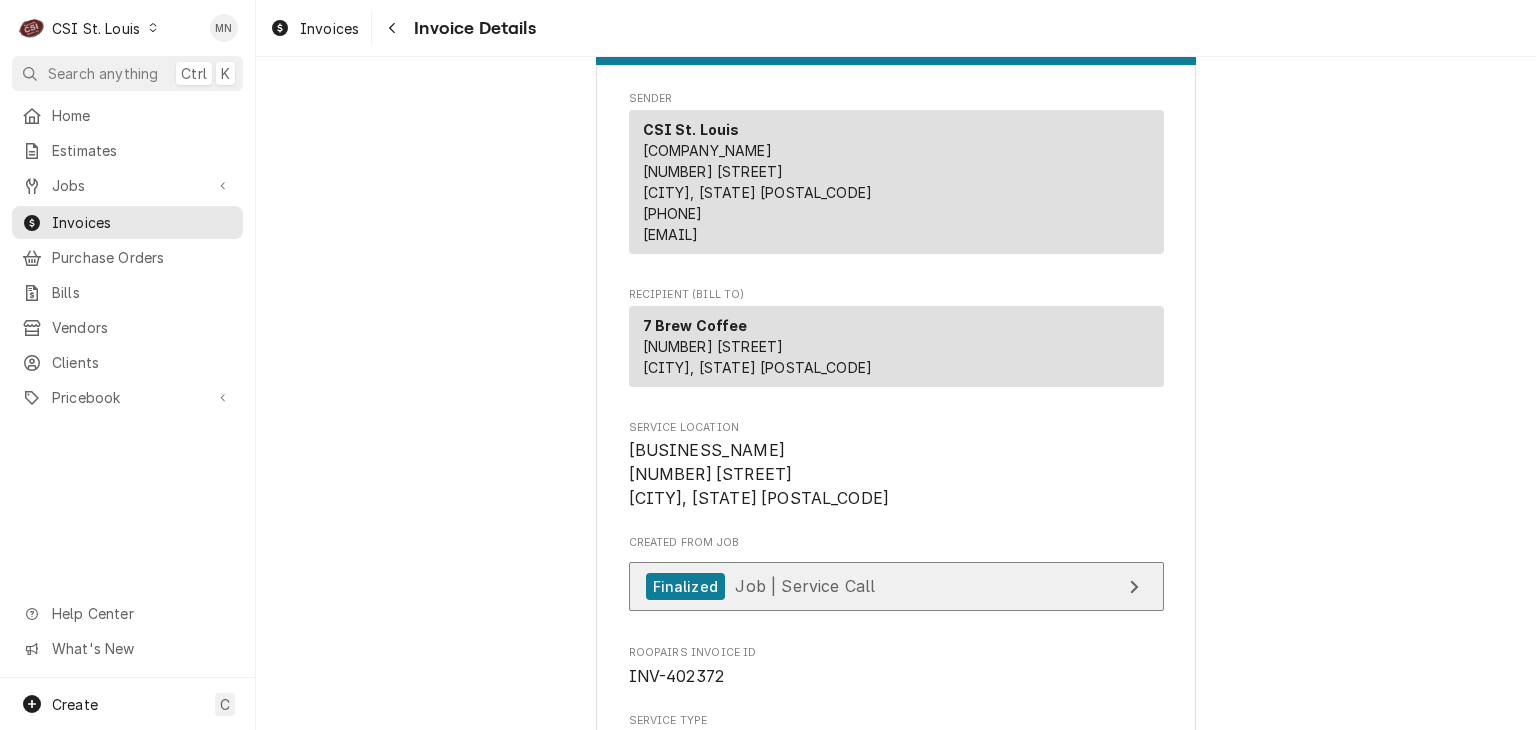click on "Finalized Job | Service Call" at bounding box center [896, 586] 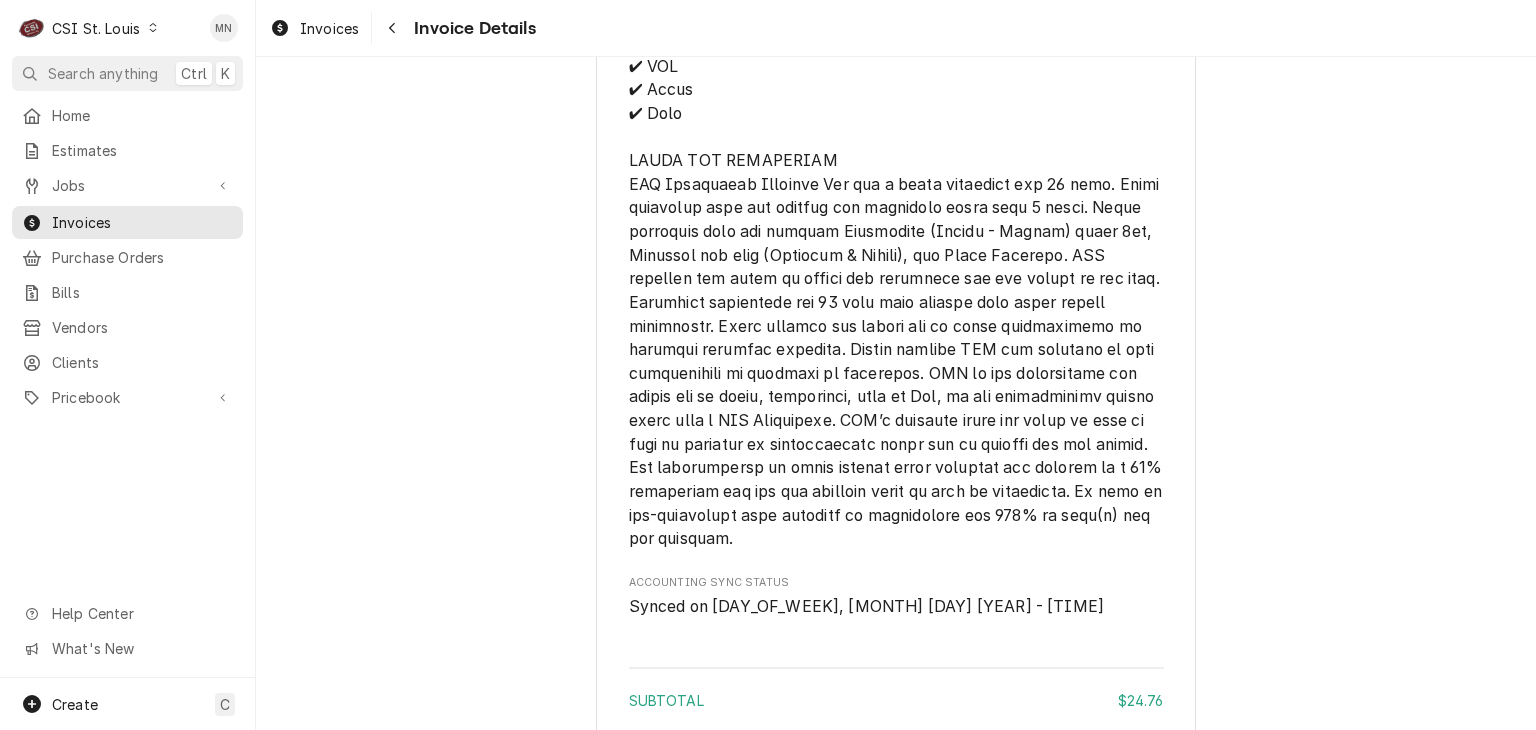 scroll, scrollTop: 3542, scrollLeft: 0, axis: vertical 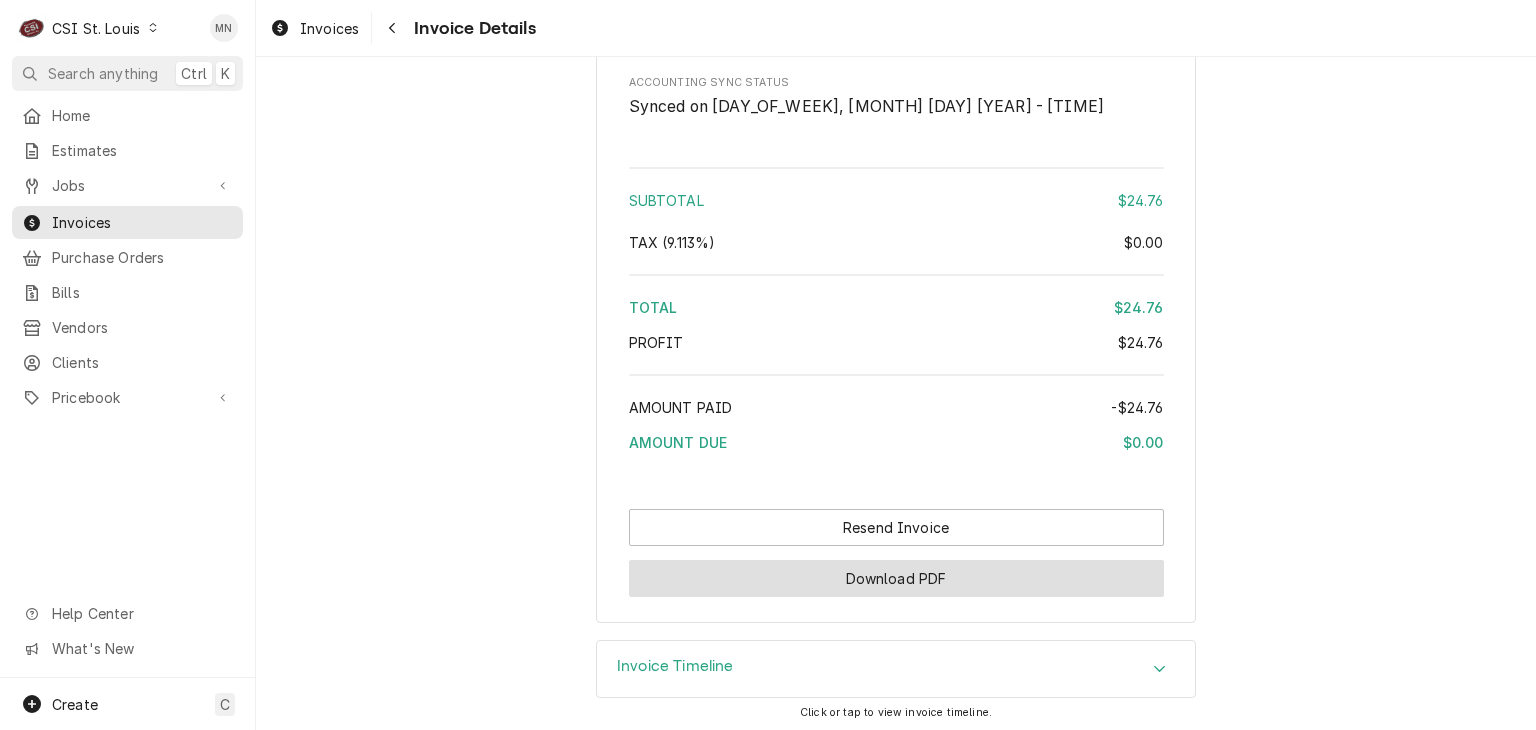 click on "Download PDF" at bounding box center [896, 578] 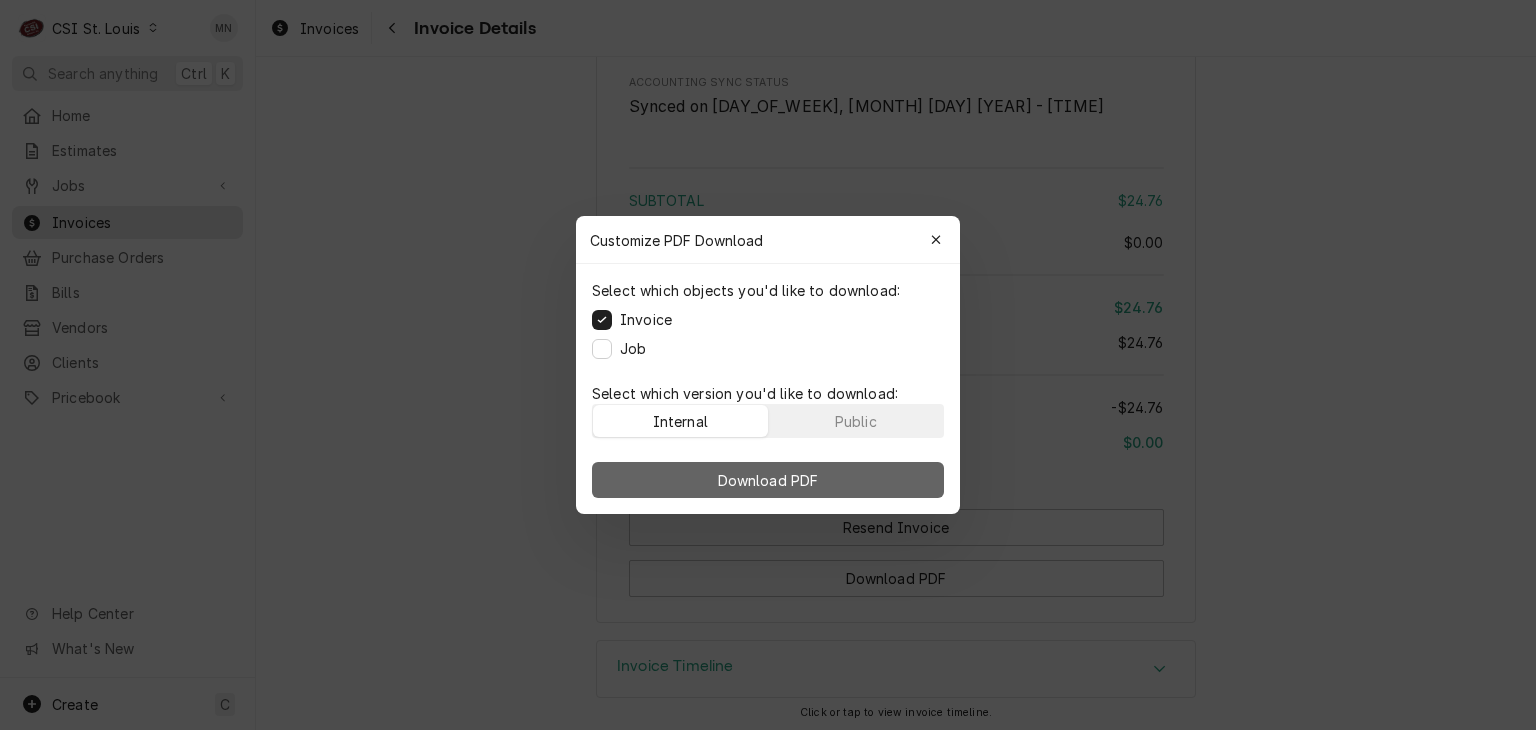 click on "Download PDF" at bounding box center (768, 480) 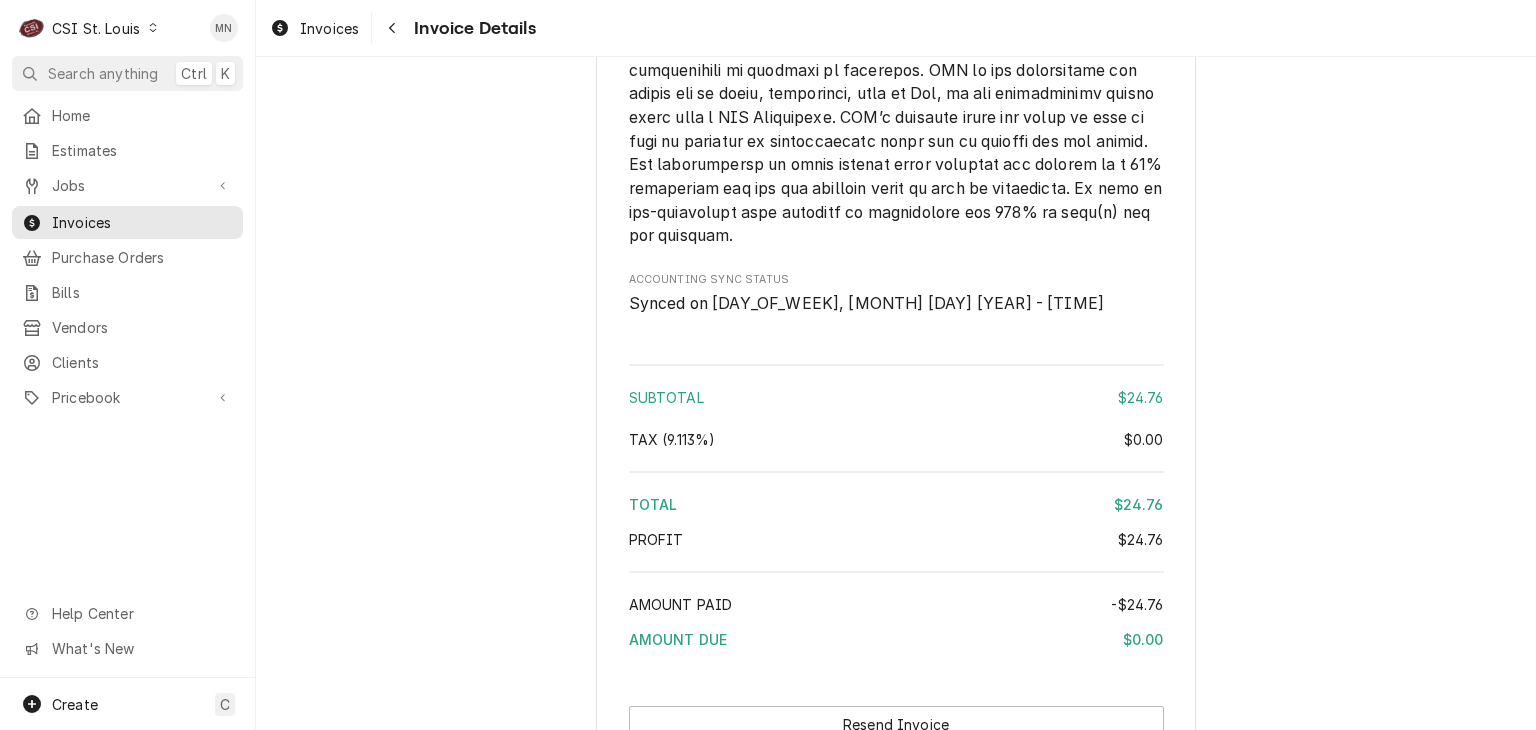 scroll, scrollTop: 3142, scrollLeft: 0, axis: vertical 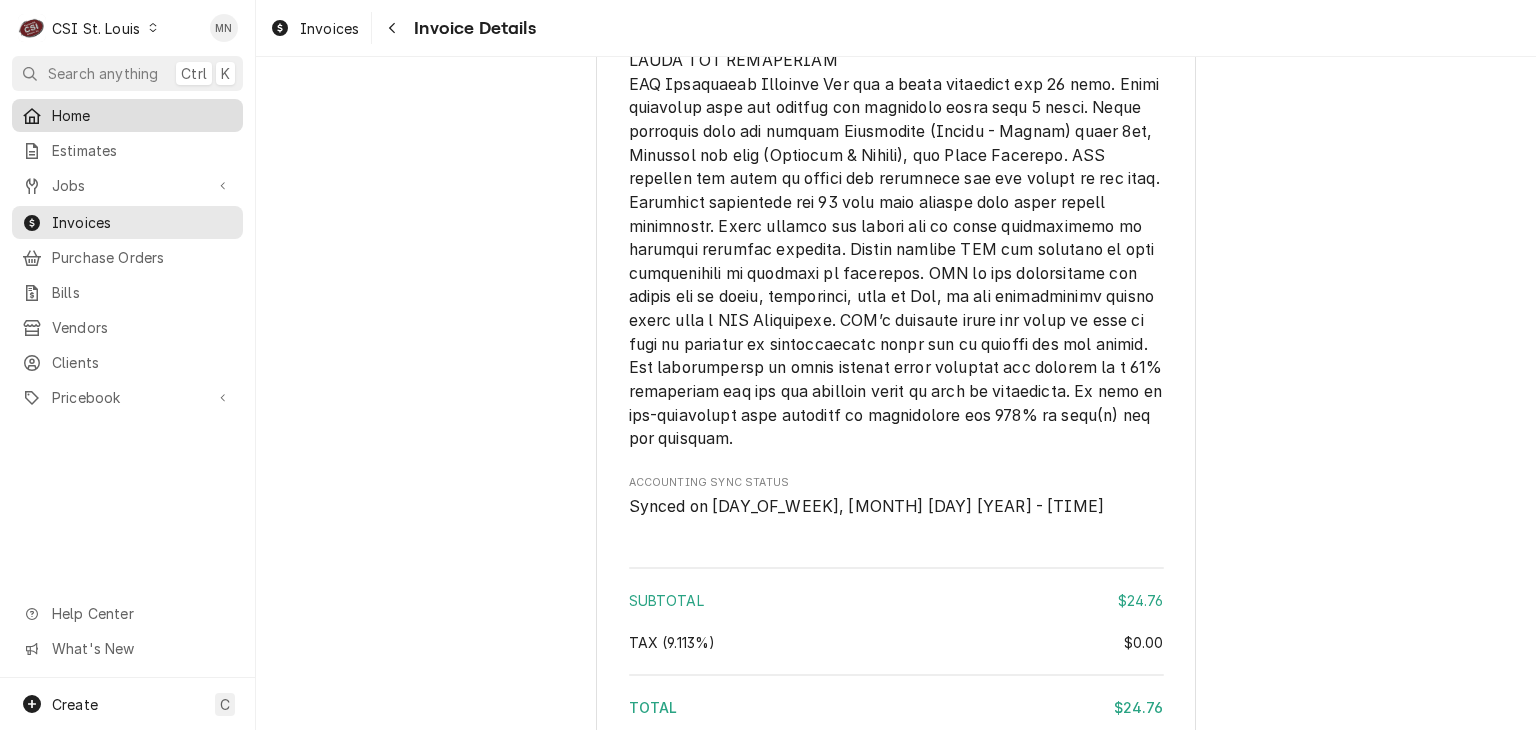 click on "Home" at bounding box center [142, 115] 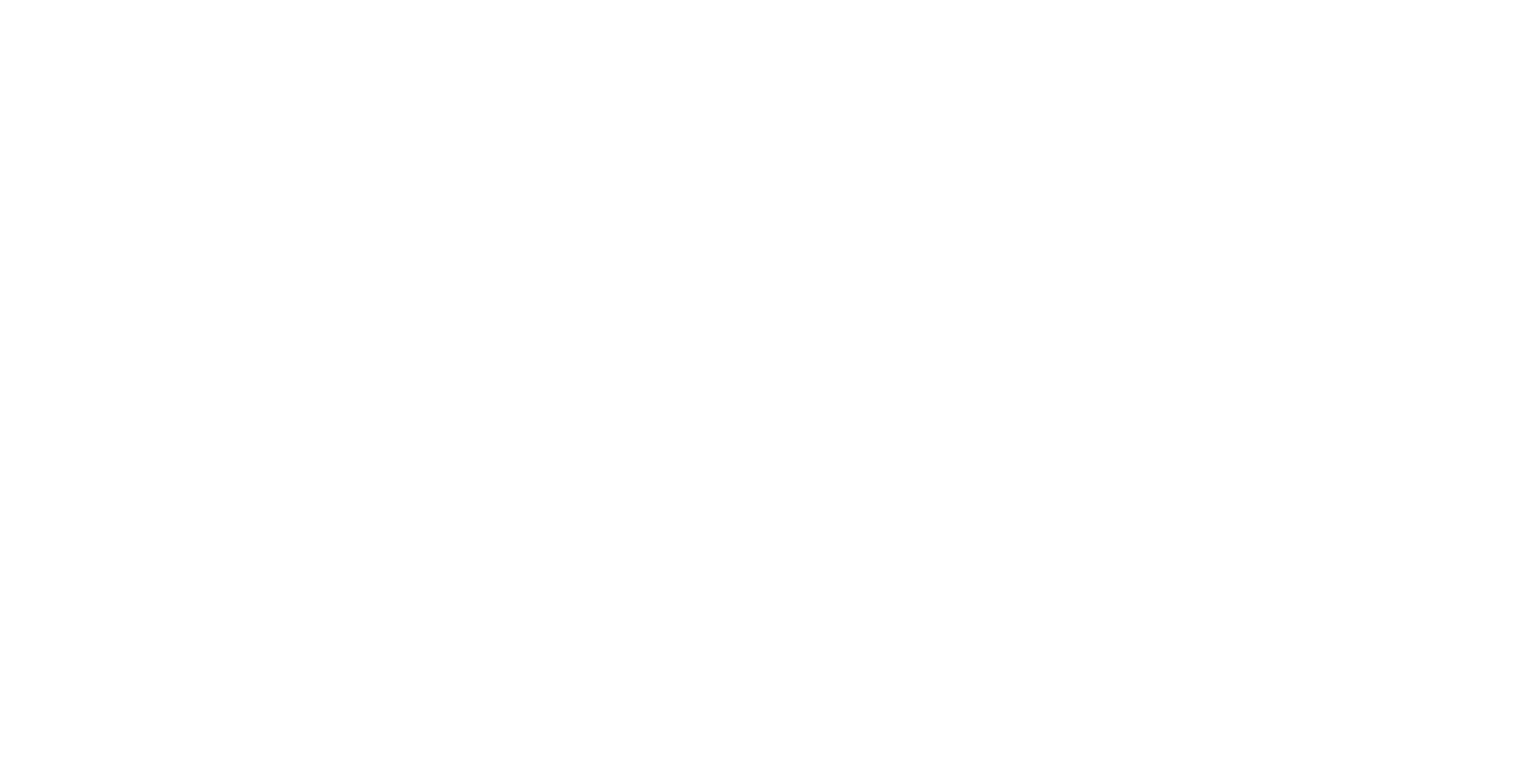 scroll, scrollTop: 0, scrollLeft: 0, axis: both 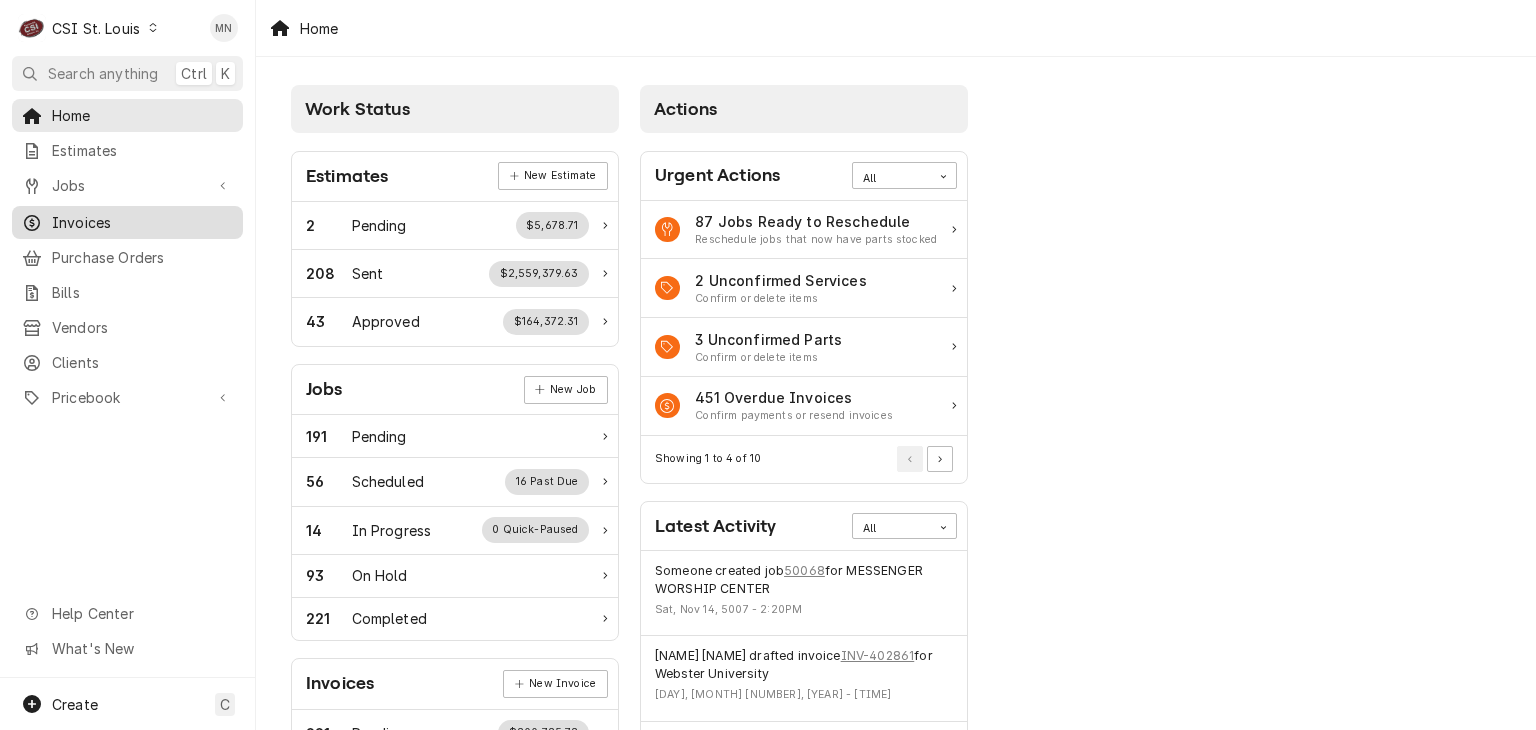 click on "Invoices" at bounding box center [142, 222] 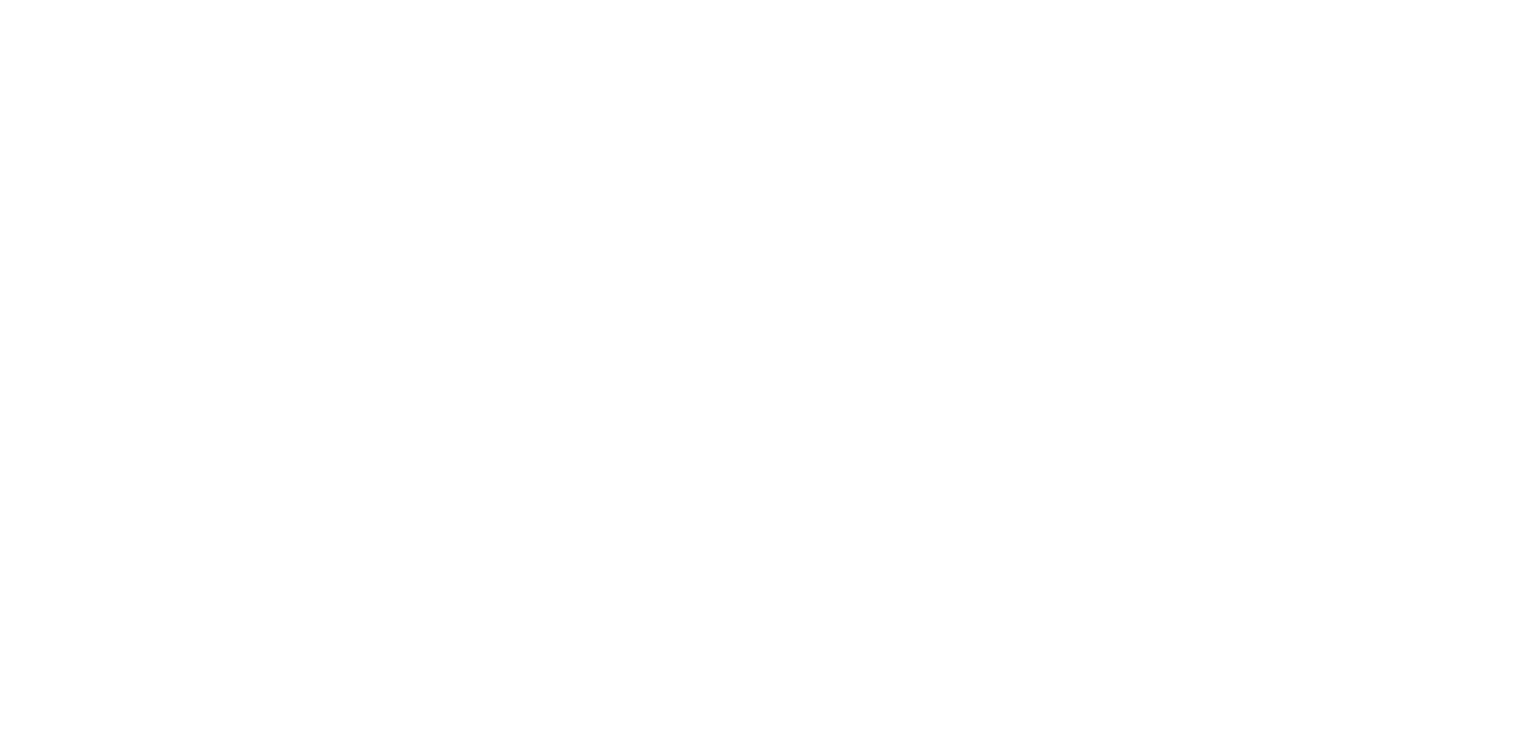 scroll, scrollTop: 0, scrollLeft: 0, axis: both 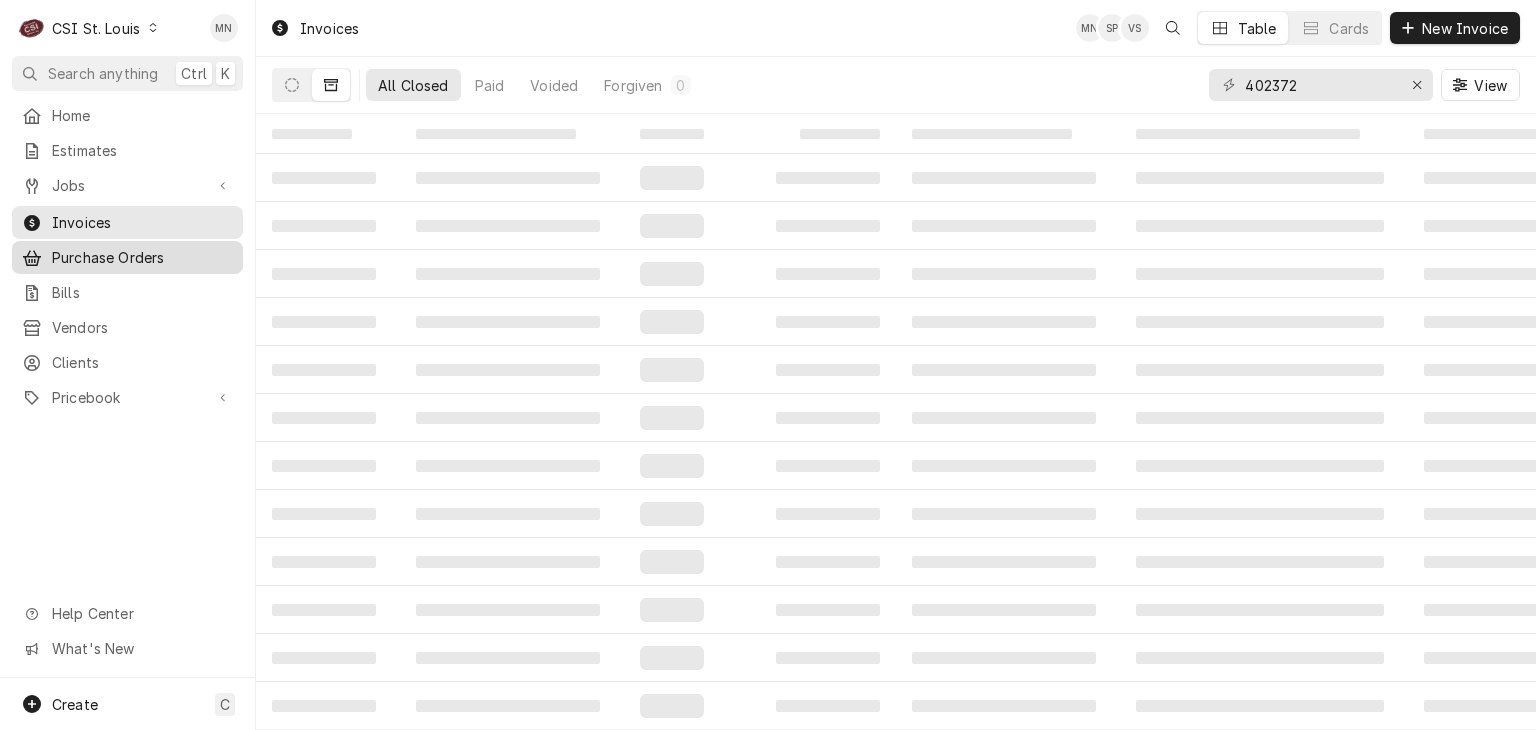 click on "Purchase Orders" at bounding box center [142, 257] 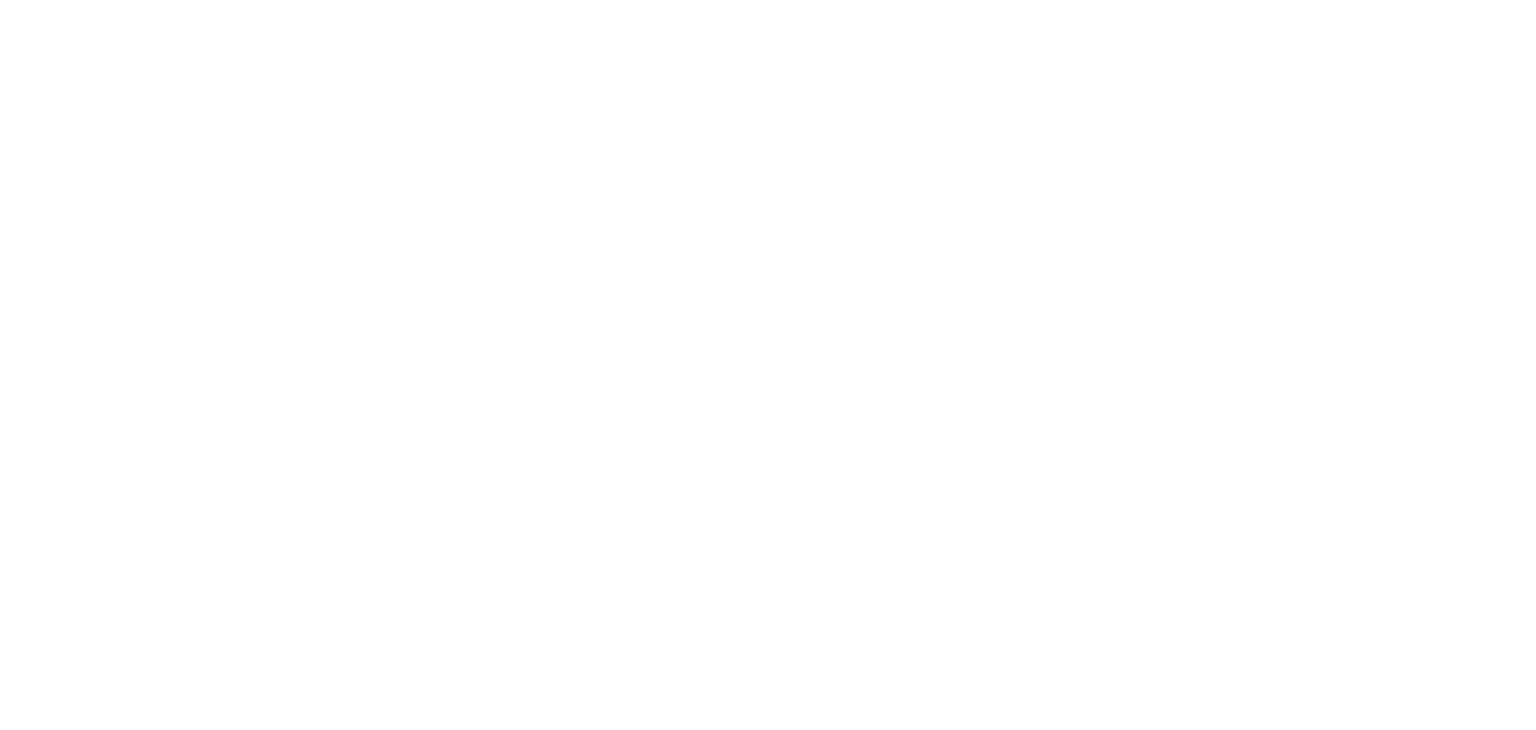 scroll, scrollTop: 0, scrollLeft: 0, axis: both 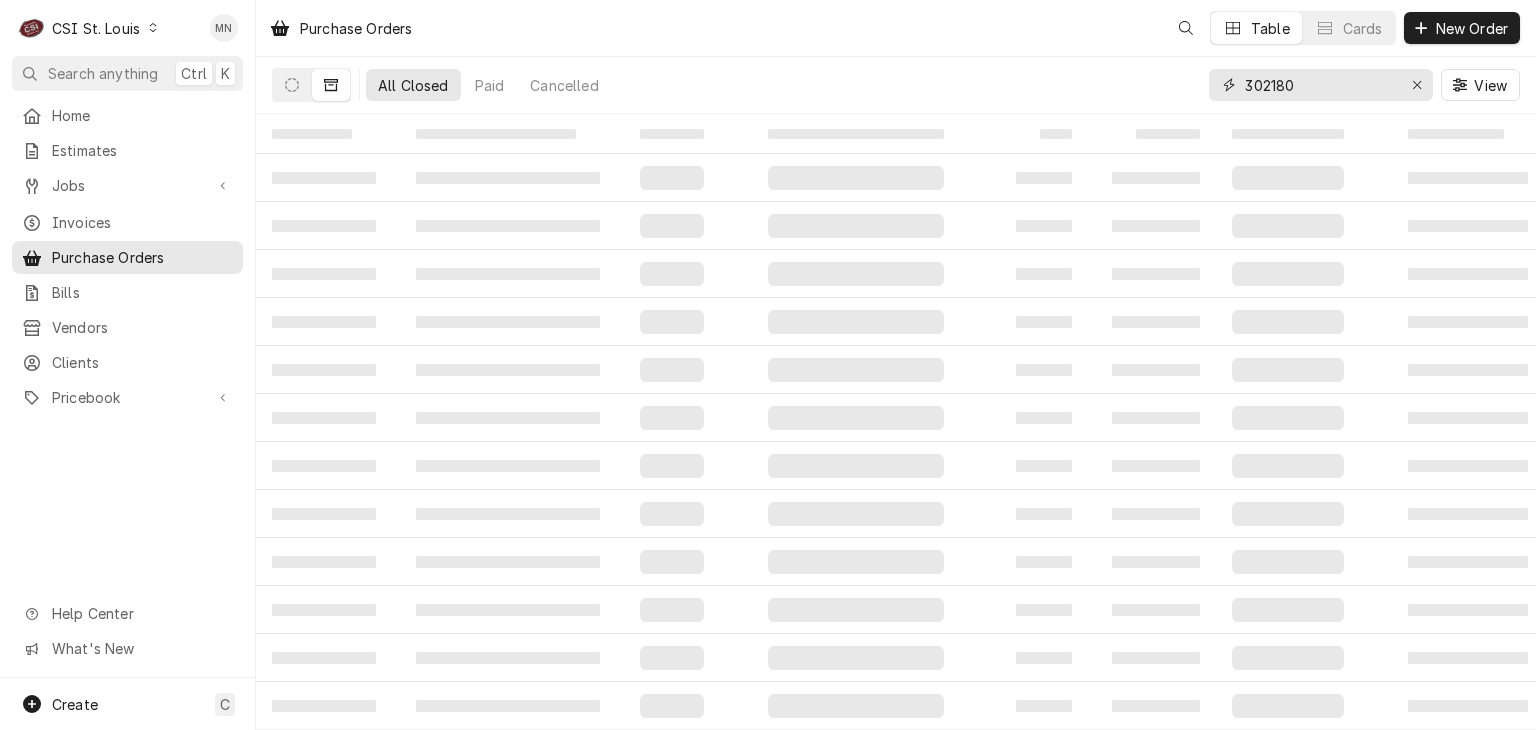 drag, startPoint x: 1328, startPoint y: 95, endPoint x: 1132, endPoint y: 85, distance: 196.25494 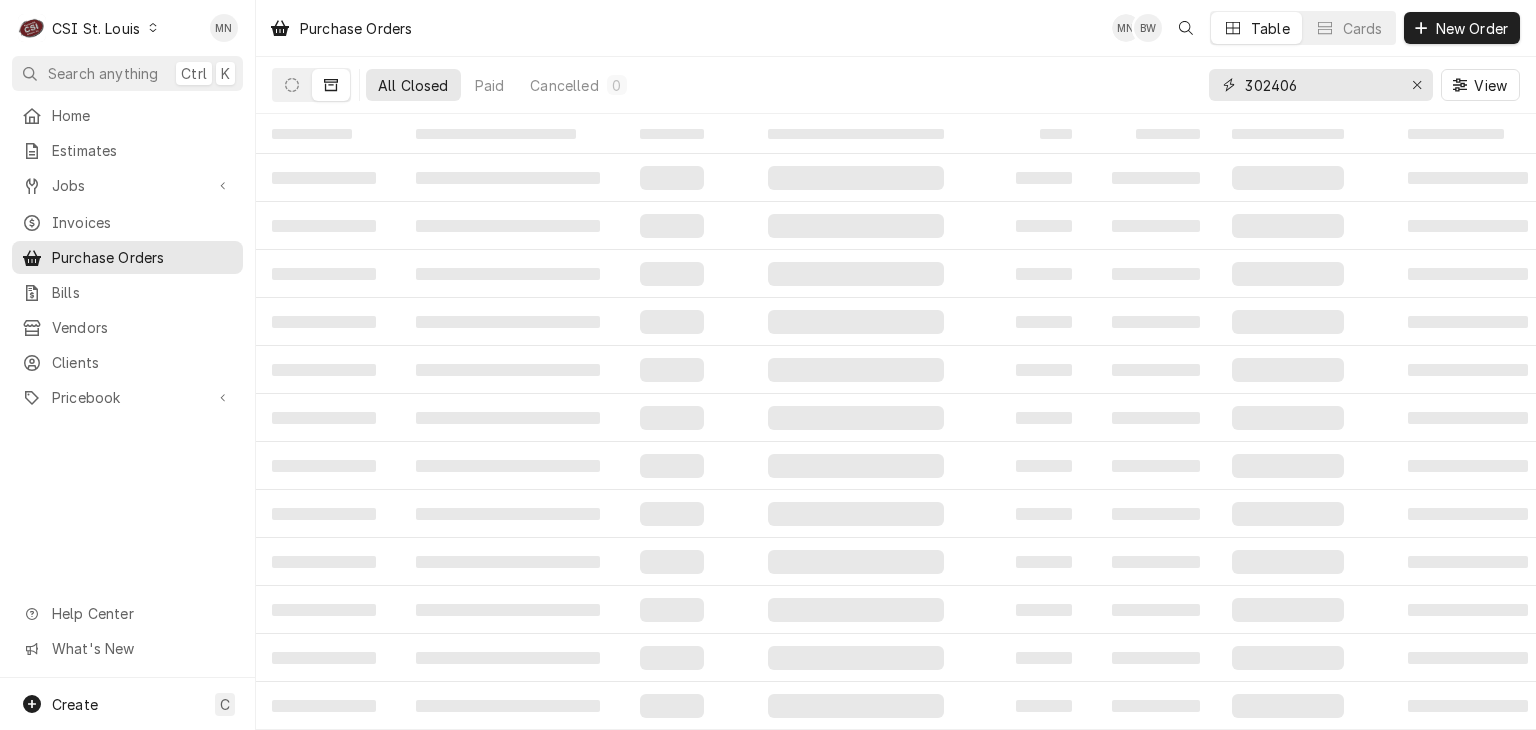 type on "302406" 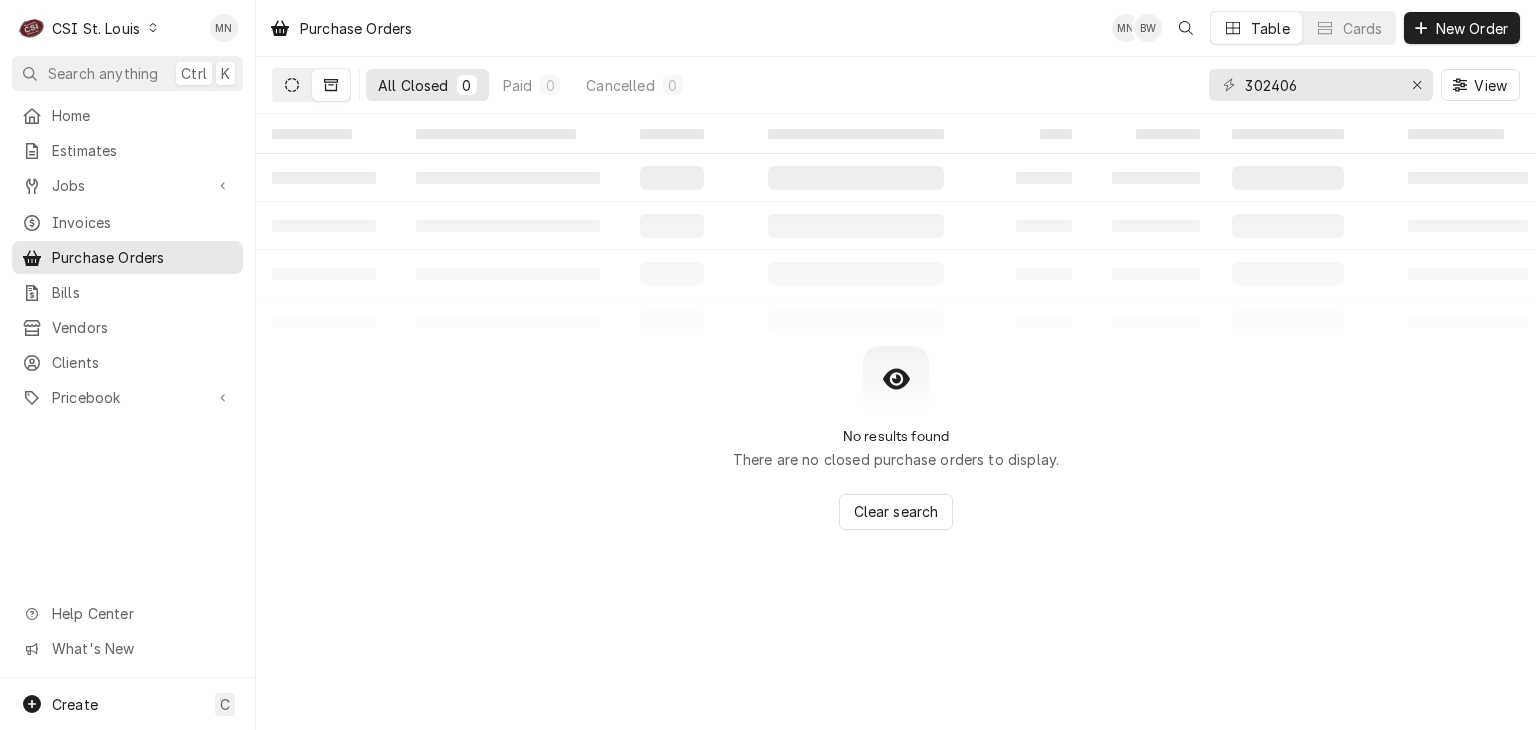 click at bounding box center [292, 85] 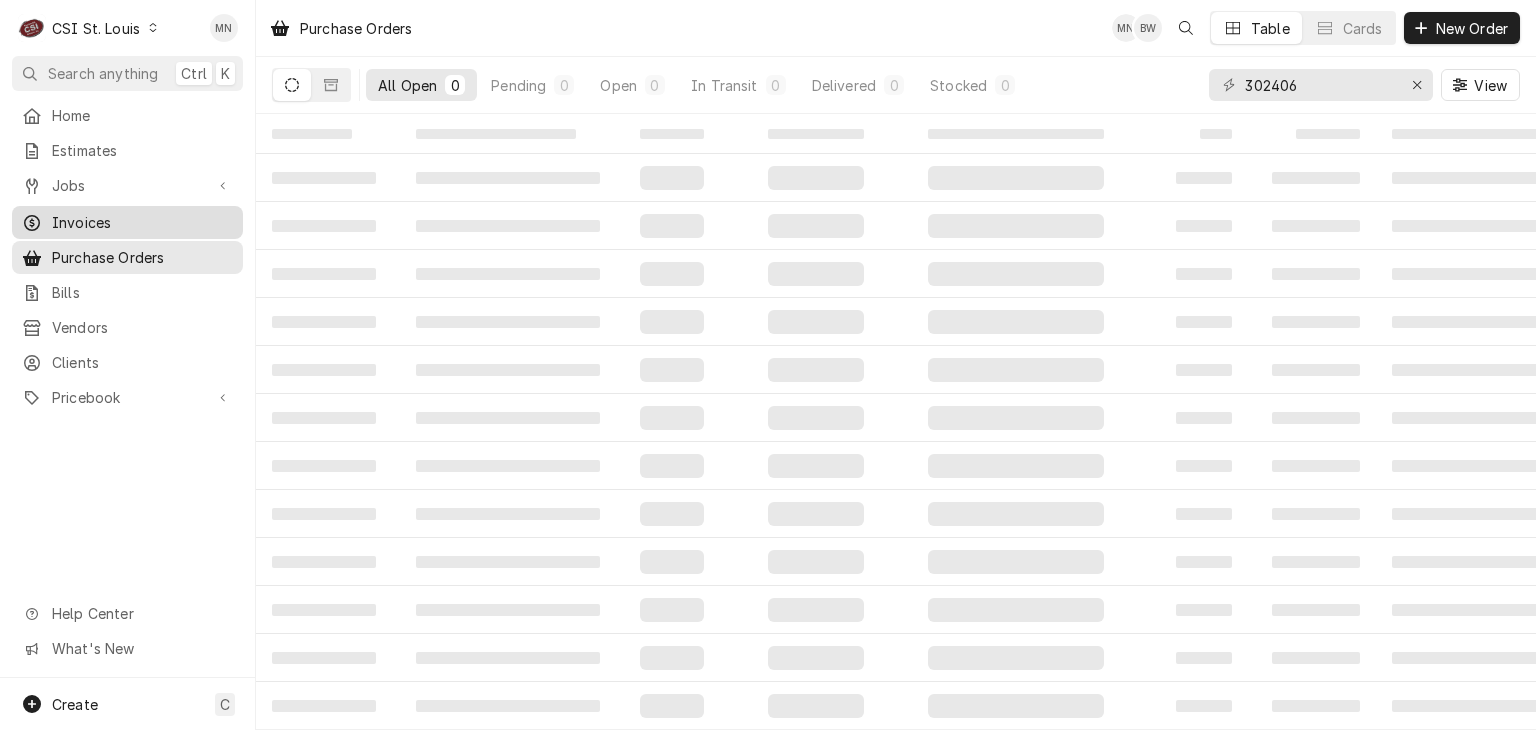 click on "Invoices" at bounding box center (142, 222) 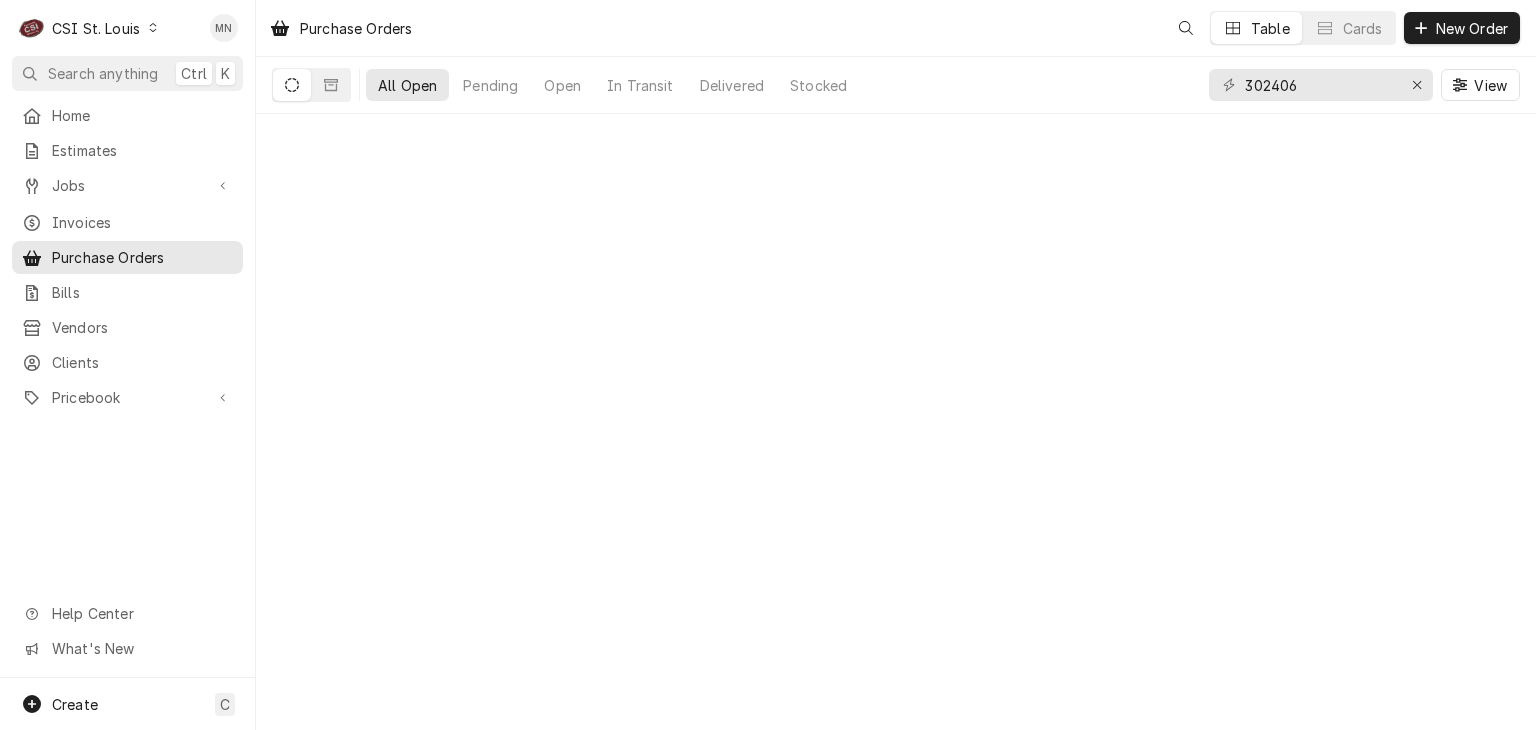 scroll, scrollTop: 0, scrollLeft: 0, axis: both 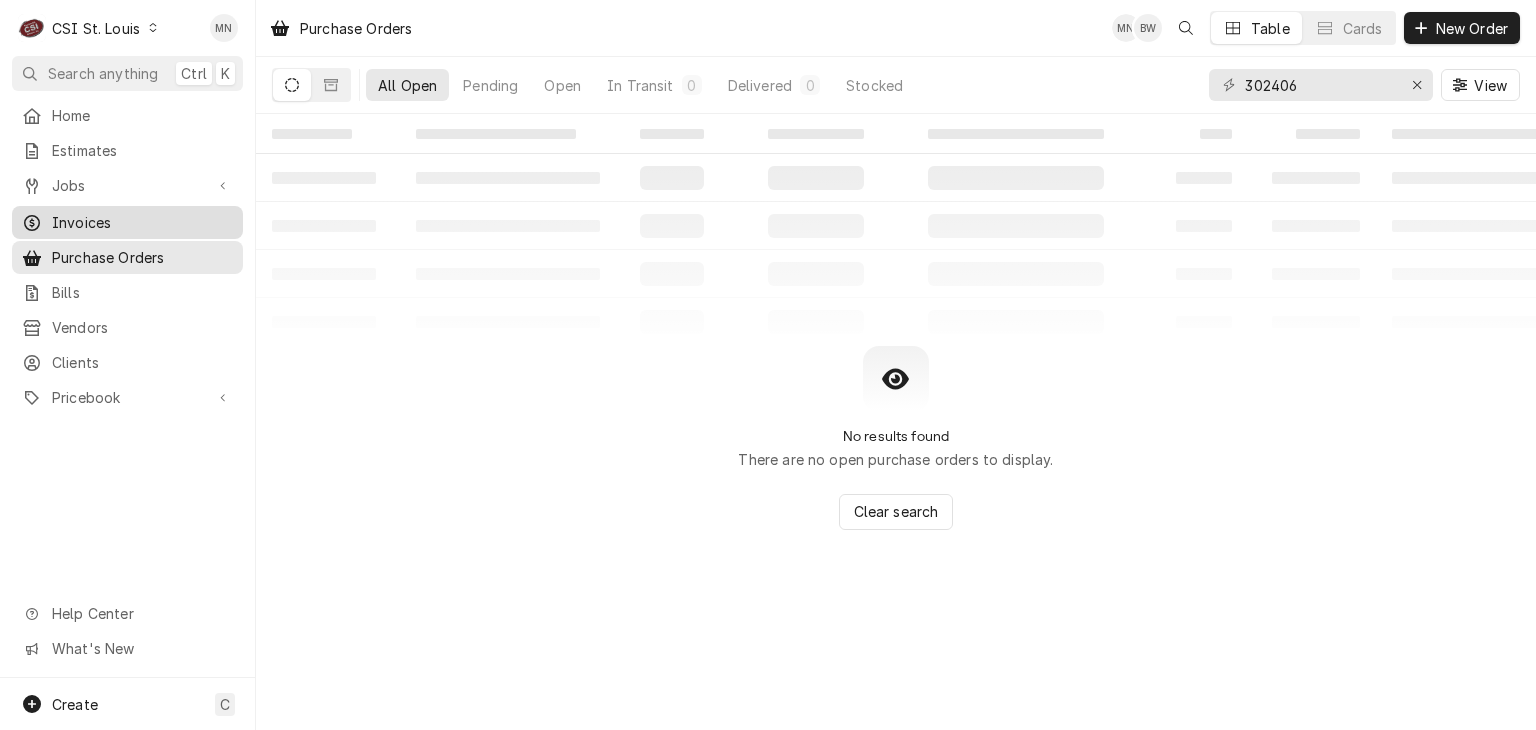 click on "Invoices" at bounding box center [142, 222] 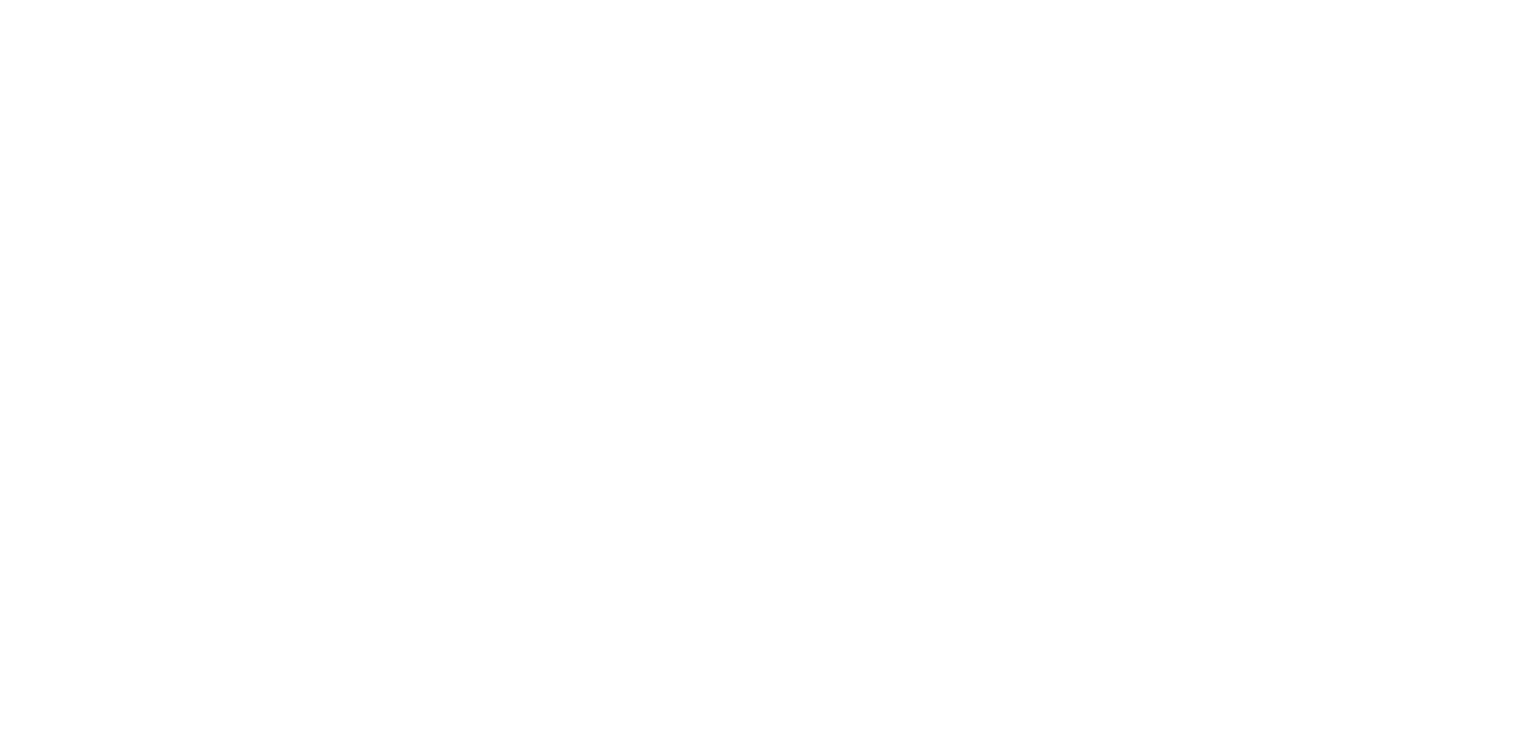 scroll, scrollTop: 0, scrollLeft: 0, axis: both 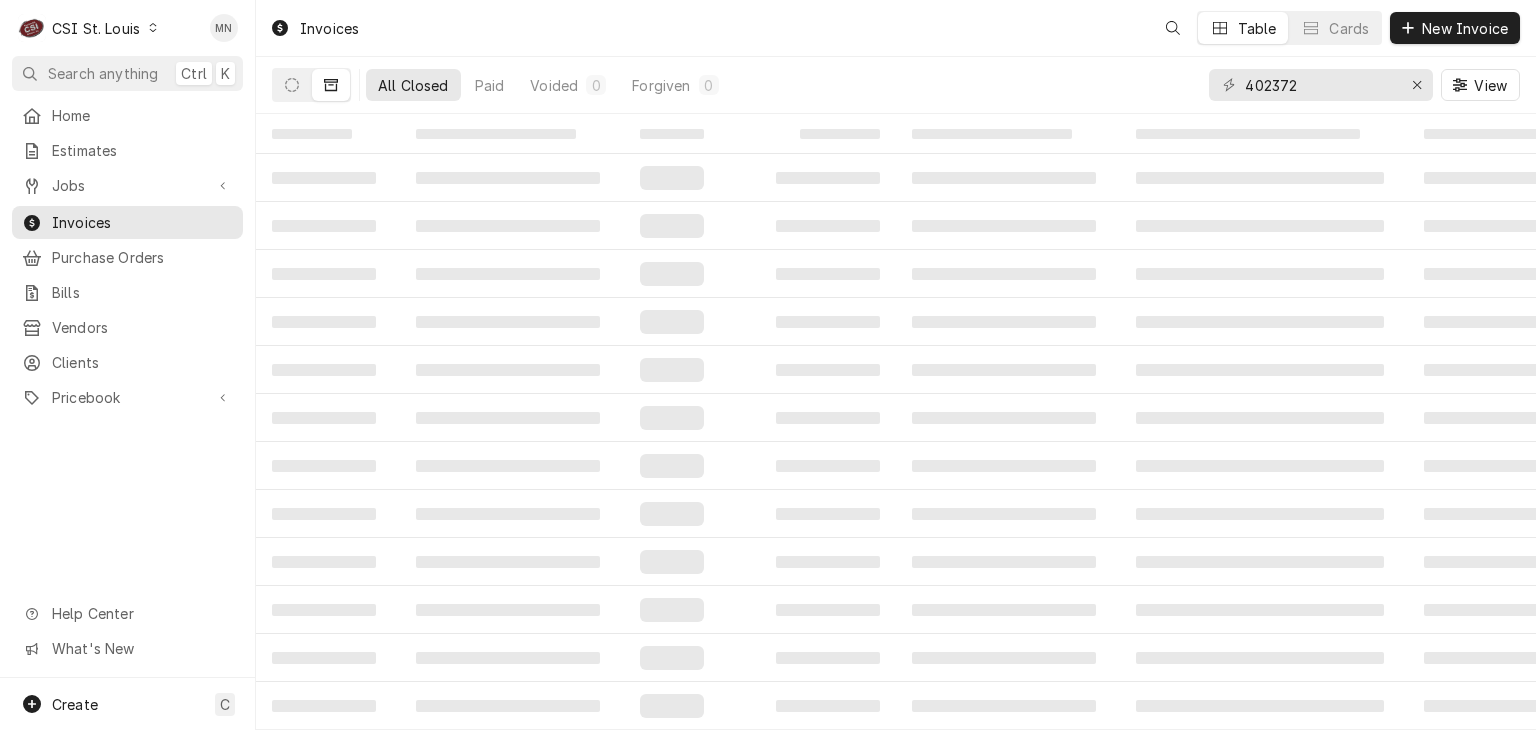 click on "CSI St. Louis" at bounding box center (96, 28) 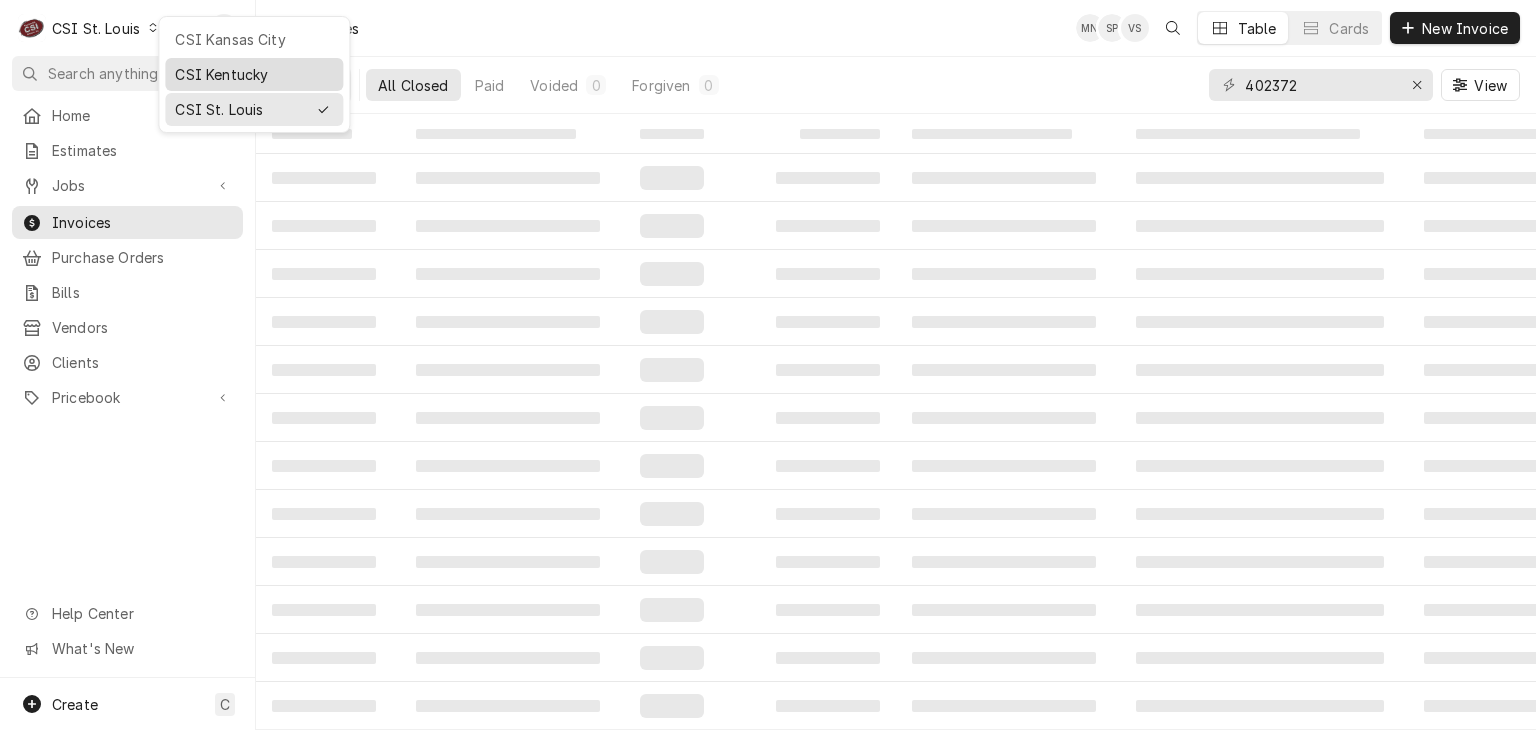 click on "CSI Kentucky" at bounding box center (254, 74) 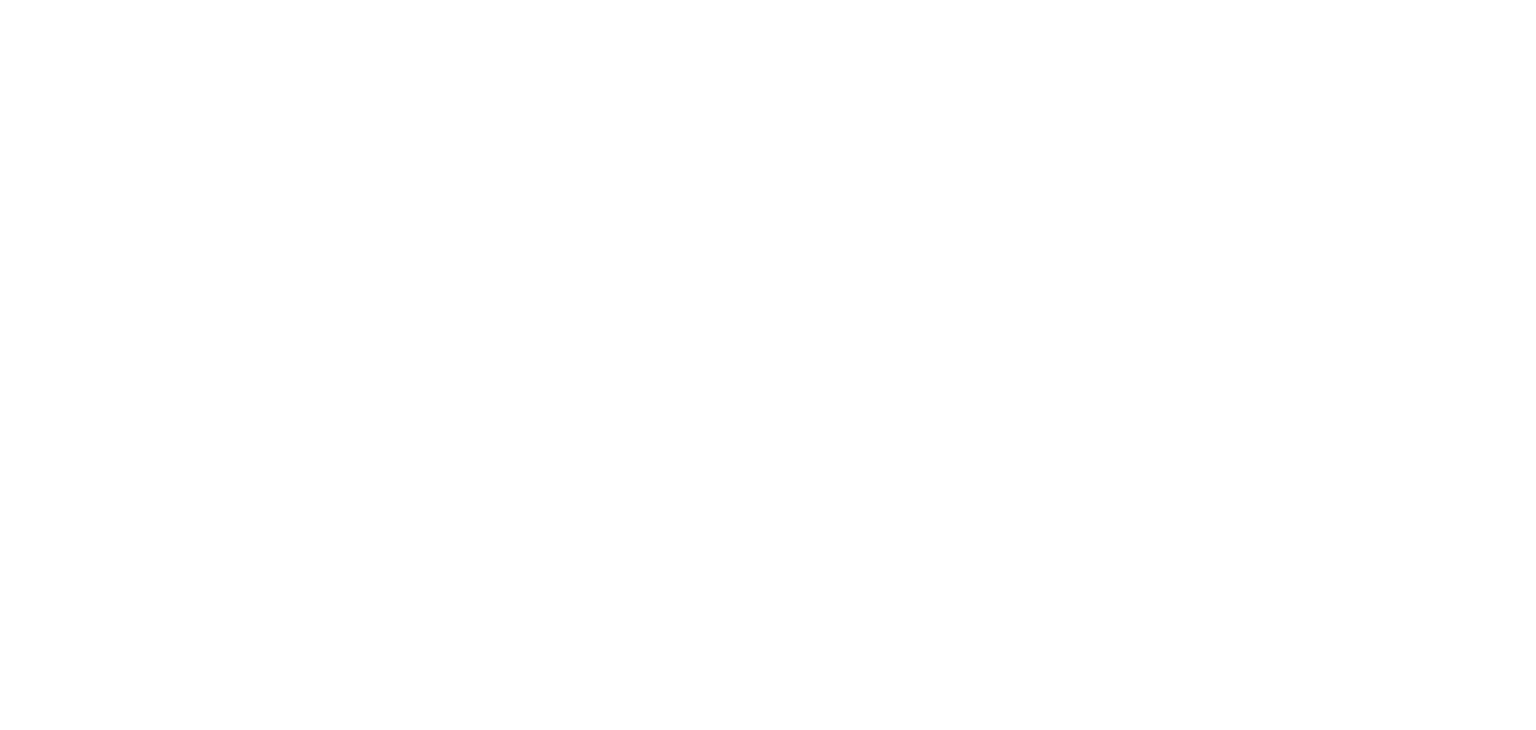 scroll, scrollTop: 0, scrollLeft: 0, axis: both 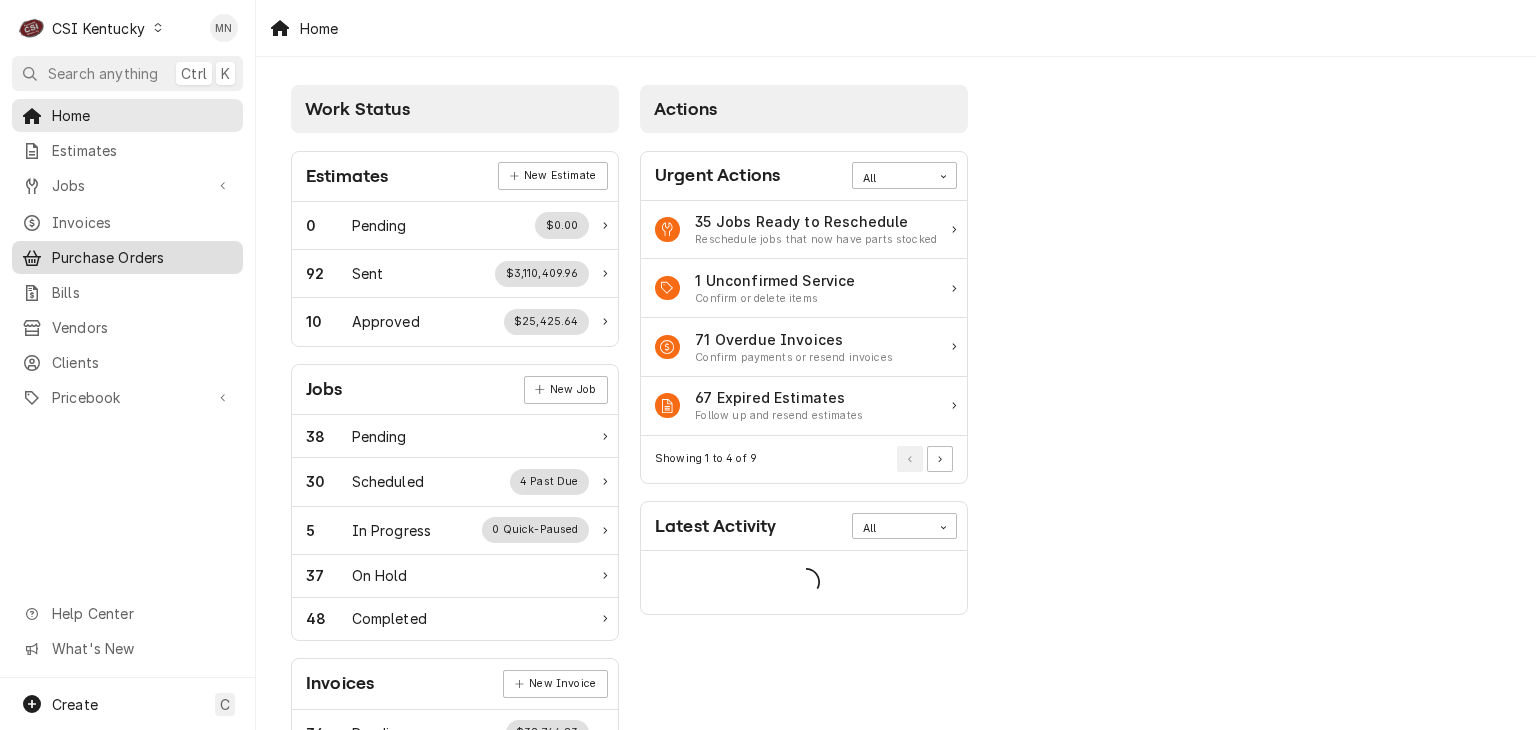 click on "Purchase Orders" at bounding box center (142, 257) 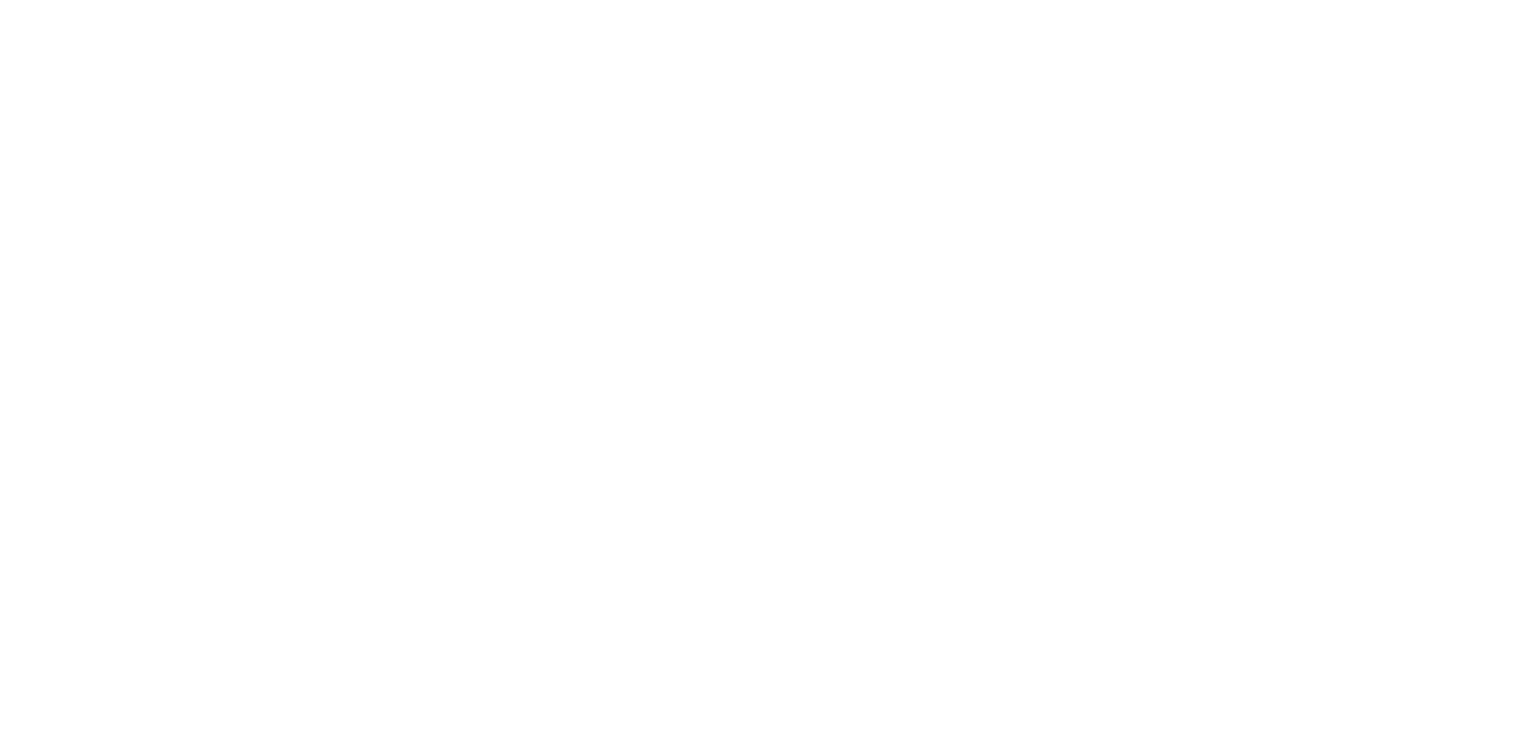 scroll, scrollTop: 0, scrollLeft: 0, axis: both 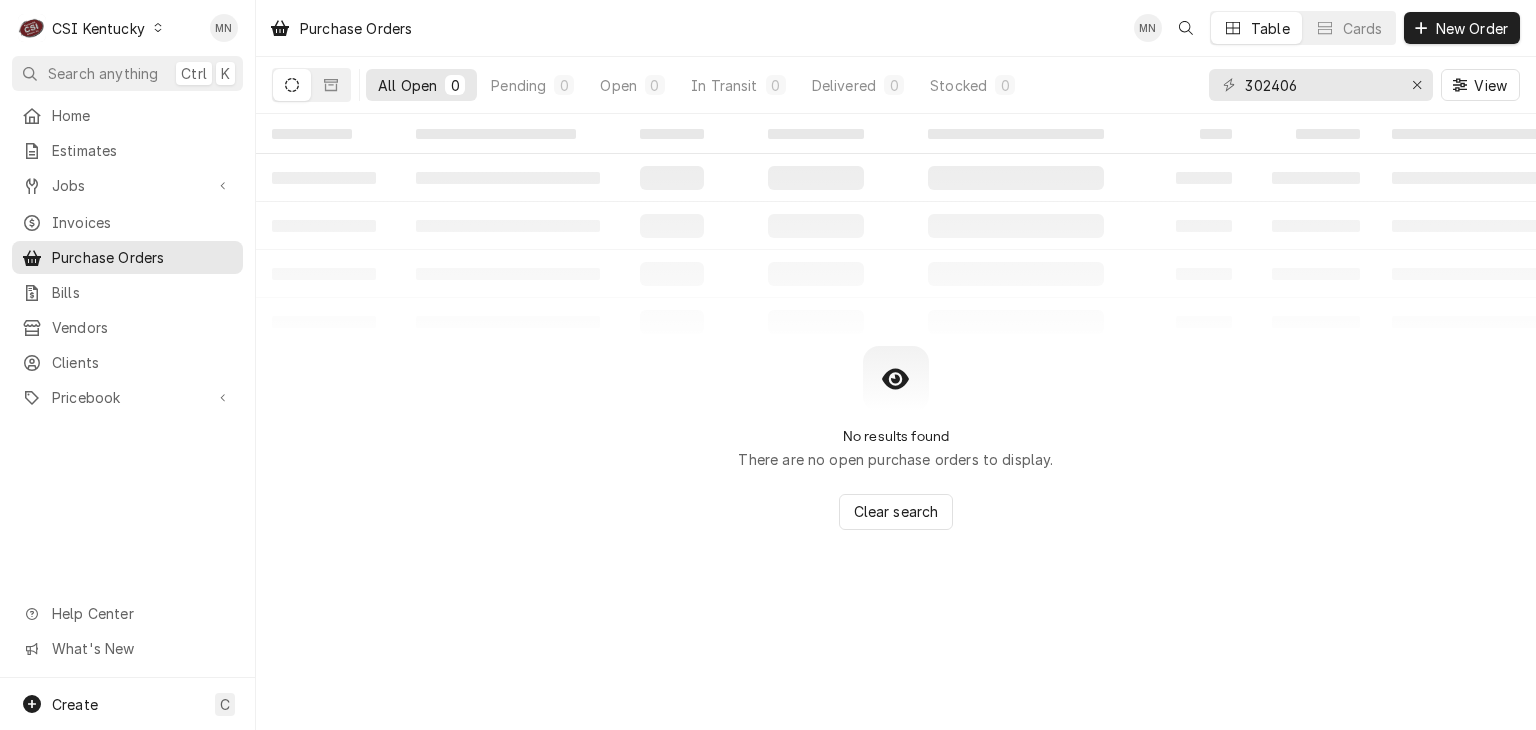 click on "302406 View" at bounding box center (1364, 85) 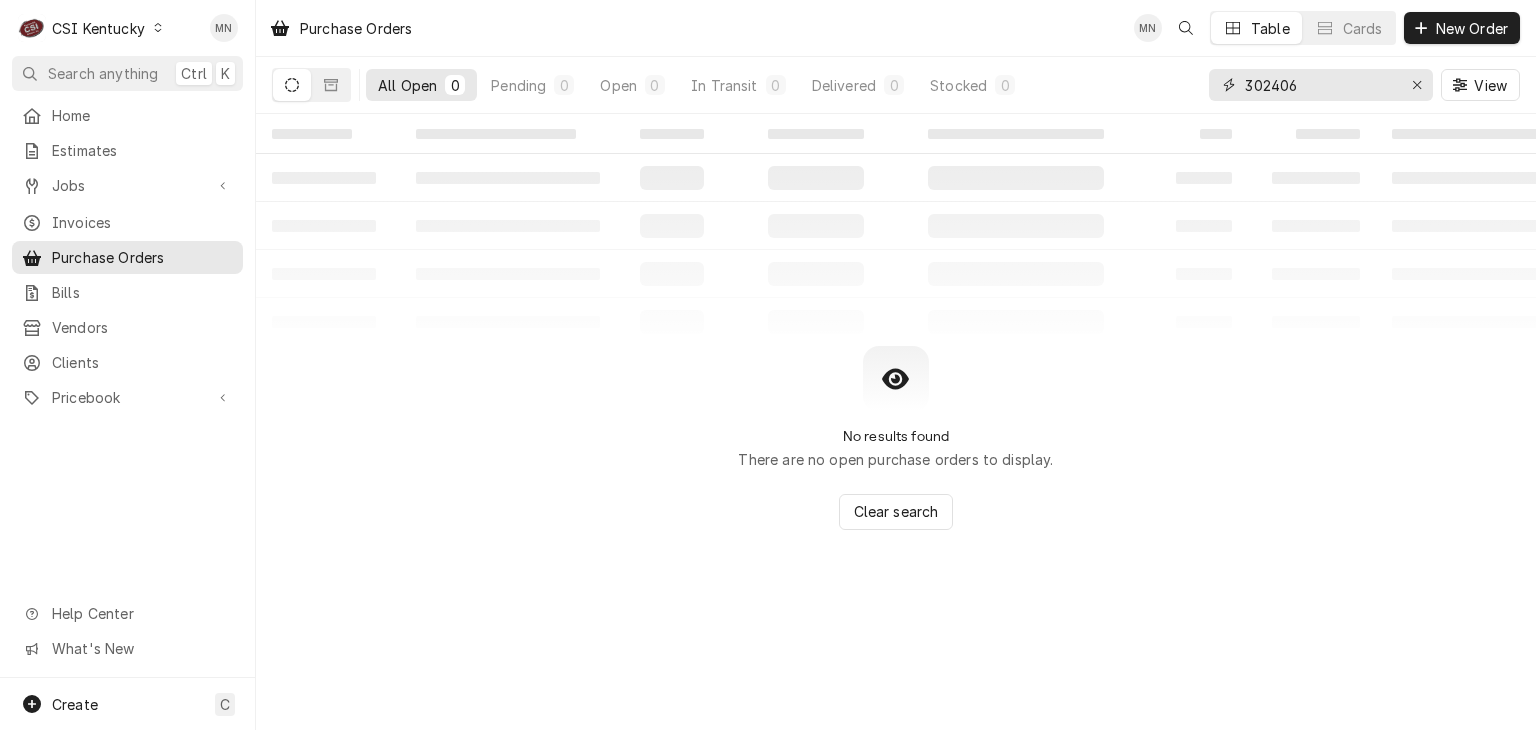 drag, startPoint x: 1327, startPoint y: 92, endPoint x: 1181, endPoint y: 82, distance: 146.34207 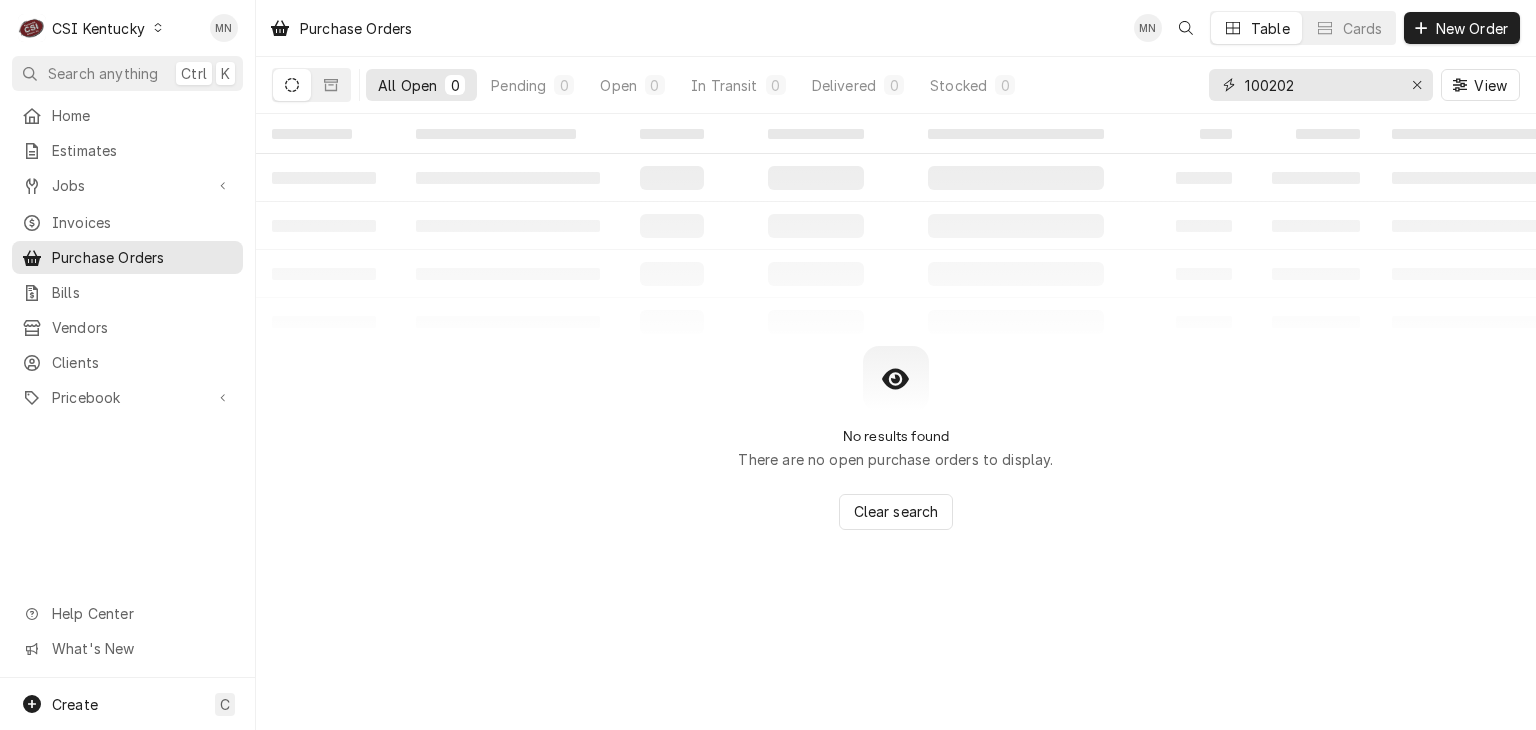 type on "100202" 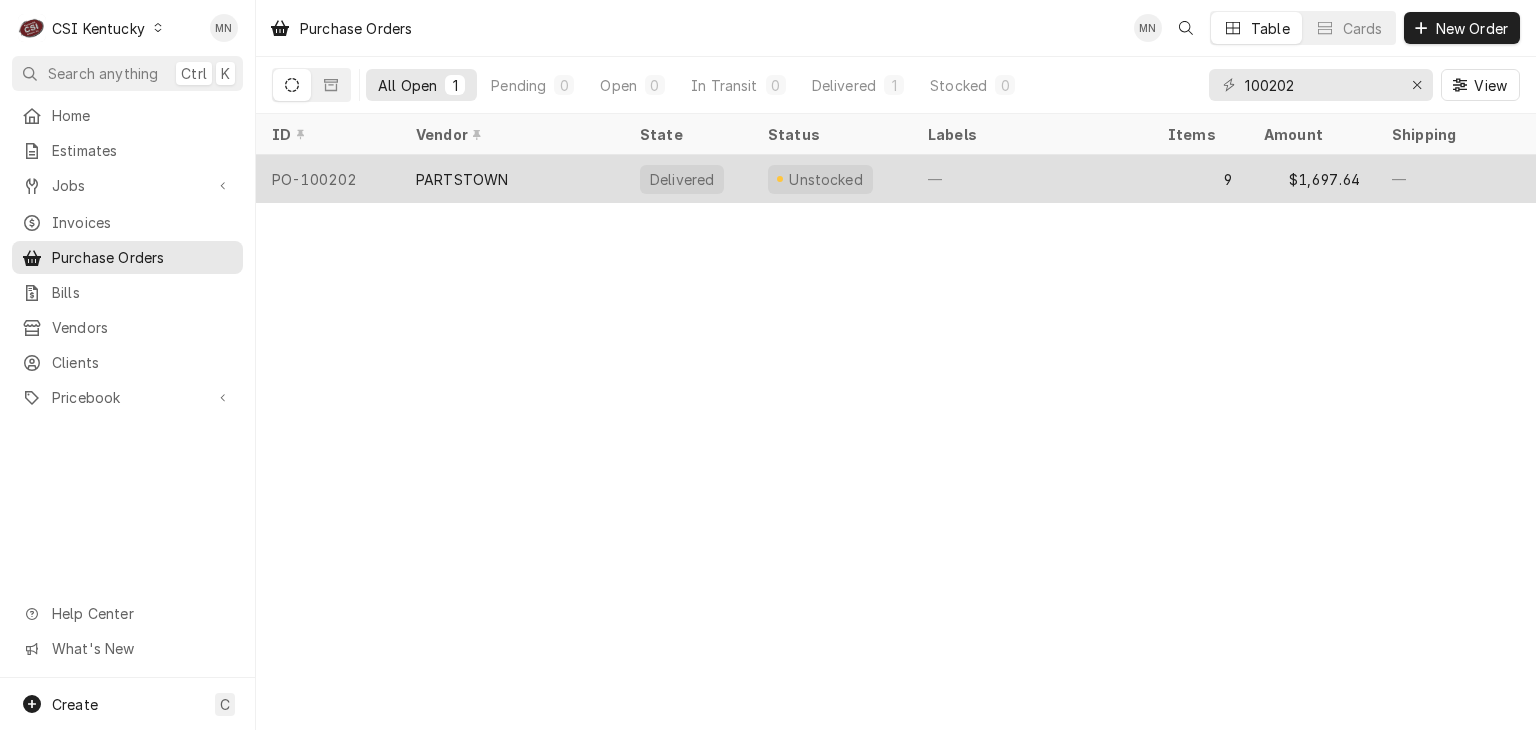 click on "PARTSTOWN" at bounding box center [512, 179] 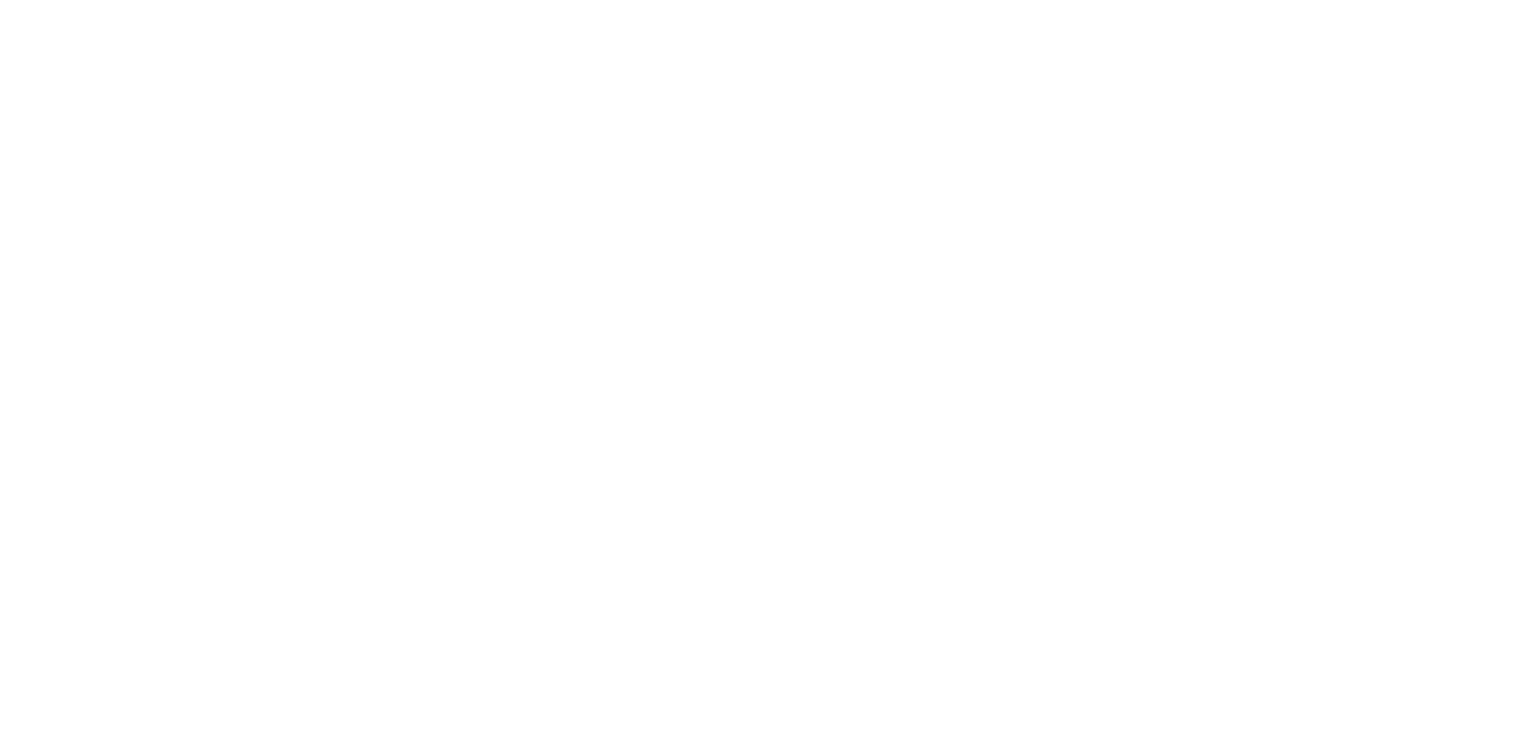 scroll, scrollTop: 0, scrollLeft: 0, axis: both 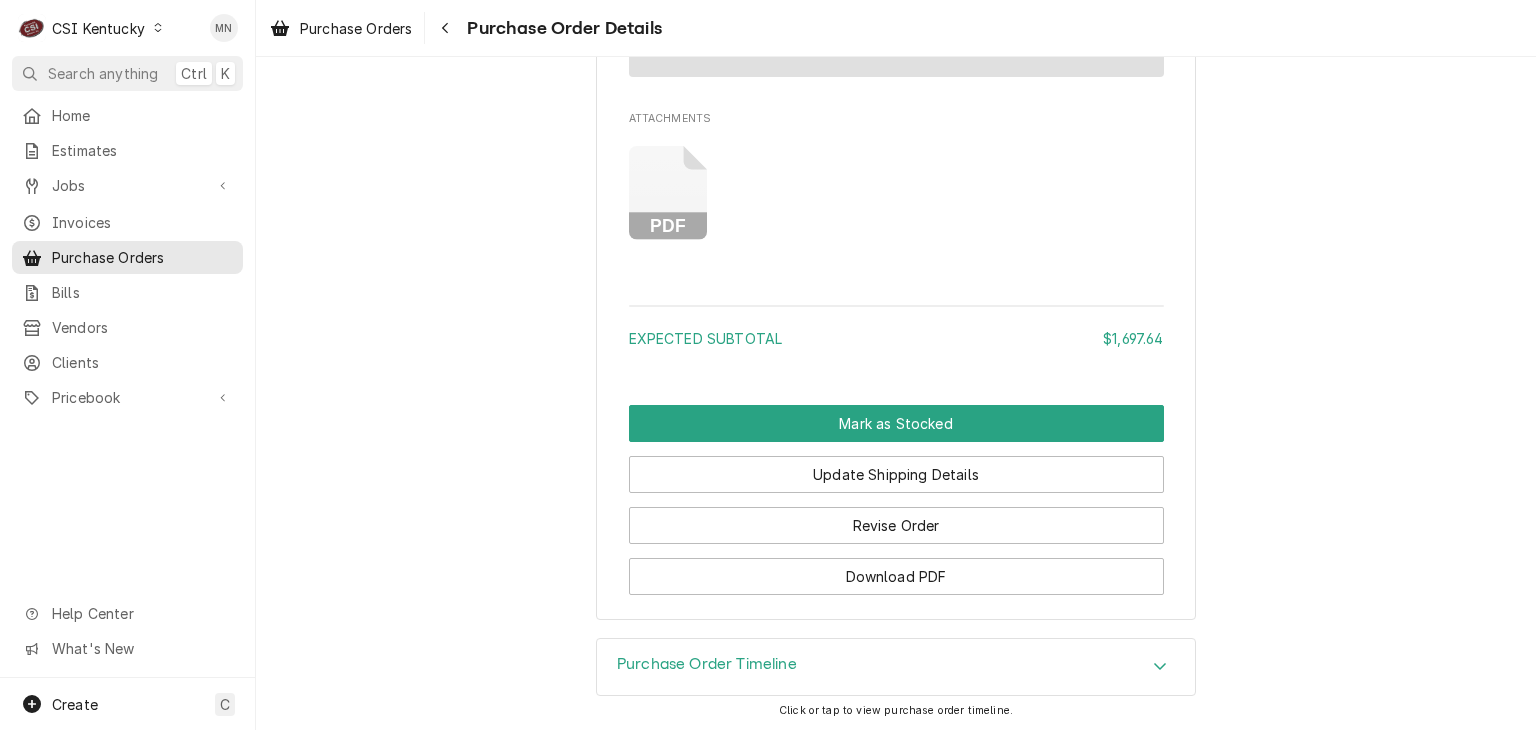 click 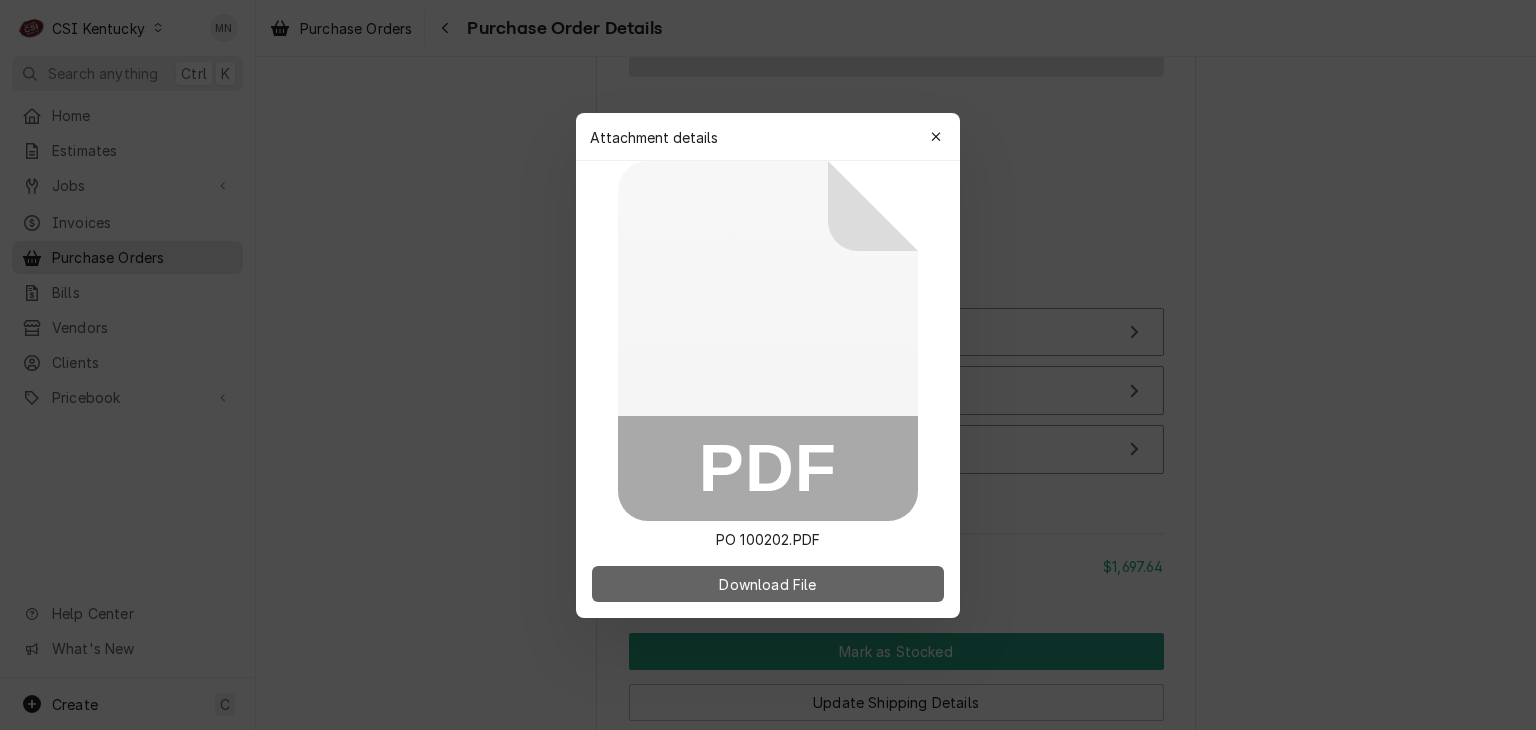 click on "Download File" at bounding box center [767, 583] 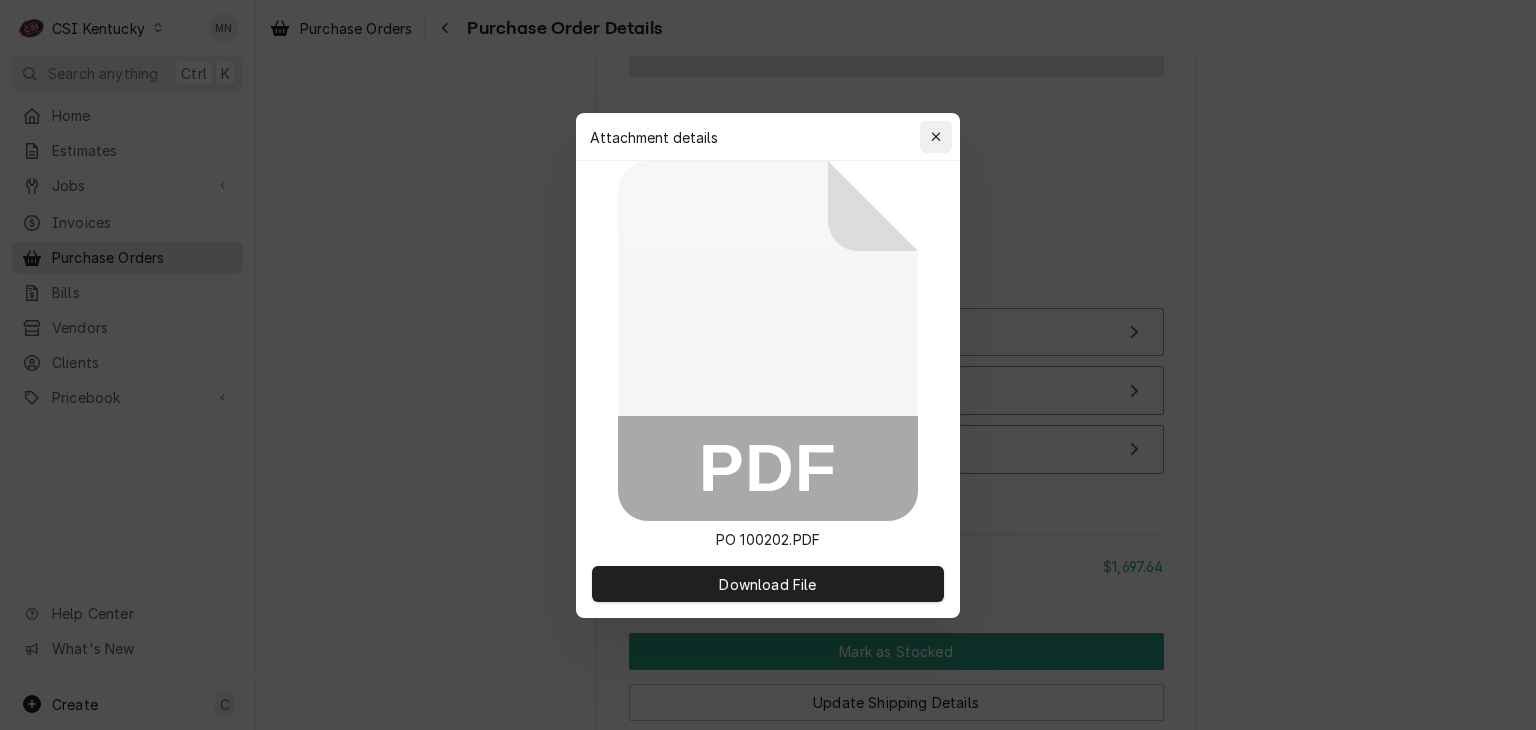 click 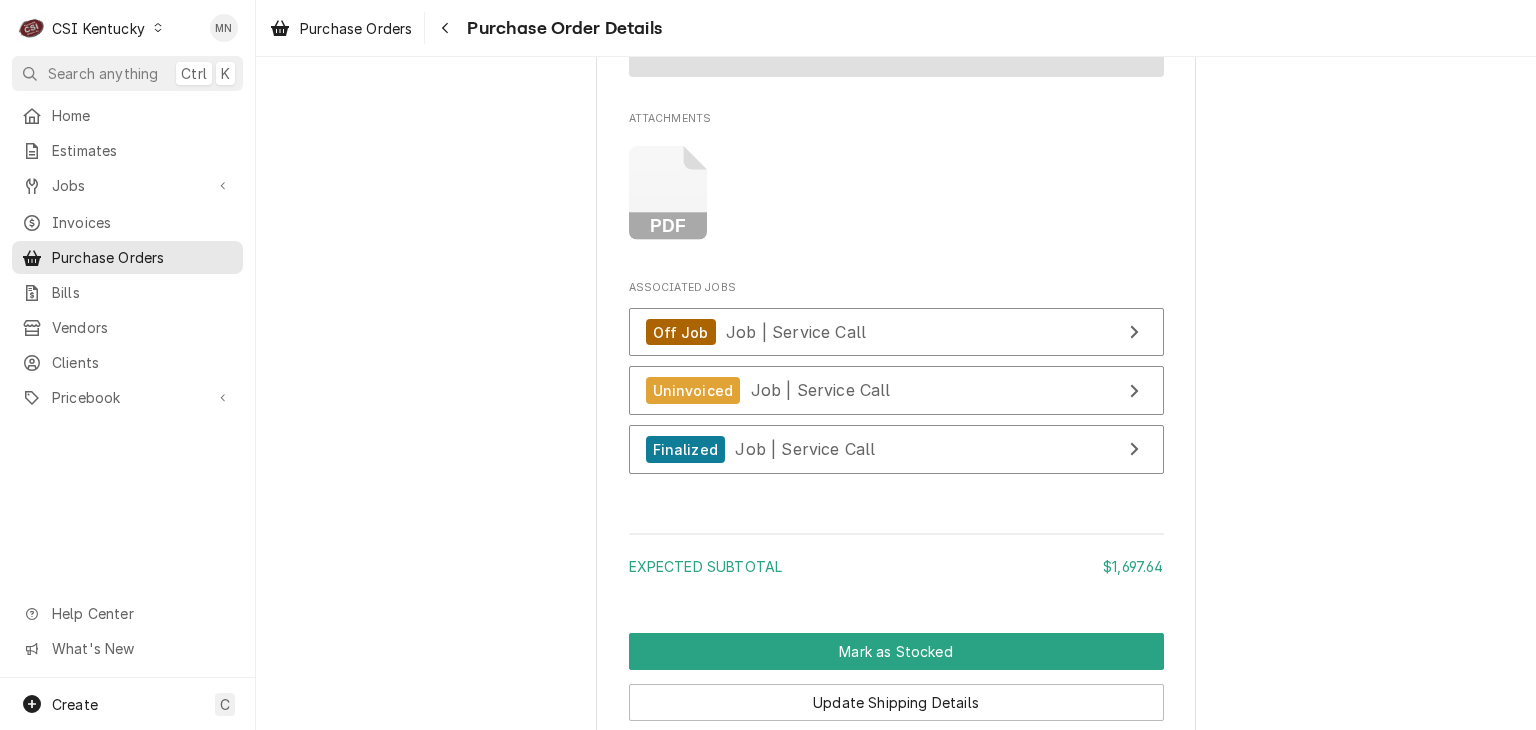click on "CSI Kentucky" at bounding box center [98, 28] 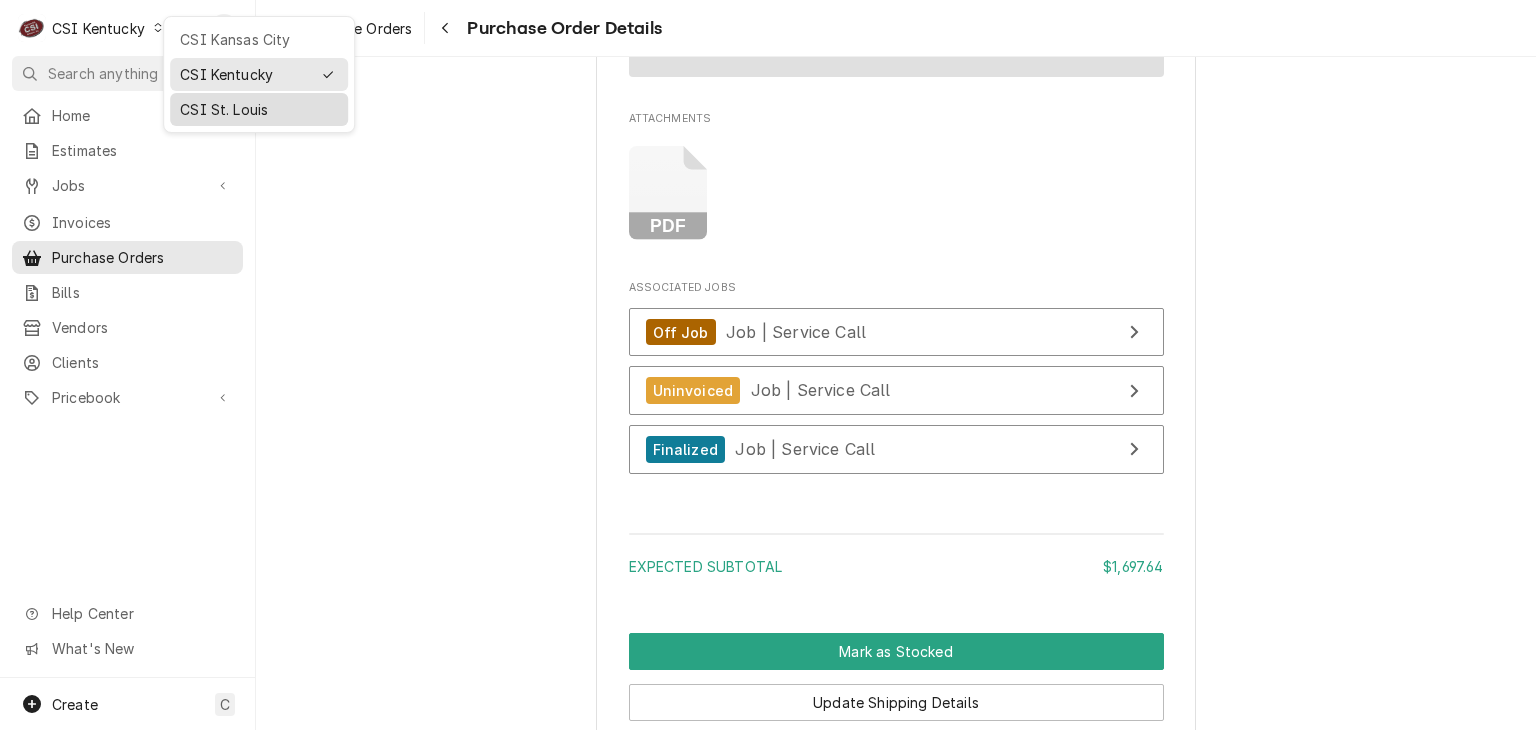 click on "CSI St. Louis" at bounding box center [259, 109] 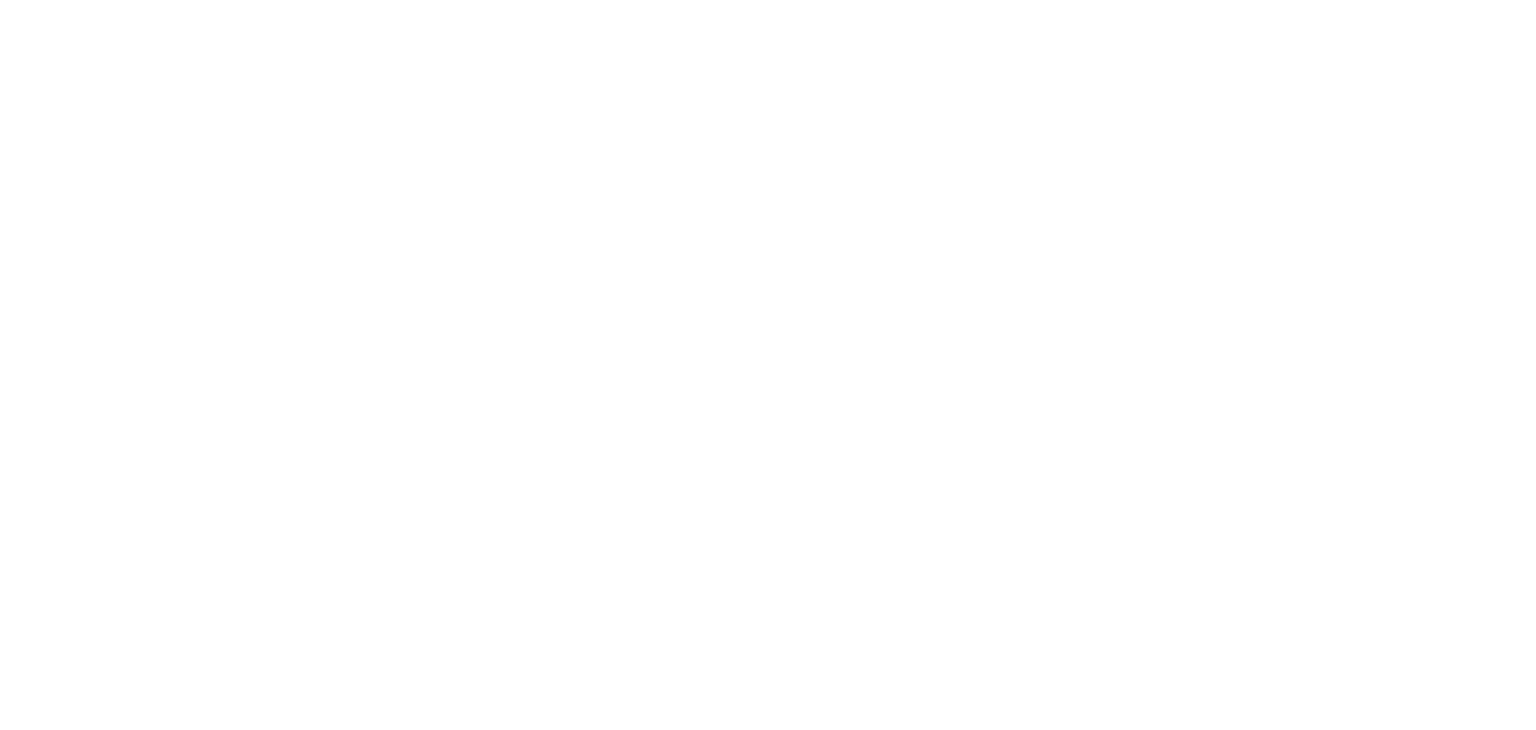 scroll, scrollTop: 0, scrollLeft: 0, axis: both 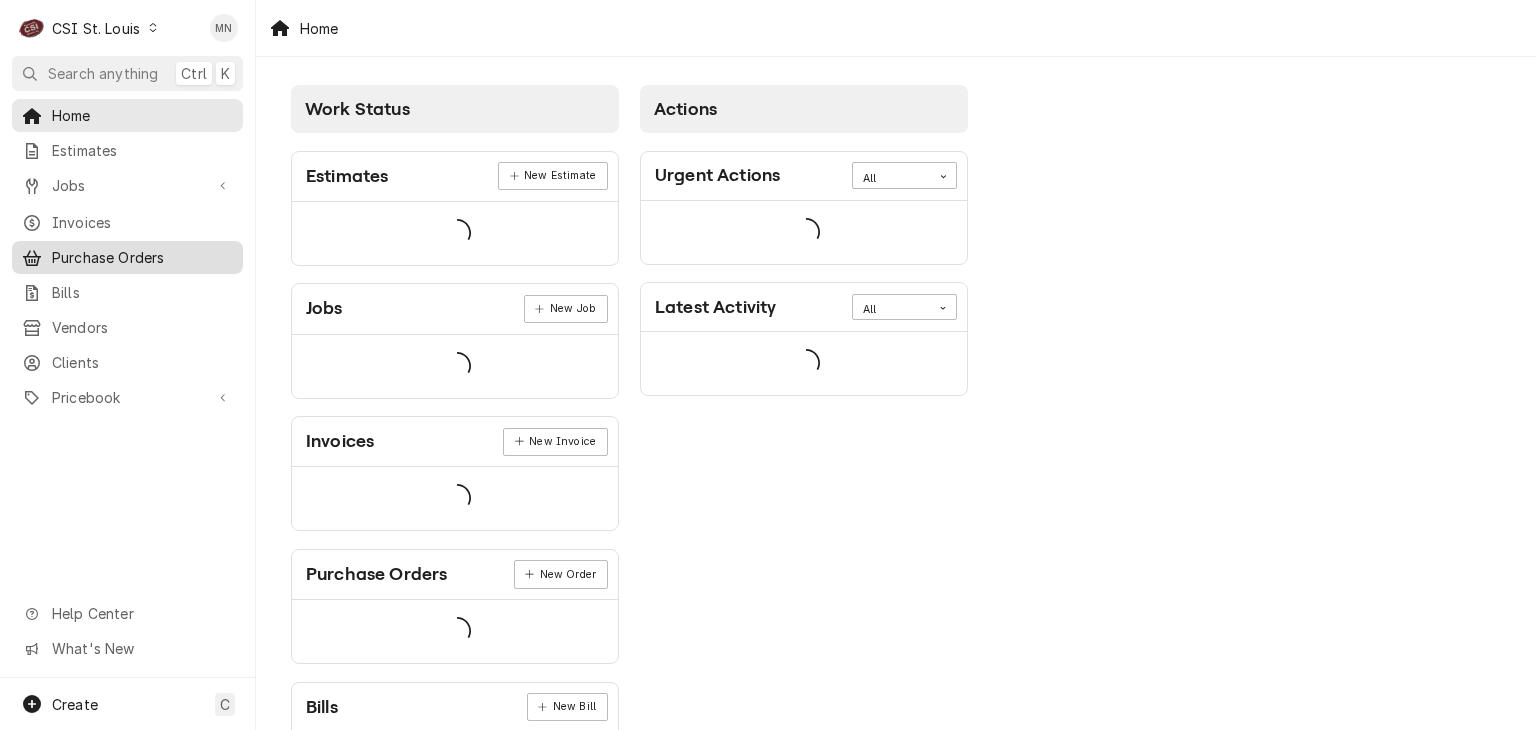 click on "Purchase Orders" at bounding box center [142, 257] 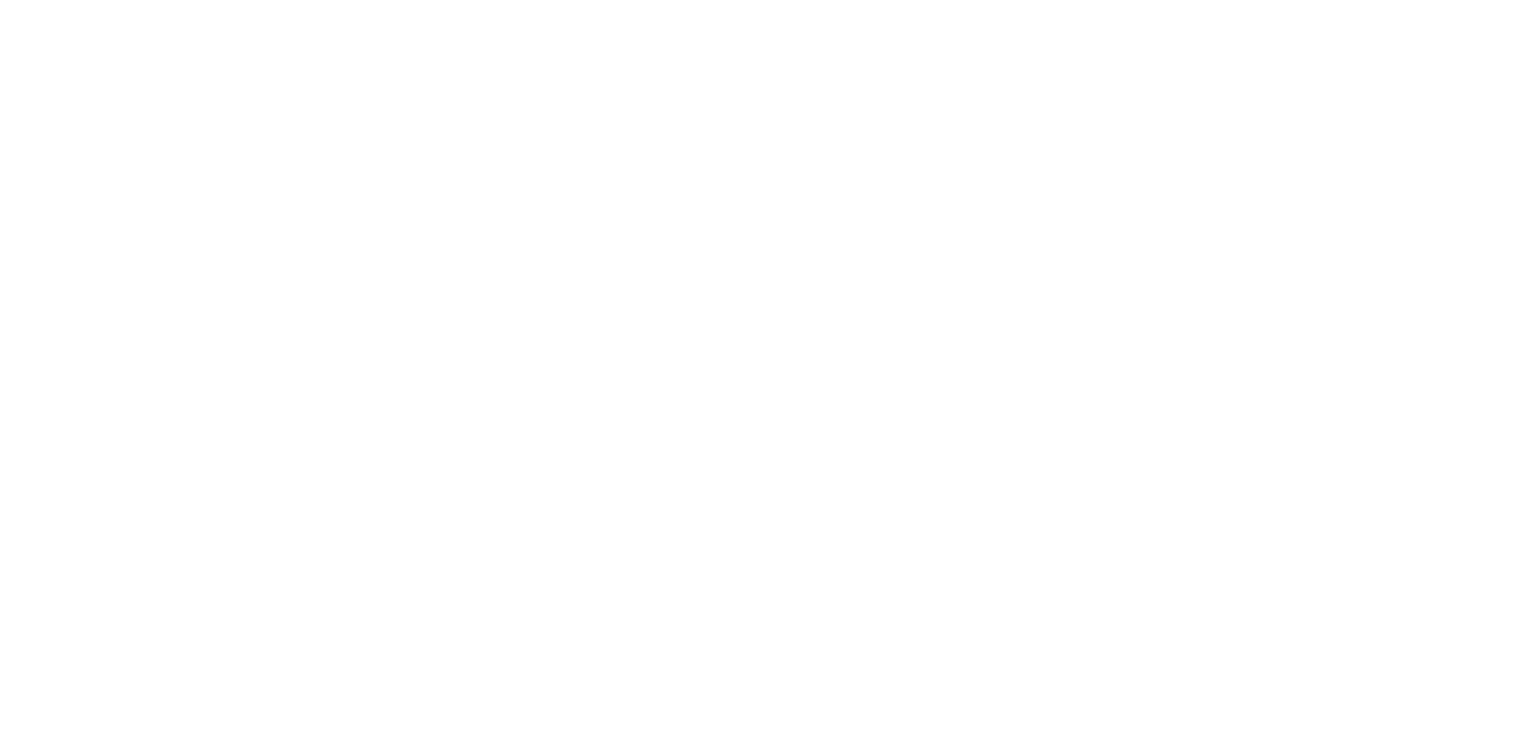 scroll, scrollTop: 0, scrollLeft: 0, axis: both 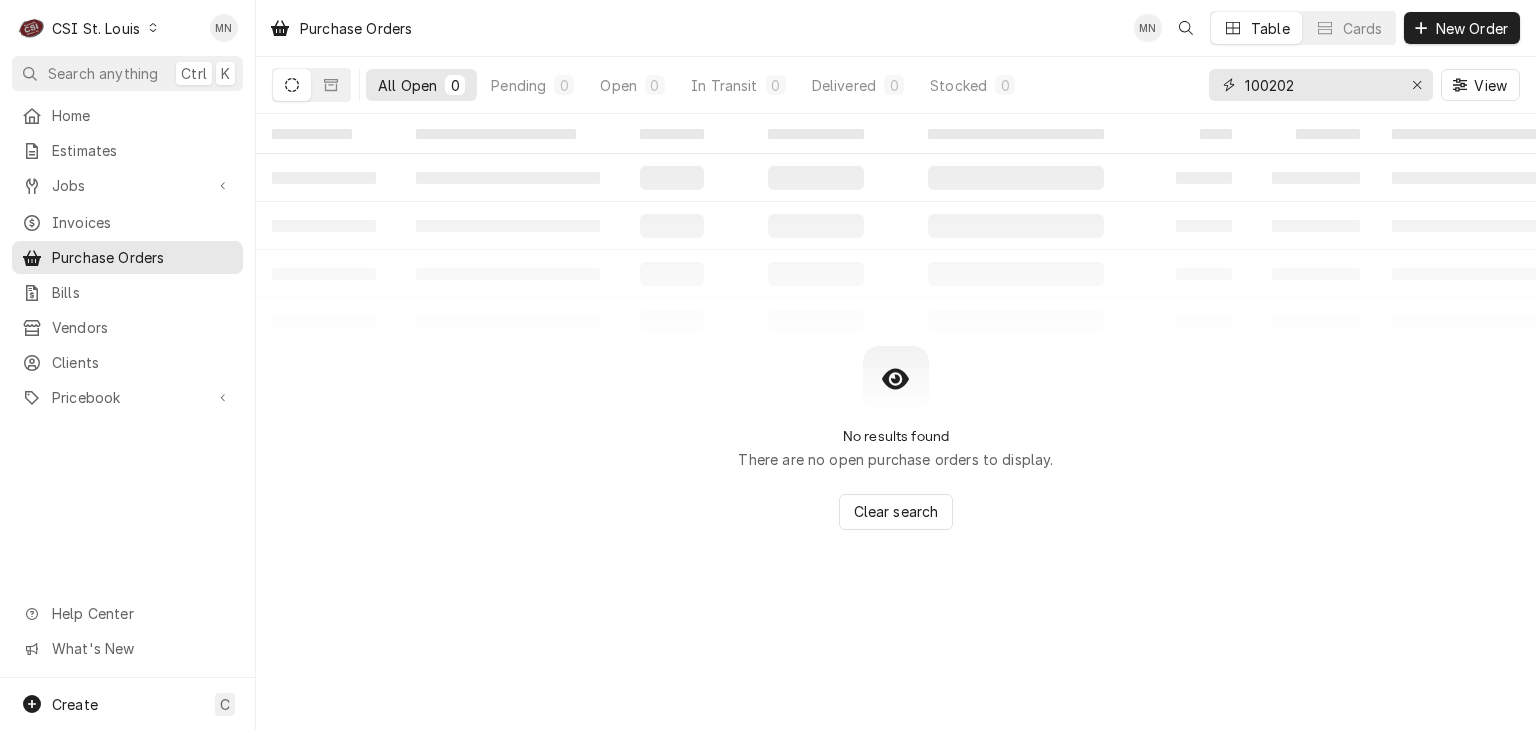 drag, startPoint x: 1337, startPoint y: 93, endPoint x: 1075, endPoint y: 91, distance: 262.00763 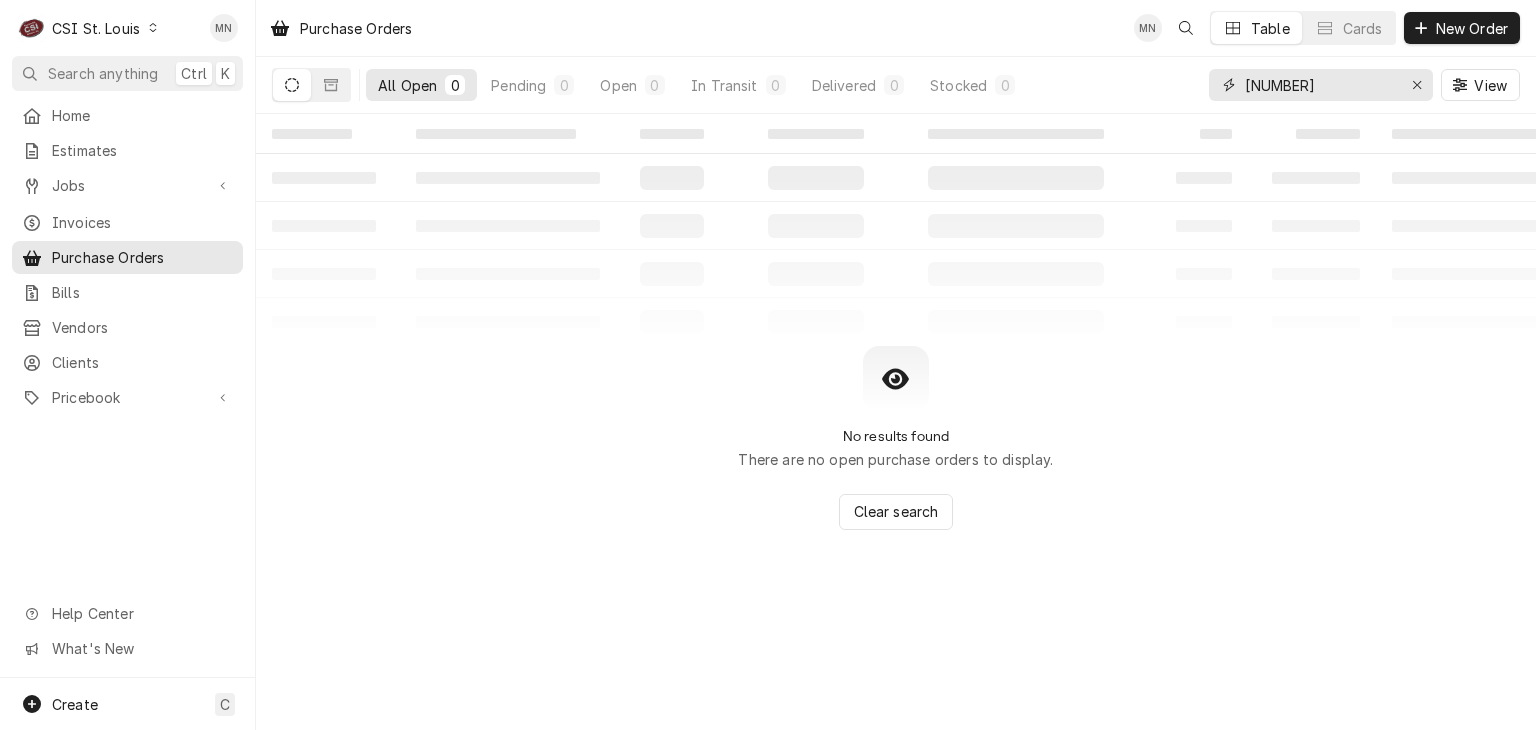 type on "[NUMBER]" 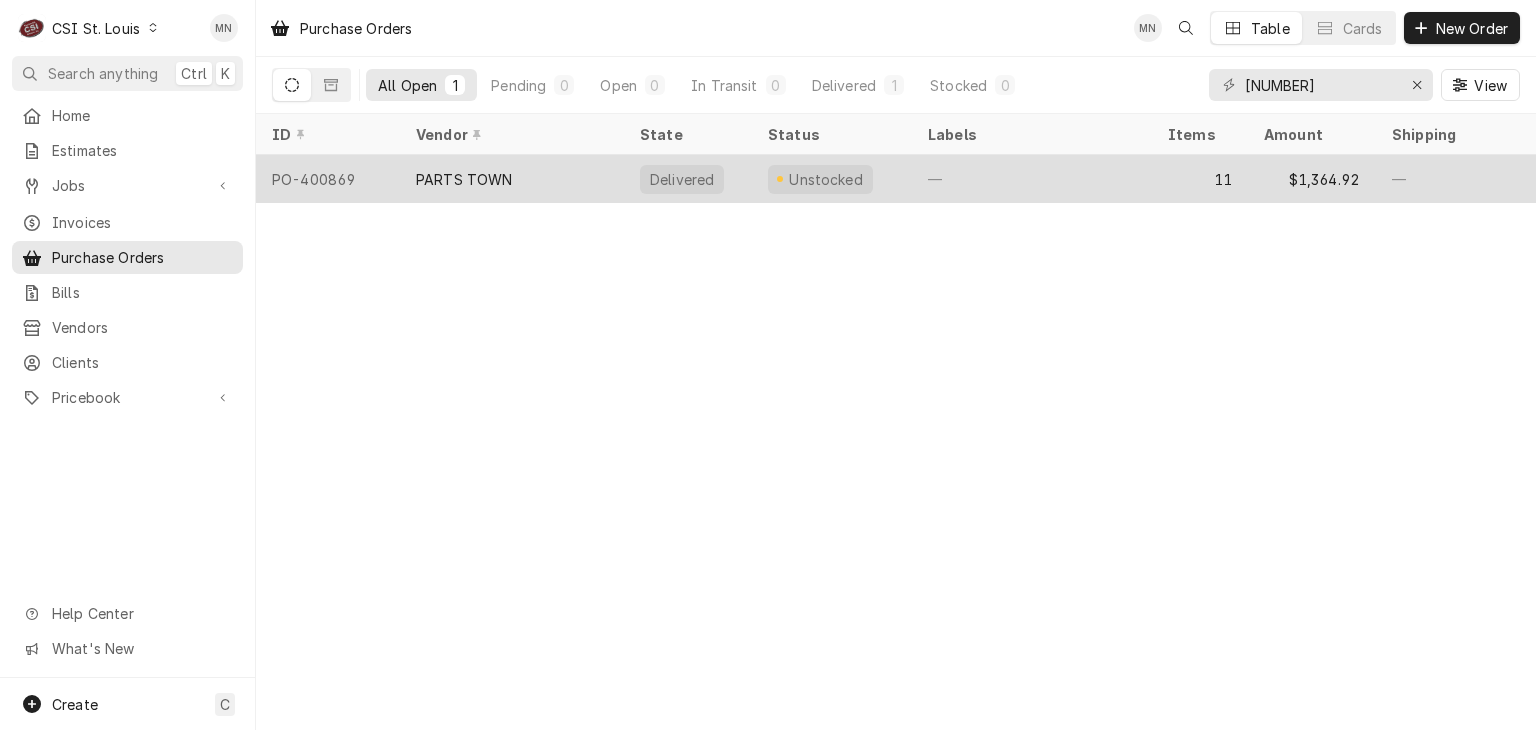 click on "PARTS TOWN" at bounding box center [464, 179] 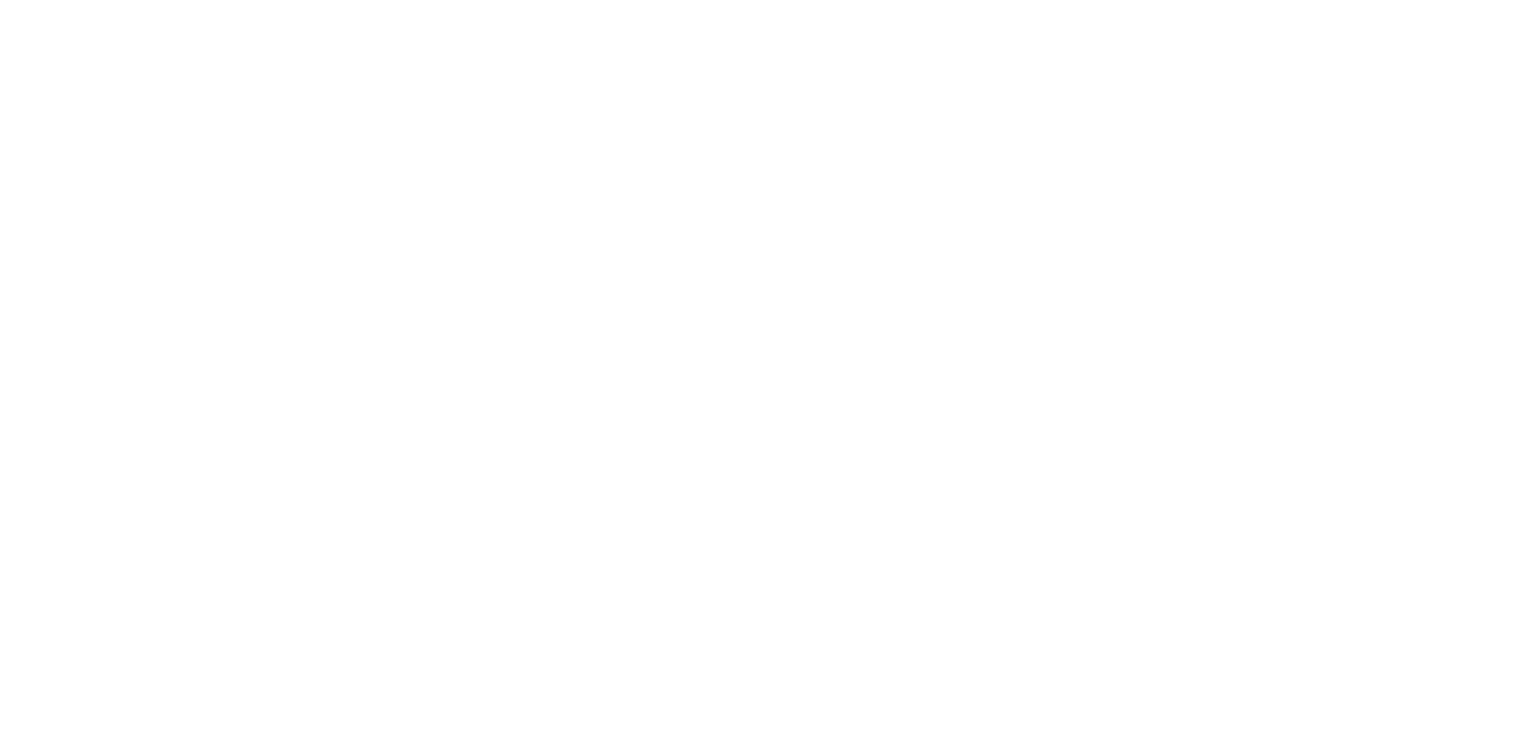 scroll, scrollTop: 0, scrollLeft: 0, axis: both 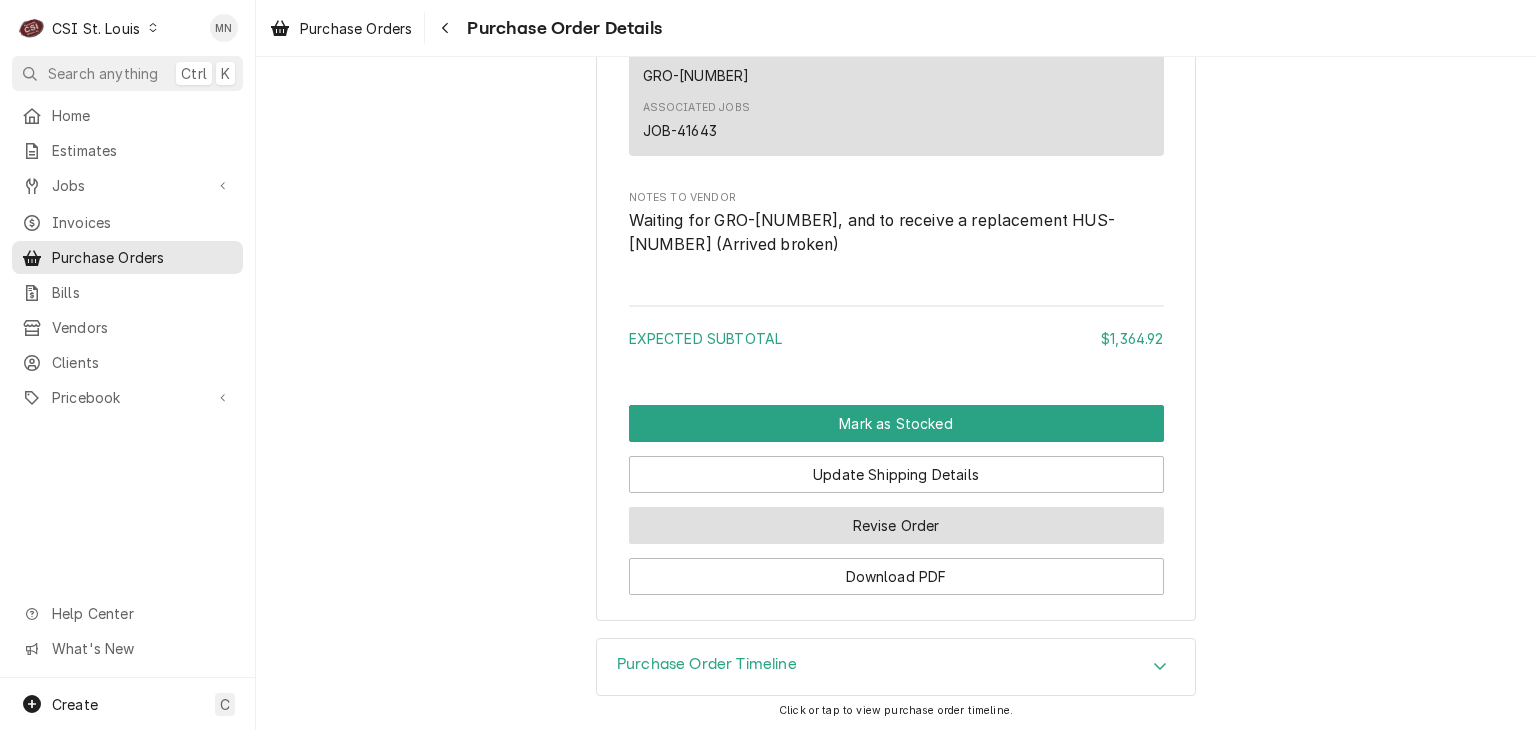 click on "Revise Order" at bounding box center [896, 525] 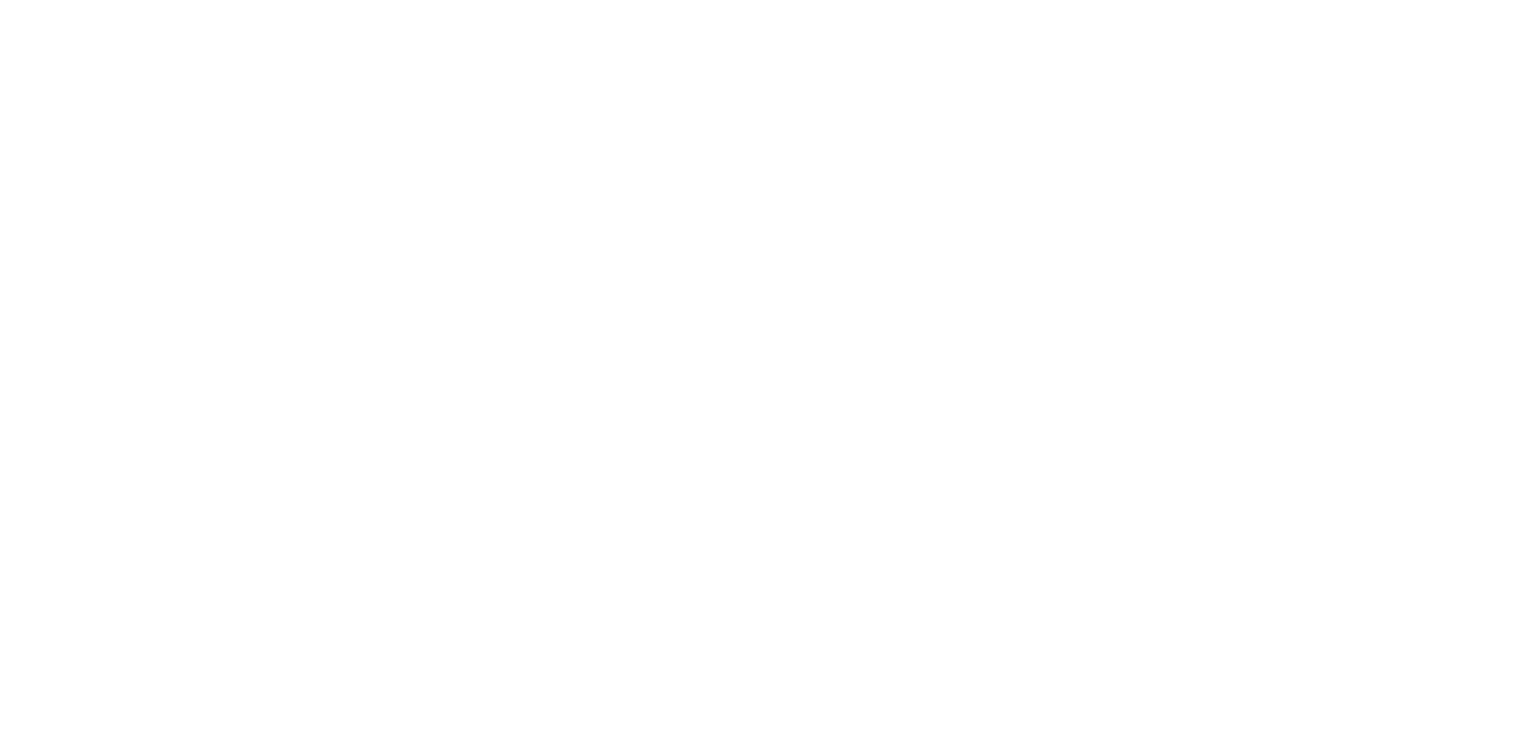 scroll, scrollTop: 0, scrollLeft: 0, axis: both 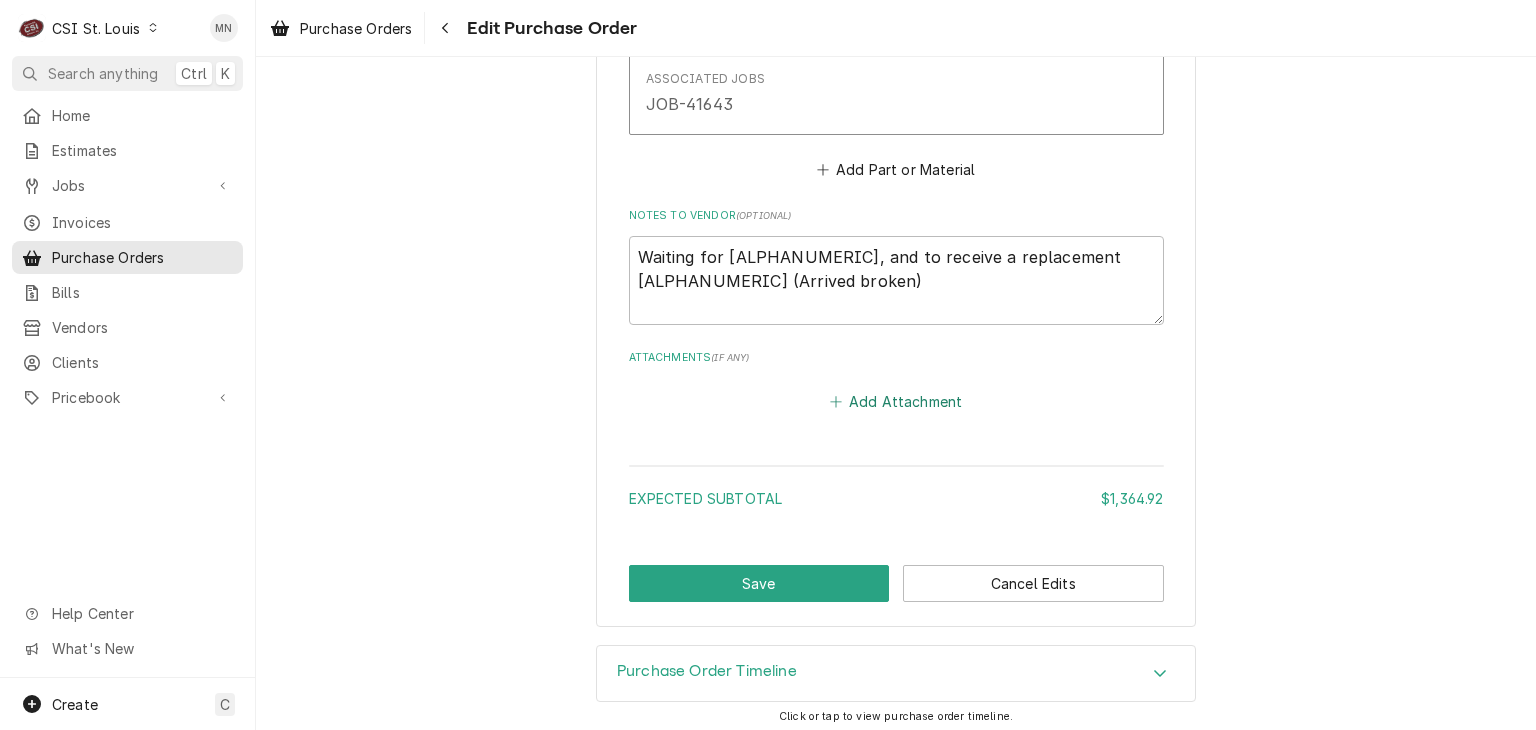 click on "Add Attachment" at bounding box center [896, 402] 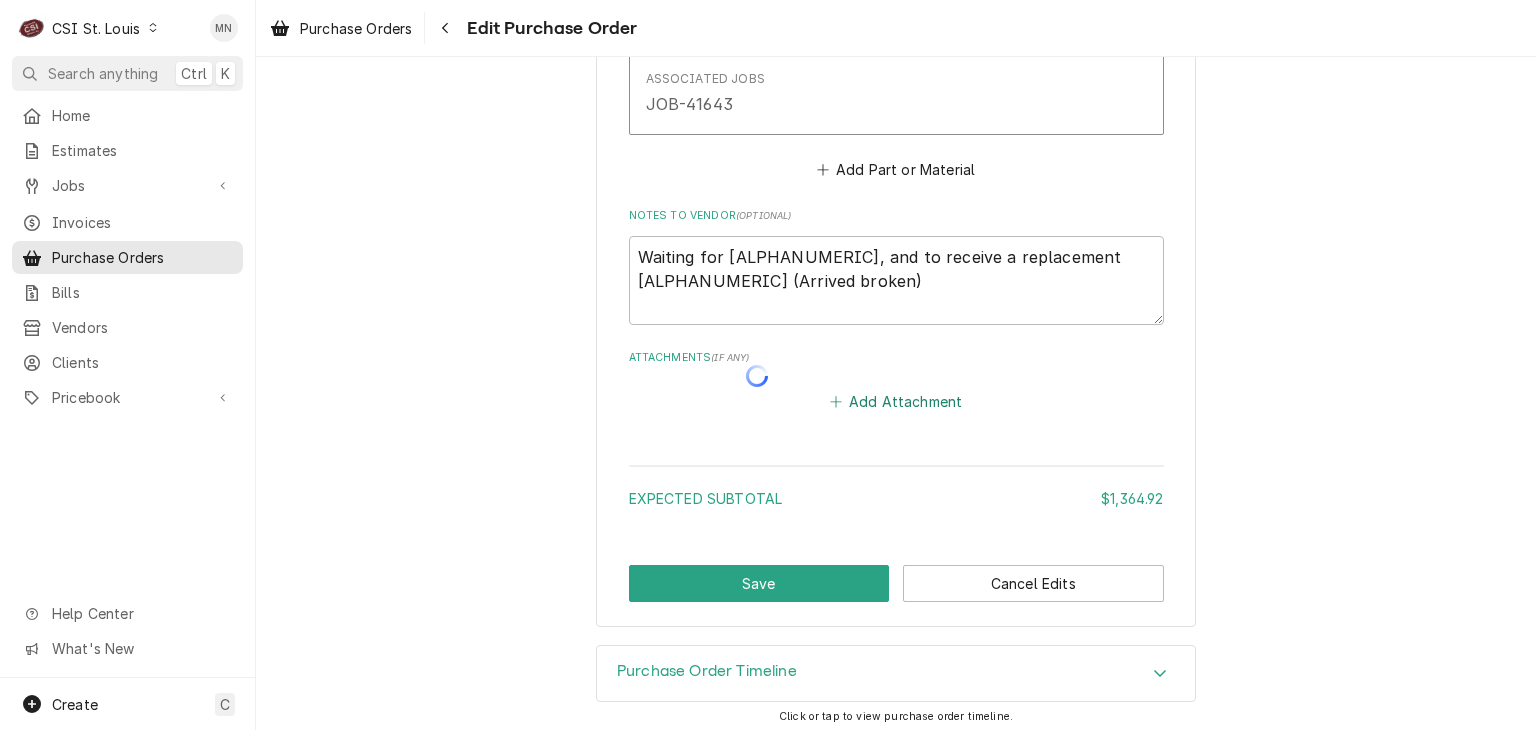 type on "x" 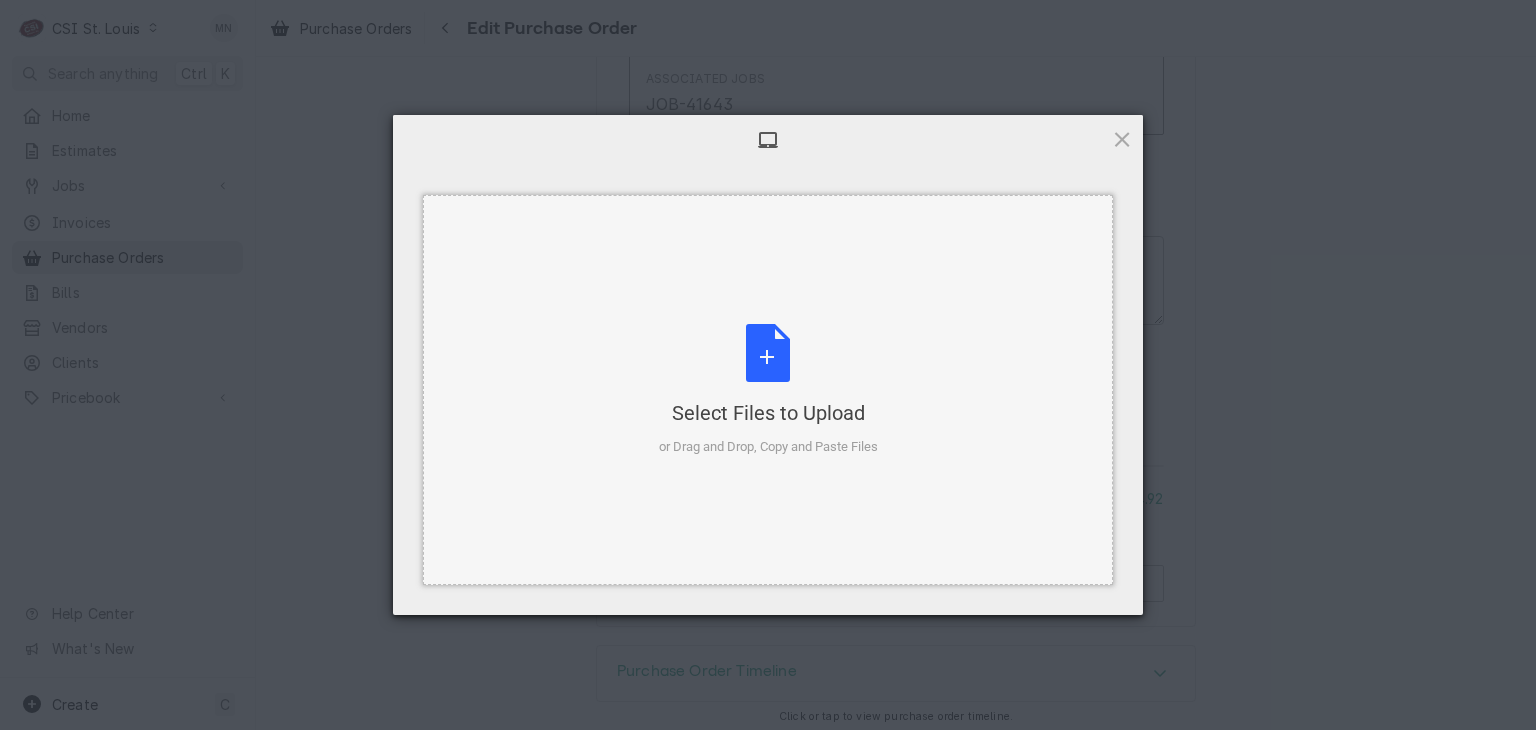 click on "Select Files to Upload
or Drag and Drop, Copy and Paste Files" at bounding box center [768, 390] 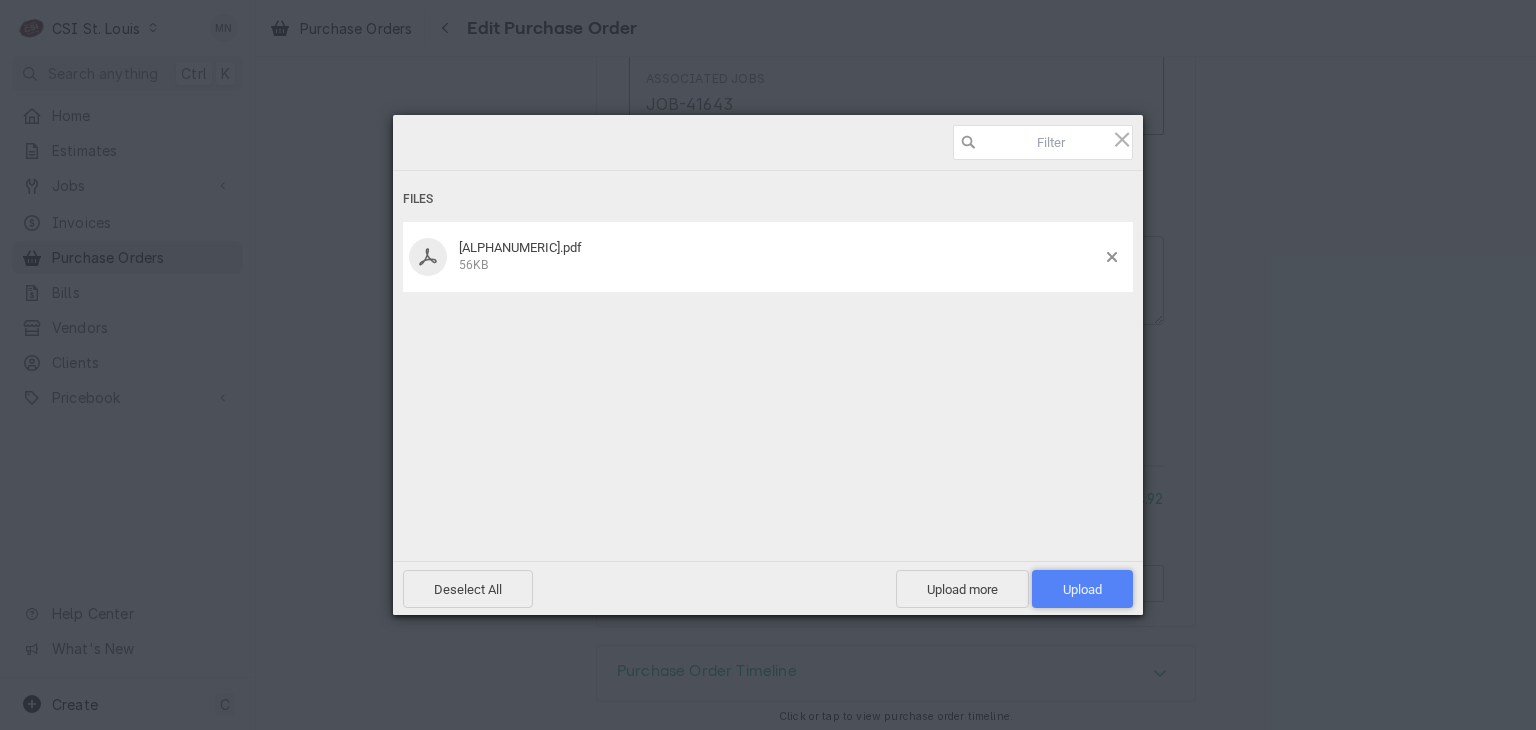 click on "Upload
1" at bounding box center (1082, 589) 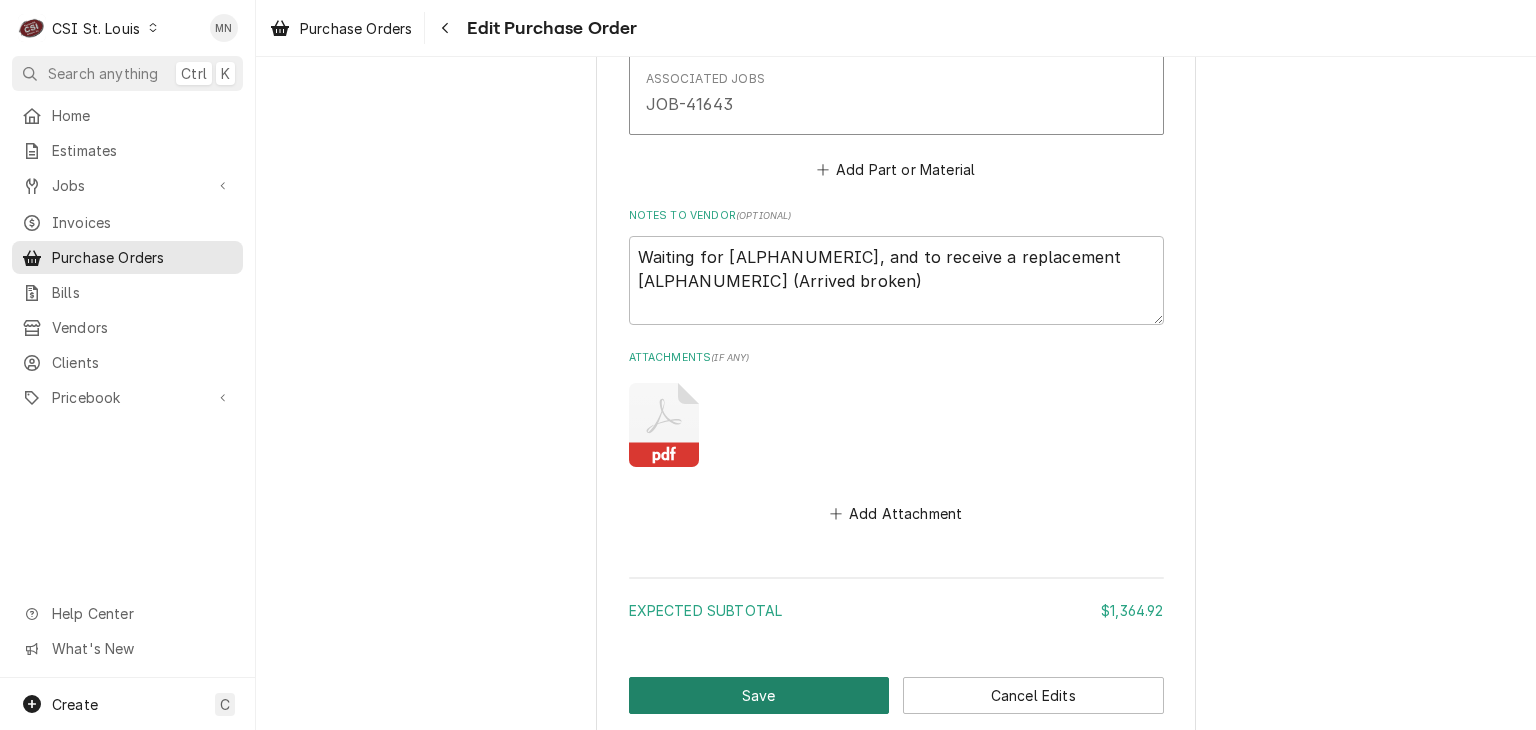 click on "Save" at bounding box center (759, 695) 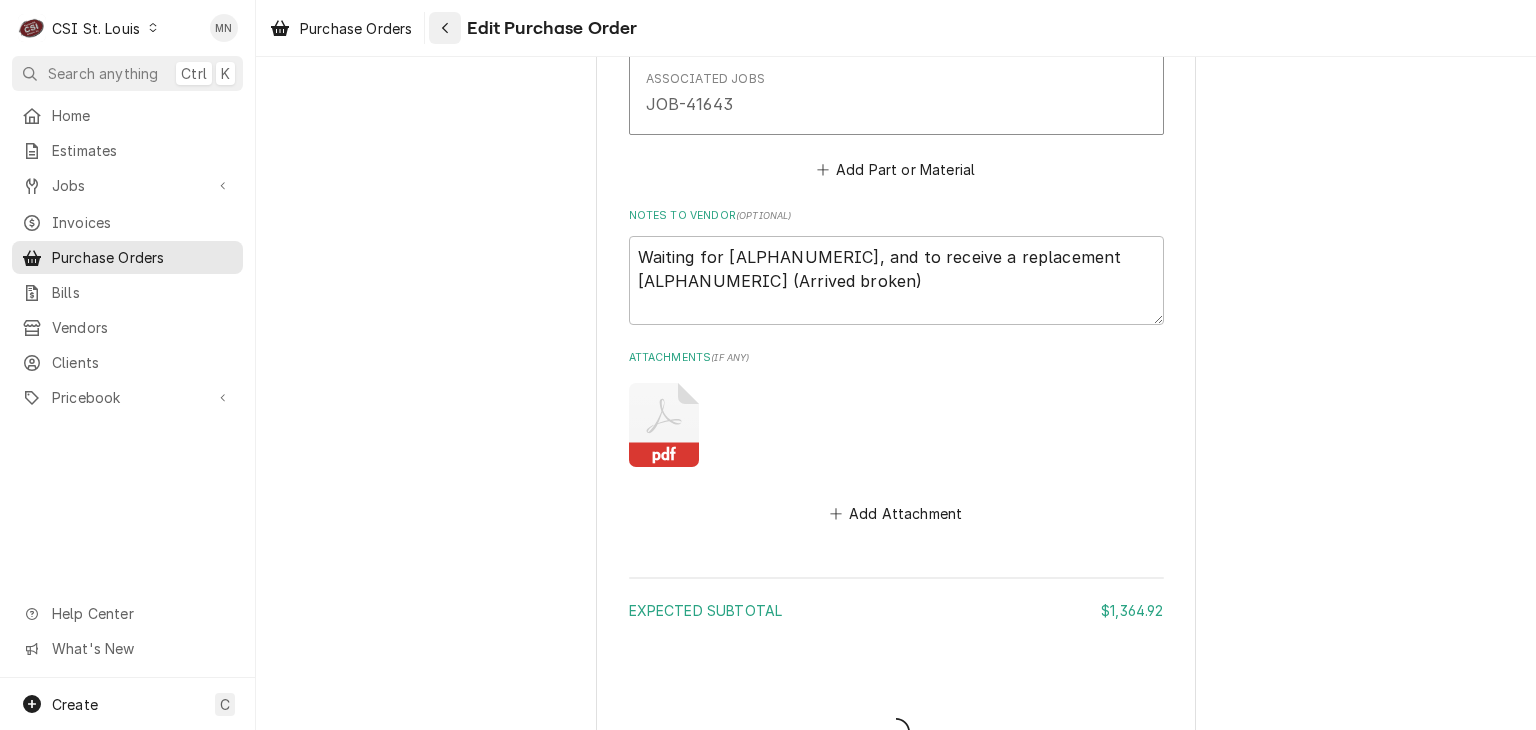 type on "x" 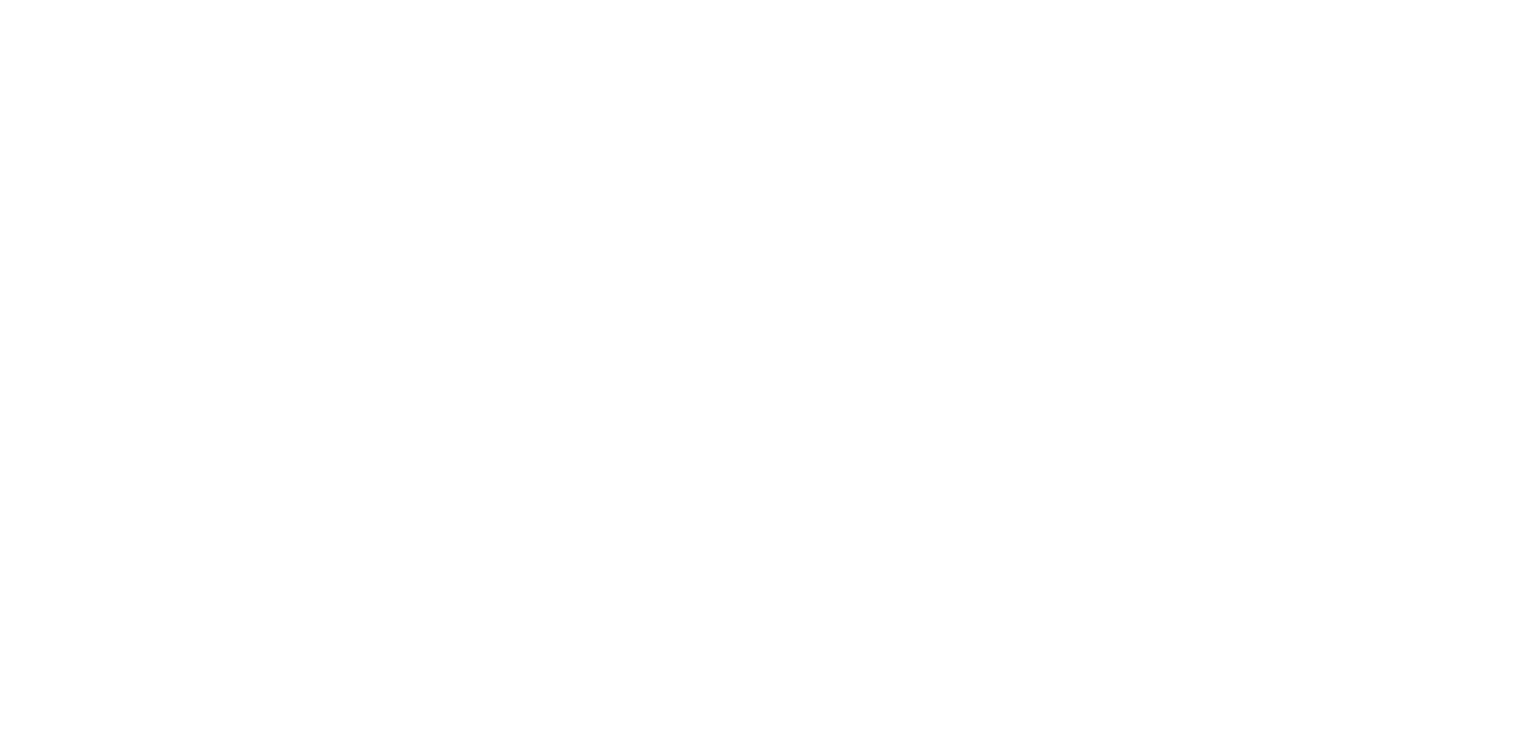 scroll, scrollTop: 0, scrollLeft: 0, axis: both 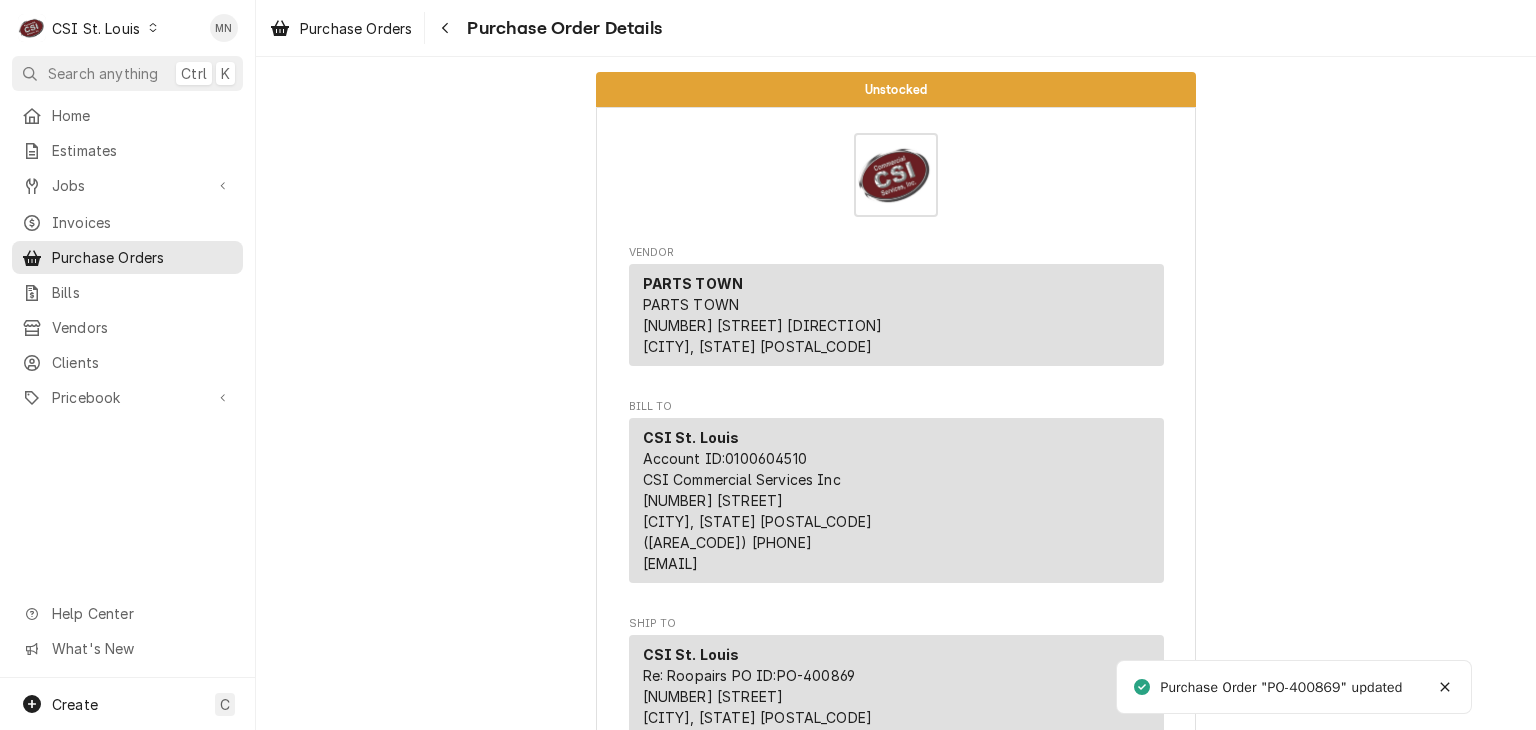 click at bounding box center [445, 28] 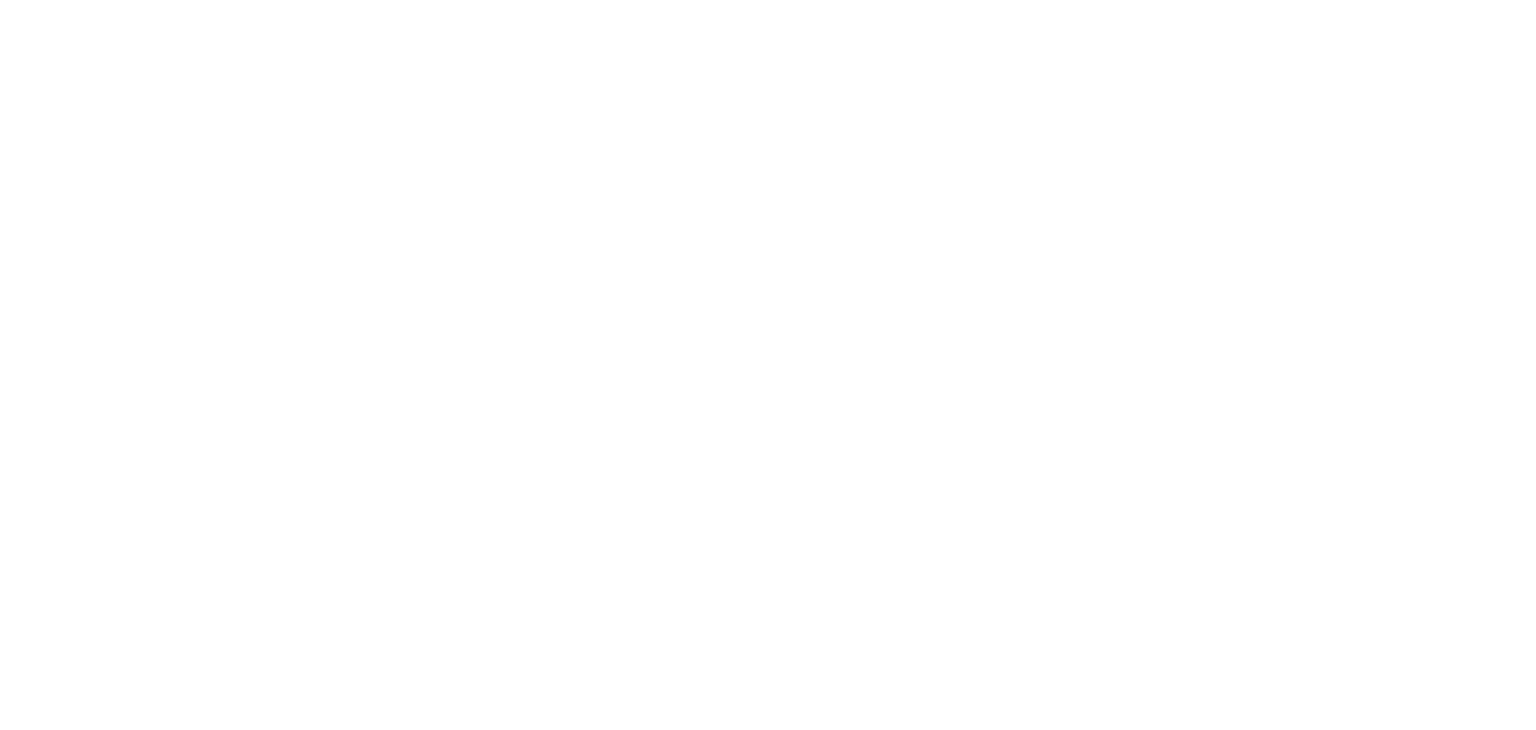 scroll, scrollTop: 0, scrollLeft: 0, axis: both 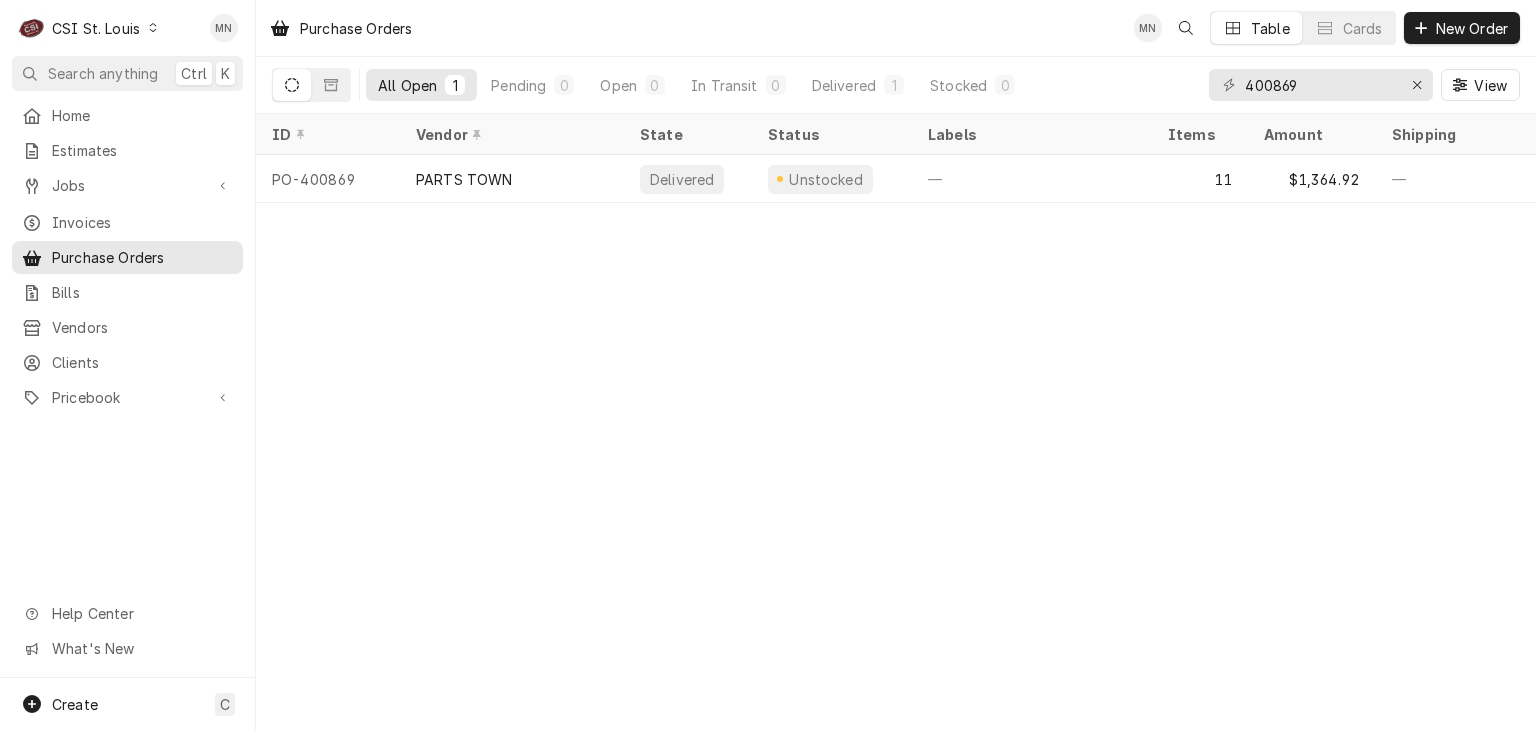 click on "CSI St. Louis" at bounding box center (96, 28) 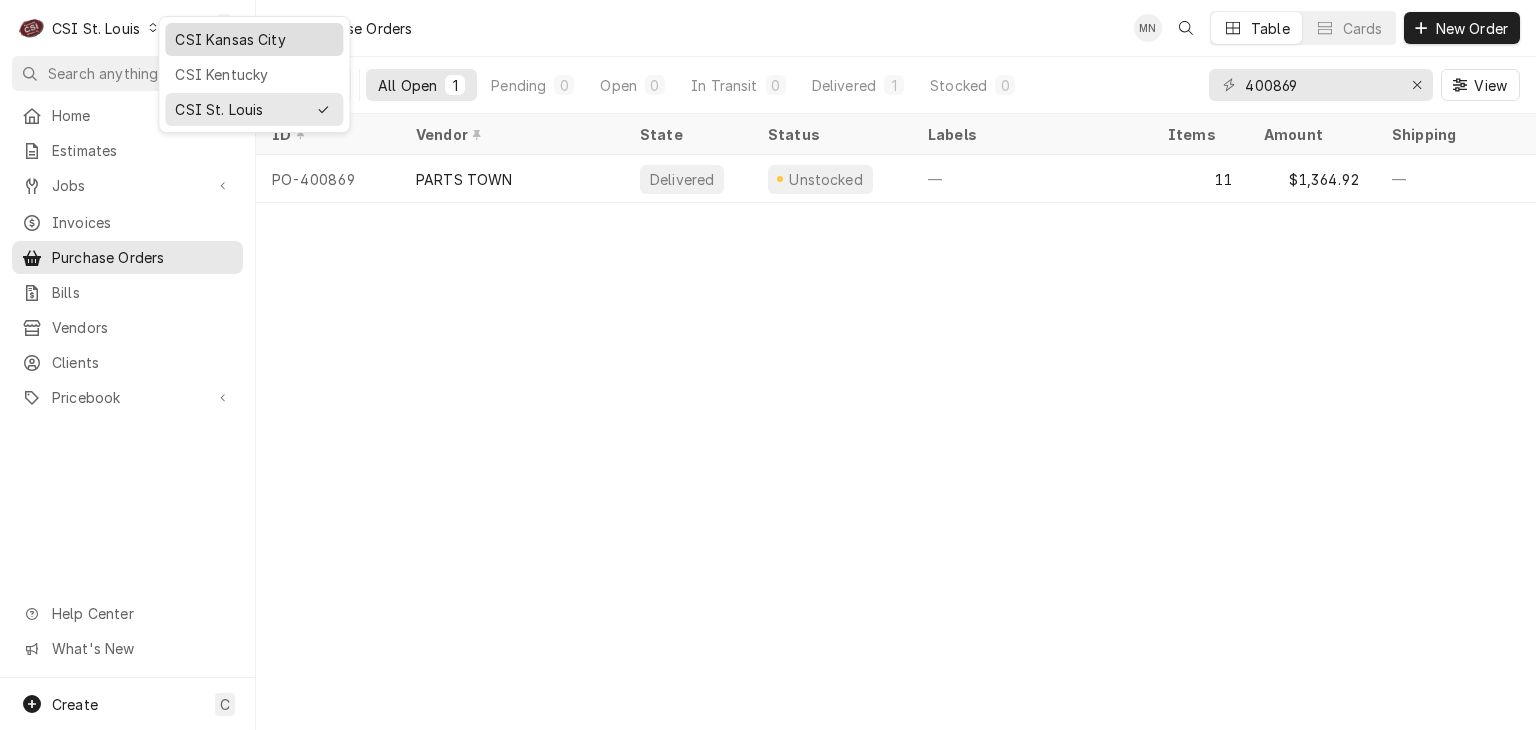 click on "CSI Kansas City" at bounding box center [254, 39] 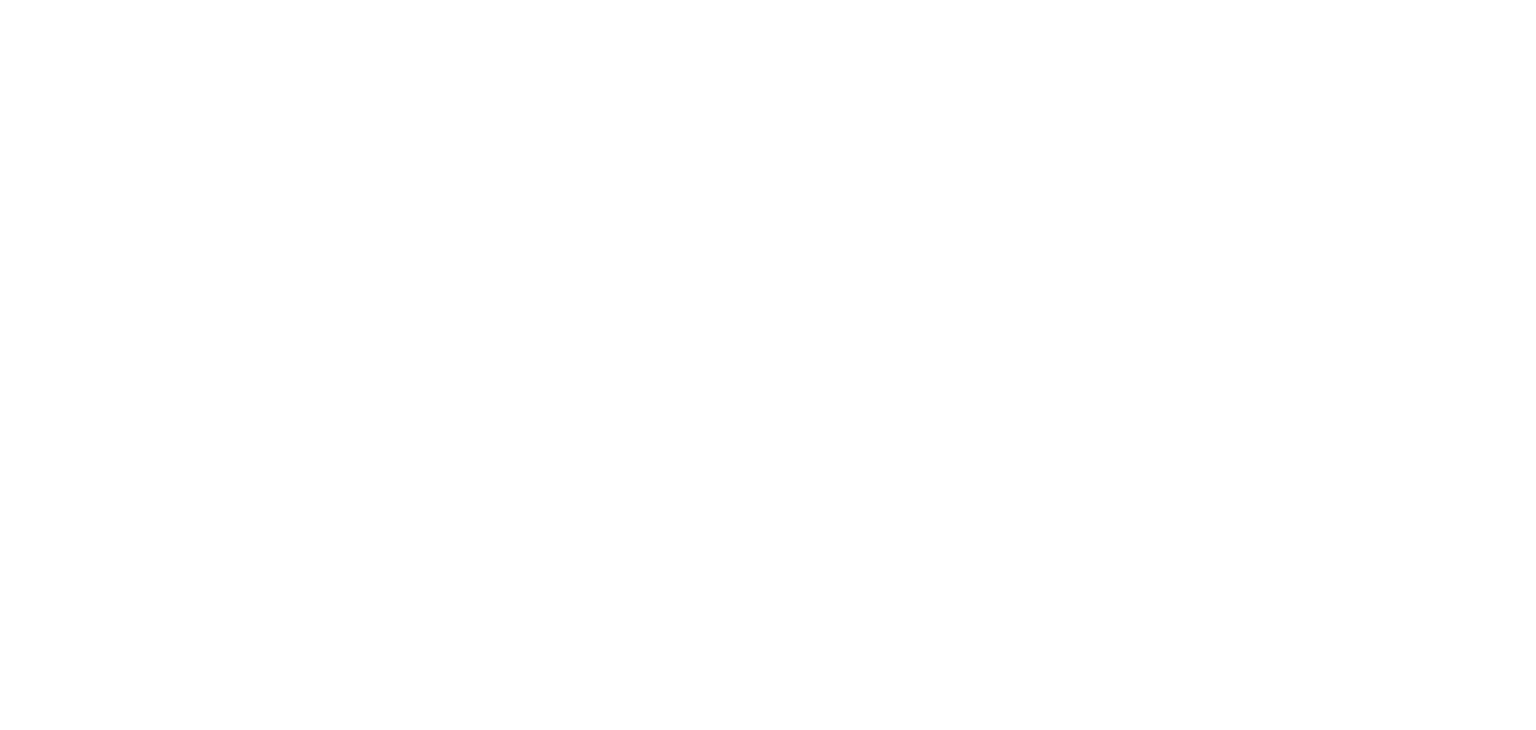scroll, scrollTop: 0, scrollLeft: 0, axis: both 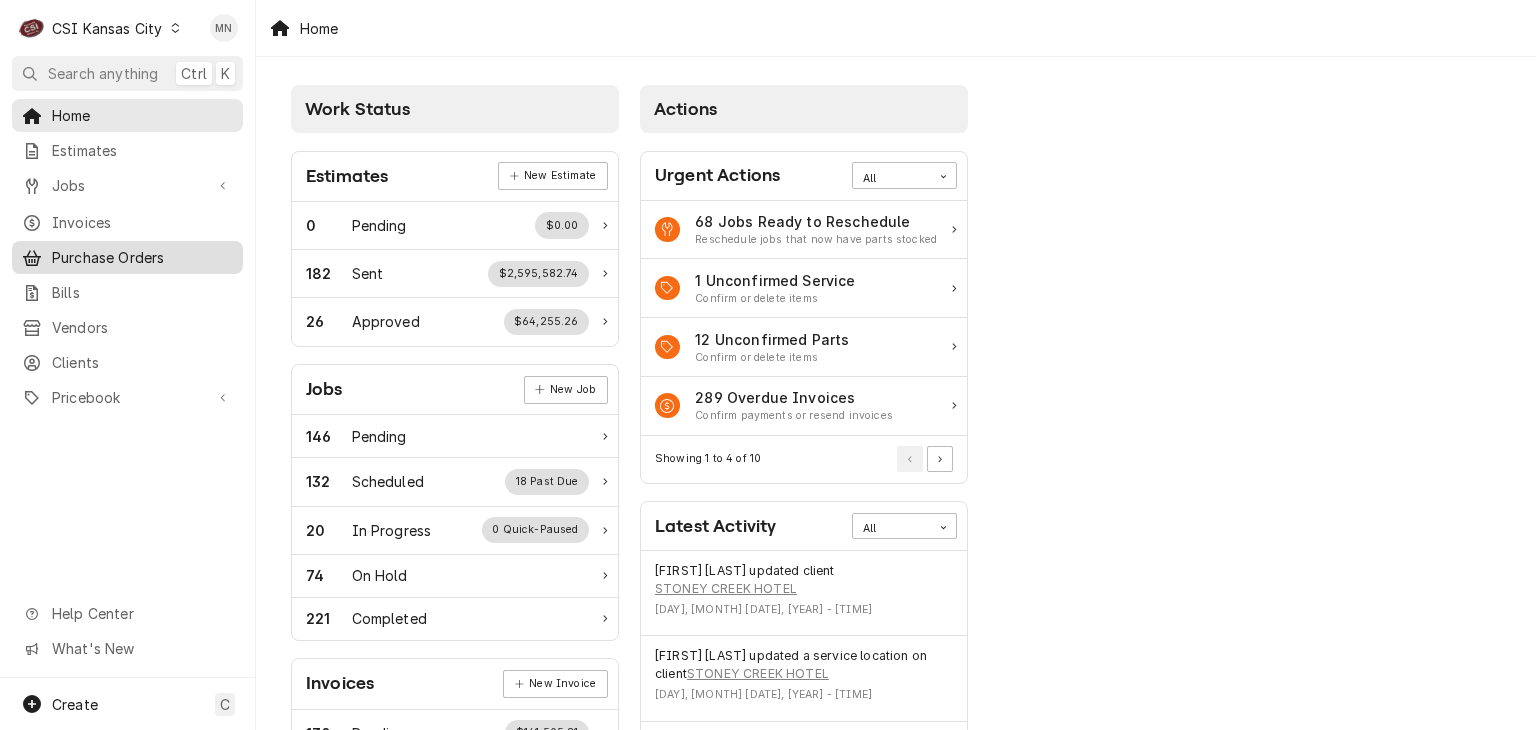 click on "Purchase Orders" at bounding box center (142, 257) 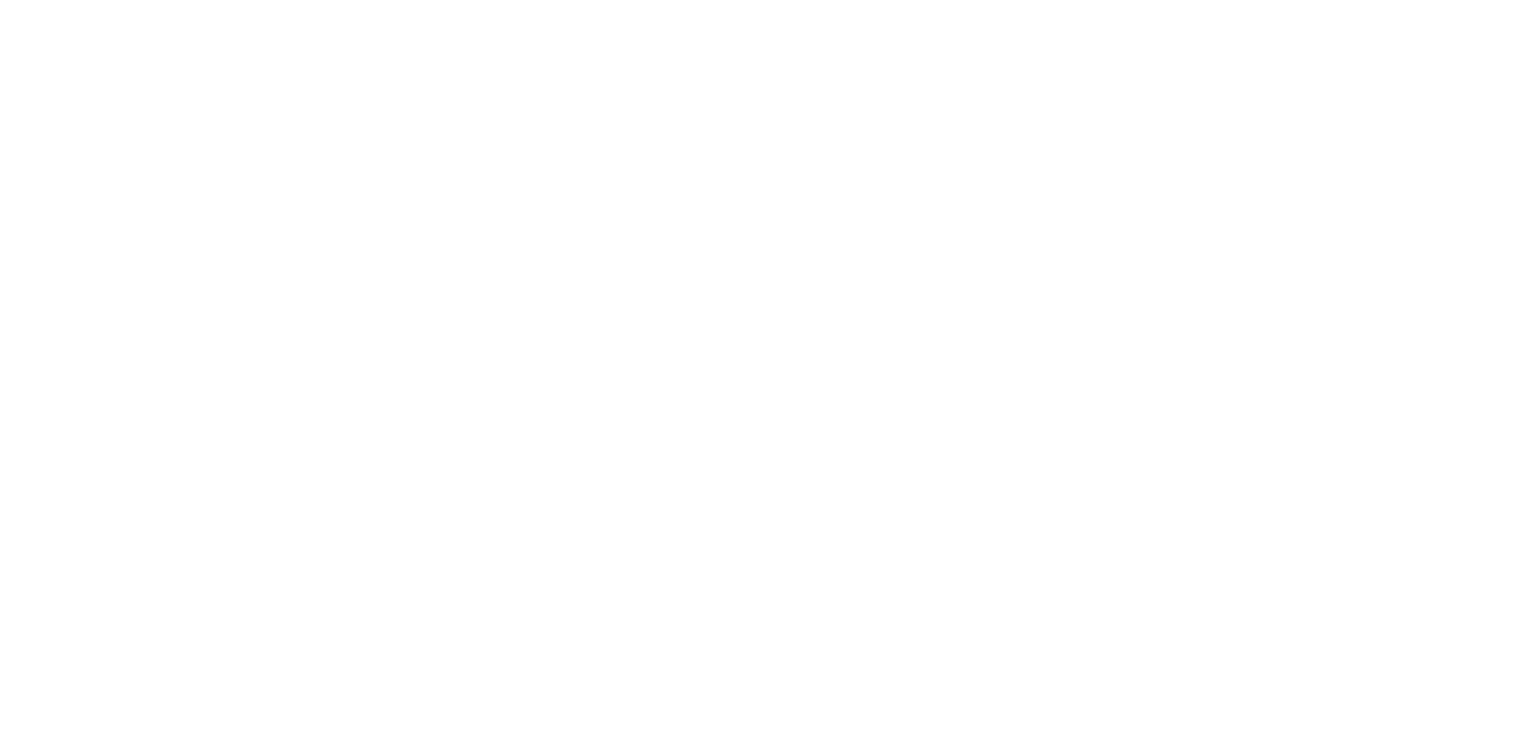 scroll, scrollTop: 0, scrollLeft: 0, axis: both 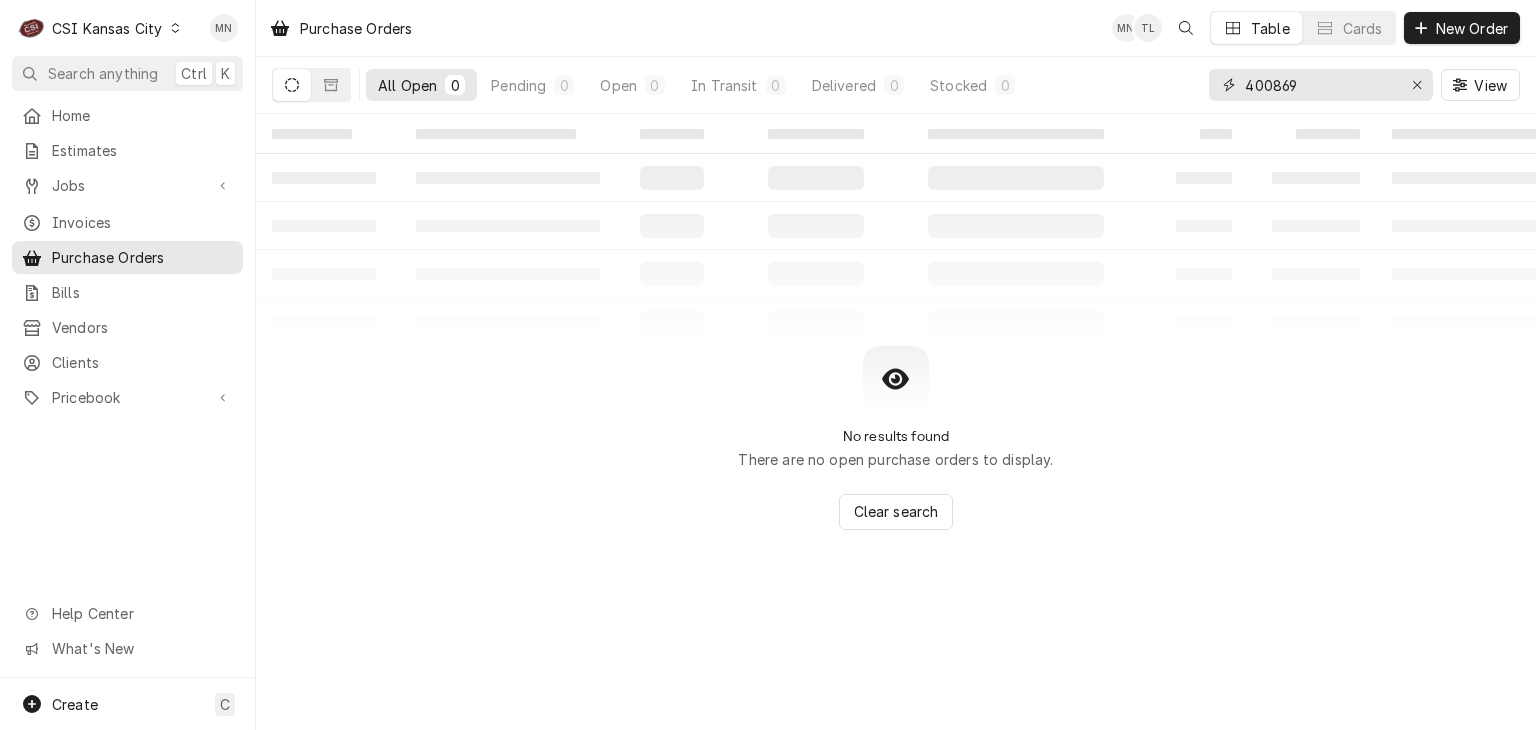 drag, startPoint x: 1353, startPoint y: 85, endPoint x: 1112, endPoint y: 88, distance: 241.01868 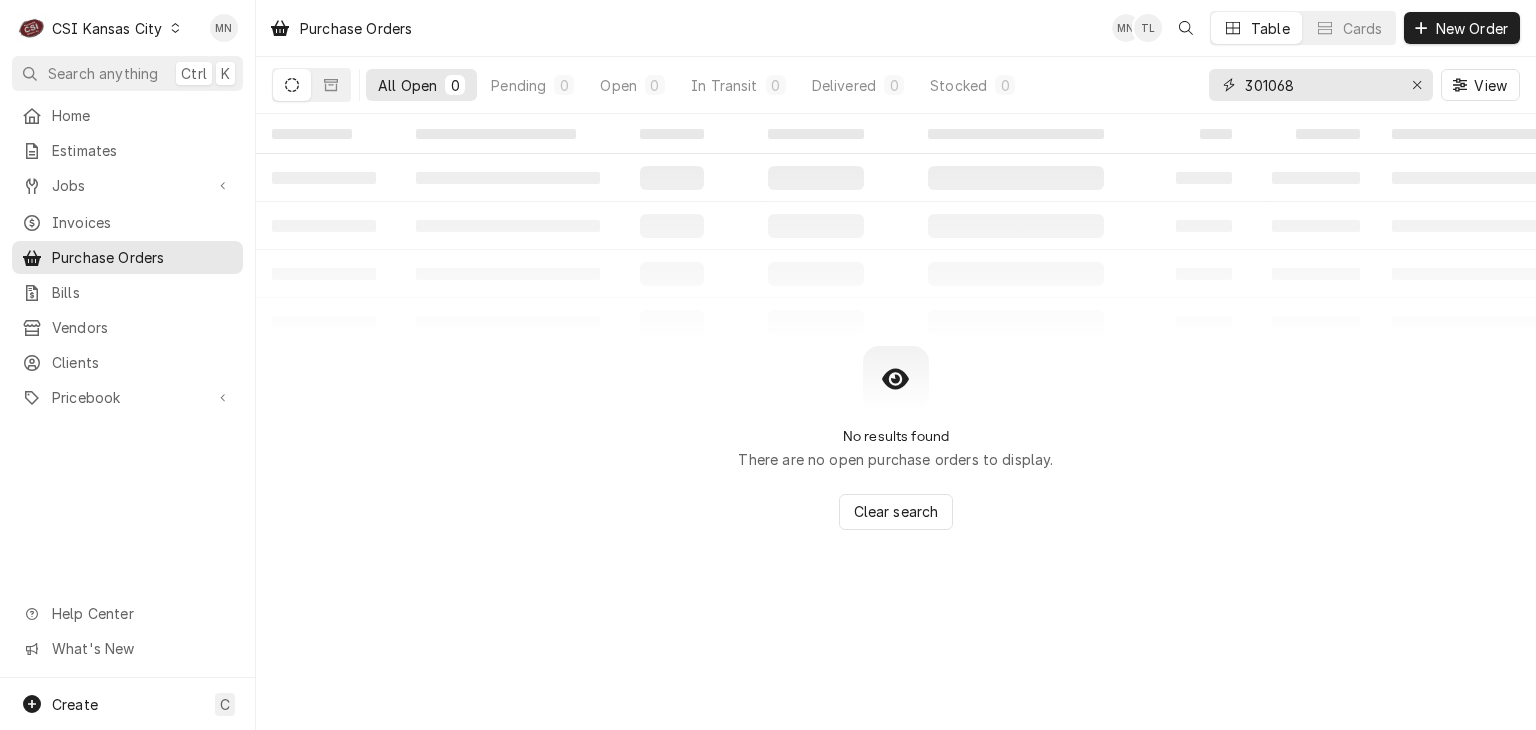 type on "301068" 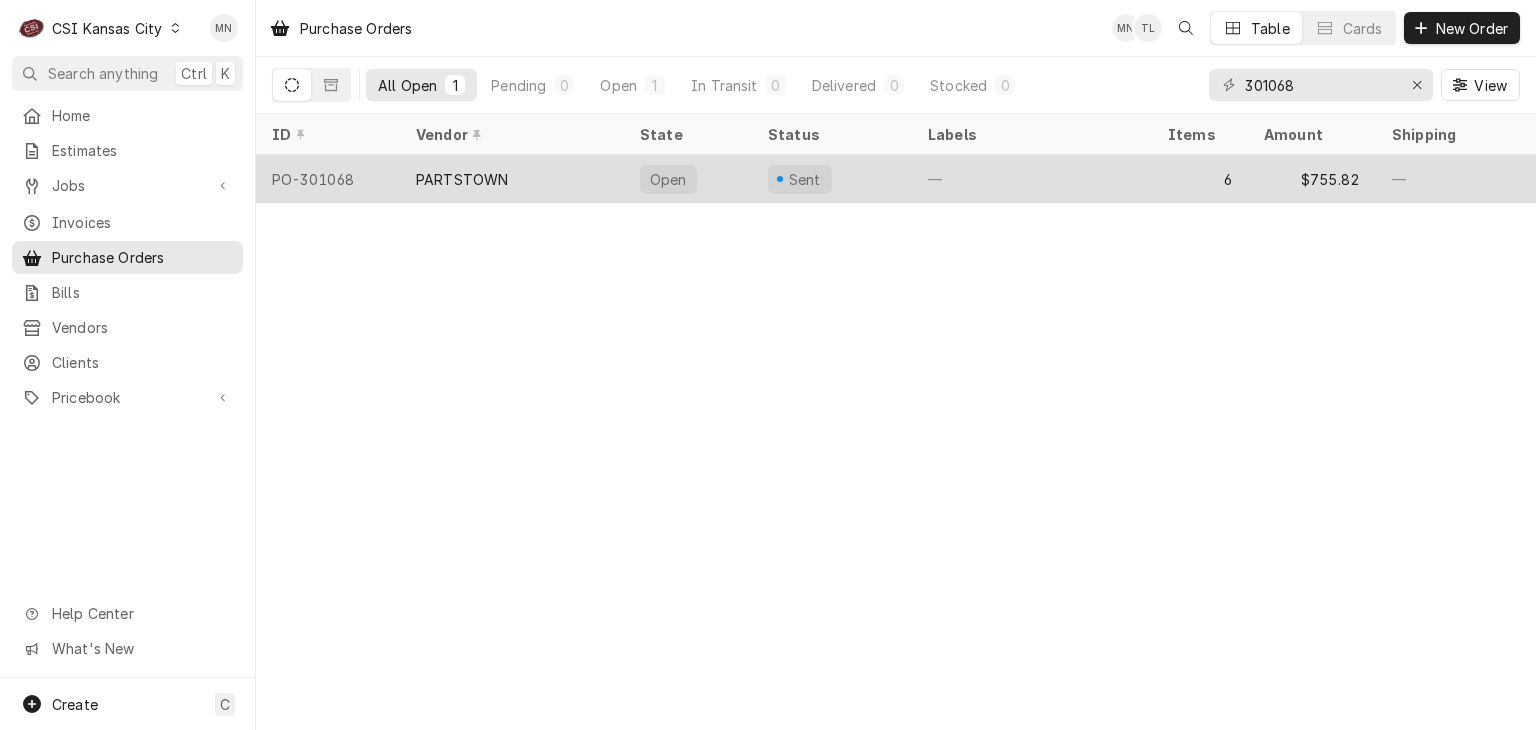 click on "PARTSTOWN" at bounding box center [512, 179] 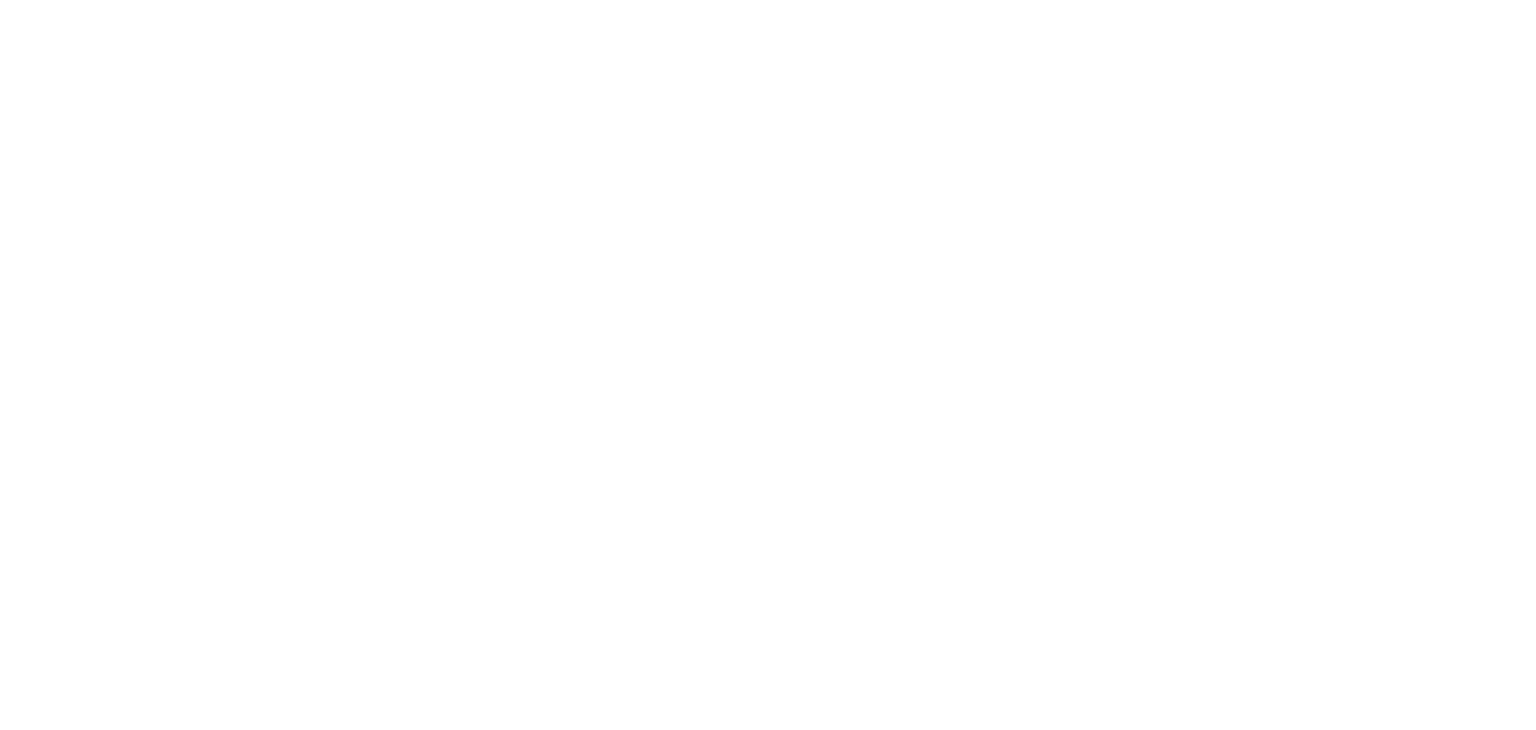 scroll, scrollTop: 0, scrollLeft: 0, axis: both 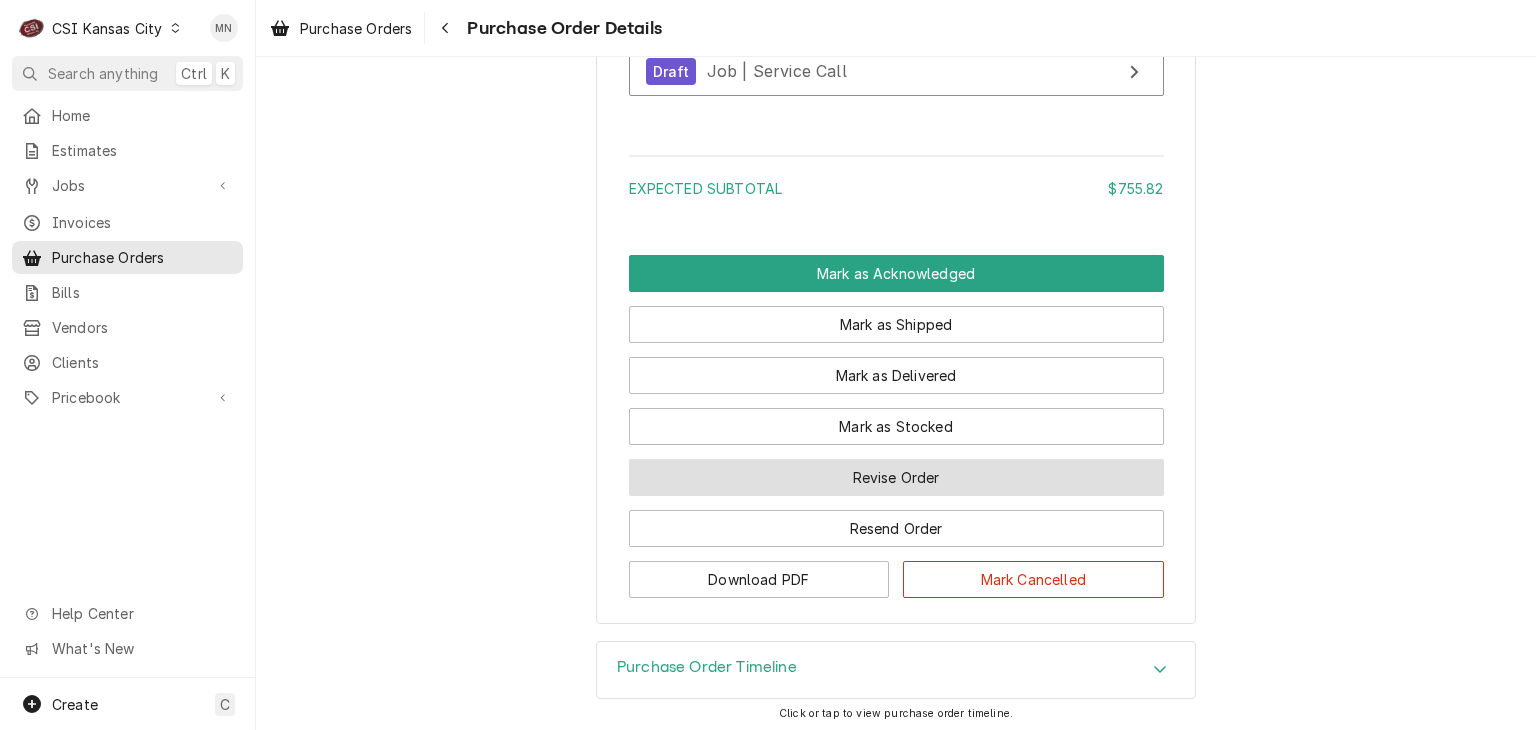 click on "Revise Order" at bounding box center (896, 477) 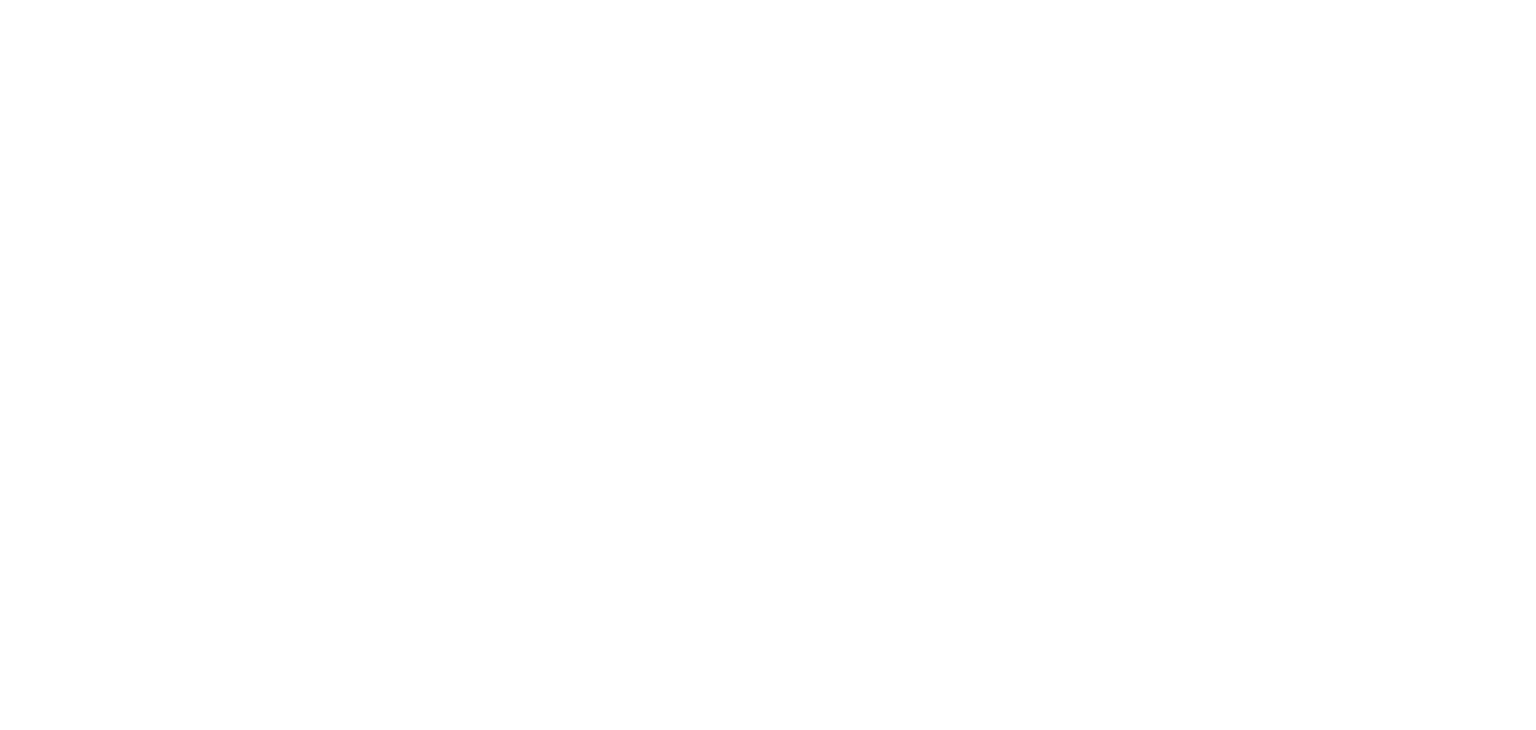scroll, scrollTop: 0, scrollLeft: 0, axis: both 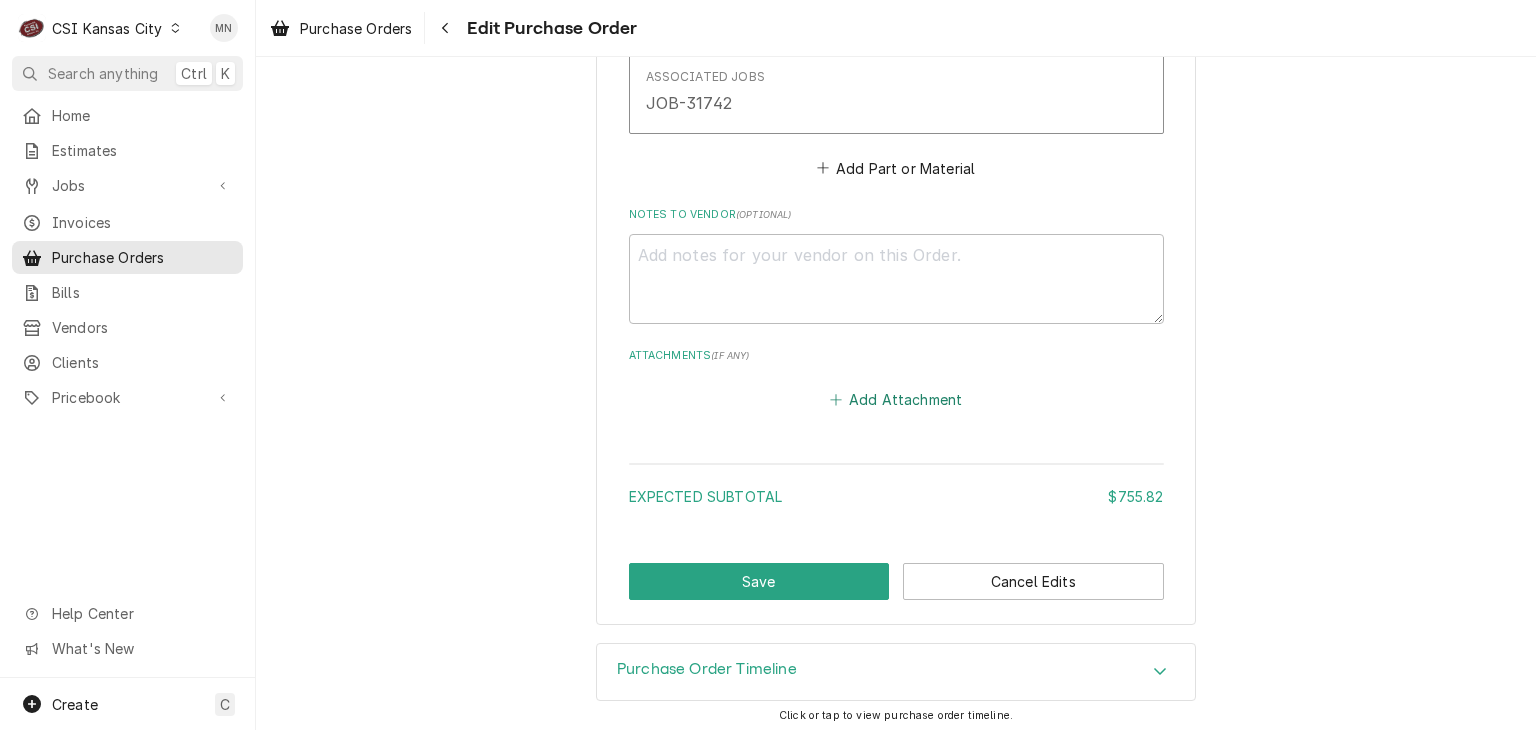 click on "Add Attachment" at bounding box center [896, 400] 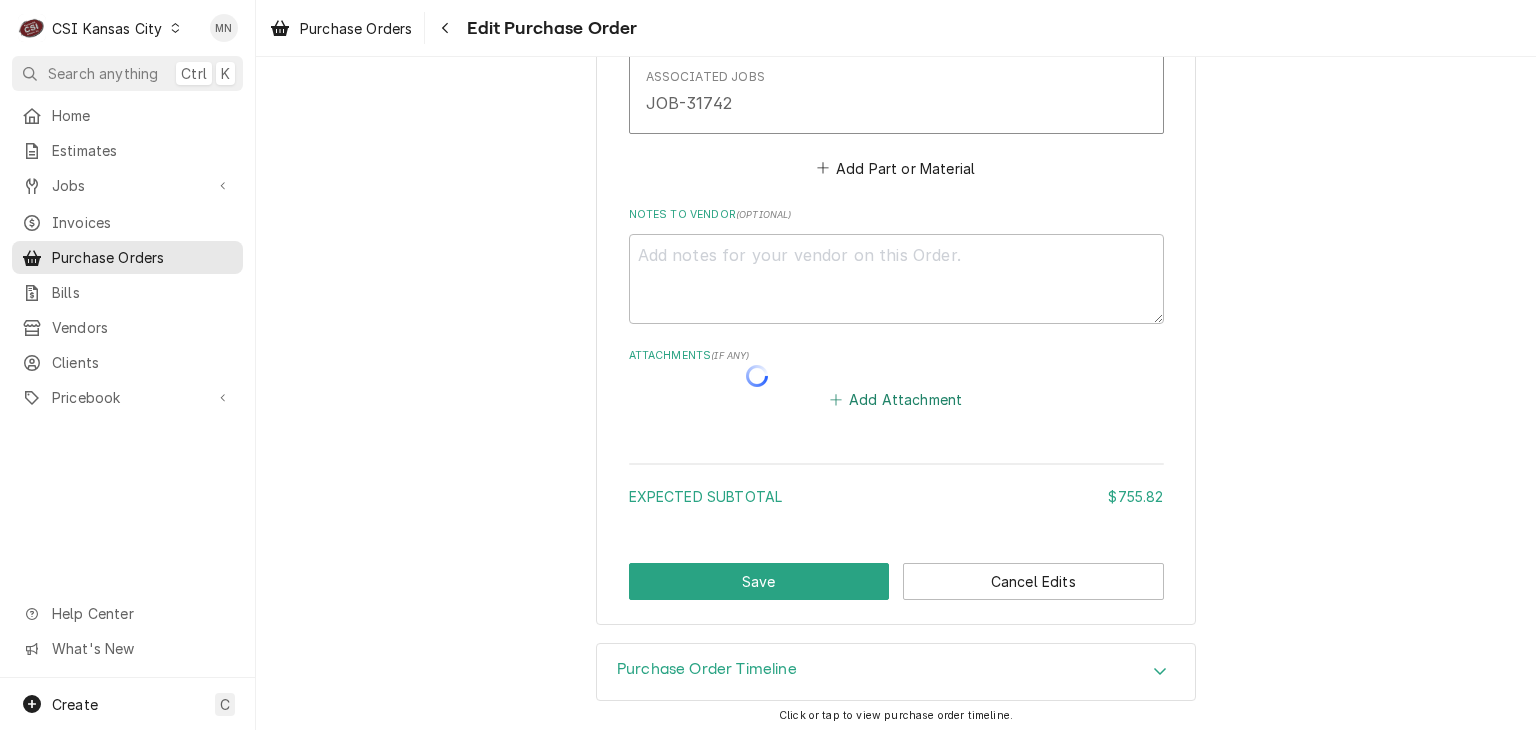 type on "x" 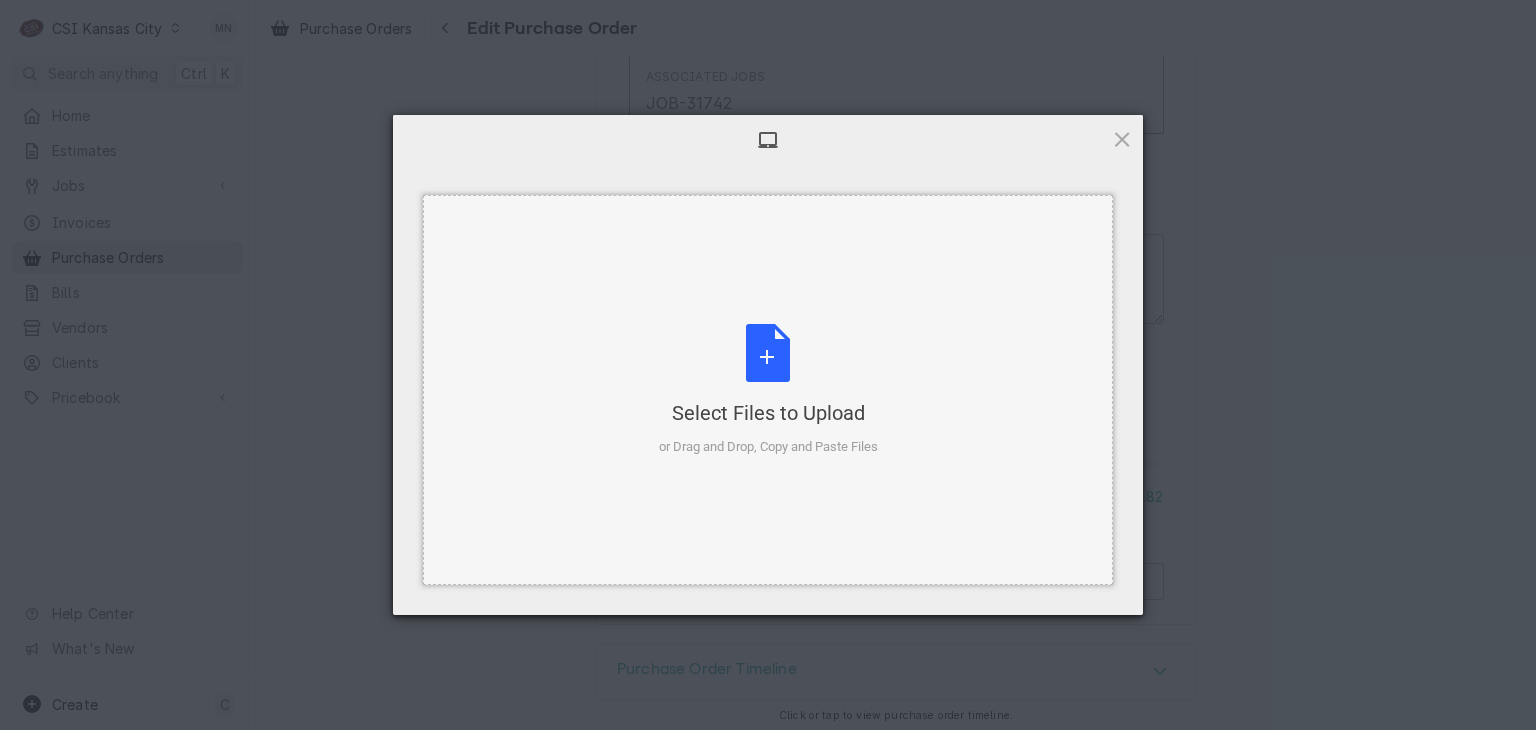 click on "Select Files to Upload
or Drag and Drop, Copy and Paste Files" at bounding box center [768, 390] 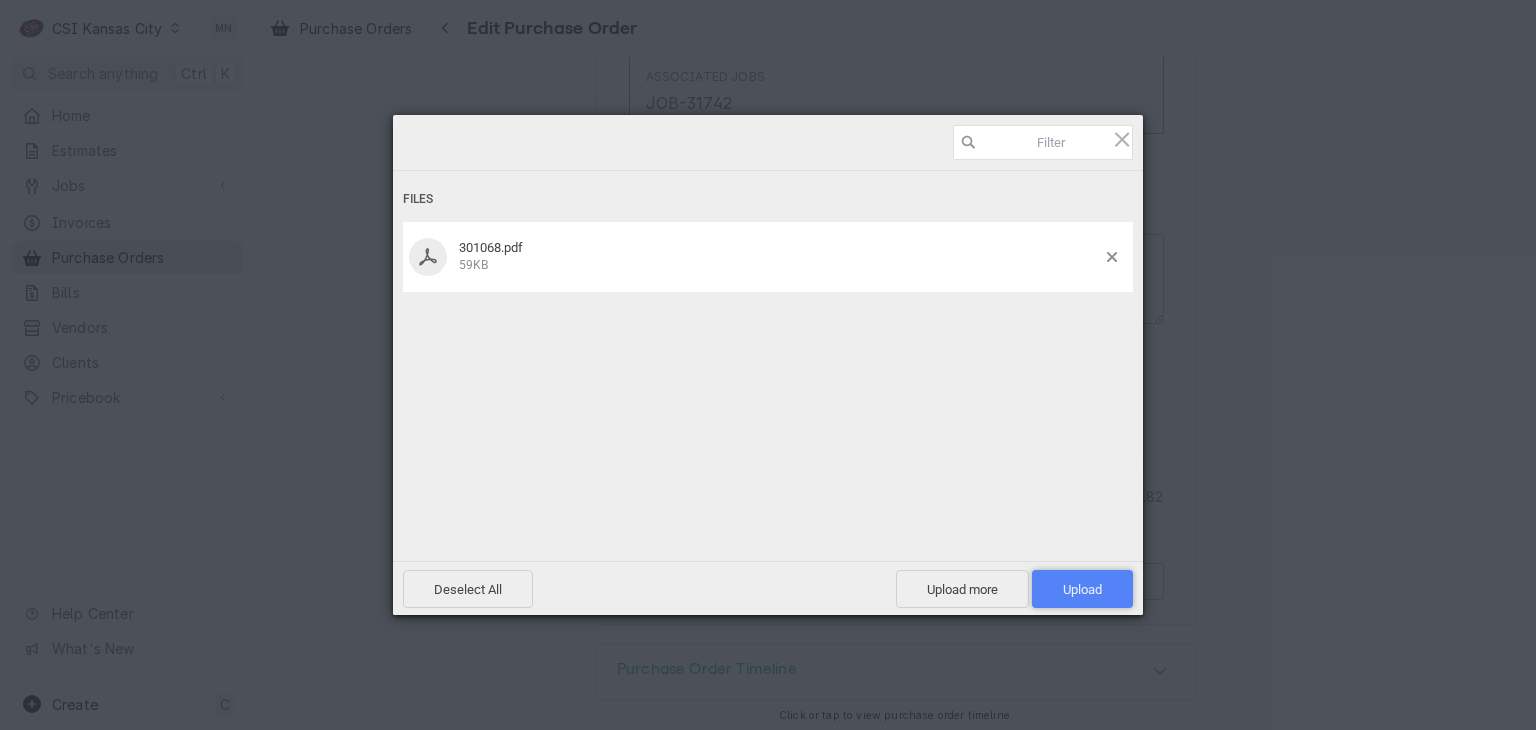 click on "Upload
1" at bounding box center [1082, 589] 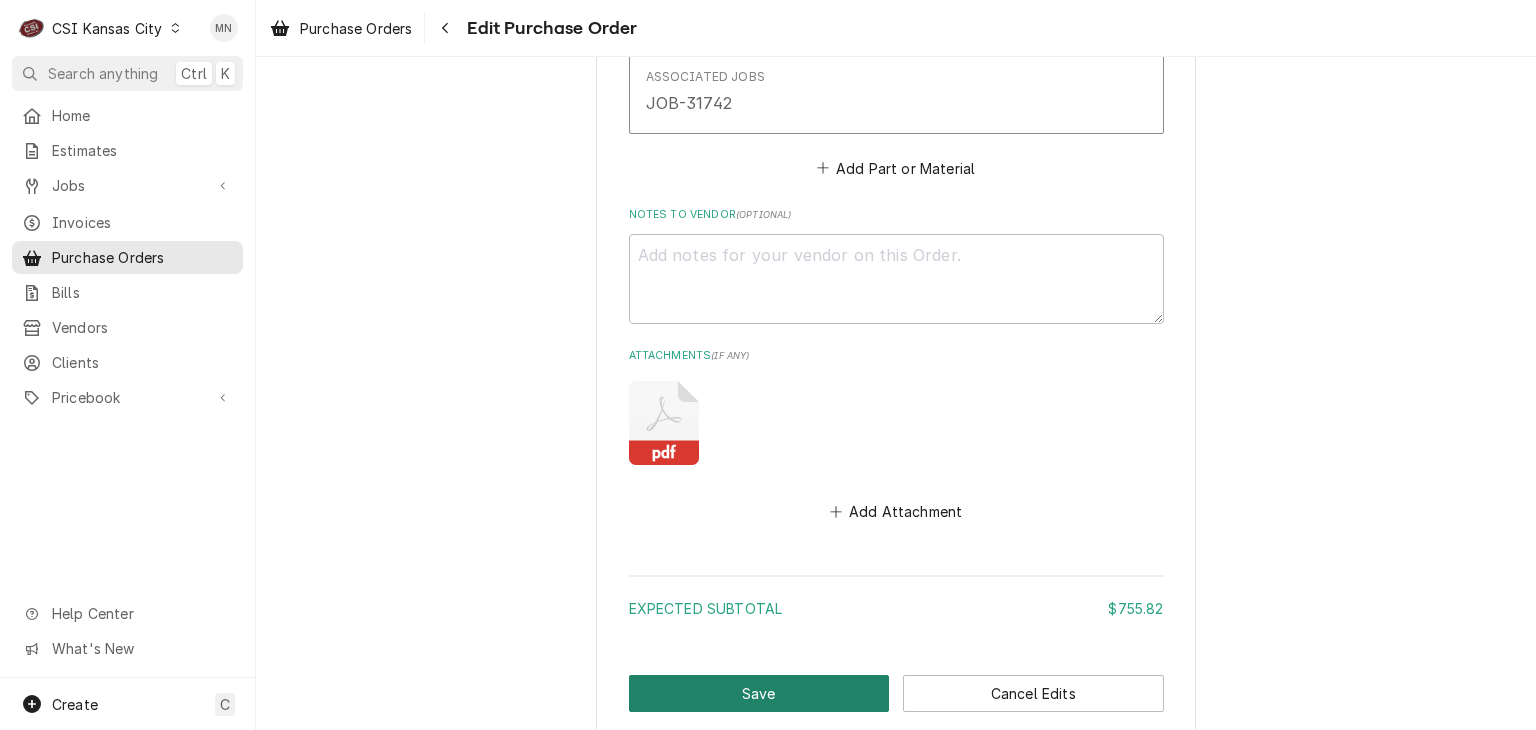 click on "Save" at bounding box center (759, 693) 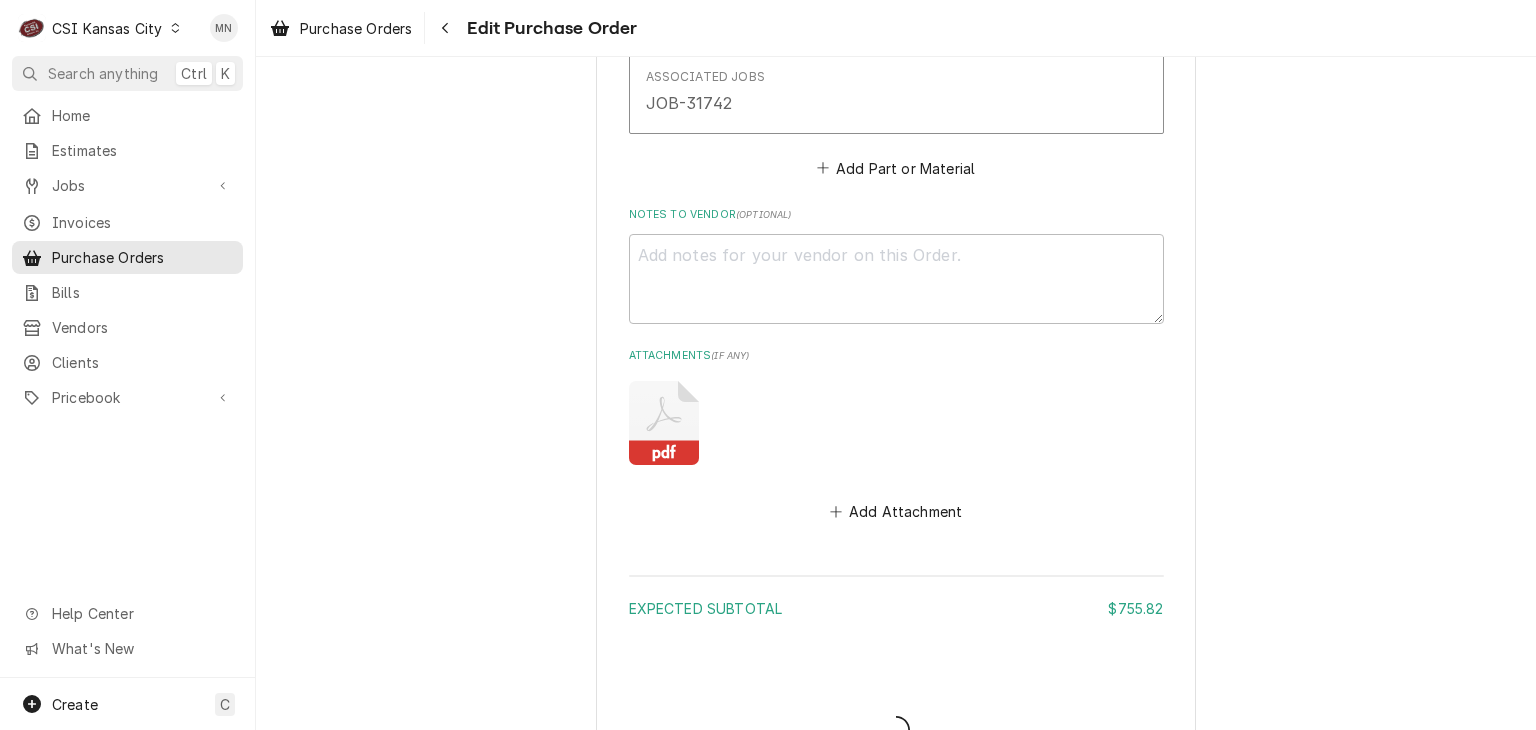 type on "x" 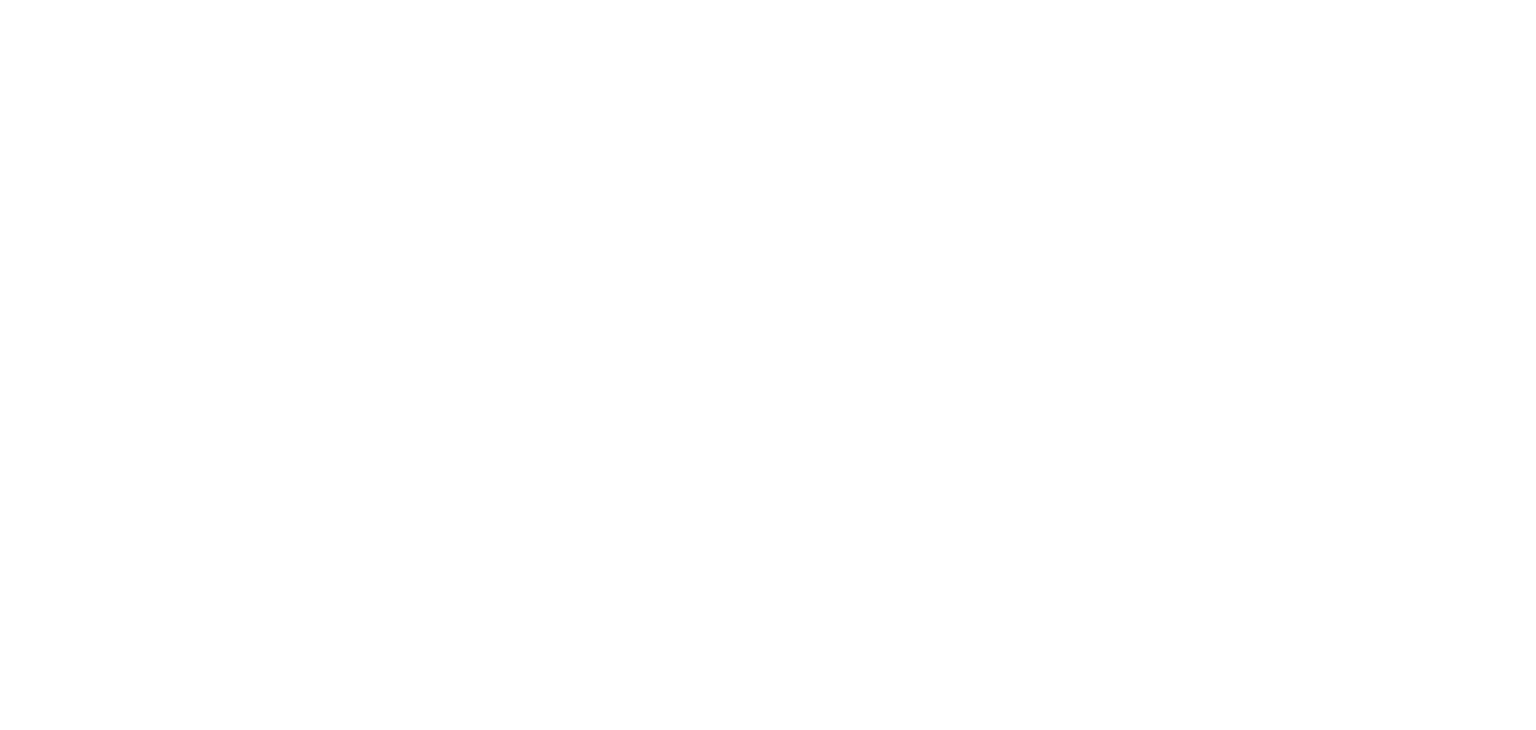 scroll, scrollTop: 0, scrollLeft: 0, axis: both 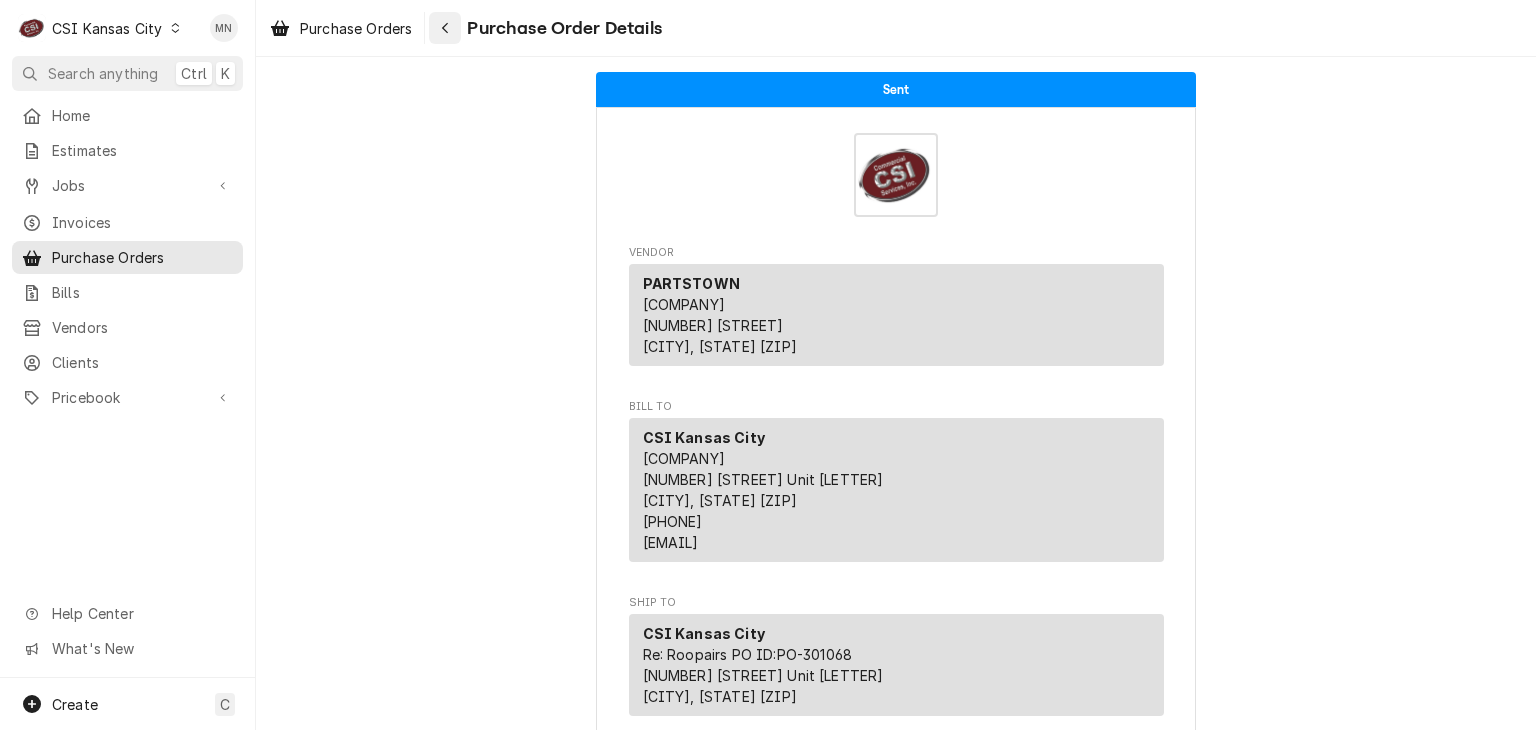 click 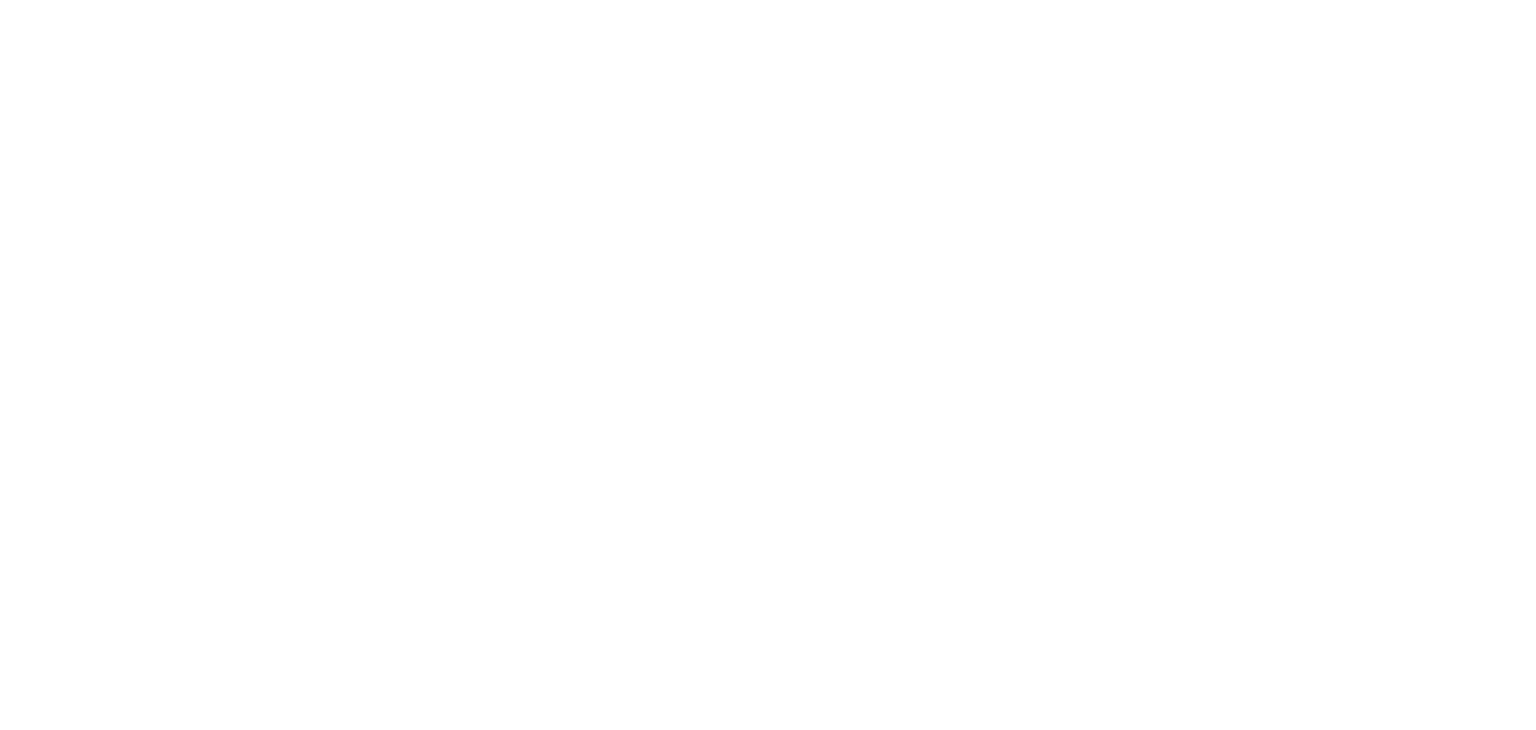 scroll, scrollTop: 0, scrollLeft: 0, axis: both 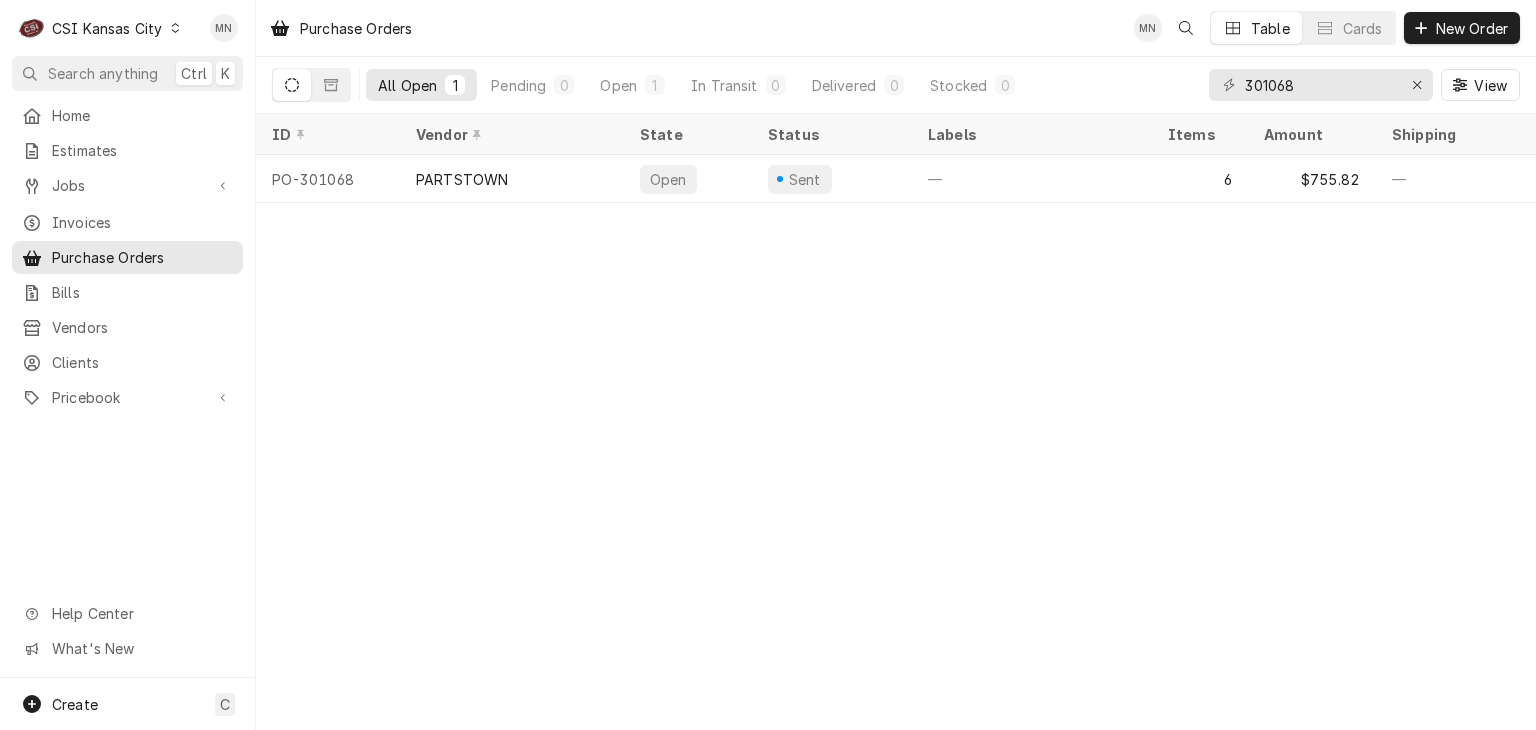 click on "CSI Kansas City" at bounding box center [107, 28] 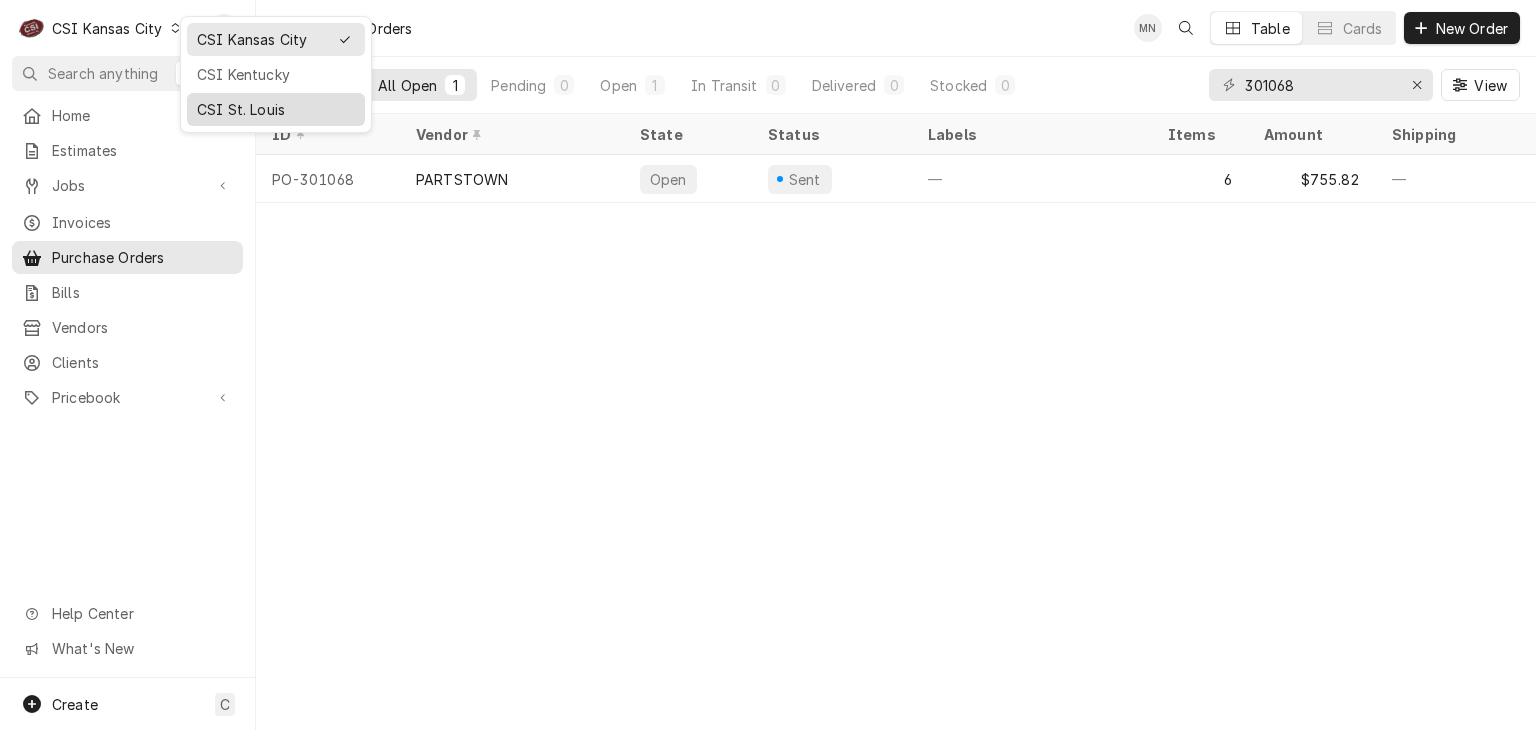 click on "CSI St. Louis" at bounding box center [276, 109] 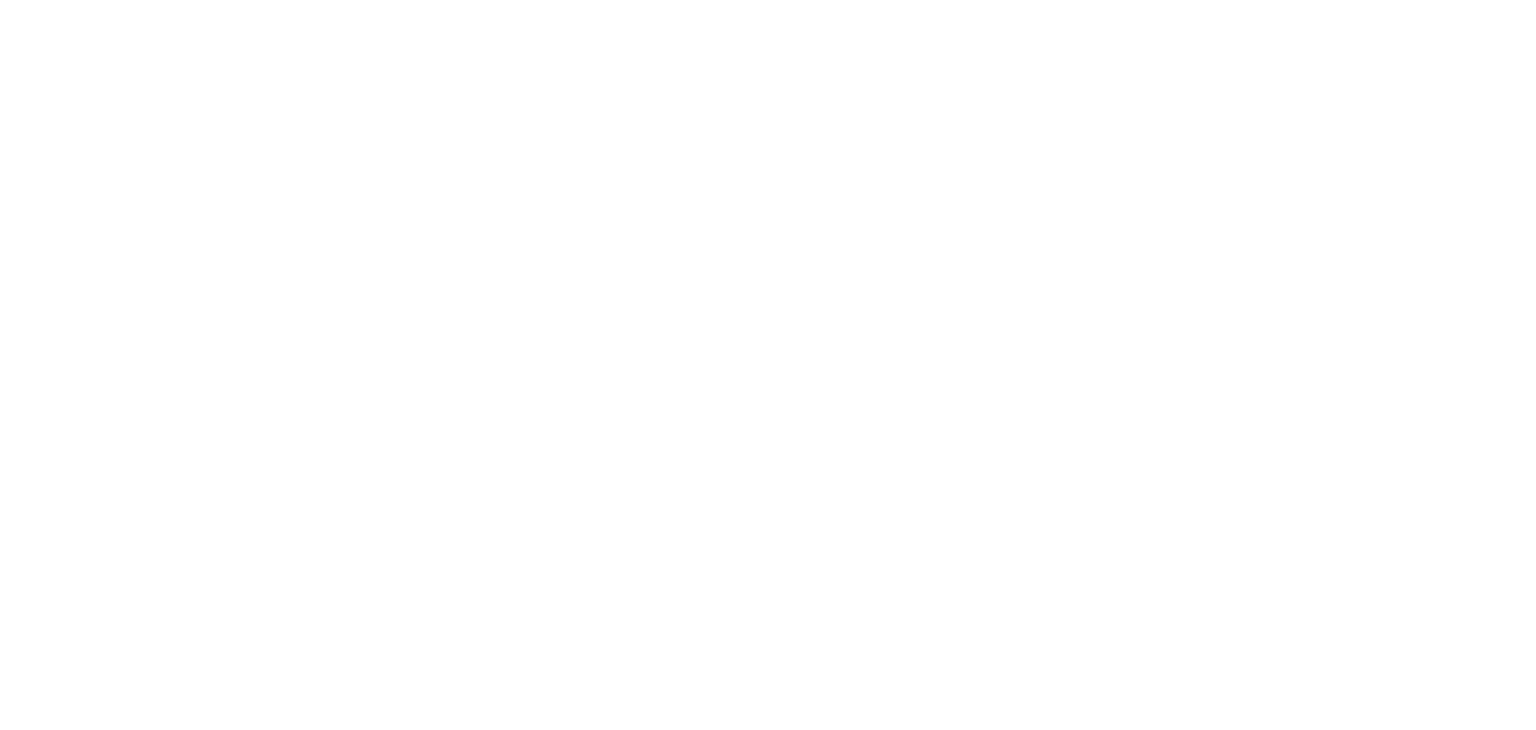 scroll, scrollTop: 0, scrollLeft: 0, axis: both 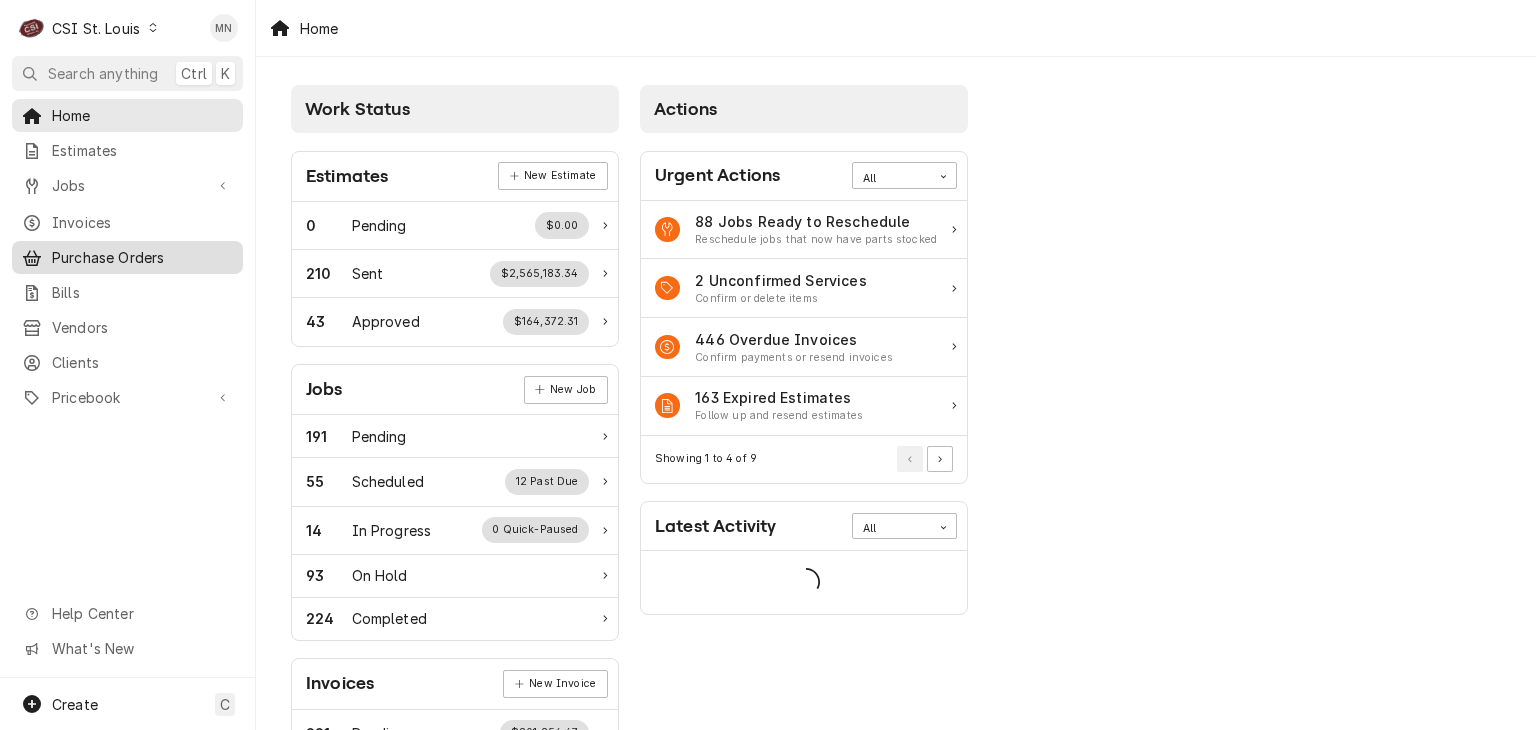 click on "Purchase Orders" at bounding box center [142, 257] 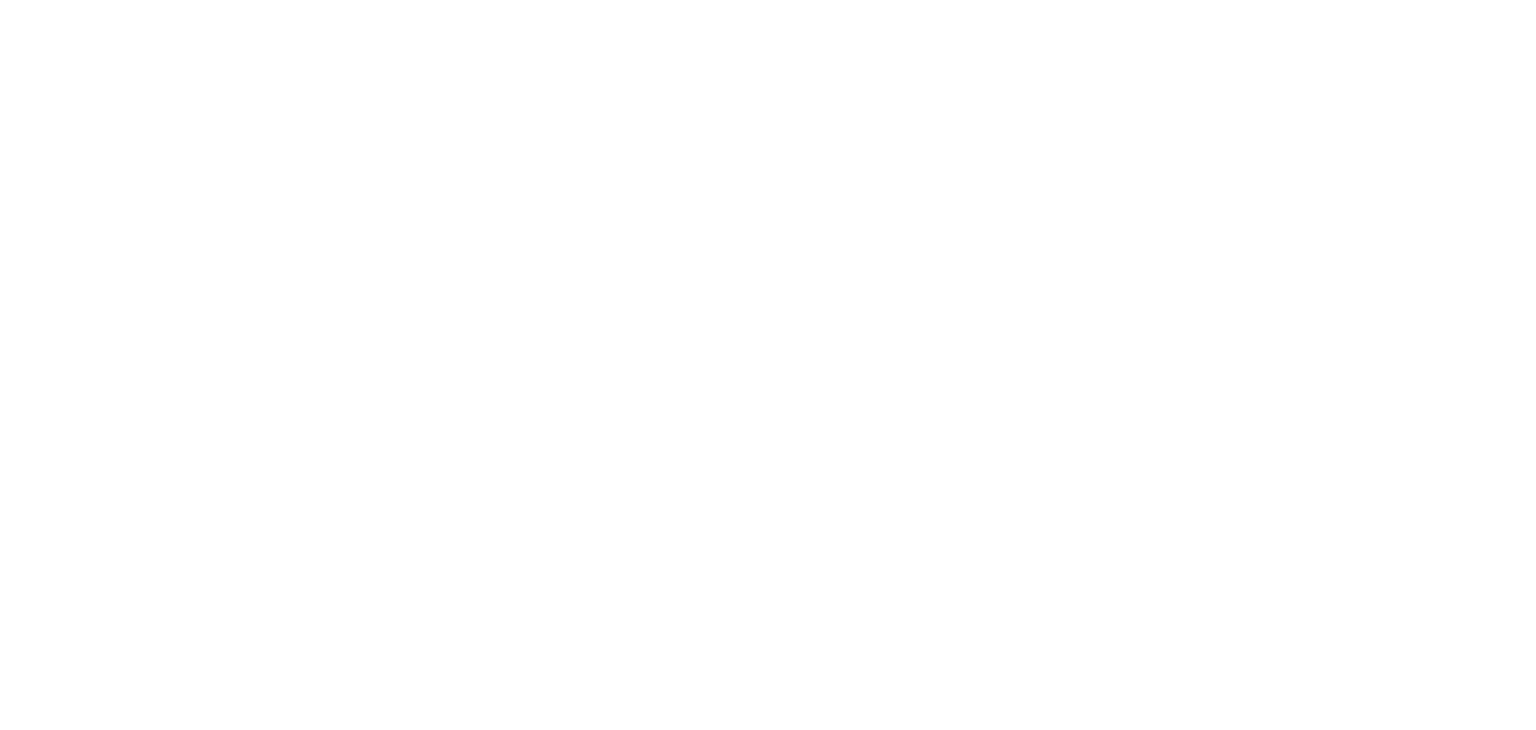 scroll, scrollTop: 0, scrollLeft: 0, axis: both 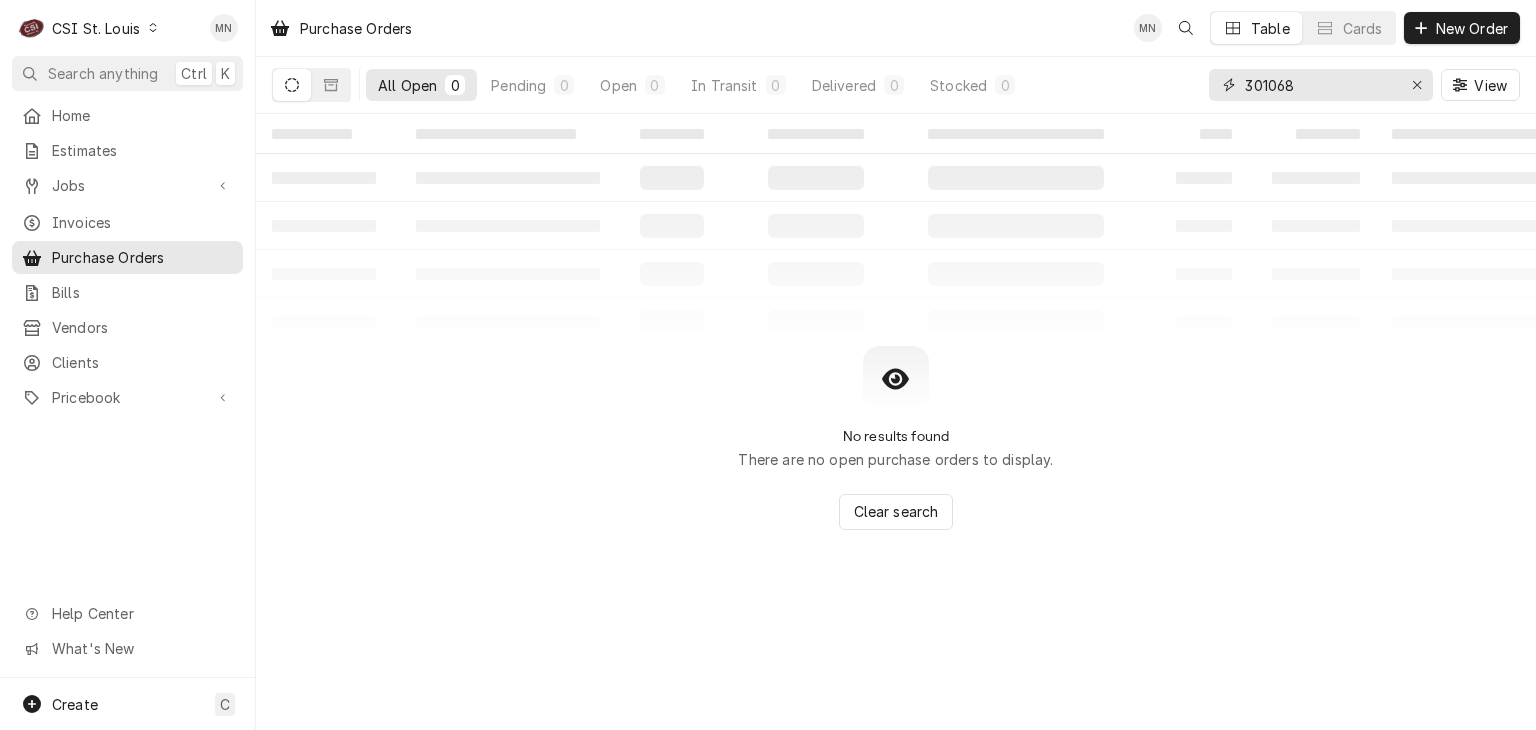 drag, startPoint x: 1305, startPoint y: 82, endPoint x: 1085, endPoint y: 85, distance: 220.02045 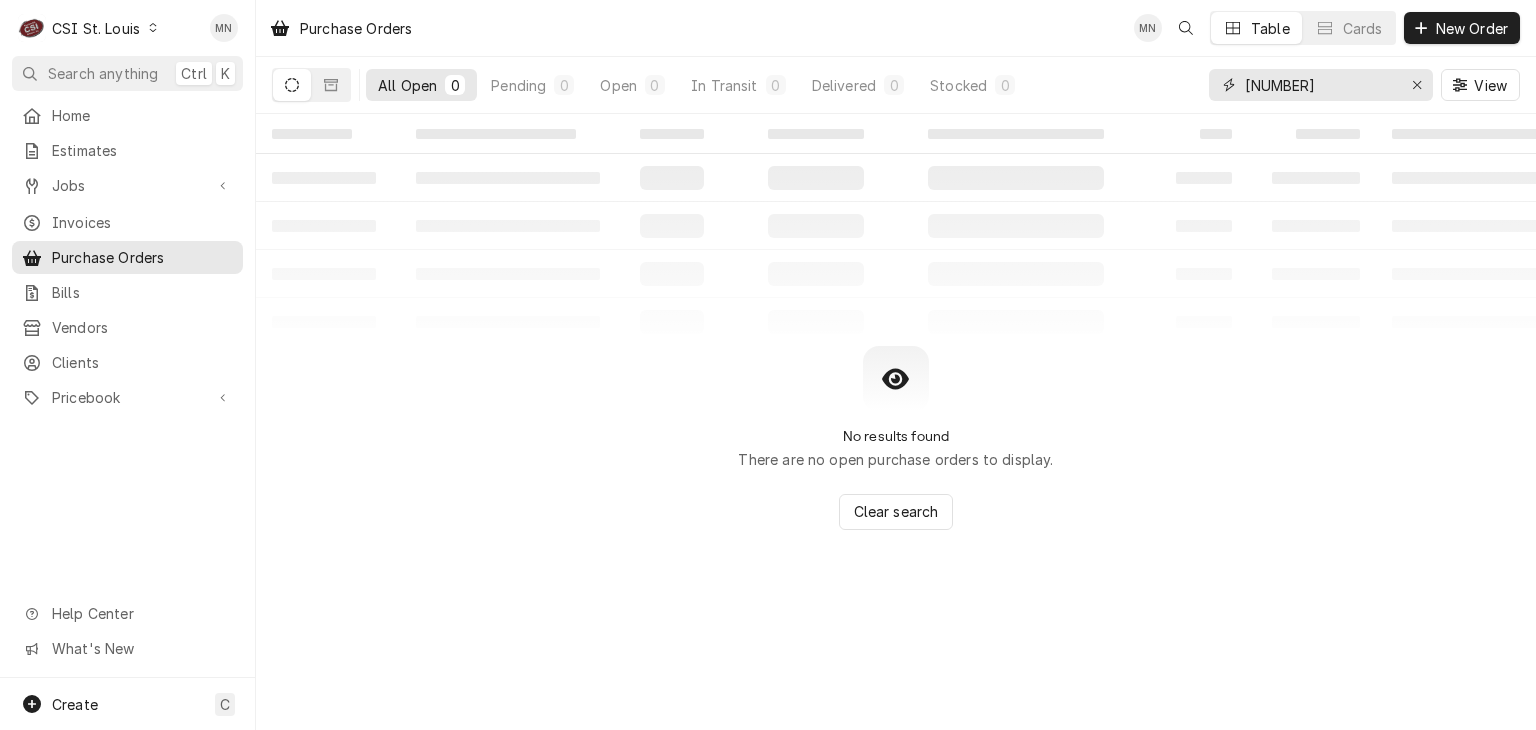 type on "400913" 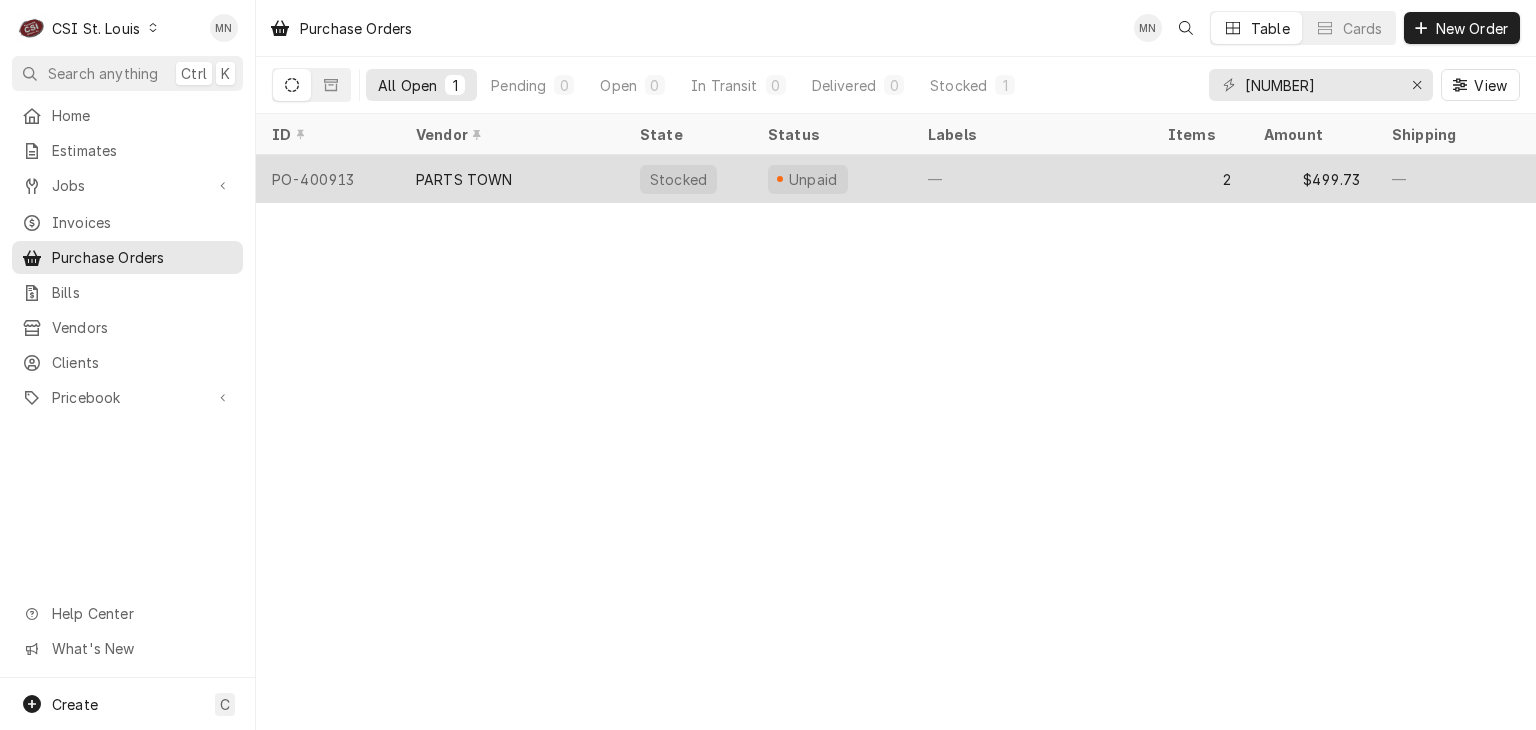 click on "PARTS TOWN" at bounding box center [512, 179] 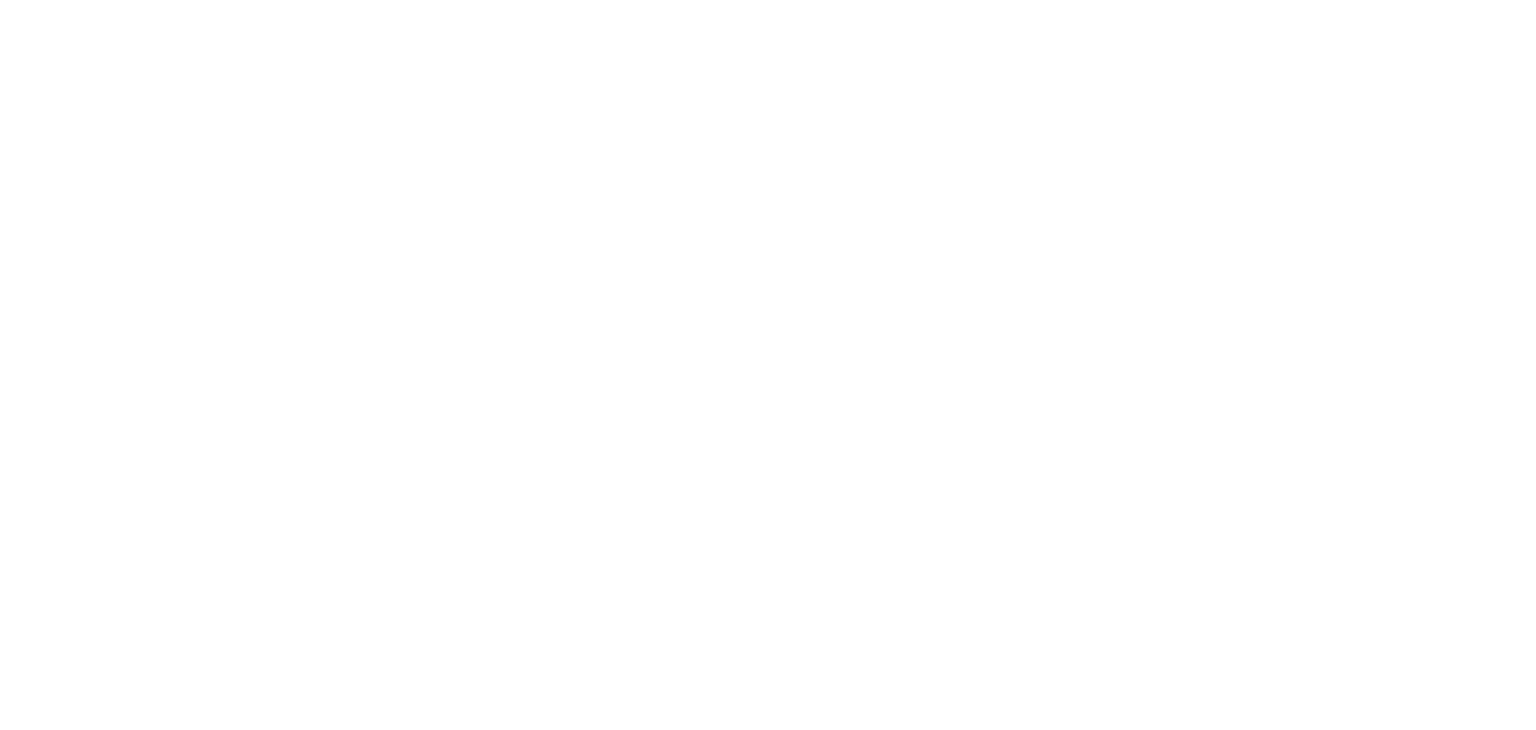 scroll, scrollTop: 0, scrollLeft: 0, axis: both 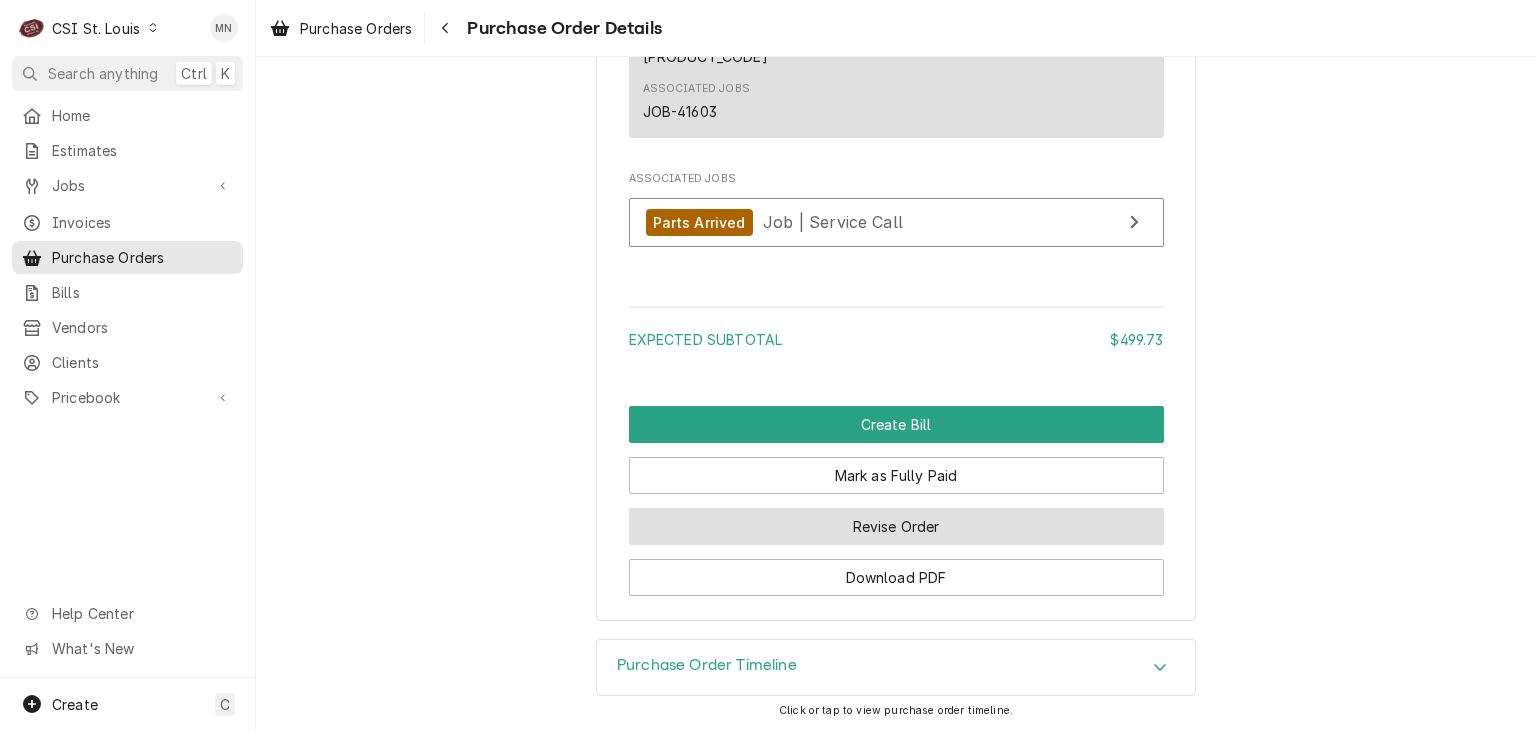 click on "Revise Order" at bounding box center [896, 526] 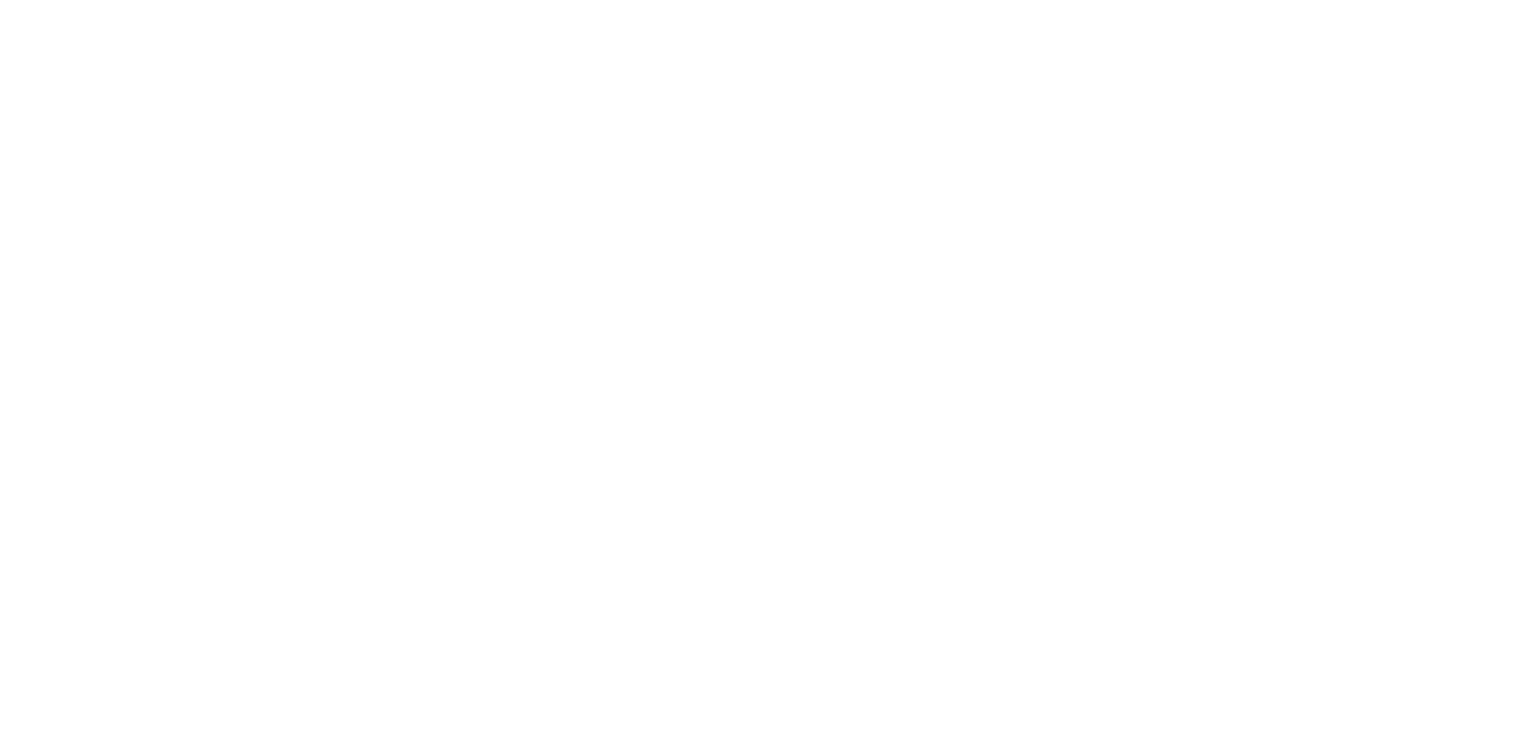 scroll, scrollTop: 0, scrollLeft: 0, axis: both 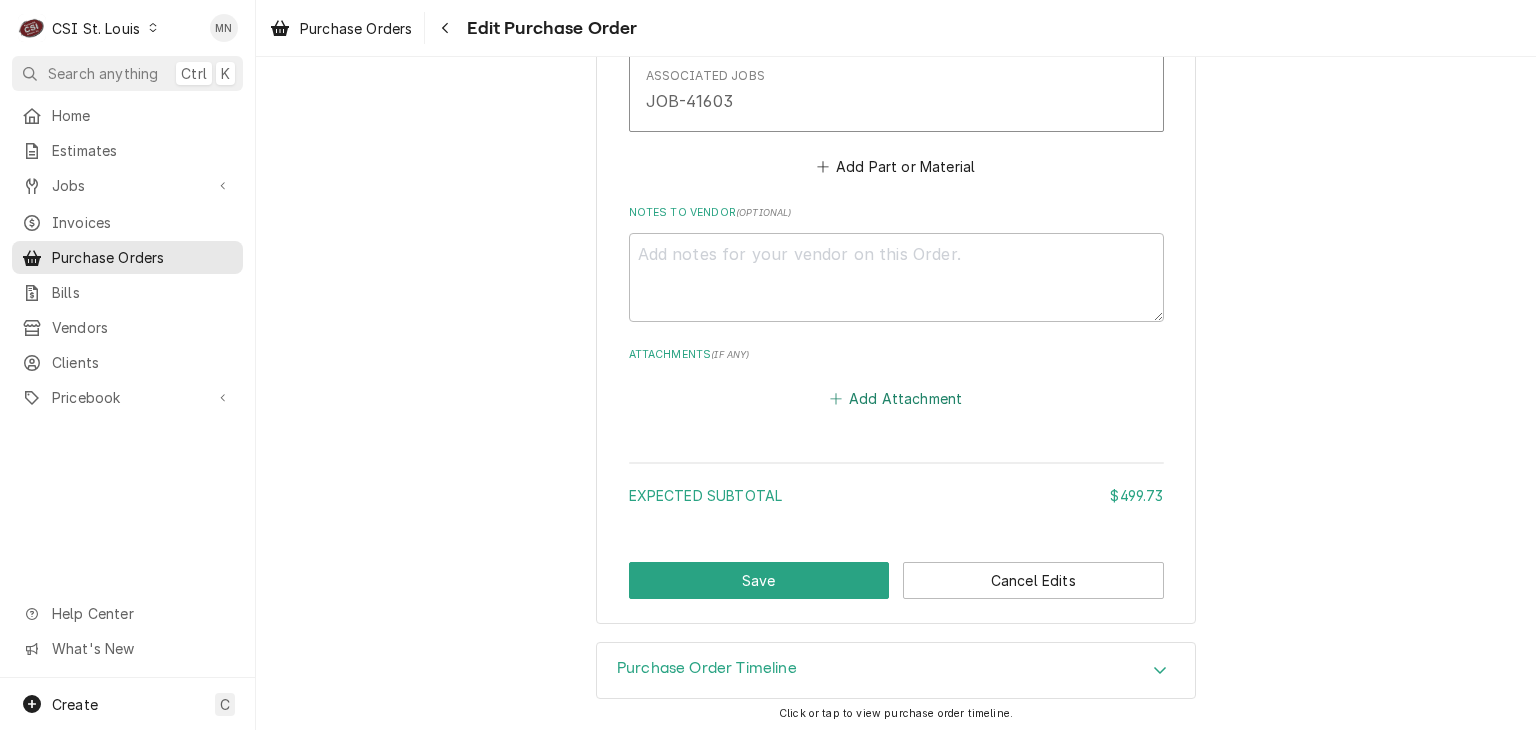 click on "Add Attachment" at bounding box center (896, 399) 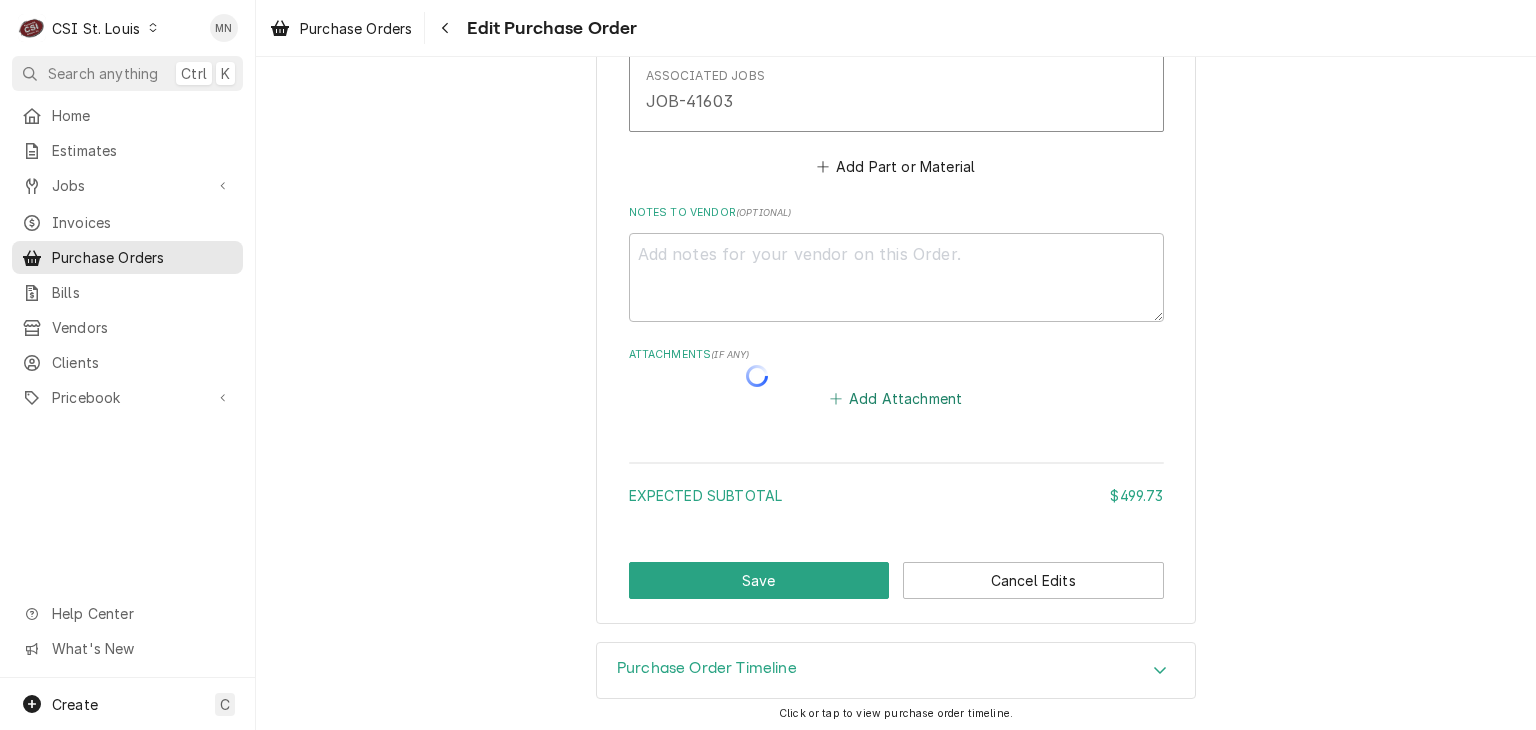 type on "x" 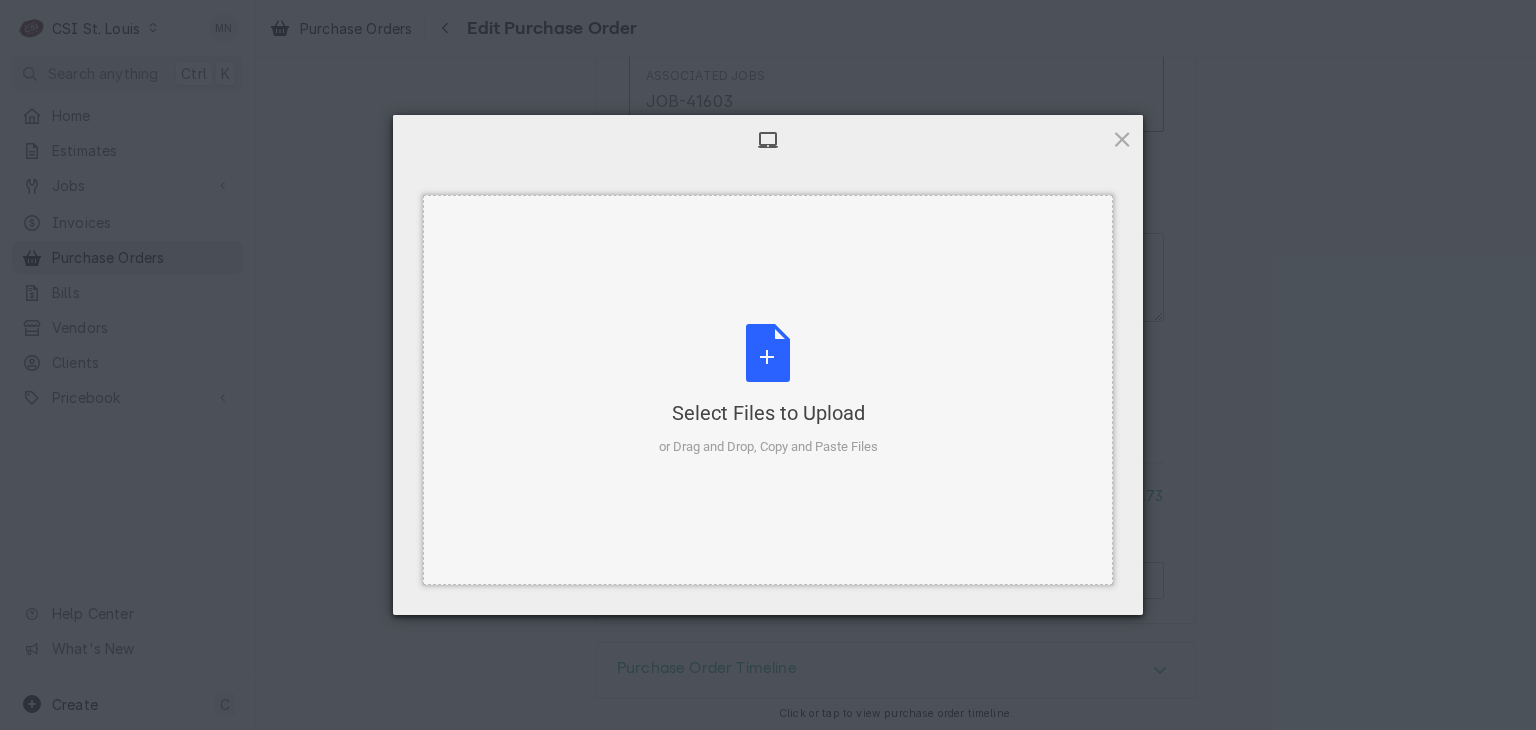 click on "Select Files to Upload
or Drag and Drop, Copy and Paste Files" at bounding box center (768, 390) 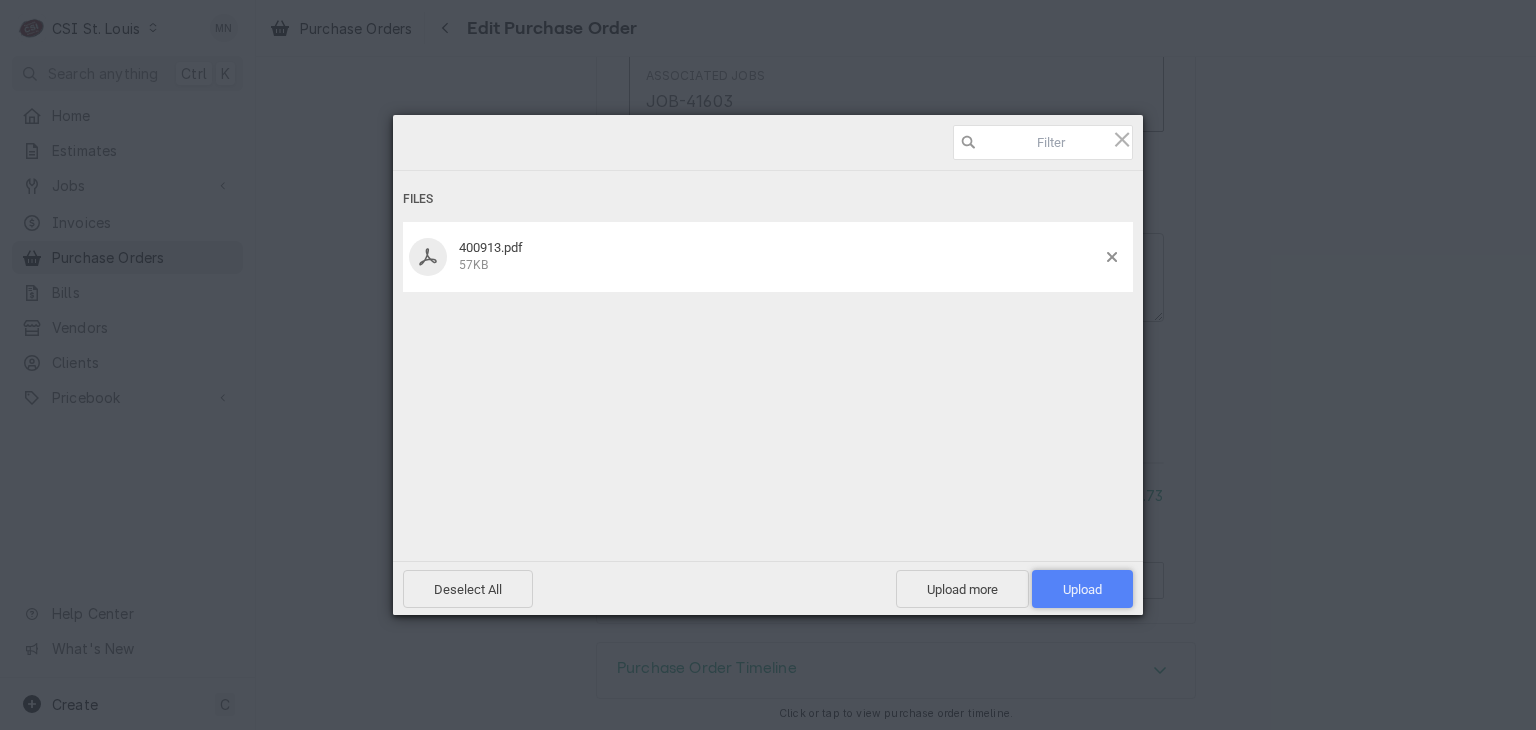 click on "Upload
1" at bounding box center [1082, 589] 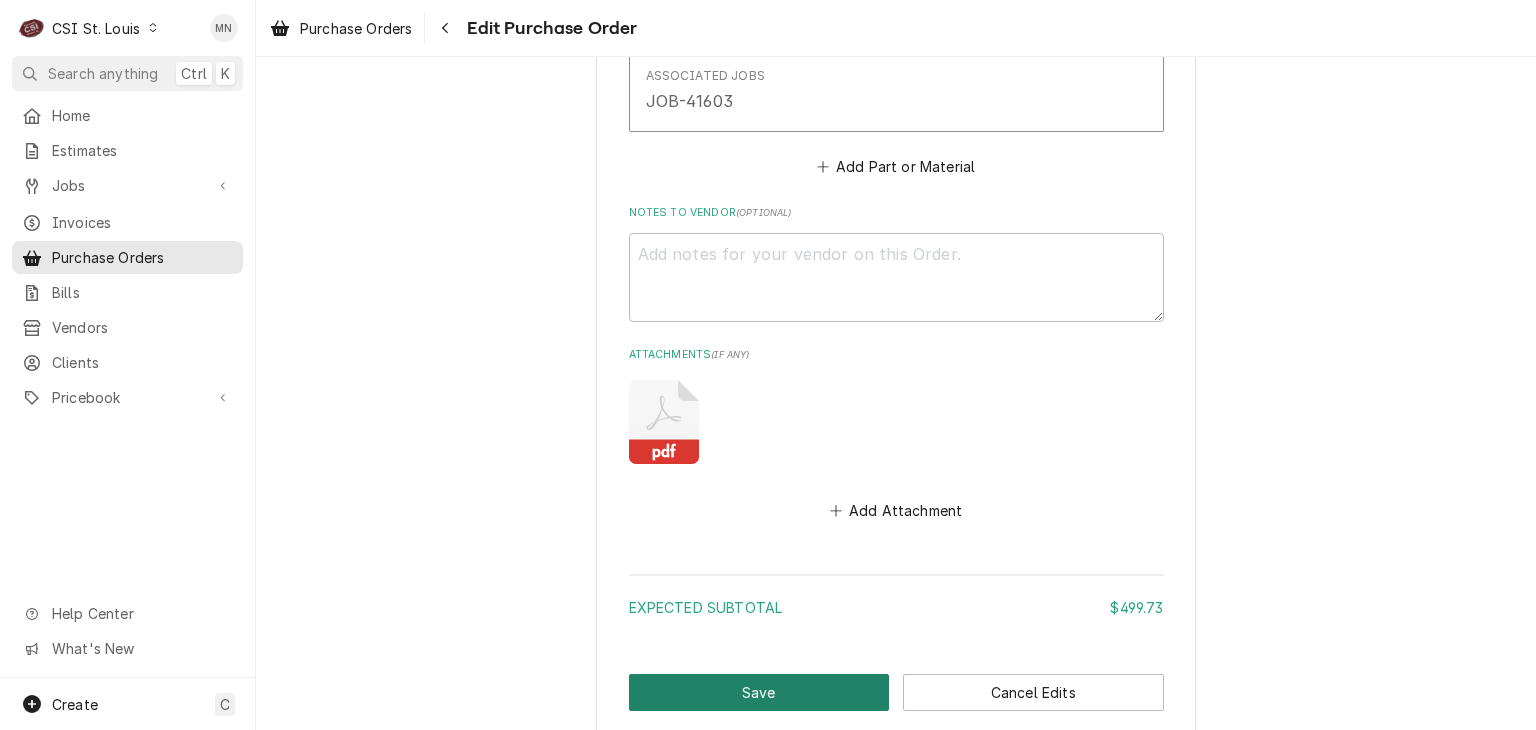 click on "Save" at bounding box center (759, 692) 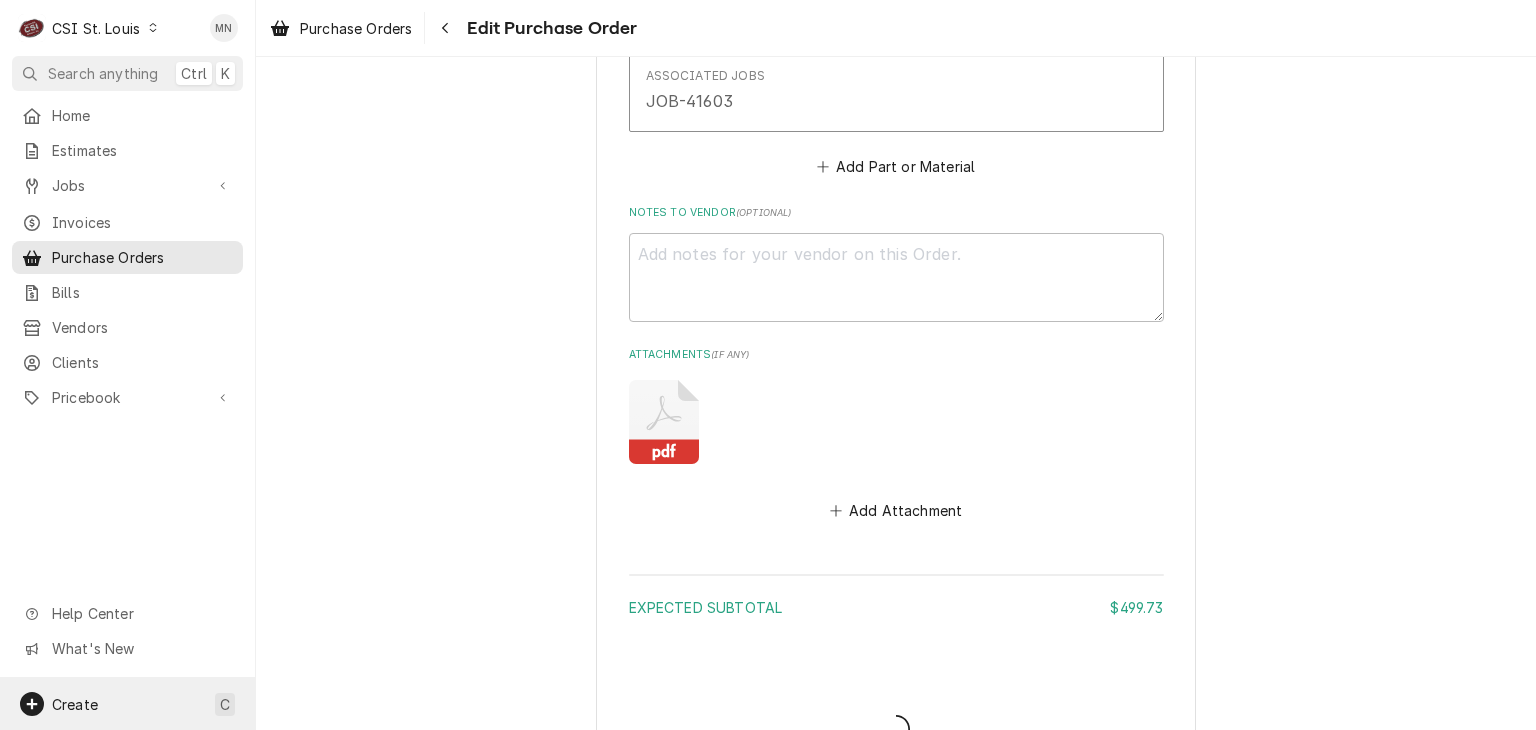 type on "x" 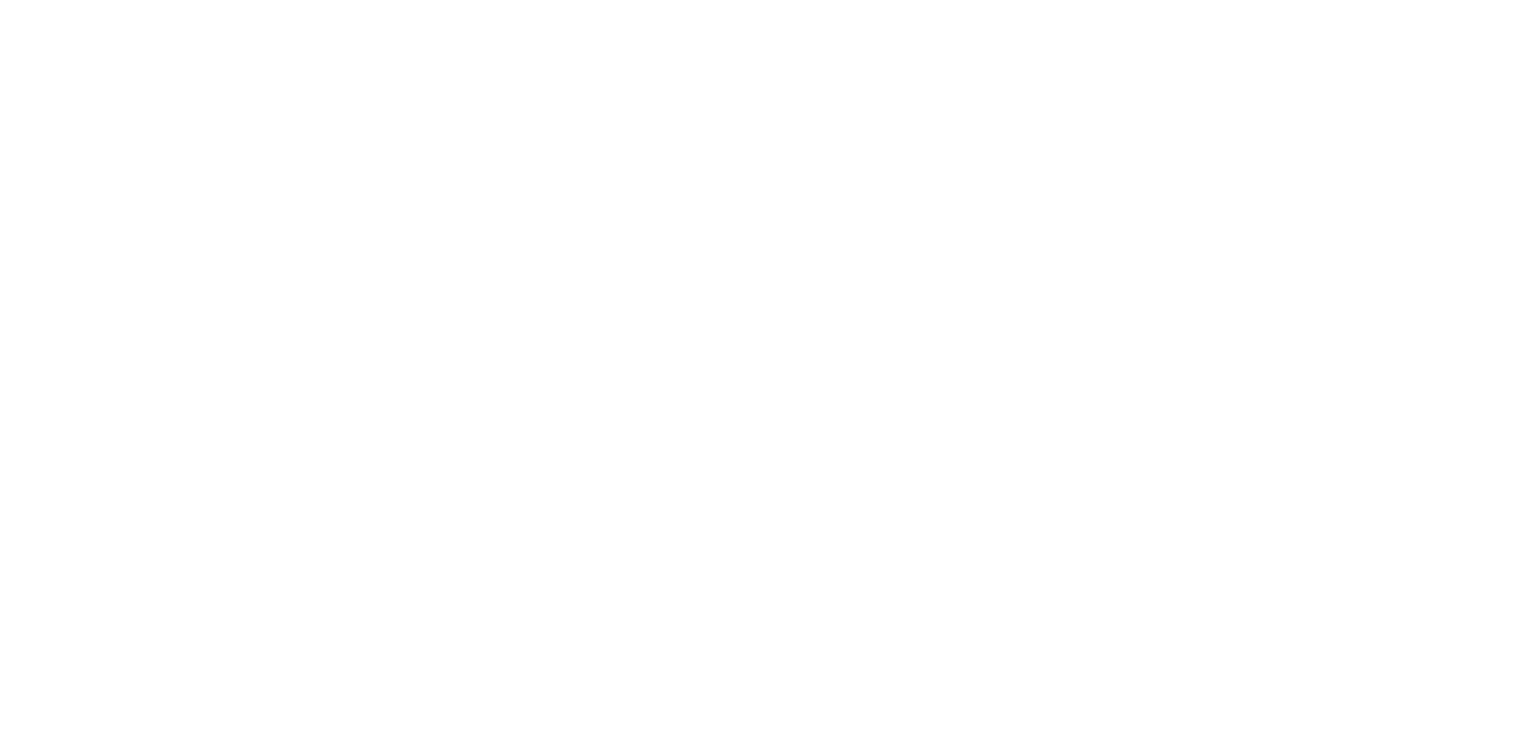 scroll, scrollTop: 0, scrollLeft: 0, axis: both 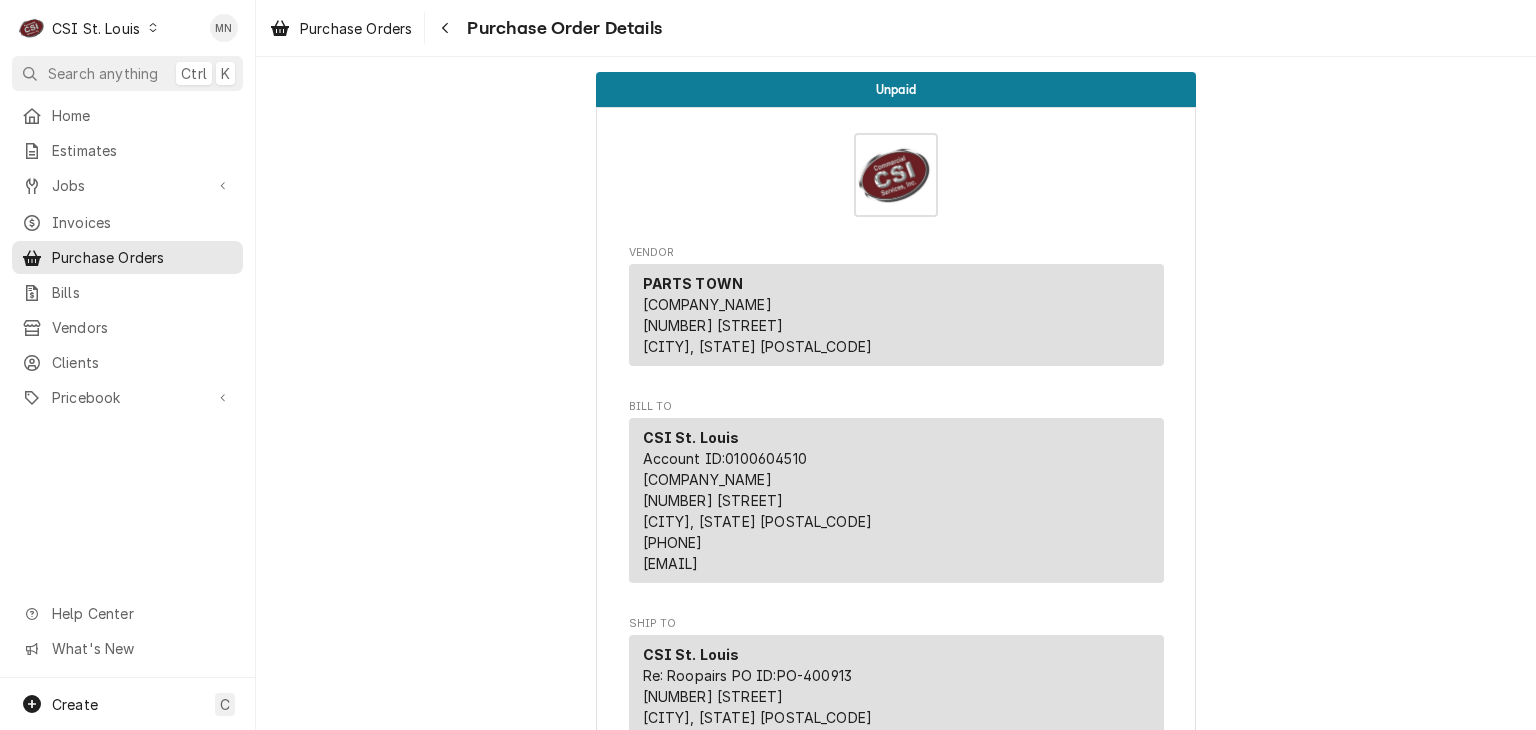 click on "CSI St. Louis" at bounding box center (96, 28) 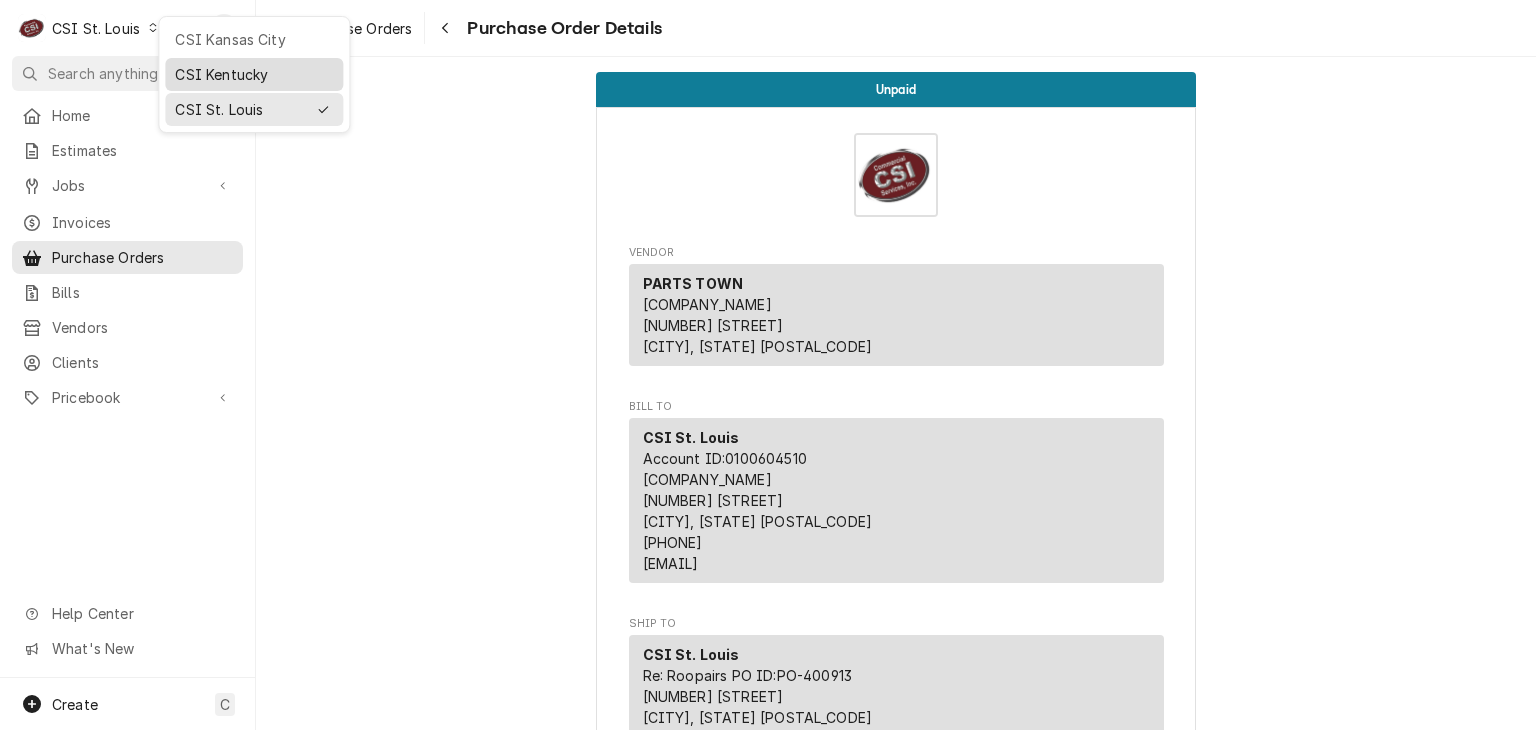 click on "CSI Kentucky" at bounding box center [254, 74] 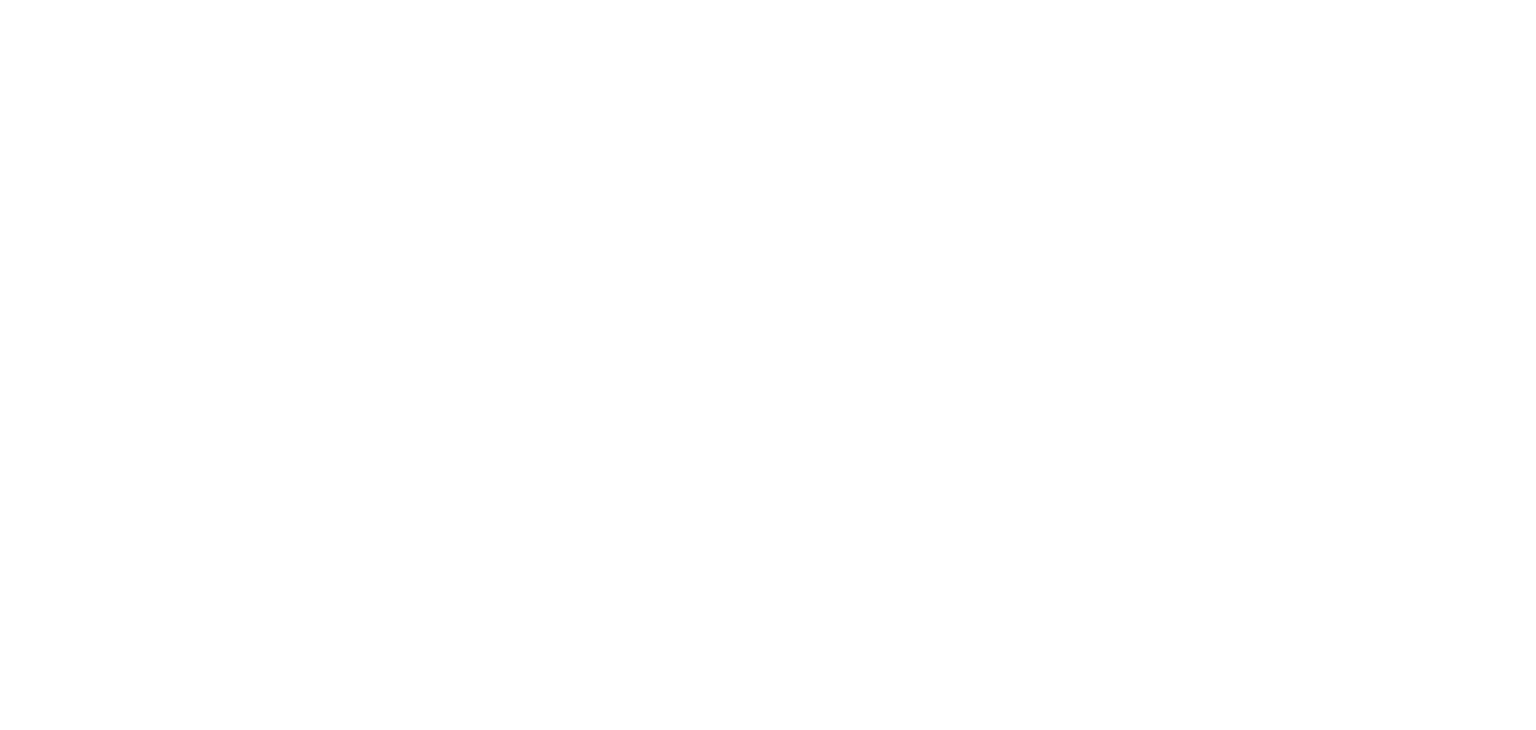 scroll, scrollTop: 0, scrollLeft: 0, axis: both 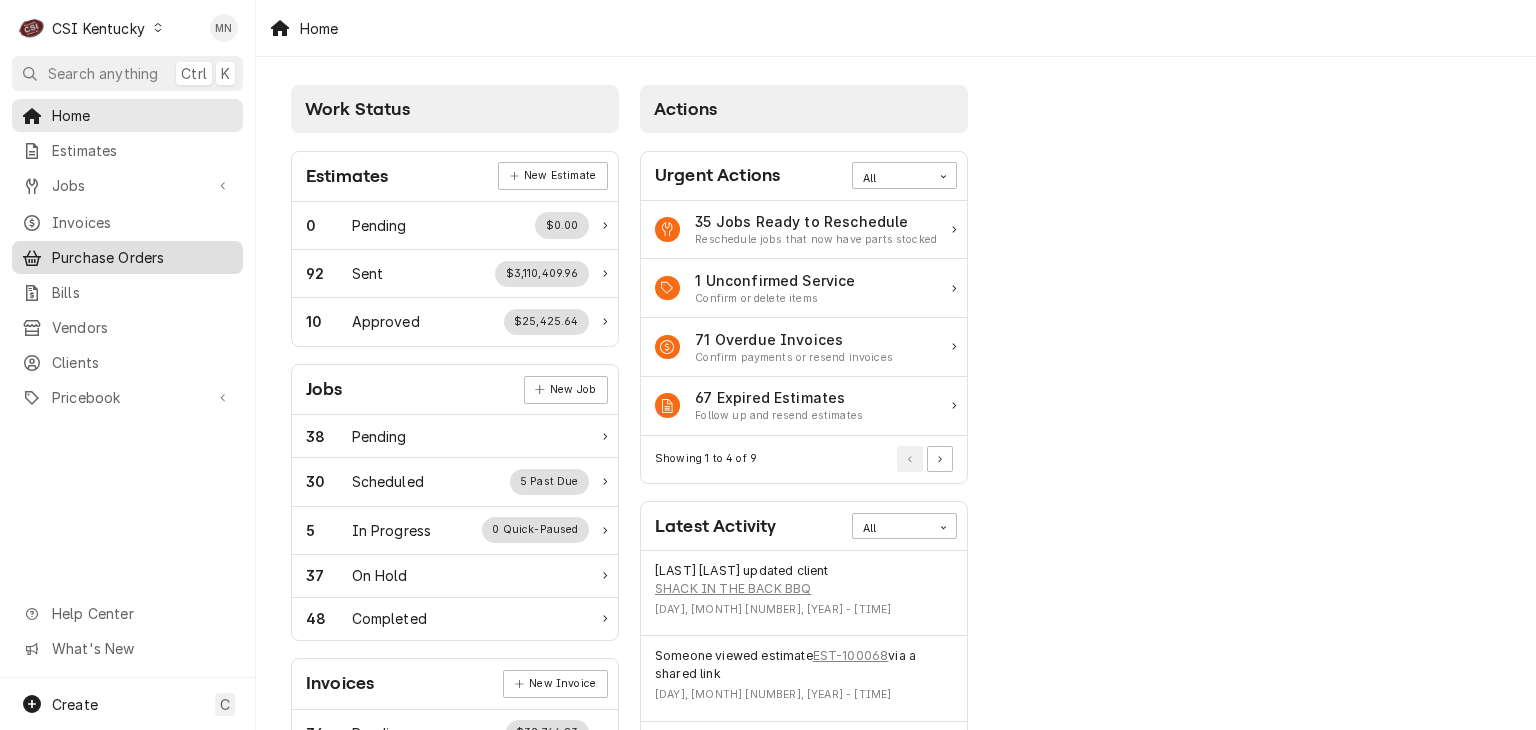 click on "Purchase Orders" at bounding box center (142, 257) 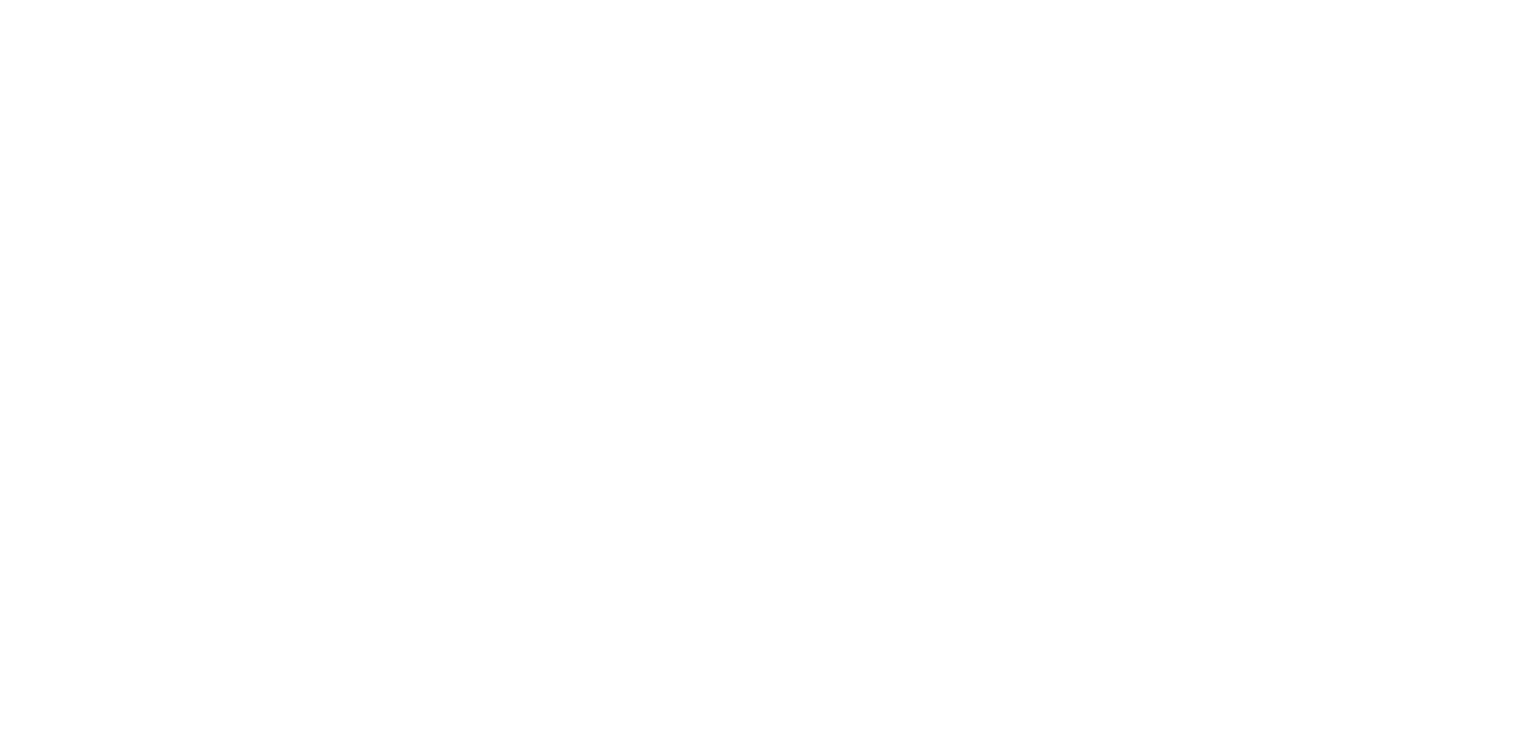 scroll, scrollTop: 0, scrollLeft: 0, axis: both 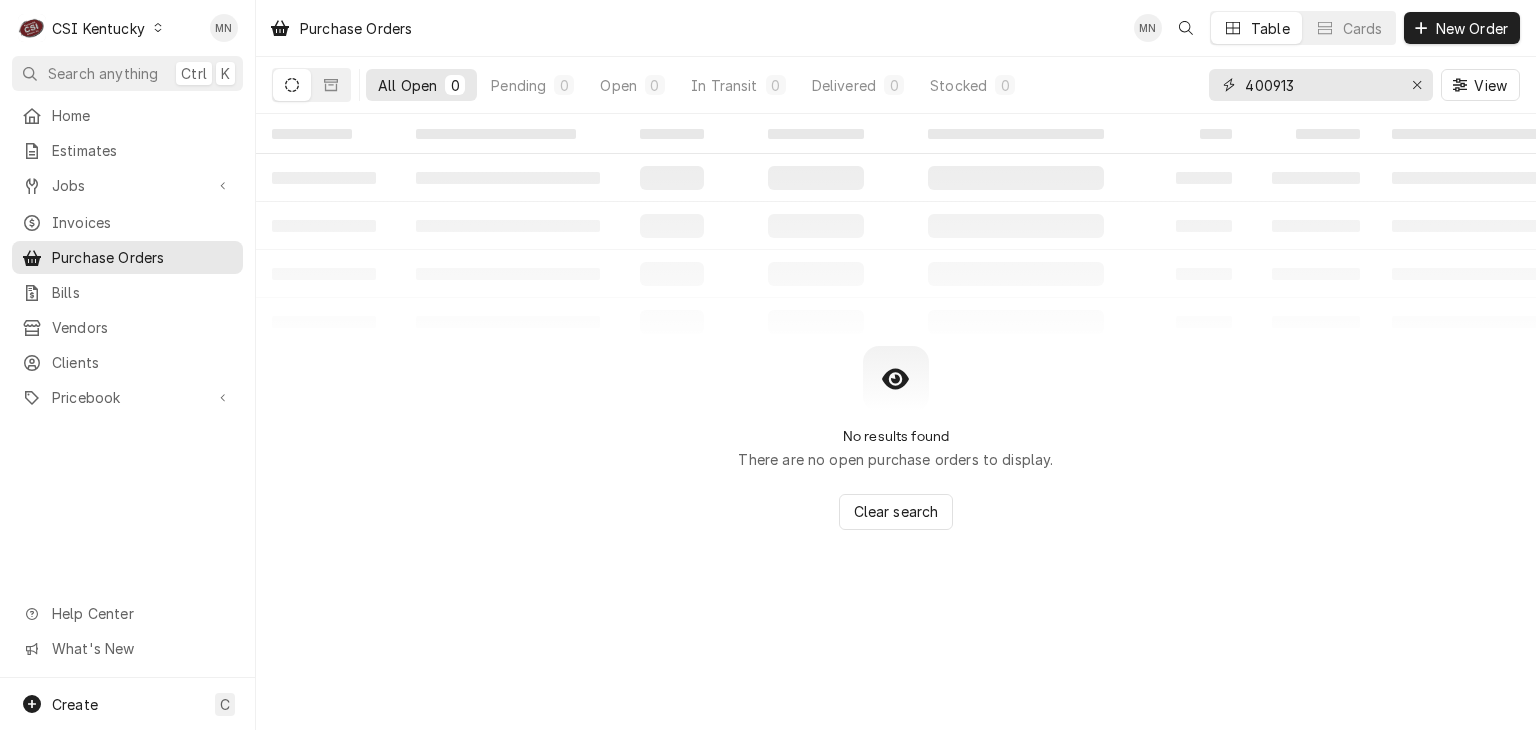 drag, startPoint x: 1316, startPoint y: 86, endPoint x: 1139, endPoint y: 85, distance: 177.00282 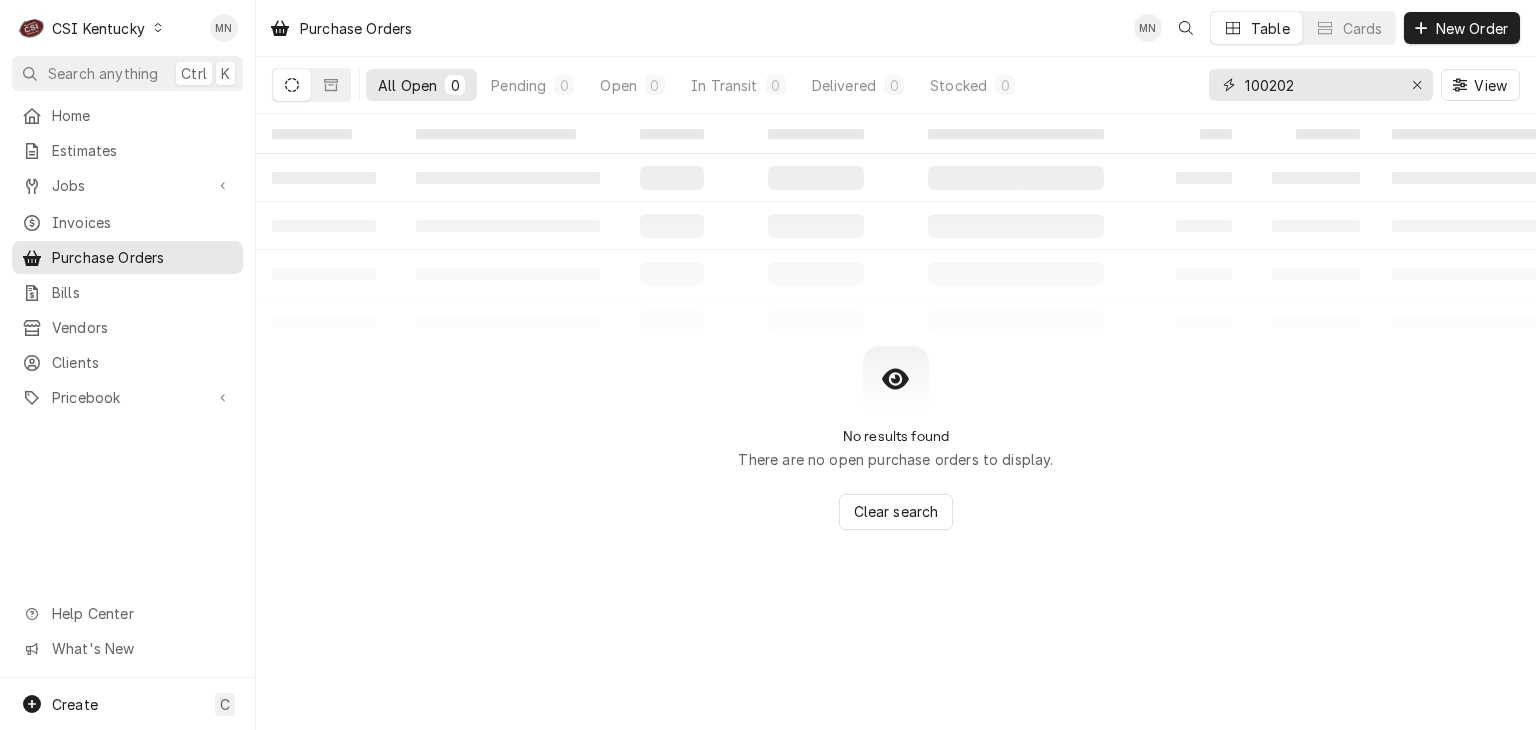type on "100202" 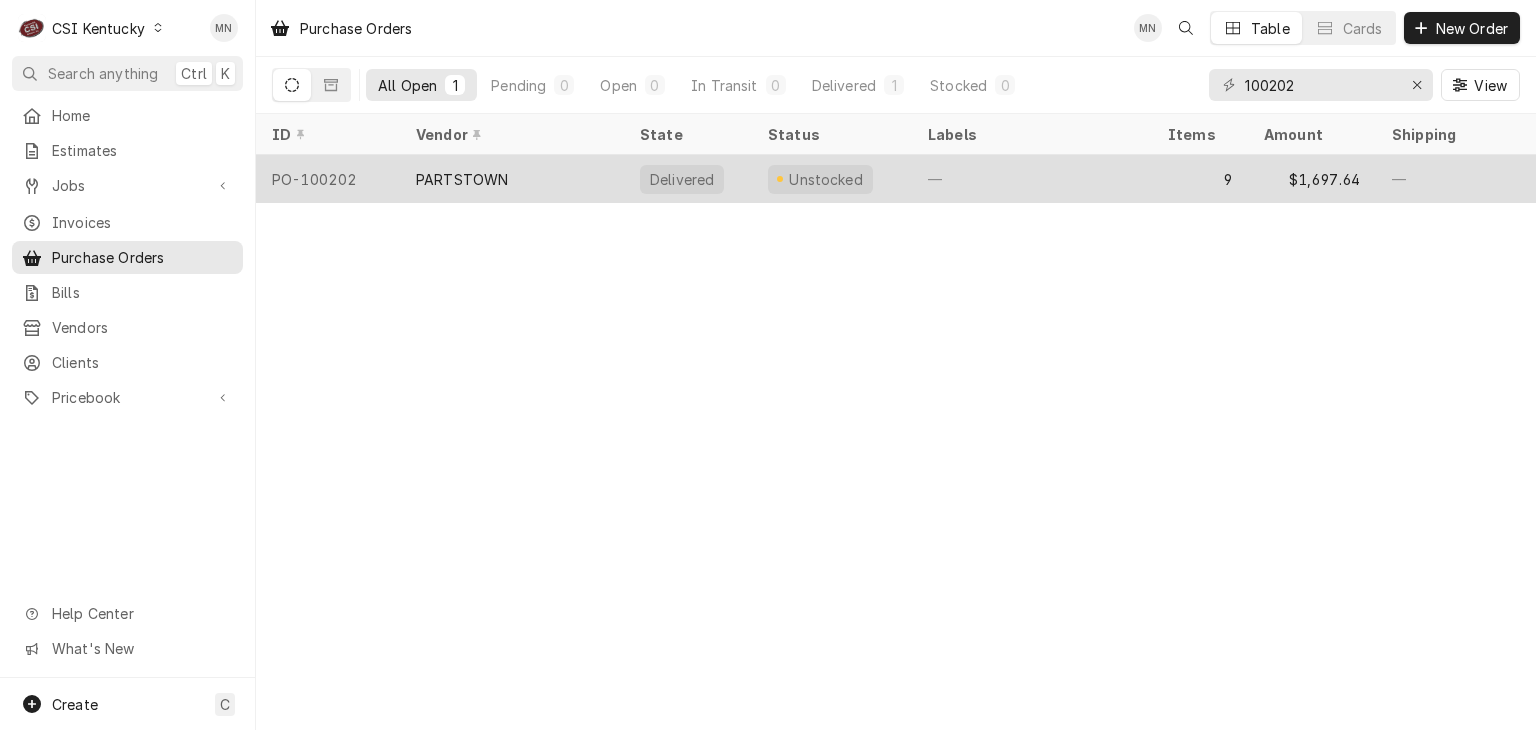 click on "PARTSTOWN" at bounding box center (462, 179) 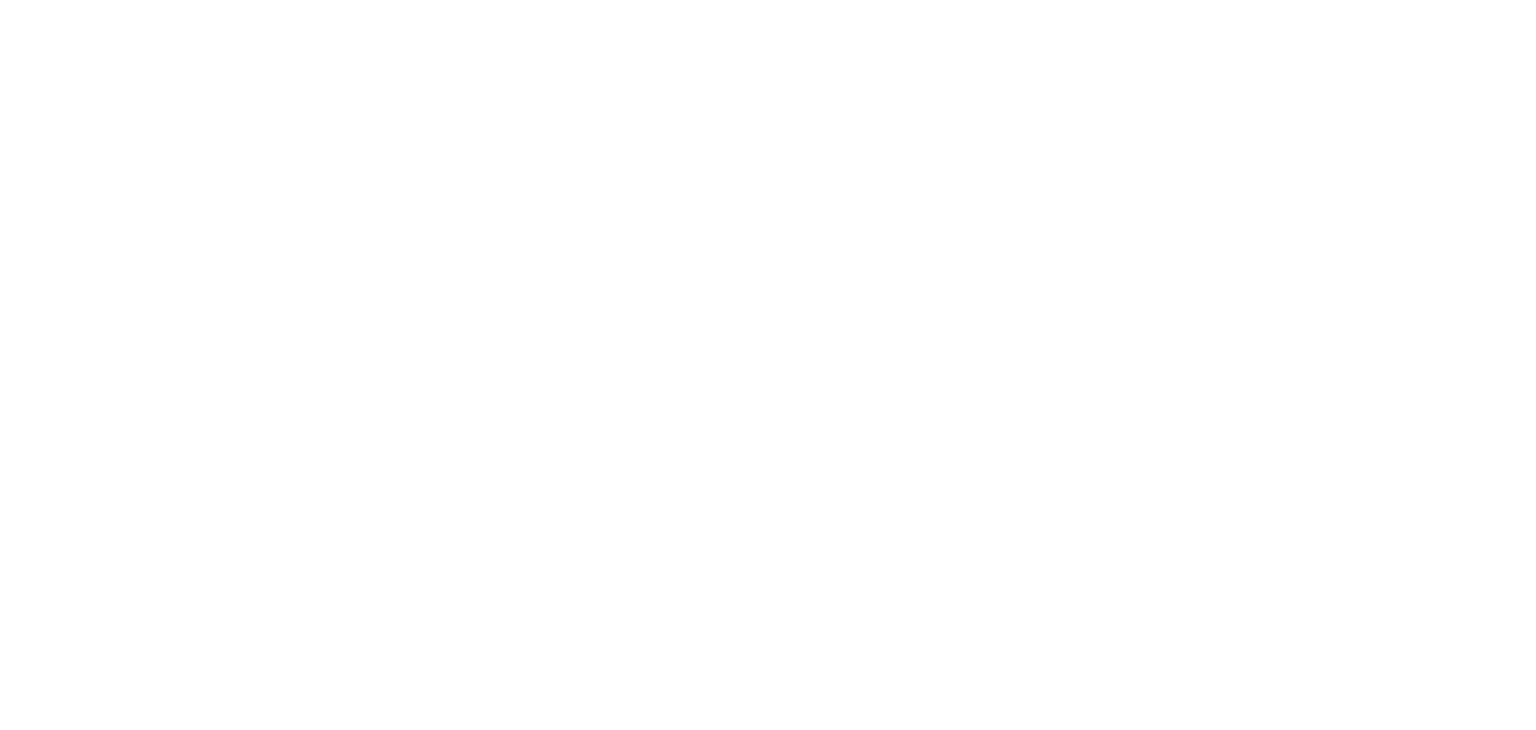 scroll, scrollTop: 0, scrollLeft: 0, axis: both 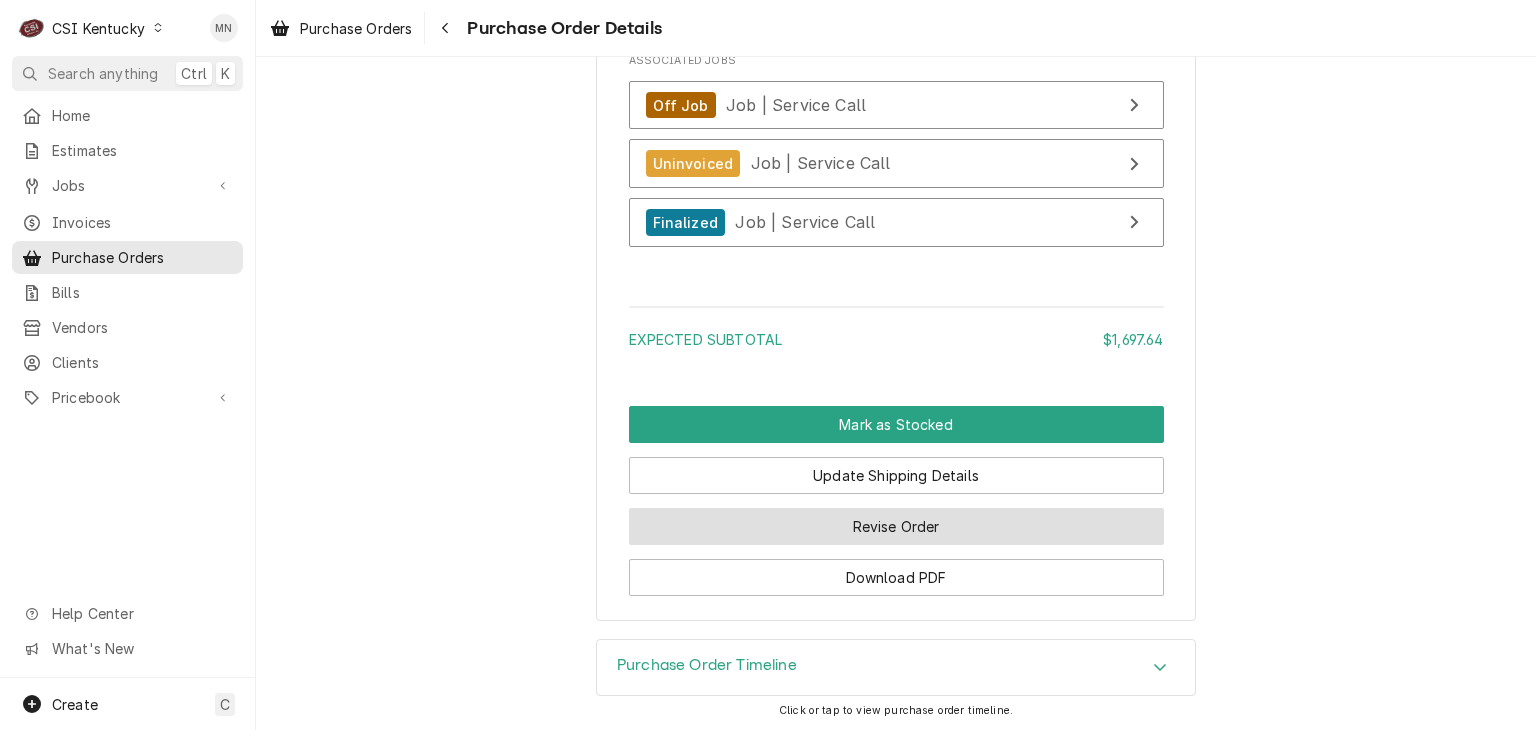 click on "Revise Order" at bounding box center (896, 526) 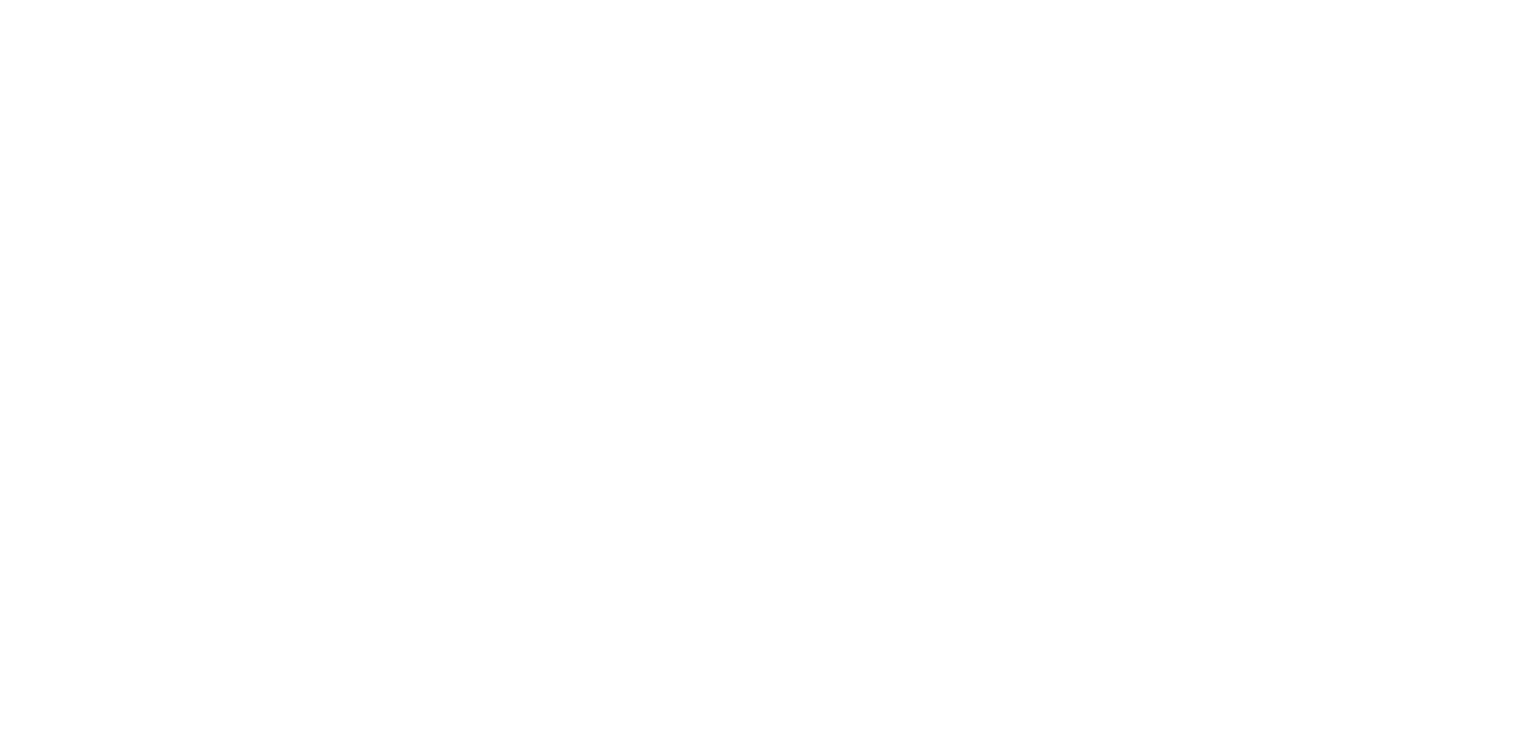 scroll, scrollTop: 0, scrollLeft: 0, axis: both 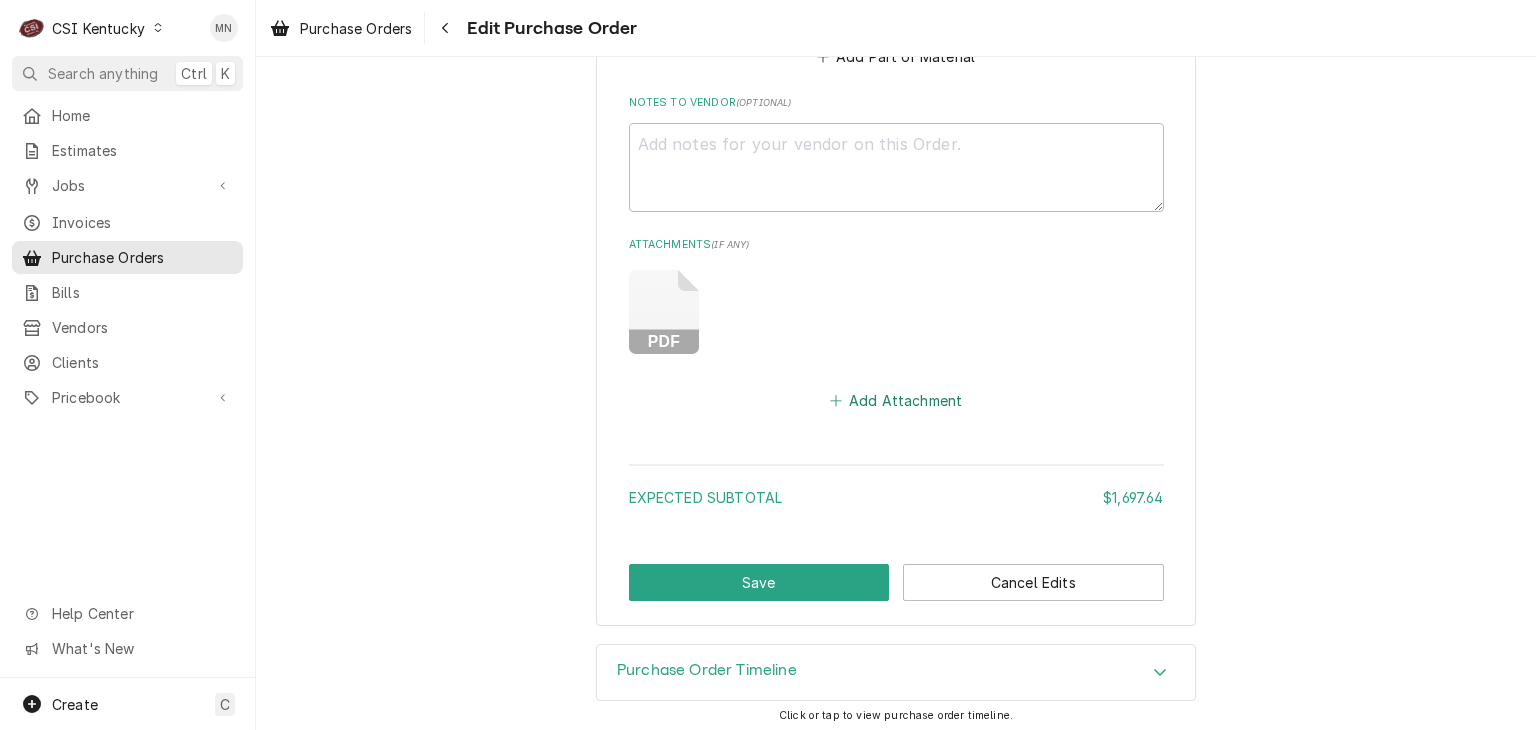 click on "Add Attachment" at bounding box center [896, 401] 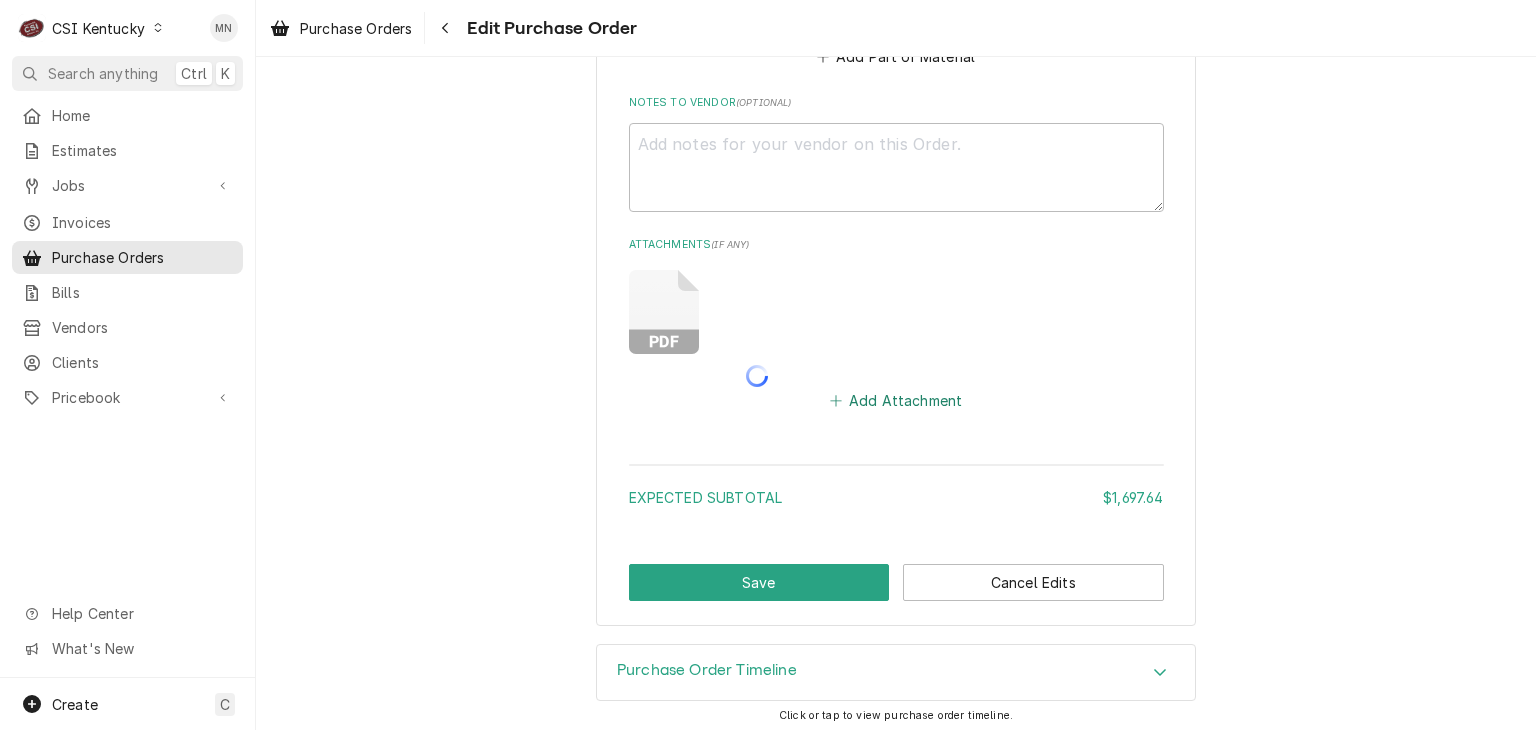 type on "x" 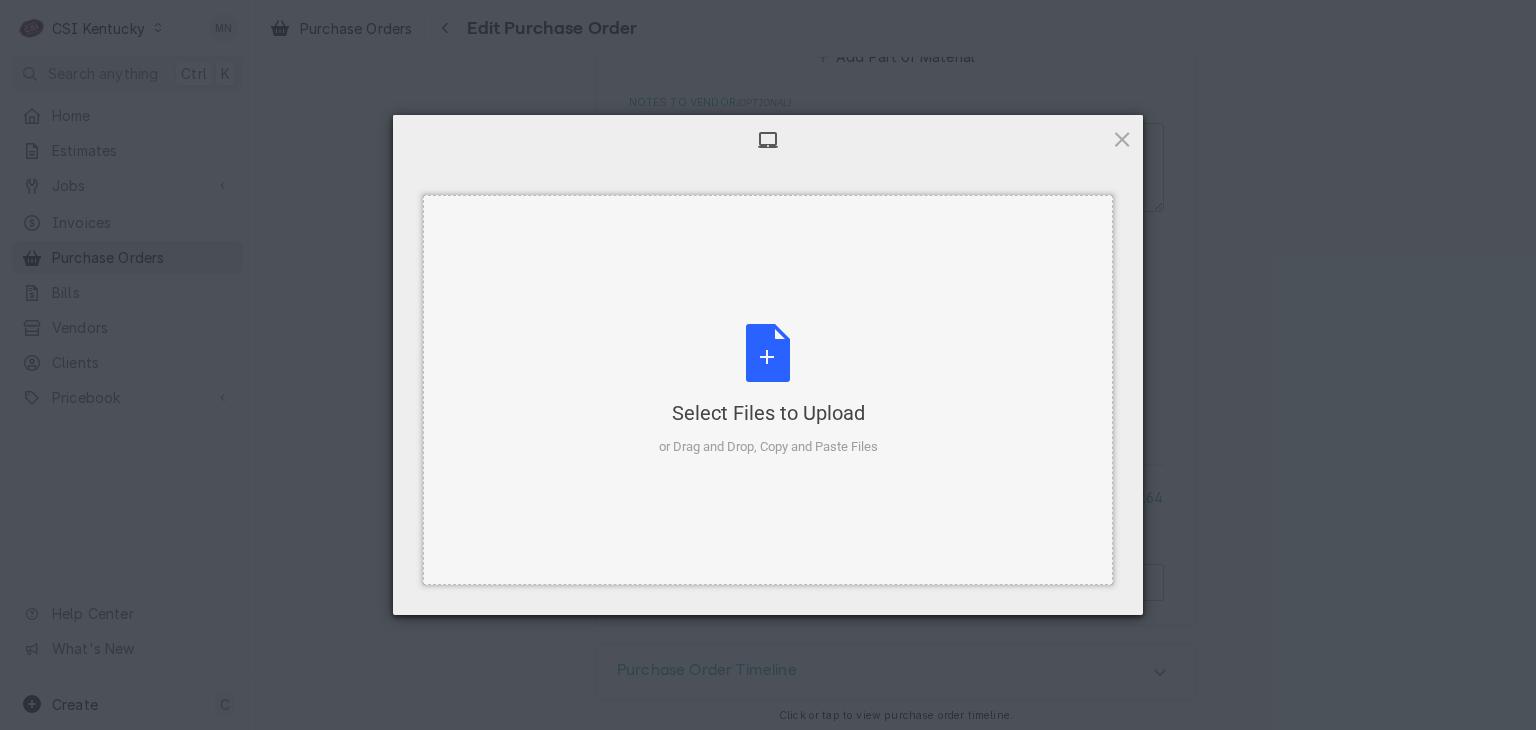 click on "Select Files to Upload
or Drag and Drop, Copy and Paste Files" at bounding box center [768, 390] 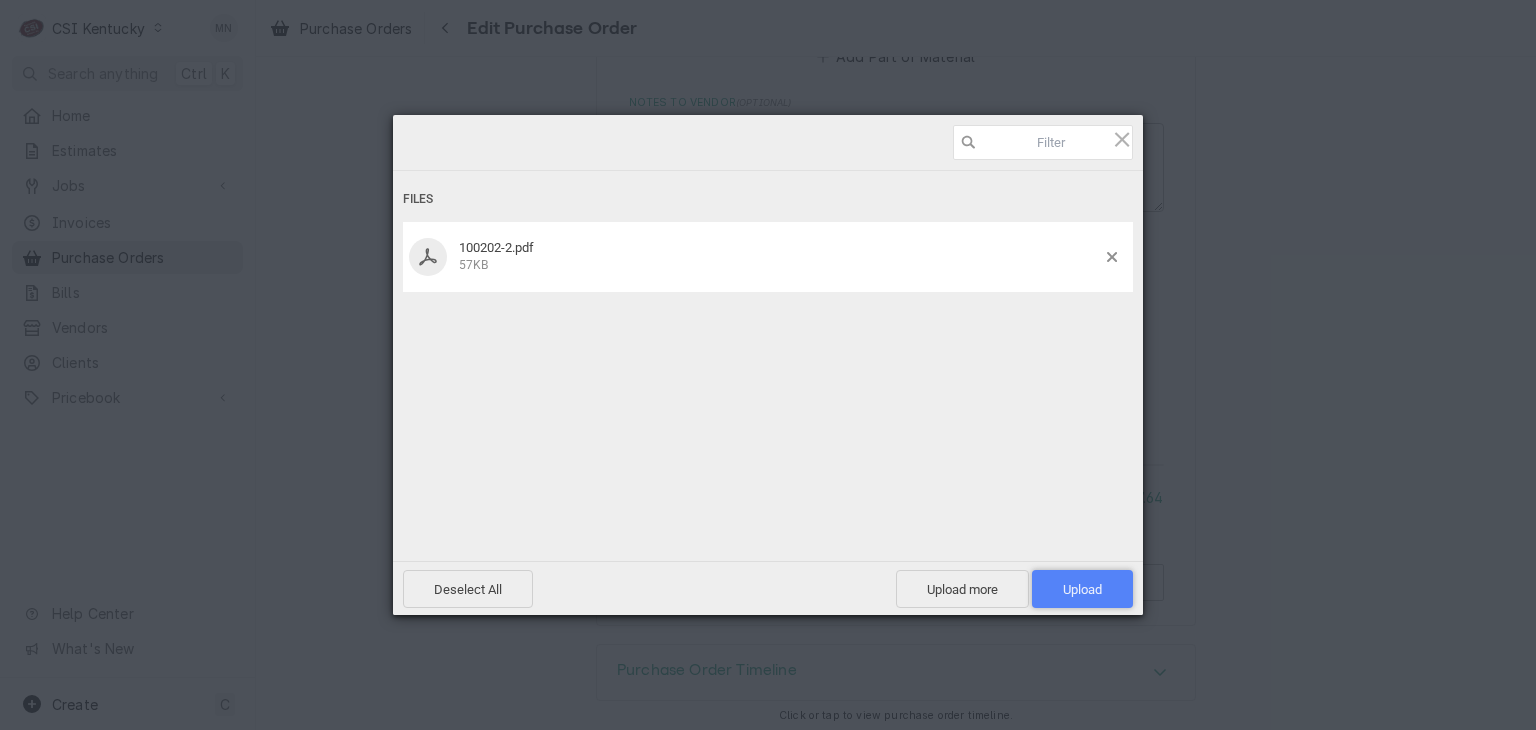 click on "Upload
1" at bounding box center (1082, 589) 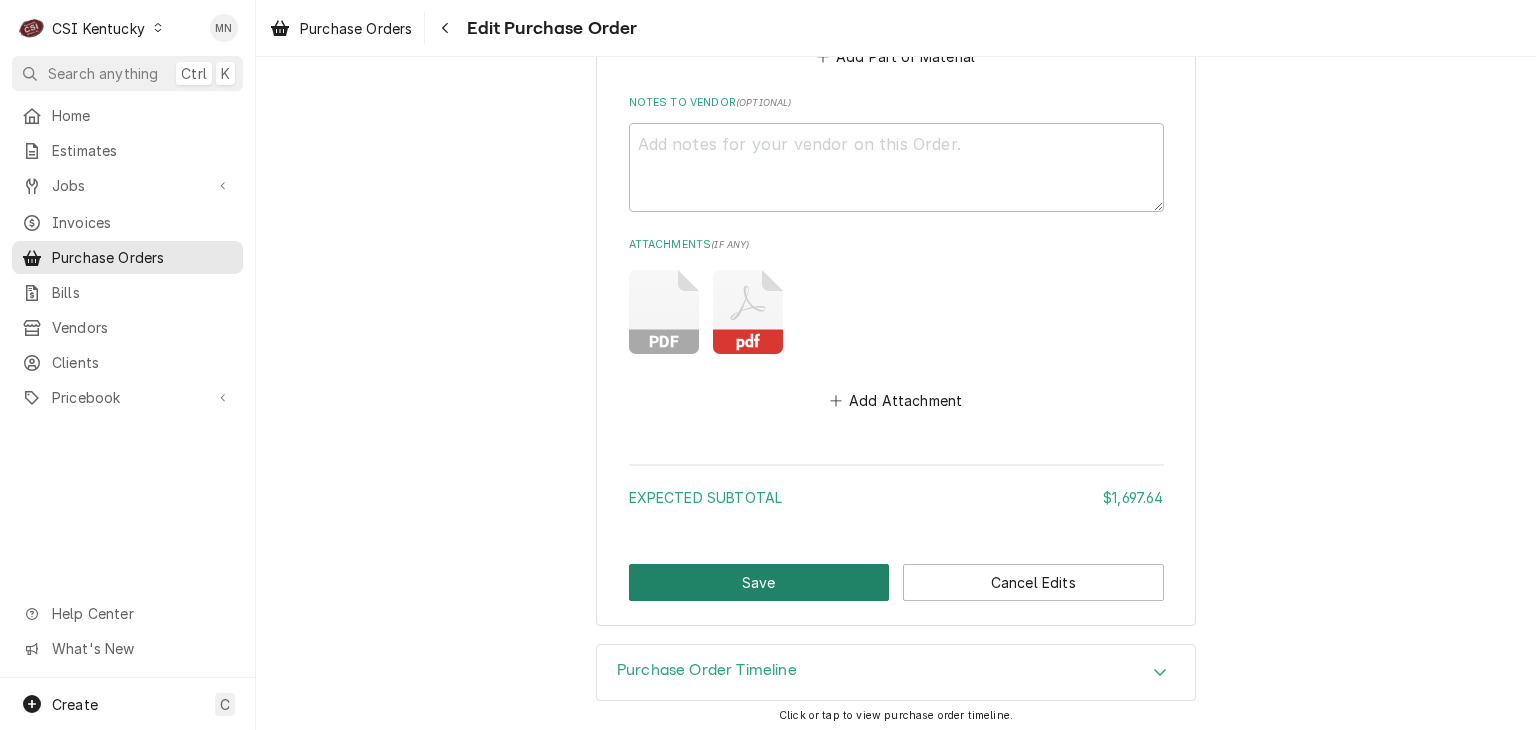 click on "Save" at bounding box center [759, 582] 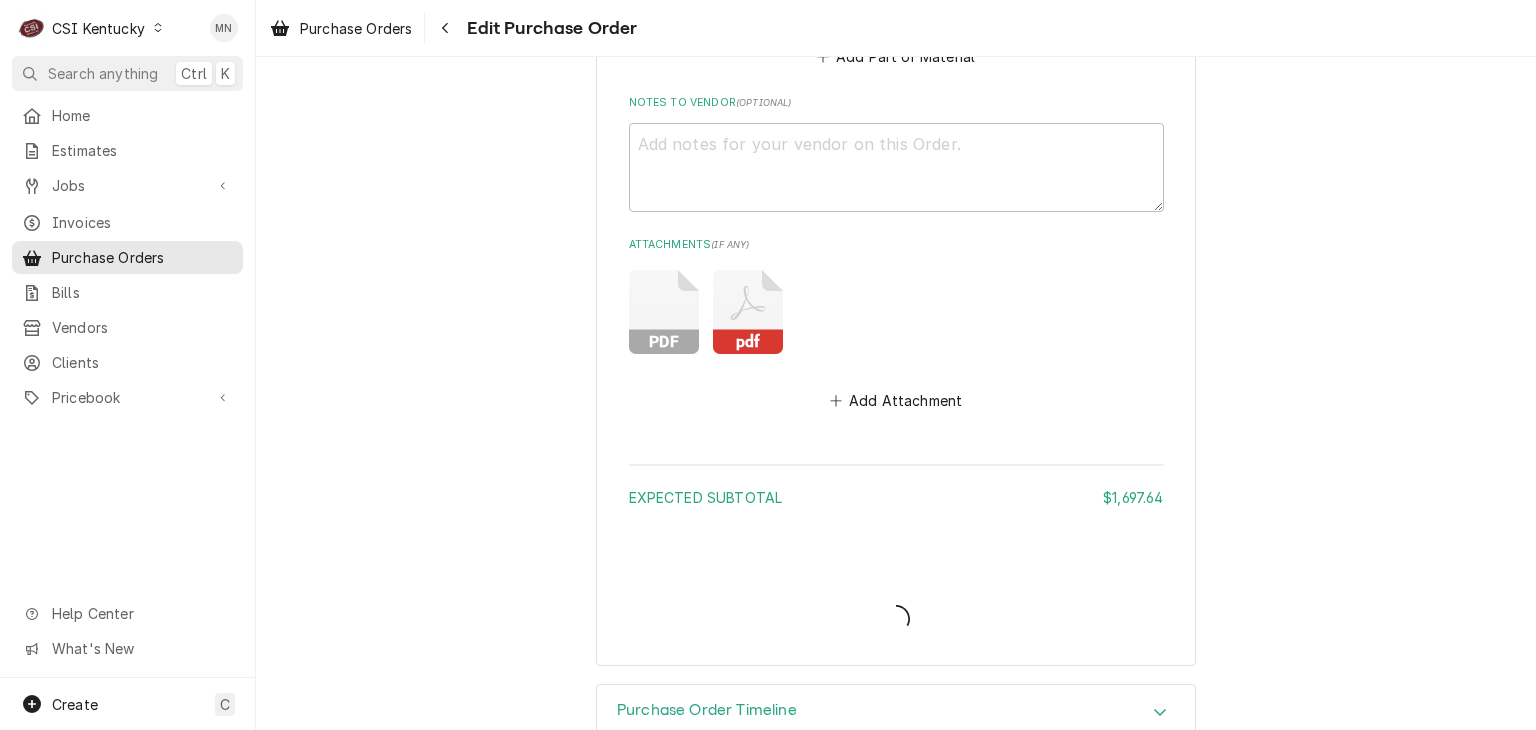 type on "x" 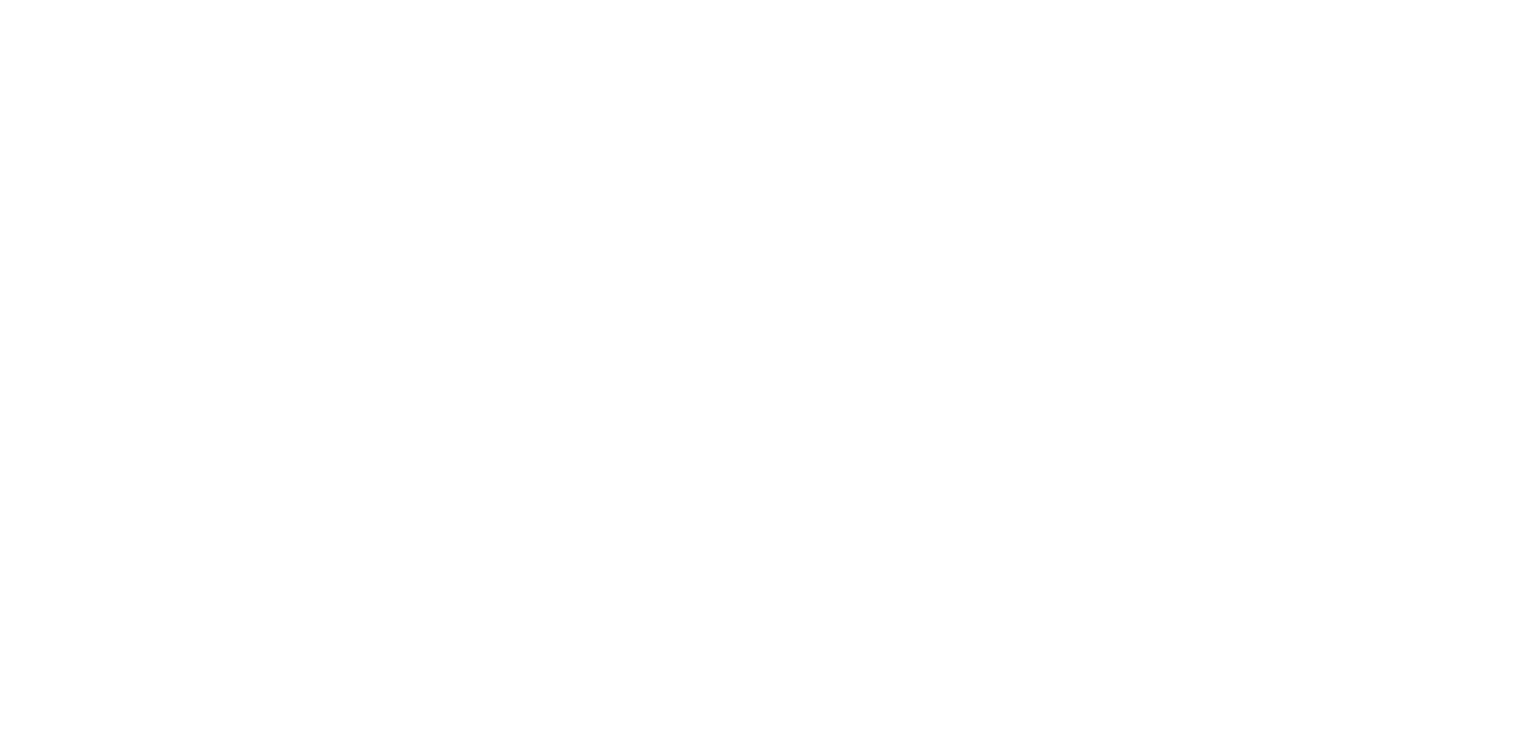 scroll, scrollTop: 0, scrollLeft: 0, axis: both 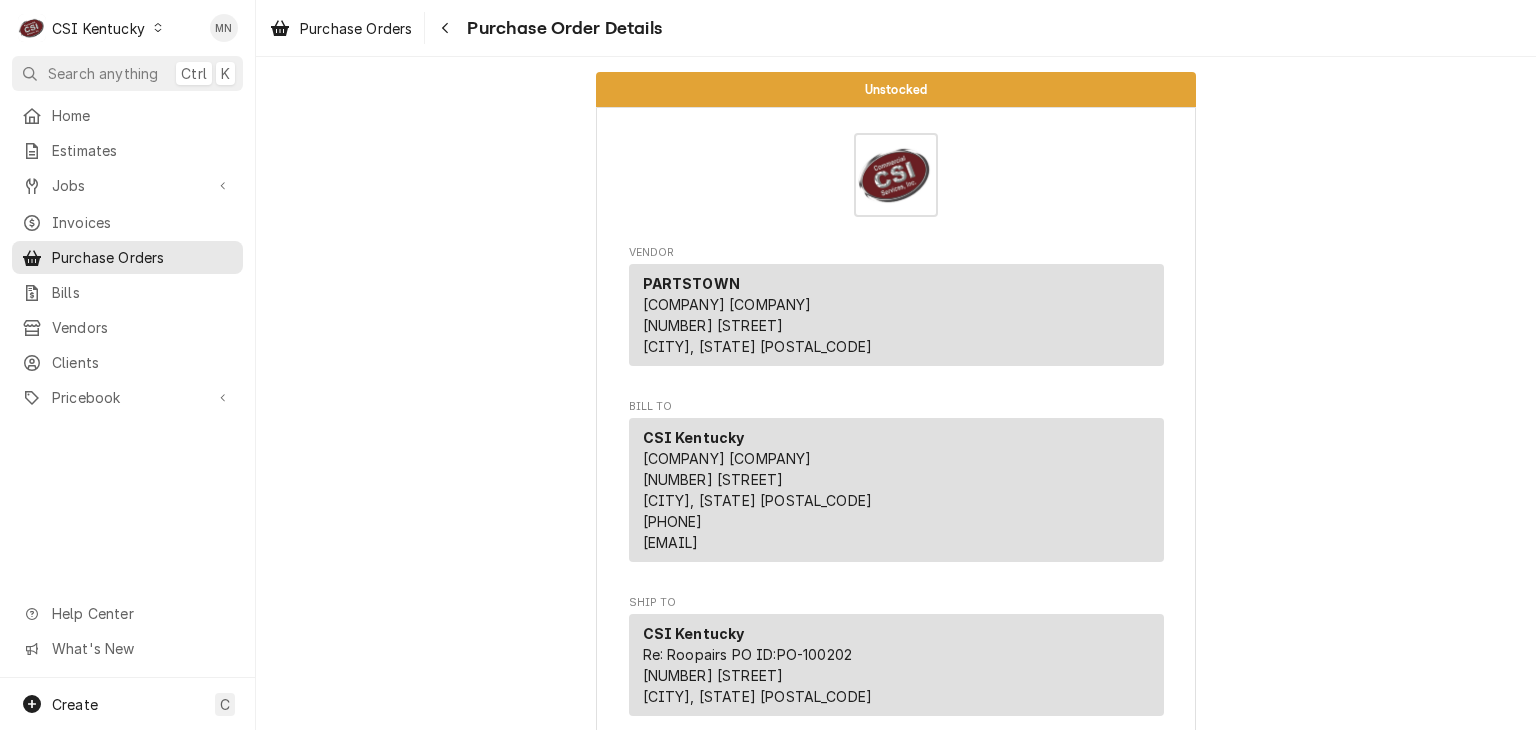 click on "CSI Kentucky" at bounding box center [98, 28] 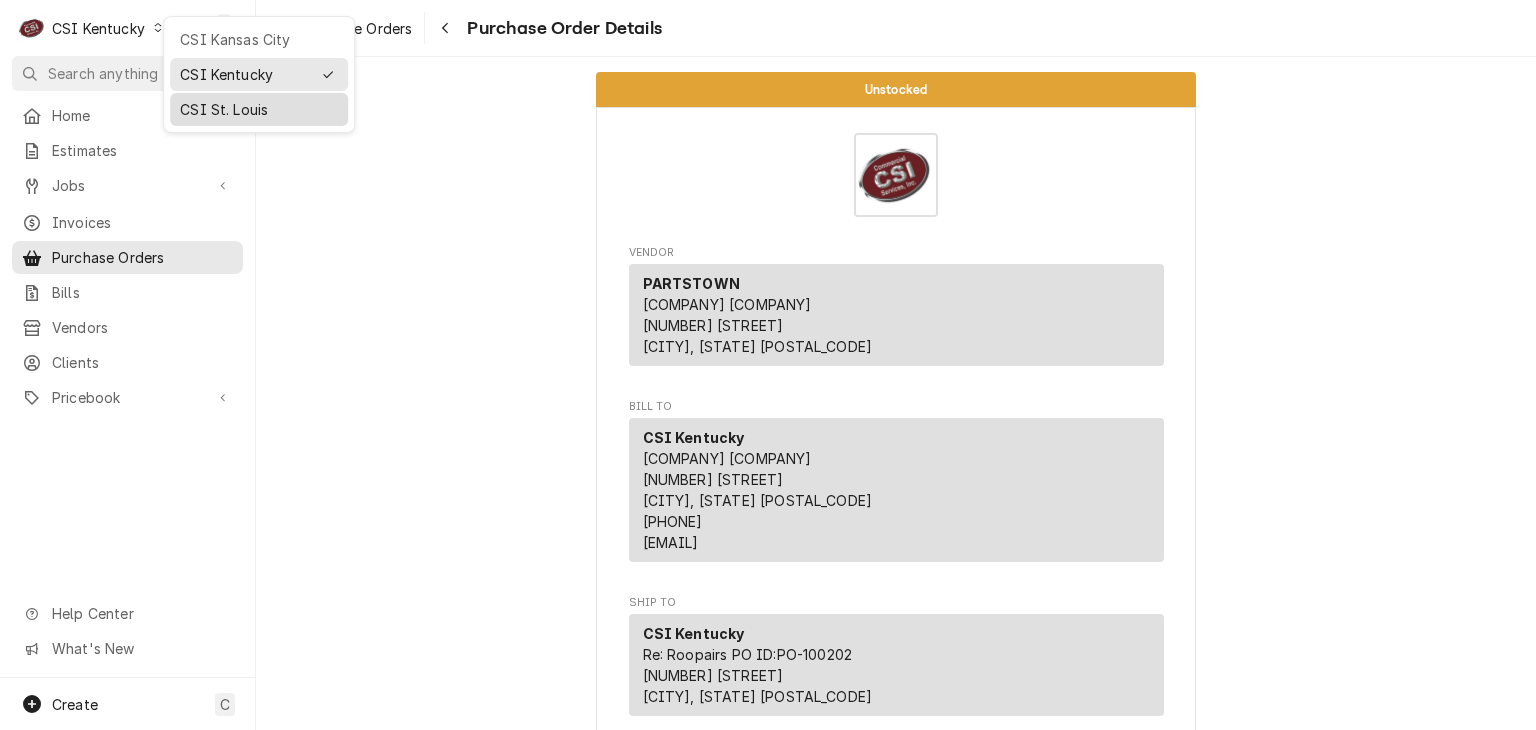 click on "CSI St. Louis" at bounding box center [259, 109] 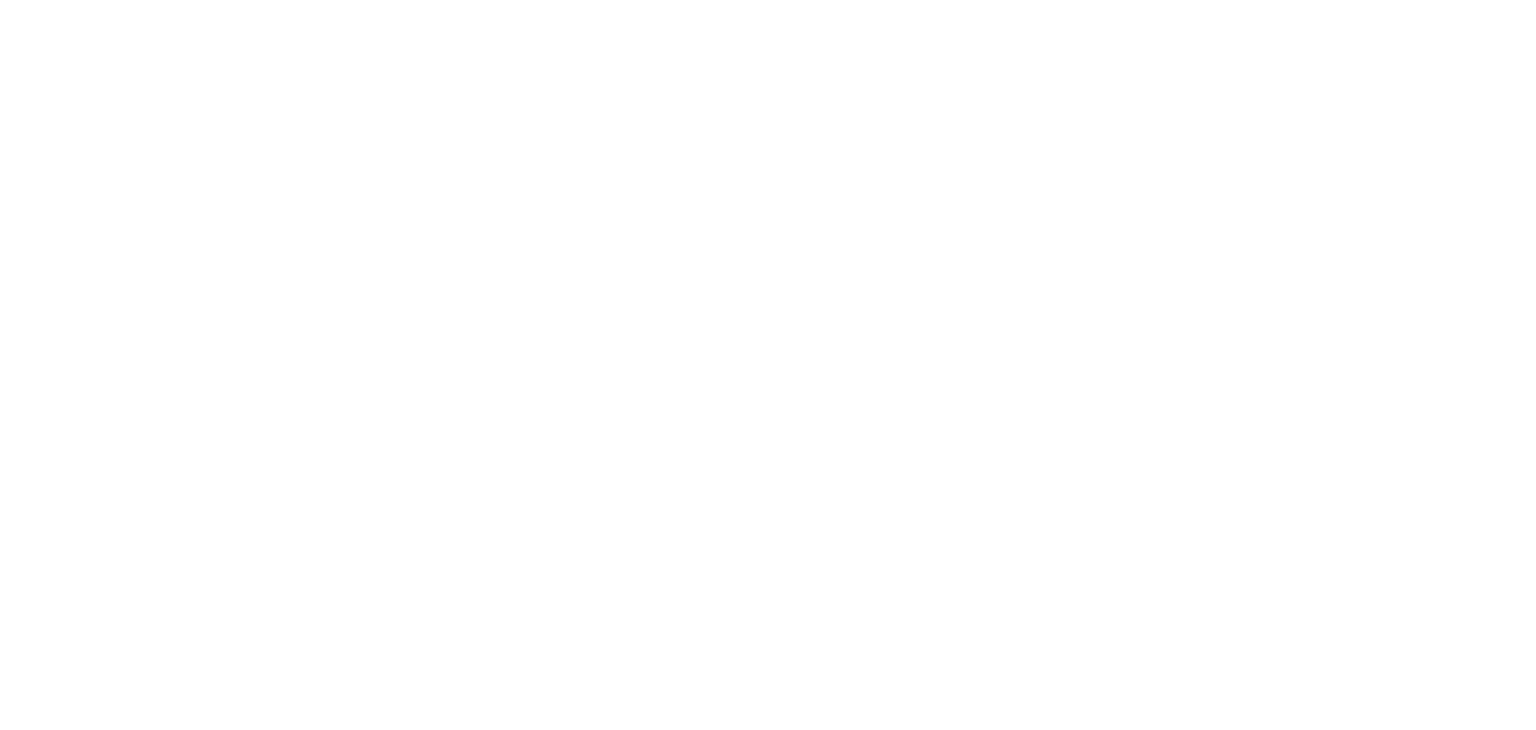 scroll, scrollTop: 0, scrollLeft: 0, axis: both 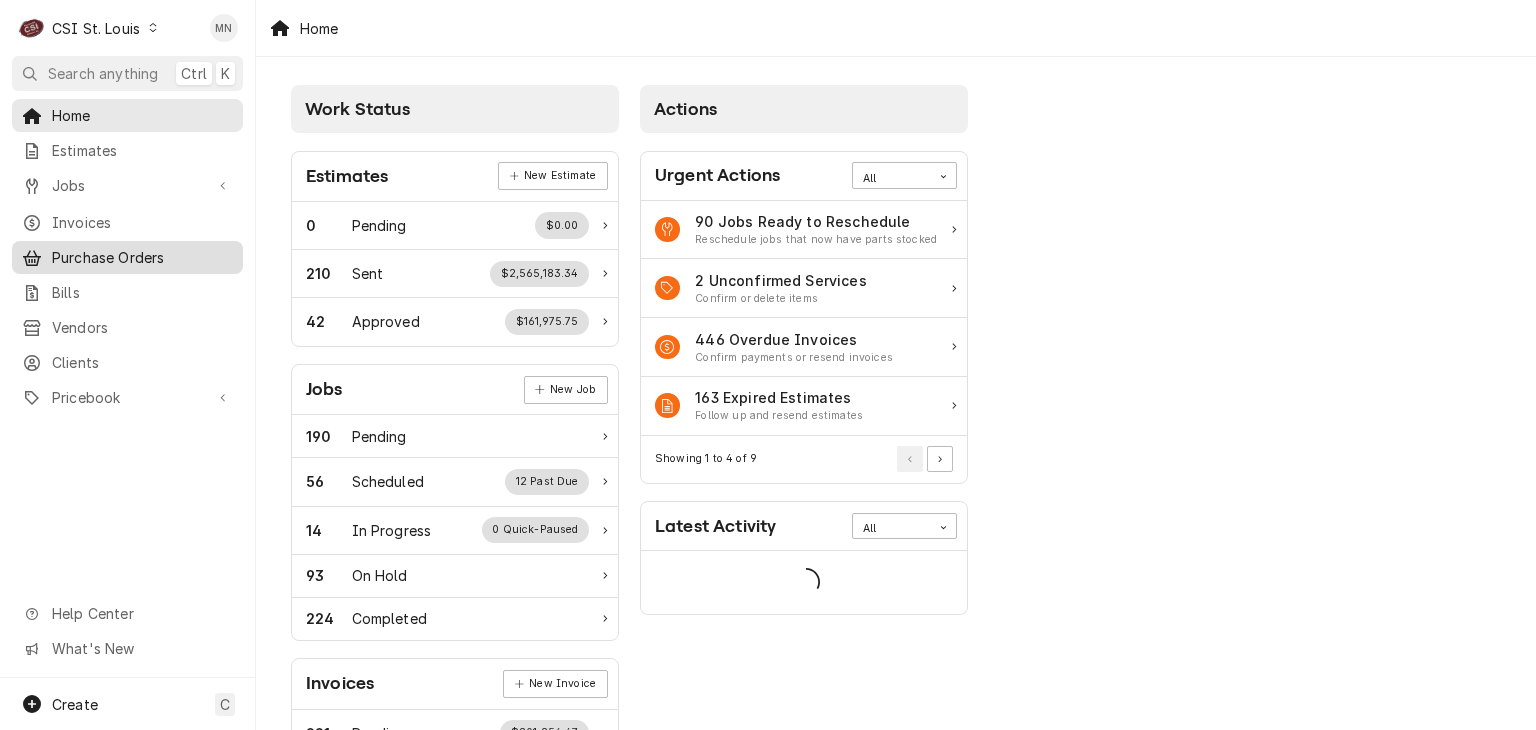 click on "Purchase Orders" at bounding box center (142, 257) 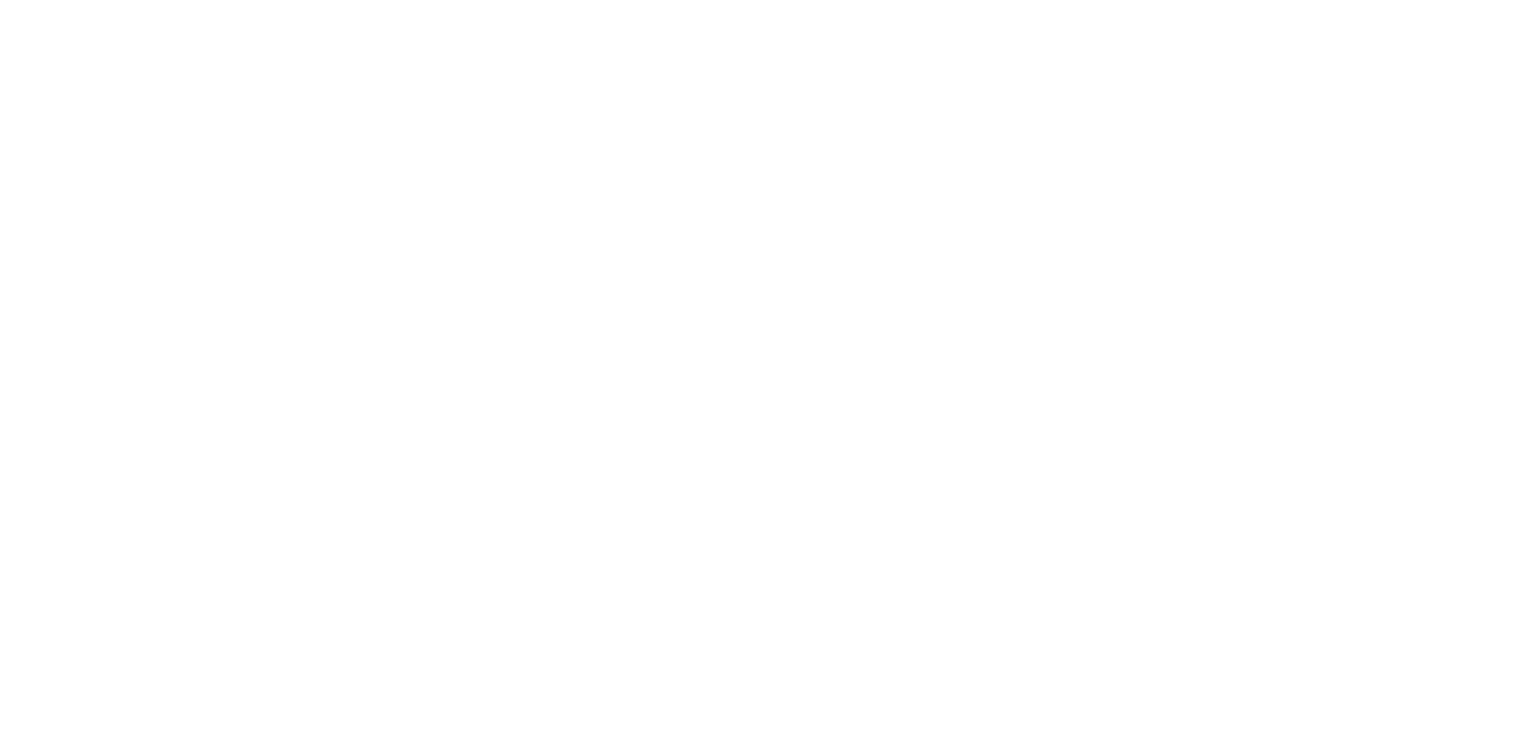 scroll, scrollTop: 0, scrollLeft: 0, axis: both 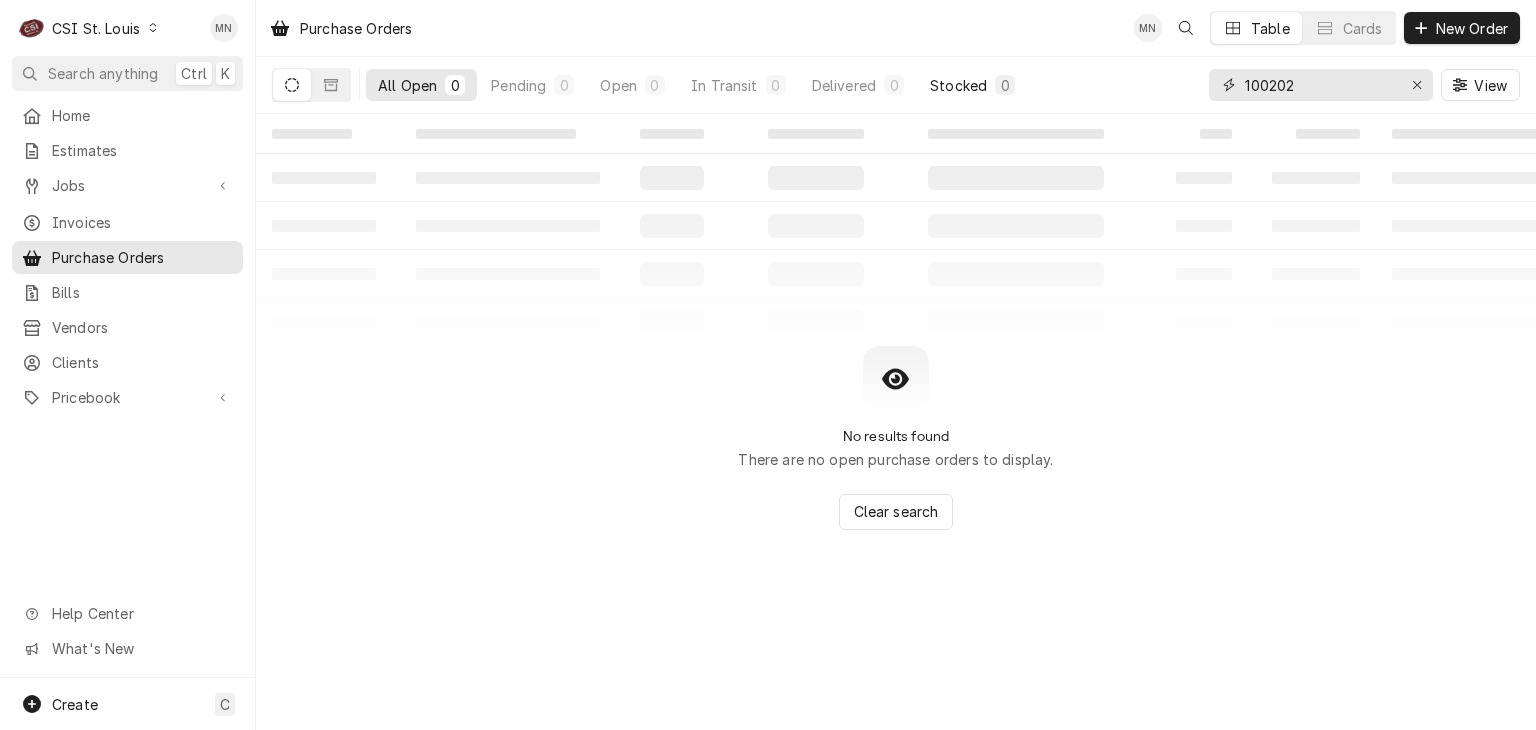 click on "All Open 0 Pending 0 Open 0 In Transit 0 Delivered 0 Stocked 0 100202 View" at bounding box center (896, 85) 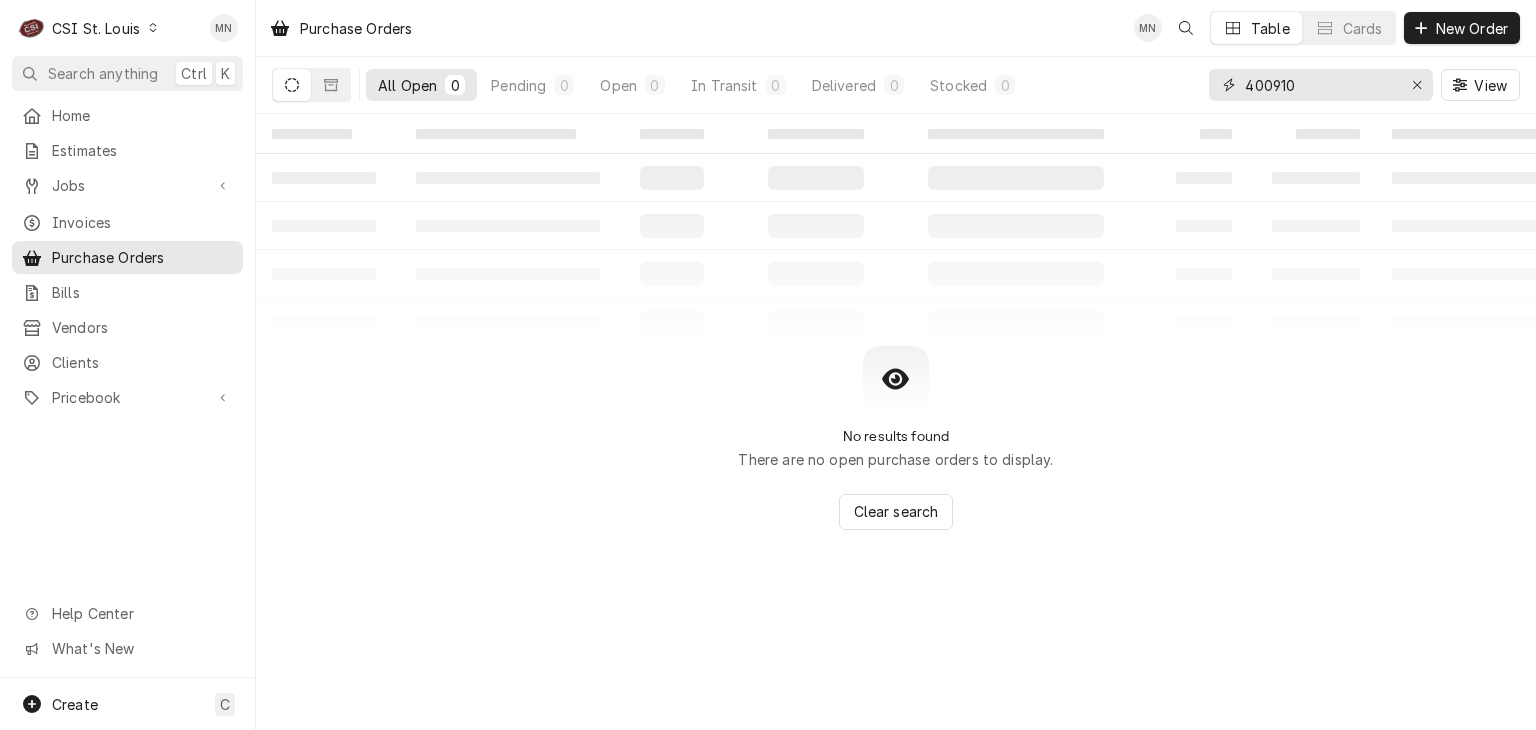 type on "400910" 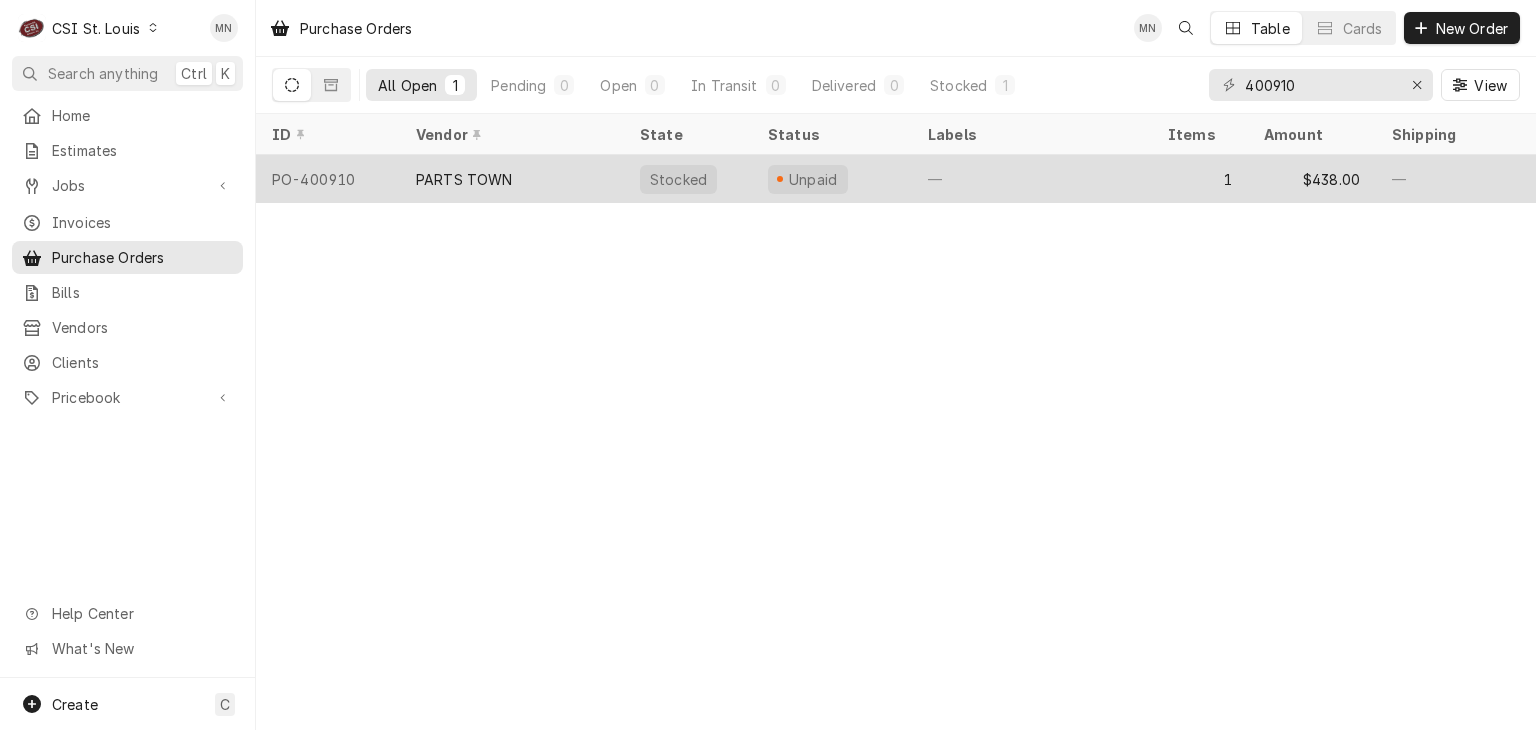 click on "PARTS TOWN" at bounding box center (512, 179) 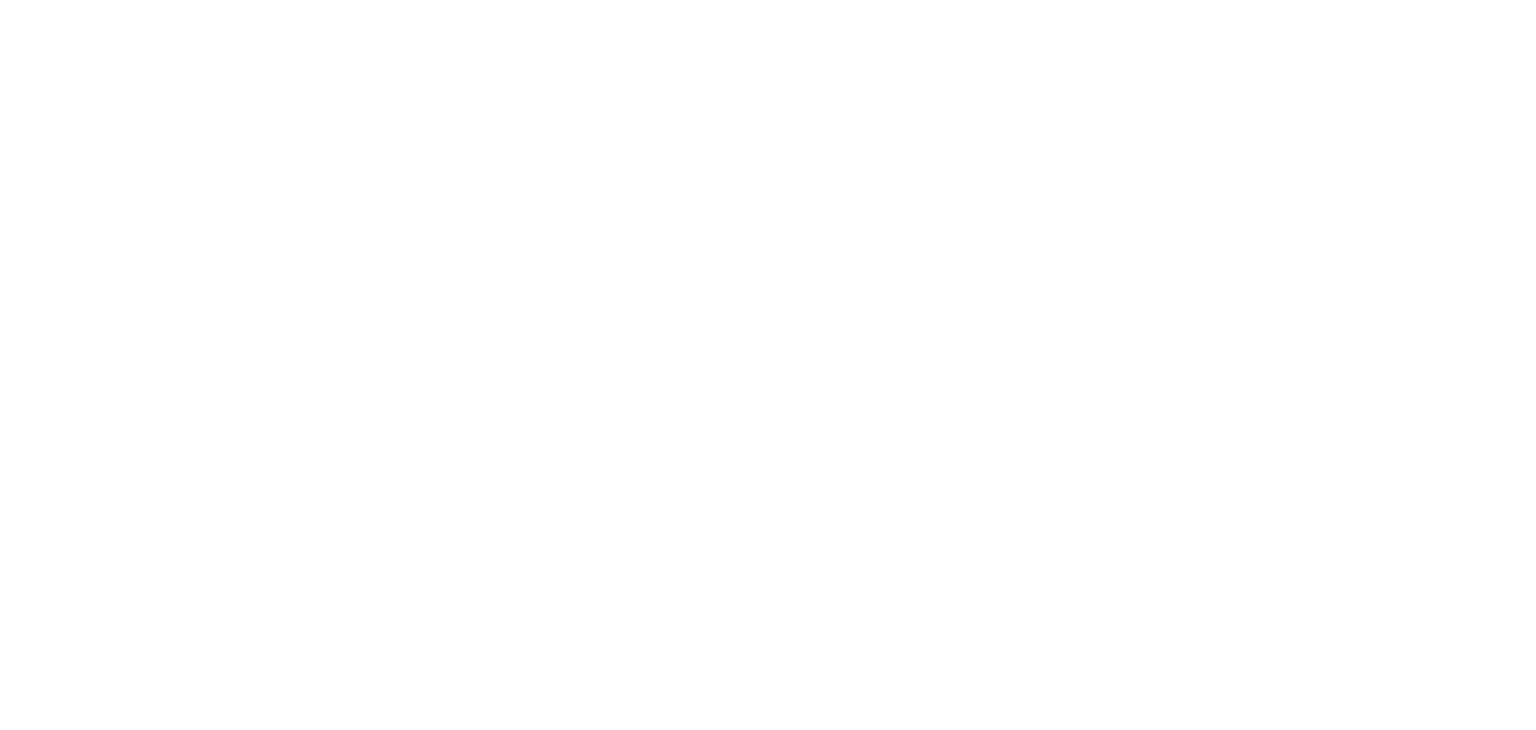 scroll, scrollTop: 0, scrollLeft: 0, axis: both 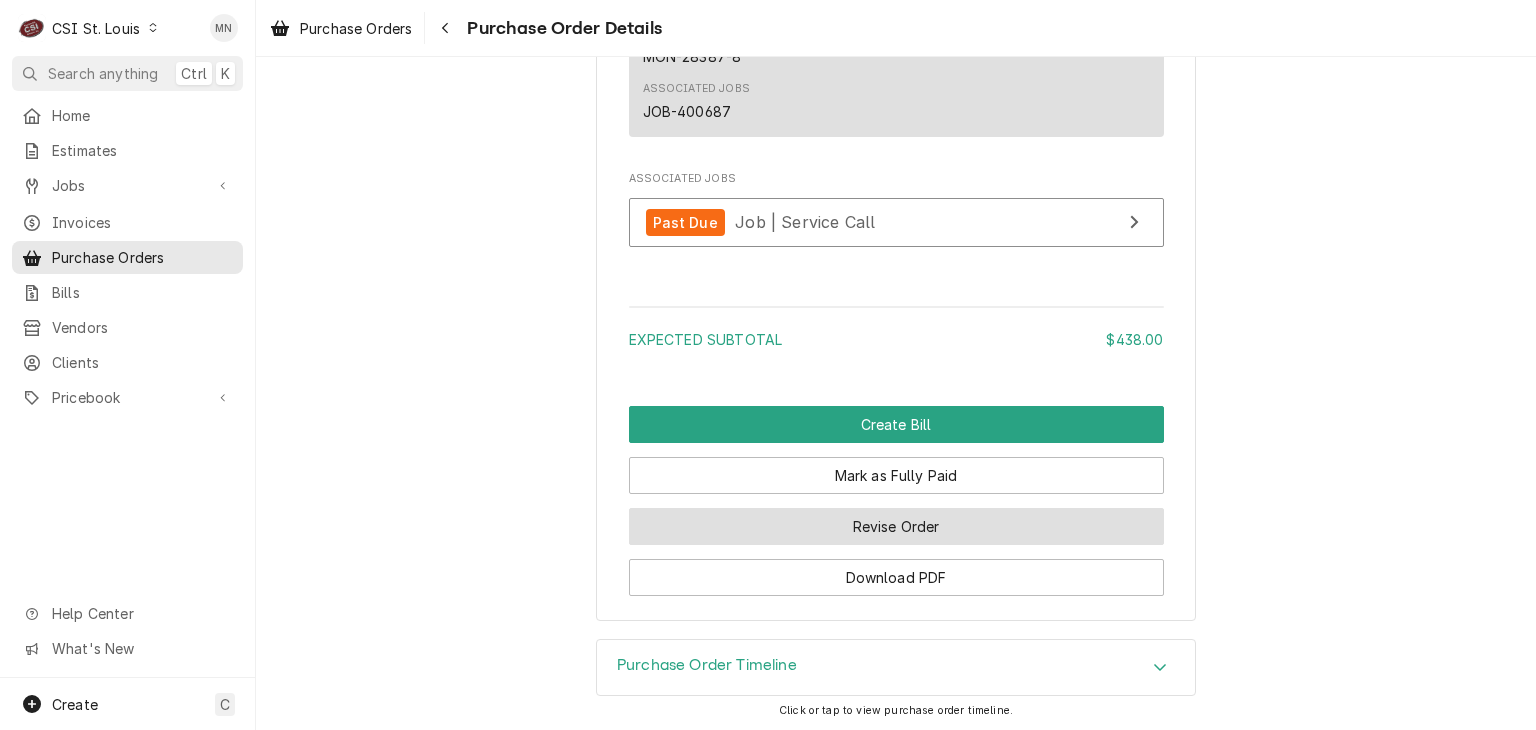click on "Revise Order" at bounding box center [896, 526] 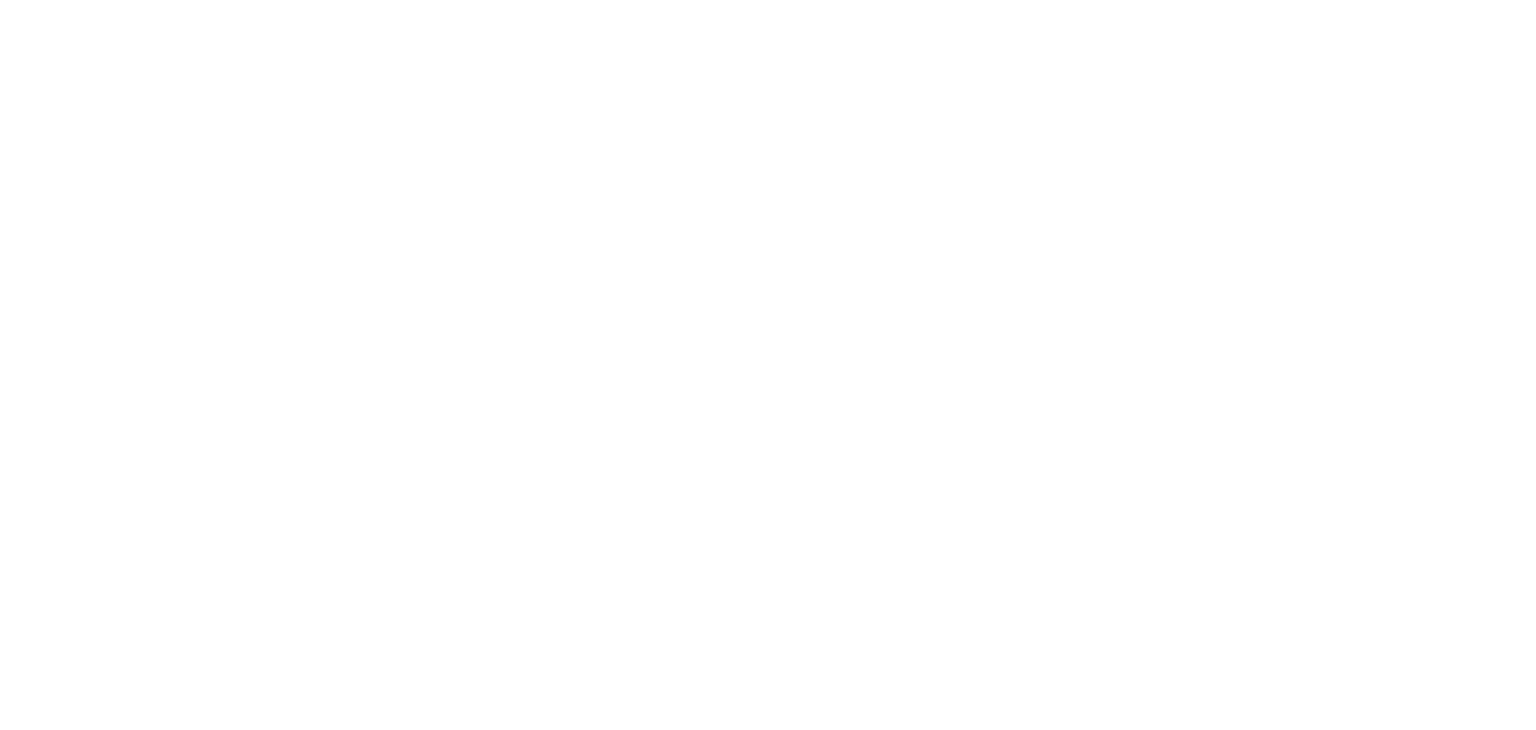 scroll, scrollTop: 0, scrollLeft: 0, axis: both 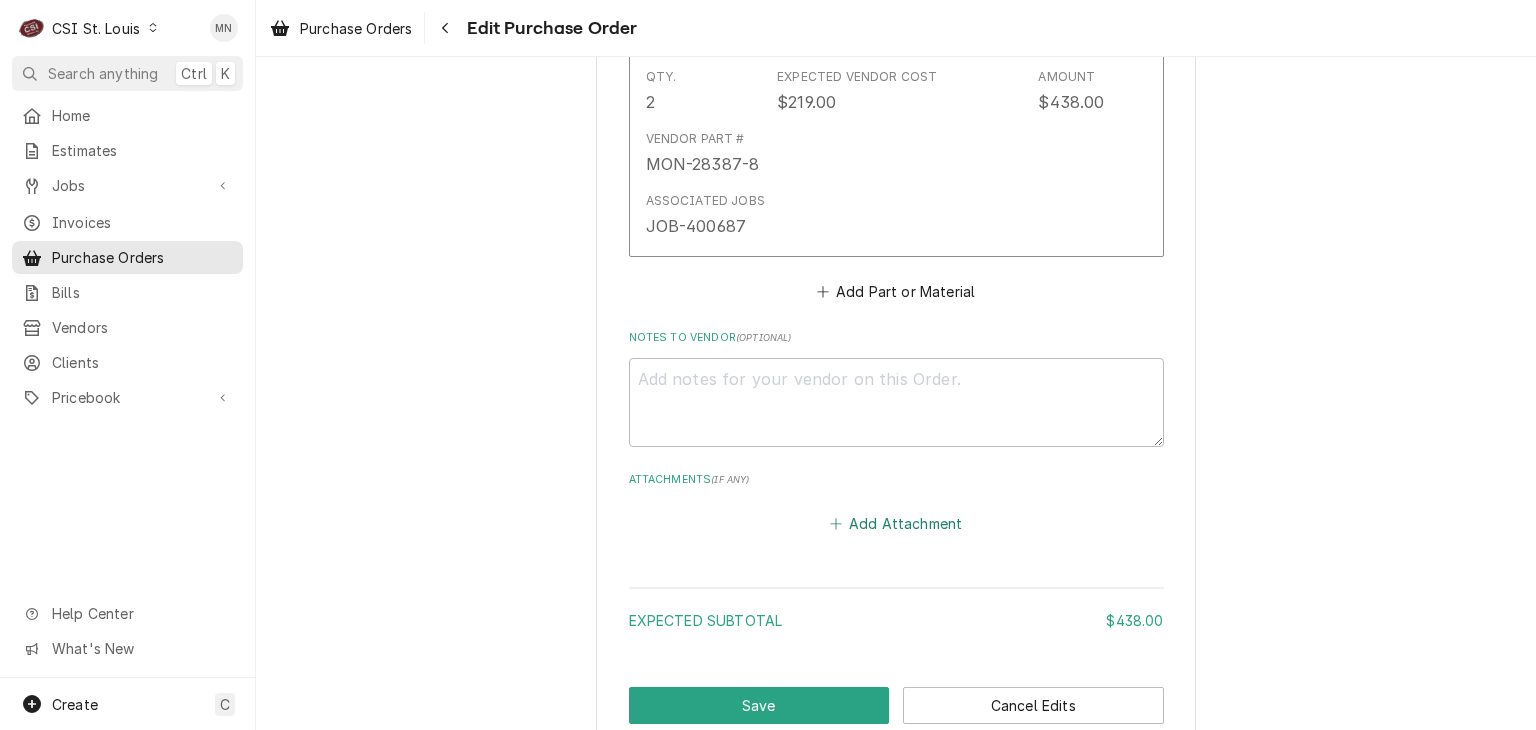 click on "Add Attachment" at bounding box center [896, 524] 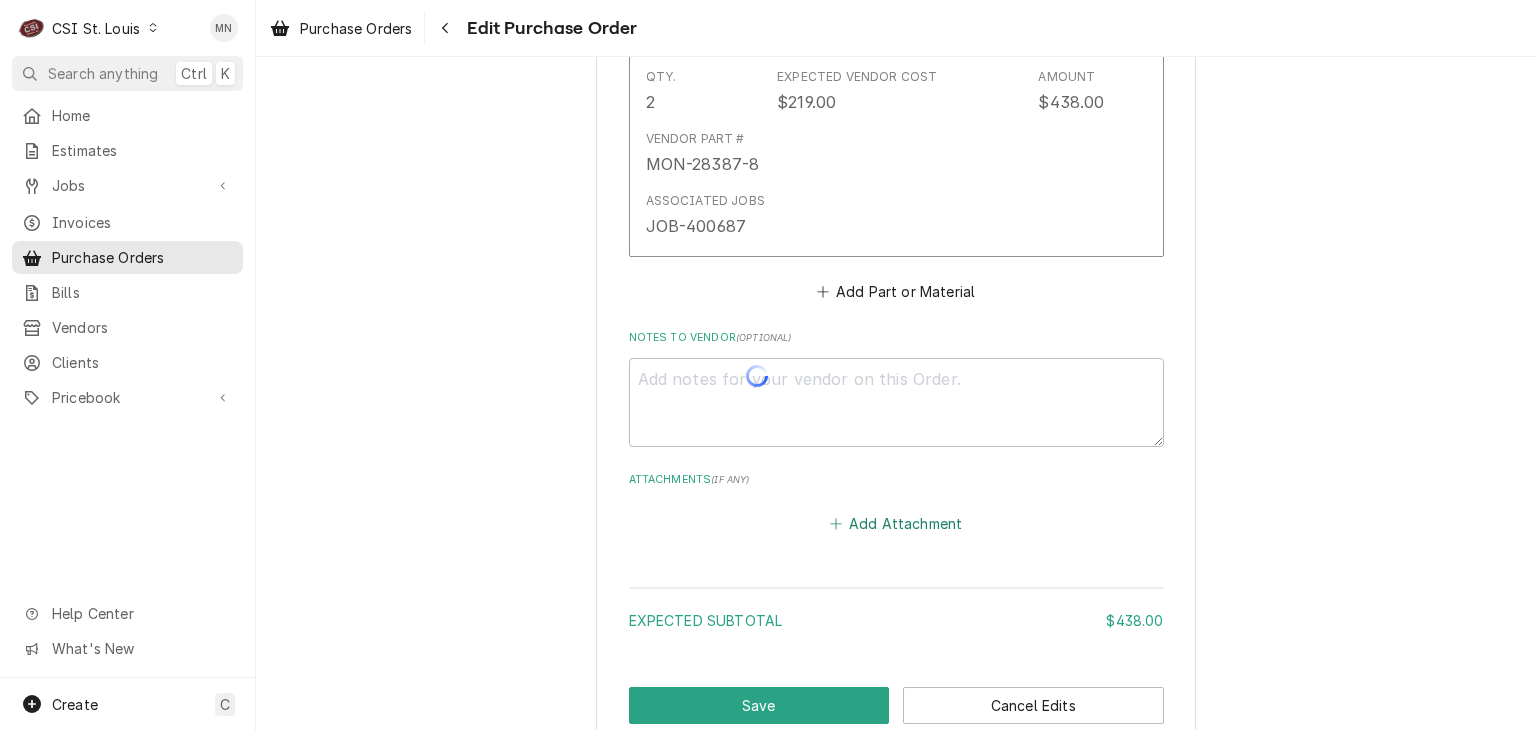 type on "x" 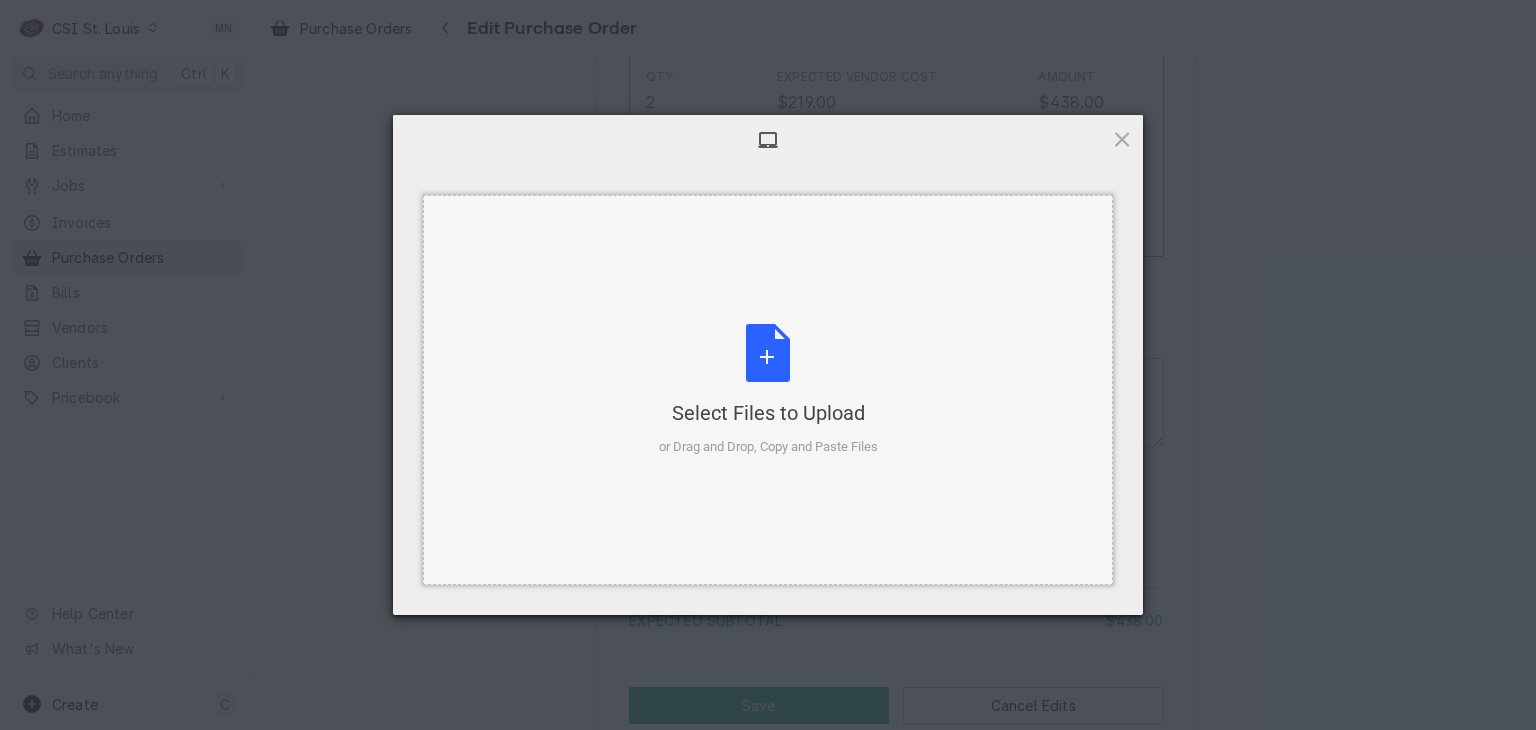 click on "Select Files to Upload
or Drag and Drop, Copy and Paste Files" at bounding box center (768, 390) 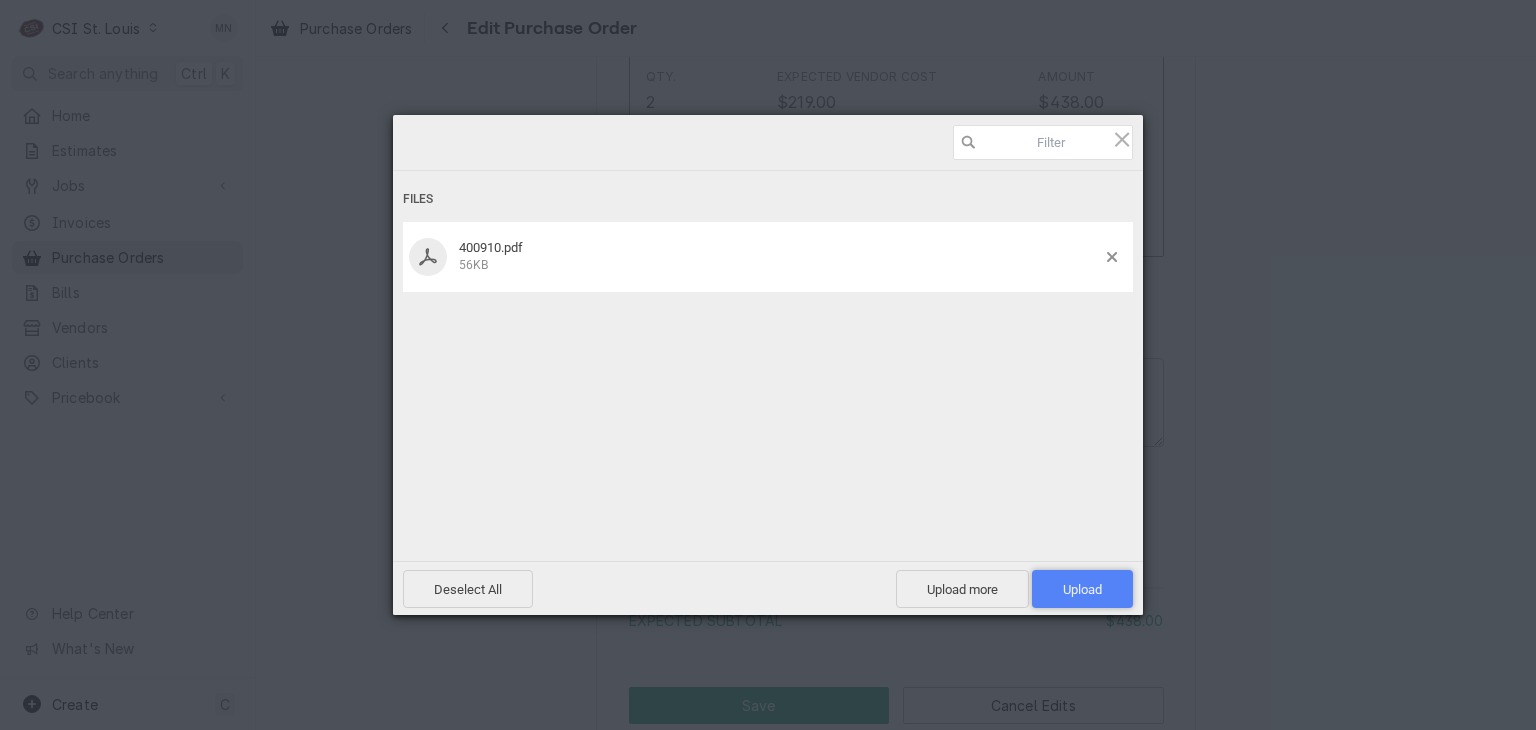click on "Upload
1" at bounding box center (1082, 589) 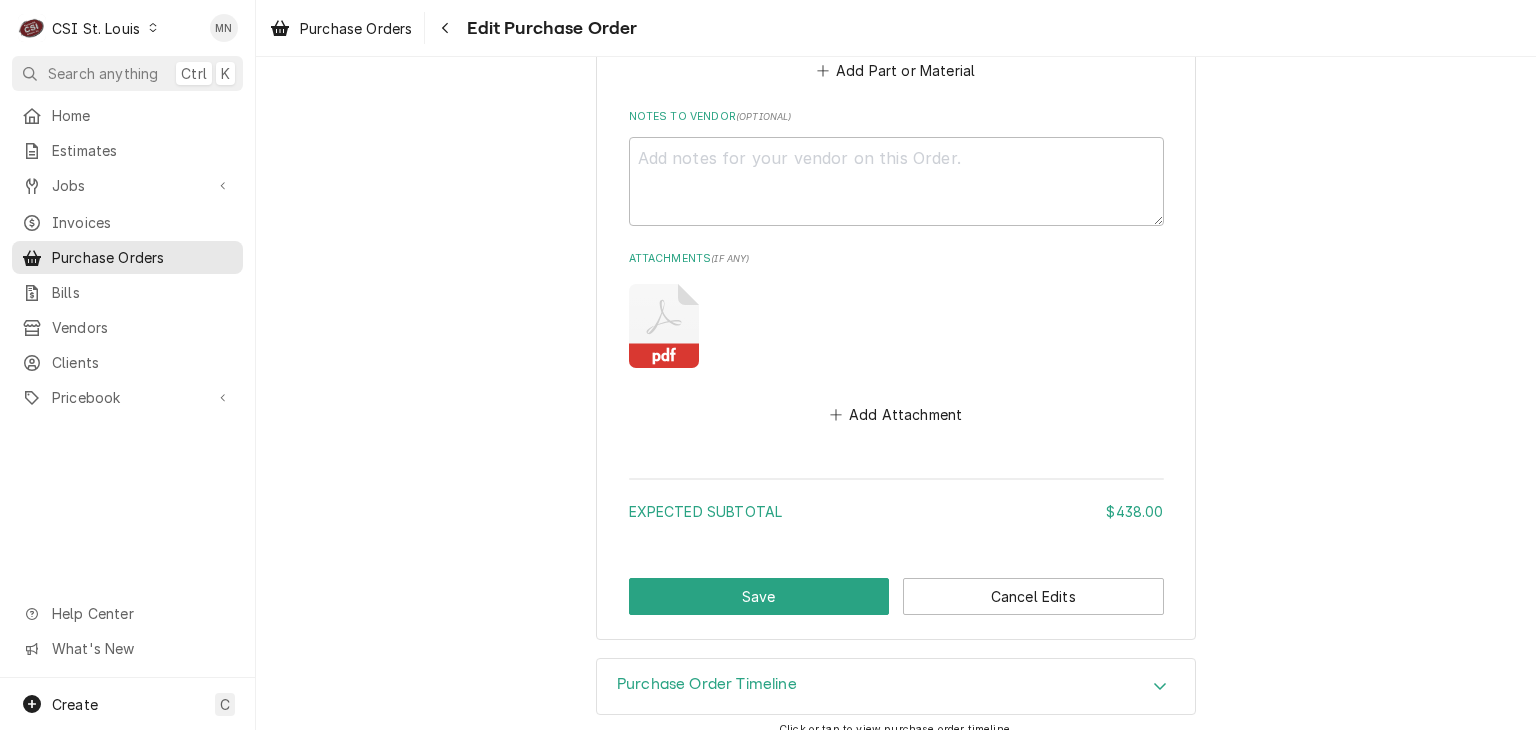 scroll, scrollTop: 1437, scrollLeft: 0, axis: vertical 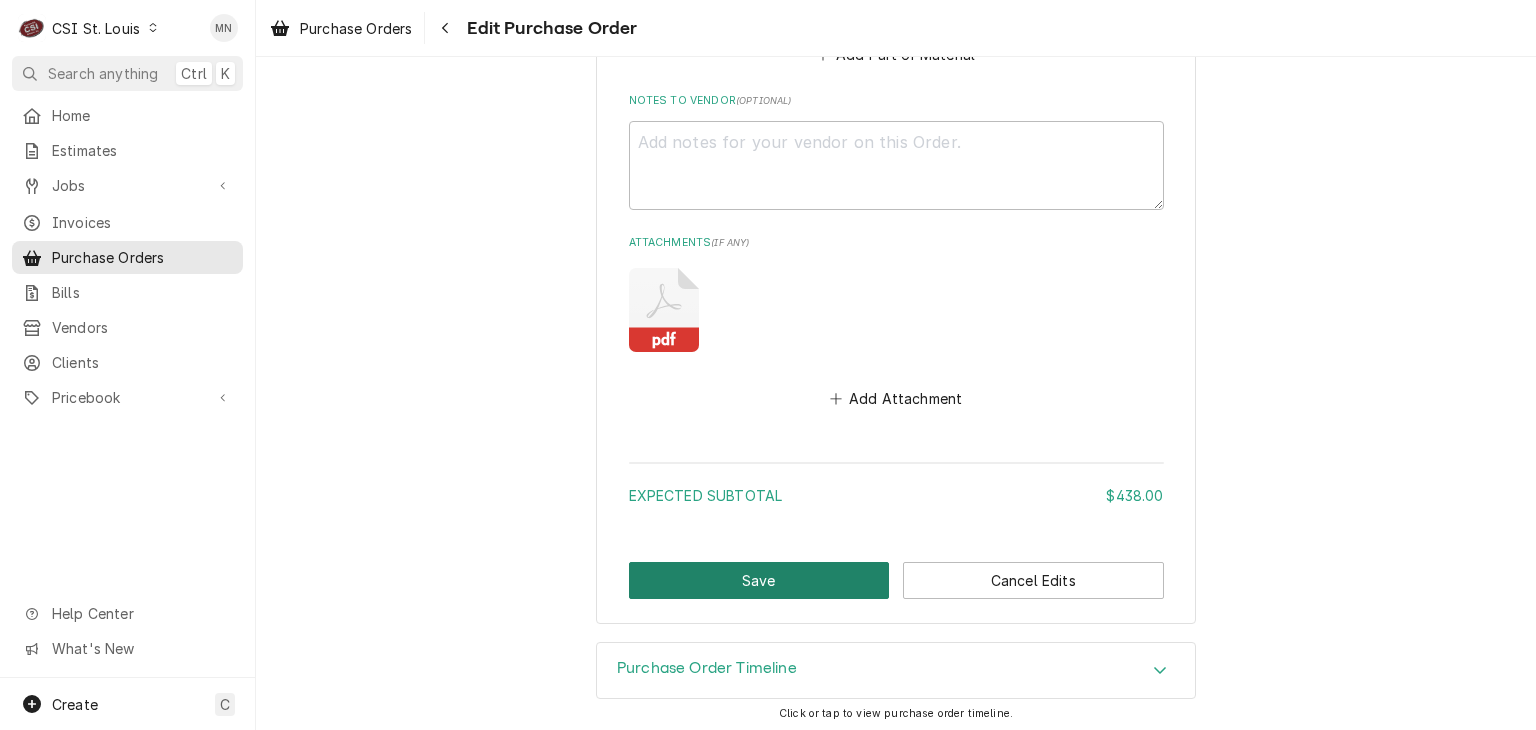 click on "Save" at bounding box center [759, 580] 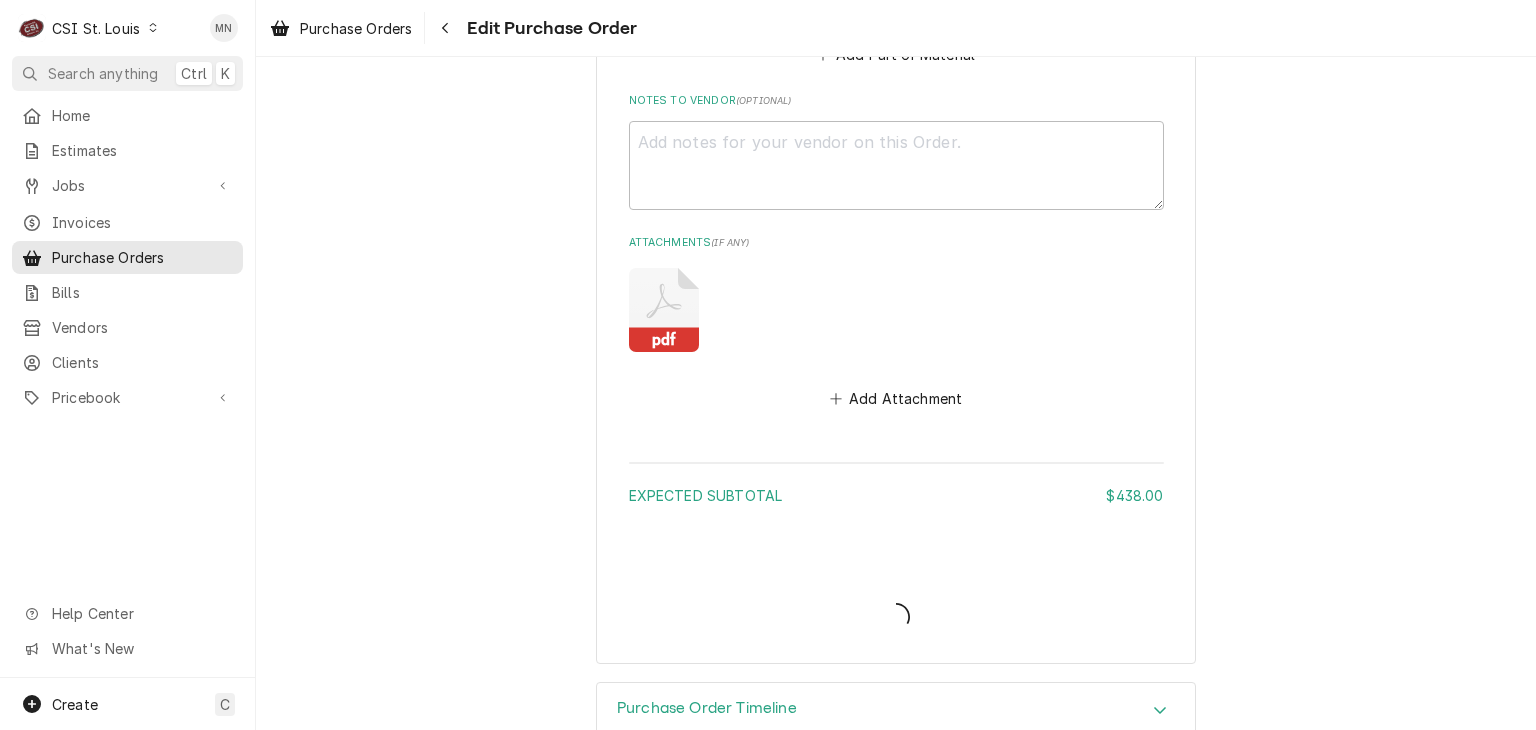 type on "x" 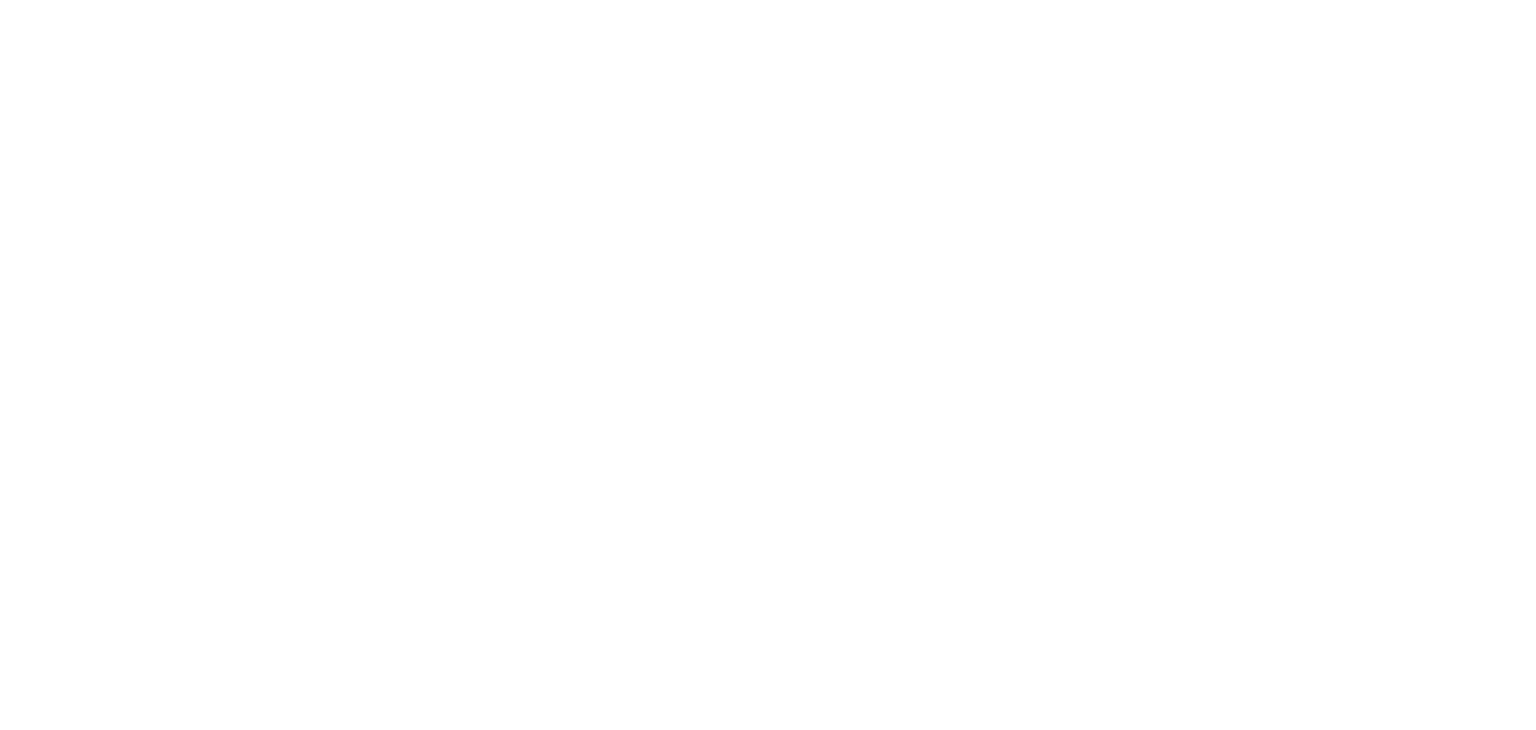 scroll, scrollTop: 0, scrollLeft: 0, axis: both 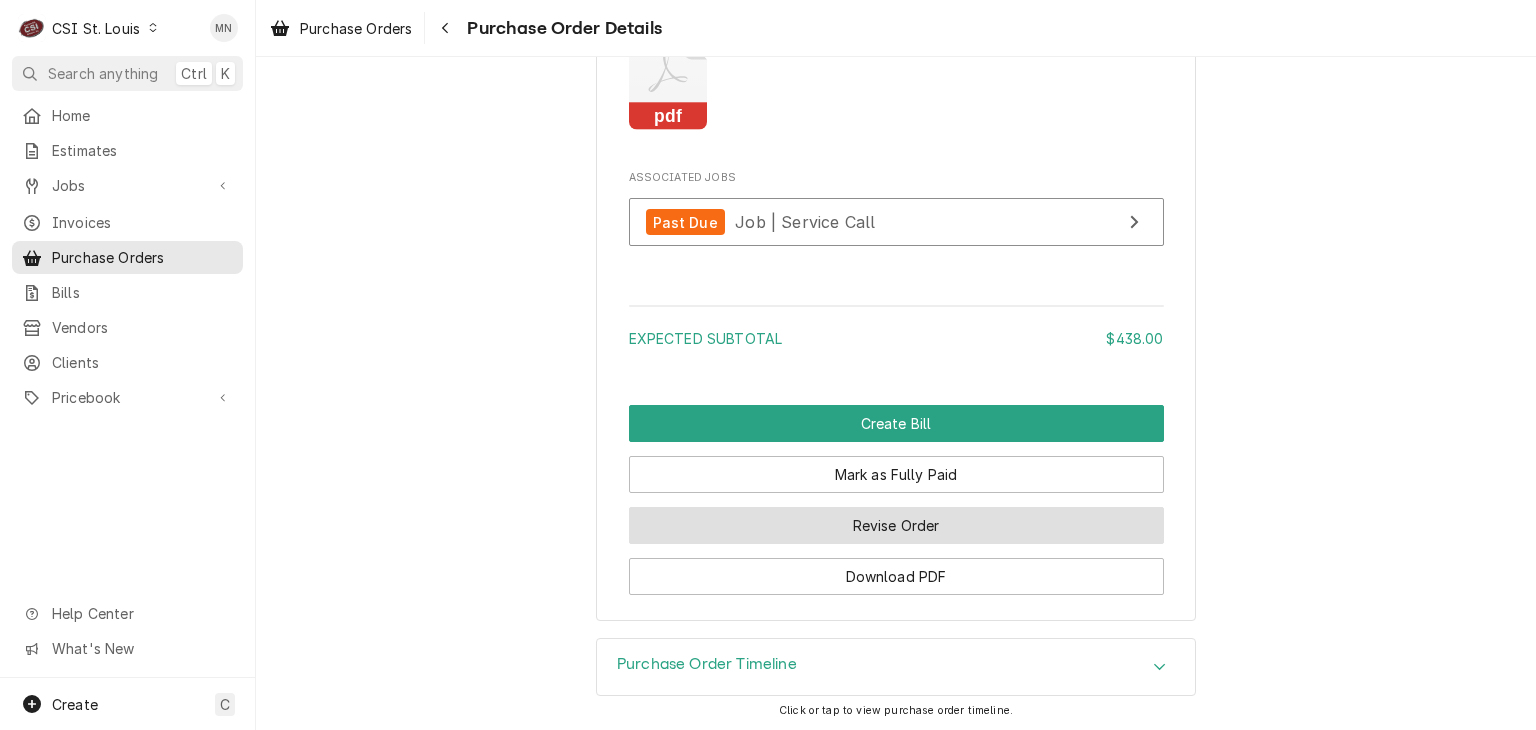 click on "Revise Order" at bounding box center (896, 525) 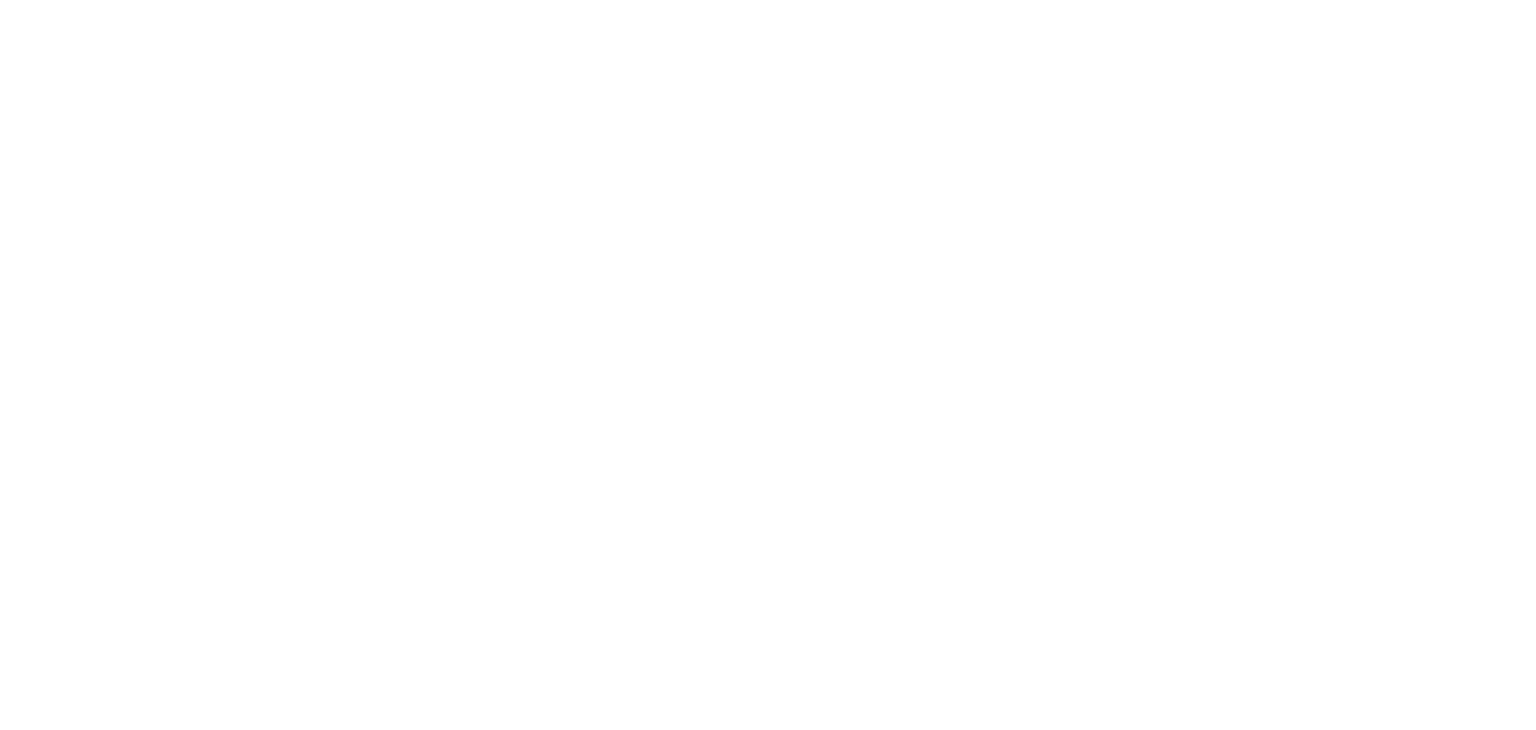 scroll, scrollTop: 0, scrollLeft: 0, axis: both 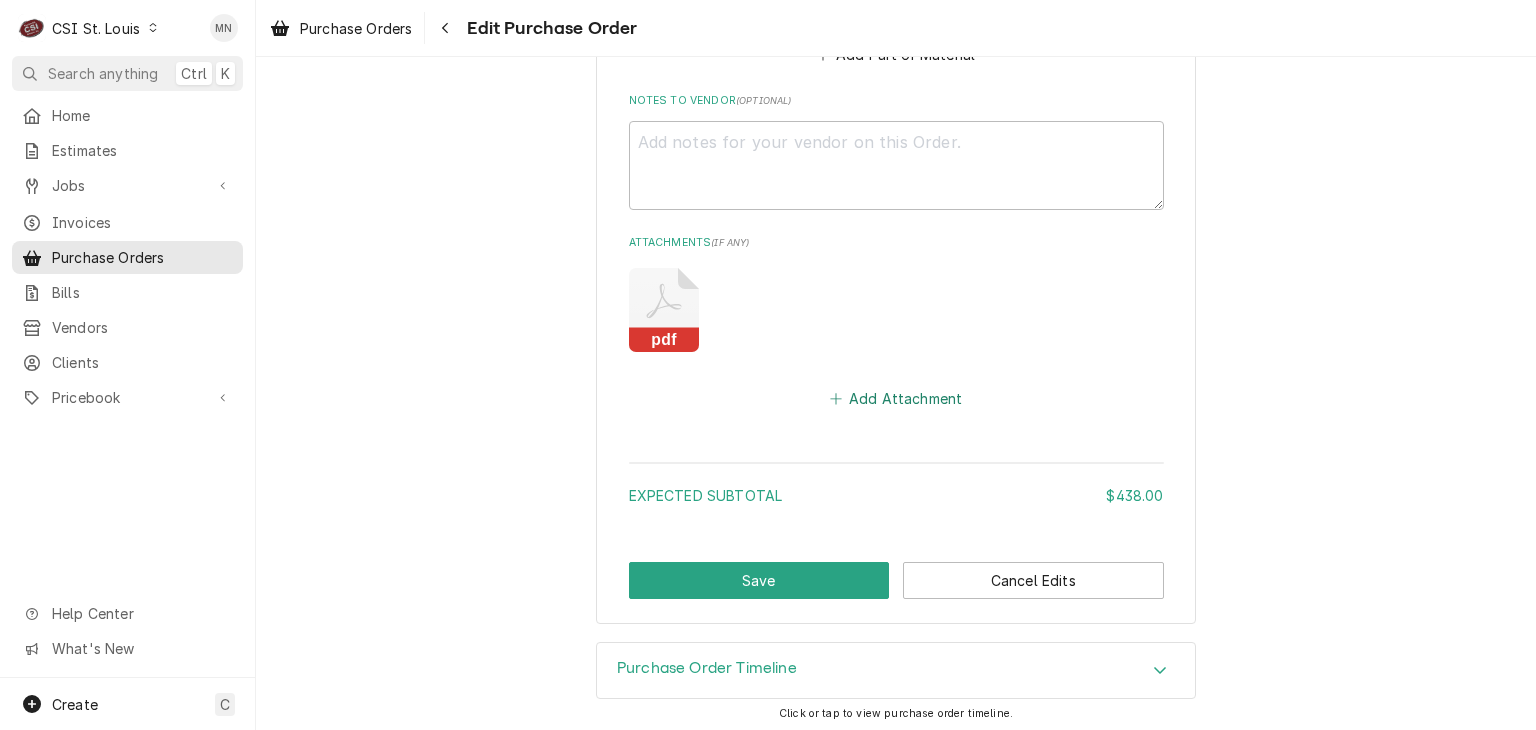 click on "Add Attachment" at bounding box center (896, 399) 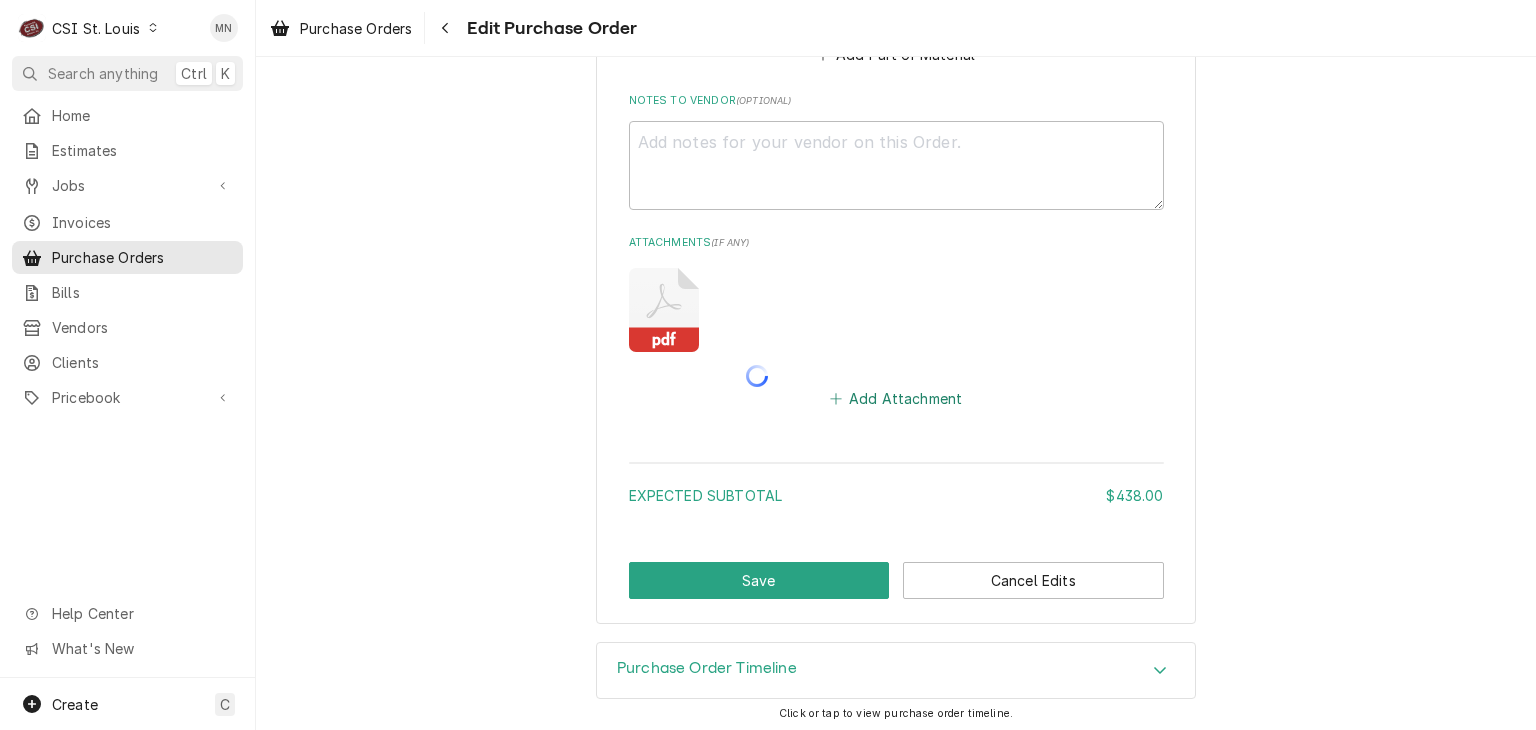 type on "x" 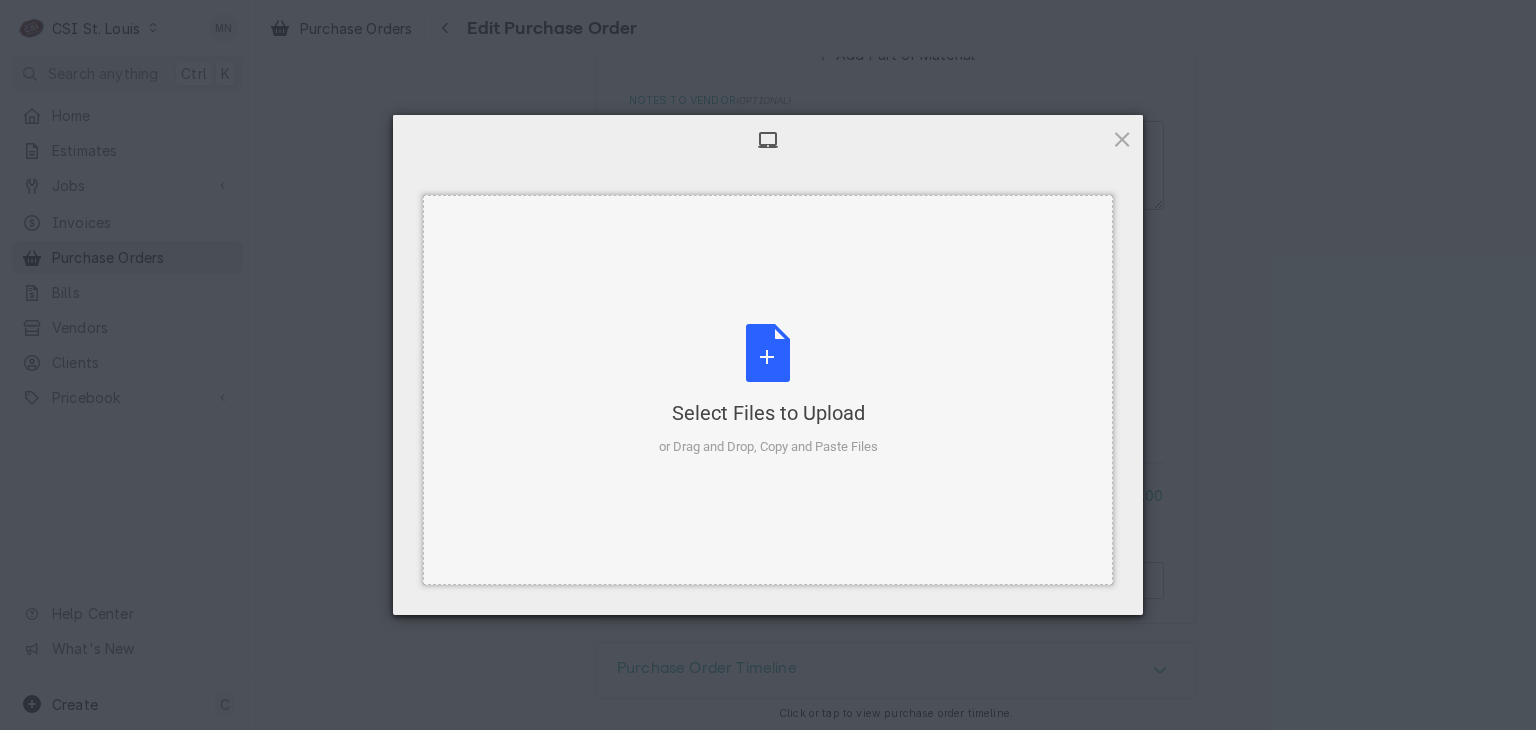 click on "Select Files to Upload
or Drag and Drop, Copy and Paste Files" at bounding box center (768, 390) 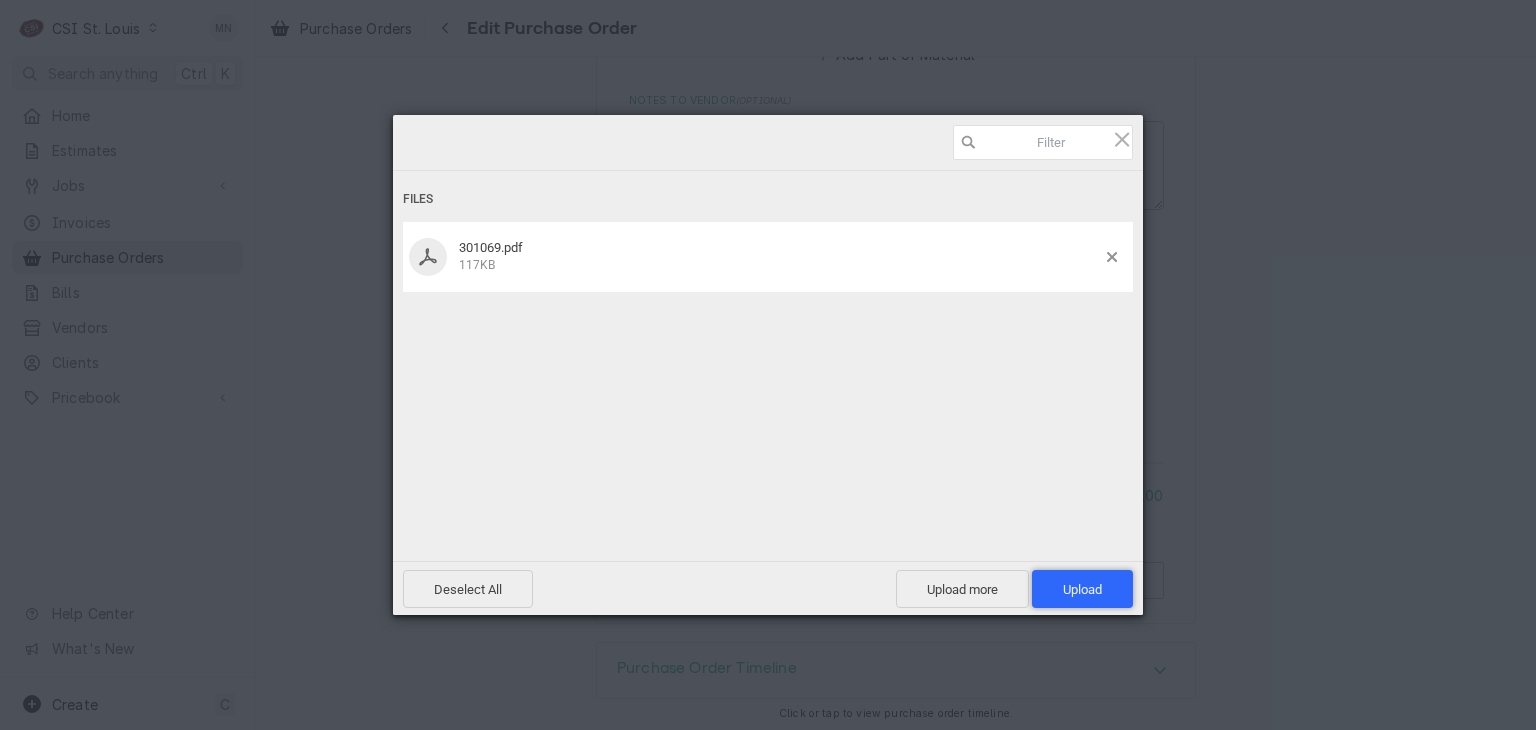 click on "Upload
1" at bounding box center [1082, 589] 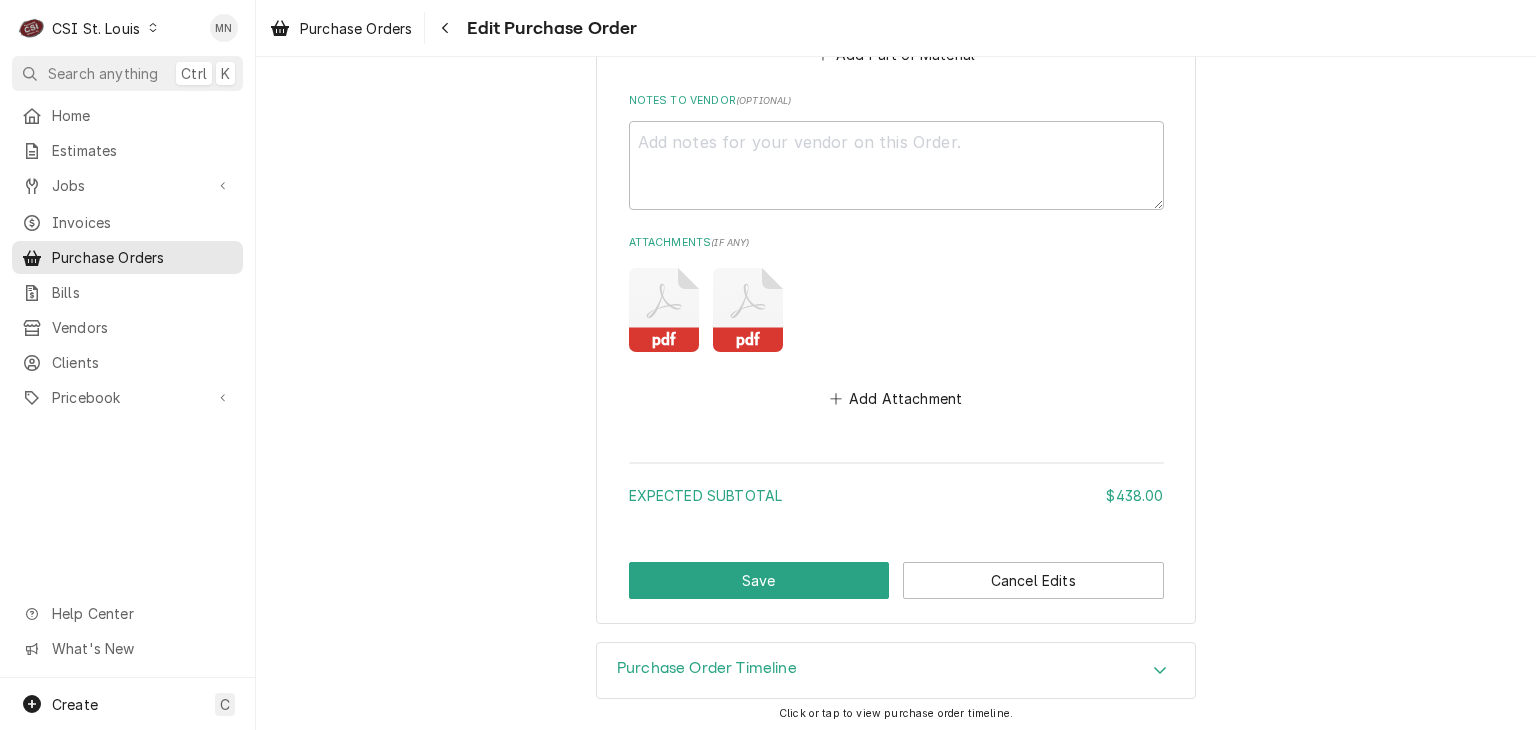 click 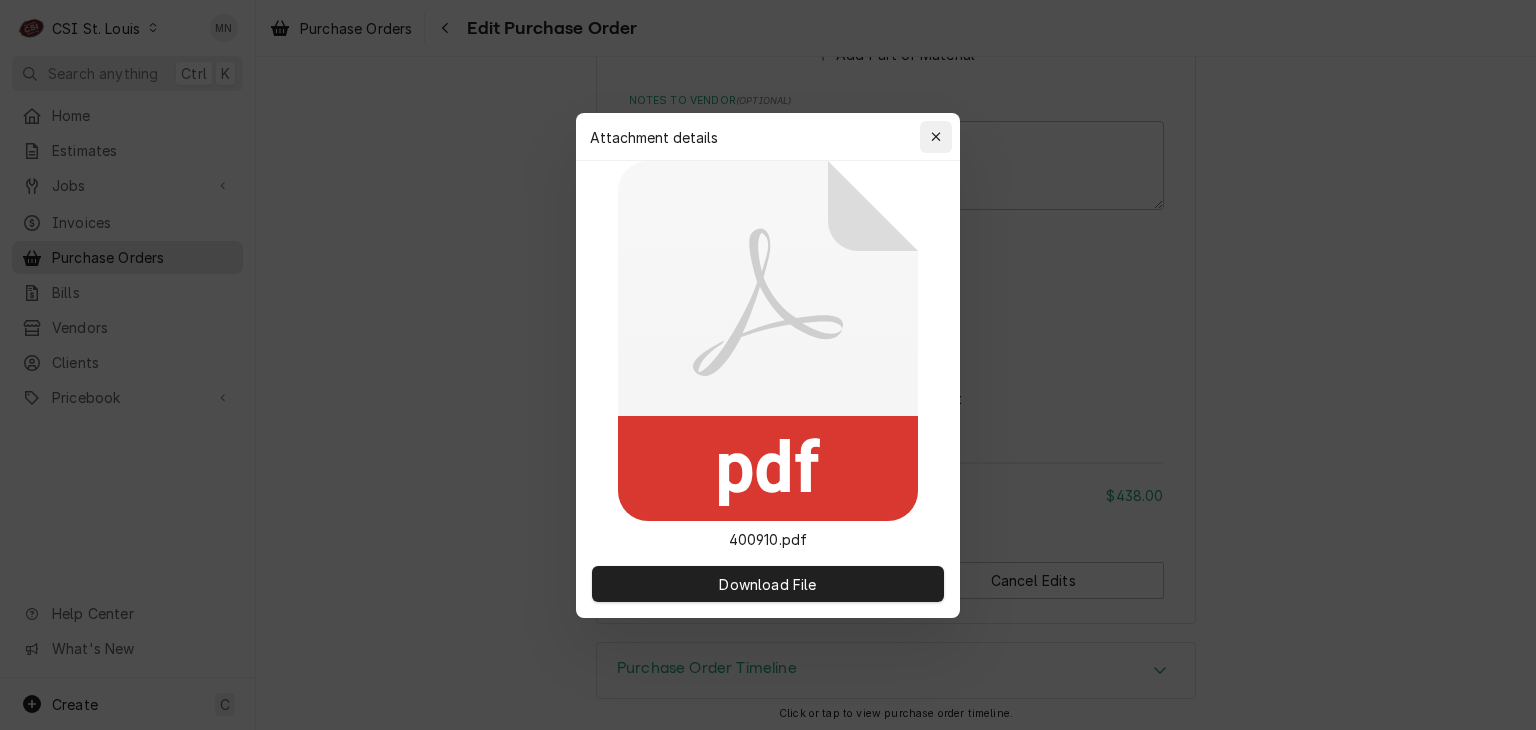 click 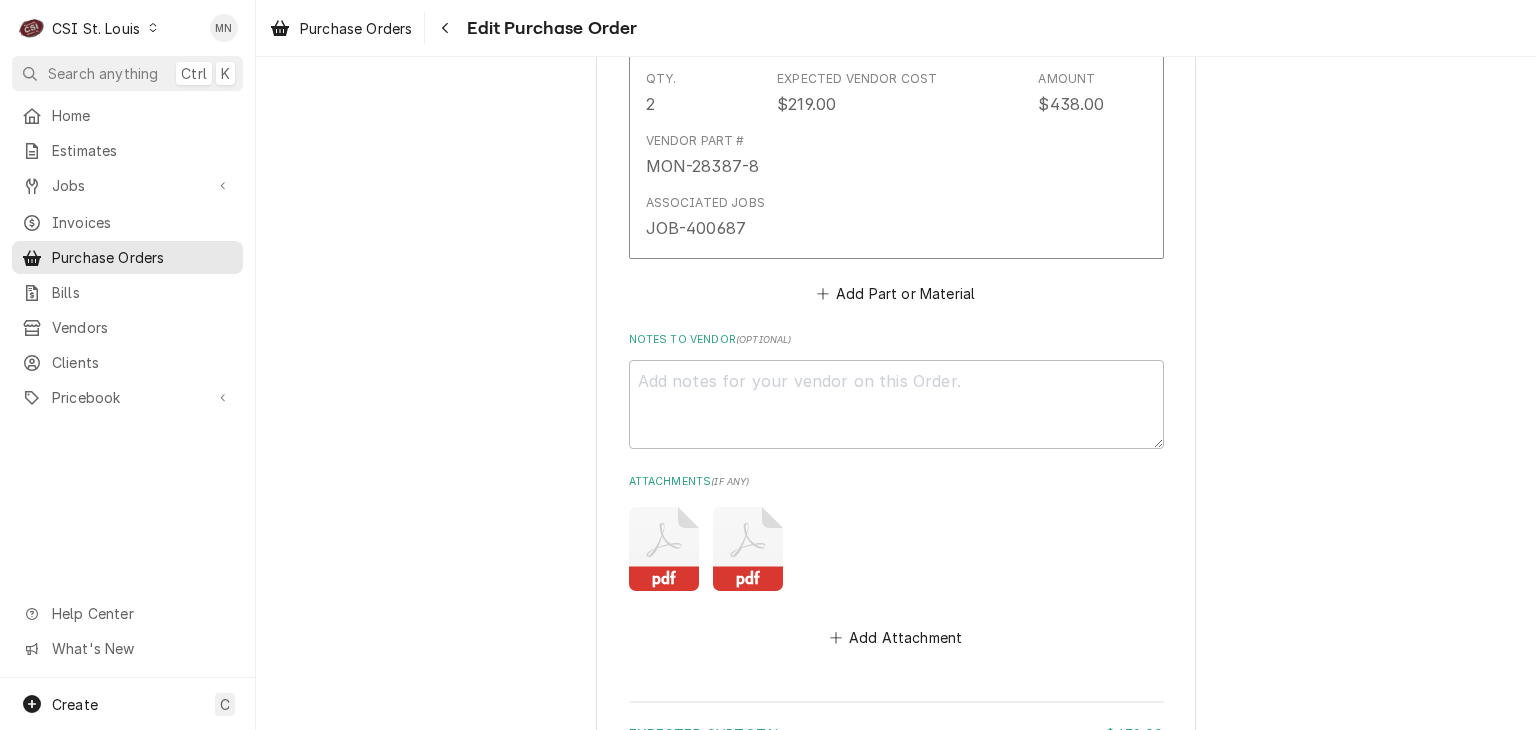 scroll, scrollTop: 1200, scrollLeft: 0, axis: vertical 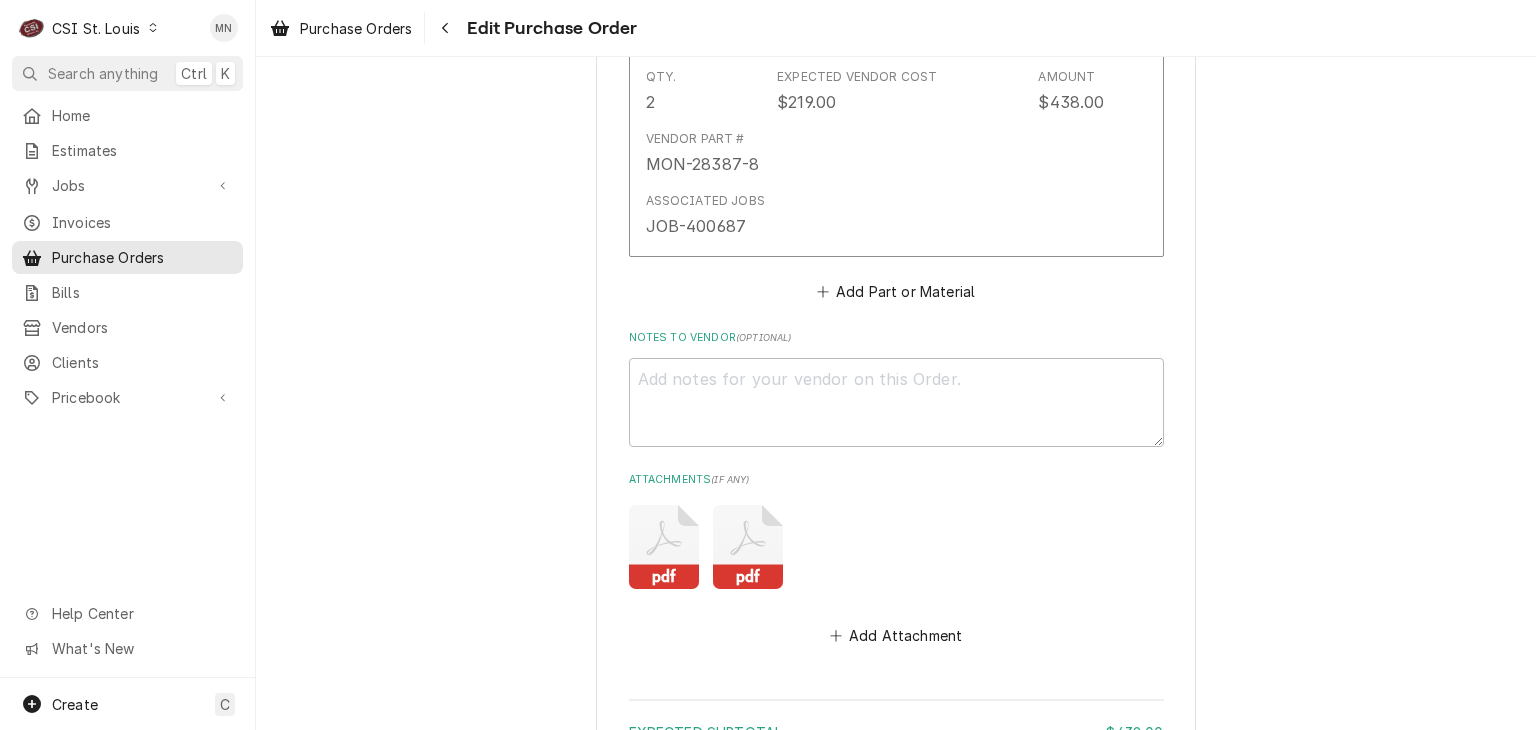 click 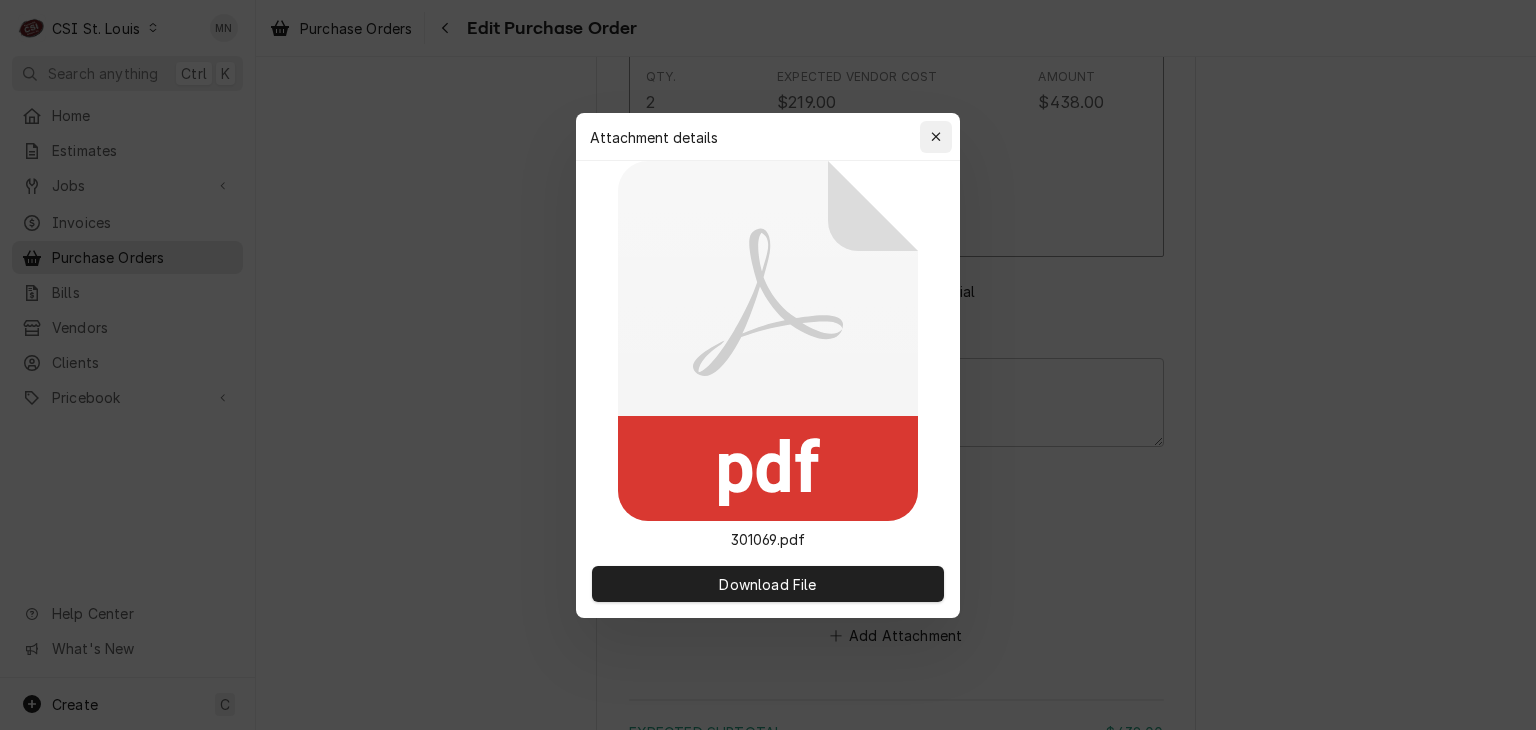 click at bounding box center (936, 137) 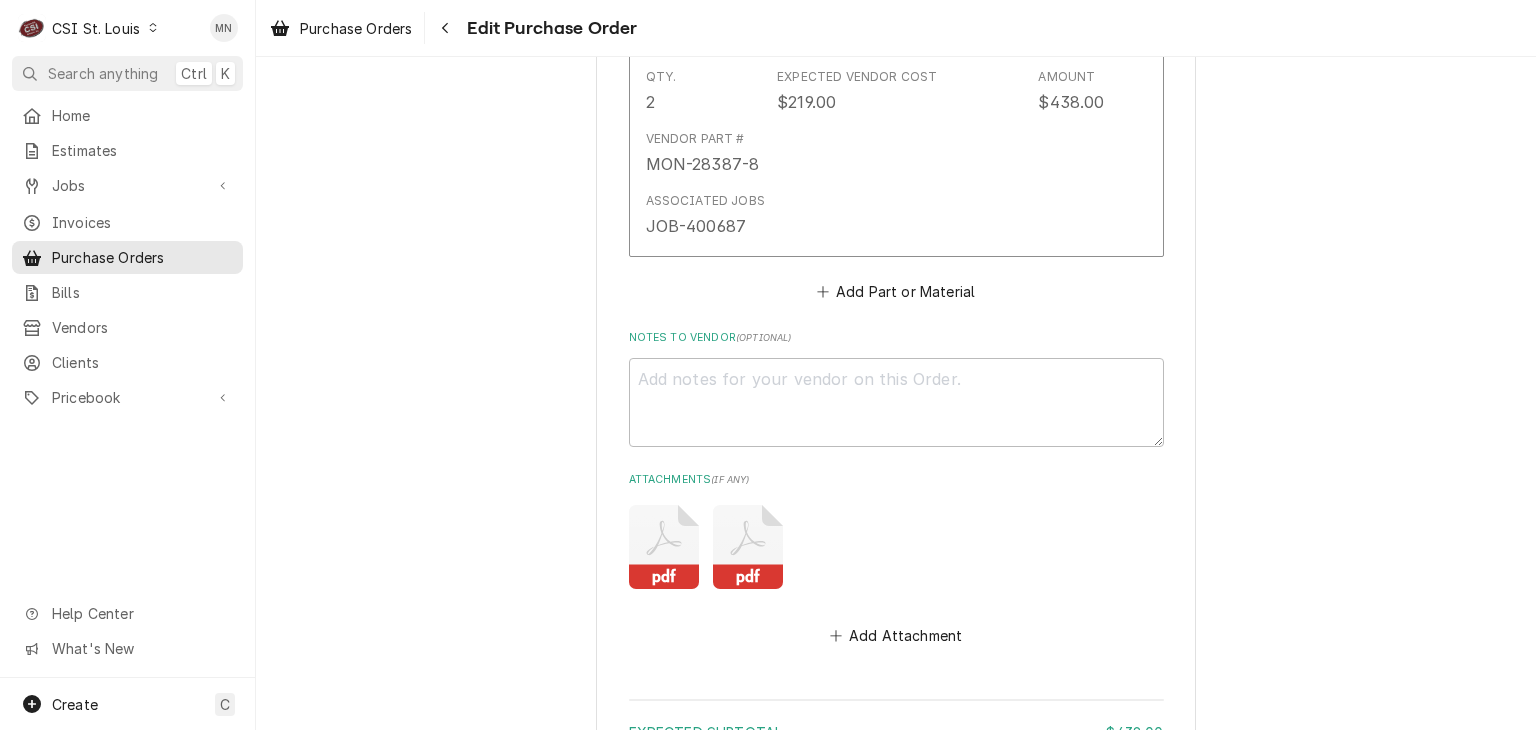 drag, startPoint x: 721, startPoint y: 536, endPoint x: 742, endPoint y: 553, distance: 27.018513 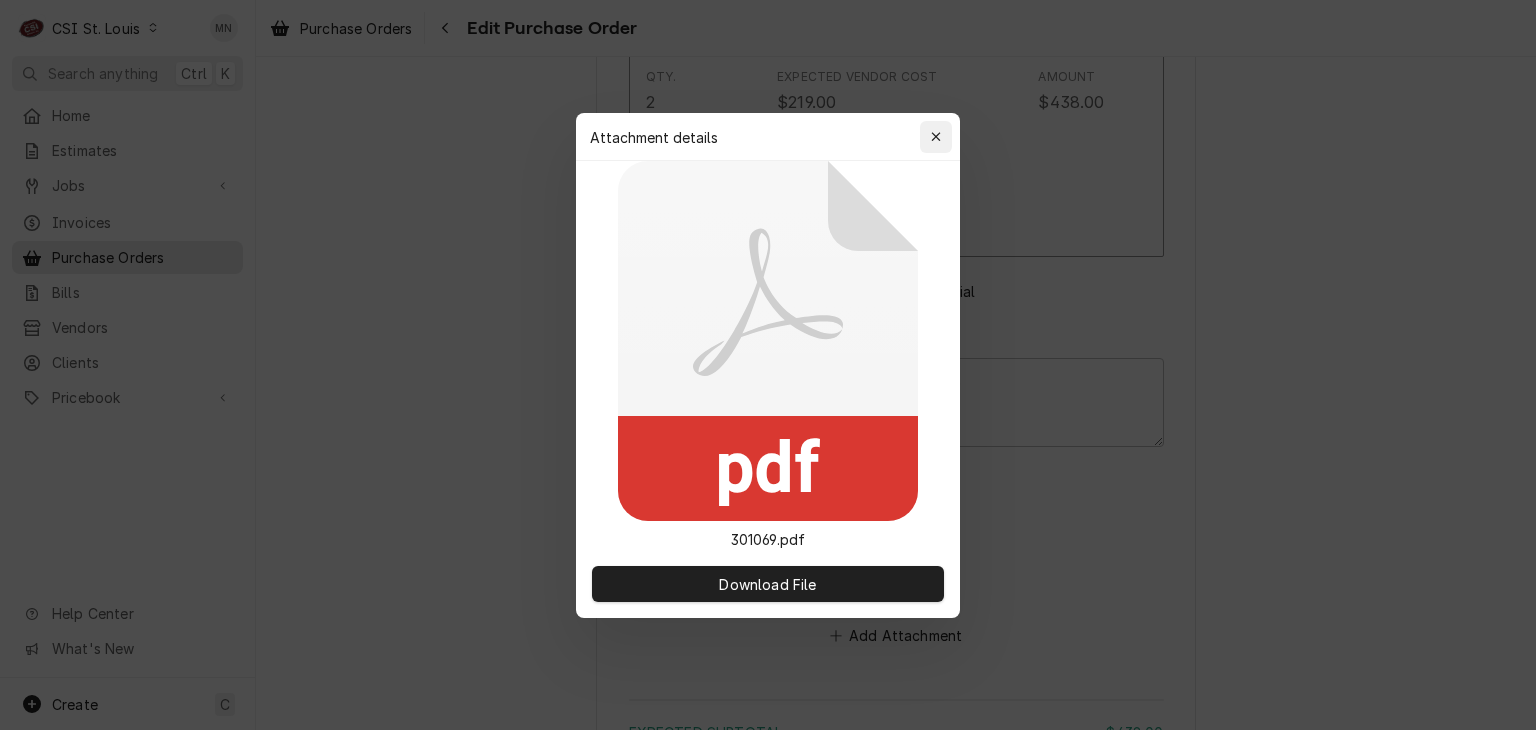 click 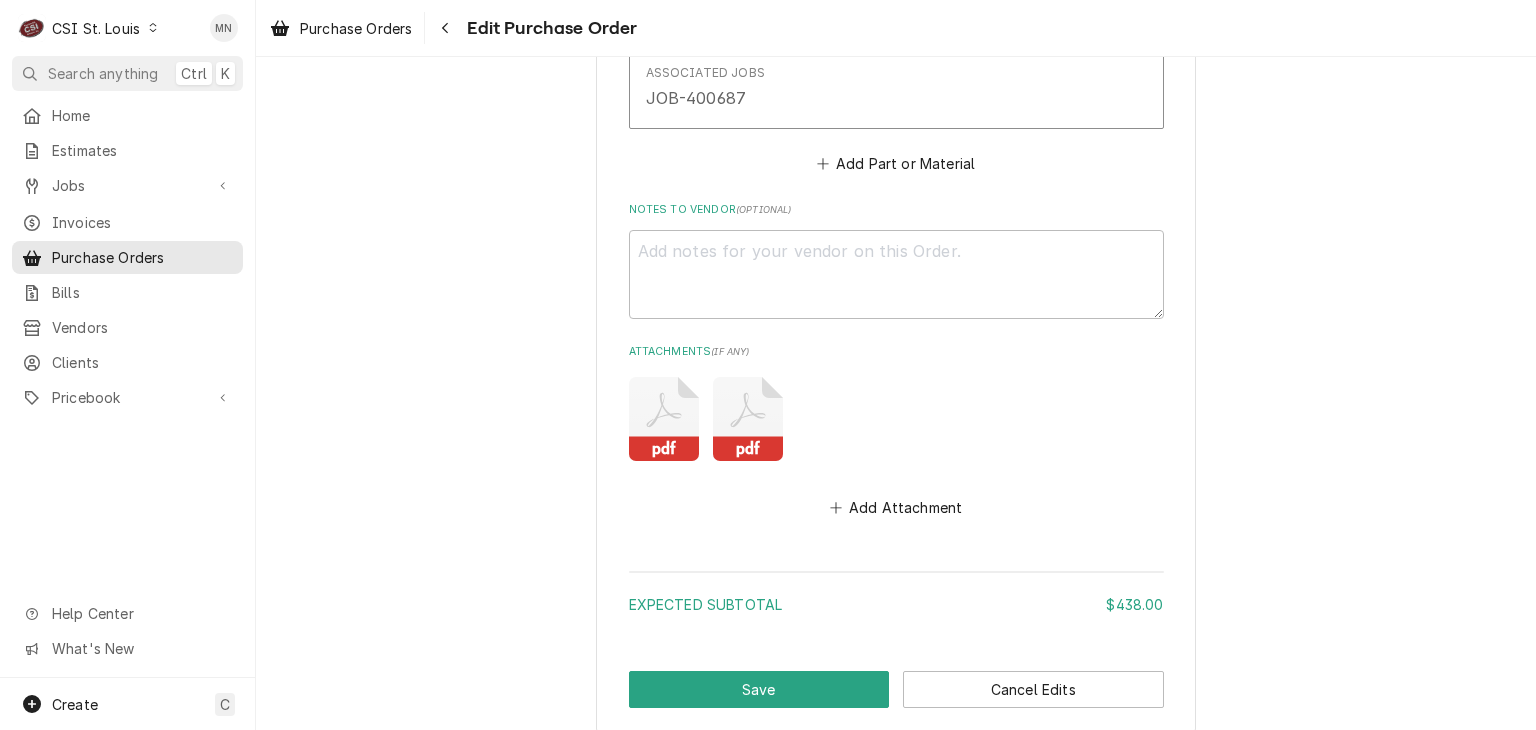 scroll, scrollTop: 1237, scrollLeft: 0, axis: vertical 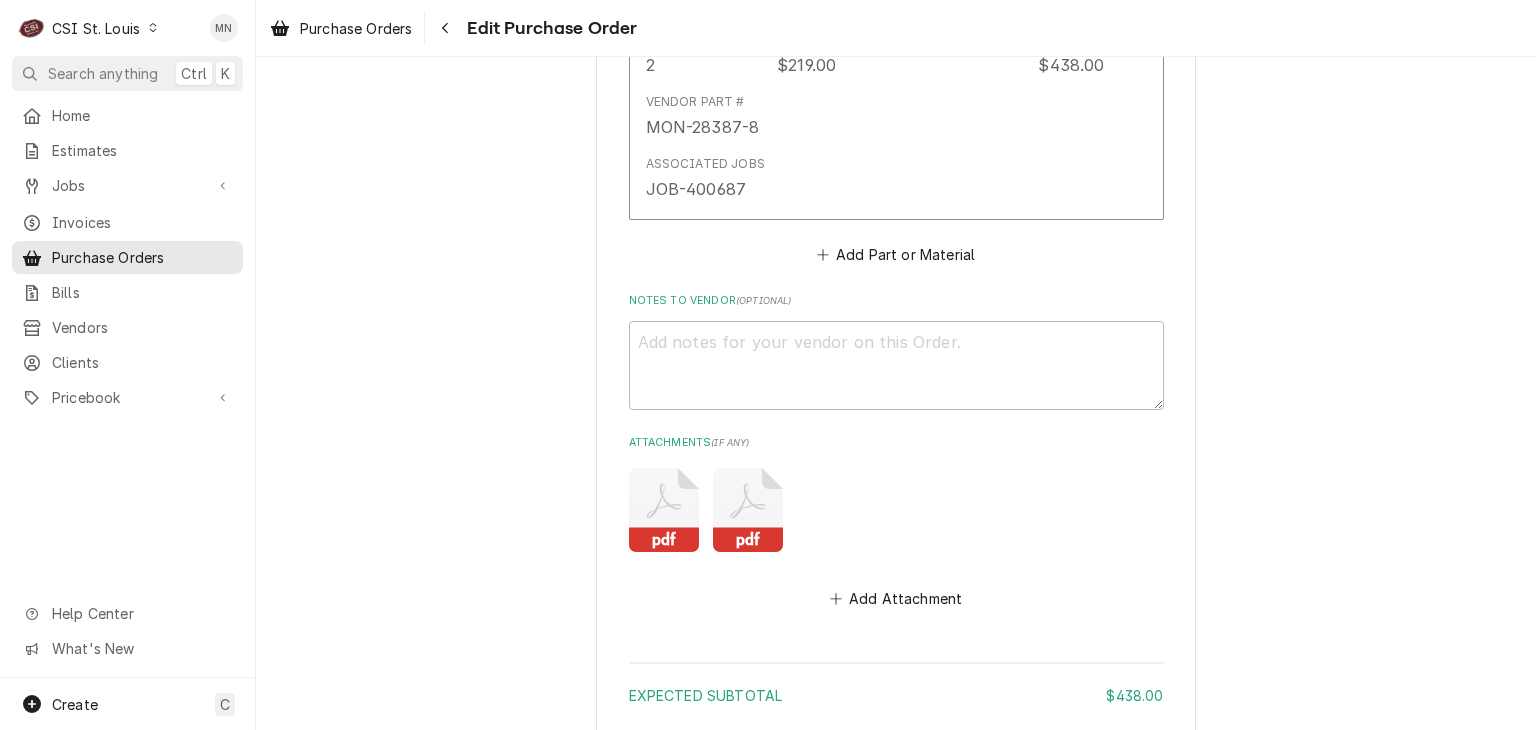 click 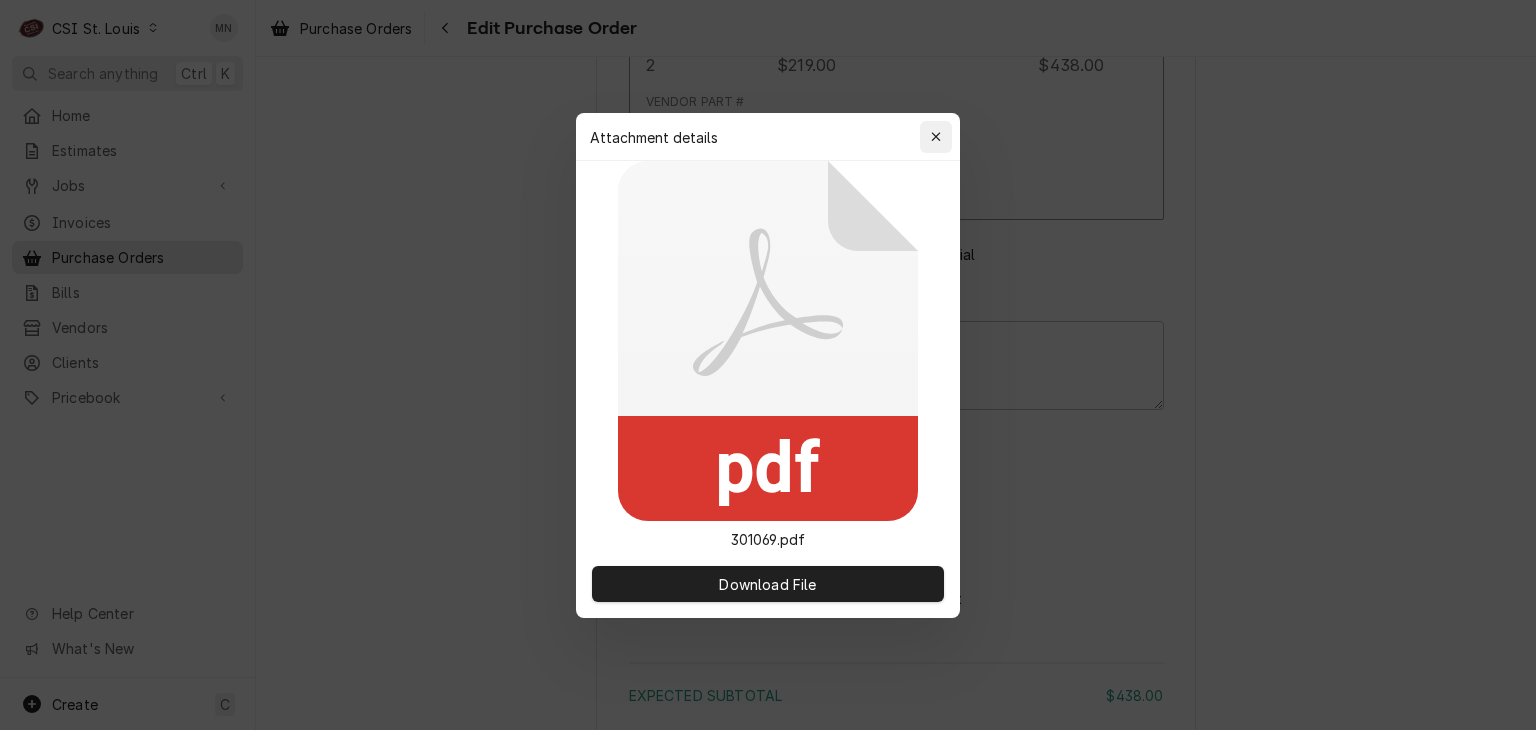 click at bounding box center (936, 137) 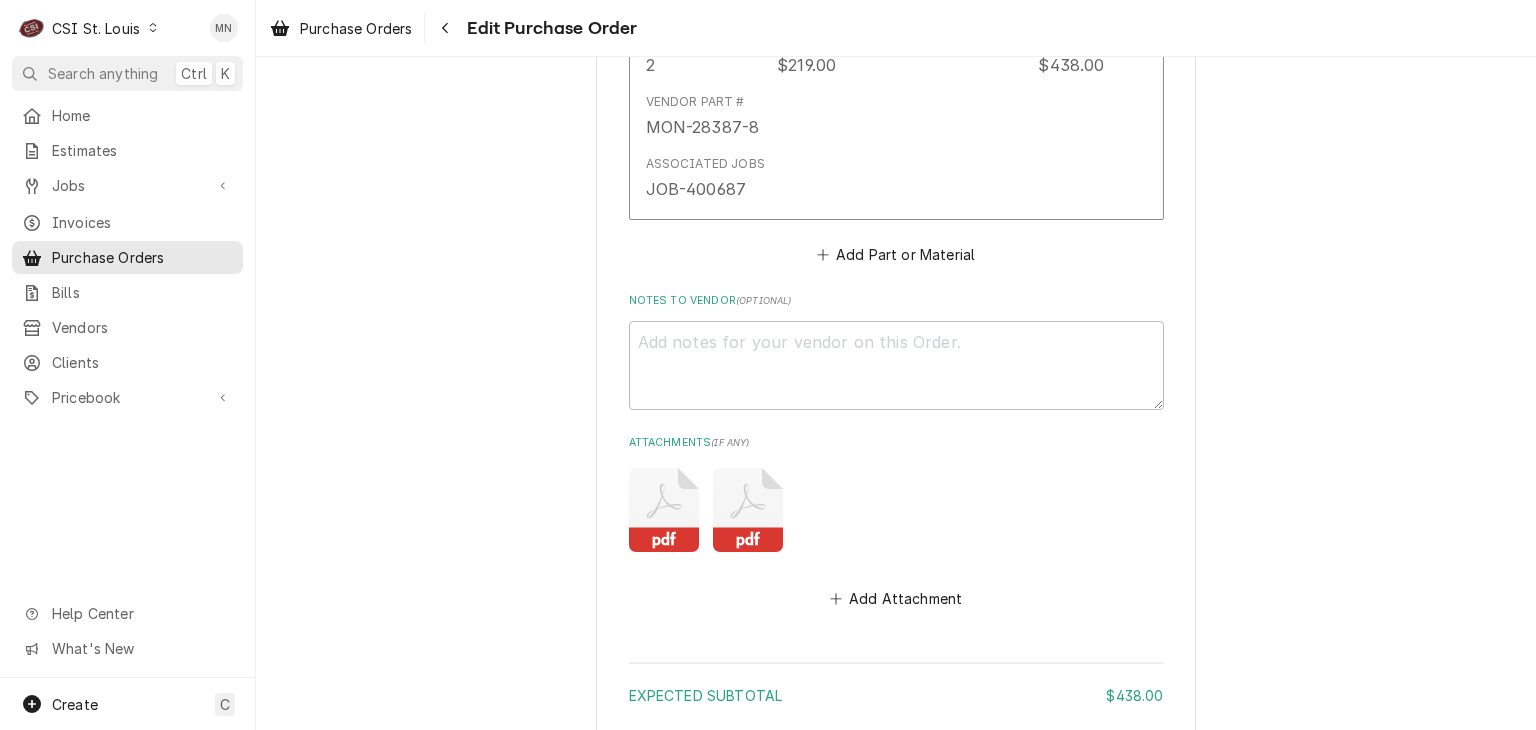 click on "Attachments  ( if any )" at bounding box center [896, 443] 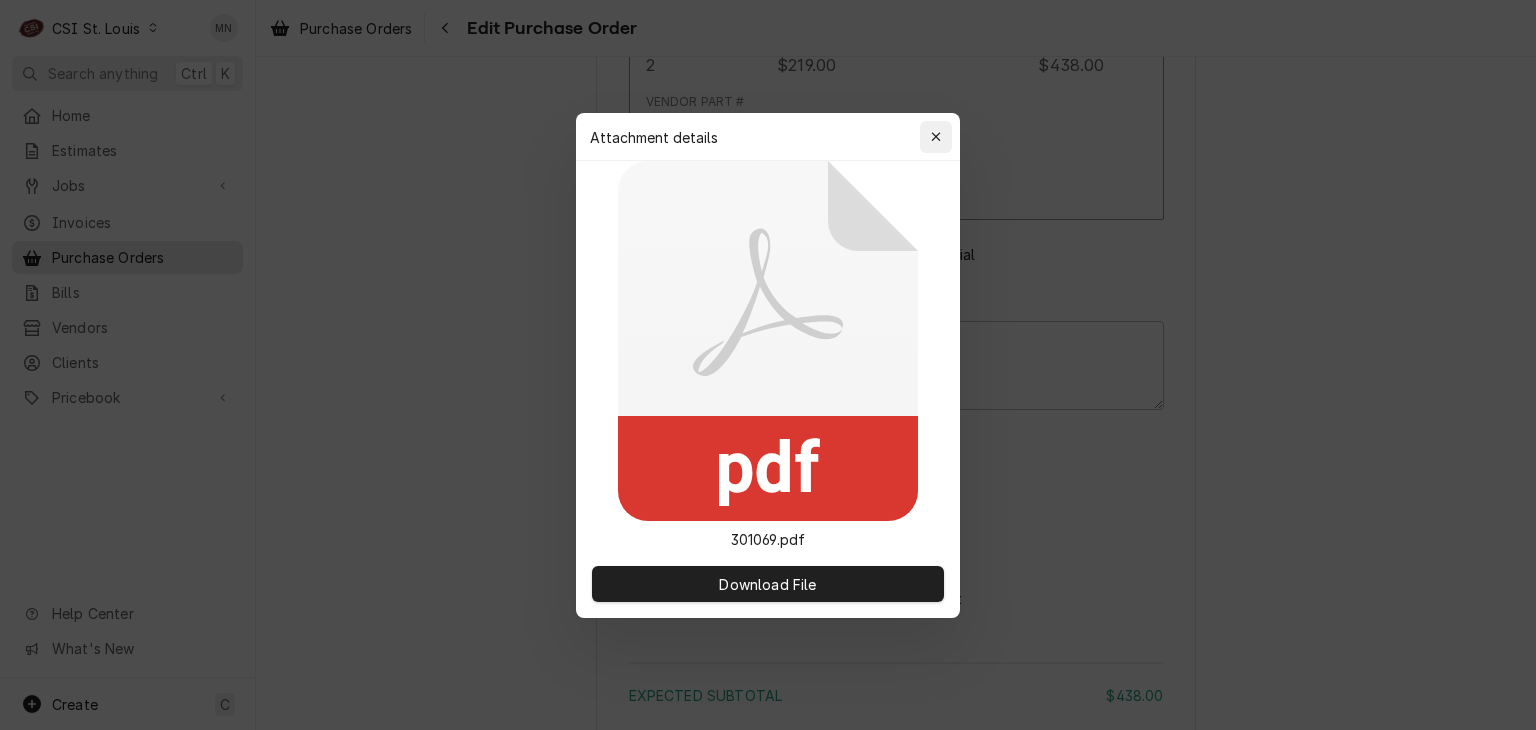 click 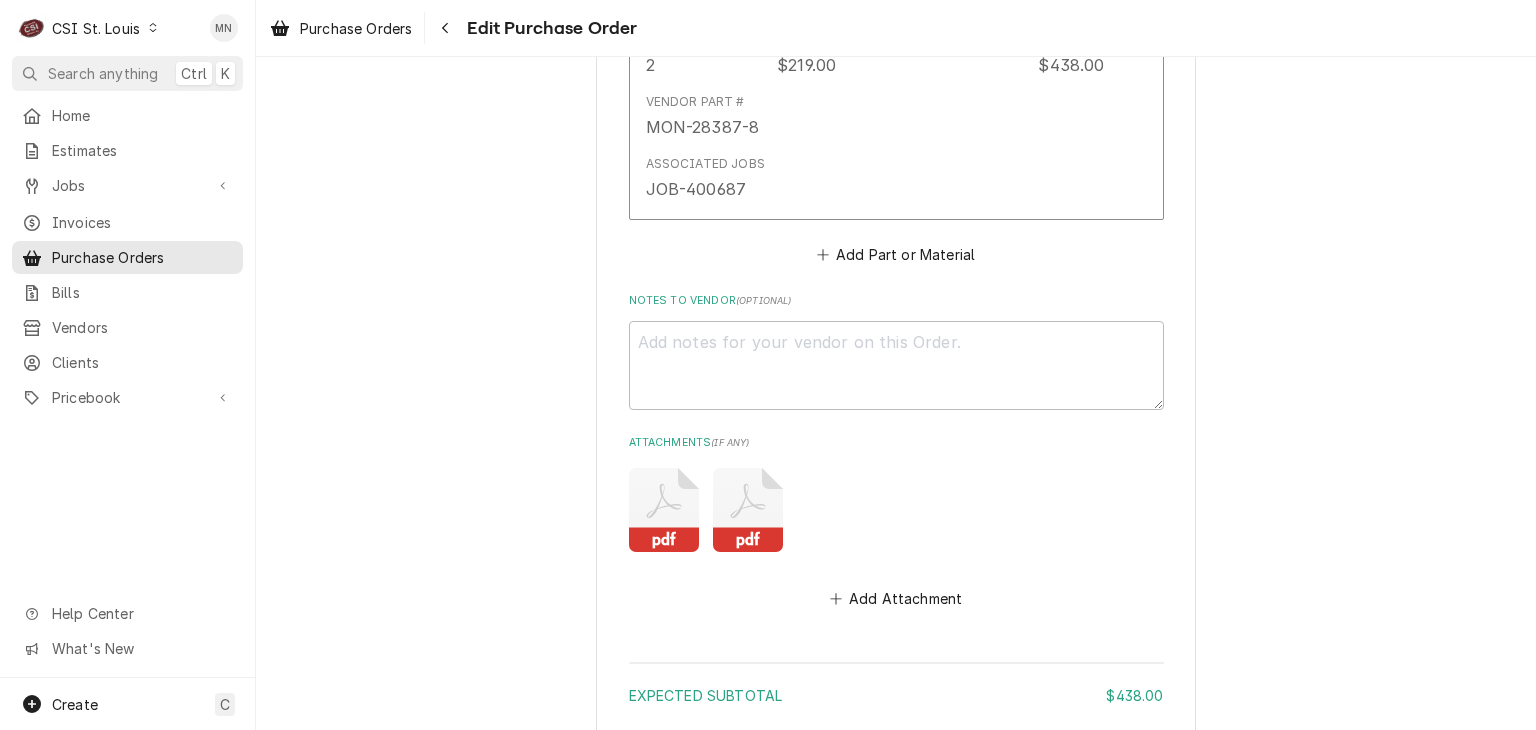 click on "CSI St. Louis" at bounding box center (96, 28) 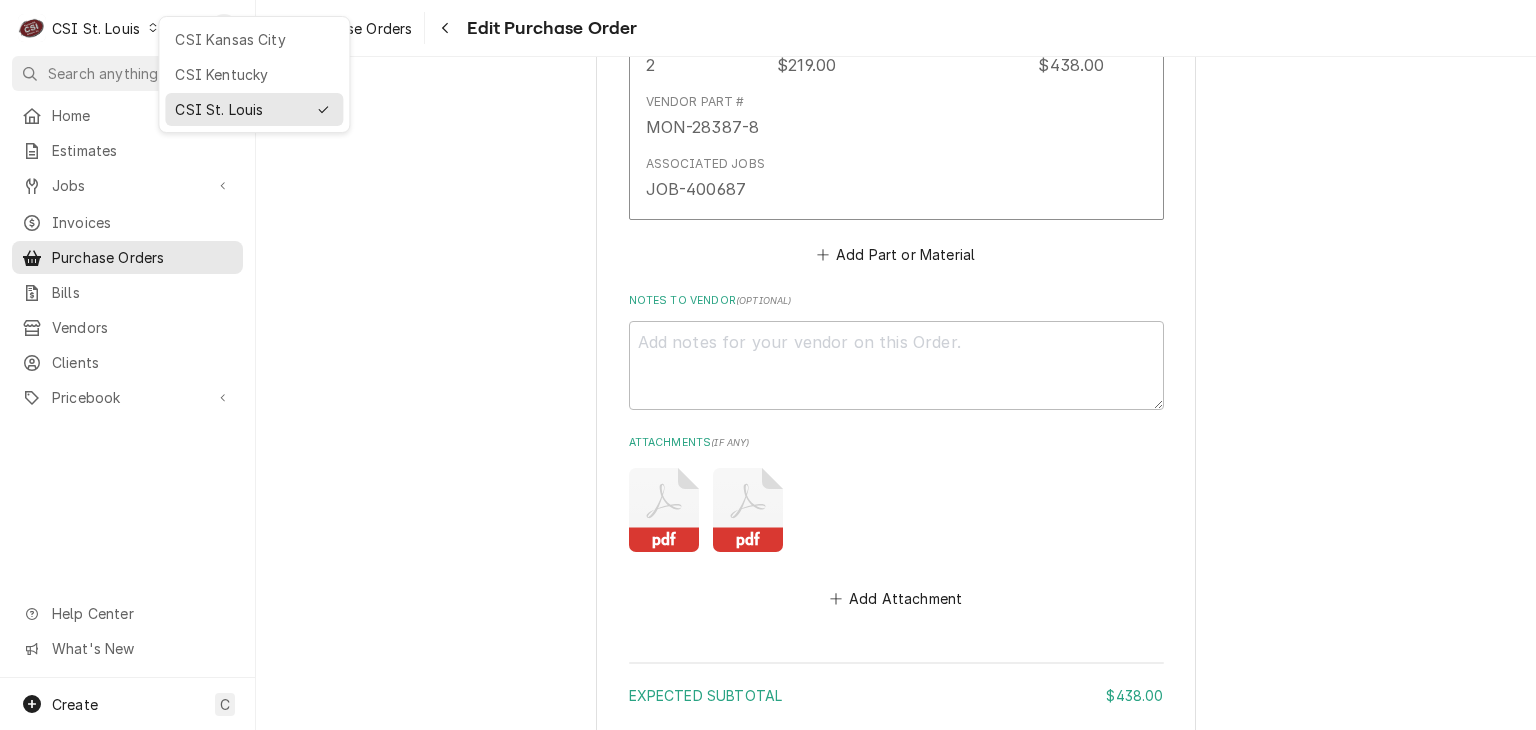 click on "C CSI St. Louis MN Search anything Ctrl K Home Estimates Jobs Jobs Job Series Invoices Purchase Orders Bills Vendors Clients Pricebook Services Parts & Materials Miscellaneous Discounts Tax Rates Help Center What's New Create C Purchase Orders   Edit Purchase Order Please provide the following information to create your purchase order: Basic Details Vendor PARTS TOWN Vendor Notes **Discount: 40** Inventory Location 00 | STL WAREHOUSE Vendor Purchase Order ID  ( if different ) Issue Date 2025-08-01 Preferred Shipping Carrier  ( optional ) Choose a carrier... U.S. Postal Service Stamps.com FedEx UPS DHL Express DHL ECommerce Canada Post Australia Post First Mile Asendia OnTrac APC Newgistics Globegistics RR Donnelley IMEX Access Worldwide Purolator Canada Sendle Other Preferred Shipping Method  ( optional ) Choose a method... Ground Next Day Early AM Next Day Air 2 Day Air Other Labels  ( optional ) Add Labels... Order Details Parts and Materials  ( if any ) Short Description — Qty." at bounding box center (768, 365) 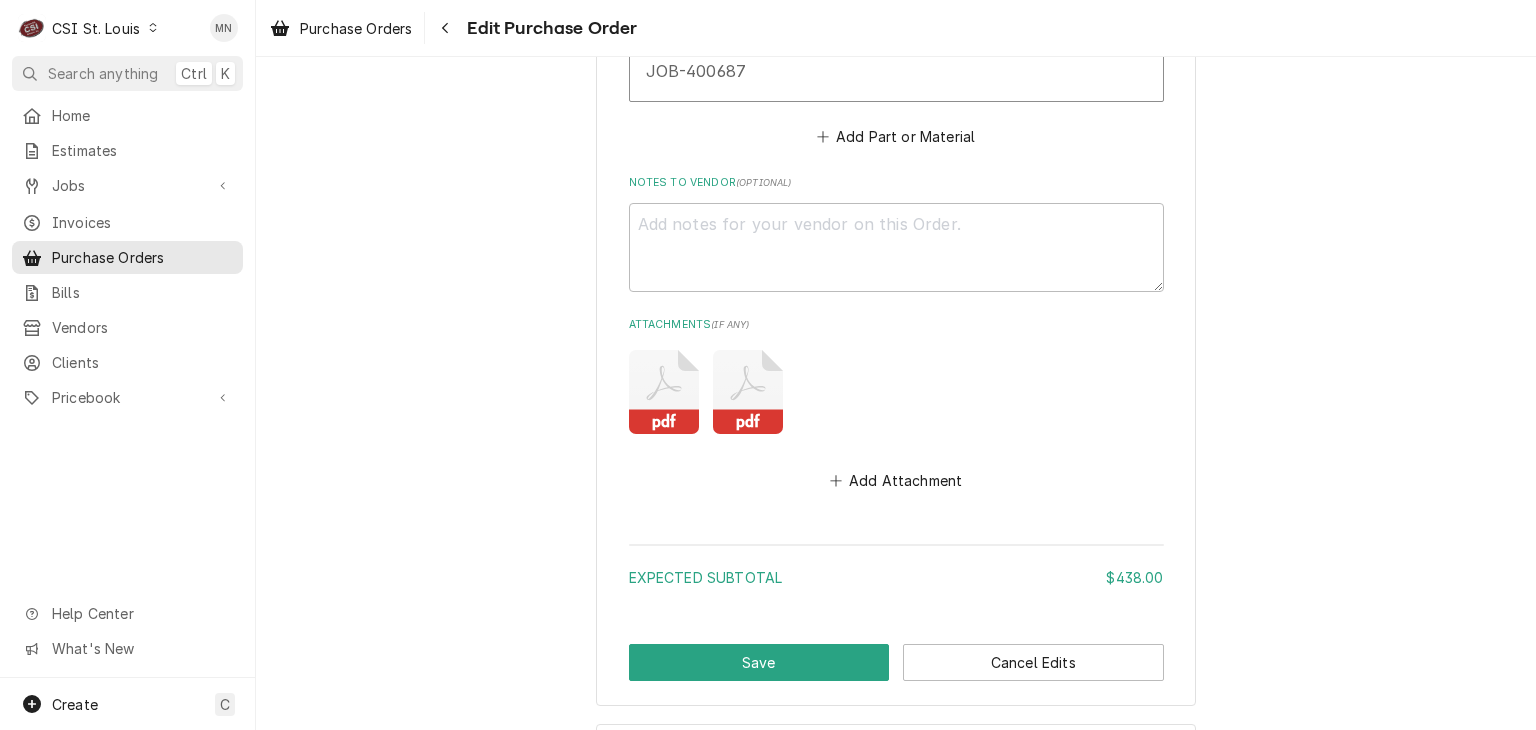 scroll, scrollTop: 1437, scrollLeft: 0, axis: vertical 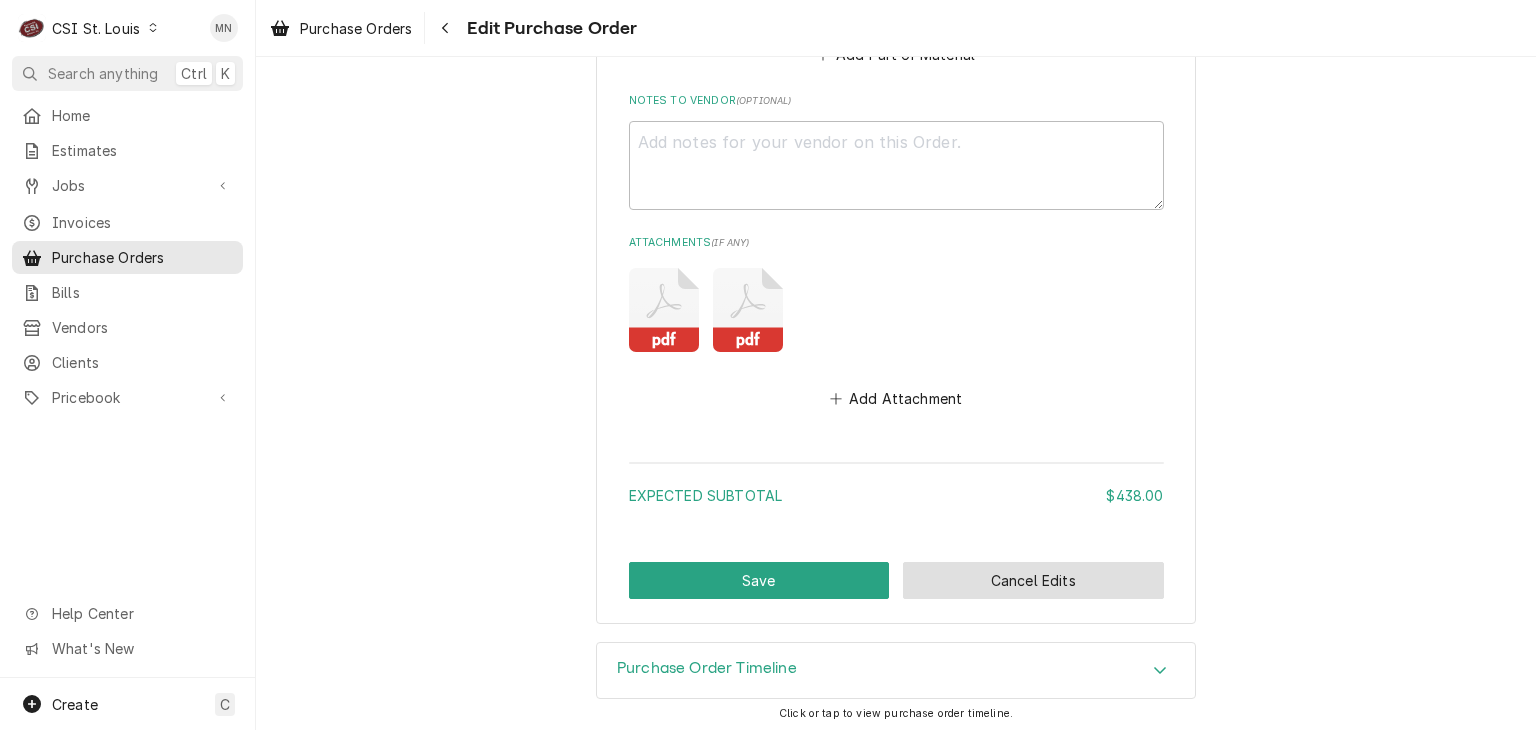 click on "Cancel Edits" at bounding box center (1033, 580) 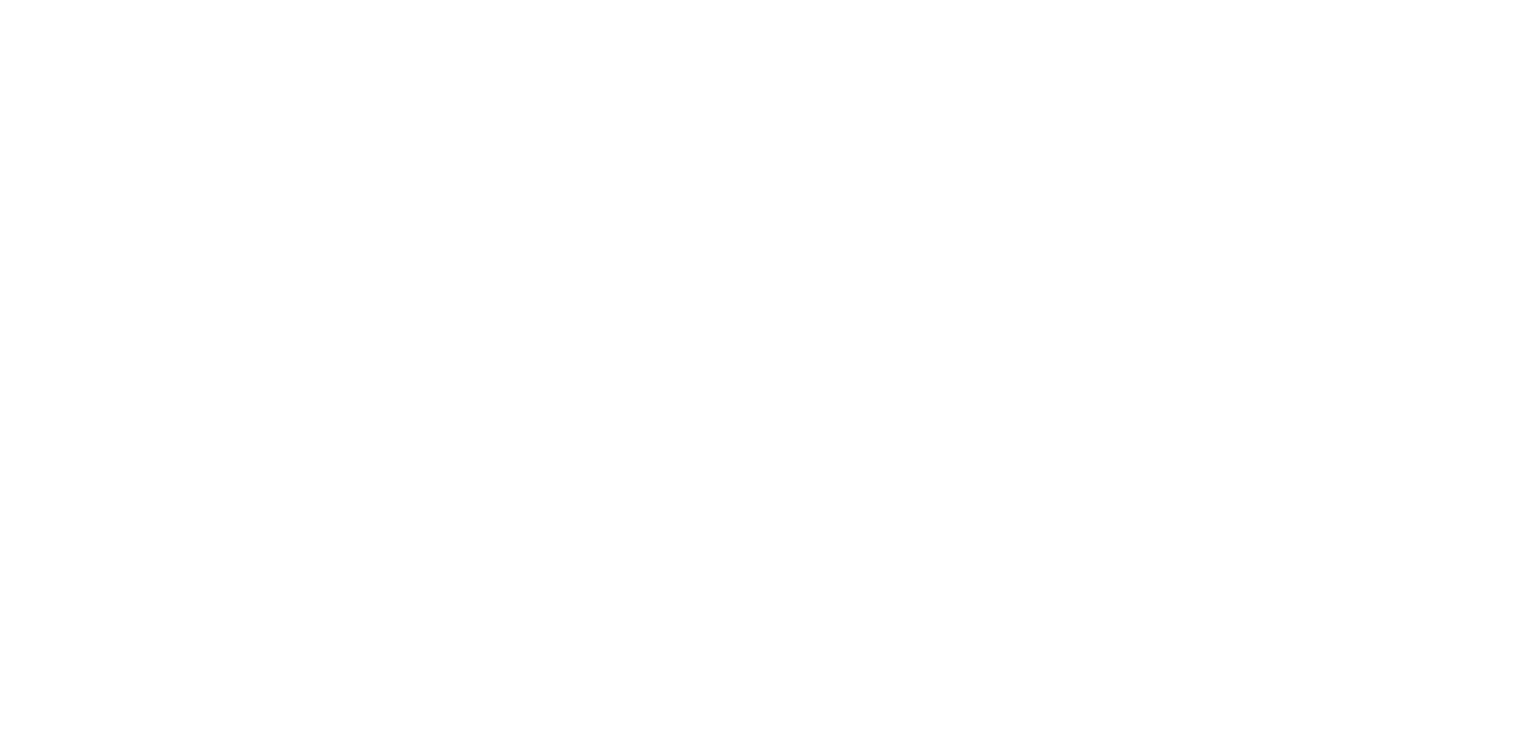 scroll, scrollTop: 0, scrollLeft: 0, axis: both 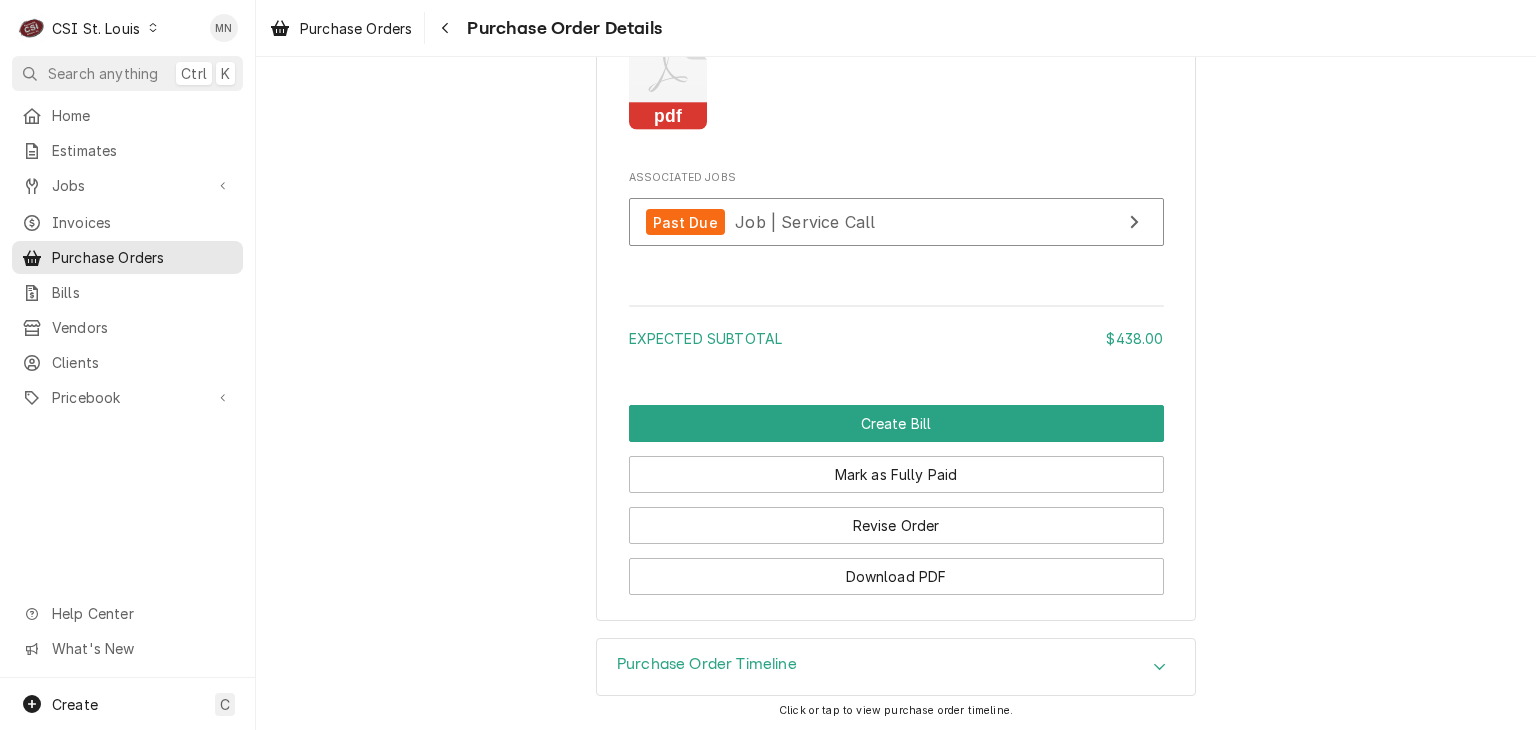 click on "C CSI St. Louis" at bounding box center [89, 28] 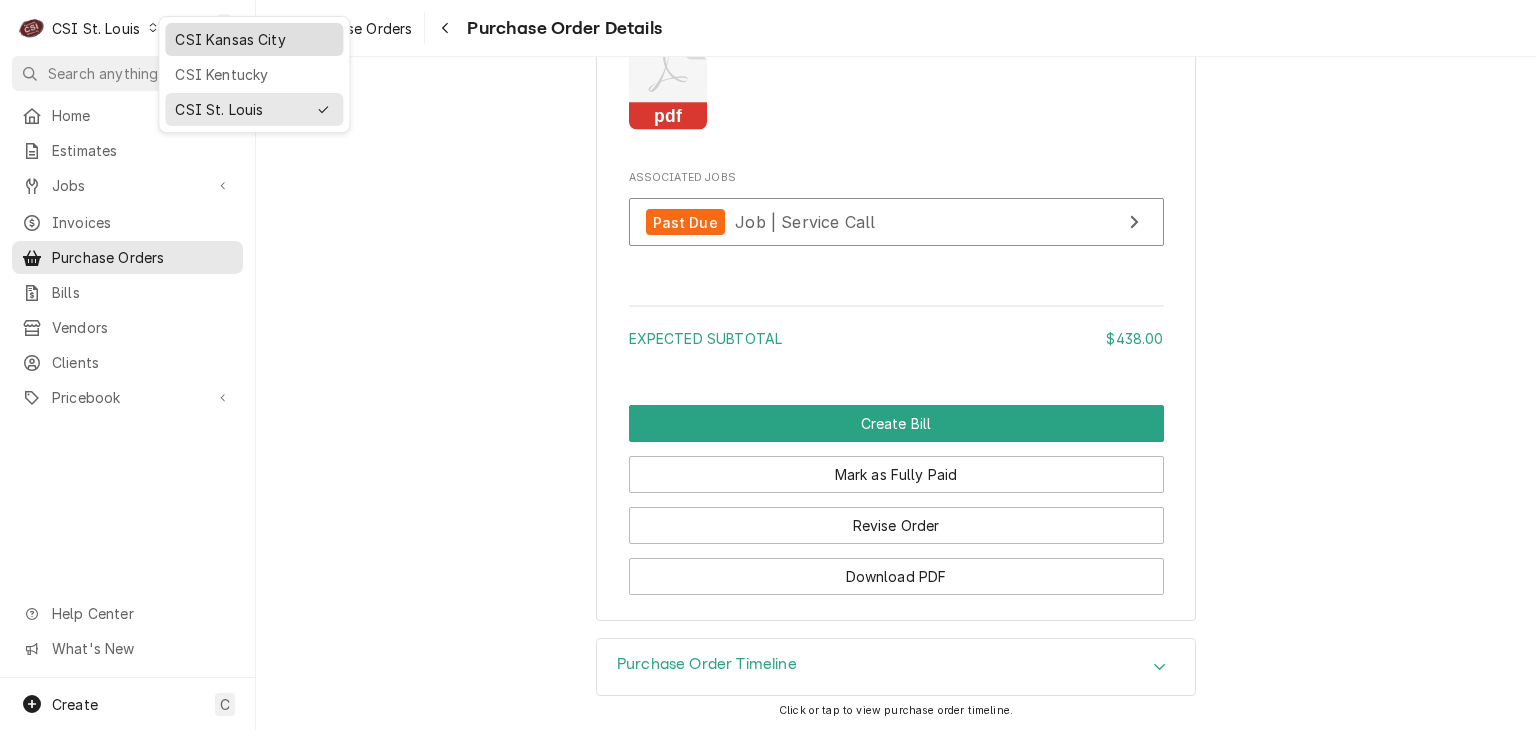 click on "CSI Kansas City" at bounding box center [254, 39] 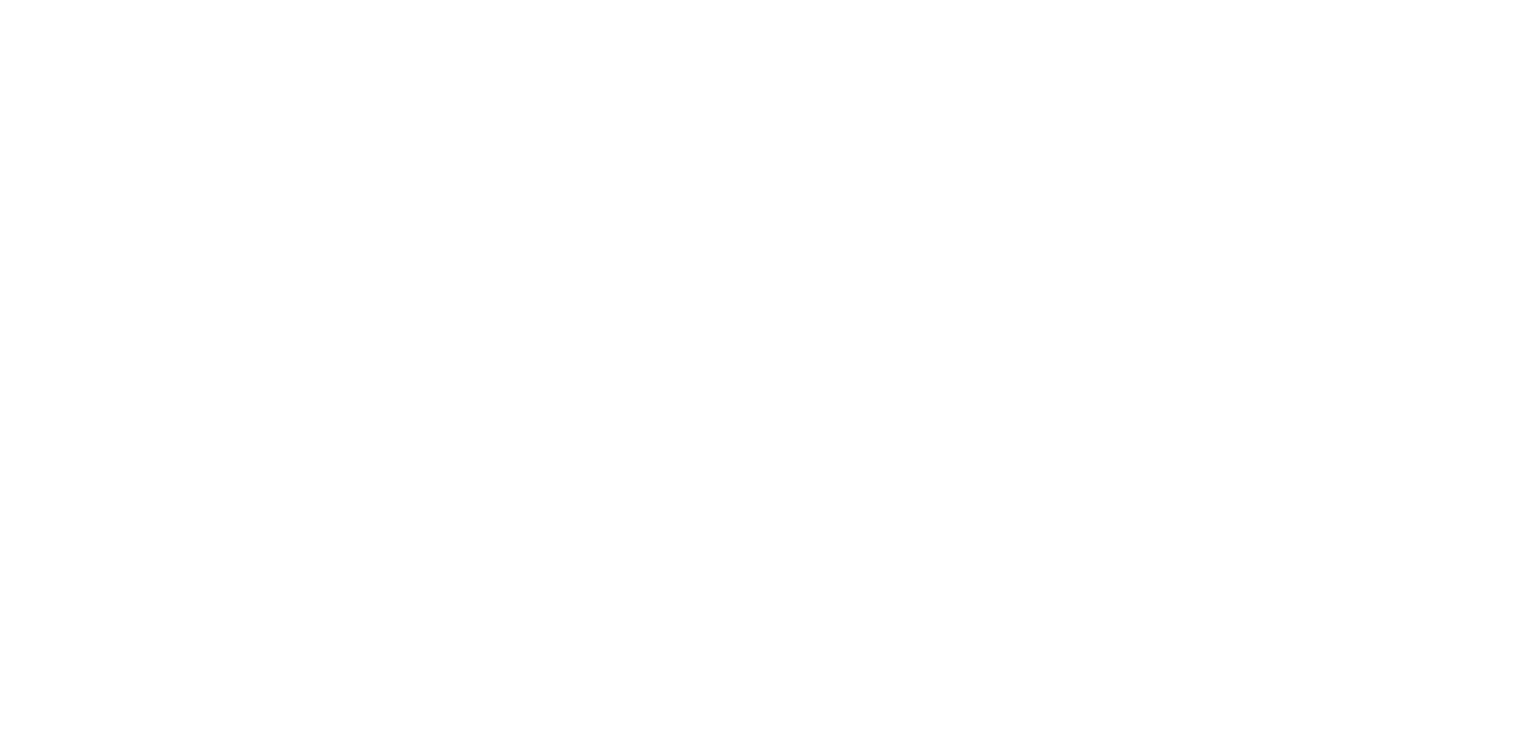 scroll, scrollTop: 0, scrollLeft: 0, axis: both 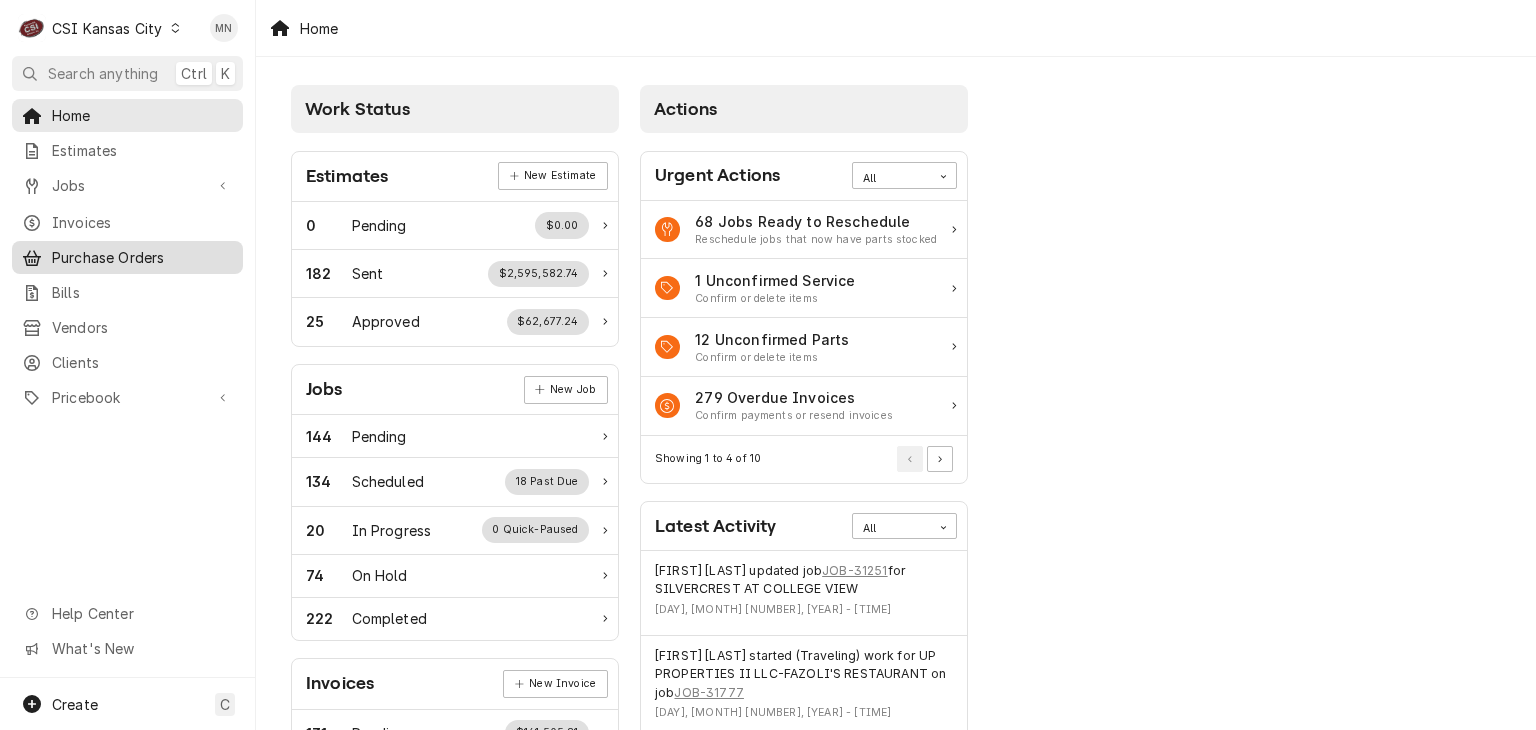 click on "Purchase Orders" at bounding box center [142, 257] 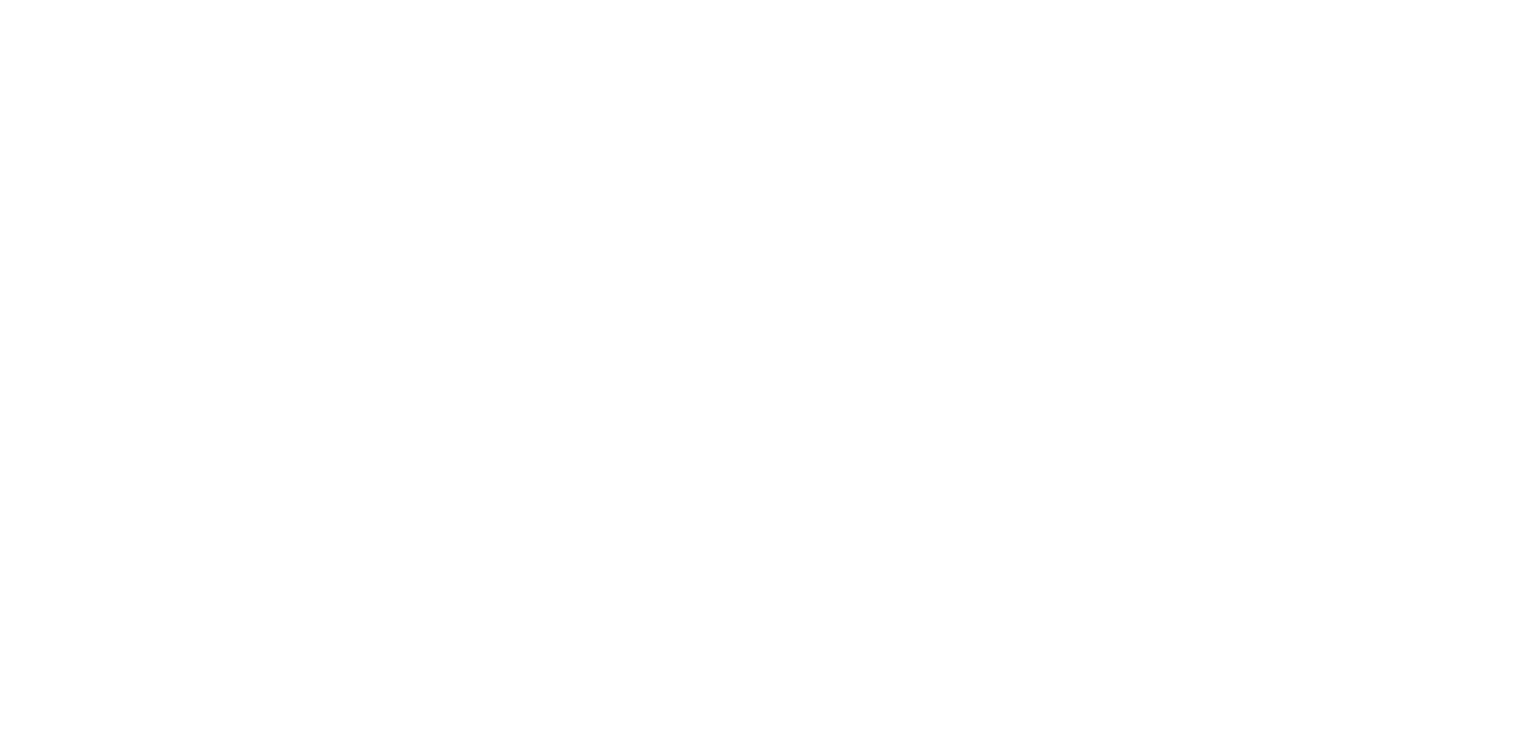 scroll, scrollTop: 0, scrollLeft: 0, axis: both 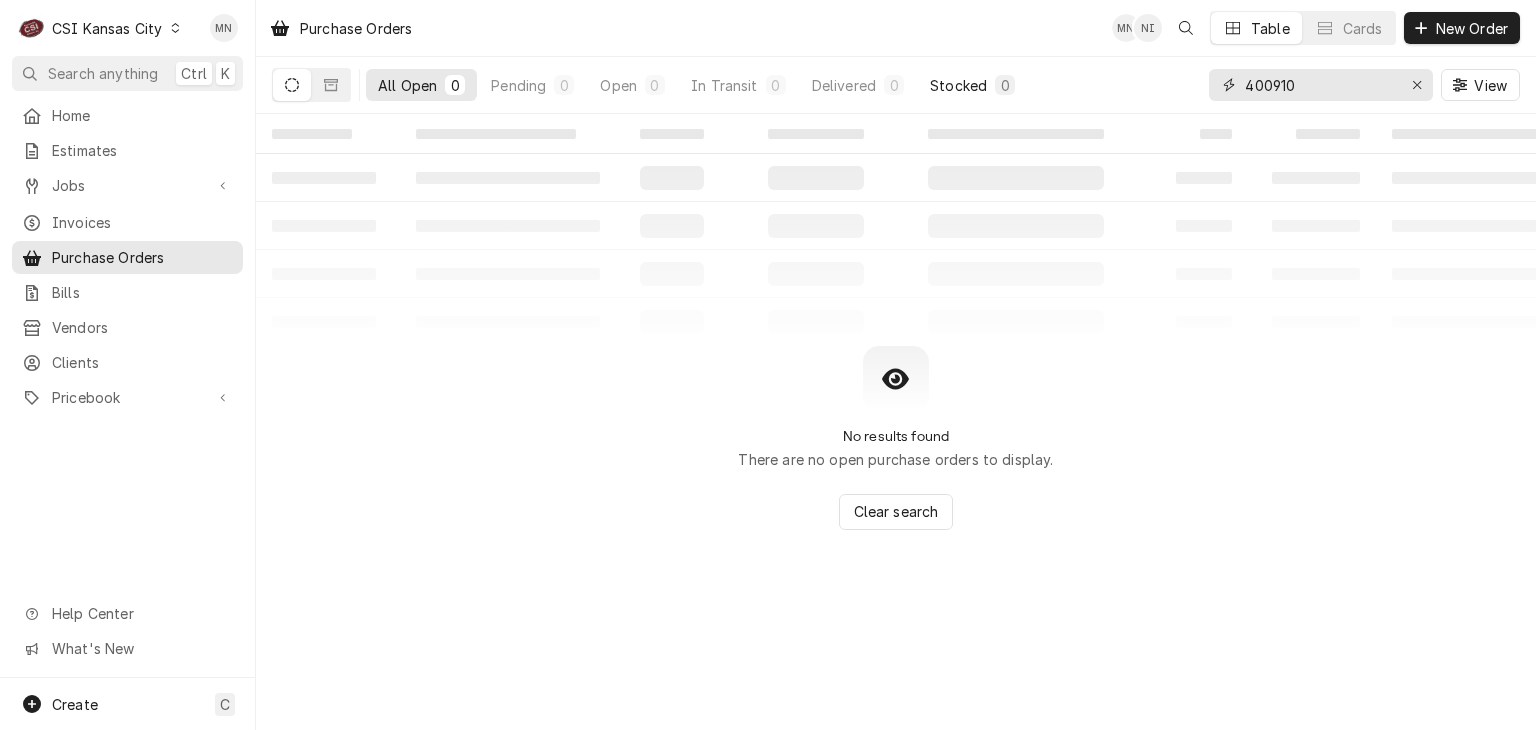 drag, startPoint x: 1322, startPoint y: 81, endPoint x: 932, endPoint y: 69, distance: 390.18457 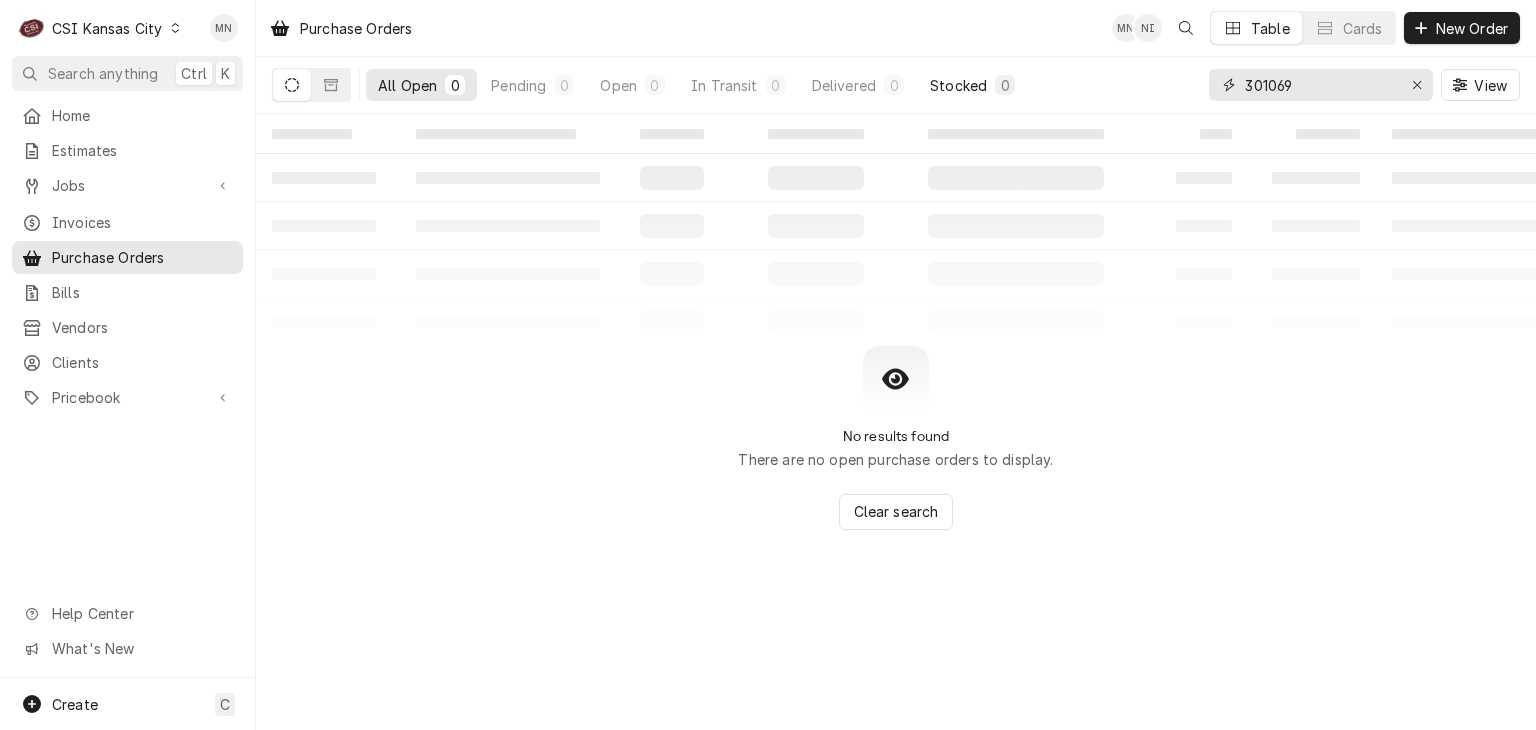 type on "301069" 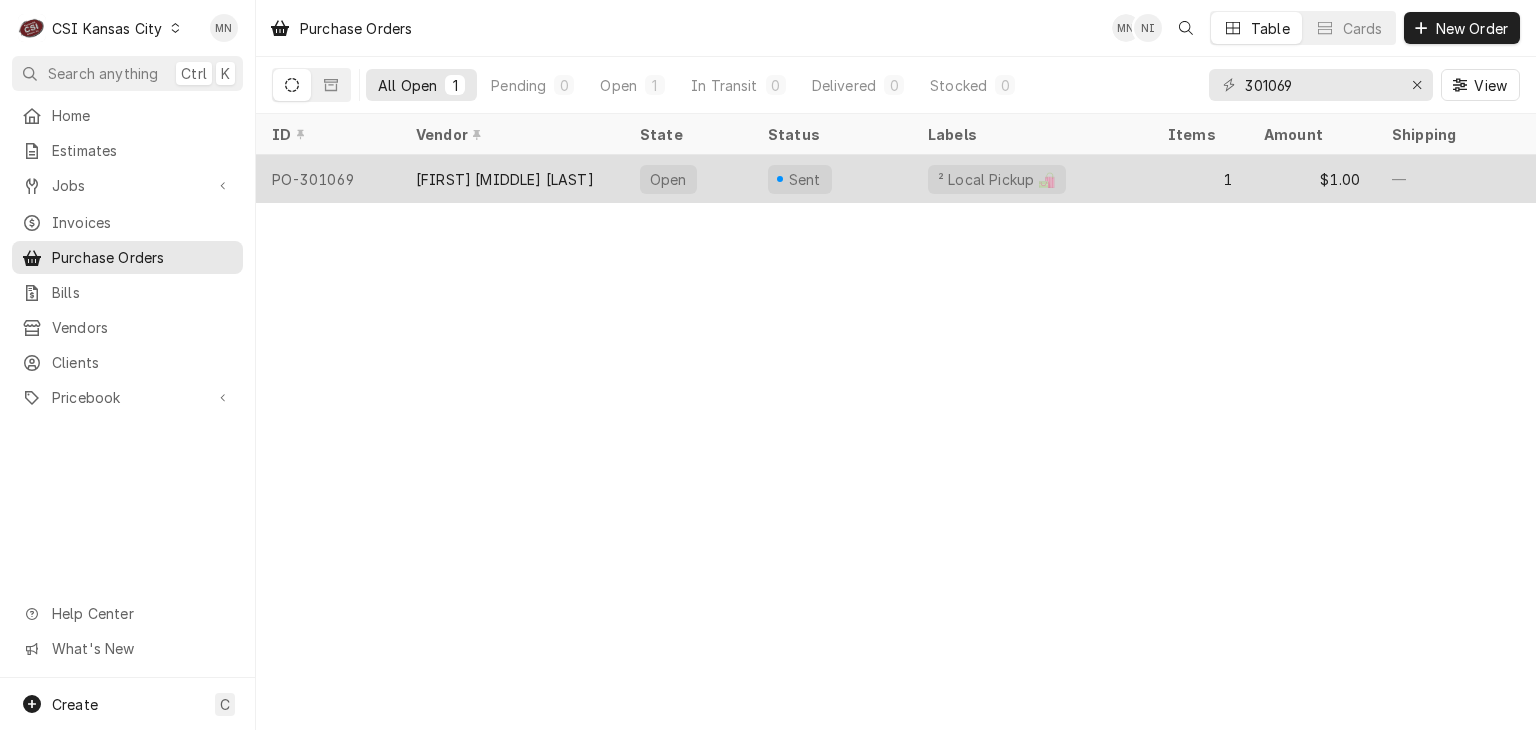 click on "[FIRST] [MIDDLE] [LAST]" at bounding box center (505, 179) 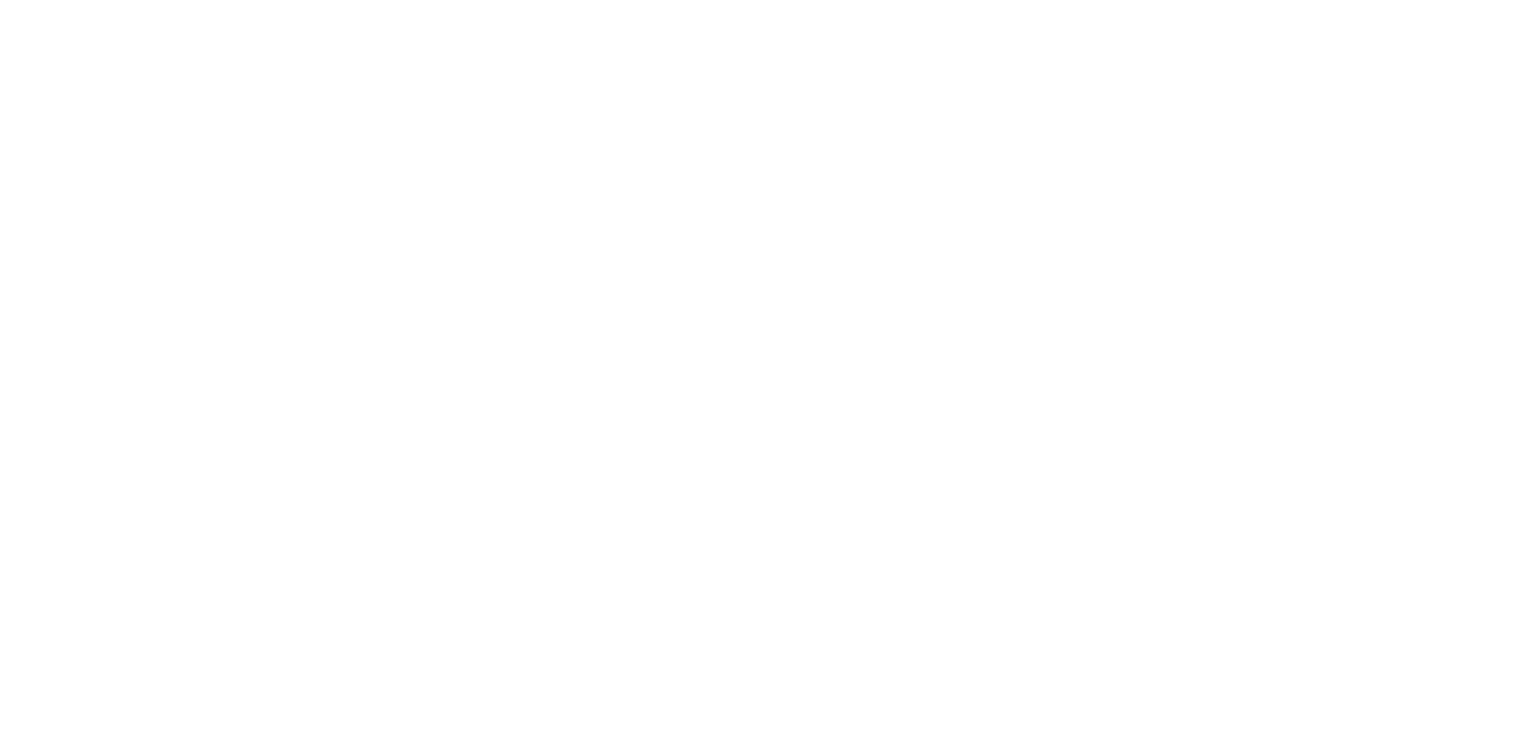 scroll, scrollTop: 0, scrollLeft: 0, axis: both 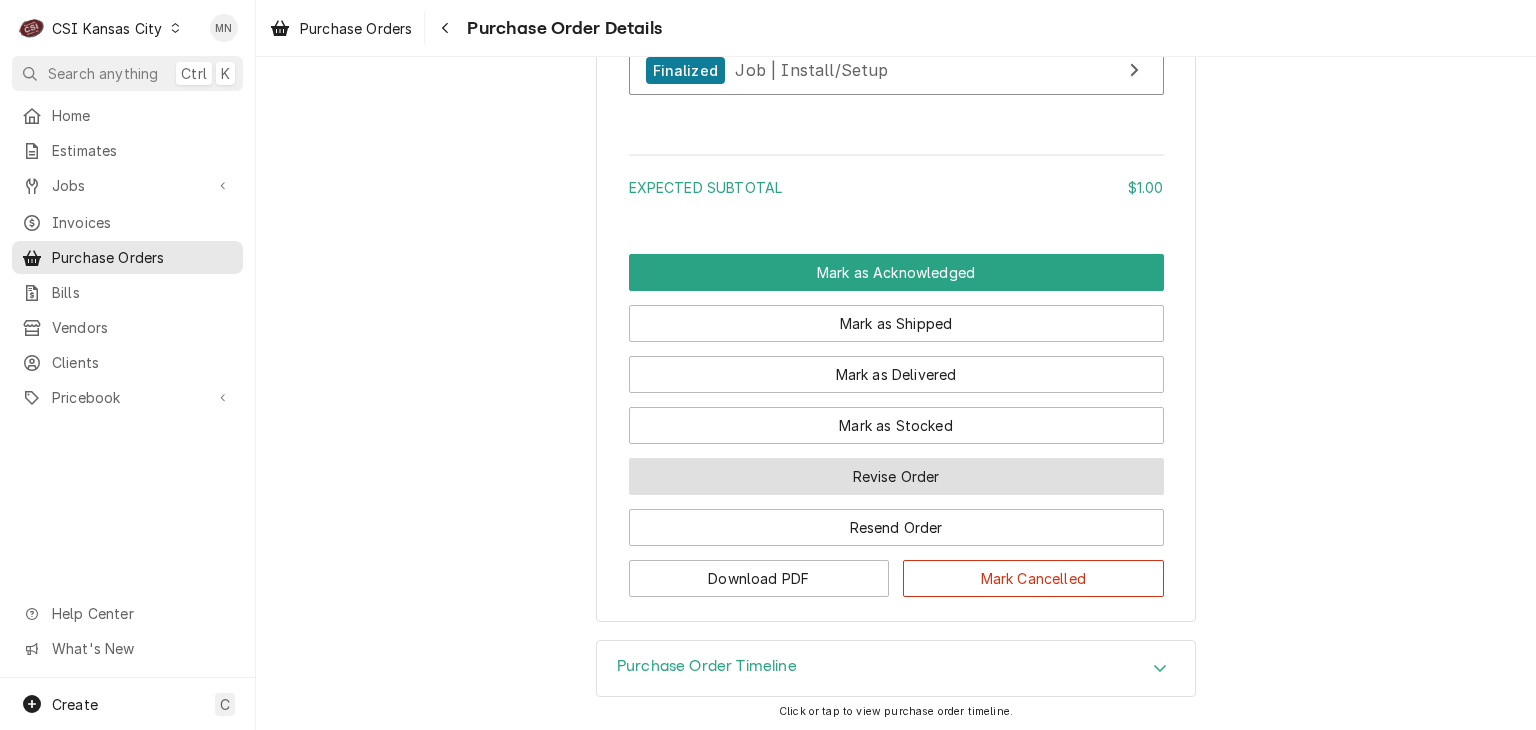 click on "Revise Order" at bounding box center (896, 476) 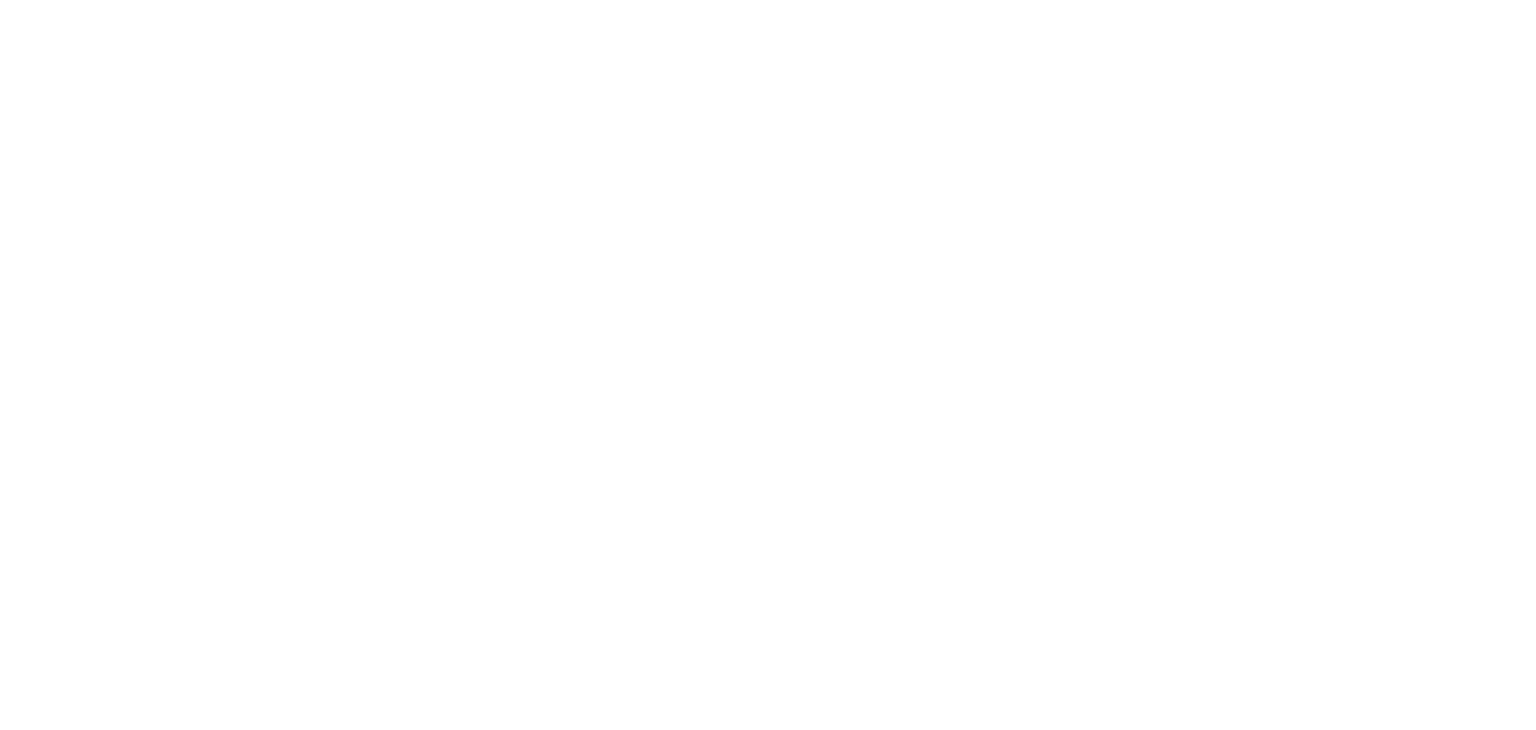 scroll, scrollTop: 0, scrollLeft: 0, axis: both 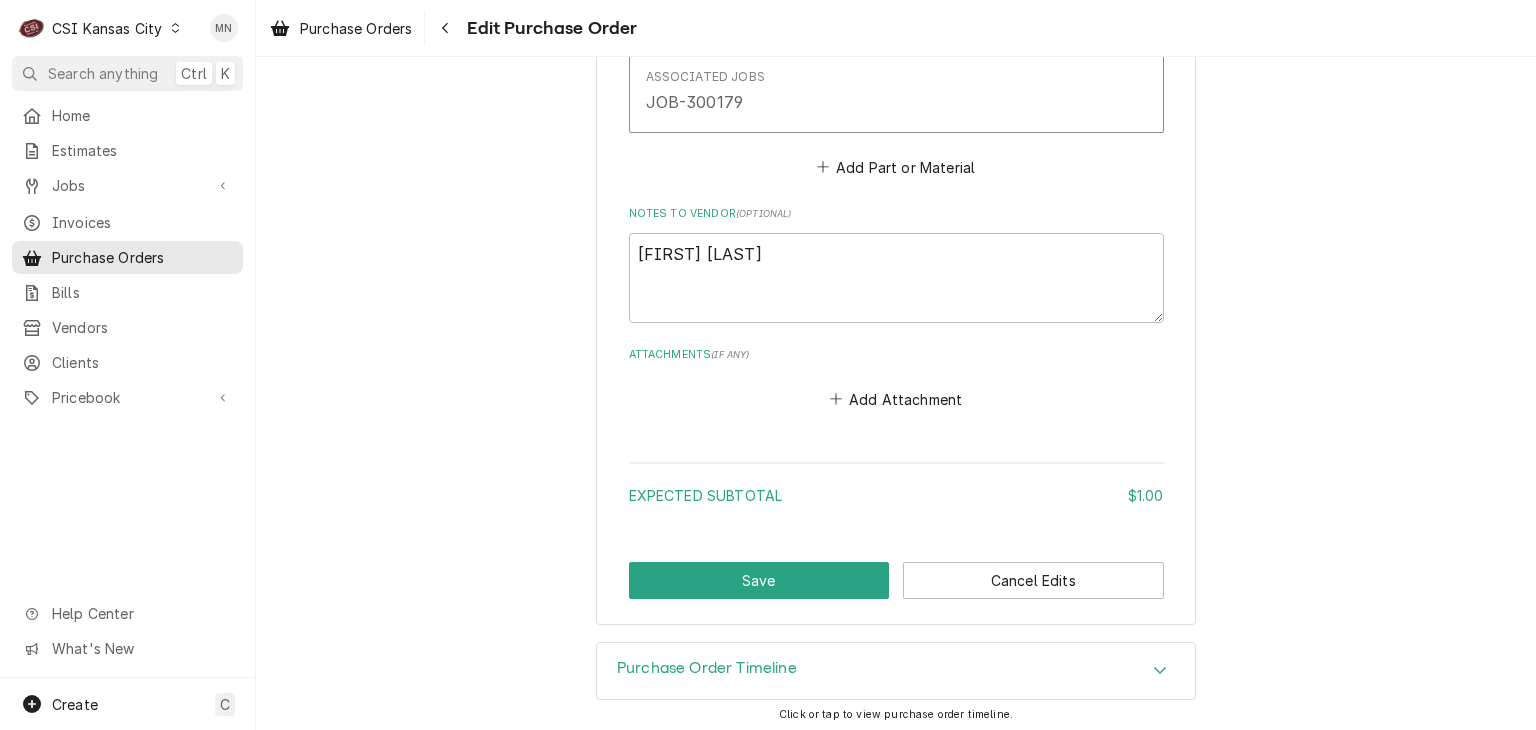 click on "Add Attachment" at bounding box center [896, 394] 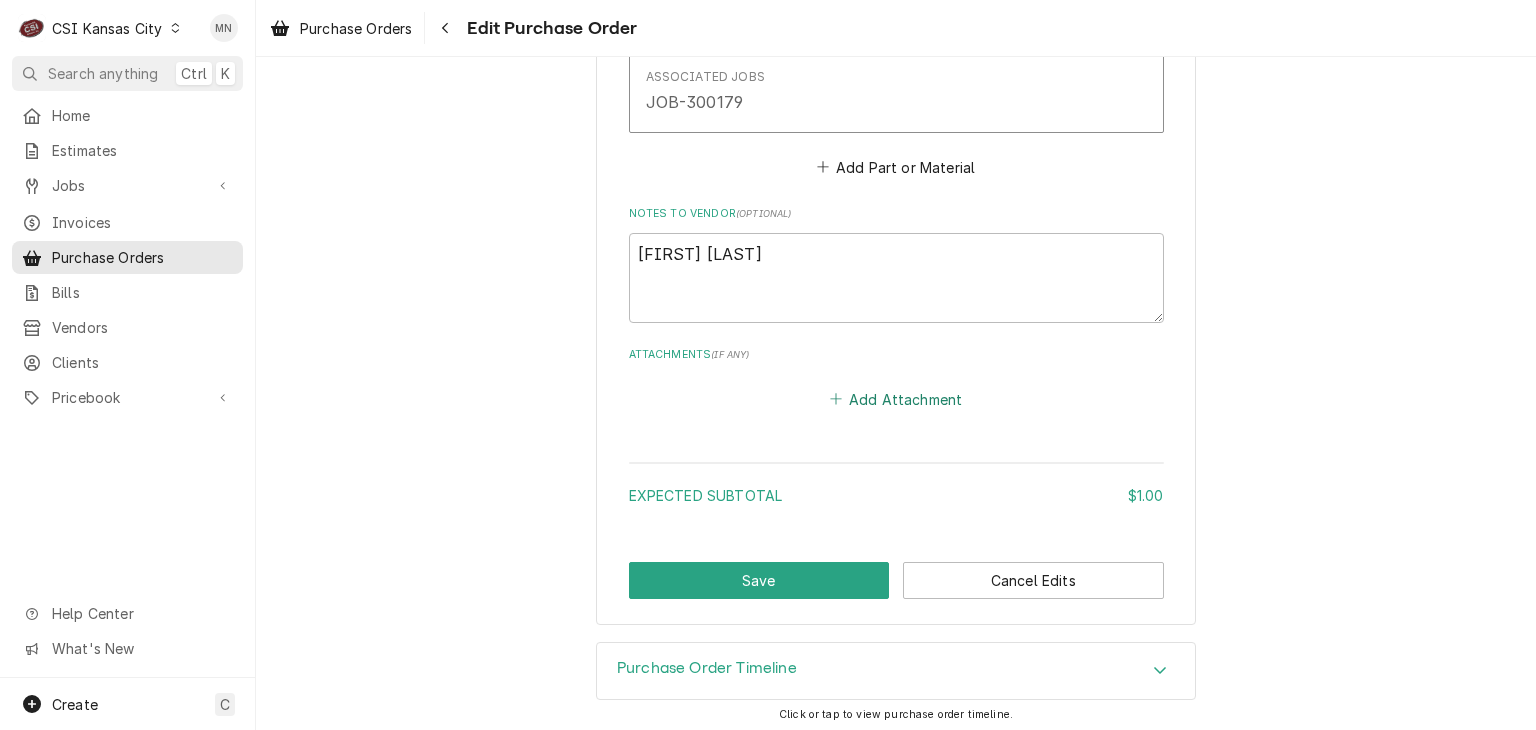 click on "Add Attachment" at bounding box center [896, 399] 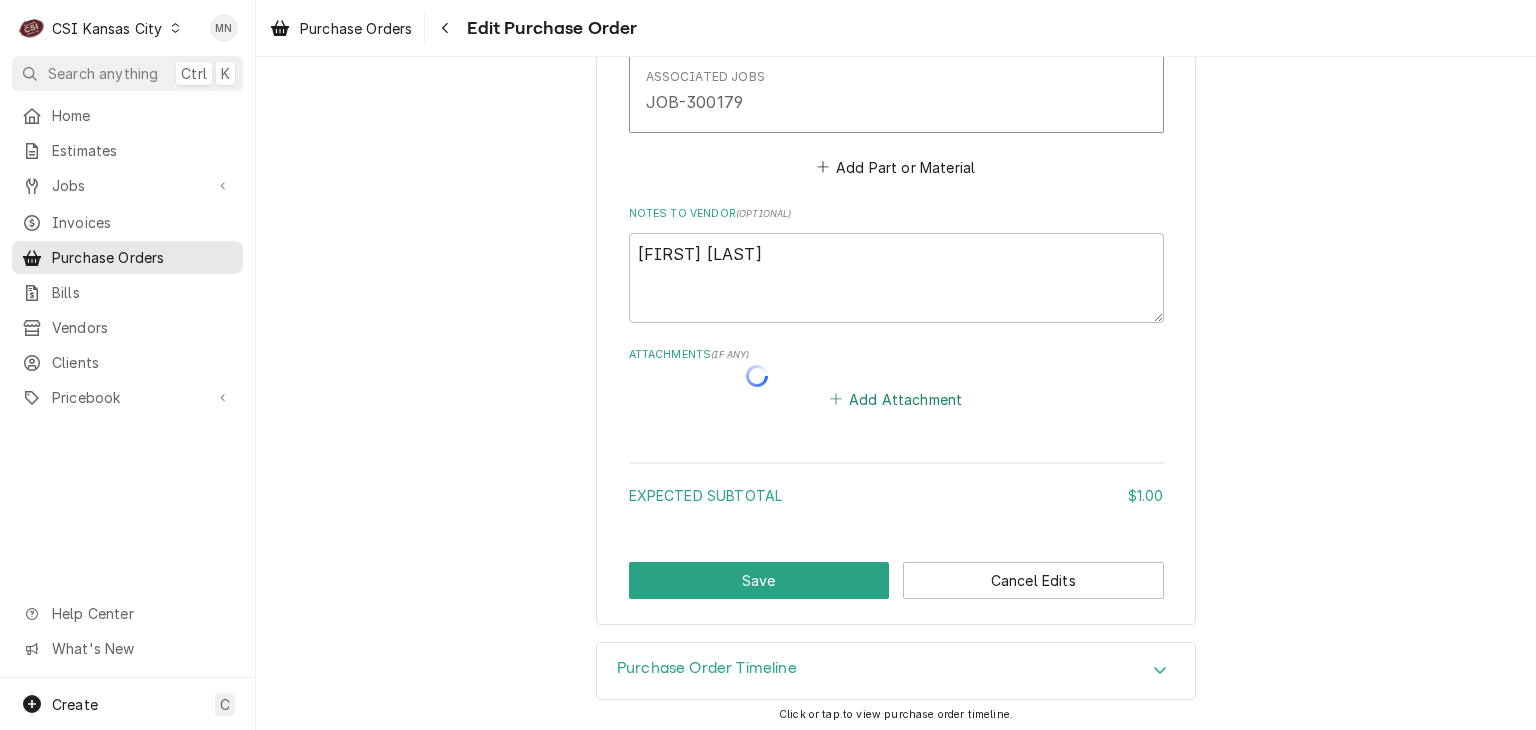type on "x" 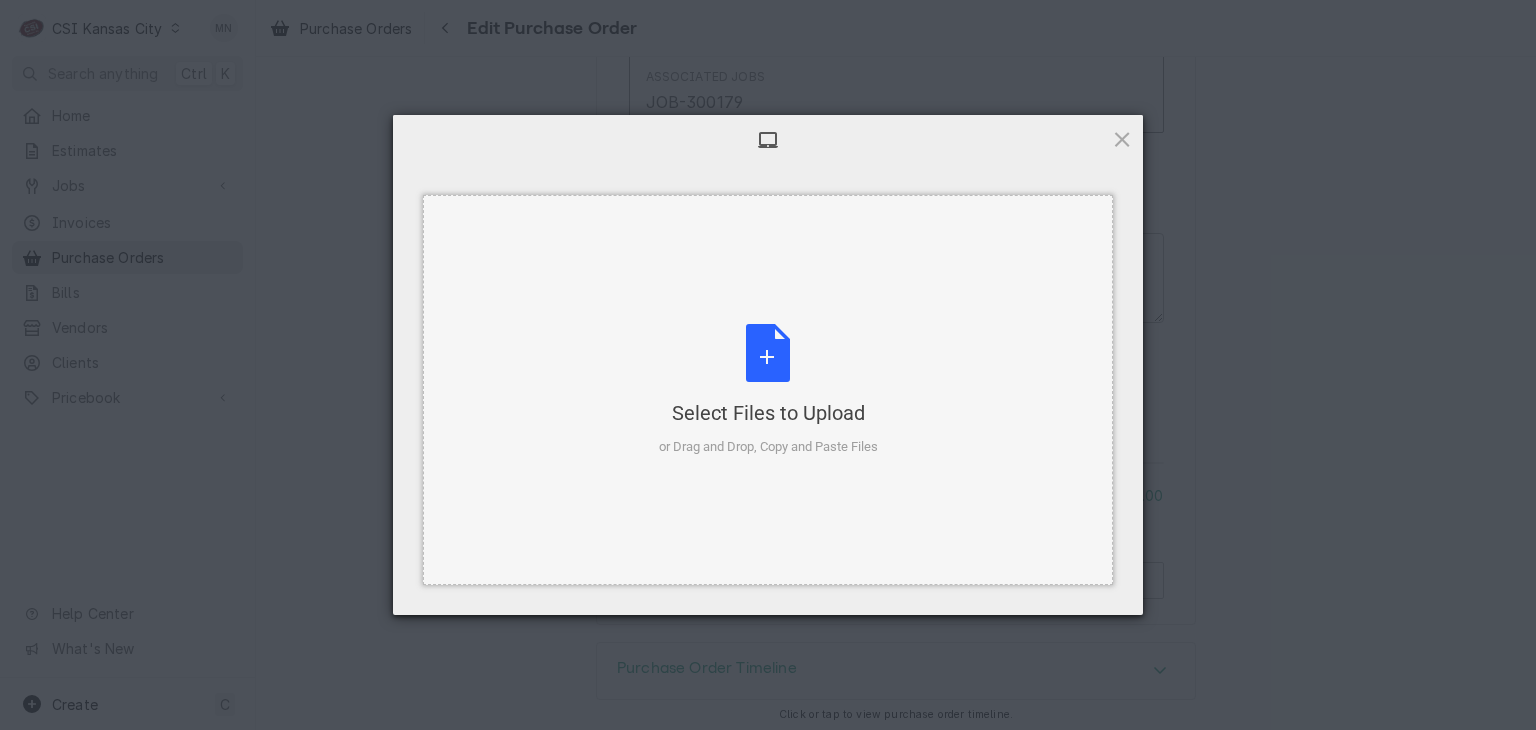 click on "Select Files to Upload
or Drag and Drop, Copy and Paste Files" at bounding box center (768, 390) 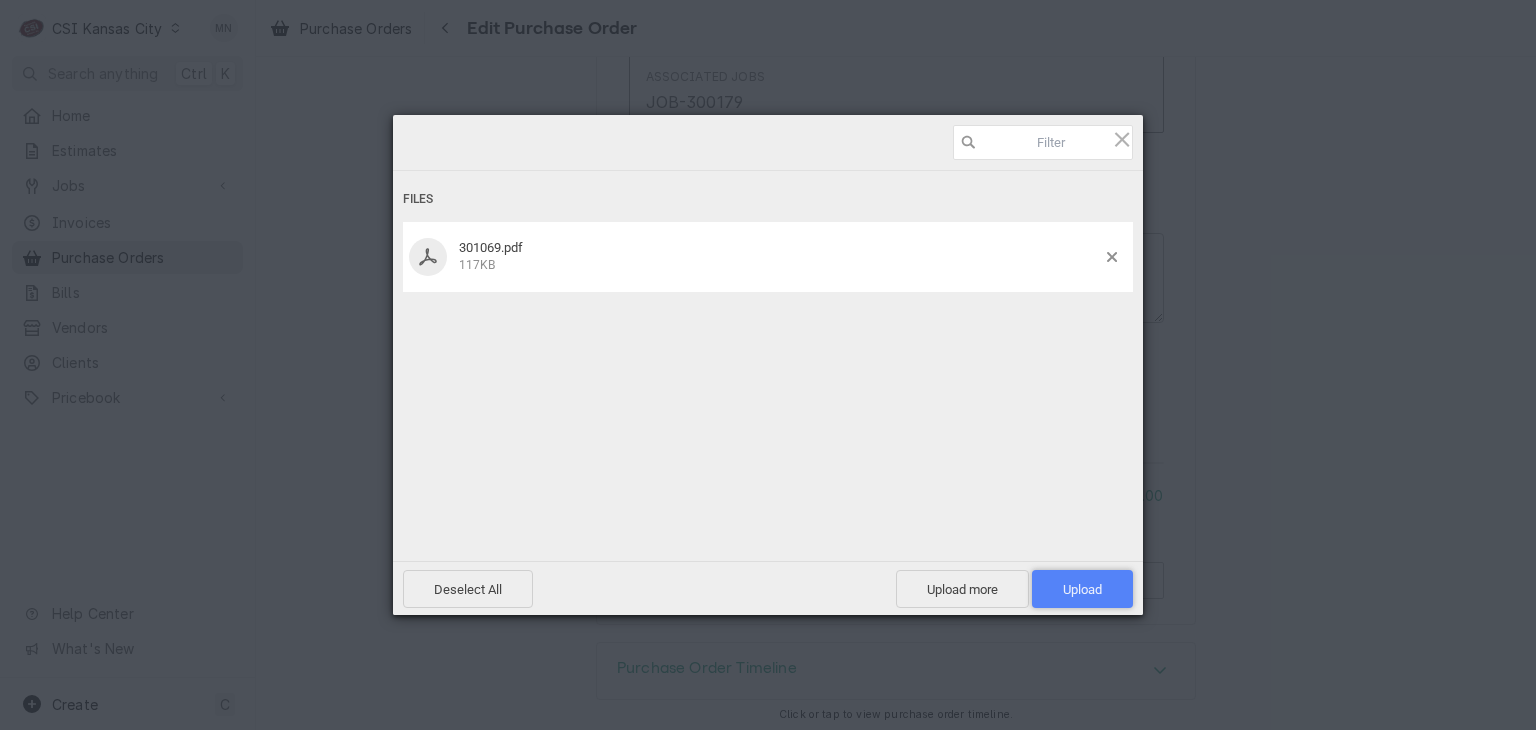 click on "Upload
1" at bounding box center [1082, 589] 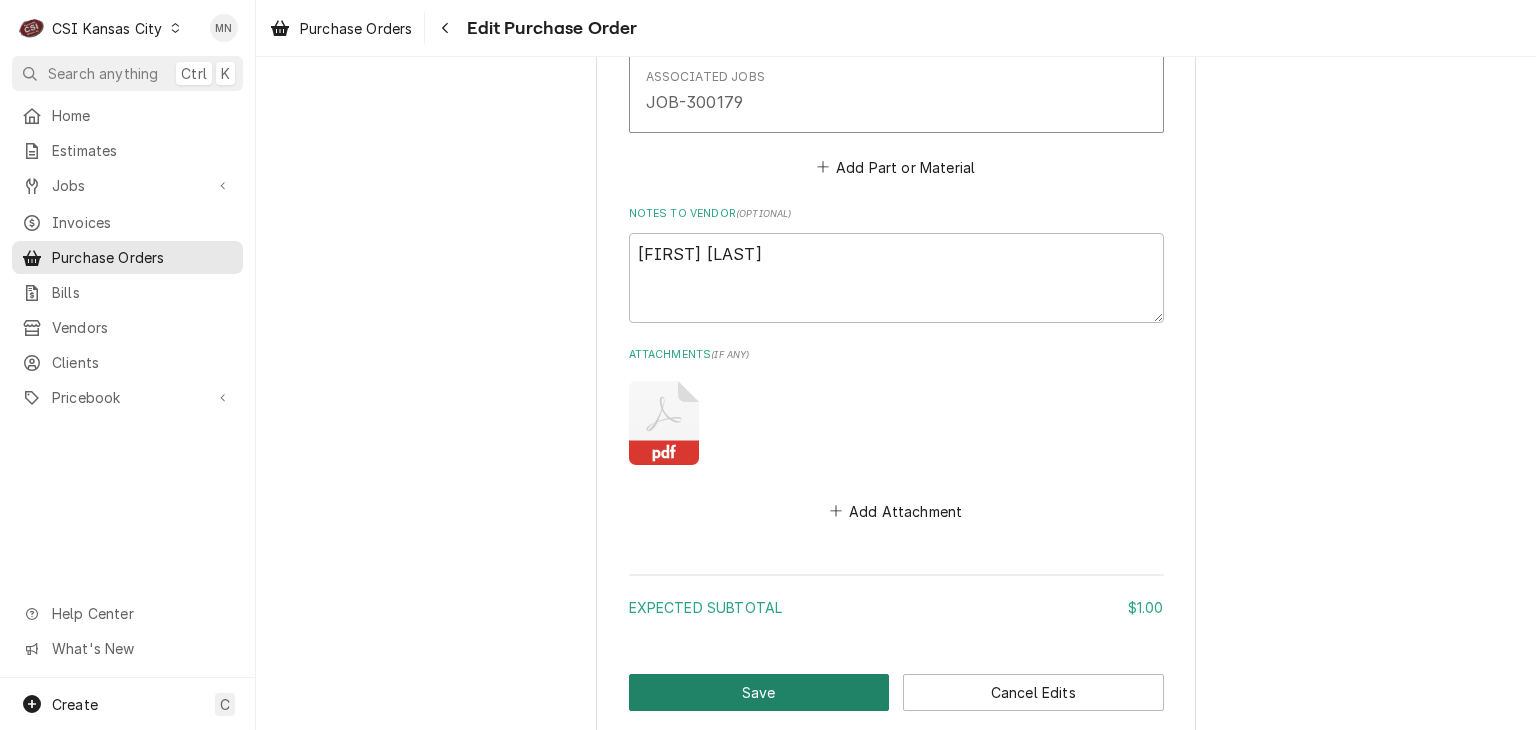 click on "Save" at bounding box center [759, 692] 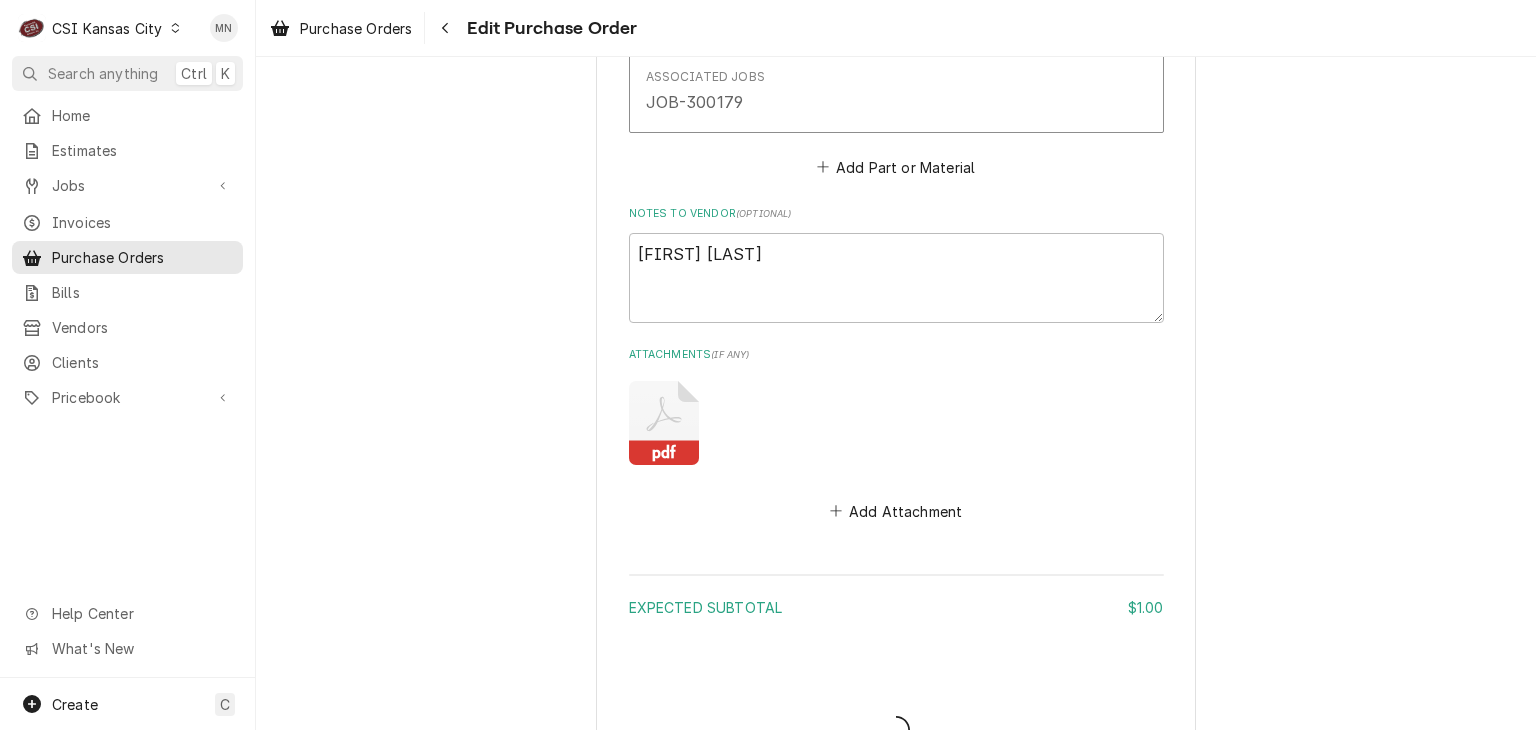 type on "x" 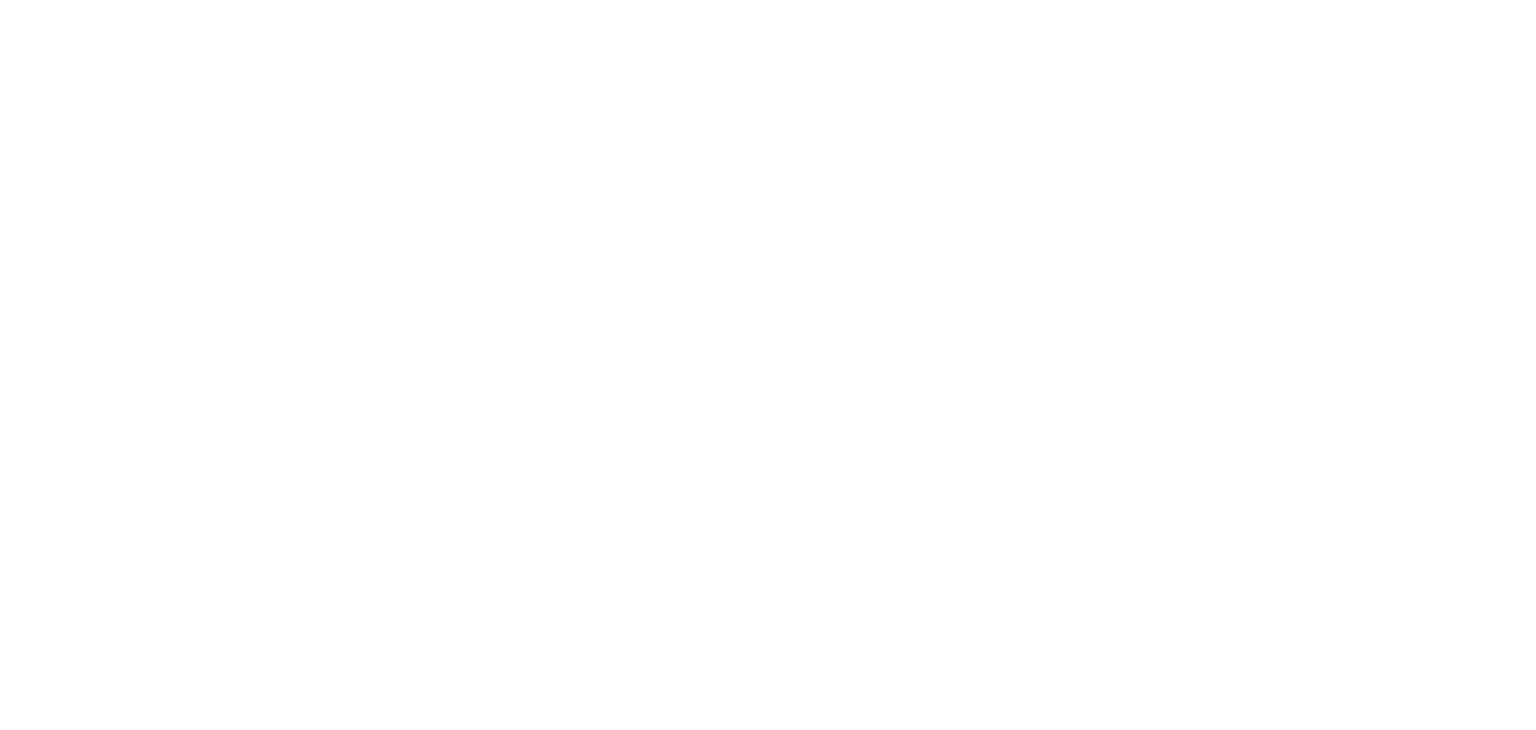 scroll, scrollTop: 0, scrollLeft: 0, axis: both 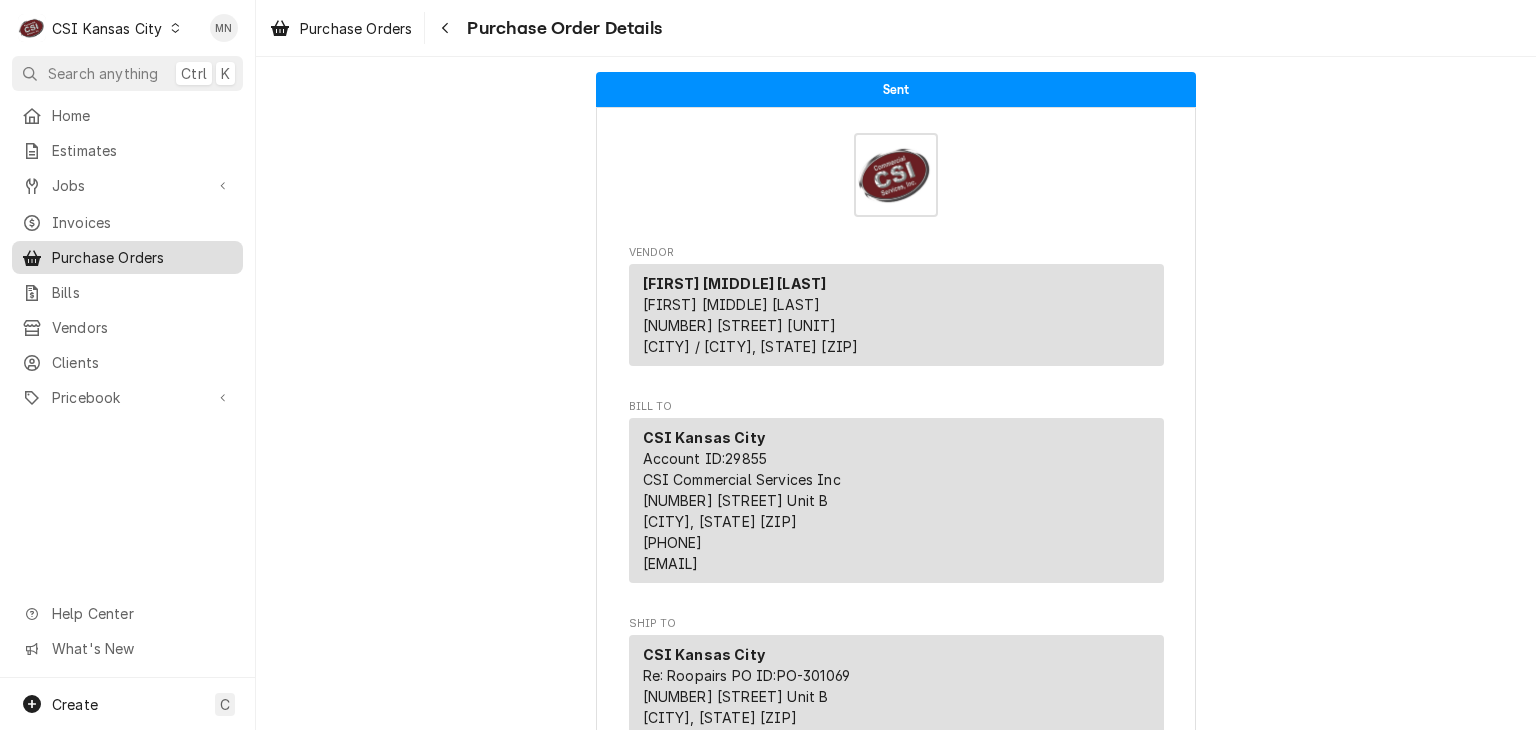 click on "Purchase Orders" at bounding box center [142, 257] 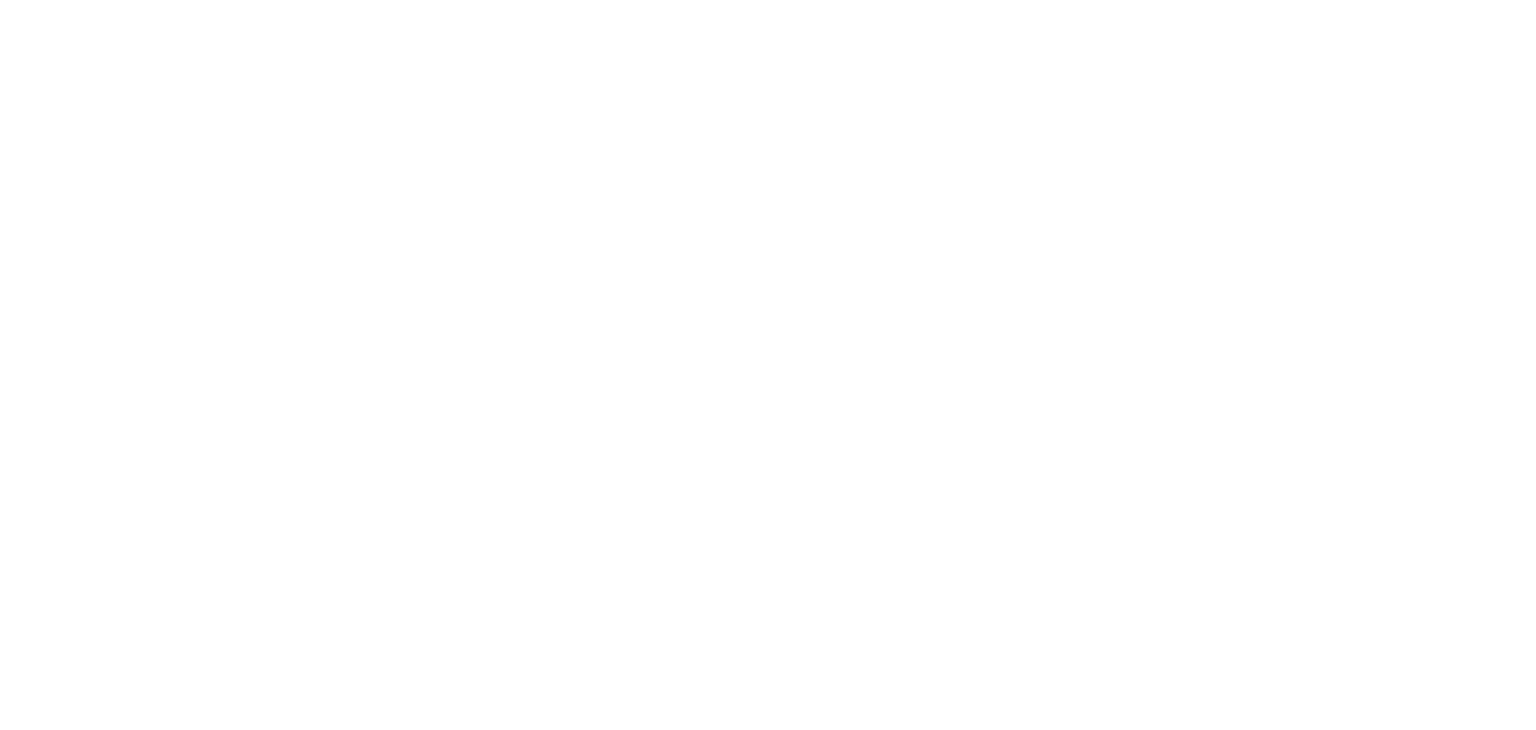 scroll, scrollTop: 0, scrollLeft: 0, axis: both 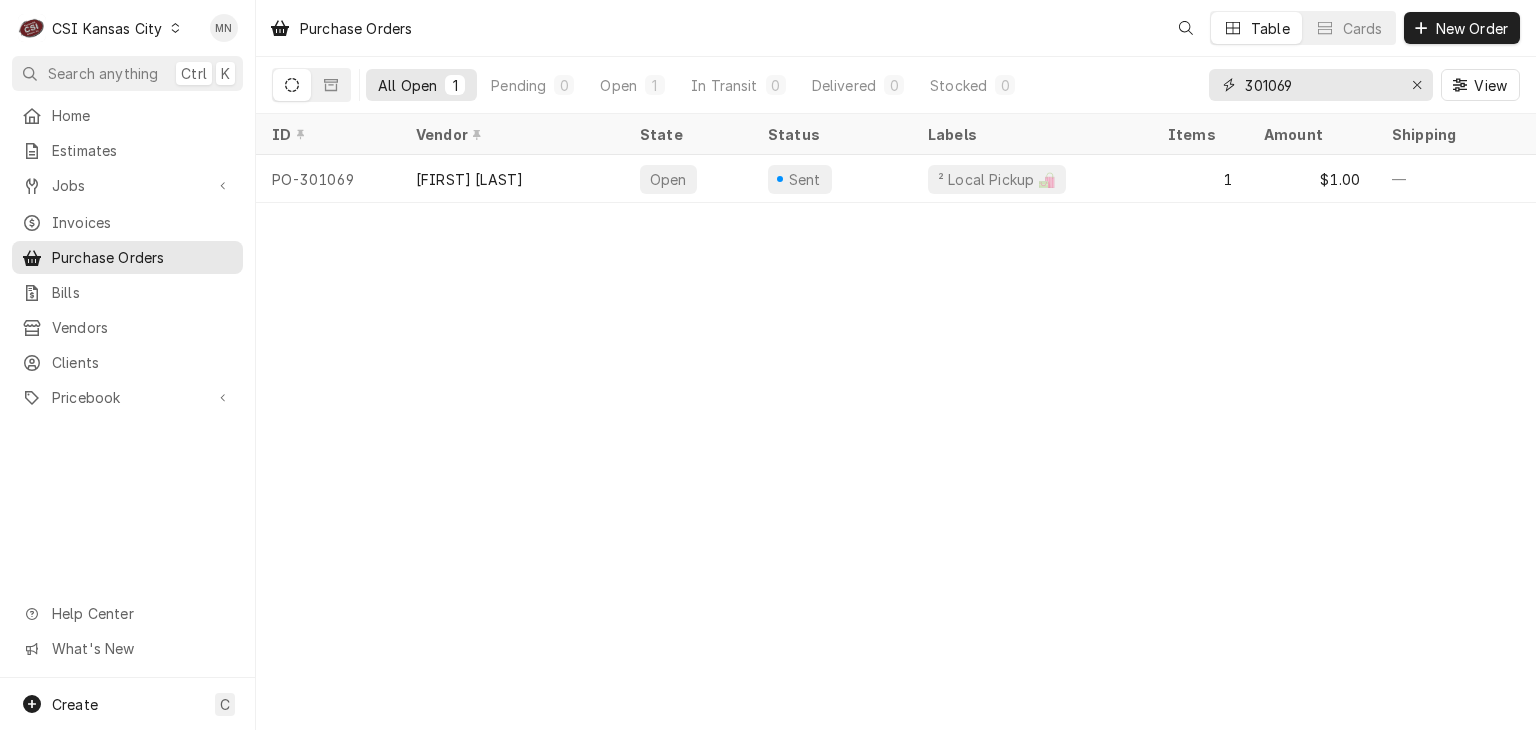 click on "301069" at bounding box center [1320, 85] 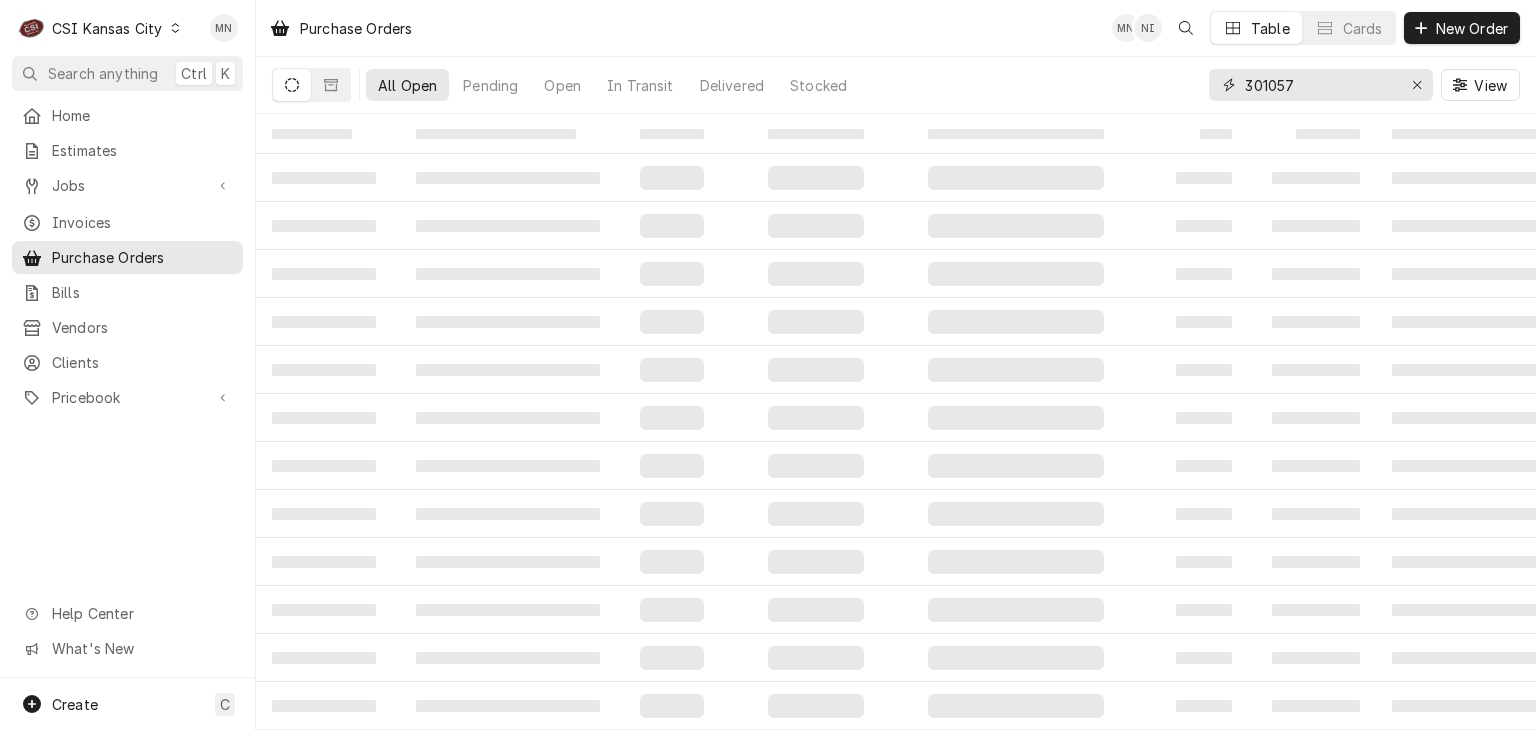 type on "301057" 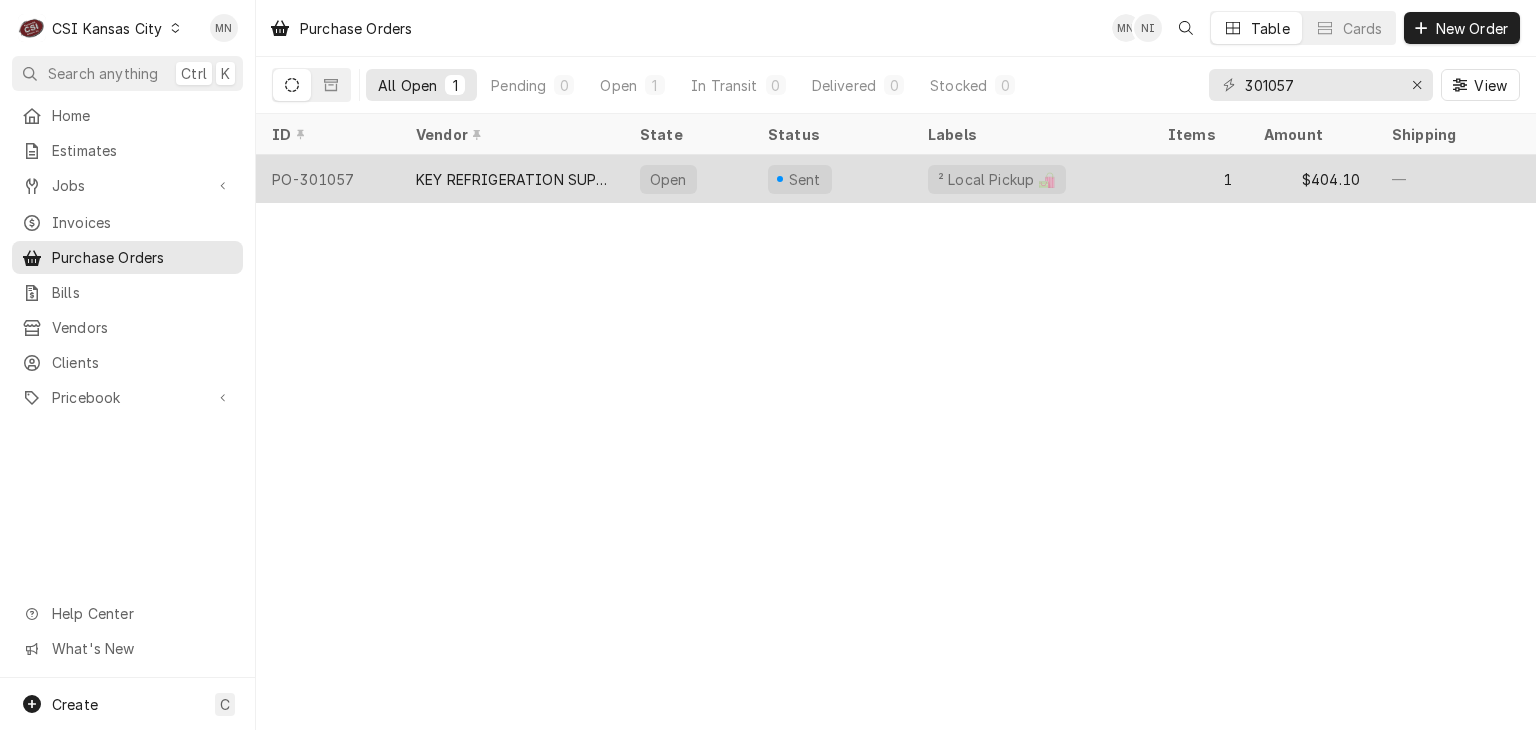 click on "KEY REFRIGERATION SUPPLY" at bounding box center [512, 179] 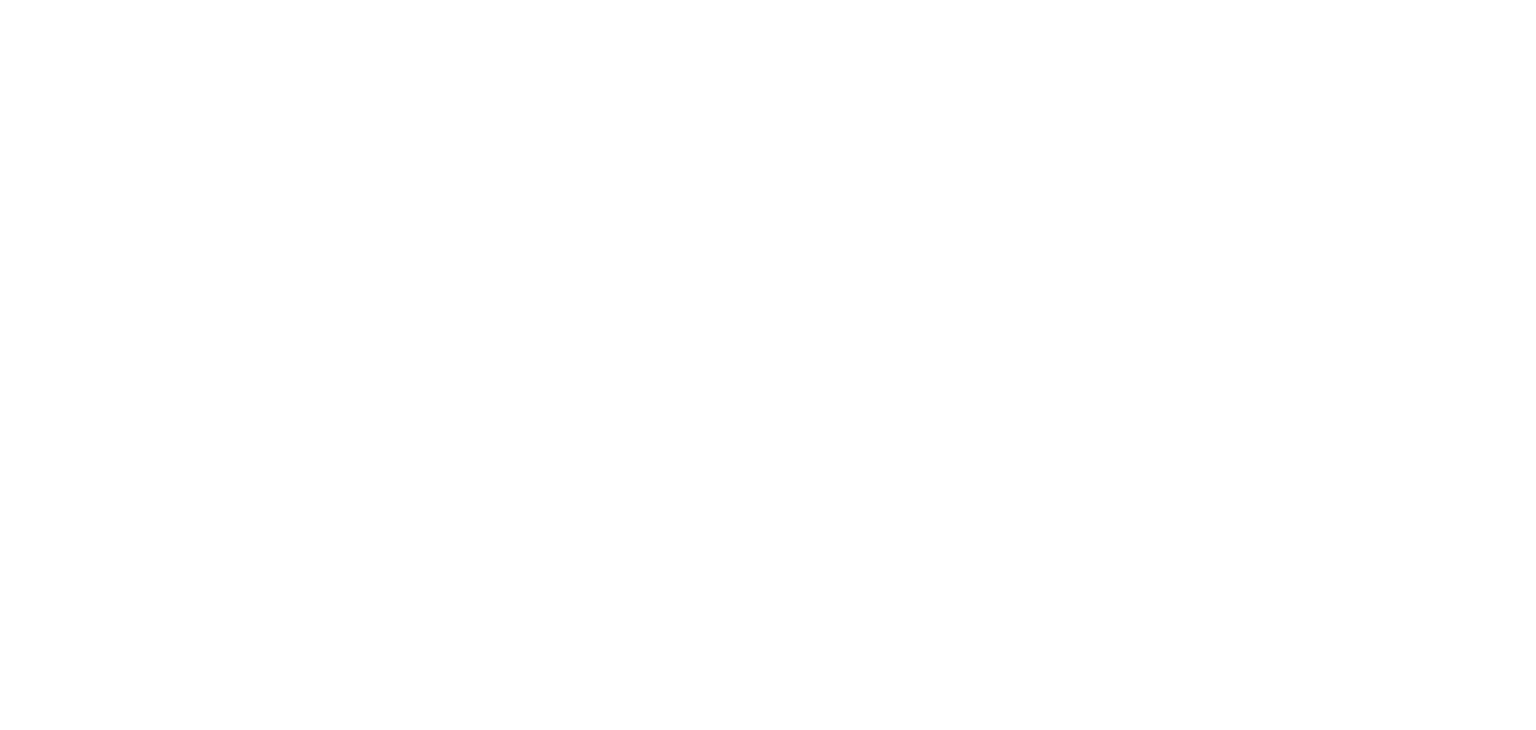 scroll, scrollTop: 0, scrollLeft: 0, axis: both 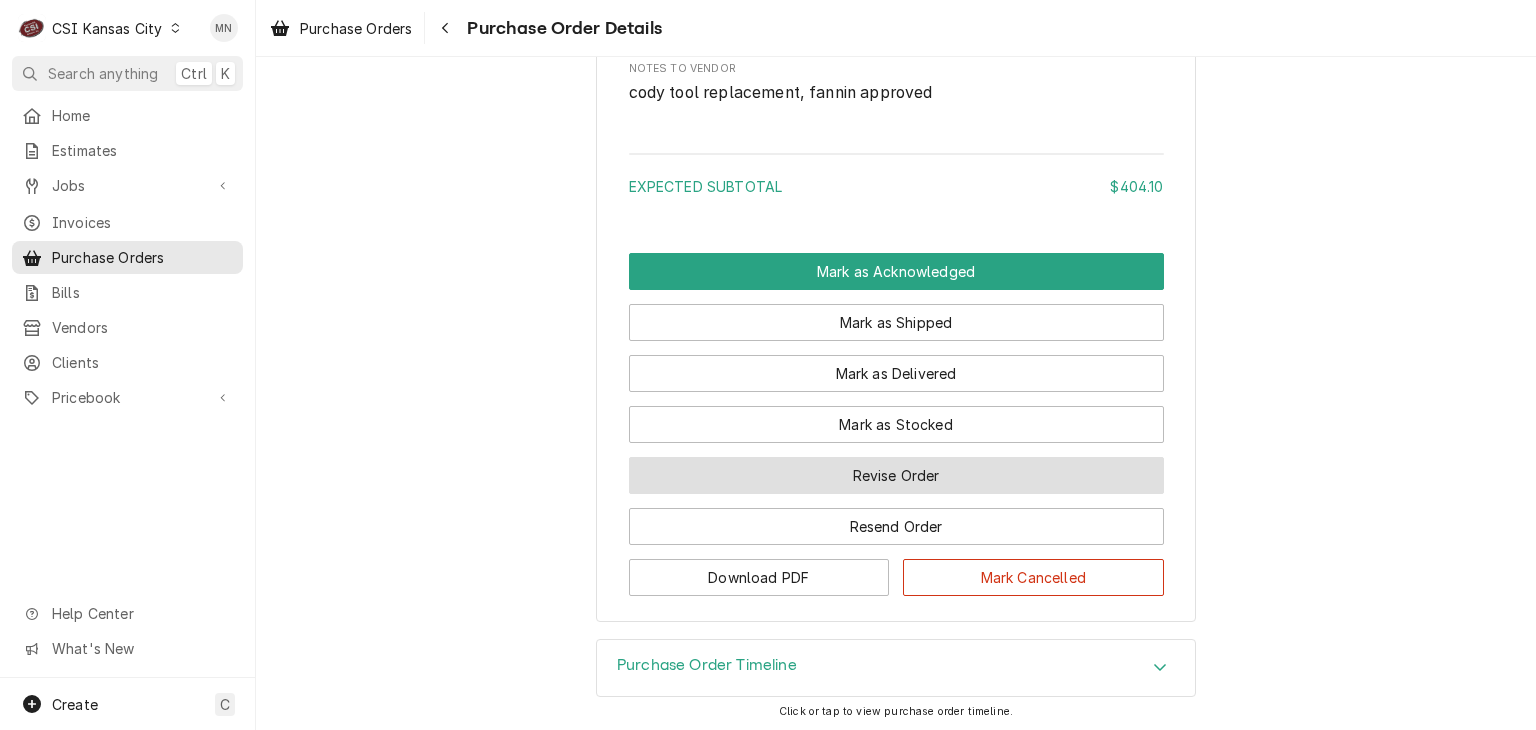 click on "Revise Order" at bounding box center (896, 475) 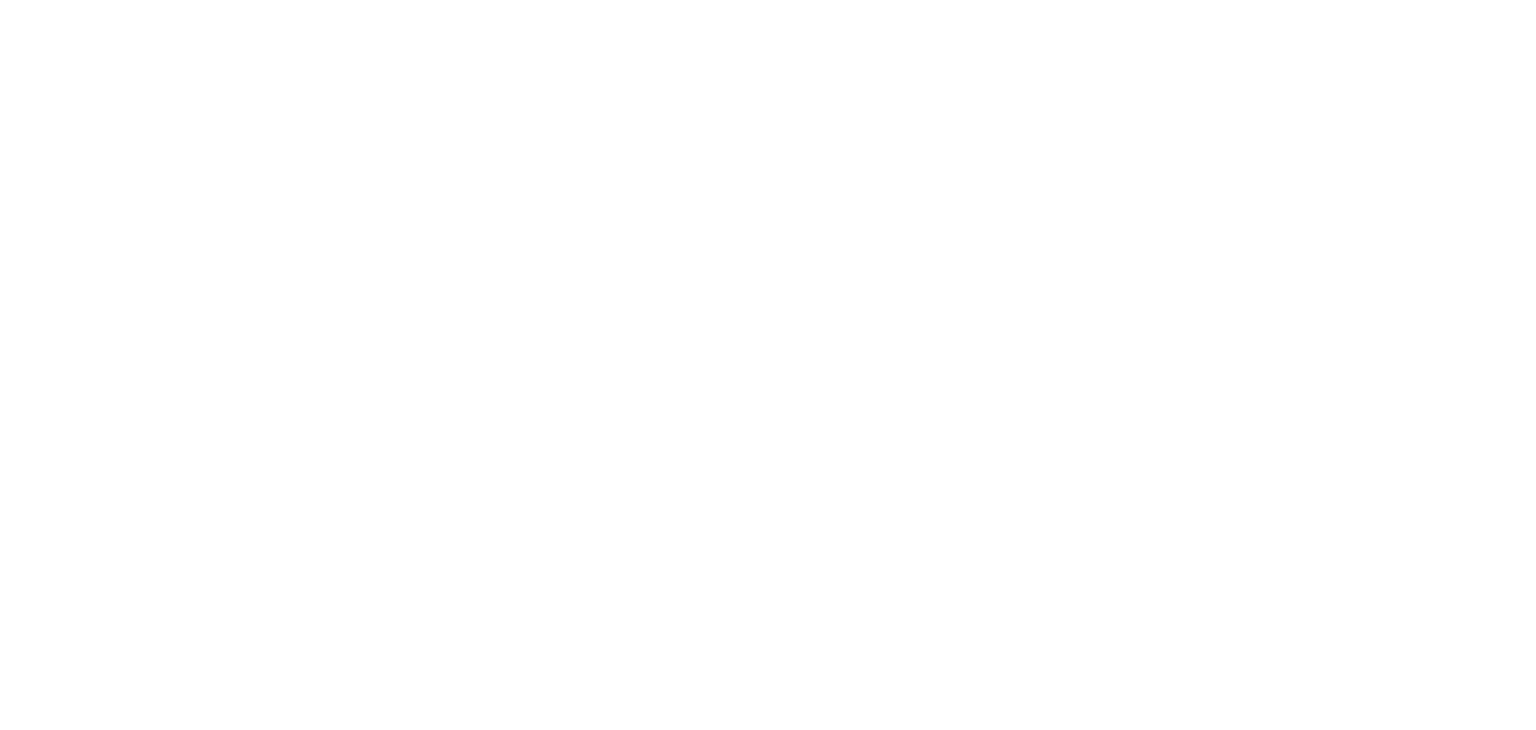 scroll, scrollTop: 0, scrollLeft: 0, axis: both 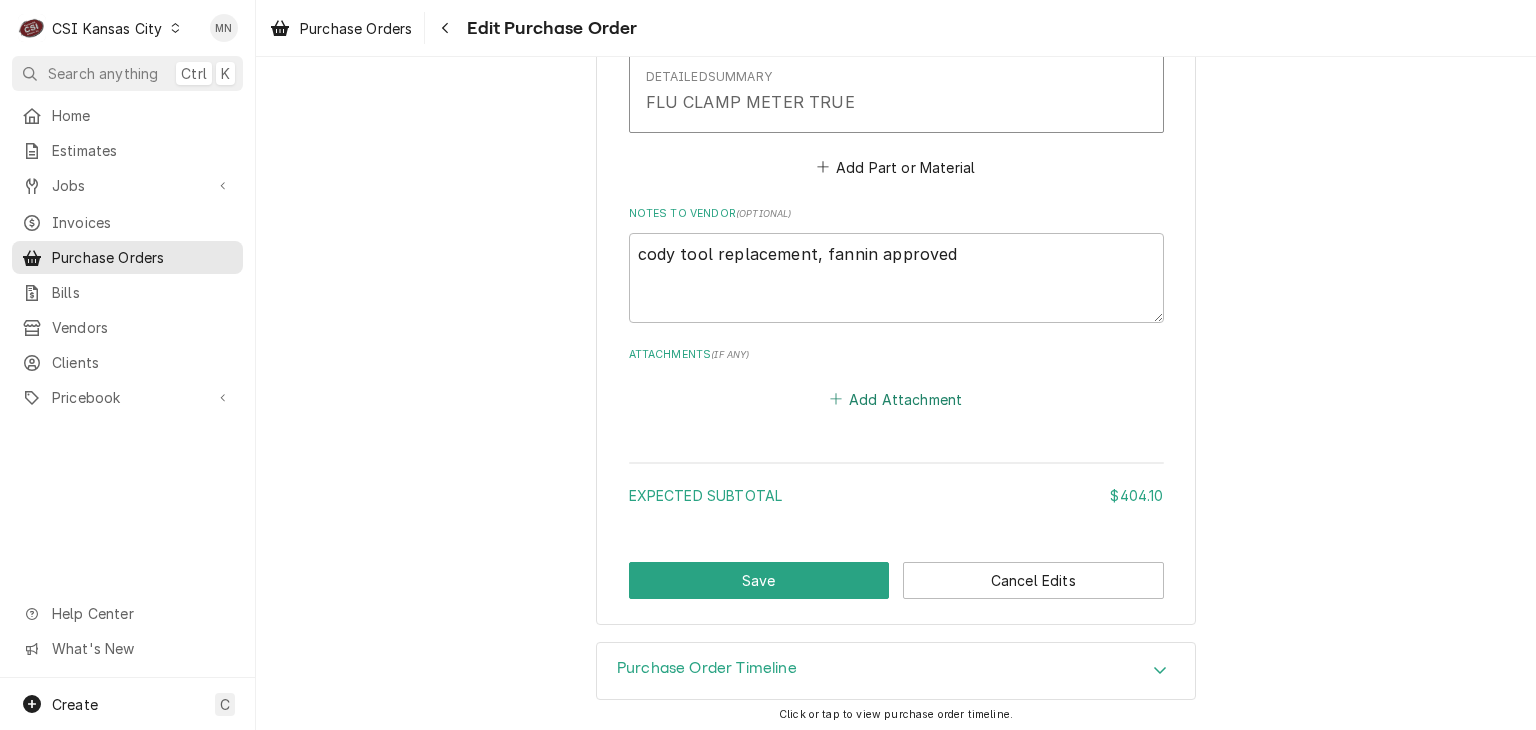 click on "Add Attachment" at bounding box center (896, 399) 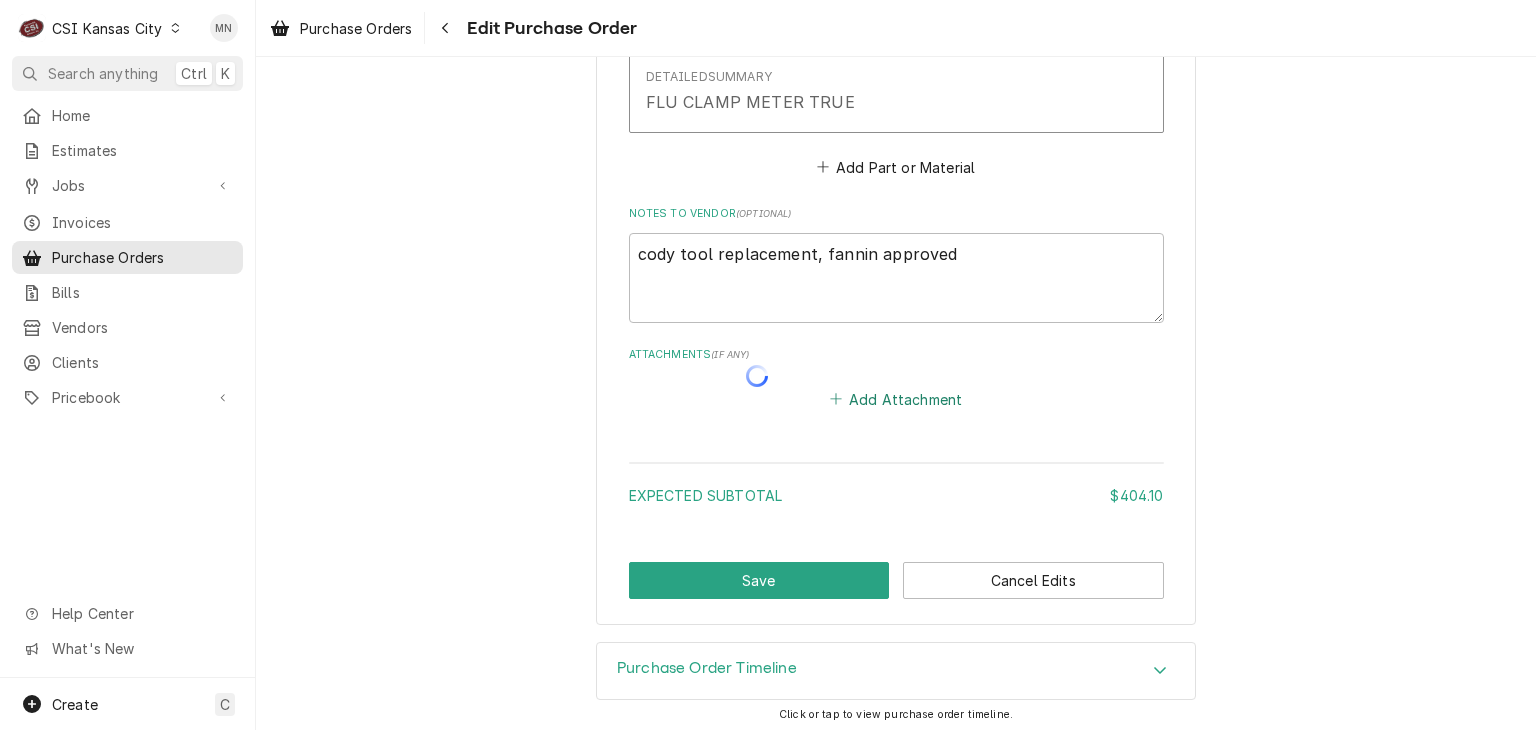 type on "x" 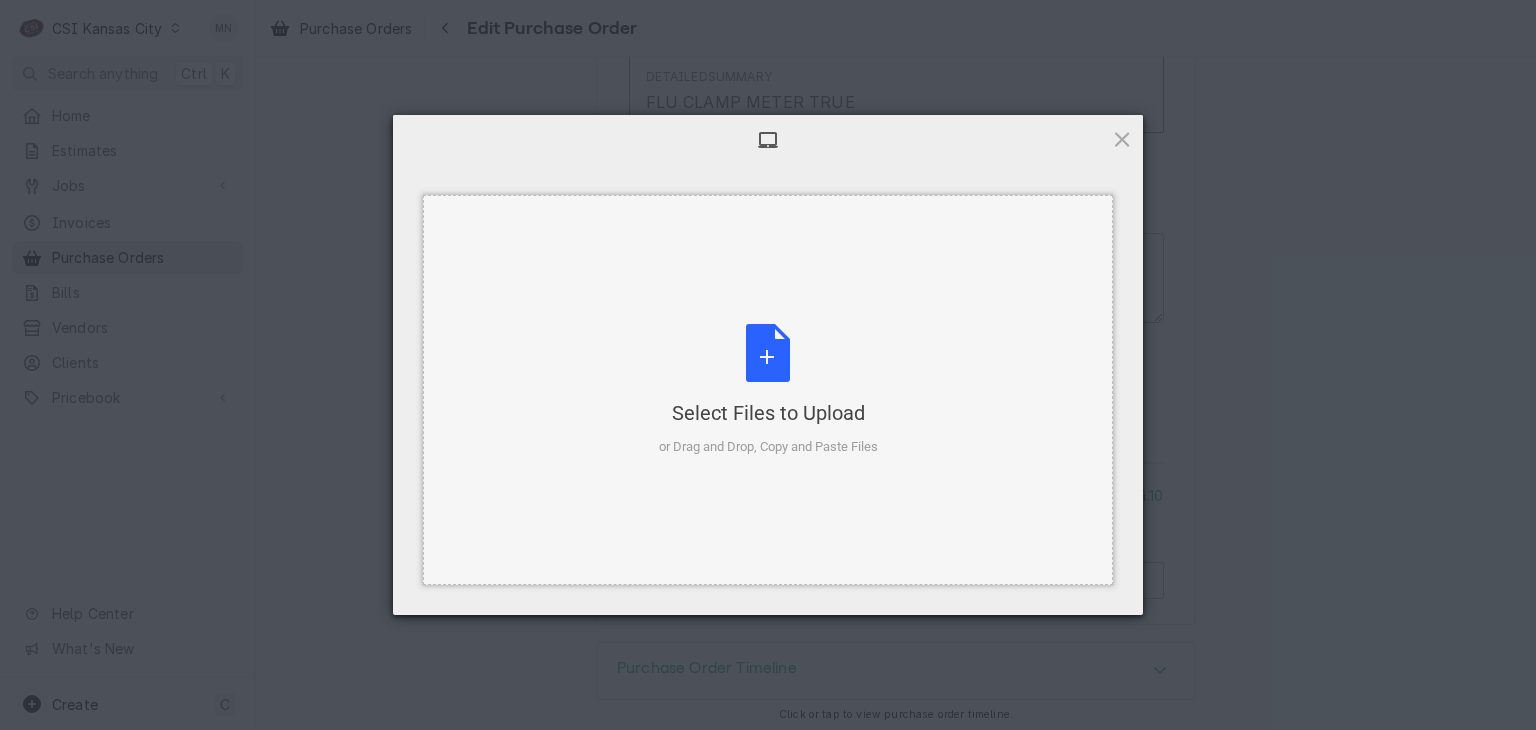 click on "Select Files to Upload
or Drag and Drop, Copy and Paste Files" at bounding box center (768, 390) 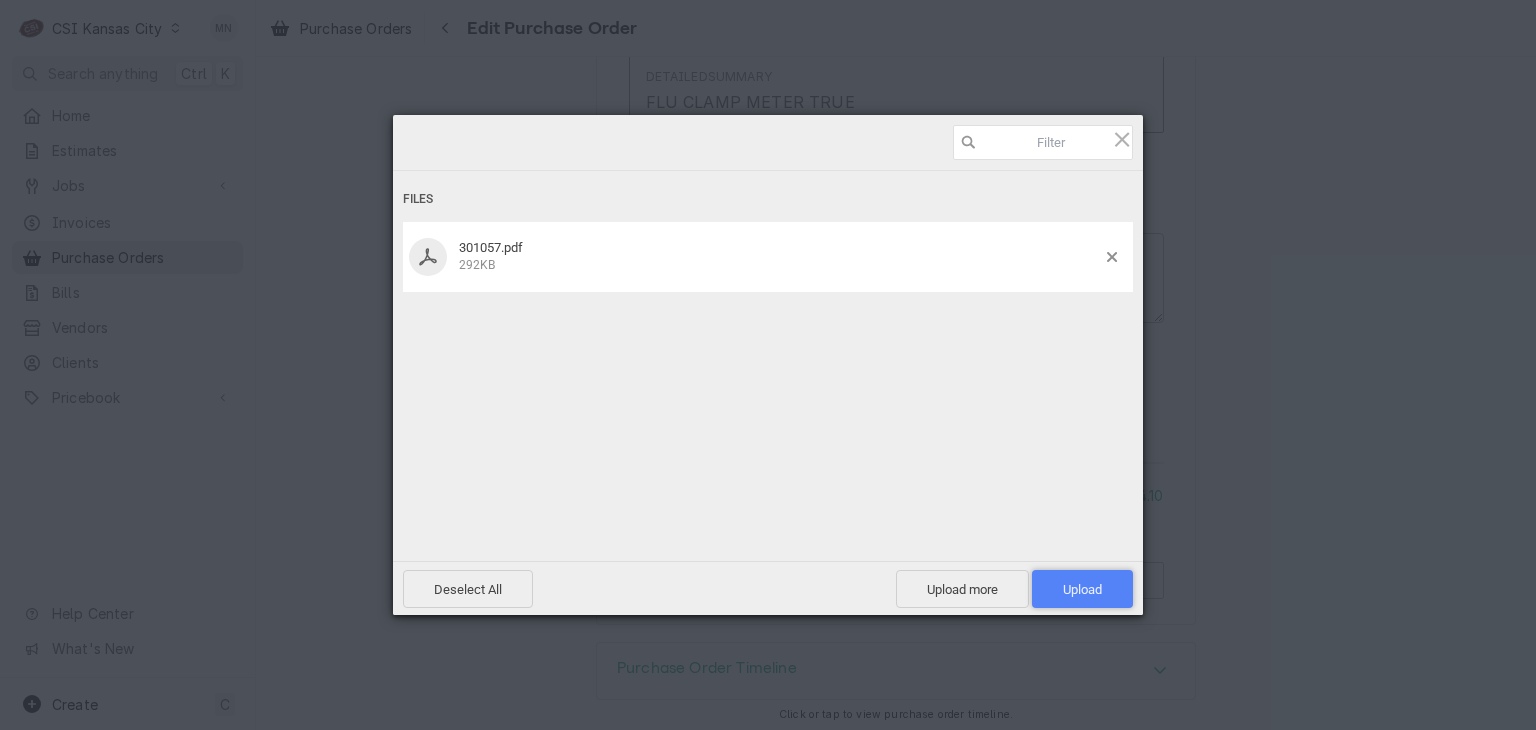 click on "Upload
1" at bounding box center (1082, 589) 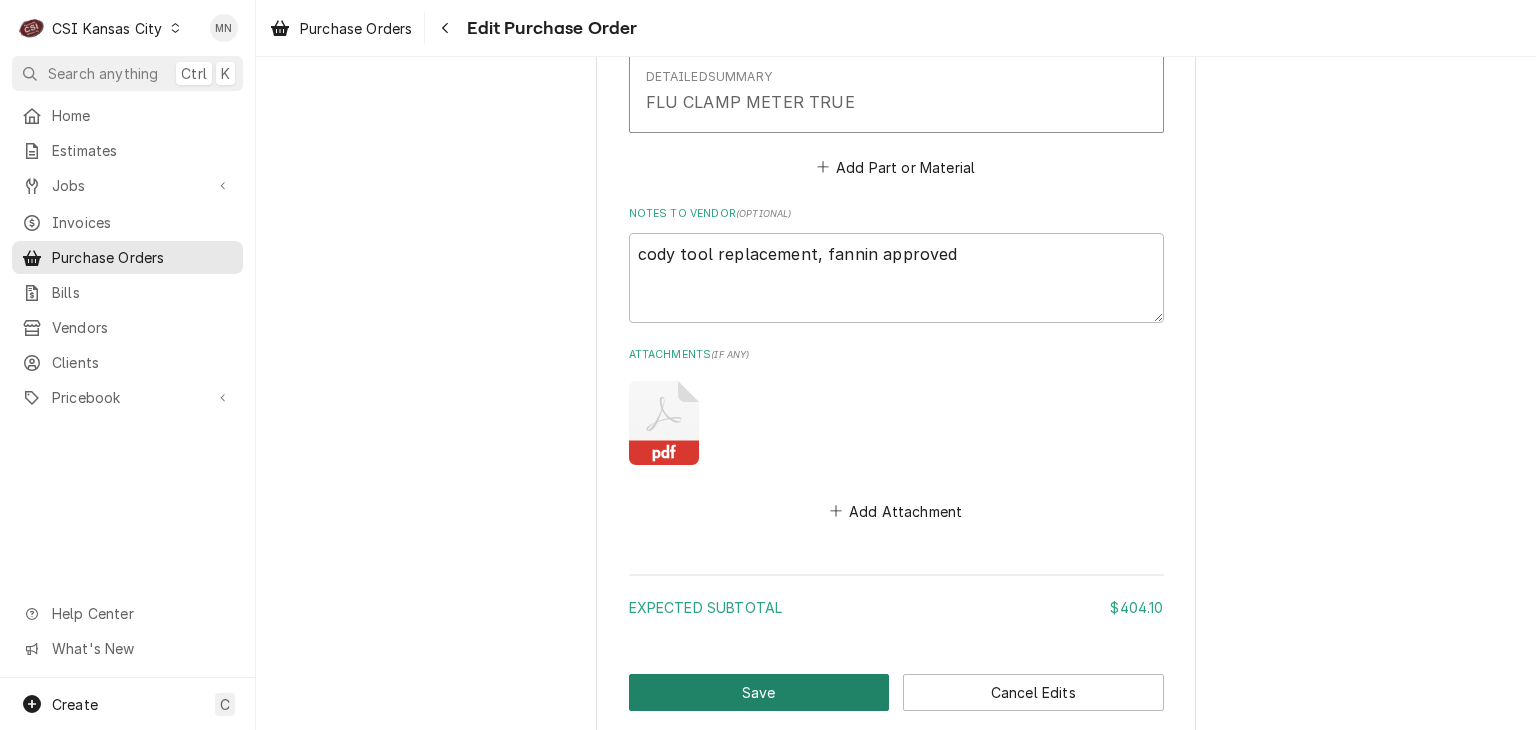 click on "Save" at bounding box center (759, 692) 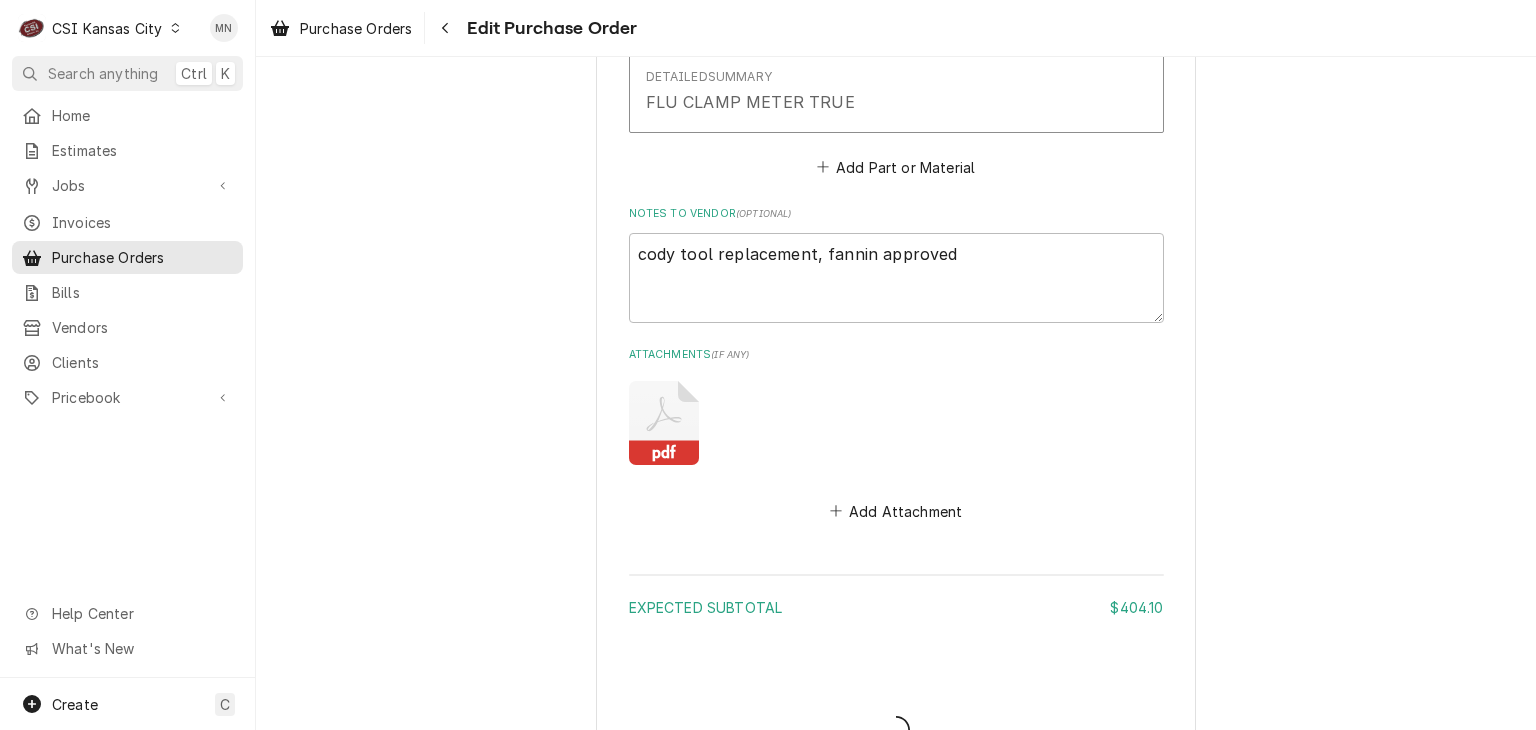 type on "x" 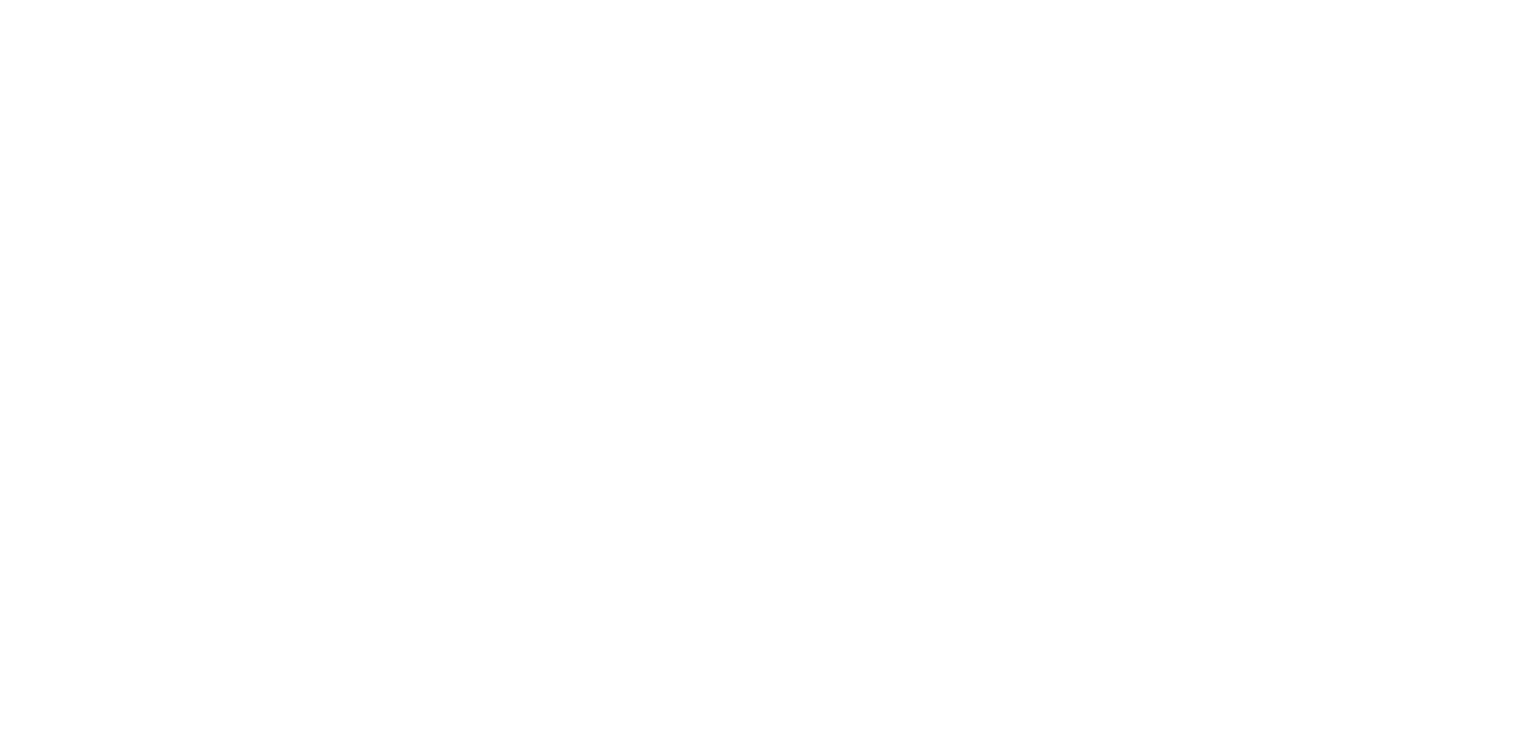scroll, scrollTop: 0, scrollLeft: 0, axis: both 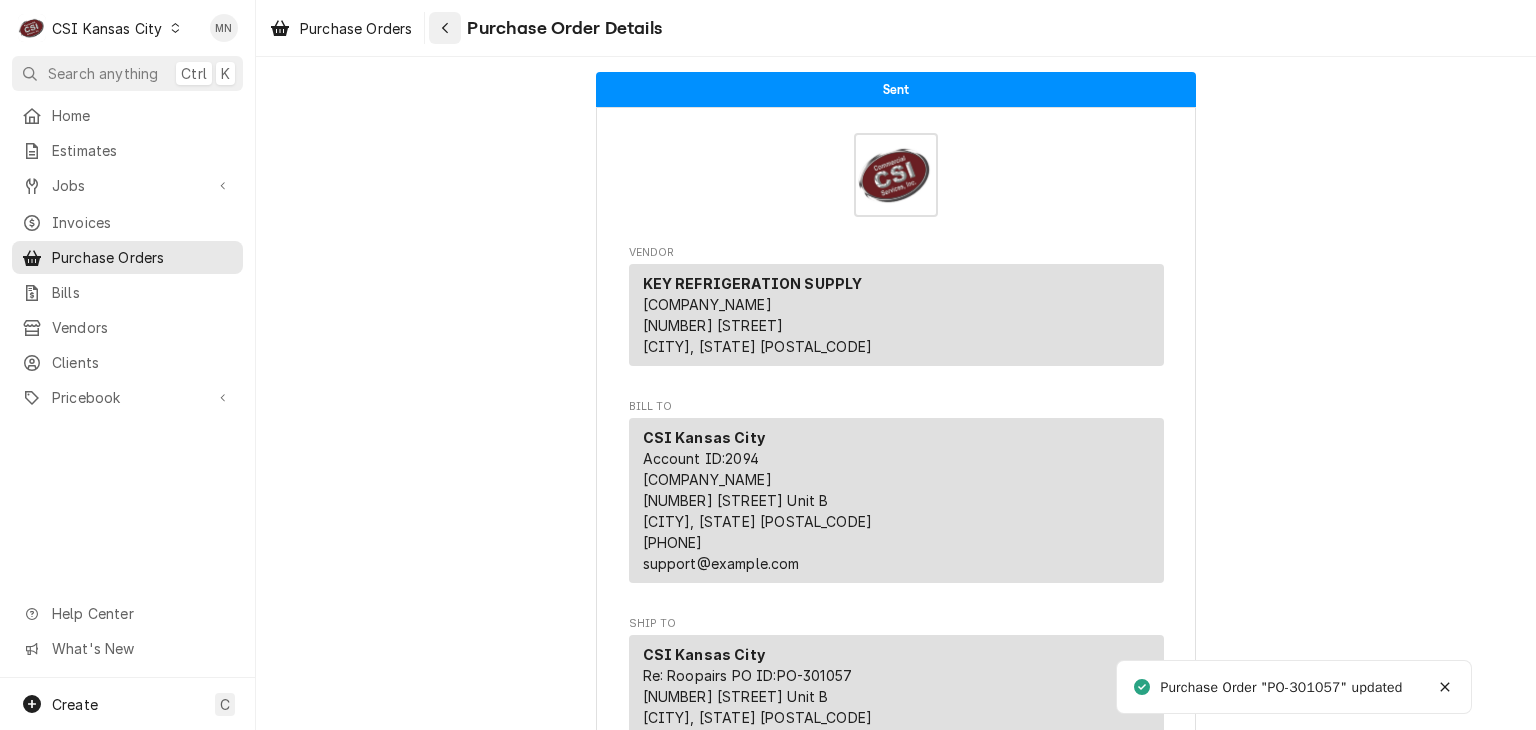 click at bounding box center (445, 28) 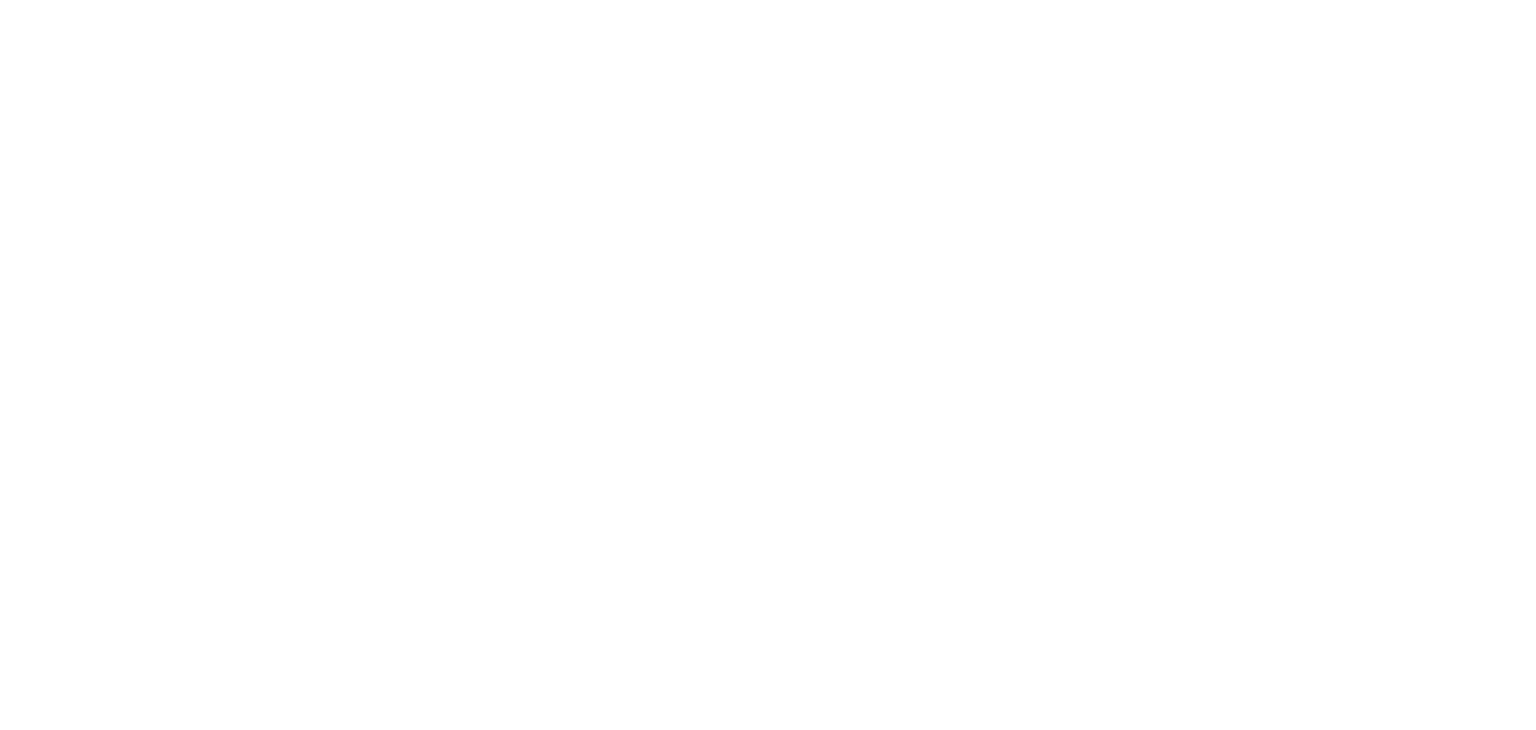 scroll, scrollTop: 0, scrollLeft: 0, axis: both 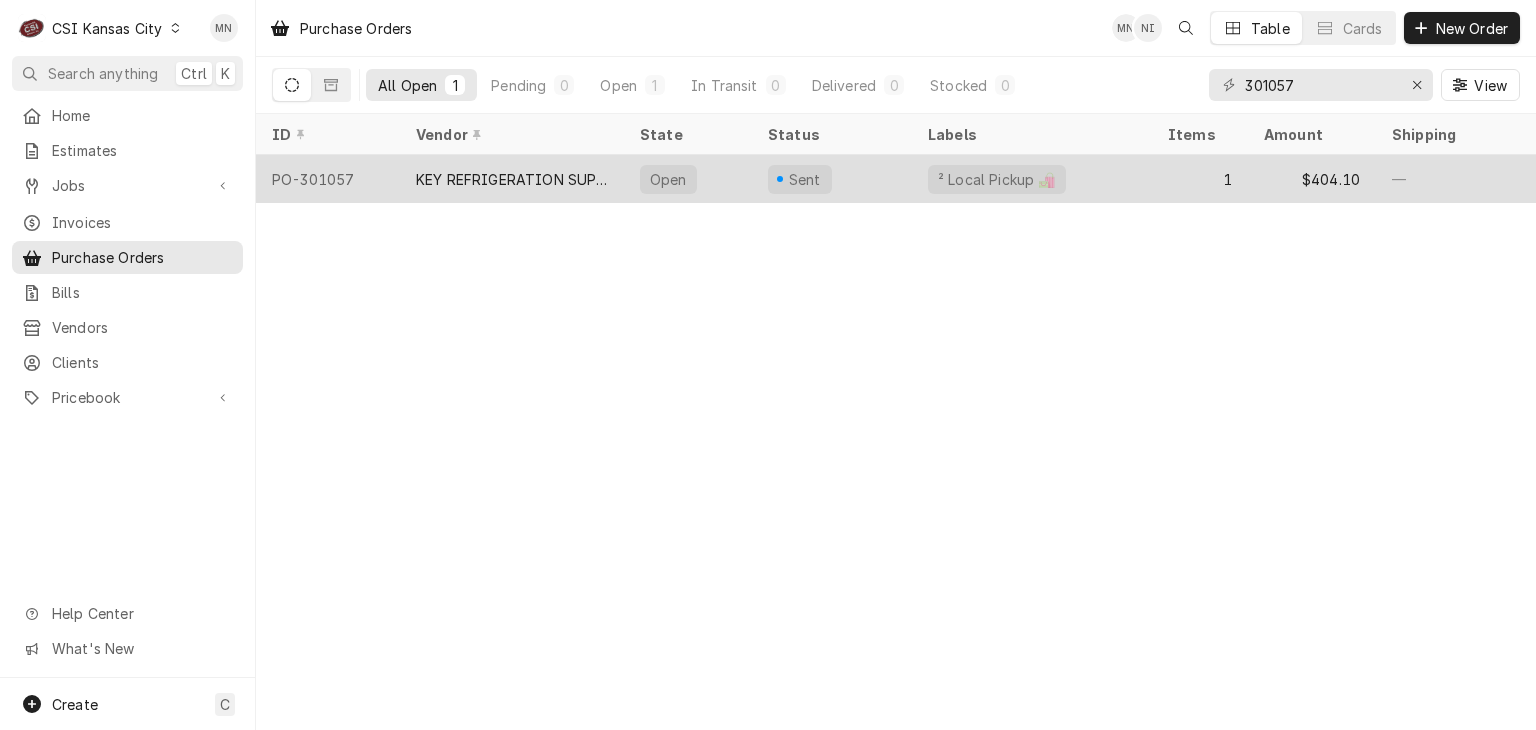 click on "KEY REFRIGERATION SUPPLY" at bounding box center (512, 179) 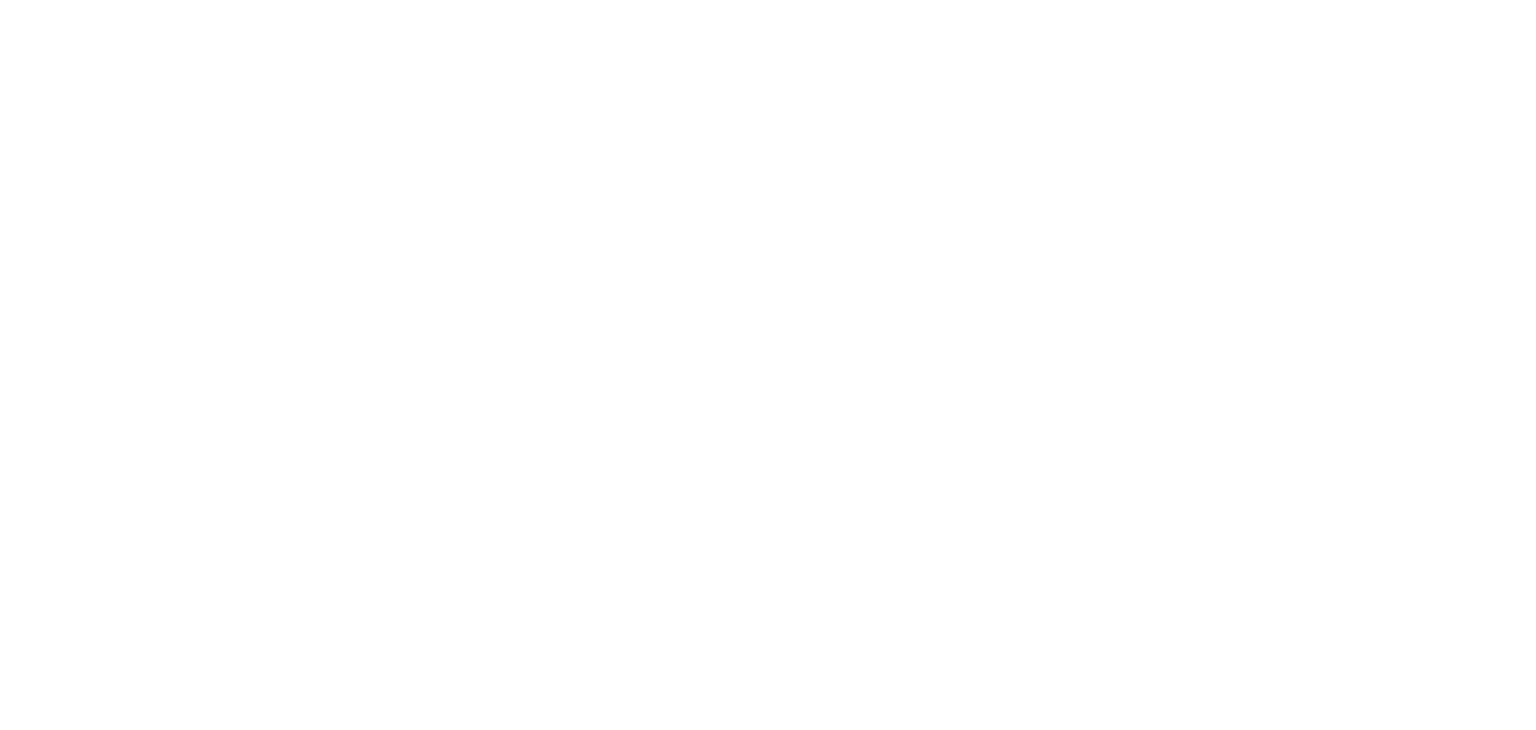 scroll, scrollTop: 0, scrollLeft: 0, axis: both 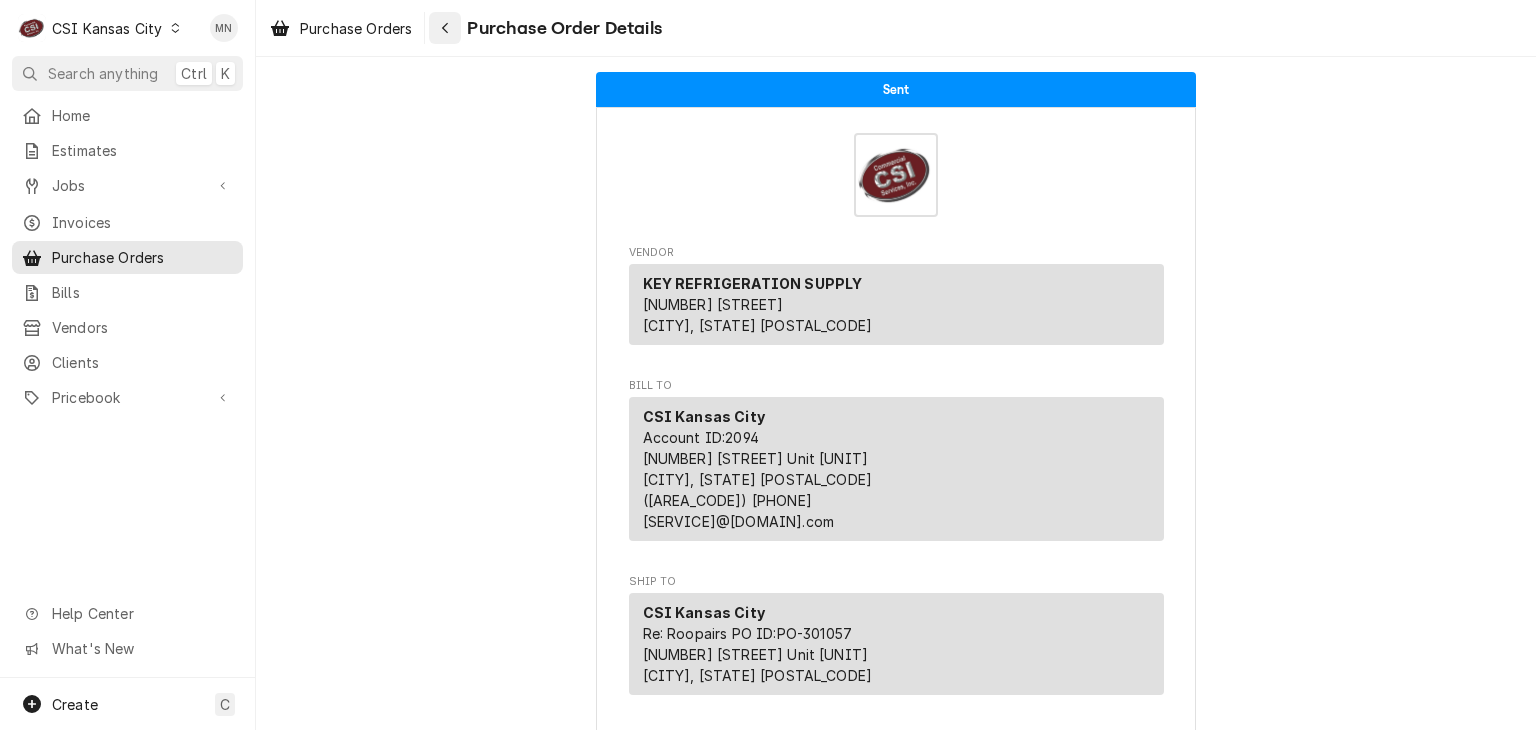 click 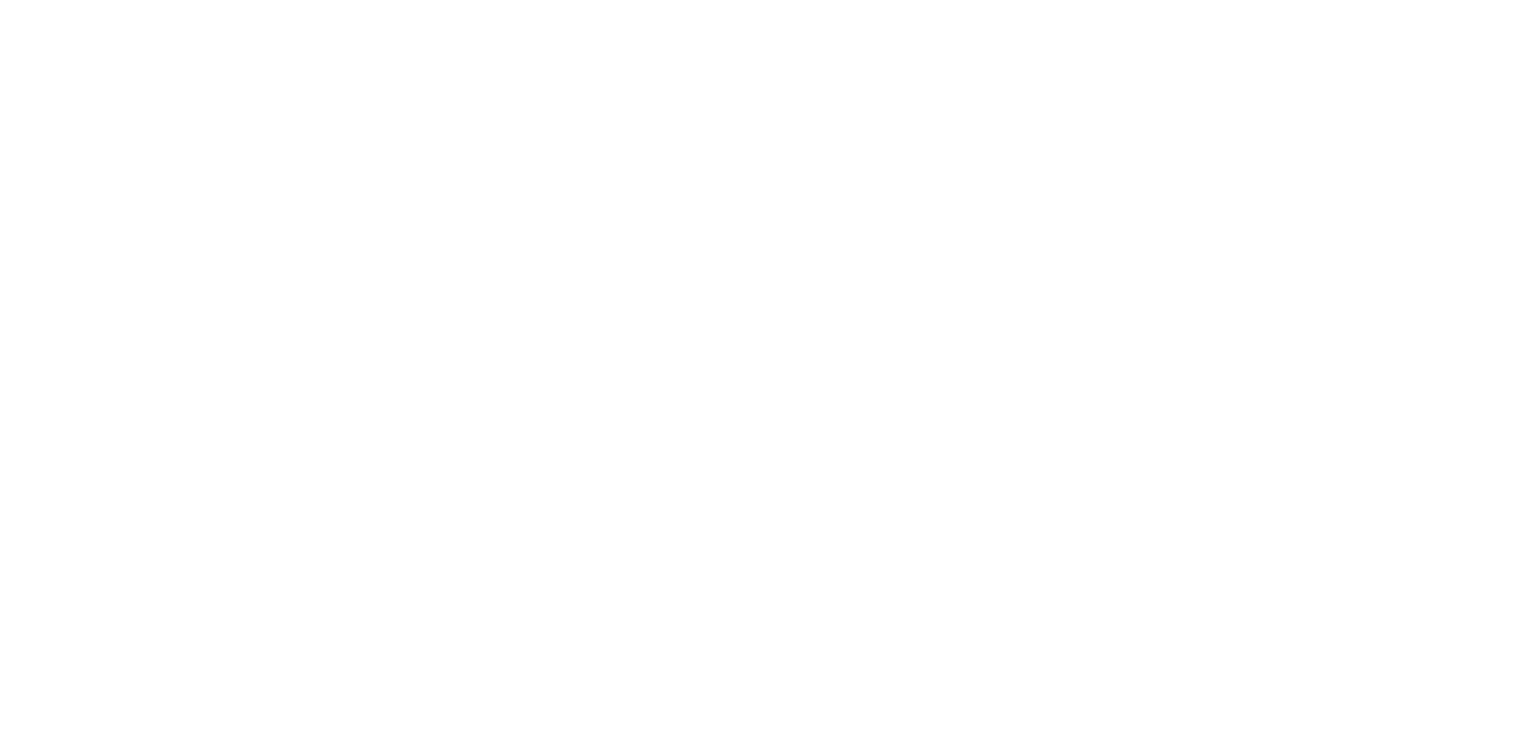 scroll, scrollTop: 0, scrollLeft: 0, axis: both 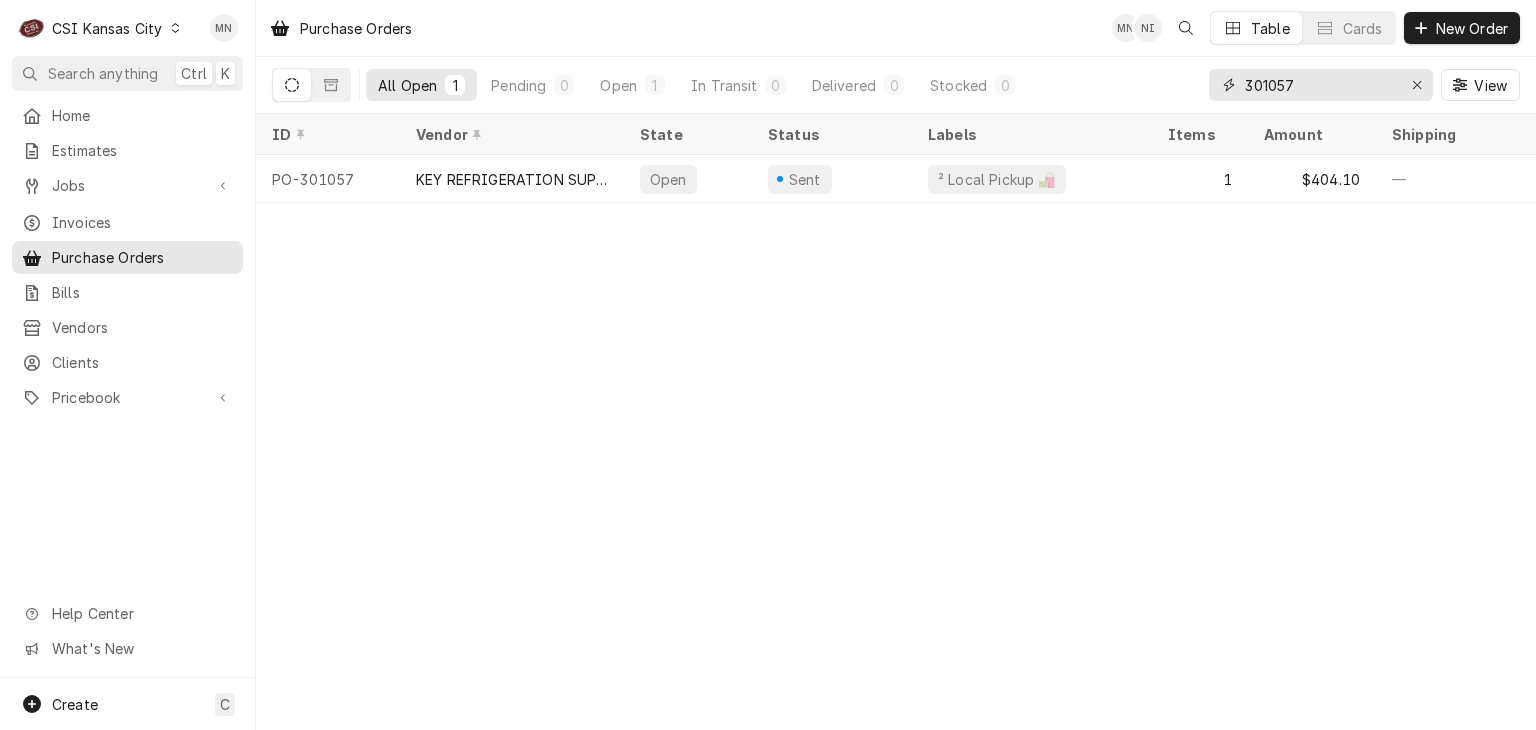 click on "301057" at bounding box center [1320, 85] 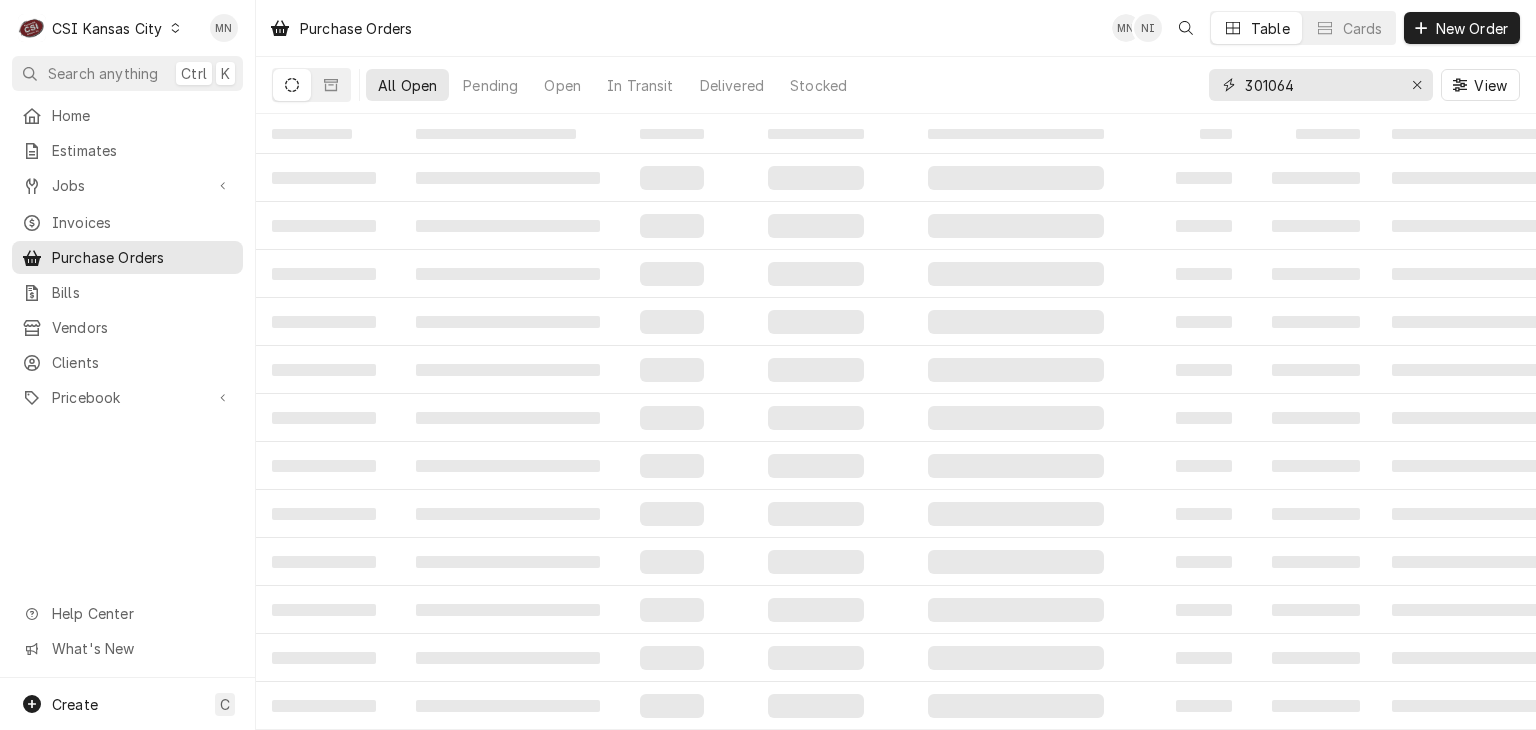 type on "301064" 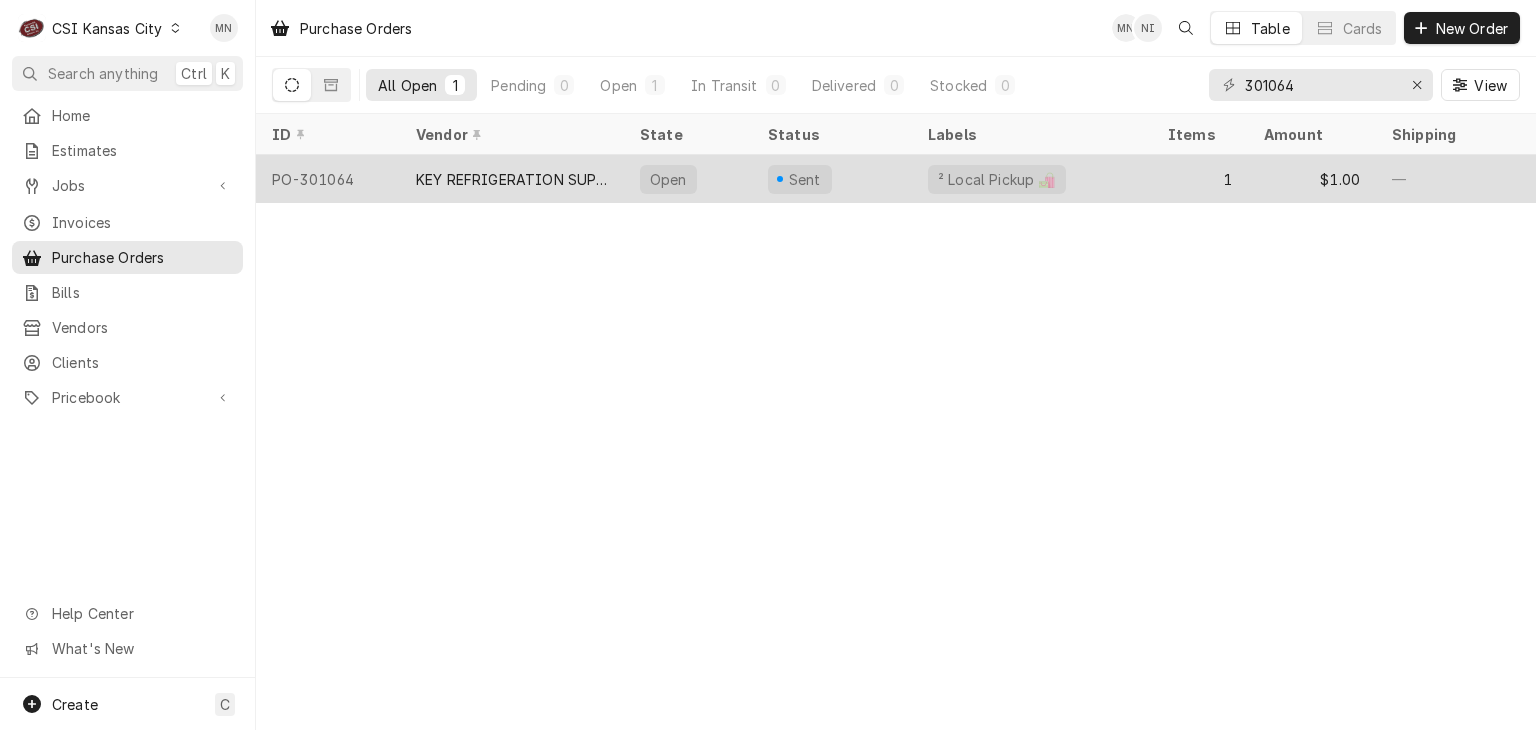 click on "KEY REFRIGERATION SUPPLY" at bounding box center (512, 179) 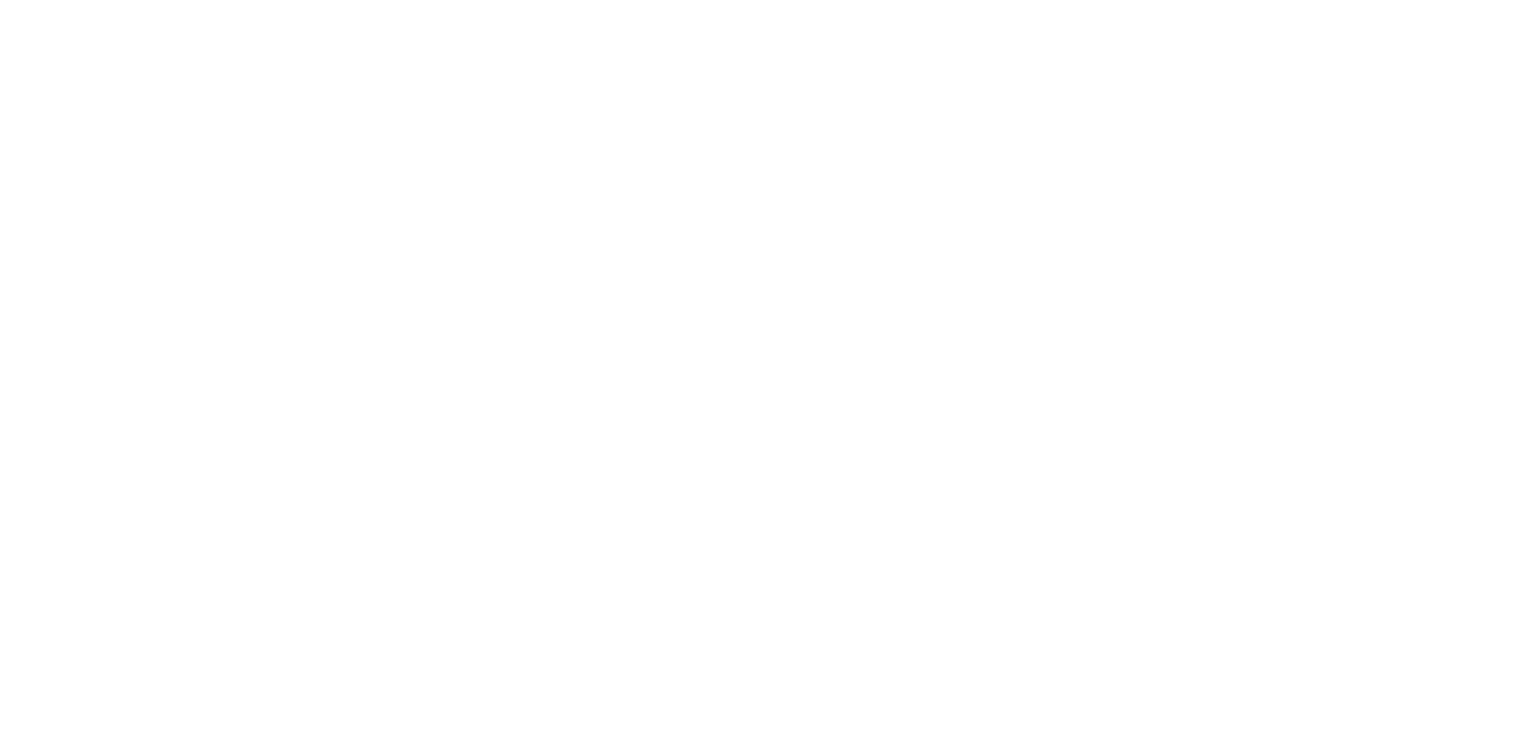 scroll, scrollTop: 0, scrollLeft: 0, axis: both 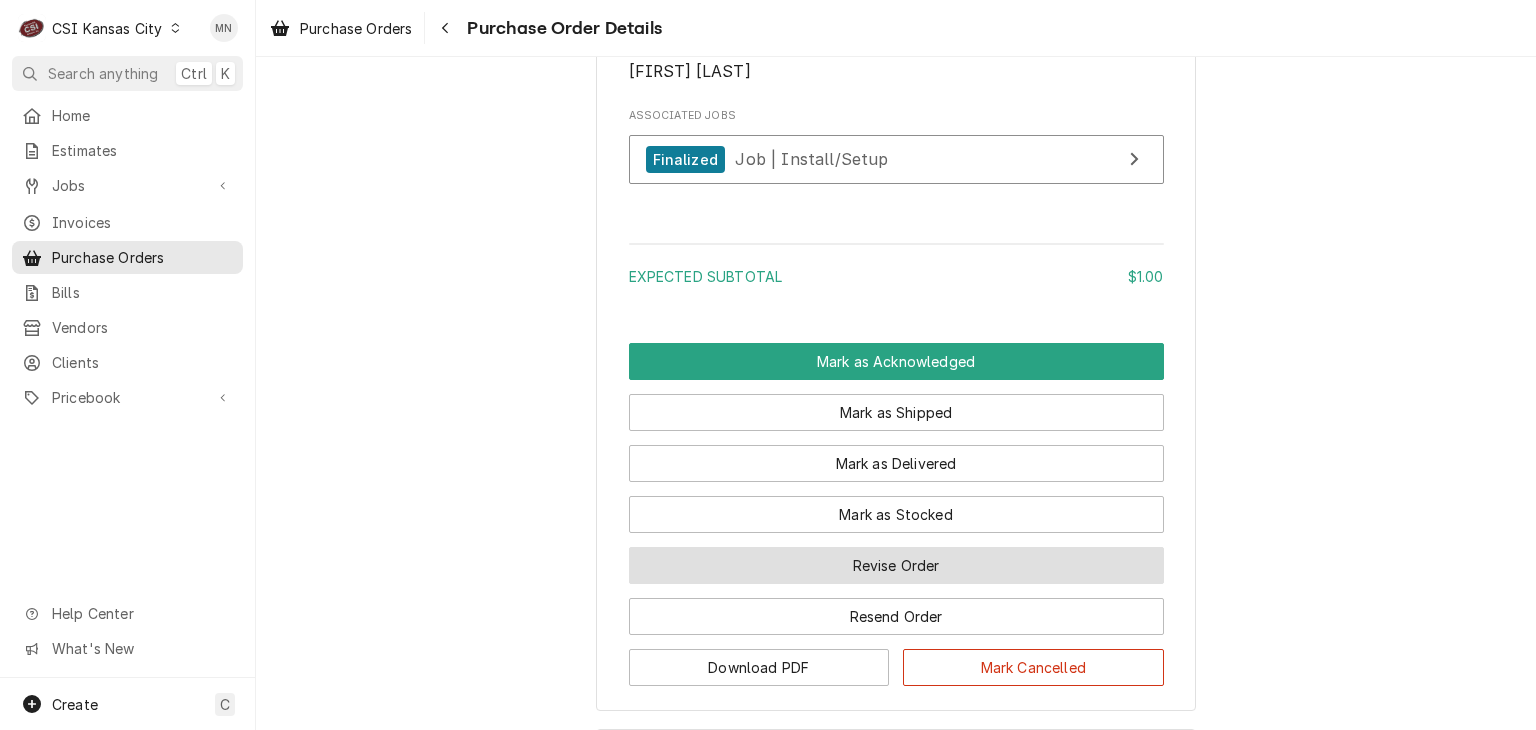 click on "Revise Order" at bounding box center (896, 565) 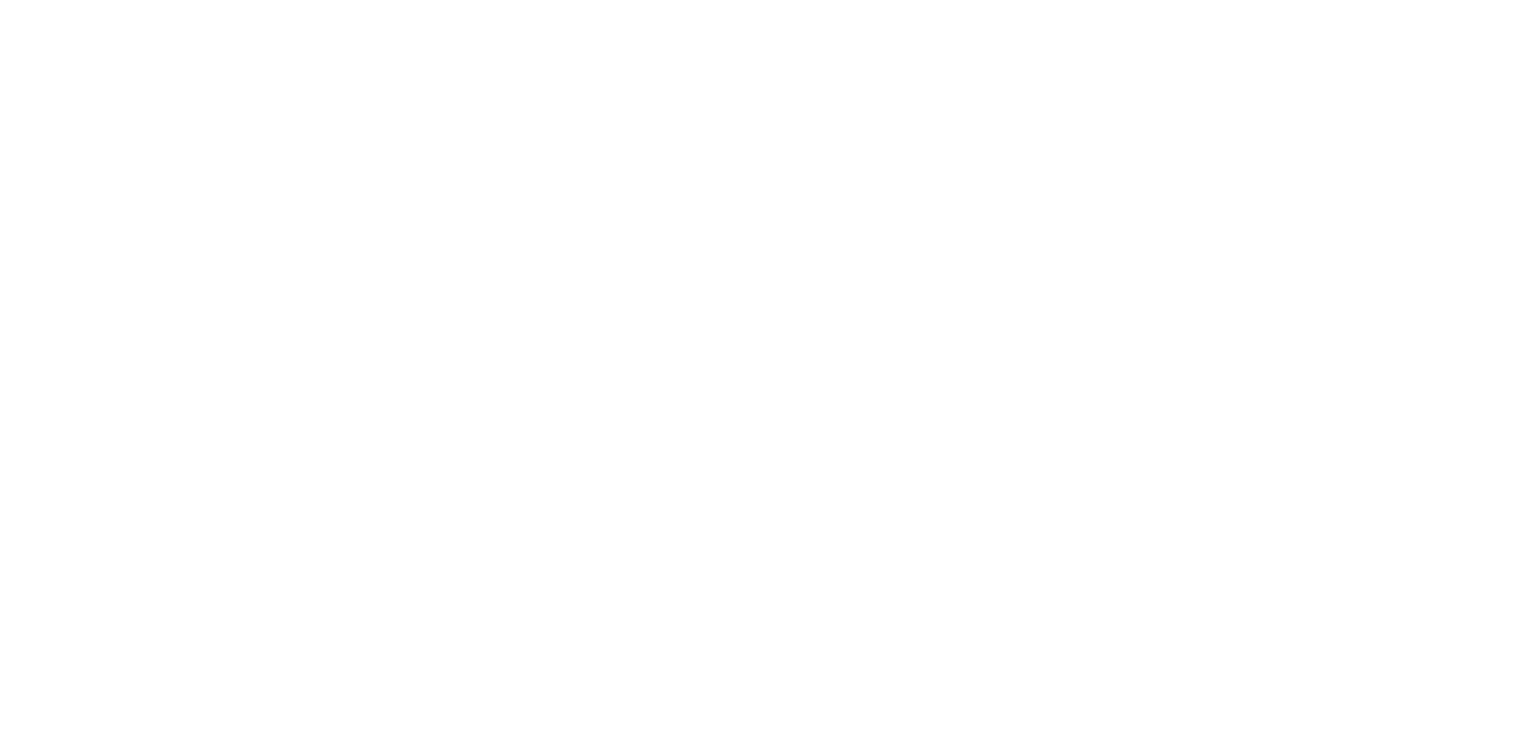scroll, scrollTop: 0, scrollLeft: 0, axis: both 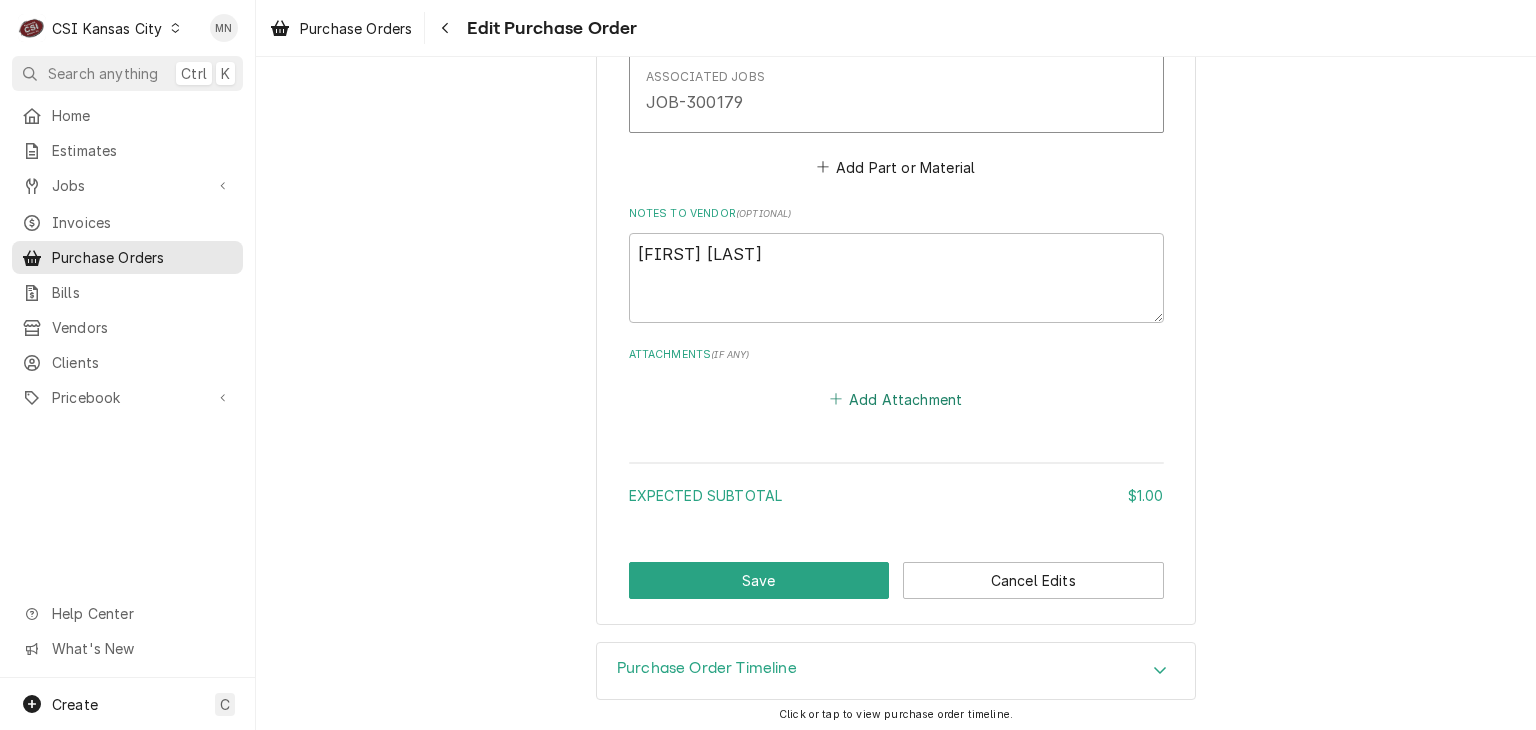 click on "Add Attachment" at bounding box center [896, 399] 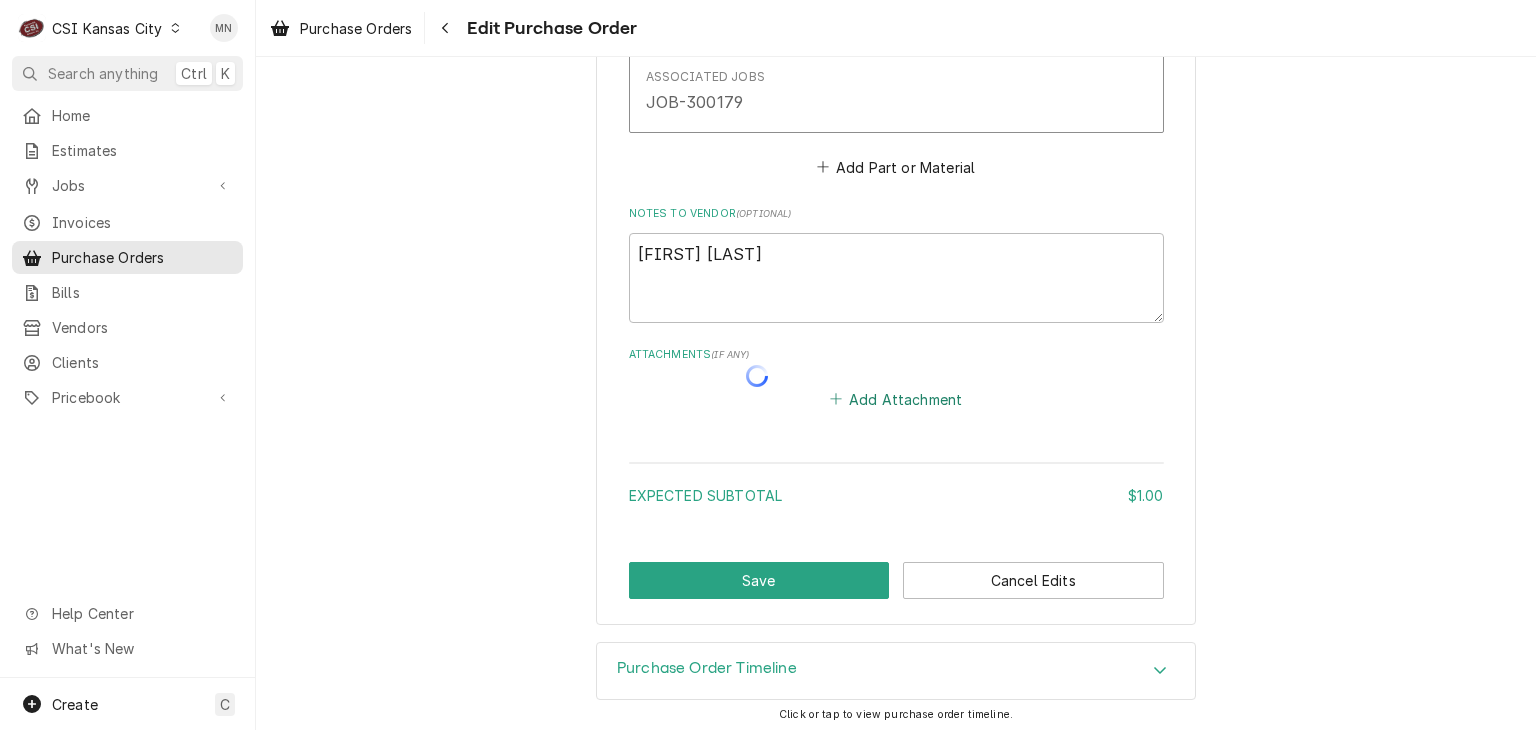 type on "x" 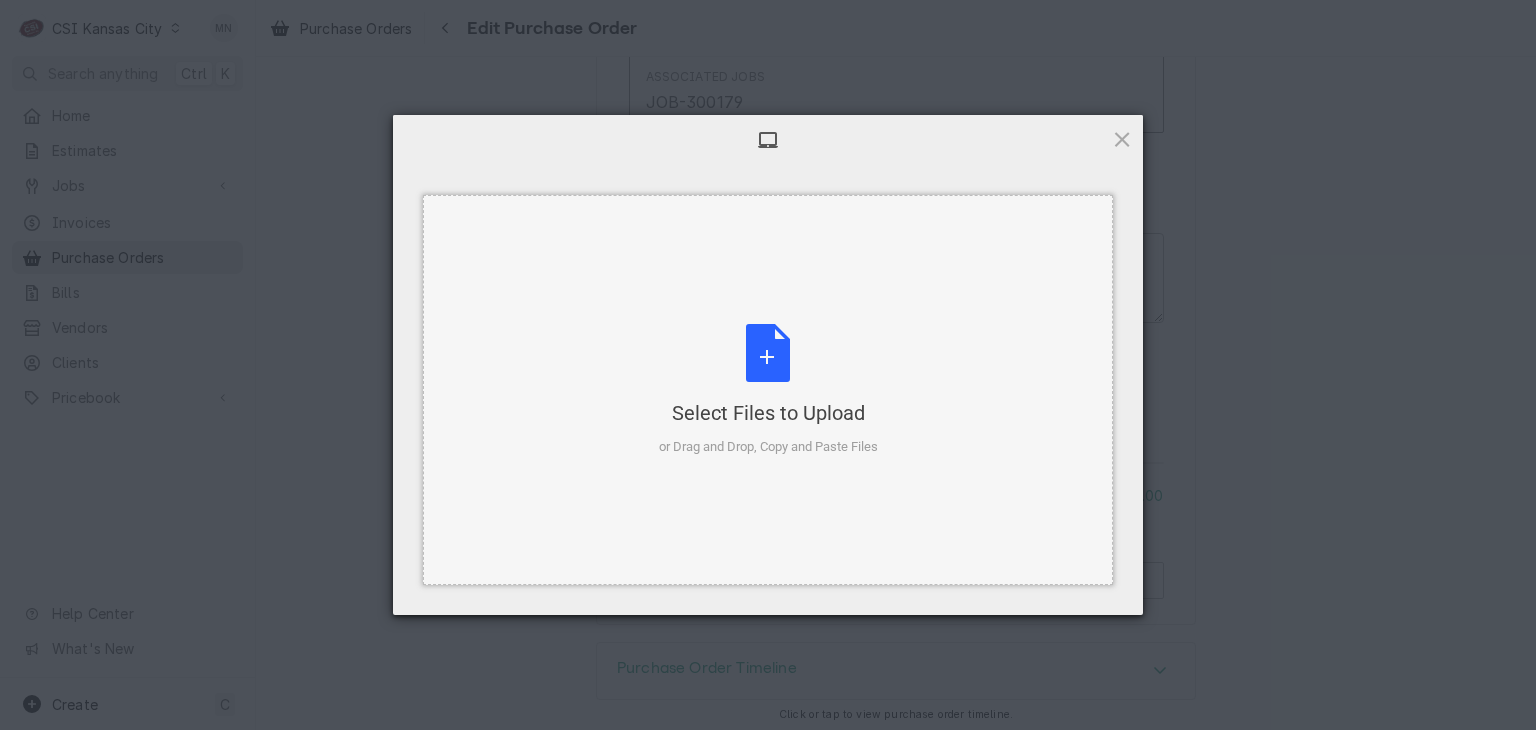 click on "Select Files to Upload
or Drag and Drop, Copy and Paste Files" at bounding box center [768, 390] 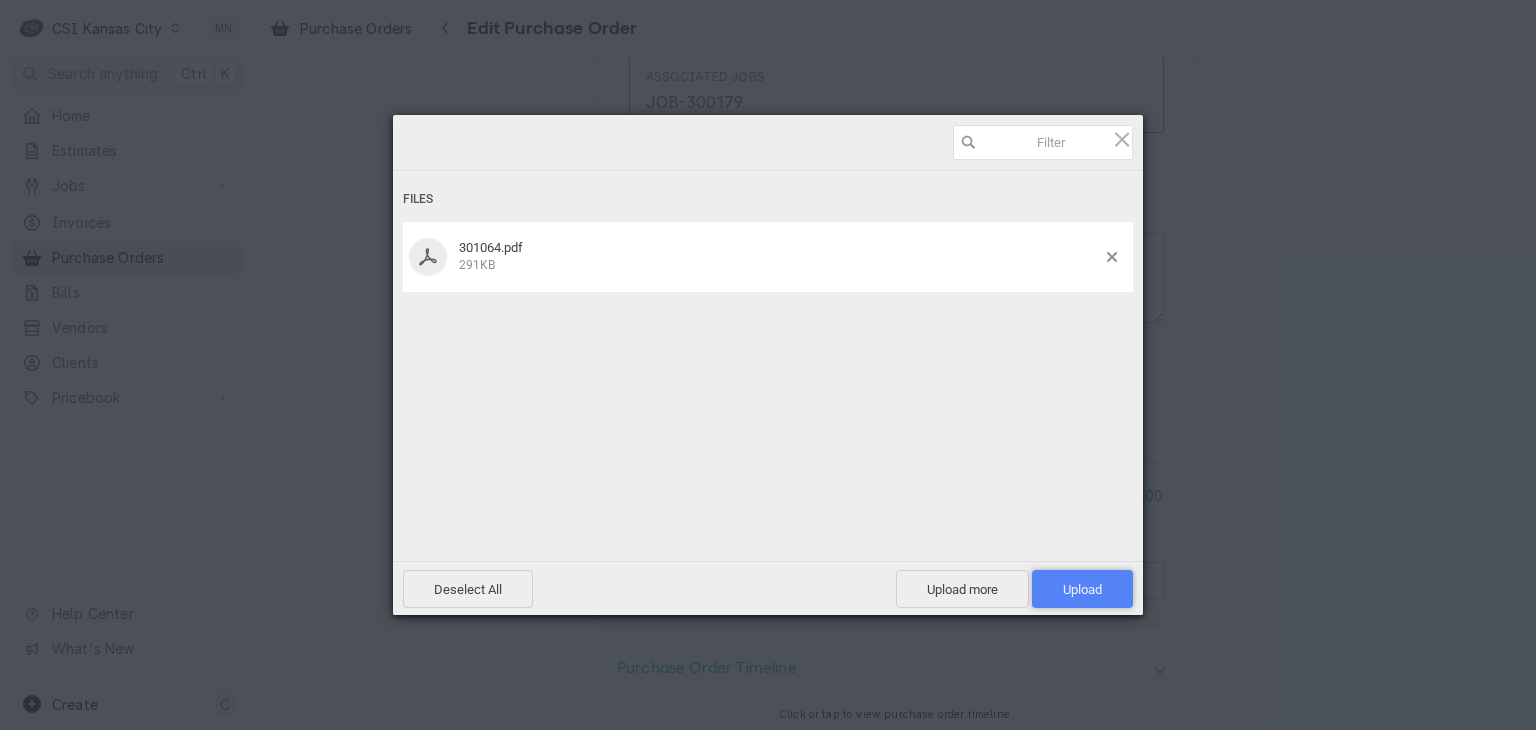 click on "Upload
1" at bounding box center (1082, 589) 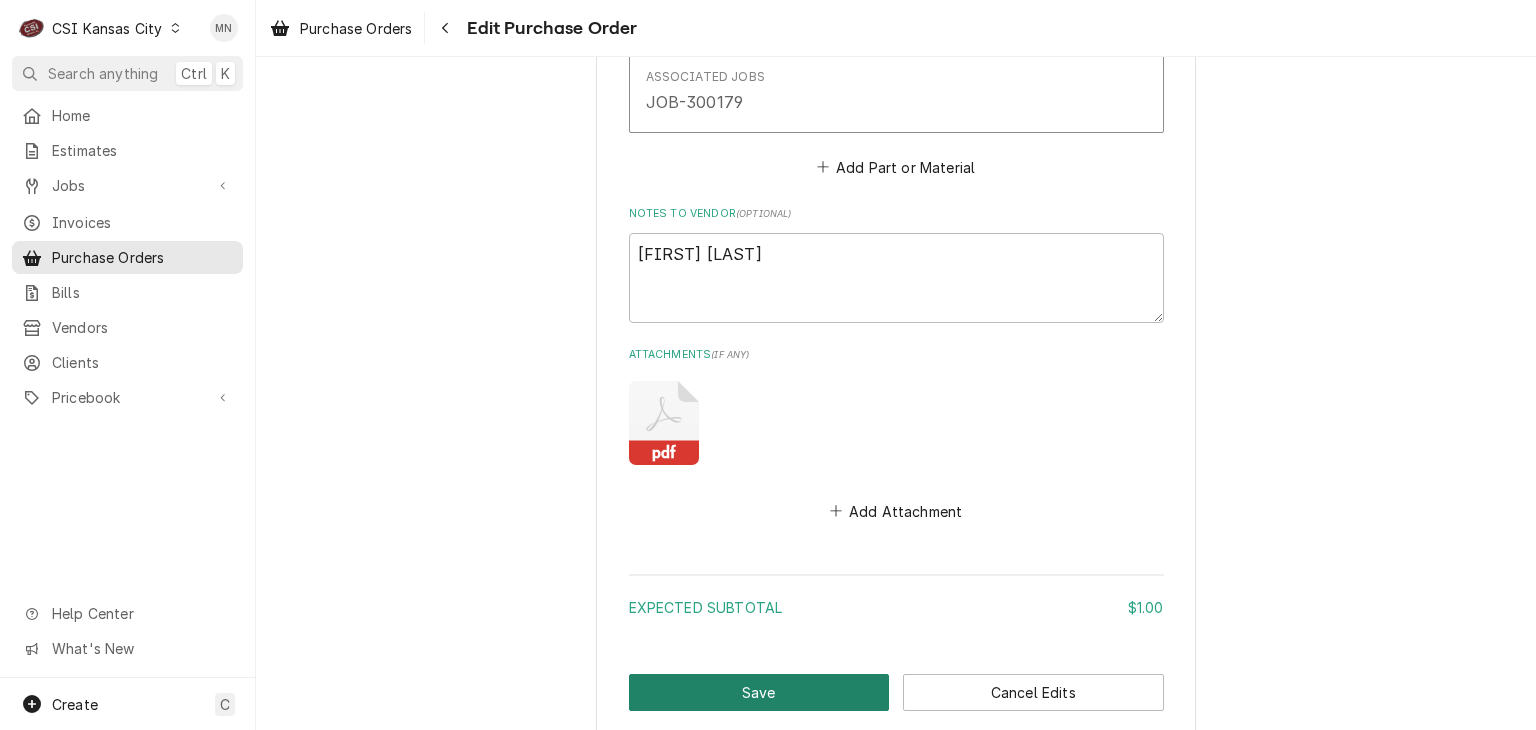 click on "Save" at bounding box center (759, 692) 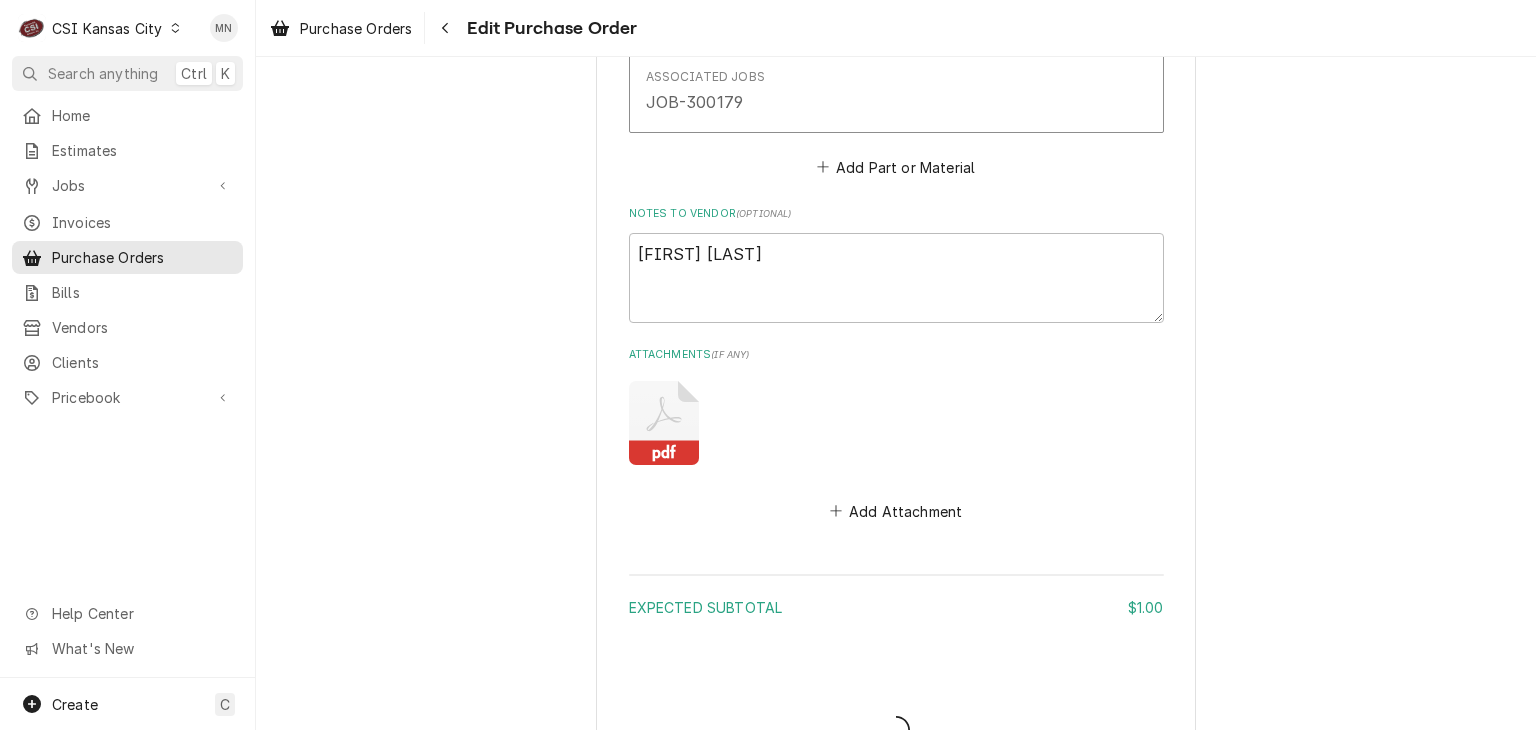 type on "x" 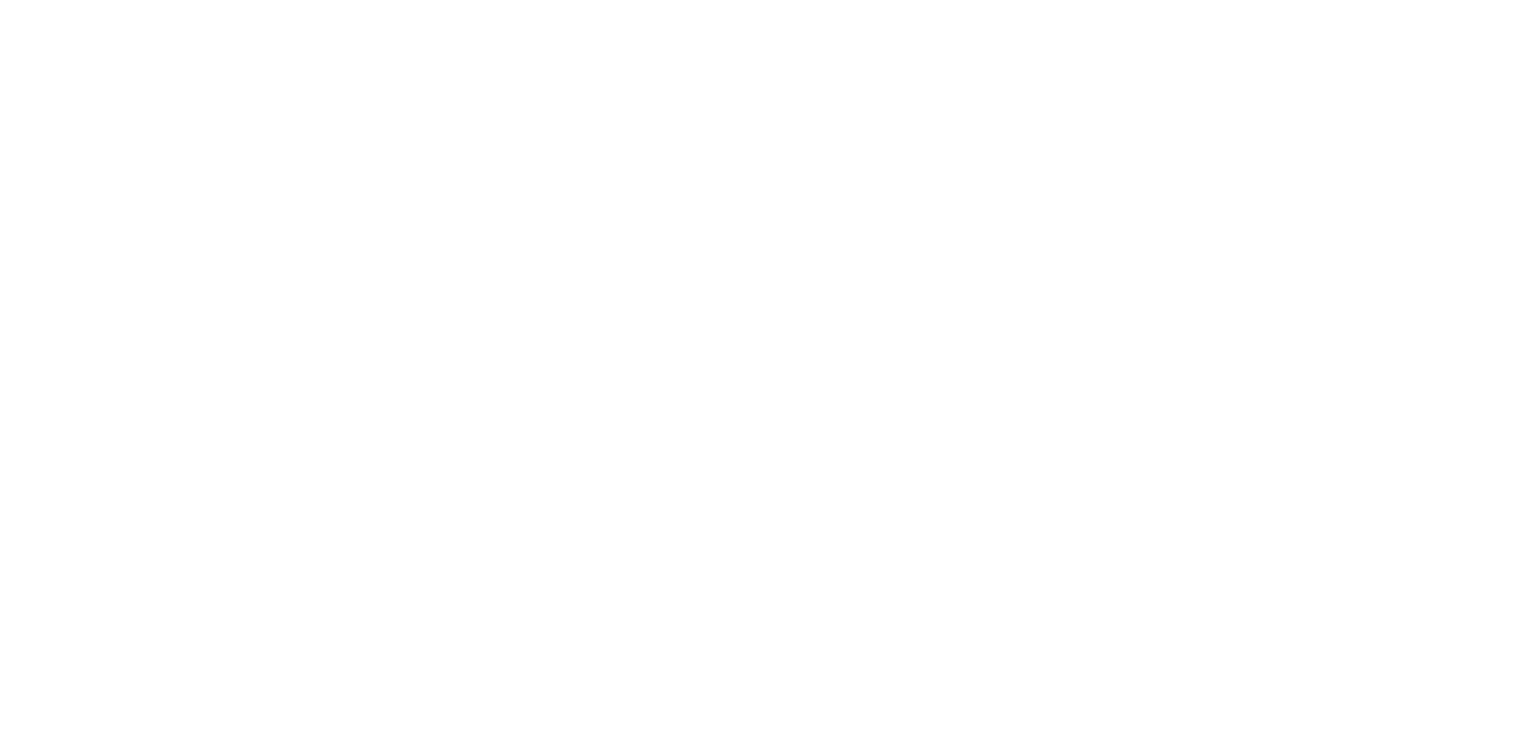 scroll, scrollTop: 0, scrollLeft: 0, axis: both 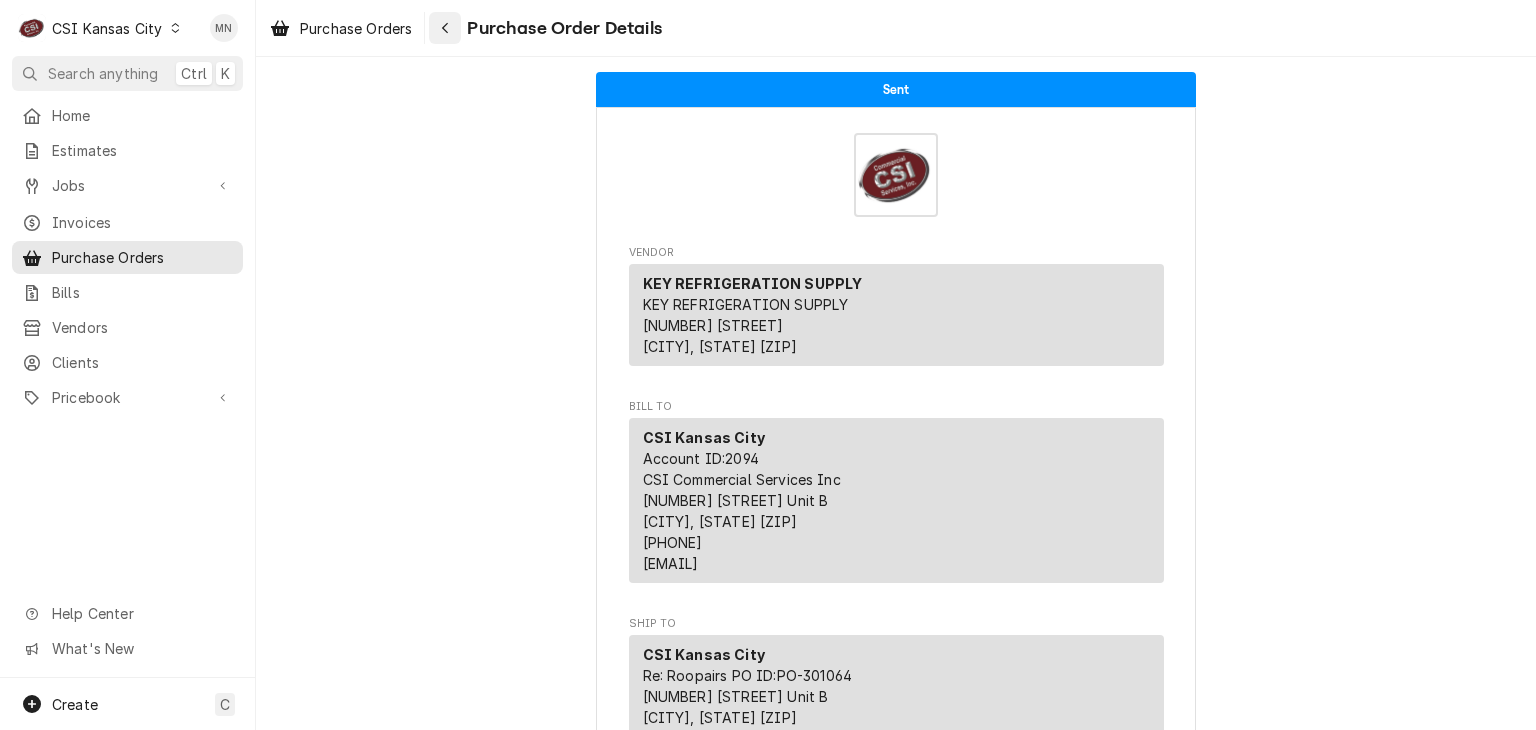 click at bounding box center [445, 28] 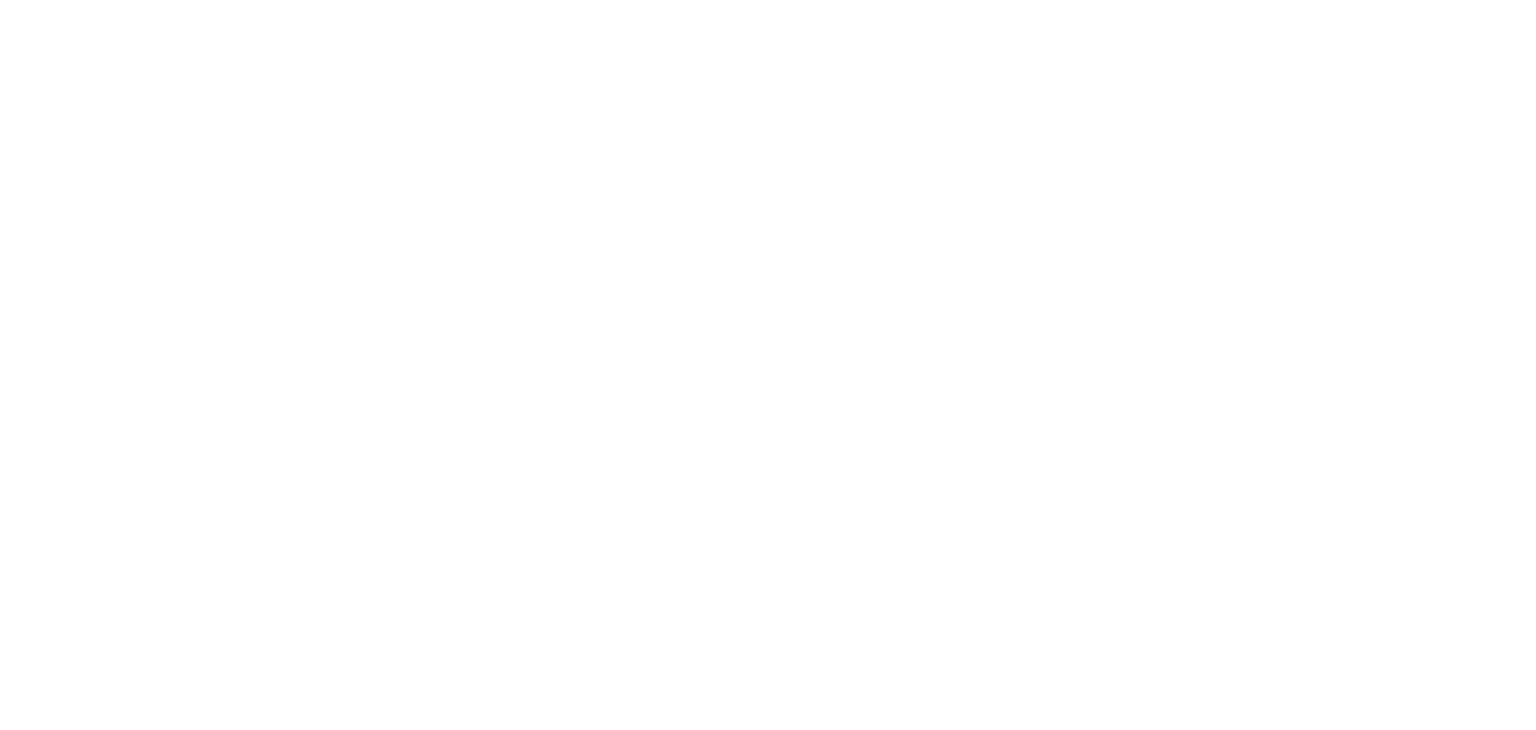 scroll, scrollTop: 0, scrollLeft: 0, axis: both 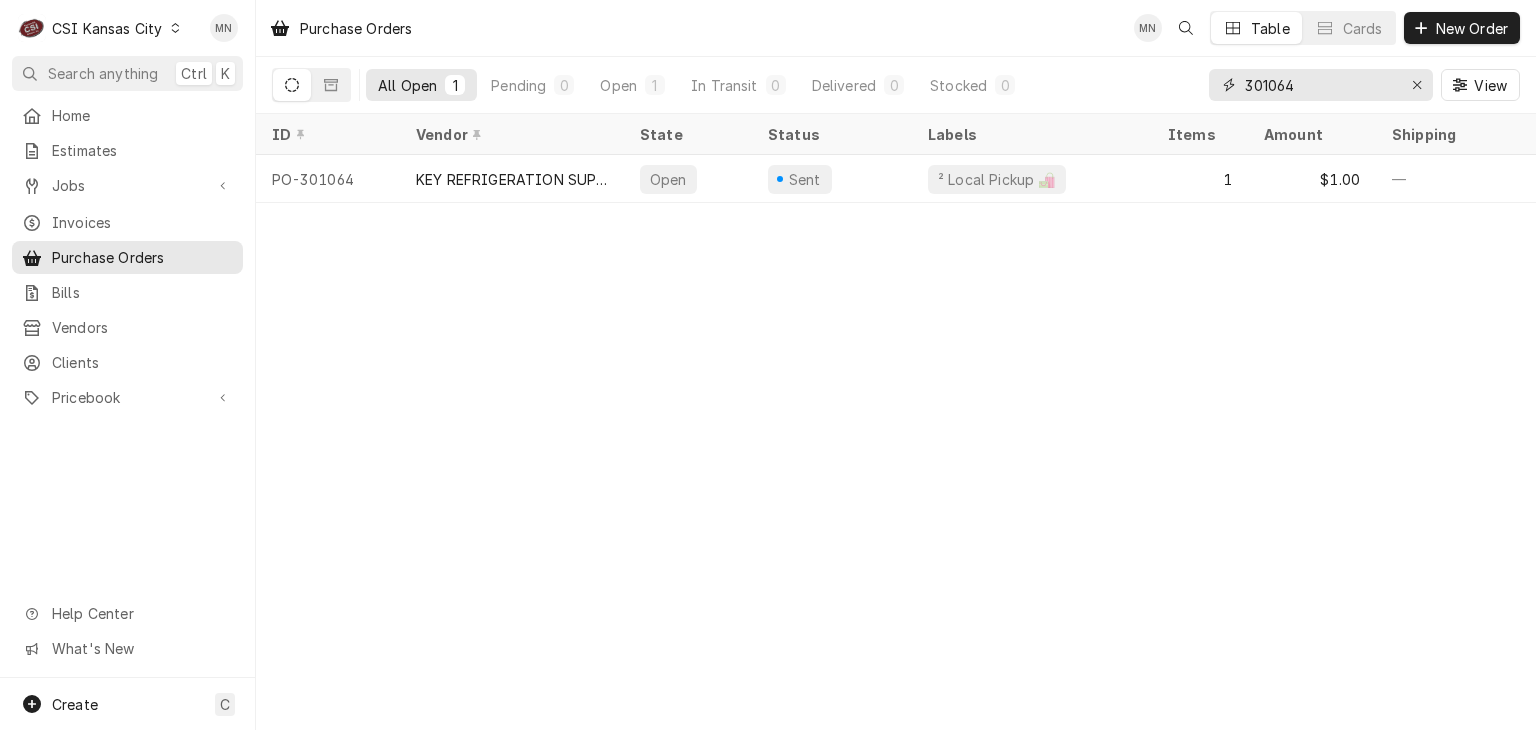 click on "301064" at bounding box center (1320, 85) 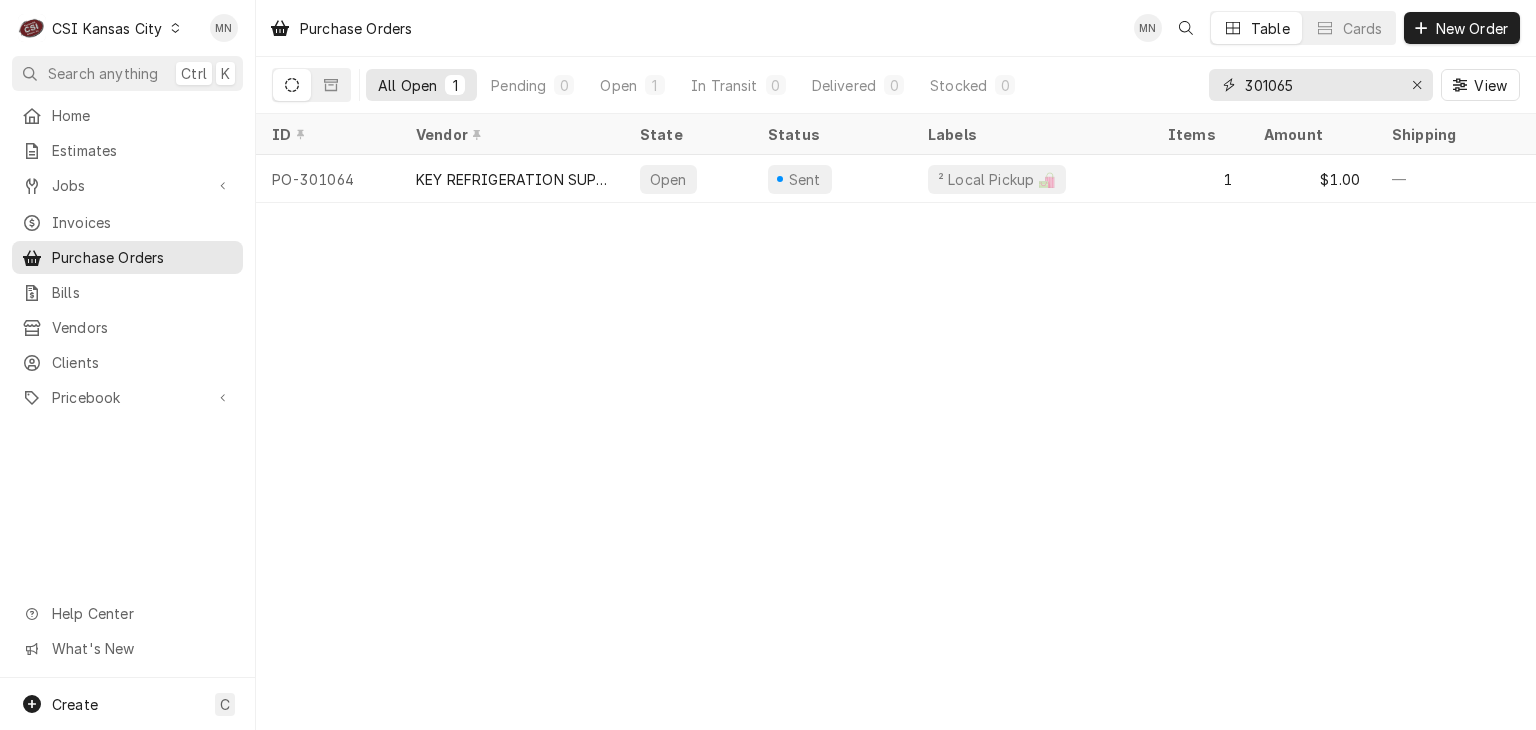 type on "301065" 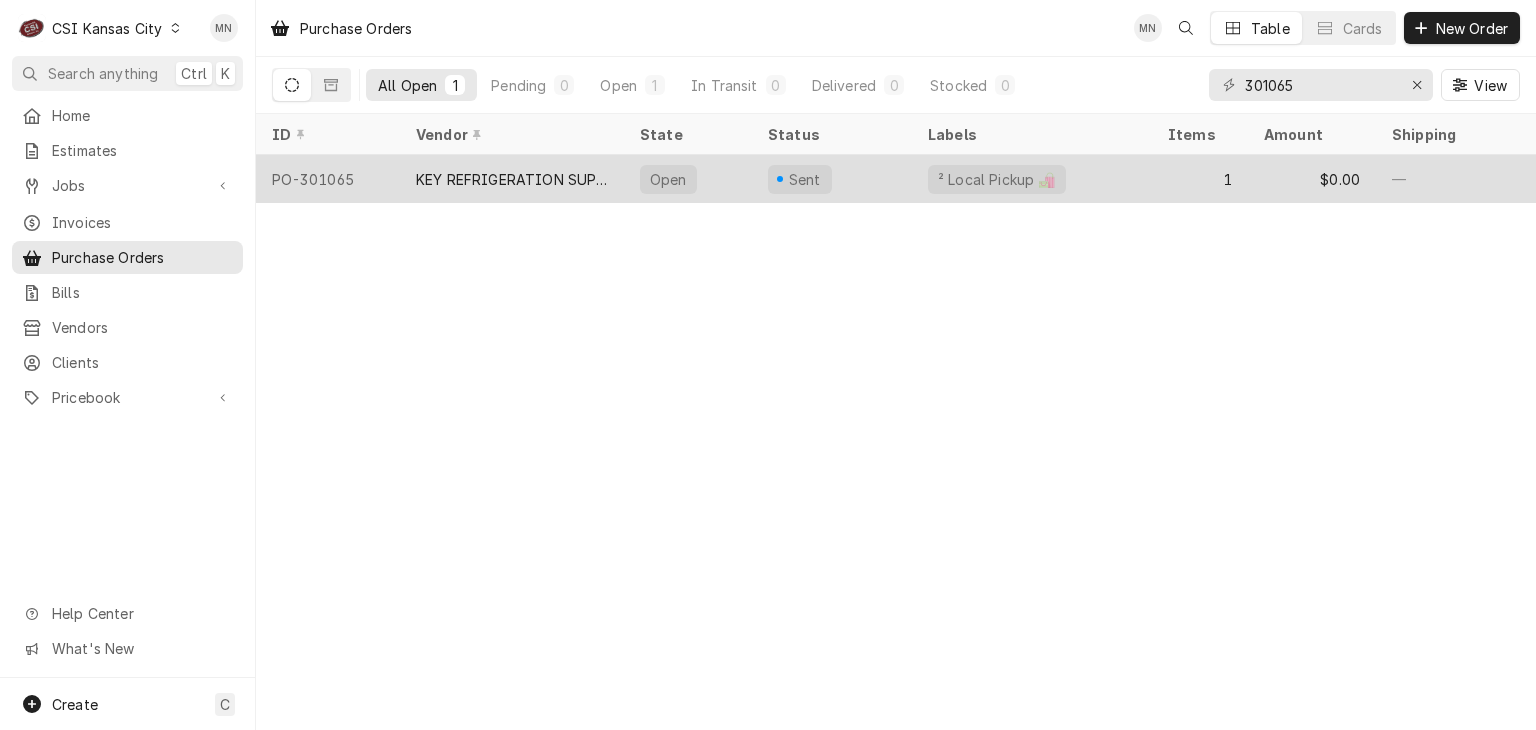 click on "KEY REFRIGERATION SUPPLY" at bounding box center (512, 179) 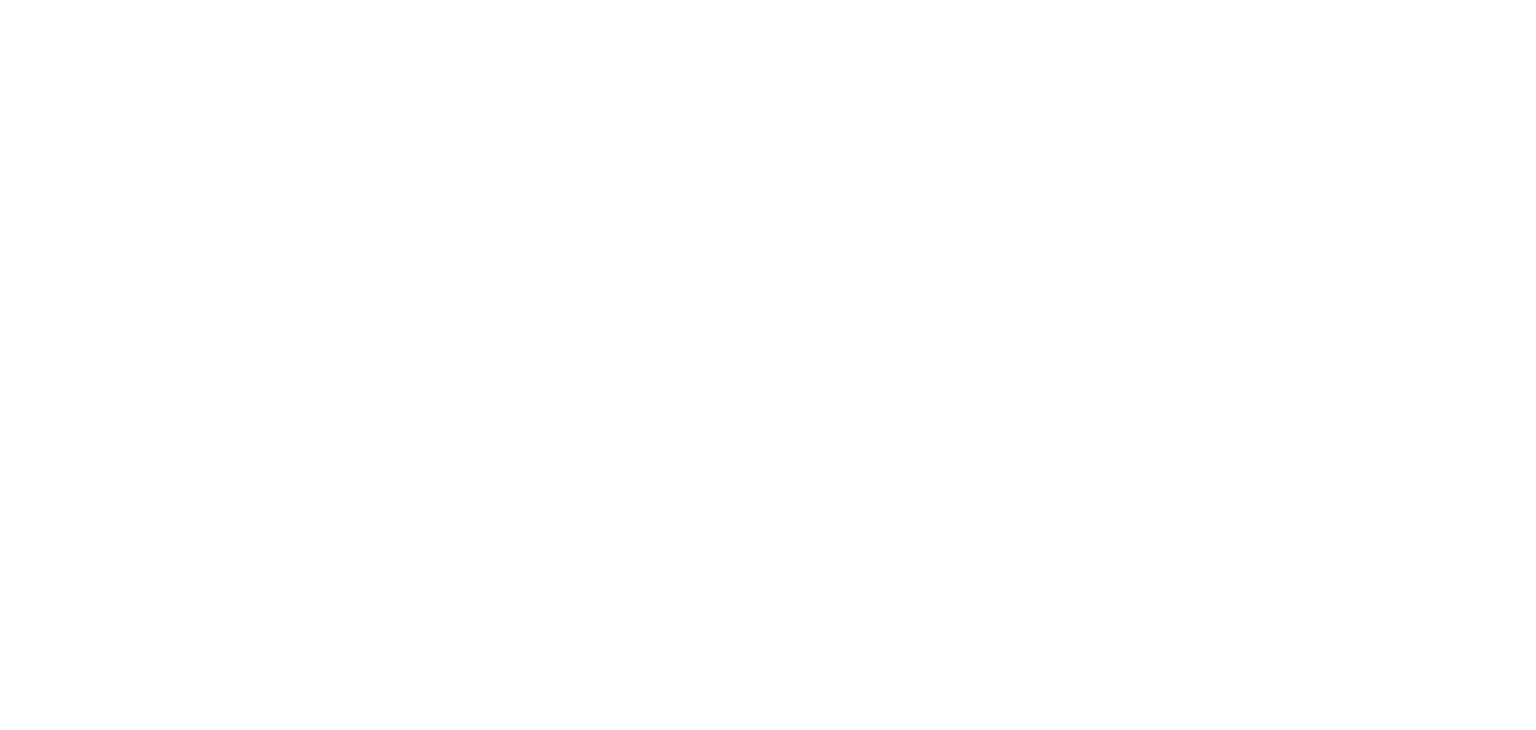 scroll, scrollTop: 0, scrollLeft: 0, axis: both 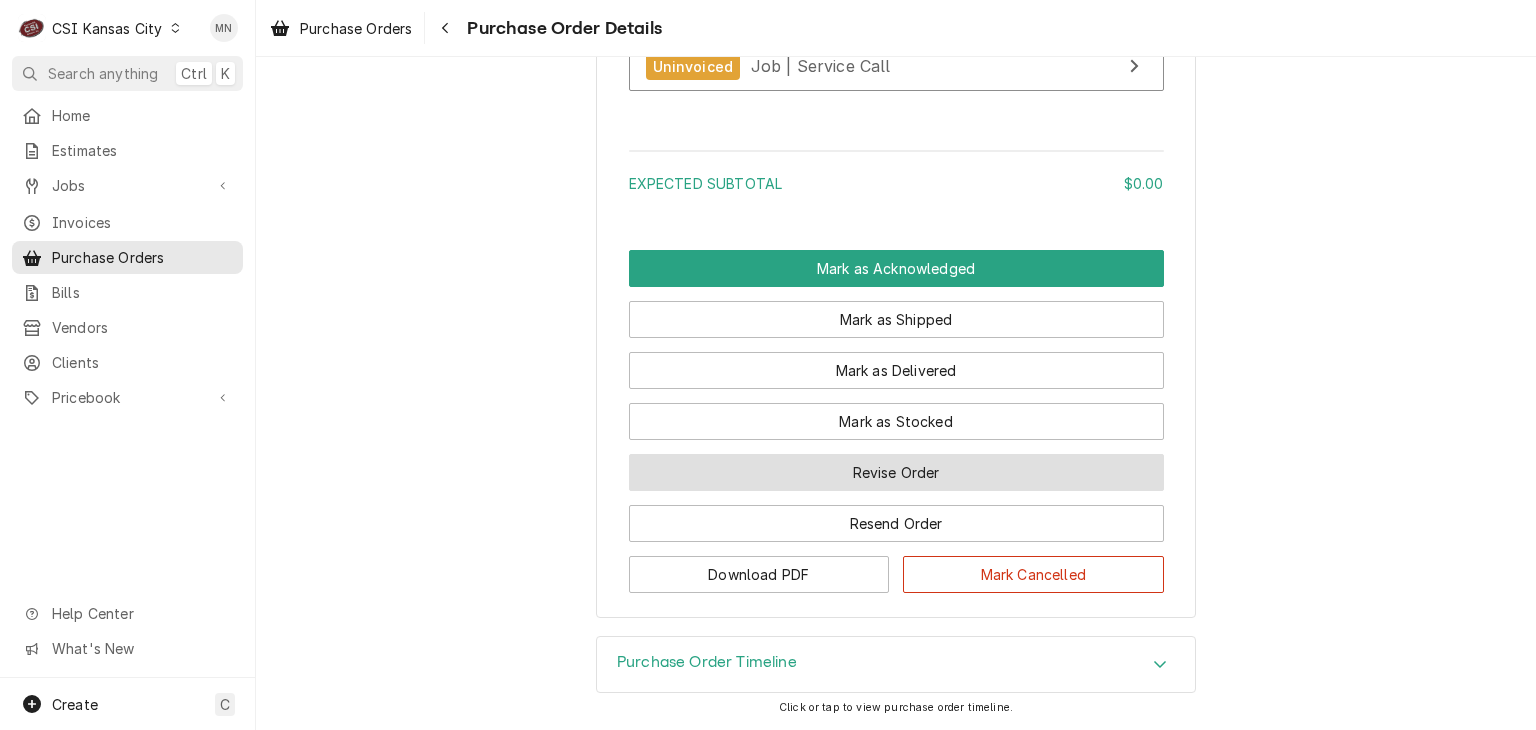 click on "Revise Order" at bounding box center (896, 472) 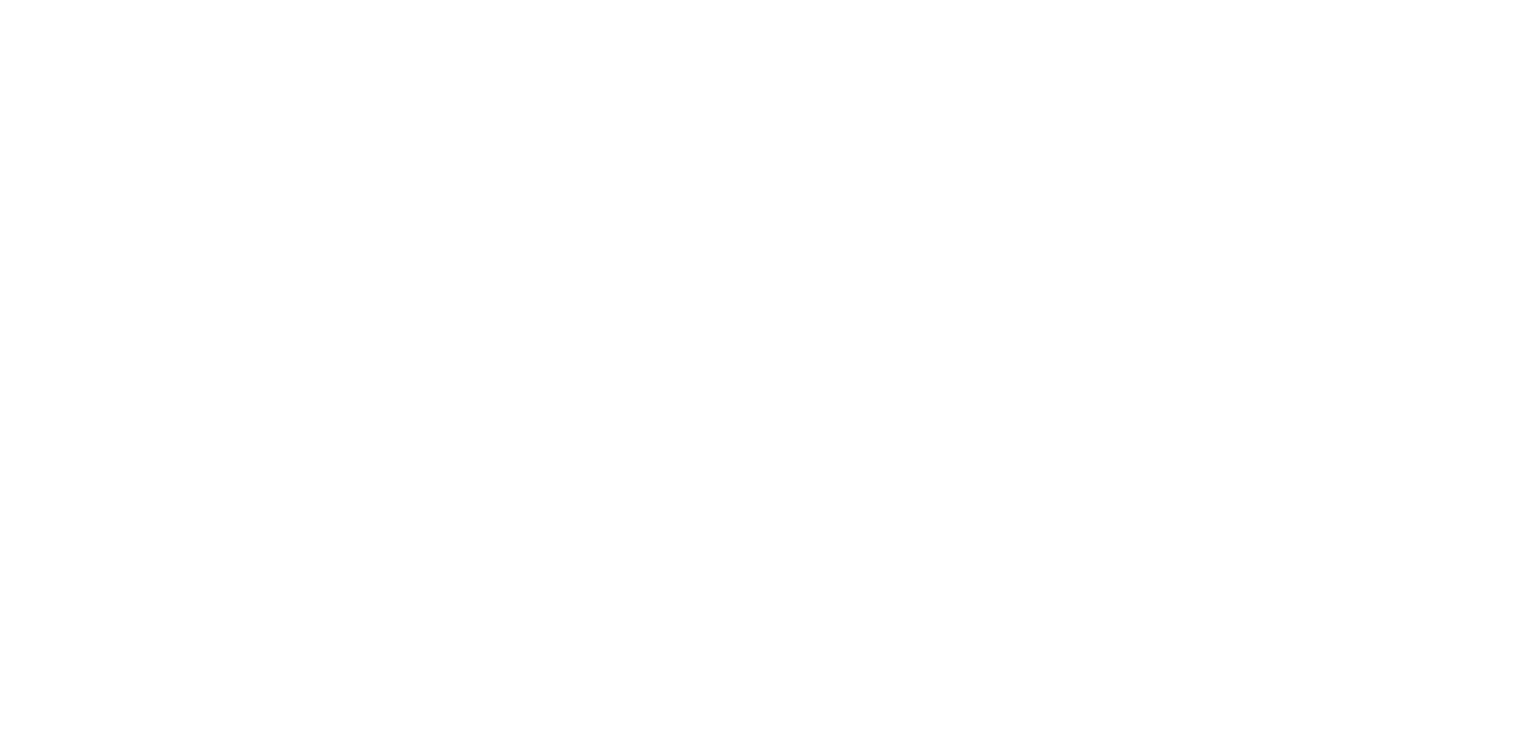 scroll, scrollTop: 0, scrollLeft: 0, axis: both 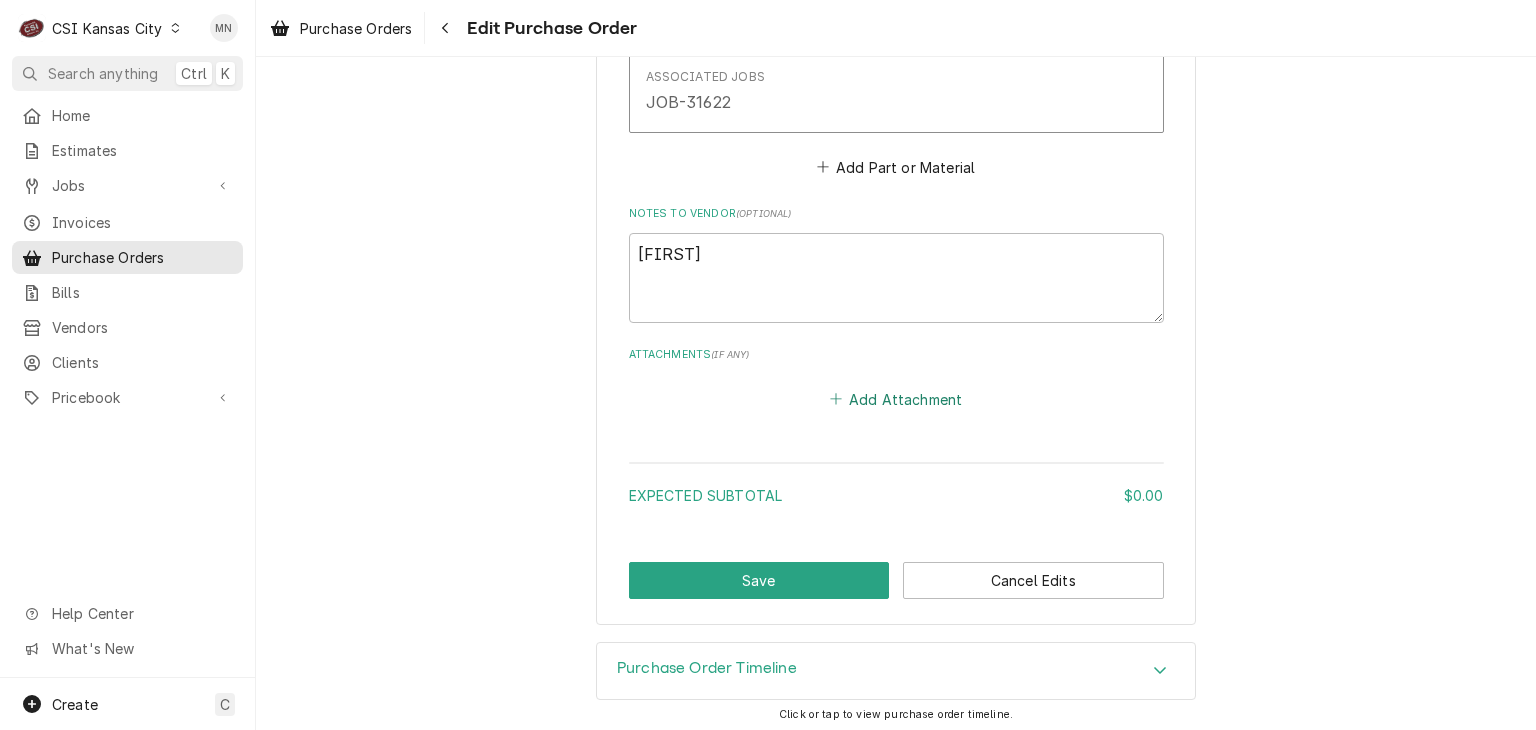 click on "Add Attachment" at bounding box center (896, 399) 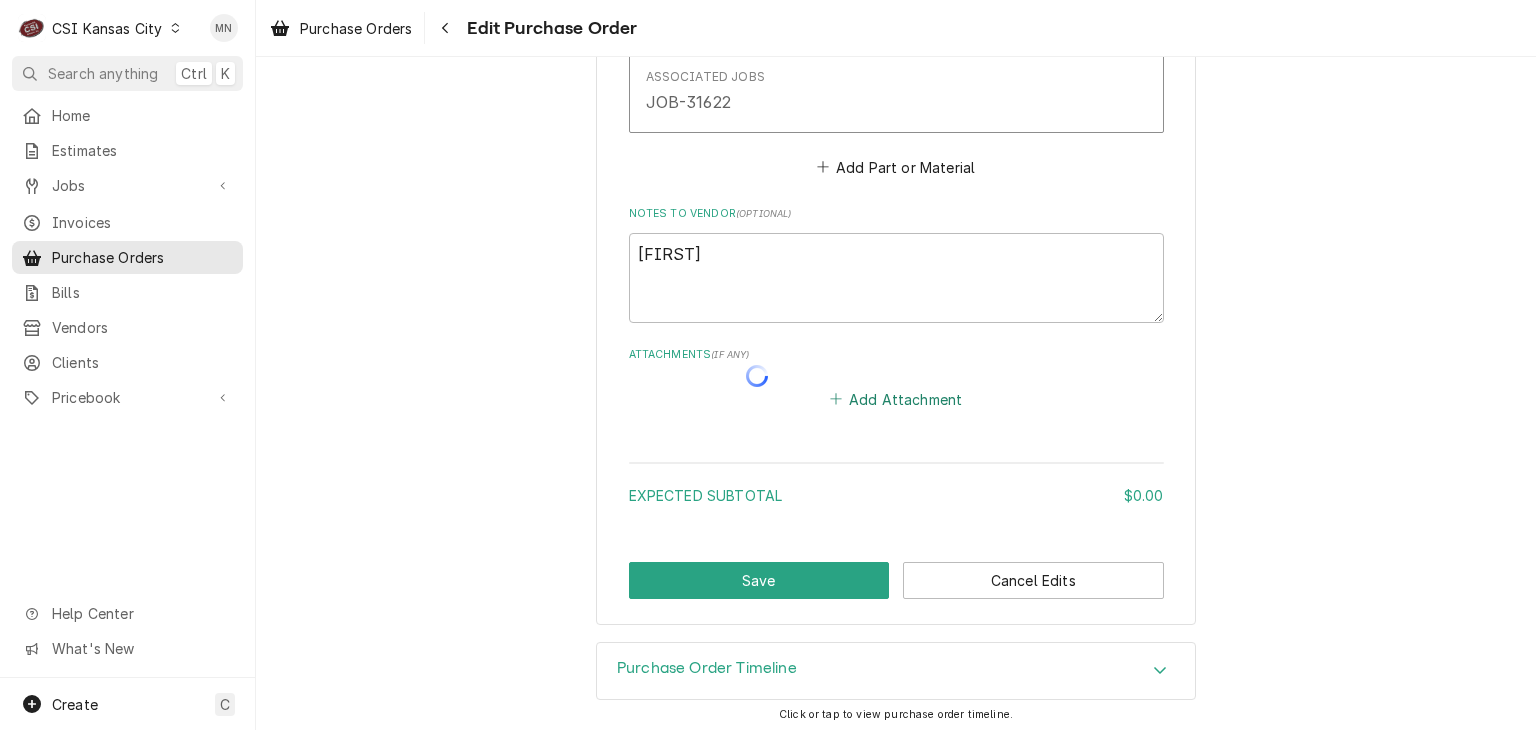 type on "x" 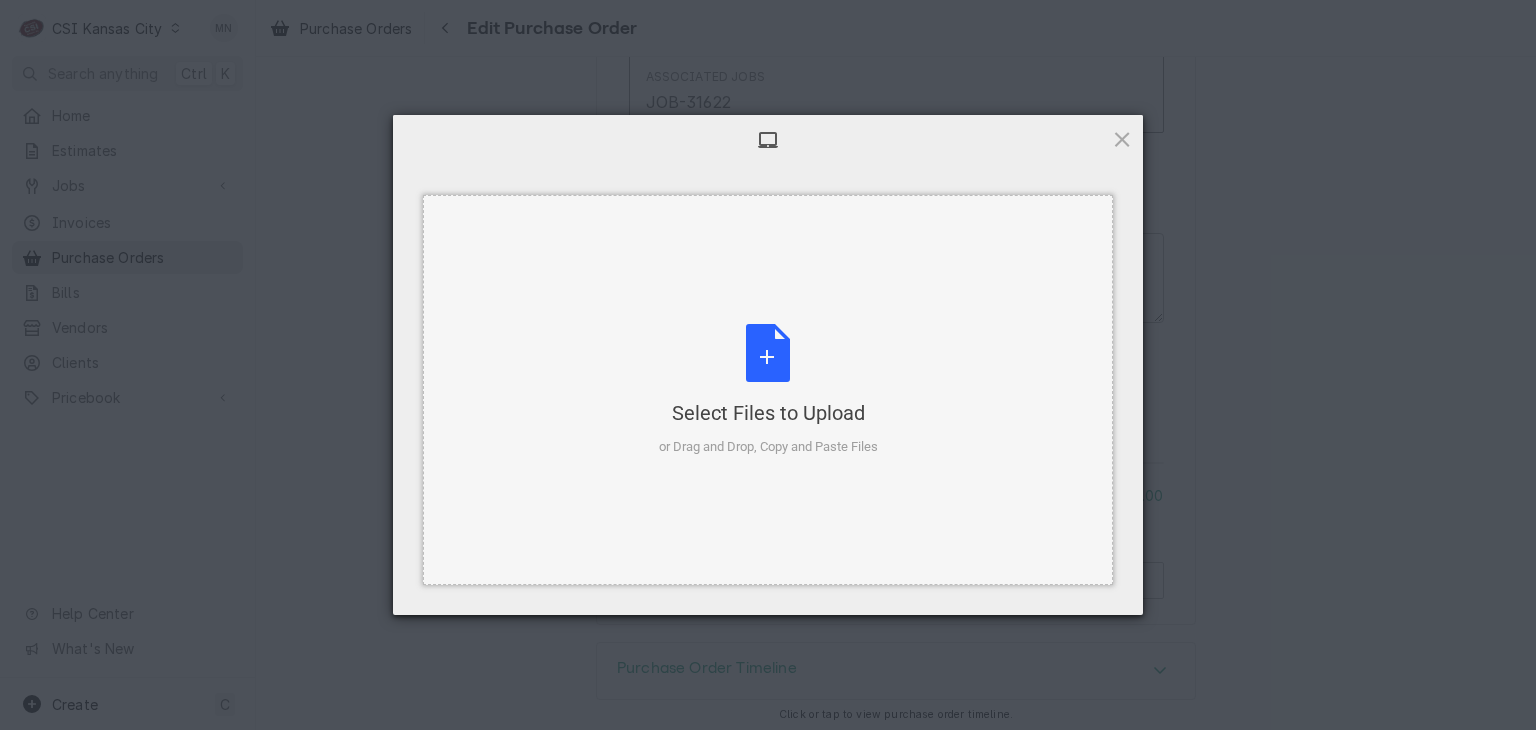 click on "Select Files to Upload
or Drag and Drop, Copy and Paste Files" at bounding box center [768, 390] 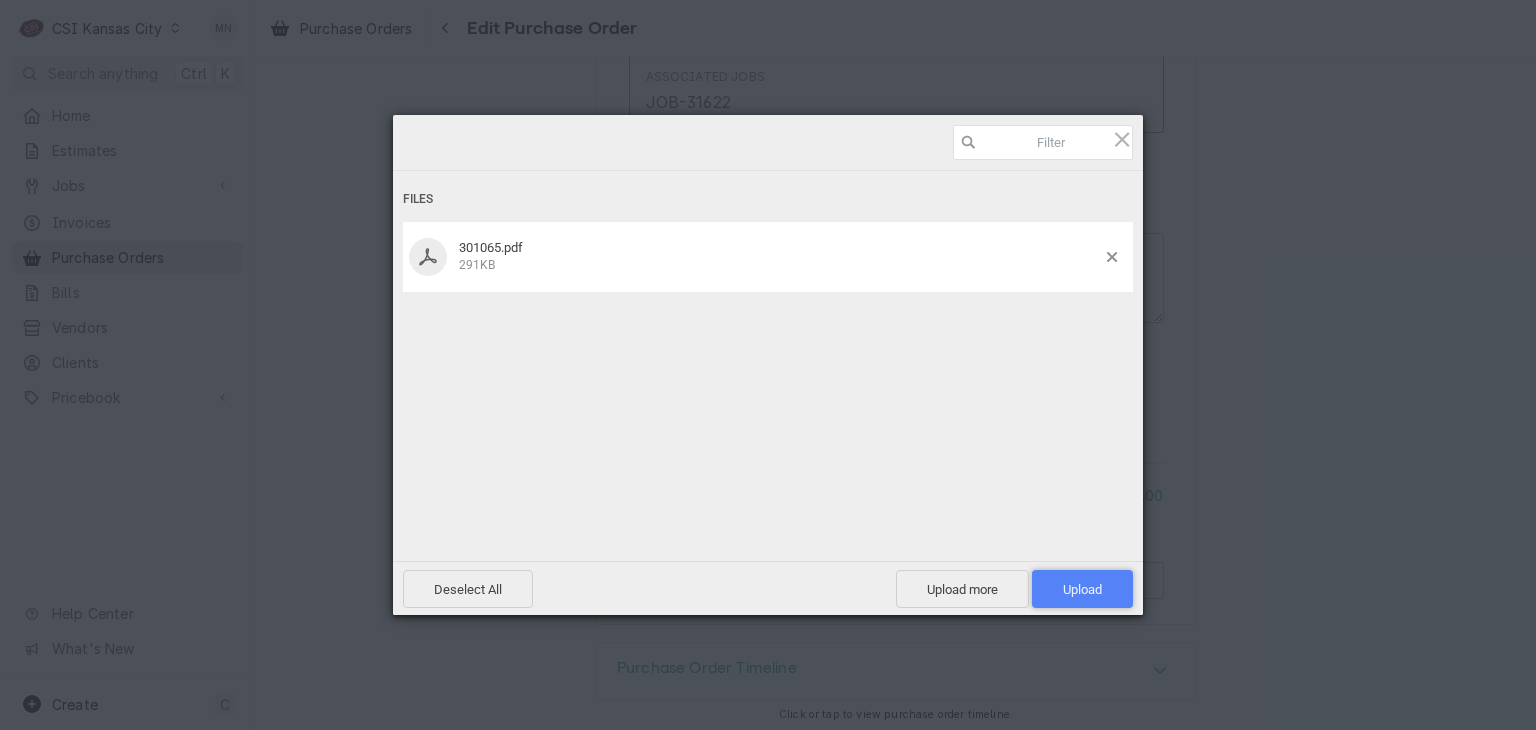 click on "Upload
1" at bounding box center [1082, 589] 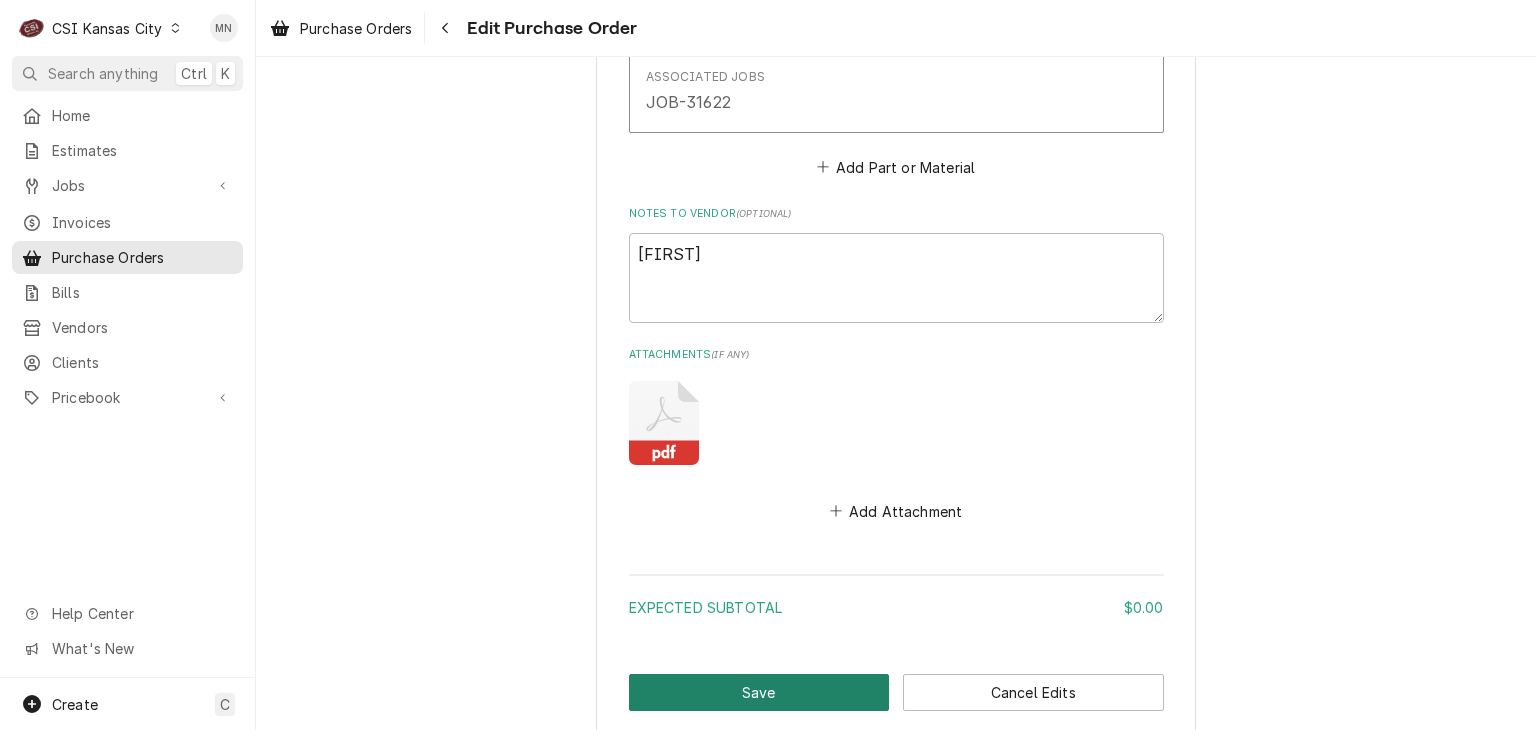 click on "Save" at bounding box center (759, 692) 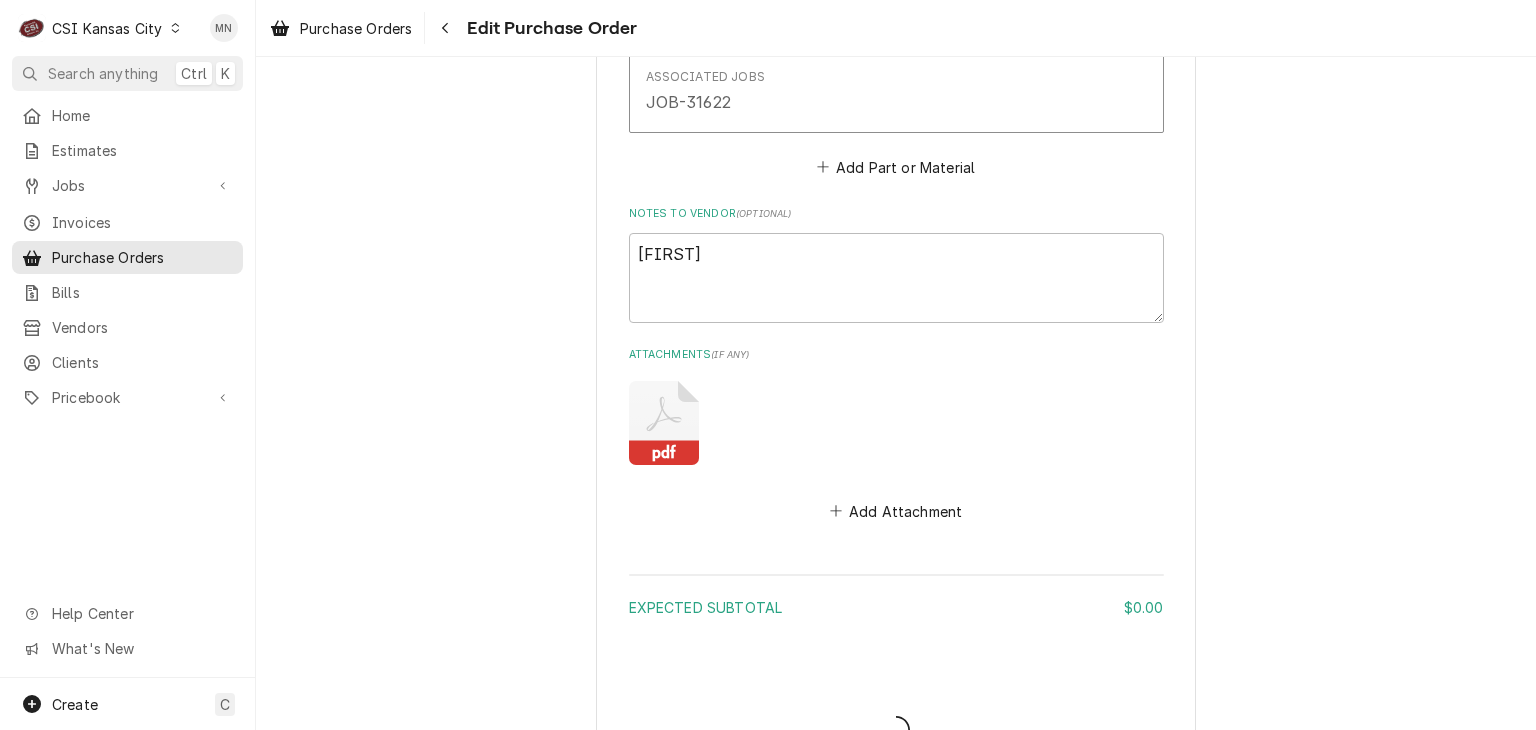 type on "x" 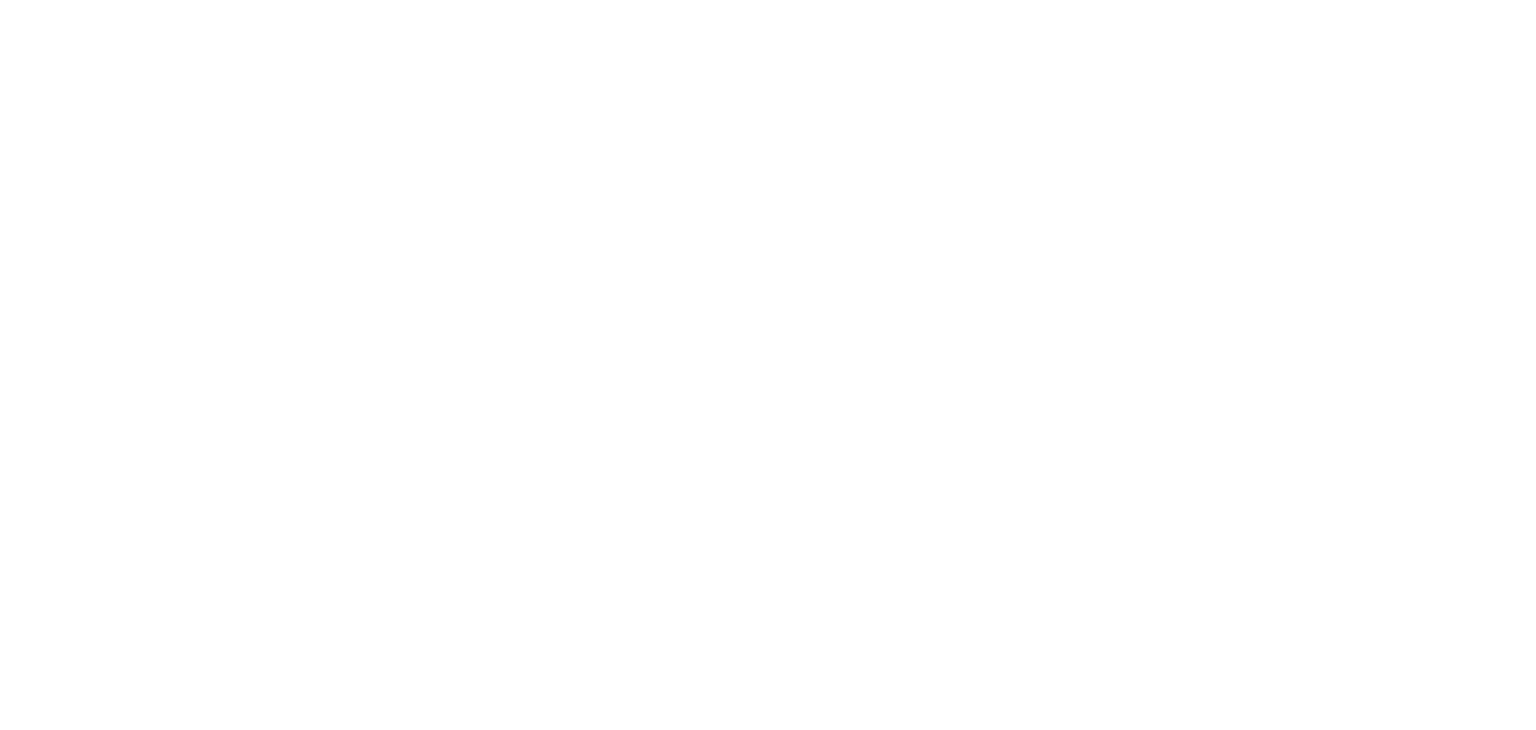 scroll, scrollTop: 0, scrollLeft: 0, axis: both 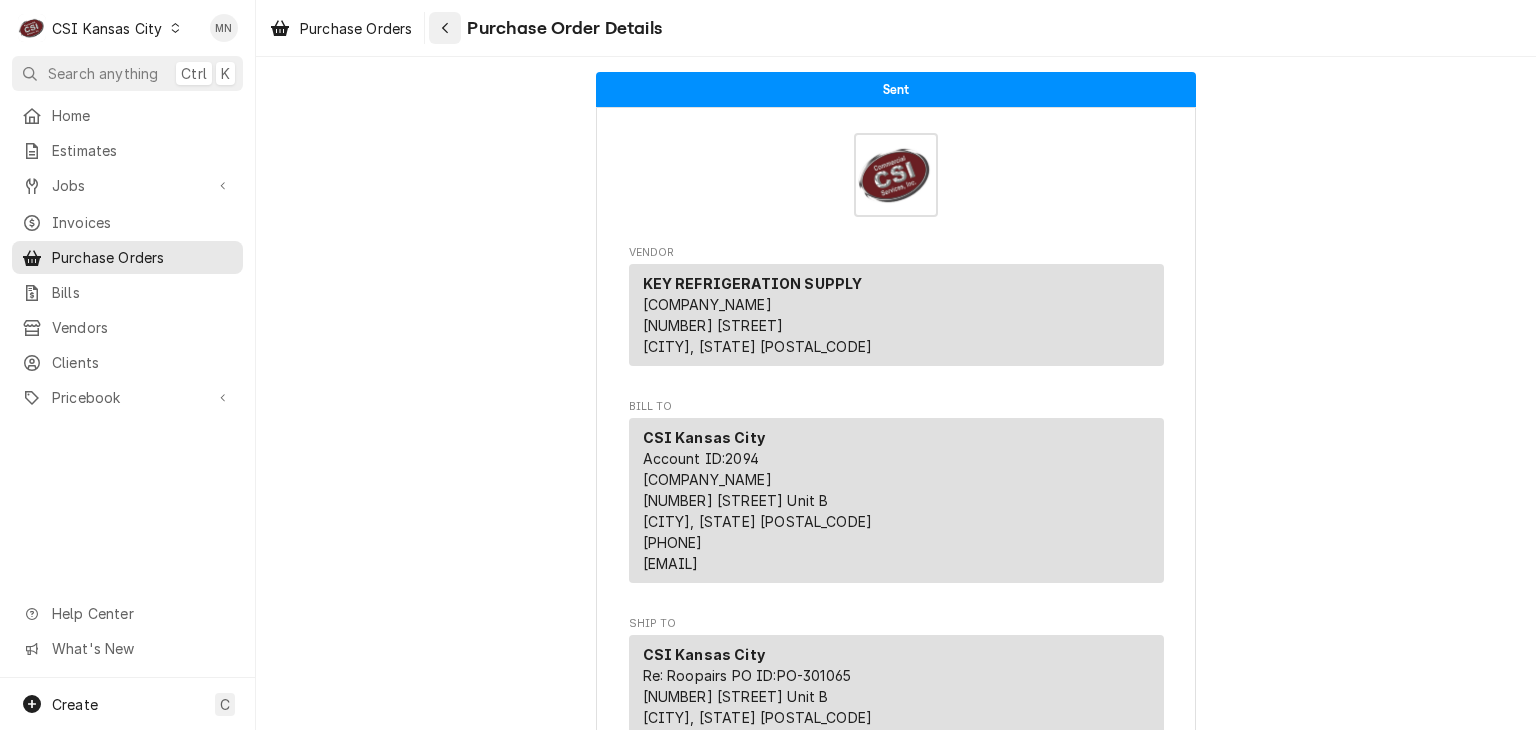 click at bounding box center (445, 28) 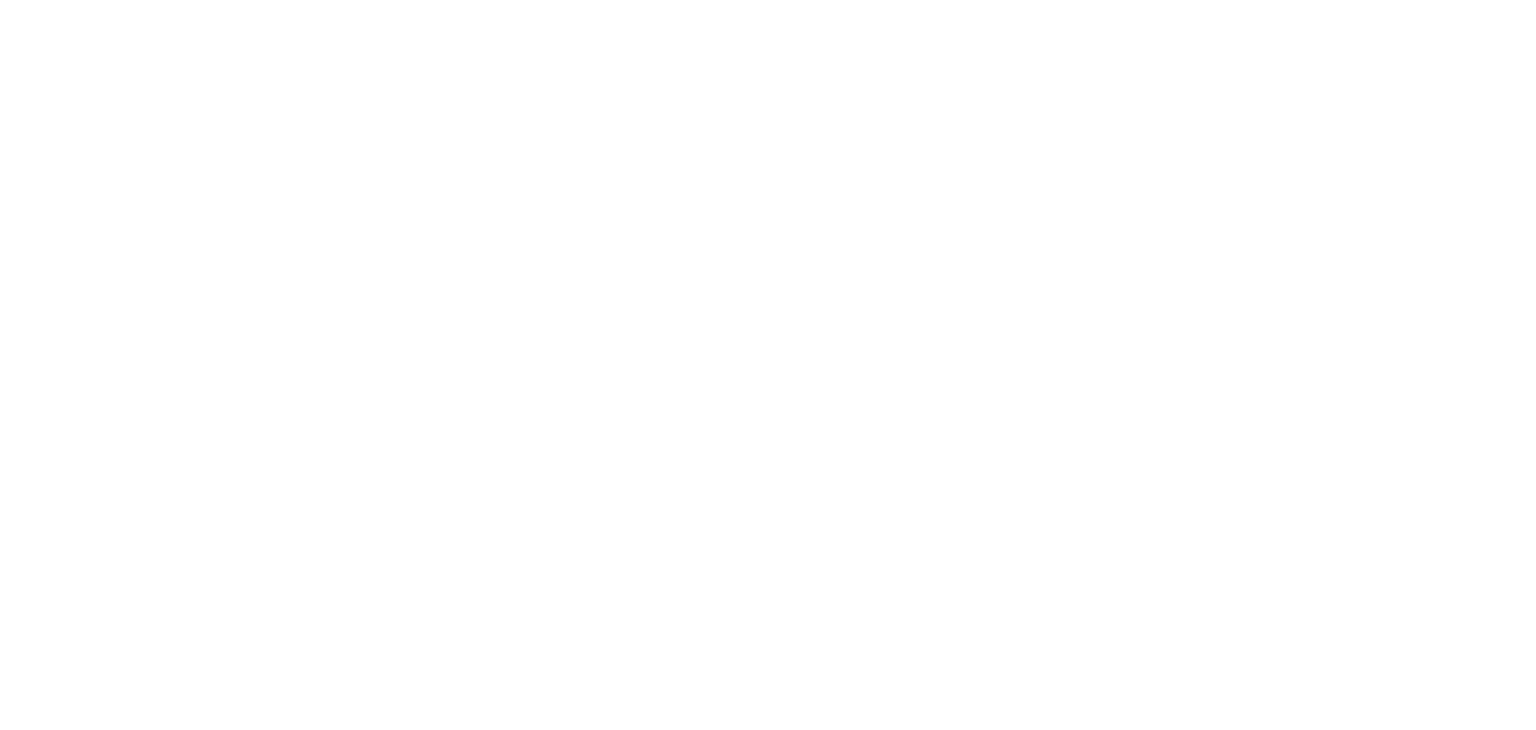 scroll, scrollTop: 0, scrollLeft: 0, axis: both 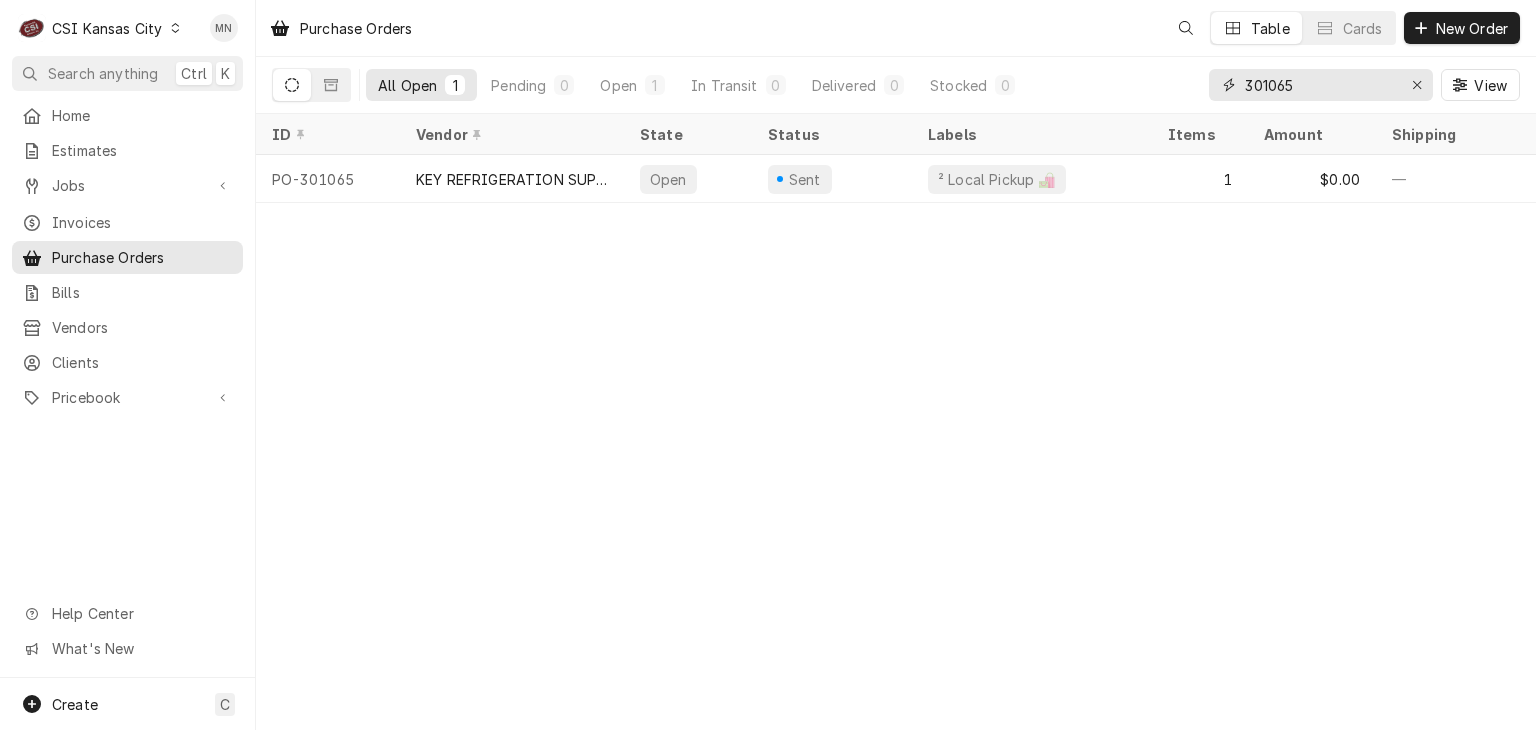 click on "301065" at bounding box center (1320, 85) 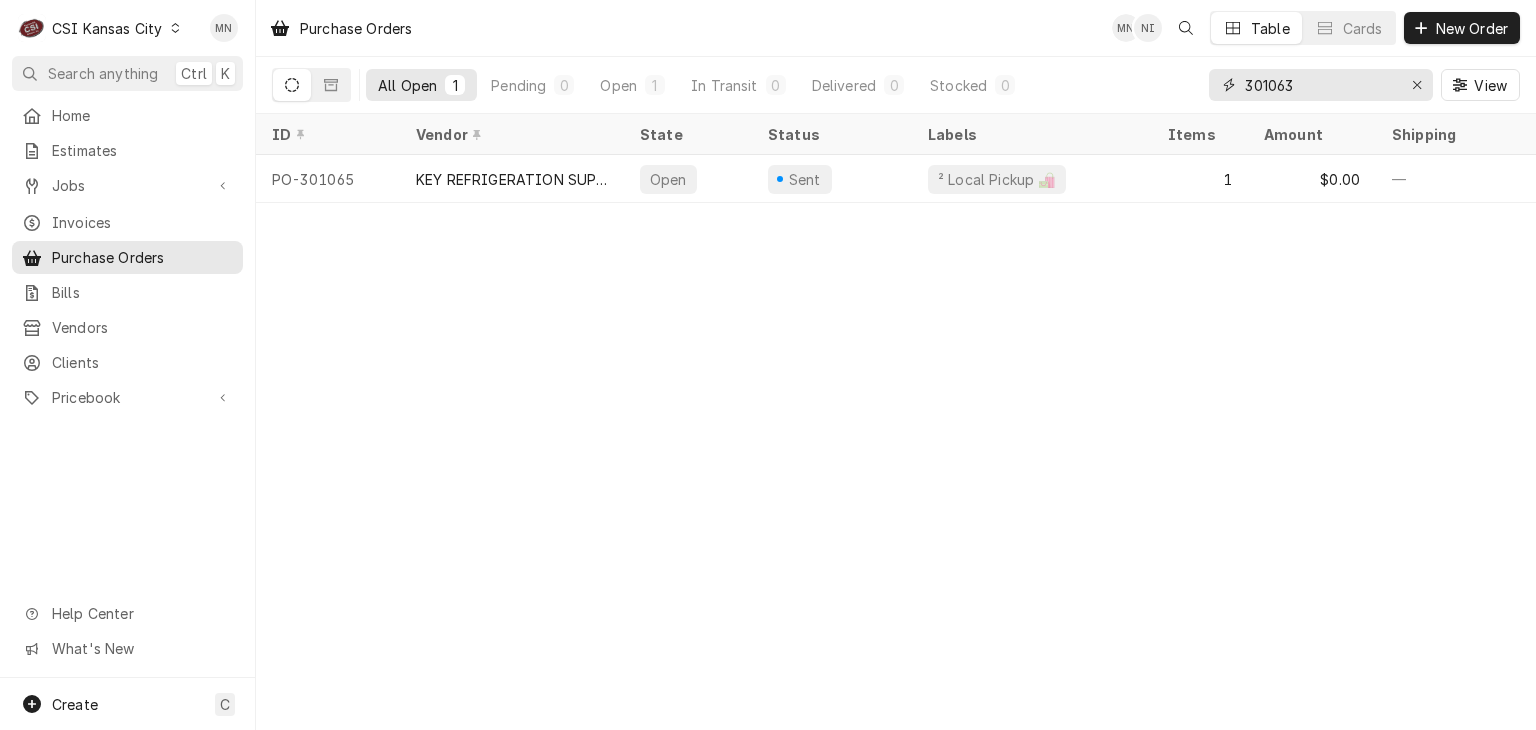 type on "301063" 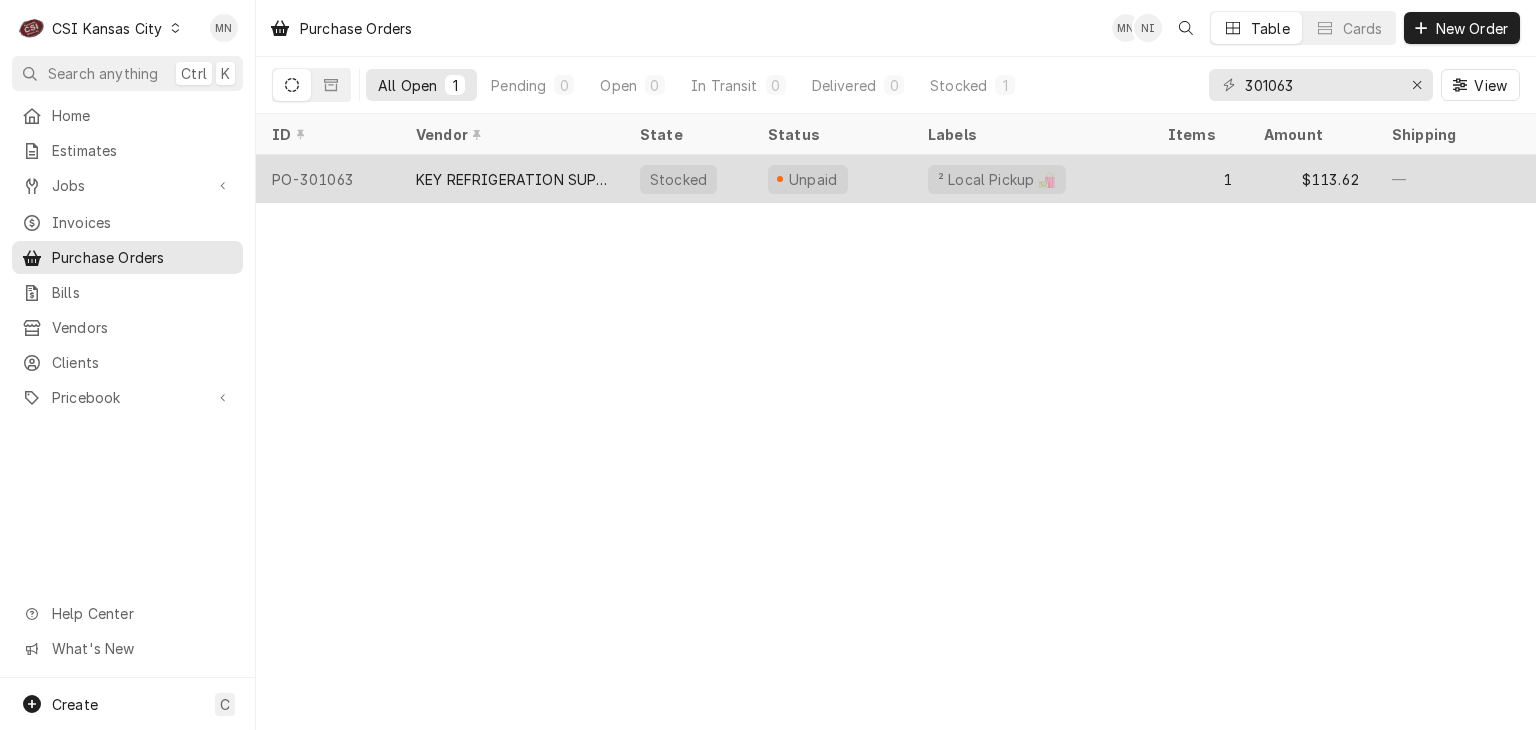 click on "KEY REFRIGERATION SUPPLY" at bounding box center [512, 179] 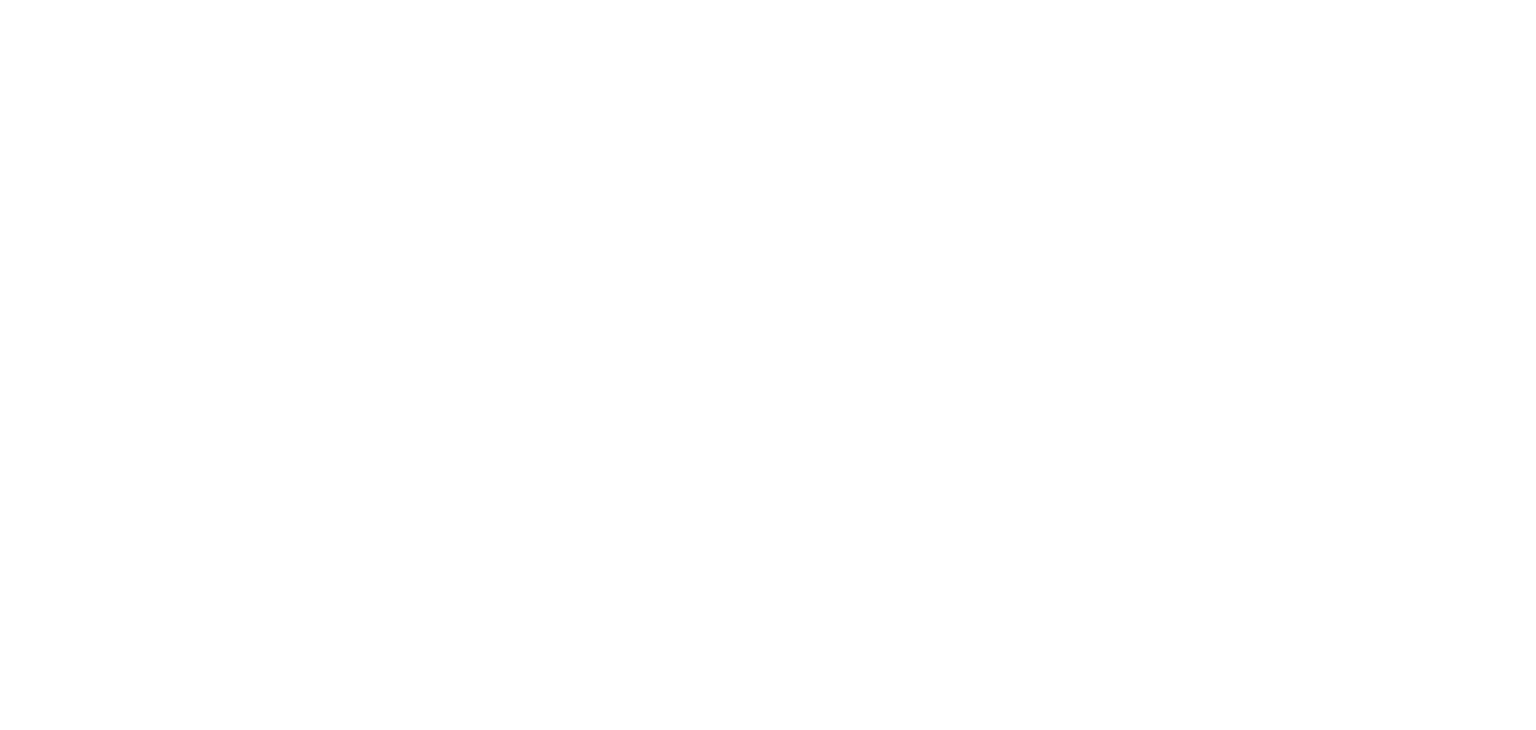 scroll, scrollTop: 0, scrollLeft: 0, axis: both 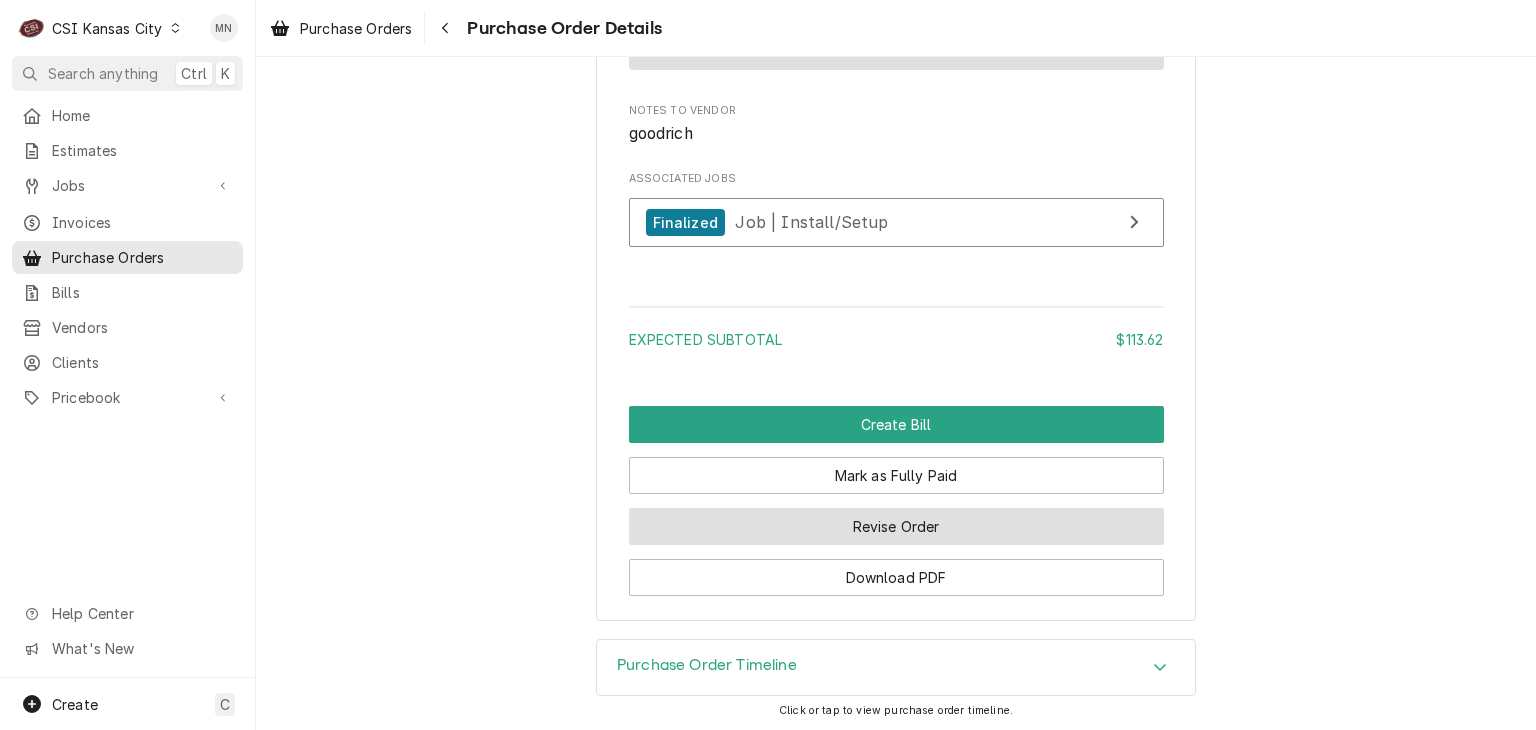click on "Revise Order" at bounding box center (896, 526) 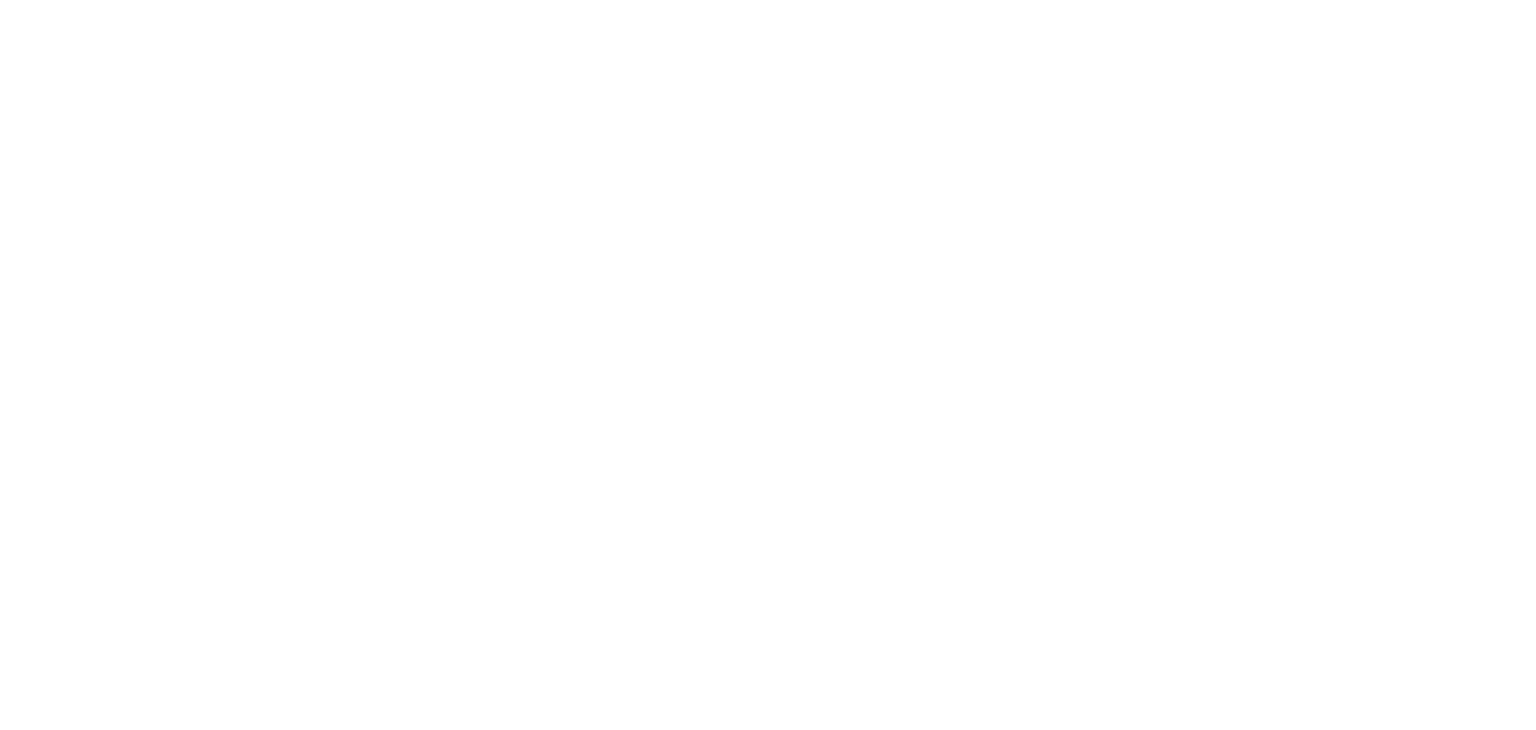 scroll, scrollTop: 0, scrollLeft: 0, axis: both 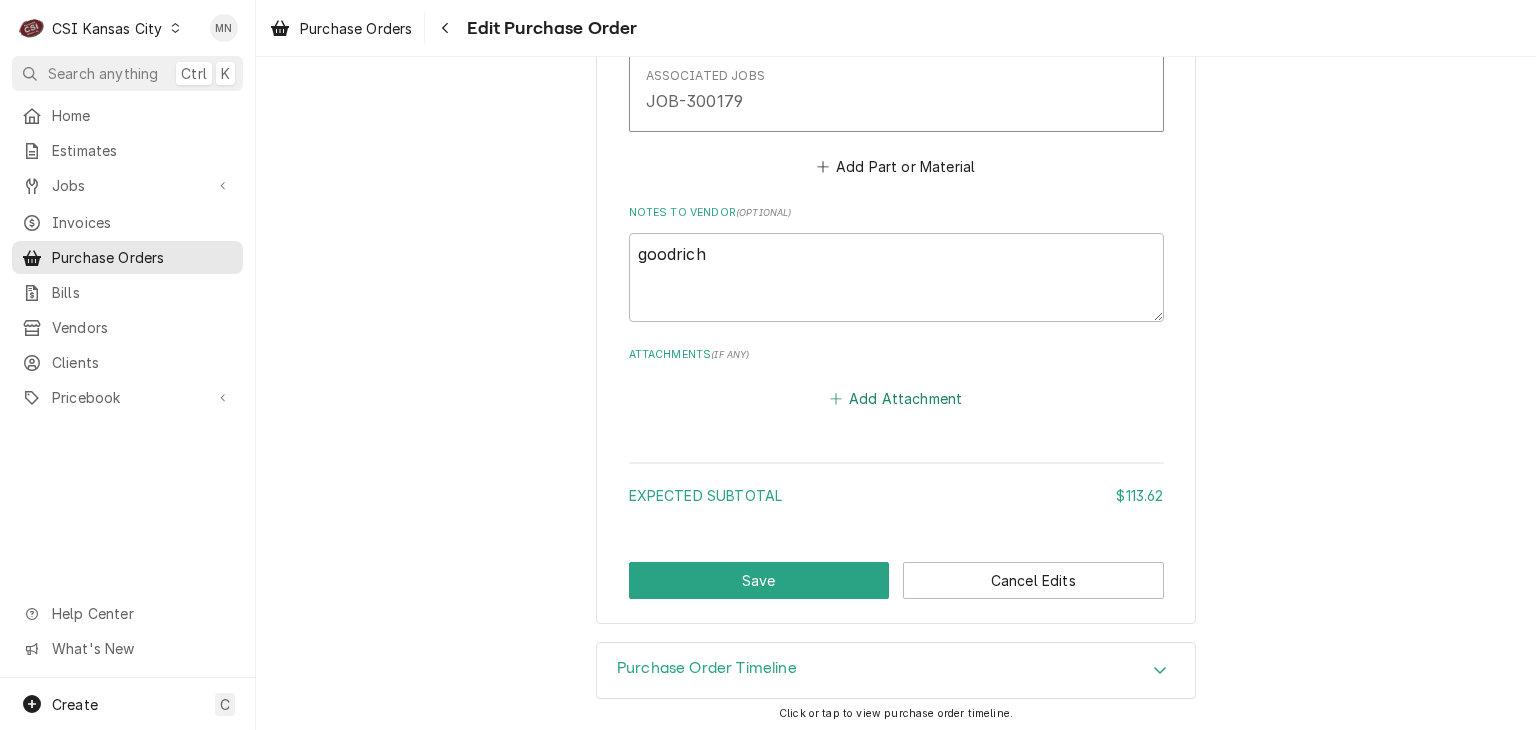 click on "Add Attachment" at bounding box center (896, 399) 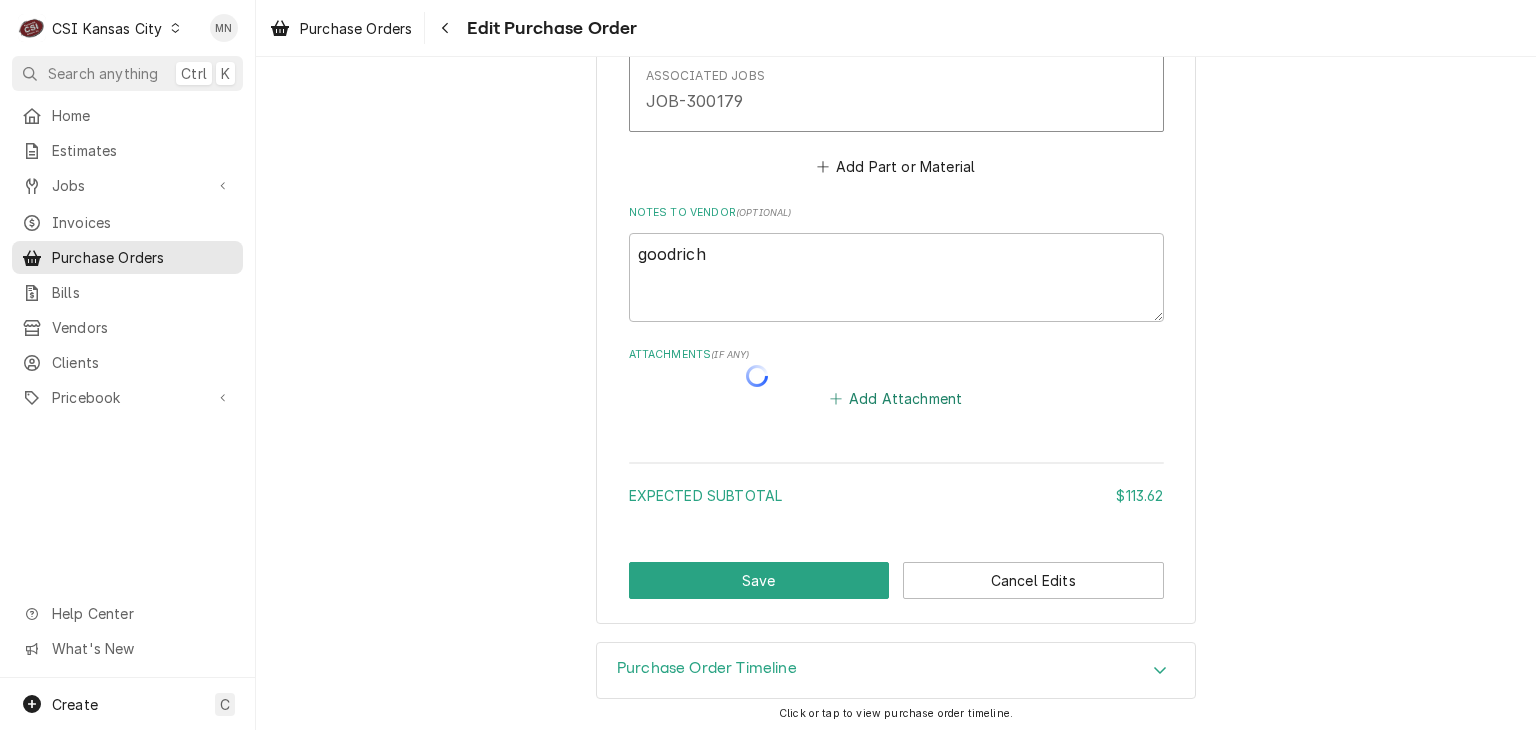 type on "x" 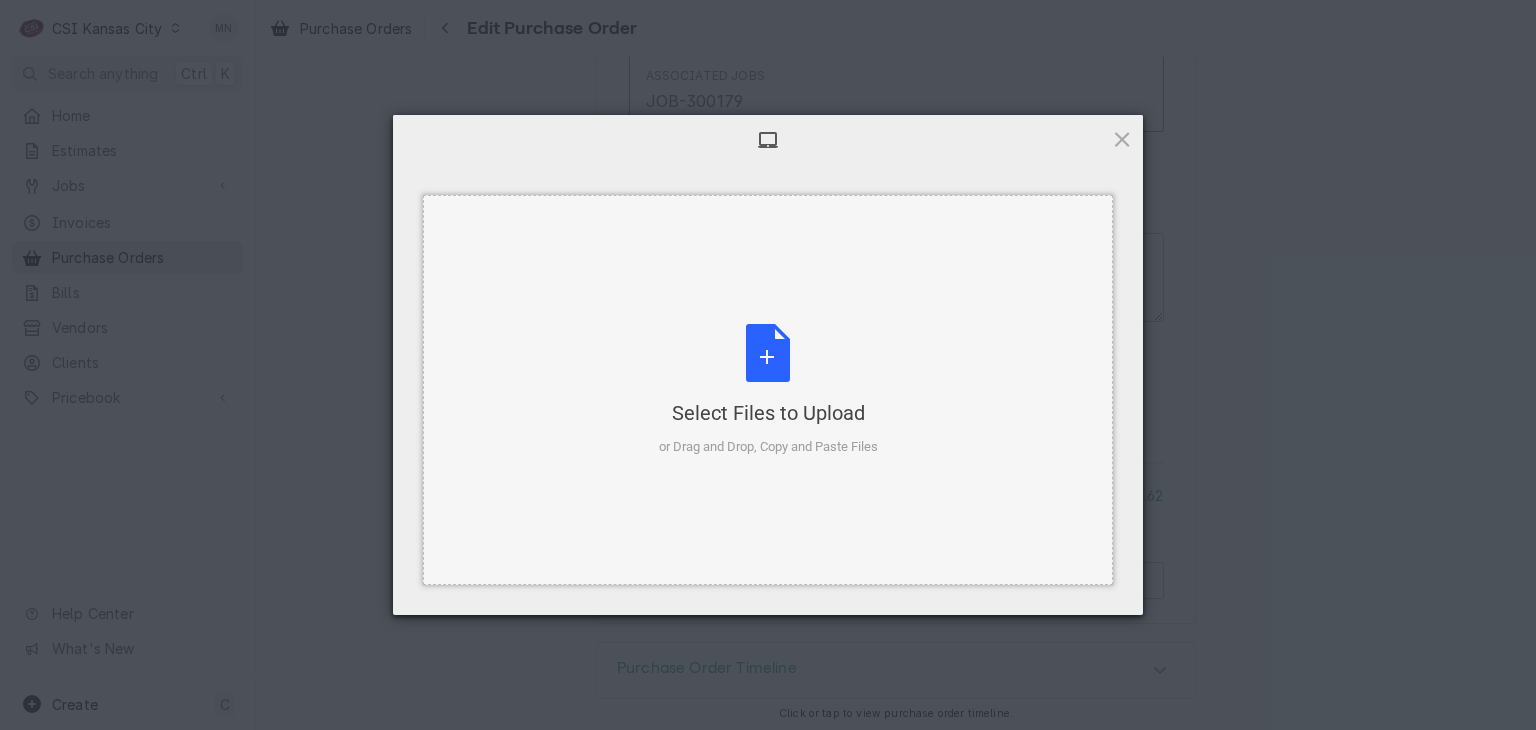 click on "Select Files to Upload
or Drag and Drop, Copy and Paste Files" at bounding box center (768, 390) 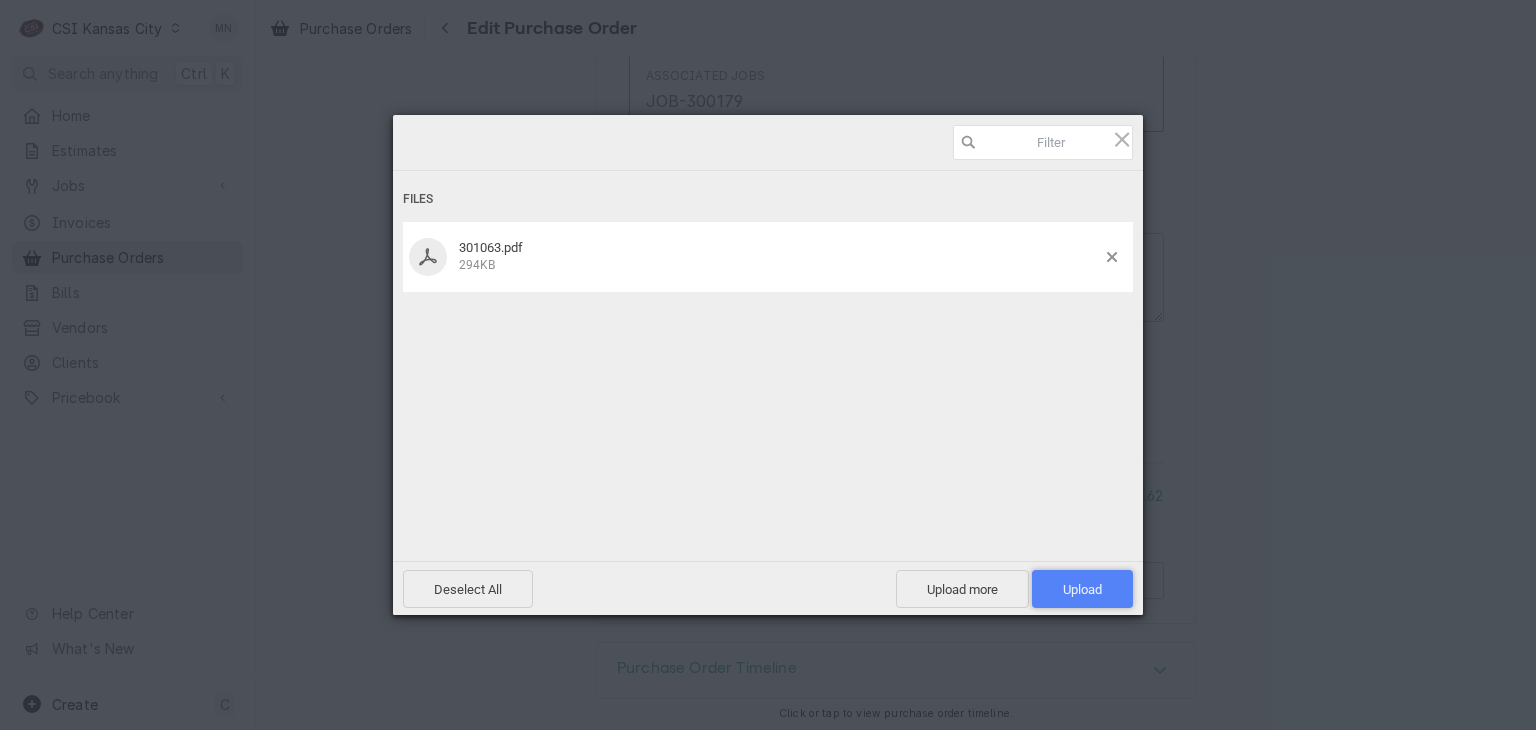 click on "Upload
1" at bounding box center (1082, 589) 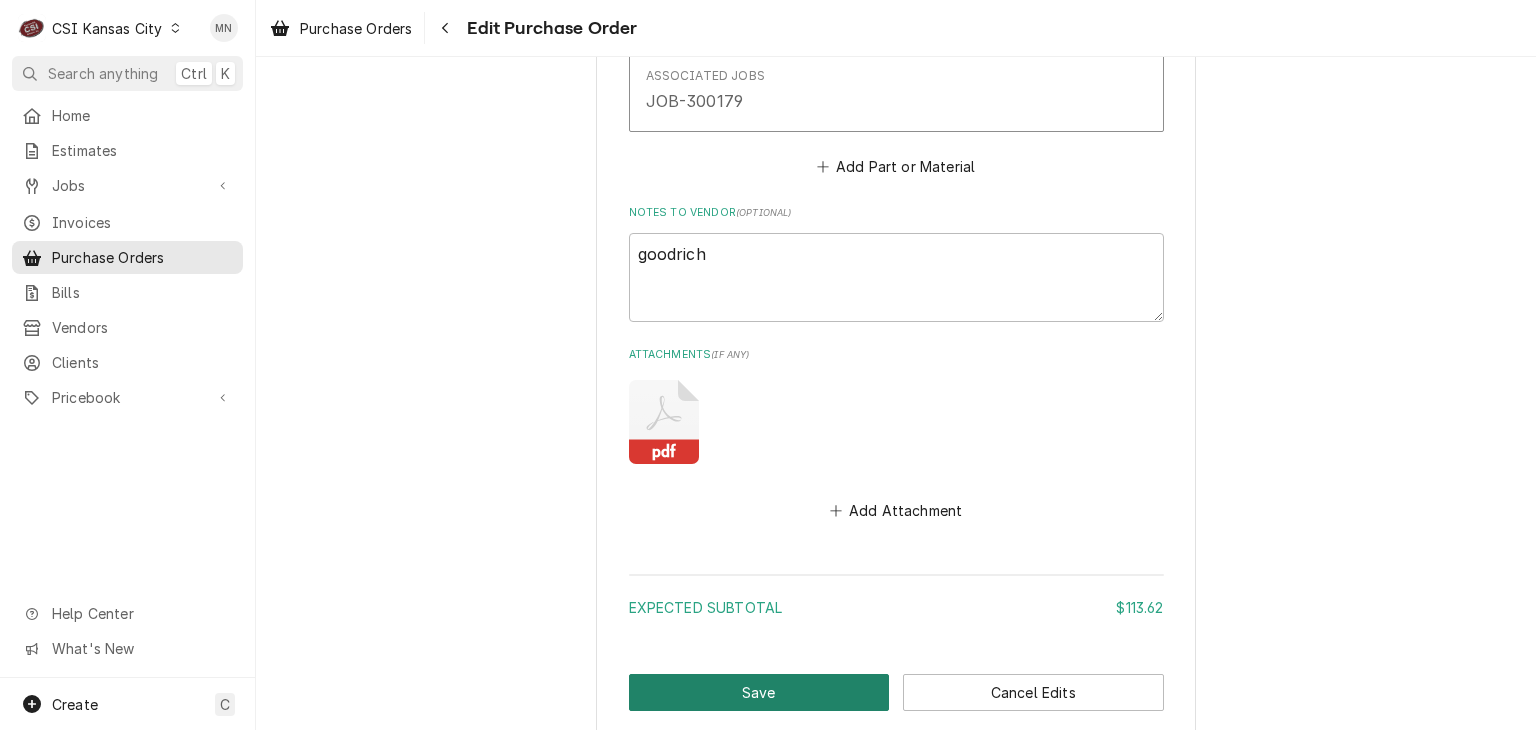 click on "Save" at bounding box center [759, 692] 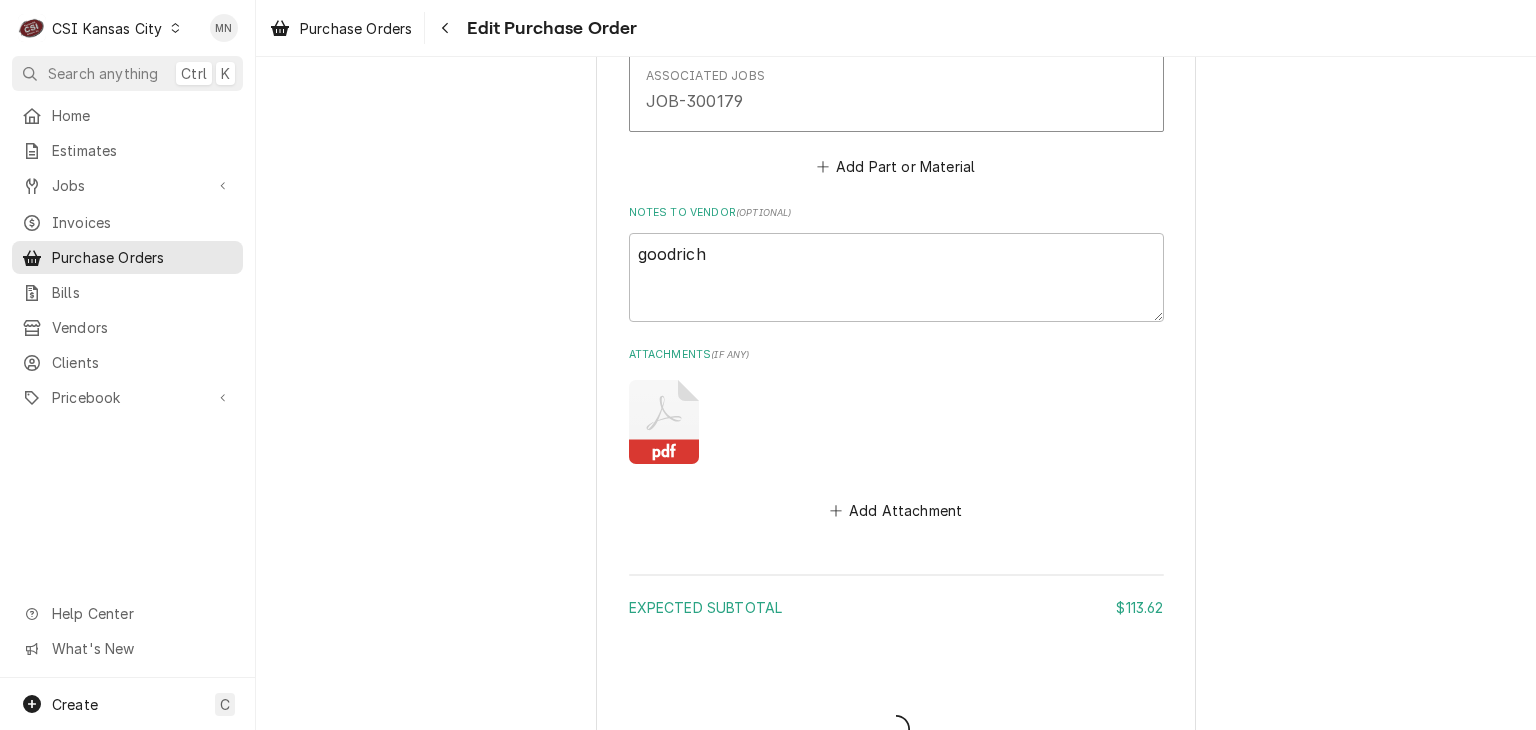 type on "x" 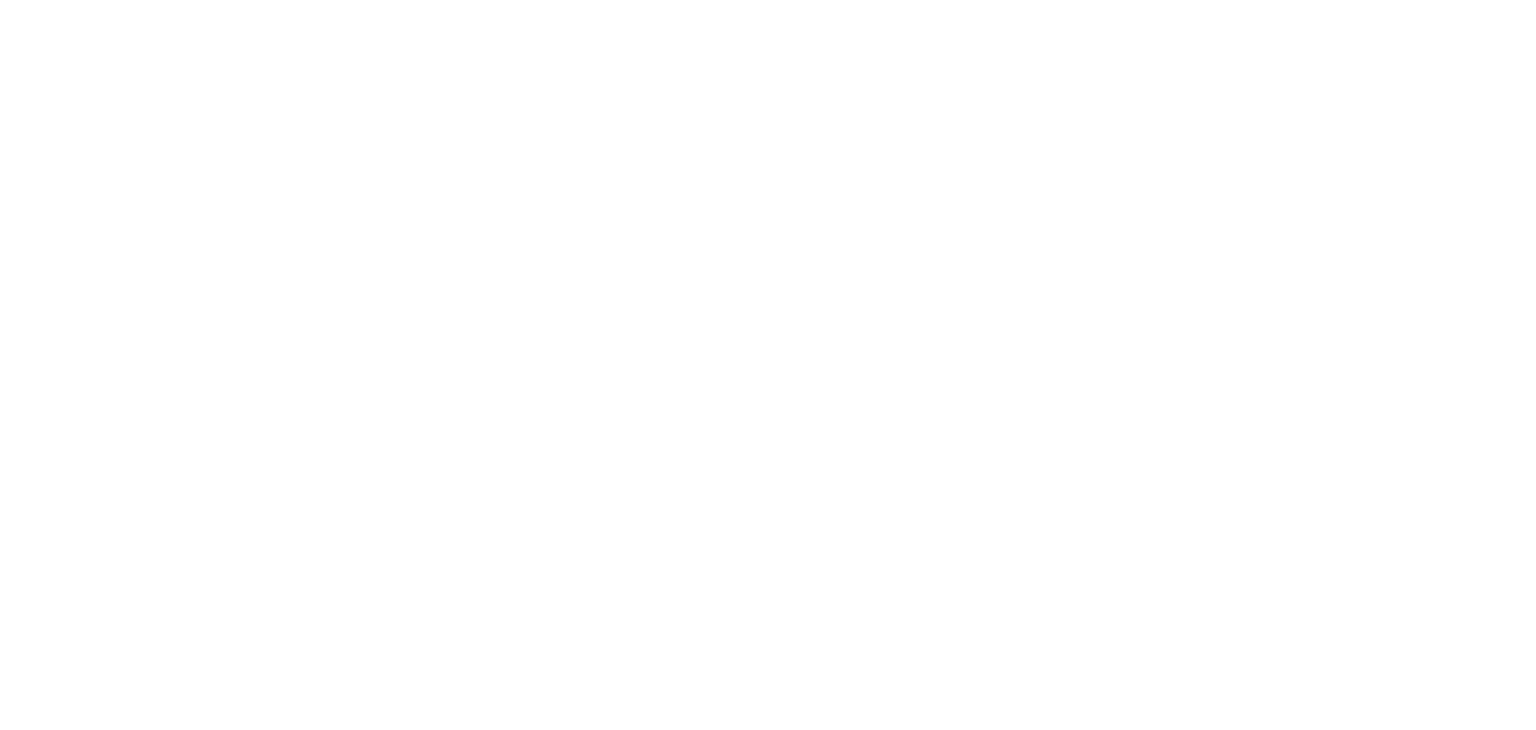 scroll, scrollTop: 0, scrollLeft: 0, axis: both 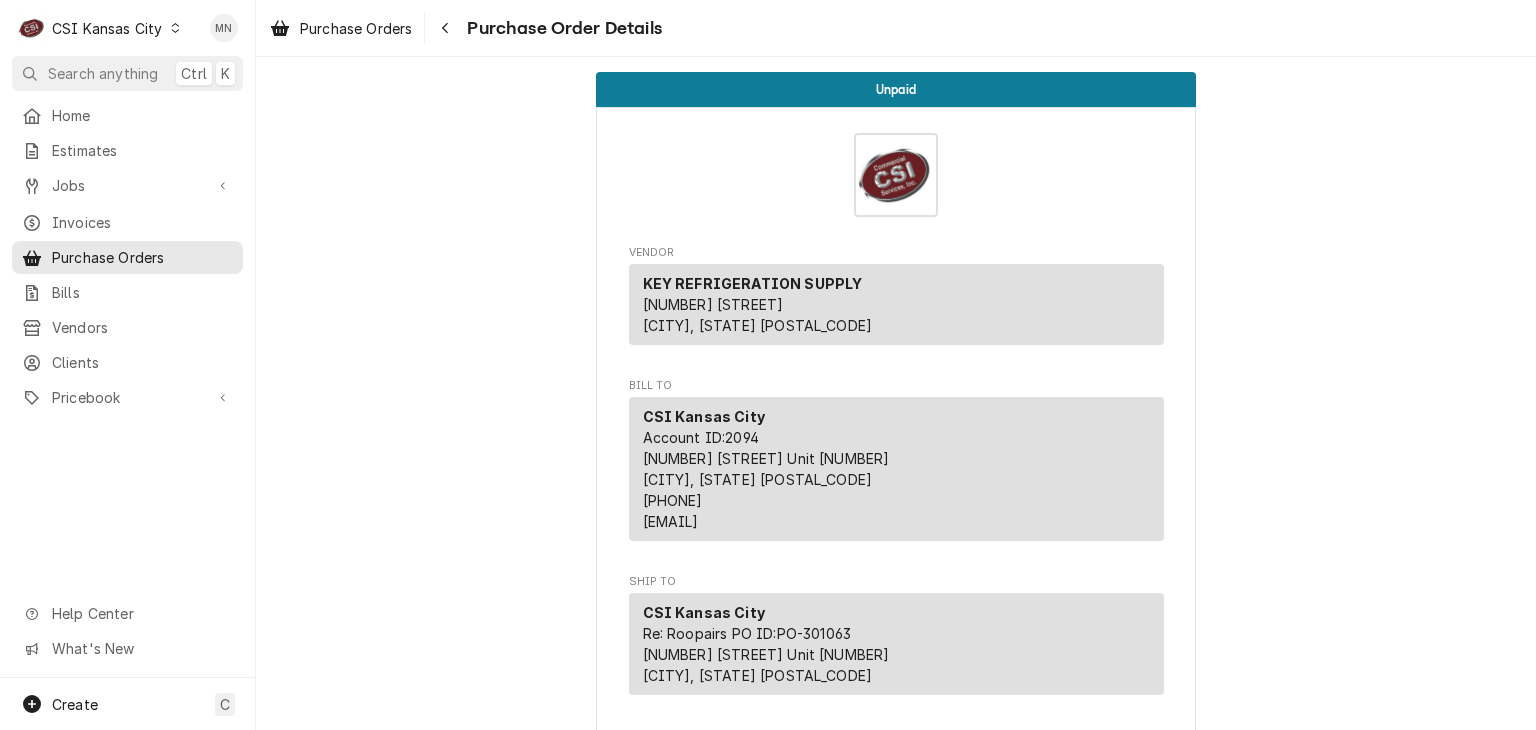 click on "CSI Kansas City" at bounding box center [107, 28] 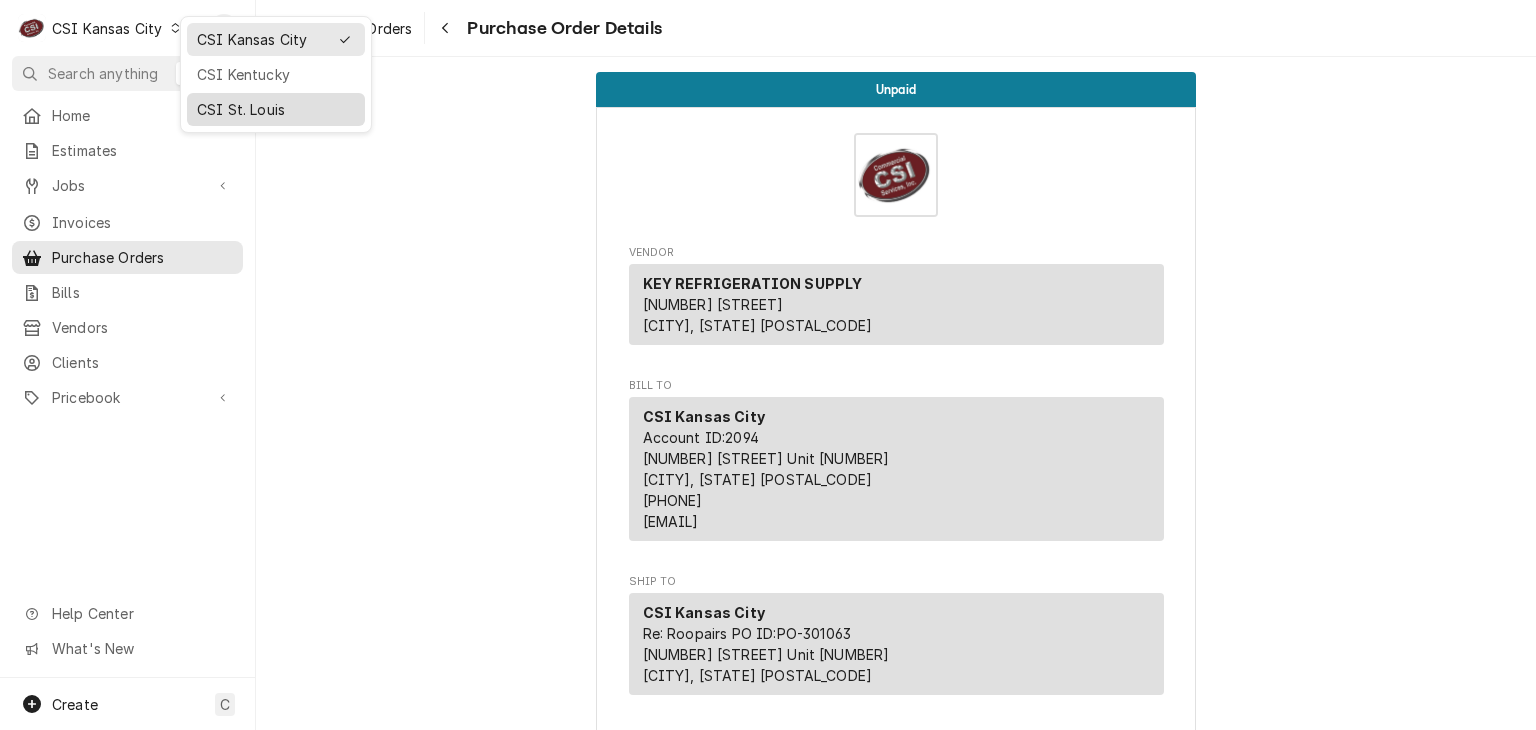 click on "CSI St. Louis" at bounding box center (276, 109) 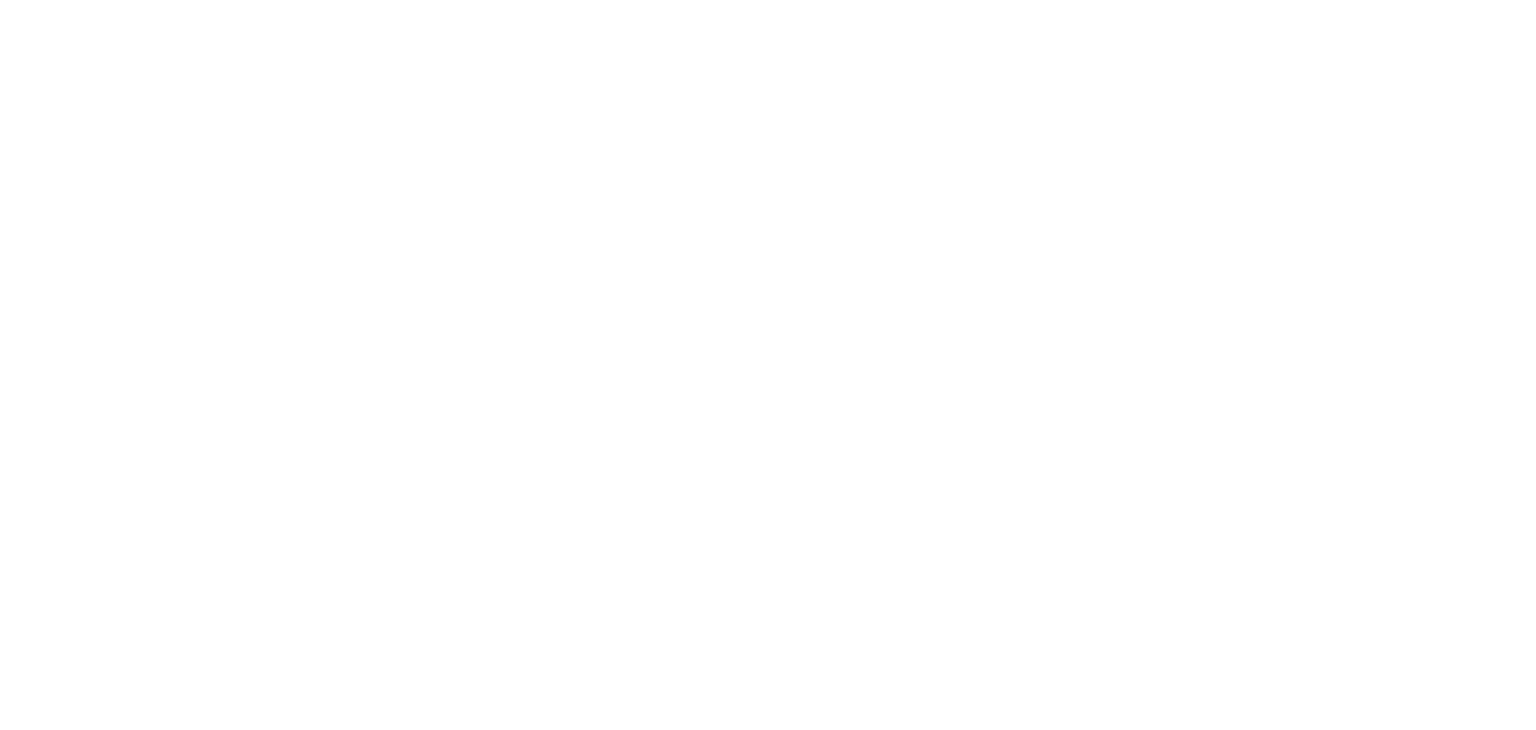 scroll, scrollTop: 0, scrollLeft: 0, axis: both 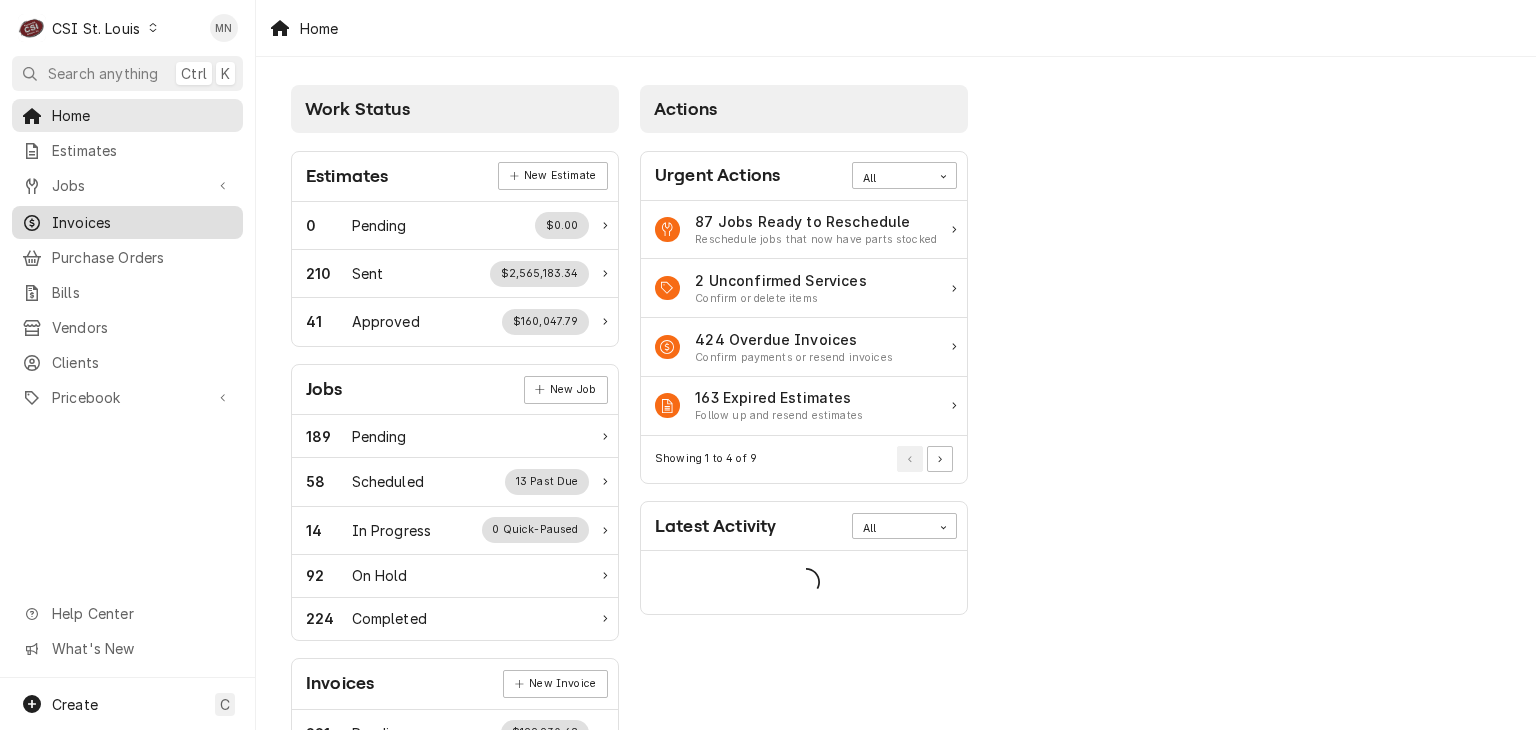 click on "Invoices" at bounding box center (142, 222) 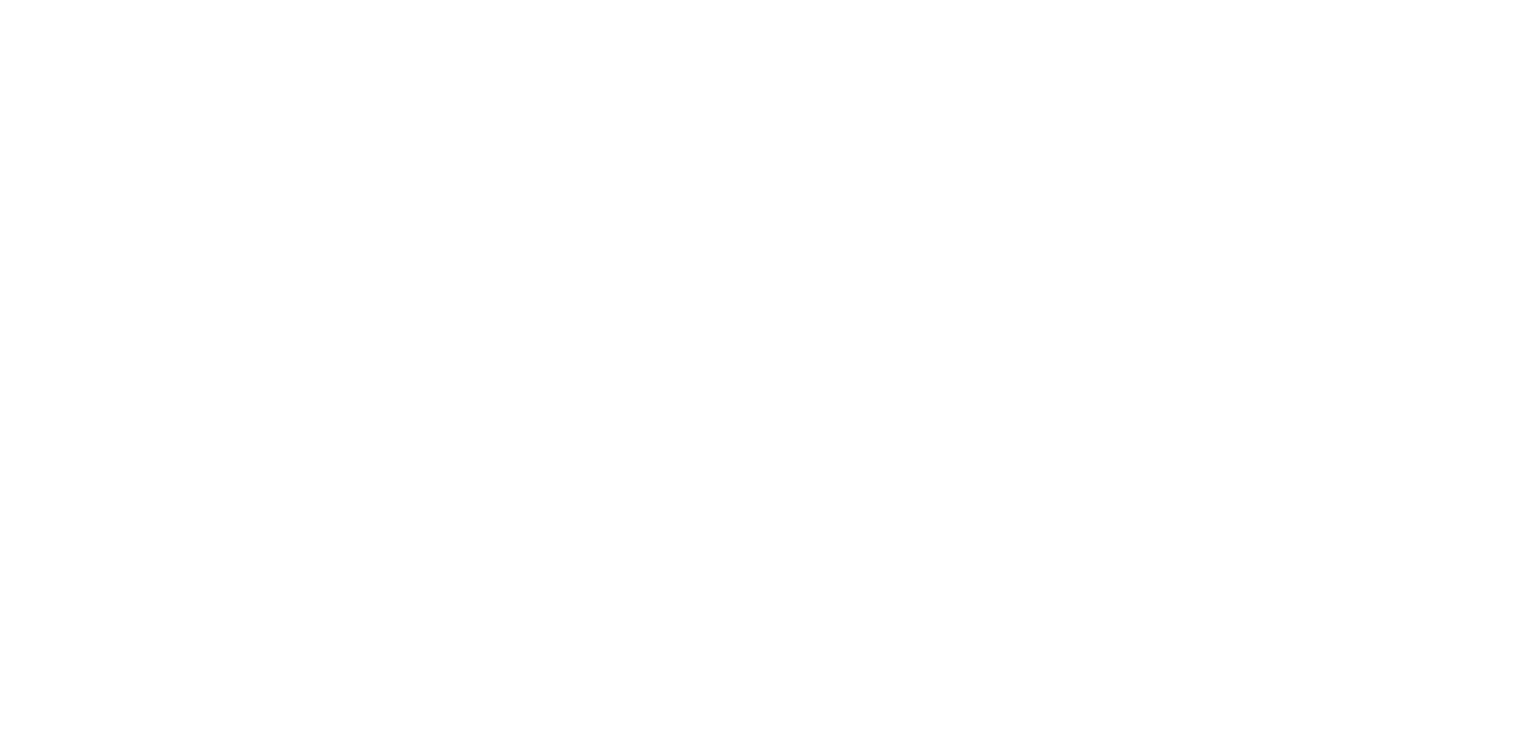scroll, scrollTop: 0, scrollLeft: 0, axis: both 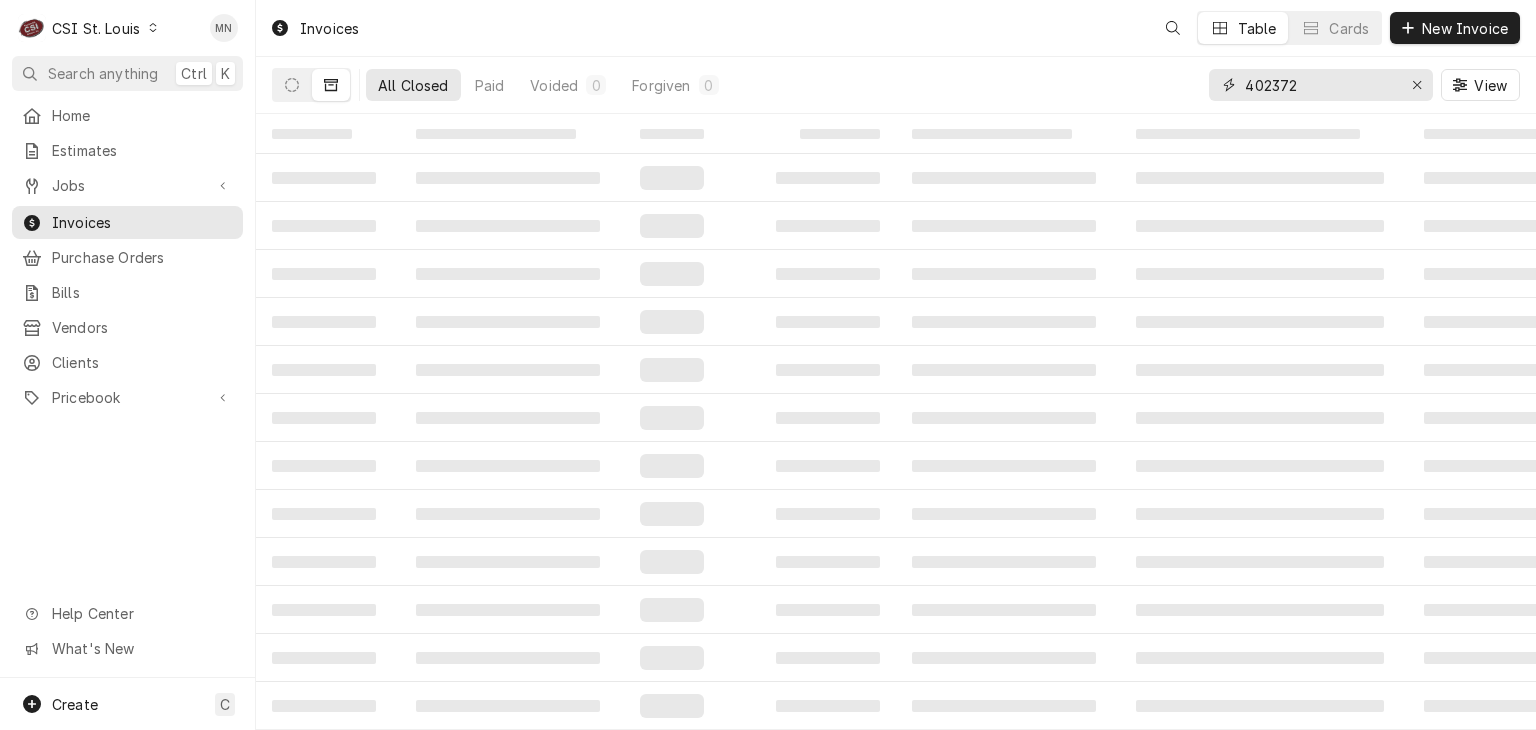 click on "402372" at bounding box center (1320, 85) 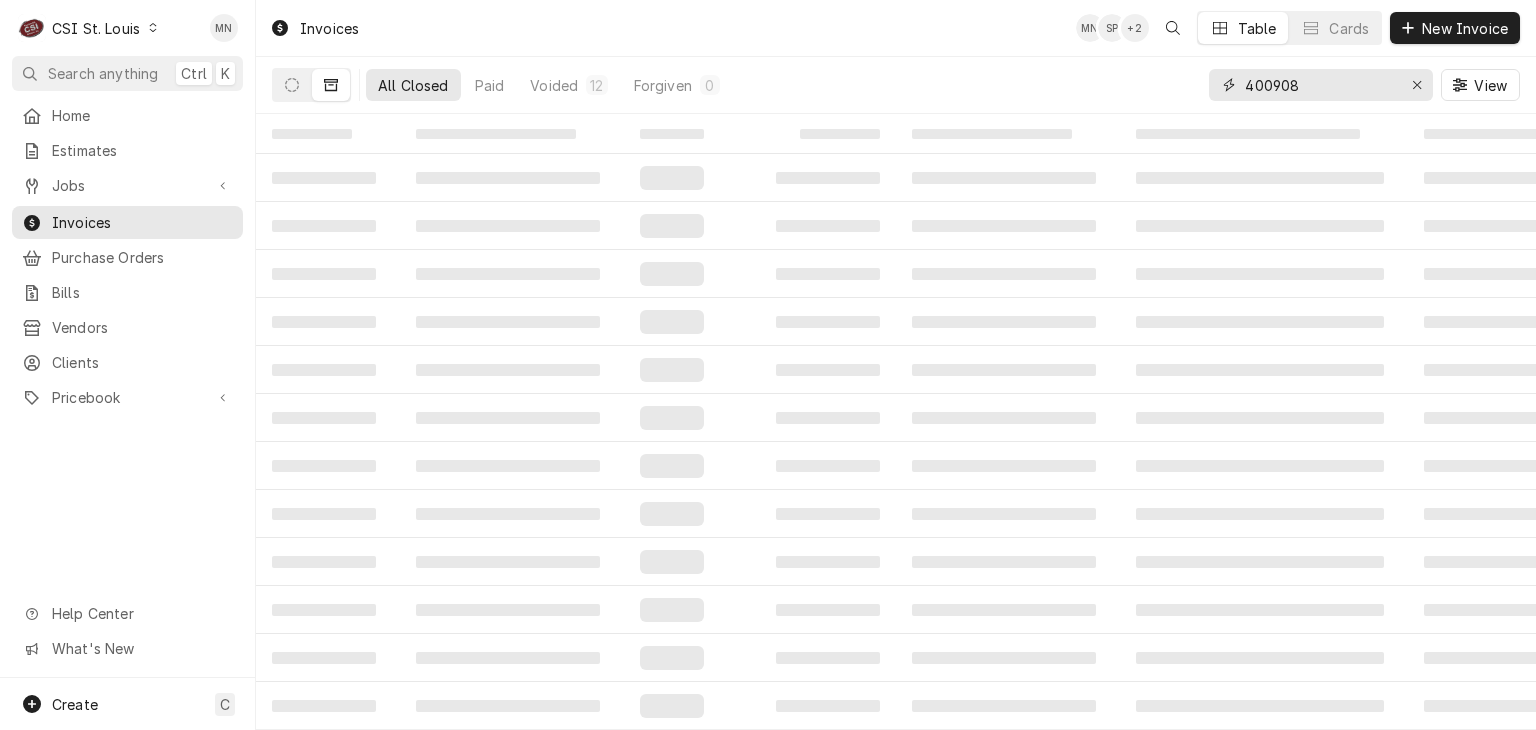type on "400908" 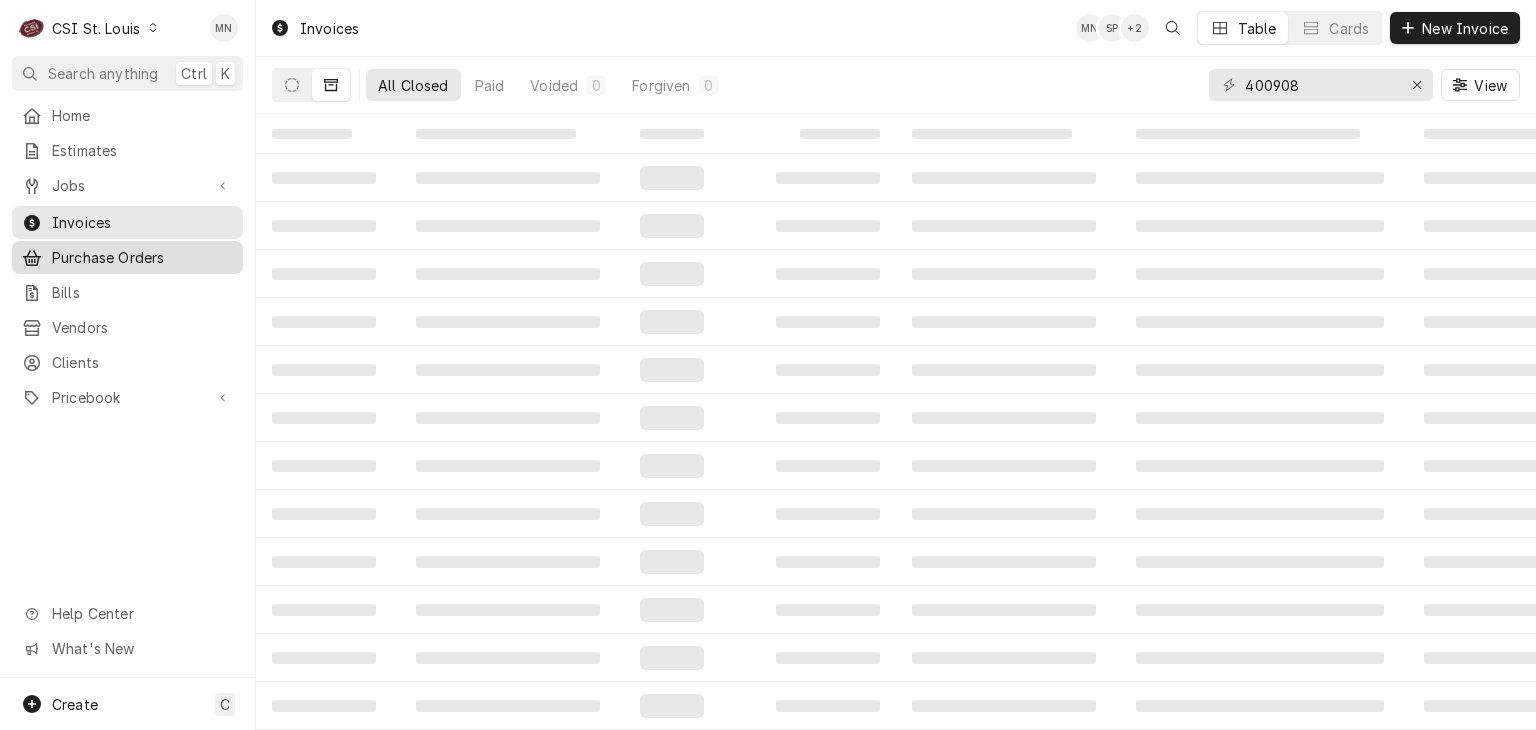 click on "Purchase Orders" at bounding box center [142, 257] 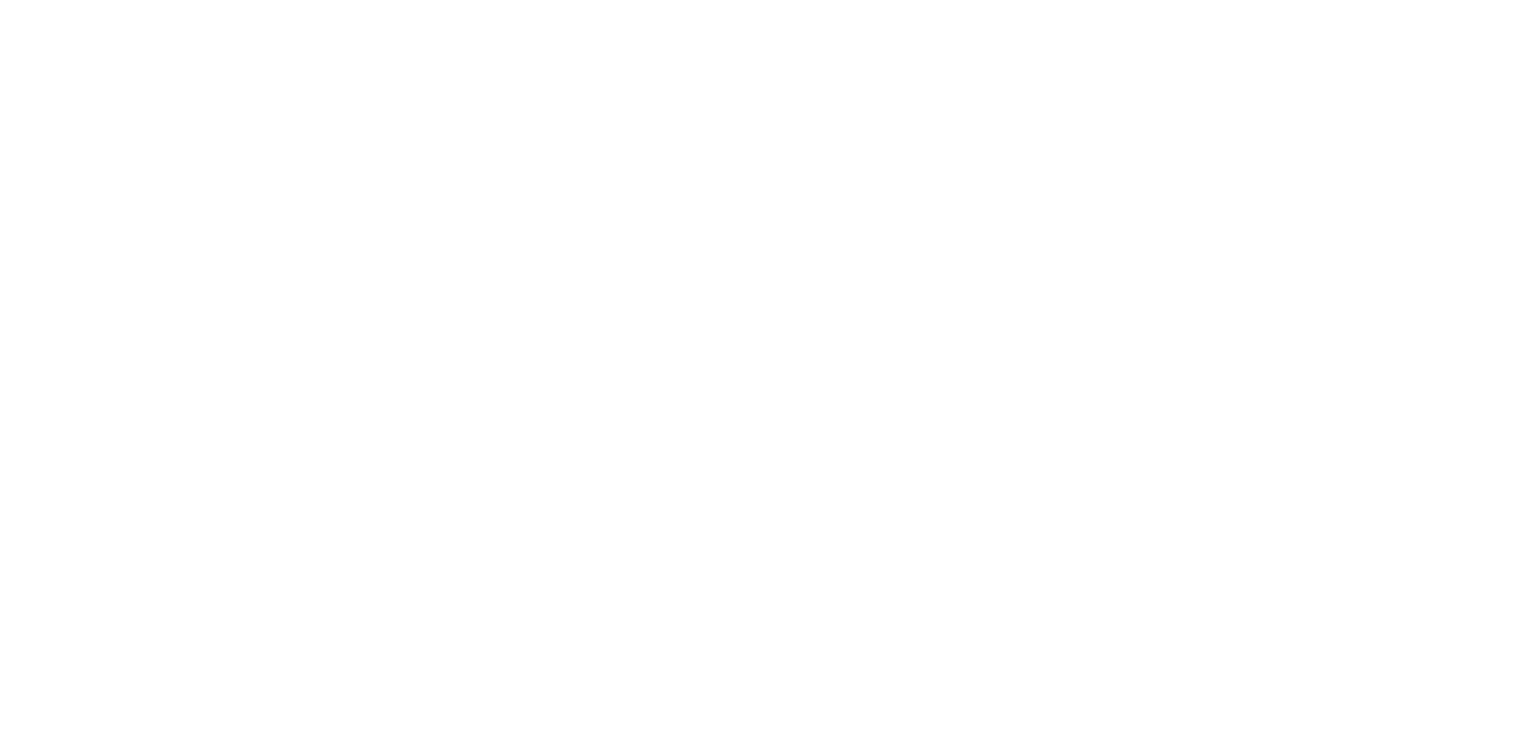 scroll, scrollTop: 0, scrollLeft: 0, axis: both 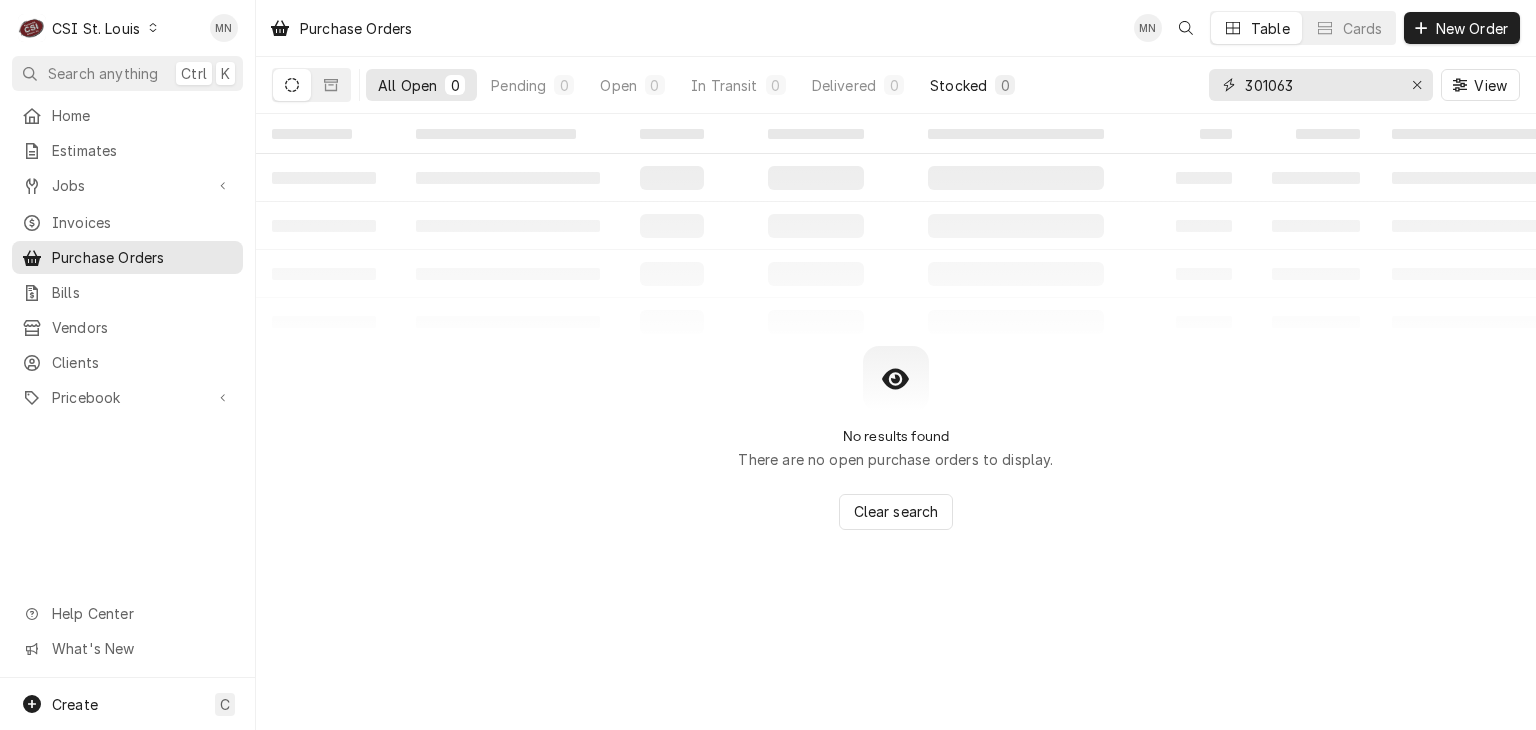drag, startPoint x: 1327, startPoint y: 88, endPoint x: 934, endPoint y: 82, distance: 393.0458 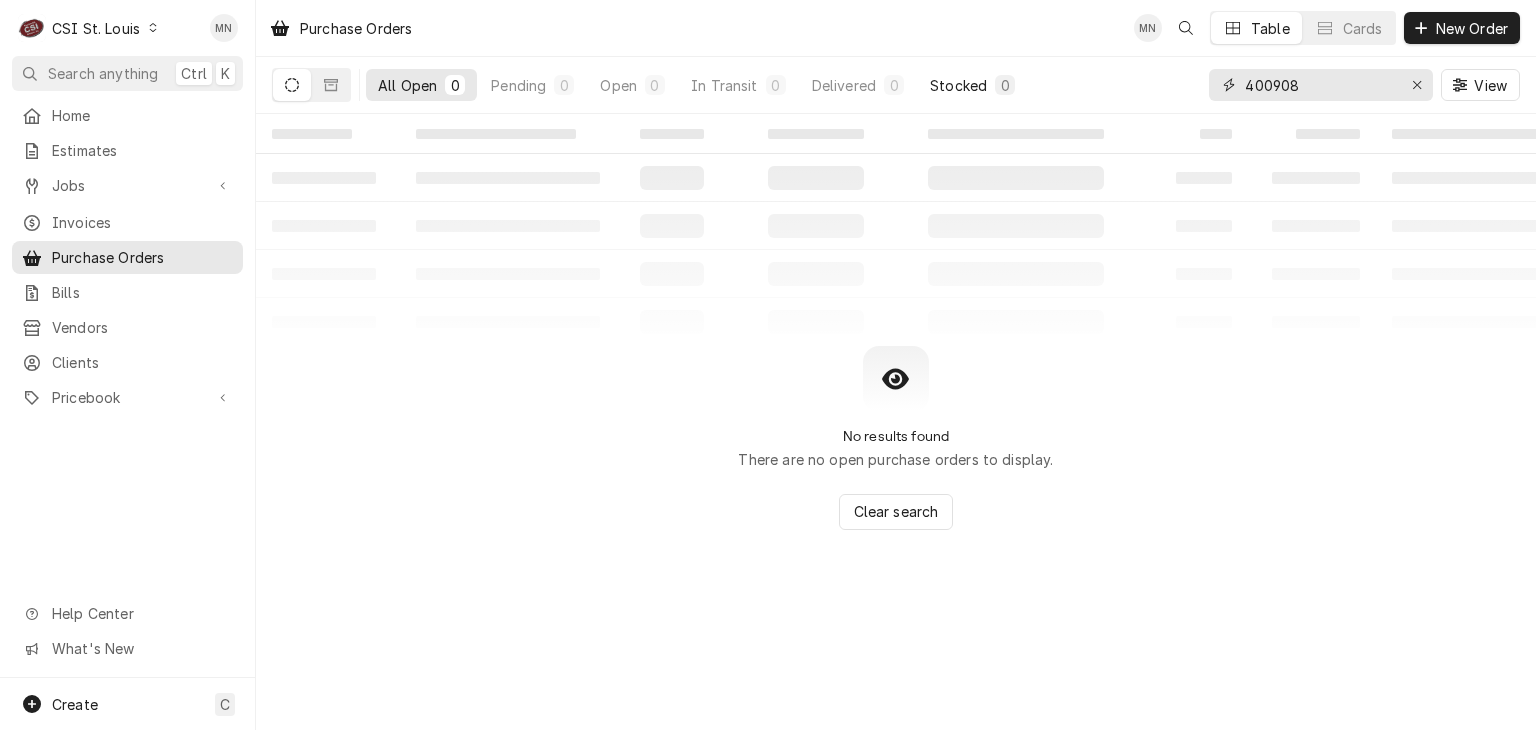 type on "400908" 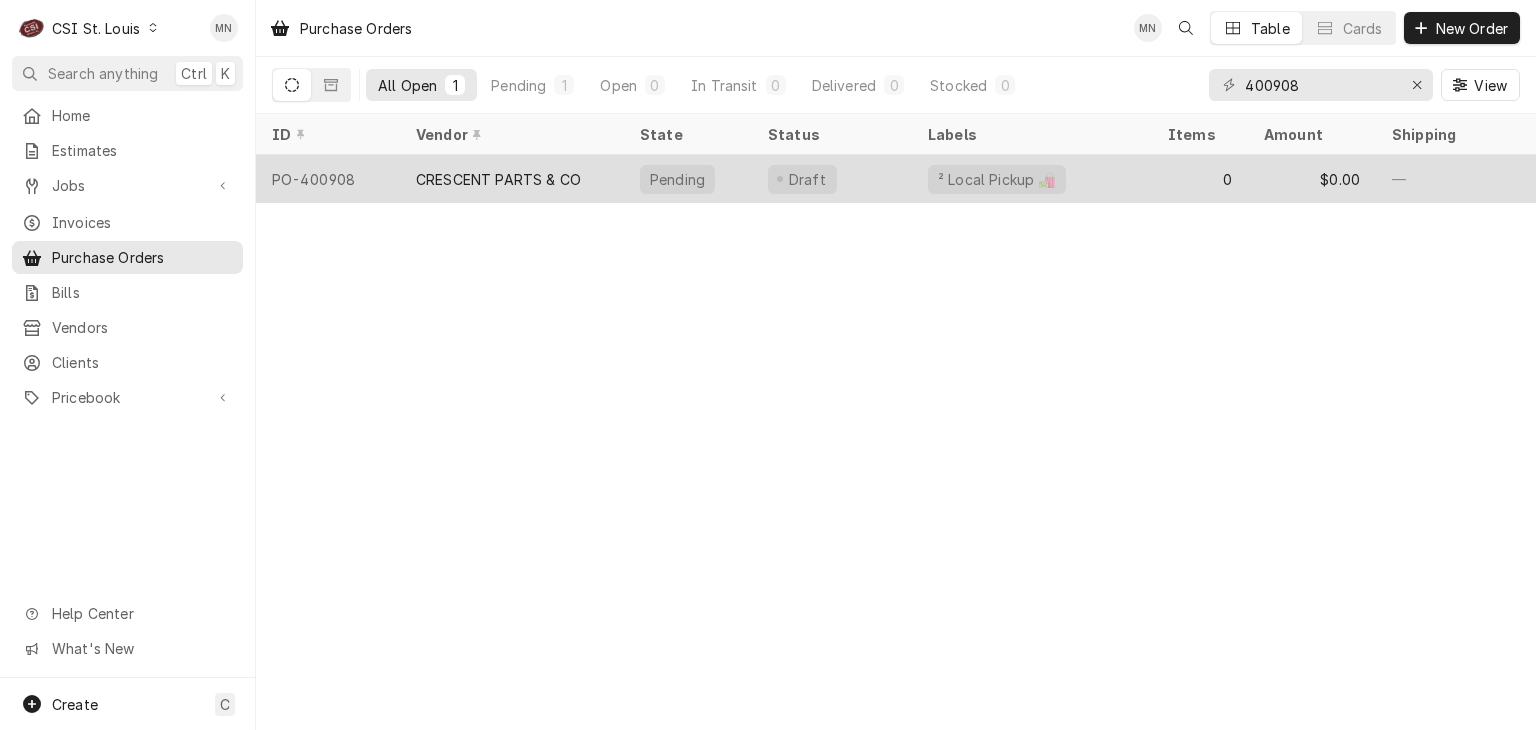 click on "CRESCENT PARTS & CO" at bounding box center [498, 179] 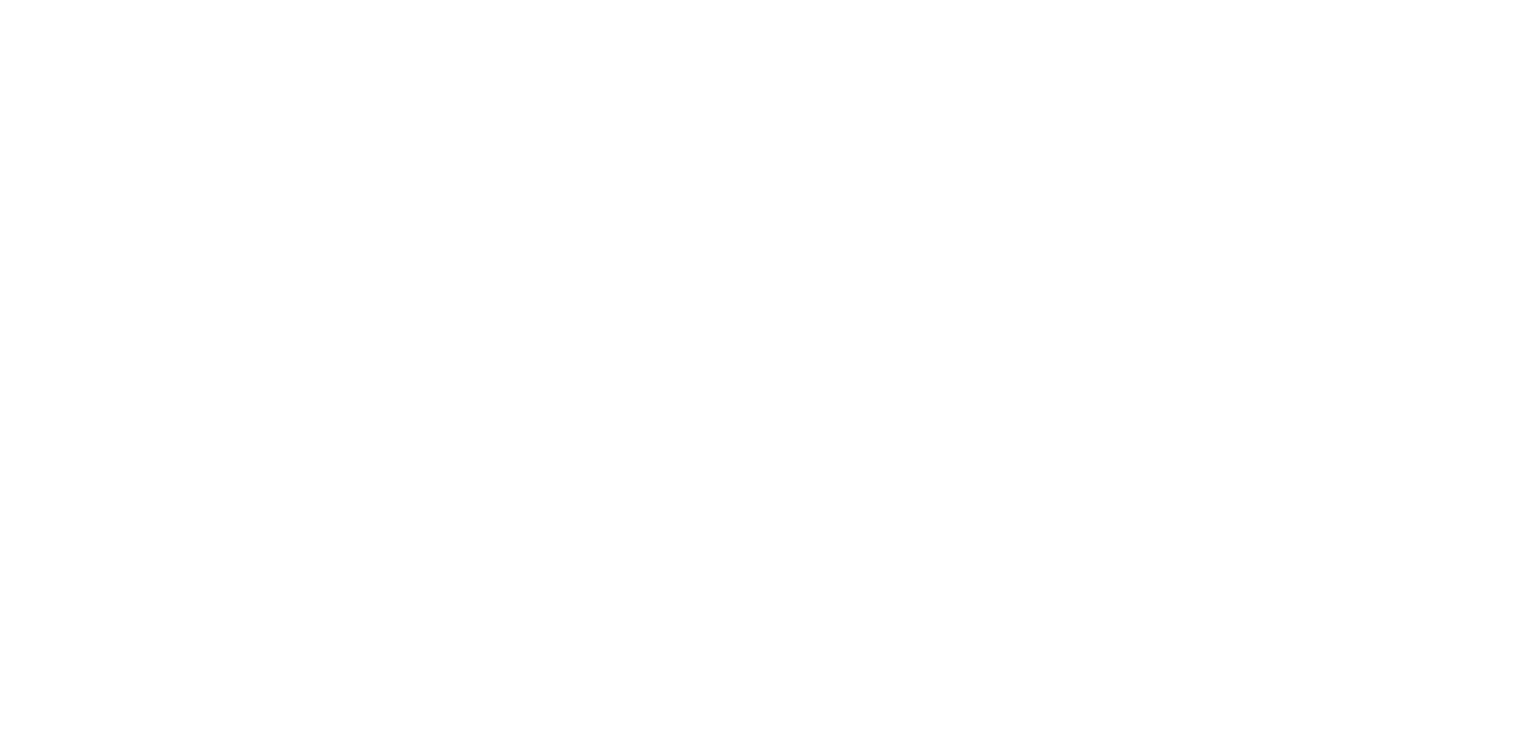 scroll, scrollTop: 0, scrollLeft: 0, axis: both 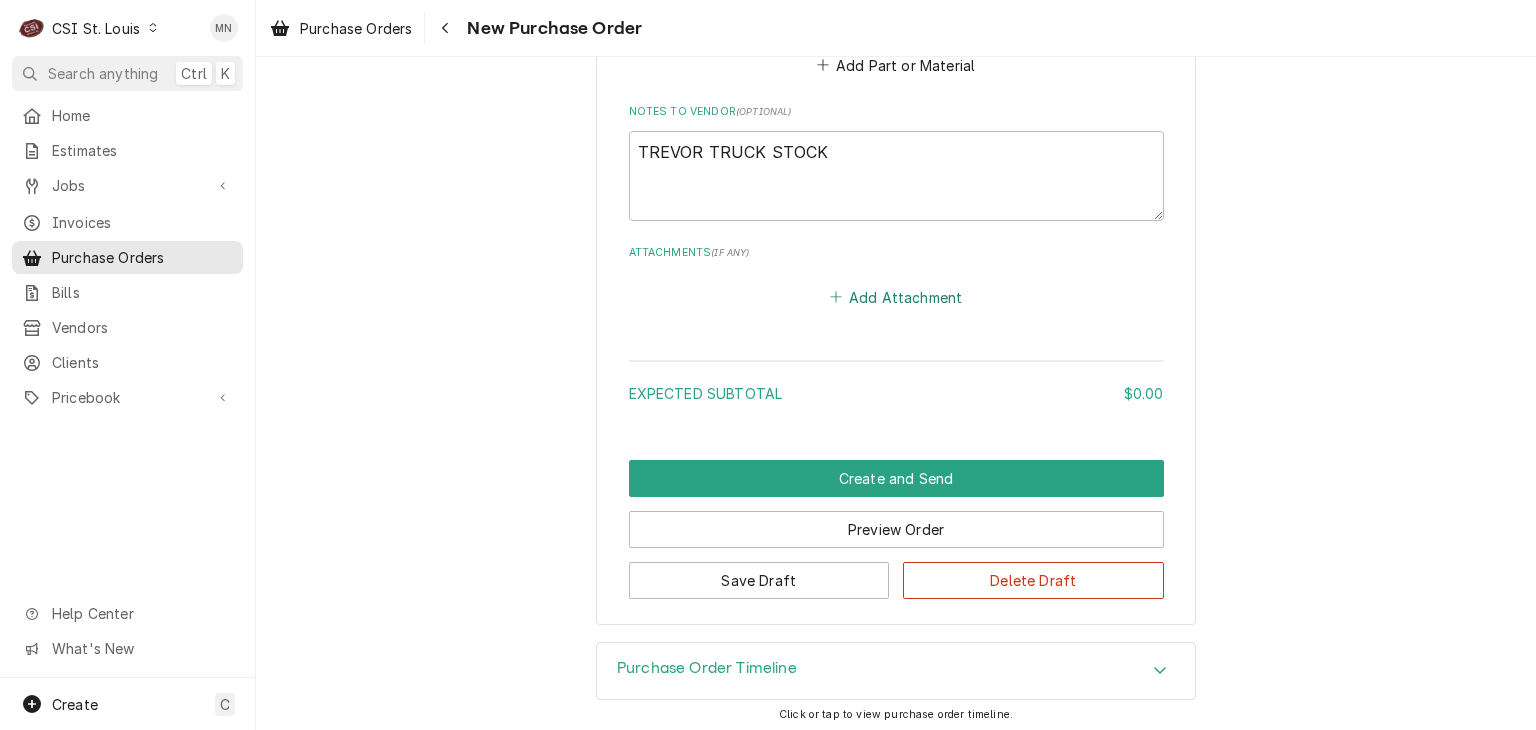 click on "Add Attachment" at bounding box center [896, 297] 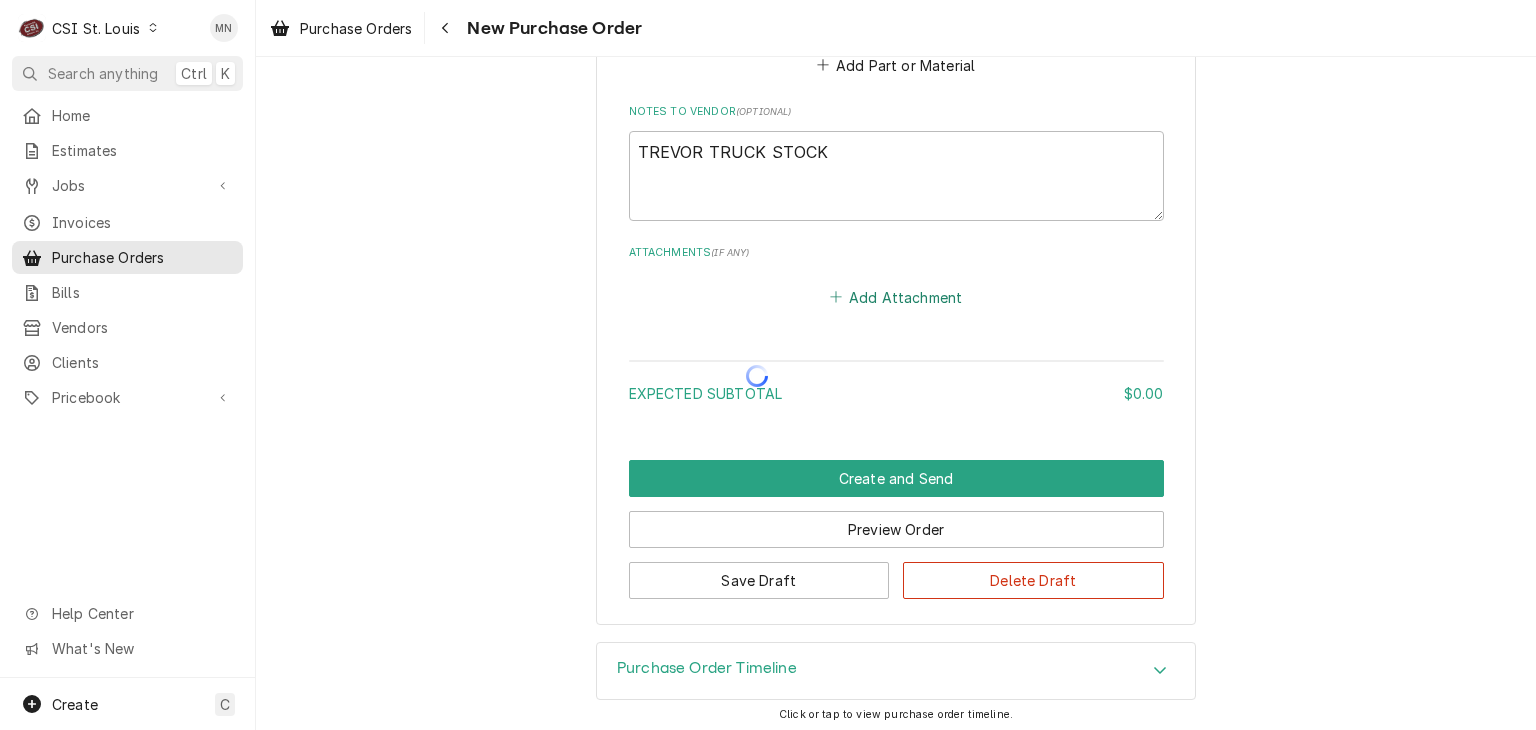 type on "x" 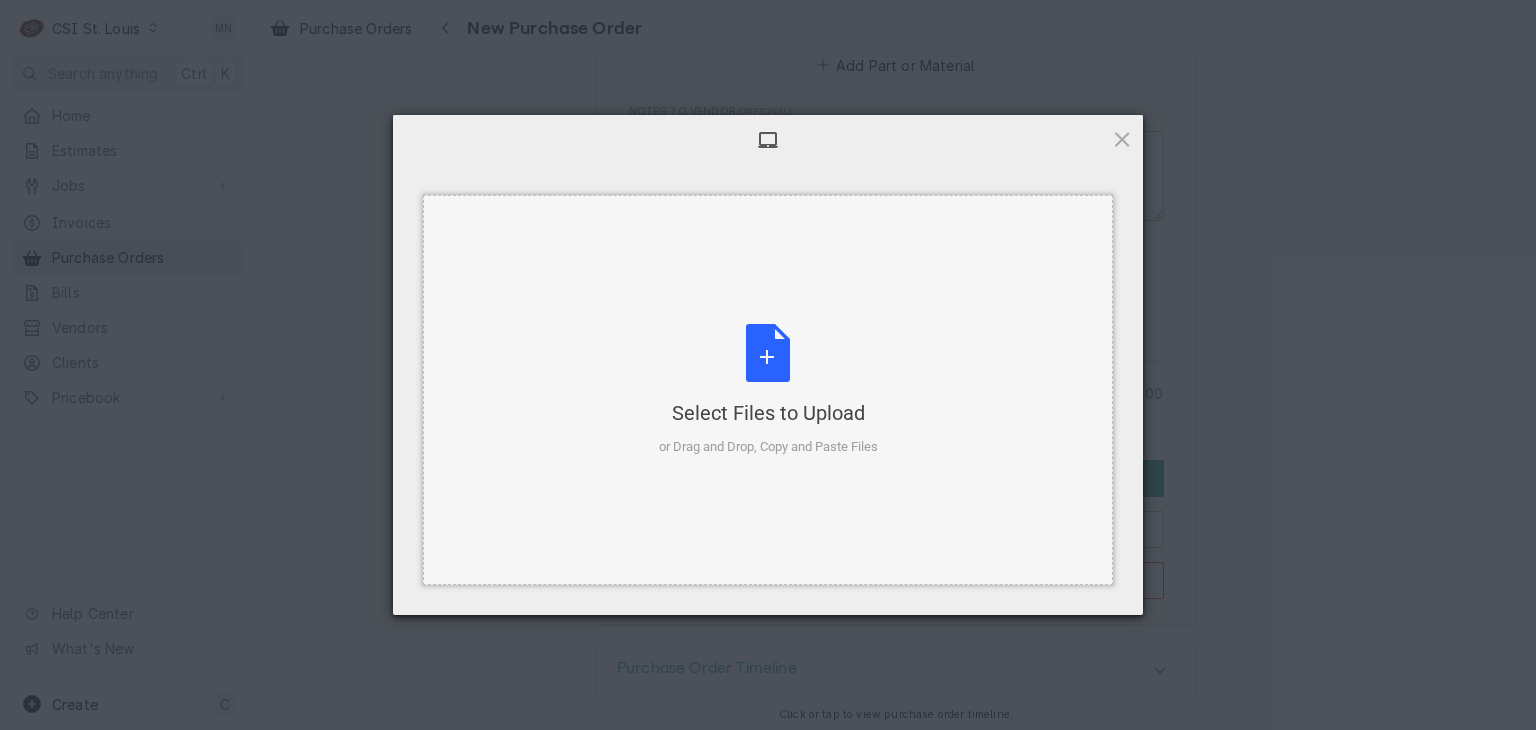 click on "Select Files to Upload
or Drag and Drop, Copy and Paste Files" at bounding box center [768, 390] 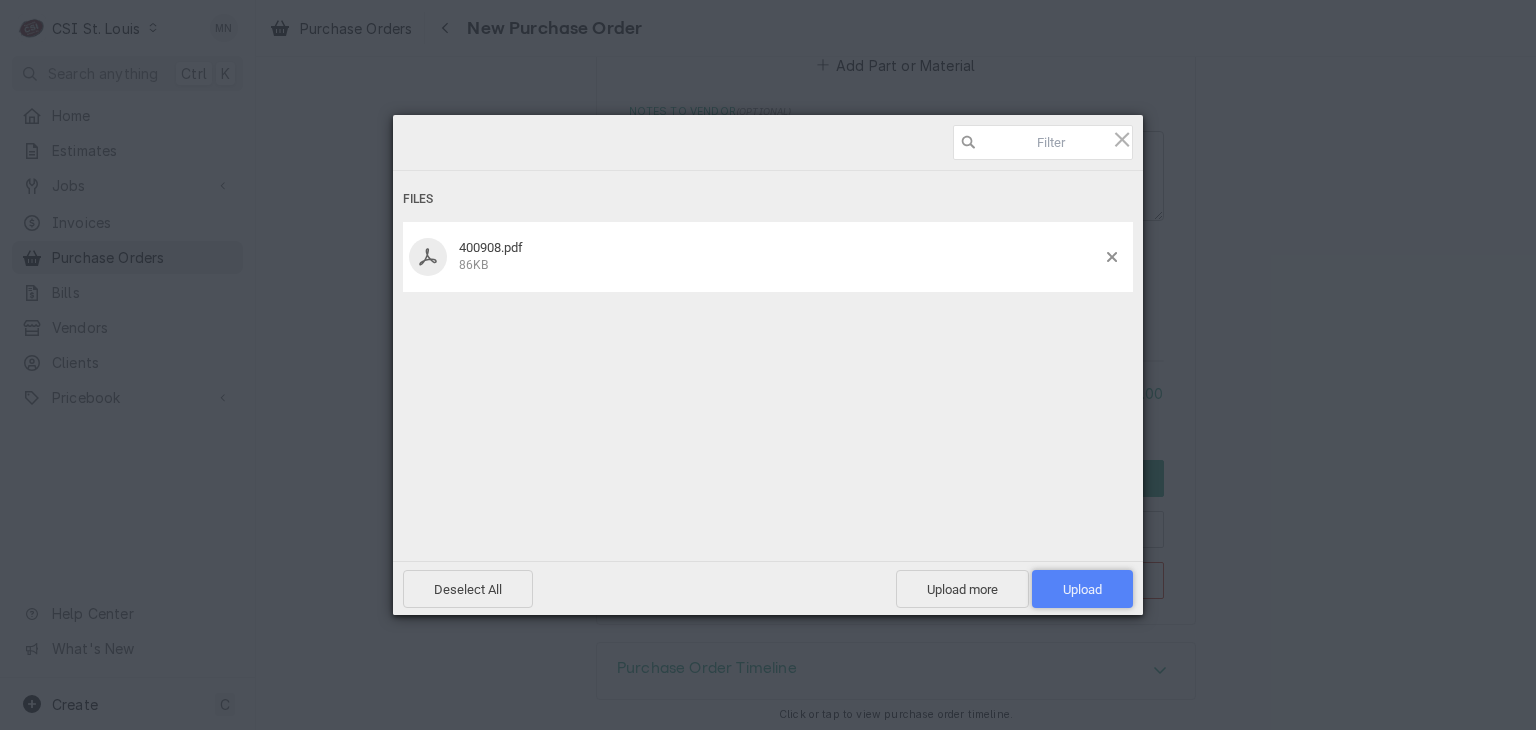 click on "Upload
1" at bounding box center (1082, 589) 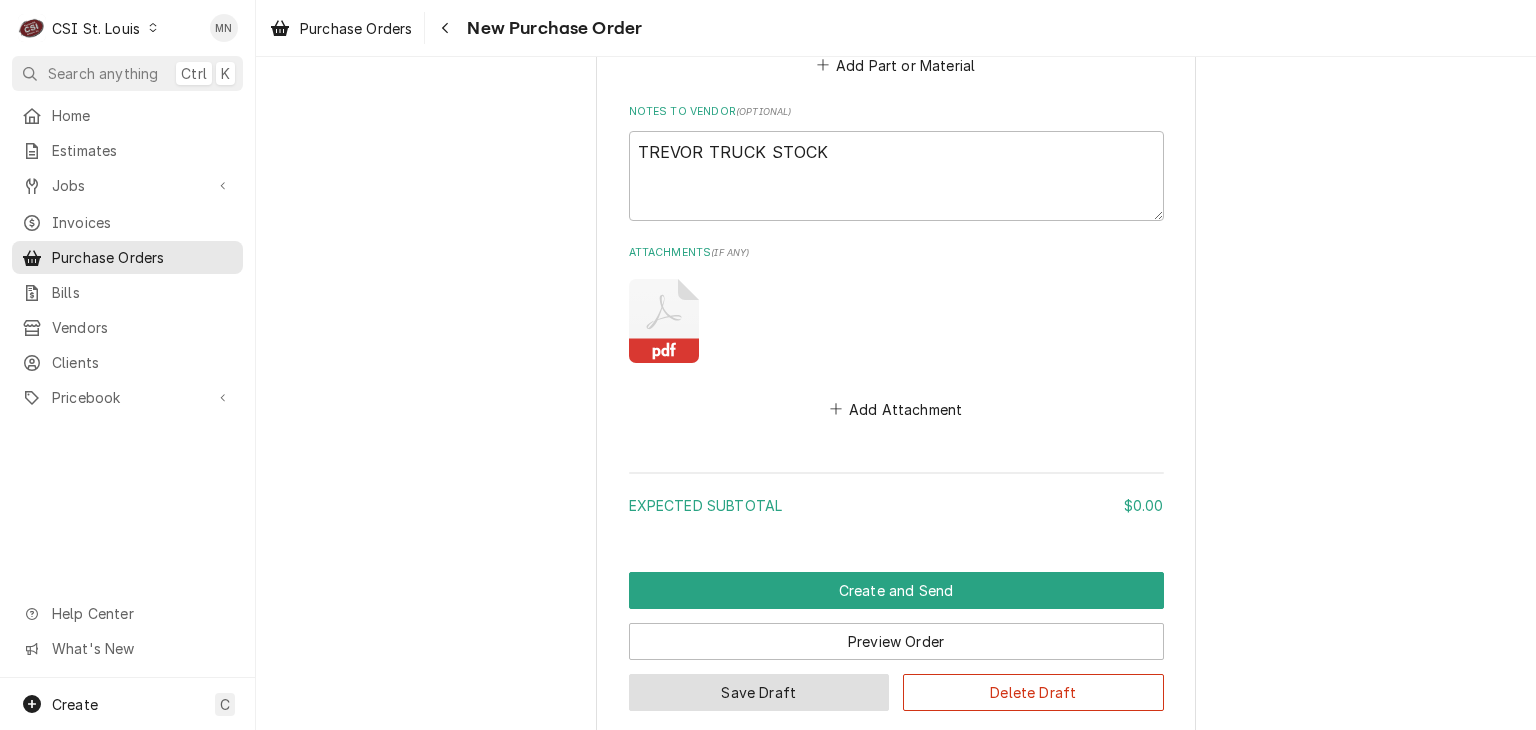 click on "Save Draft" at bounding box center [759, 692] 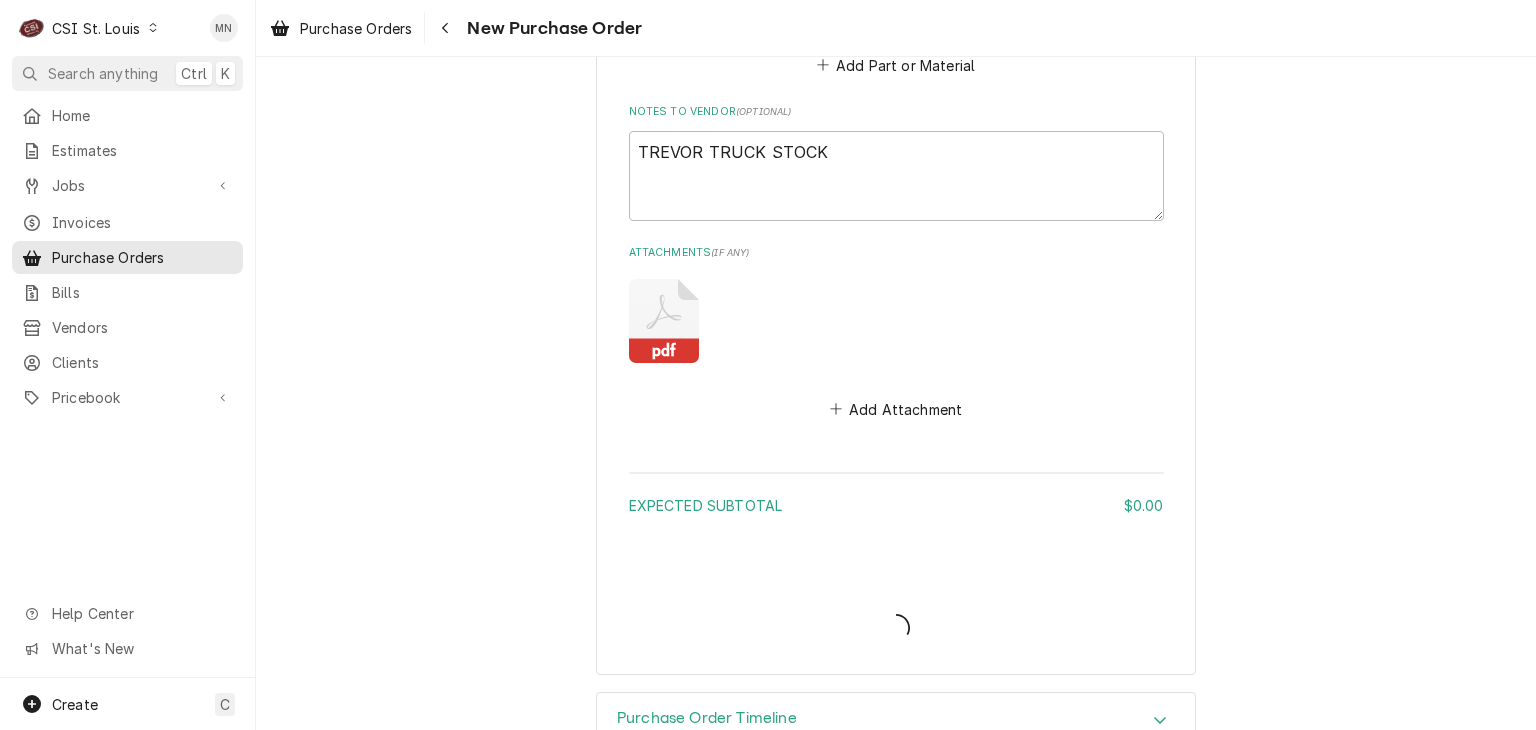 type on "x" 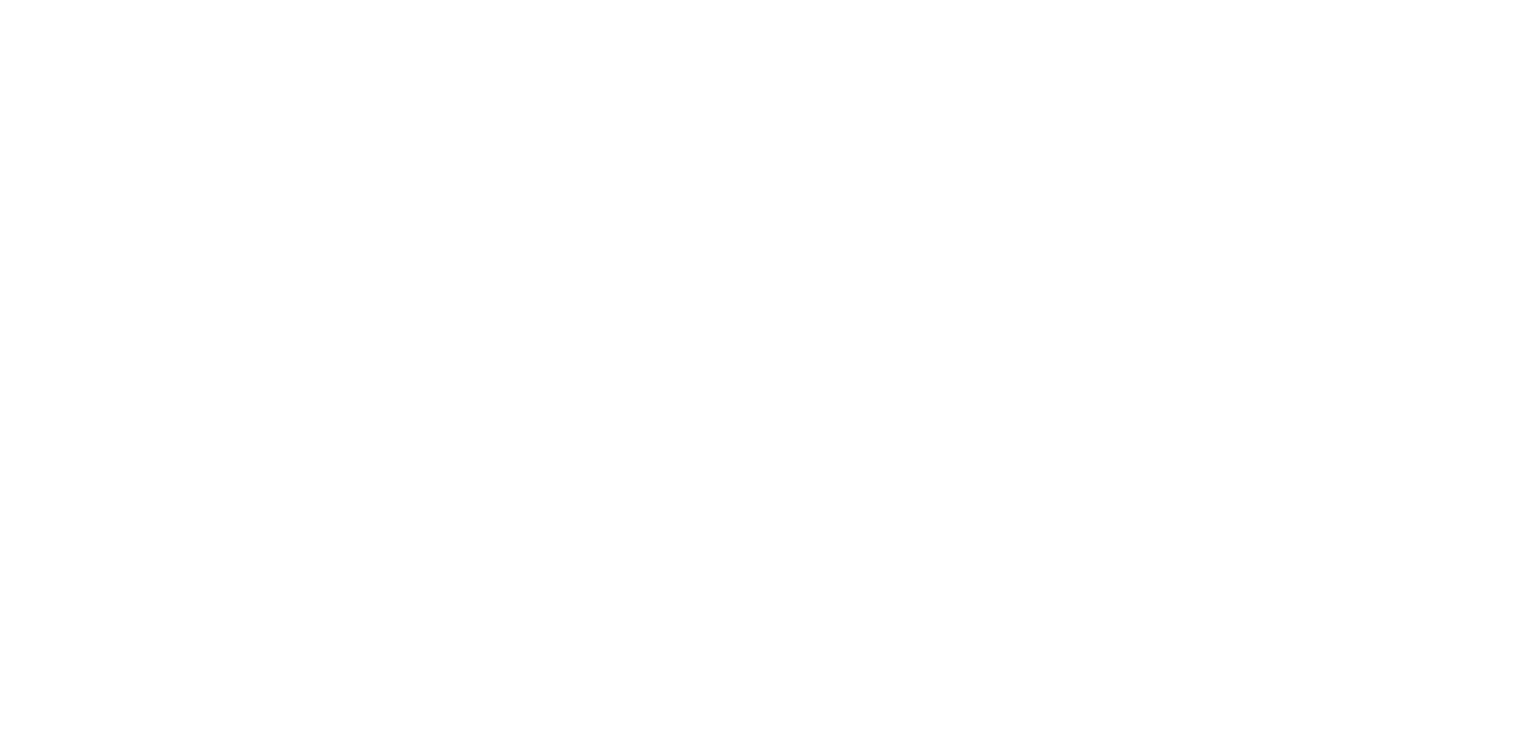 scroll, scrollTop: 0, scrollLeft: 0, axis: both 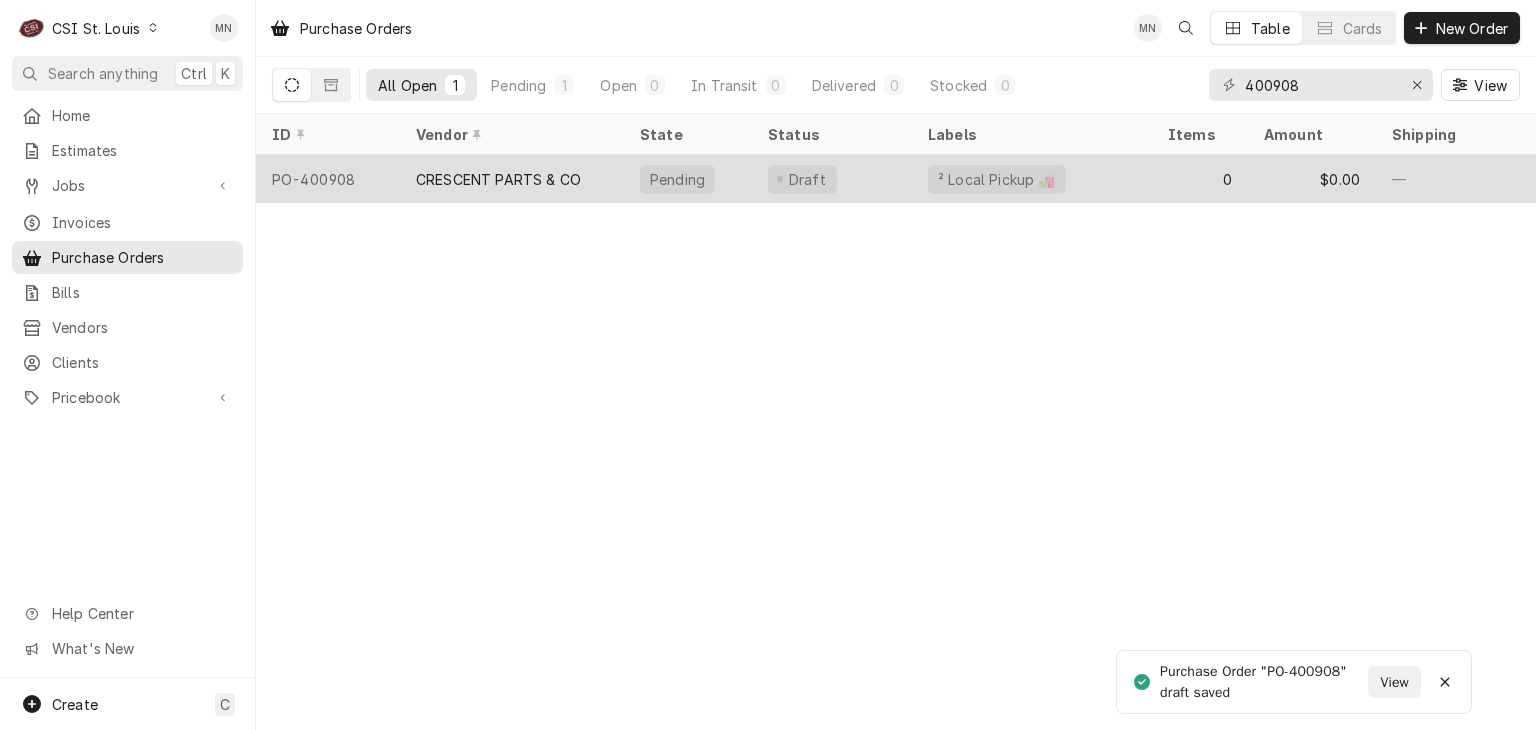 drag, startPoint x: 1514, startPoint y: 0, endPoint x: 460, endPoint y: 183, distance: 1069.7687 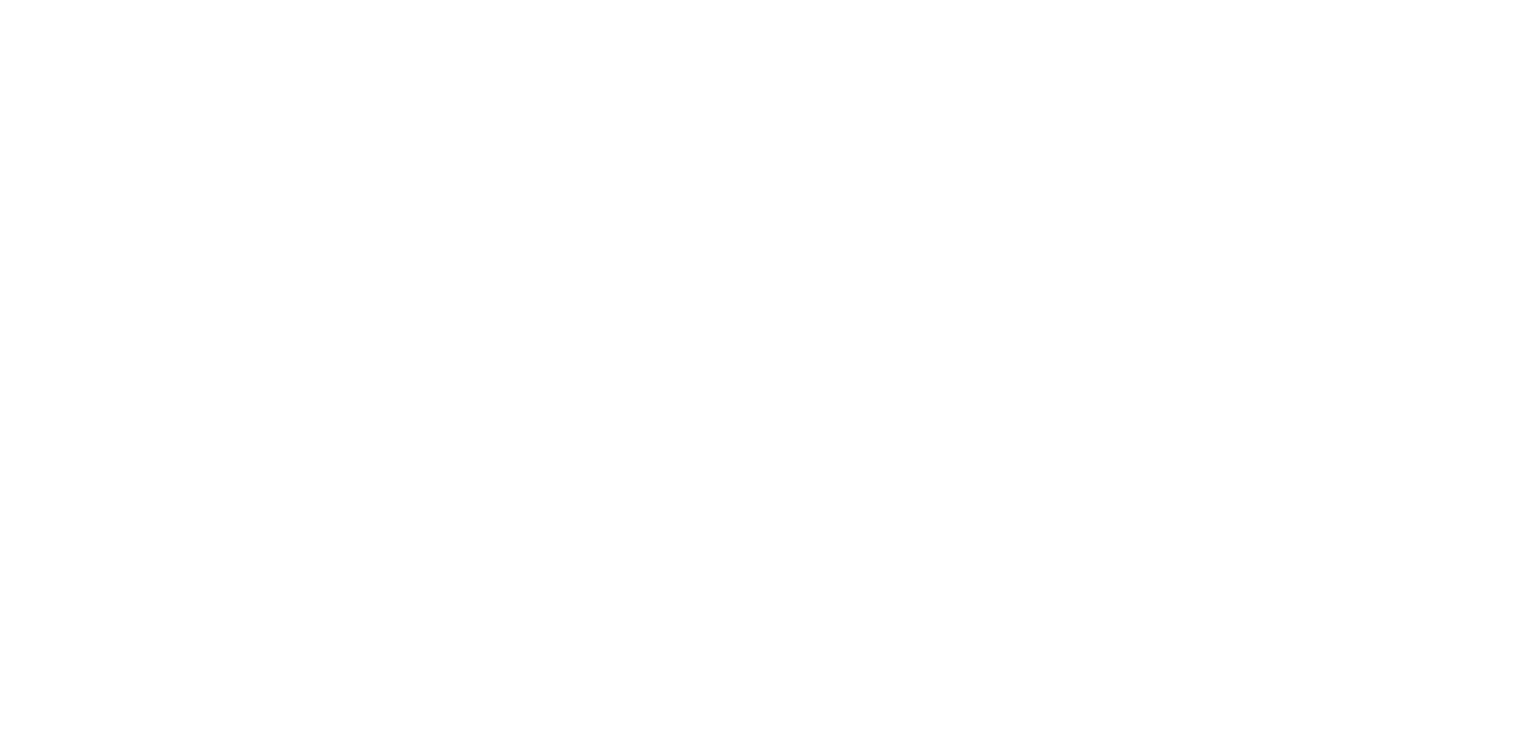 scroll, scrollTop: 0, scrollLeft: 0, axis: both 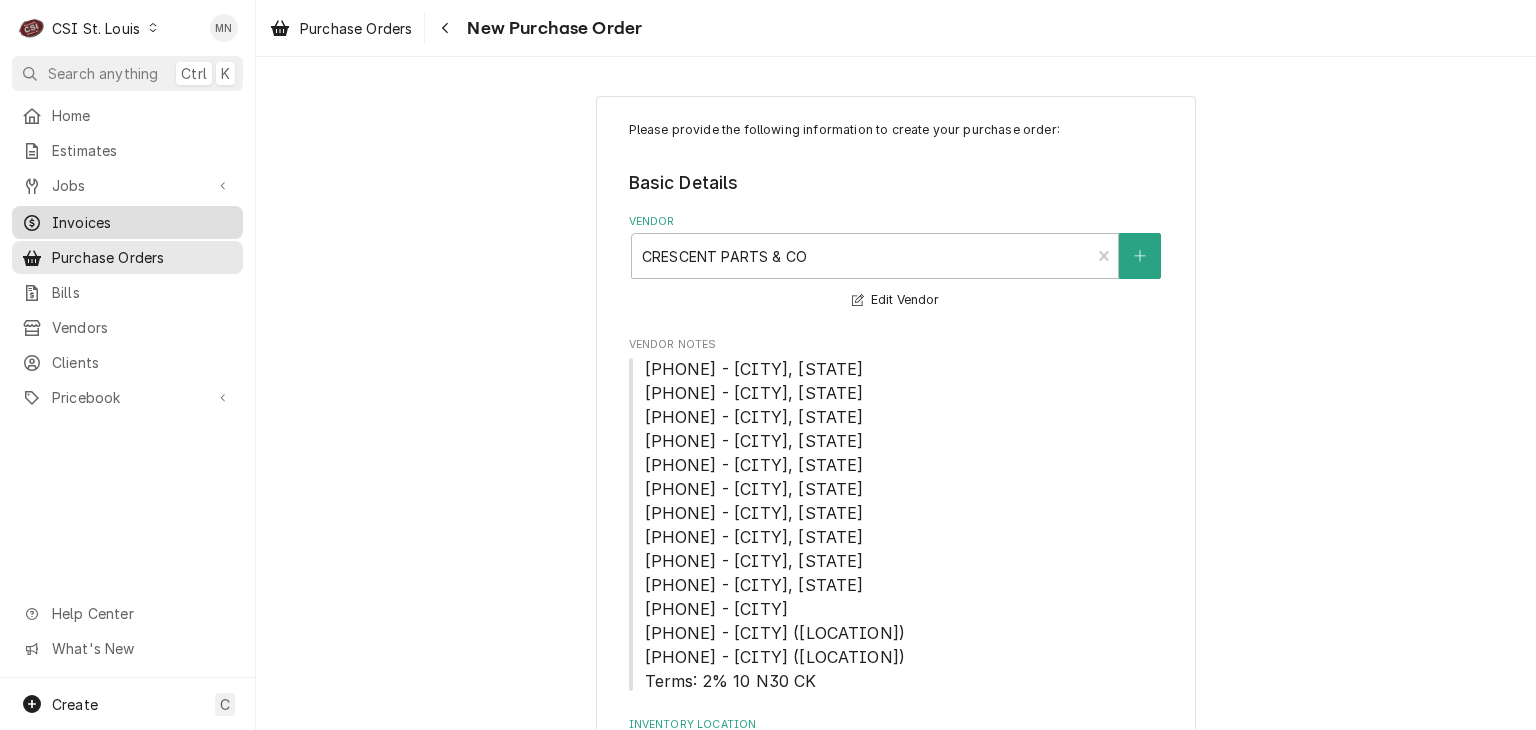 click on "Invoices" at bounding box center (142, 222) 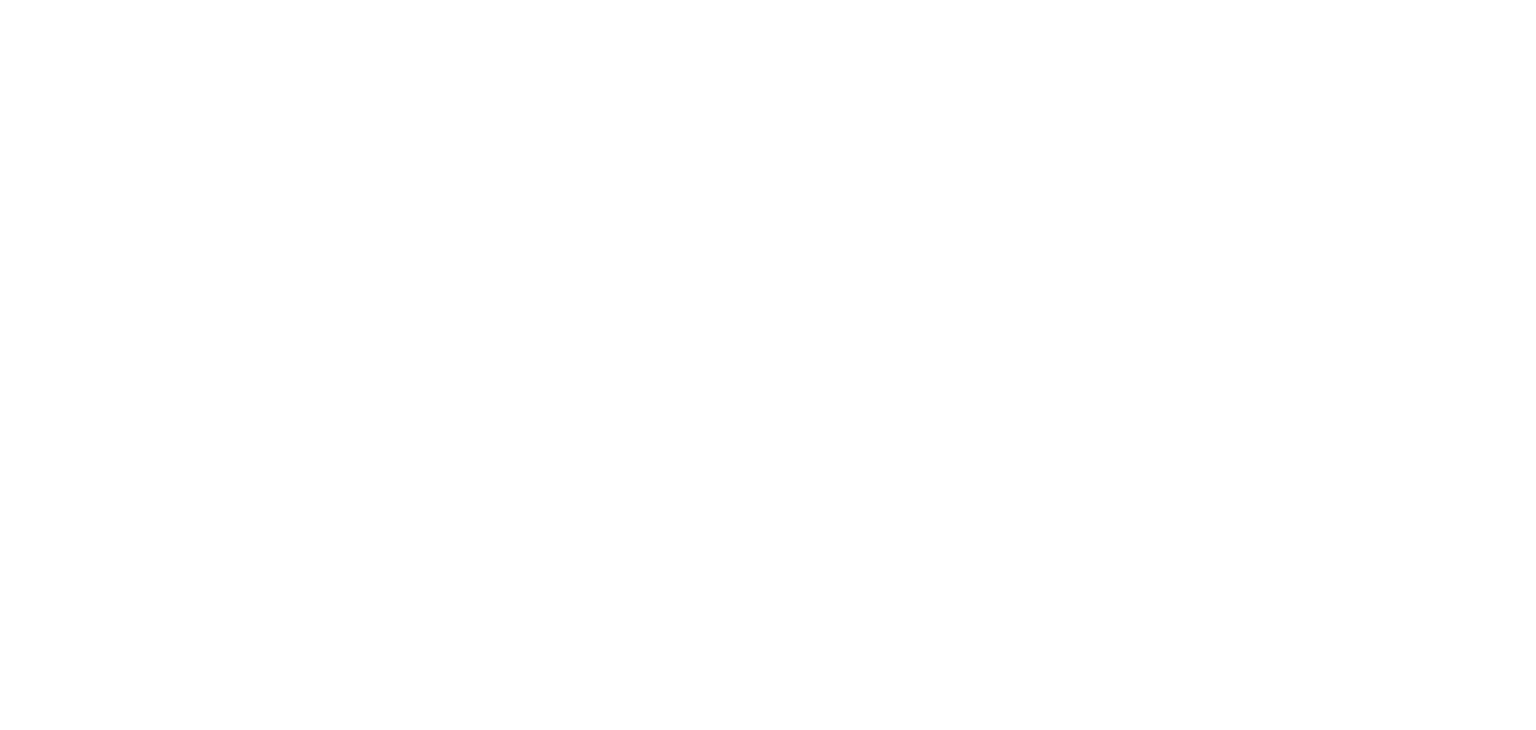 scroll, scrollTop: 0, scrollLeft: 0, axis: both 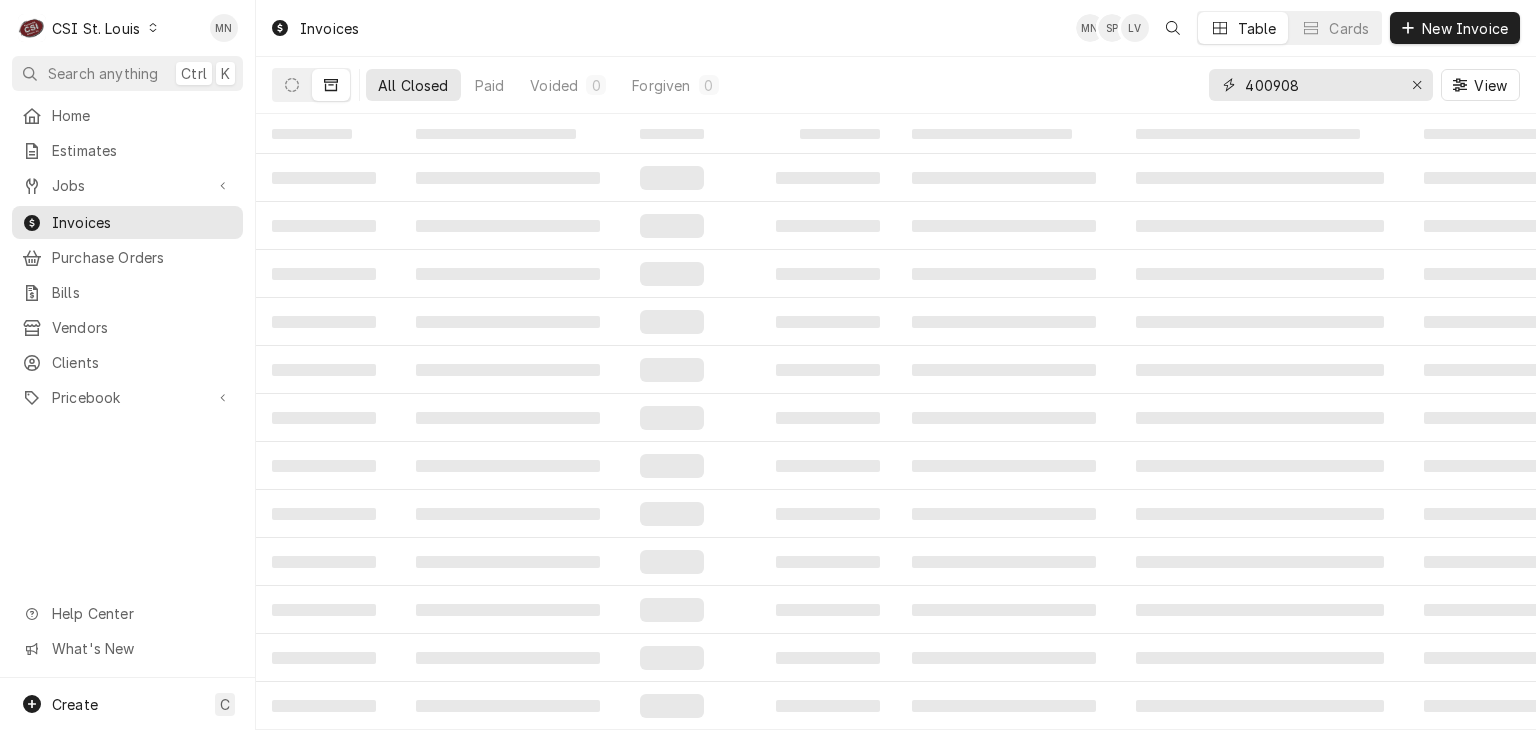 drag, startPoint x: 1326, startPoint y: 81, endPoint x: 1155, endPoint y: 70, distance: 171.35344 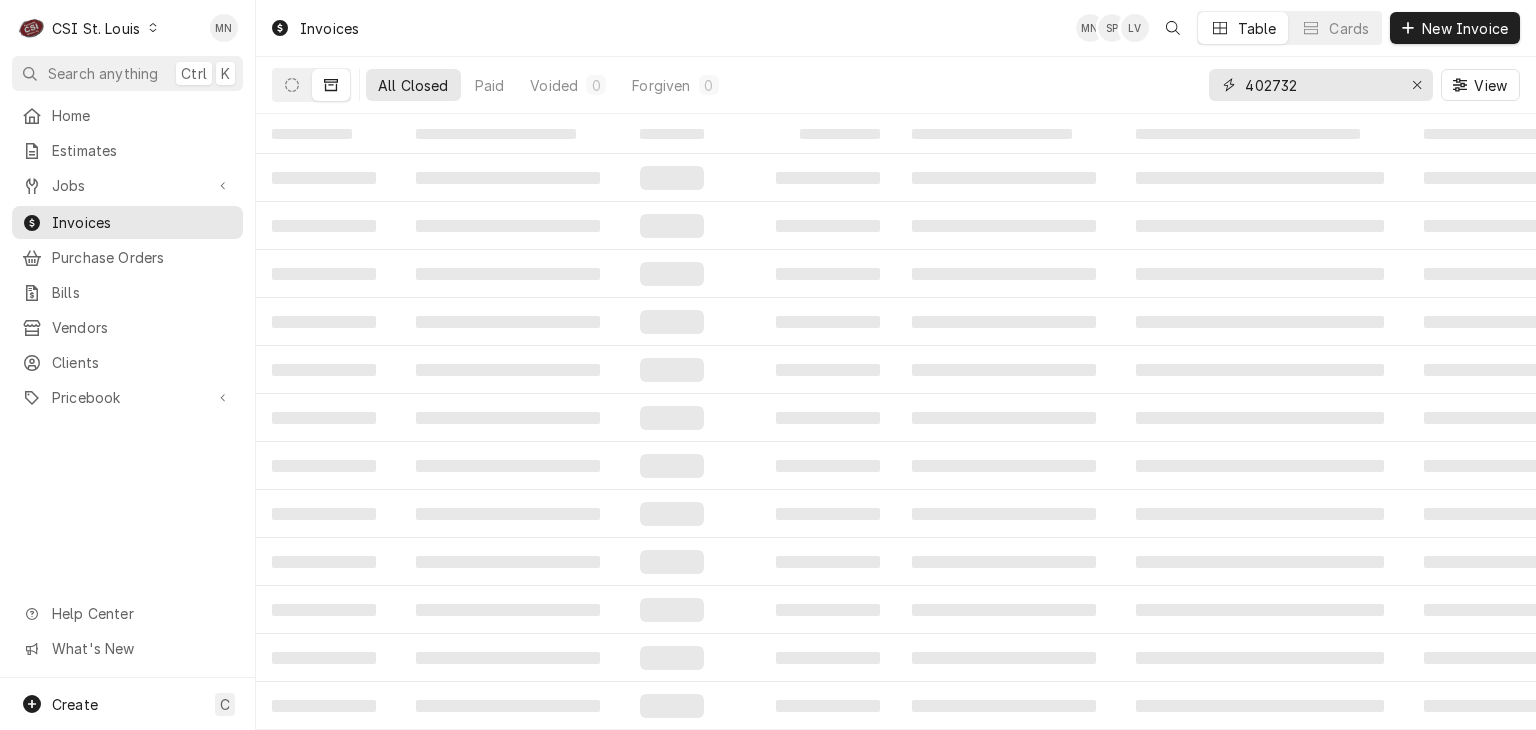 type on "402732" 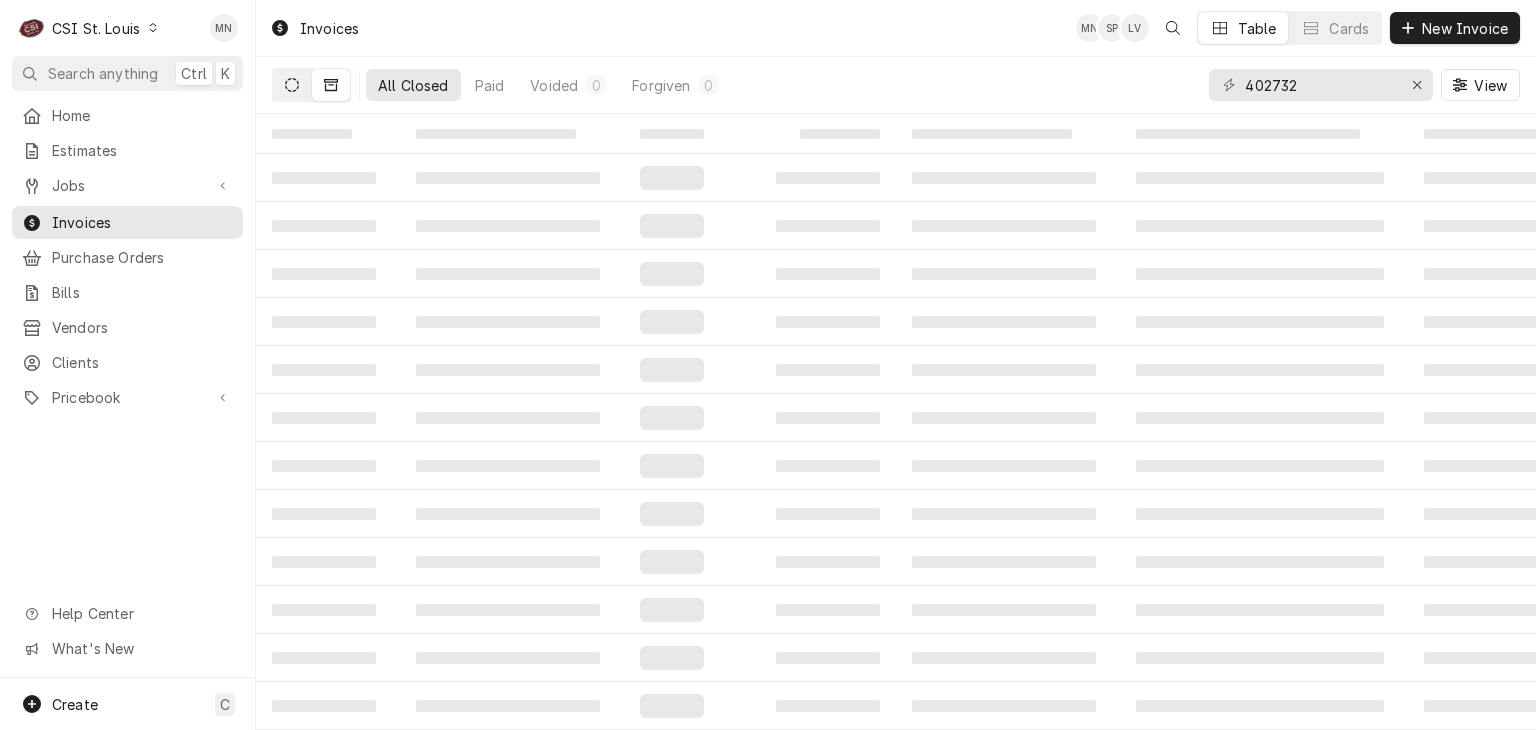 click 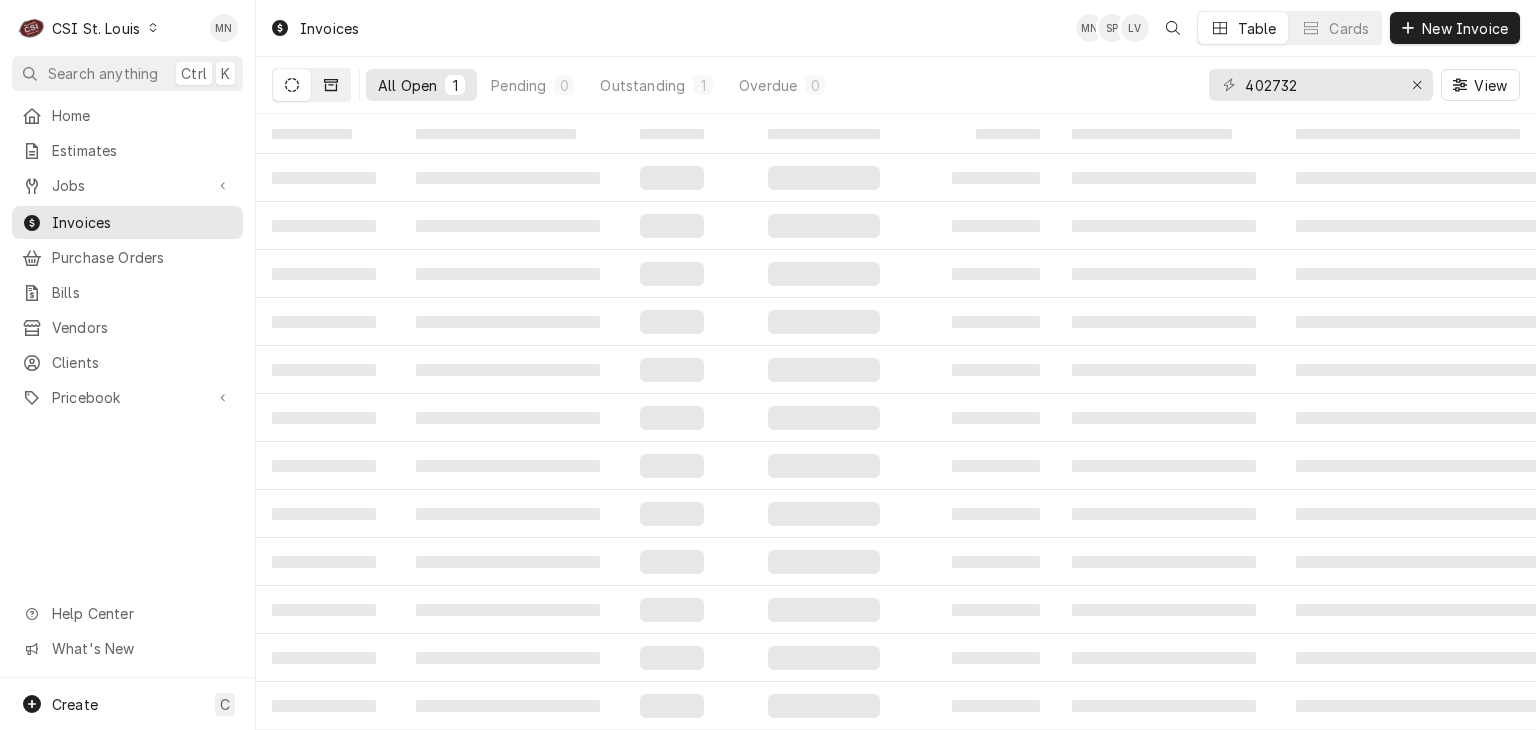 click 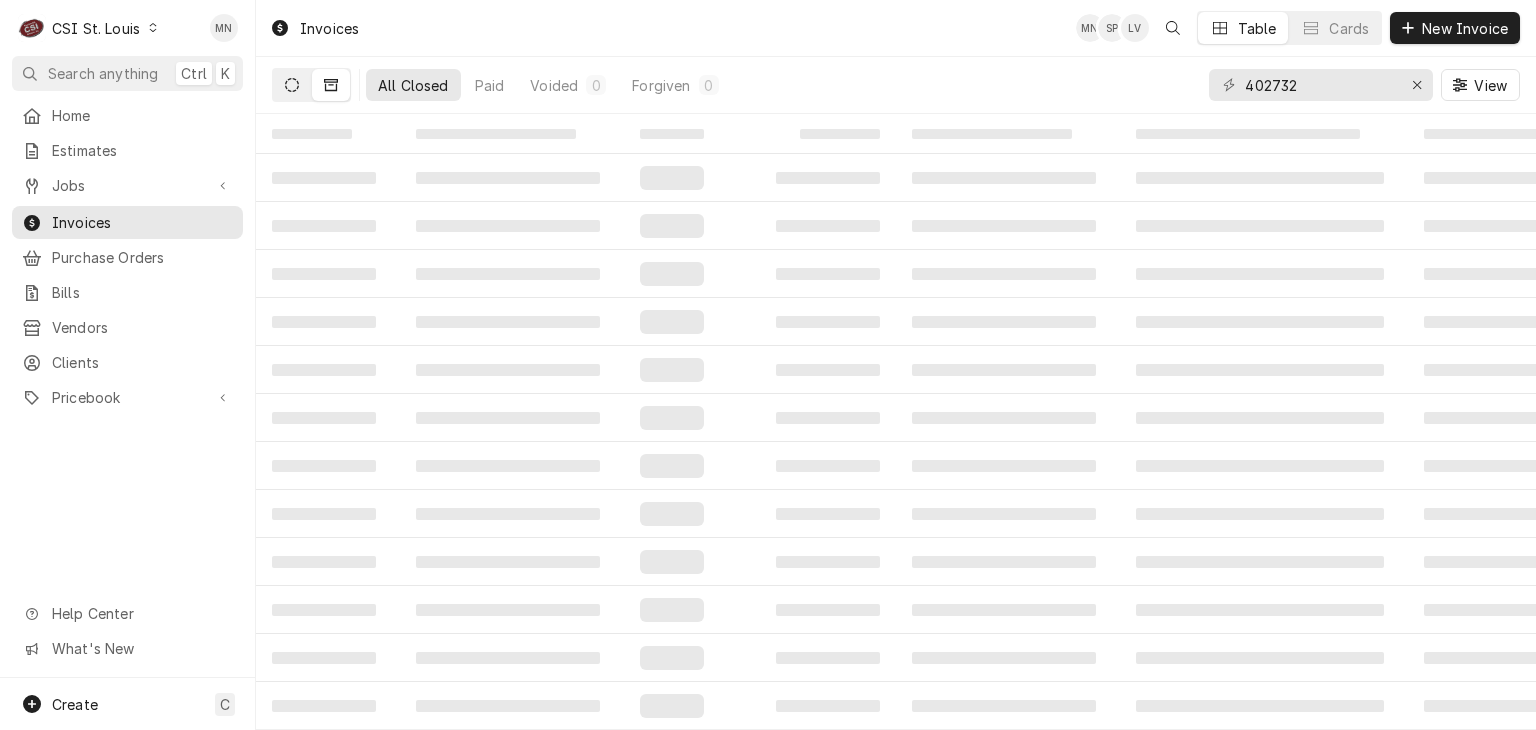 click at bounding box center (292, 85) 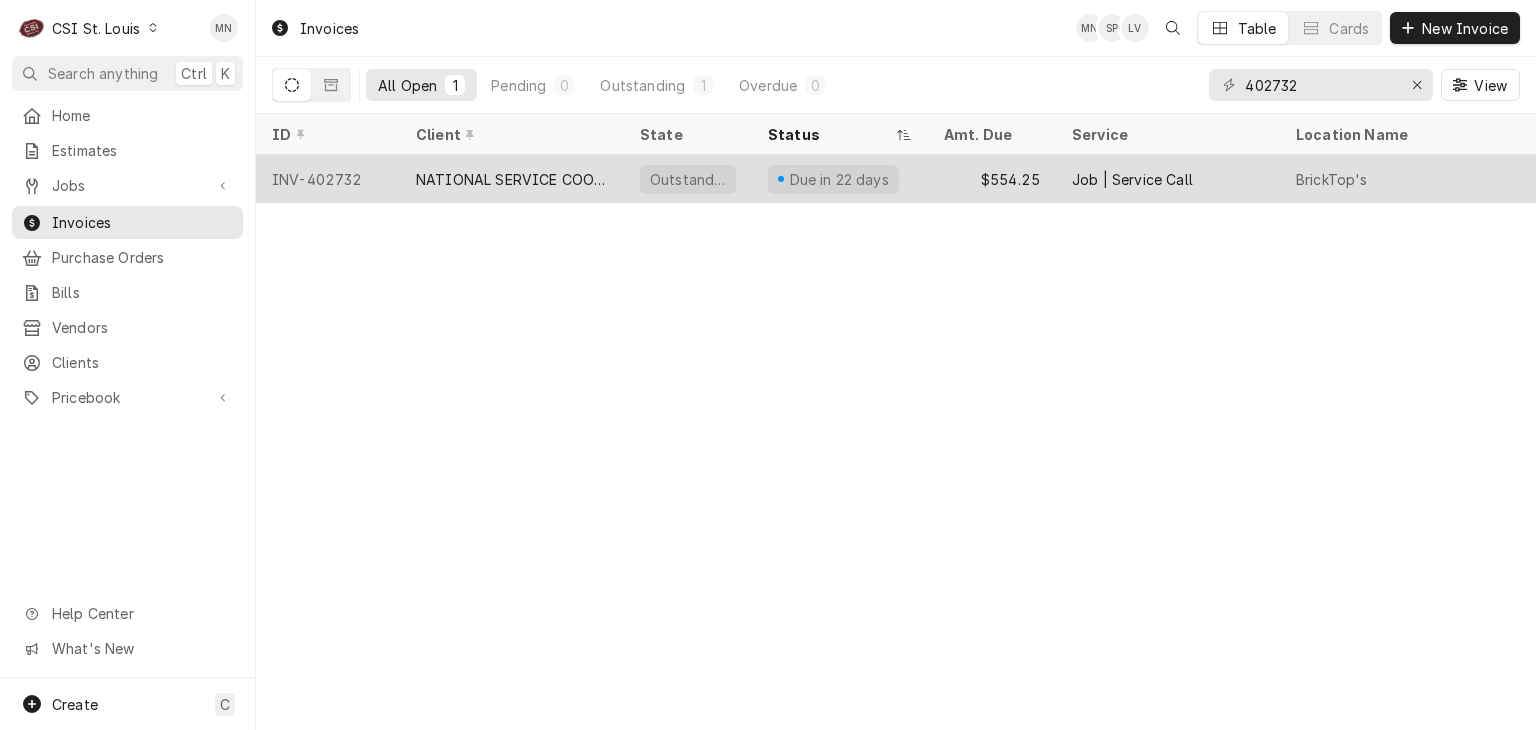 click on "INV-402732" at bounding box center [328, 179] 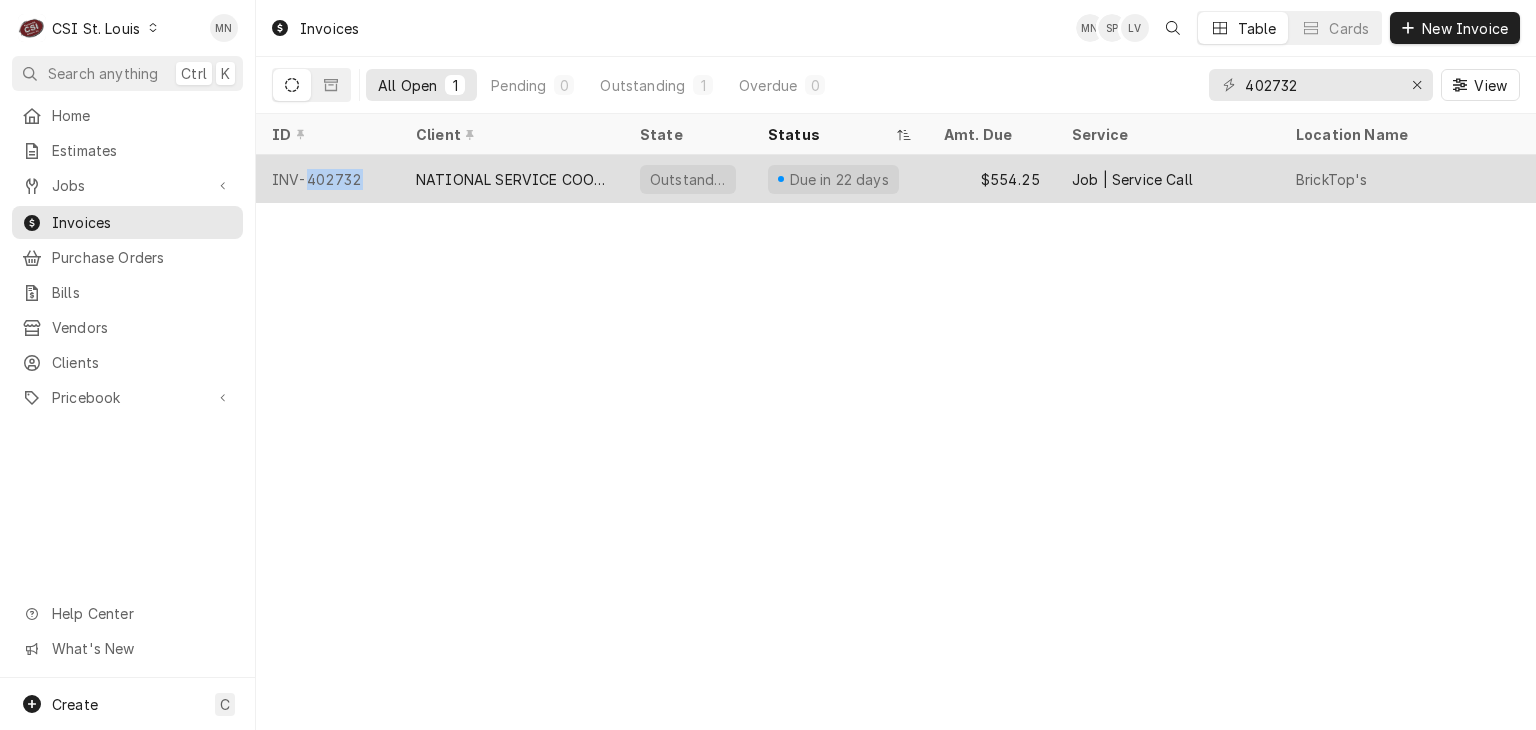 click on "INV-402732" at bounding box center (328, 179) 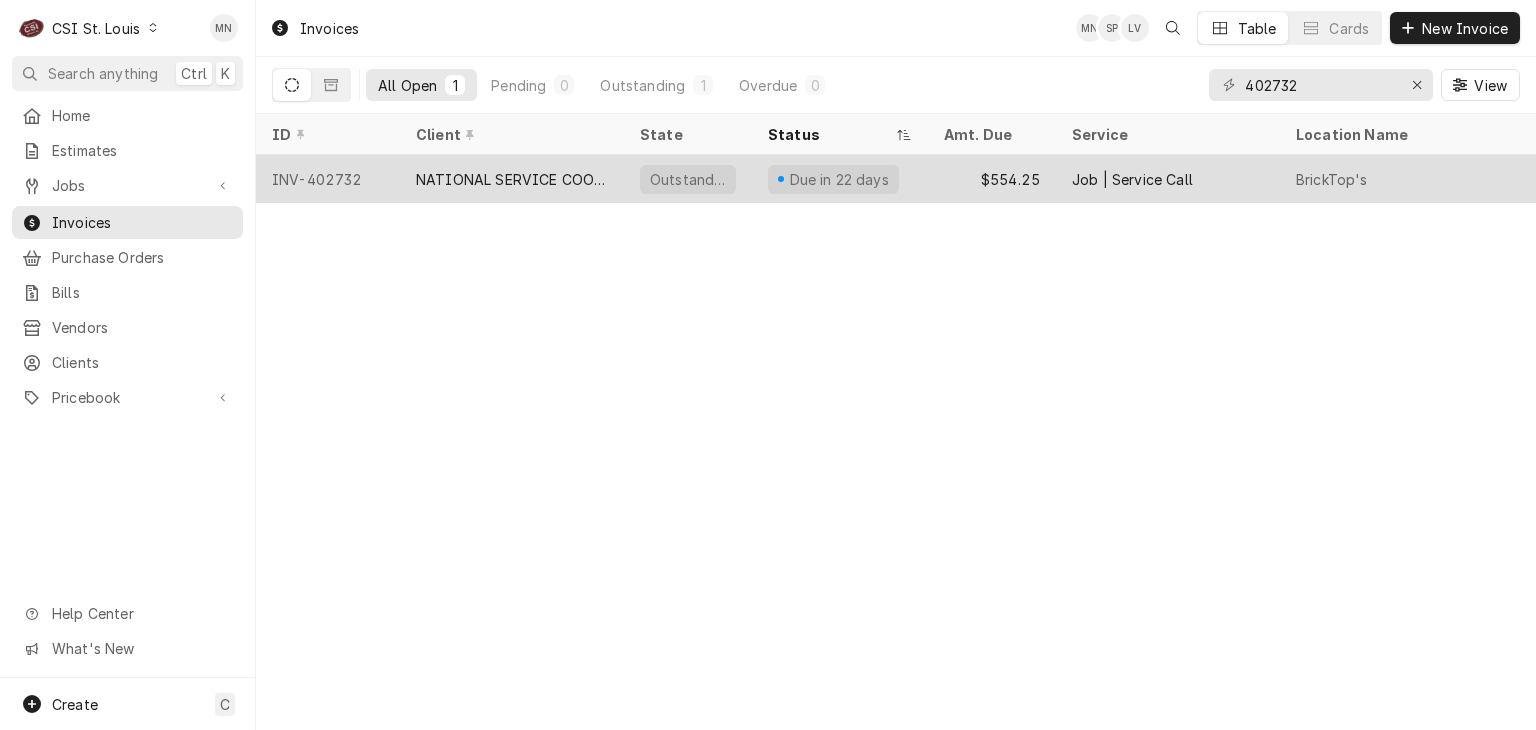 click on "NATIONAL SERVICE COOPERATIVE" at bounding box center (512, 179) 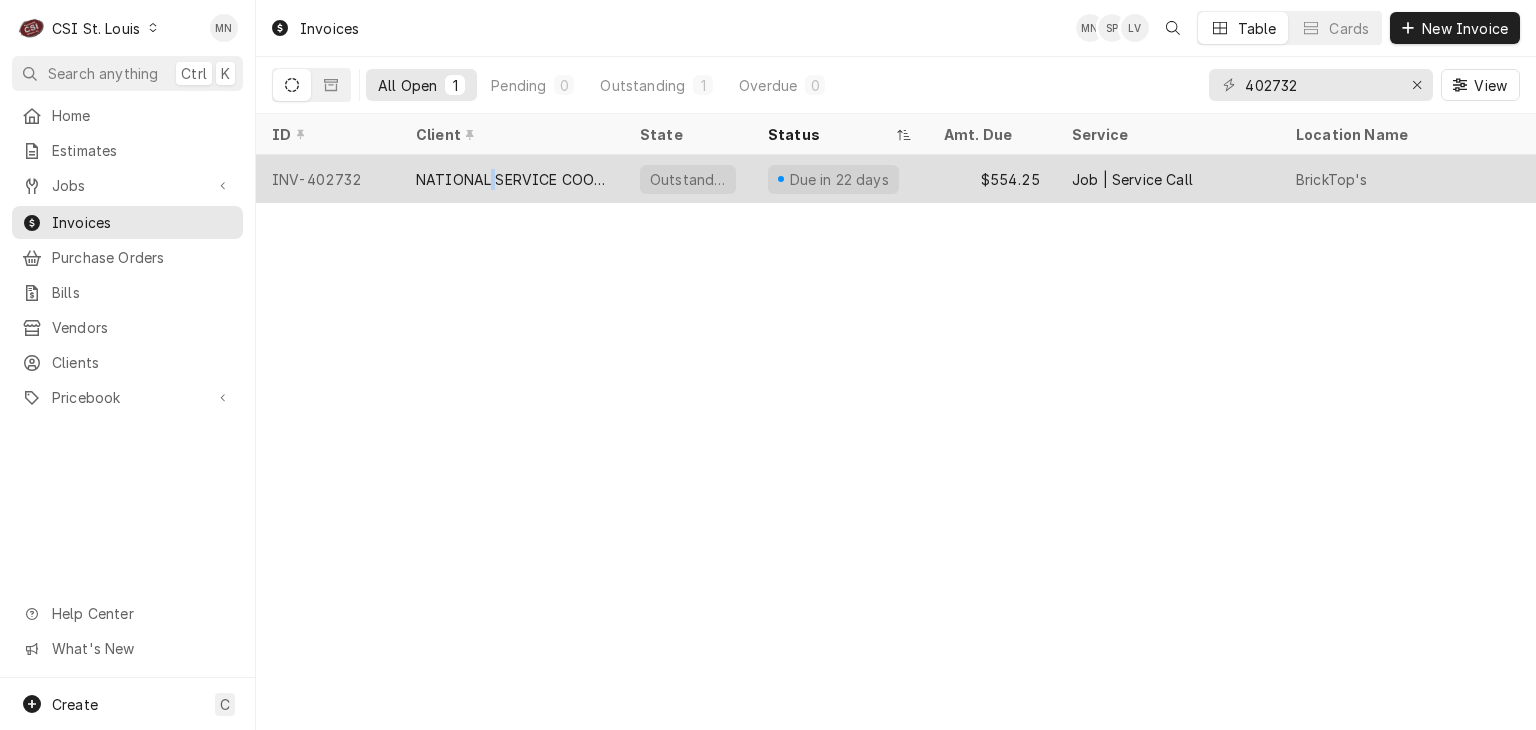 click on "NATIONAL SERVICE COOPERATIVE" at bounding box center (512, 179) 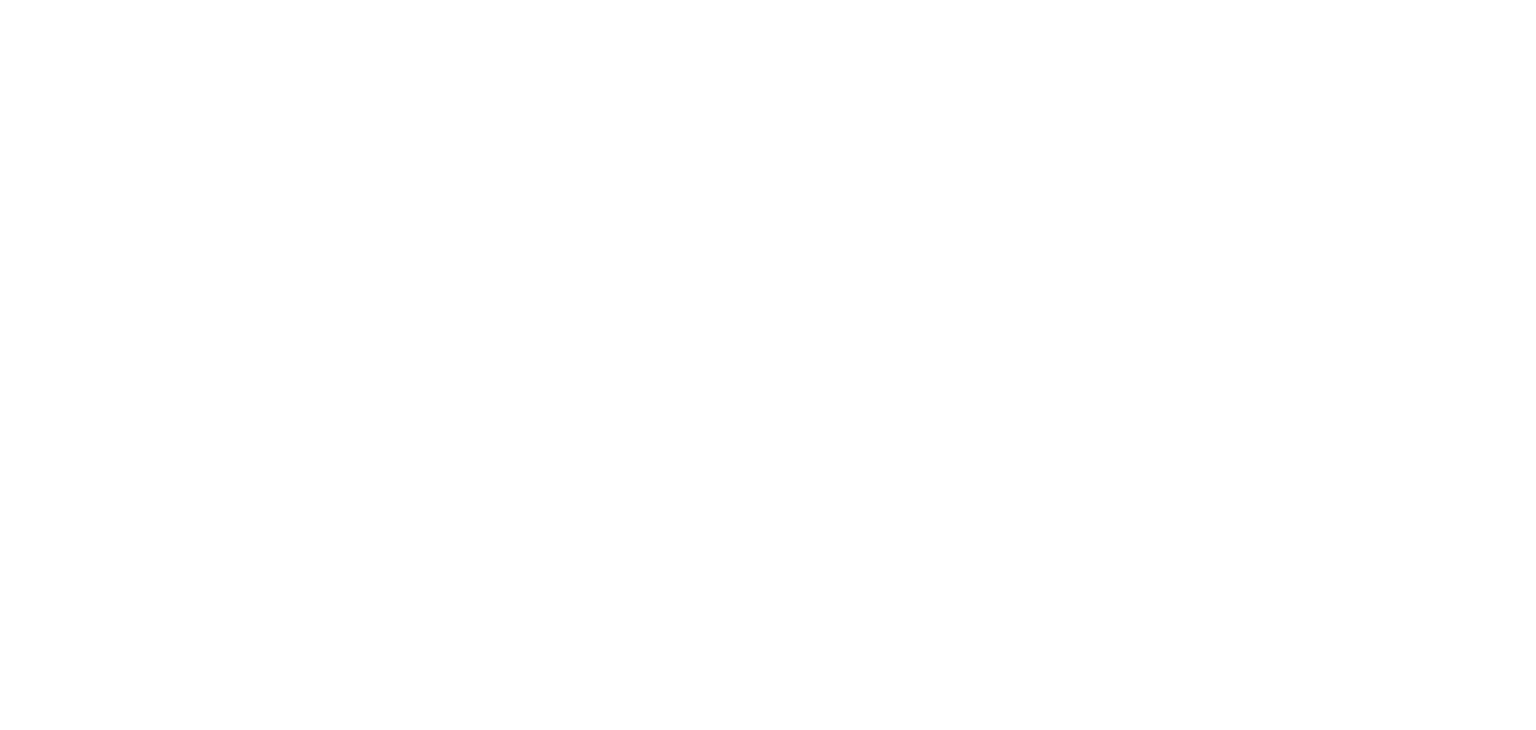 scroll, scrollTop: 0, scrollLeft: 0, axis: both 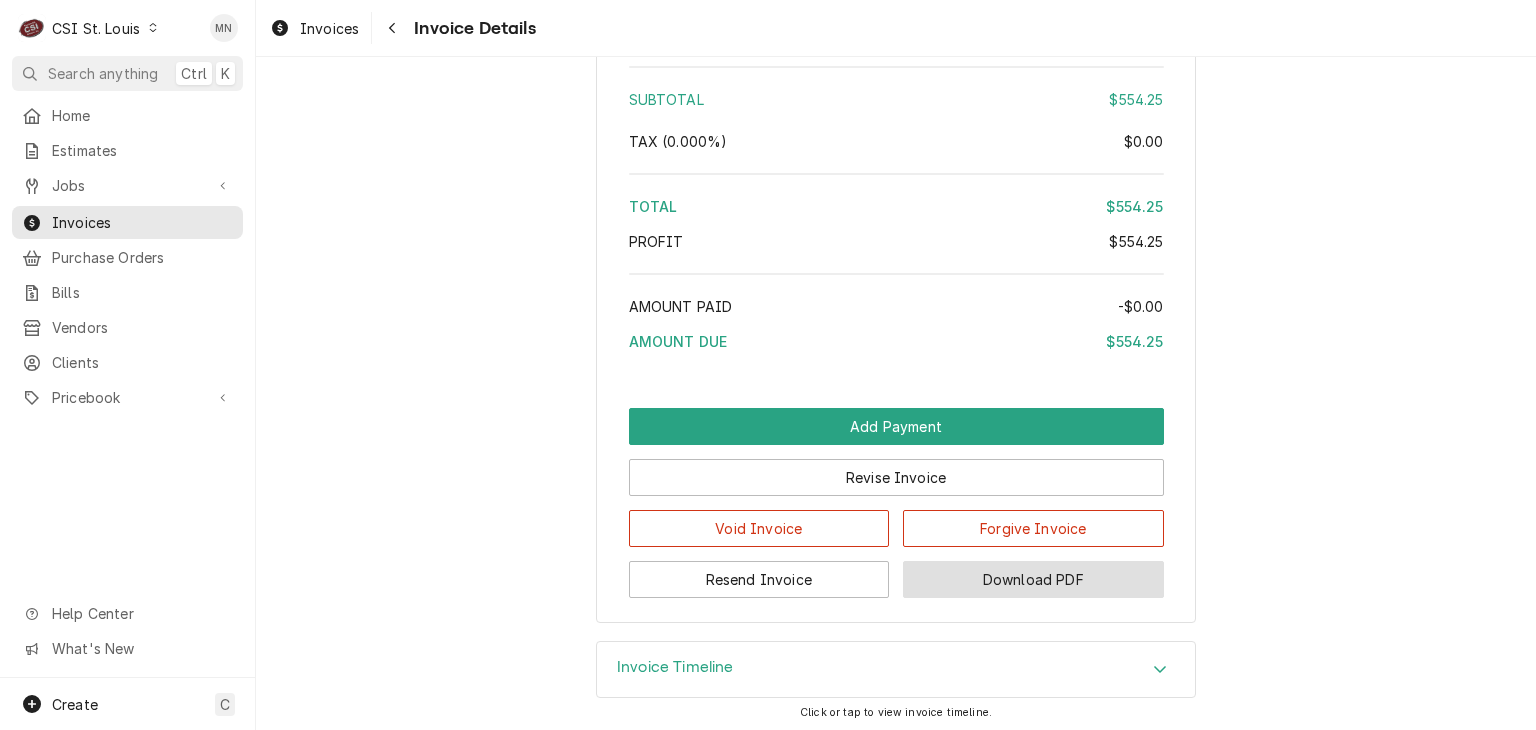 click on "Download PDF" at bounding box center (1033, 579) 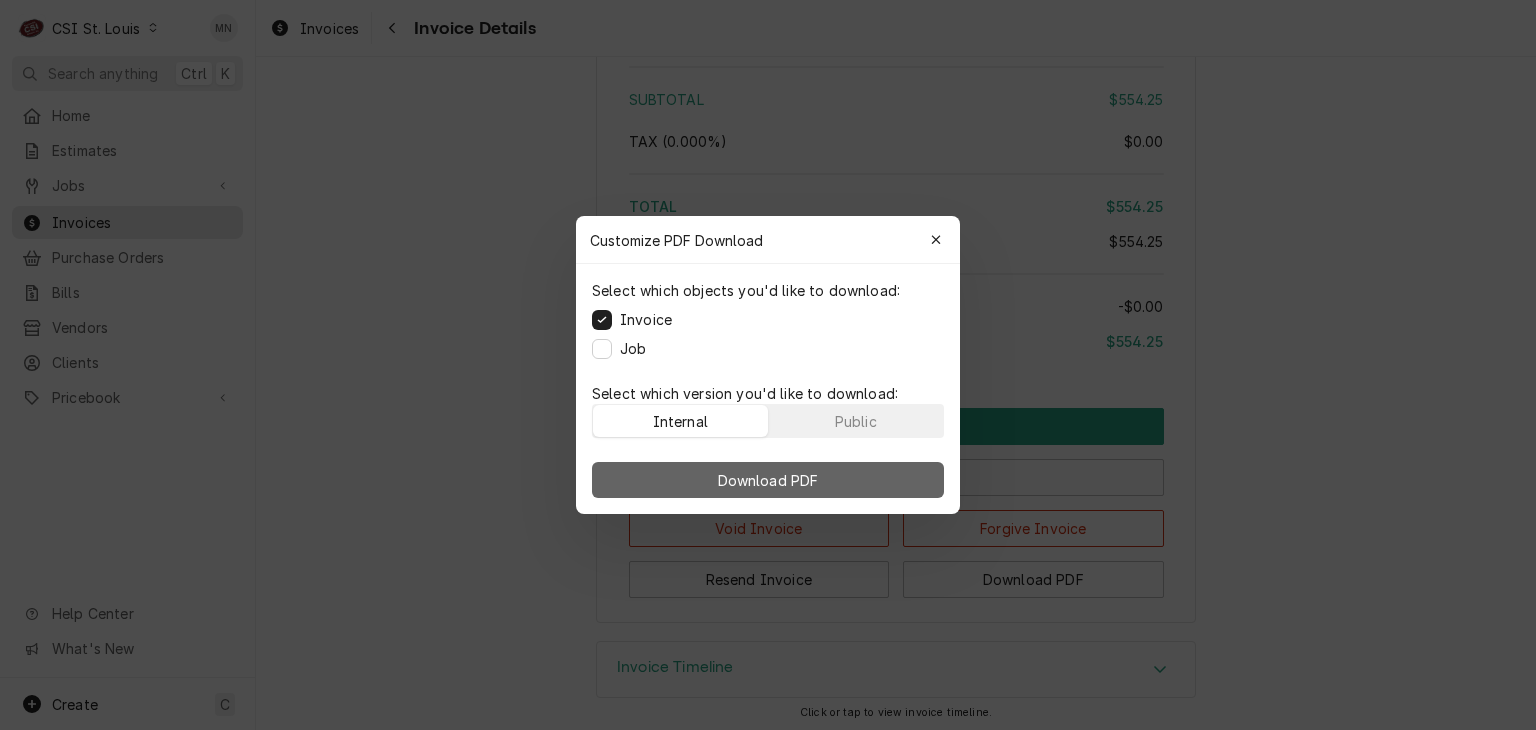 click on "Download PDF" at bounding box center (768, 480) 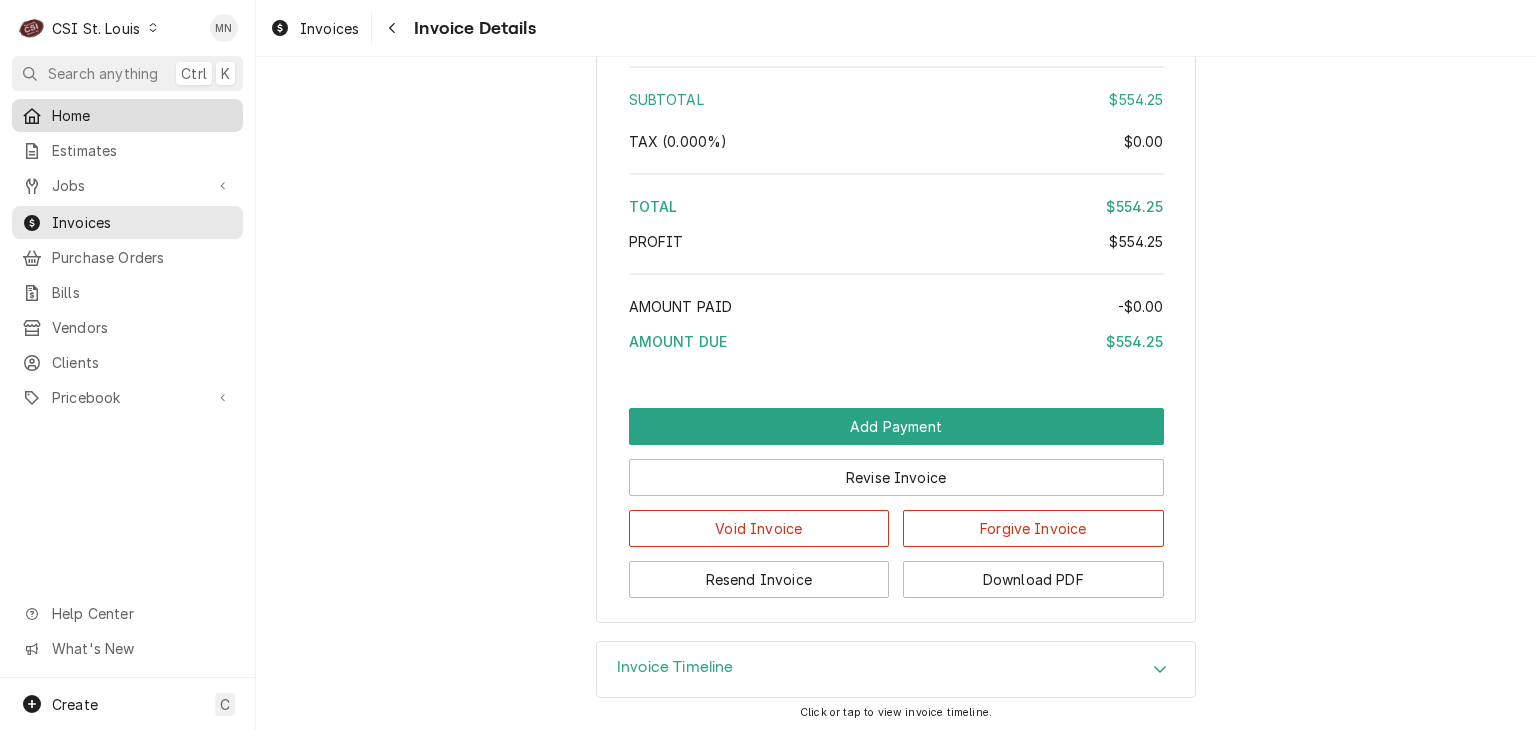 scroll, scrollTop: 3256, scrollLeft: 0, axis: vertical 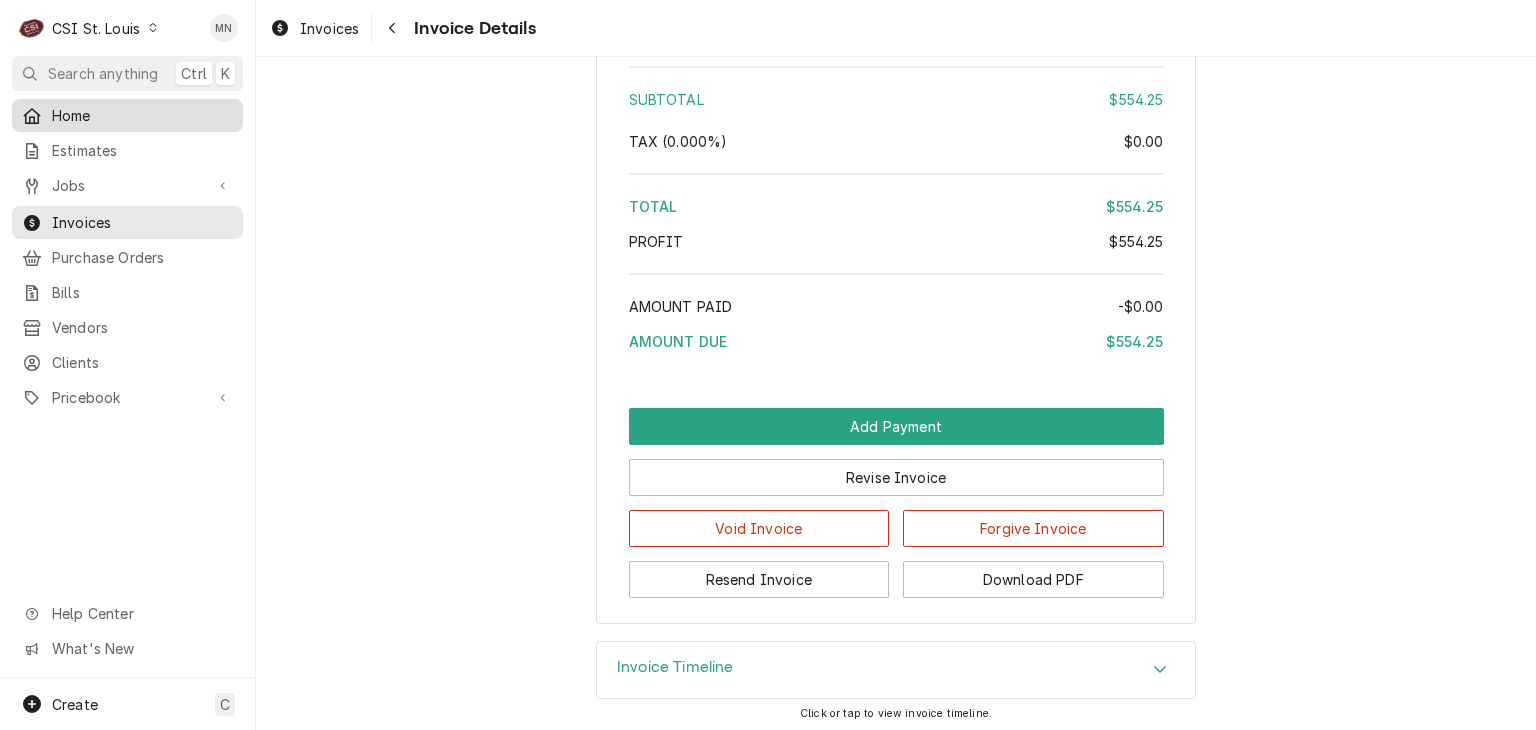 click on "Home" at bounding box center (142, 115) 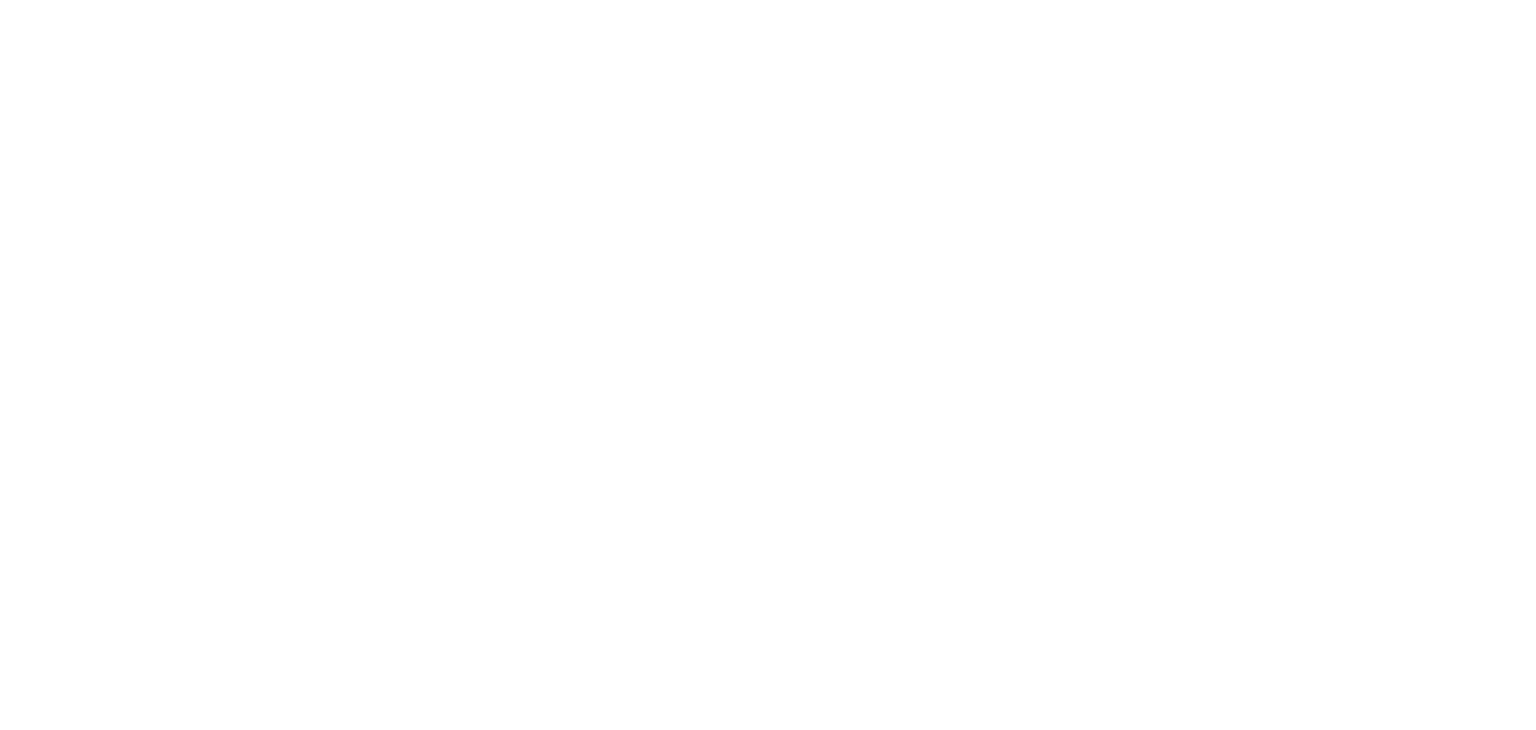 scroll, scrollTop: 0, scrollLeft: 0, axis: both 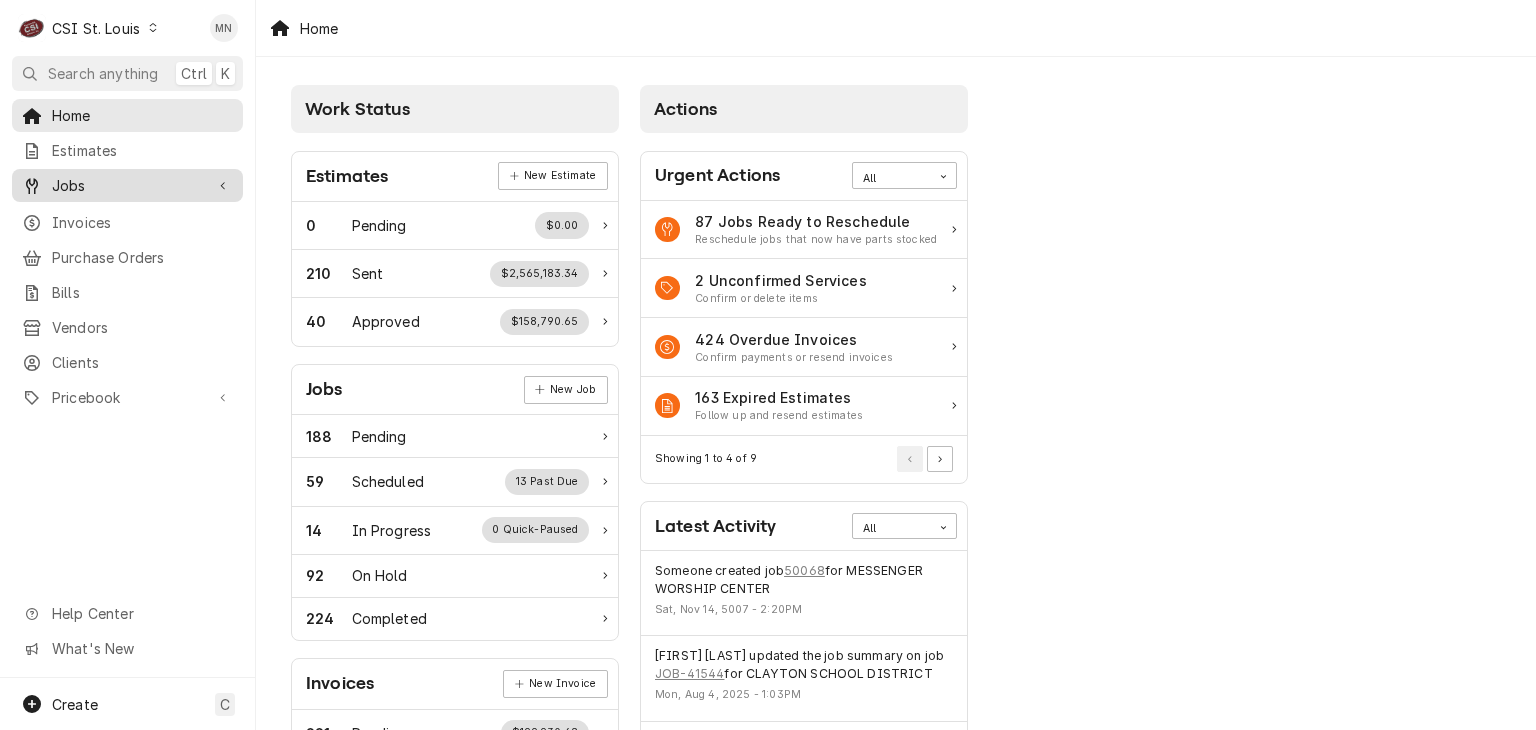 click on "Jobs" at bounding box center (127, 185) 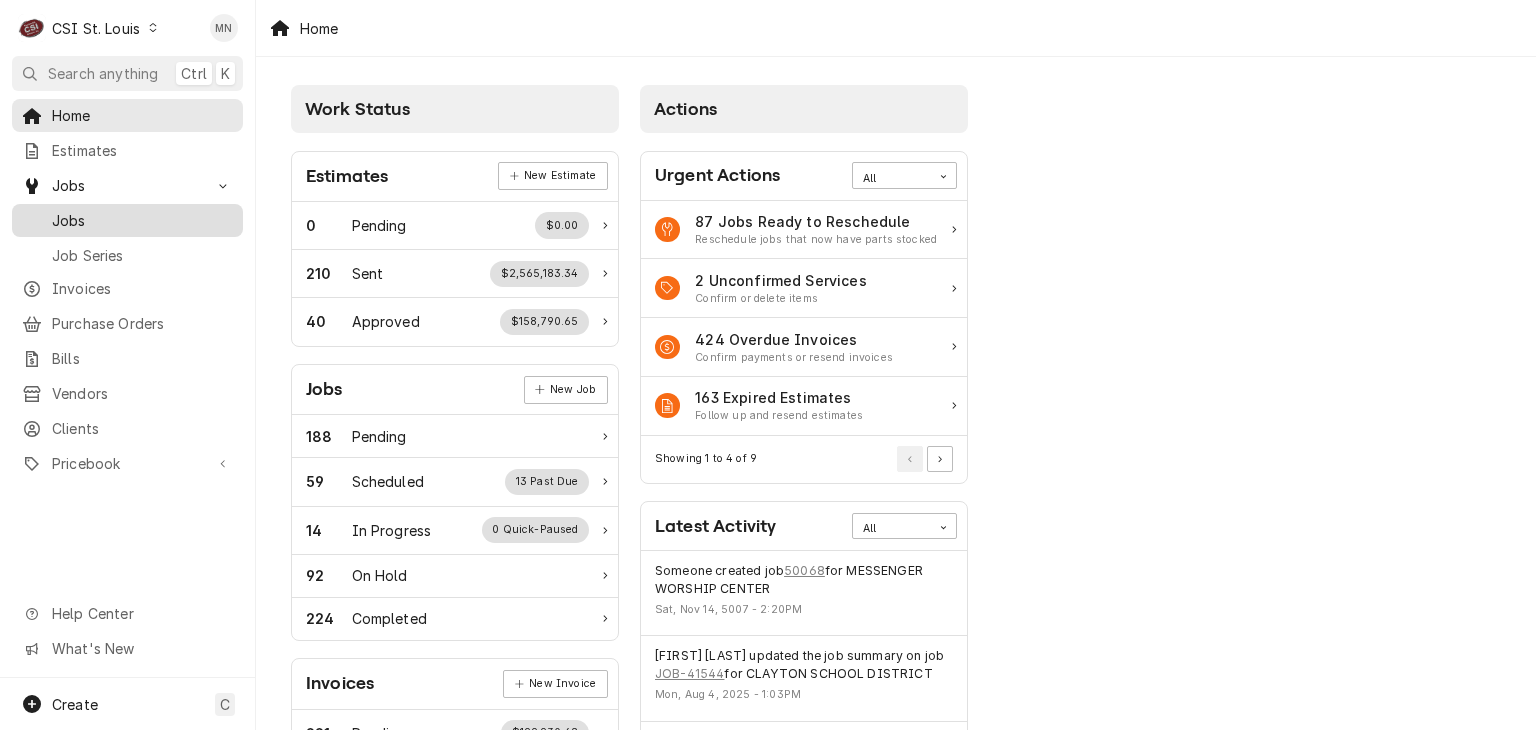 click on "Jobs" at bounding box center (142, 220) 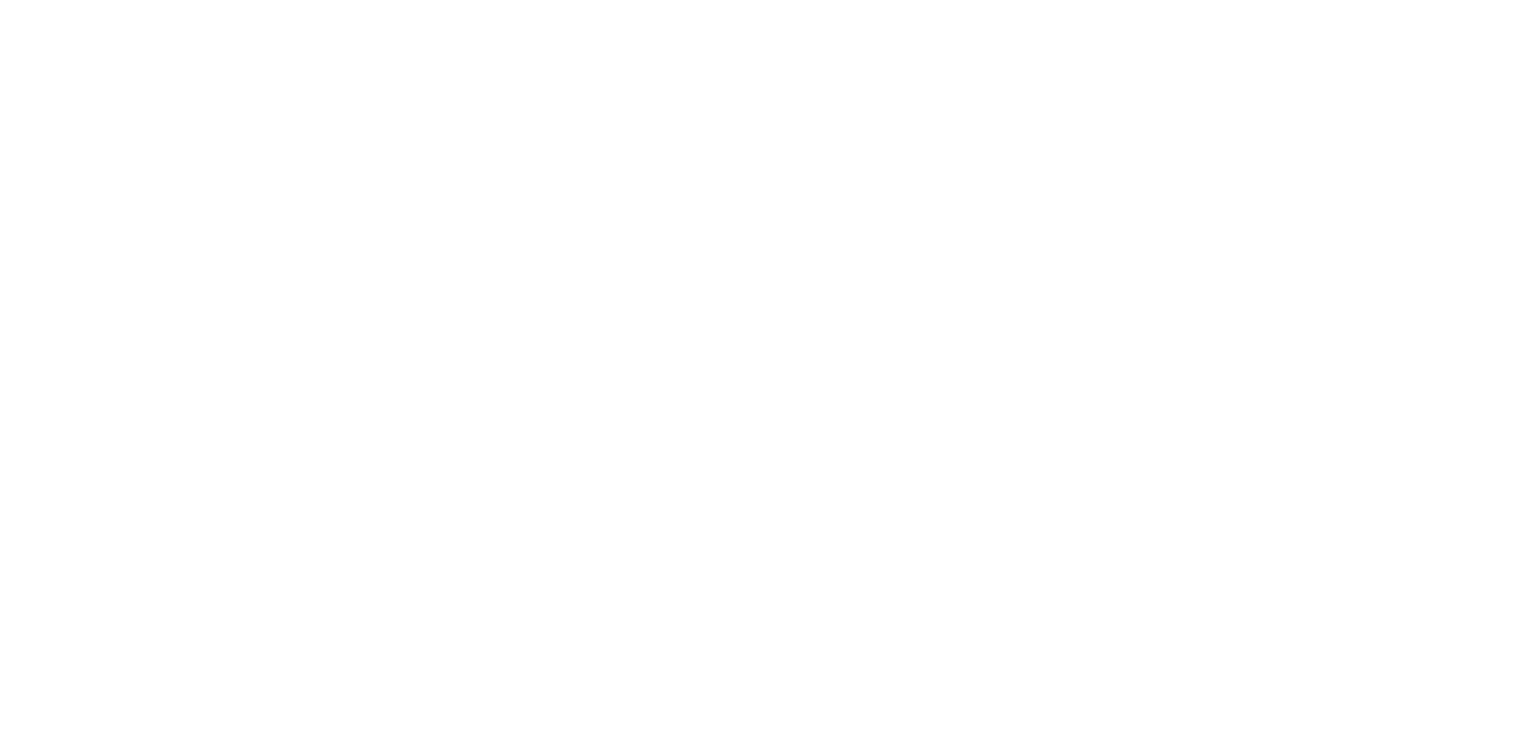scroll, scrollTop: 0, scrollLeft: 0, axis: both 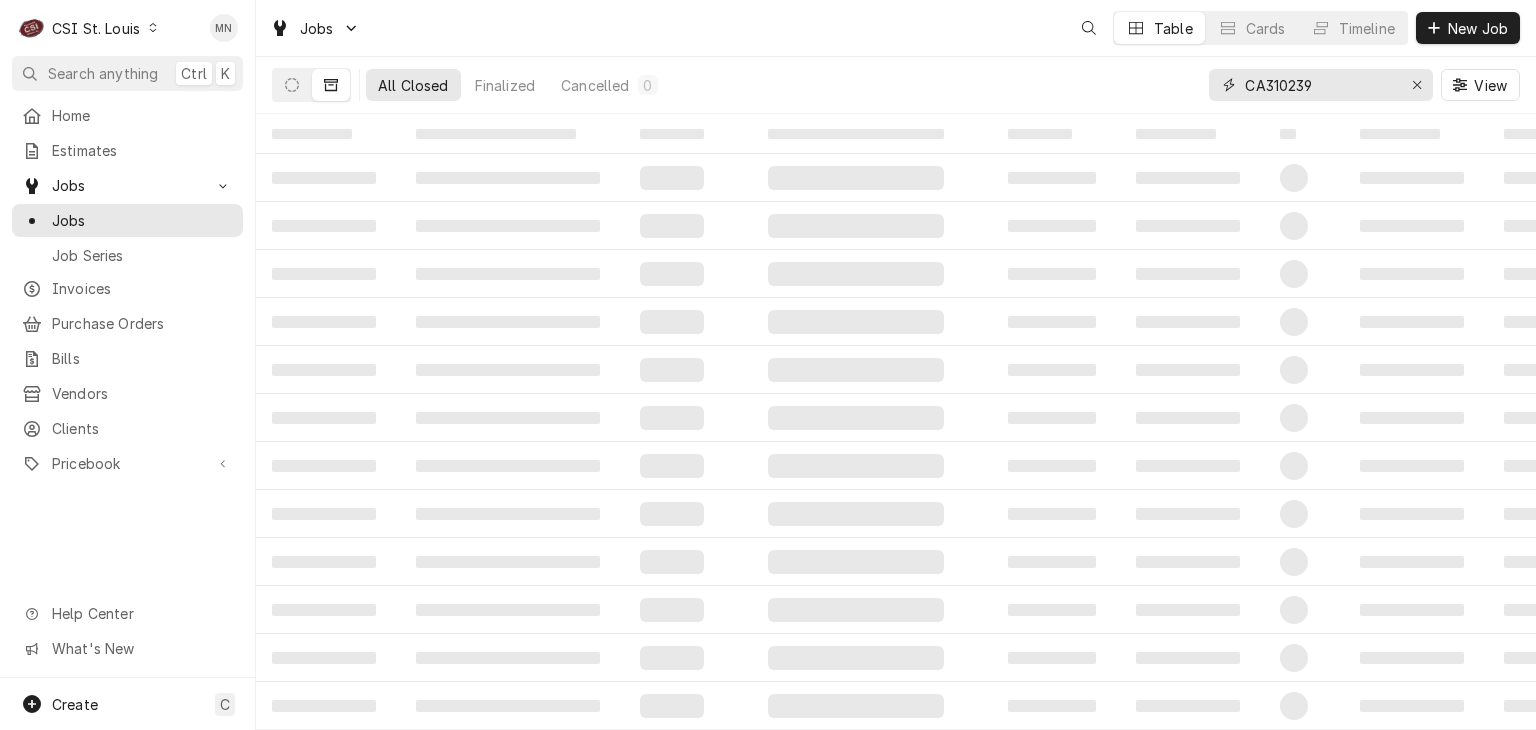 drag, startPoint x: 1327, startPoint y: 78, endPoint x: 1036, endPoint y: 53, distance: 292.0719 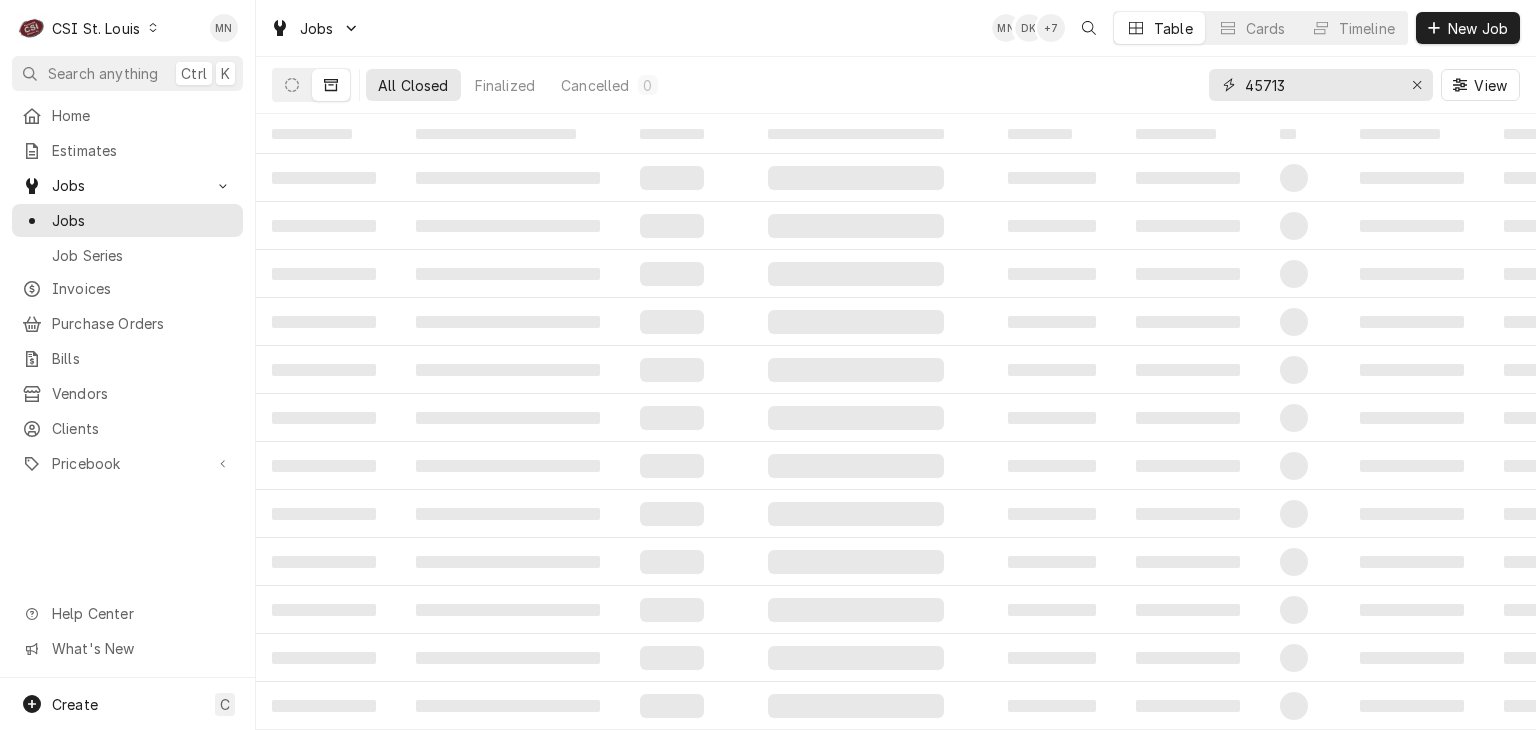type on "45713" 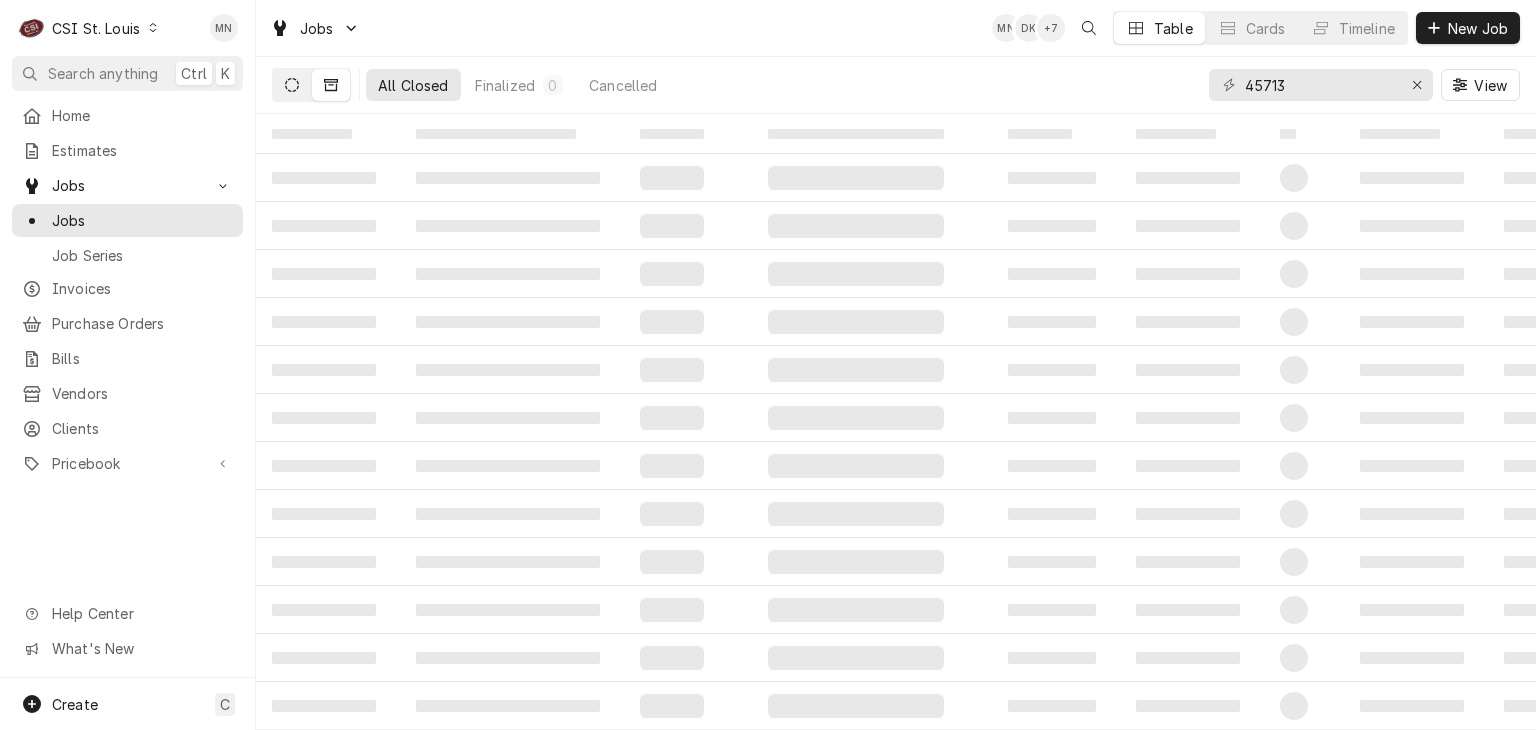 click at bounding box center (292, 85) 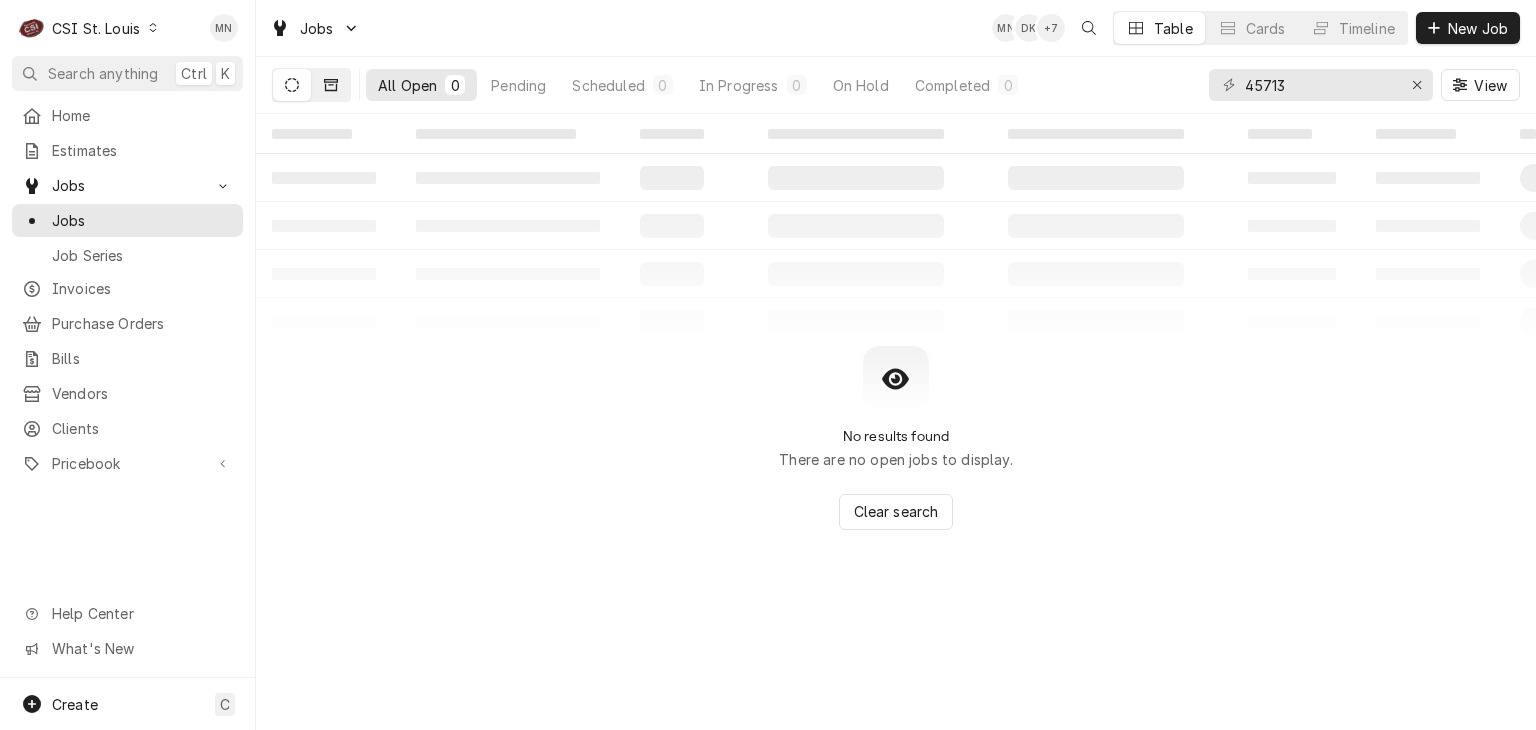 click 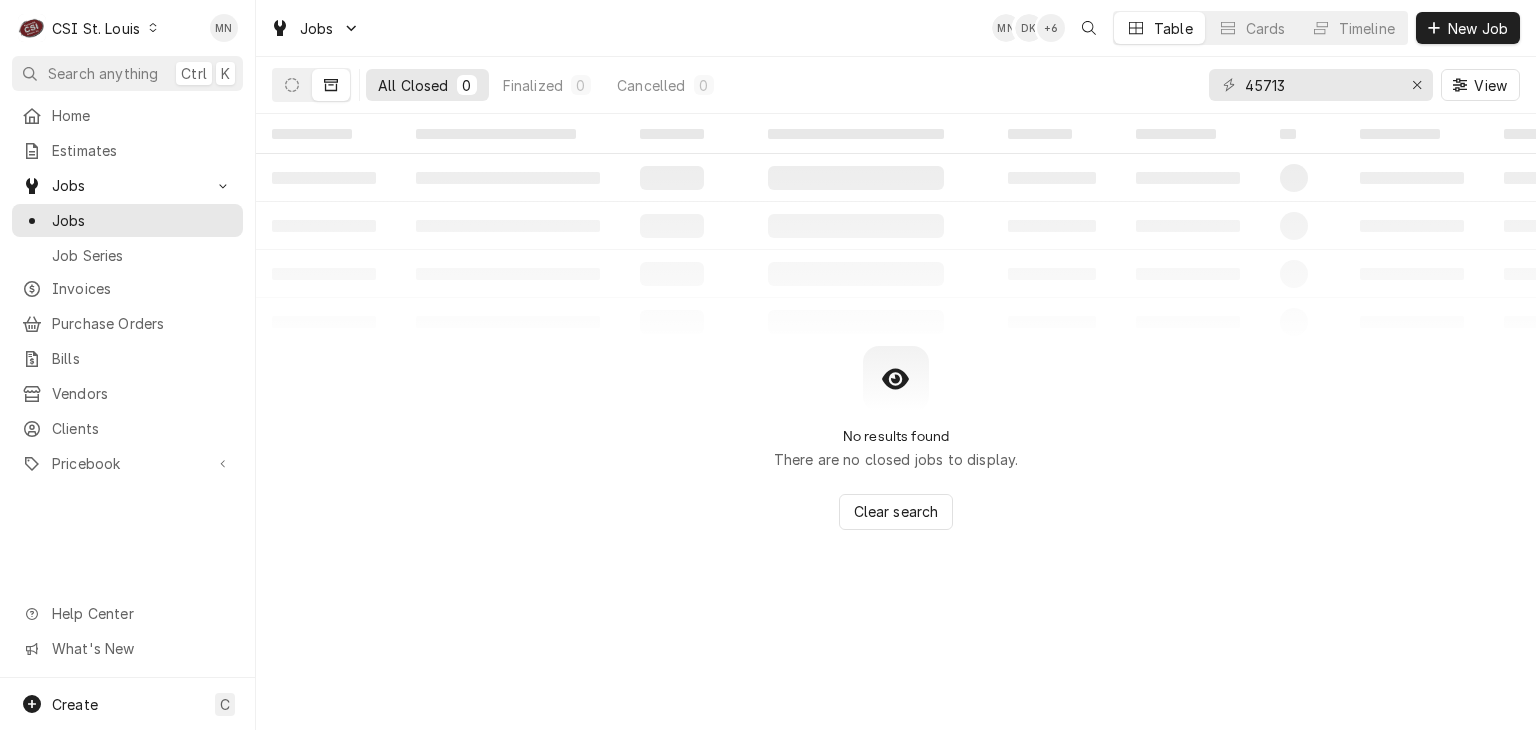 click on "C CSI St. Louis" at bounding box center (89, 28) 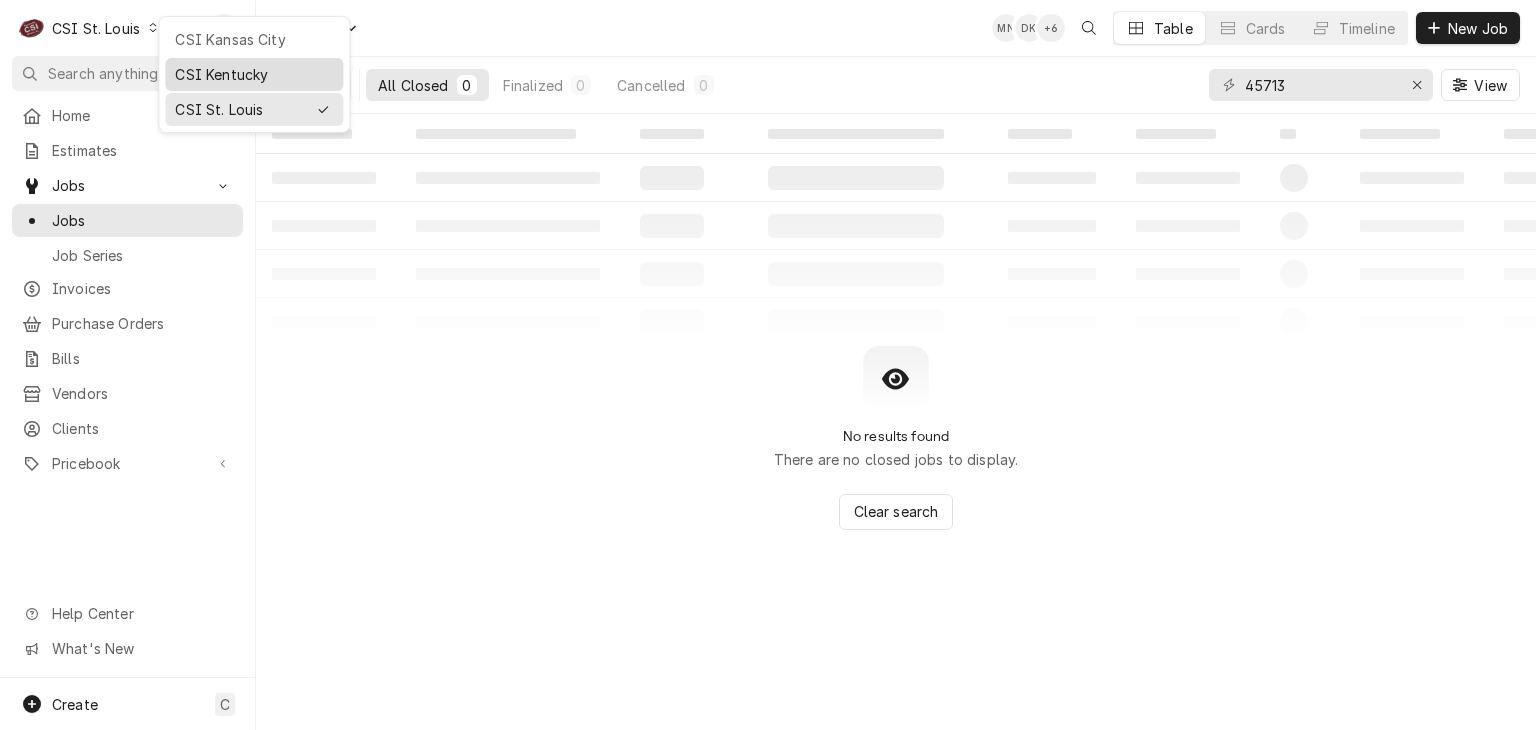 click on "CSI Kentucky" at bounding box center (254, 74) 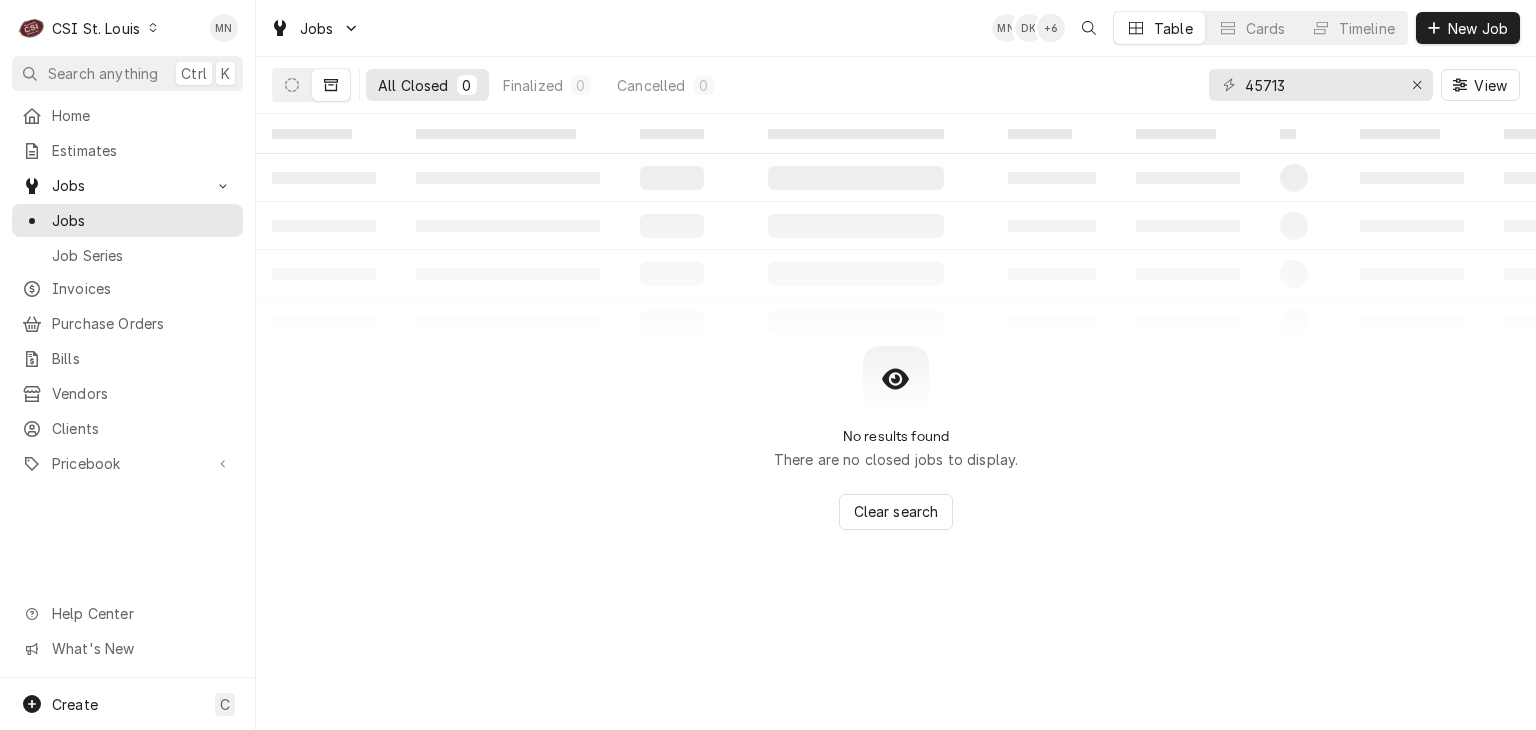 click on "CSI St. Louis" at bounding box center (96, 28) 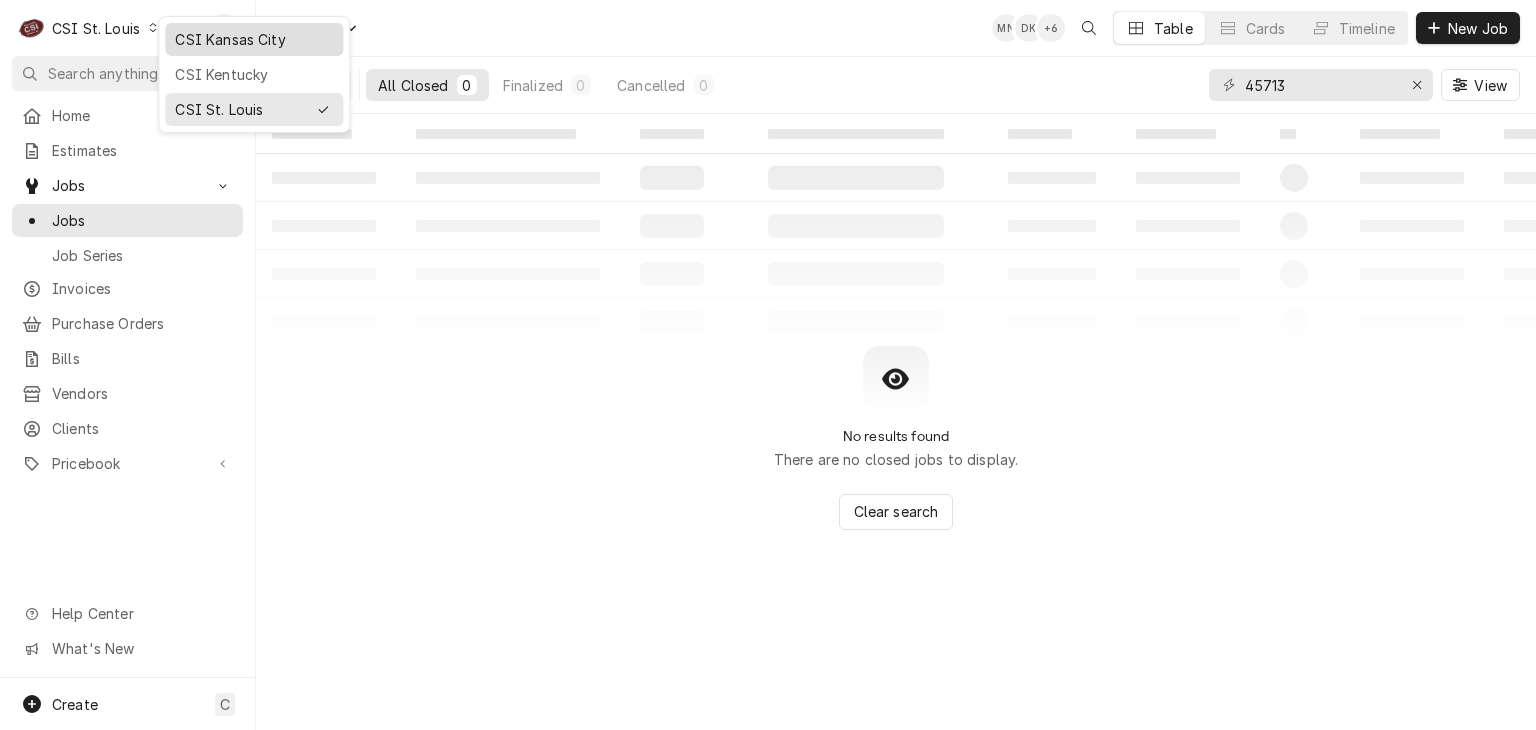 click on "CSI Kansas City" at bounding box center (254, 39) 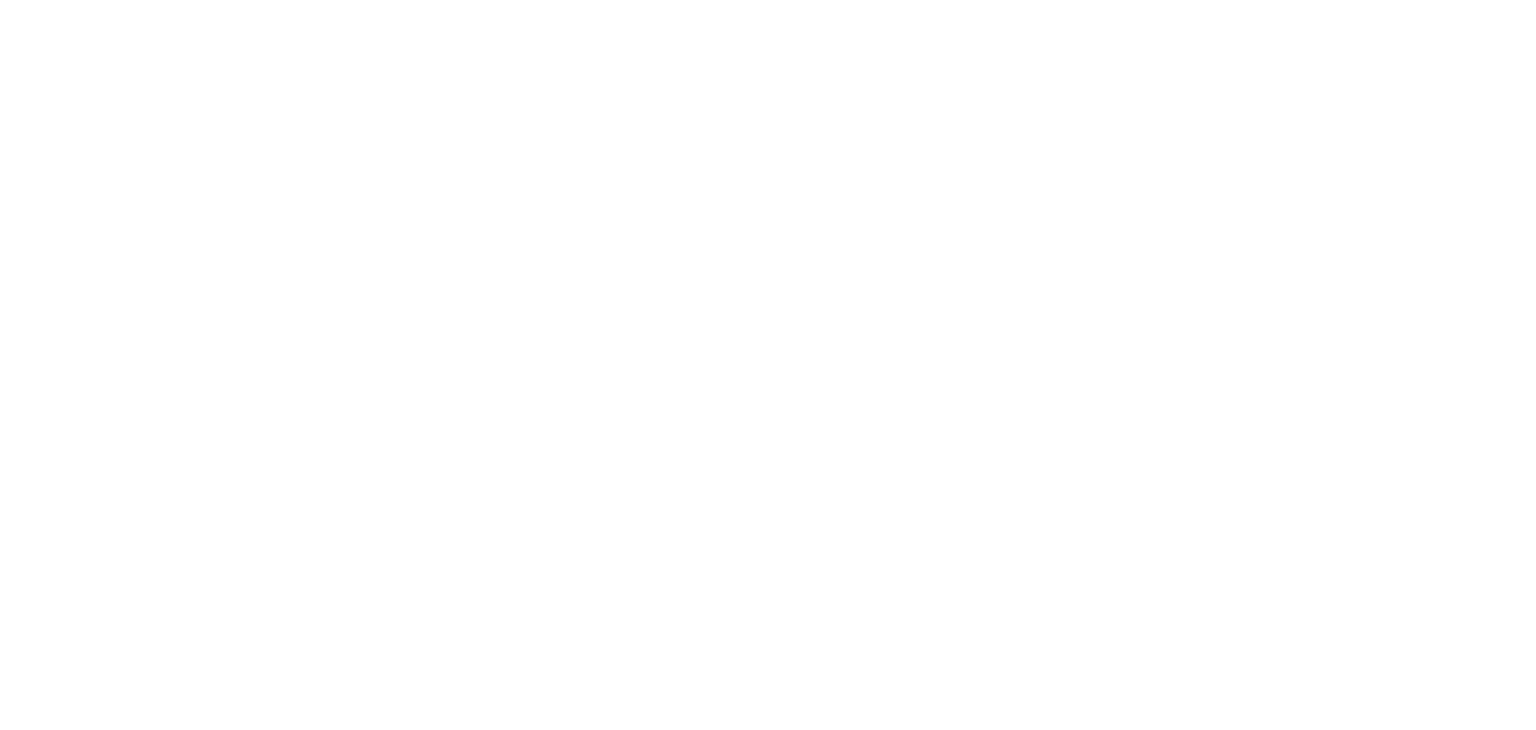 scroll, scrollTop: 0, scrollLeft: 0, axis: both 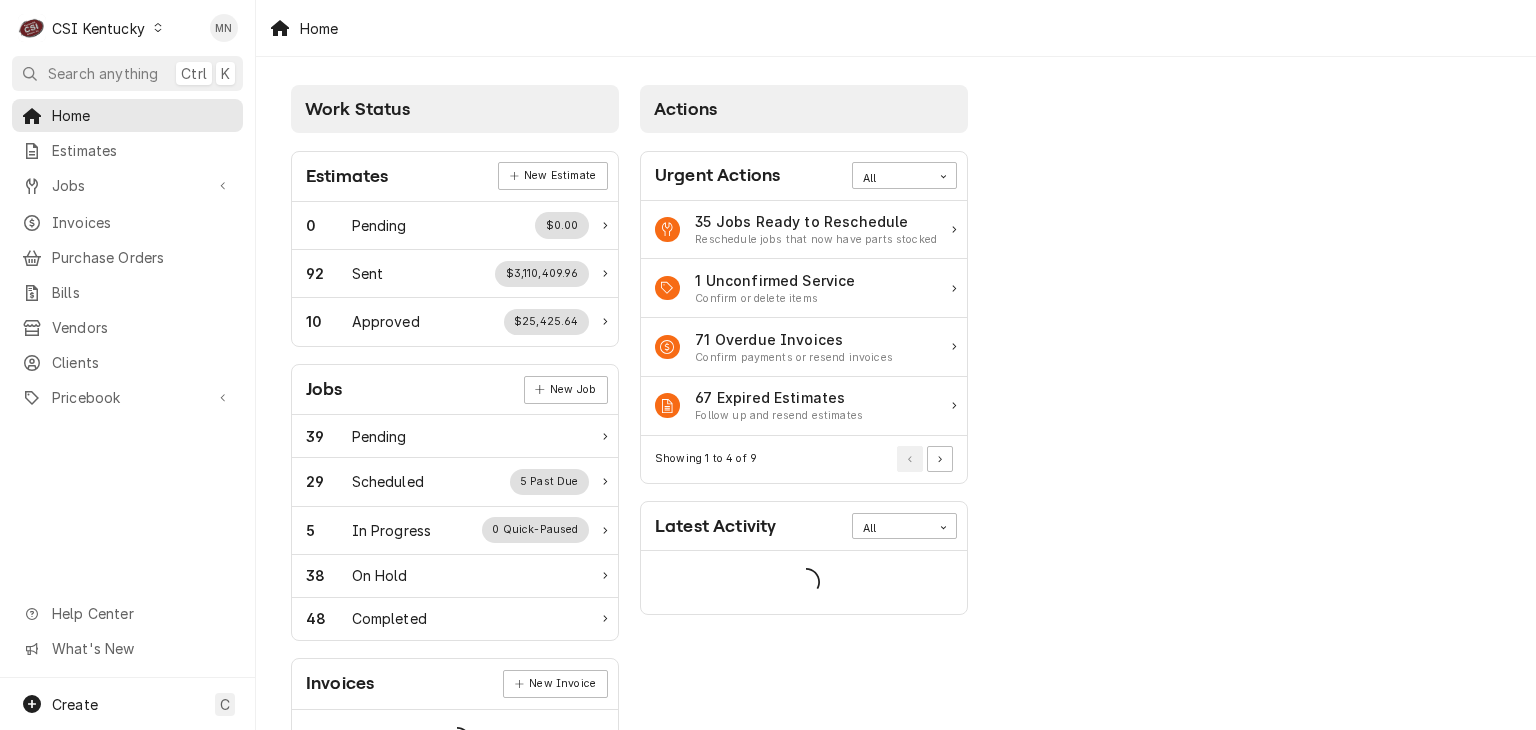 click on "C CSI Kentucky" at bounding box center (91, 28) 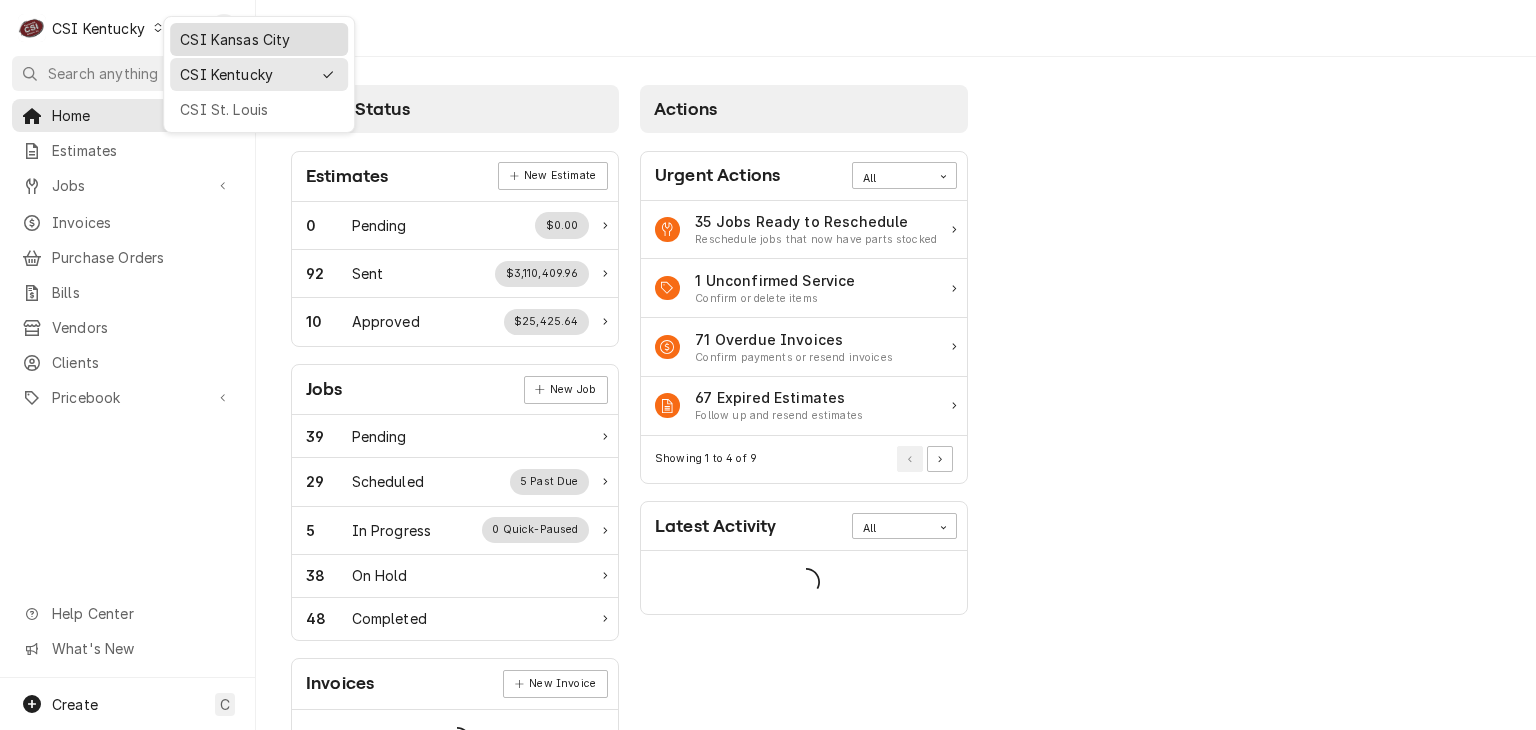 click on "CSI Kansas City" at bounding box center (259, 39) 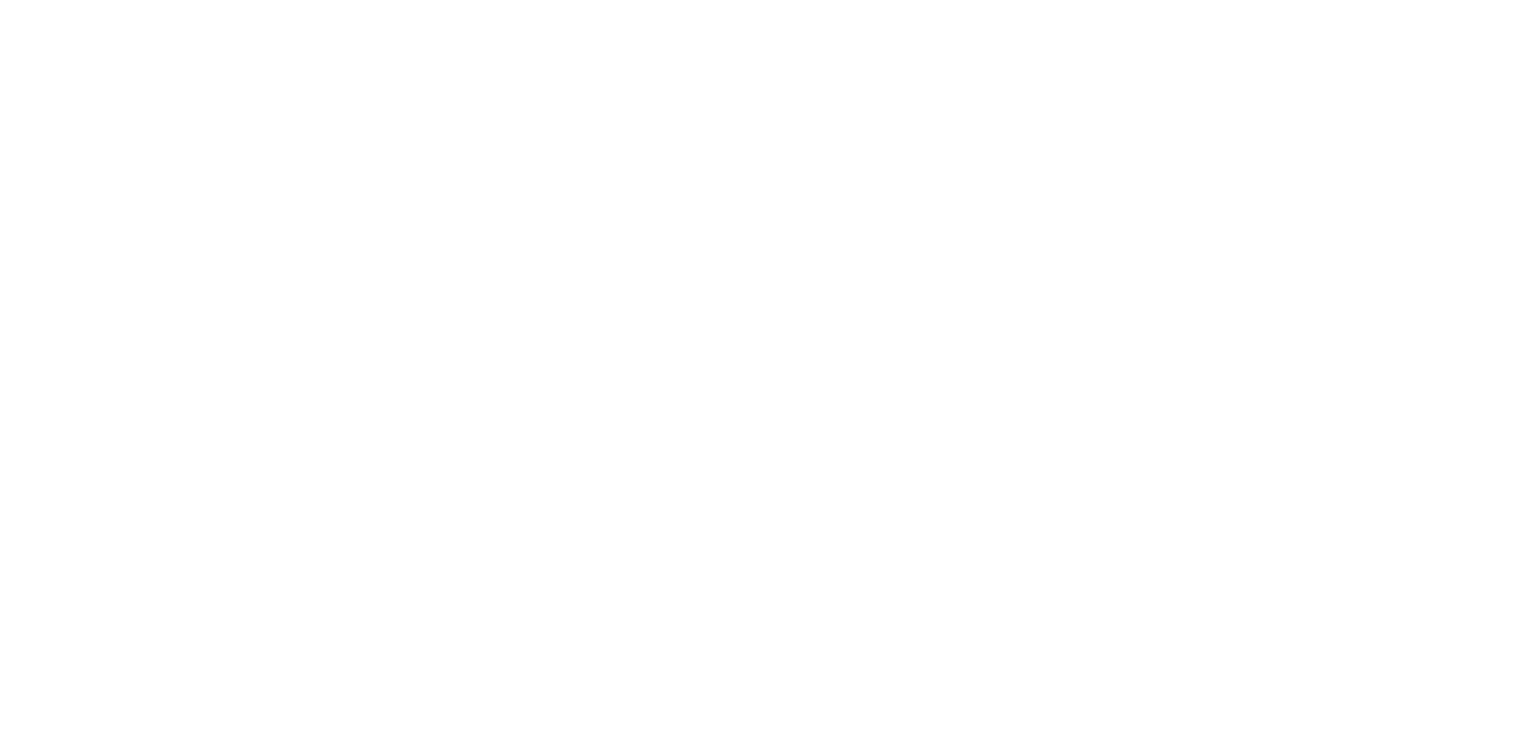 scroll, scrollTop: 0, scrollLeft: 0, axis: both 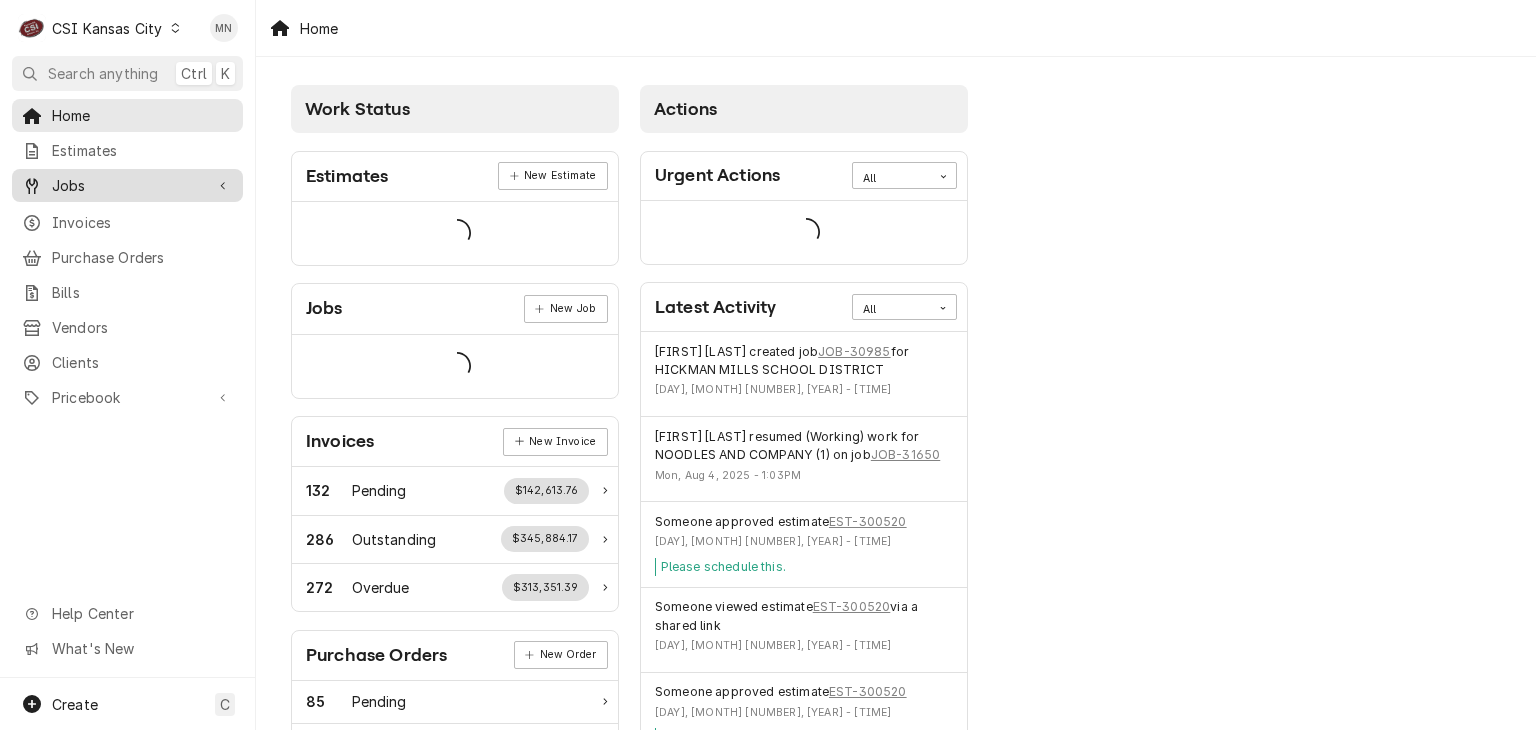 click on "Jobs" at bounding box center [127, 185] 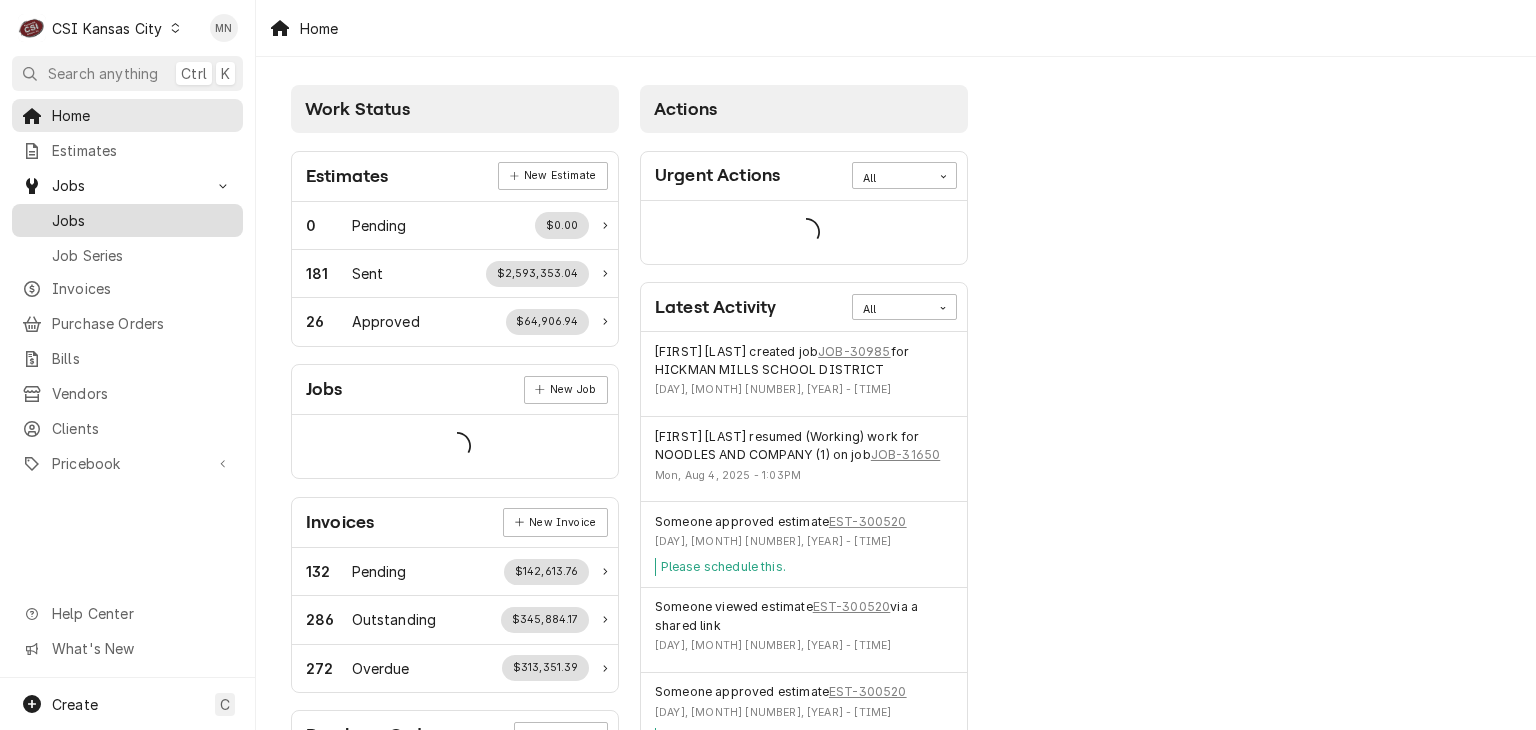 click on "Jobs" at bounding box center (142, 220) 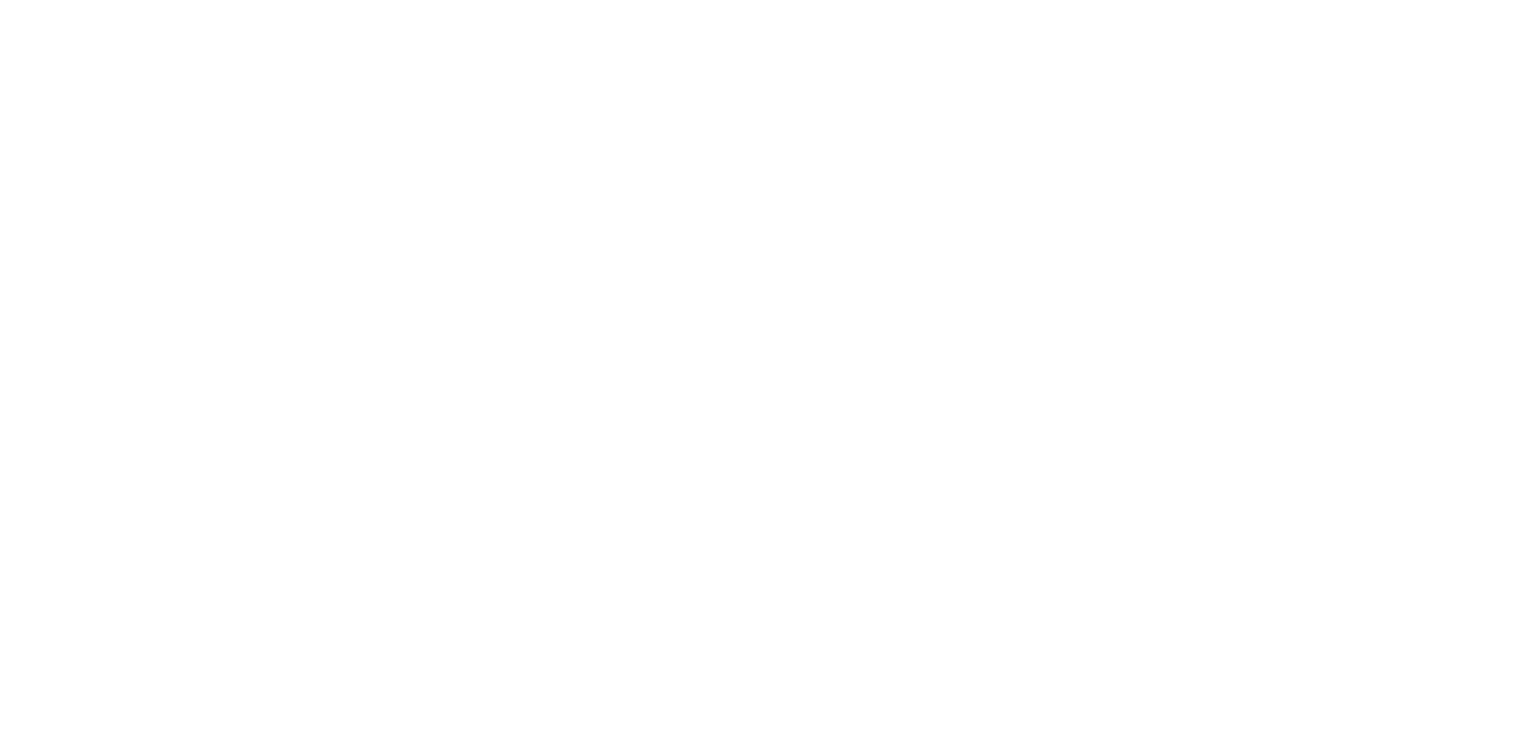 scroll, scrollTop: 0, scrollLeft: 0, axis: both 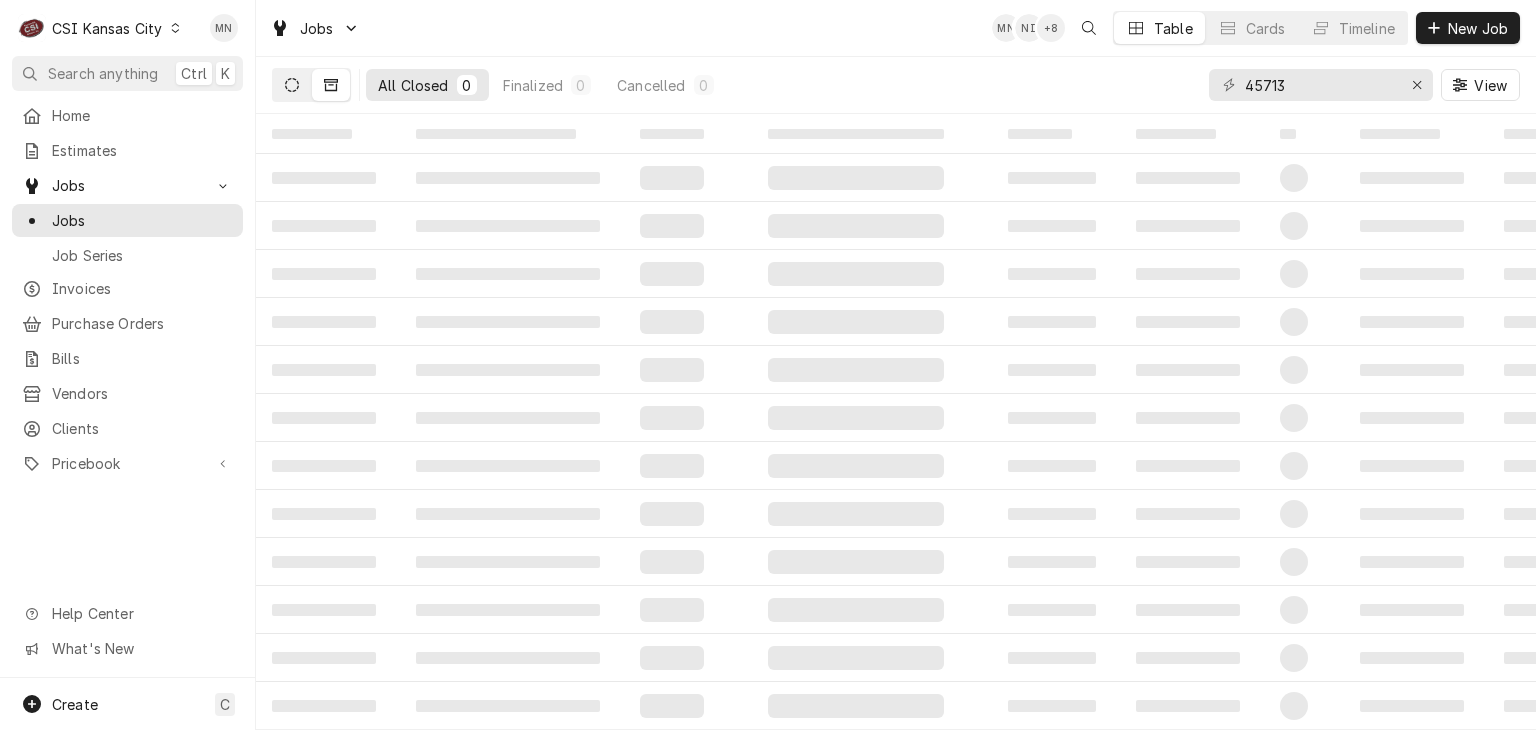 click 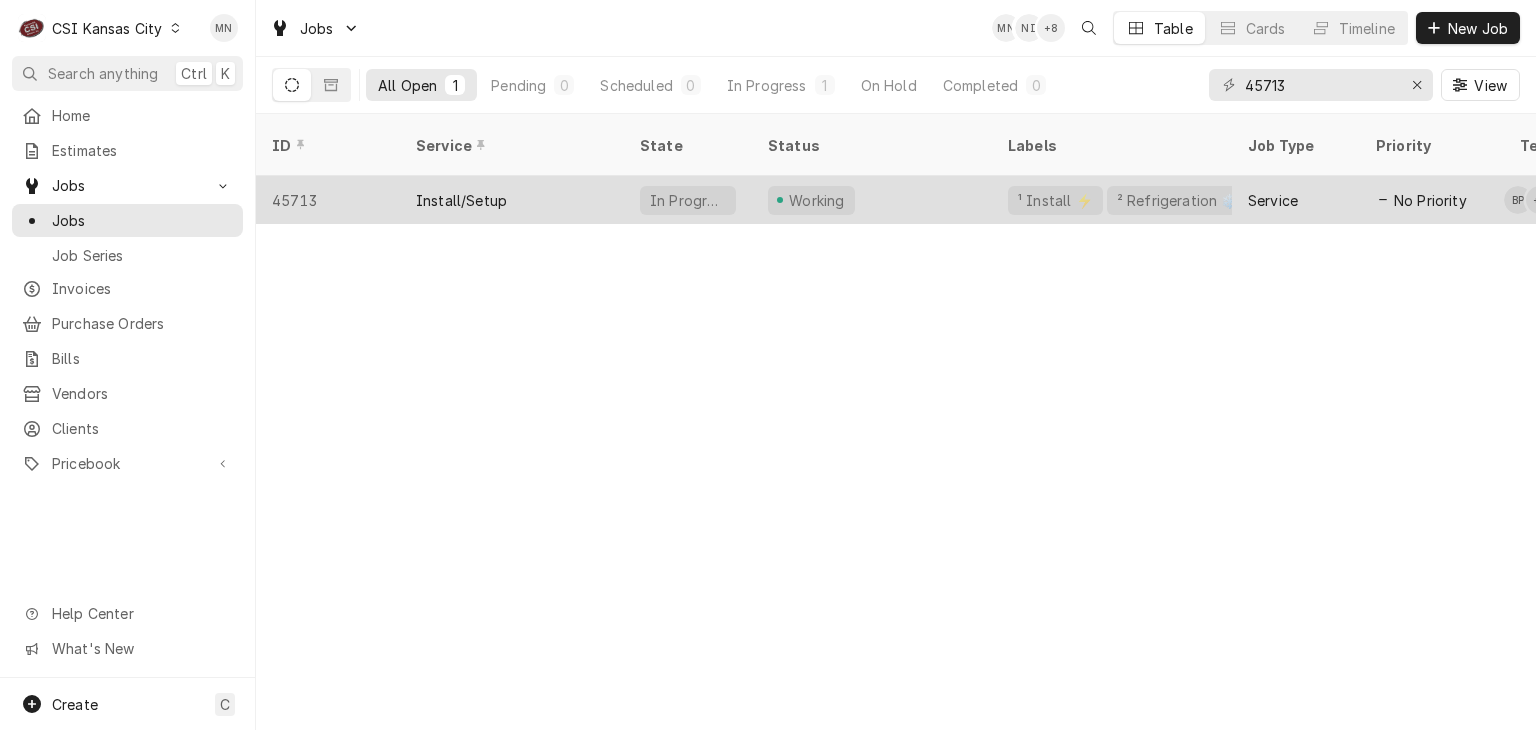 click on "Install/Setup" at bounding box center [461, 200] 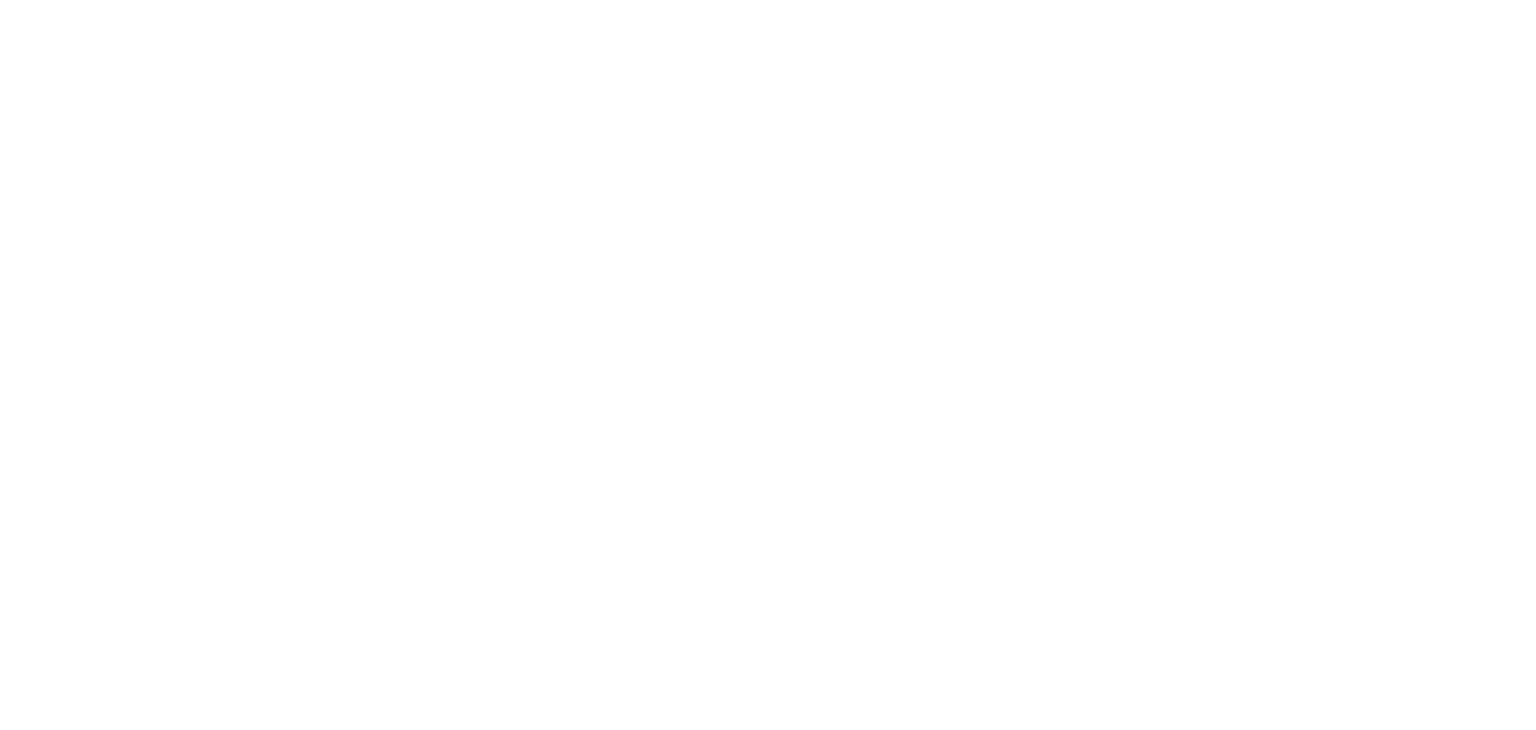 scroll, scrollTop: 0, scrollLeft: 0, axis: both 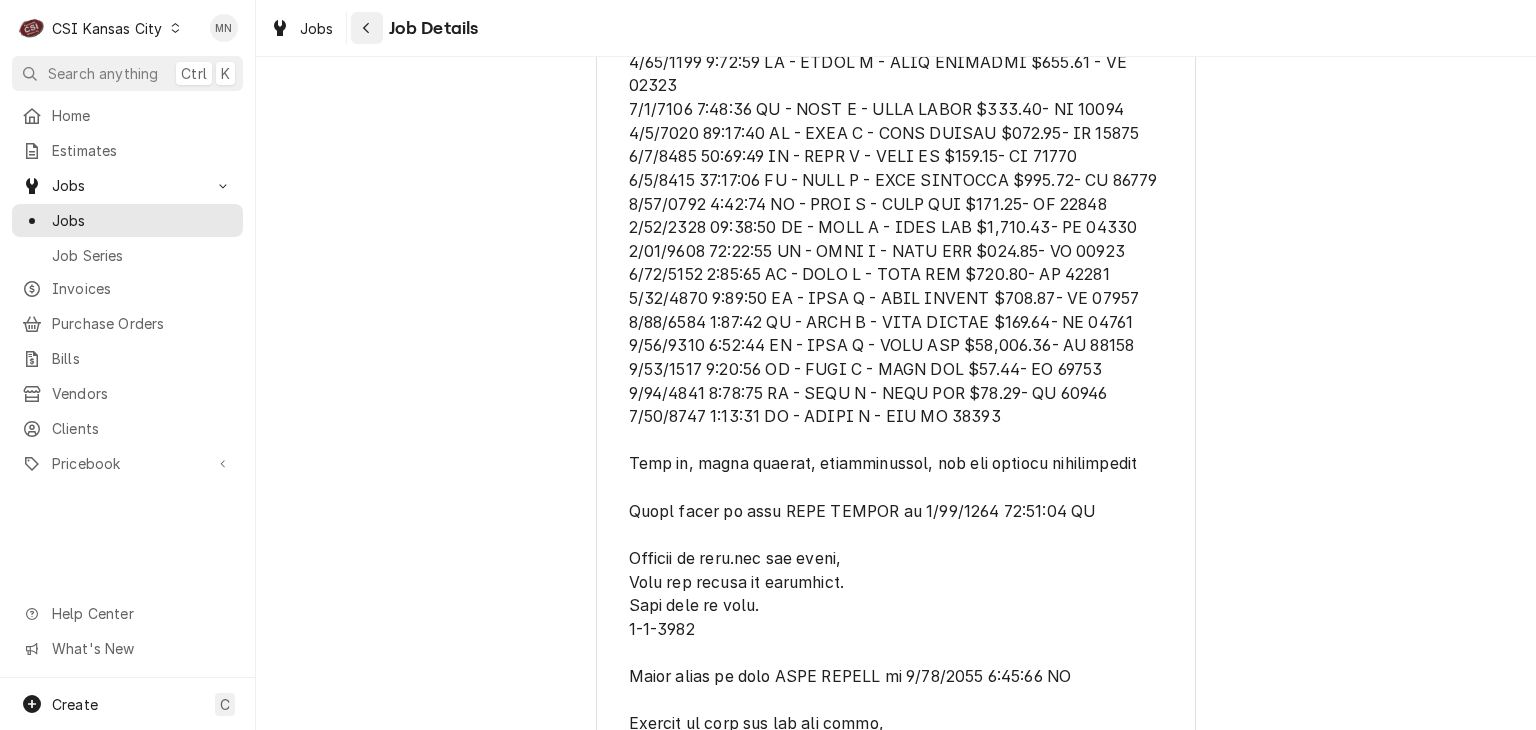 click at bounding box center (367, 28) 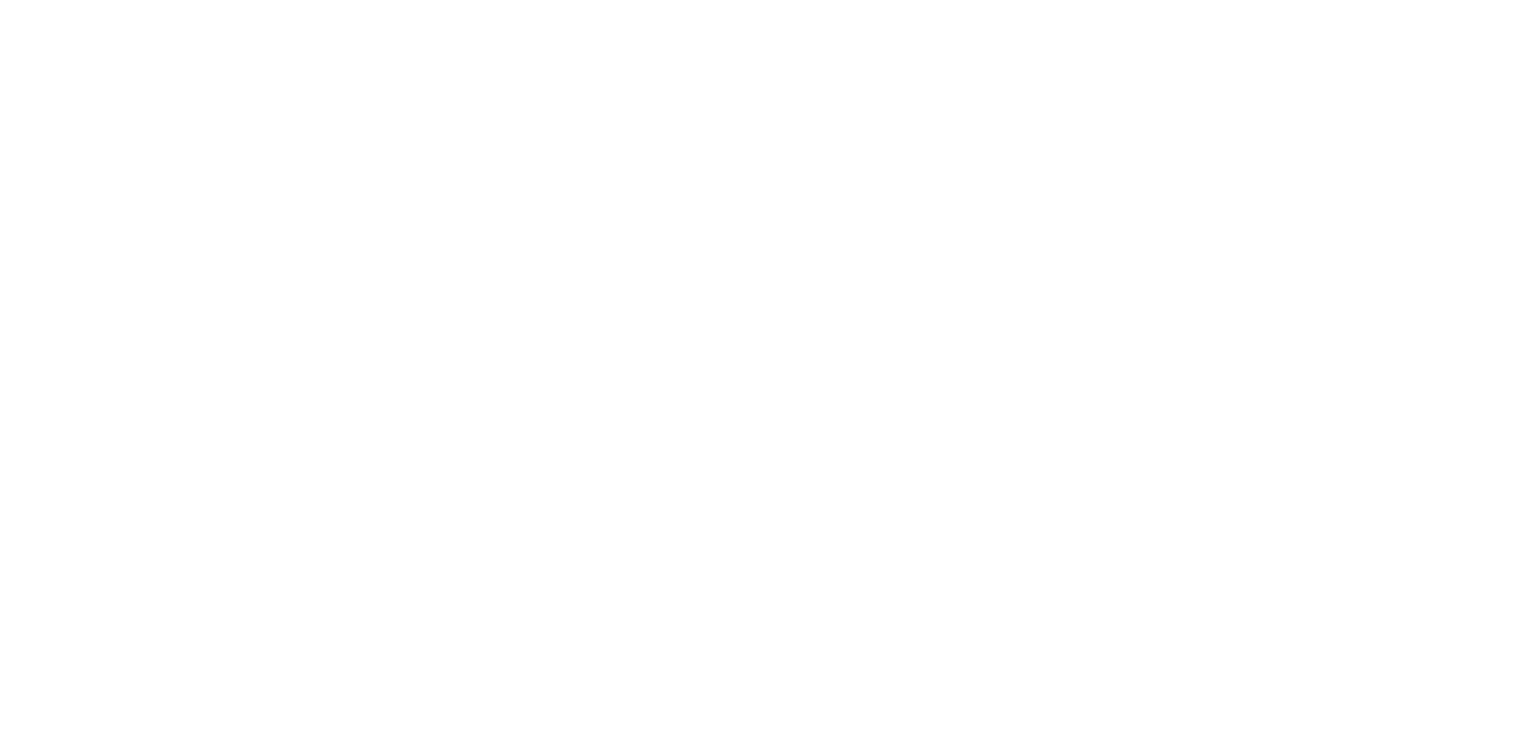 scroll, scrollTop: 0, scrollLeft: 0, axis: both 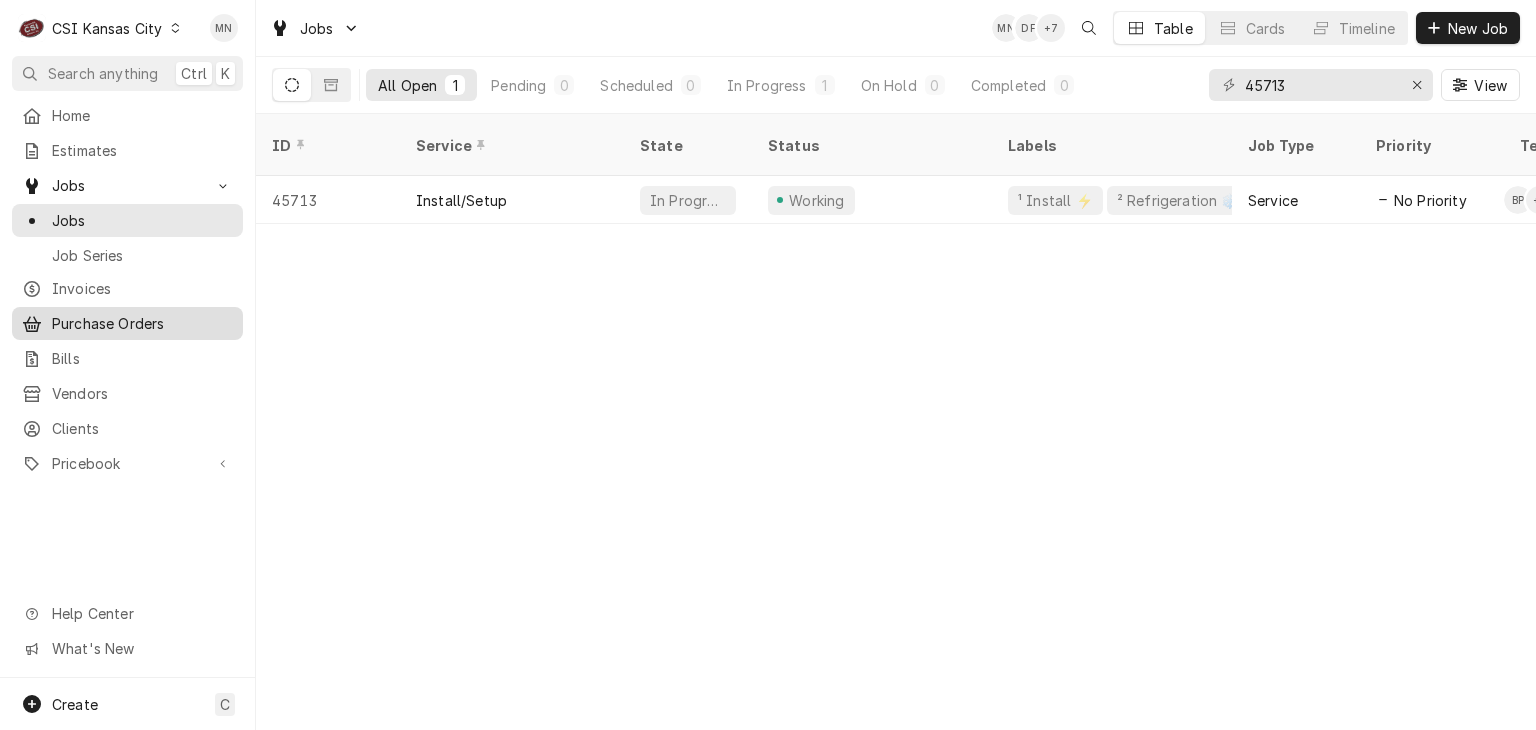 click on "Purchase Orders" at bounding box center (142, 323) 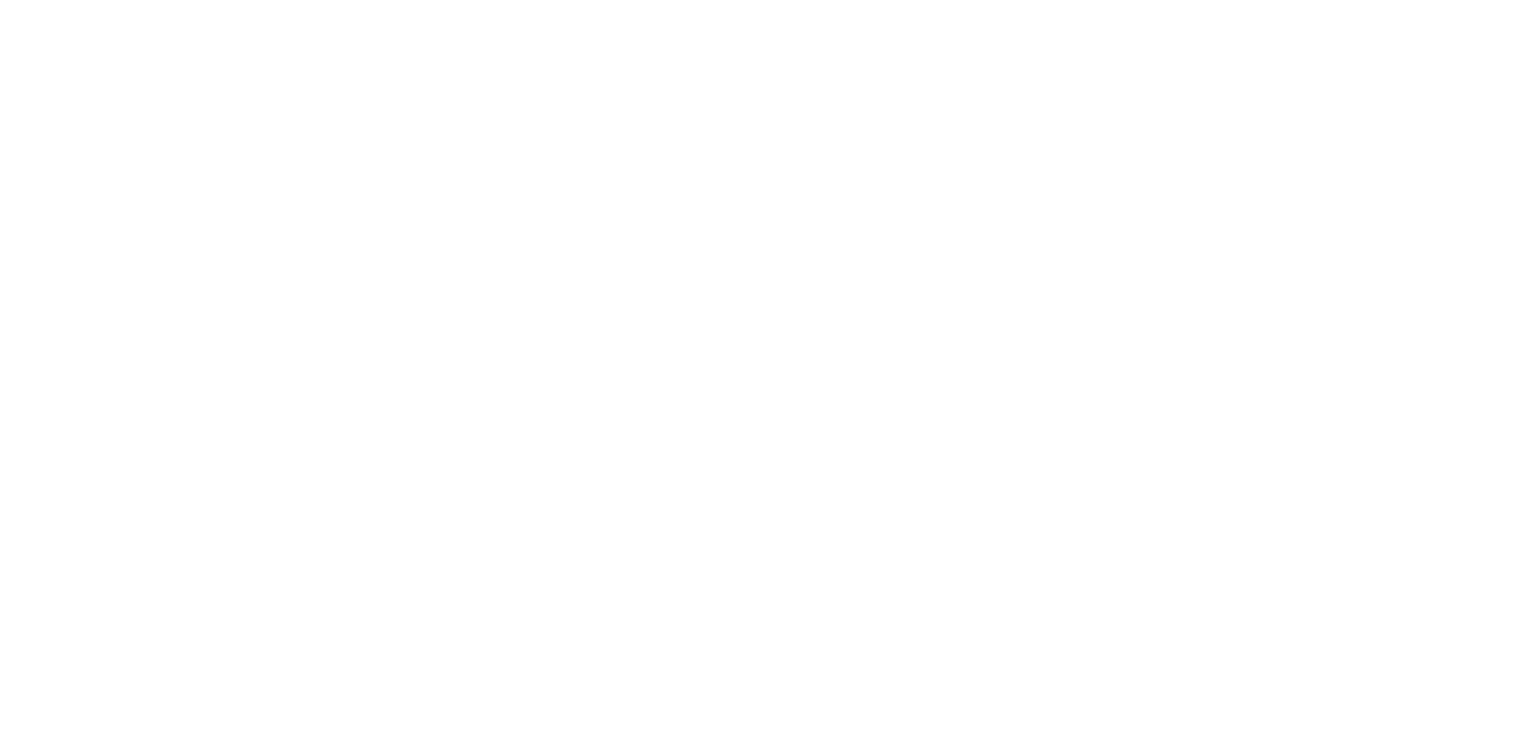 scroll, scrollTop: 0, scrollLeft: 0, axis: both 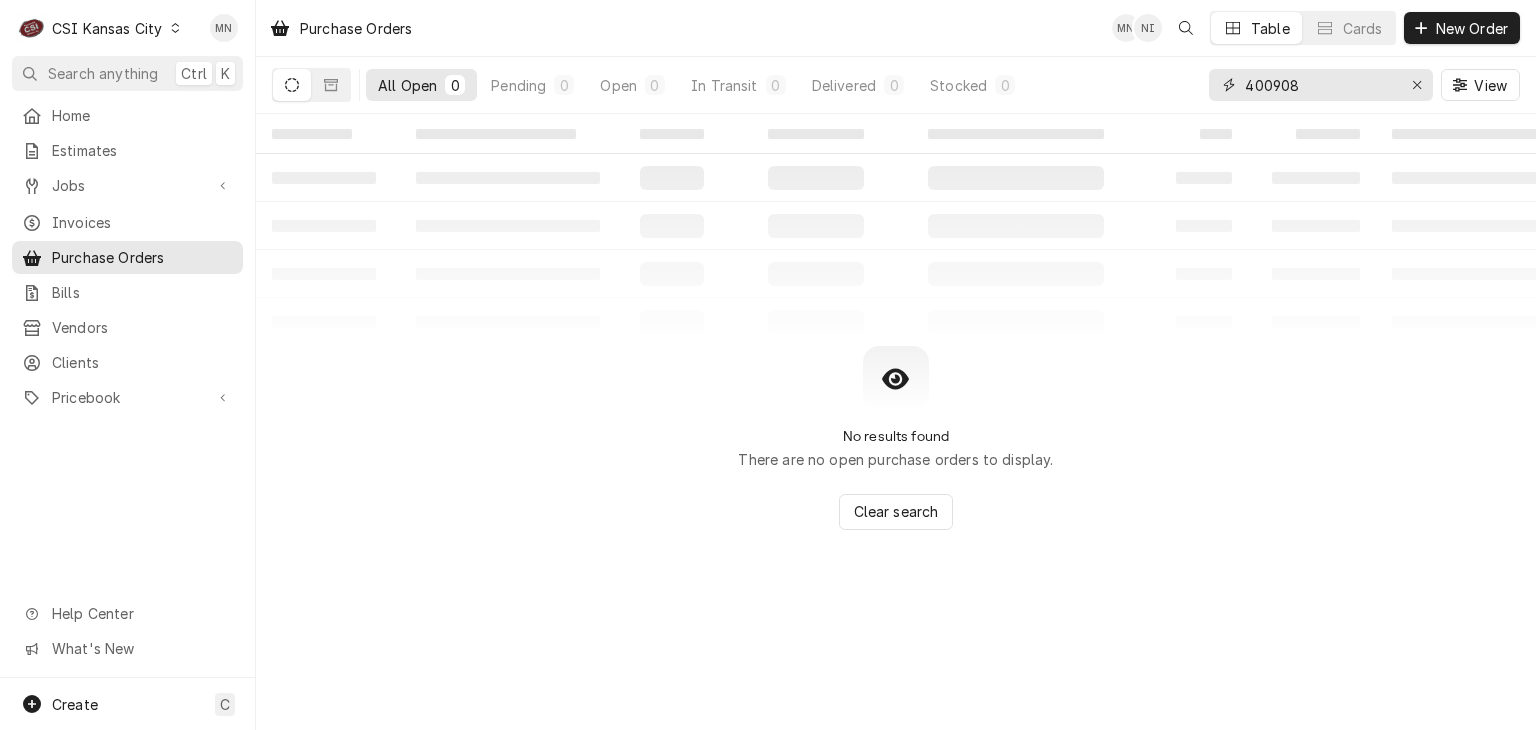 drag, startPoint x: 1308, startPoint y: 93, endPoint x: 1193, endPoint y: 90, distance: 115.03912 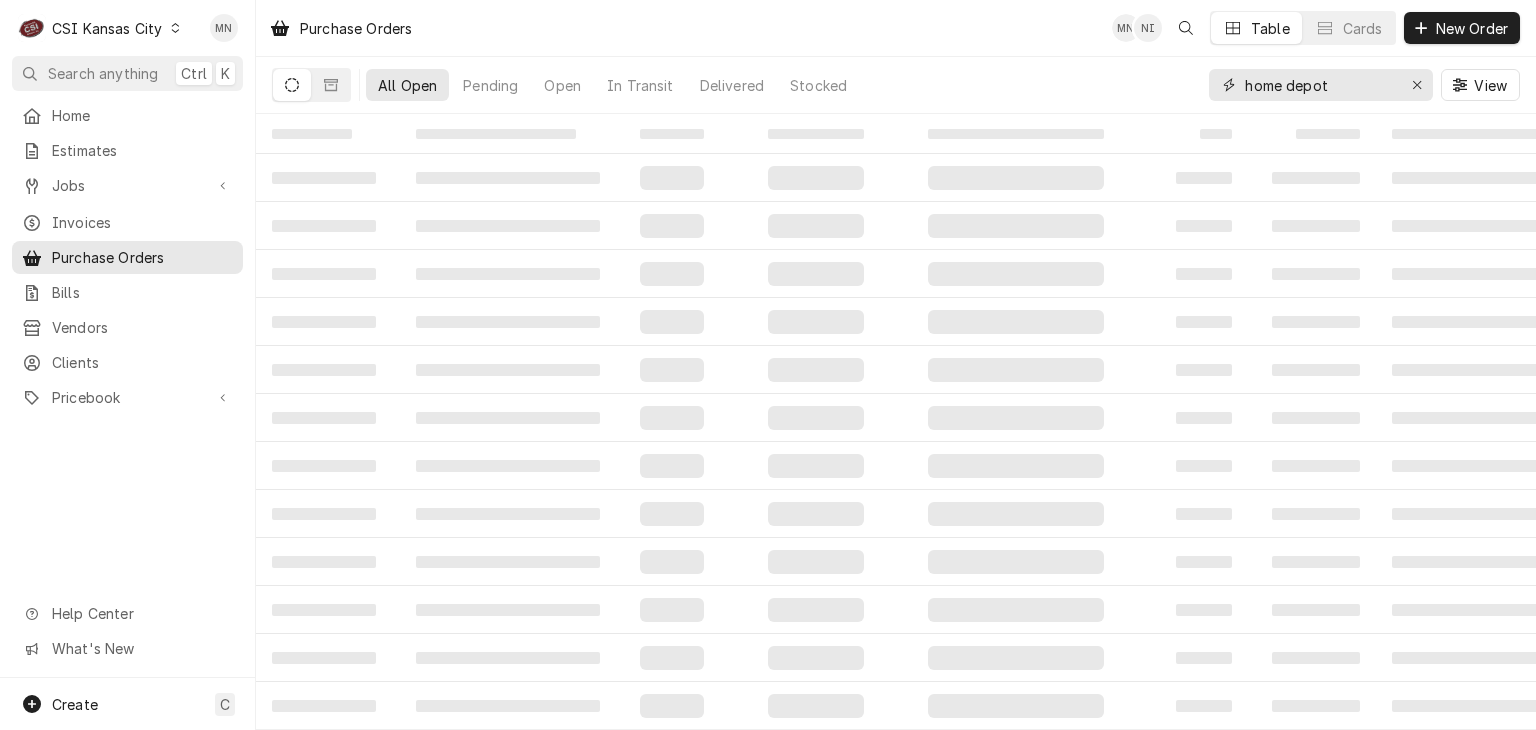 type on "home depot" 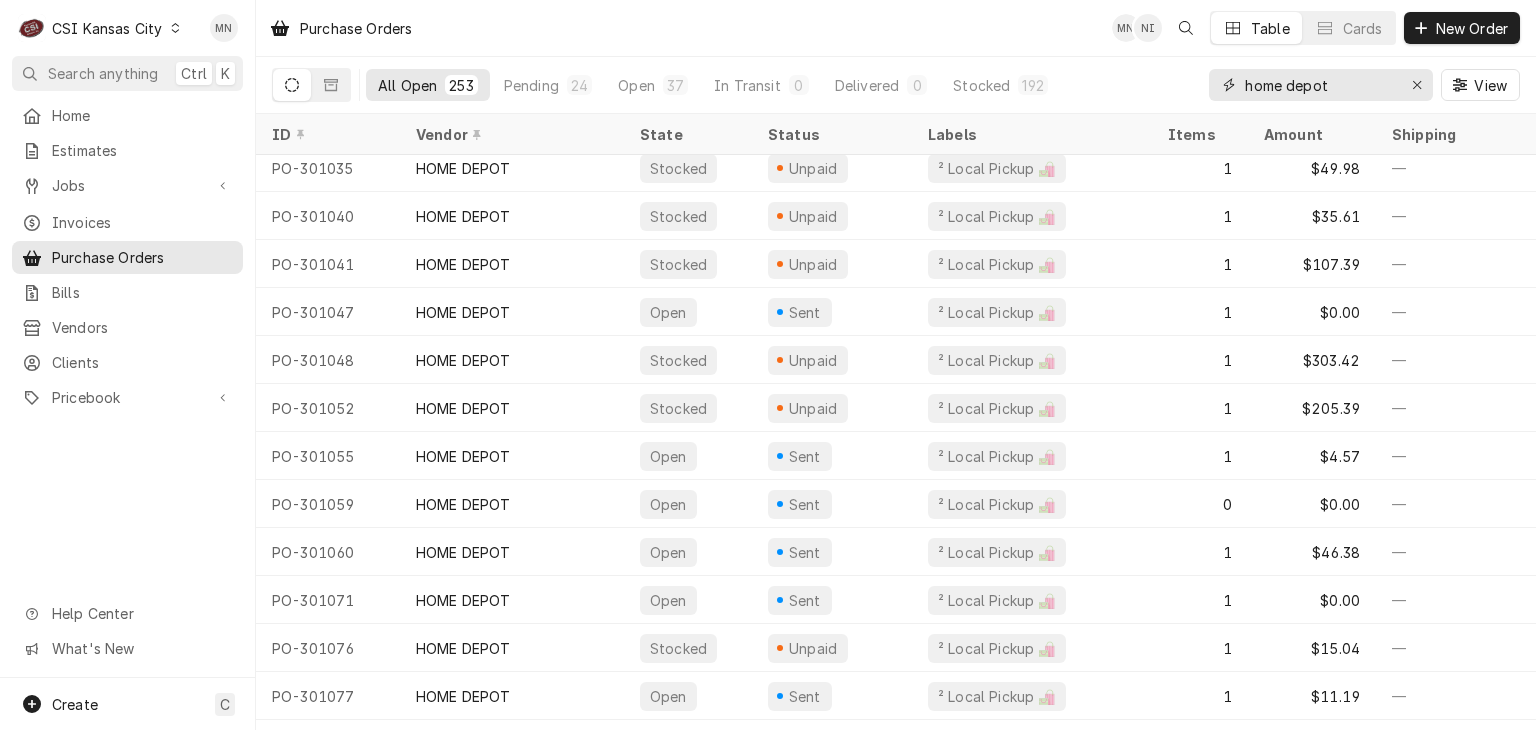 scroll, scrollTop: 11579, scrollLeft: 0, axis: vertical 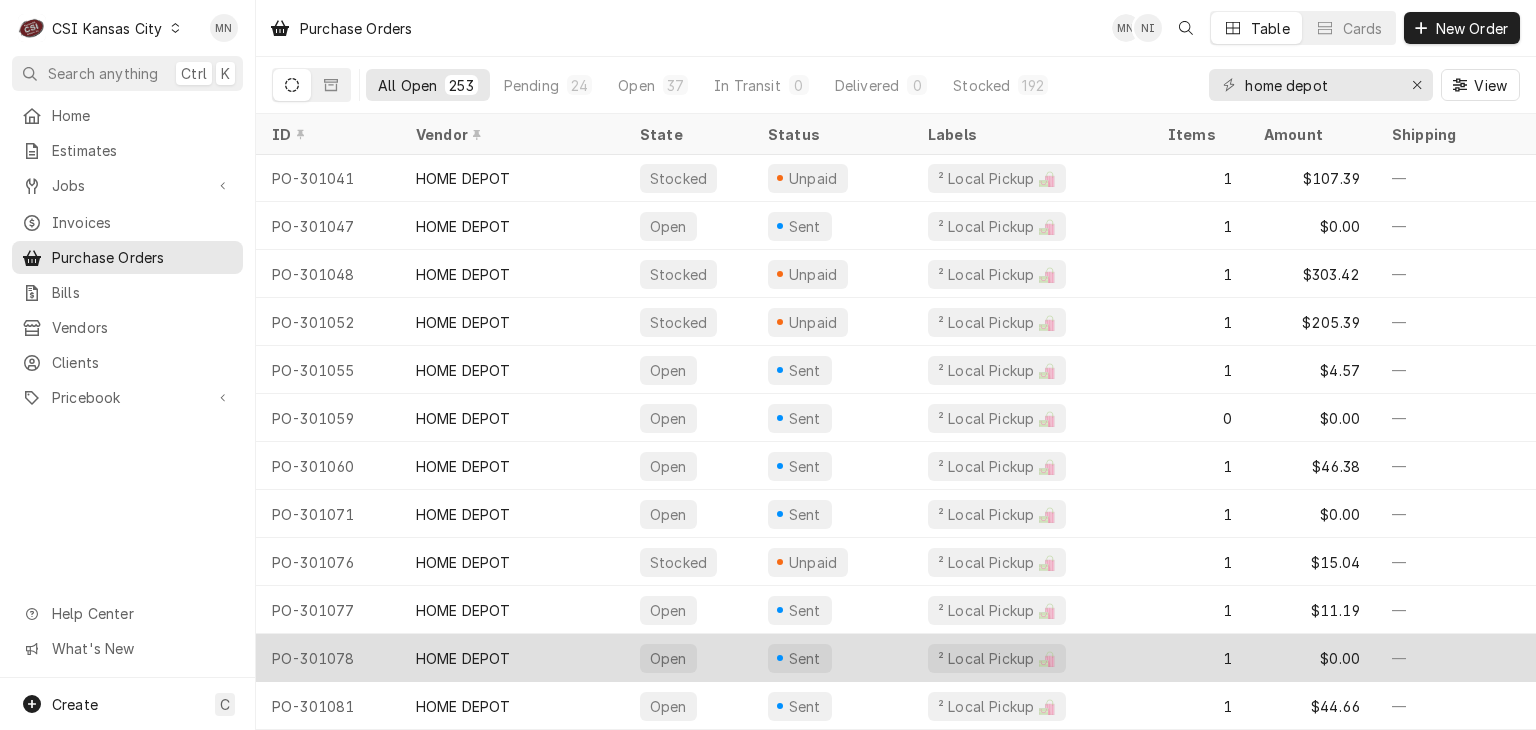 click on "HOME DEPOT" at bounding box center (512, 658) 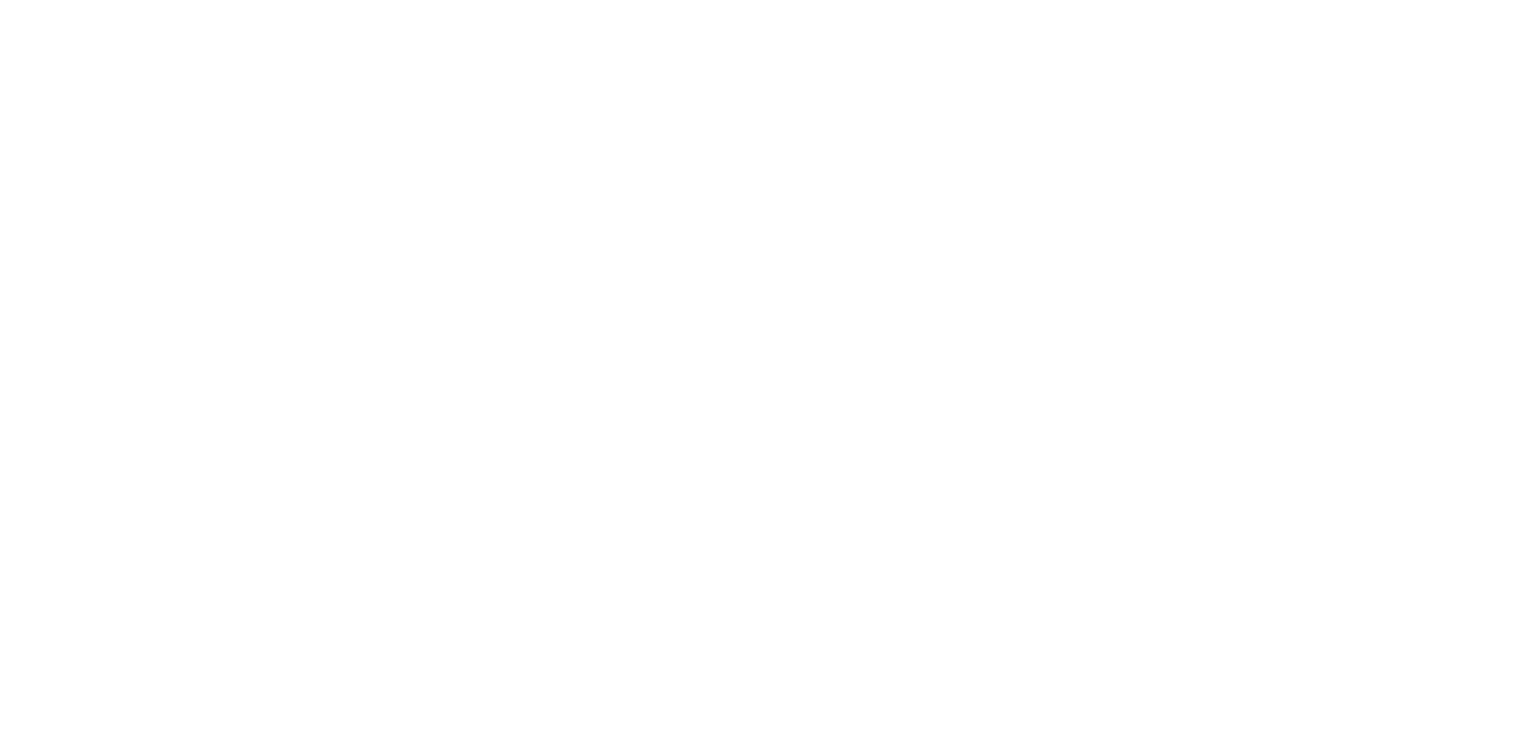 scroll, scrollTop: 0, scrollLeft: 0, axis: both 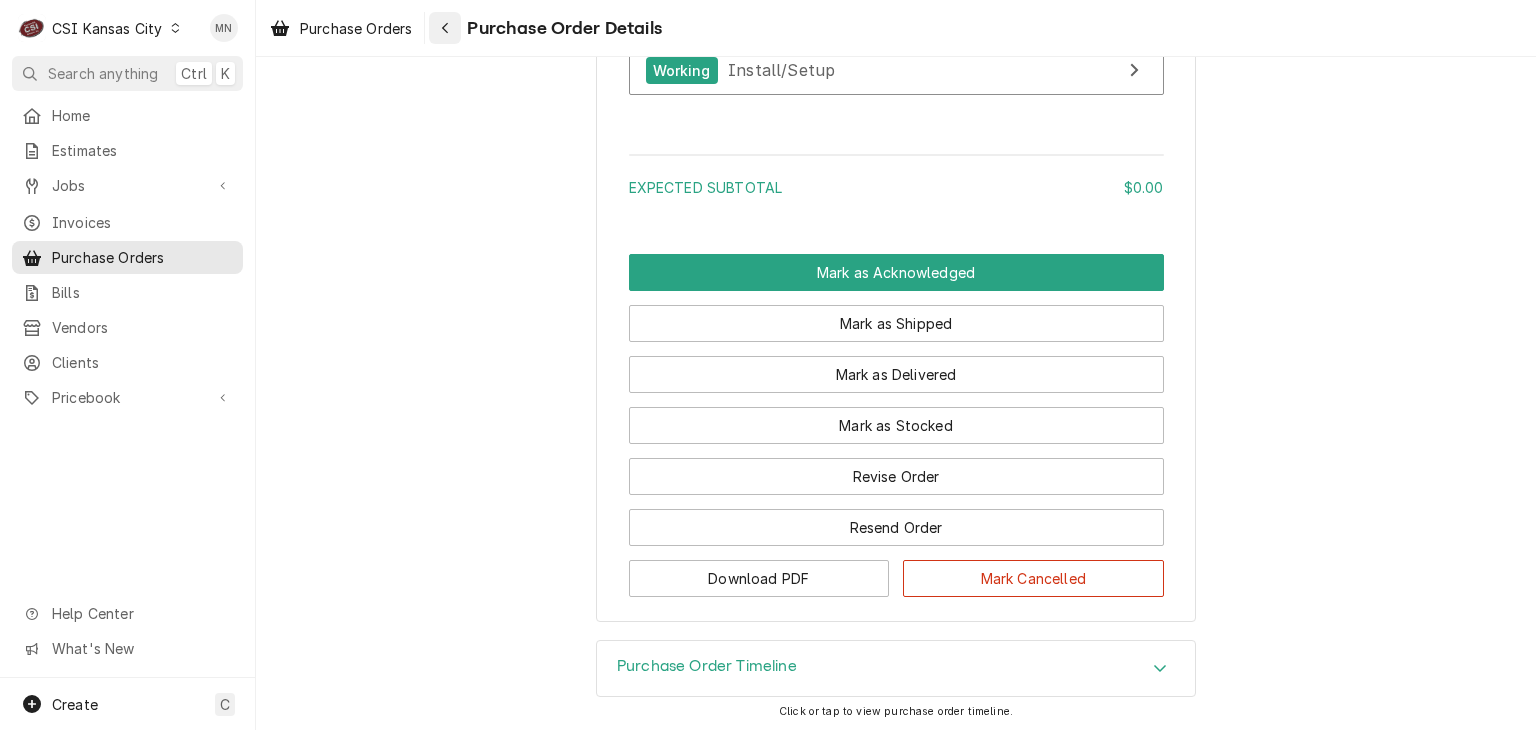 click 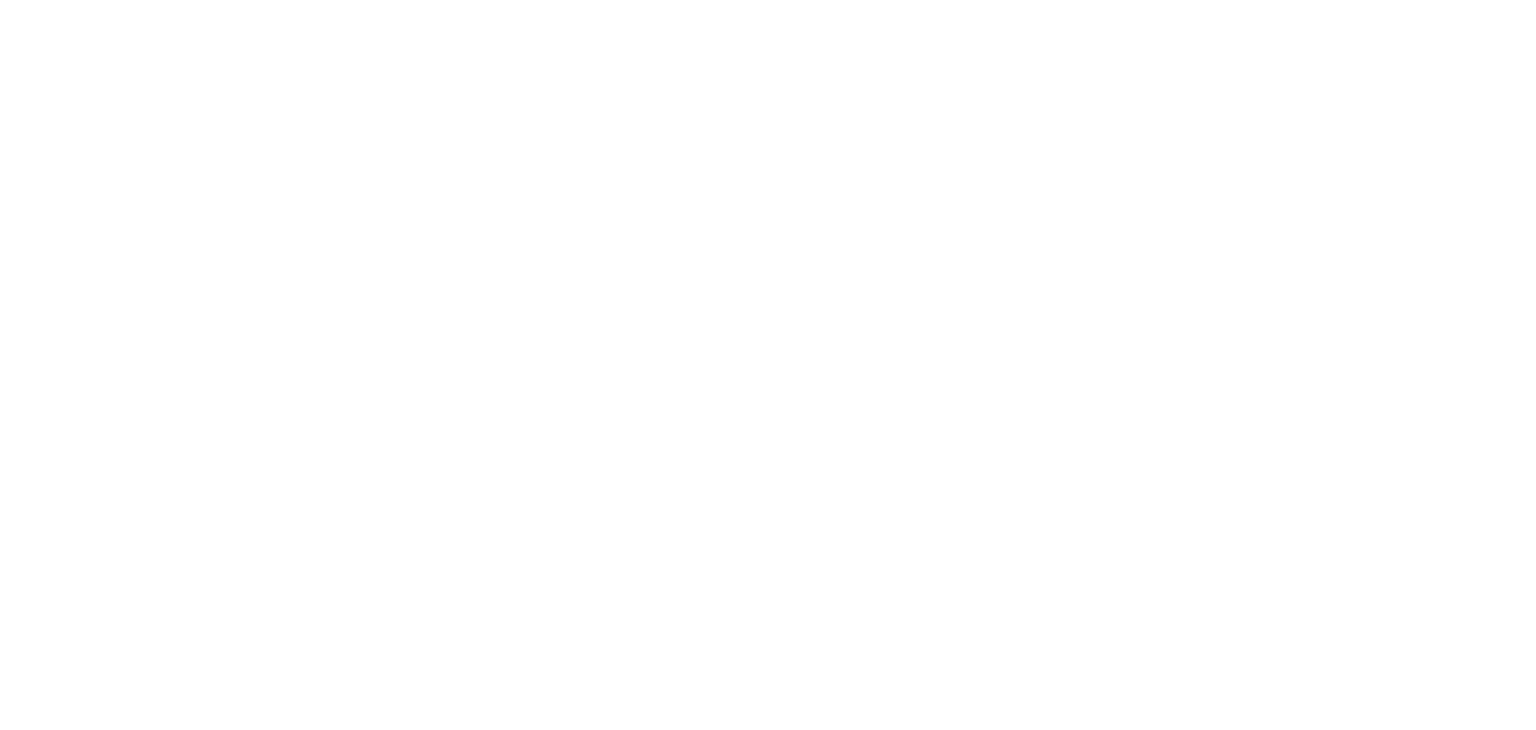 scroll, scrollTop: 0, scrollLeft: 0, axis: both 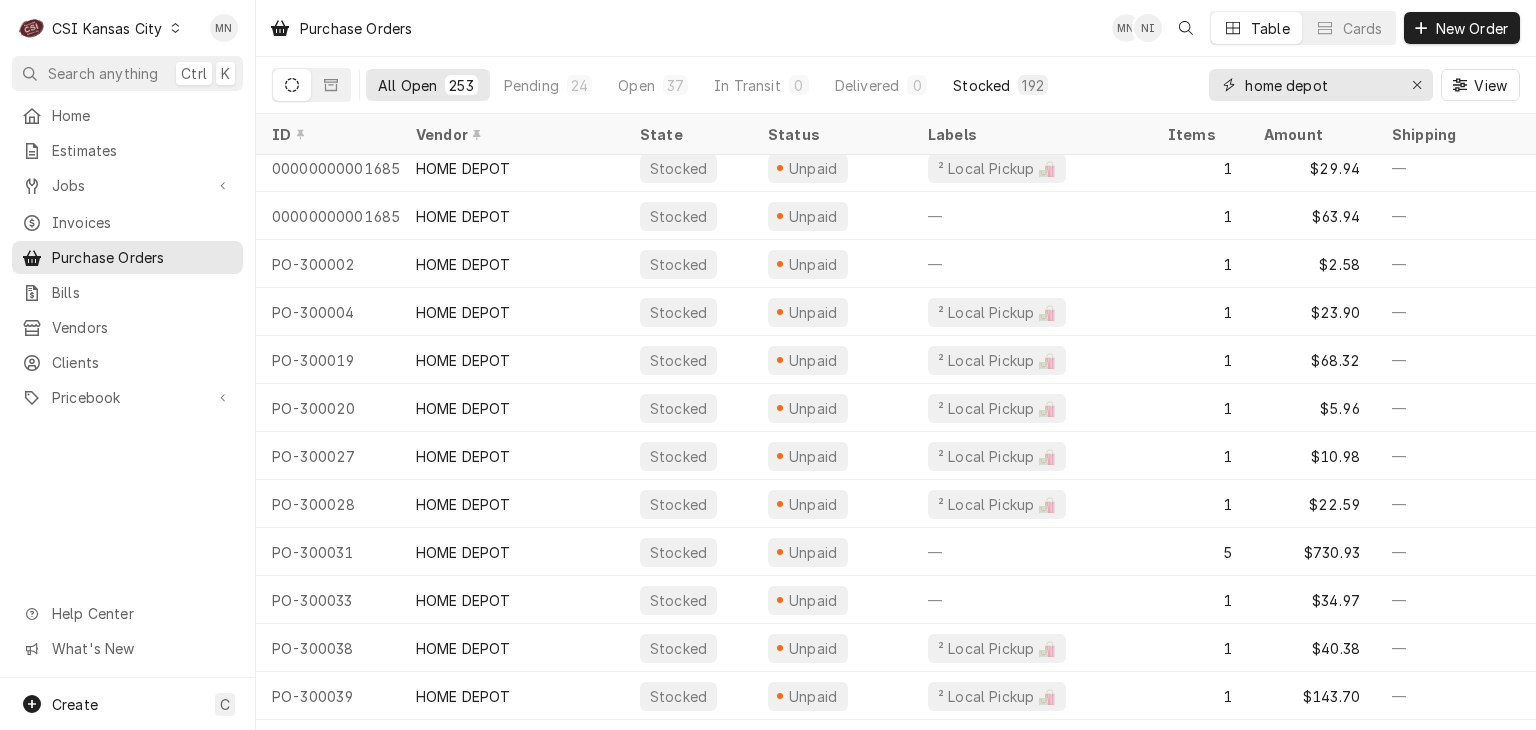drag, startPoint x: 1355, startPoint y: 83, endPoint x: 1023, endPoint y: 85, distance: 332.006 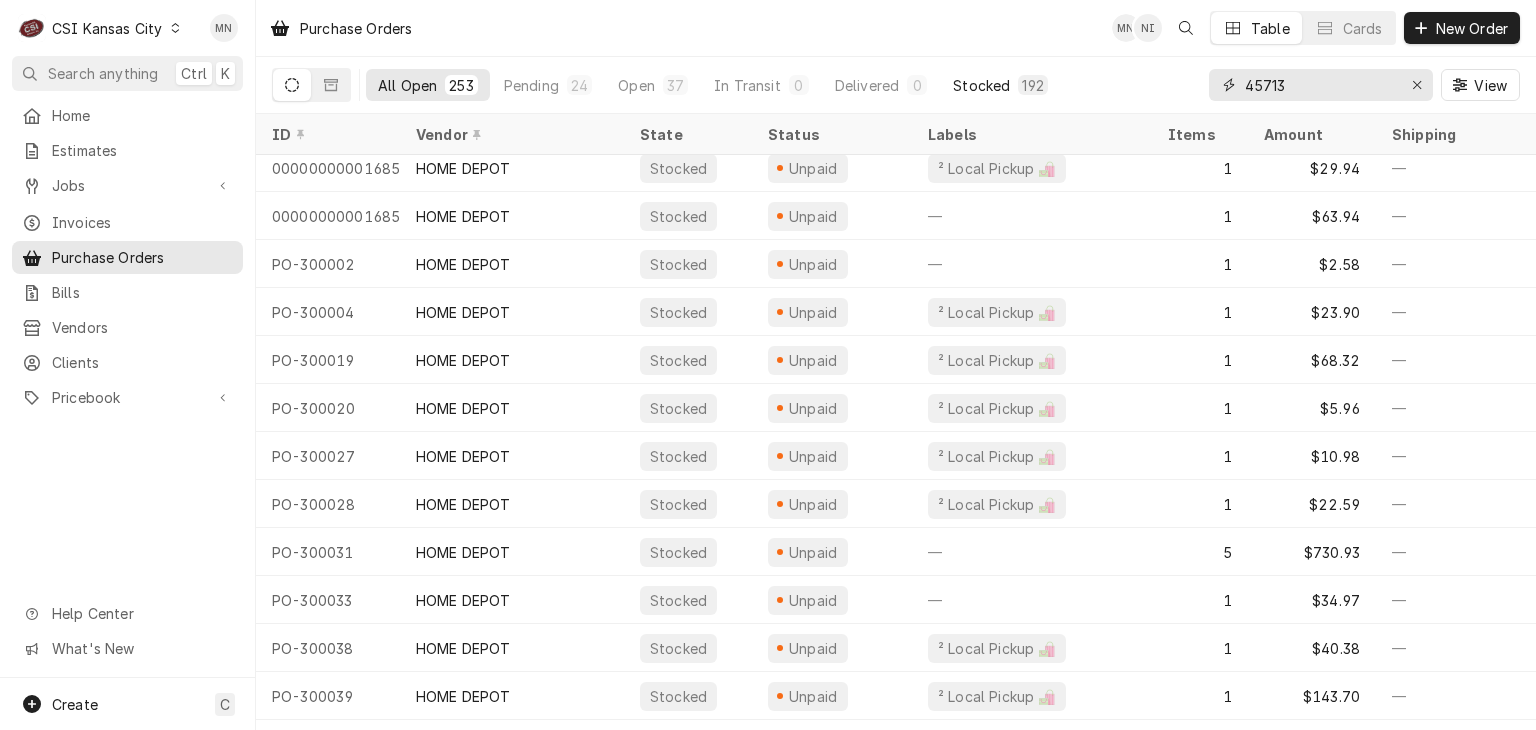 type on "45713" 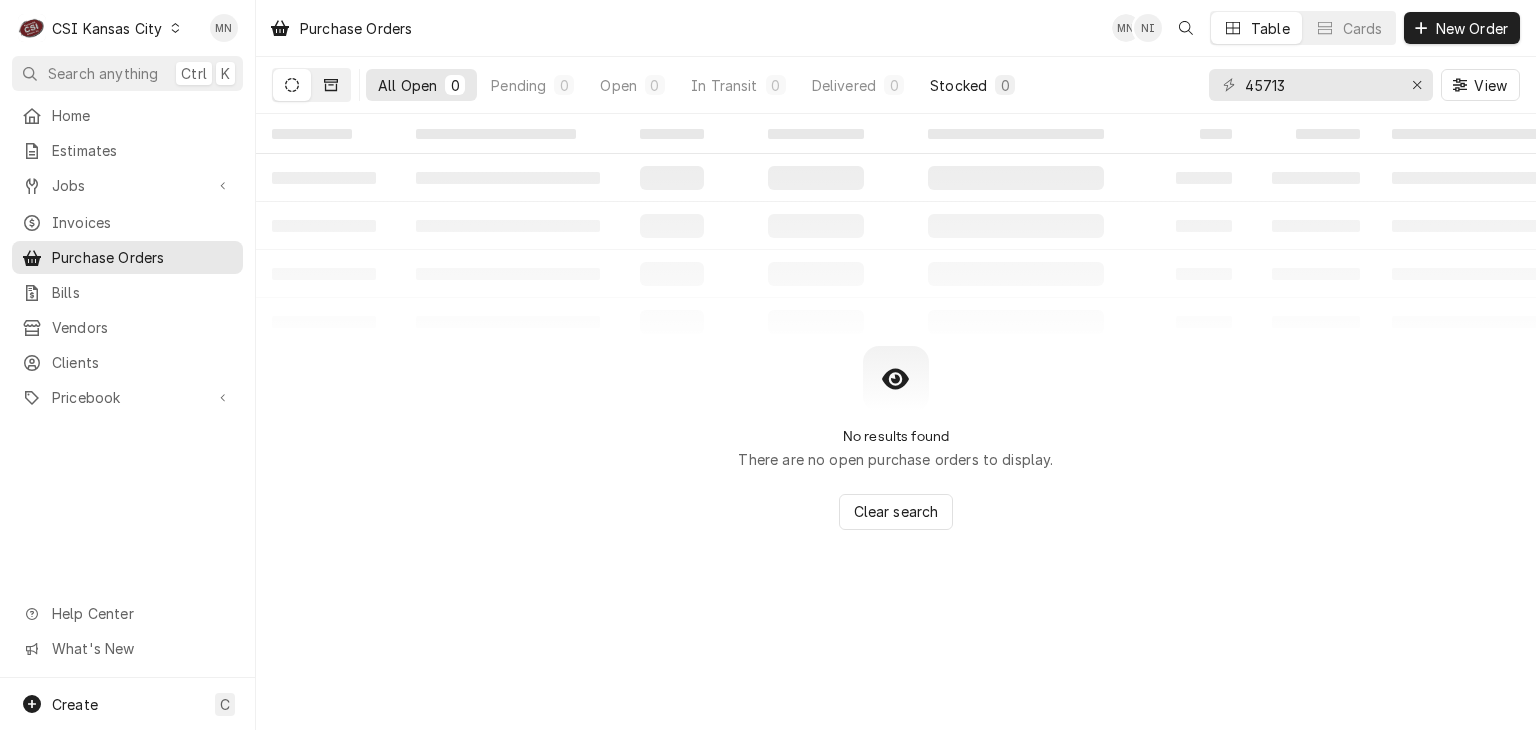 click 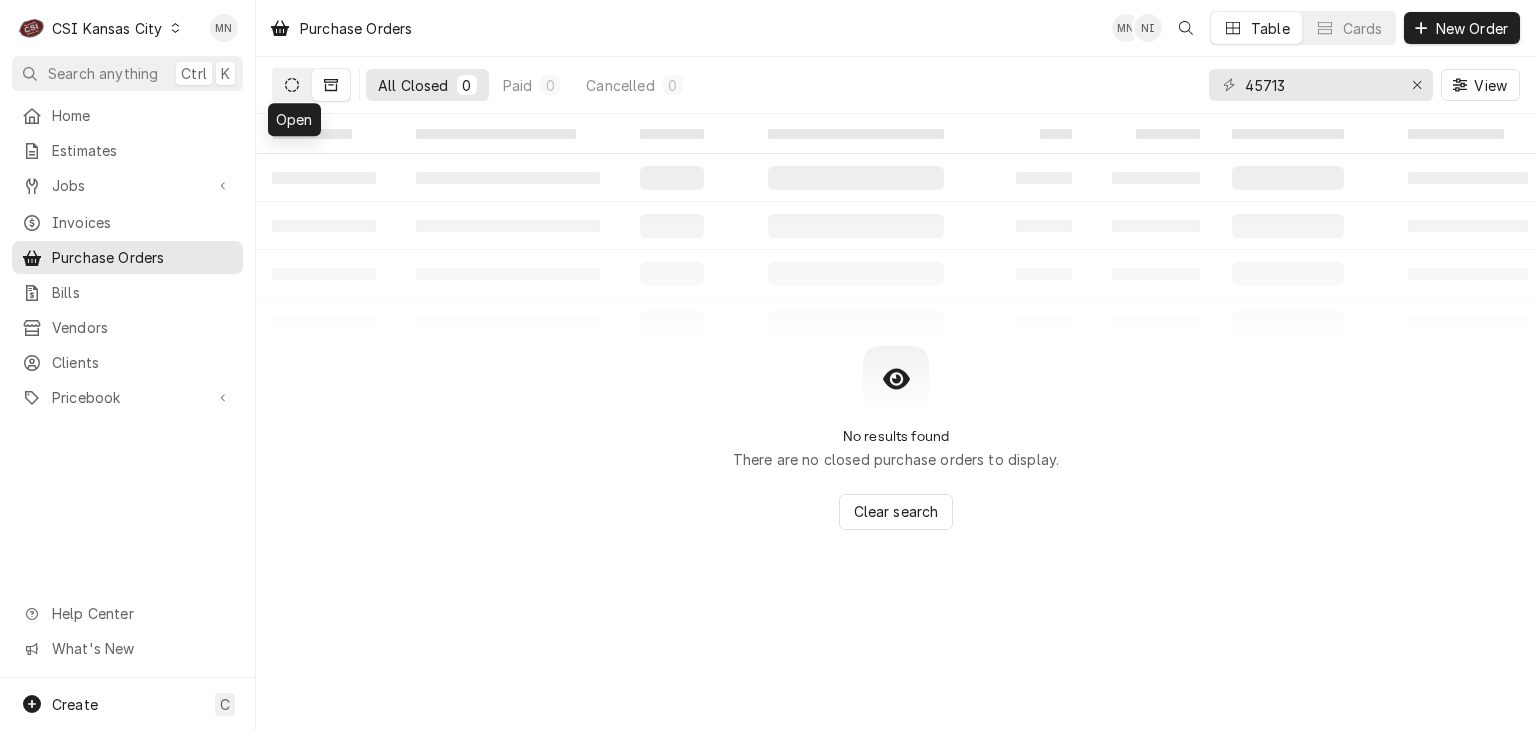 click at bounding box center (292, 85) 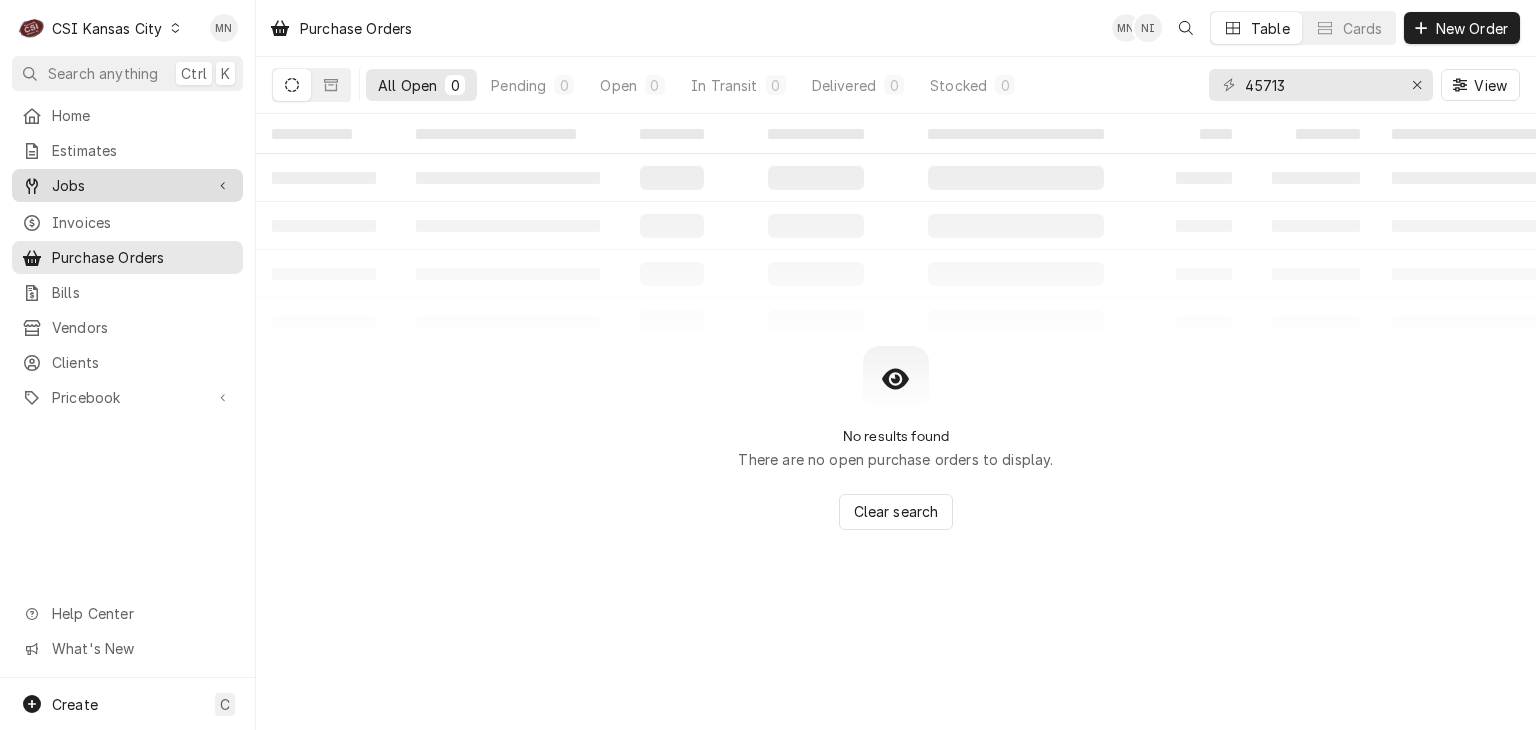 click on "Jobs" at bounding box center [127, 185] 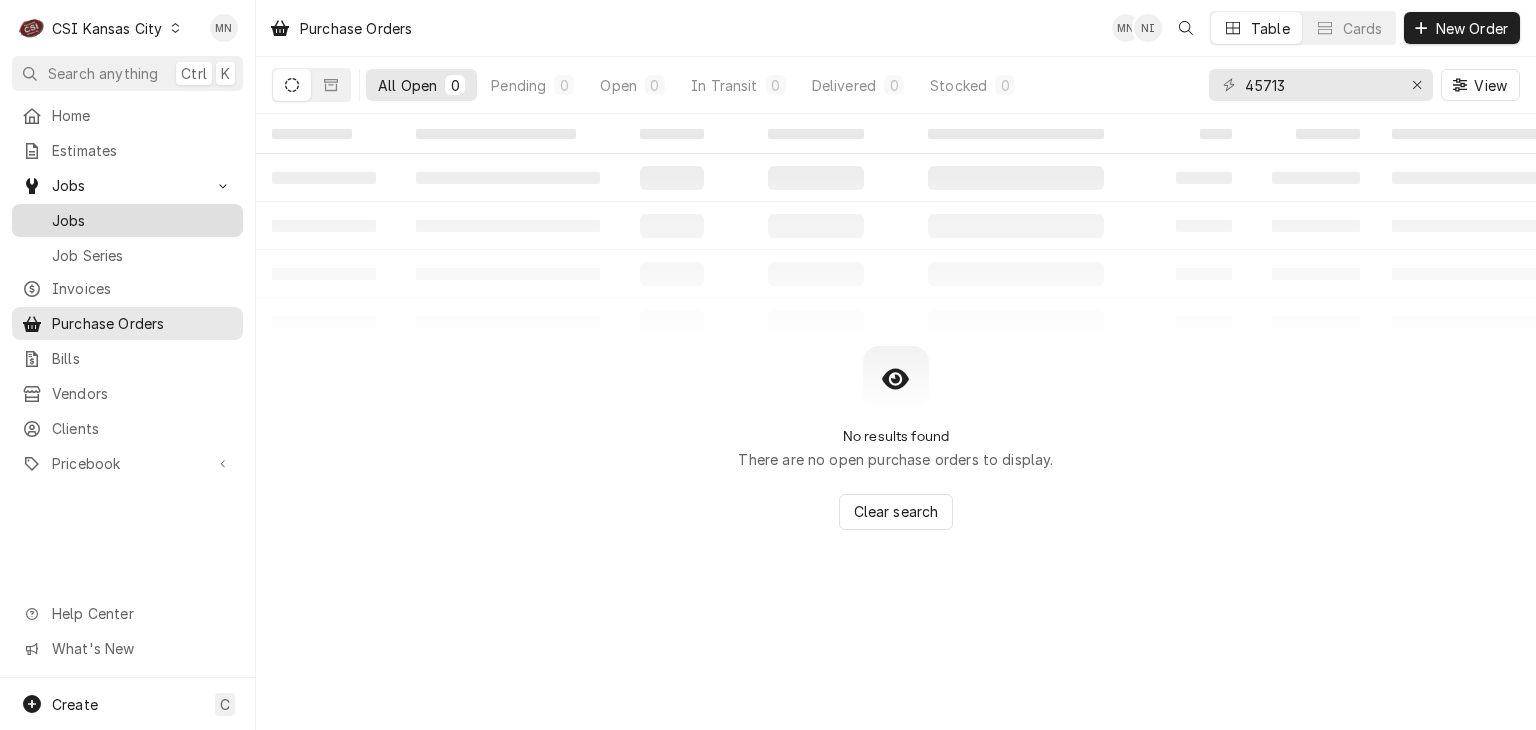 click on "Jobs" at bounding box center [142, 220] 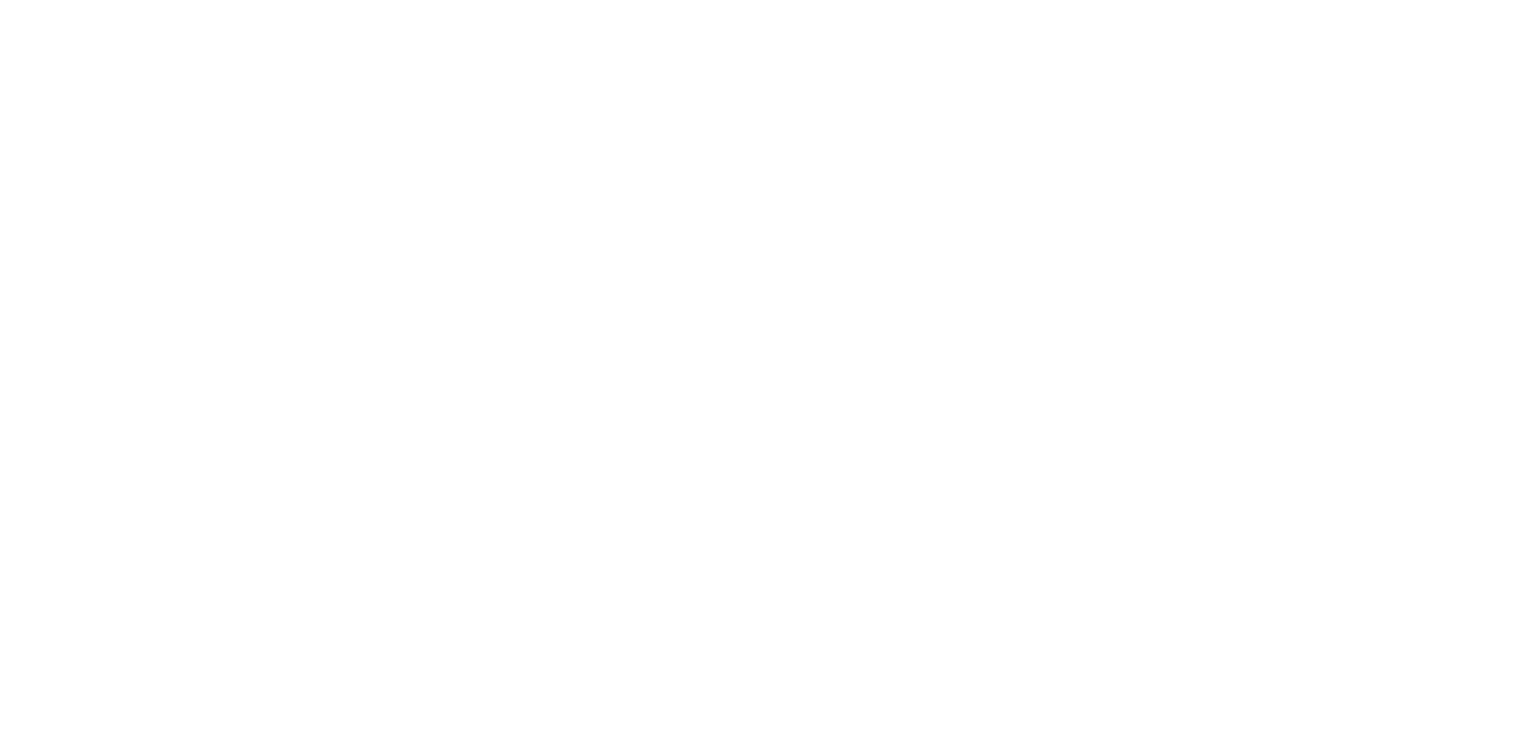 scroll, scrollTop: 0, scrollLeft: 0, axis: both 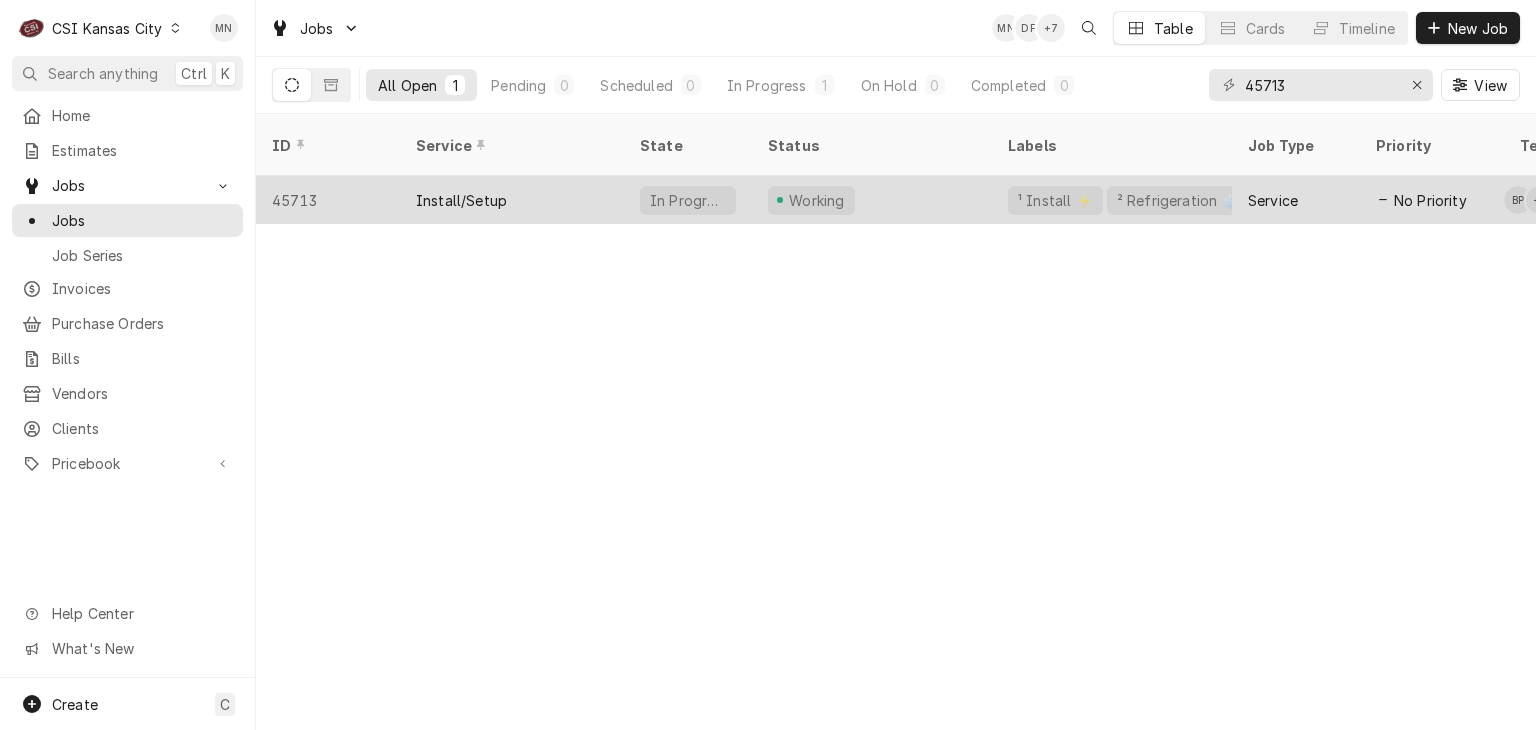 click on "Install/Setup" at bounding box center (512, 200) 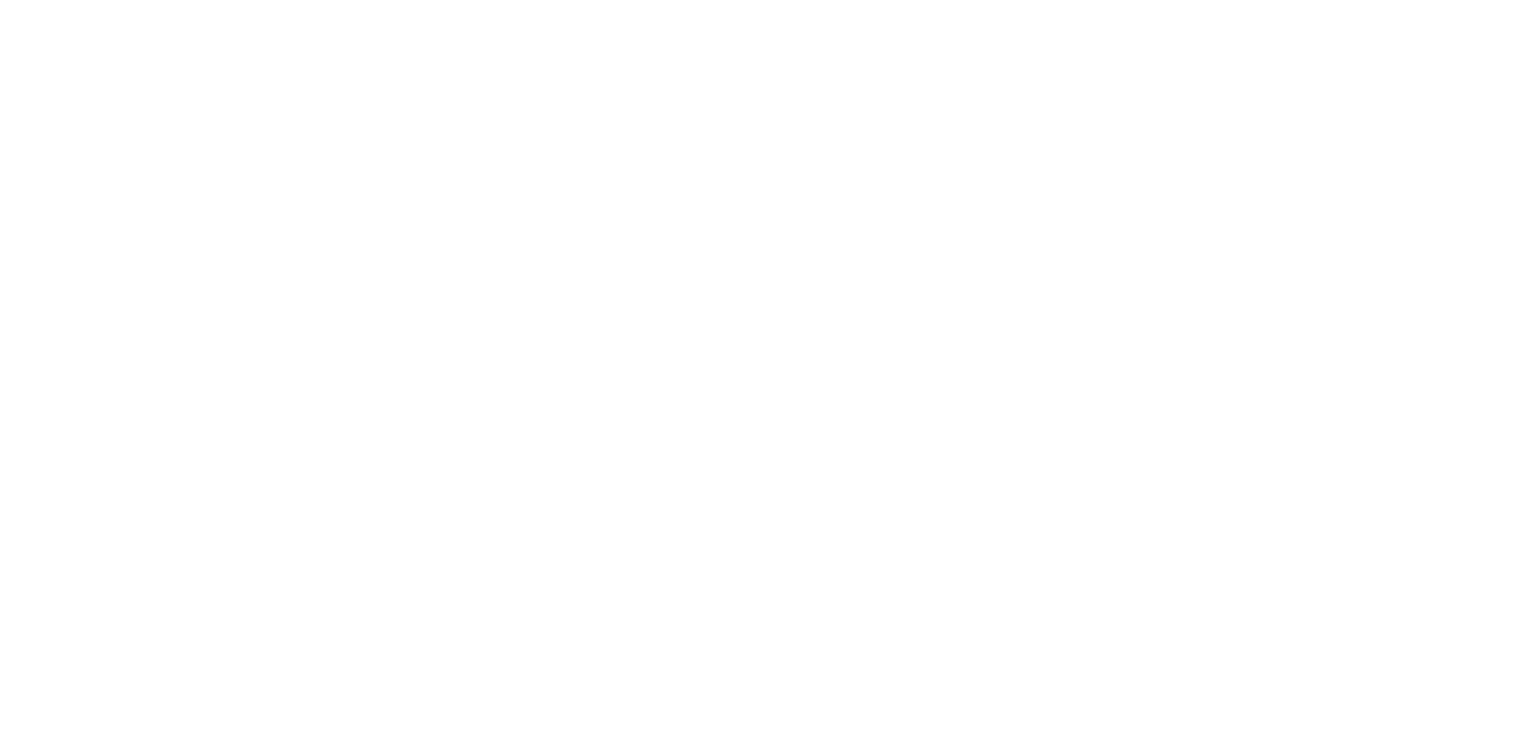 scroll, scrollTop: 0, scrollLeft: 0, axis: both 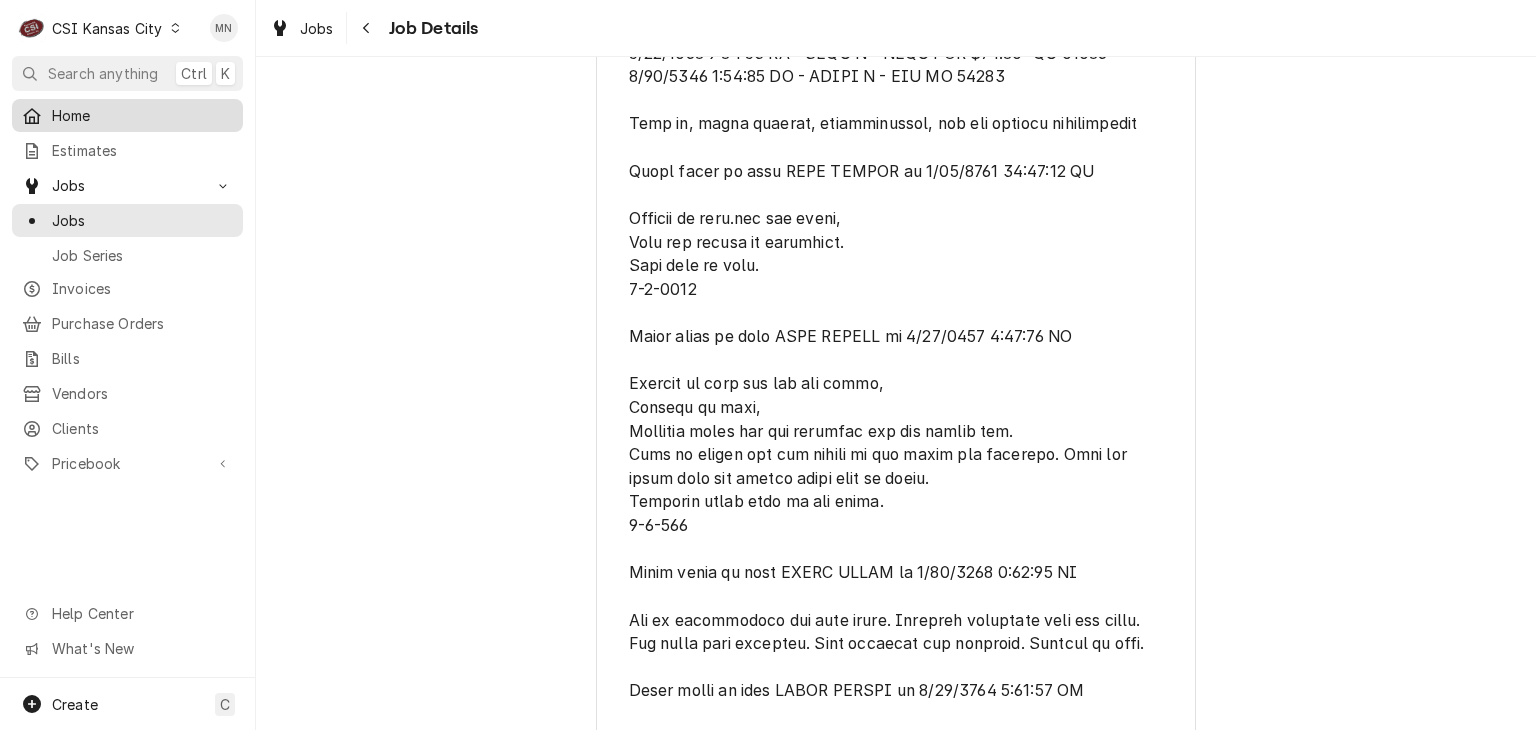 click on "Home" at bounding box center [127, 115] 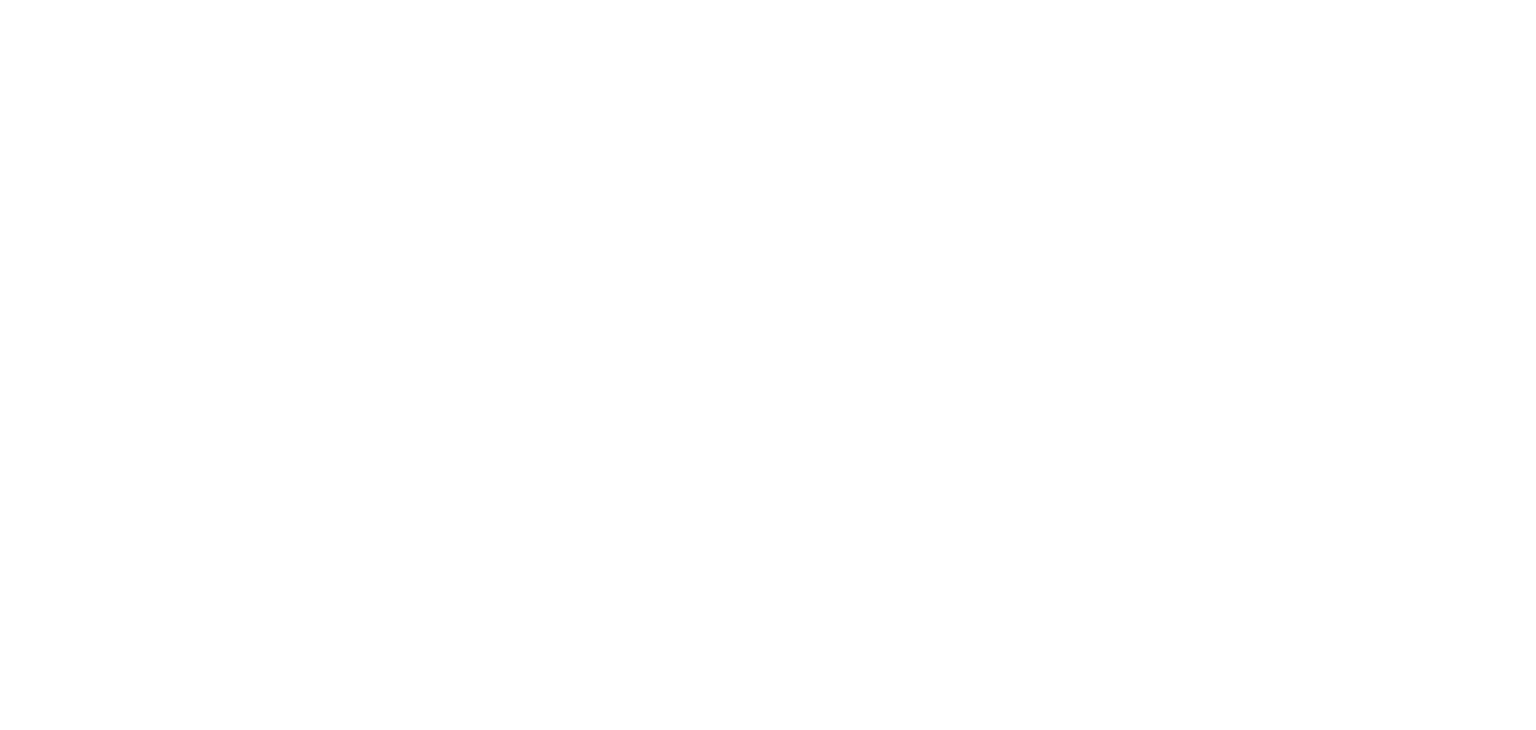 scroll, scrollTop: 0, scrollLeft: 0, axis: both 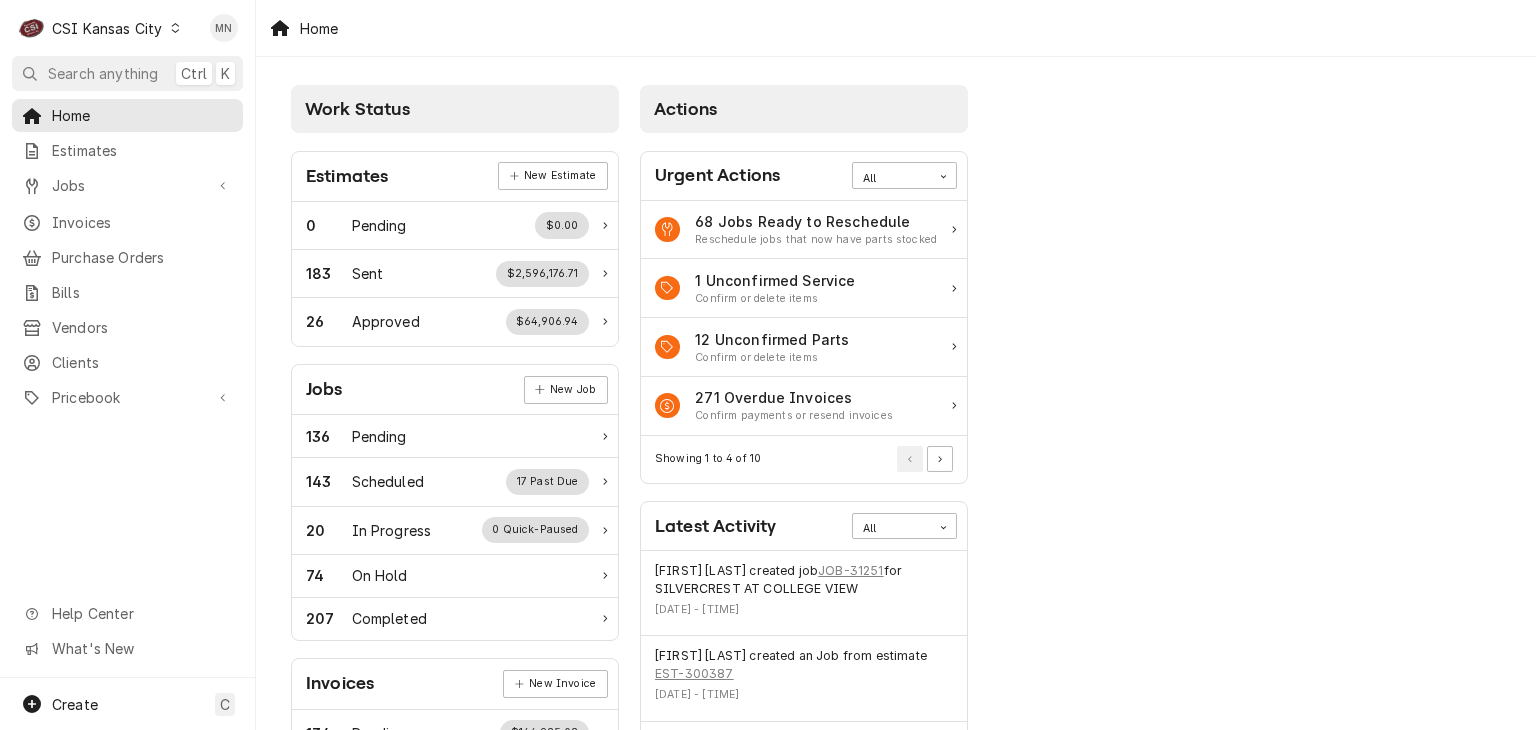 click on "CSI Kansas City" at bounding box center (107, 28) 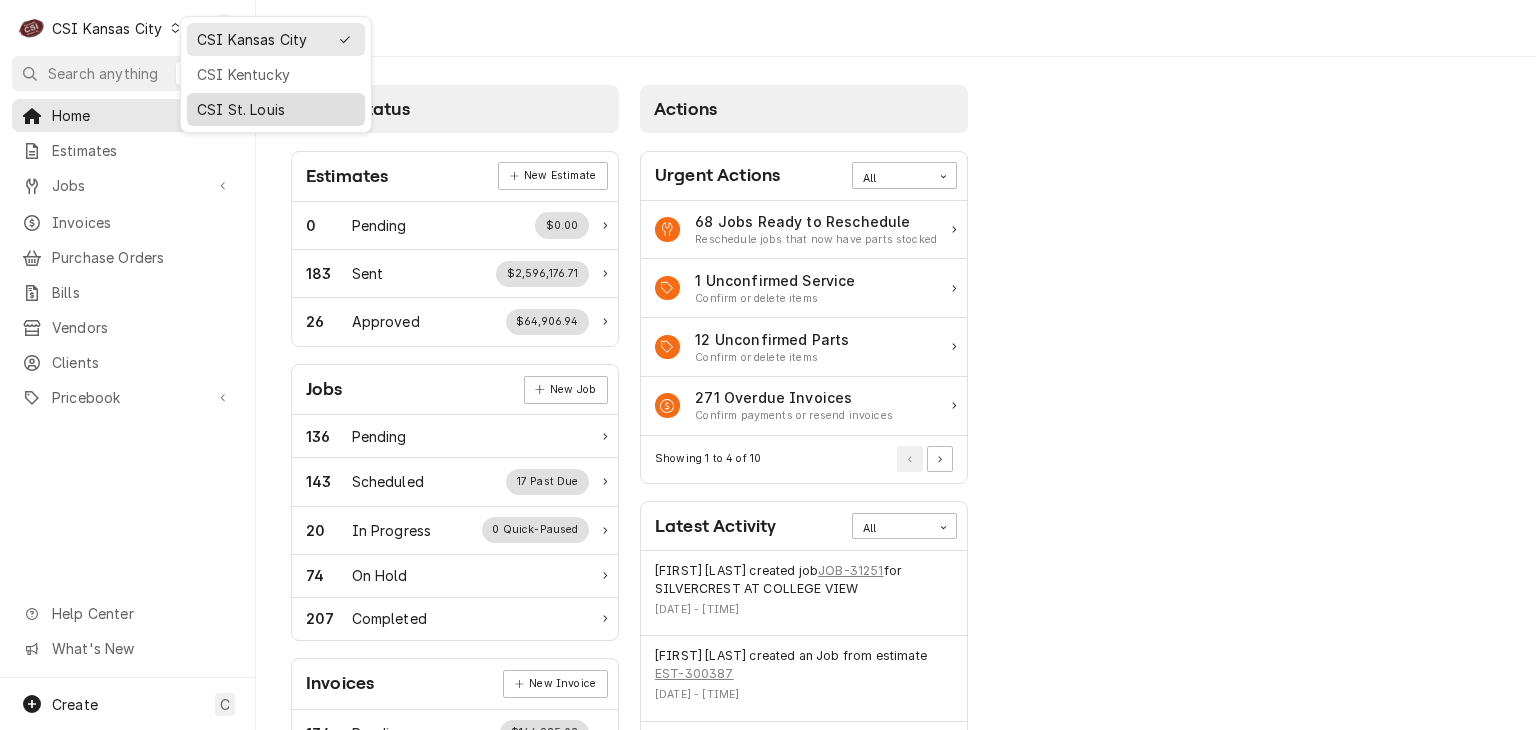 click on "CSI St. Louis" at bounding box center (276, 109) 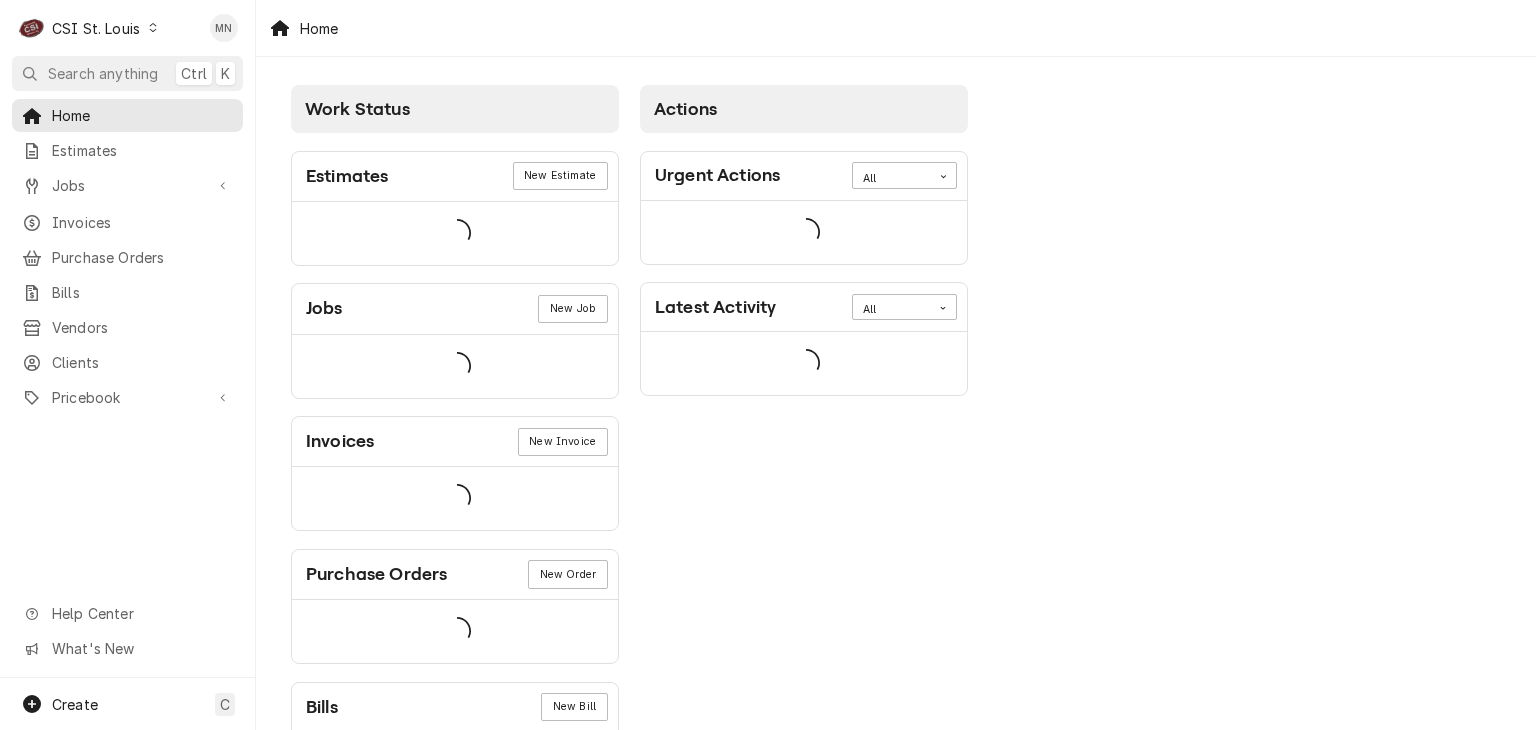 scroll, scrollTop: 0, scrollLeft: 0, axis: both 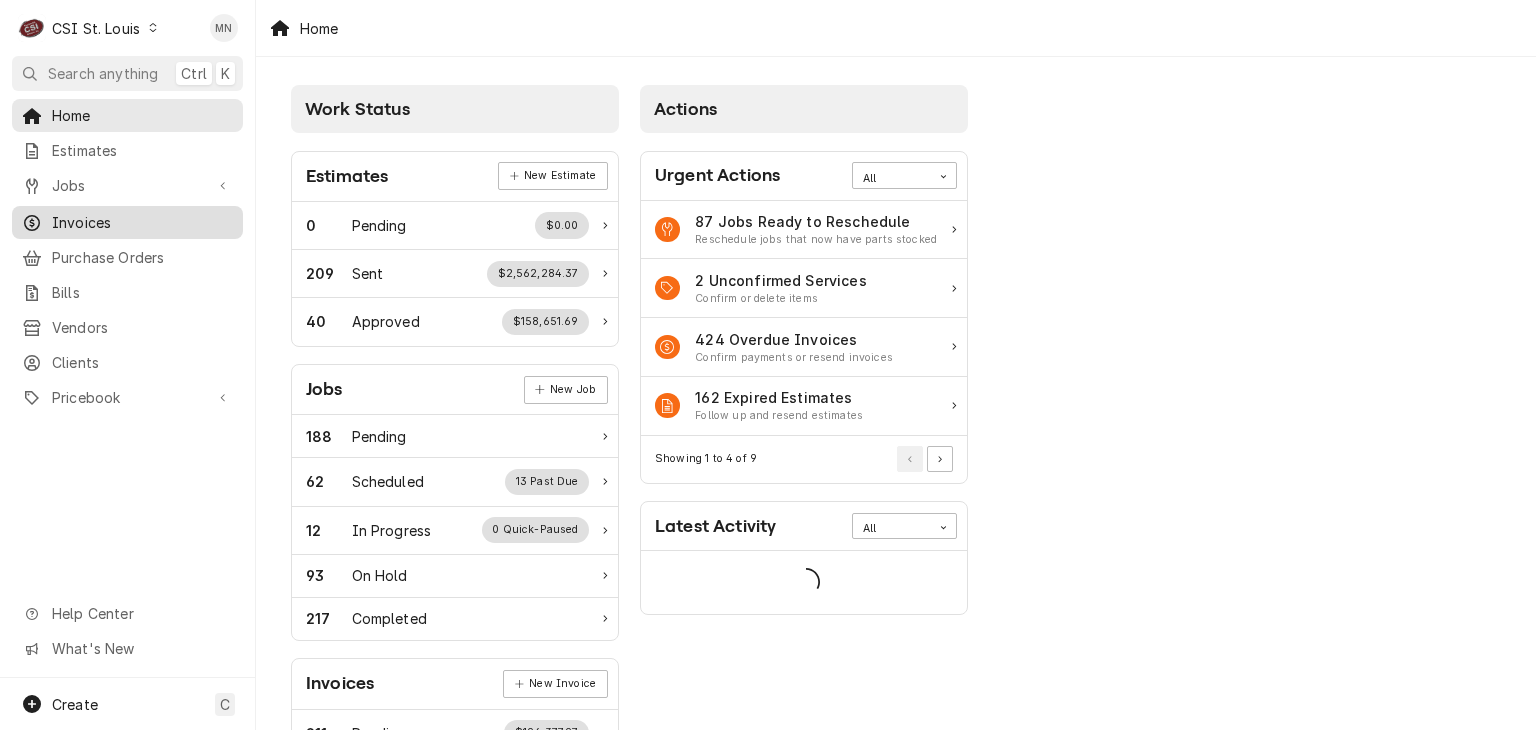 click on "Invoices" at bounding box center (142, 222) 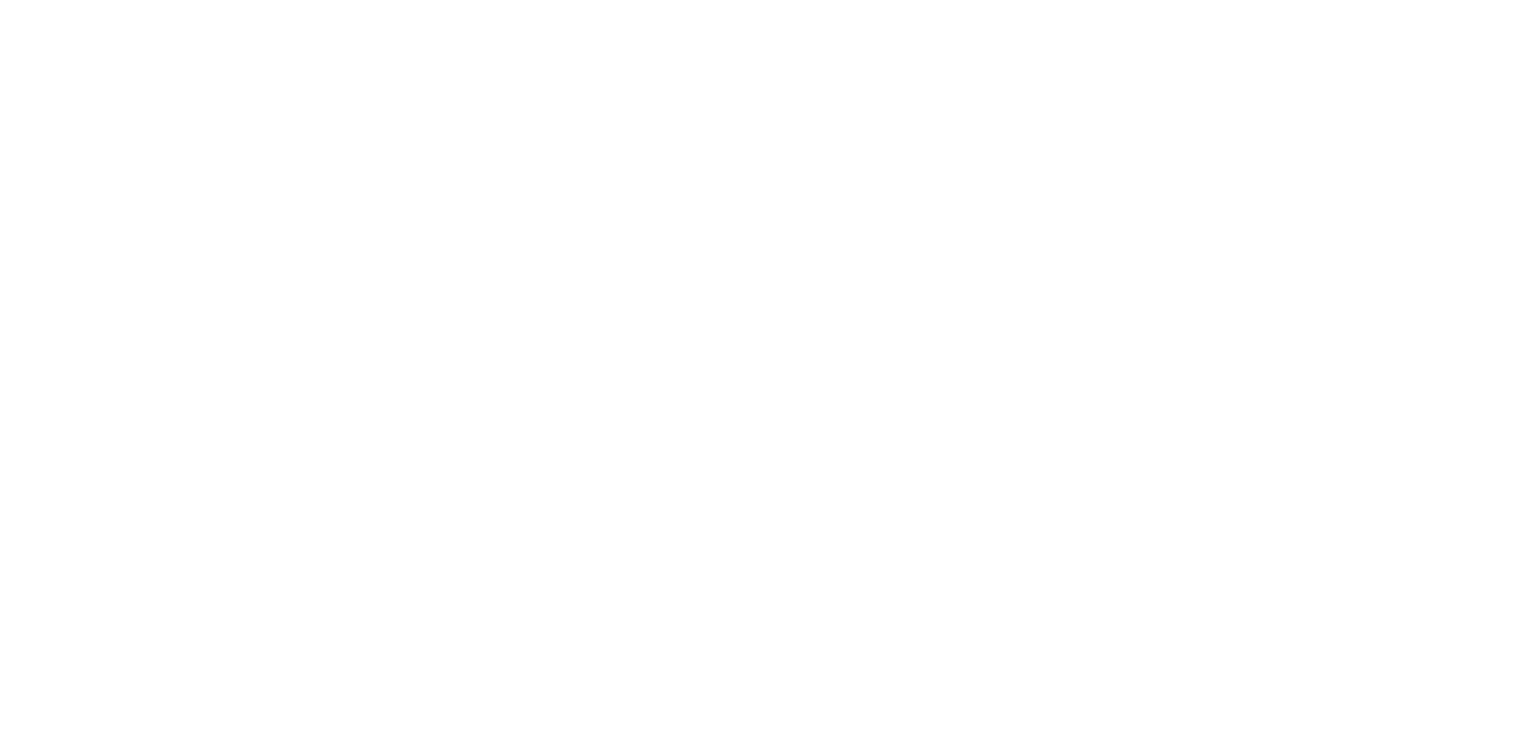 scroll, scrollTop: 0, scrollLeft: 0, axis: both 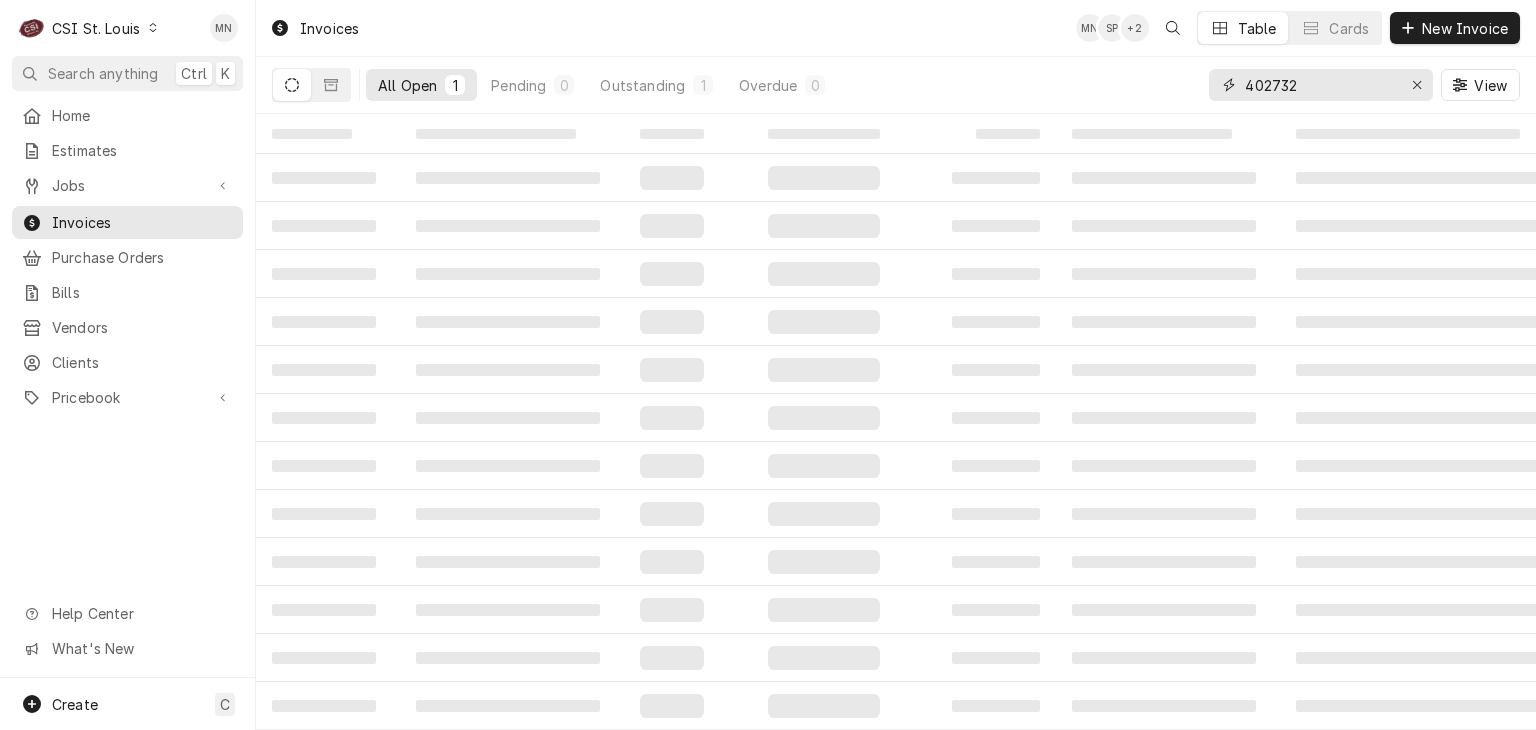 drag, startPoint x: 1300, startPoint y: 77, endPoint x: 1183, endPoint y: 79, distance: 117.01709 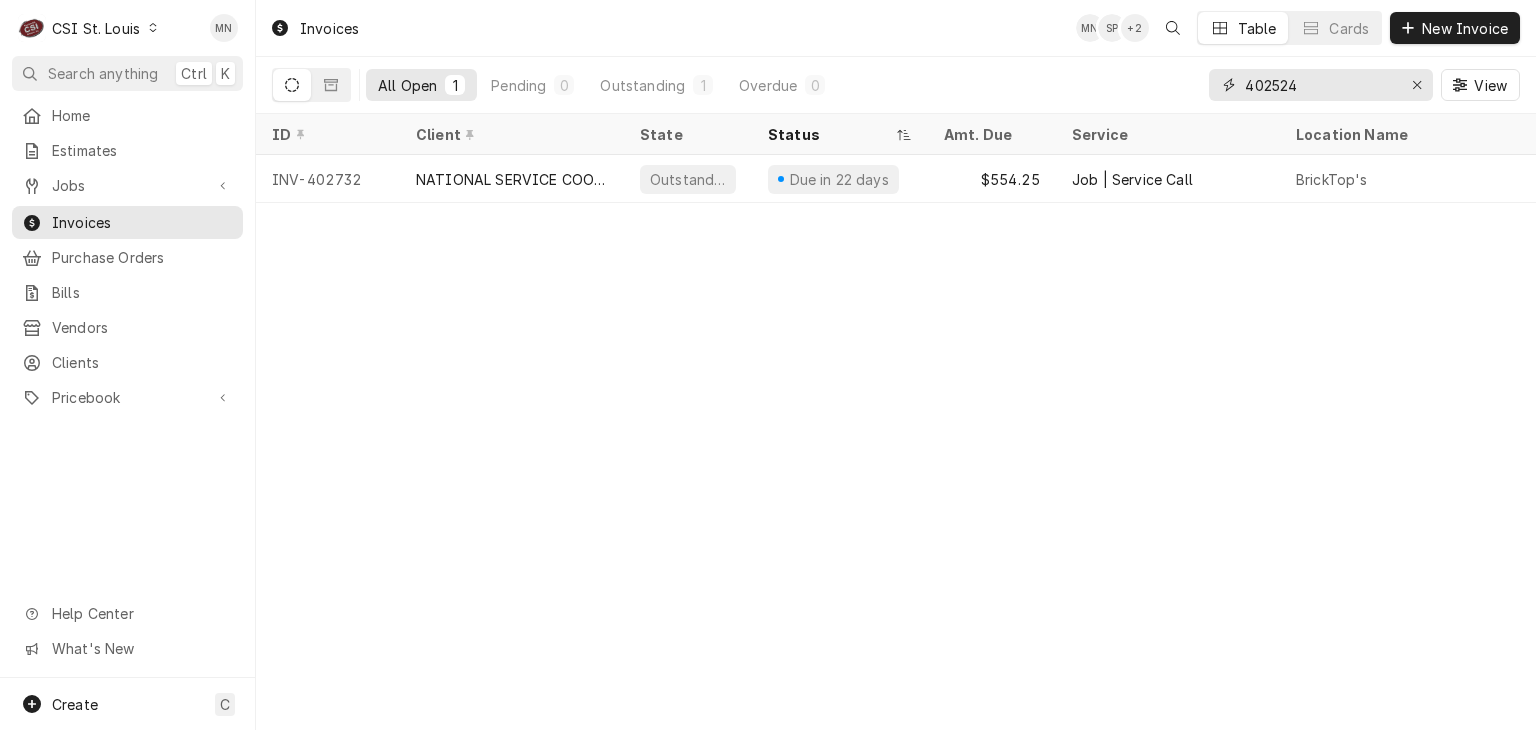 type on "402524" 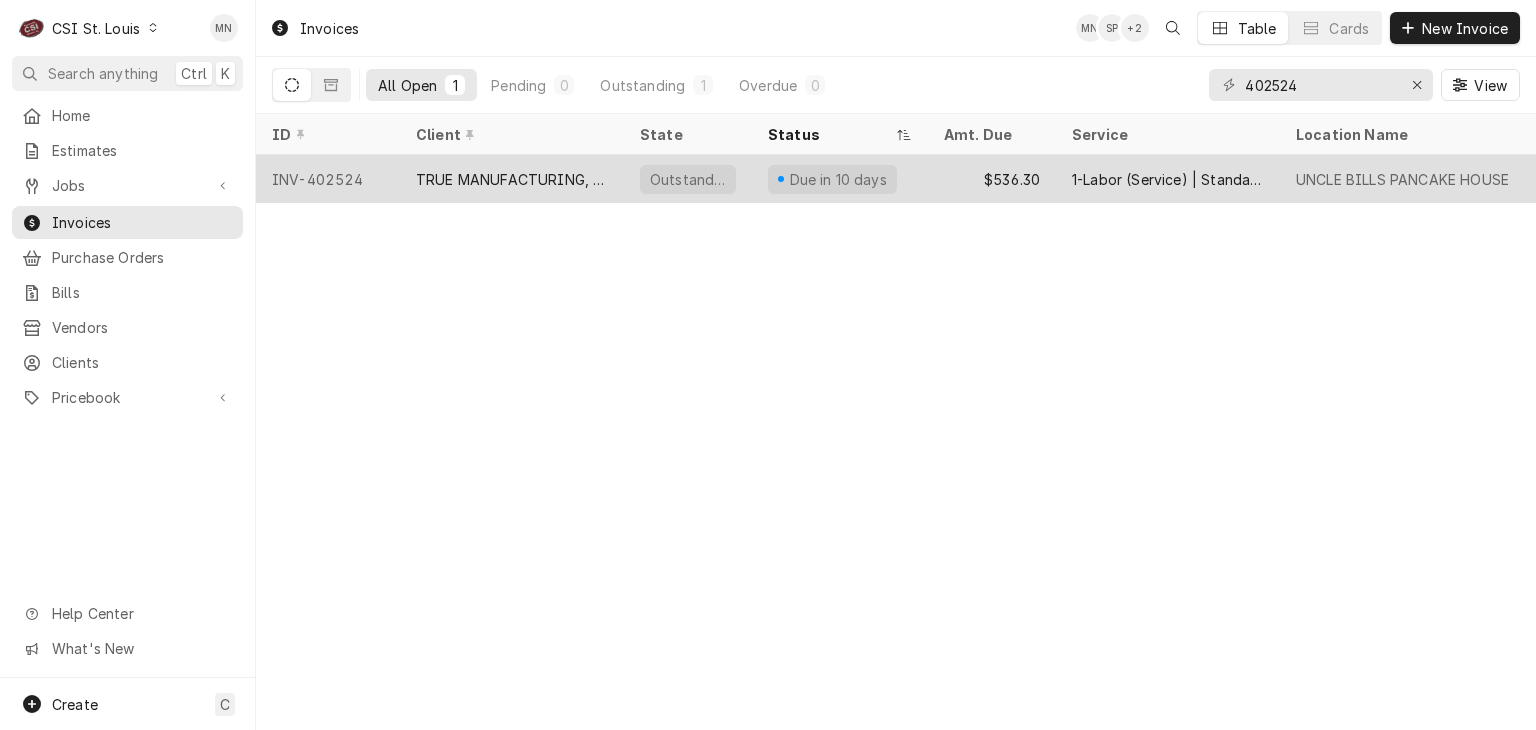 click on "TRUE MANUFACTURING, INC." at bounding box center [512, 179] 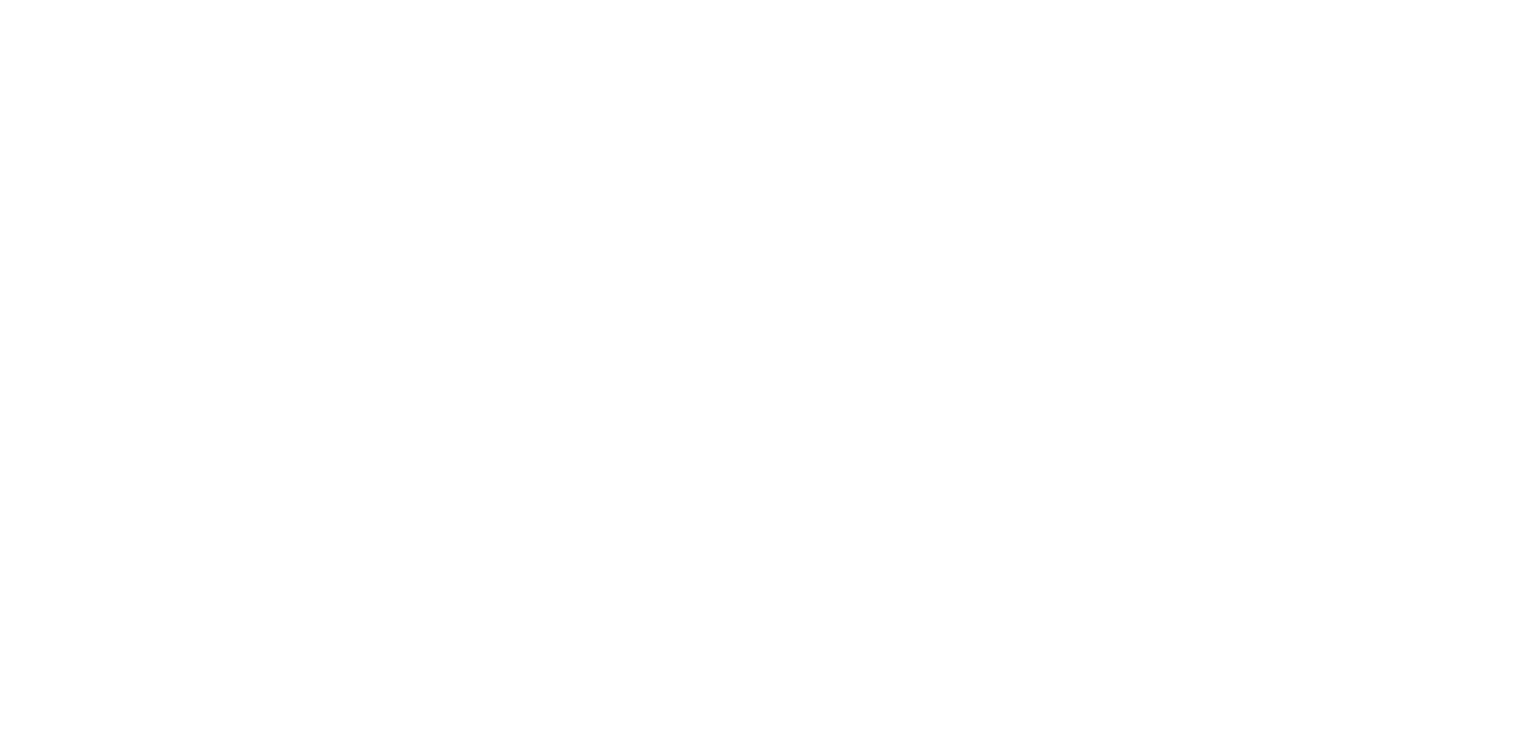 scroll, scrollTop: 0, scrollLeft: 0, axis: both 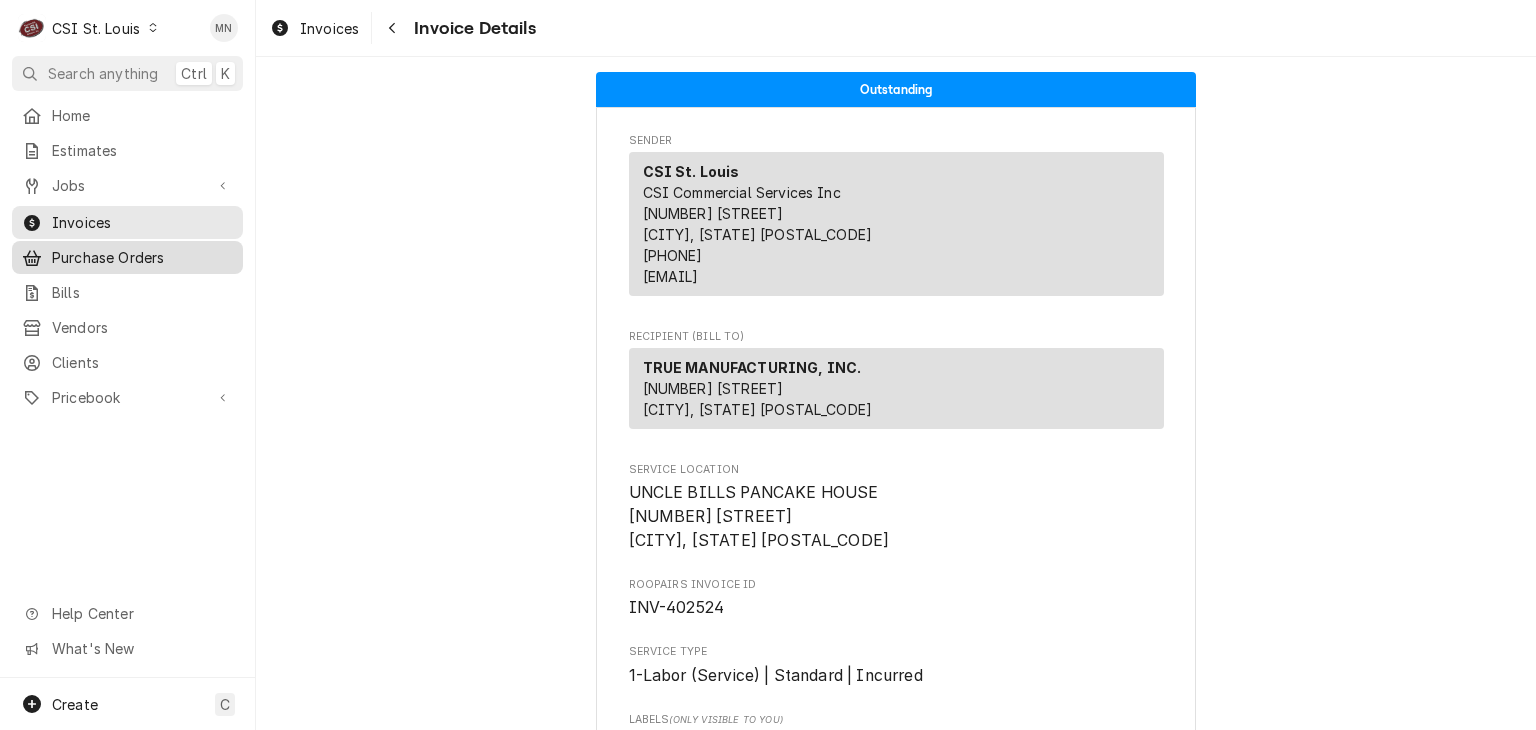 click on "Purchase Orders" at bounding box center [142, 257] 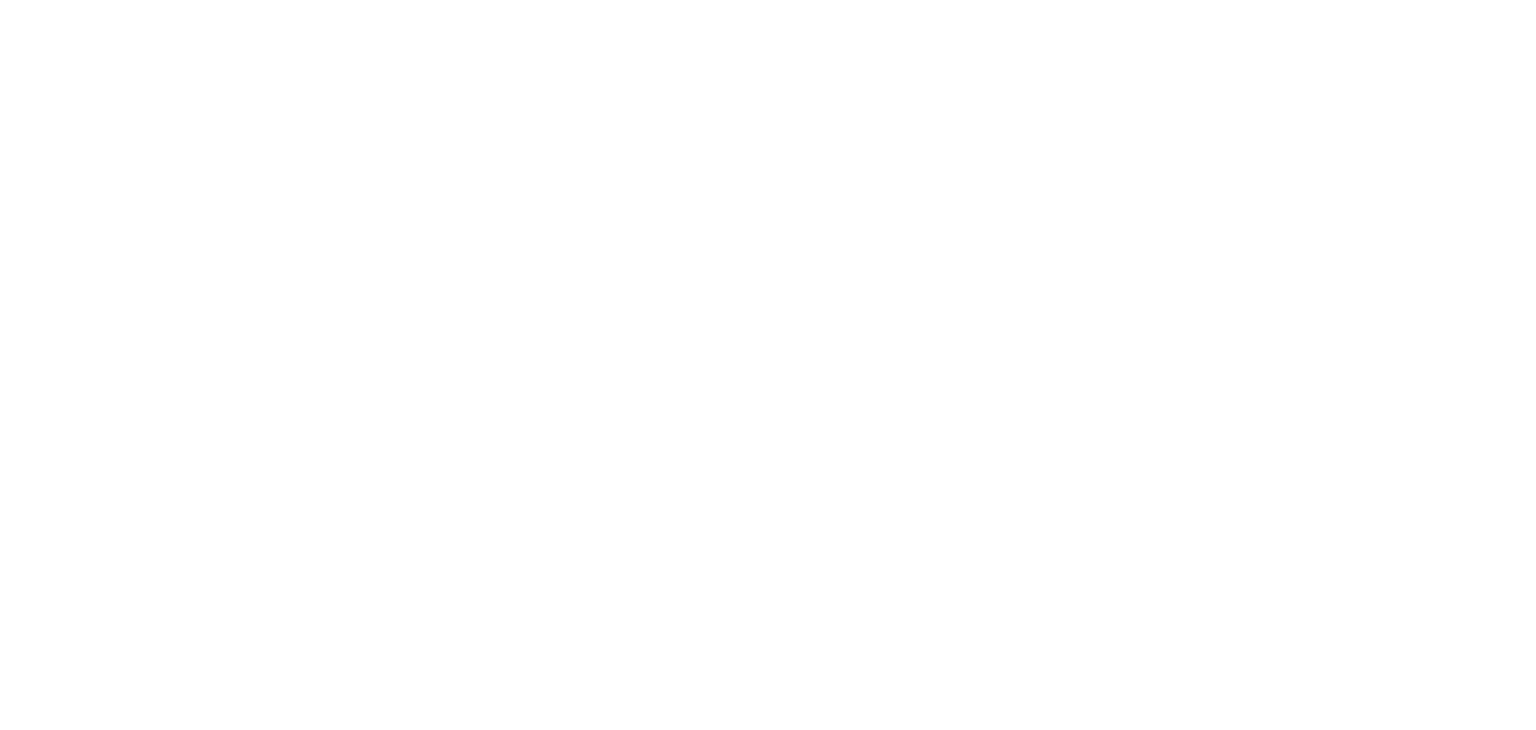 scroll, scrollTop: 0, scrollLeft: 0, axis: both 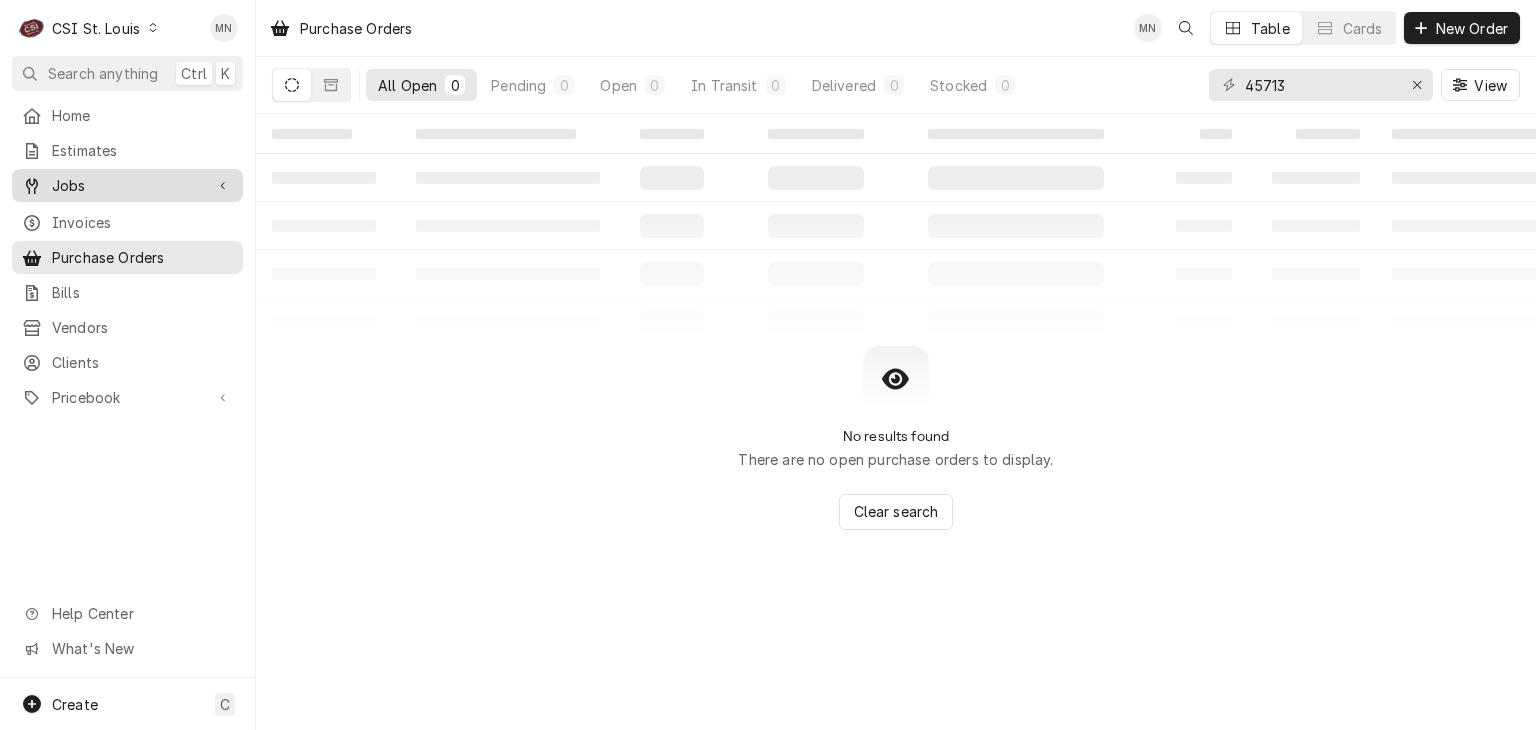 click on "Jobs" at bounding box center [127, 185] 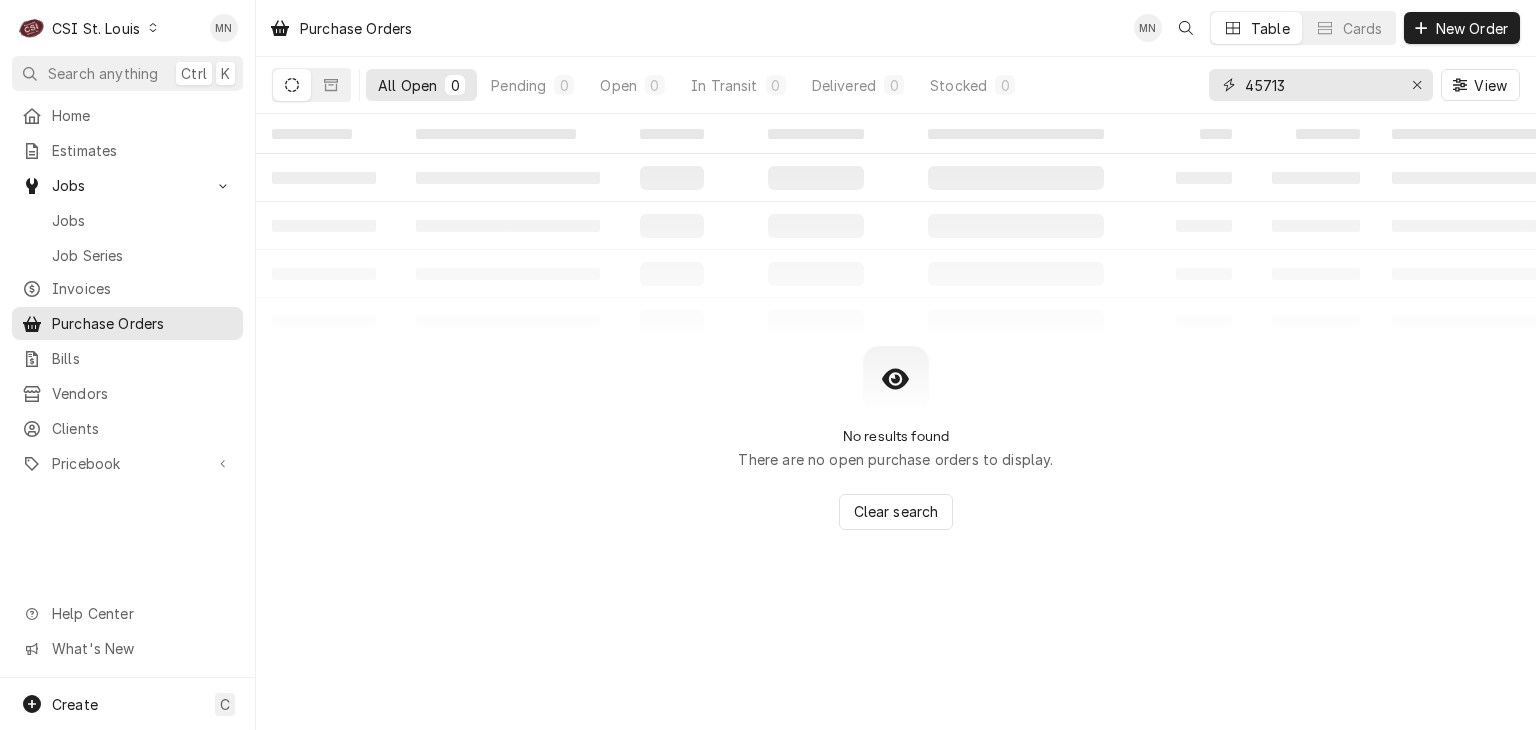 drag, startPoint x: 1318, startPoint y: 88, endPoint x: 1173, endPoint y: 87, distance: 145.00345 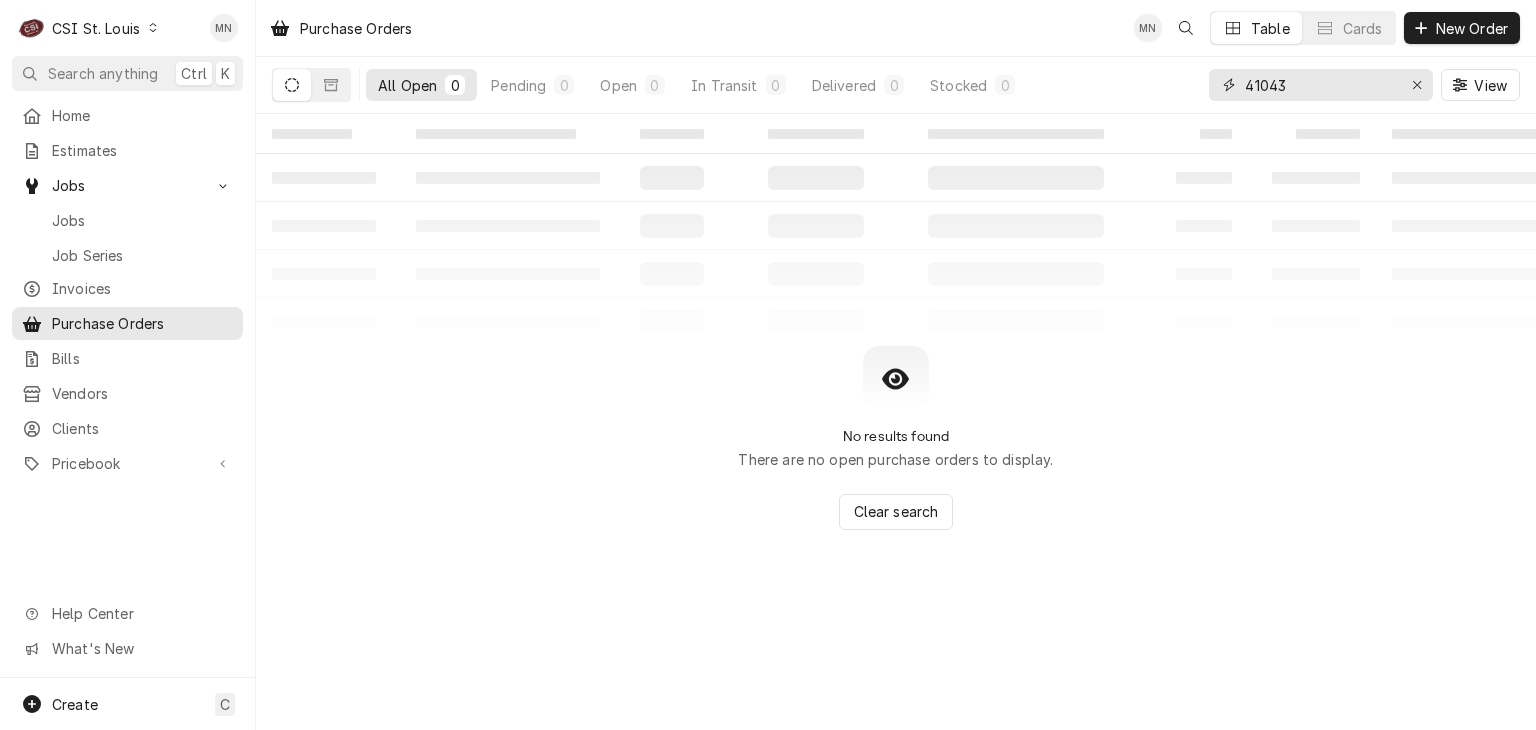 type on "41043" 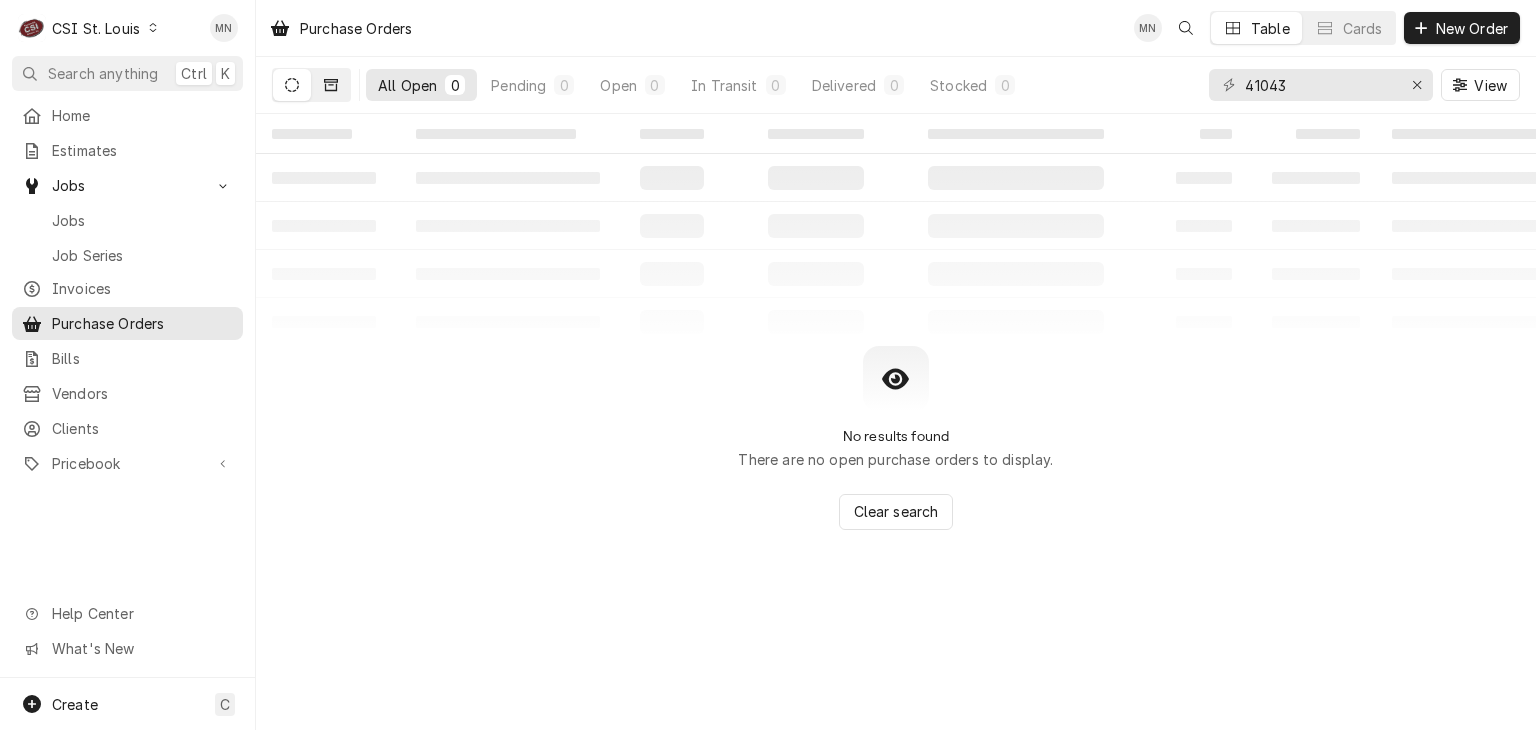 click 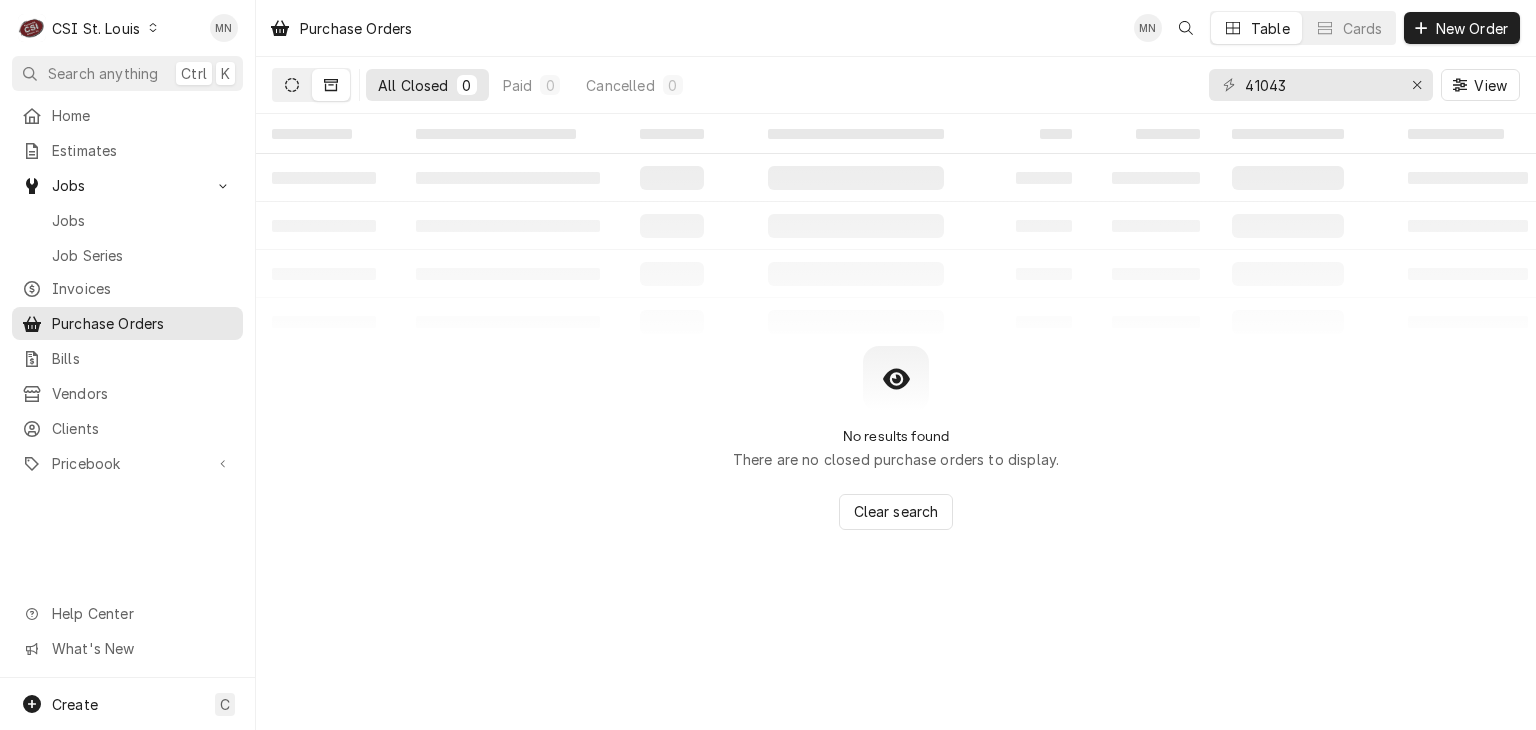 click 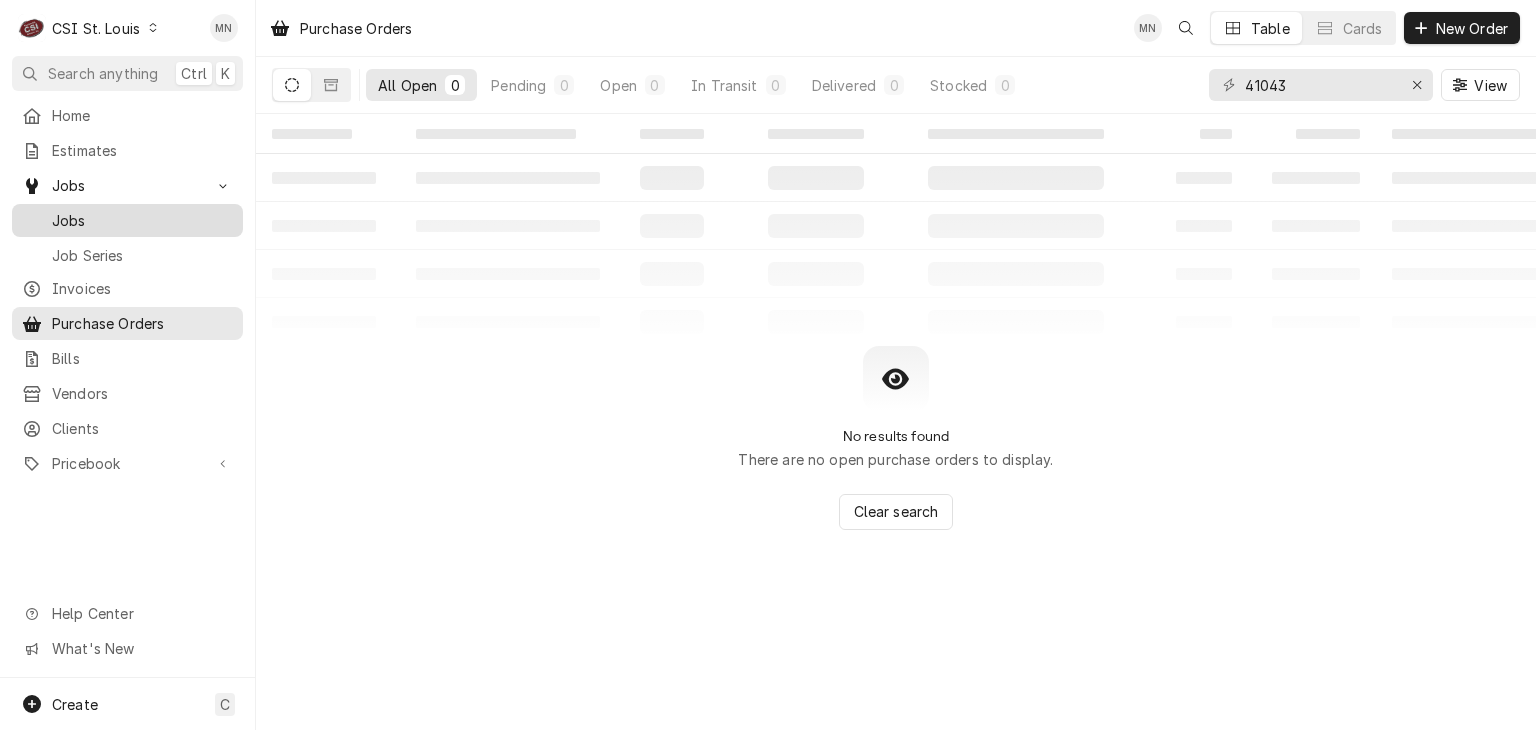 click on "Jobs" at bounding box center [142, 220] 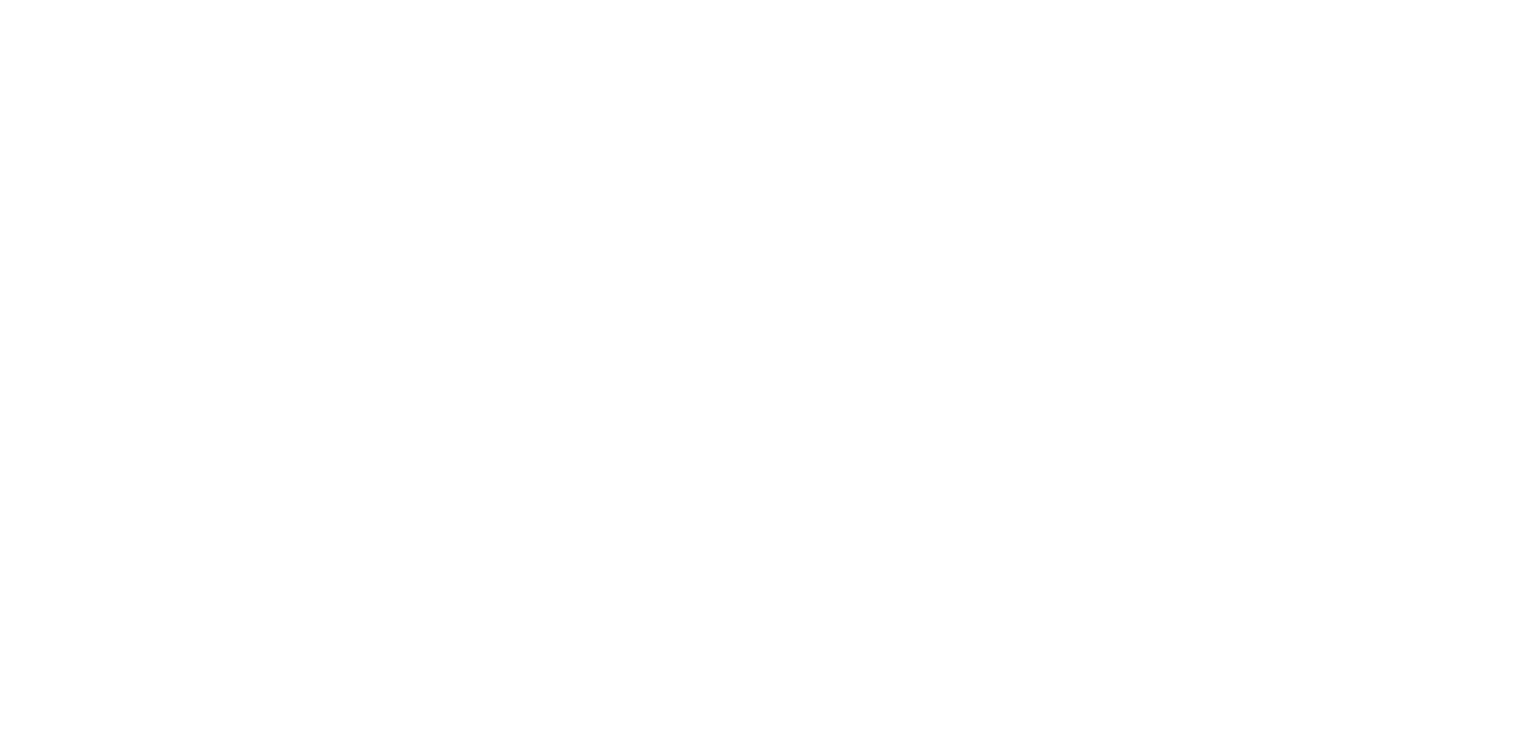 scroll, scrollTop: 0, scrollLeft: 0, axis: both 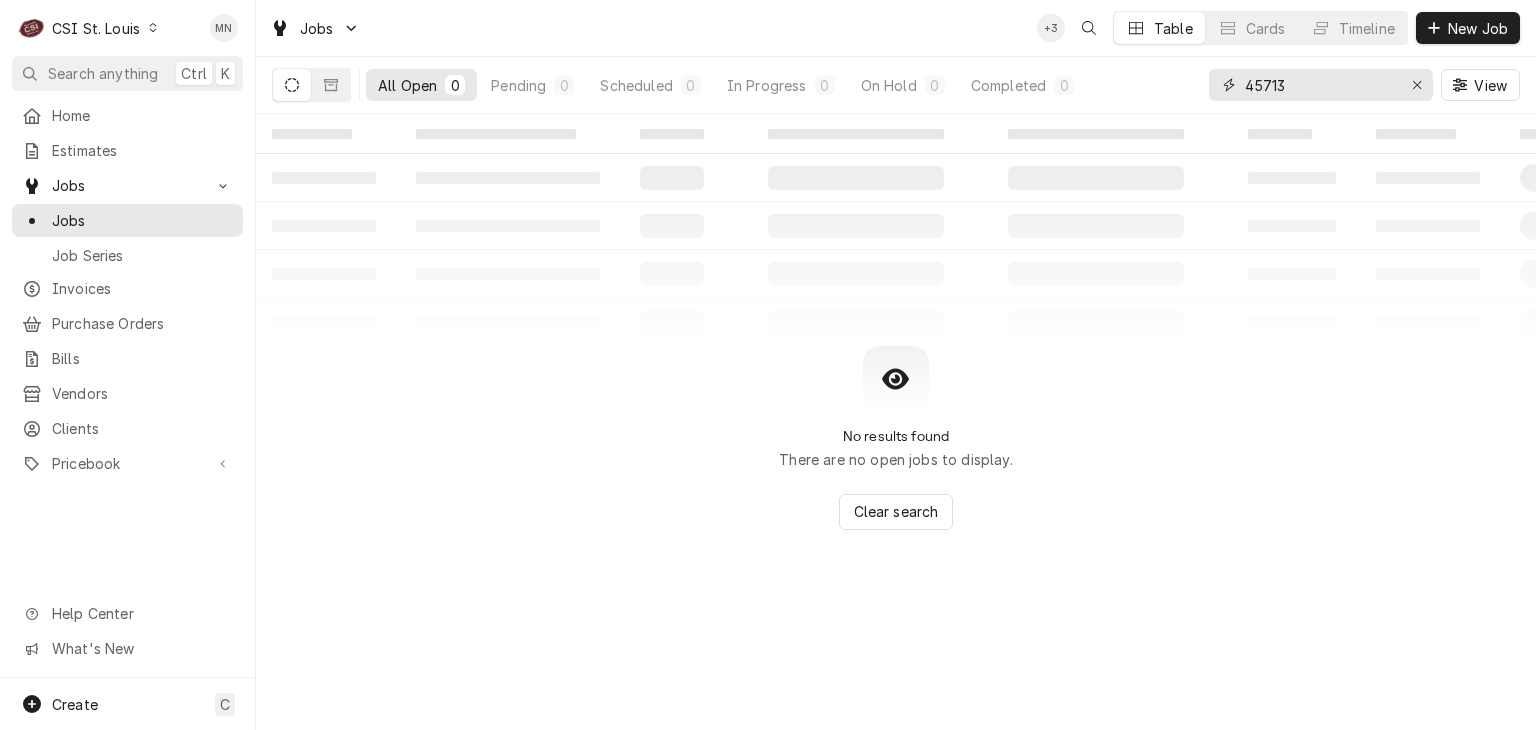 drag, startPoint x: 1305, startPoint y: 89, endPoint x: 1176, endPoint y: 90, distance: 129.00388 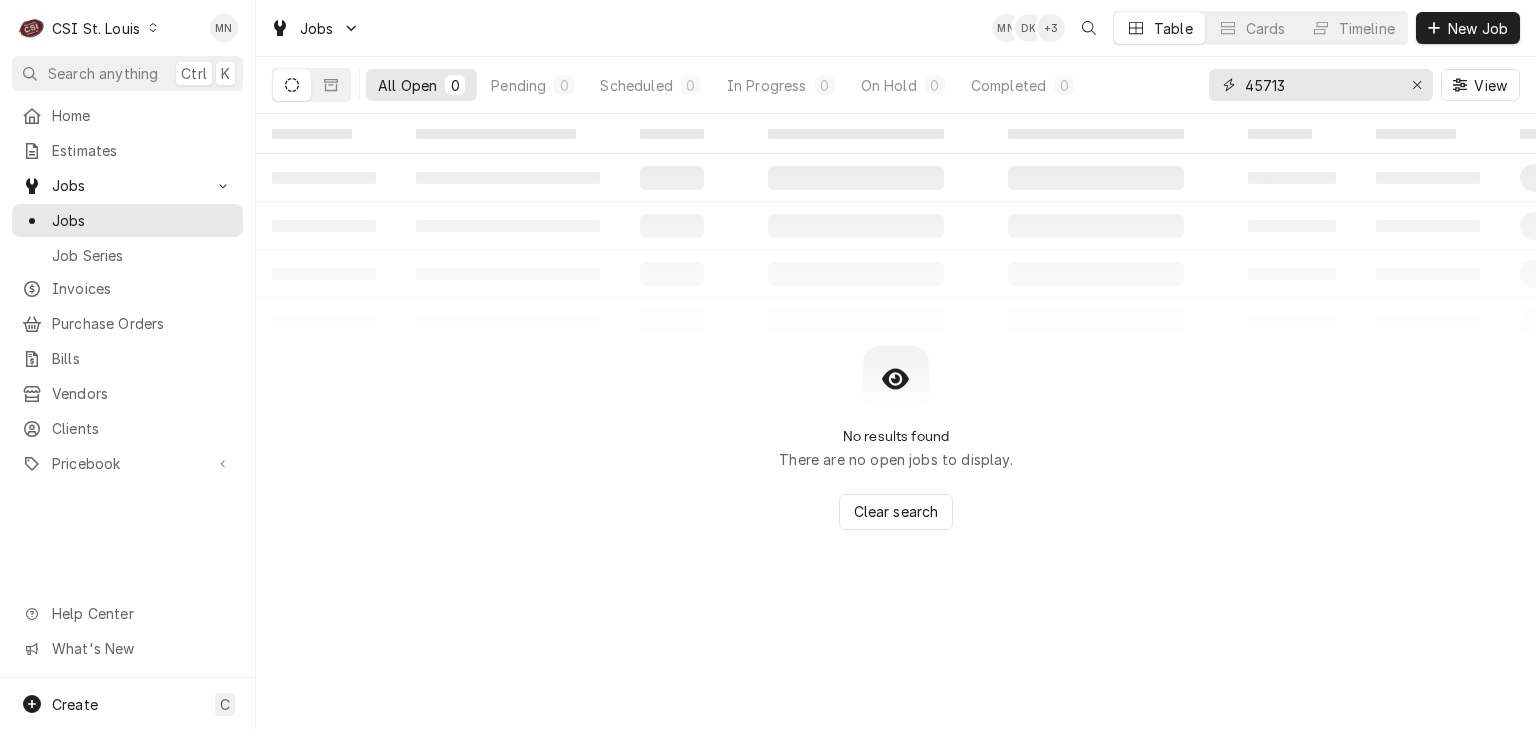 click on "All Open 0 Pending 0 Scheduled 0 In Progress 0 On Hold 0 Completed 0 45713 View" at bounding box center (896, 85) 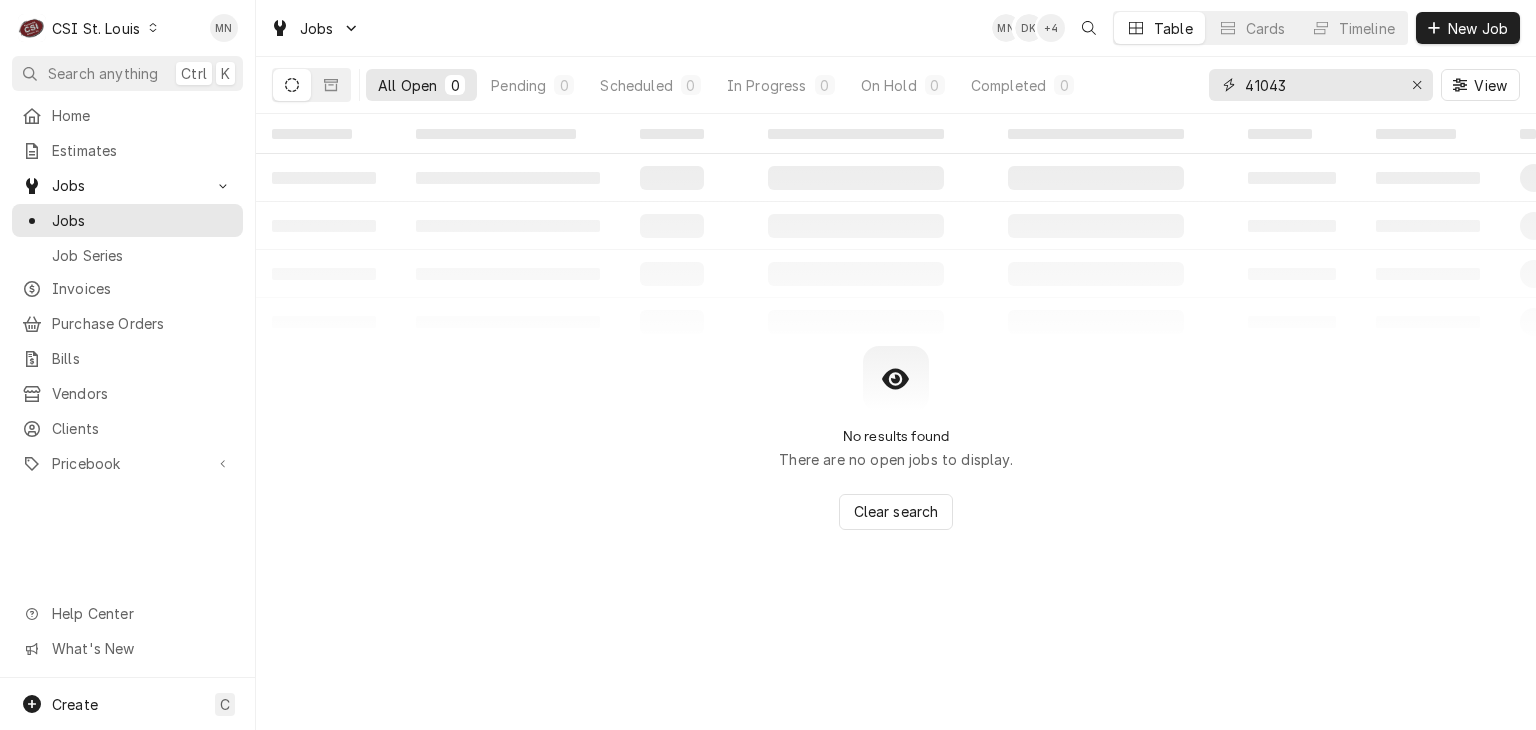 type on "41043" 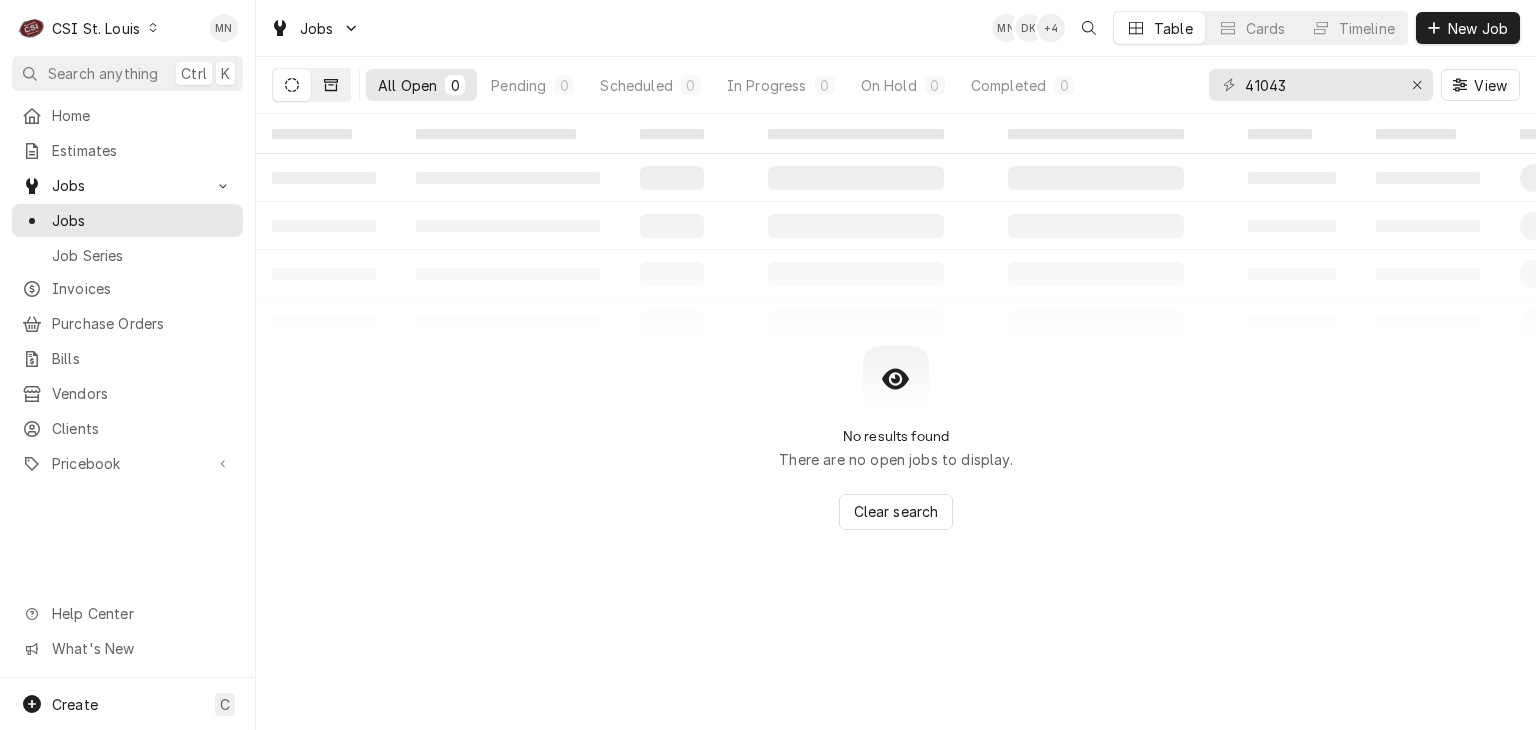 click 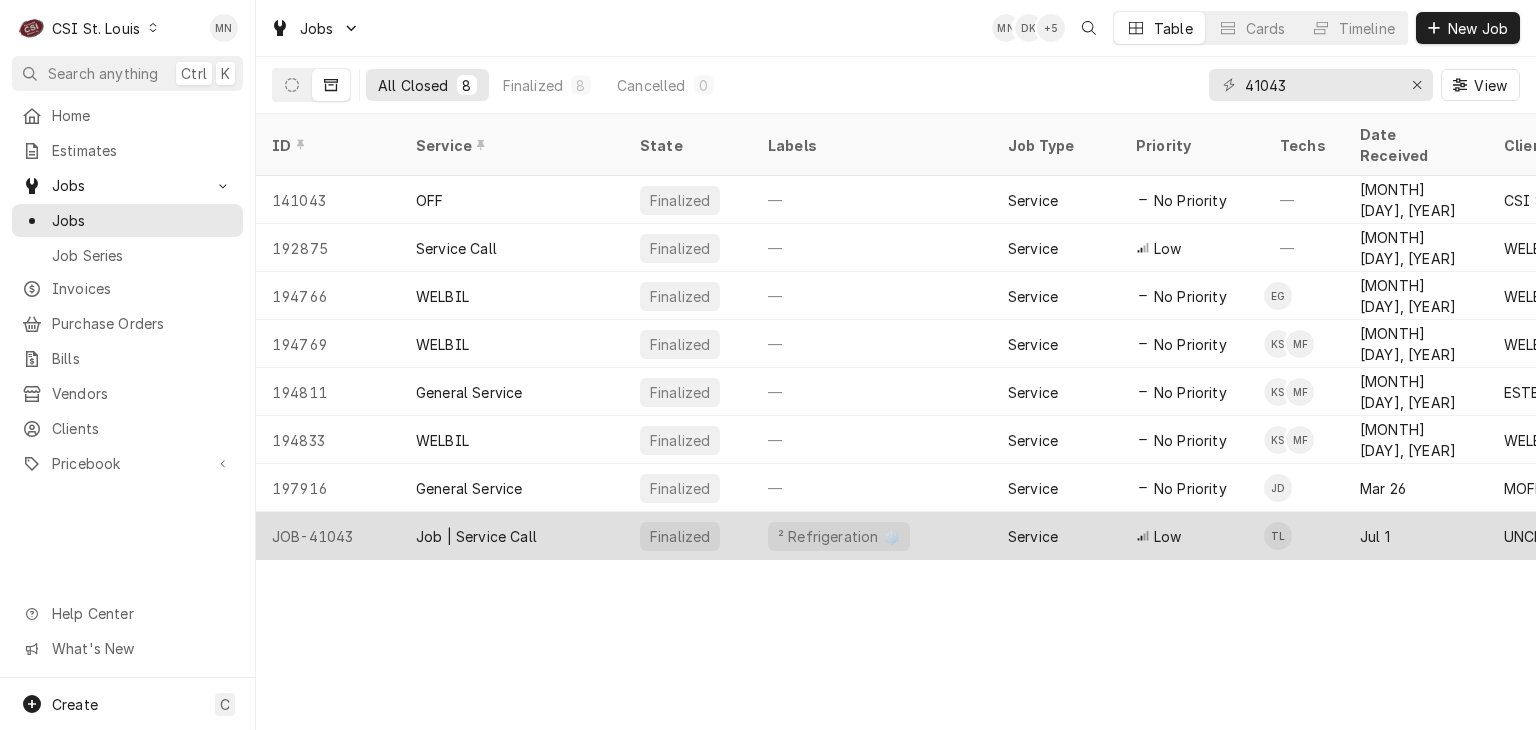 click on "Job | Service Call" at bounding box center (476, 536) 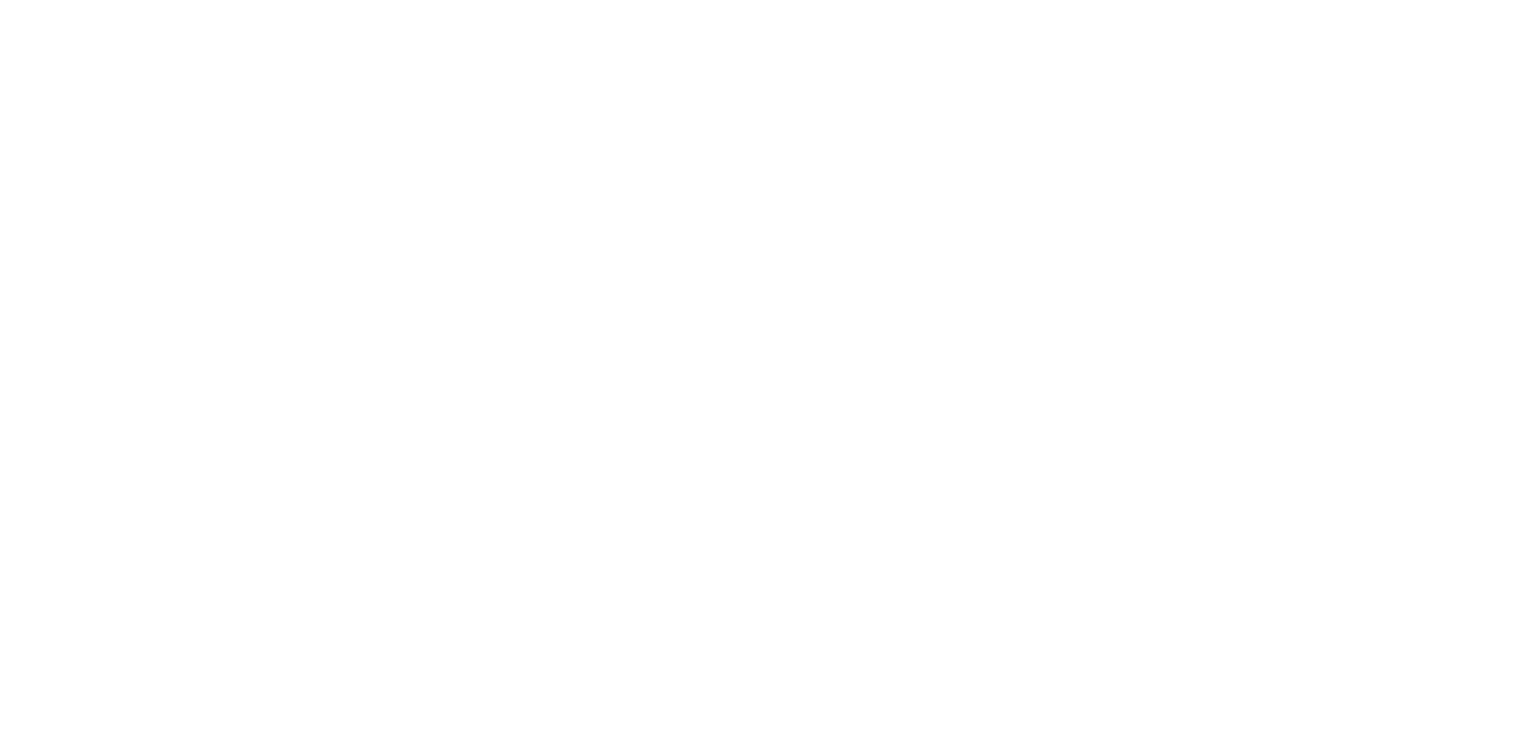scroll, scrollTop: 0, scrollLeft: 0, axis: both 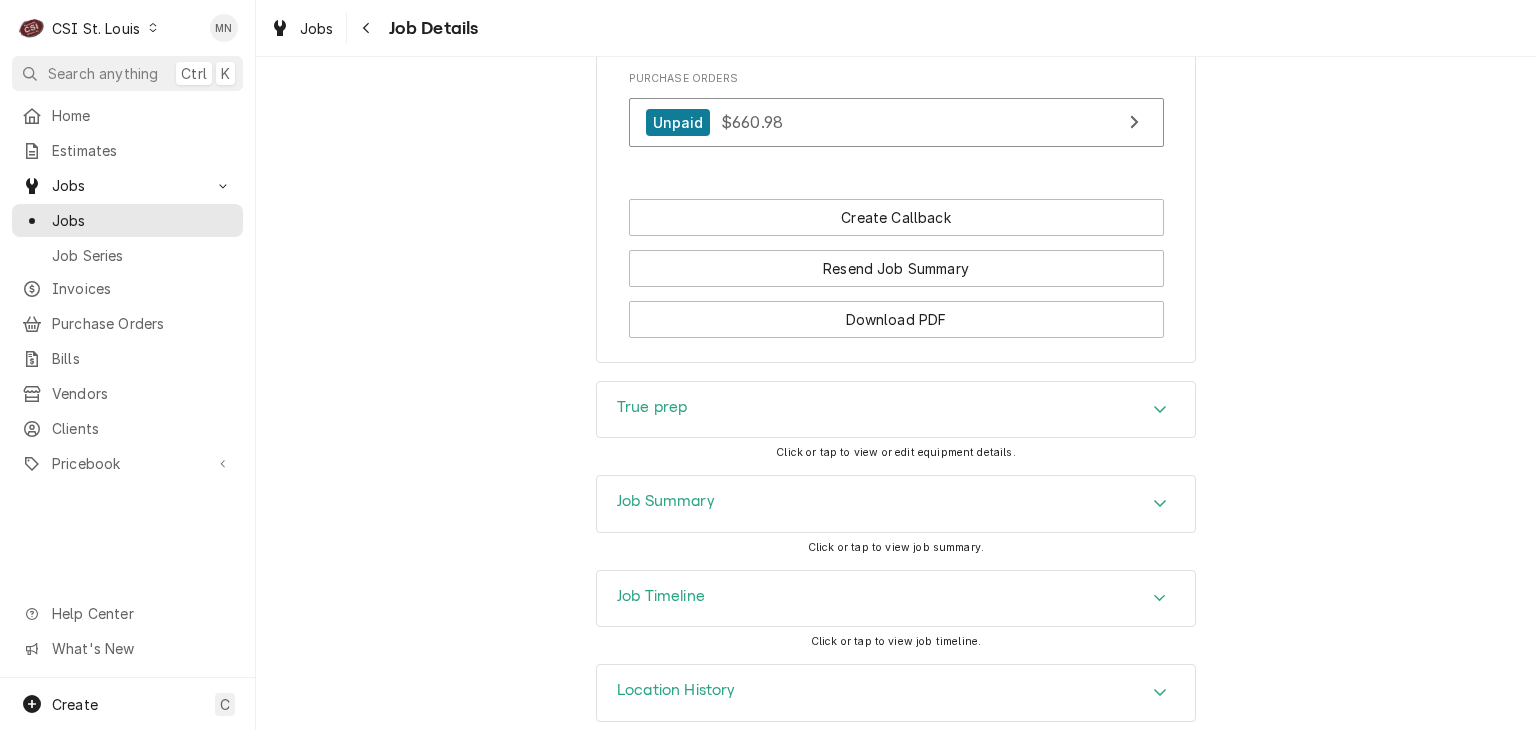 click on "Job Summary" at bounding box center (896, 504) 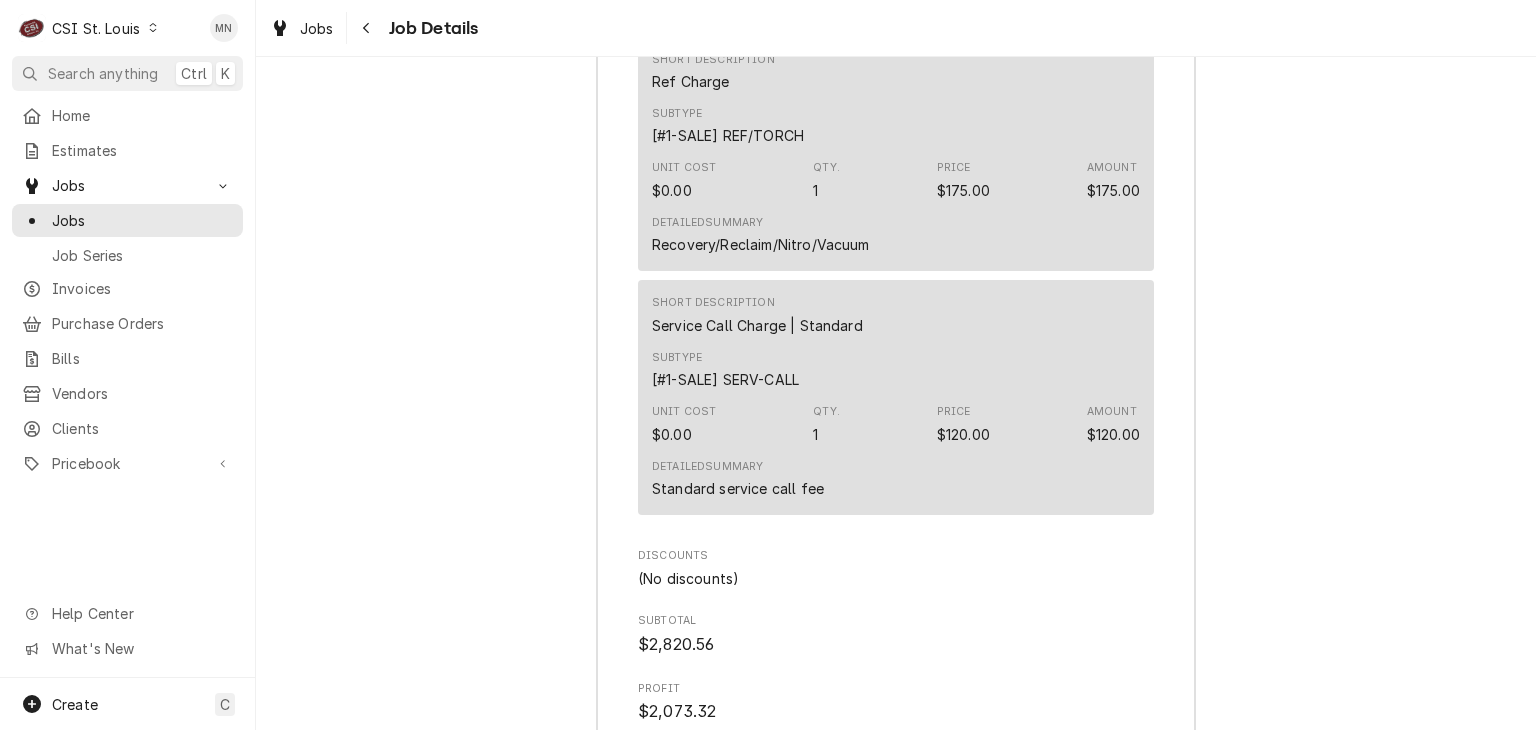 scroll, scrollTop: 6455, scrollLeft: 0, axis: vertical 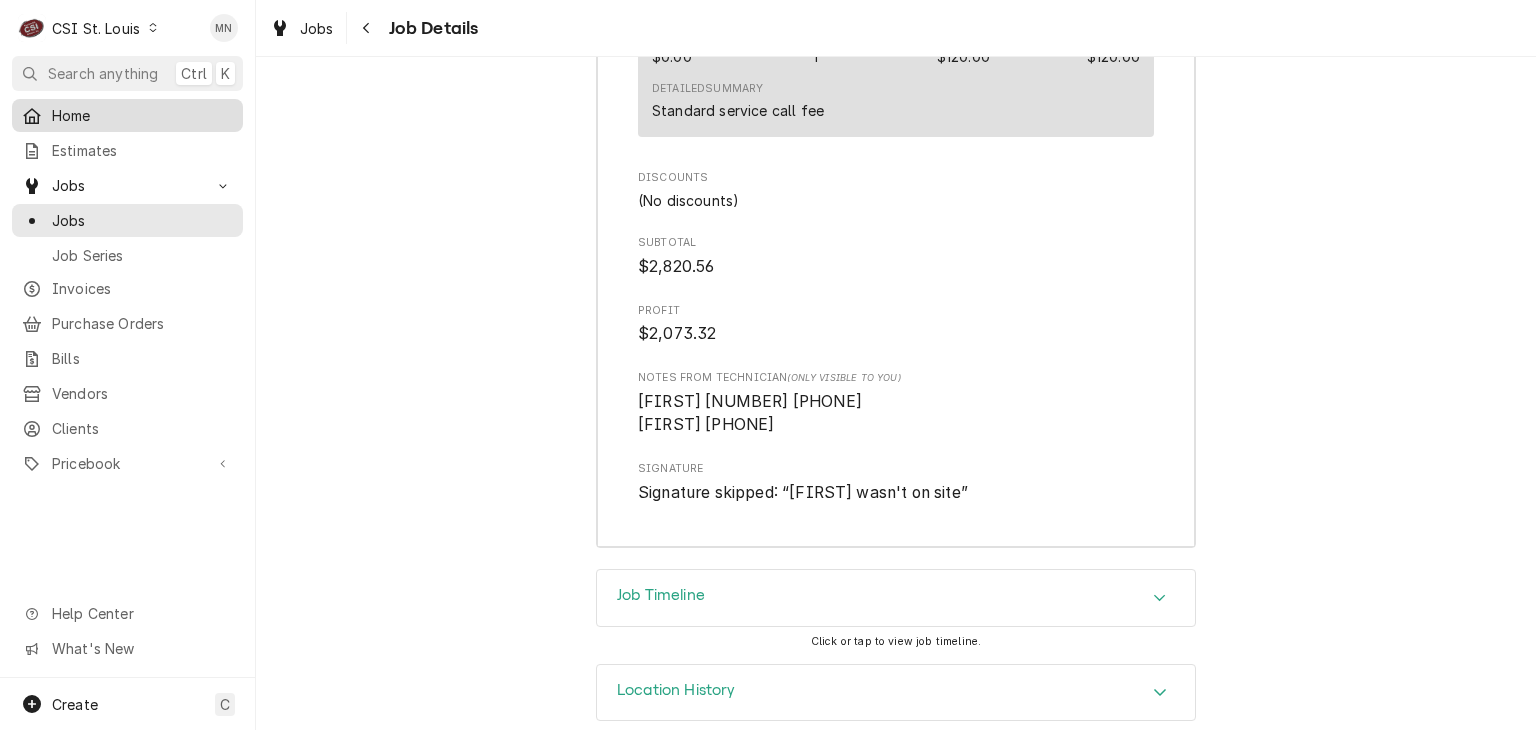 click on "Home" at bounding box center [142, 115] 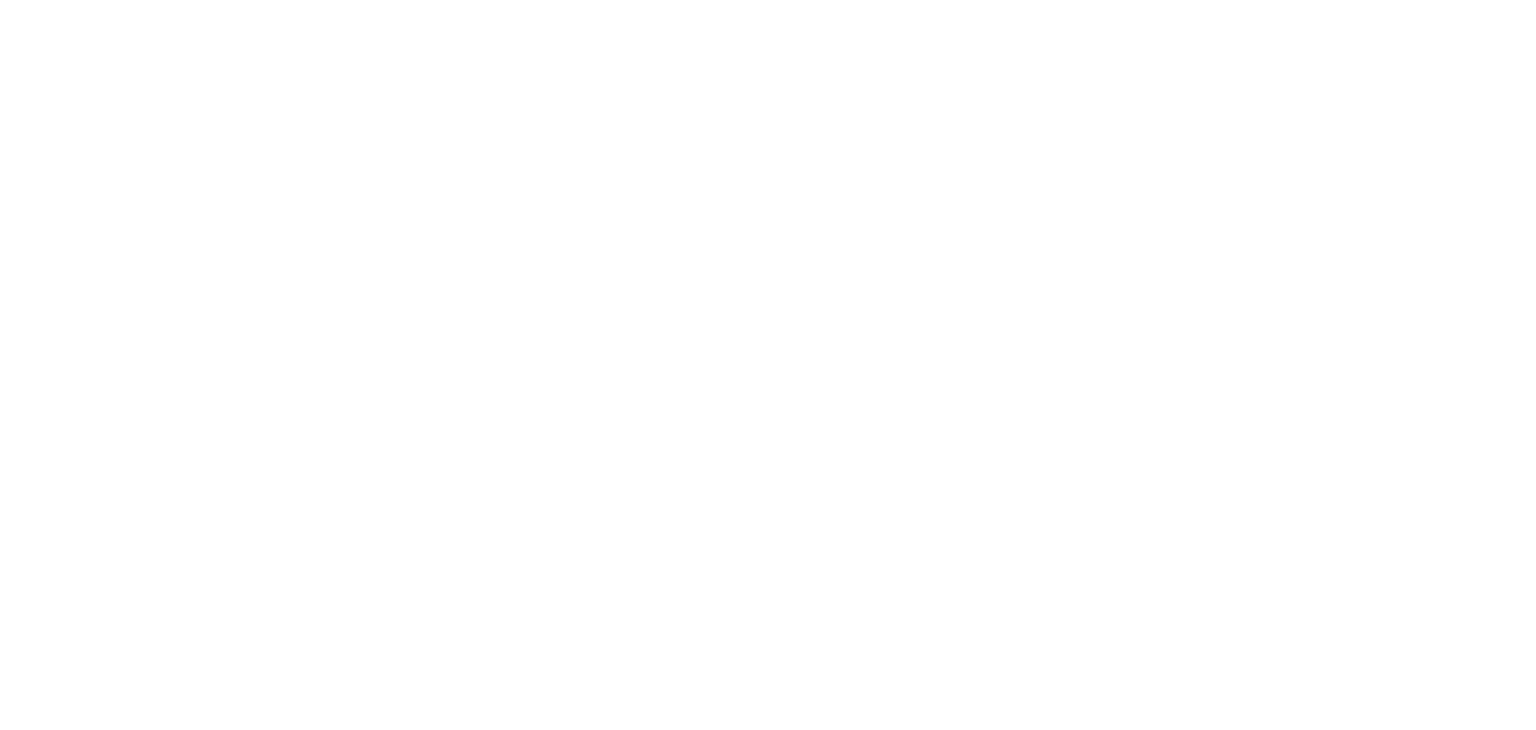 scroll, scrollTop: 0, scrollLeft: 0, axis: both 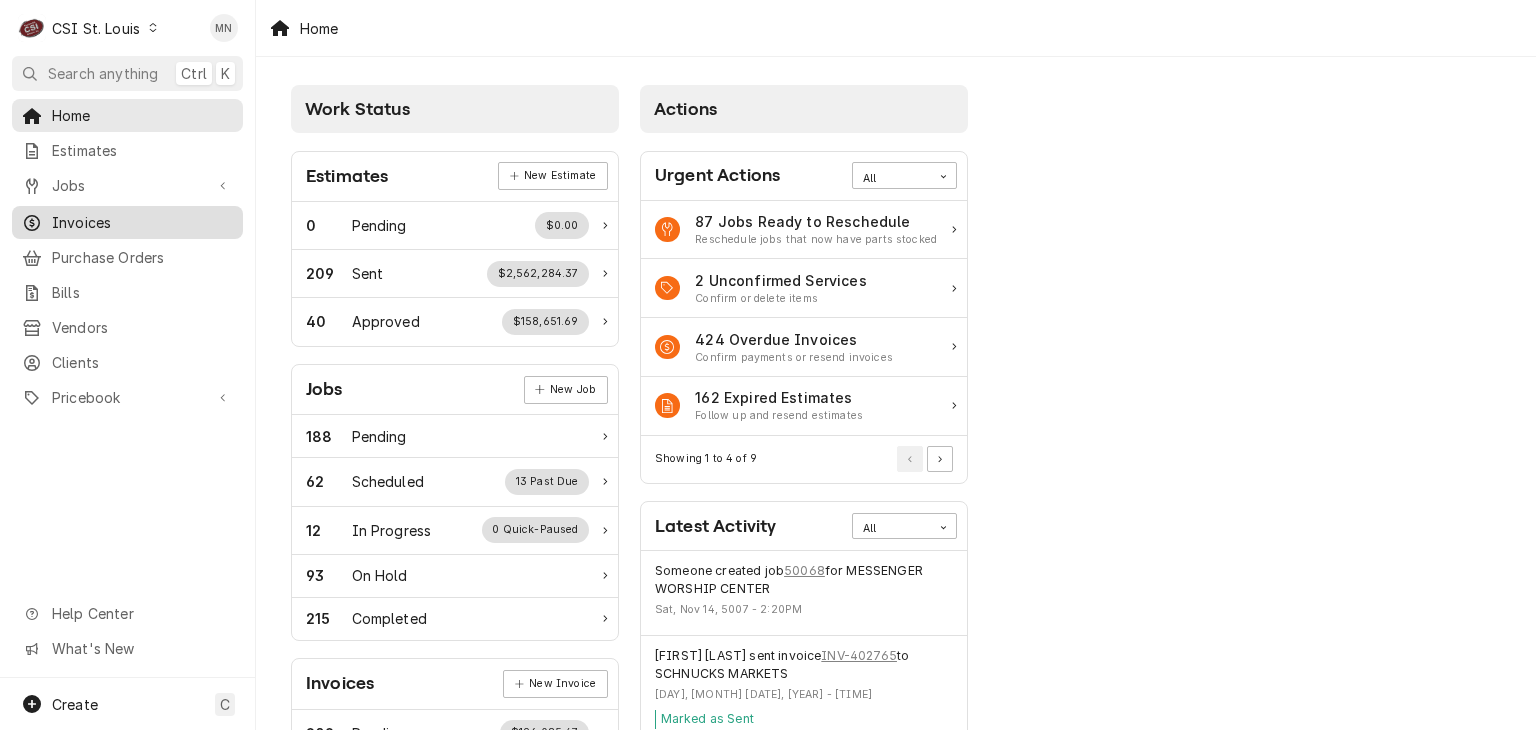 click on "Invoices" at bounding box center (142, 222) 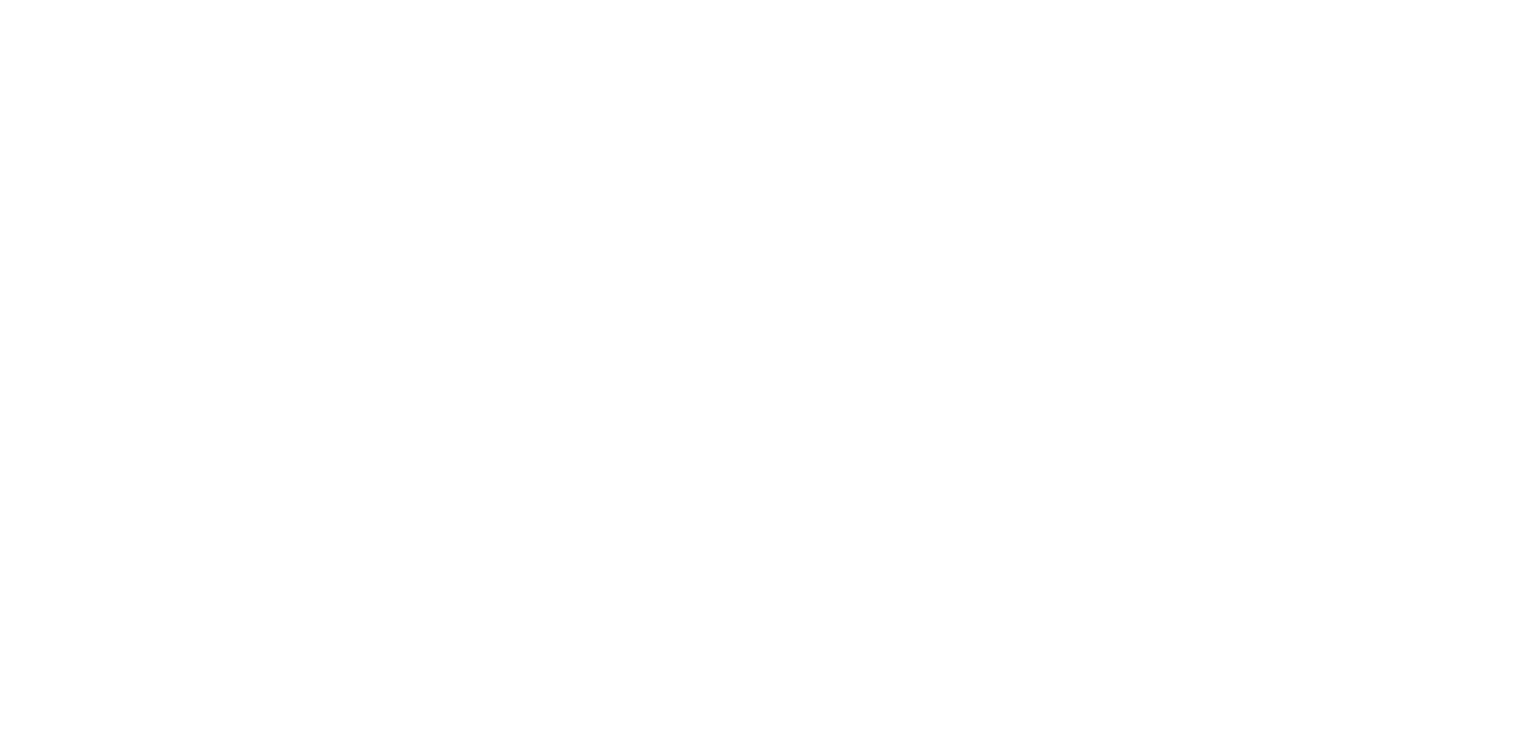 scroll, scrollTop: 0, scrollLeft: 0, axis: both 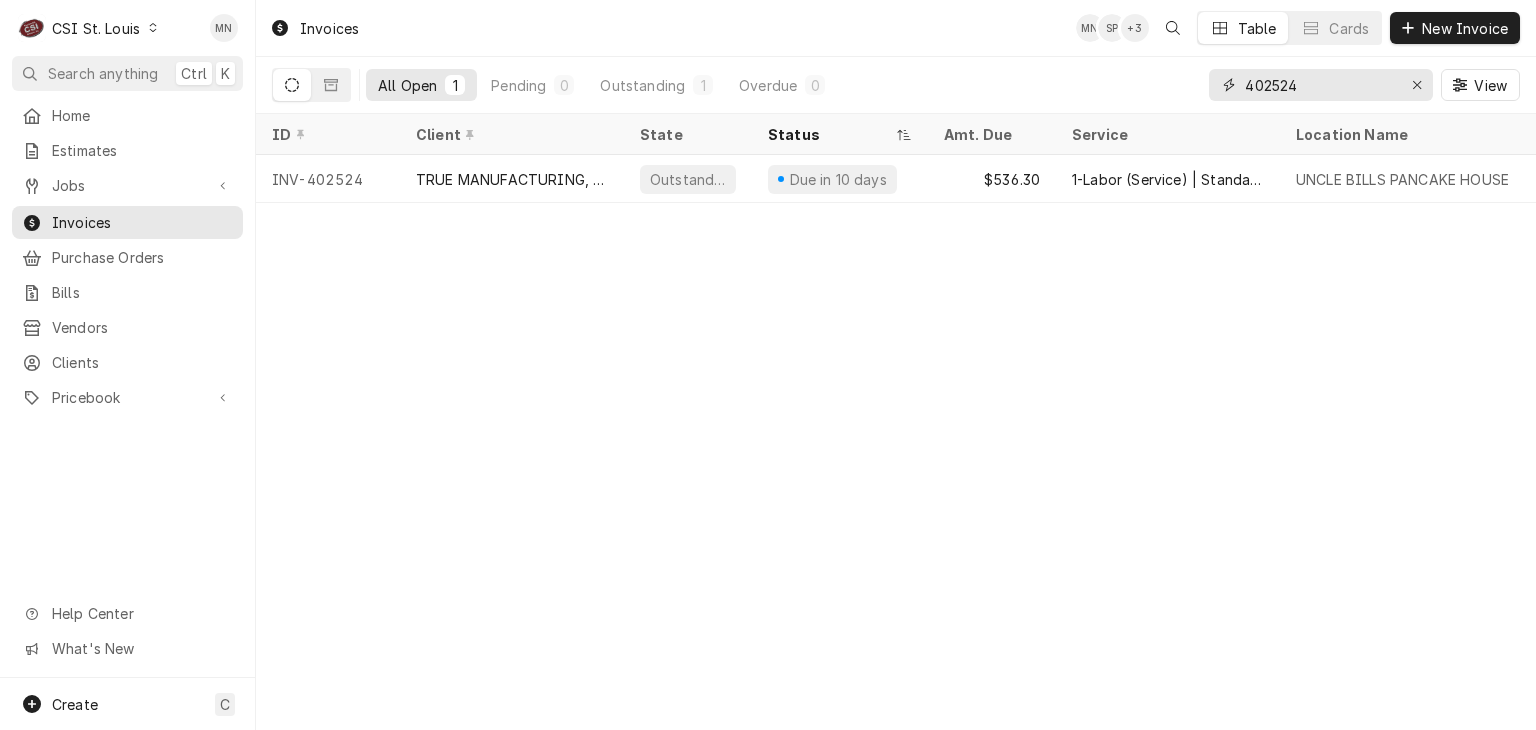 drag, startPoint x: 1243, startPoint y: 74, endPoint x: 1092, endPoint y: 65, distance: 151.26797 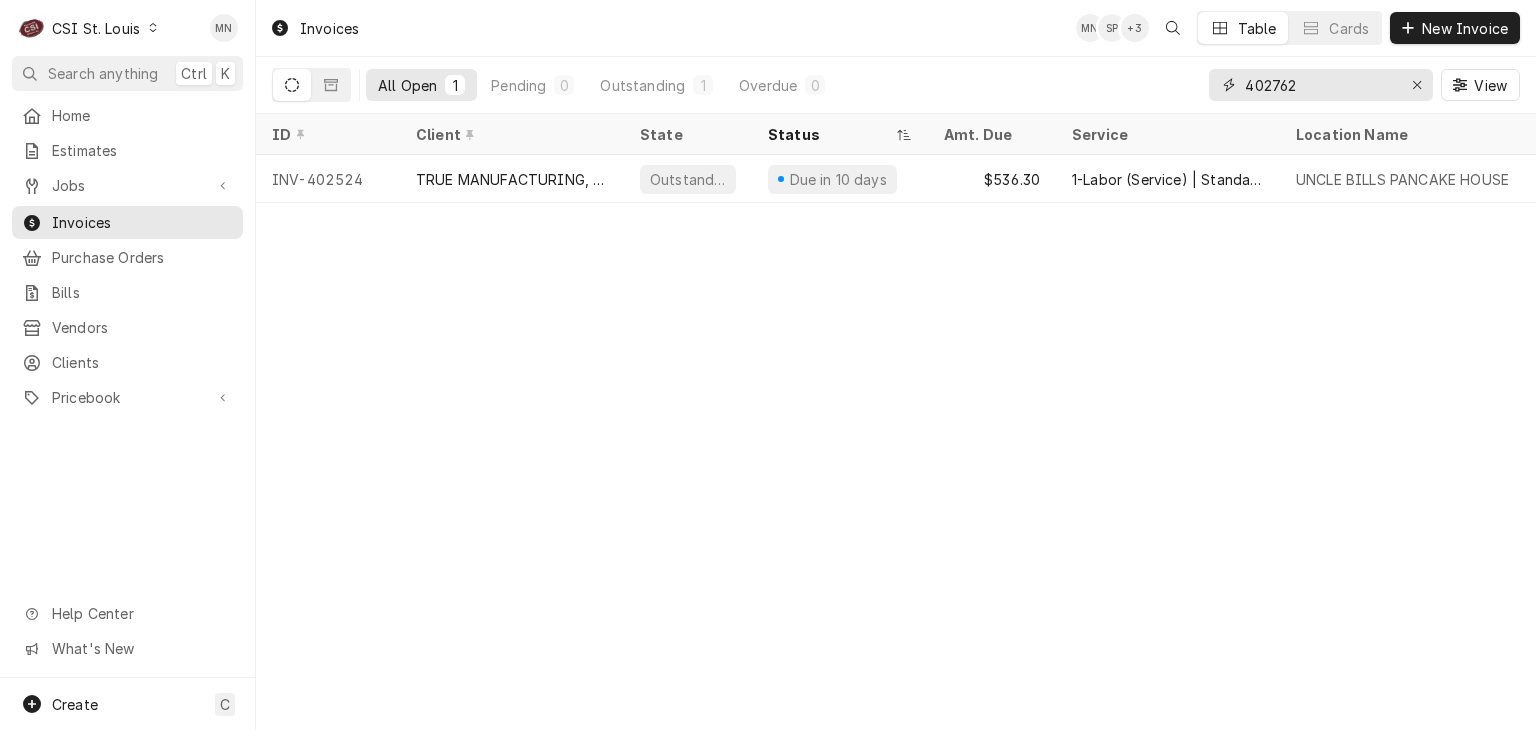 type on "402762" 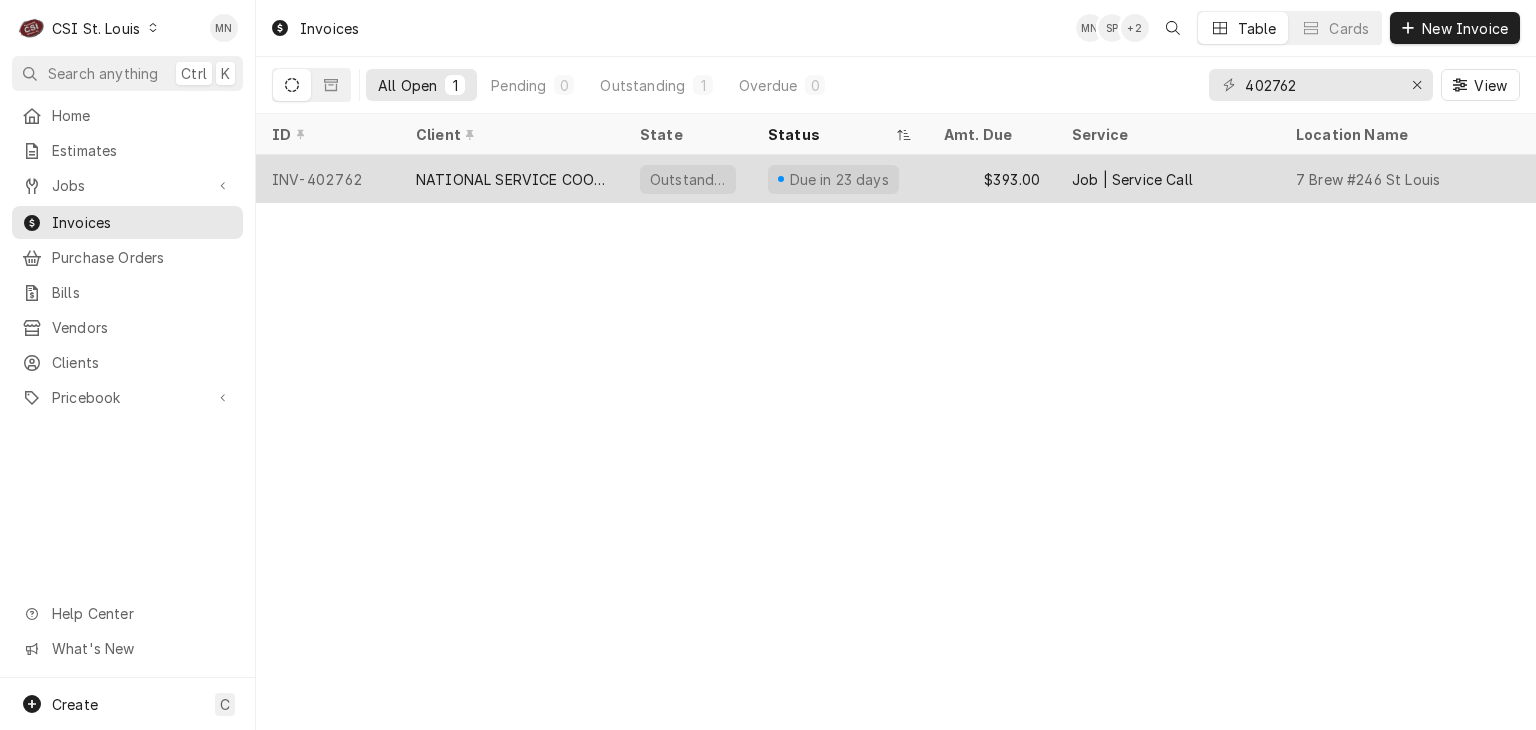 click on "NATIONAL SERVICE COOPERATIVE" at bounding box center [512, 179] 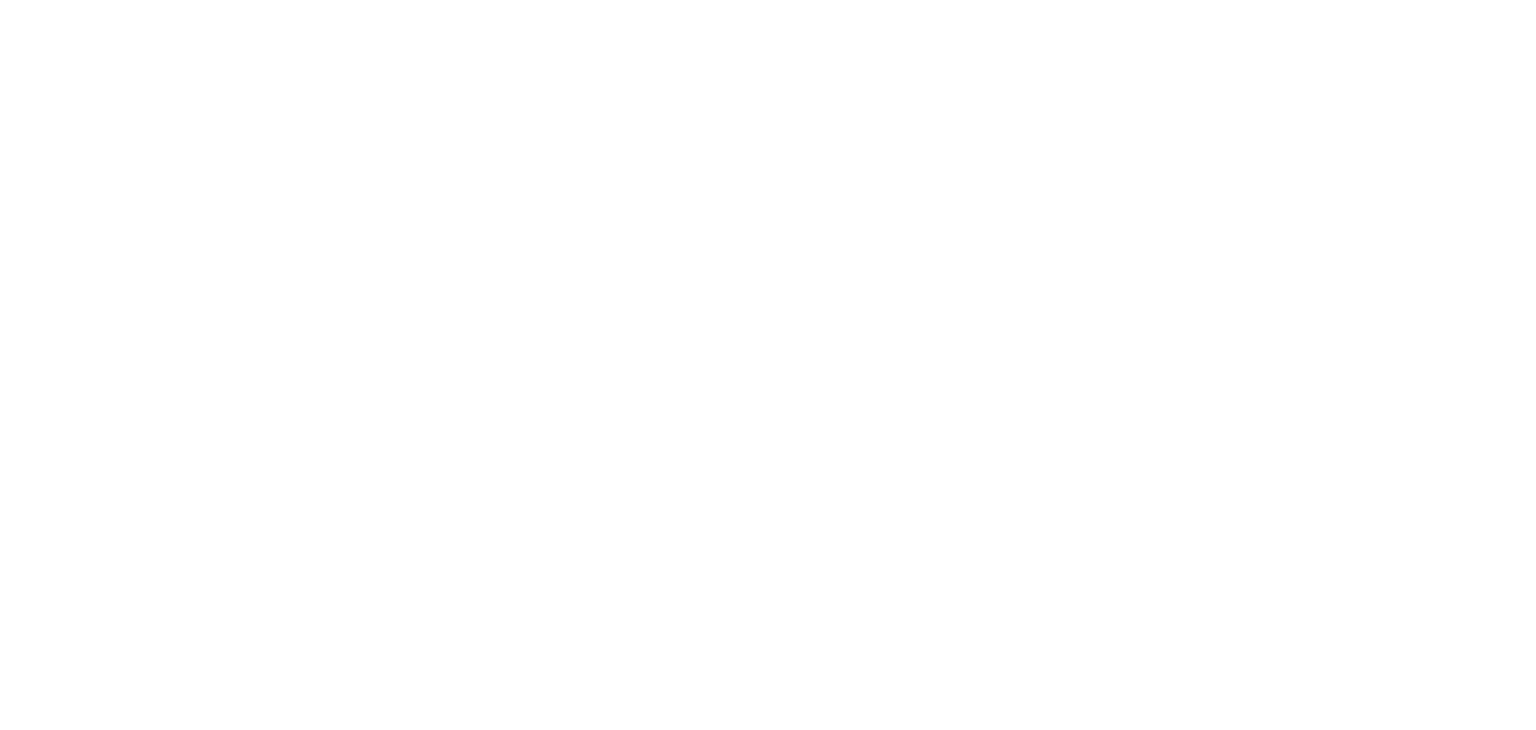 scroll, scrollTop: 0, scrollLeft: 0, axis: both 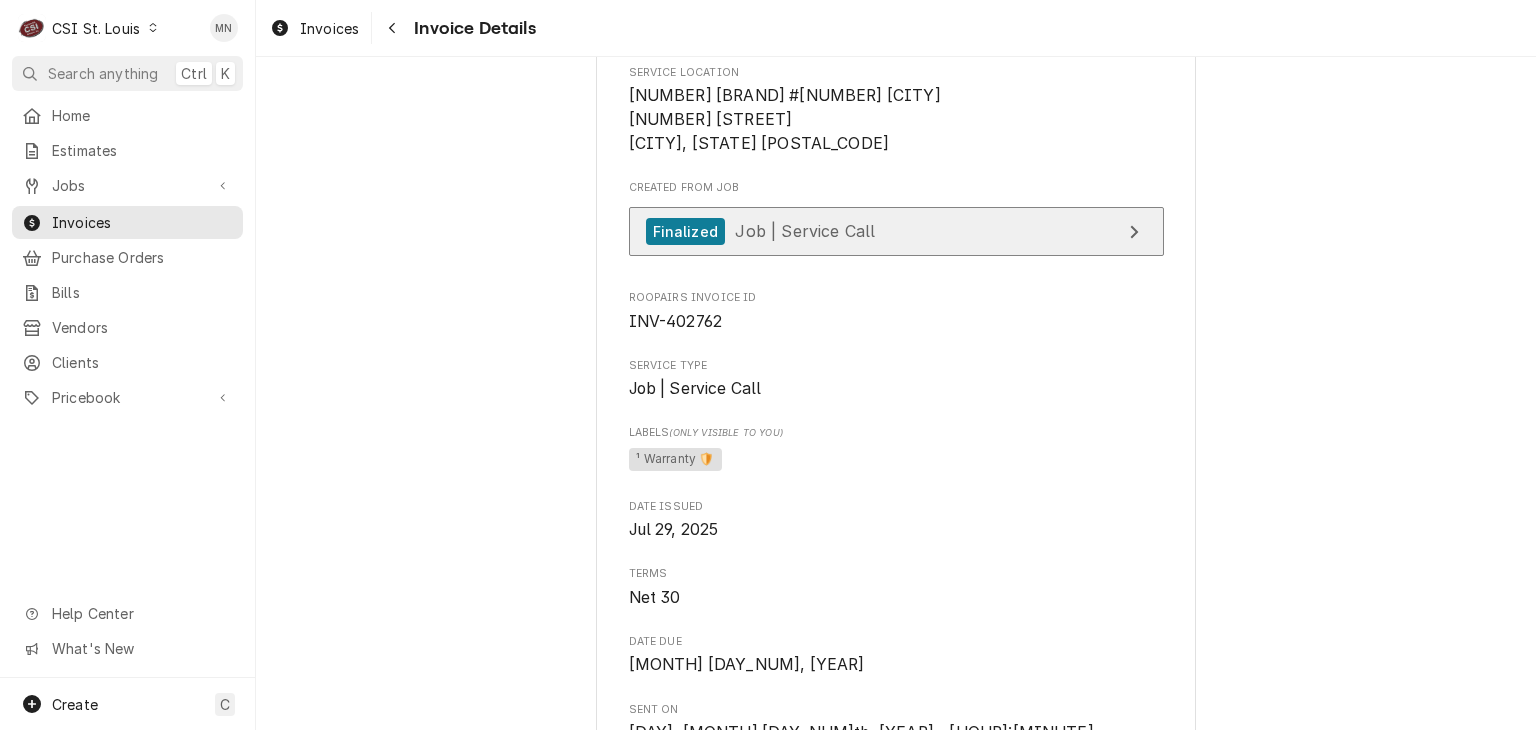 click on "Finalized Job | Service Call" at bounding box center [896, 231] 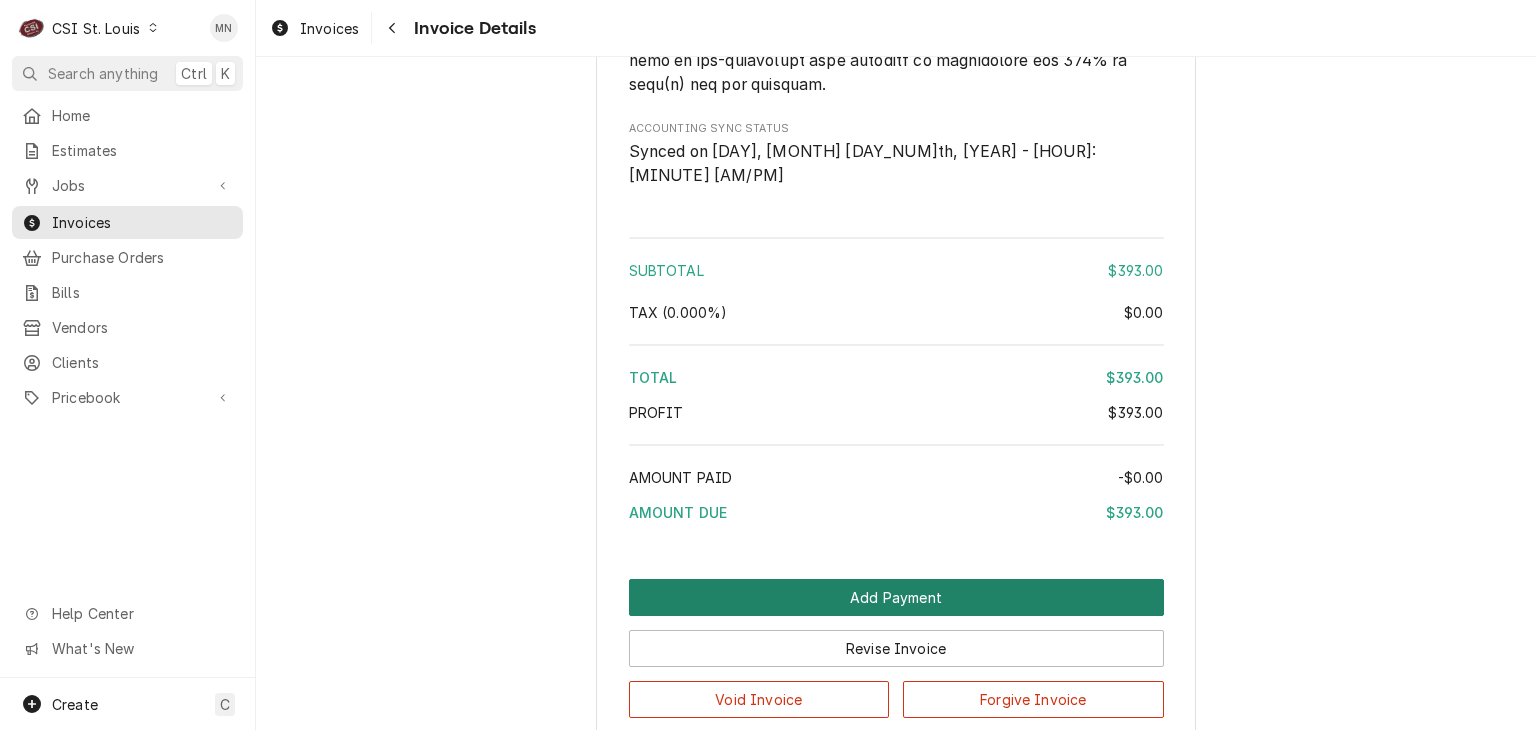 scroll, scrollTop: 3297, scrollLeft: 0, axis: vertical 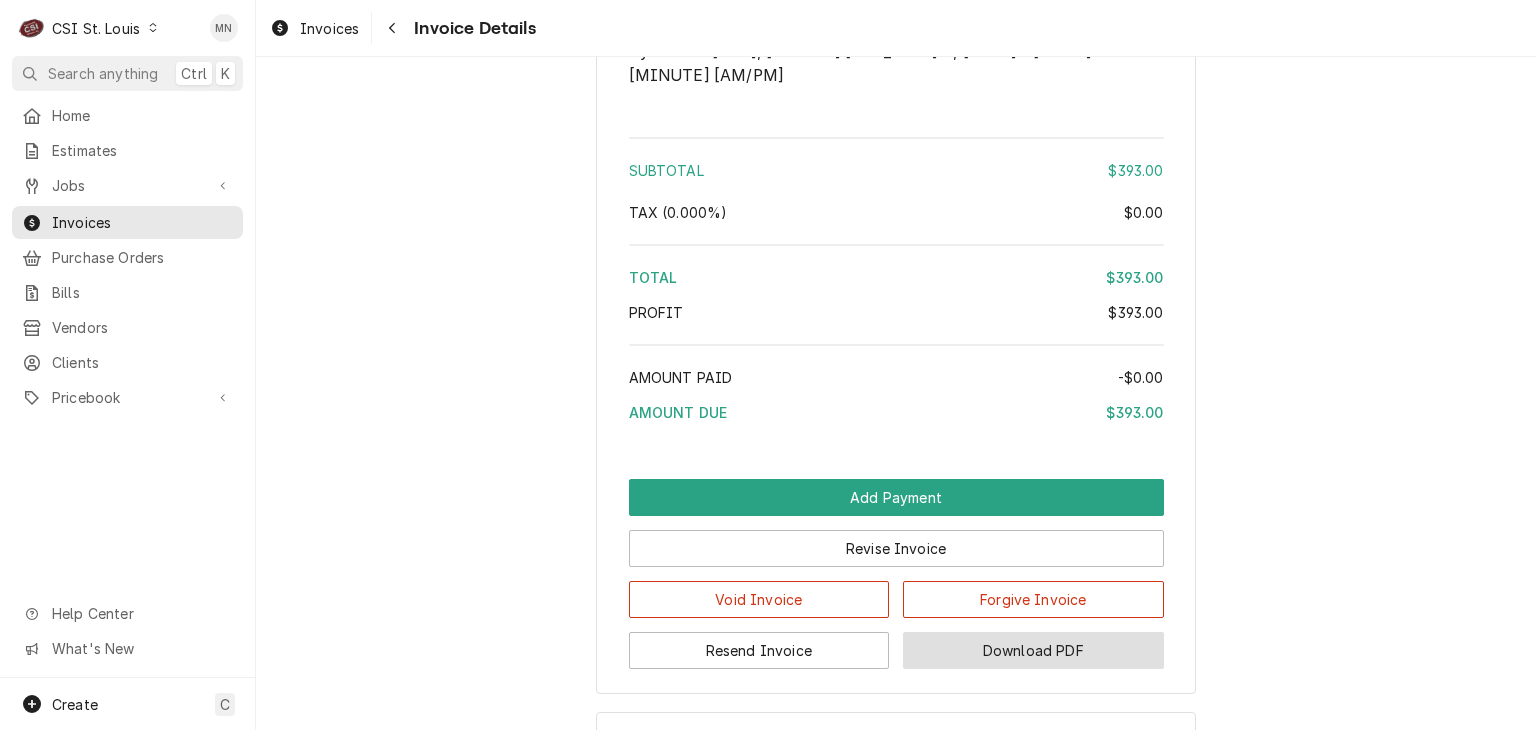 click on "Download PDF" at bounding box center [1033, 650] 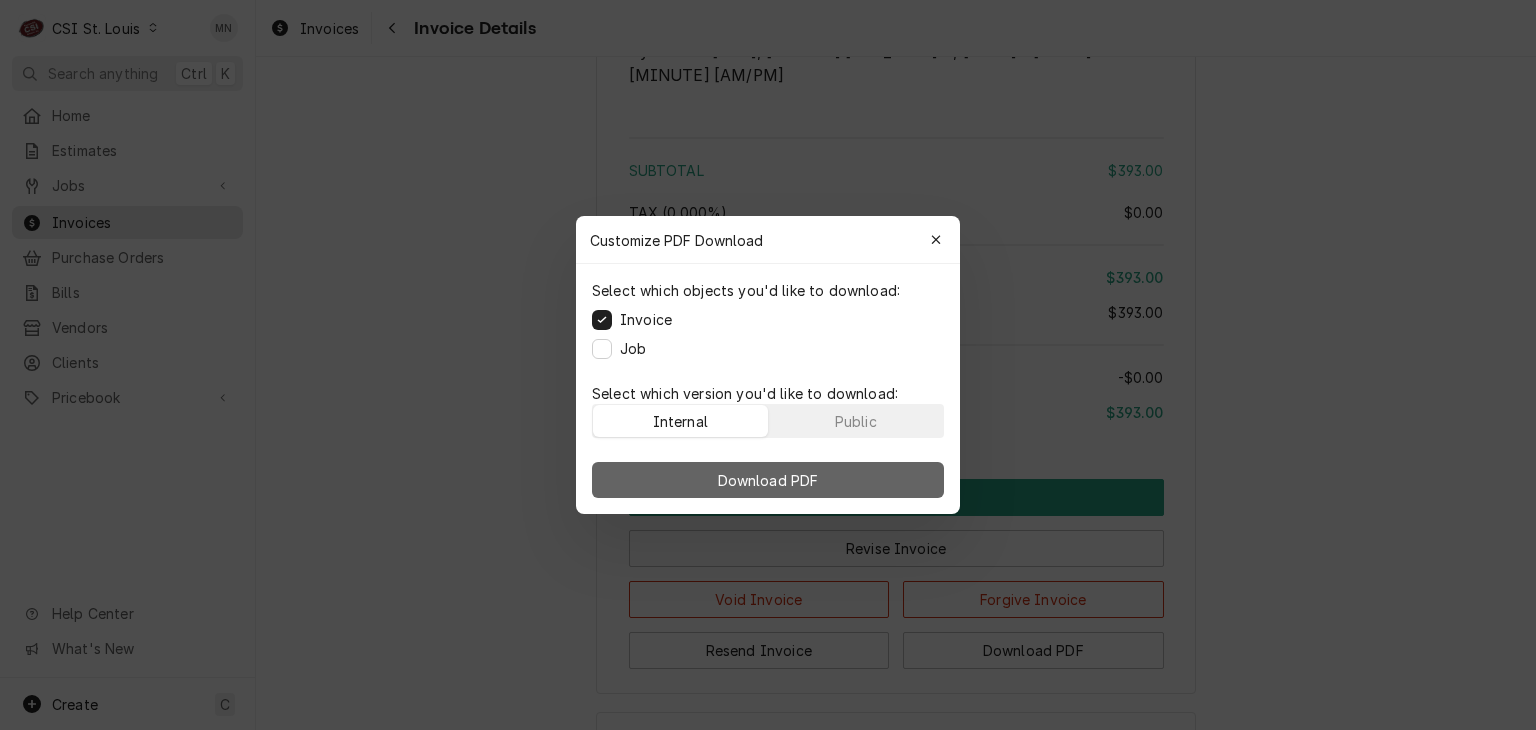 click on "Download PDF" at bounding box center (768, 480) 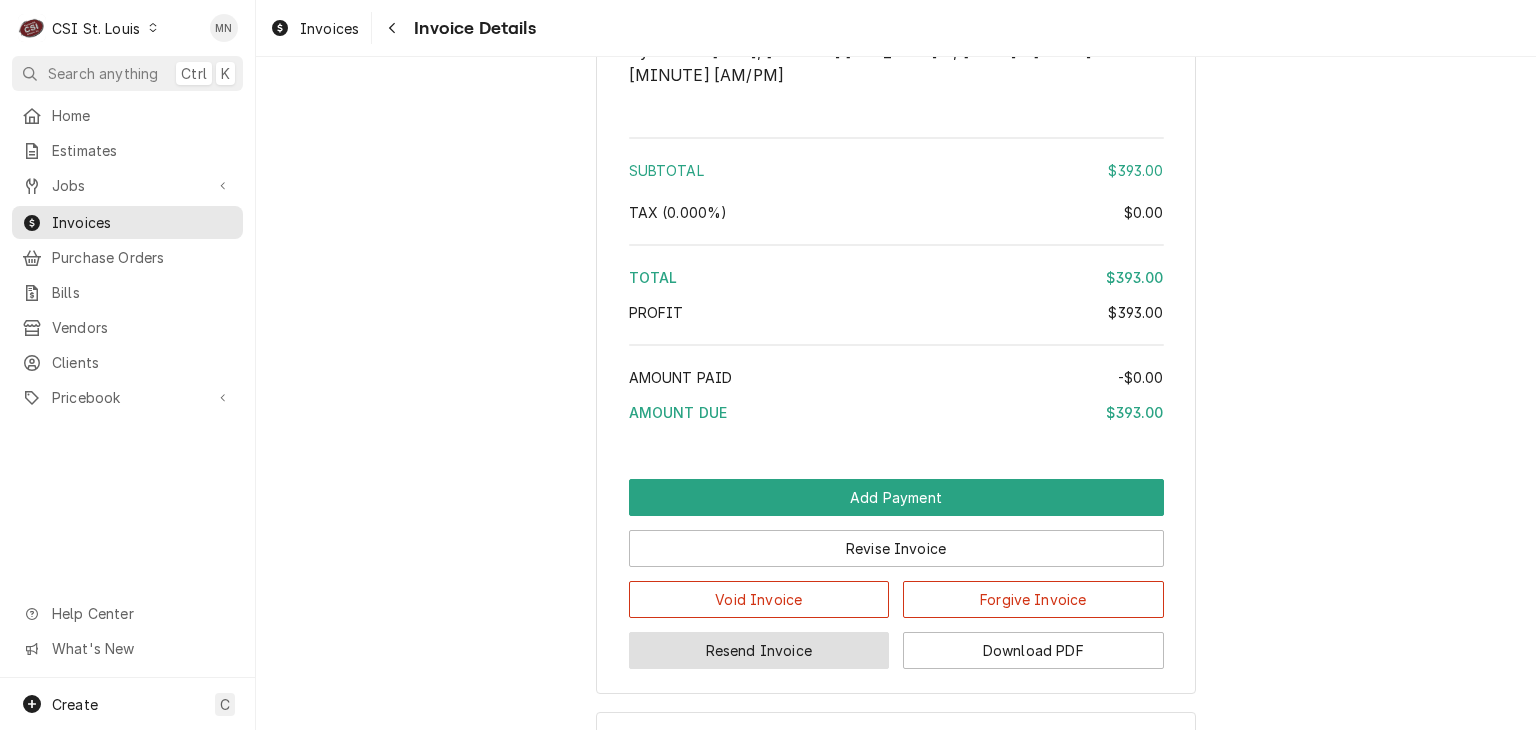 click on "Resend Invoice" at bounding box center [759, 650] 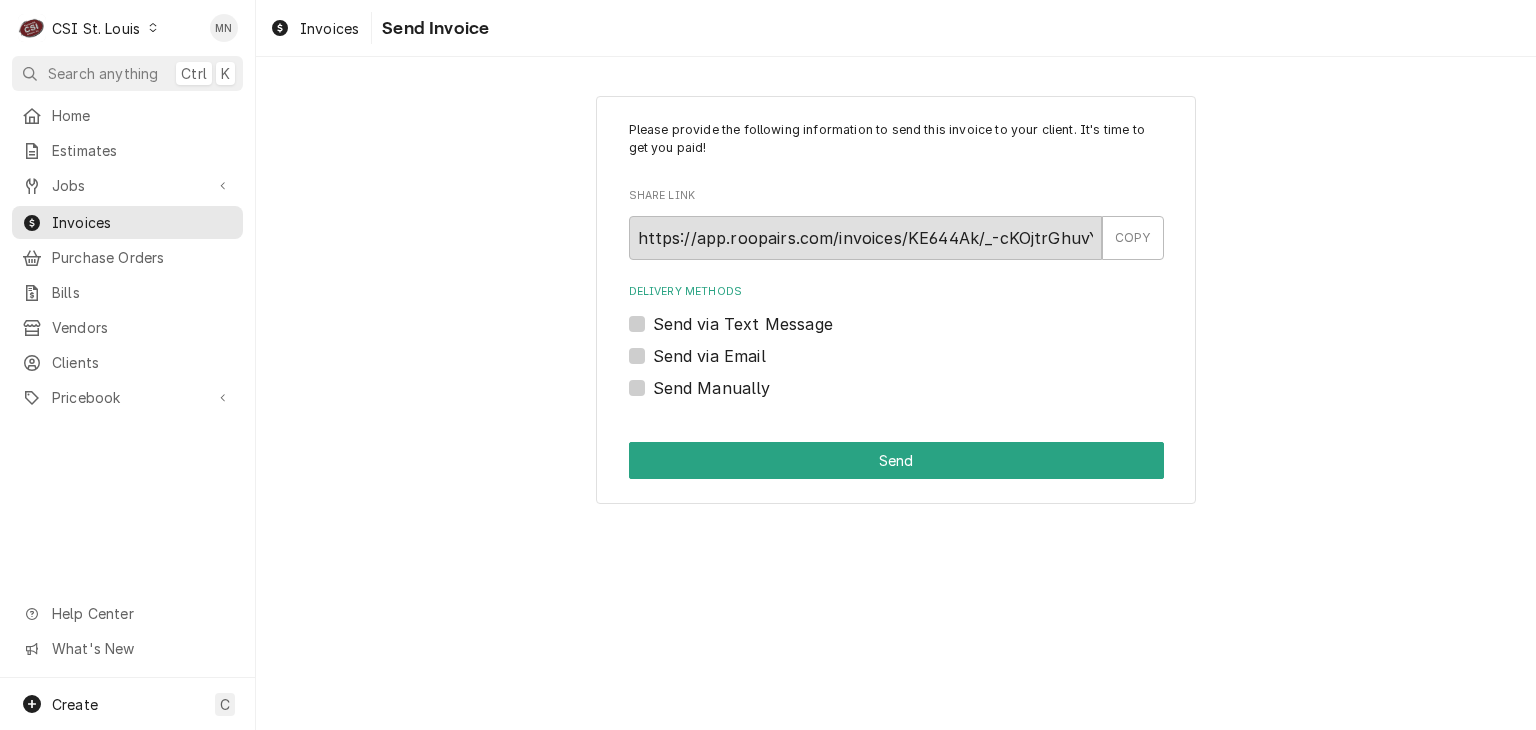 click on "Send Manually" at bounding box center [712, 388] 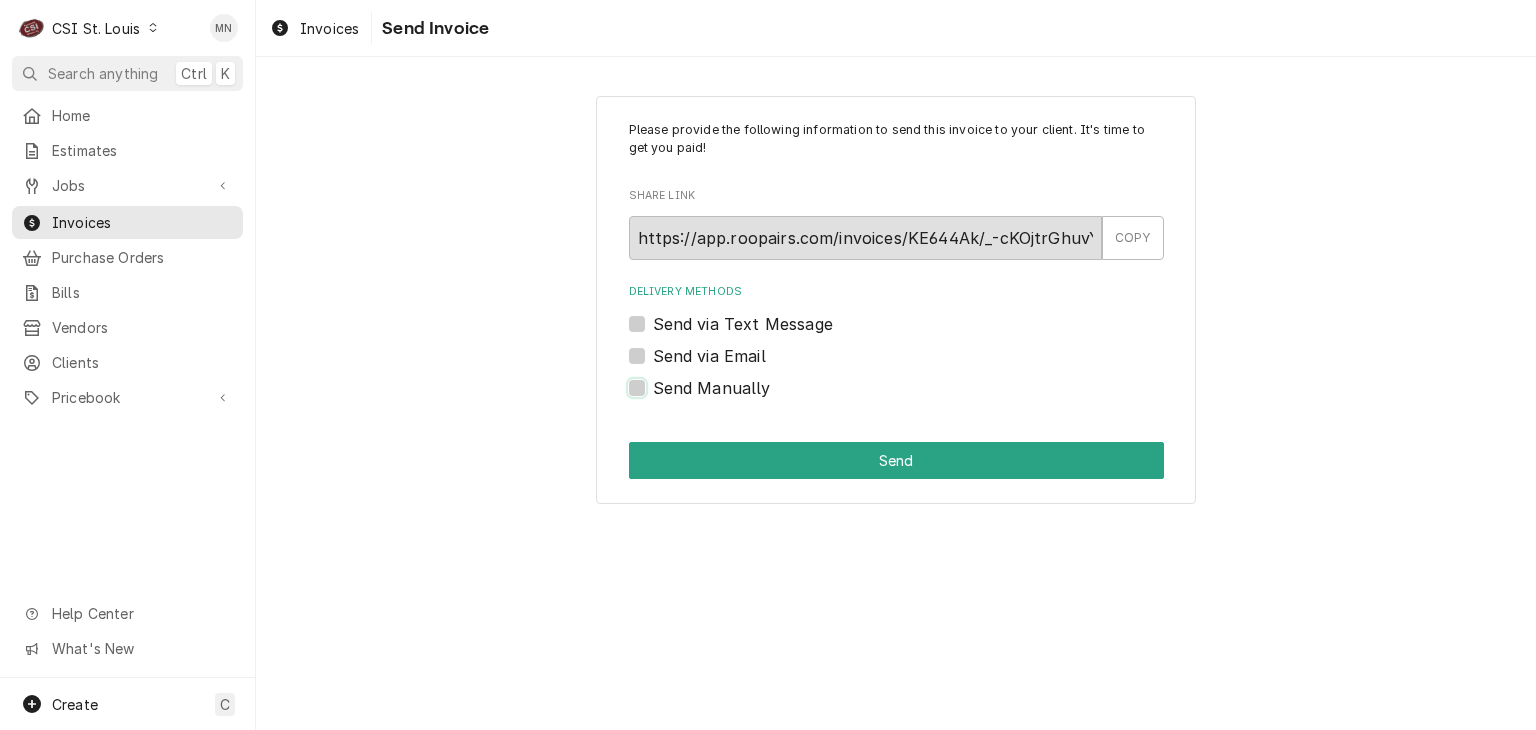 checkbox on "true" 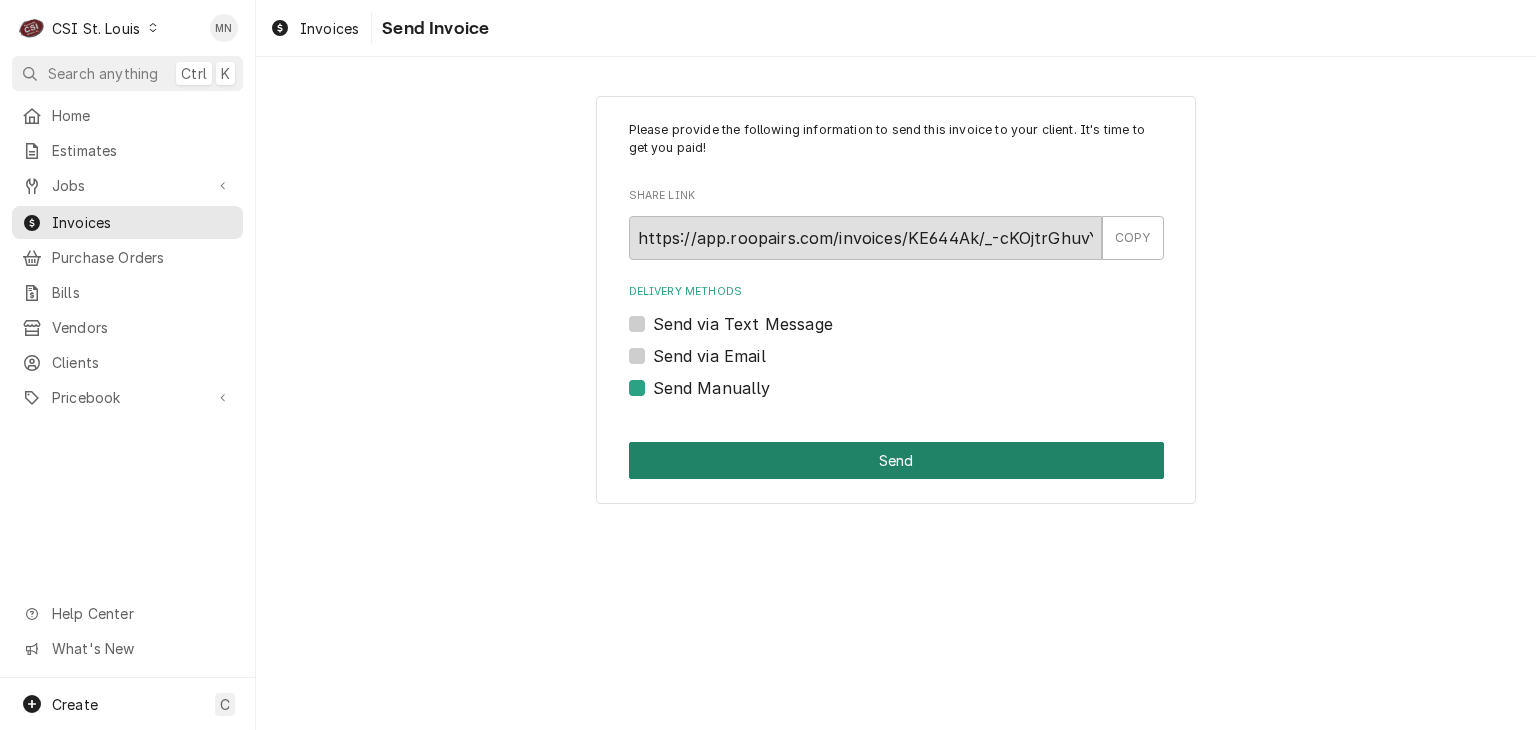 click on "Send" at bounding box center [896, 460] 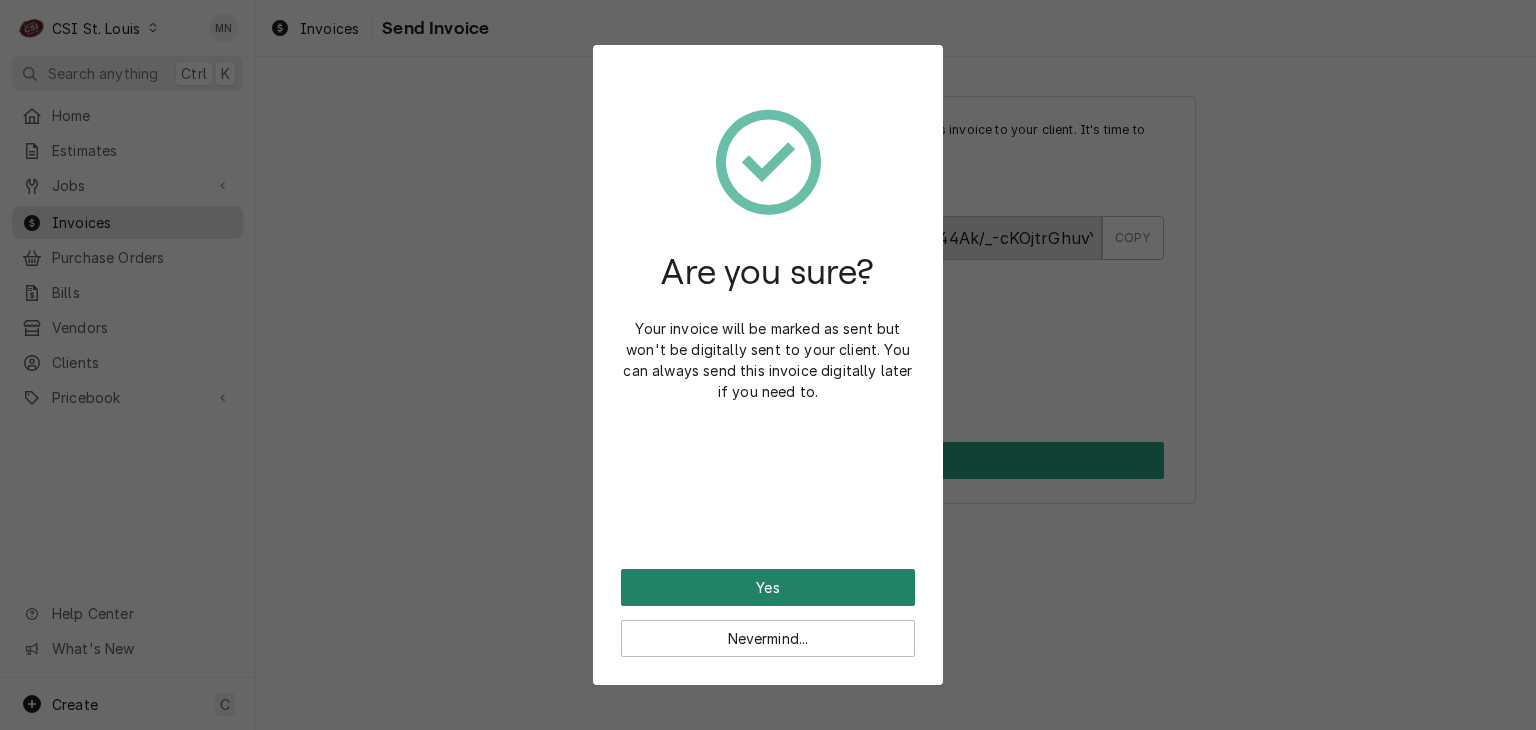 click on "Yes" at bounding box center [768, 587] 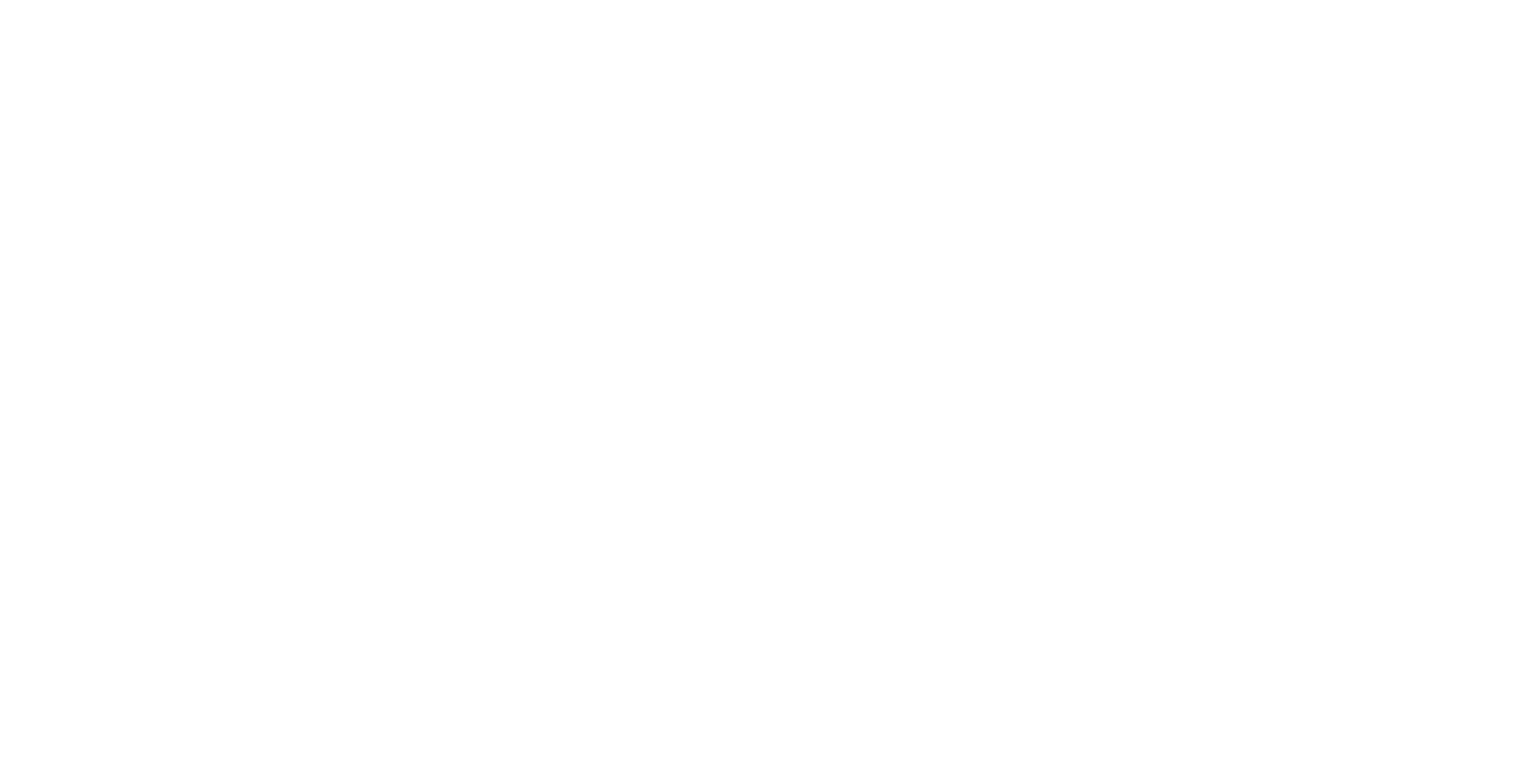 scroll, scrollTop: 0, scrollLeft: 0, axis: both 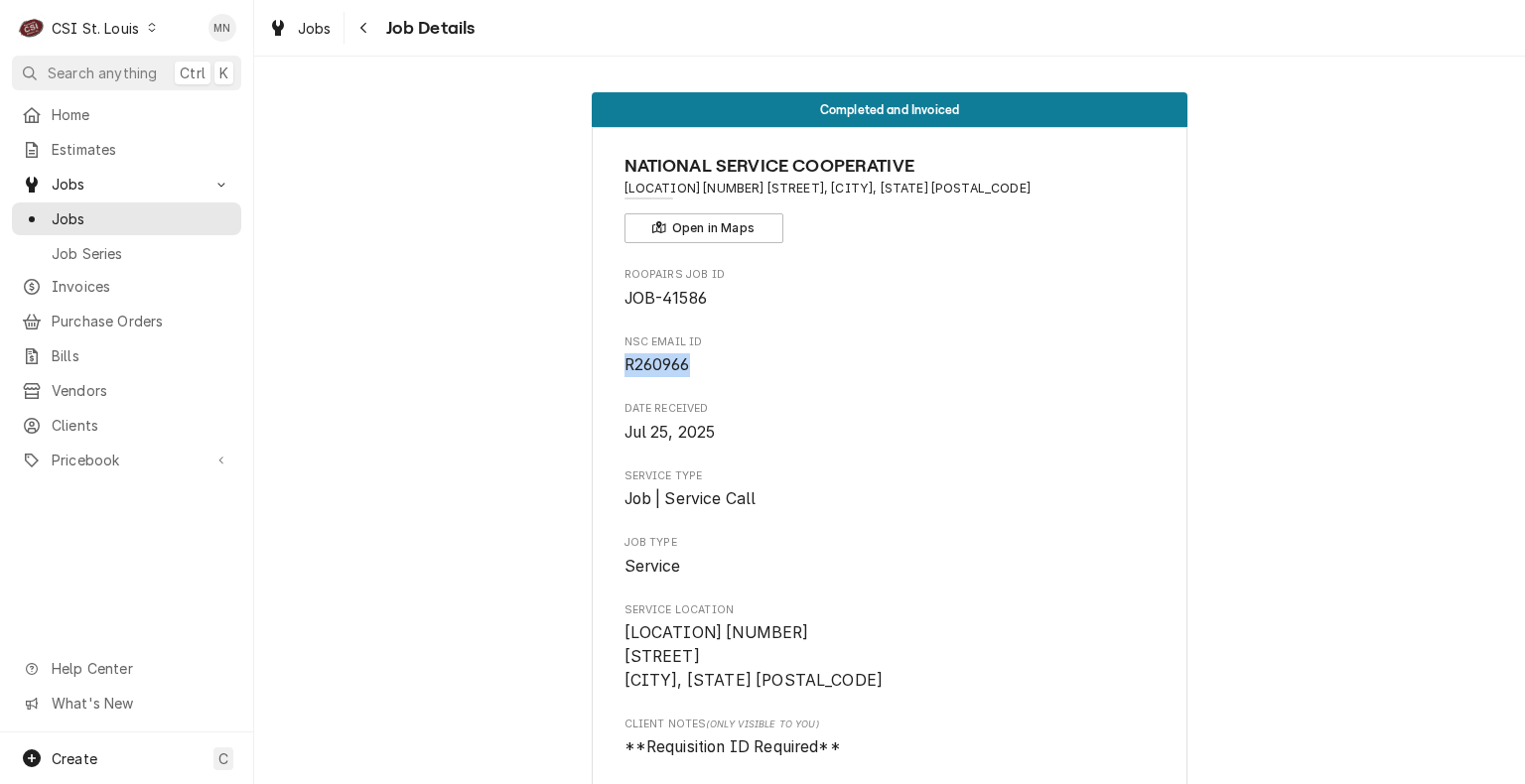drag, startPoint x: 688, startPoint y: 359, endPoint x: 621, endPoint y: 351, distance: 67.47592 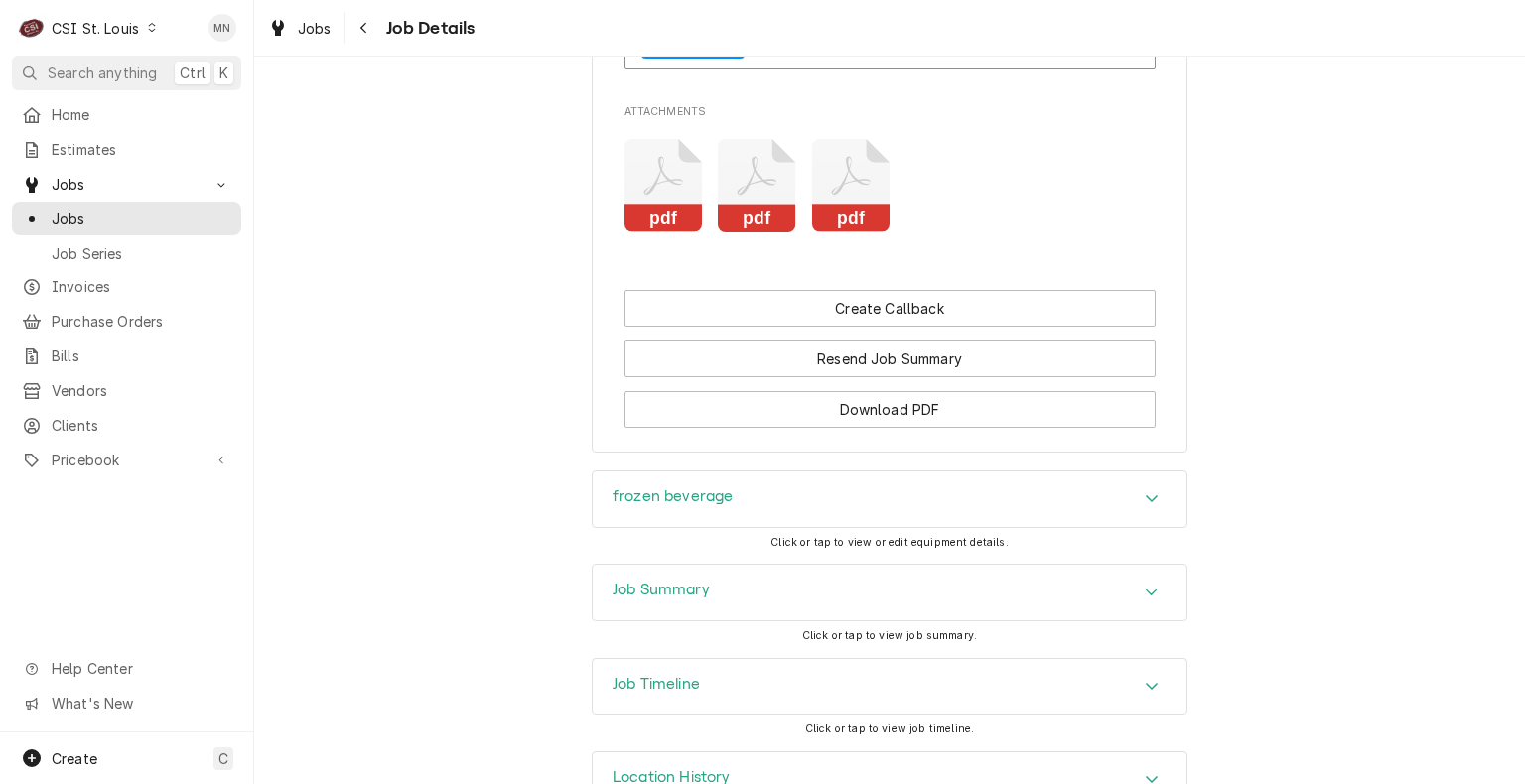 scroll, scrollTop: 1618, scrollLeft: 0, axis: vertical 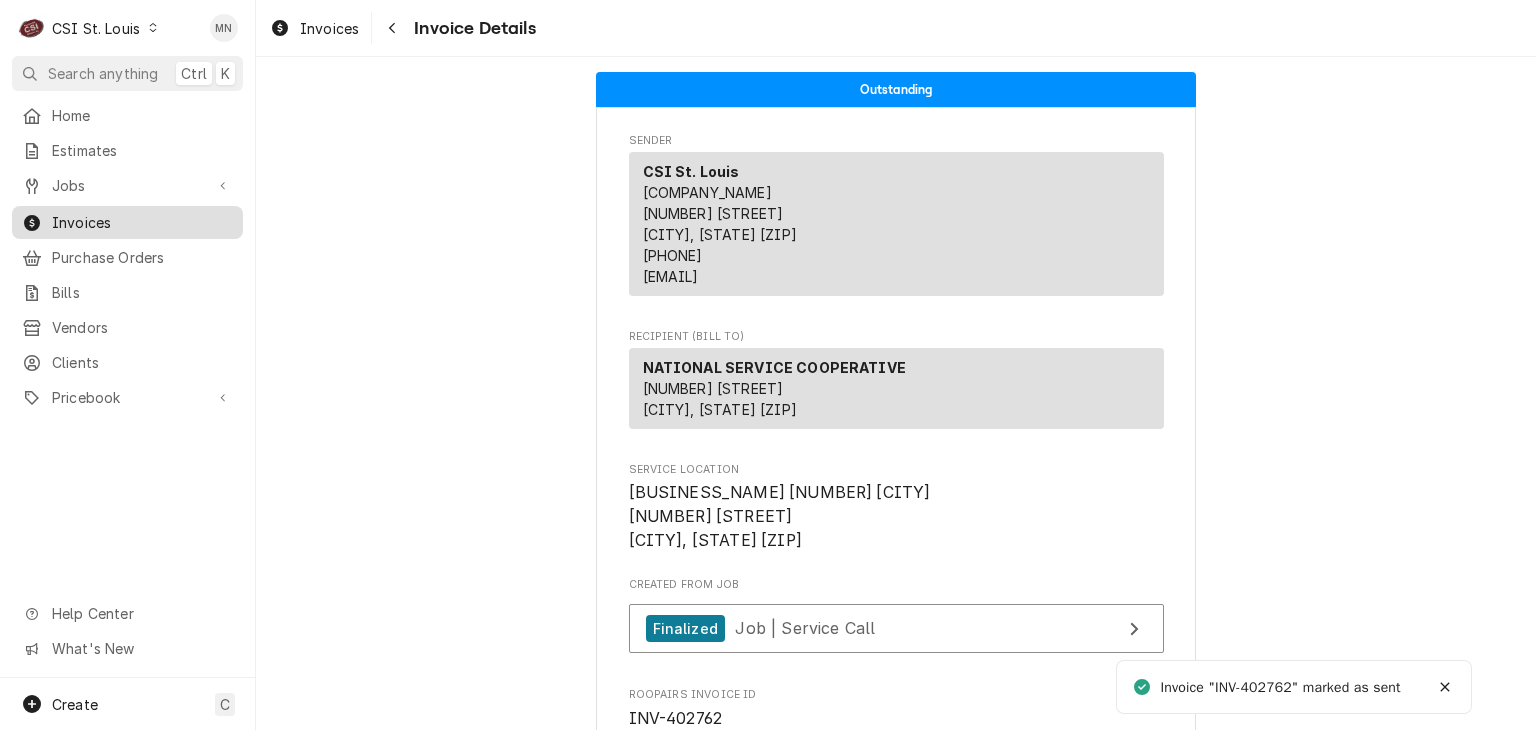click on "Invoices" at bounding box center (142, 222) 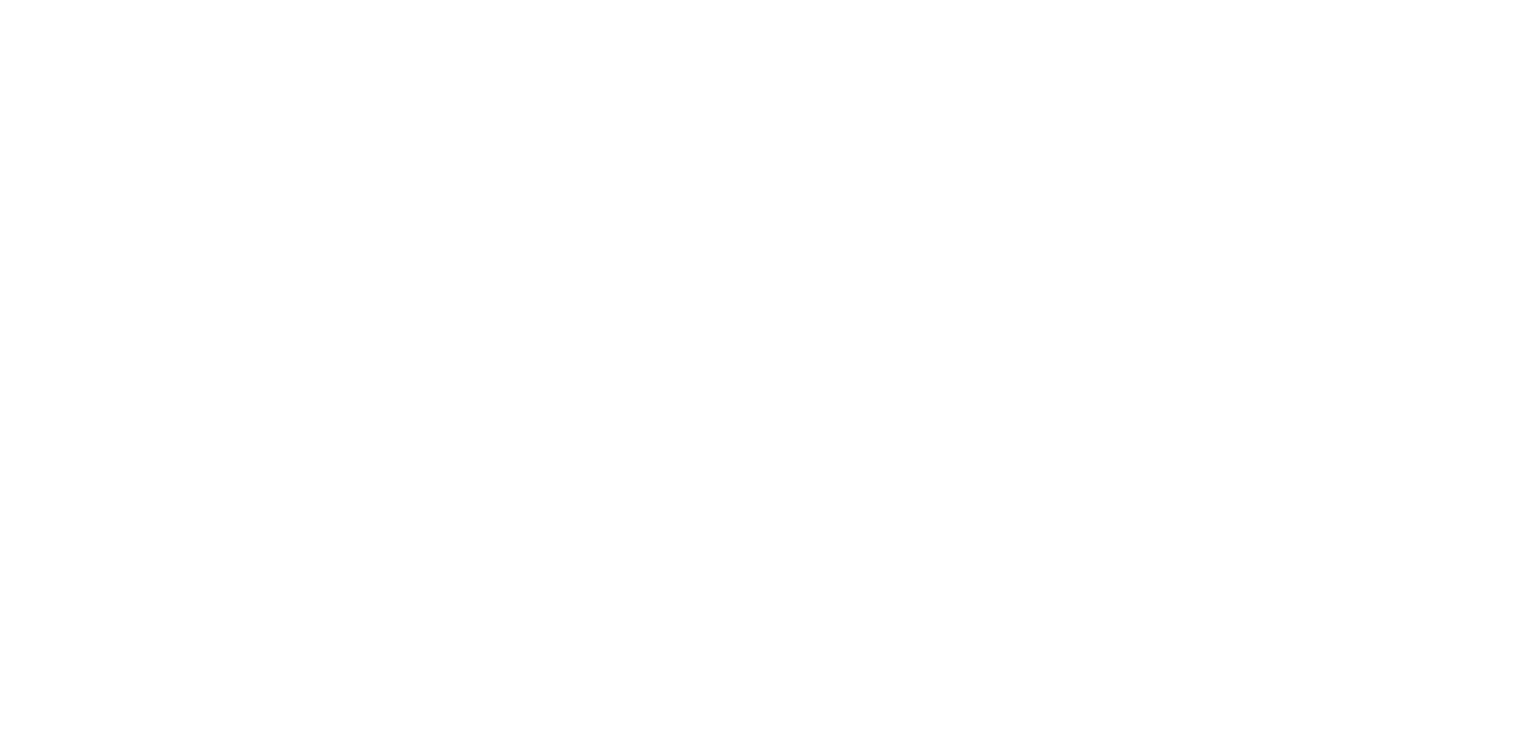 scroll, scrollTop: 0, scrollLeft: 0, axis: both 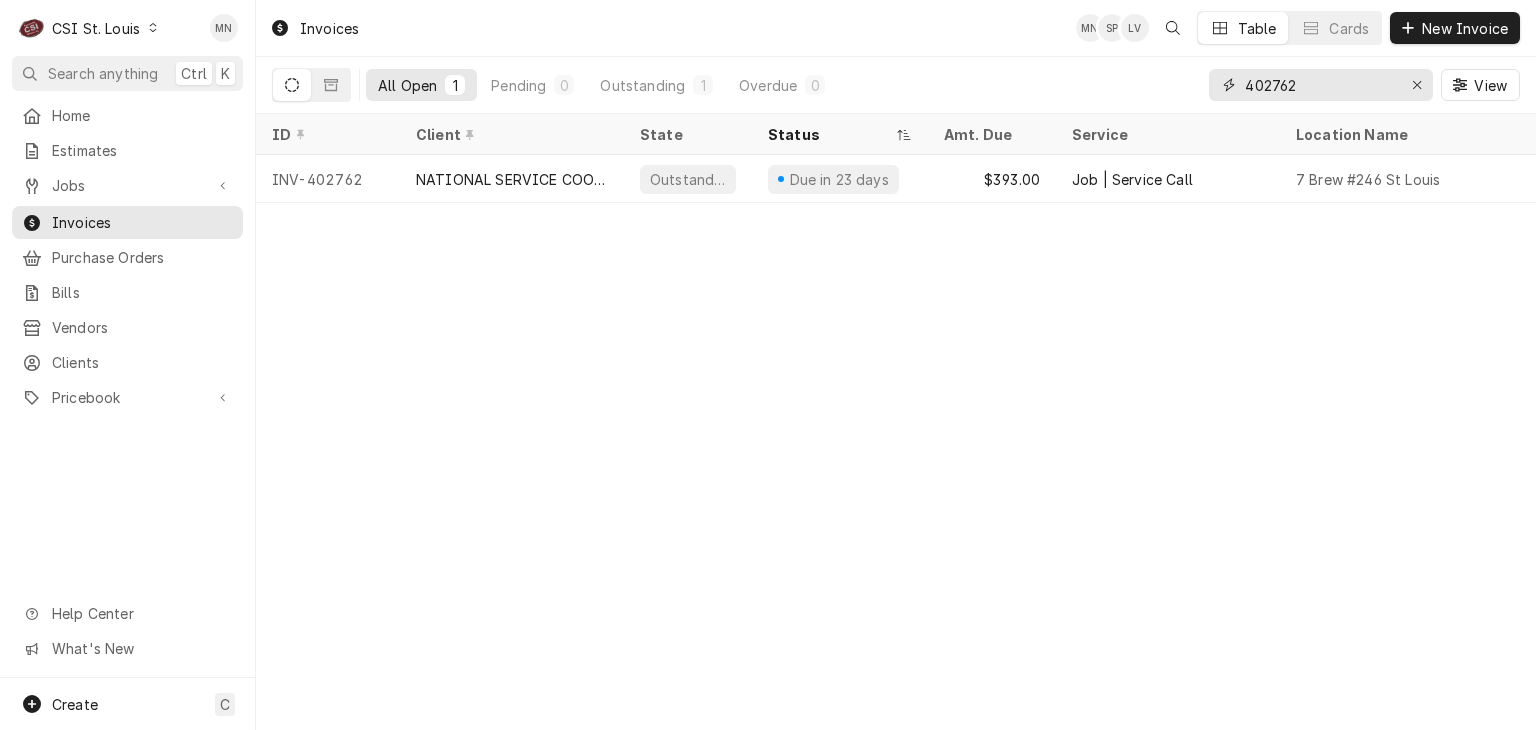drag, startPoint x: 1300, startPoint y: 79, endPoint x: 937, endPoint y: 83, distance: 363.02203 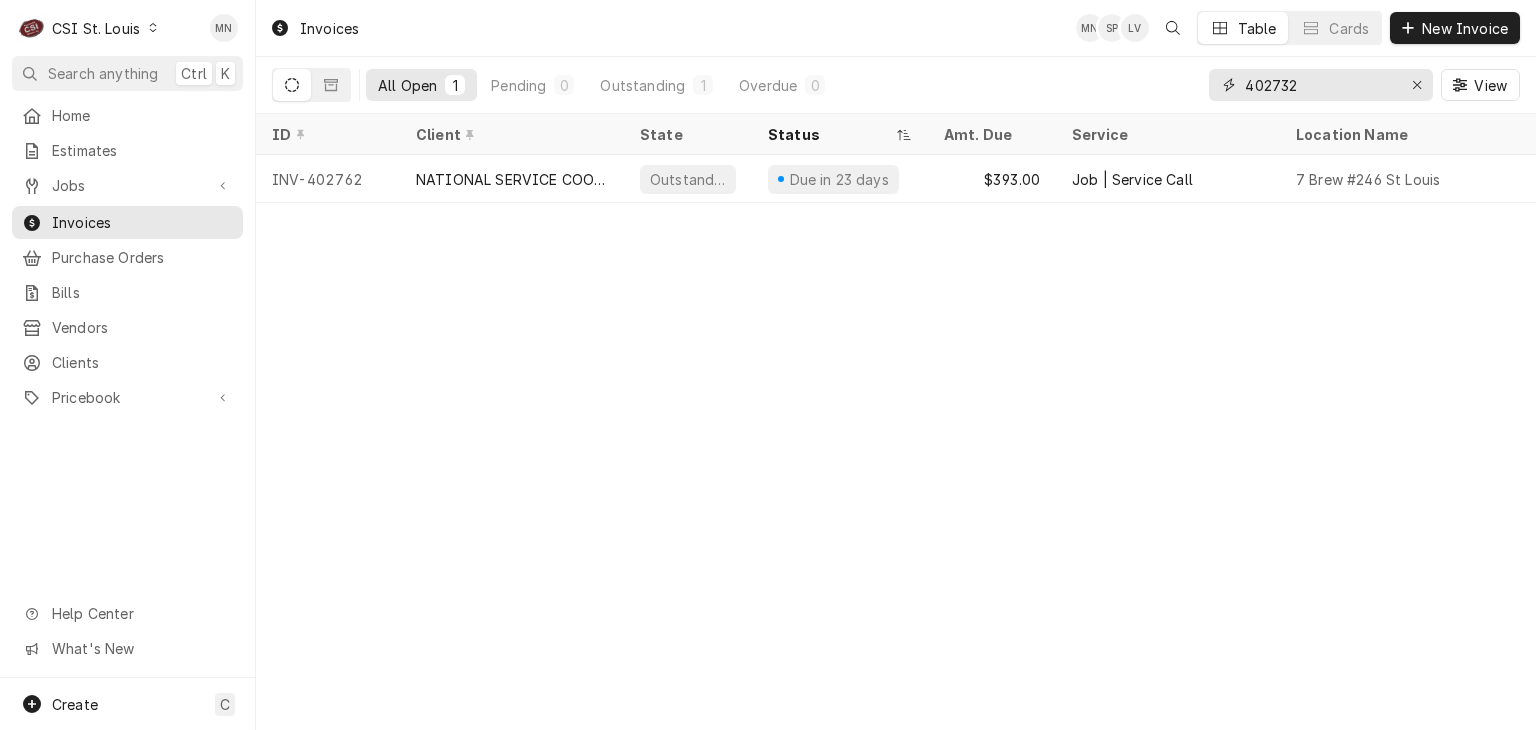 type on "402732" 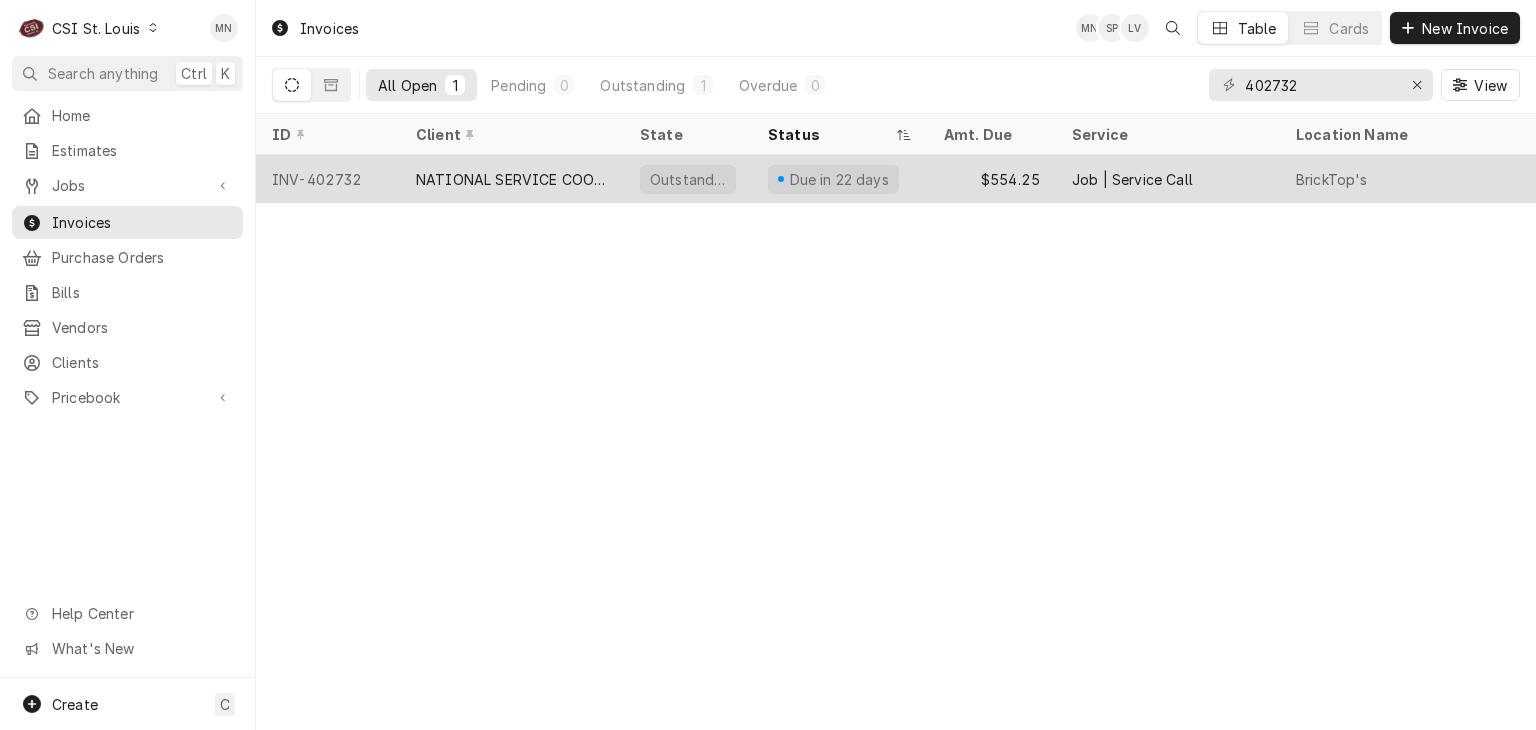 click on "NATIONAL SERVICE COOPERATIVE" at bounding box center (512, 179) 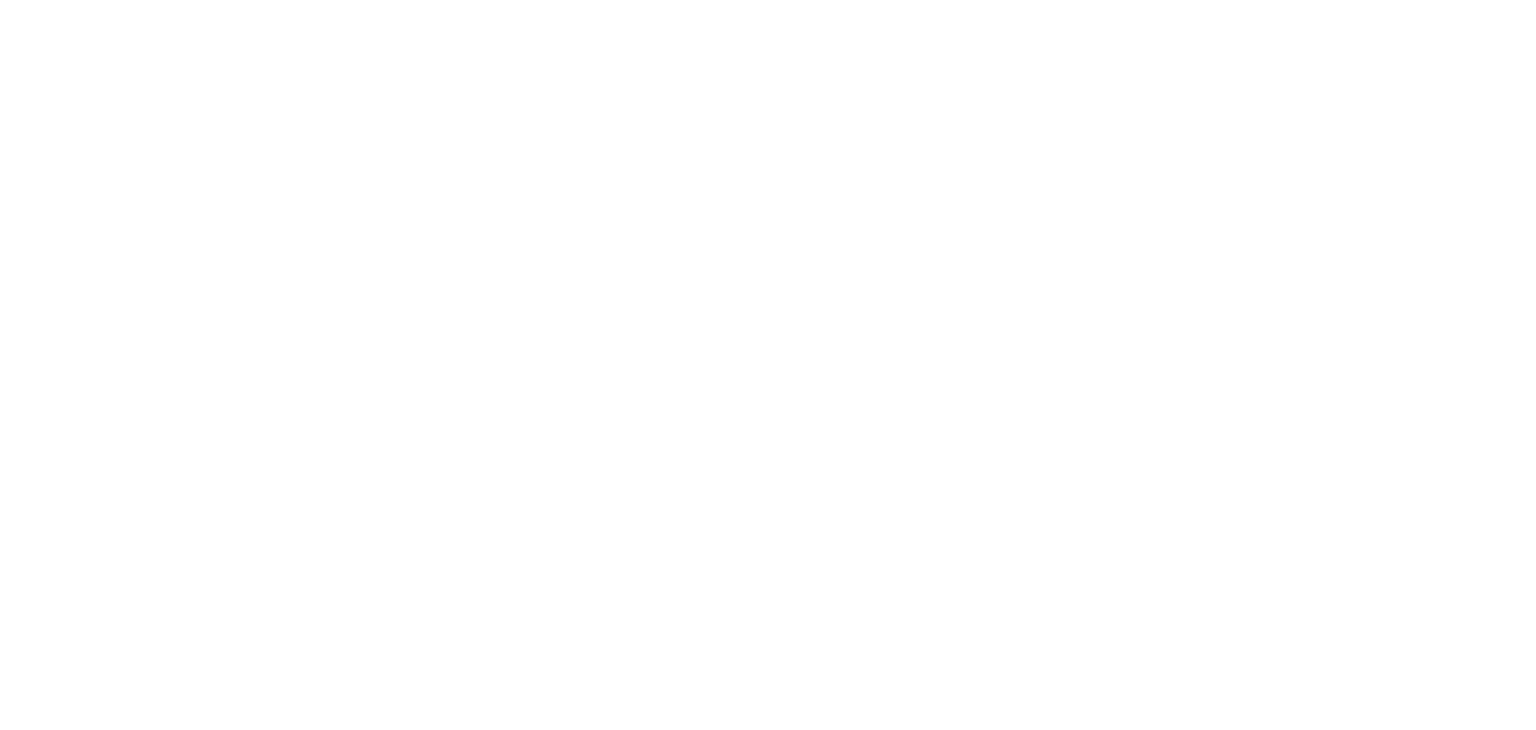 scroll, scrollTop: 0, scrollLeft: 0, axis: both 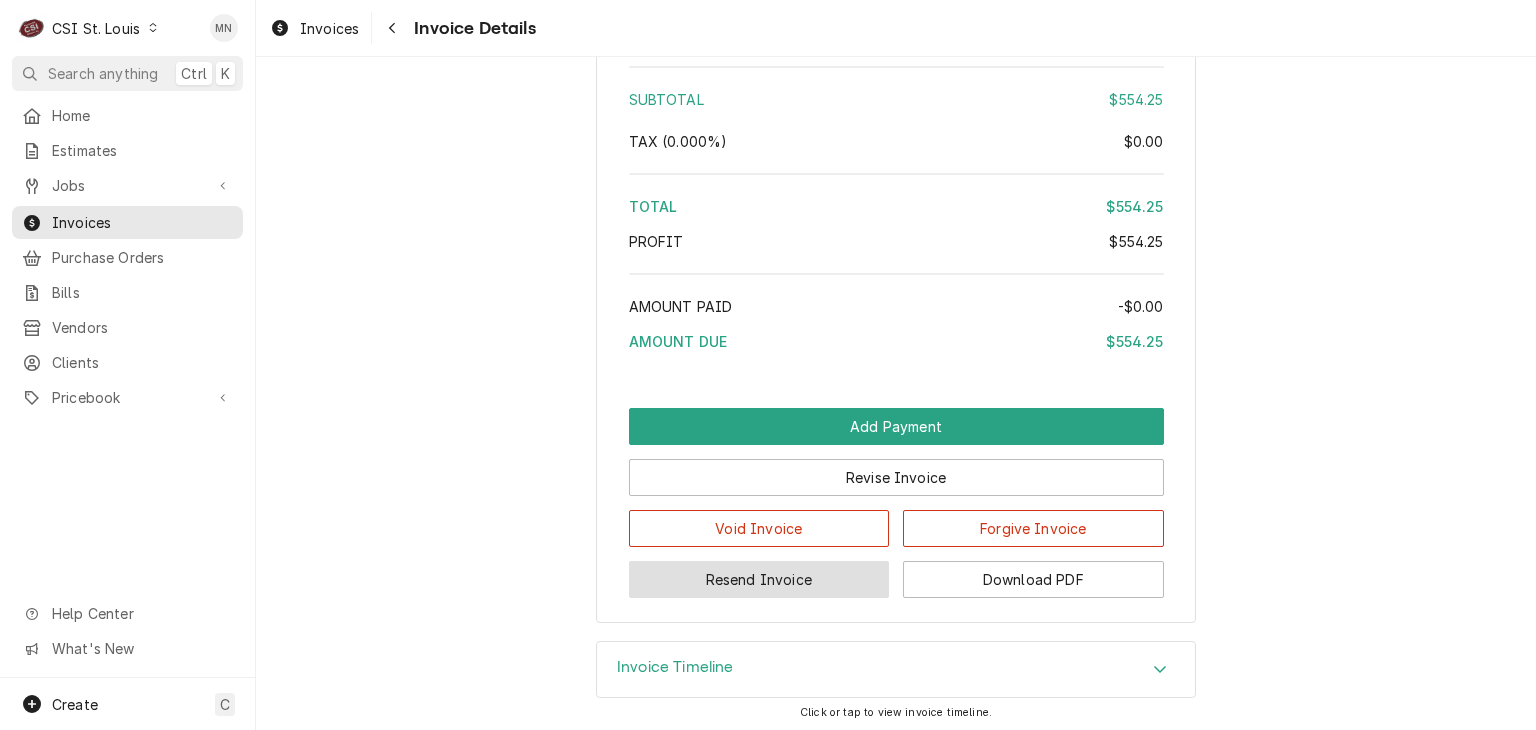 click on "Resend Invoice" at bounding box center (759, 579) 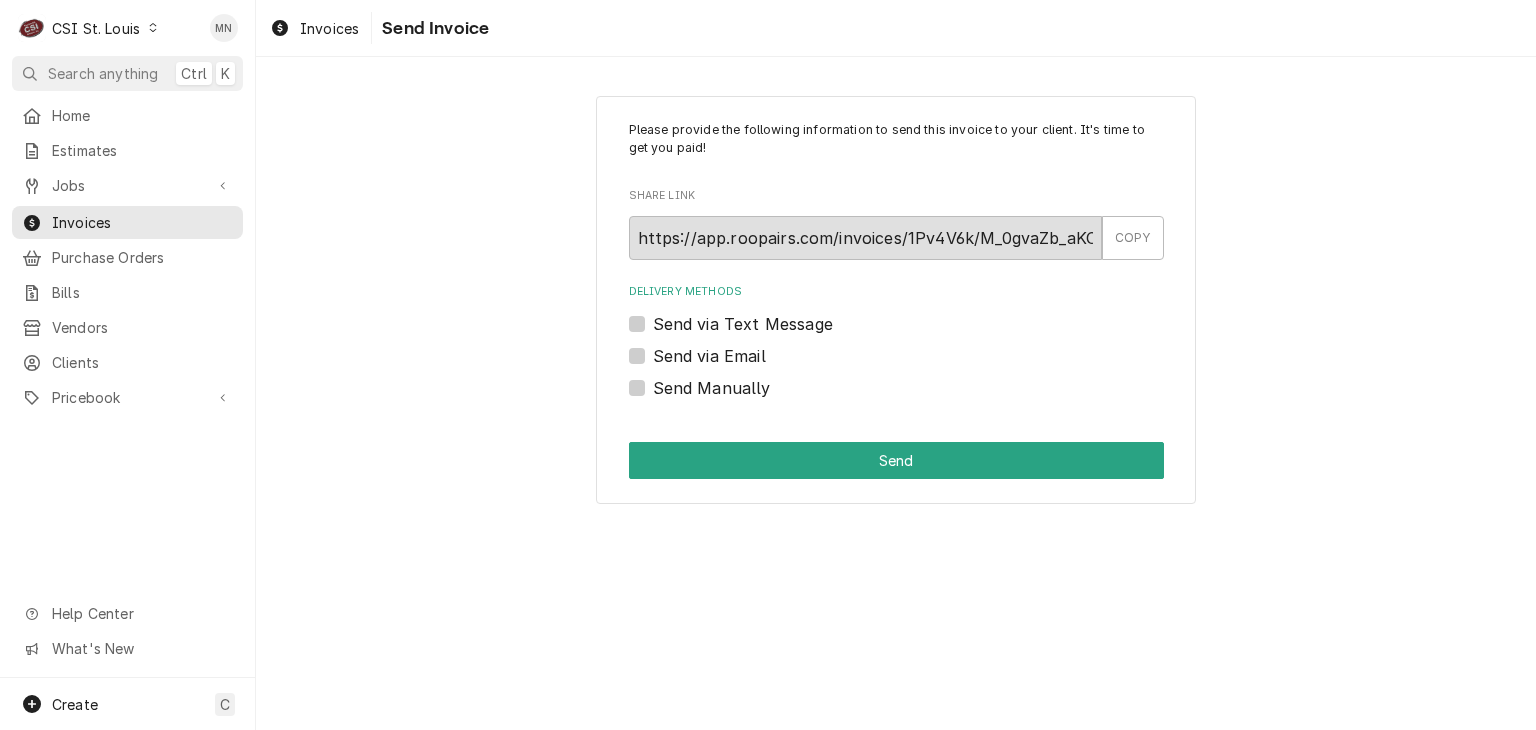 click on "Send Manually" at bounding box center (712, 388) 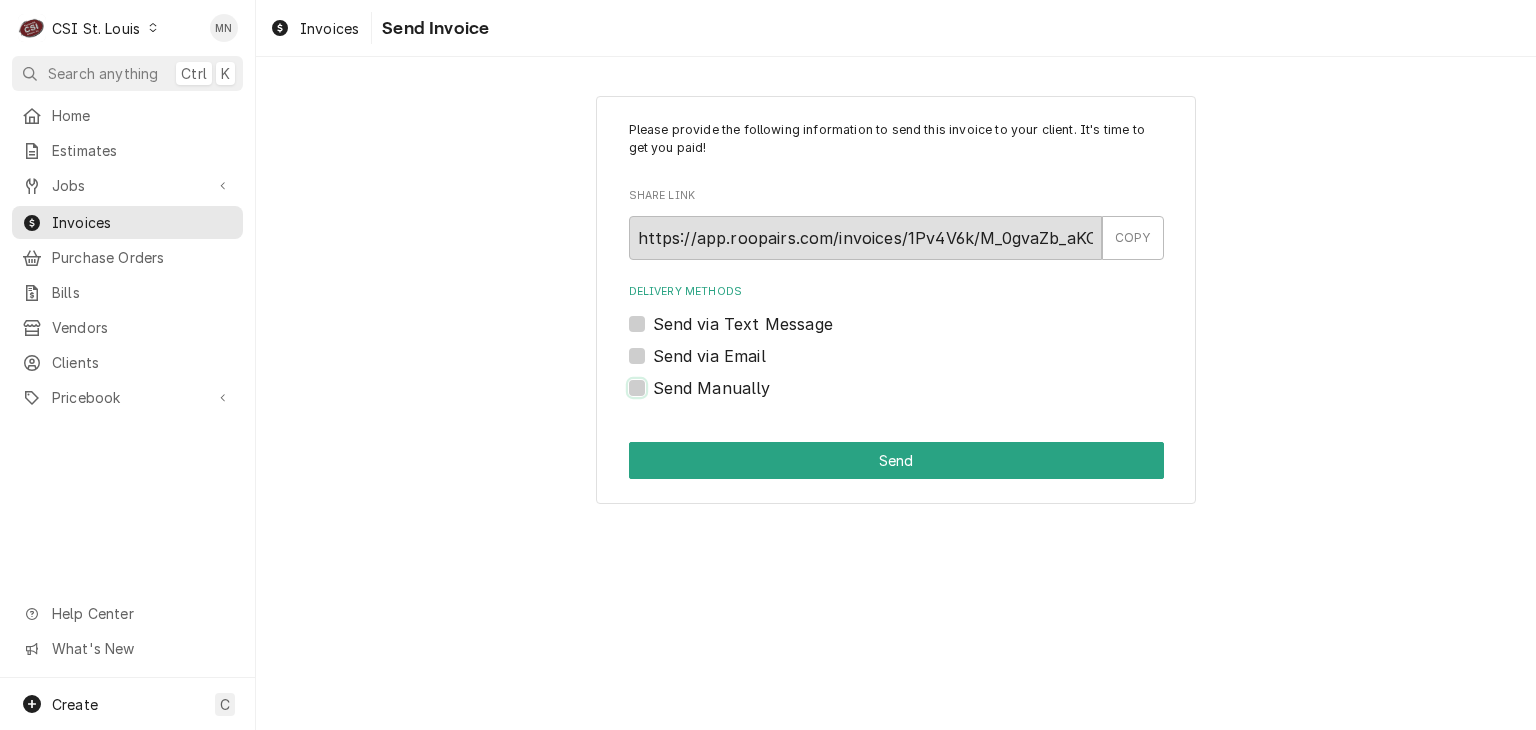 checkbox on "true" 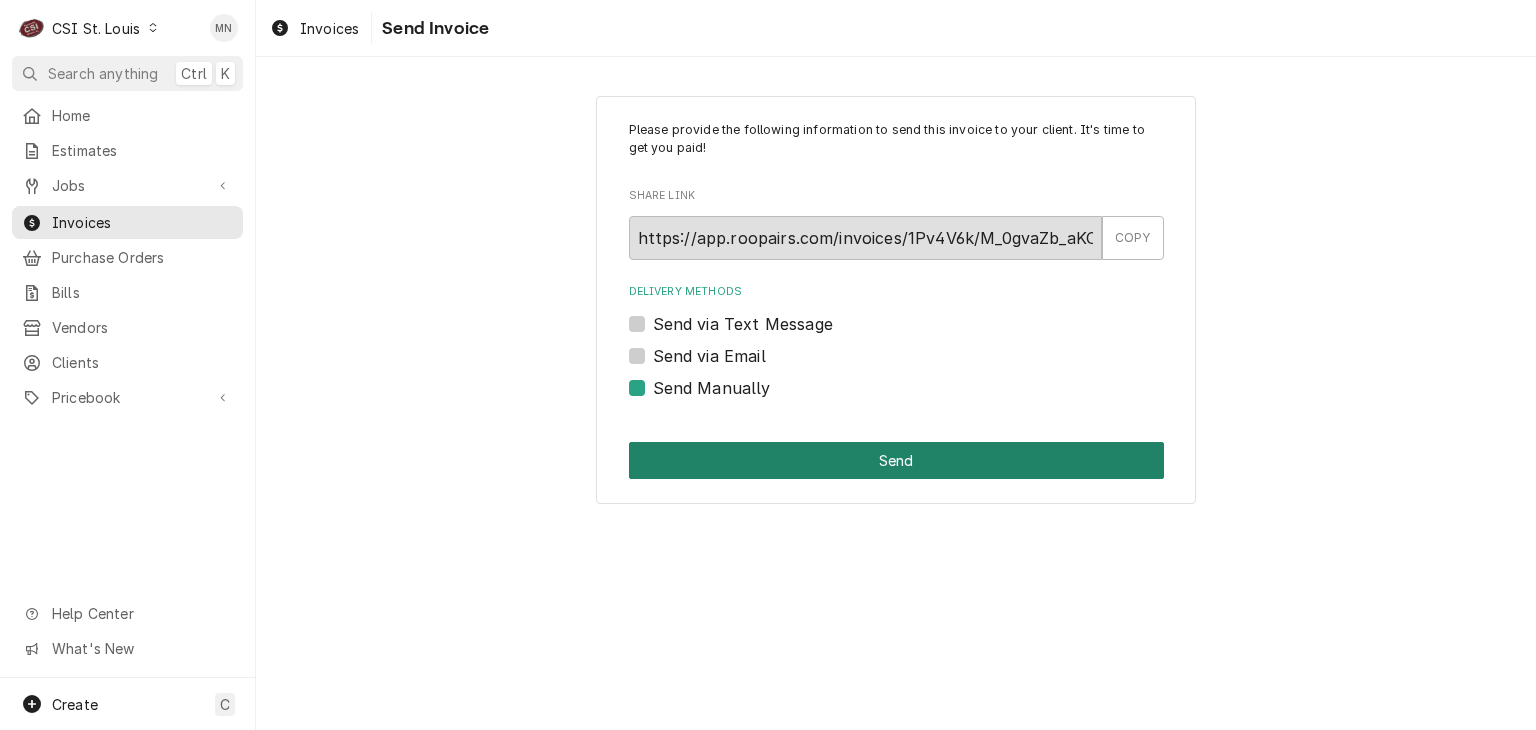 click on "Send" at bounding box center [896, 460] 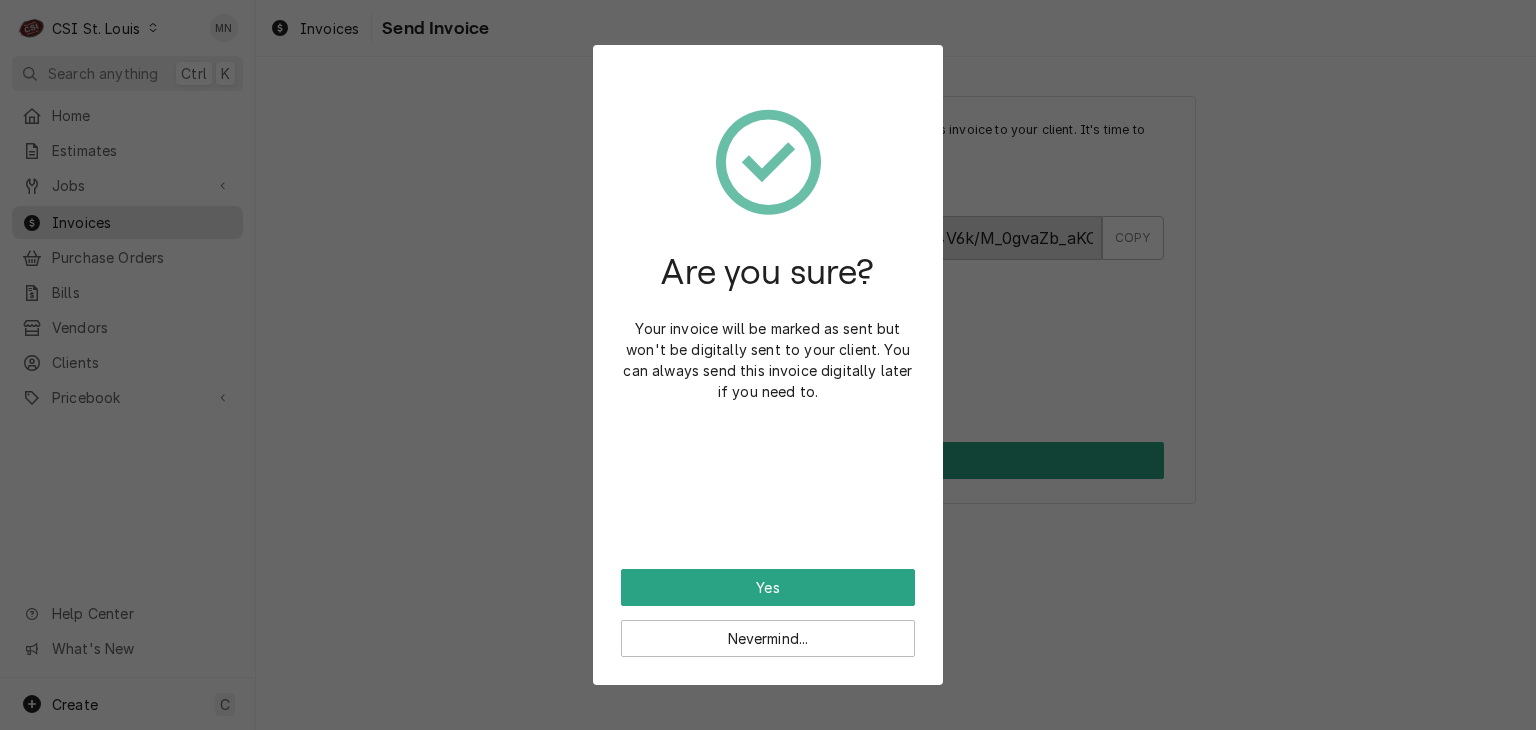 click on "Nevermind..." at bounding box center [768, 631] 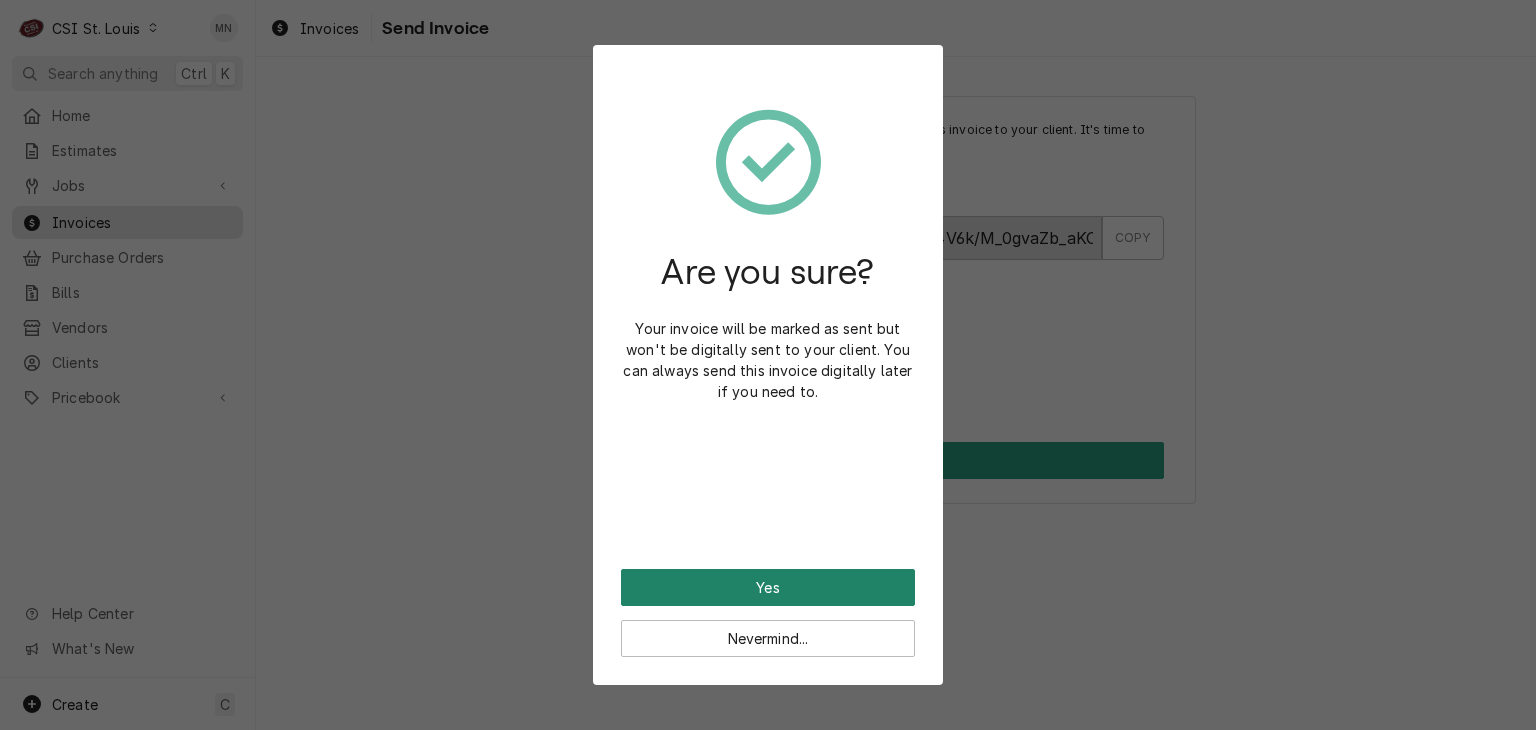 click on "Yes" at bounding box center [768, 587] 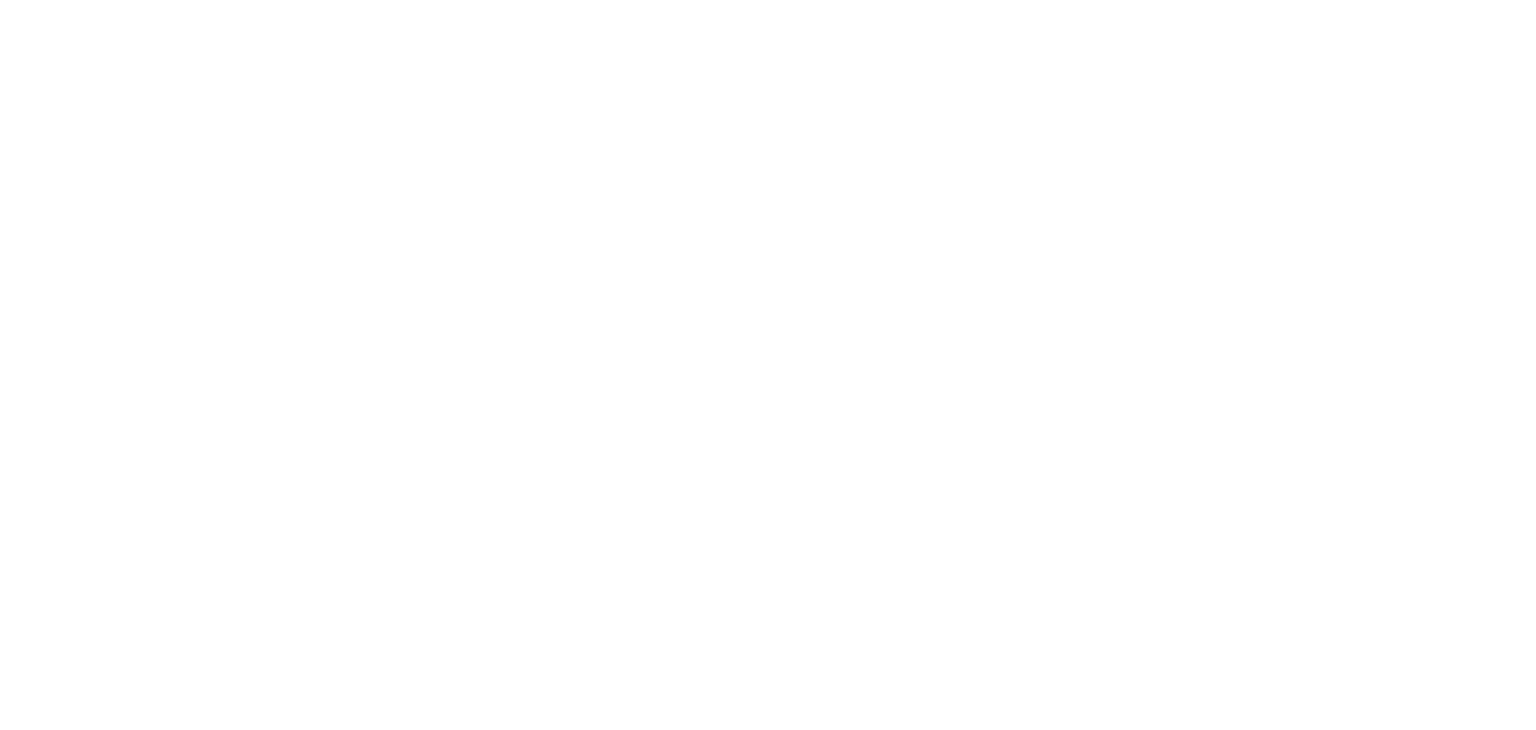 scroll, scrollTop: 0, scrollLeft: 0, axis: both 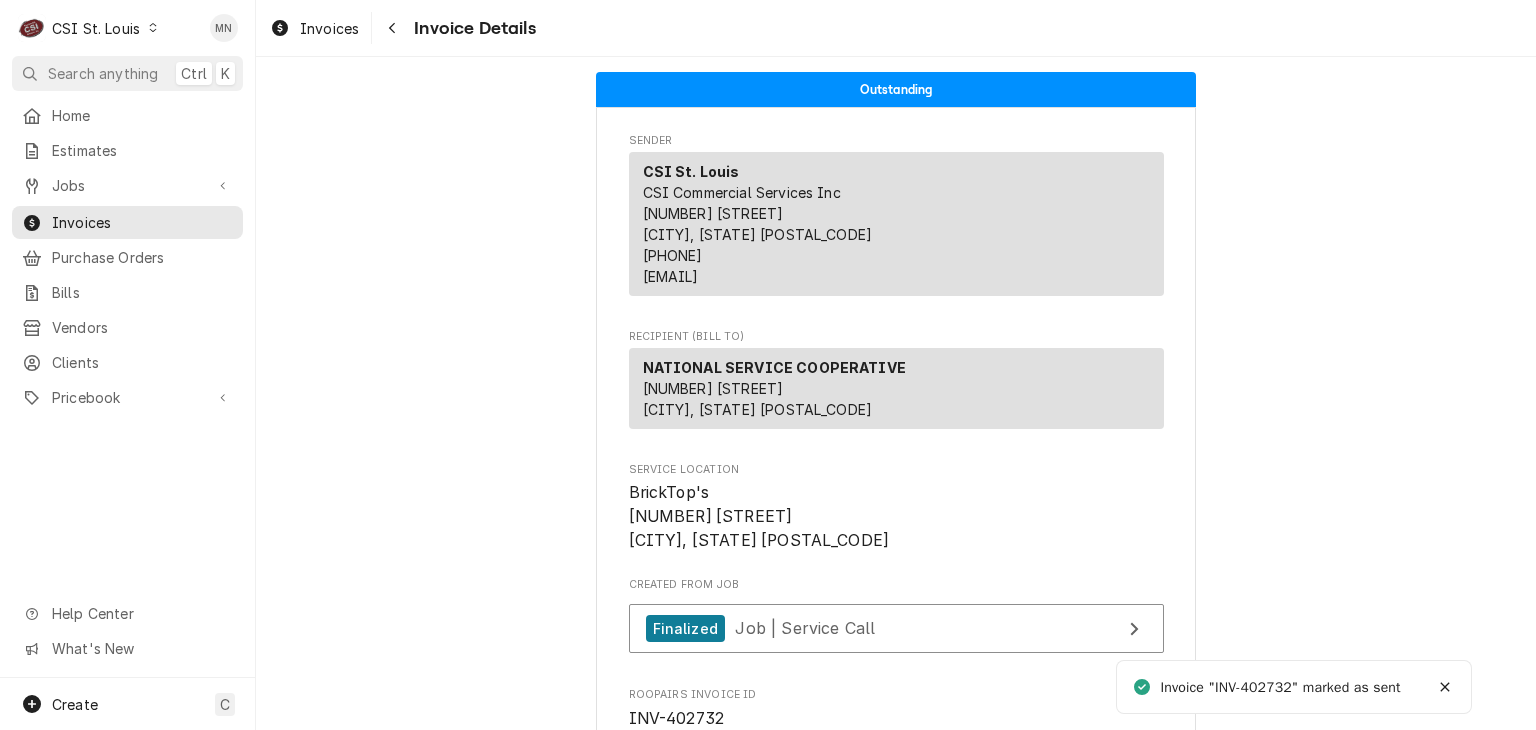 click on "CSI St. Louis" at bounding box center [96, 28] 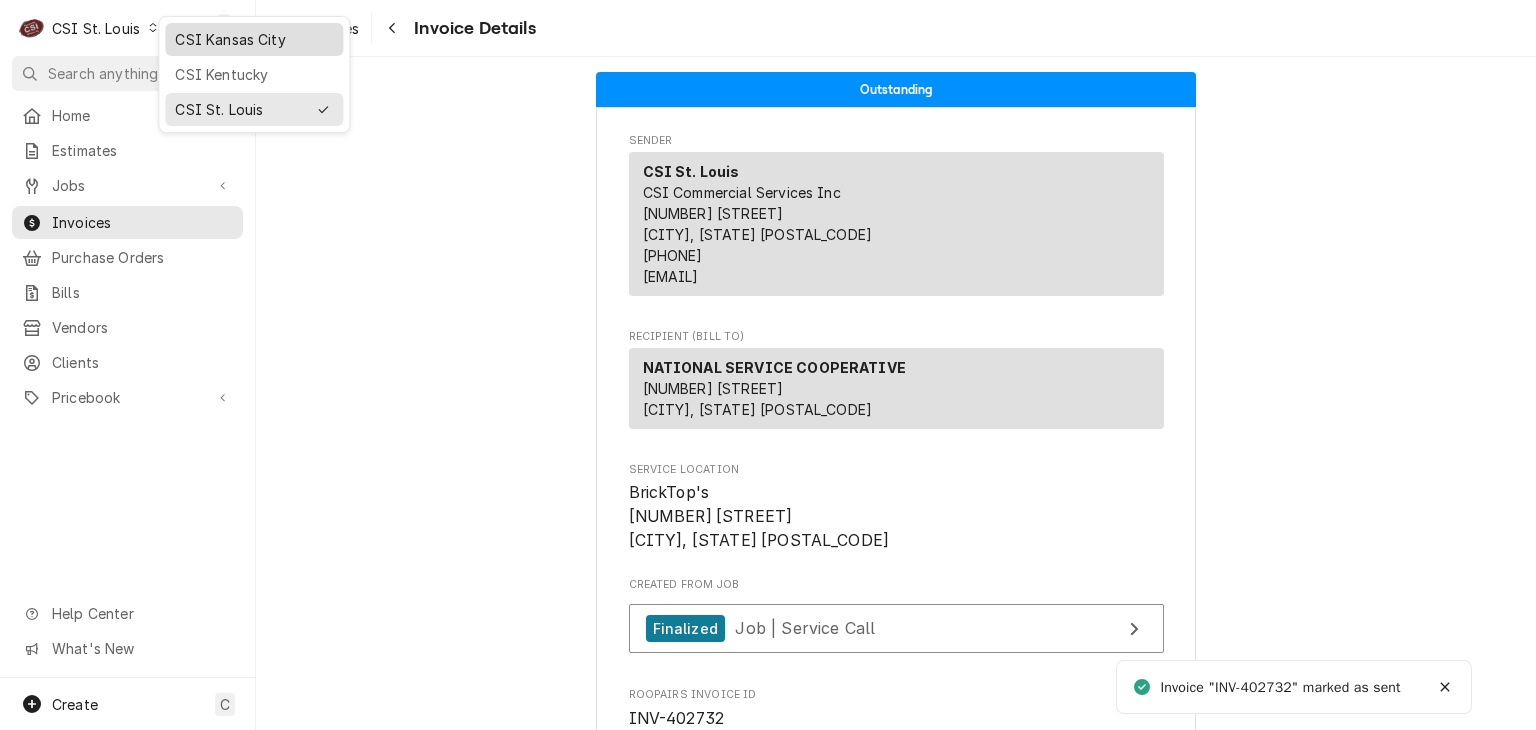 click on "CSI Kansas City" at bounding box center (254, 39) 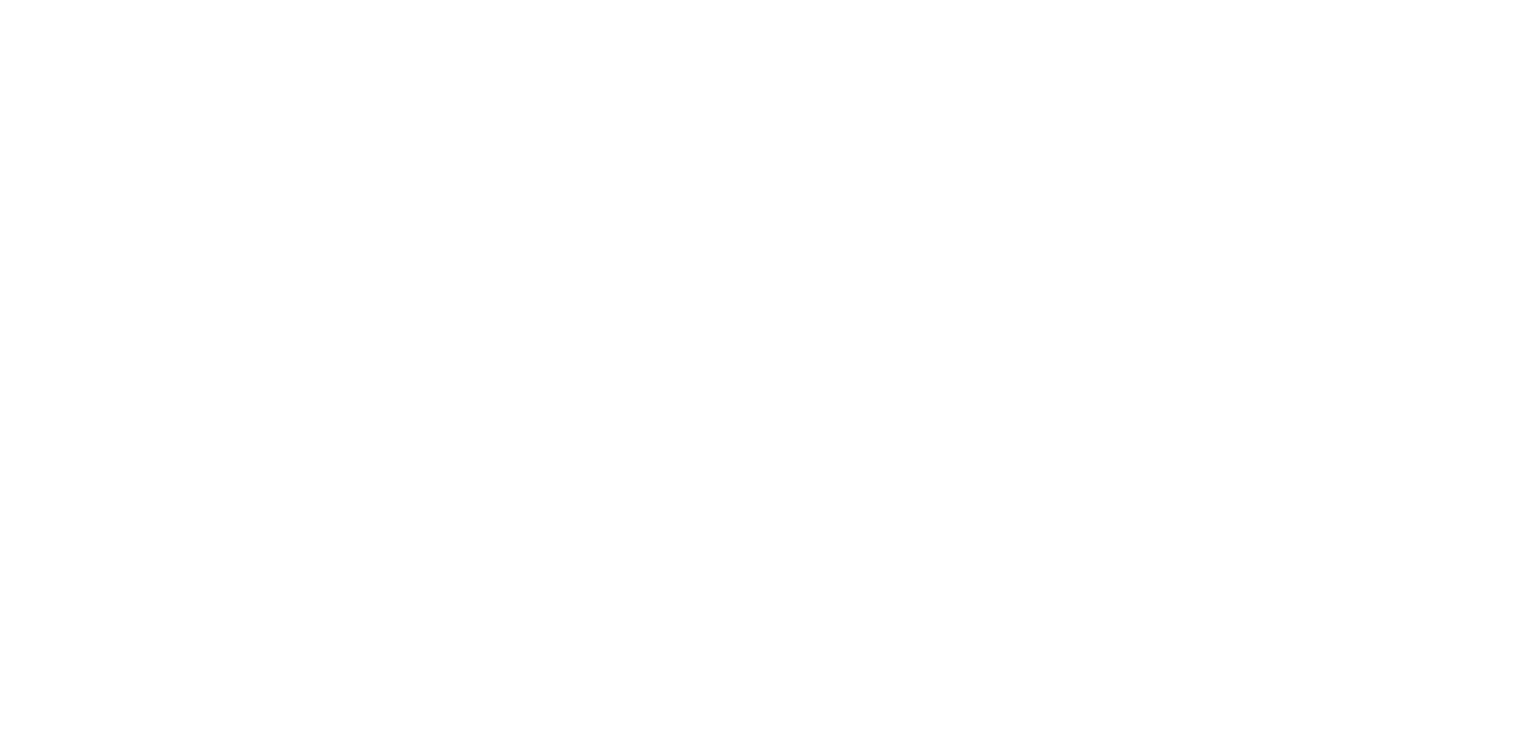 scroll, scrollTop: 0, scrollLeft: 0, axis: both 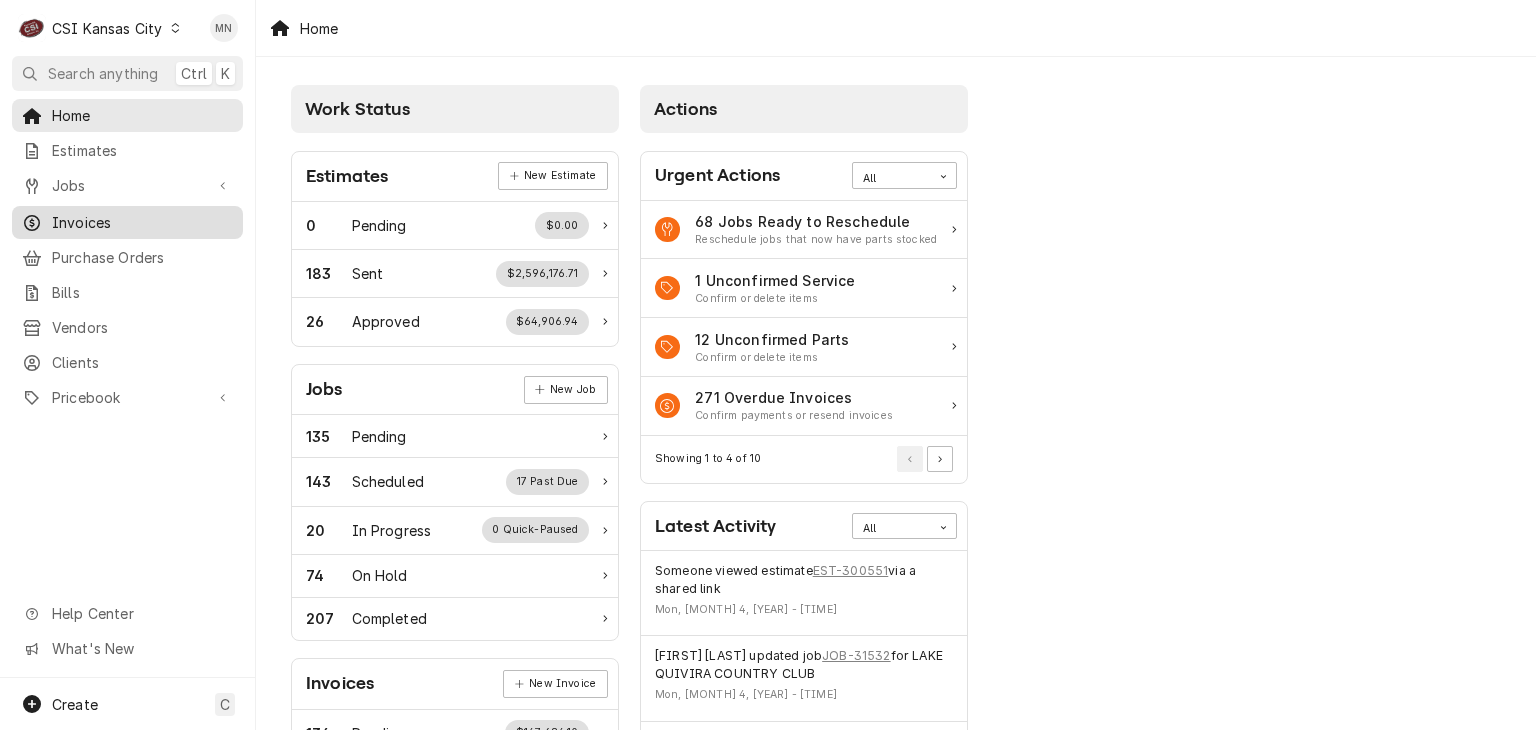 click on "Invoices" at bounding box center (127, 222) 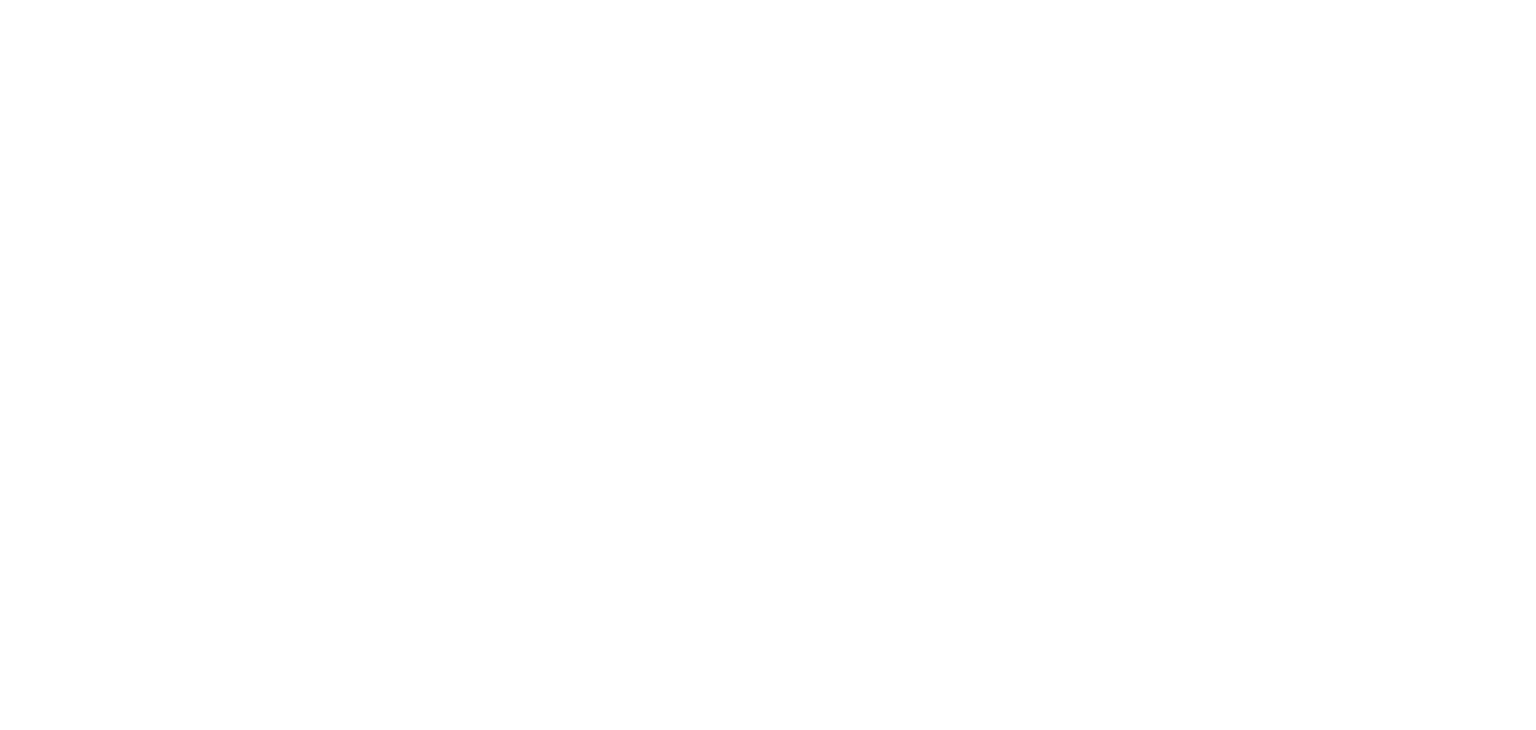 scroll, scrollTop: 0, scrollLeft: 0, axis: both 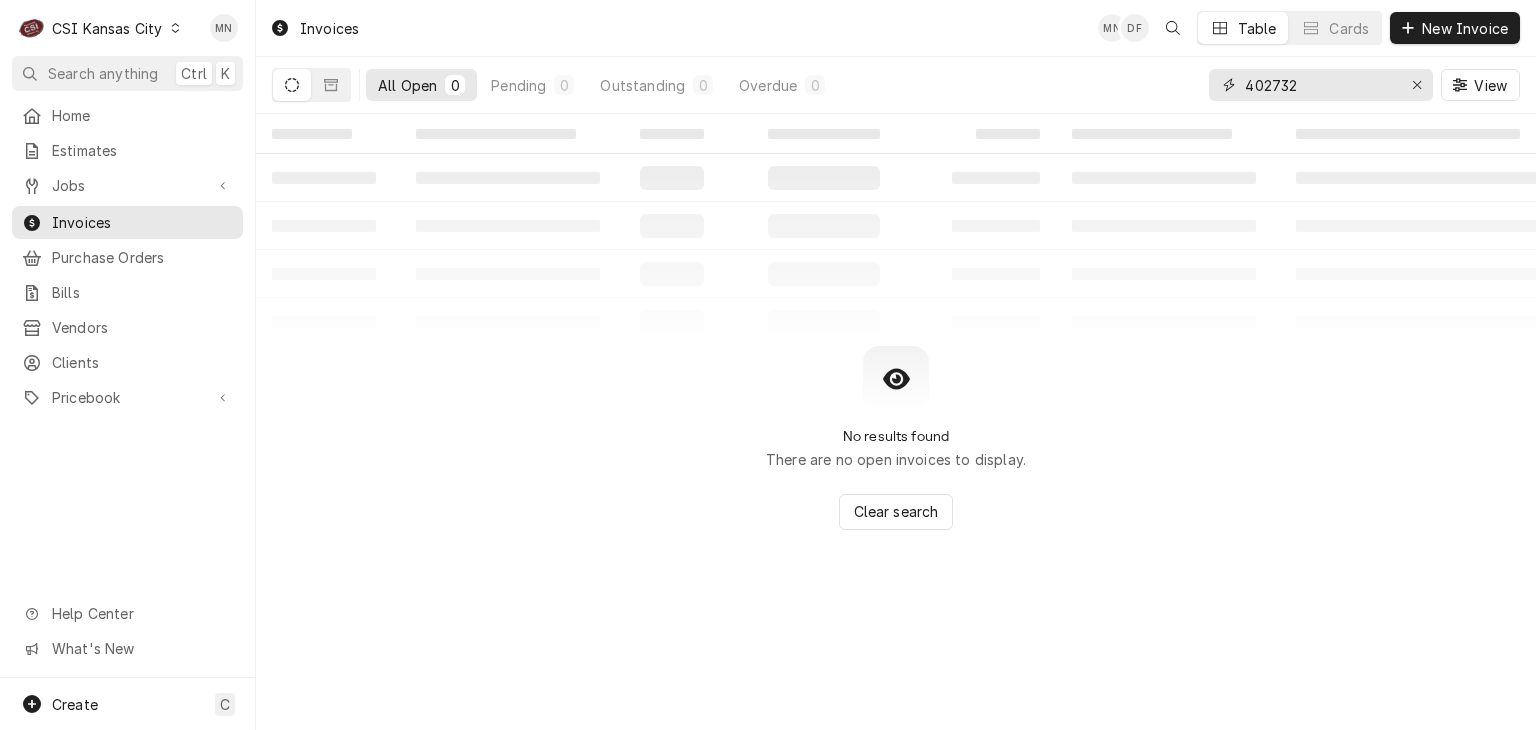 drag, startPoint x: 1292, startPoint y: 74, endPoint x: 1176, endPoint y: 74, distance: 116 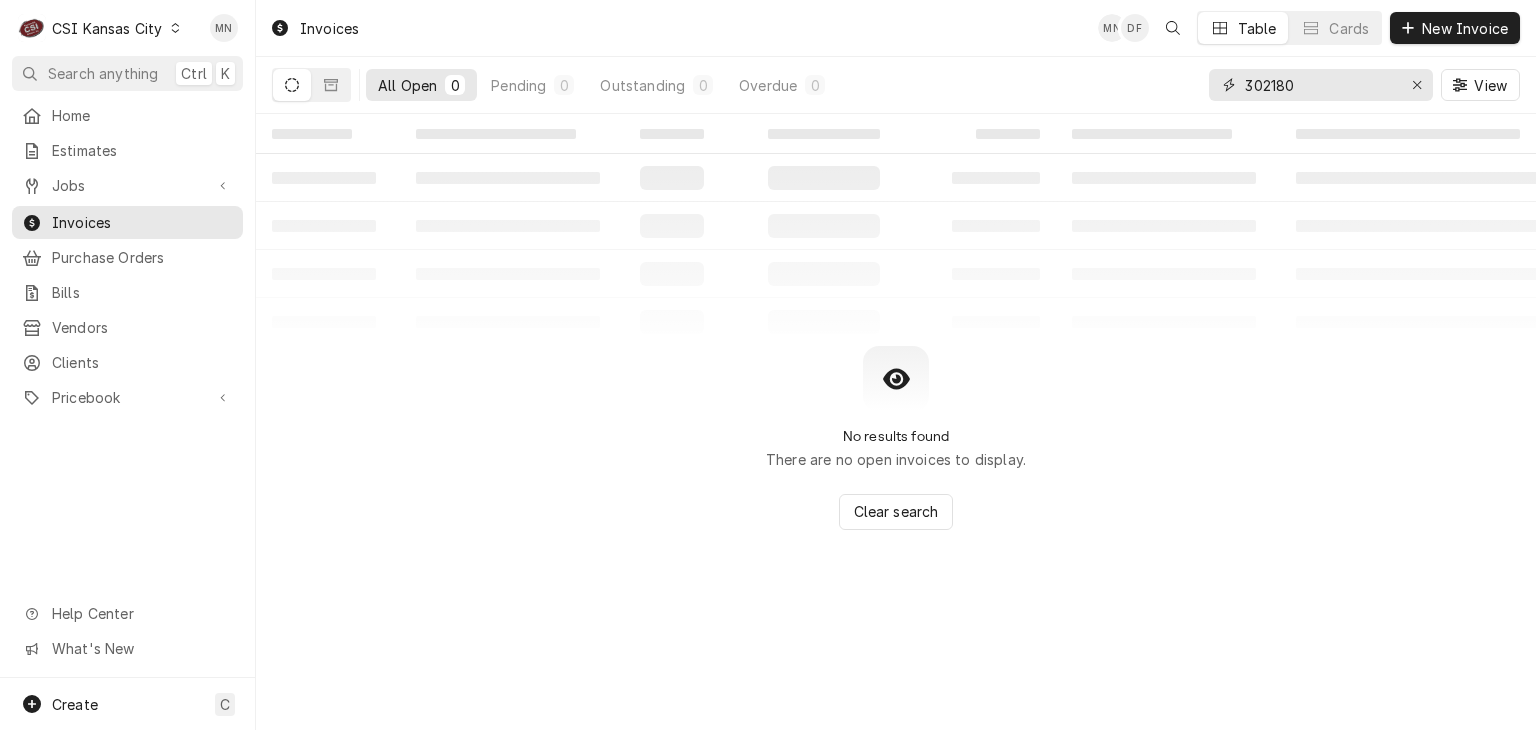 type on "302180" 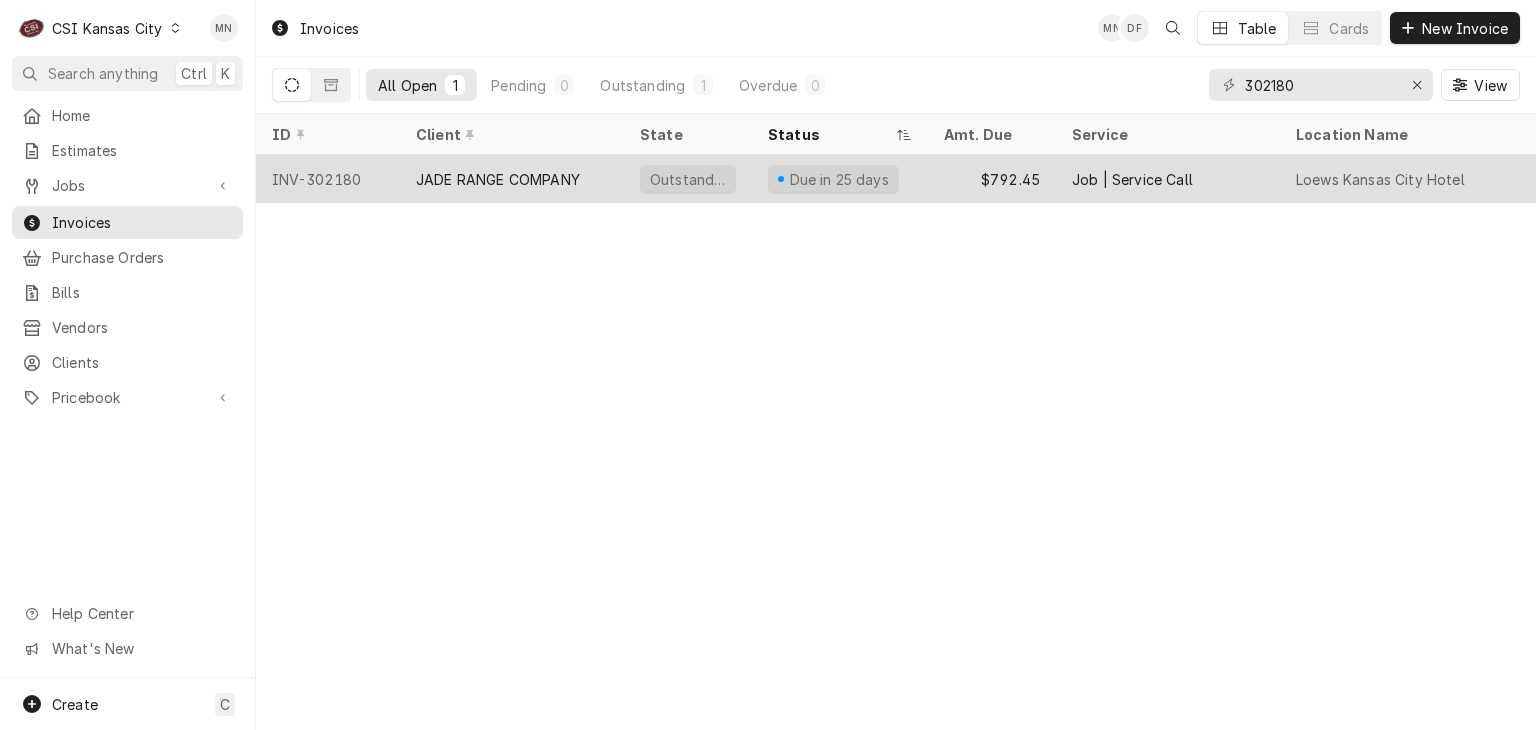 click on "INV-302180" at bounding box center [328, 179] 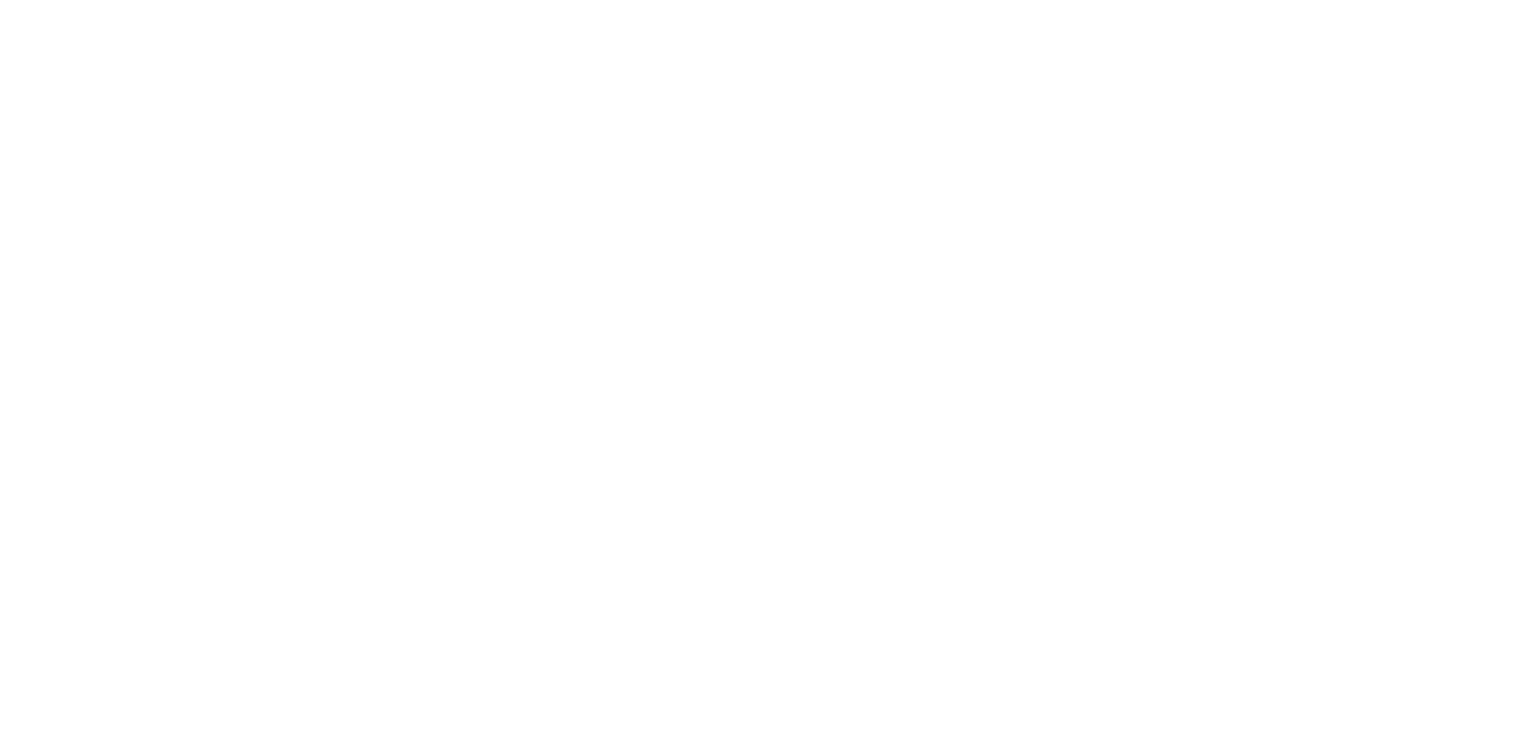 scroll, scrollTop: 0, scrollLeft: 0, axis: both 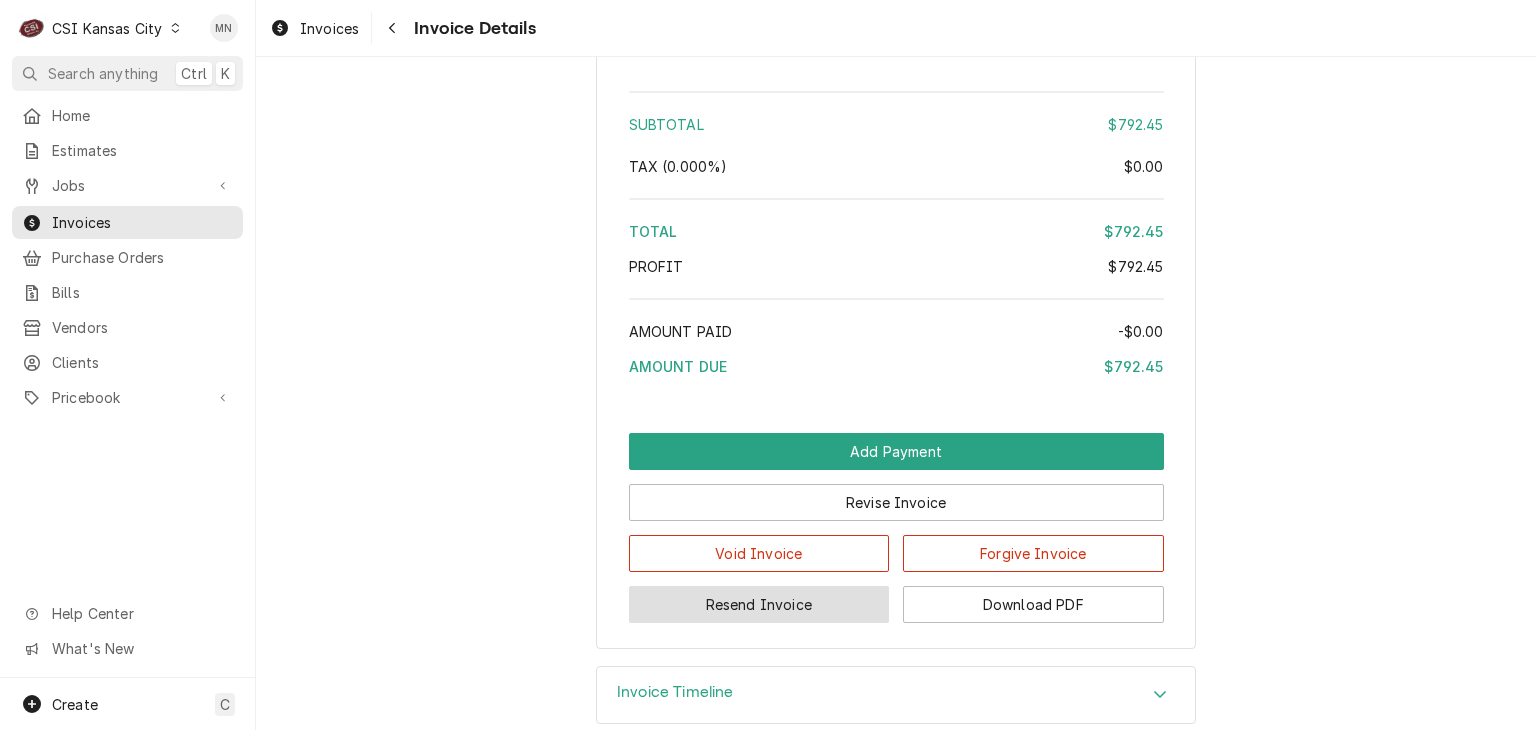 click on "Resend Invoice" at bounding box center (759, 604) 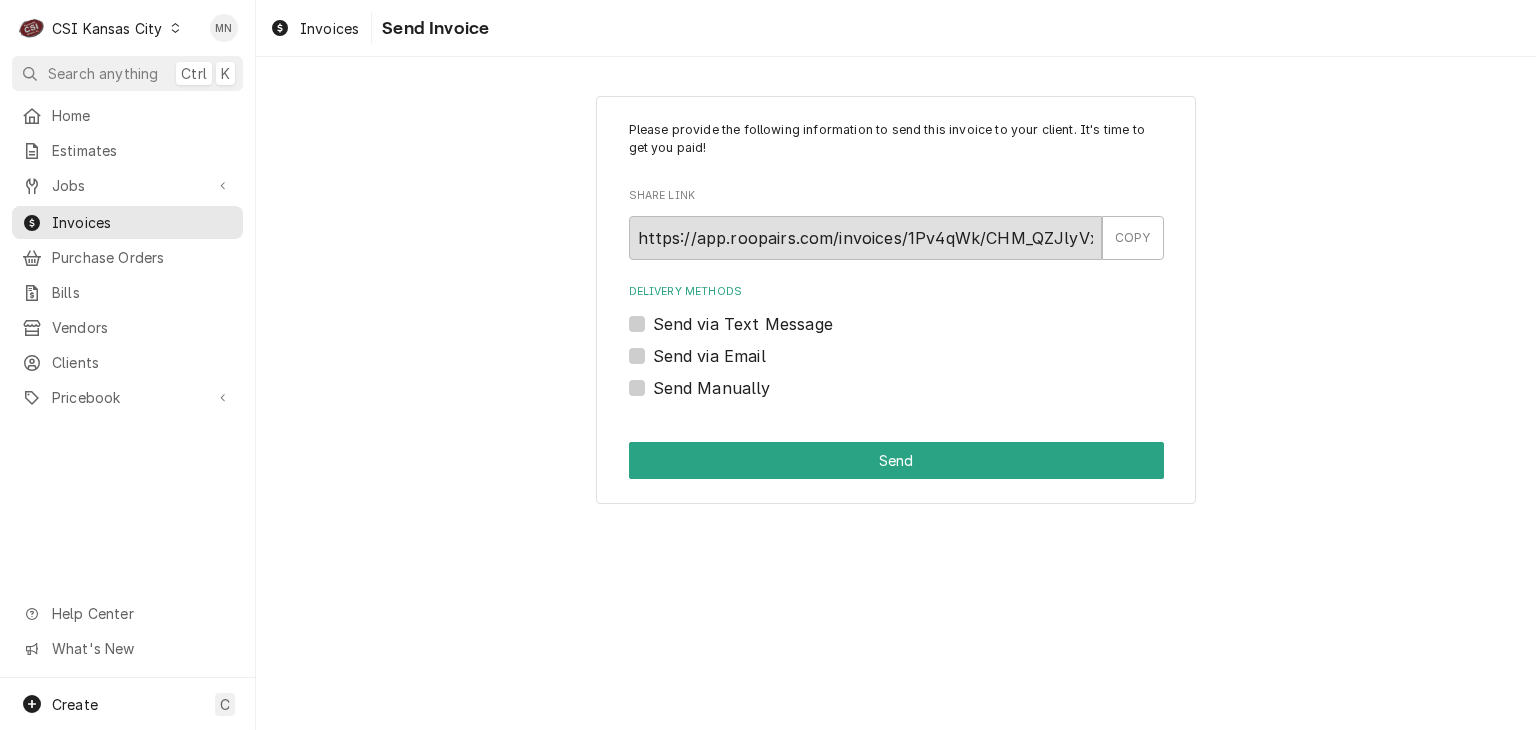 click on "Send Manually" at bounding box center [712, 388] 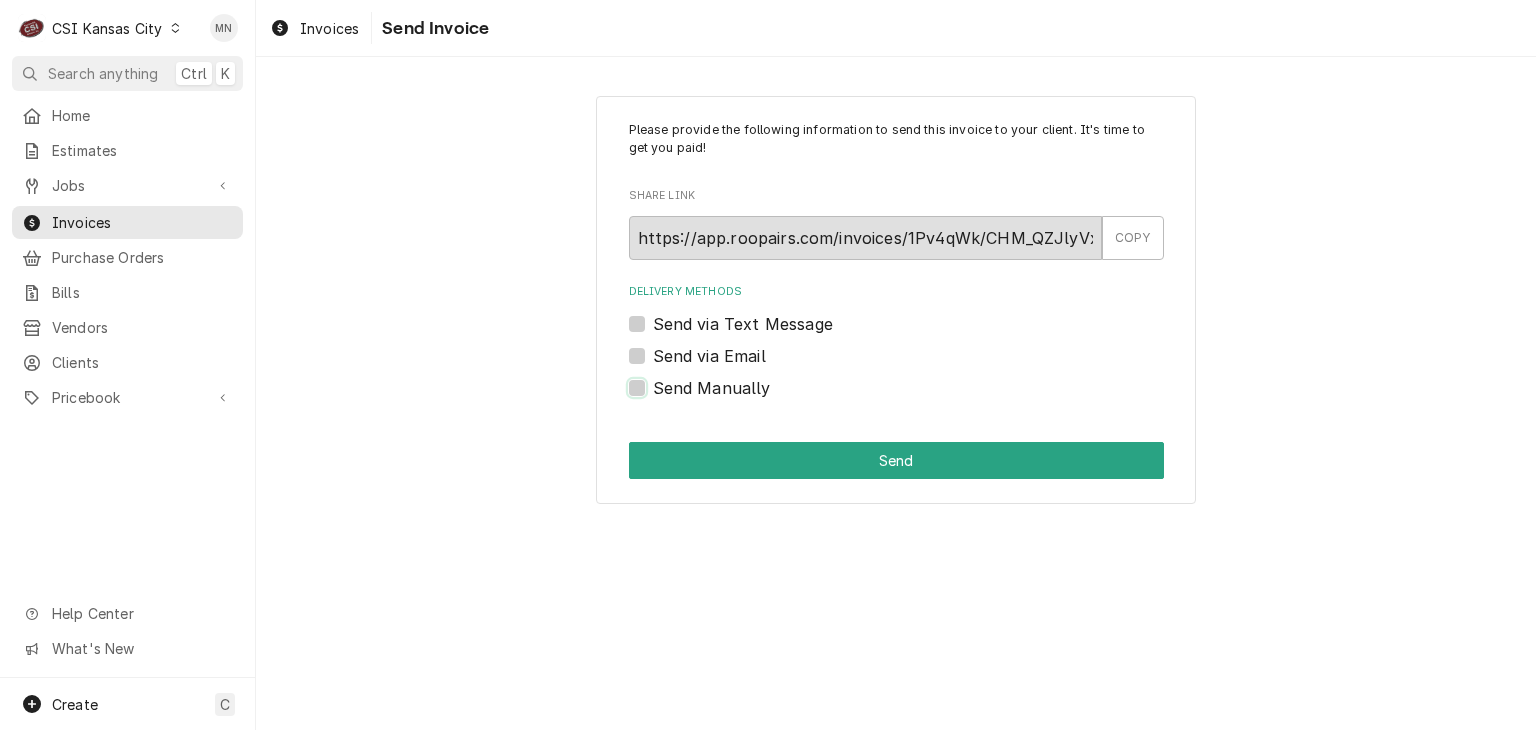 checkbox on "true" 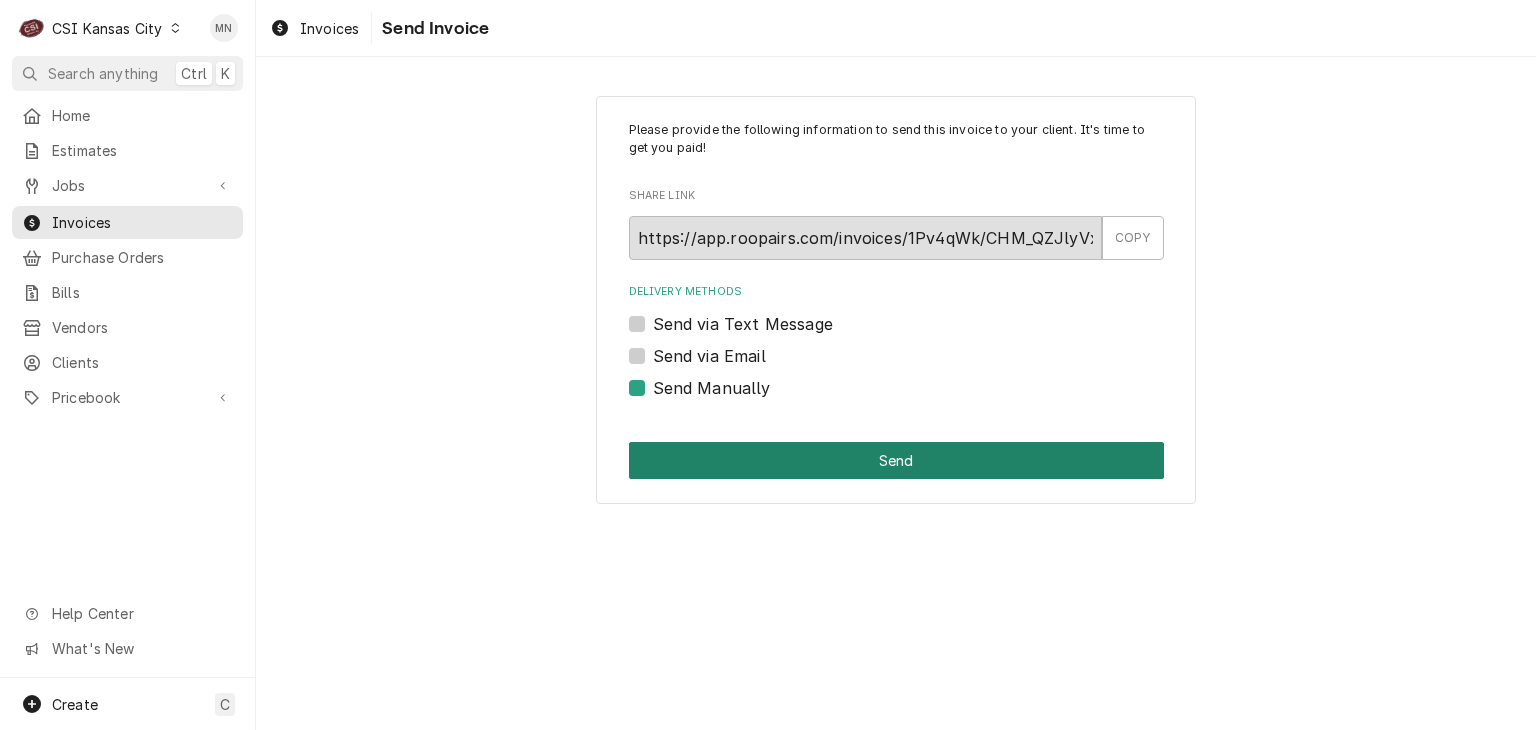 click on "Send" at bounding box center (896, 460) 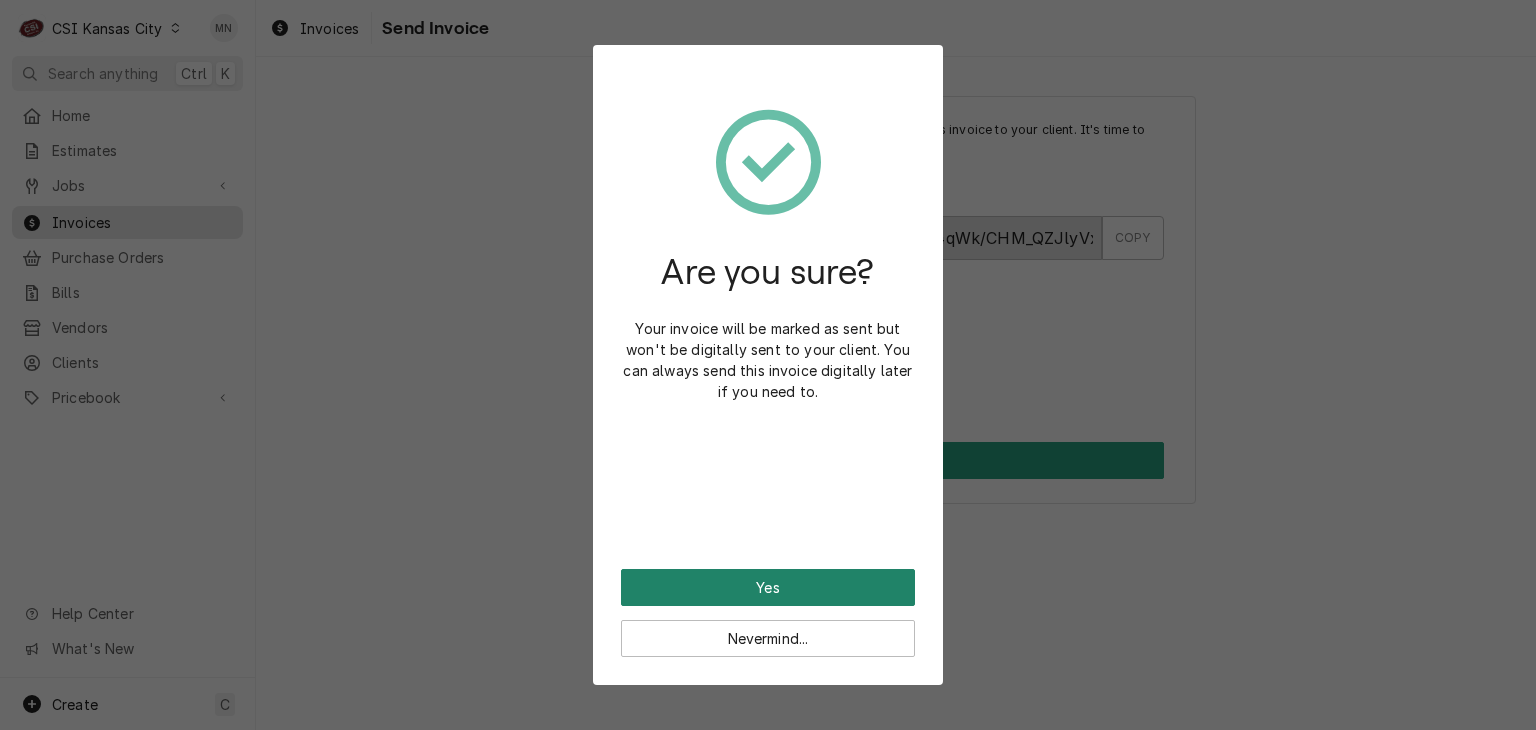 click on "Yes" at bounding box center [768, 587] 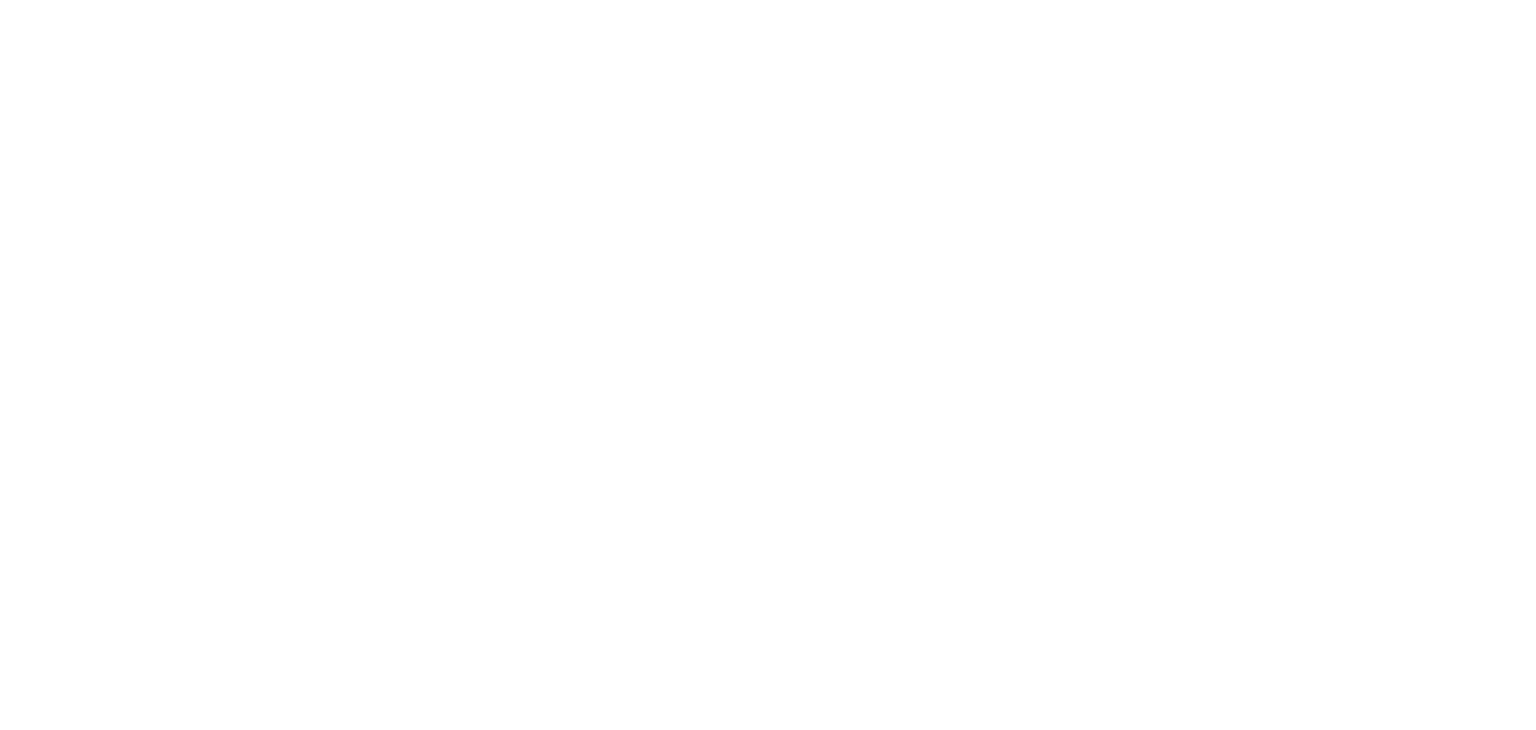 scroll, scrollTop: 0, scrollLeft: 0, axis: both 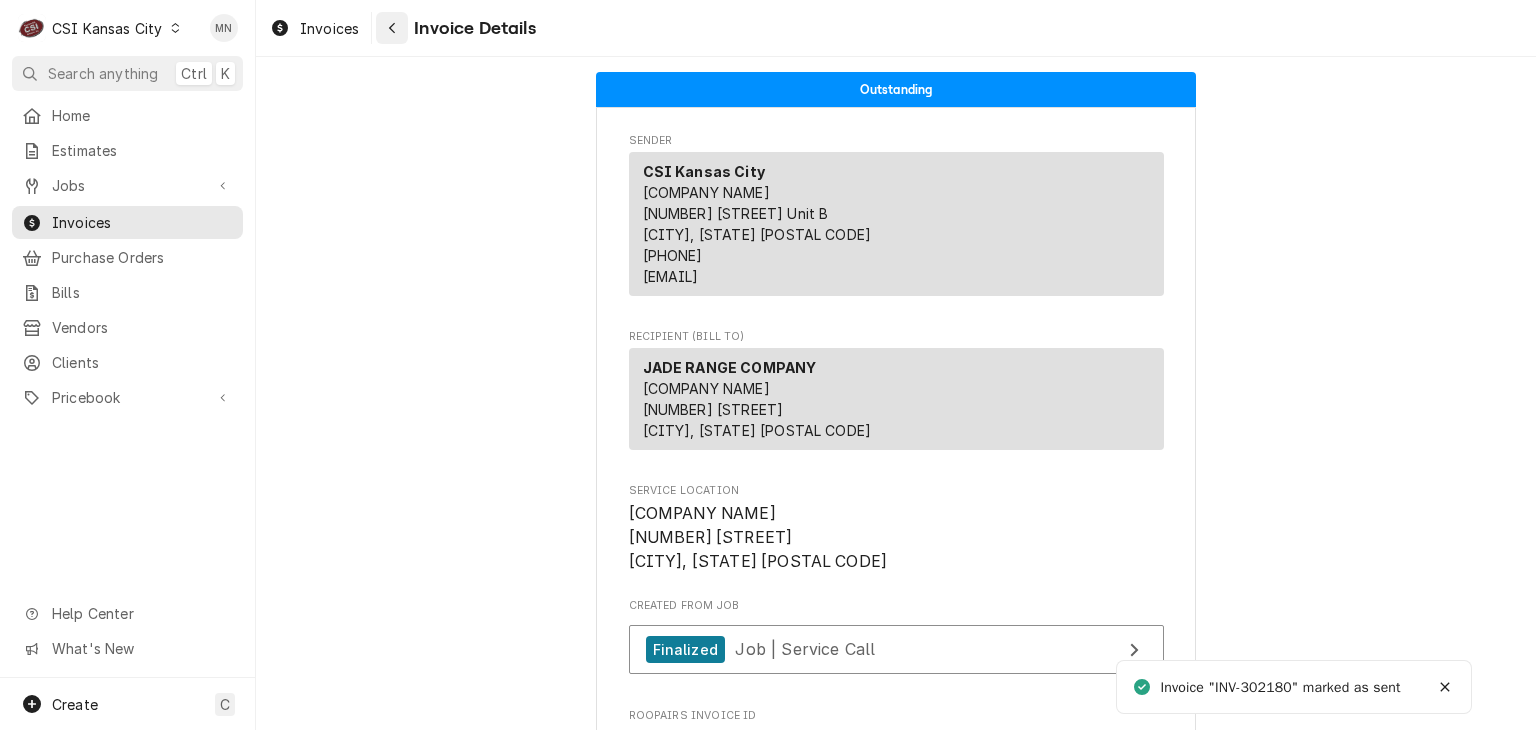 click 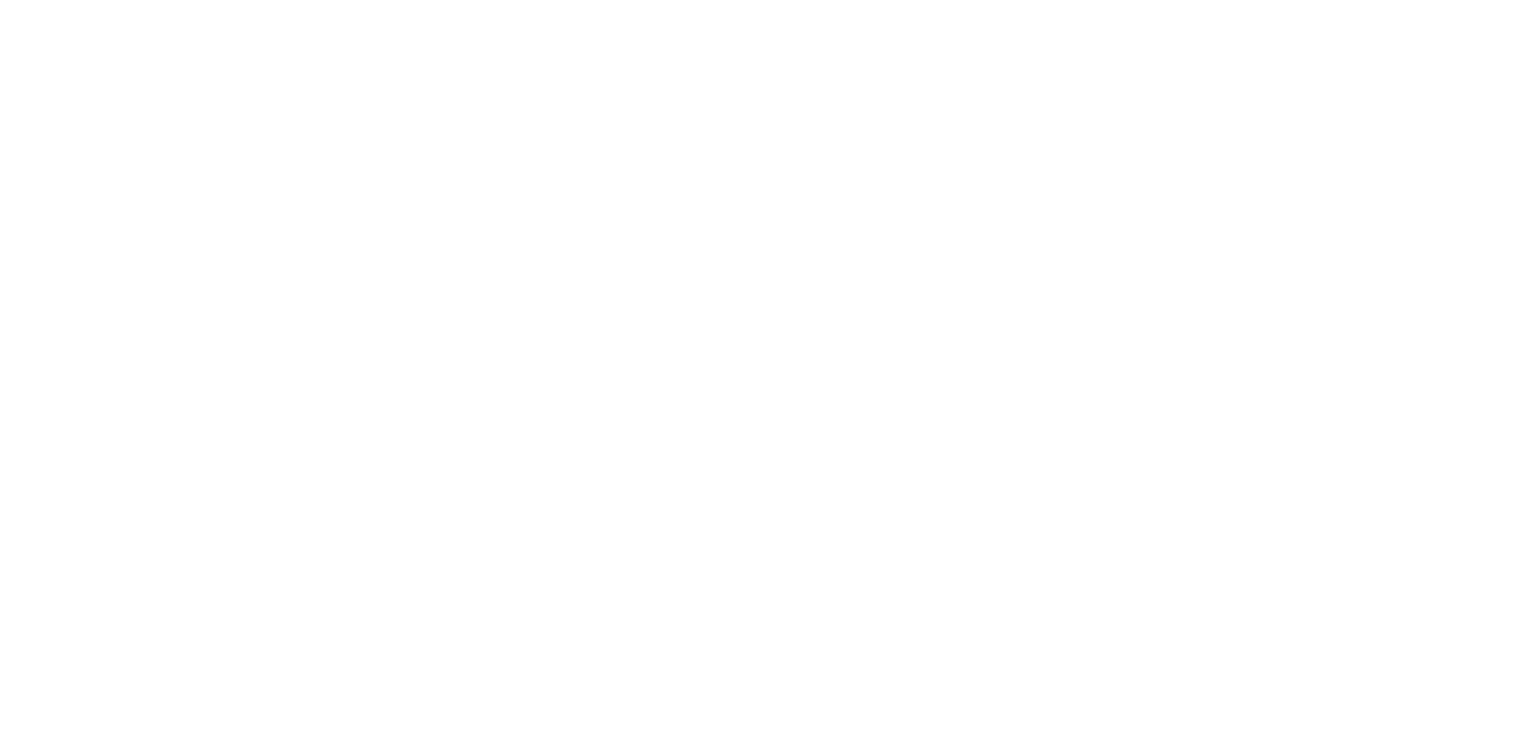scroll, scrollTop: 0, scrollLeft: 0, axis: both 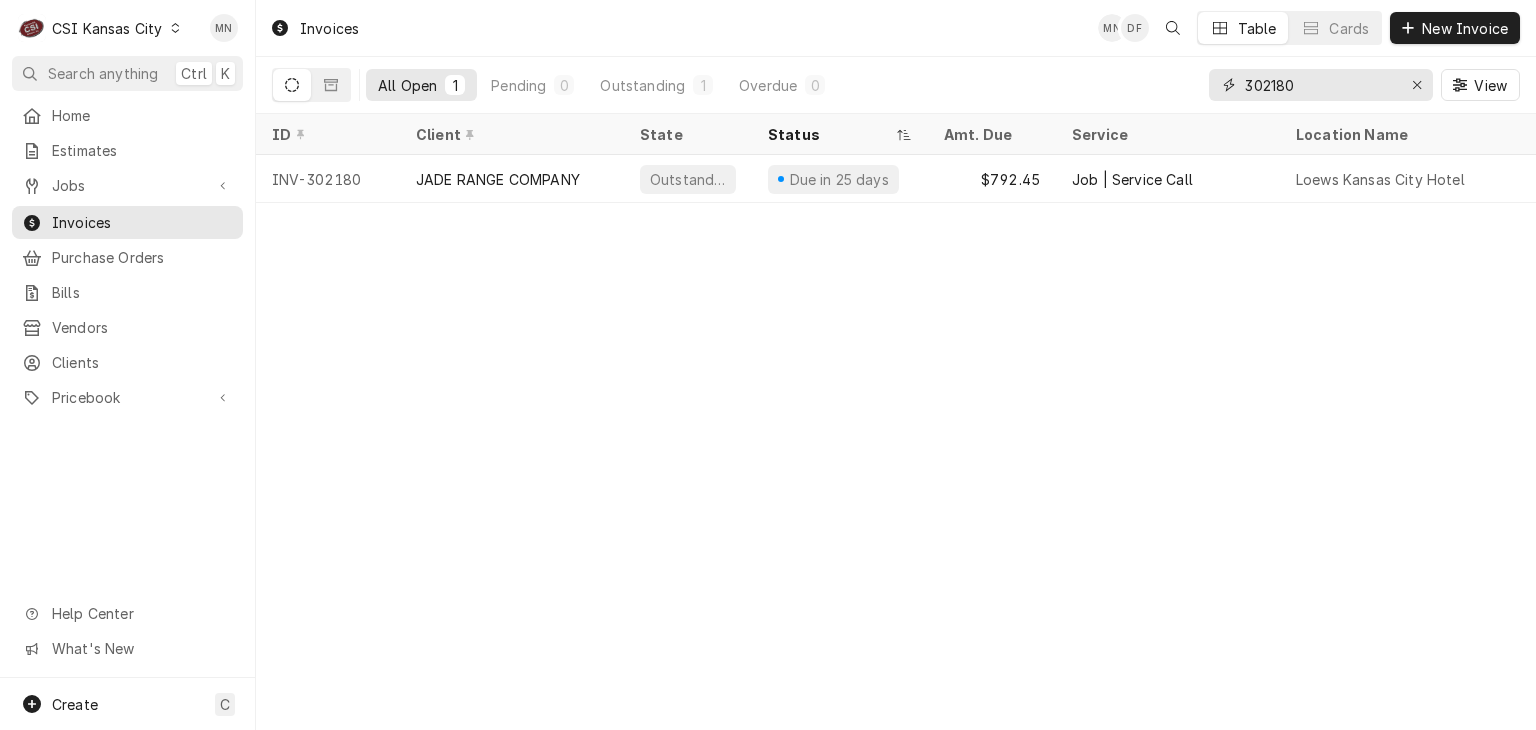 drag, startPoint x: 1324, startPoint y: 84, endPoint x: 936, endPoint y: 45, distance: 389.95514 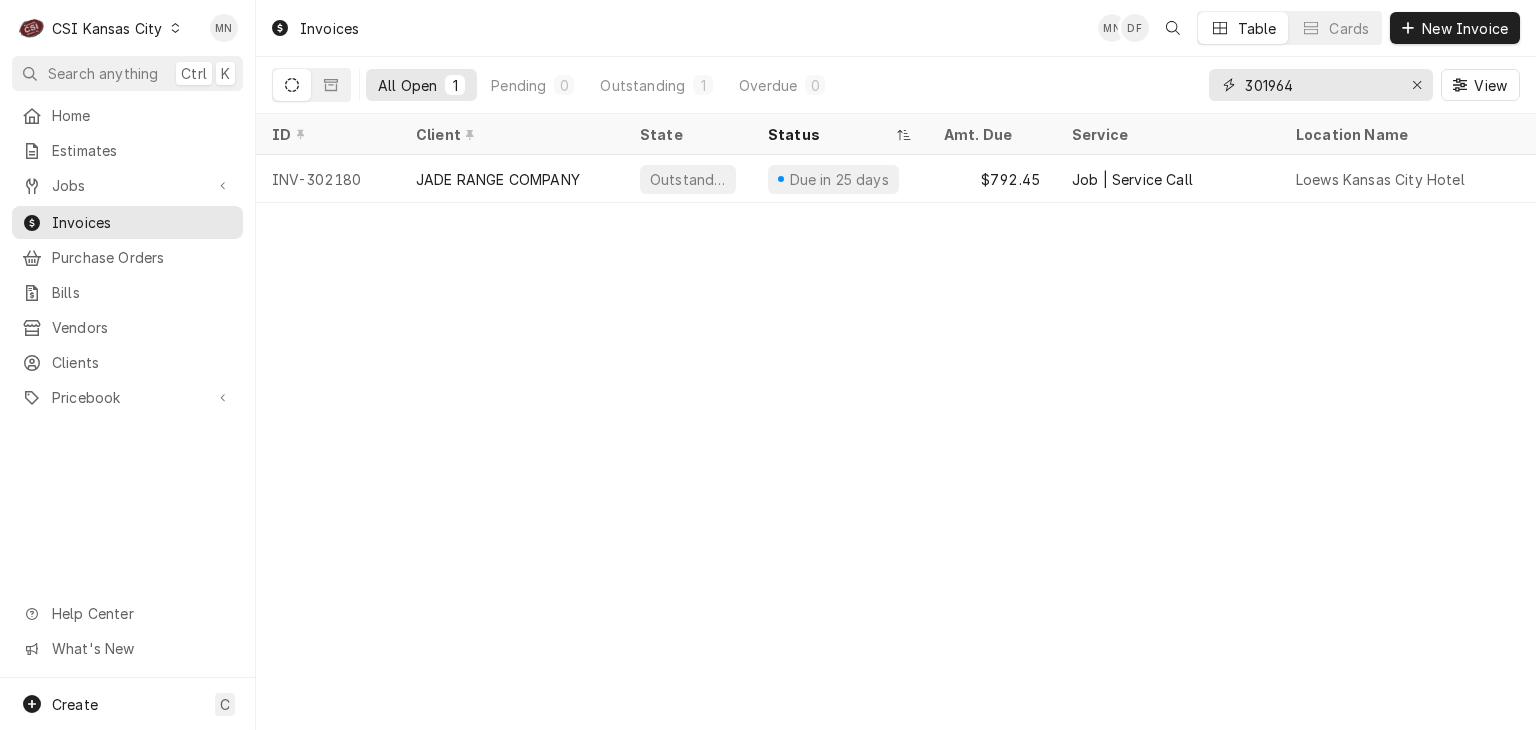 type on "301964" 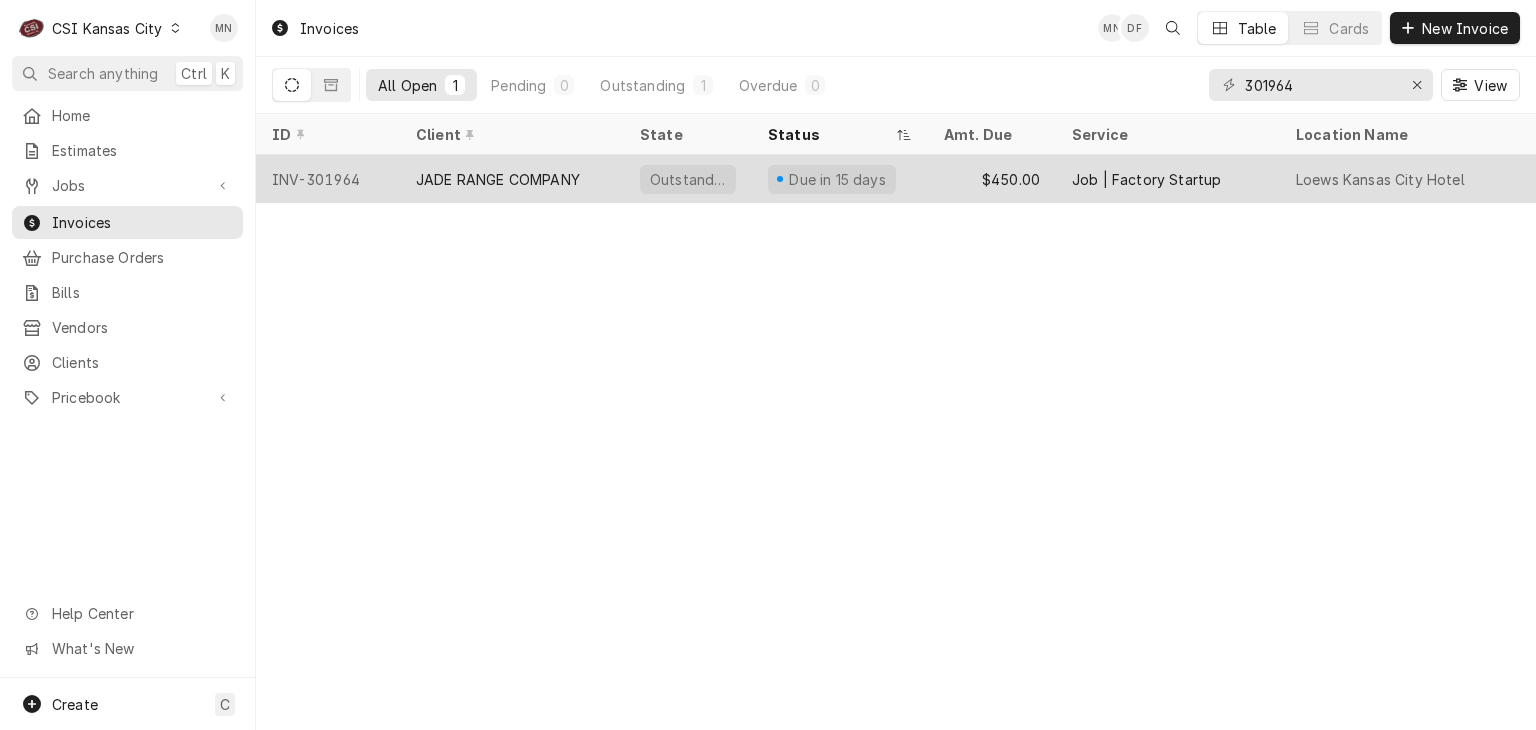 click on "INV-301964" at bounding box center (328, 179) 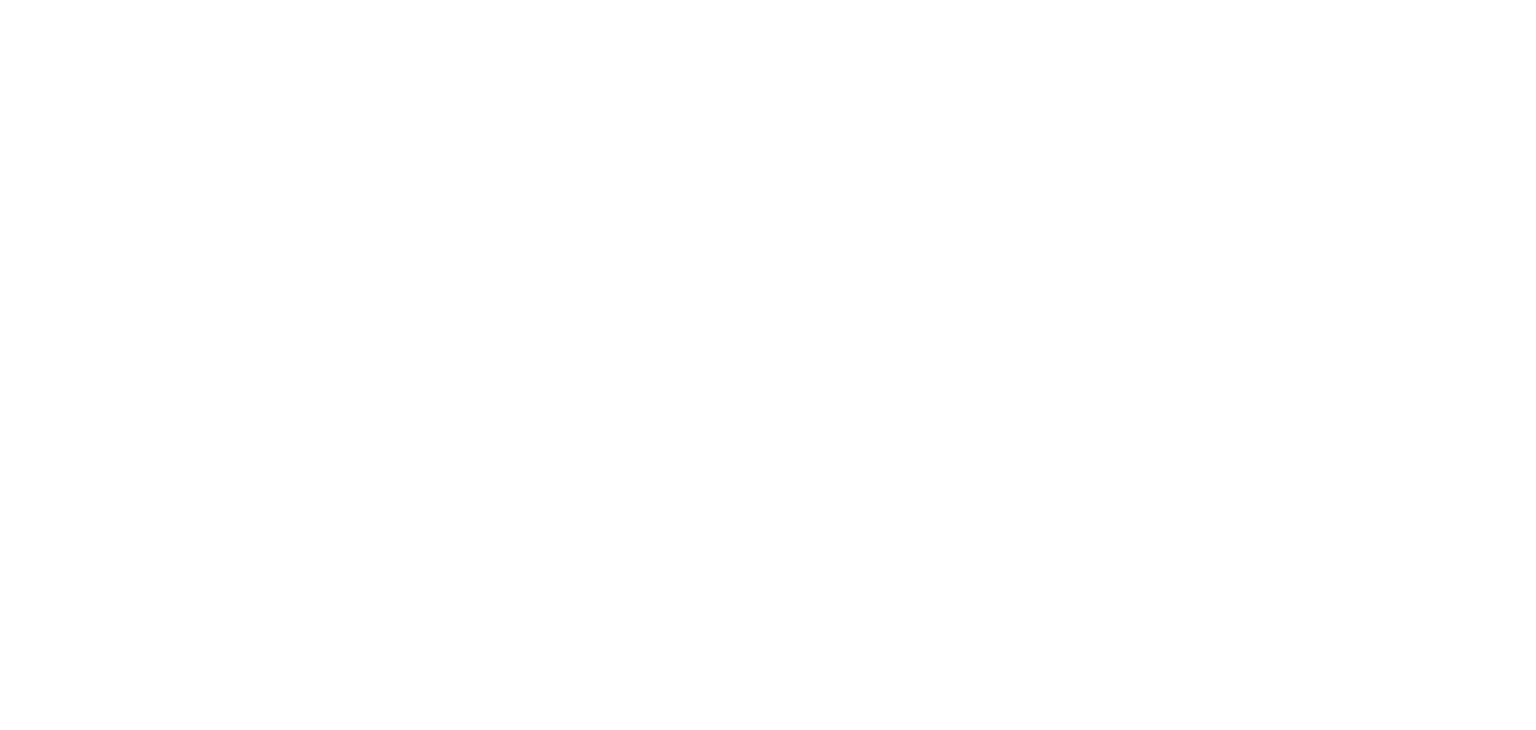 scroll, scrollTop: 0, scrollLeft: 0, axis: both 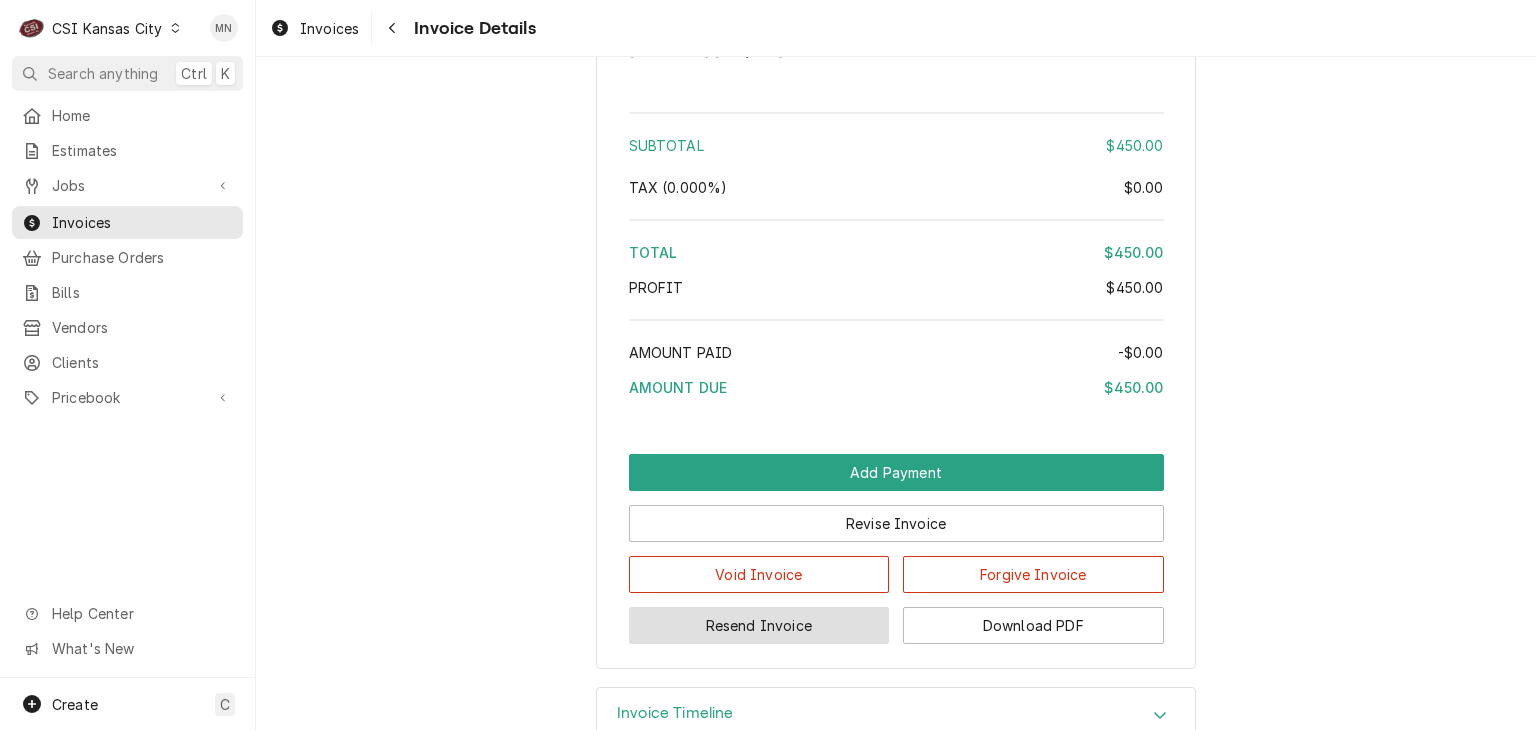 click on "Resend Invoice" at bounding box center [759, 625] 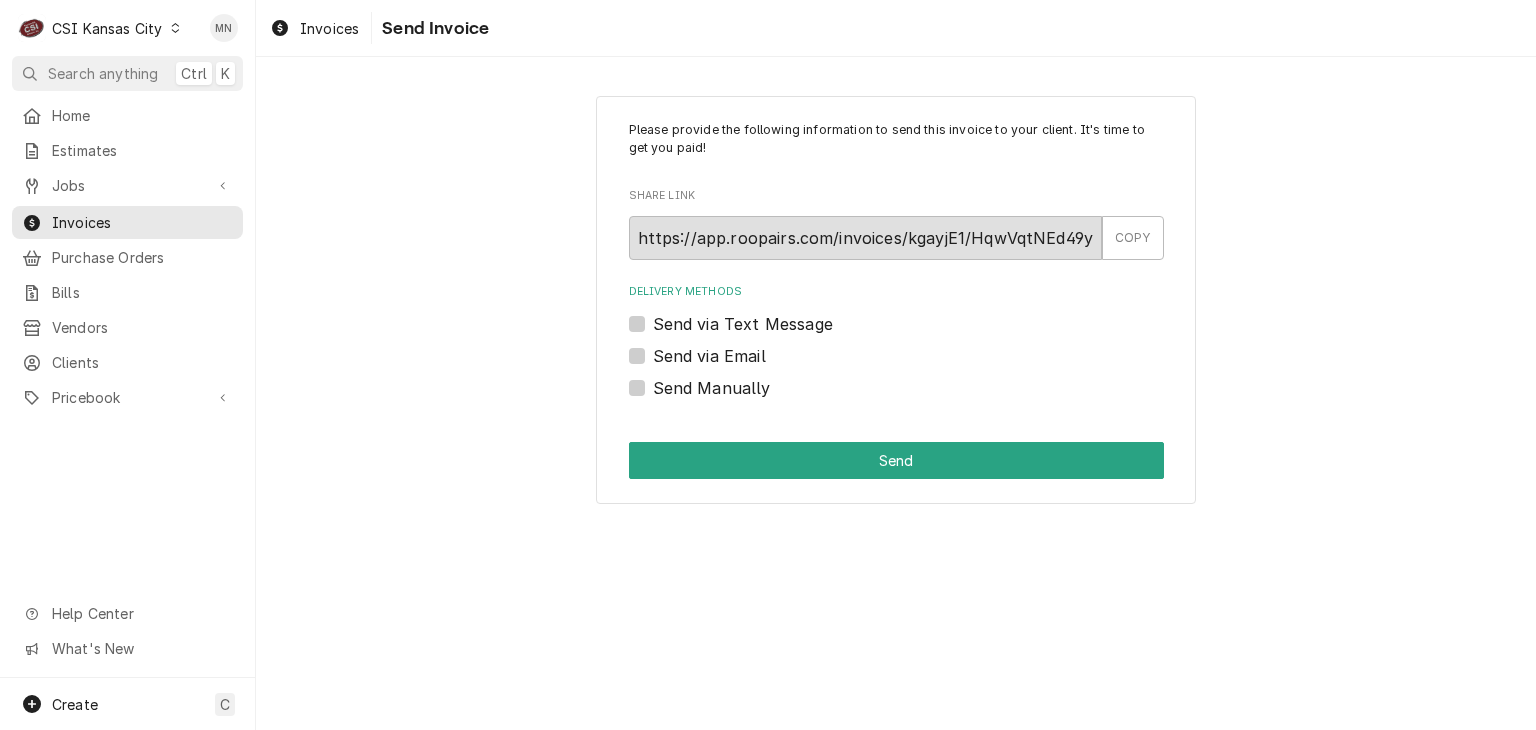 scroll, scrollTop: 0, scrollLeft: 0, axis: both 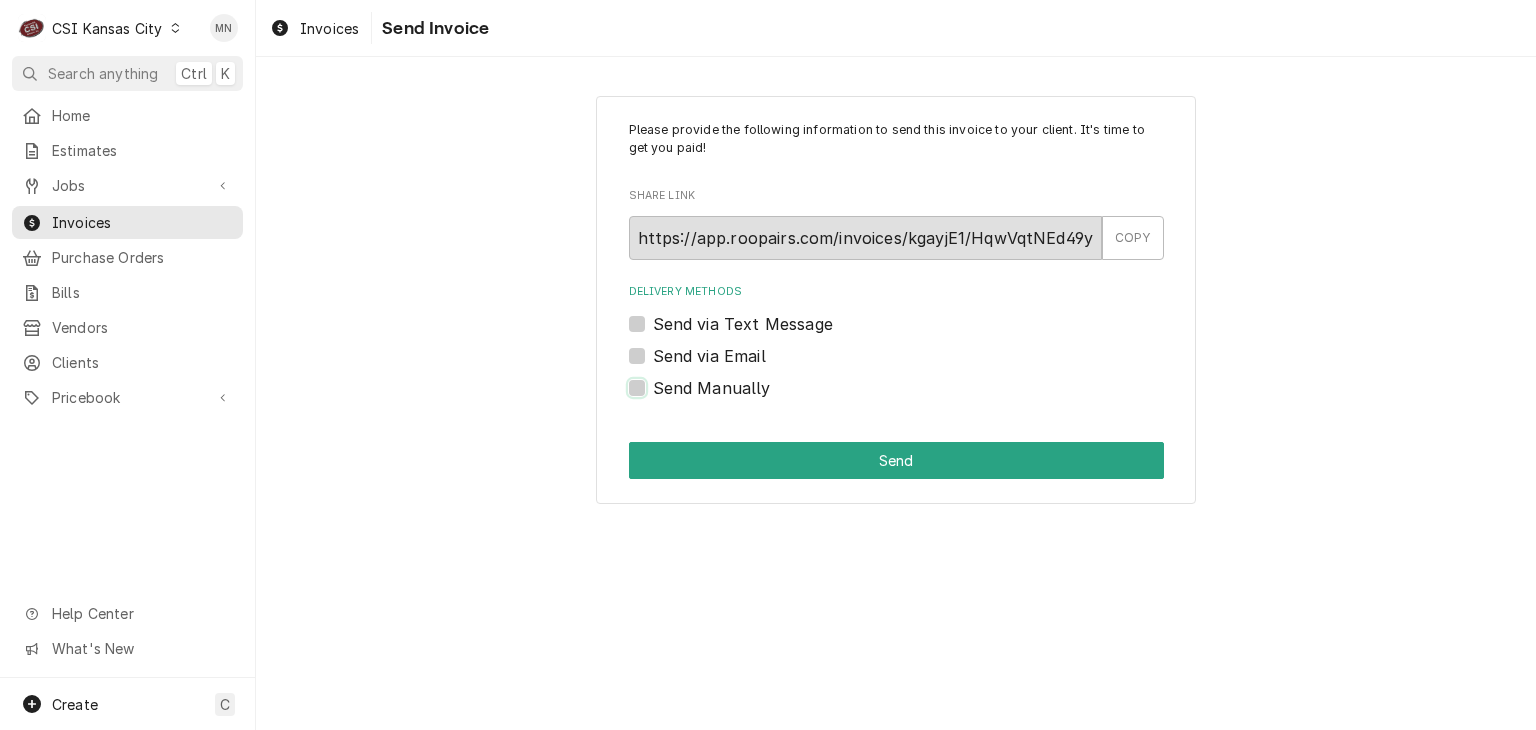 checkbox on "true" 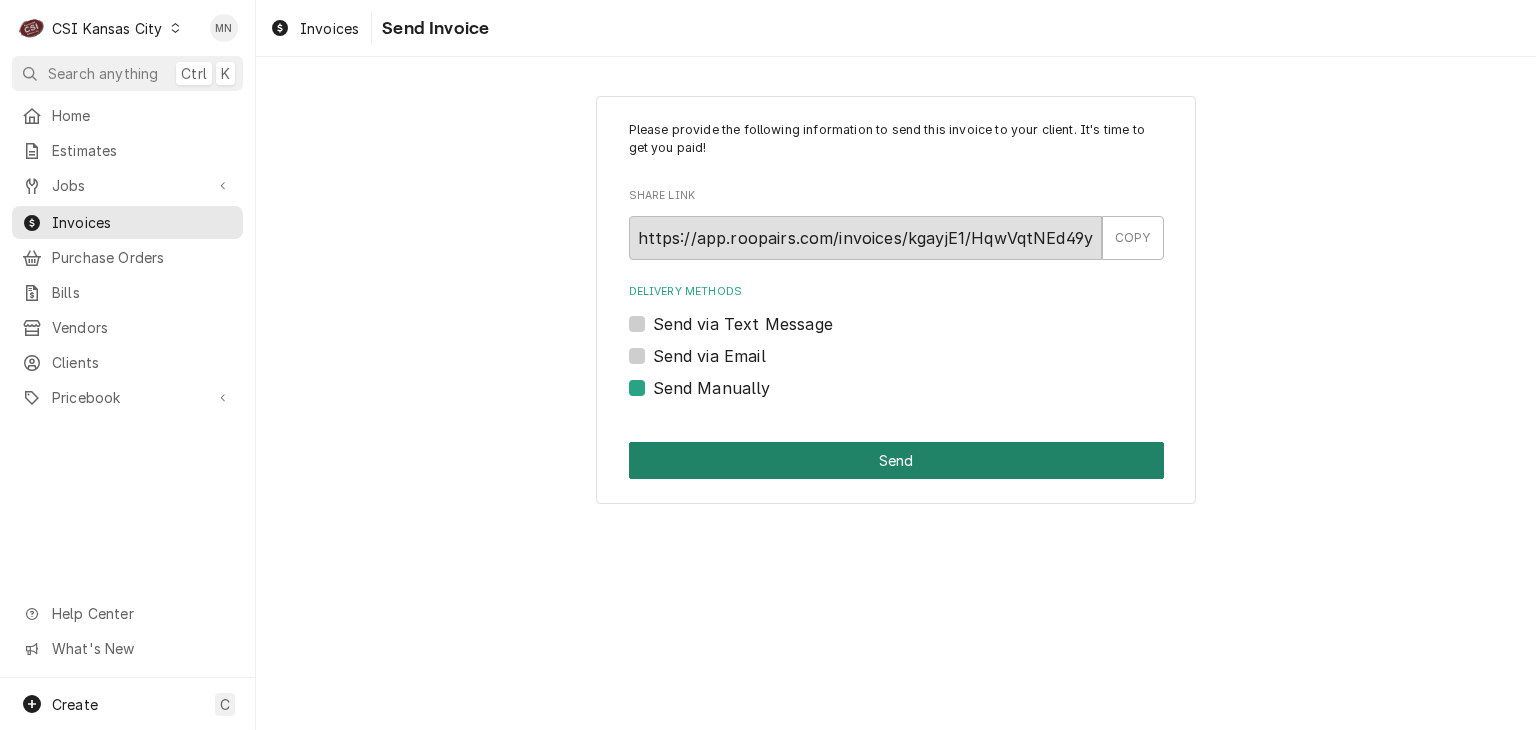 click on "Send" at bounding box center (896, 460) 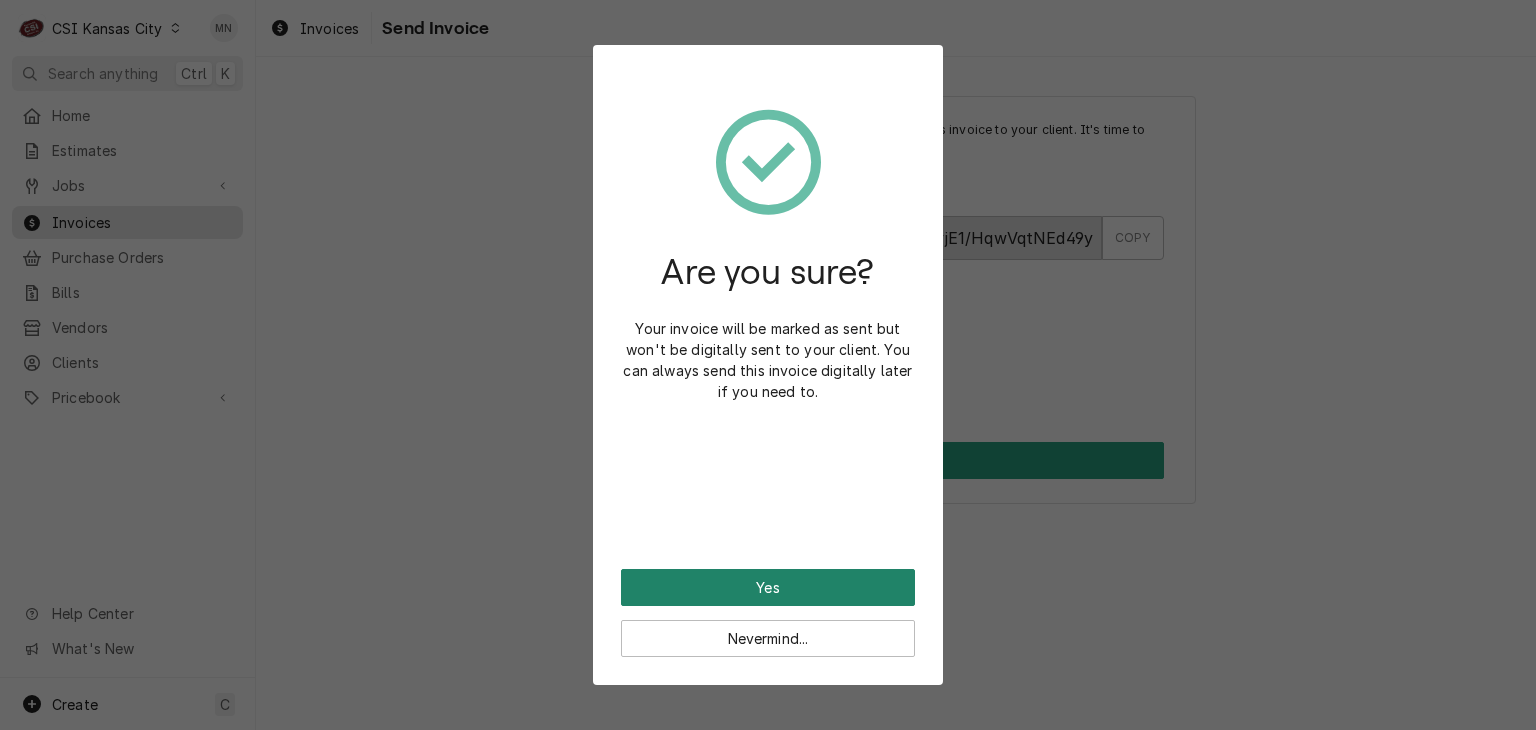 click on "Yes" at bounding box center (768, 587) 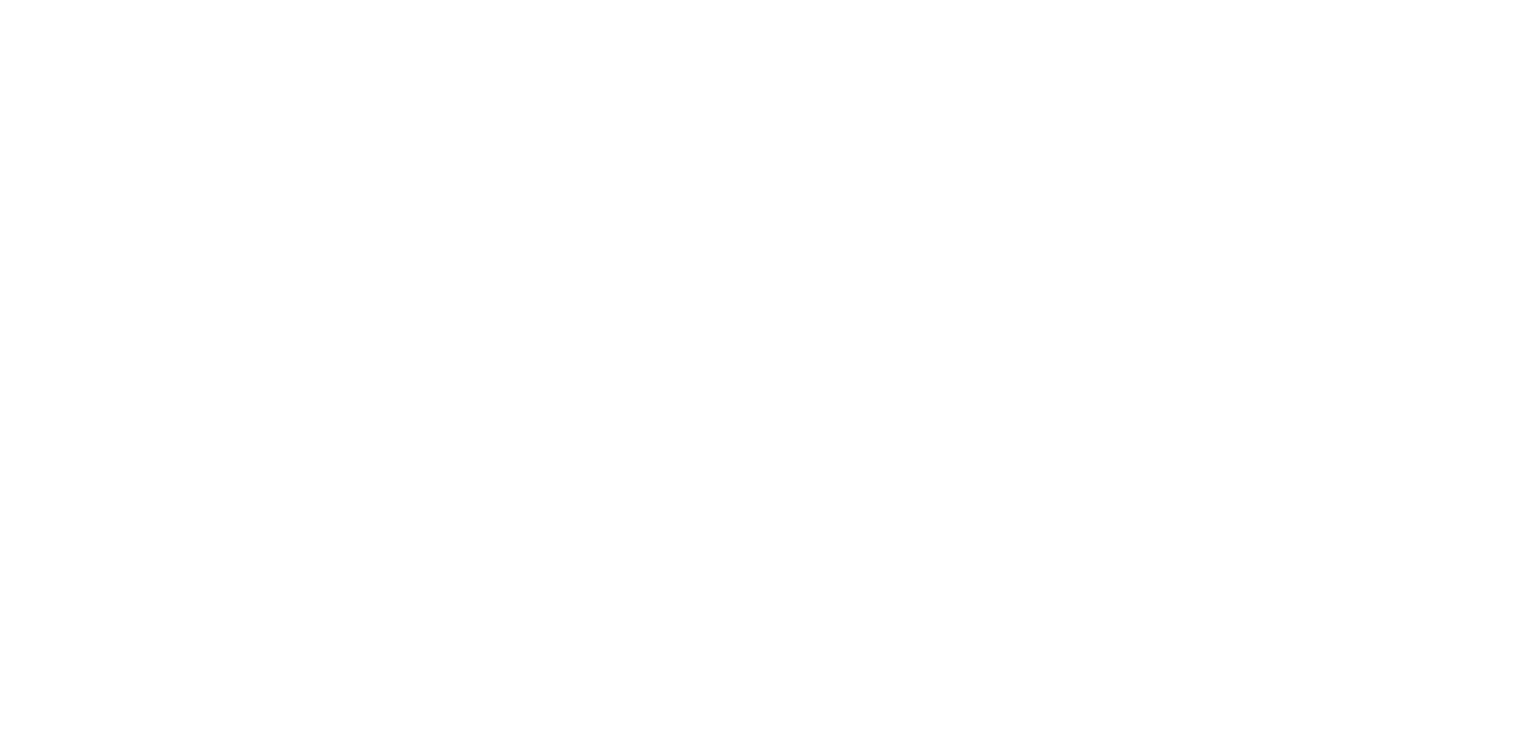 scroll, scrollTop: 0, scrollLeft: 0, axis: both 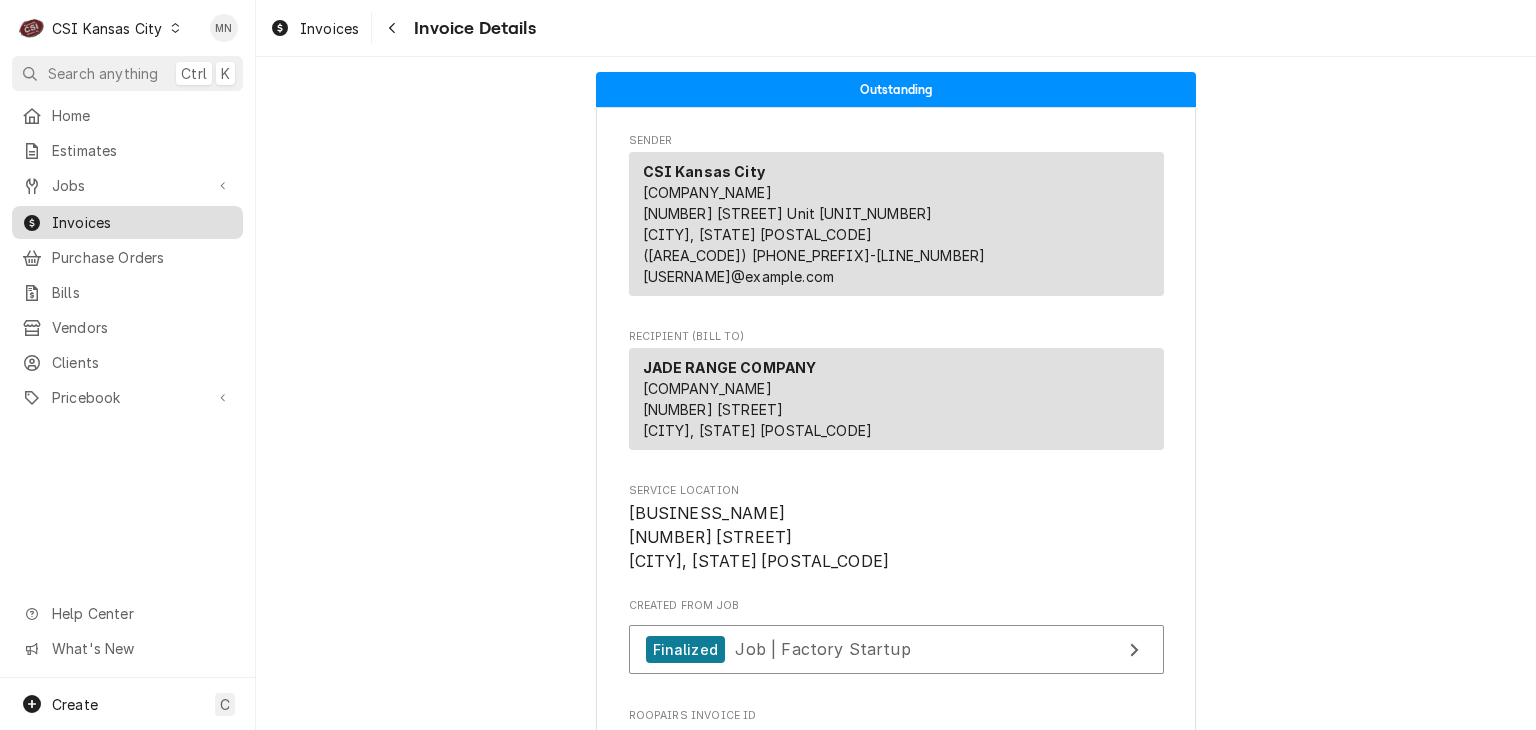 click on "Invoices" at bounding box center (142, 222) 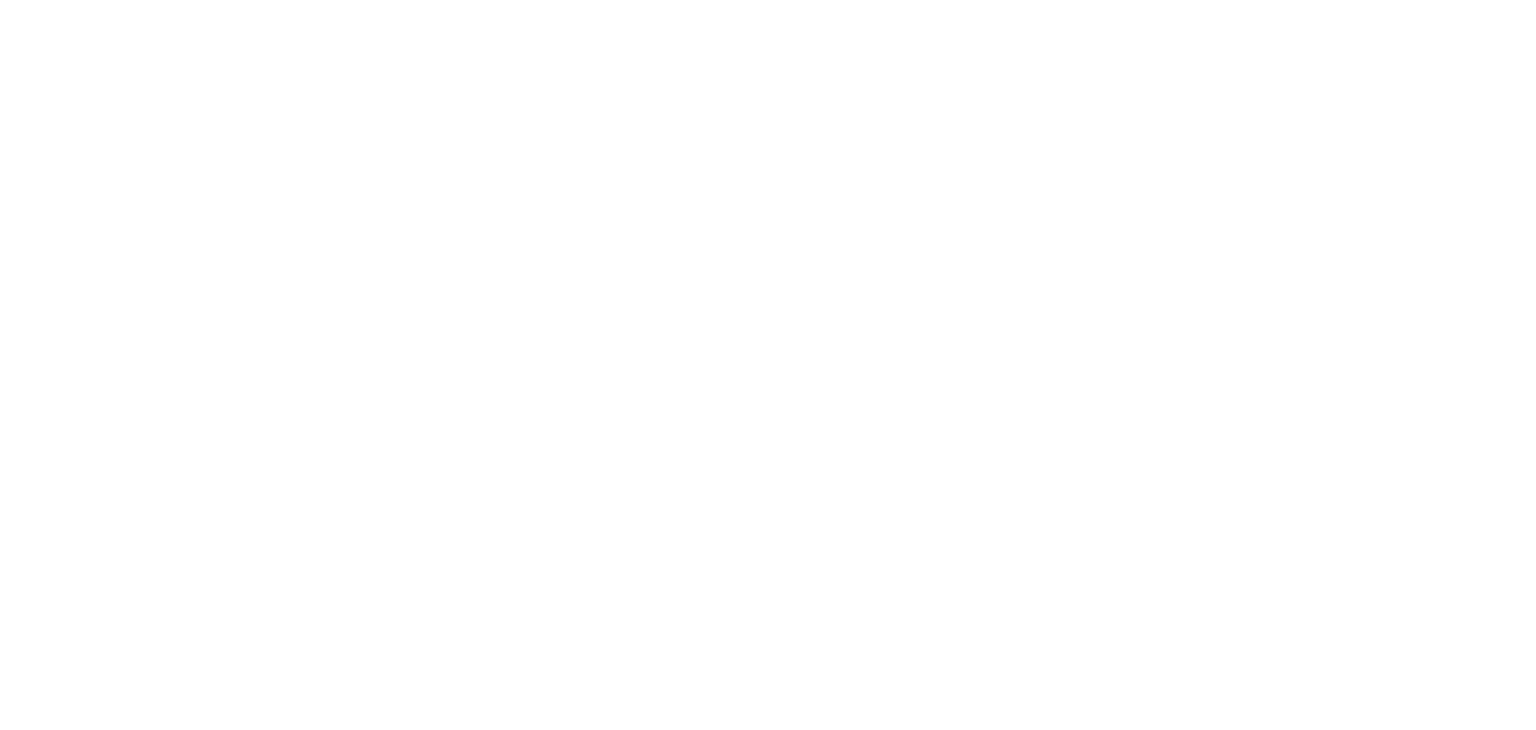 scroll, scrollTop: 0, scrollLeft: 0, axis: both 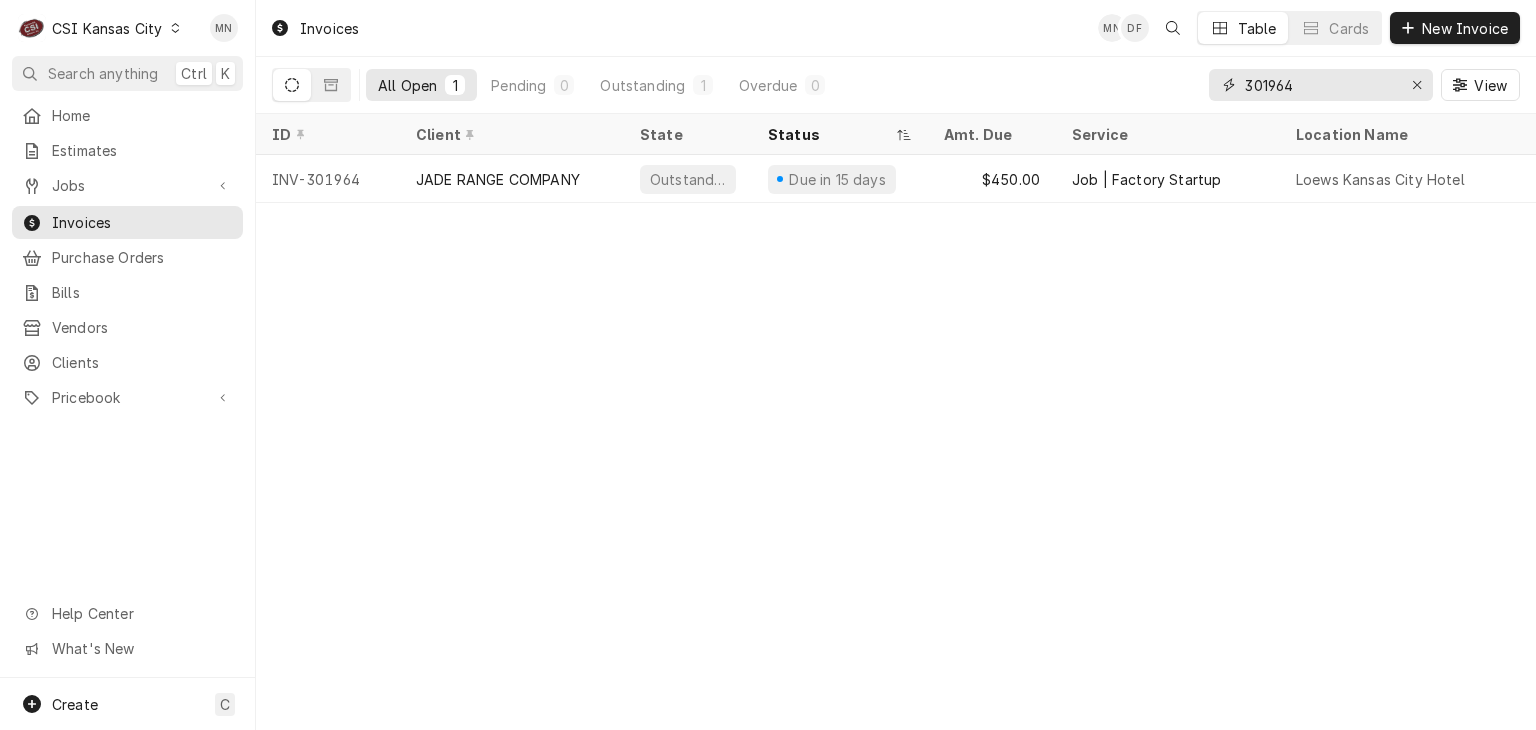 drag, startPoint x: 1320, startPoint y: 85, endPoint x: 964, endPoint y: 88, distance: 356.01263 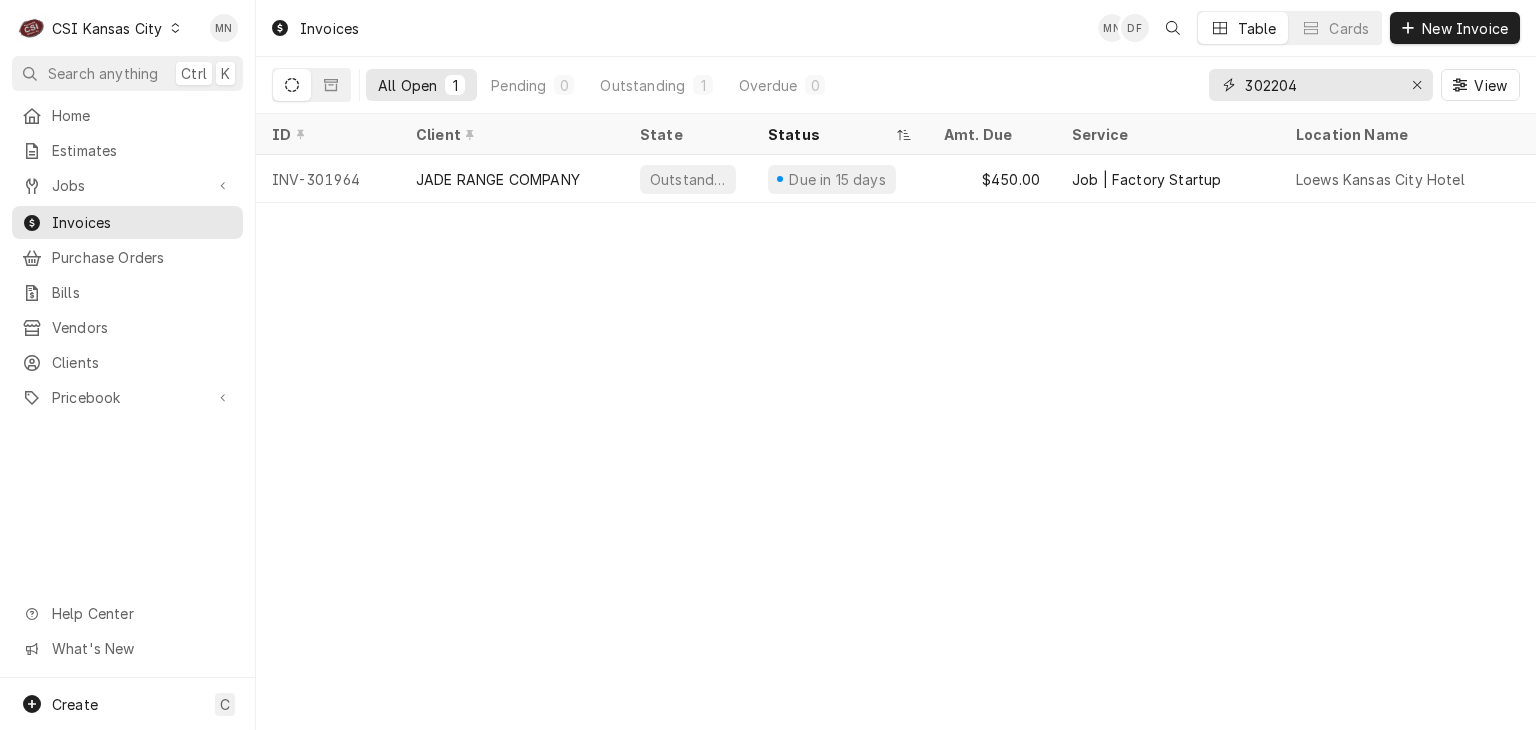type on "302204" 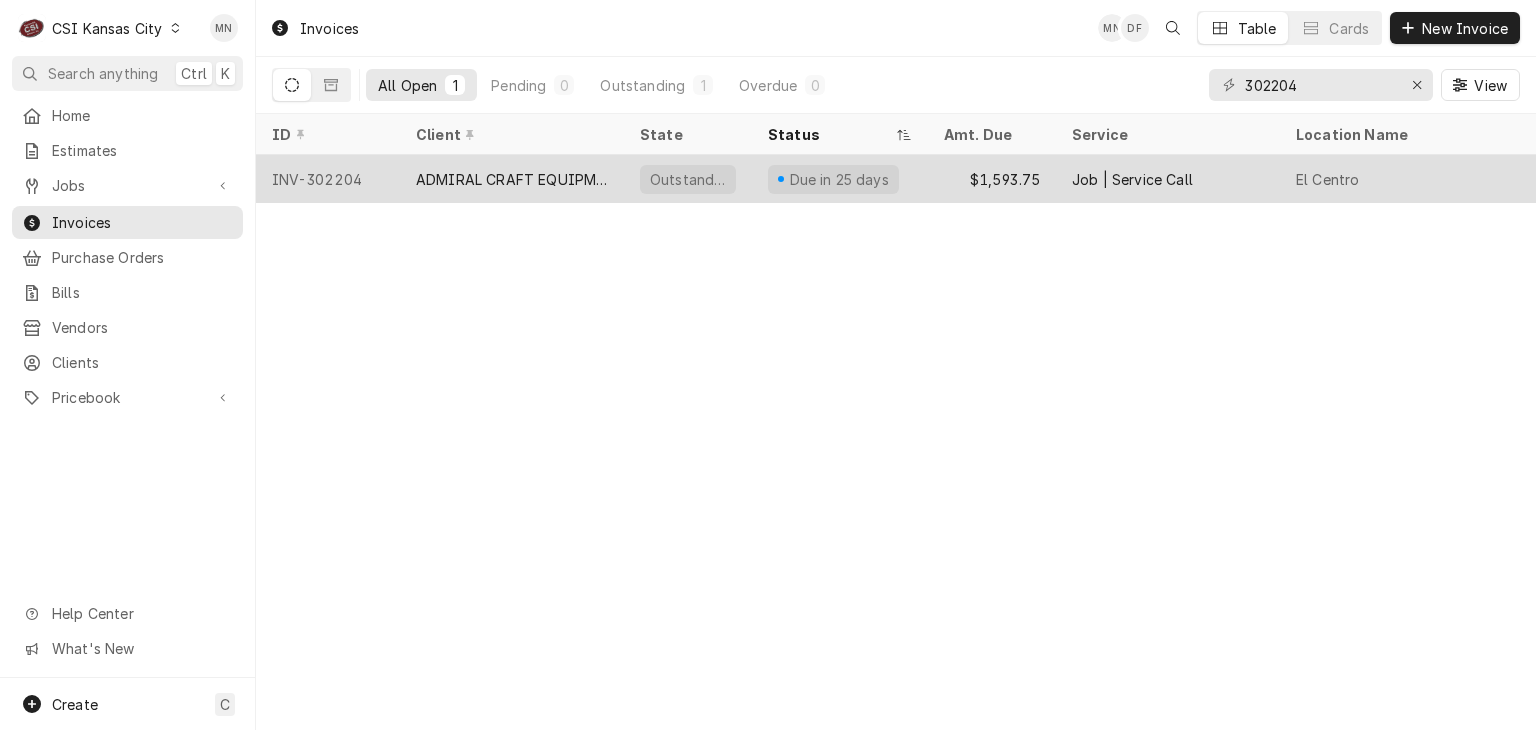 click on "ADMIRAL CRAFT EQUIPMENT" at bounding box center [512, 179] 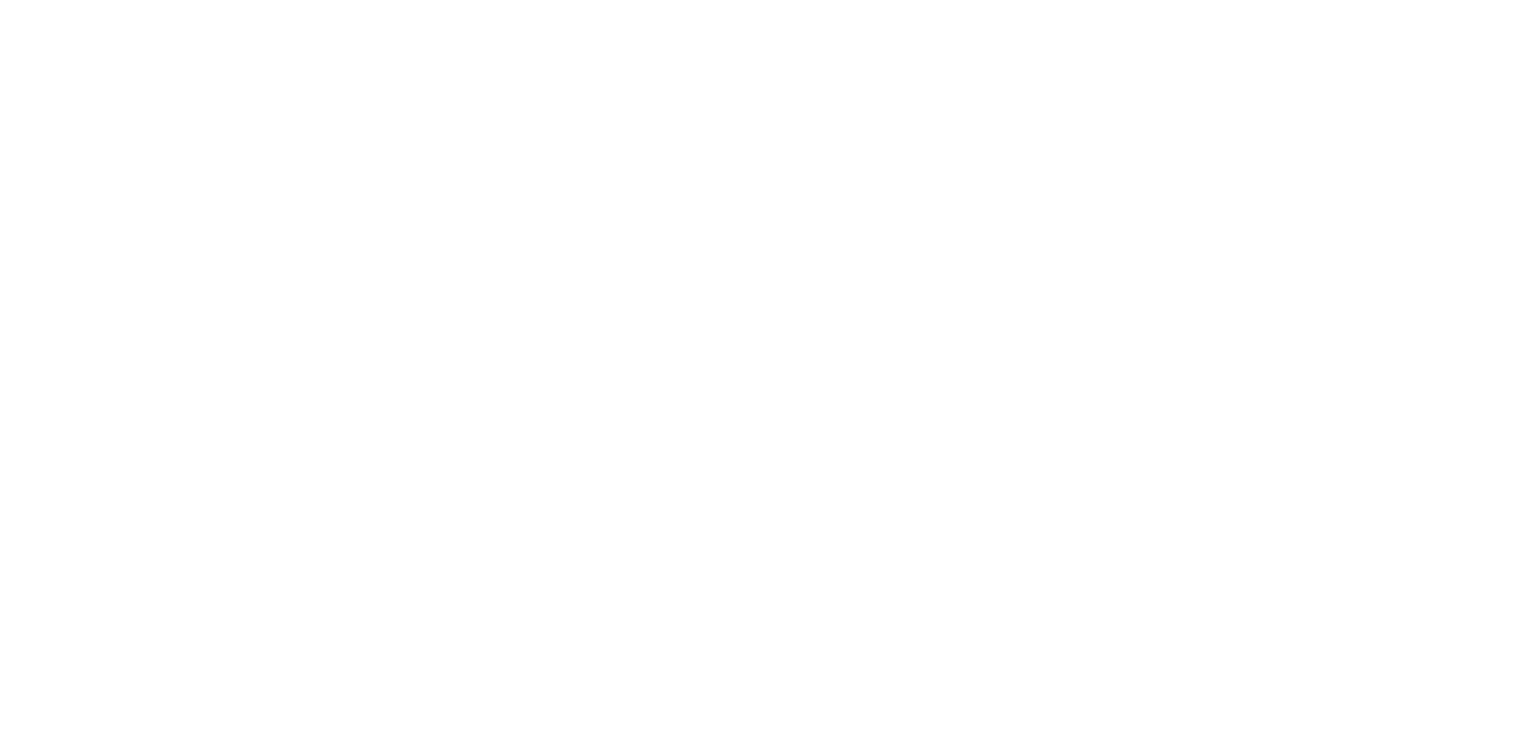 scroll, scrollTop: 0, scrollLeft: 0, axis: both 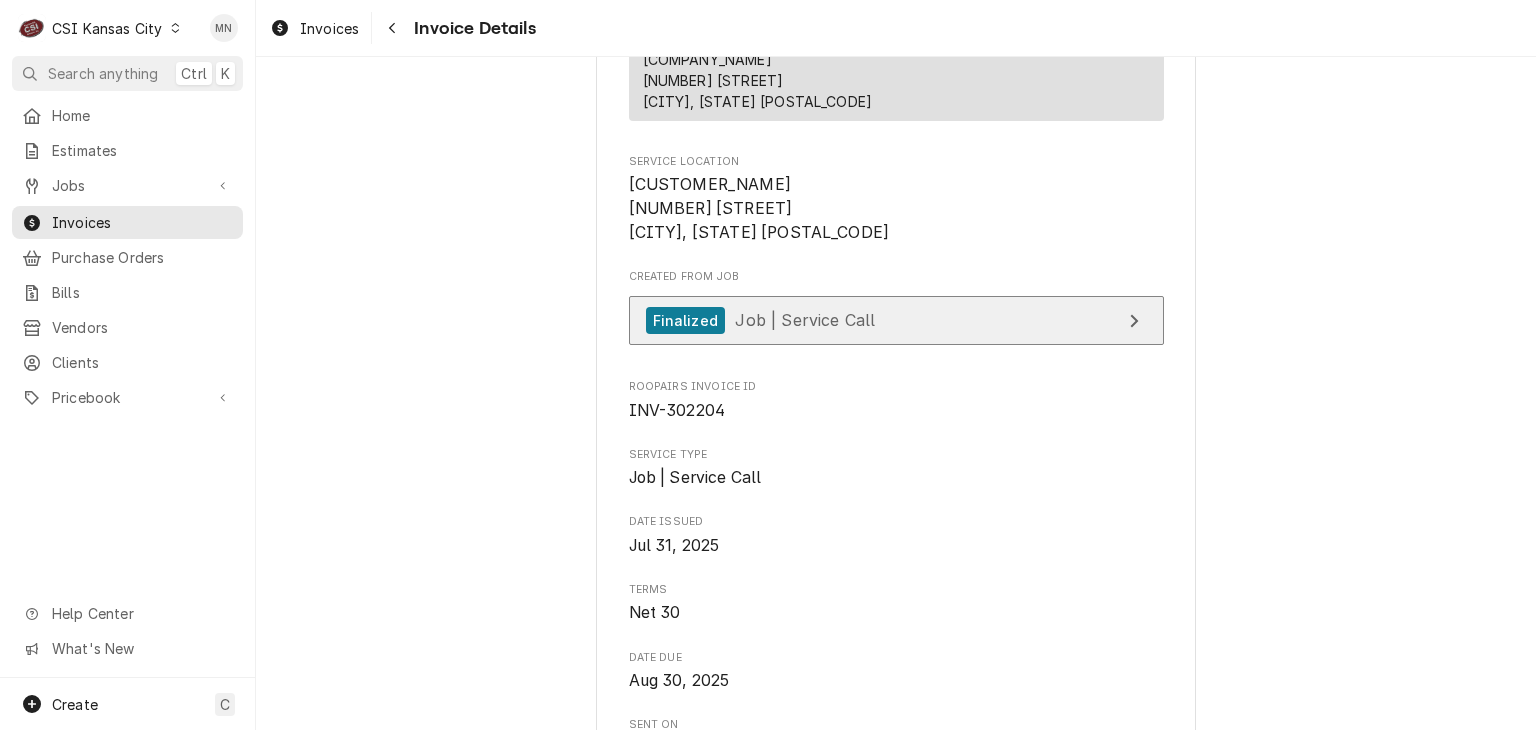 click on "Finalized Job | Service Call" at bounding box center [896, 320] 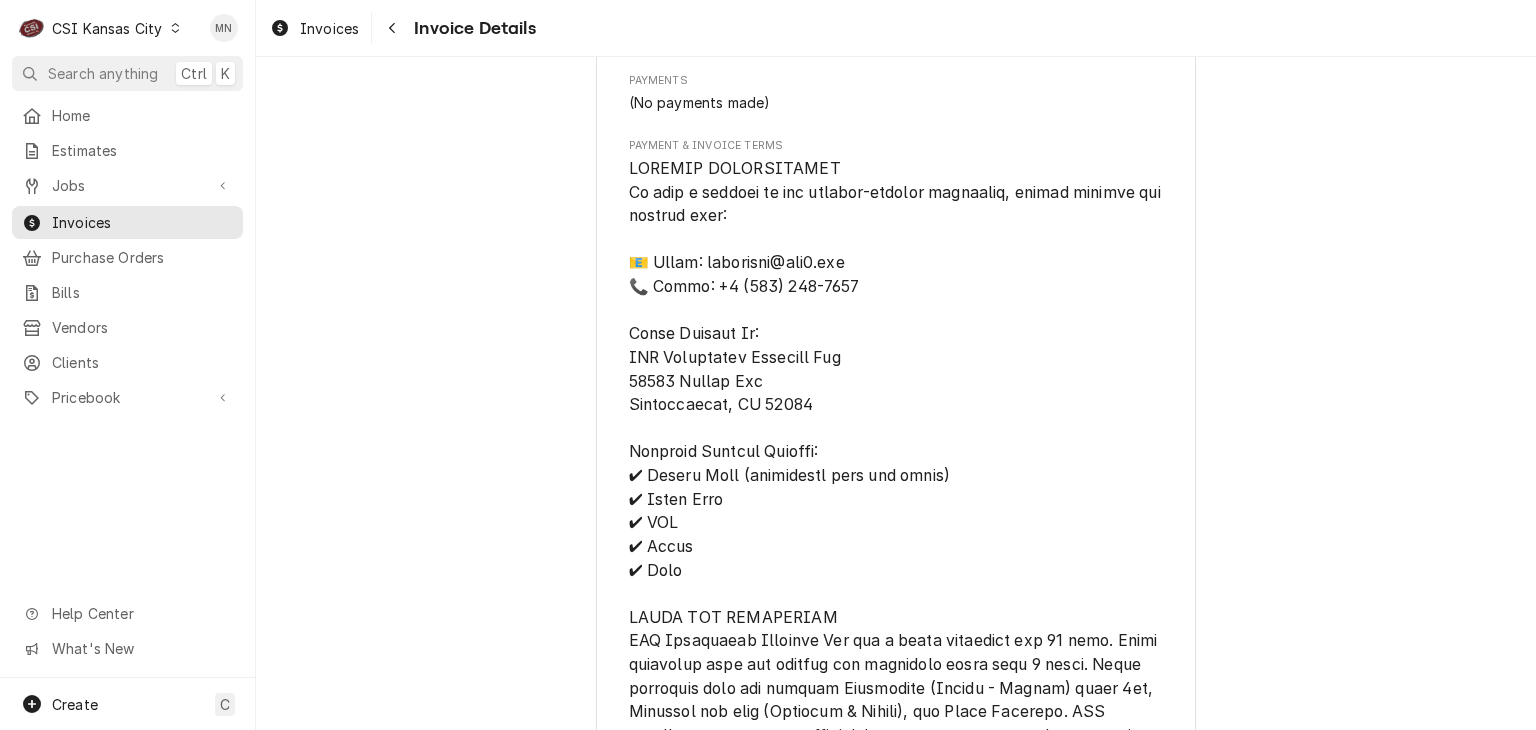 scroll, scrollTop: 2700, scrollLeft: 0, axis: vertical 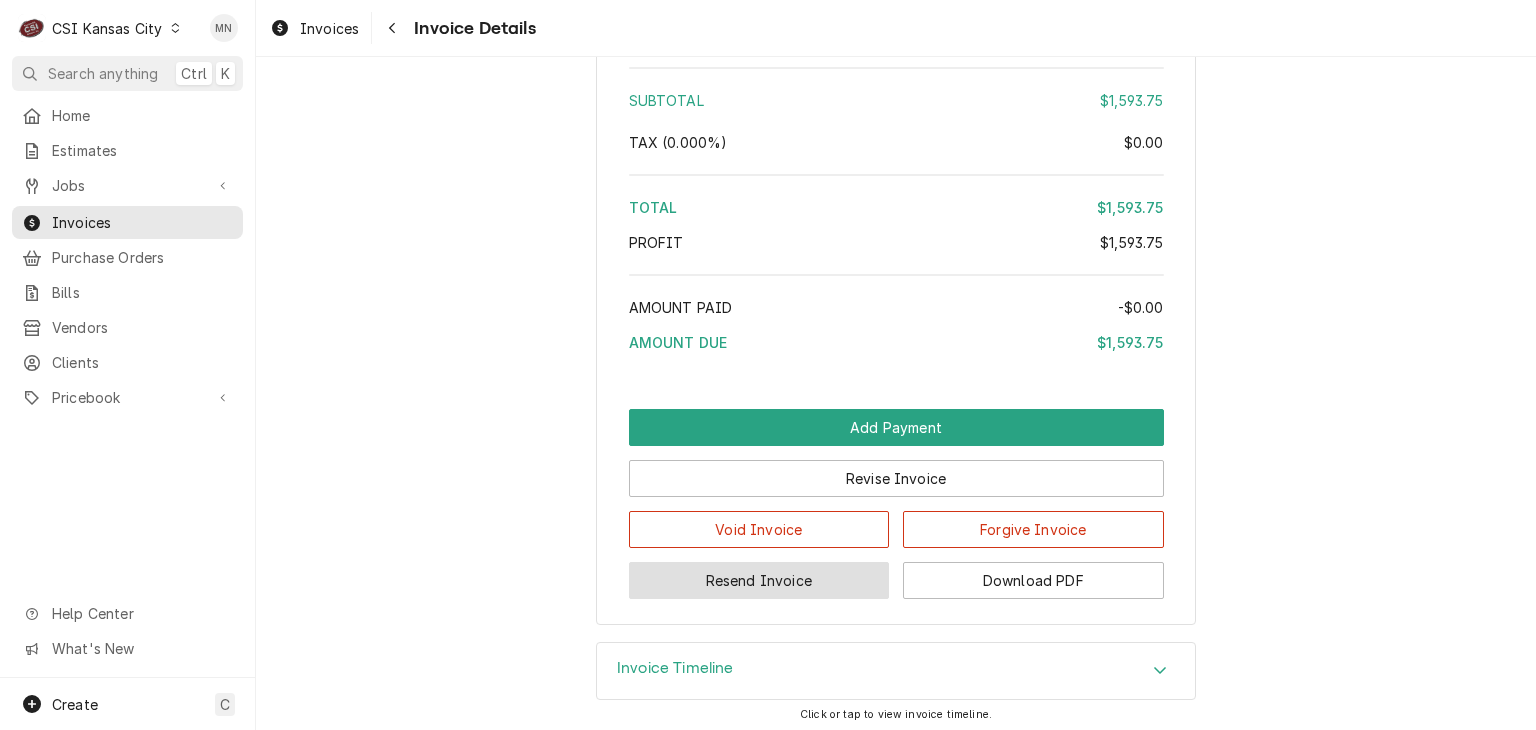 click on "Resend Invoice" at bounding box center [759, 580] 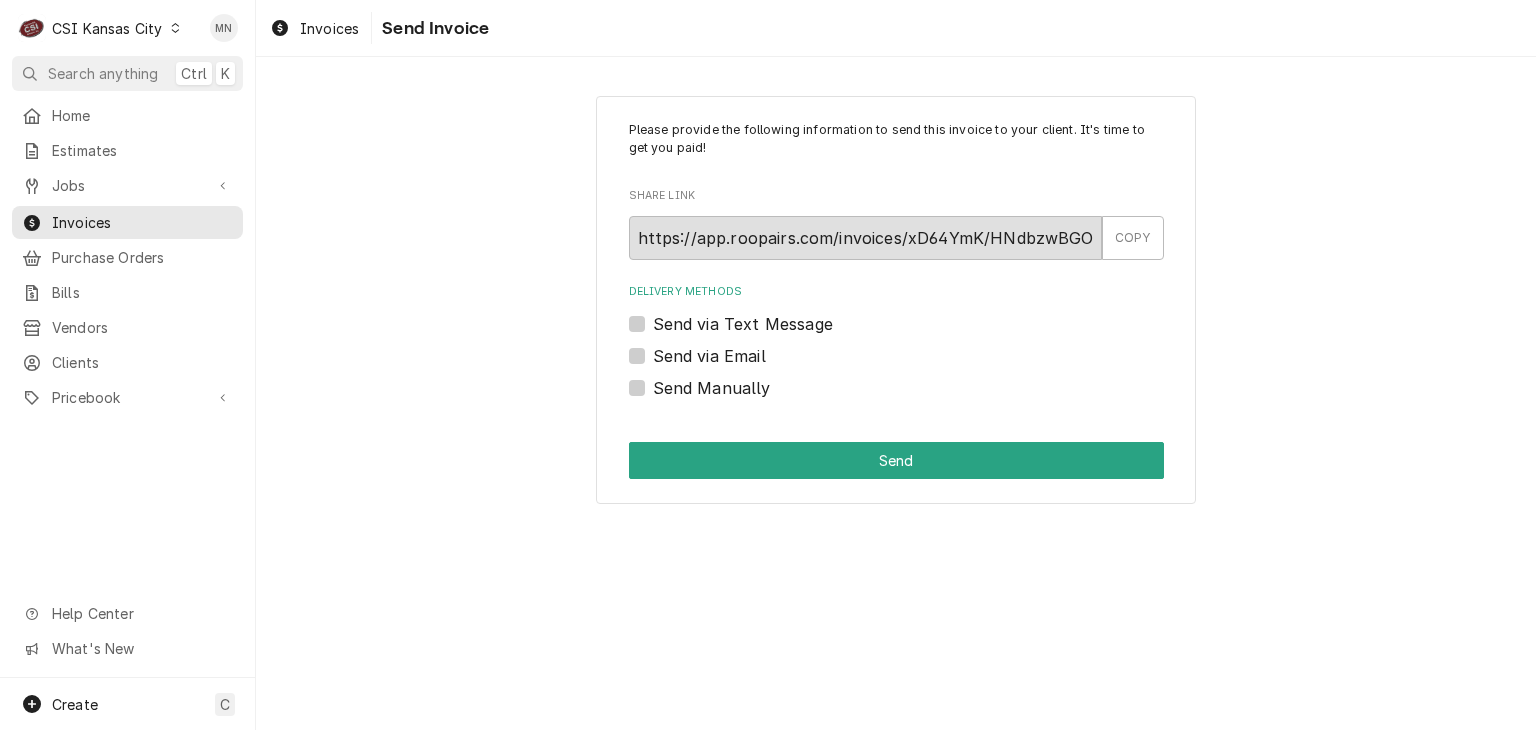 scroll, scrollTop: 0, scrollLeft: 0, axis: both 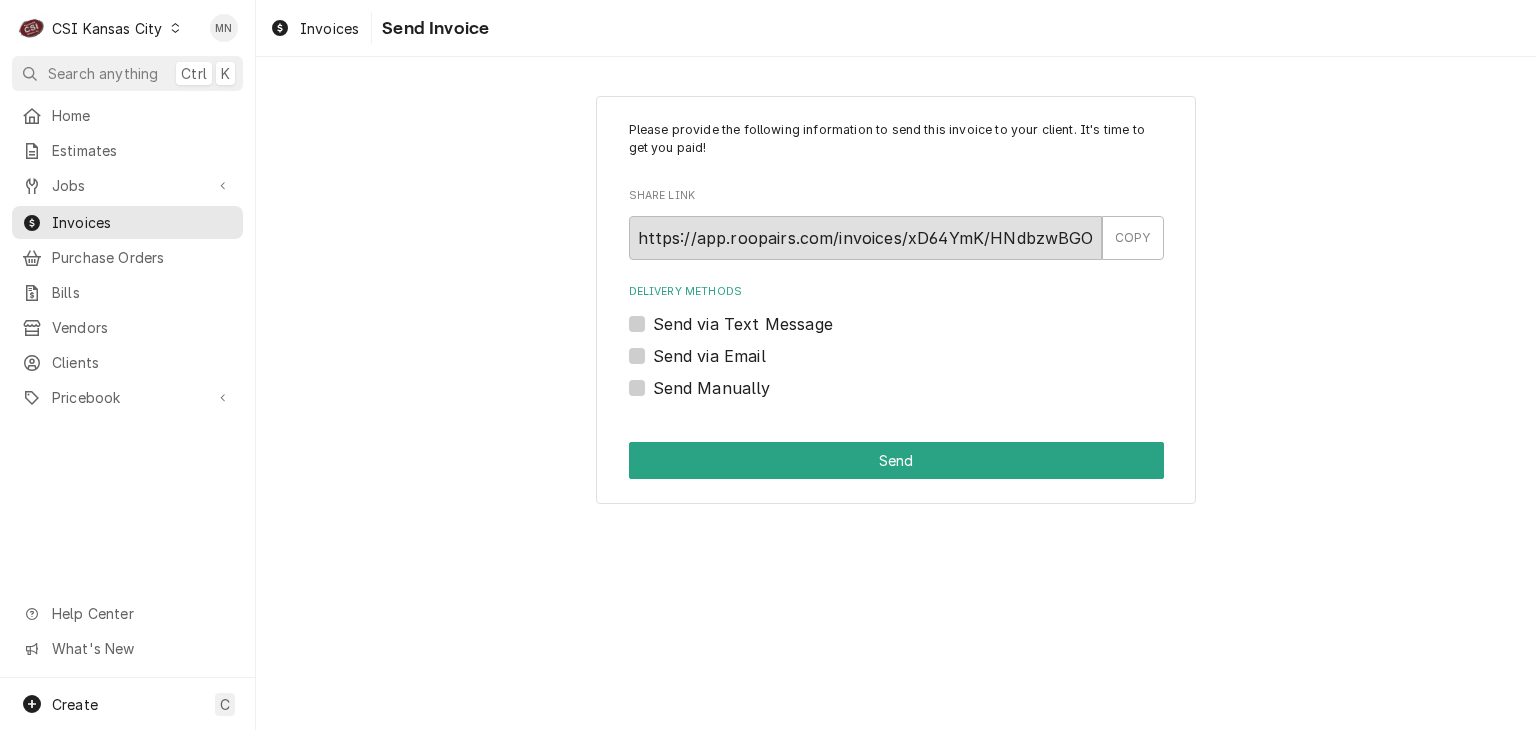 click on "Send via Email" at bounding box center [709, 356] 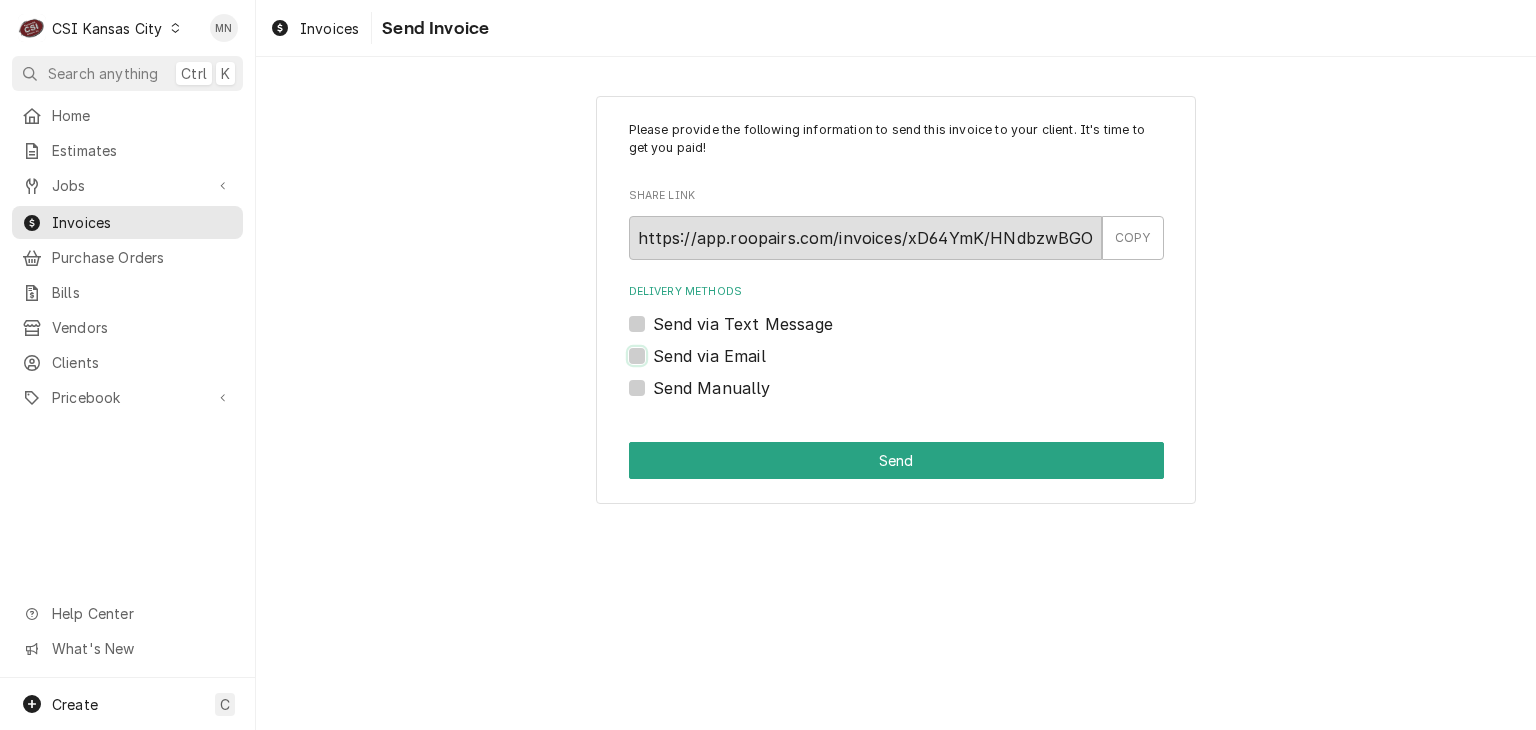 click on "Send via Email" at bounding box center (920, 366) 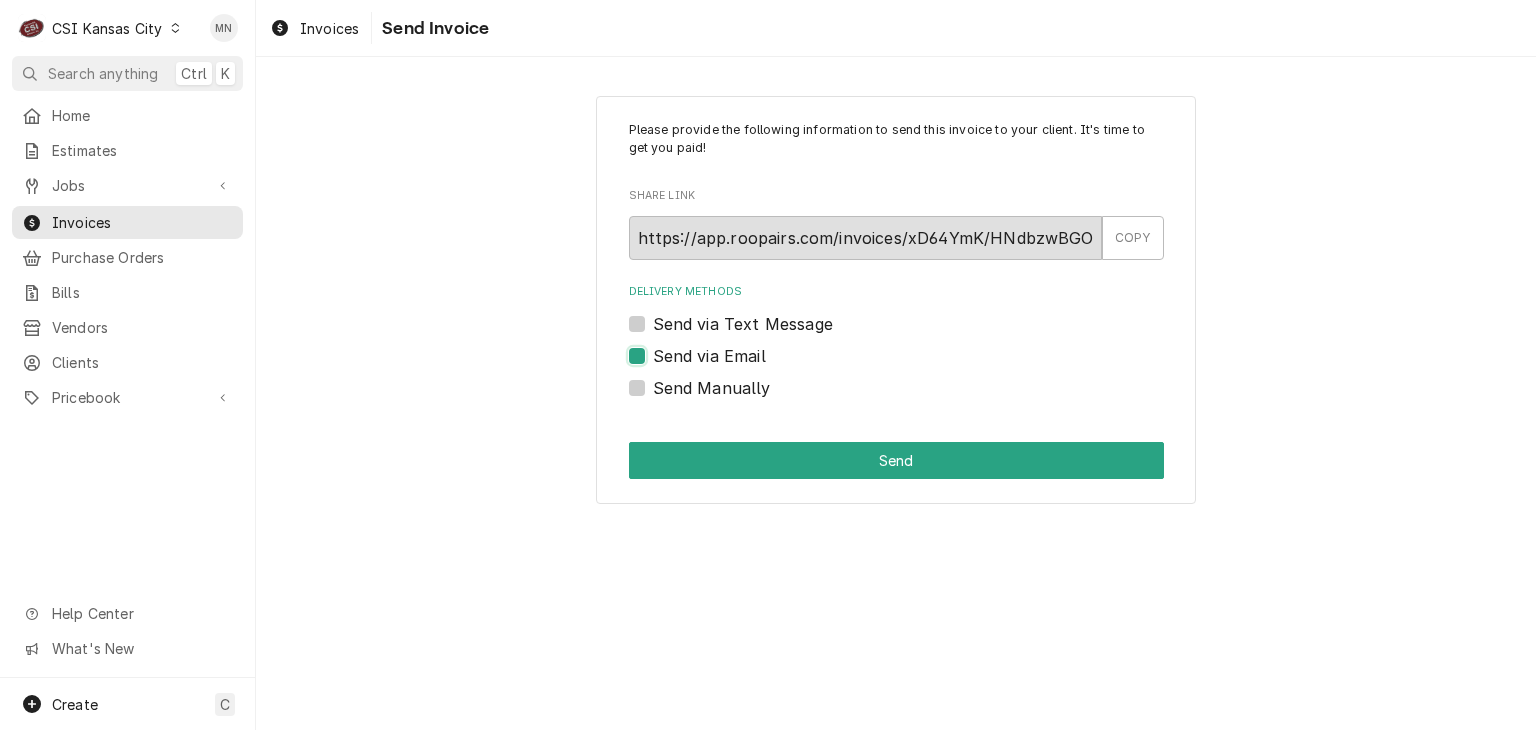 checkbox on "true" 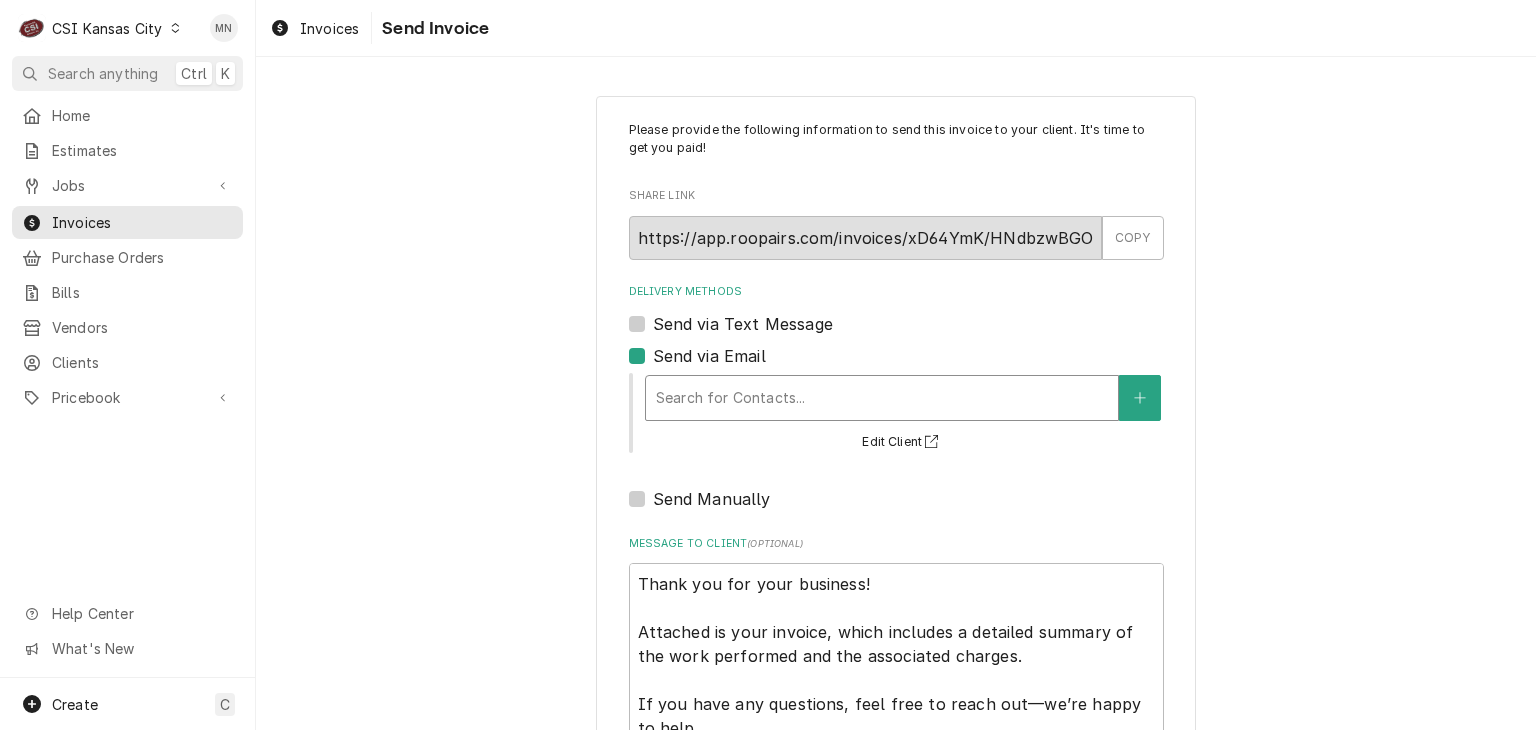 click at bounding box center (882, 398) 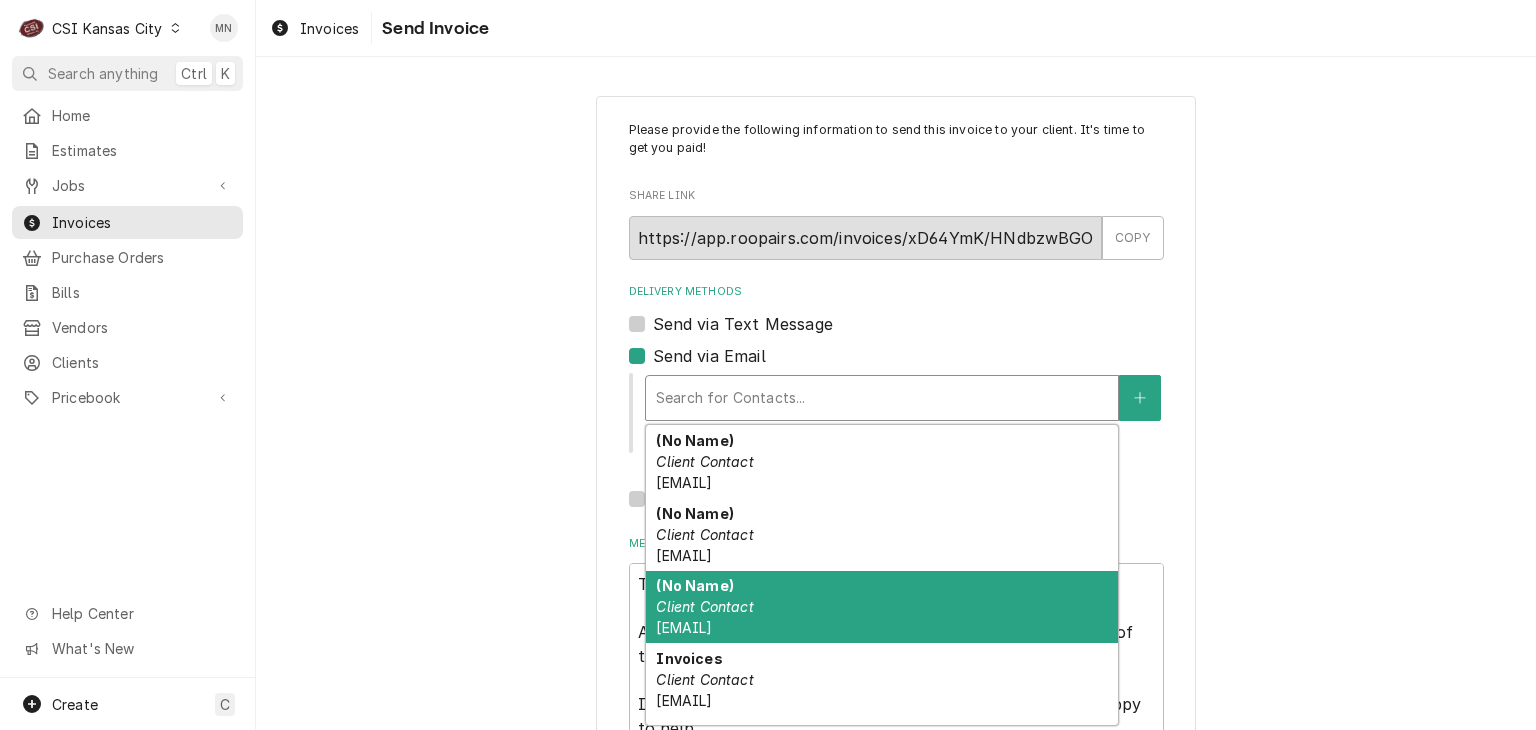 scroll, scrollTop: 63, scrollLeft: 0, axis: vertical 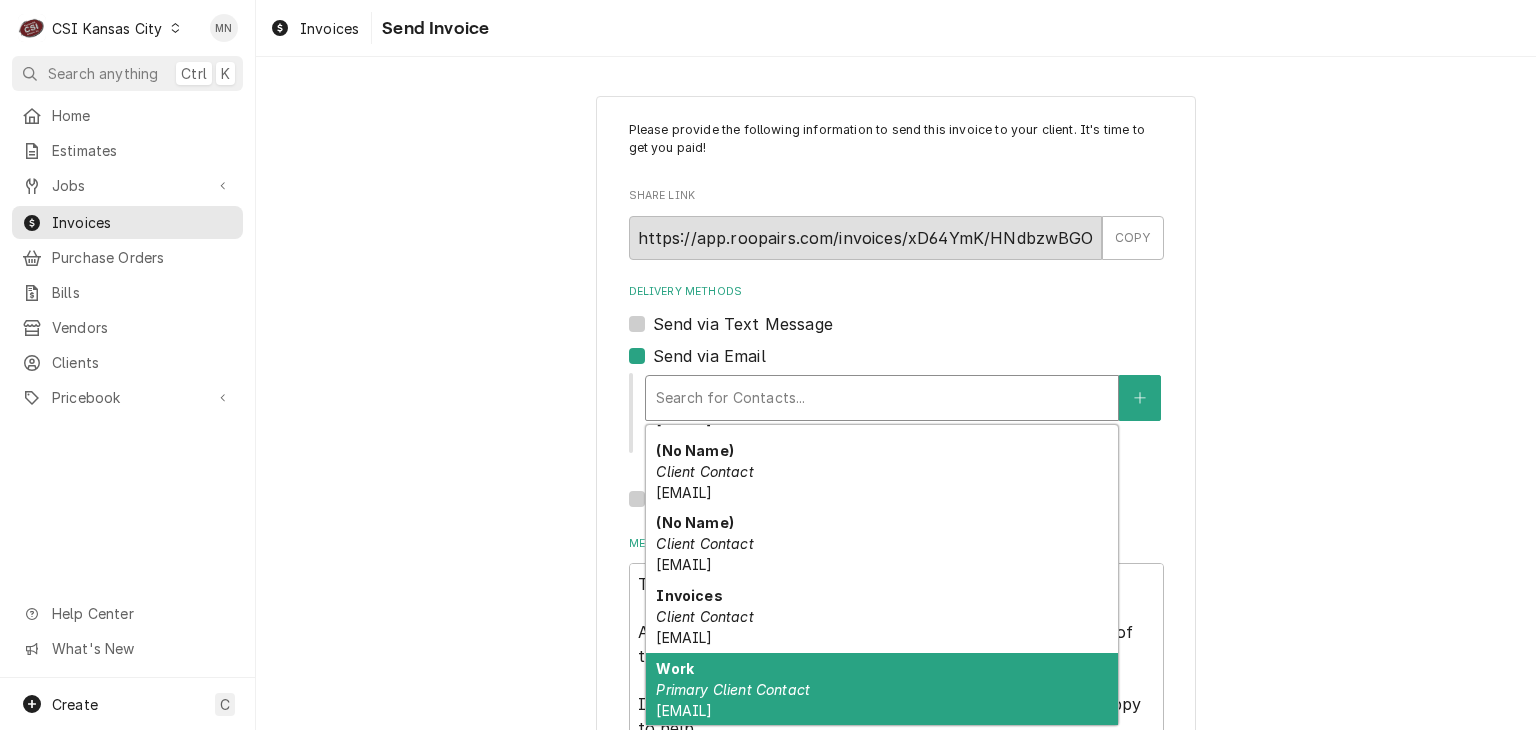 click on "Primary Client Contact" at bounding box center [733, 689] 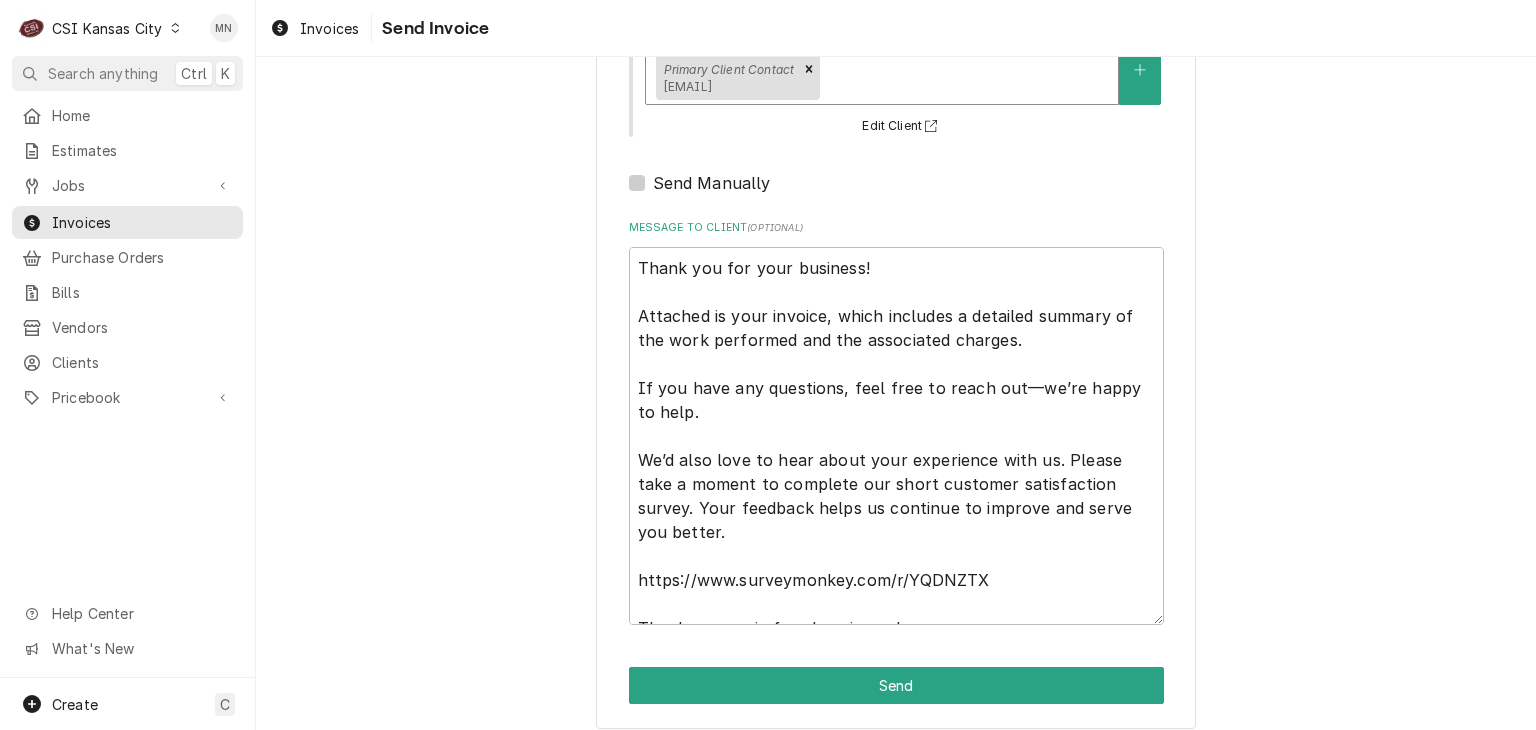 scroll, scrollTop: 356, scrollLeft: 0, axis: vertical 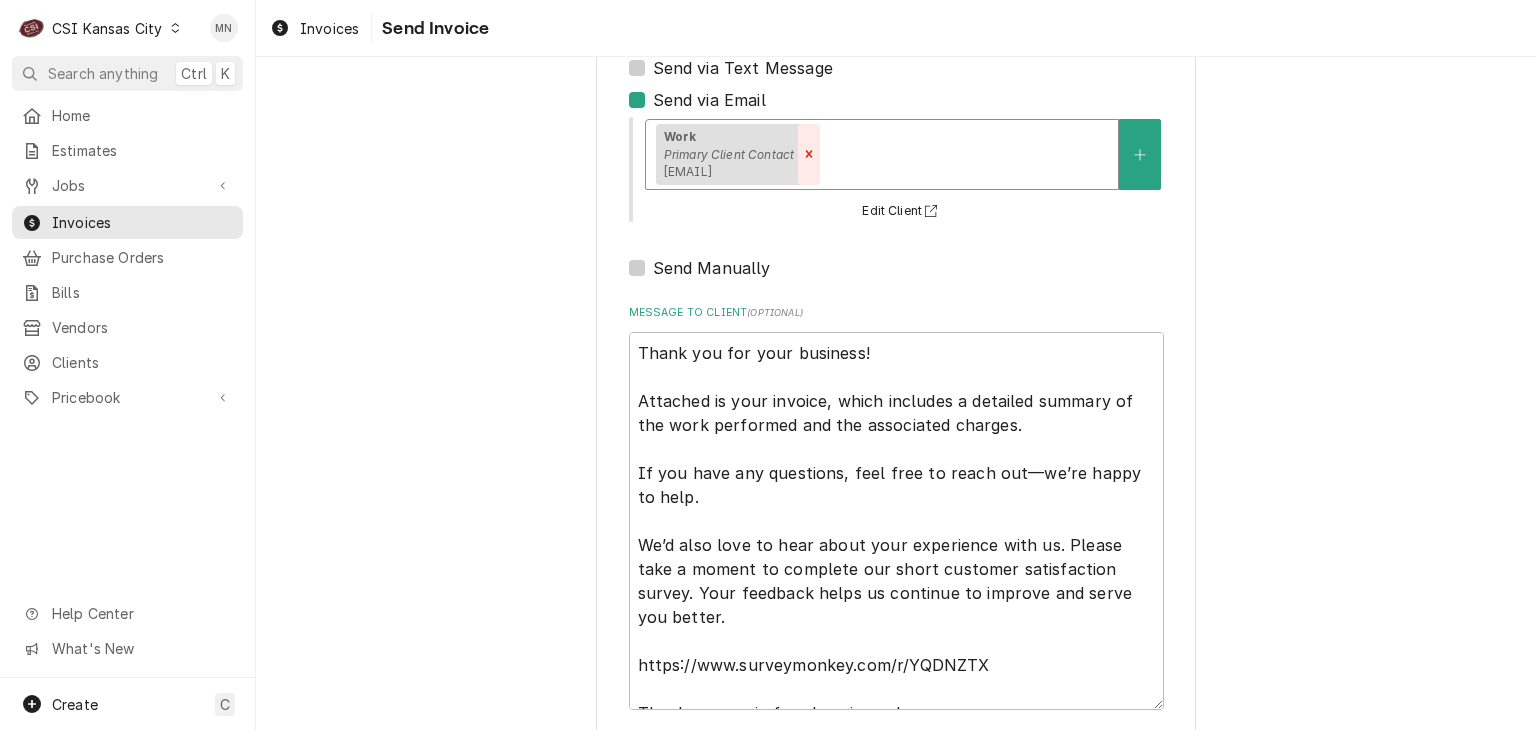 click 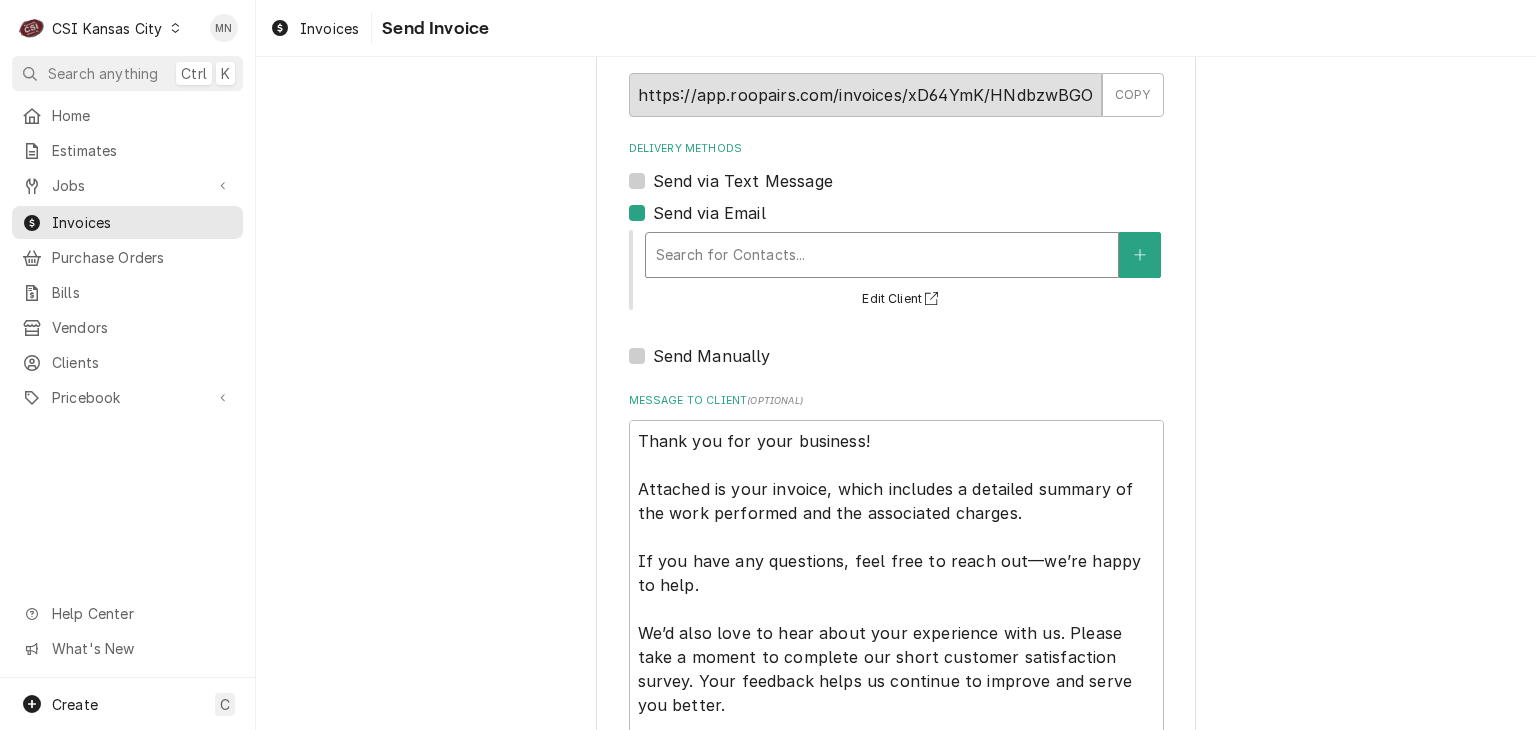 scroll, scrollTop: 56, scrollLeft: 0, axis: vertical 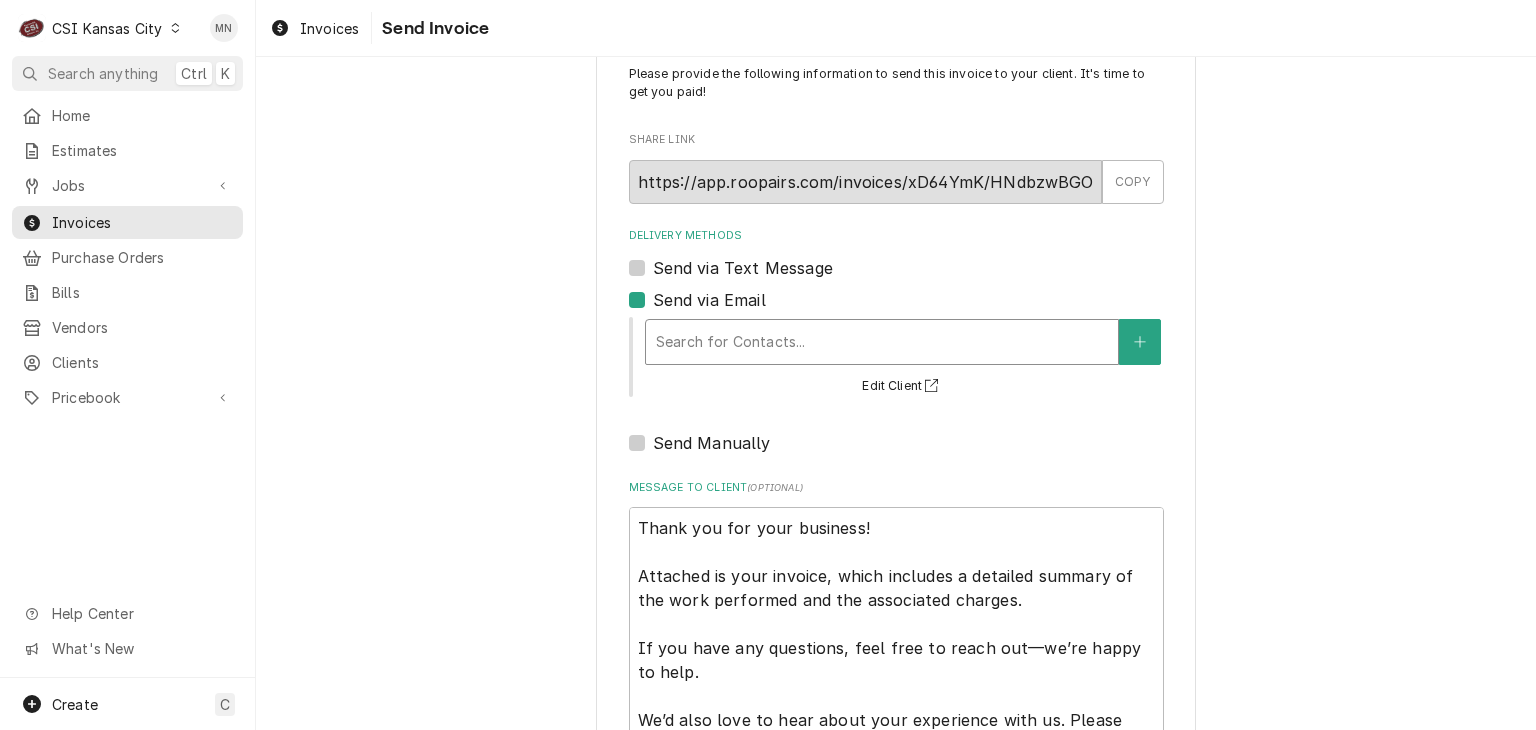 click at bounding box center [882, 342] 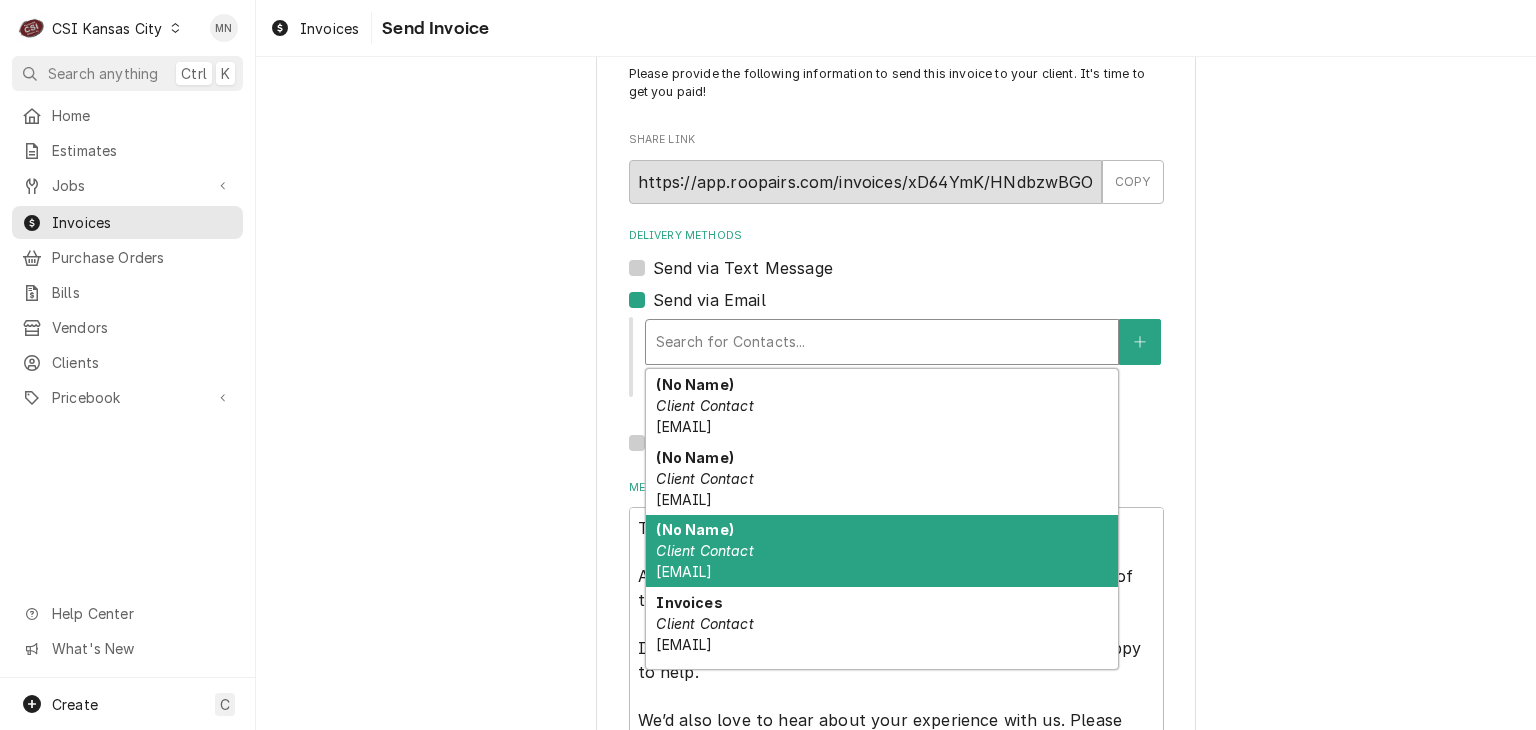 scroll, scrollTop: 63, scrollLeft: 0, axis: vertical 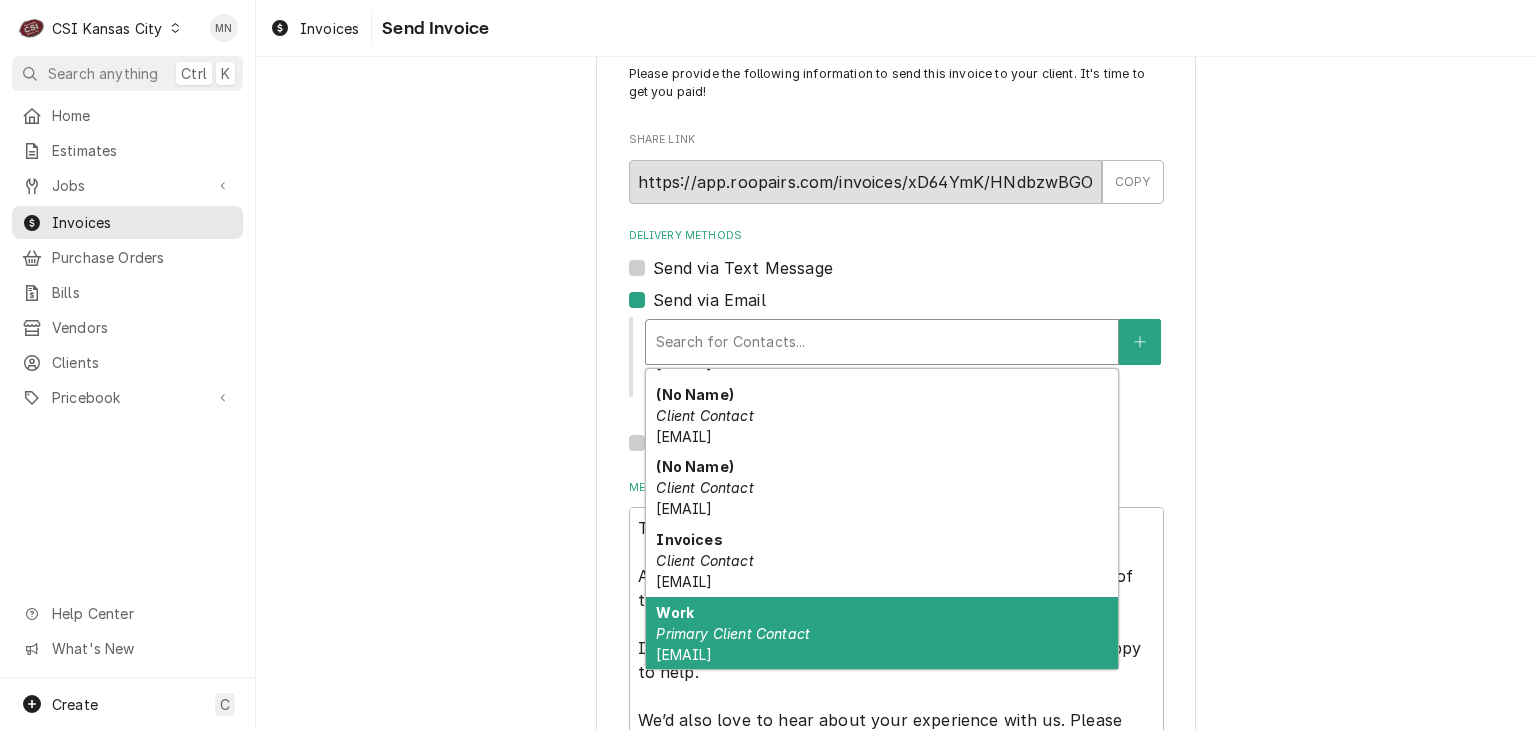 click on "Primary Client Contact" at bounding box center (733, 633) 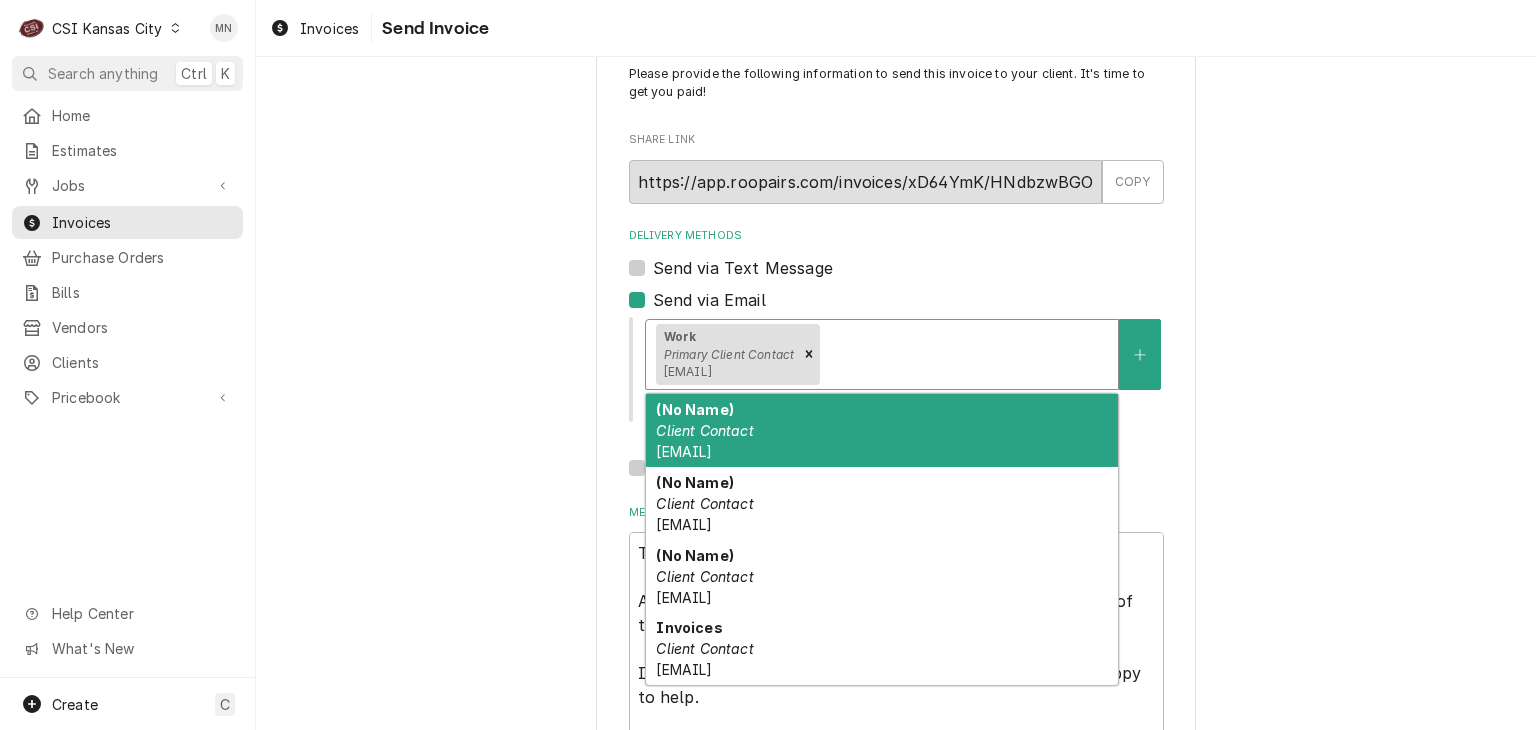 drag, startPoint x: 784, startPoint y: 368, endPoint x: 751, endPoint y: 353, distance: 36.249138 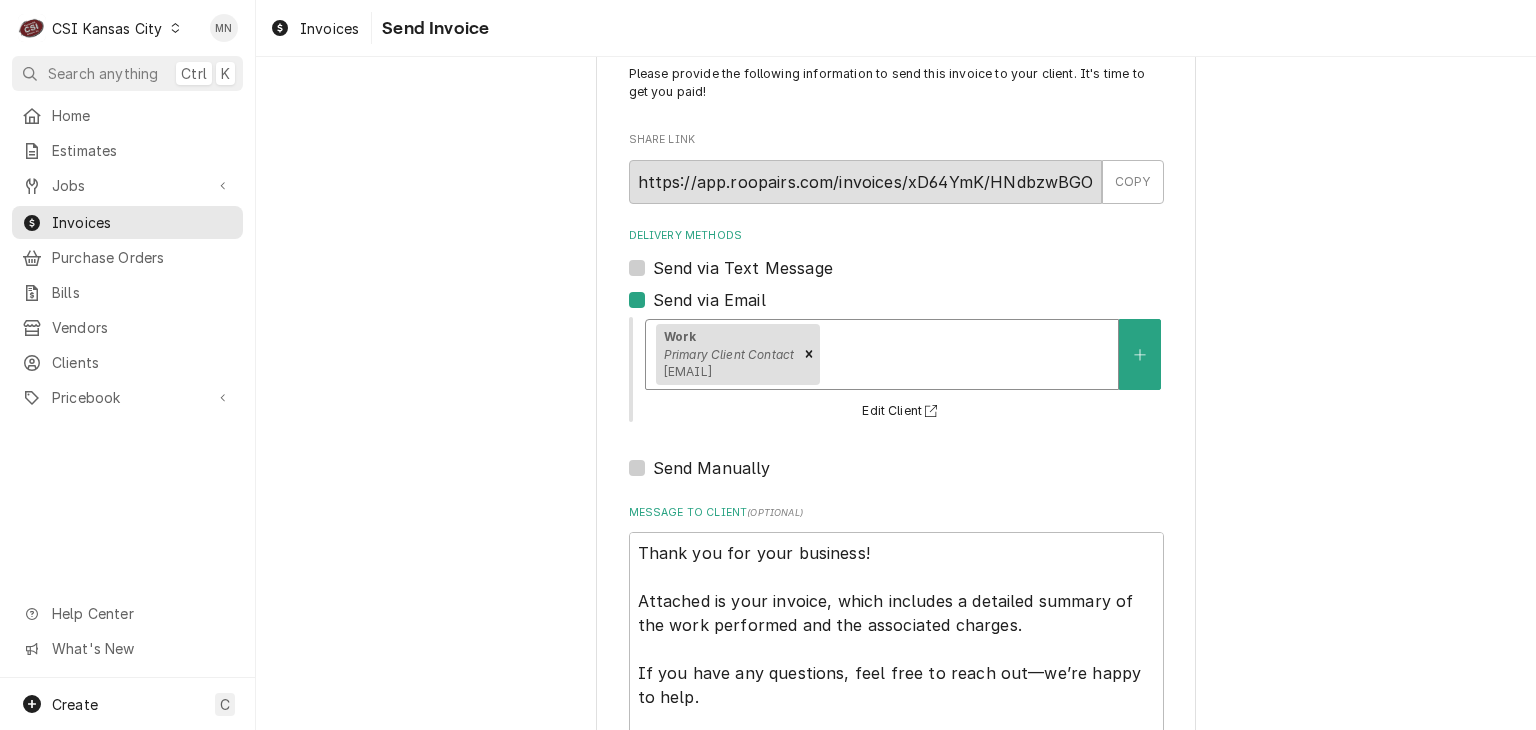 click at bounding box center (966, 354) 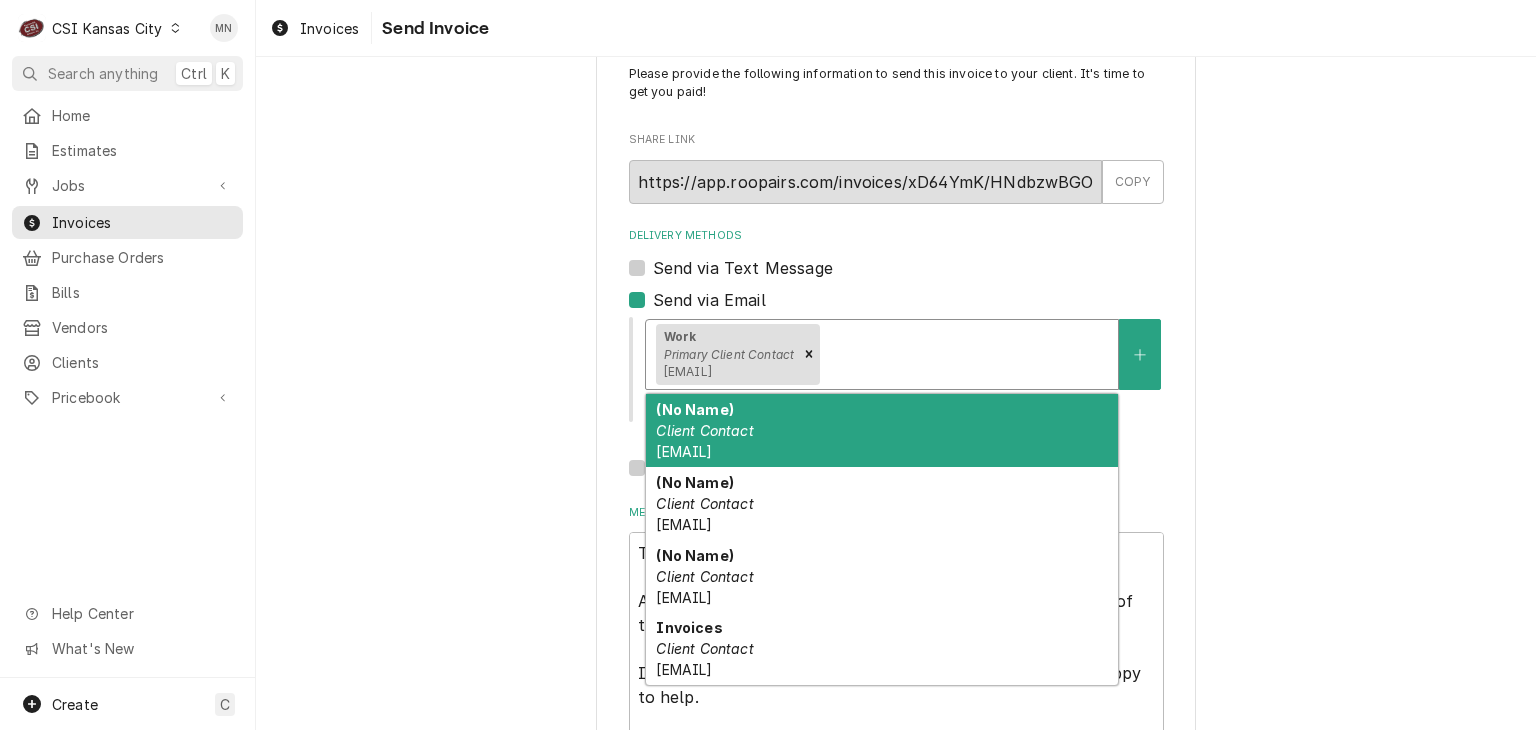 click on "(No Name) Client Contact Vicky.Stuesse@csi1.com" at bounding box center (882, 430) 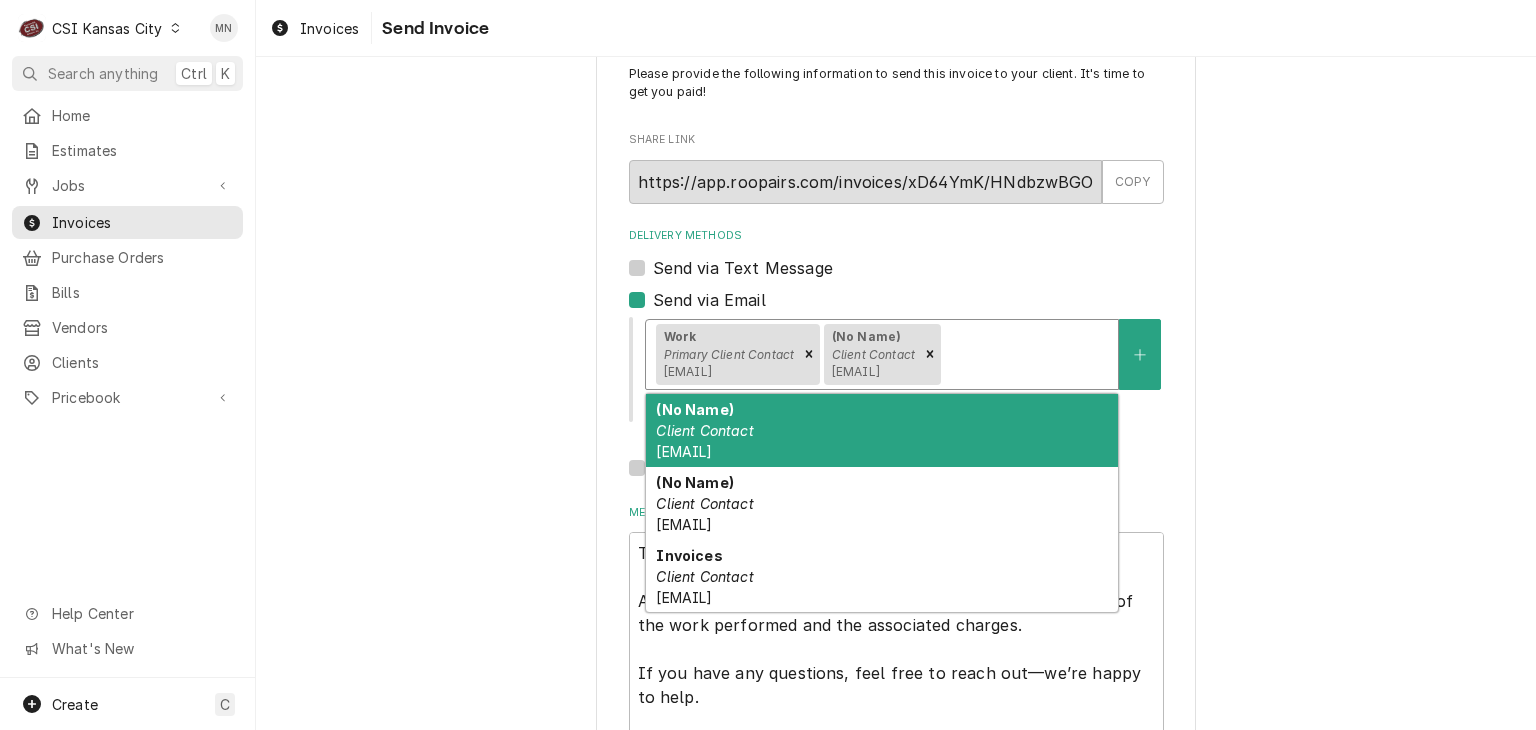 click on "Work Primary Client Contact support@admiralcraft.com (No Name) Client Contact Vicky.Stuesse@csi1.com" at bounding box center [882, 354] 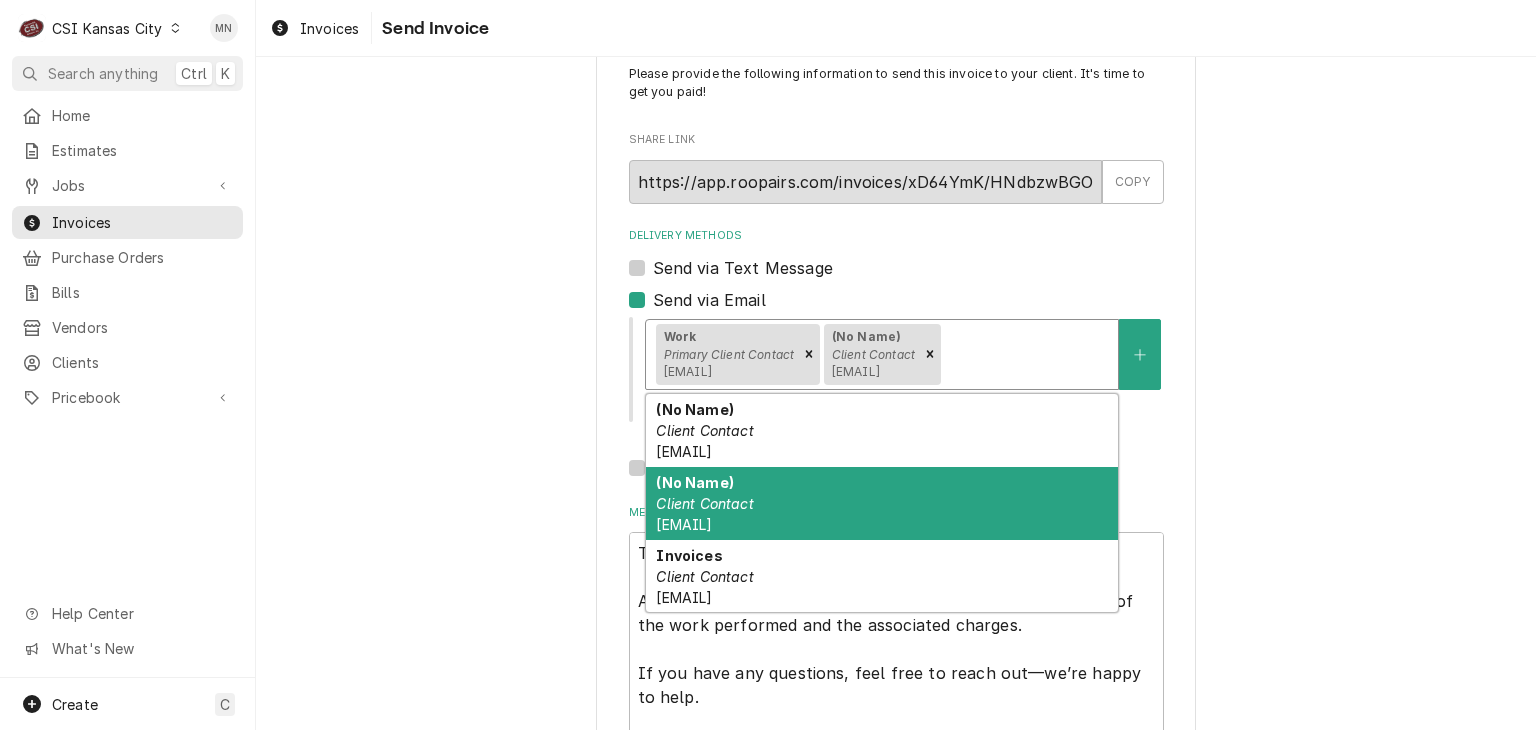 click on "(No Name) Client Contact Jessica.Rentfro@csi1.com" at bounding box center [882, 503] 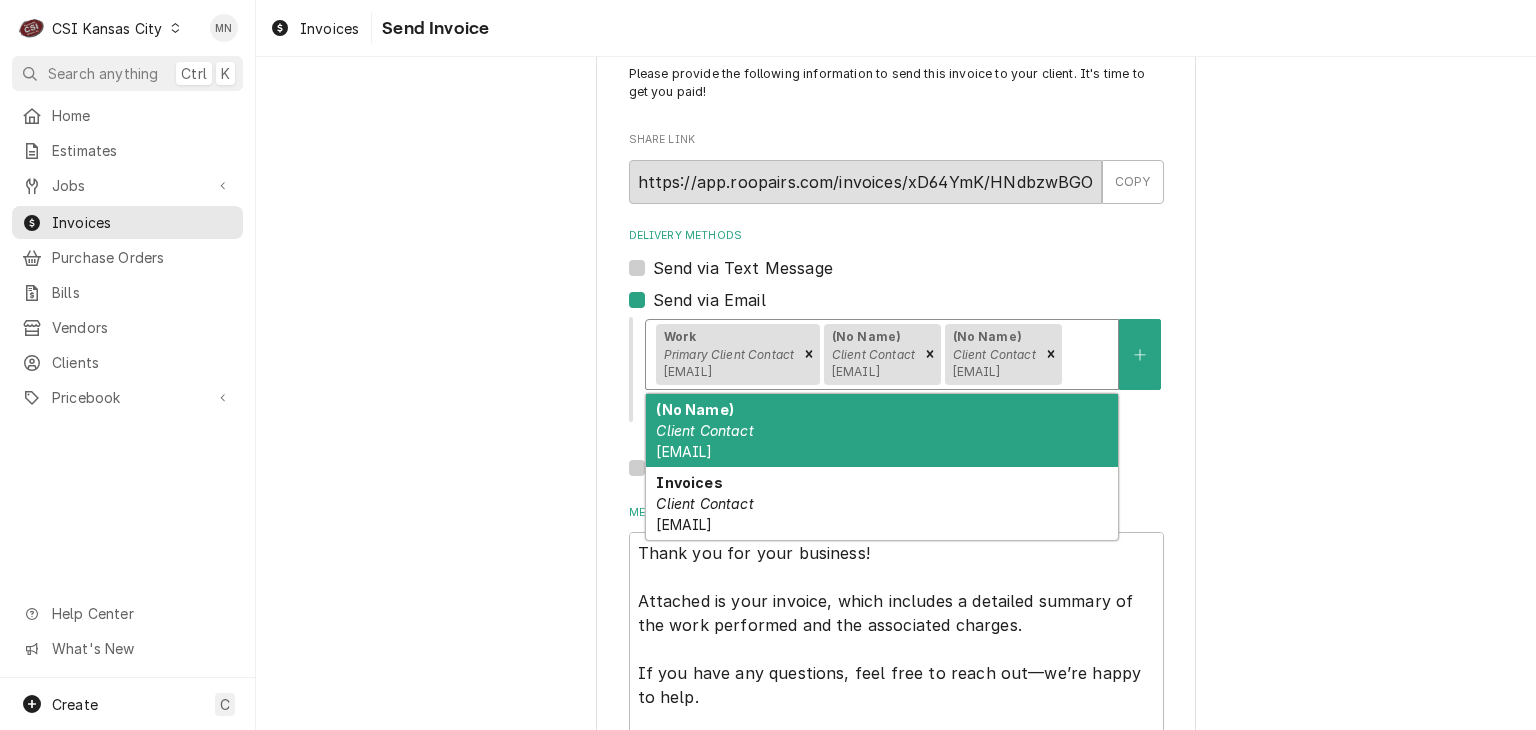click at bounding box center [1087, 354] 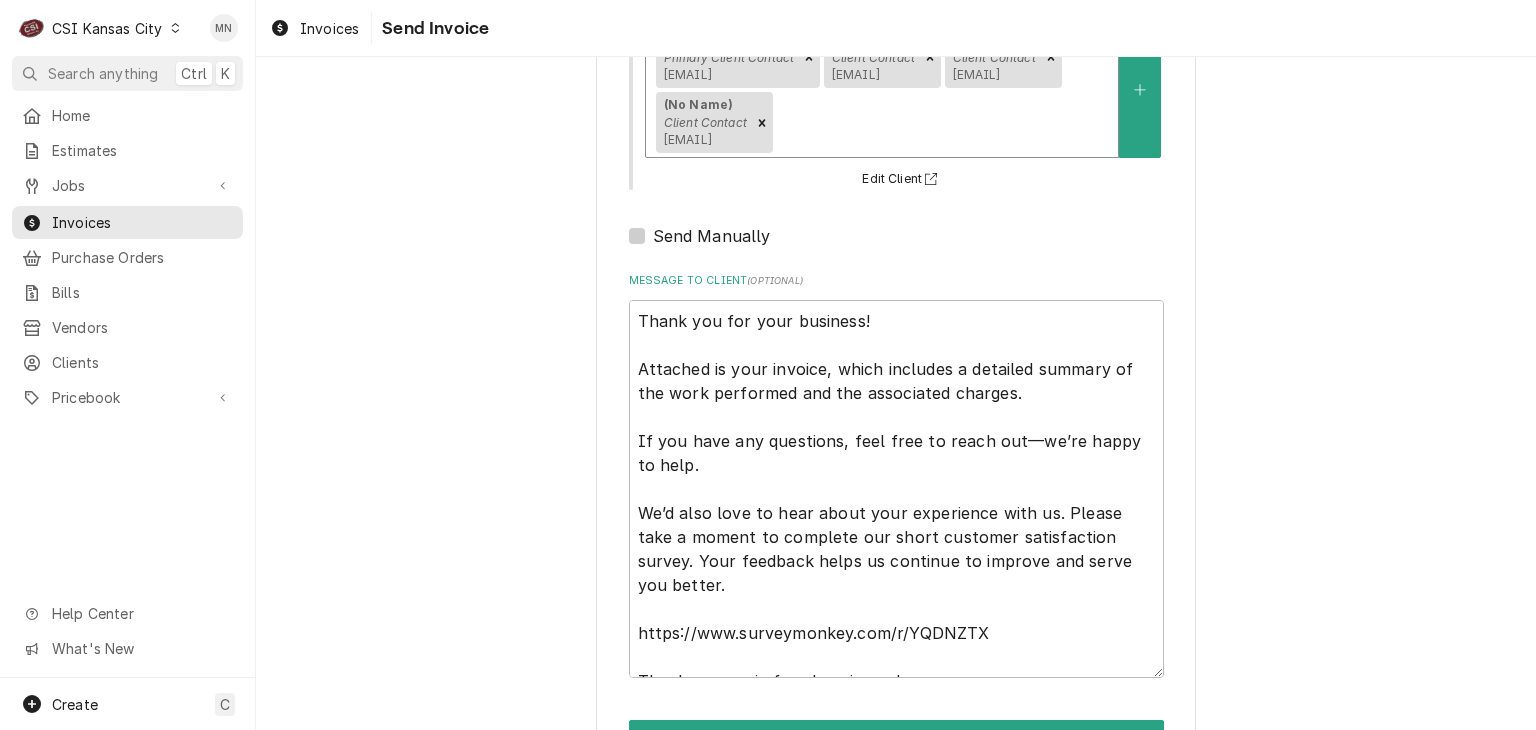 scroll, scrollTop: 356, scrollLeft: 0, axis: vertical 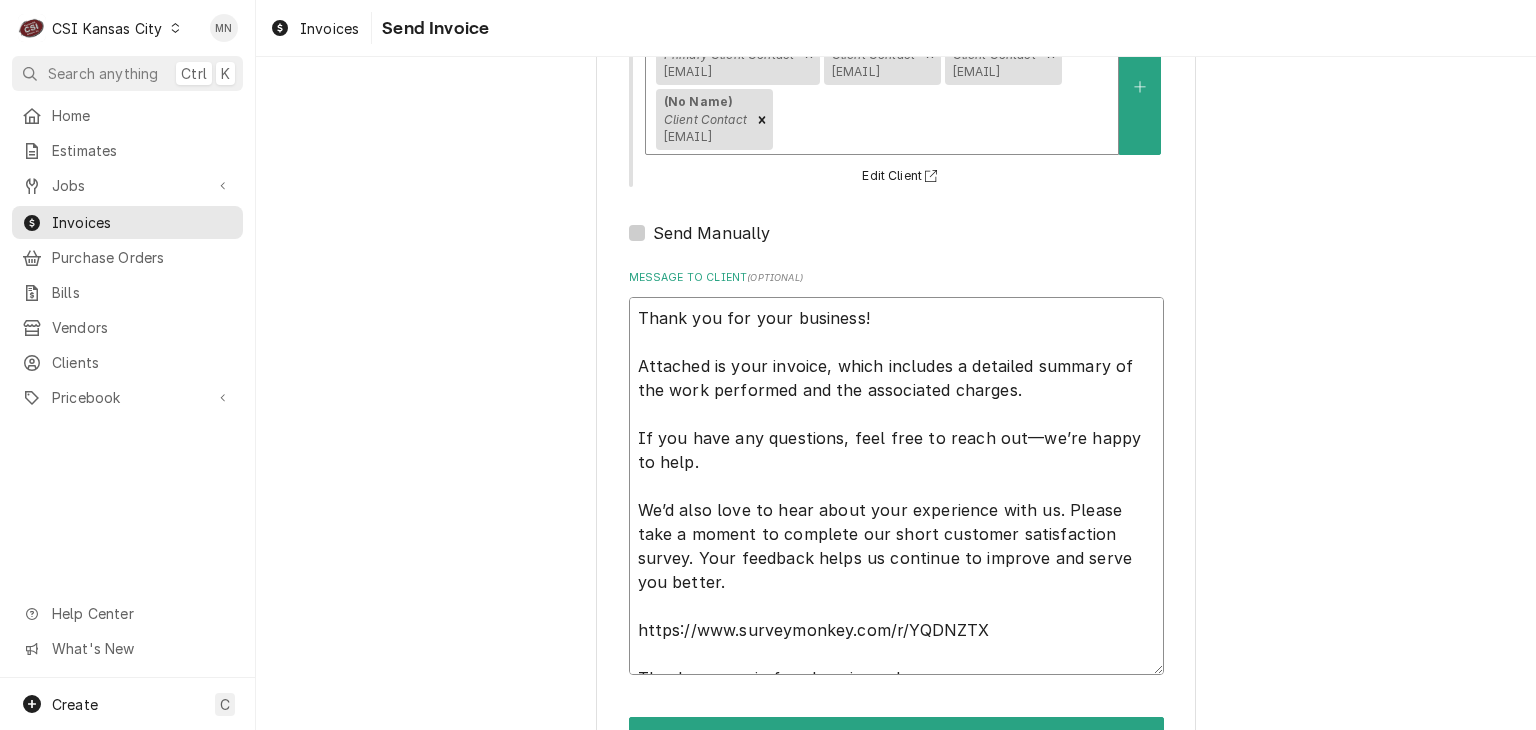 click on "Thank you for your business!
Attached is your invoice, which includes a detailed summary of the work performed and the associated charges.
If you have any questions, feel free to reach out—we’re happy to help.
We’d also love to hear about your experience with us. Please take a moment to complete our short customer satisfaction survey. Your feedback helps us continue to improve and serve you better.
https://www.surveymonkey.com/r/YQDNZTX
Thank you again for choosing us!" at bounding box center (896, 486) 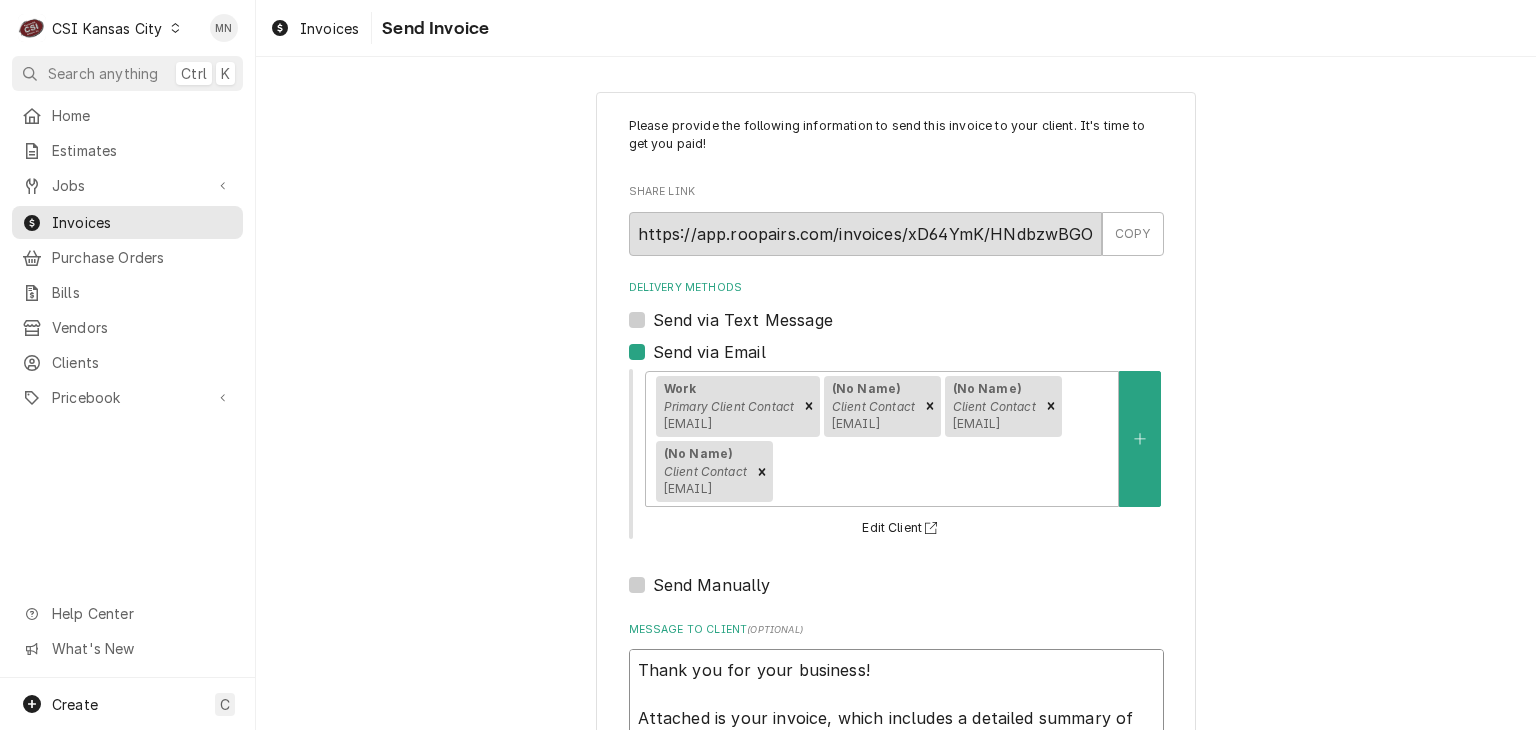 scroll, scrollTop: 0, scrollLeft: 0, axis: both 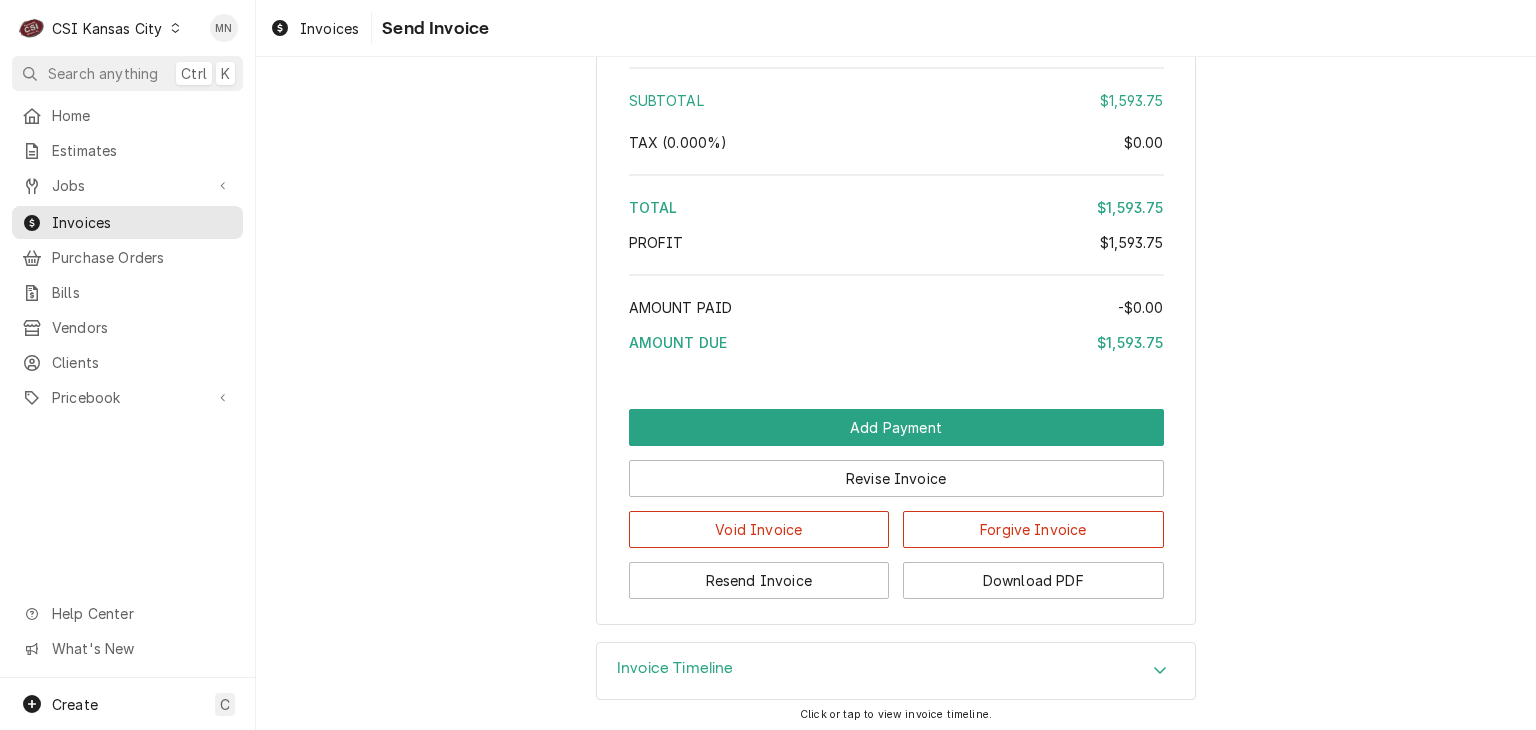 click on "Invoice Timeline" at bounding box center [896, 671] 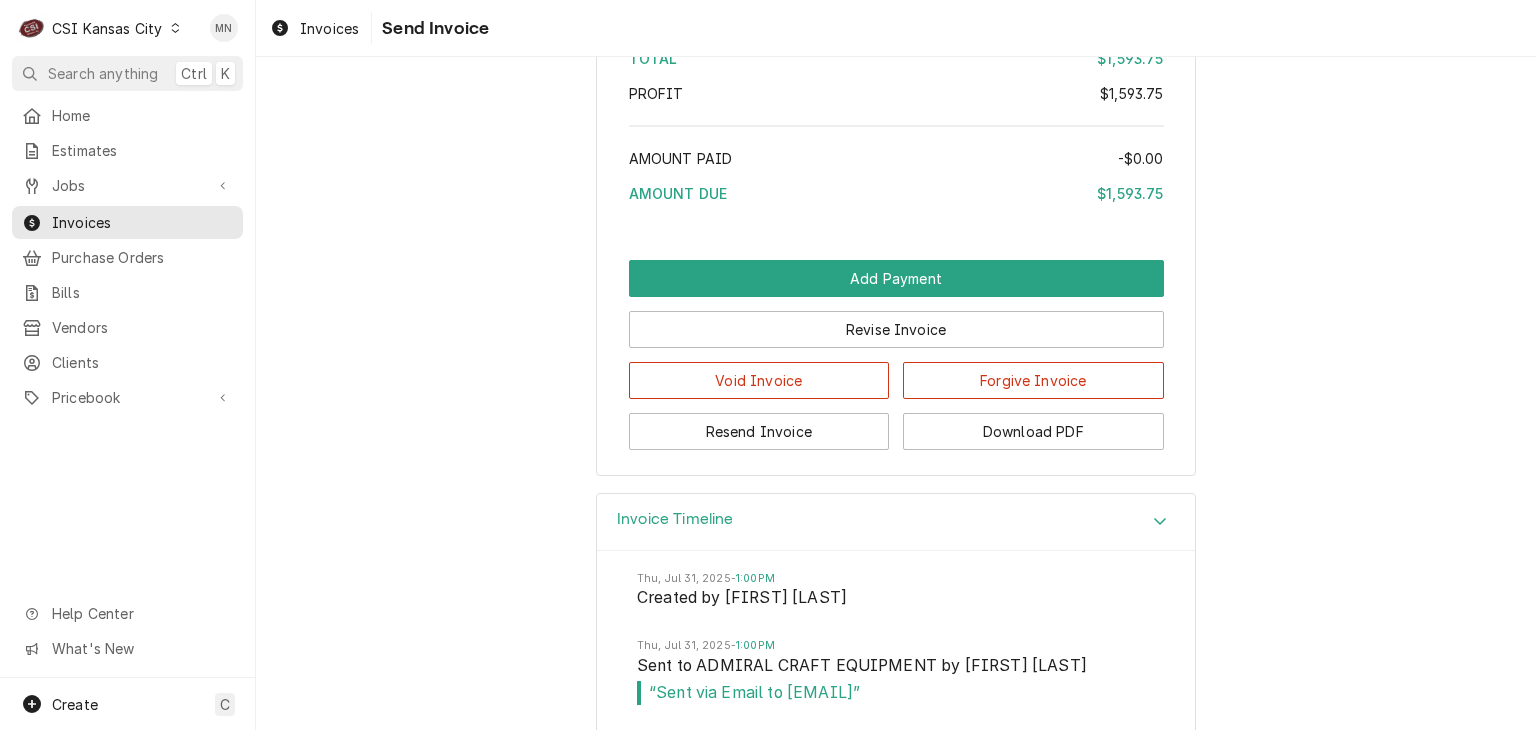 scroll, scrollTop: 3814, scrollLeft: 0, axis: vertical 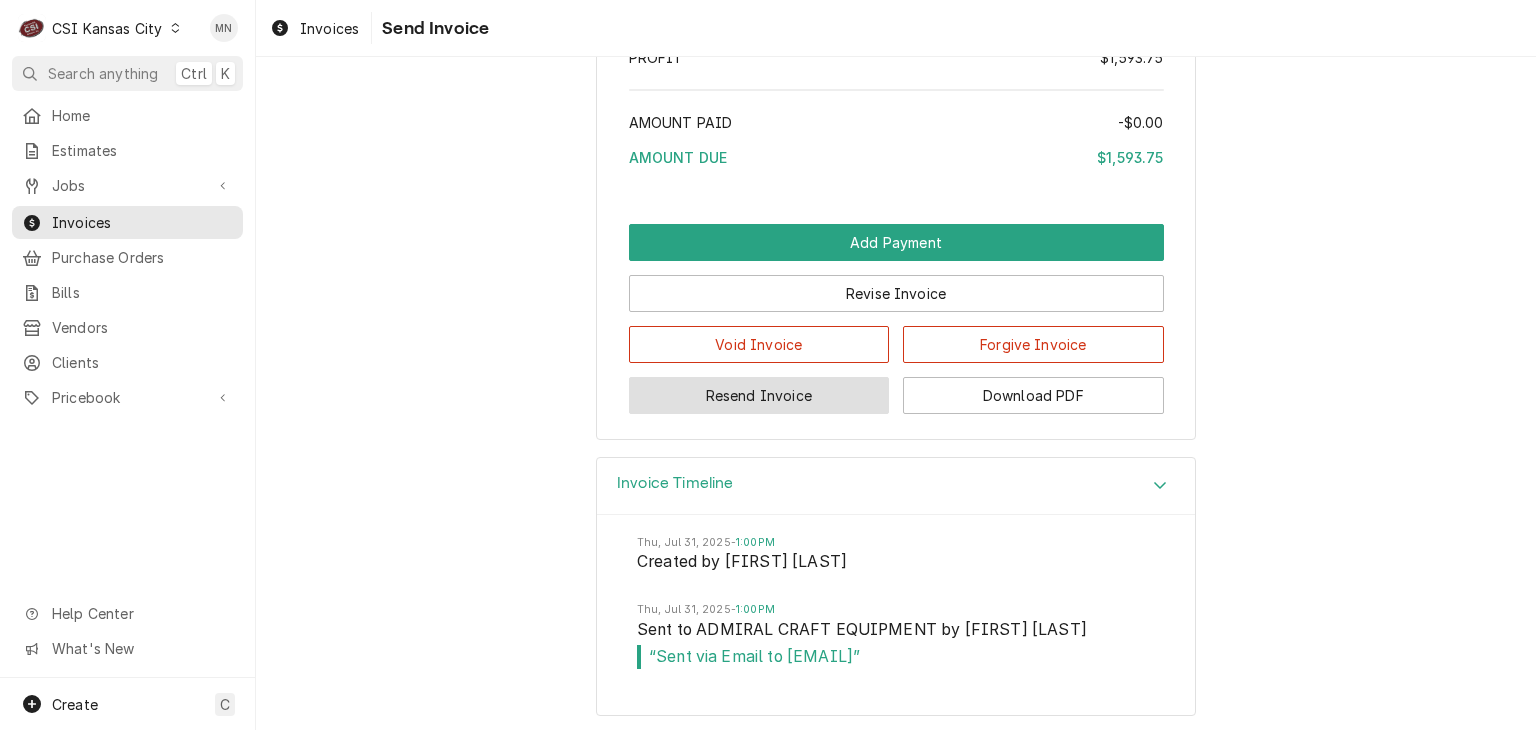 click on "Resend Invoice" at bounding box center [759, 395] 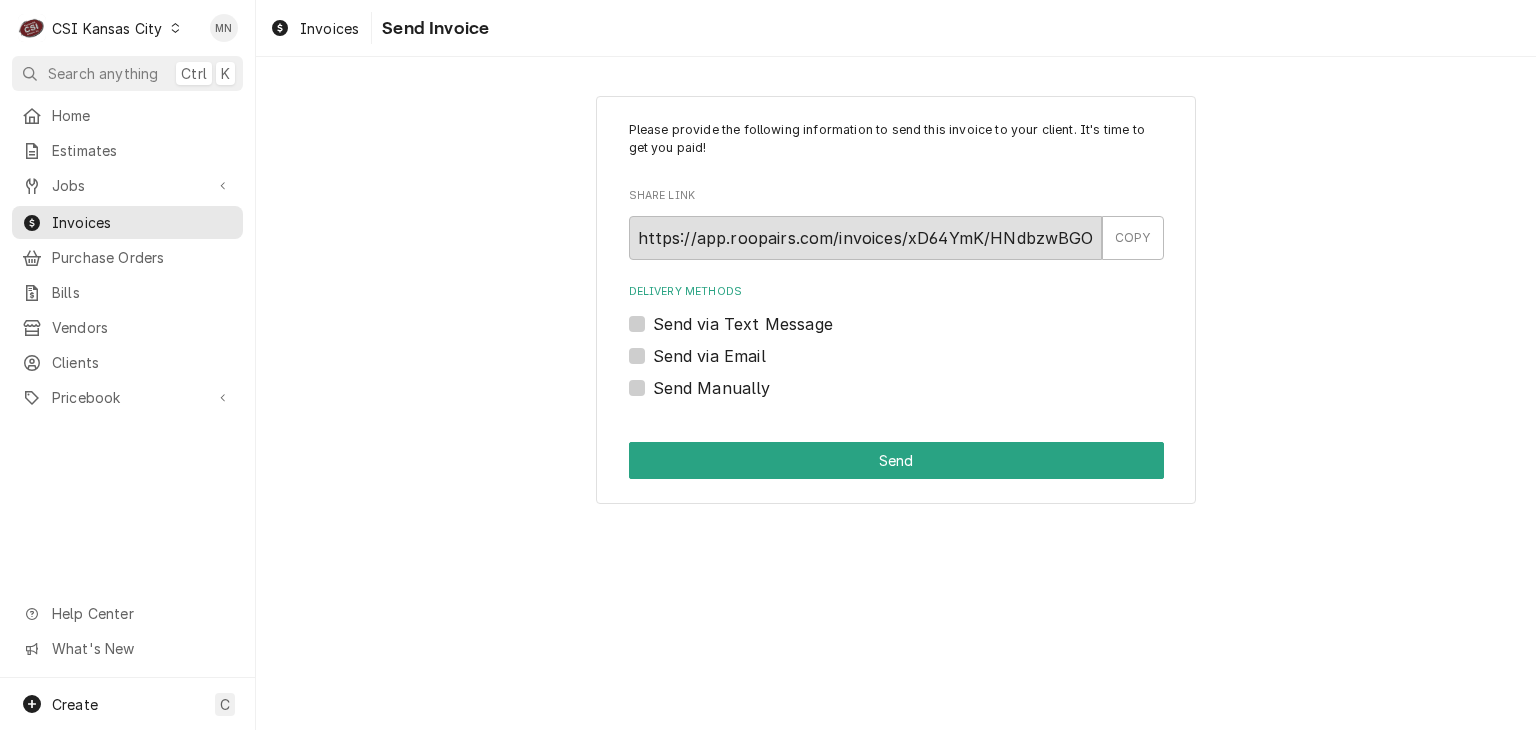 click on "Send via Email" at bounding box center (896, 356) 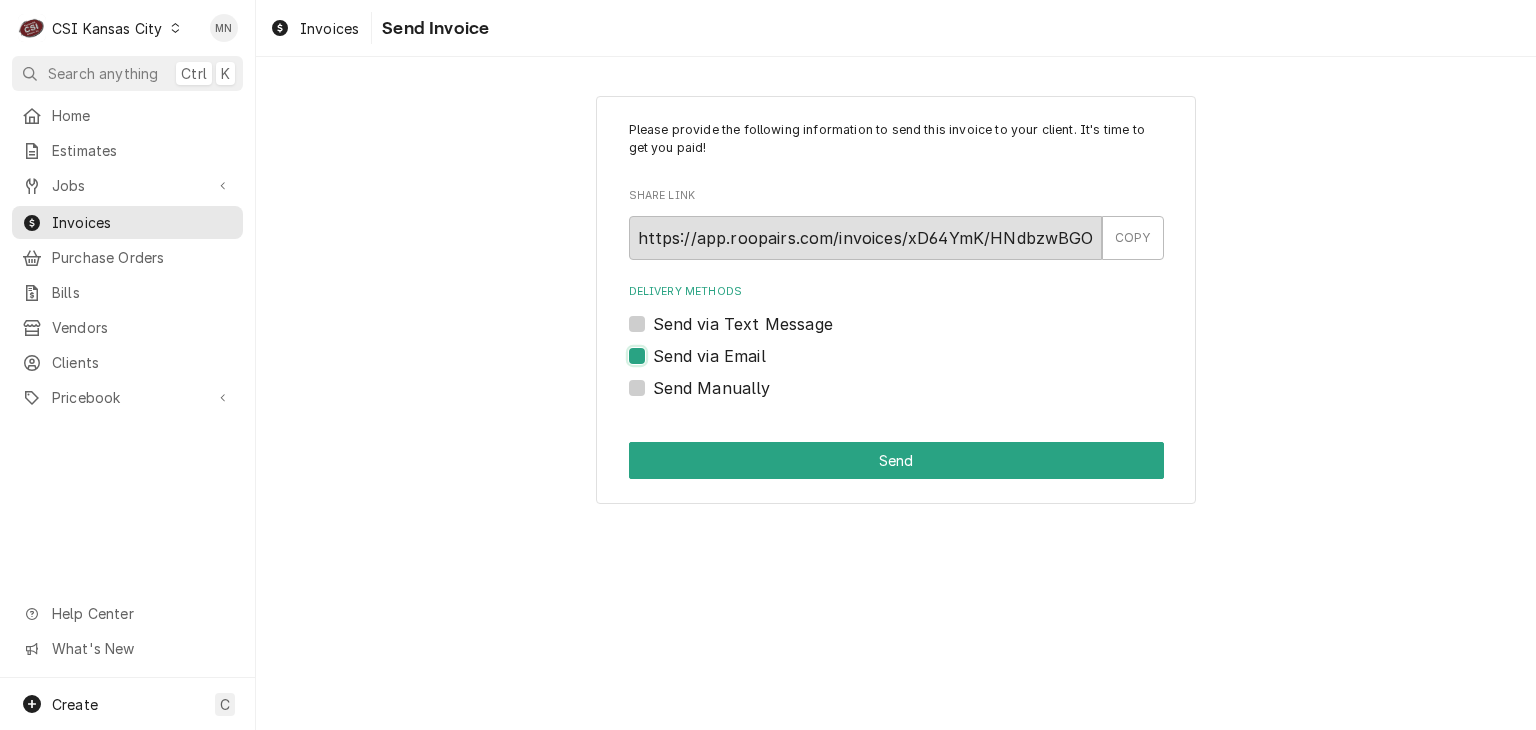 checkbox on "true" 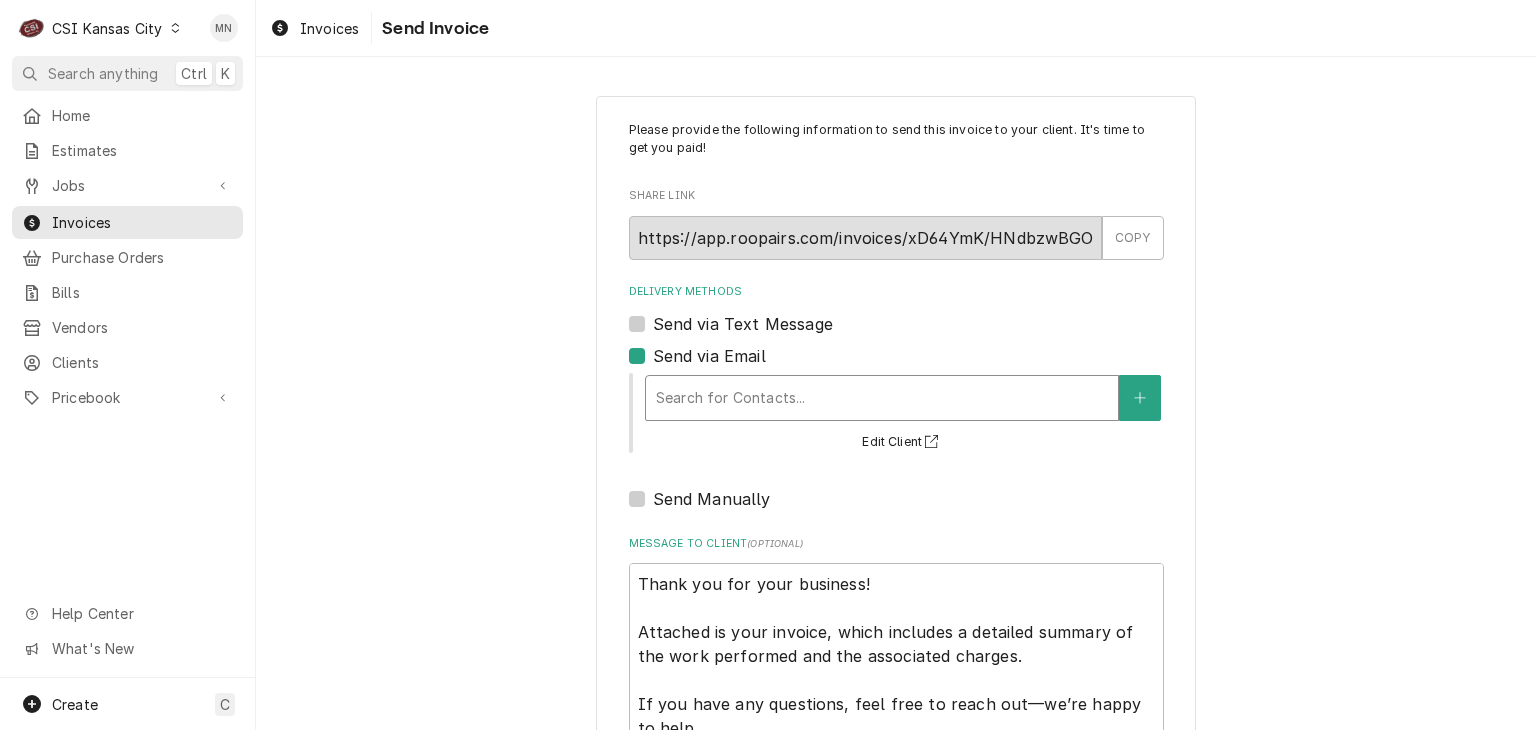 click at bounding box center [882, 398] 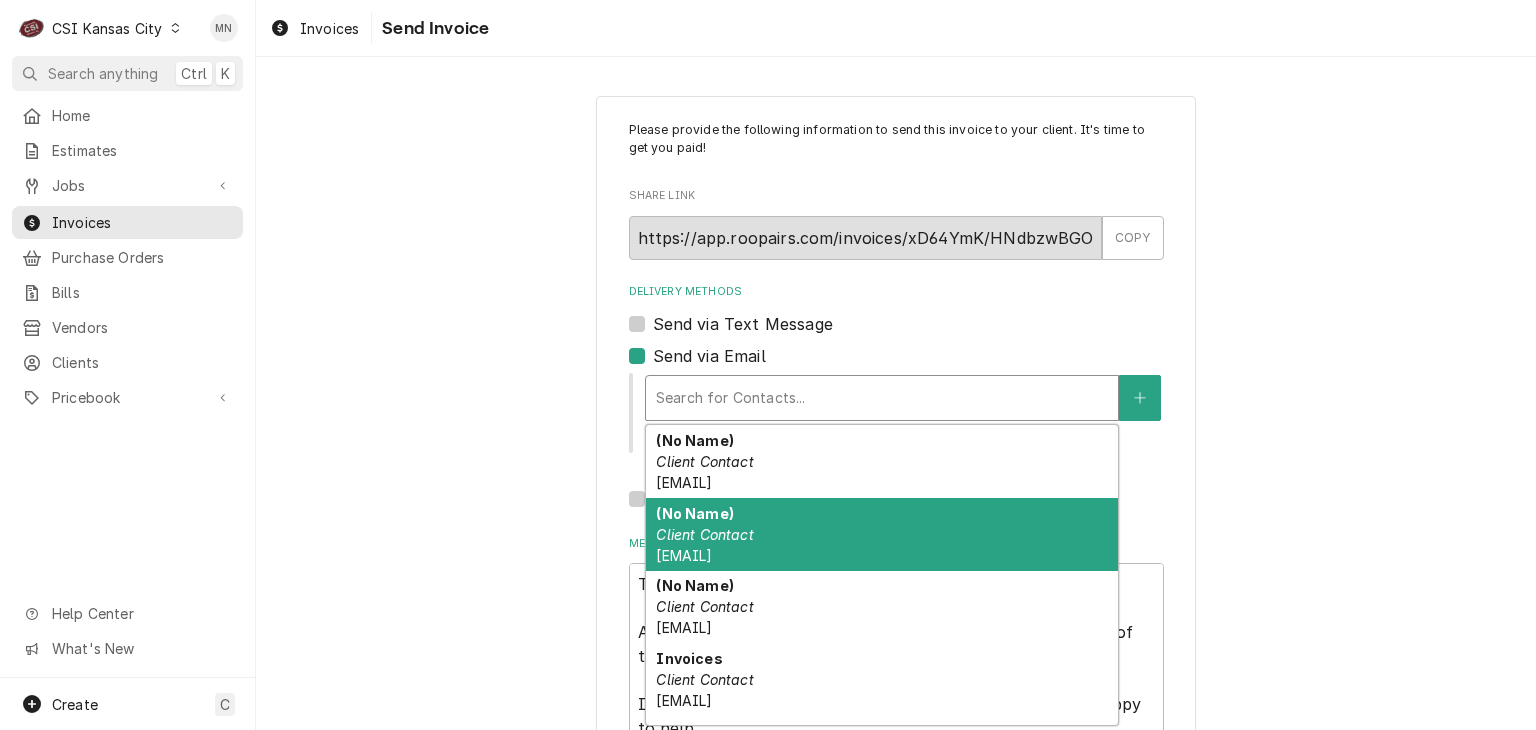 scroll, scrollTop: 63, scrollLeft: 0, axis: vertical 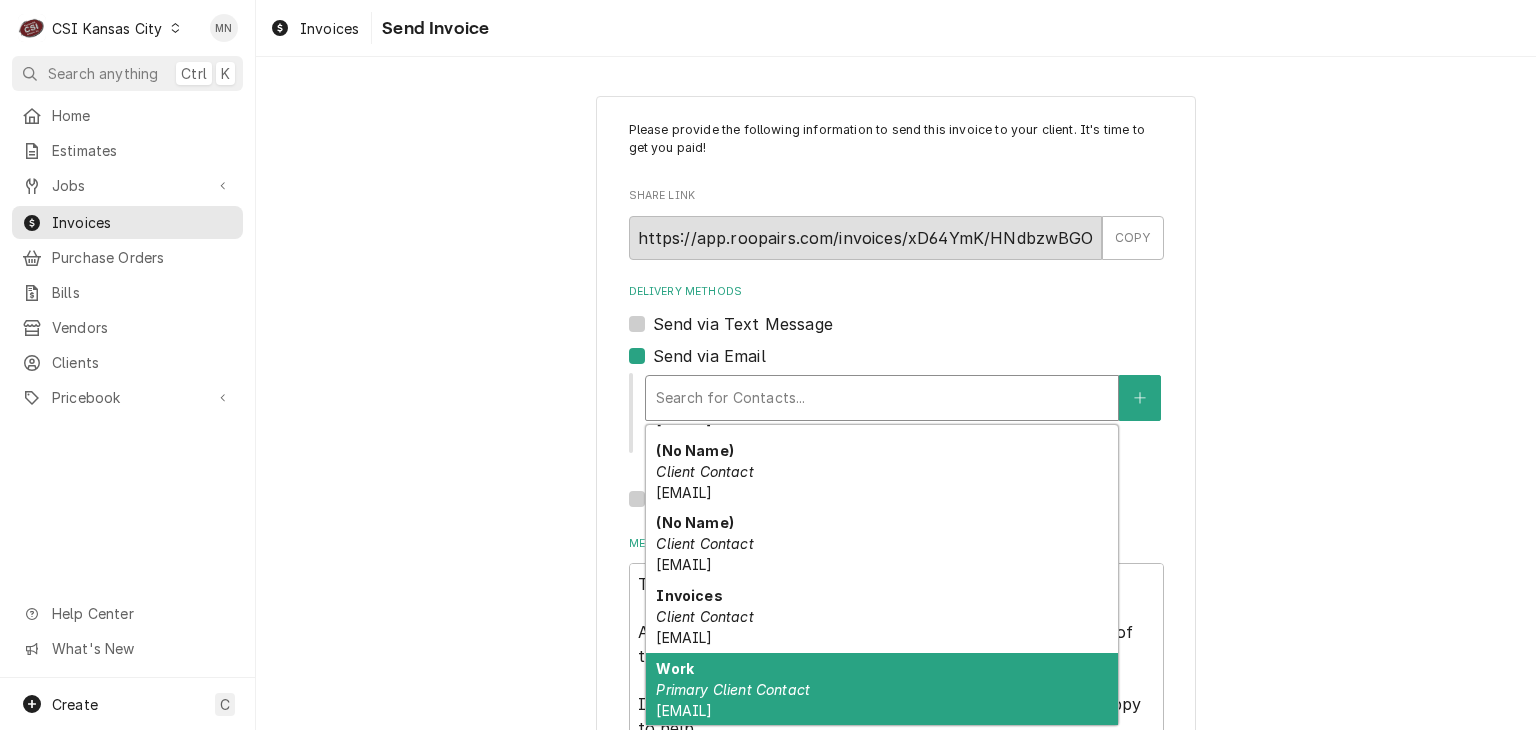 click on "Work Primary Client Contact support@admiralcraft.com" at bounding box center (882, 689) 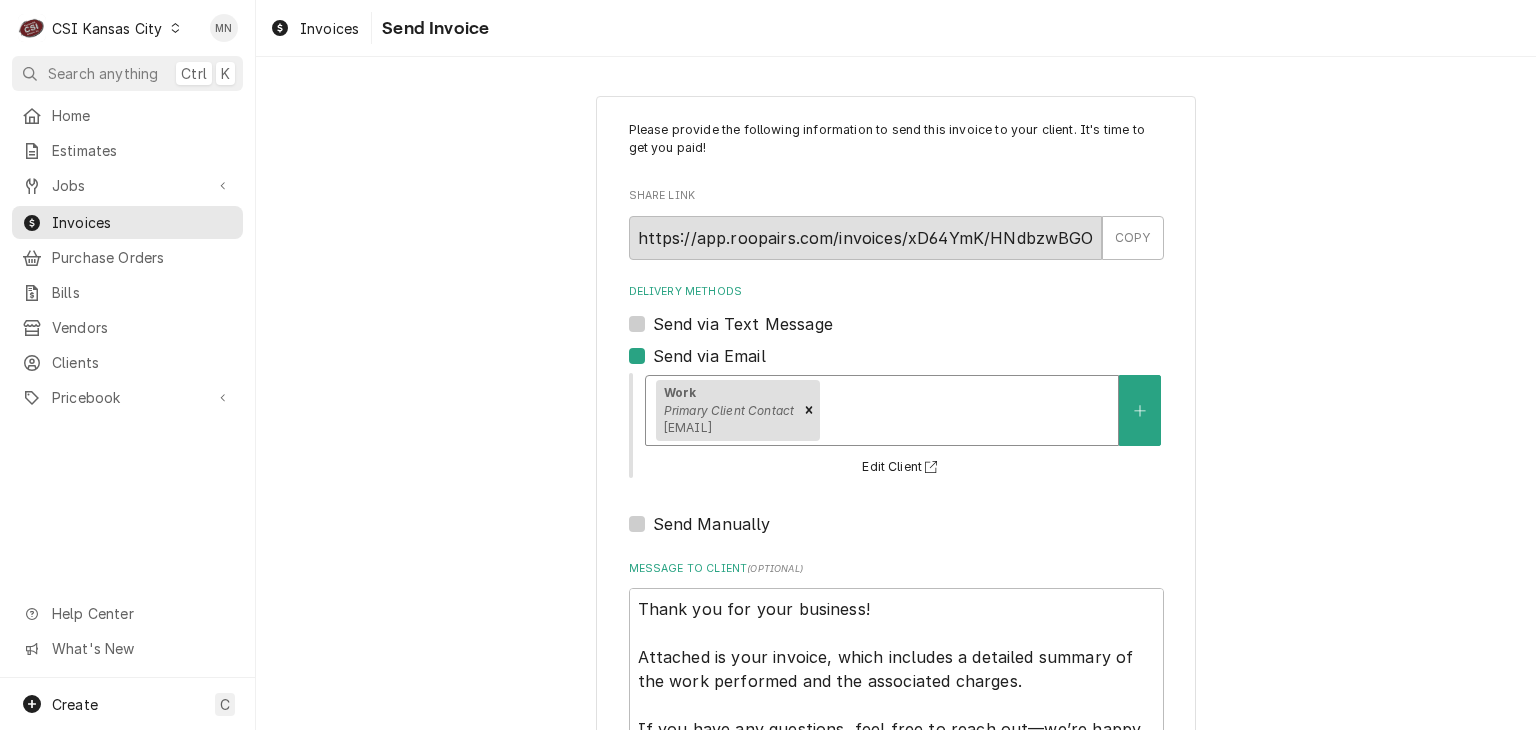 click at bounding box center (966, 410) 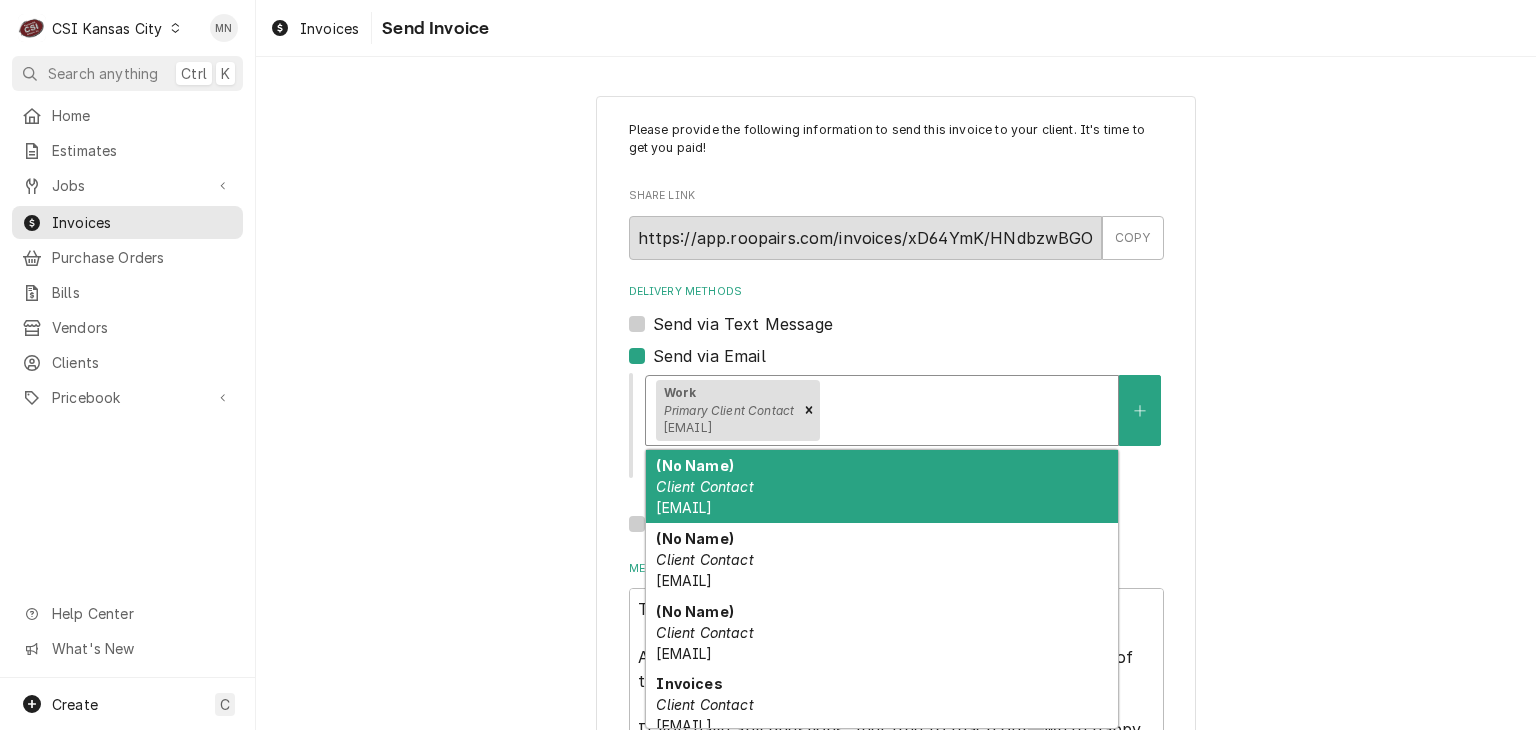 click on "Vicky.Stuesse@csi1.com" at bounding box center [684, 507] 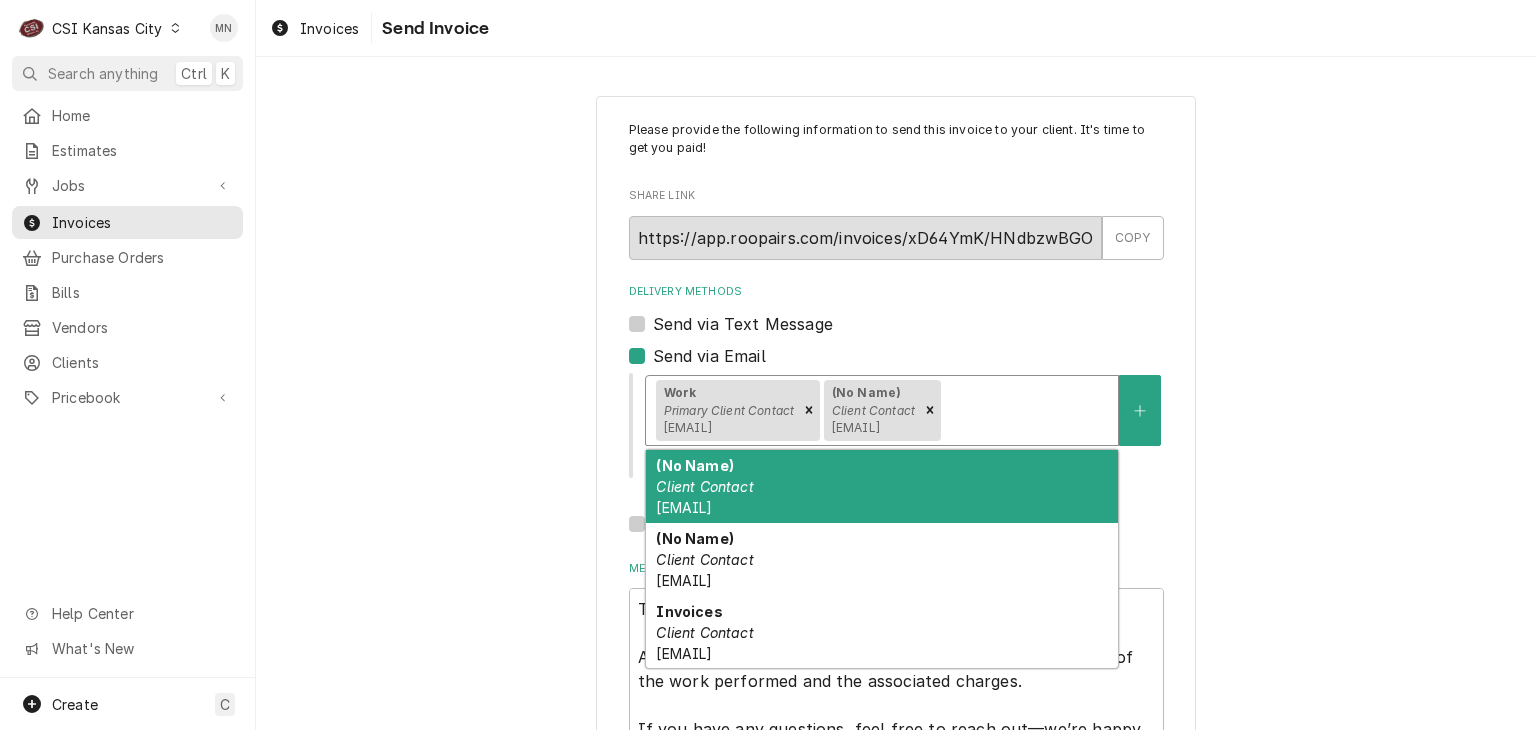 click at bounding box center (1026, 410) 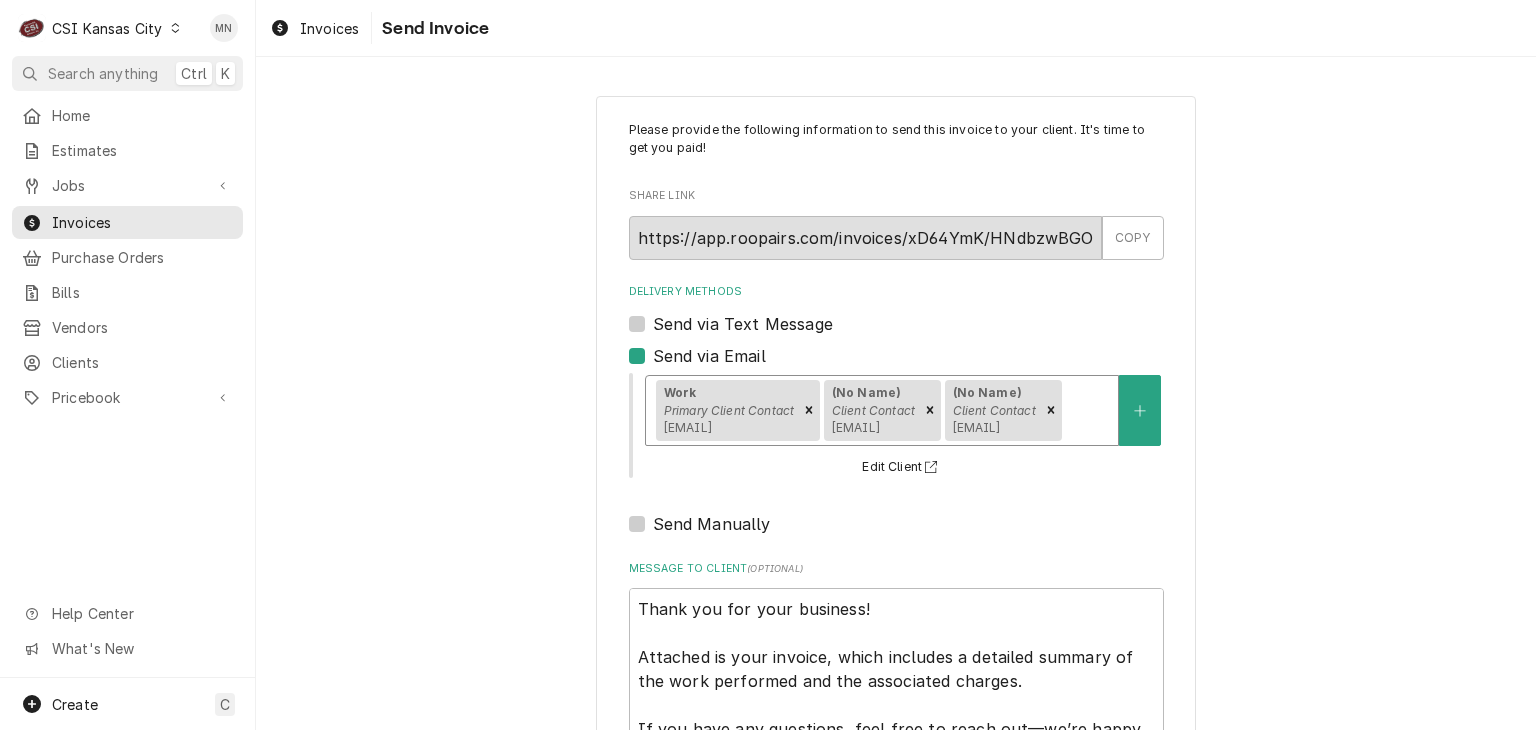 click at bounding box center (1087, 410) 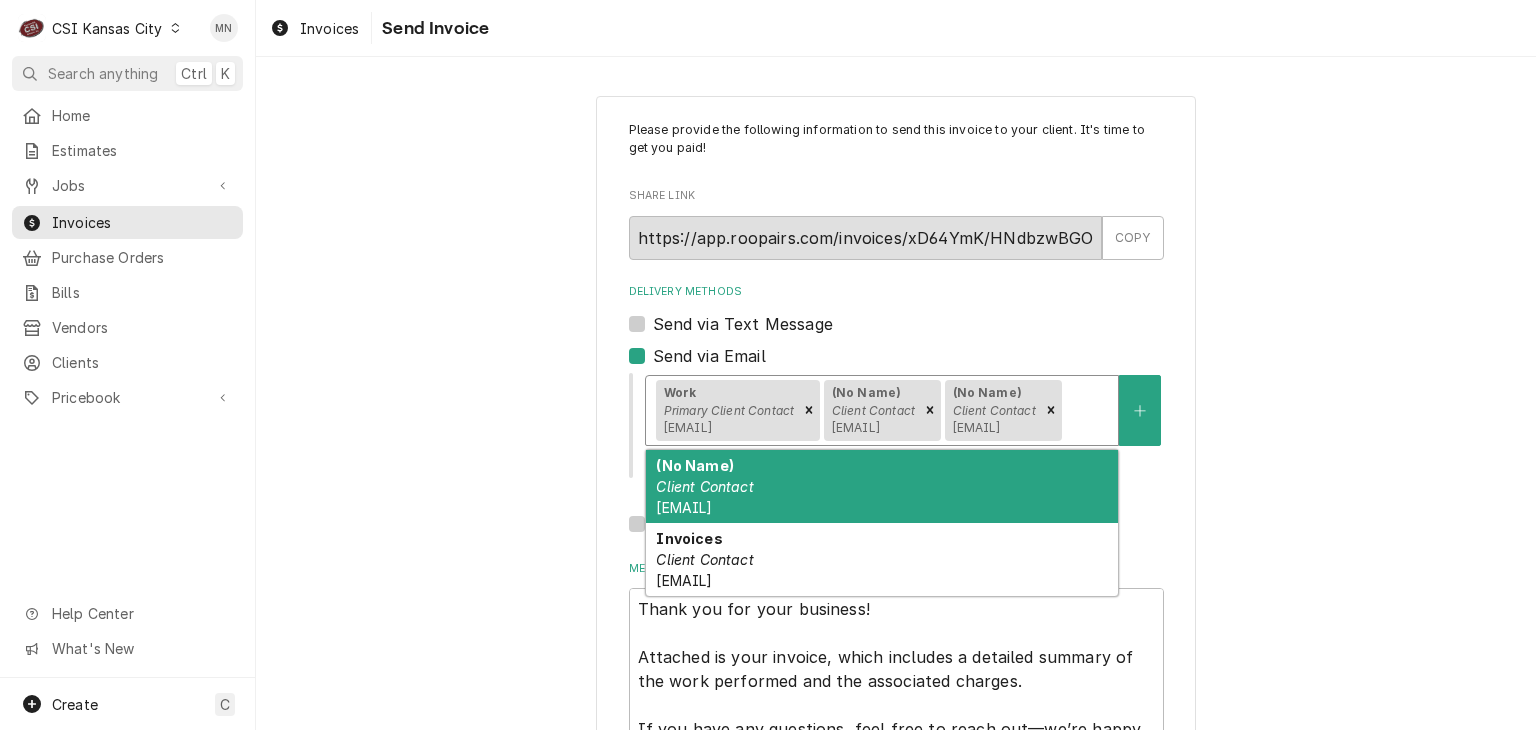 click on "(No Name) Client Contact Jessica.Rentfro@csi1.com" at bounding box center [882, 486] 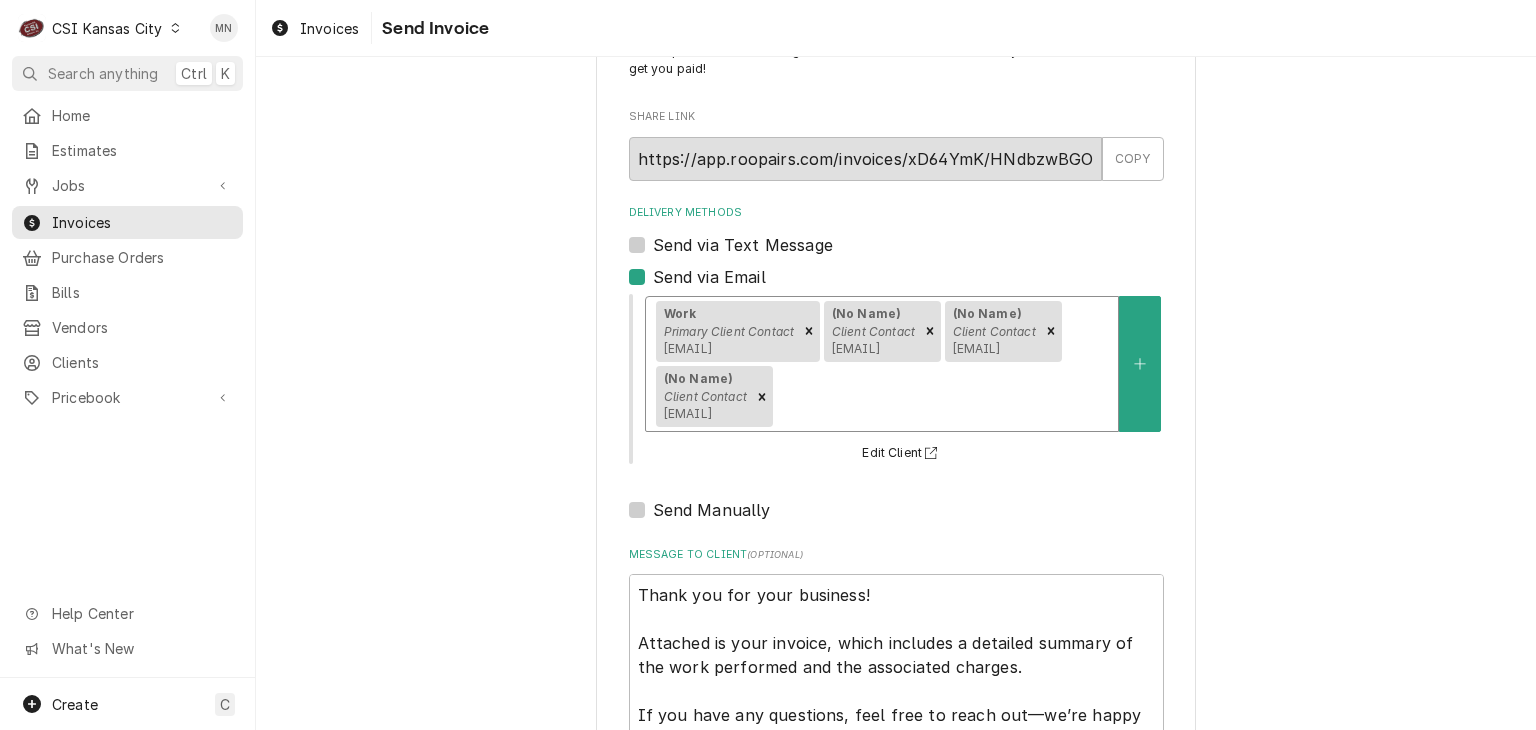 scroll, scrollTop: 200, scrollLeft: 0, axis: vertical 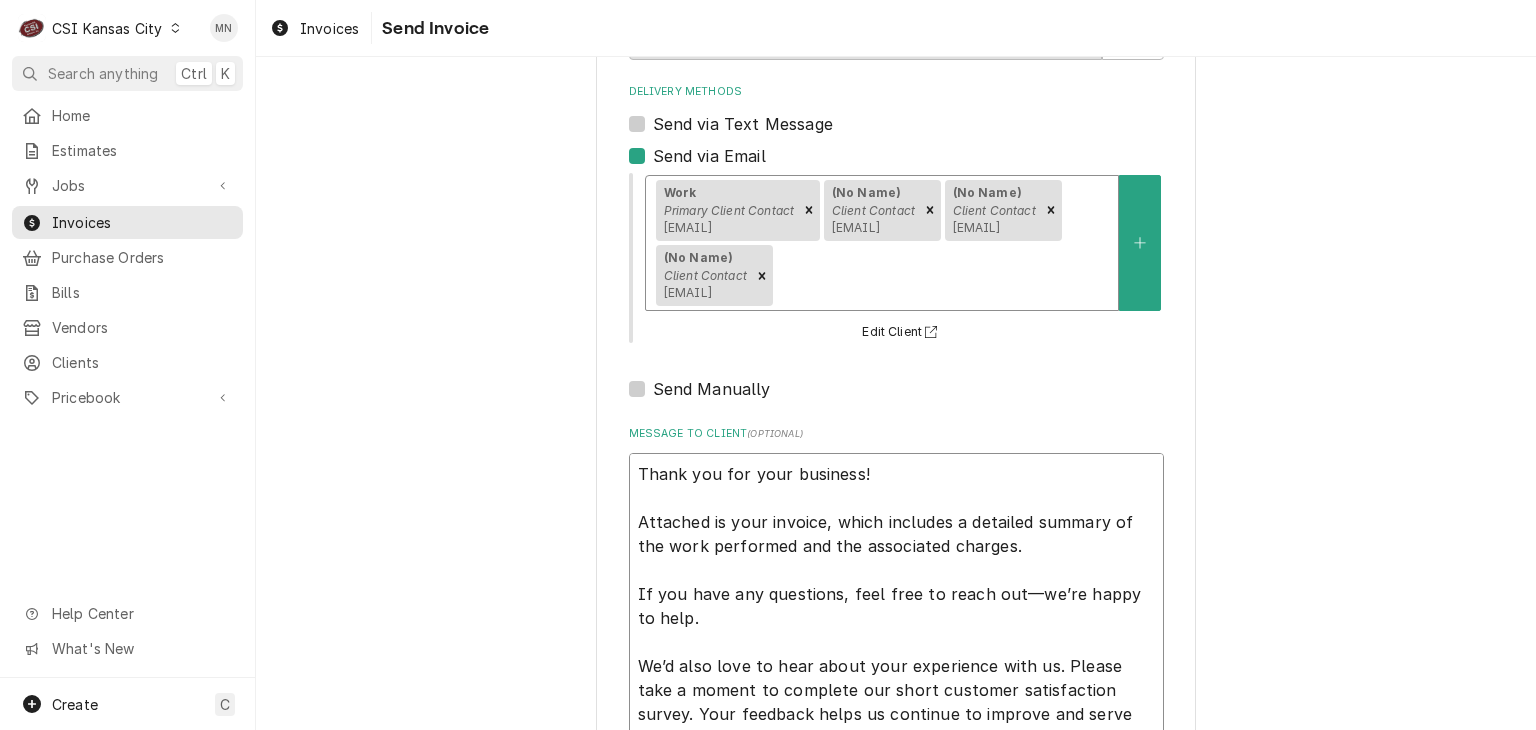 click on "Thank you for your business!
Attached is your invoice, which includes a detailed summary of the work performed and the associated charges.
If you have any questions, feel free to reach out—we’re happy to help.
We’d also love to hear about your experience with us. Please take a moment to complete our short customer satisfaction survey. Your feedback helps us continue to improve and serve you better.
https://www.surveymonkey.com/r/YQDNZTX
Thank you again for choosing us!" at bounding box center (896, 642) 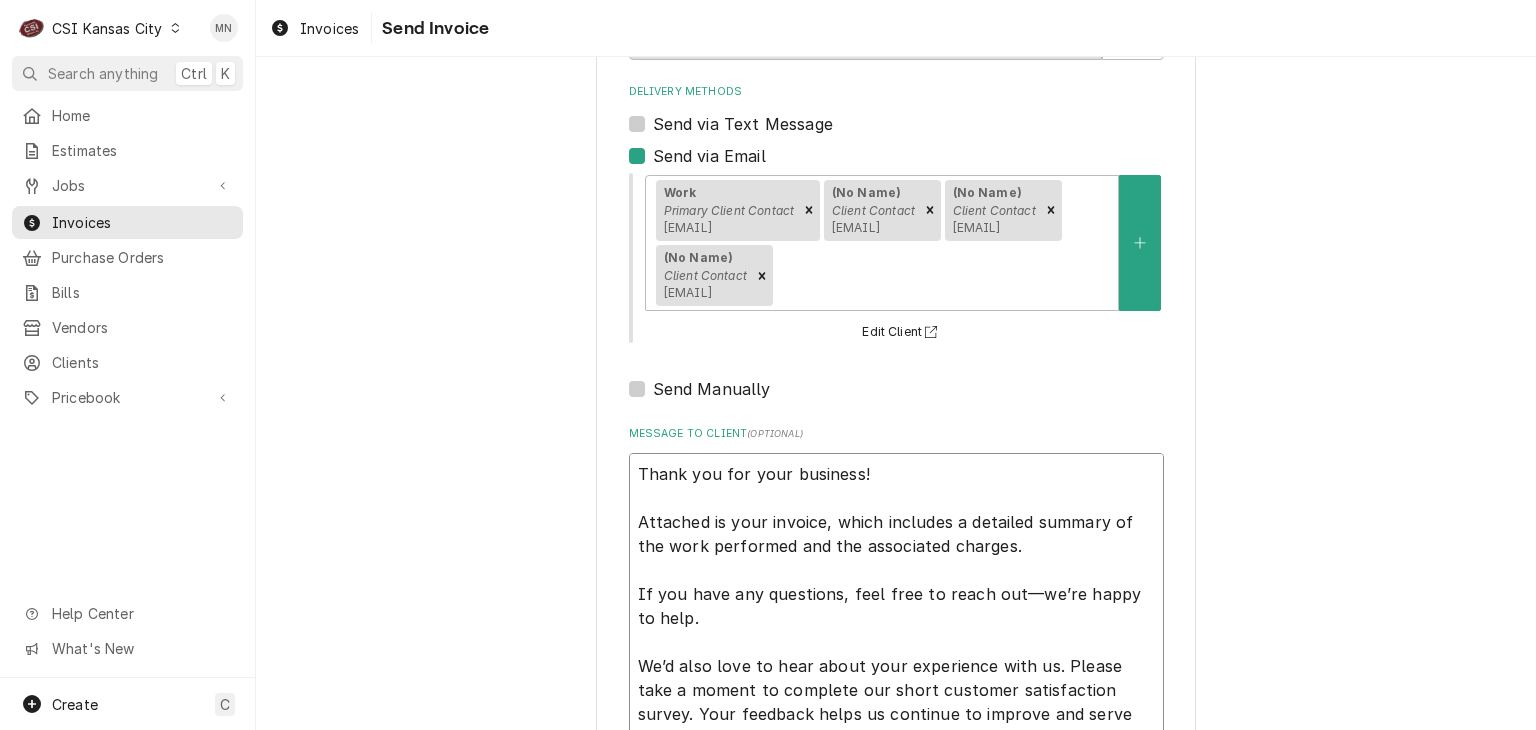 type on "x" 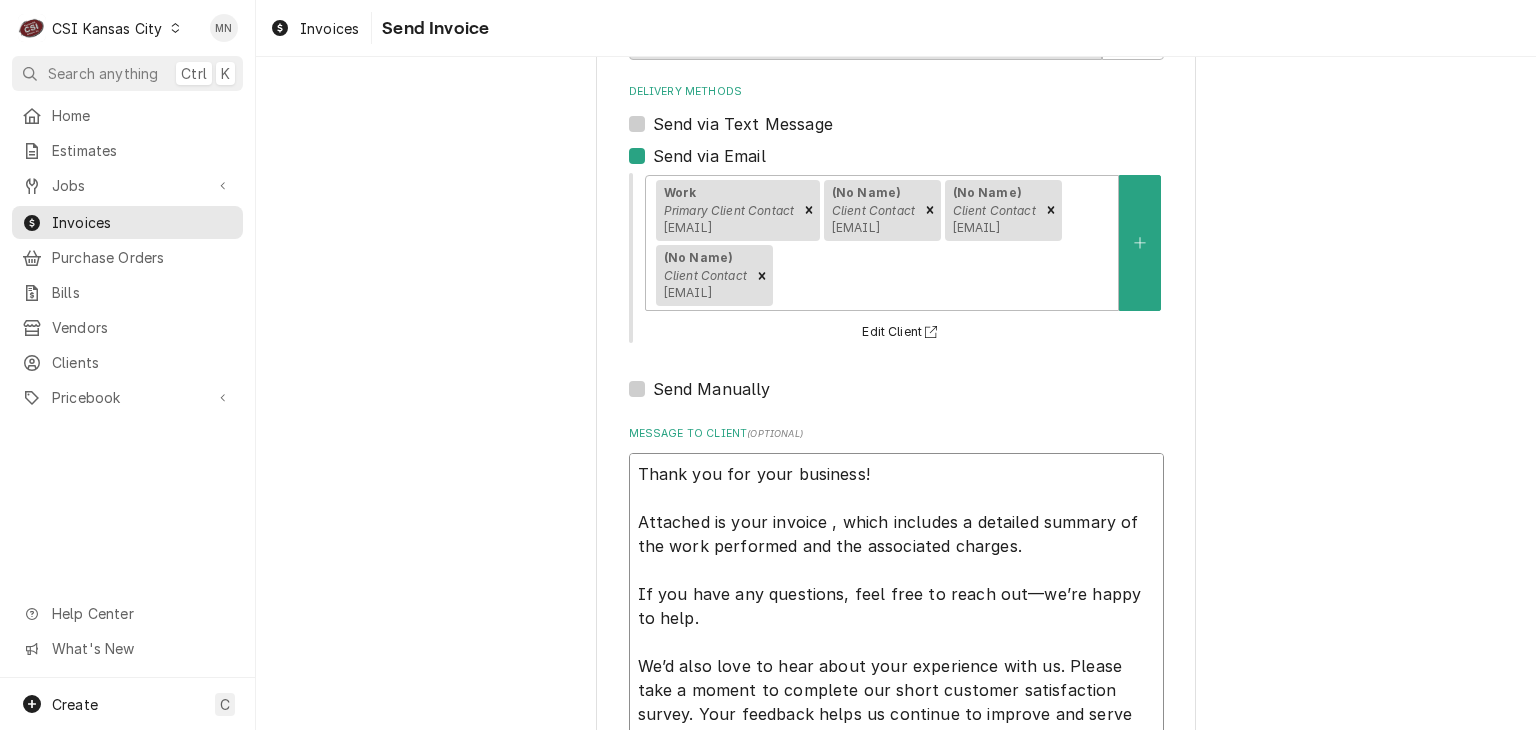 type on "x" 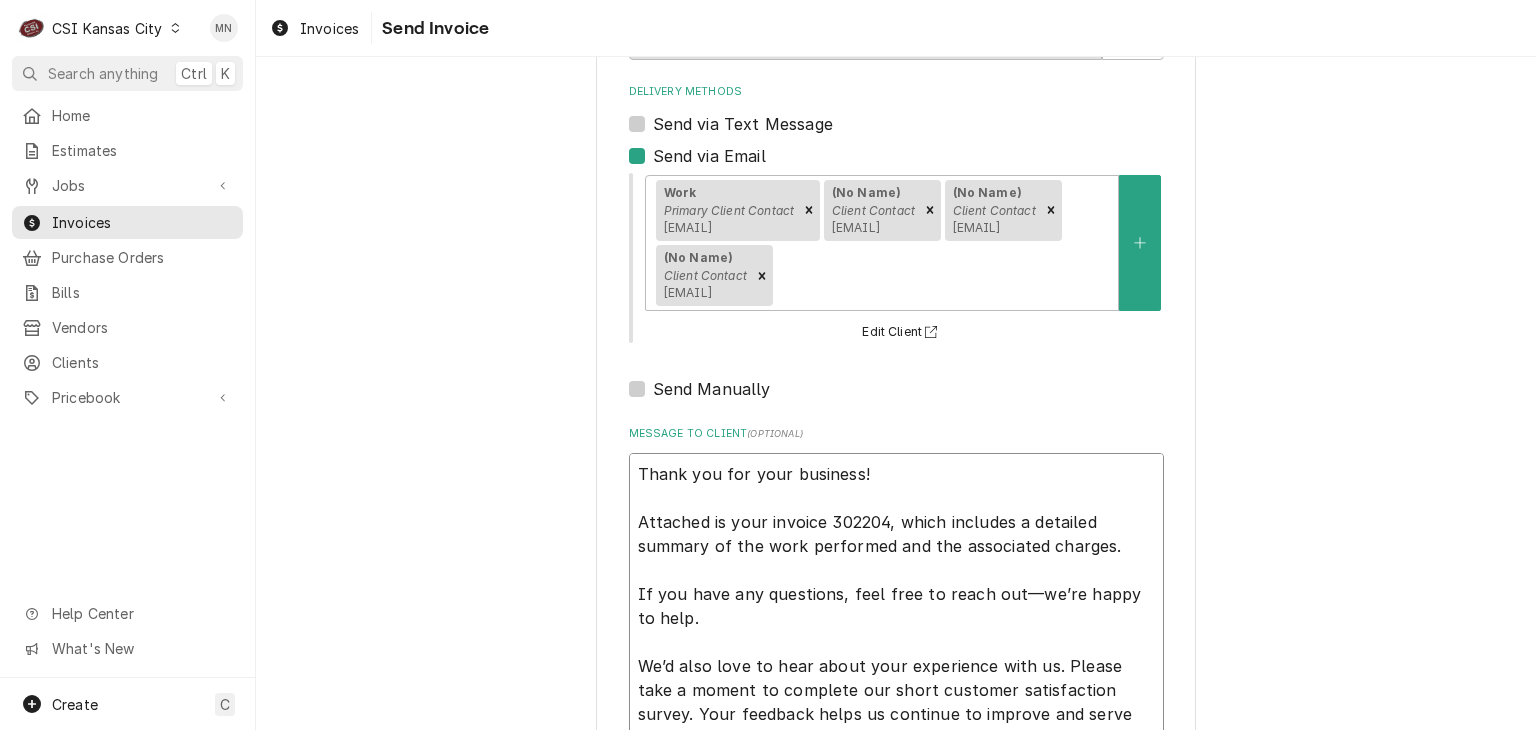 type on "x" 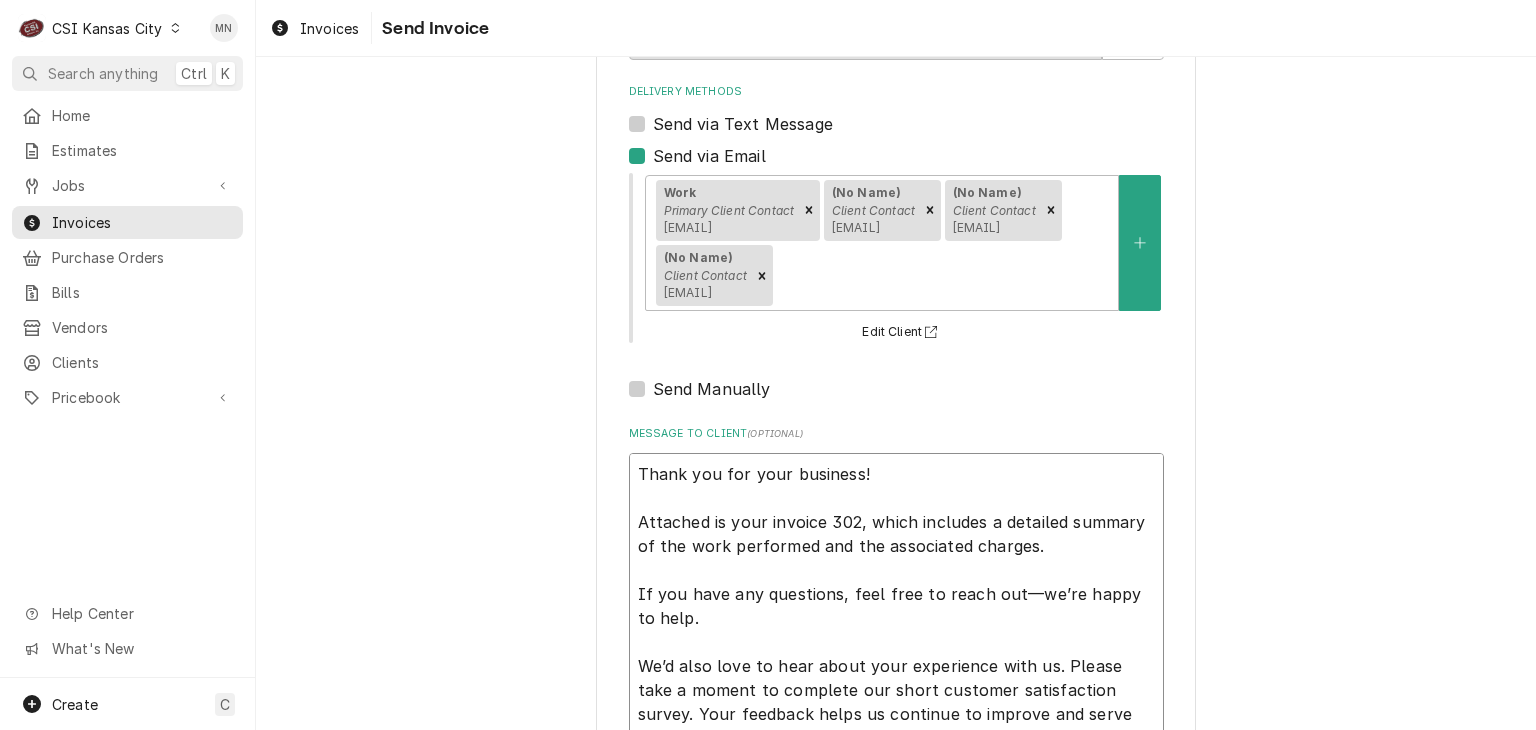 type on "x" 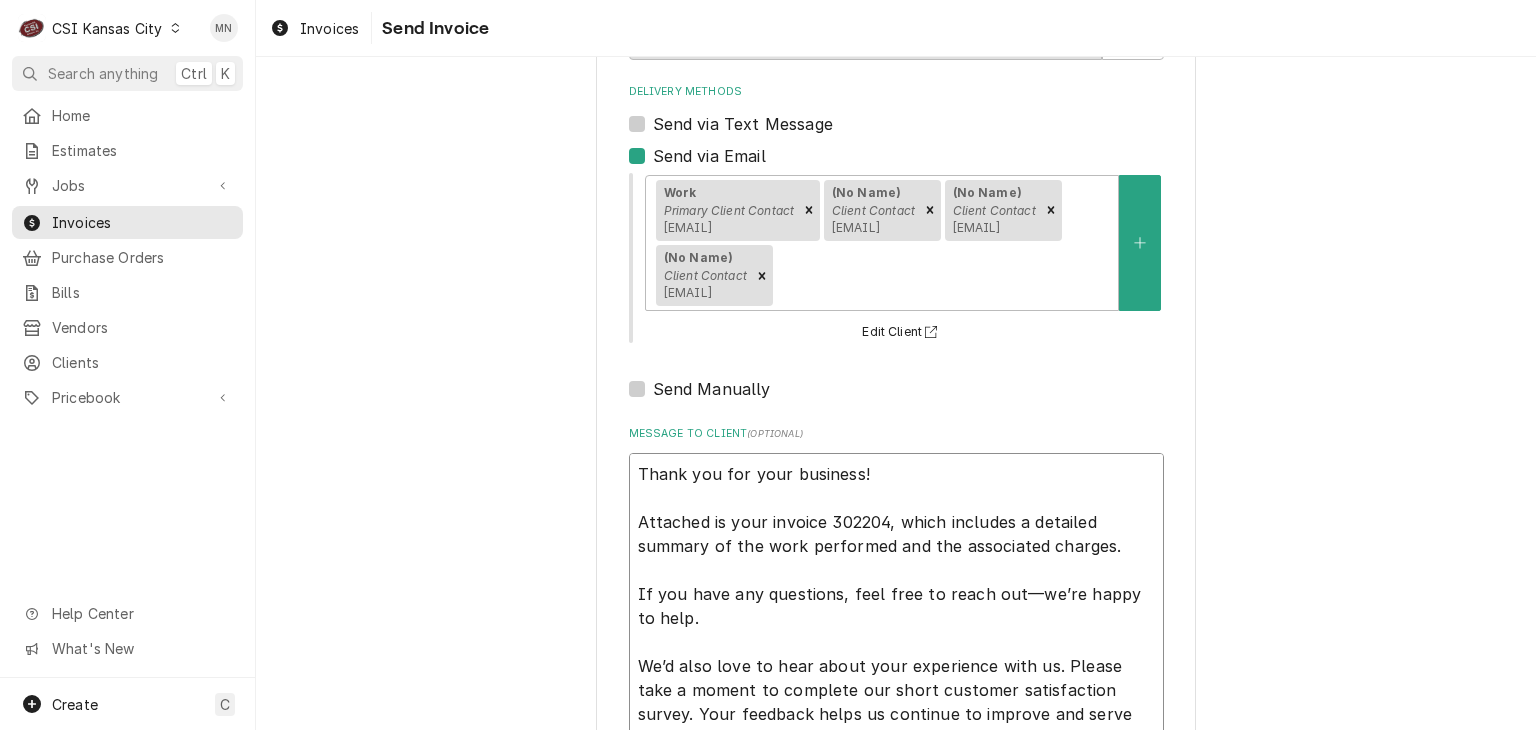 type on "x" 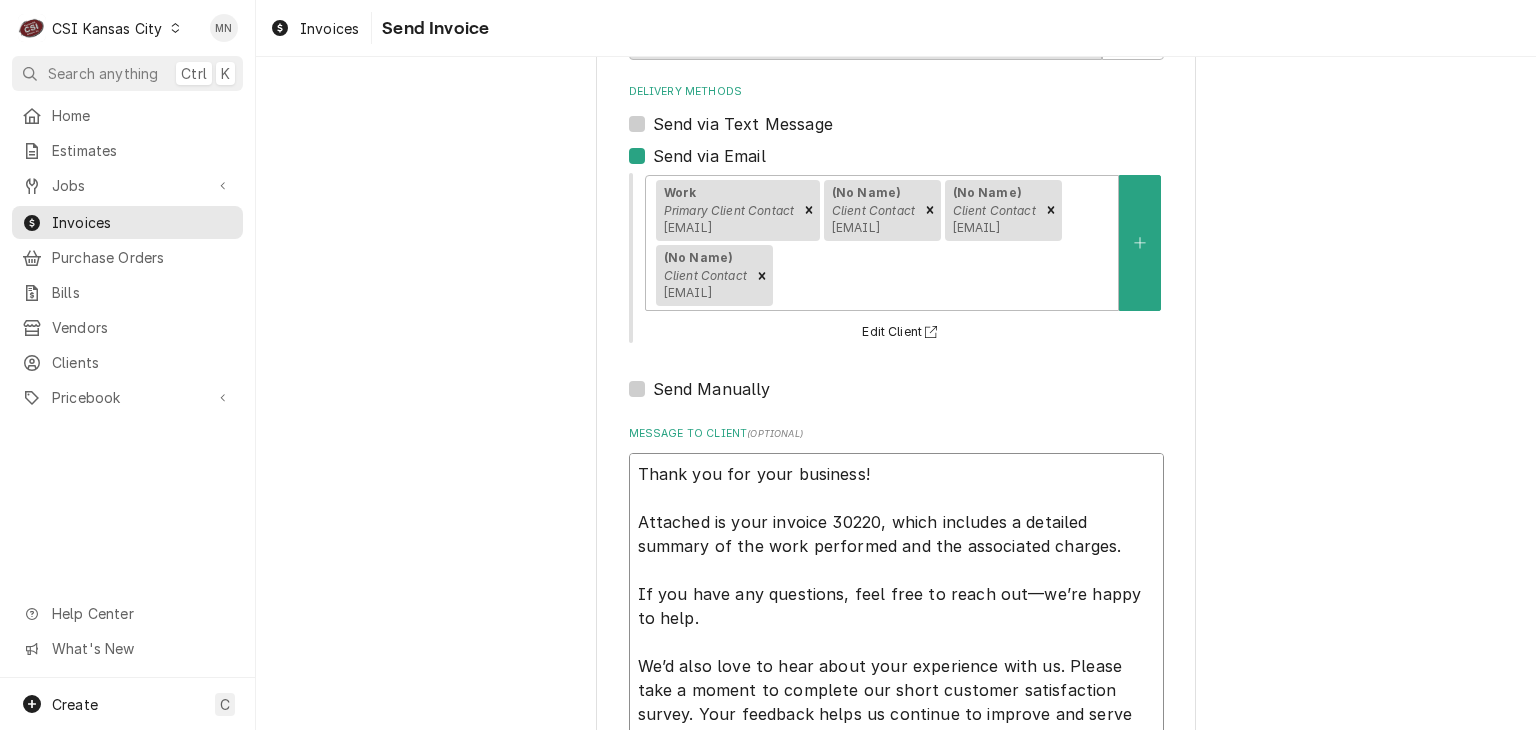 type on "x" 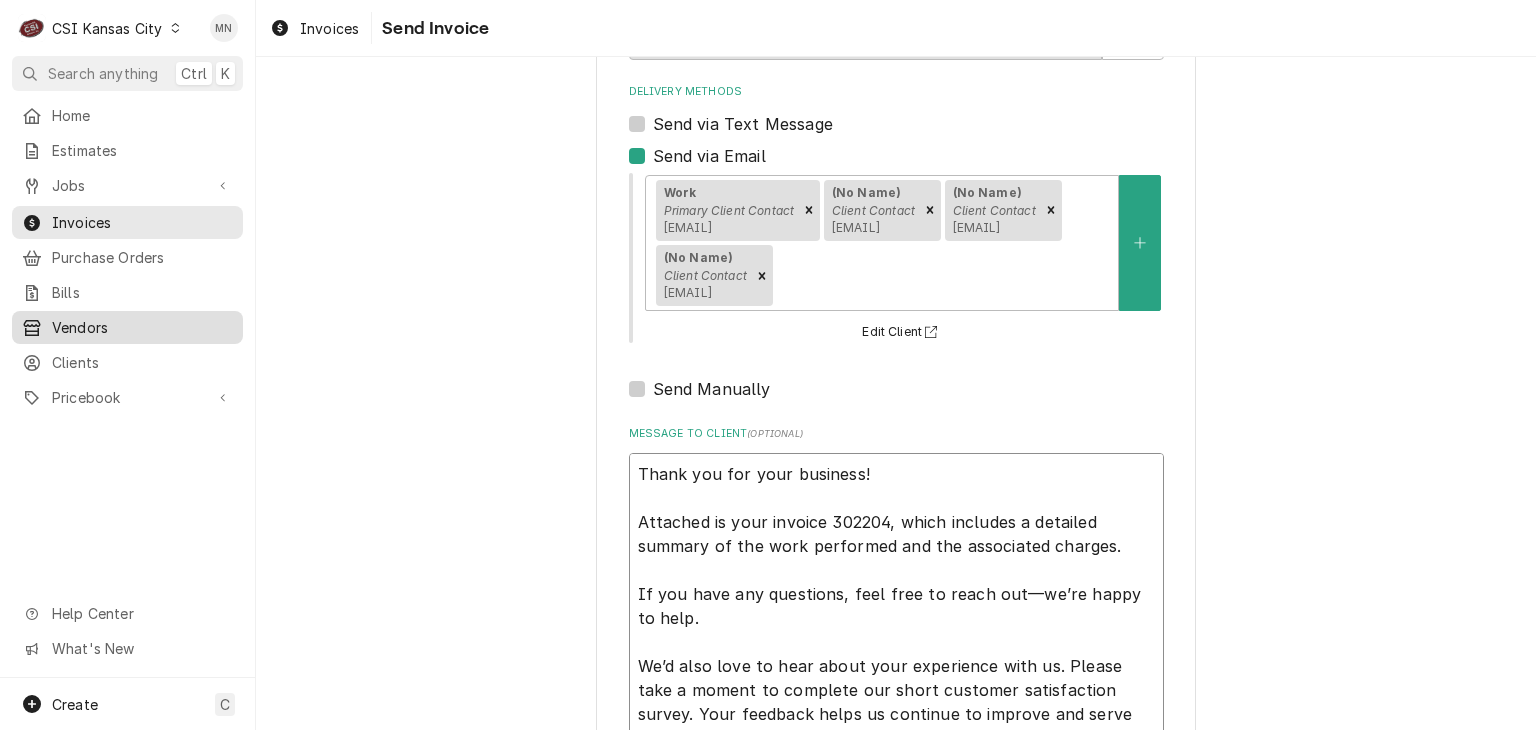 type on "Thank you for your business!
Attached is your invoice 302204, which includes a detailed summary of the work performed and the associated charges.
If you have any questions, feel free to reach out—we’re happy to help.
We’d also love to hear about your experience with us. Please take a moment to complete our short customer satisfaction survey. Your feedback helps us continue to improve and serve you better.
https://www.surveymonkey.com/r/YQDNZTX
Thank you again for choosing us!" 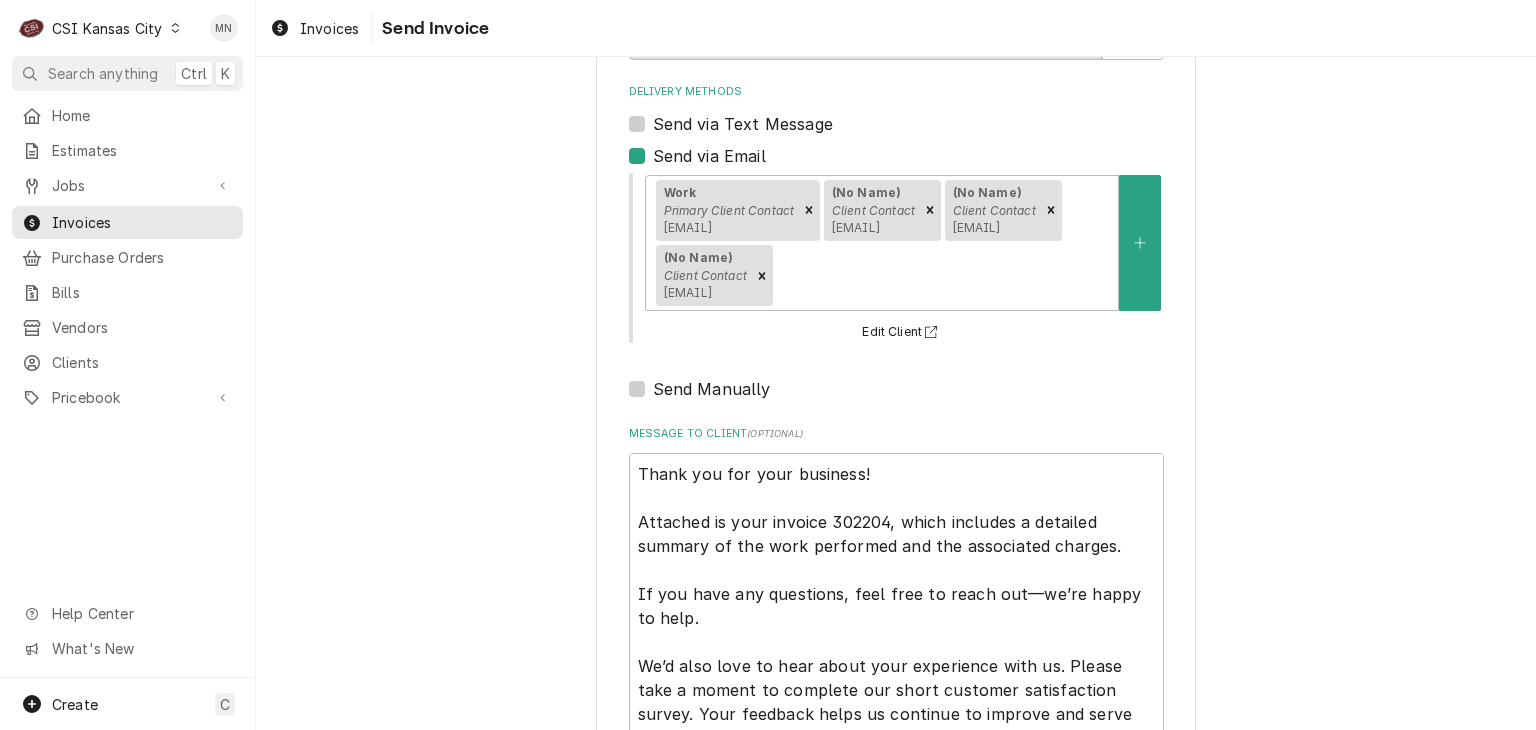 scroll, scrollTop: 421, scrollLeft: 0, axis: vertical 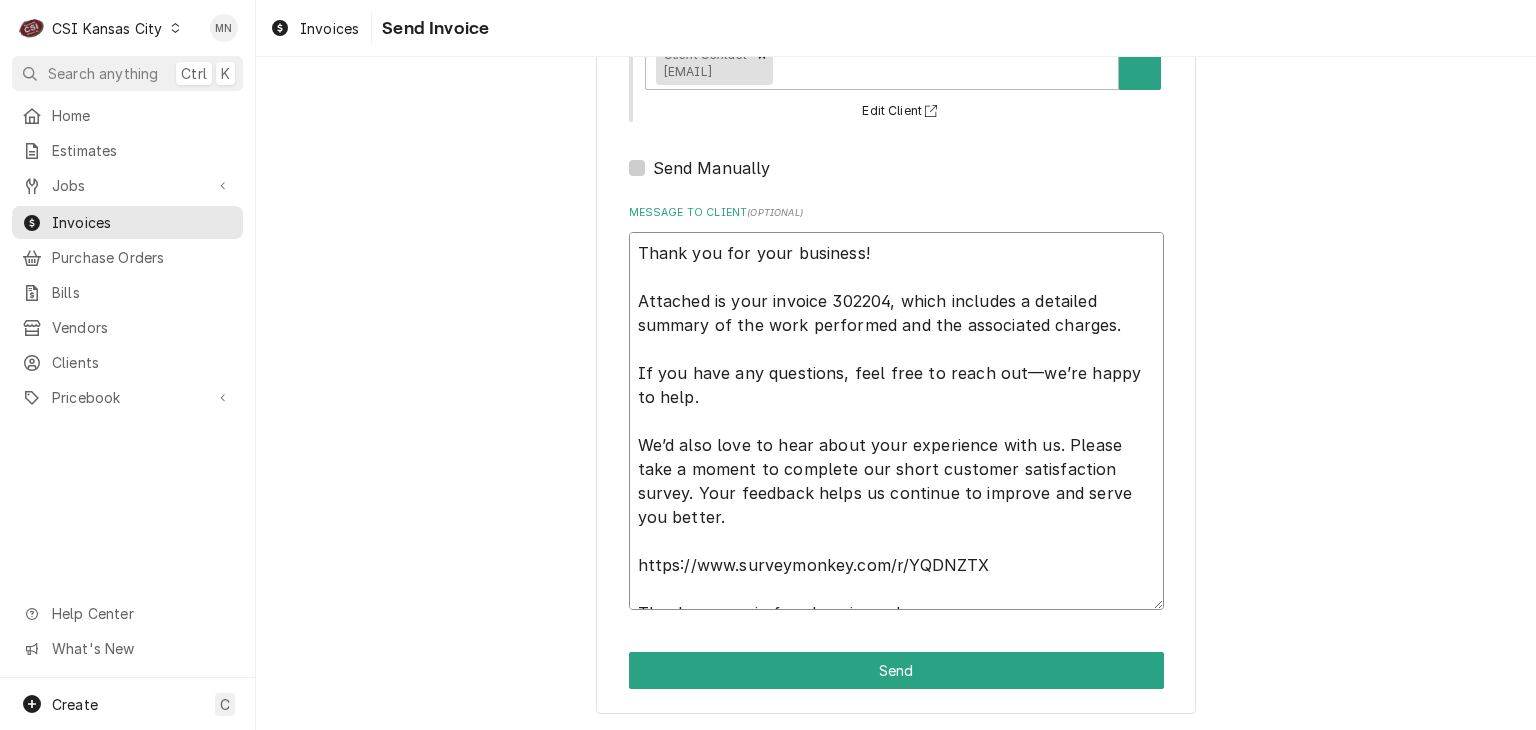 click on "Thank you for your business!
Attached is your invoice 302204, which includes a detailed summary of the work performed and the associated charges.
If you have any questions, feel free to reach out—we’re happy to help.
We’d also love to hear about your experience with us. Please take a moment to complete our short customer satisfaction survey. Your feedback helps us continue to improve and serve you better.
https://www.surveymonkey.com/r/YQDNZTX
Thank you again for choosing us!" at bounding box center [896, 421] 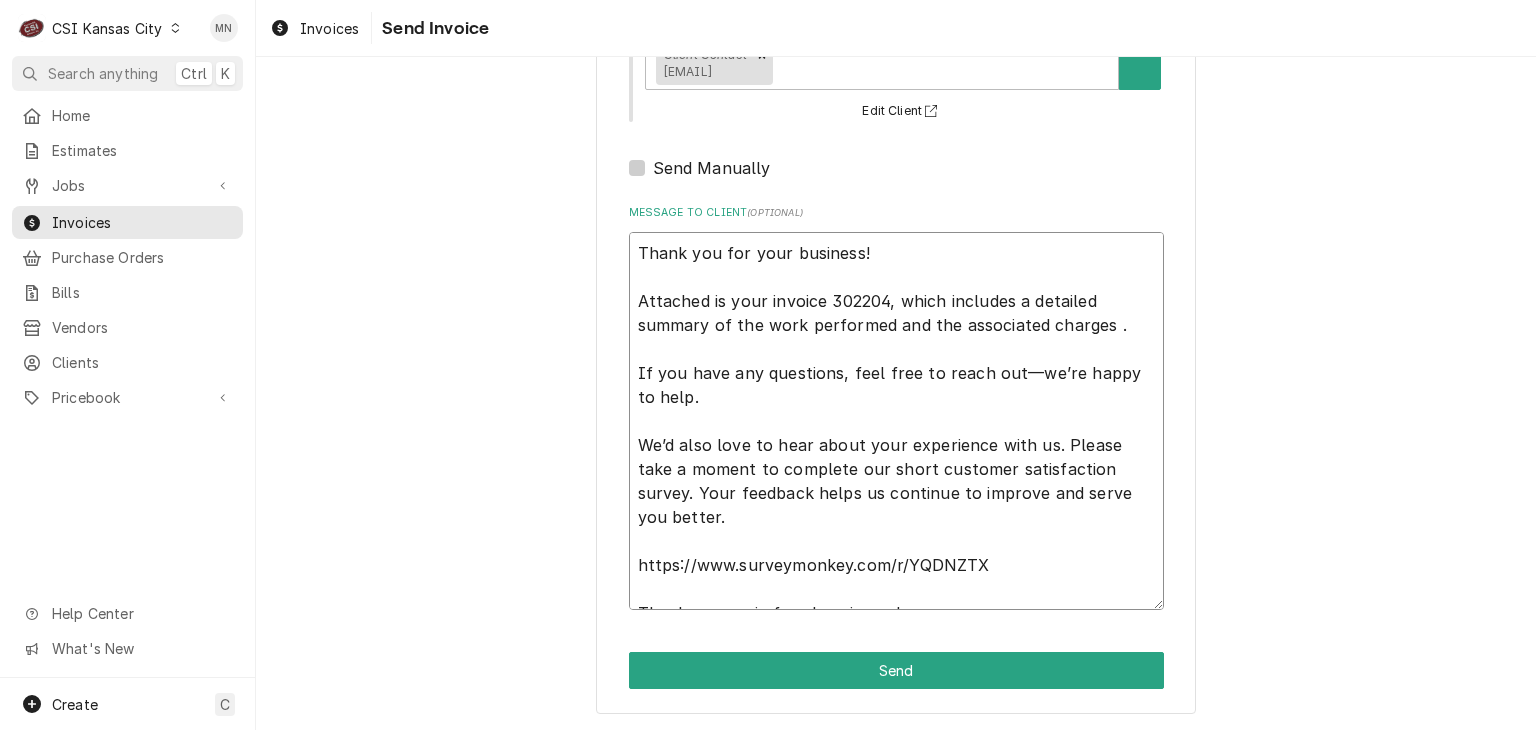 type on "x" 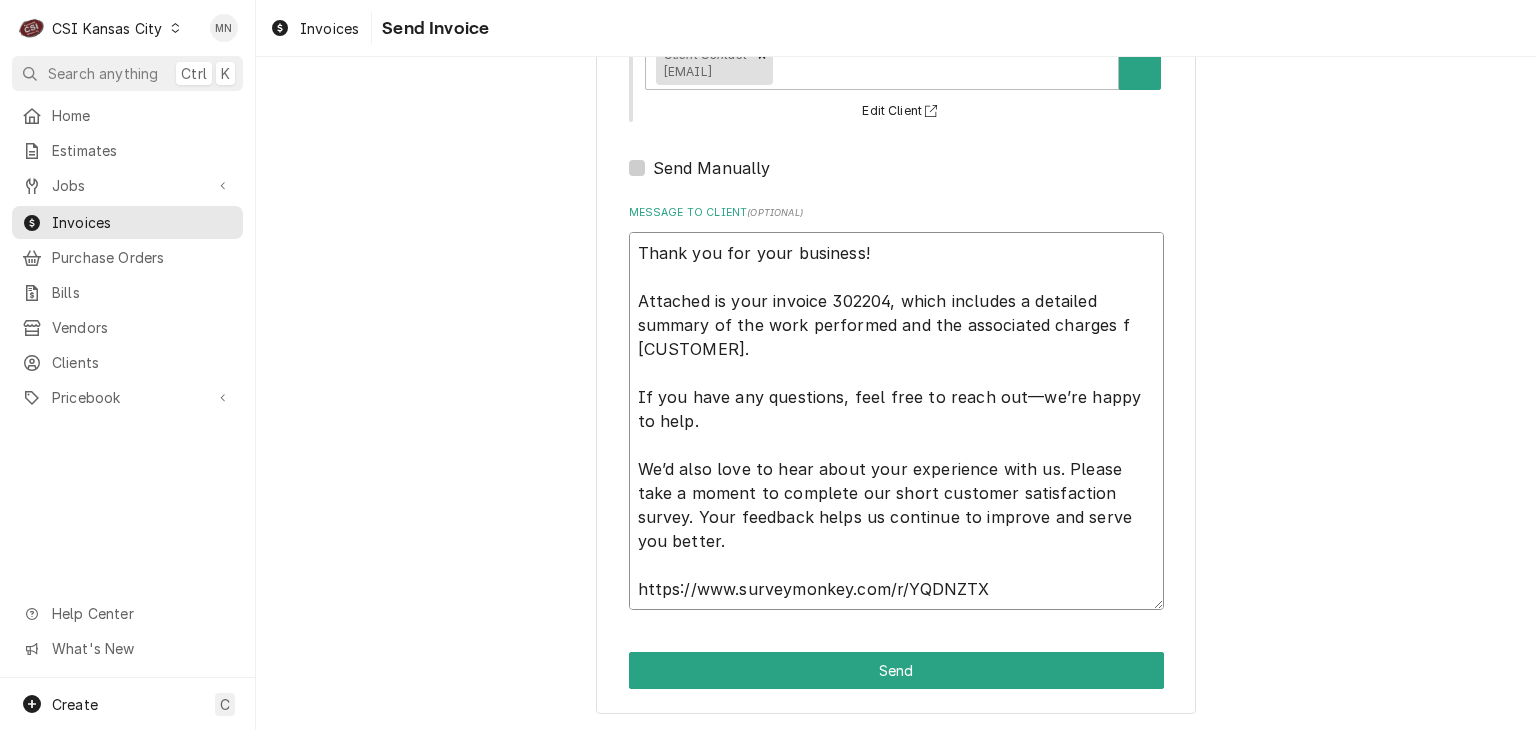type on "x" 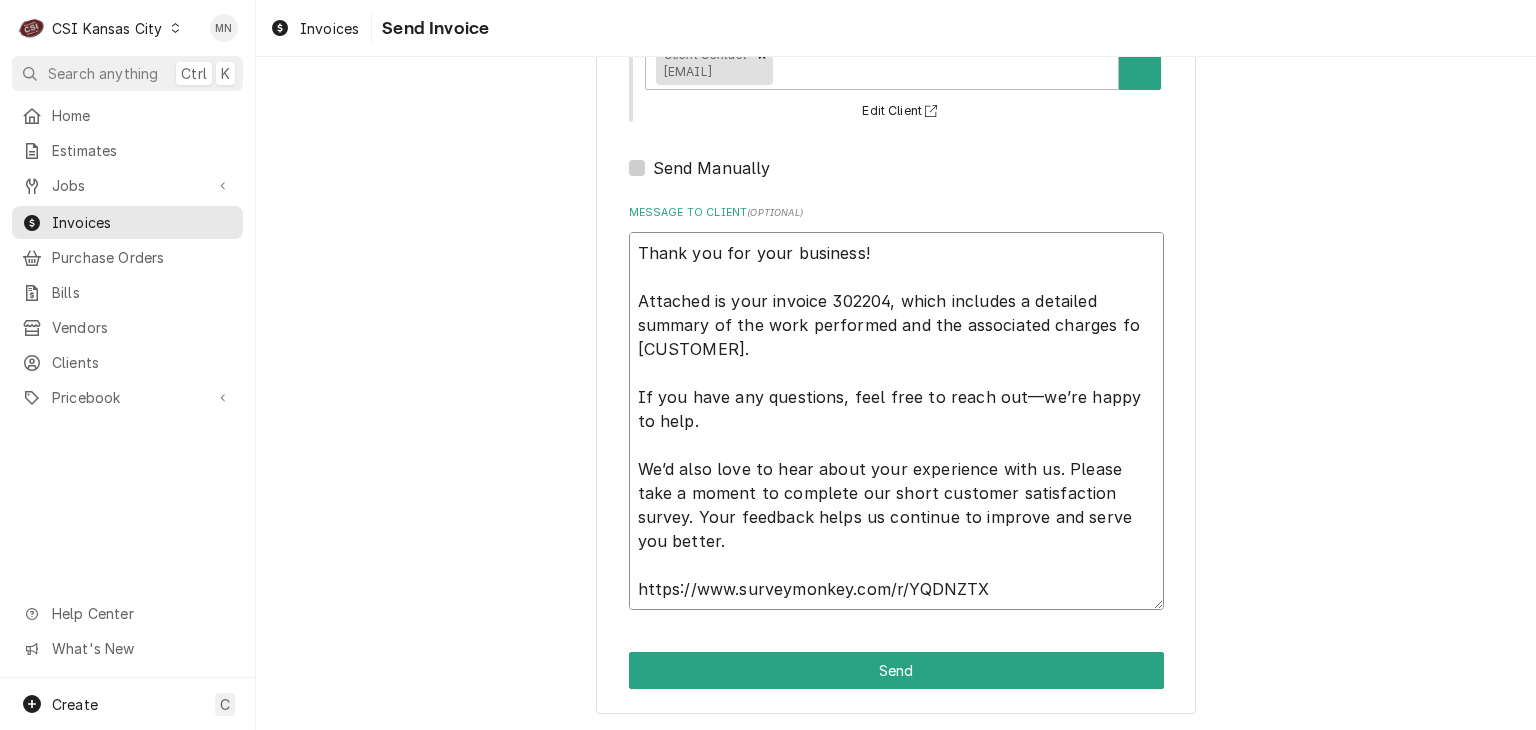 type on "x" 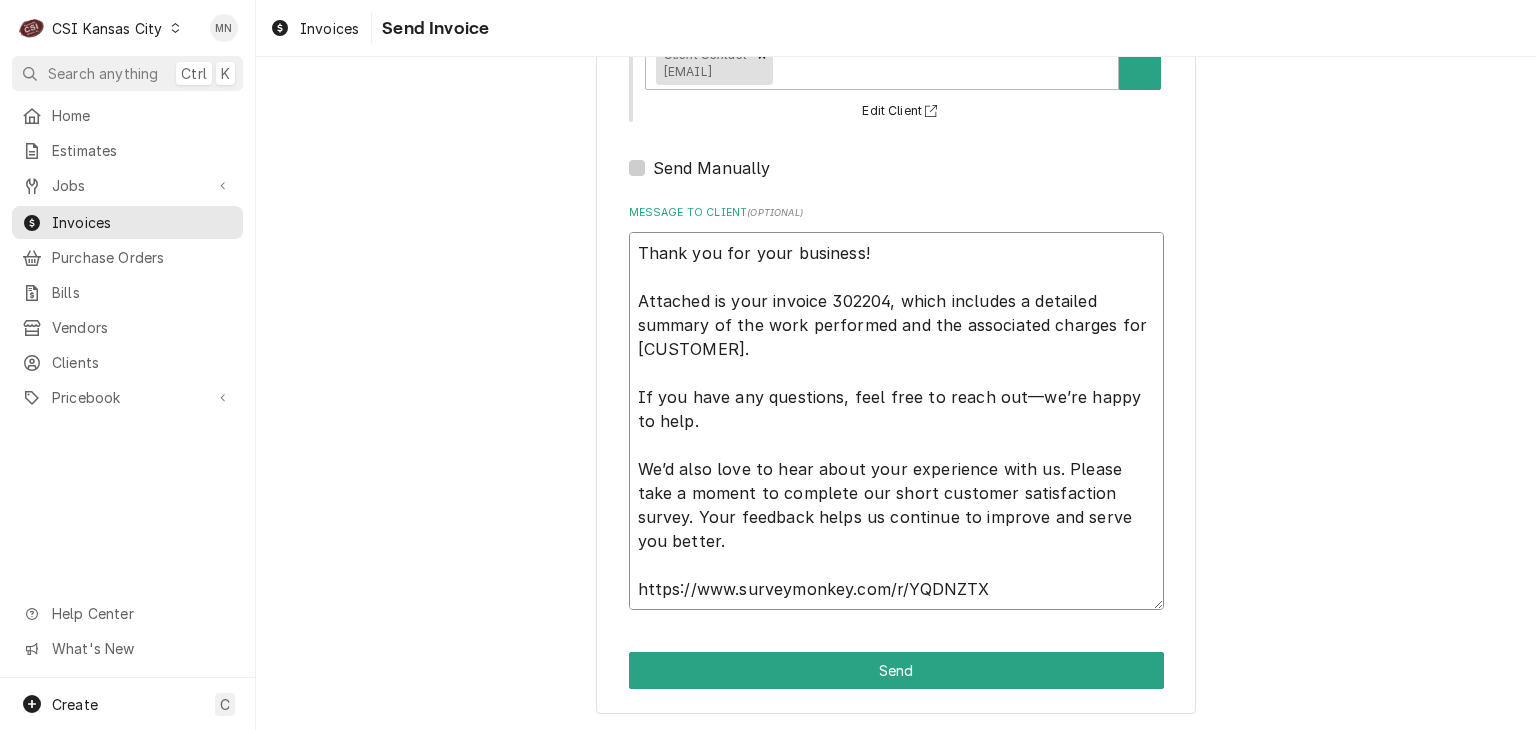 type on "x" 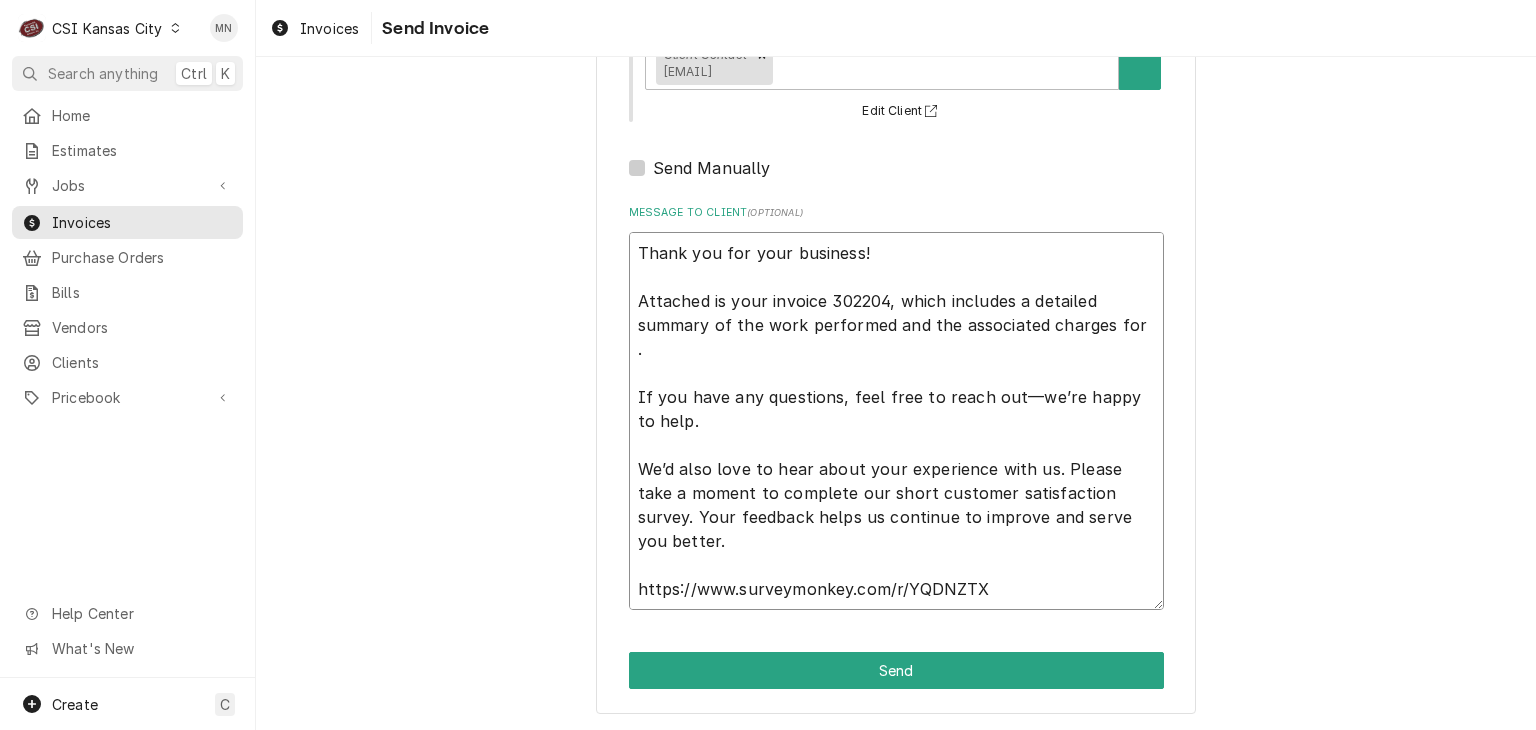 type on "x" 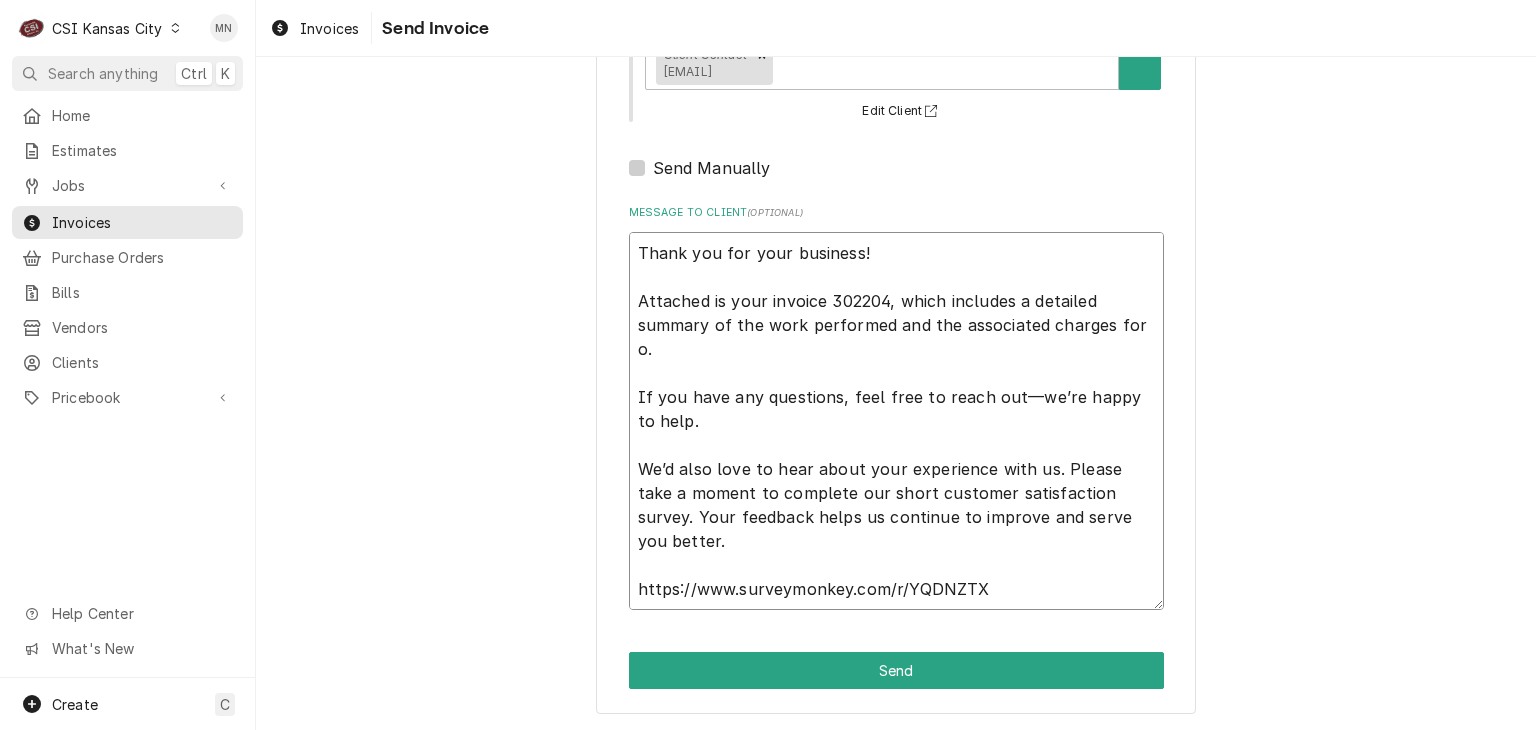 type on "x" 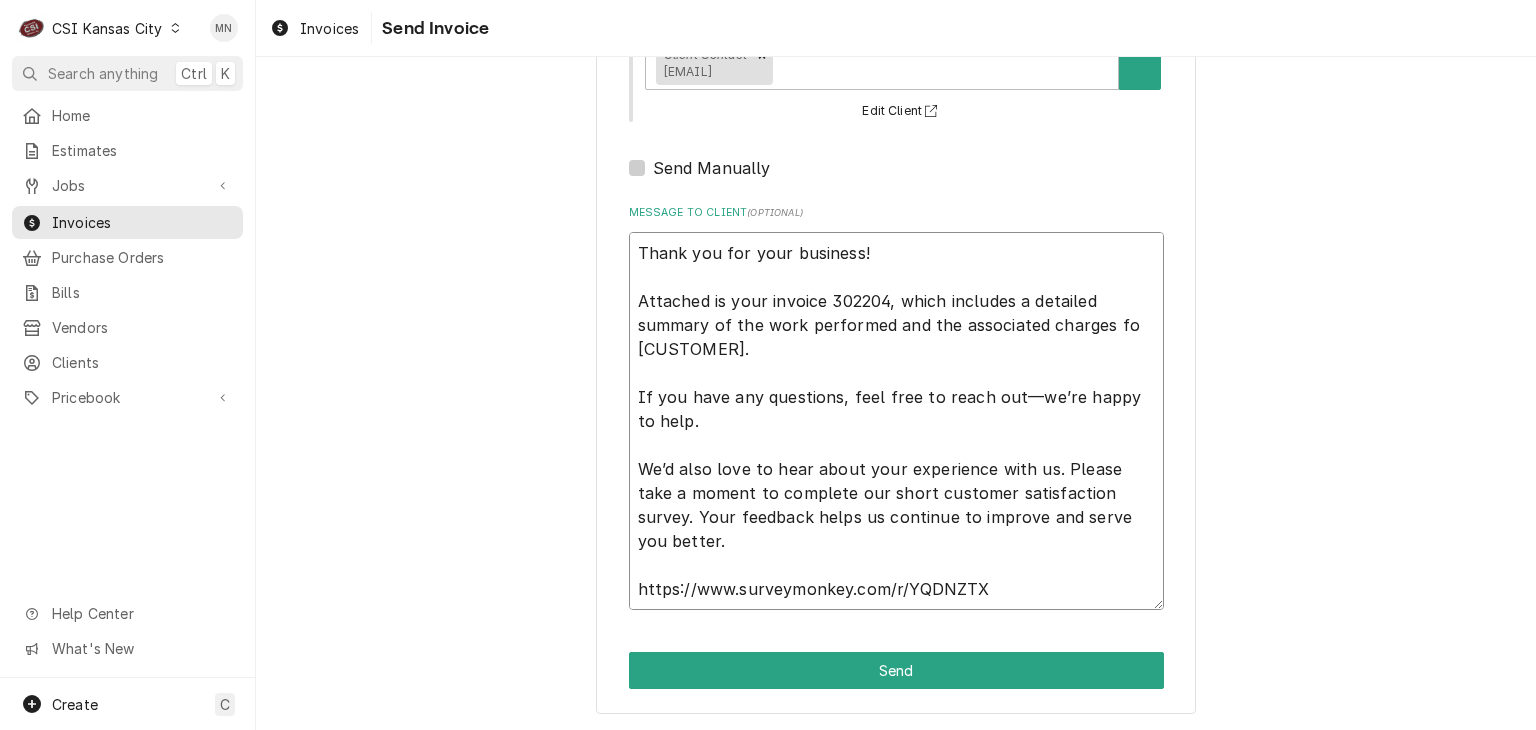type on "x" 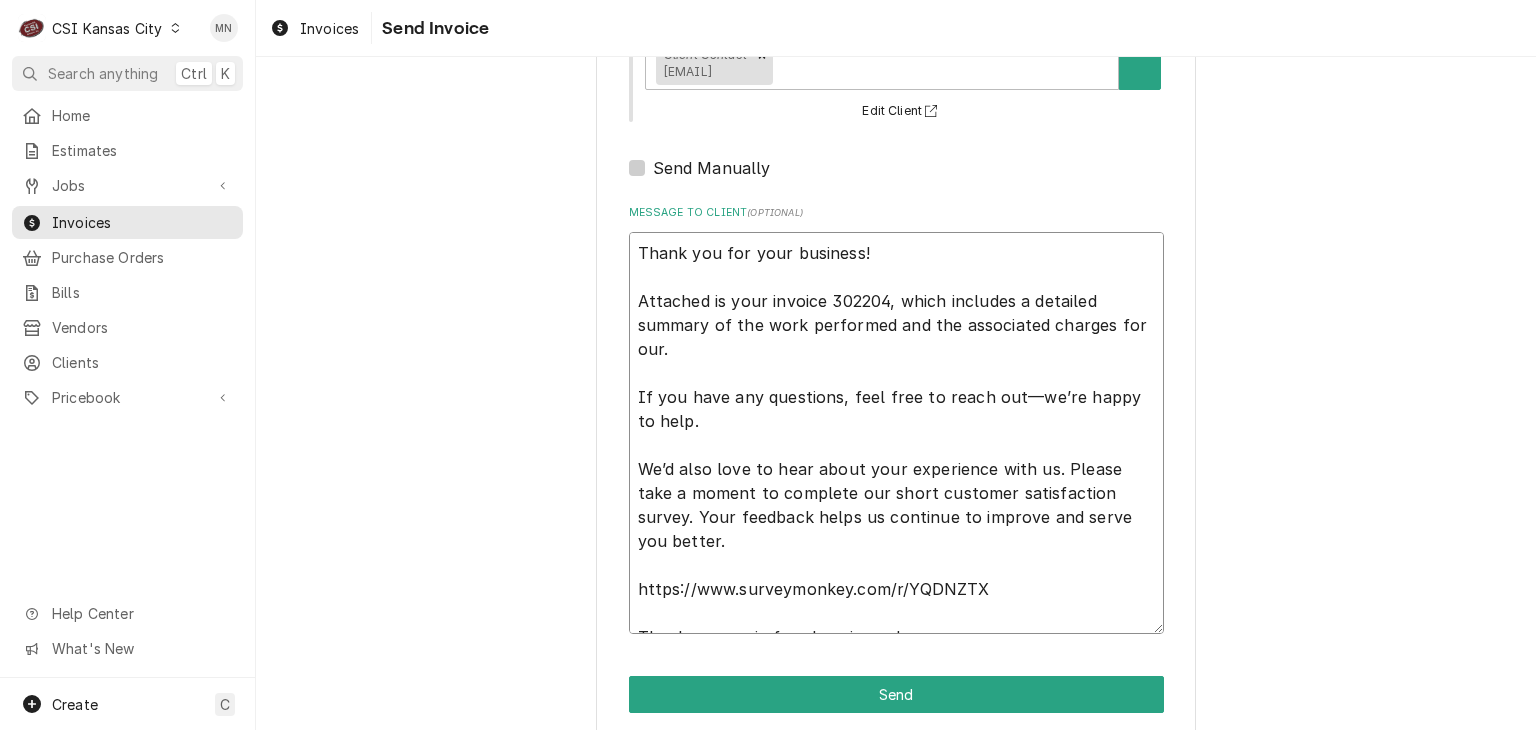 type on "x" 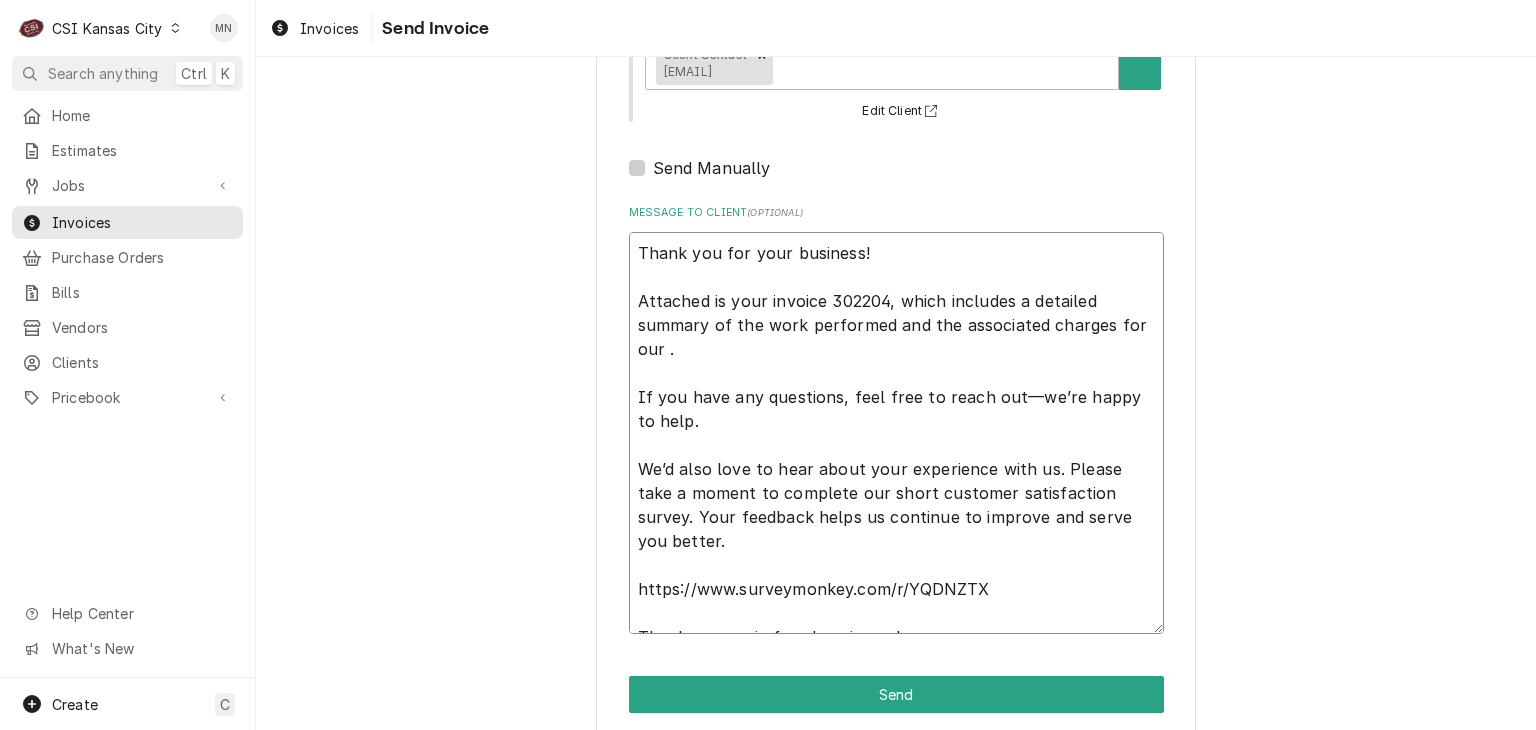type on "x" 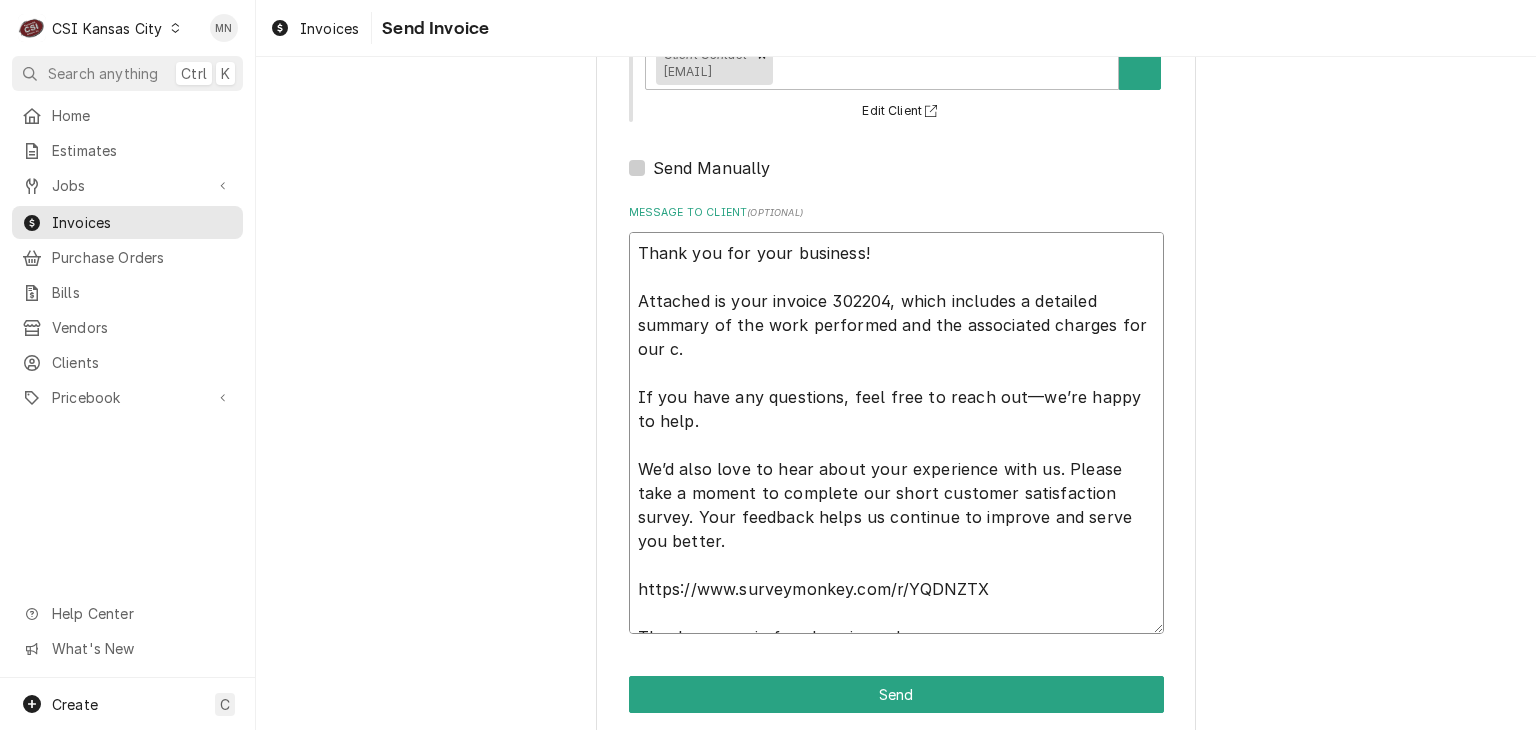 type on "x" 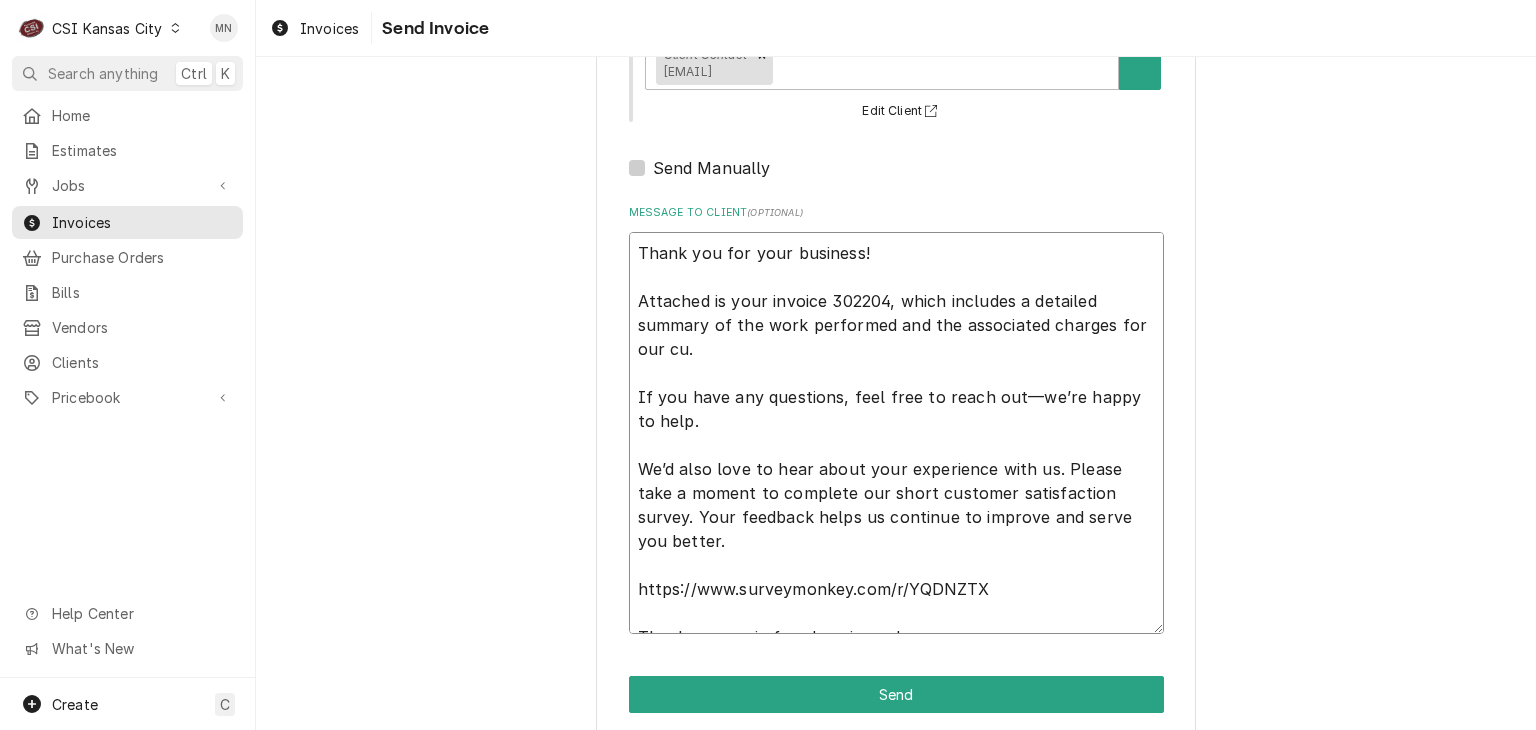 type on "x" 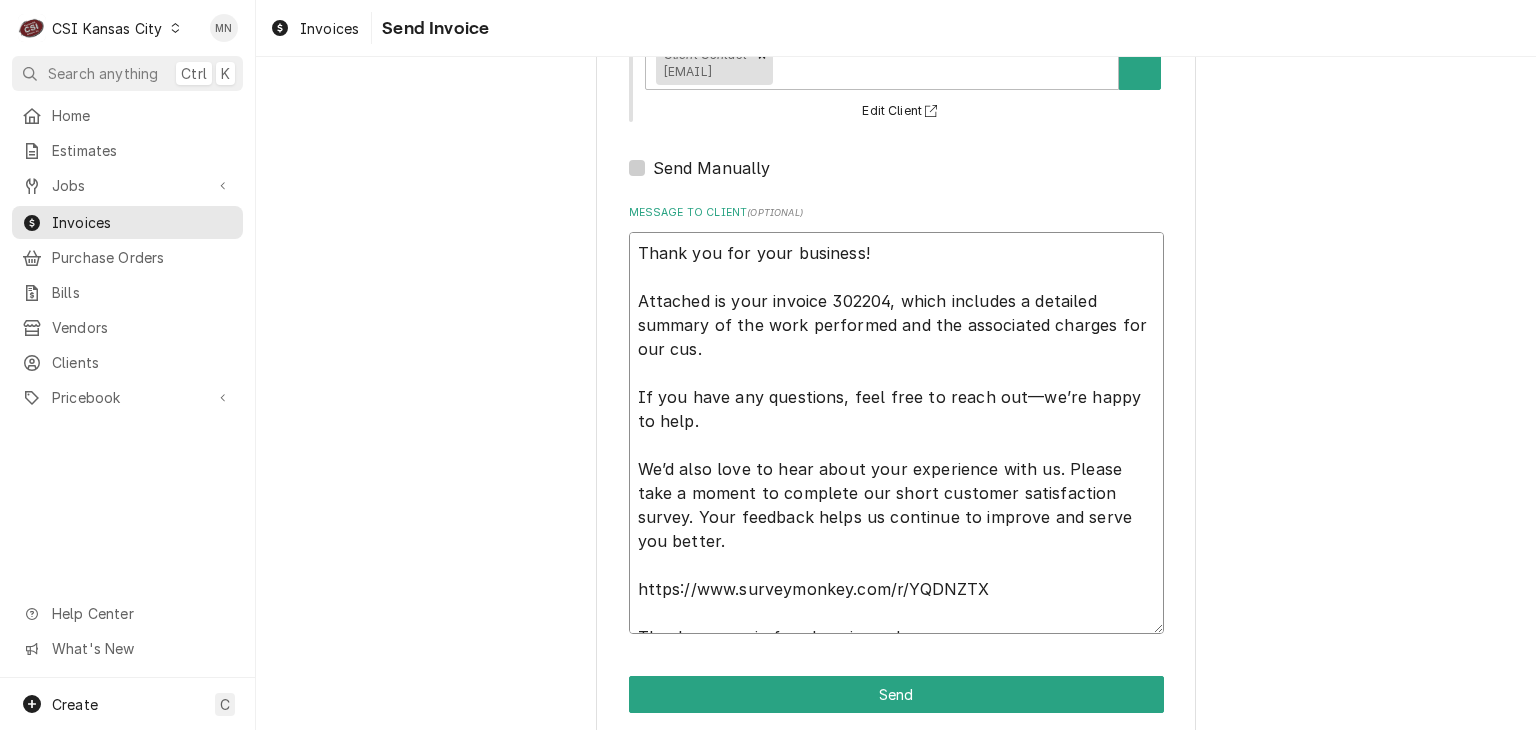 type on "x" 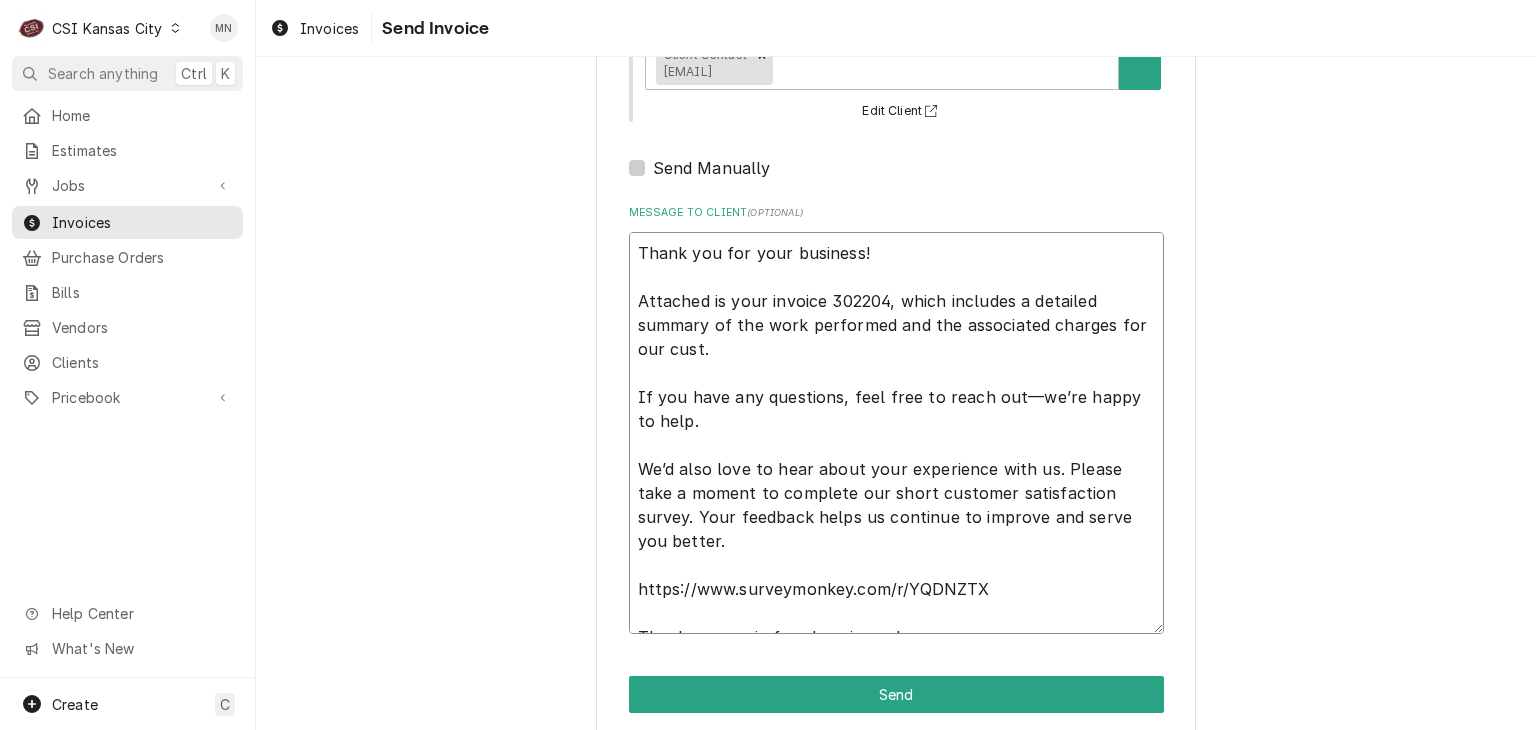 type on "x" 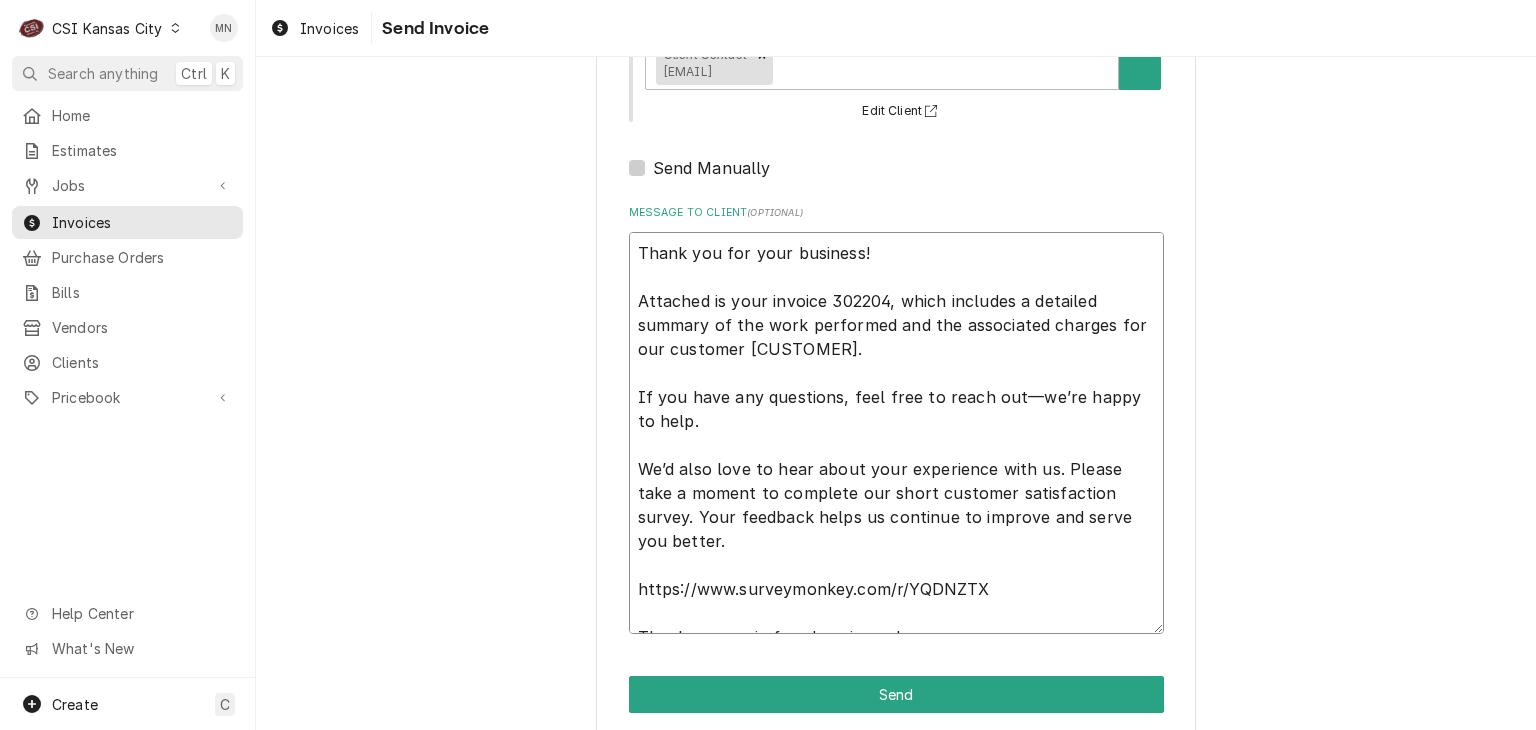type on "x" 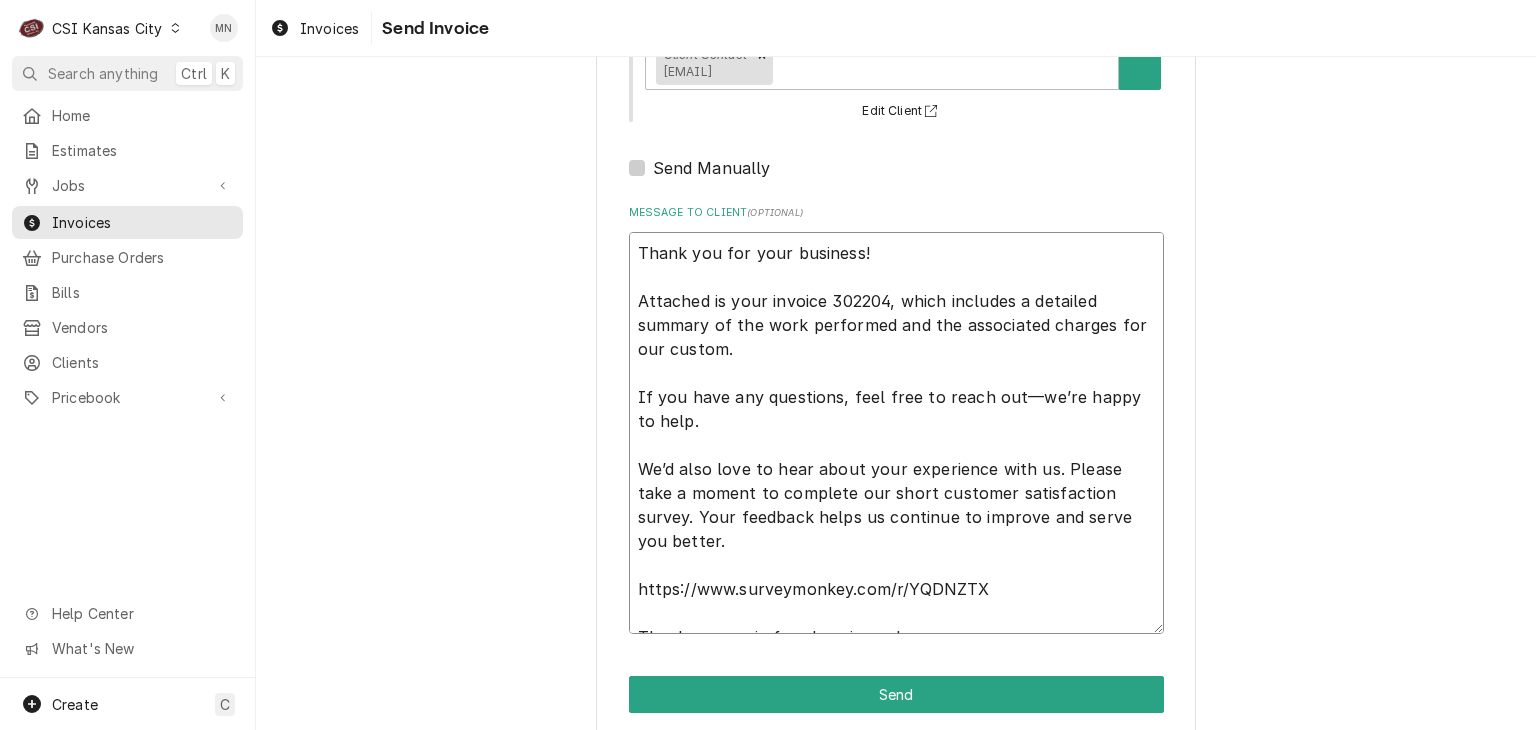 type on "x" 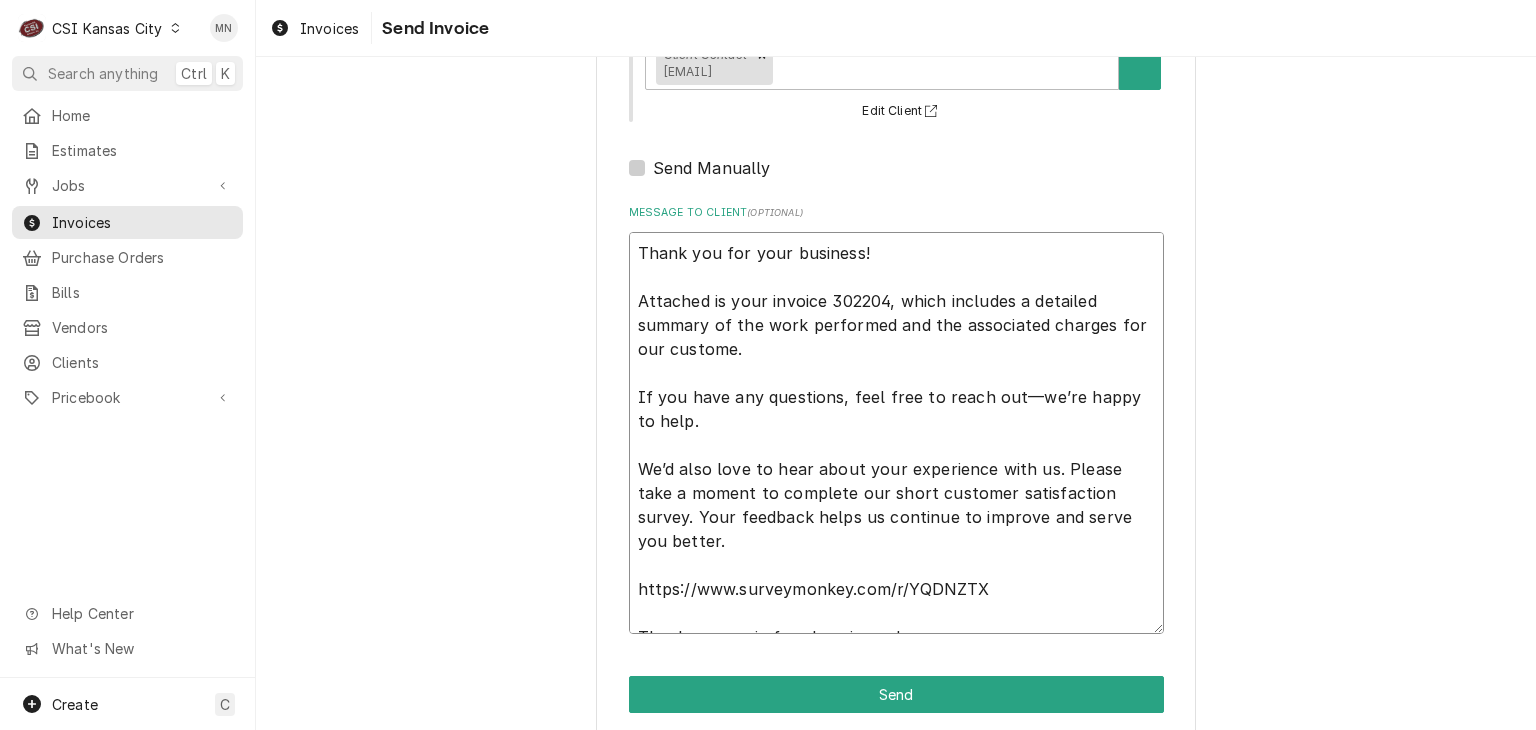 type on "x" 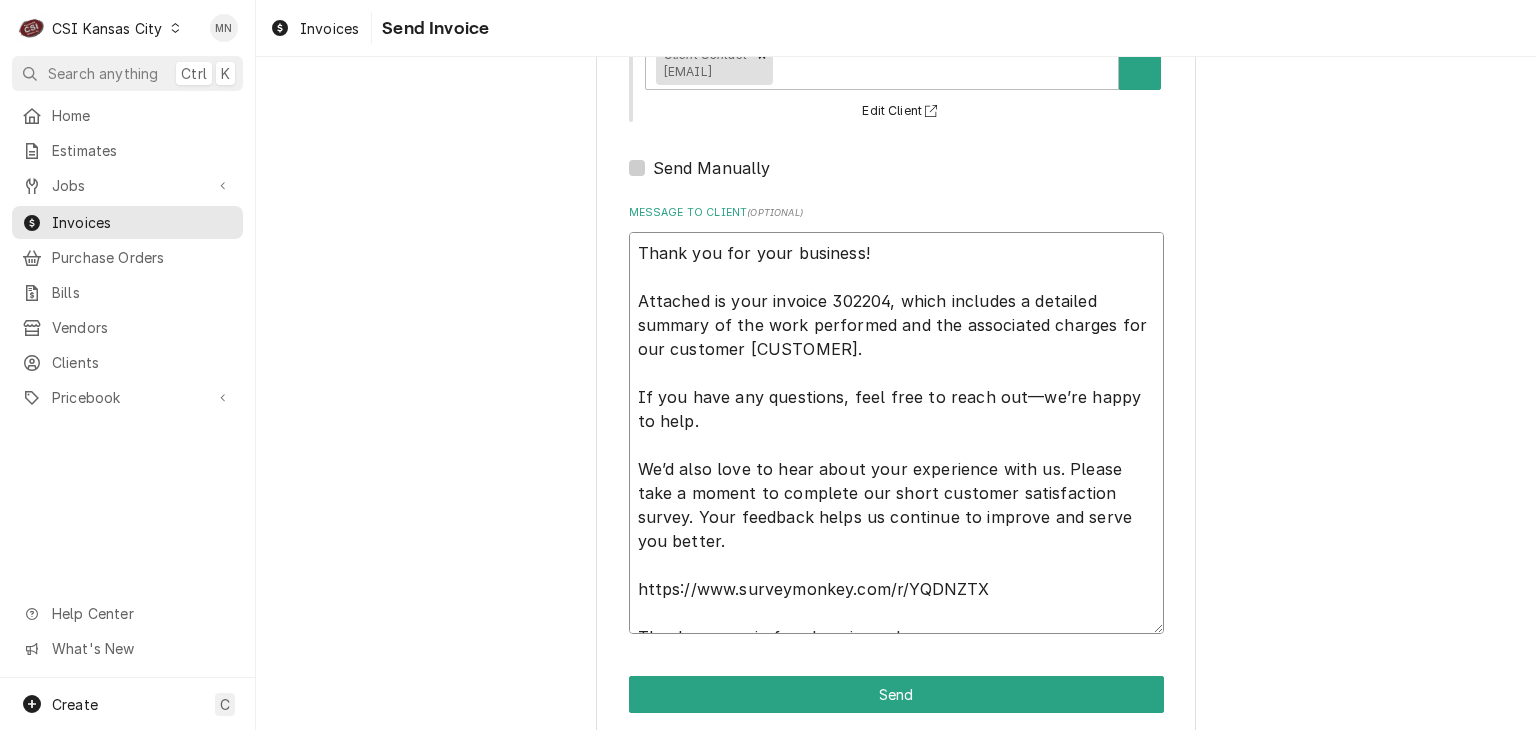 type on "x" 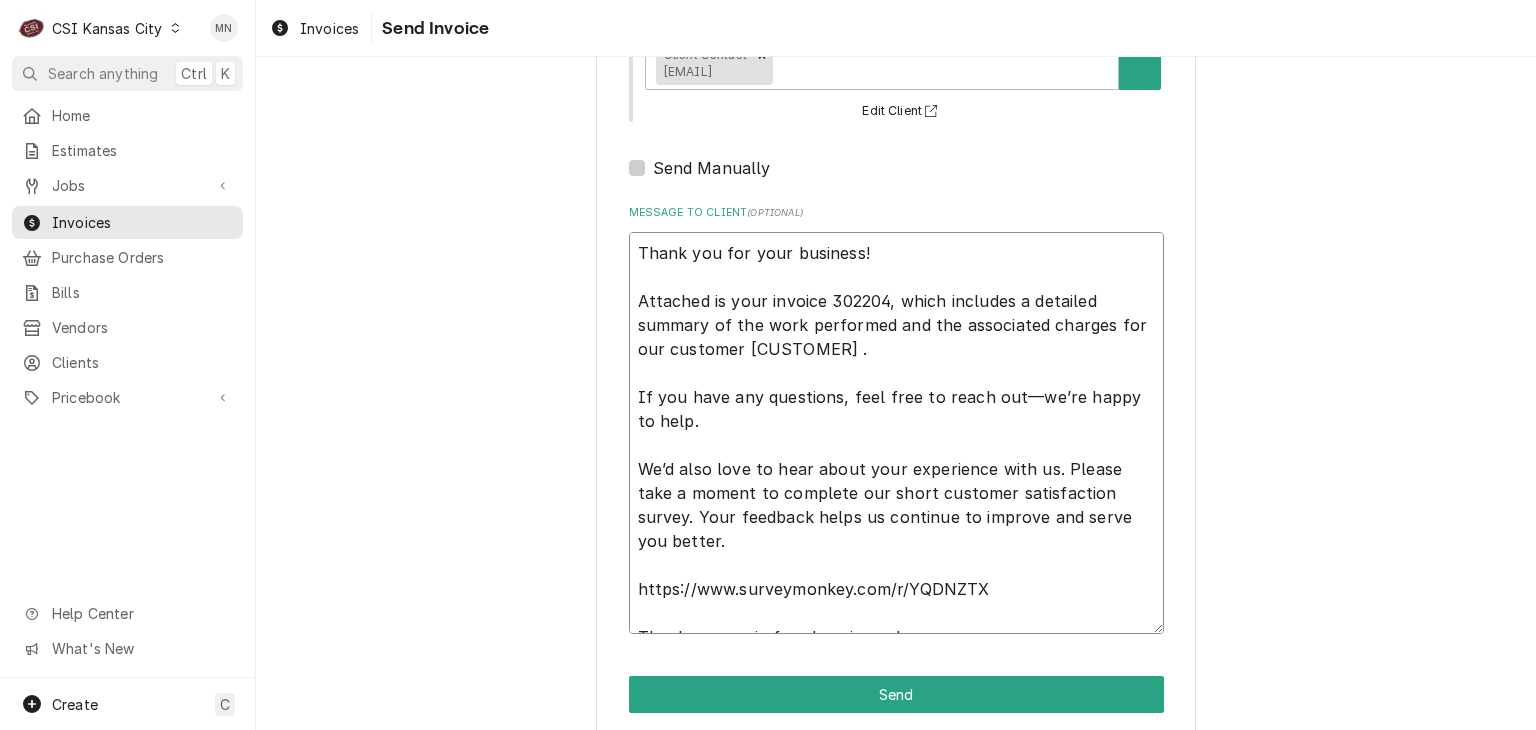 type on "x" 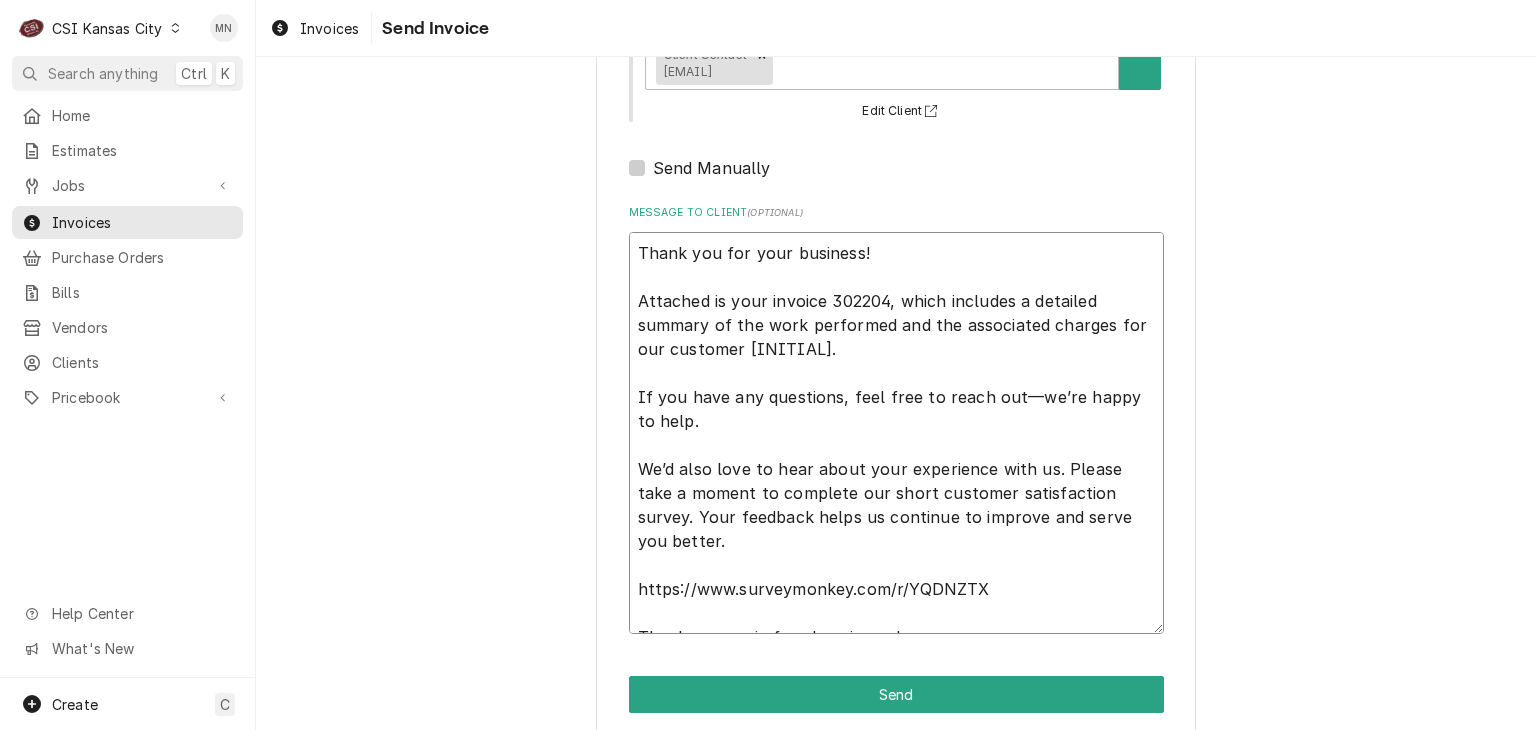 type on "x" 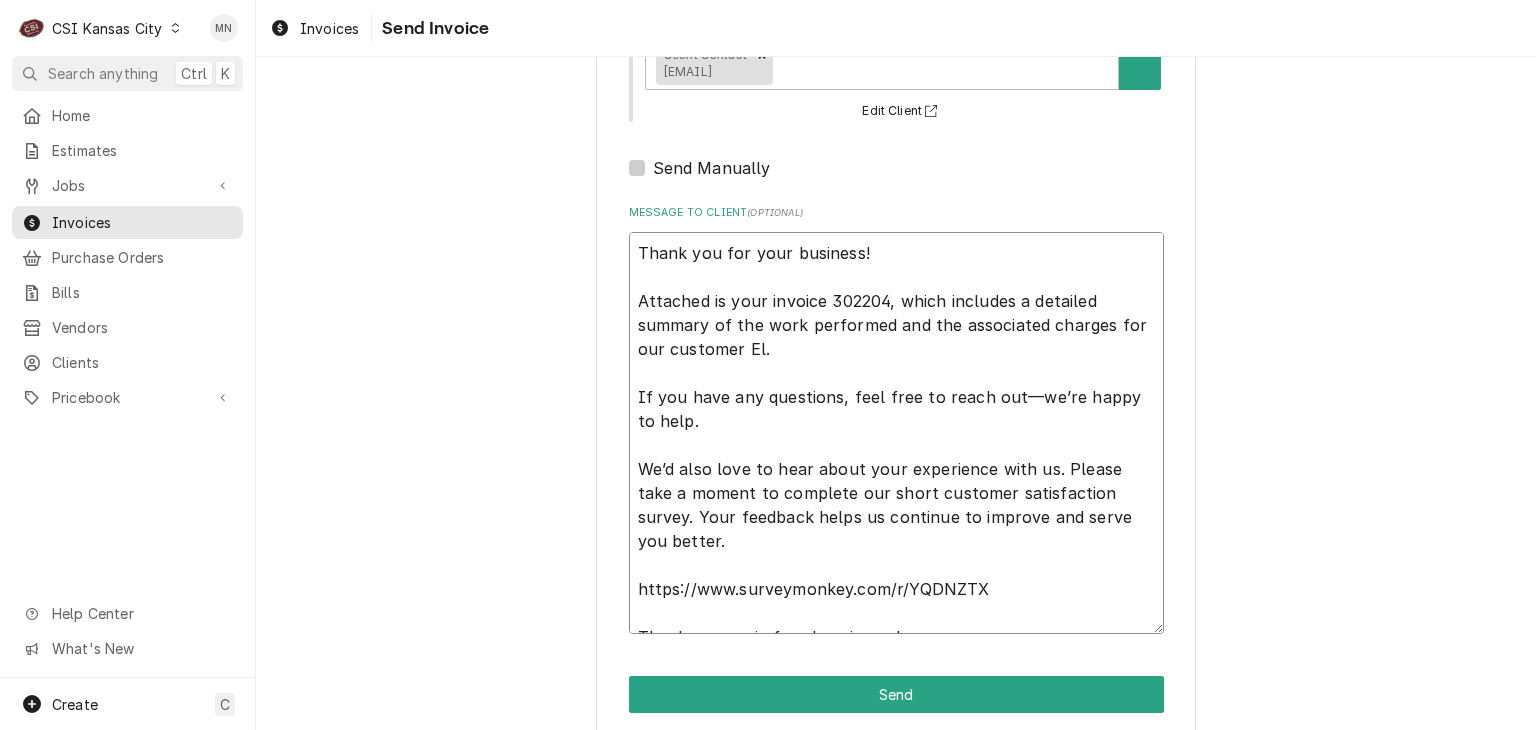 type on "x" 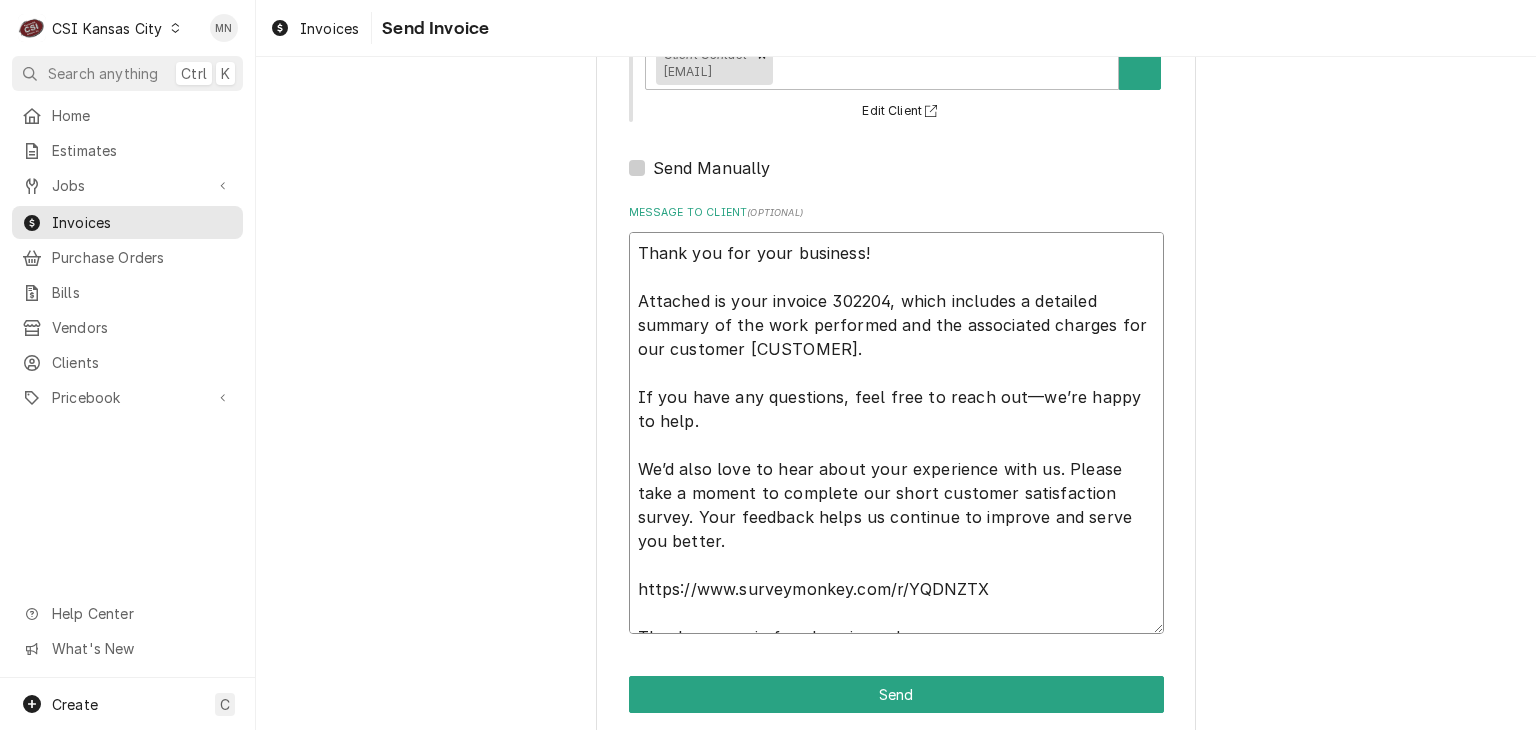 type on "x" 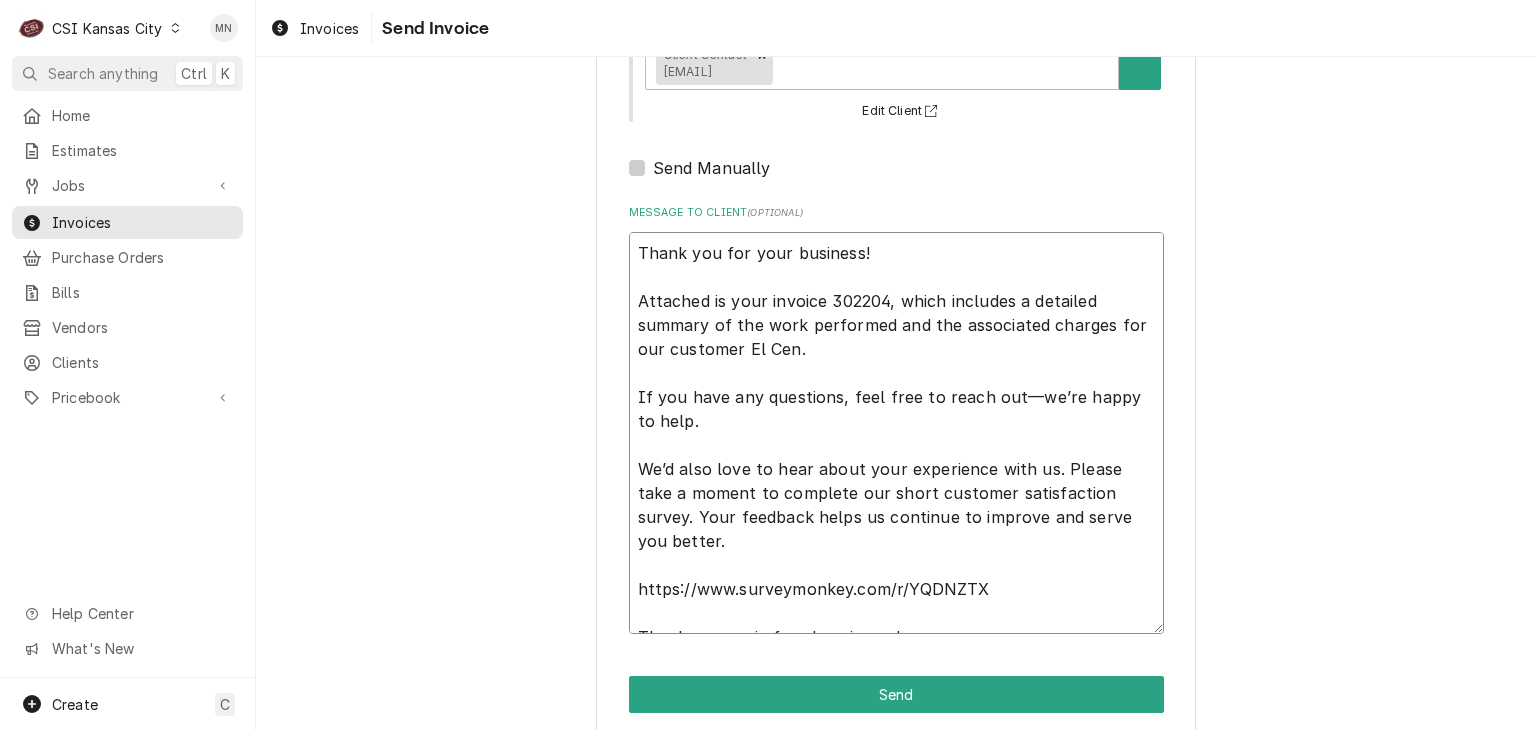 type on "x" 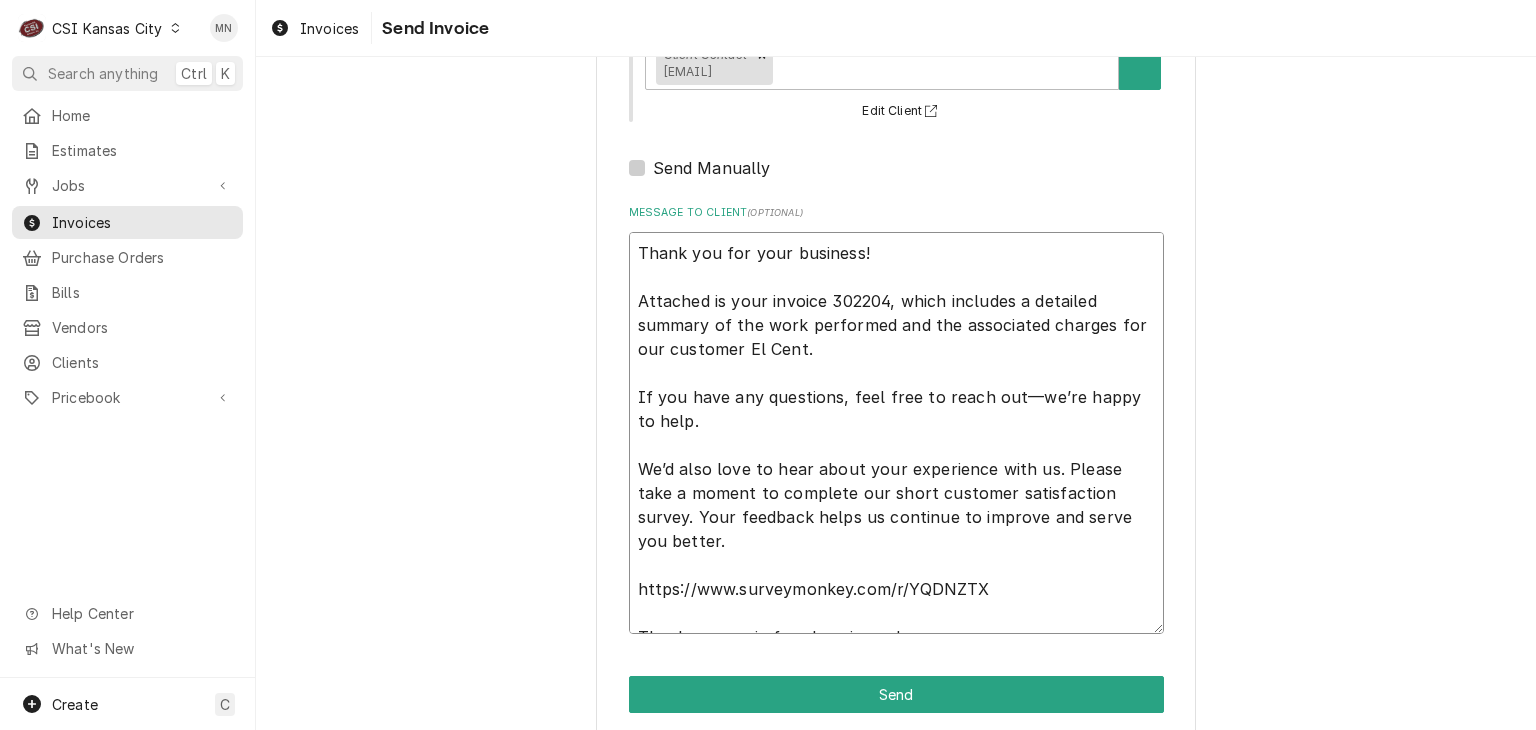 type on "x" 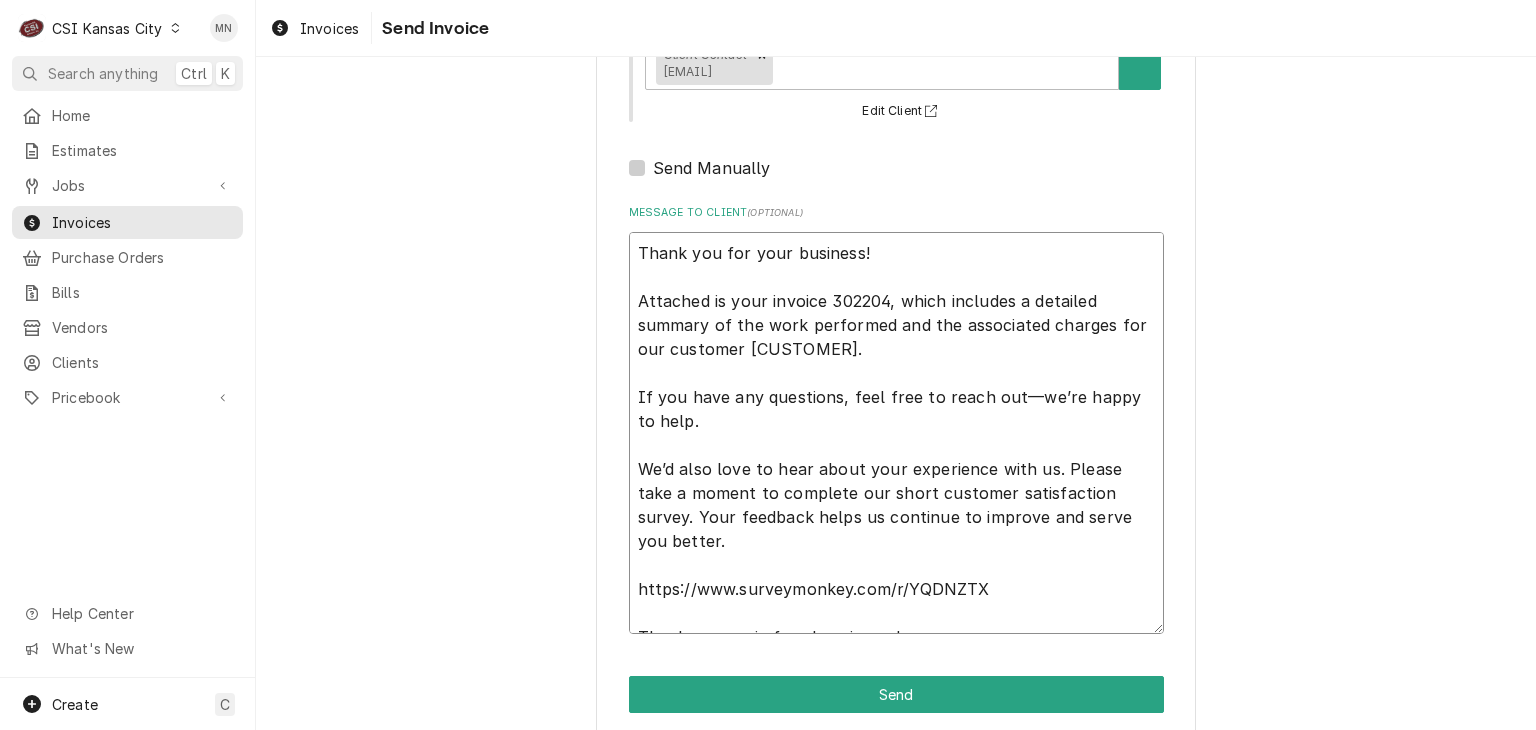 type on "x" 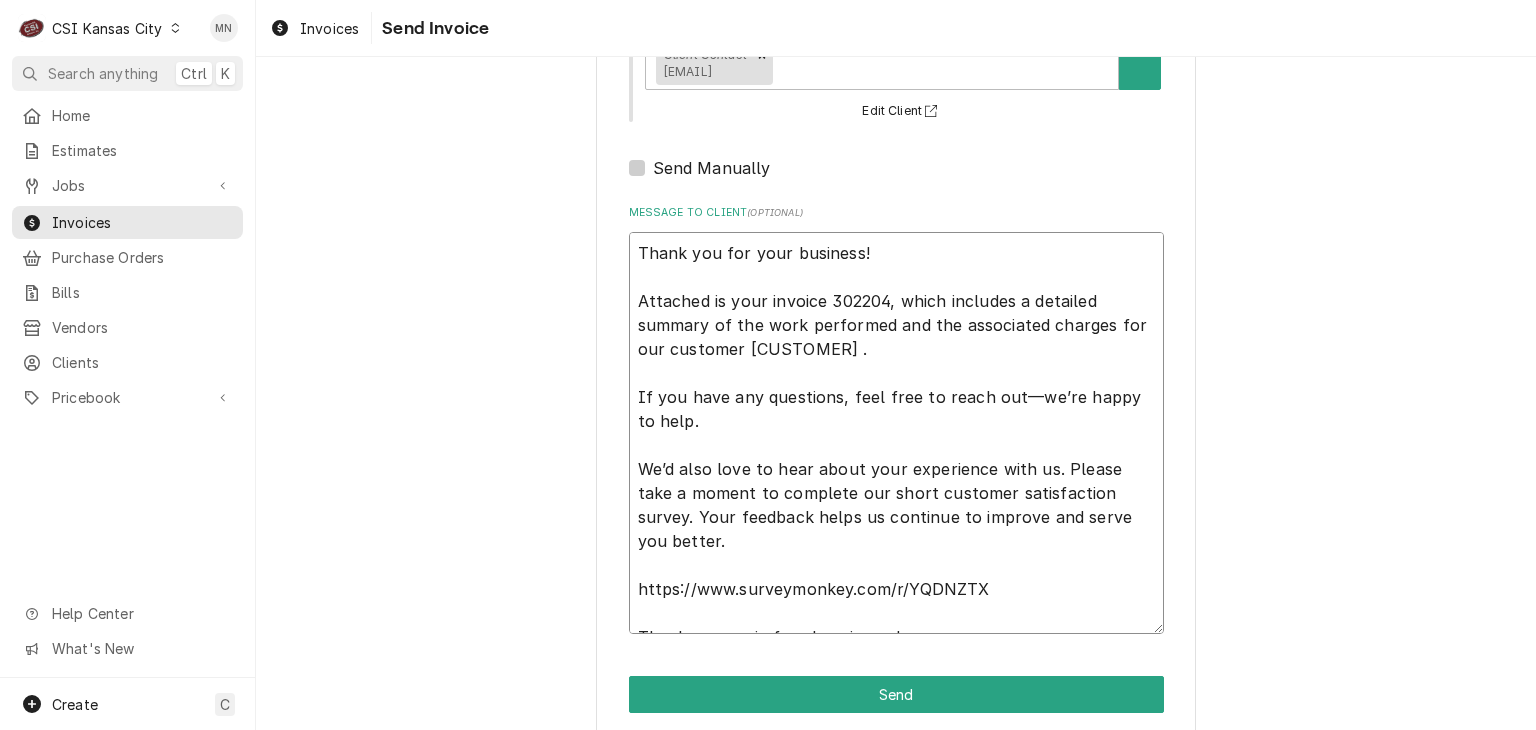 type on "x" 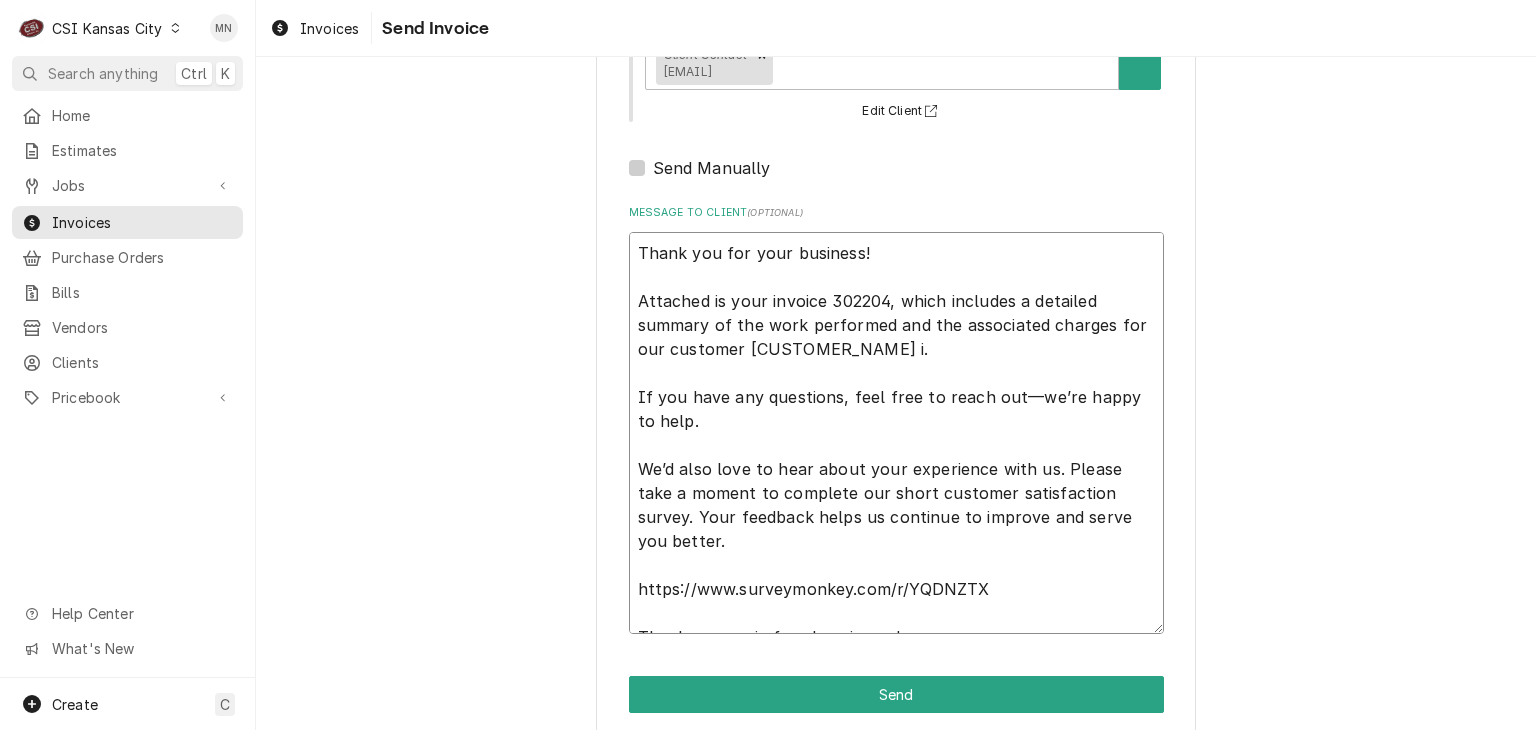 type on "x" 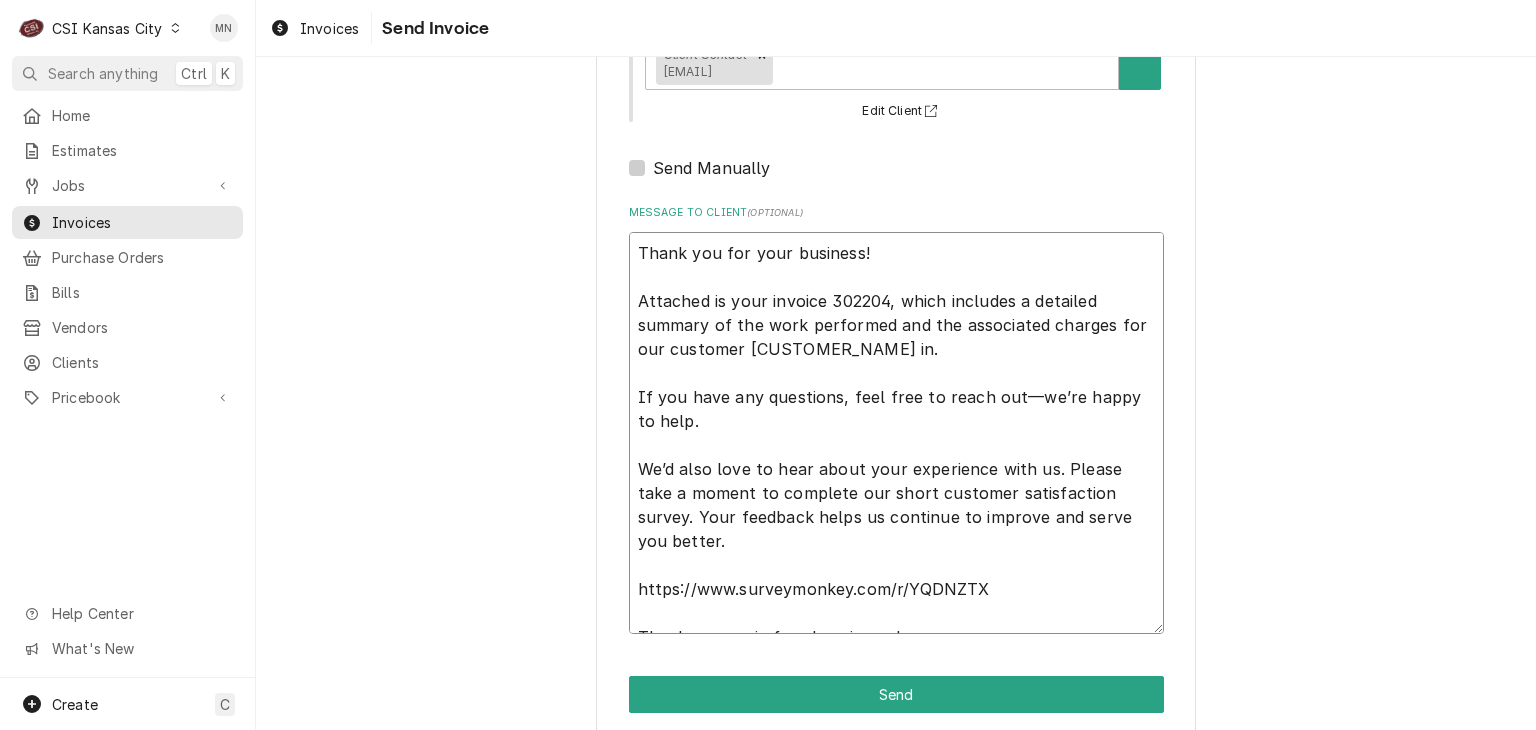 type on "x" 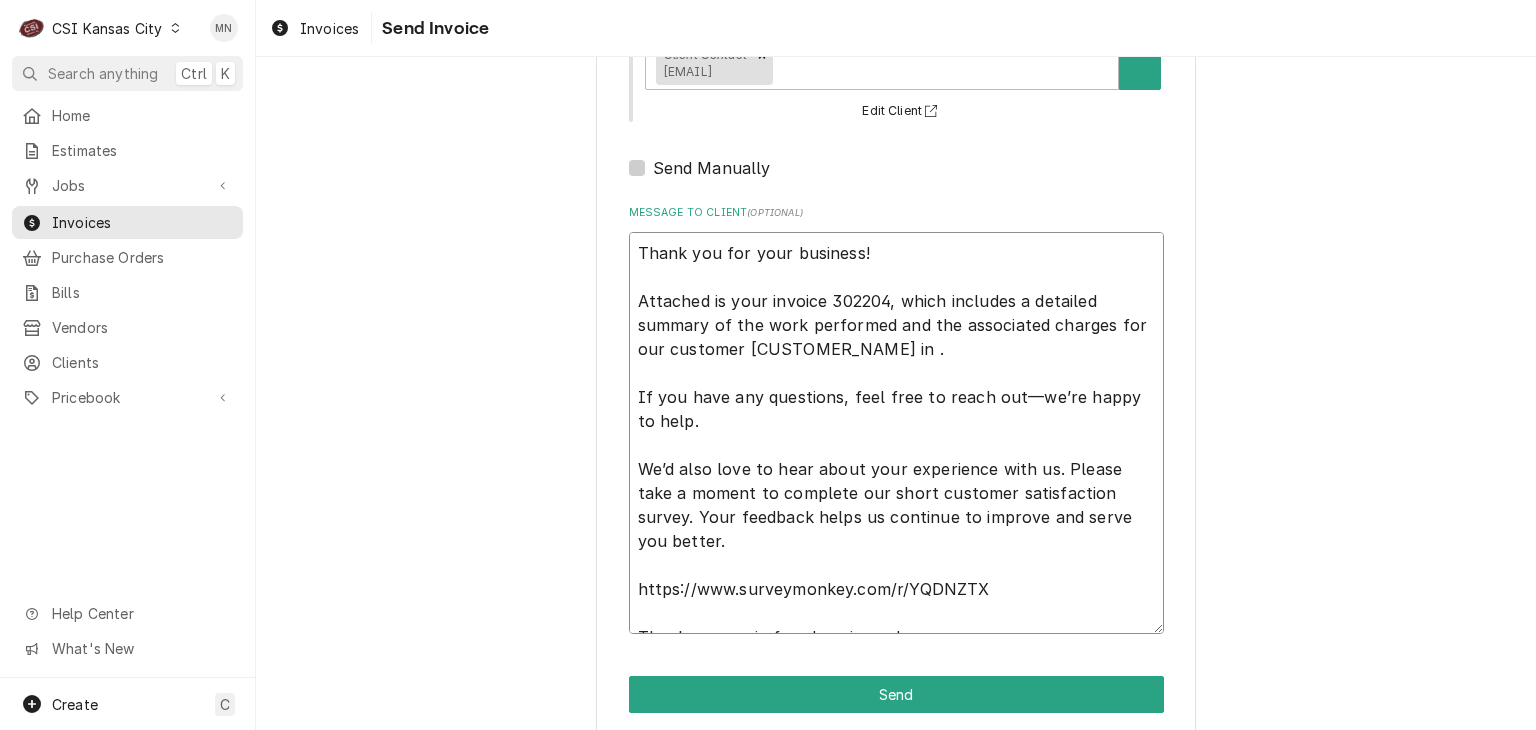 type on "x" 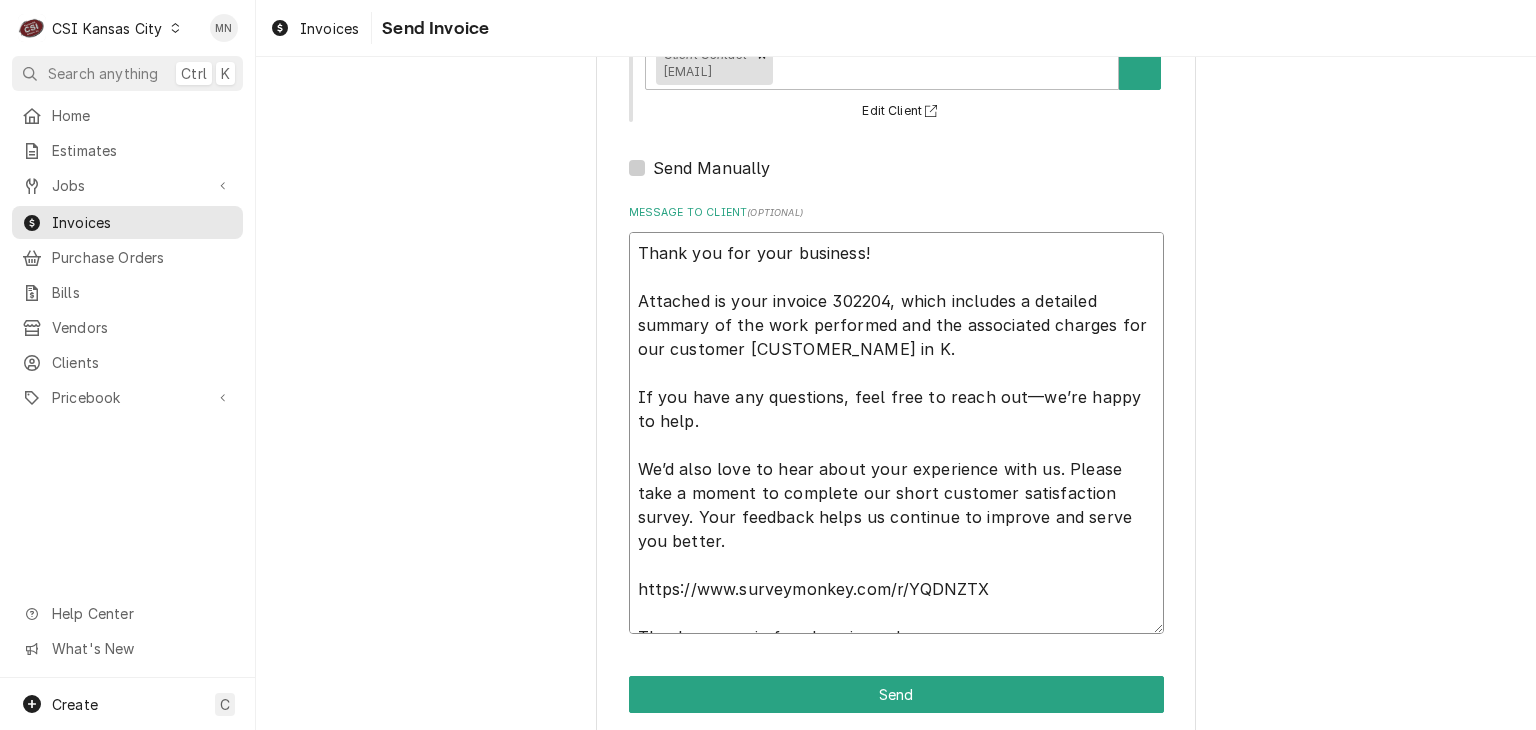 type on "x" 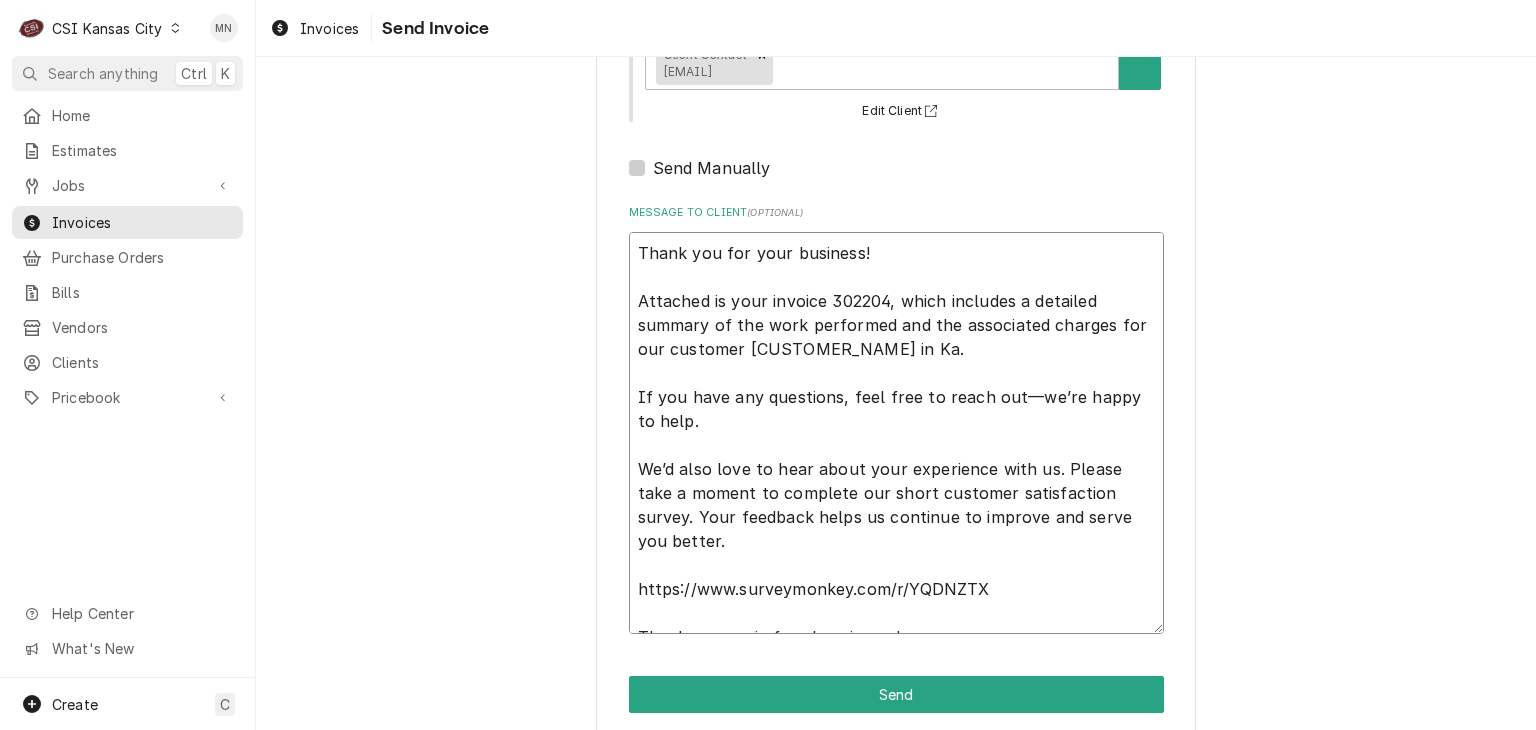 type on "x" 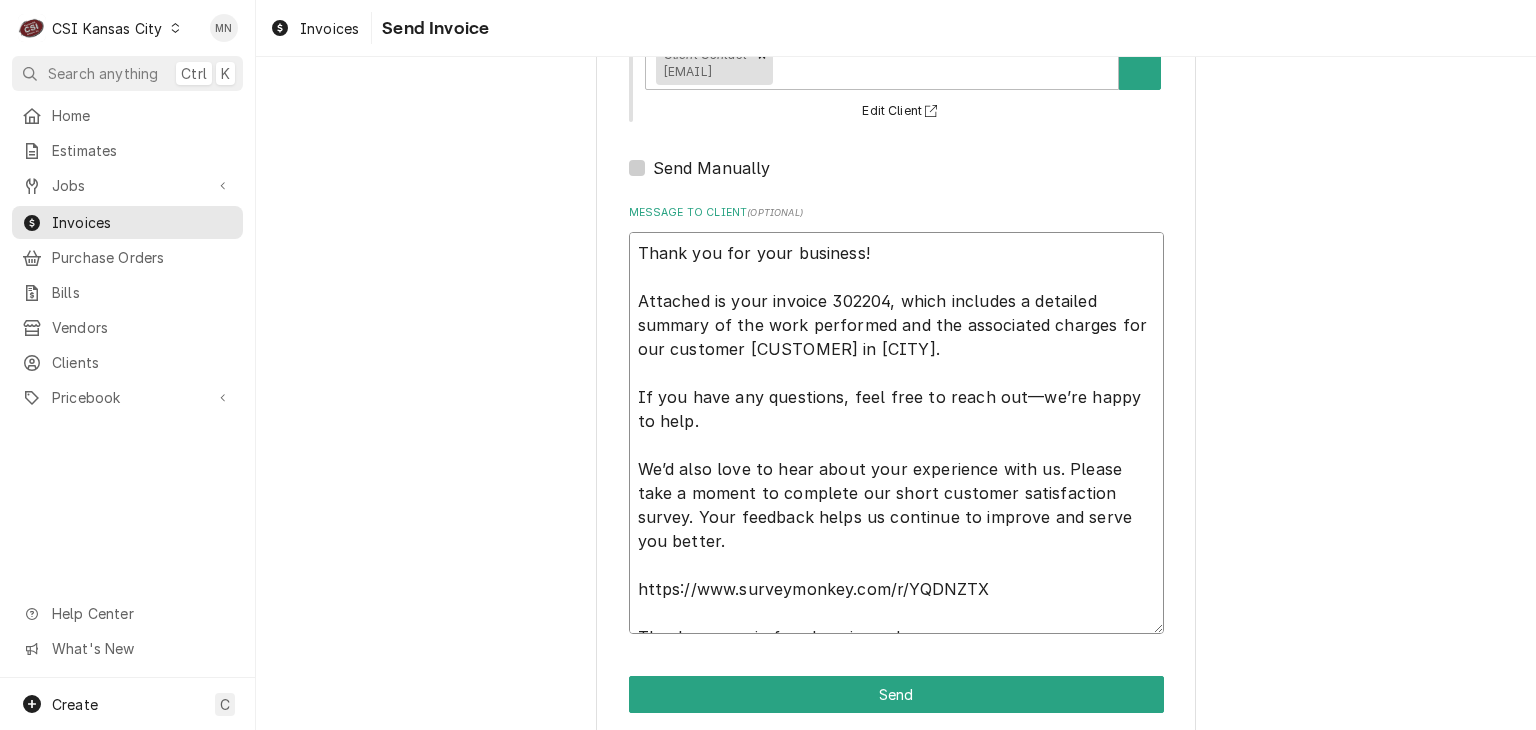 type on "x" 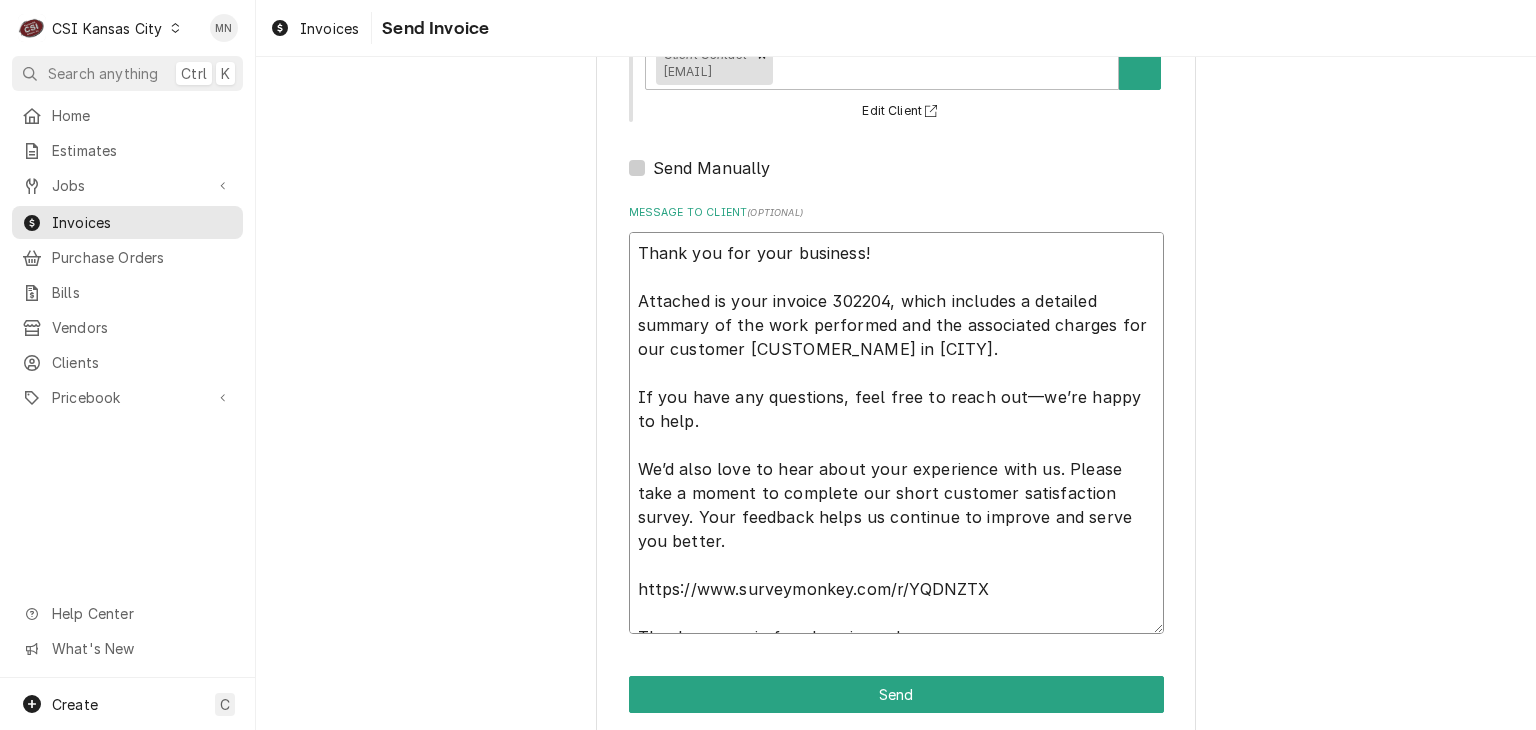 type on "x" 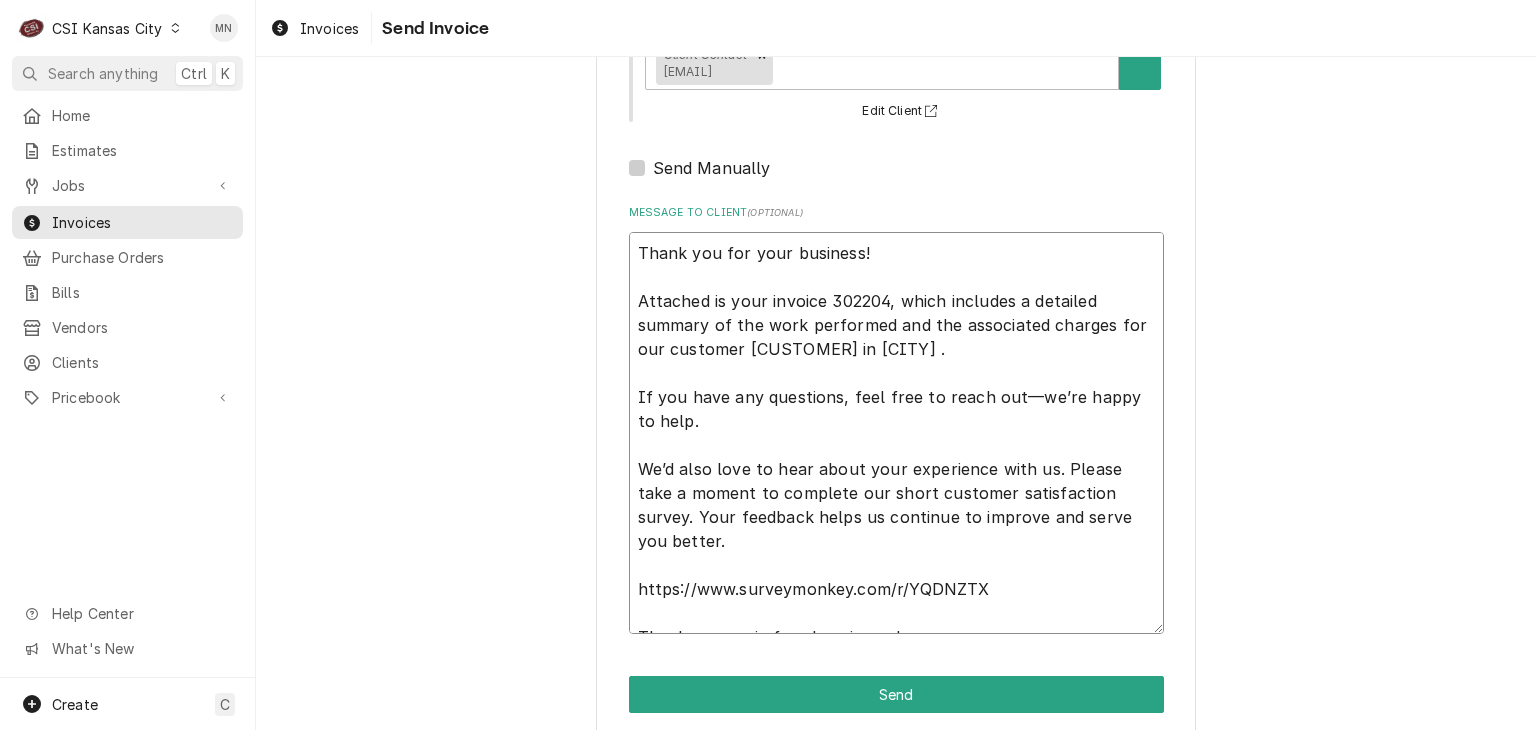 type on "x" 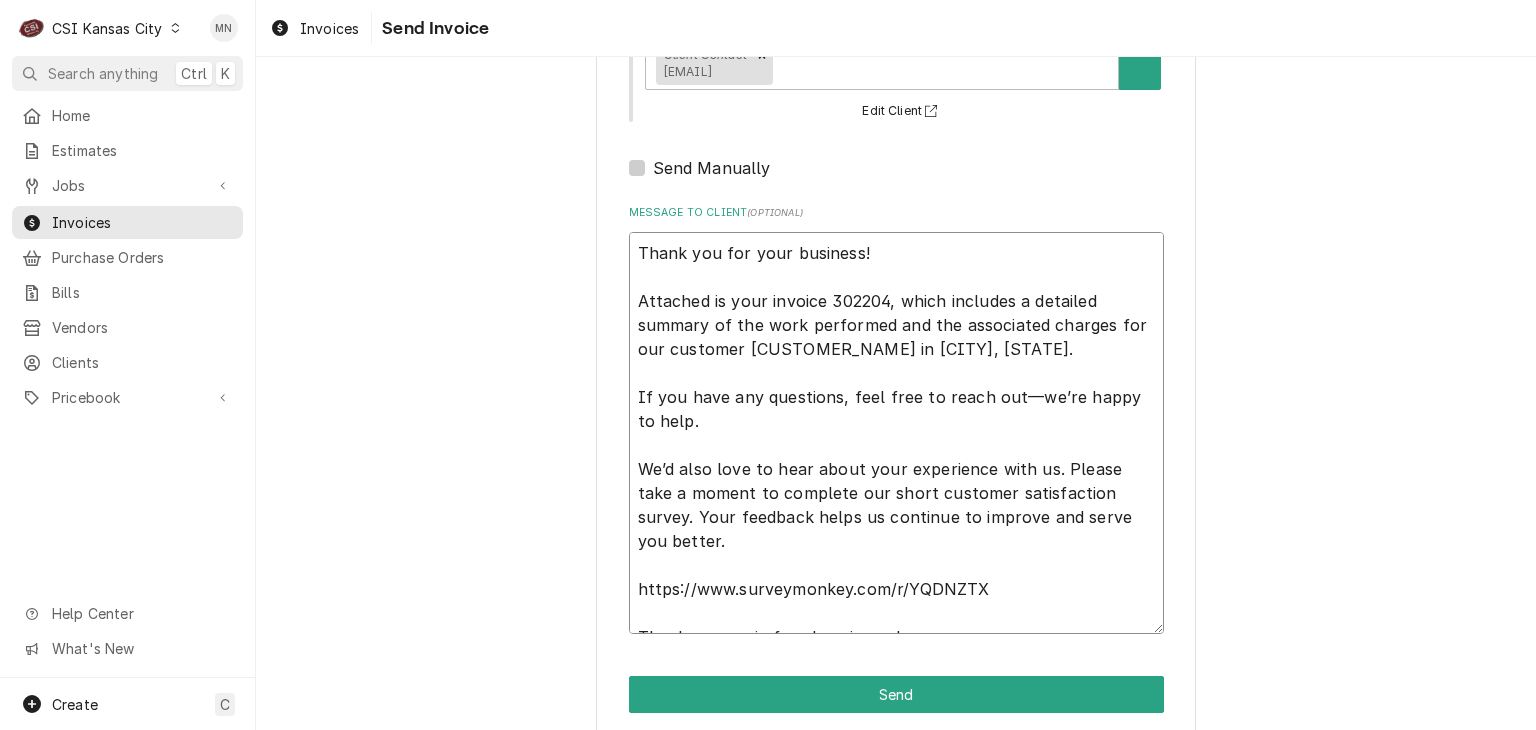type on "x" 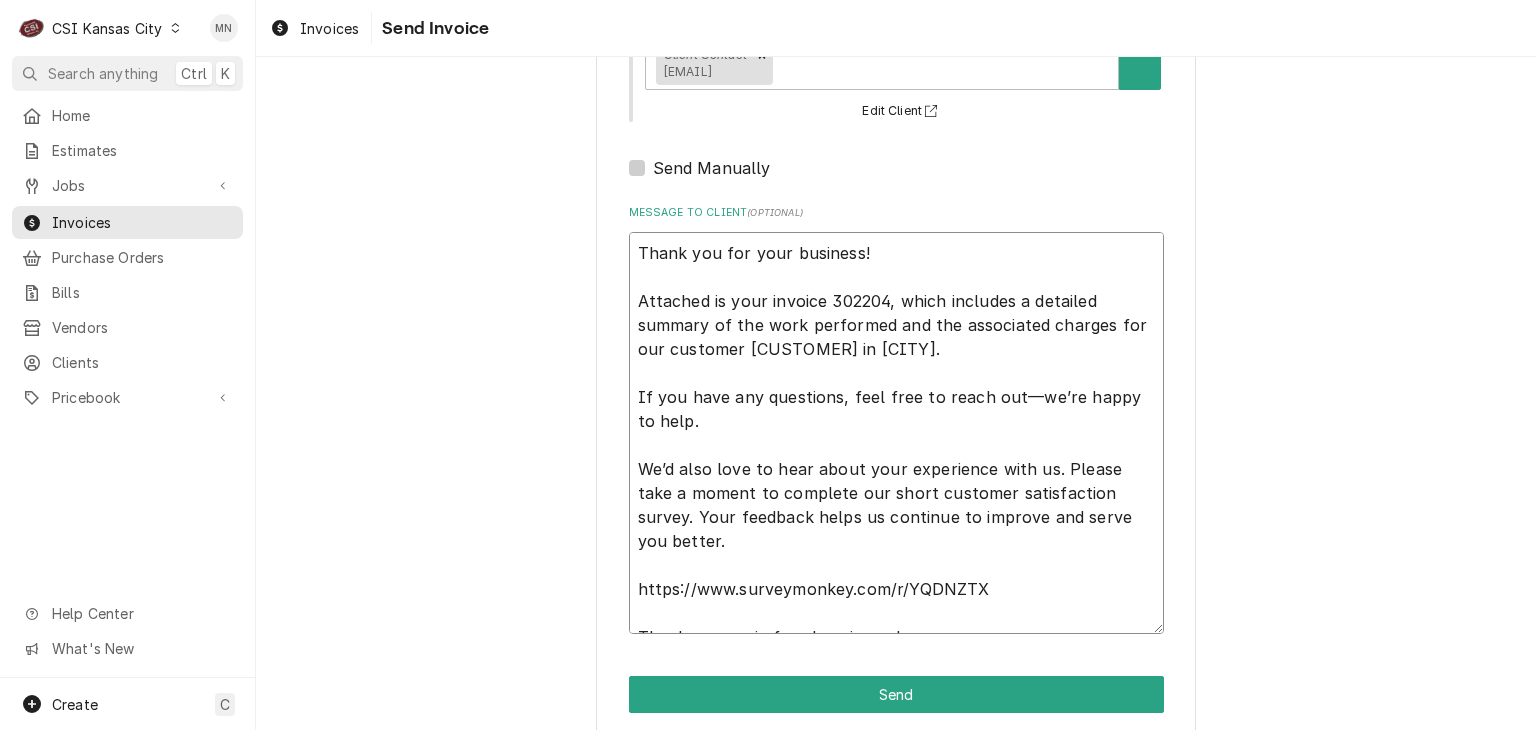 type on "x" 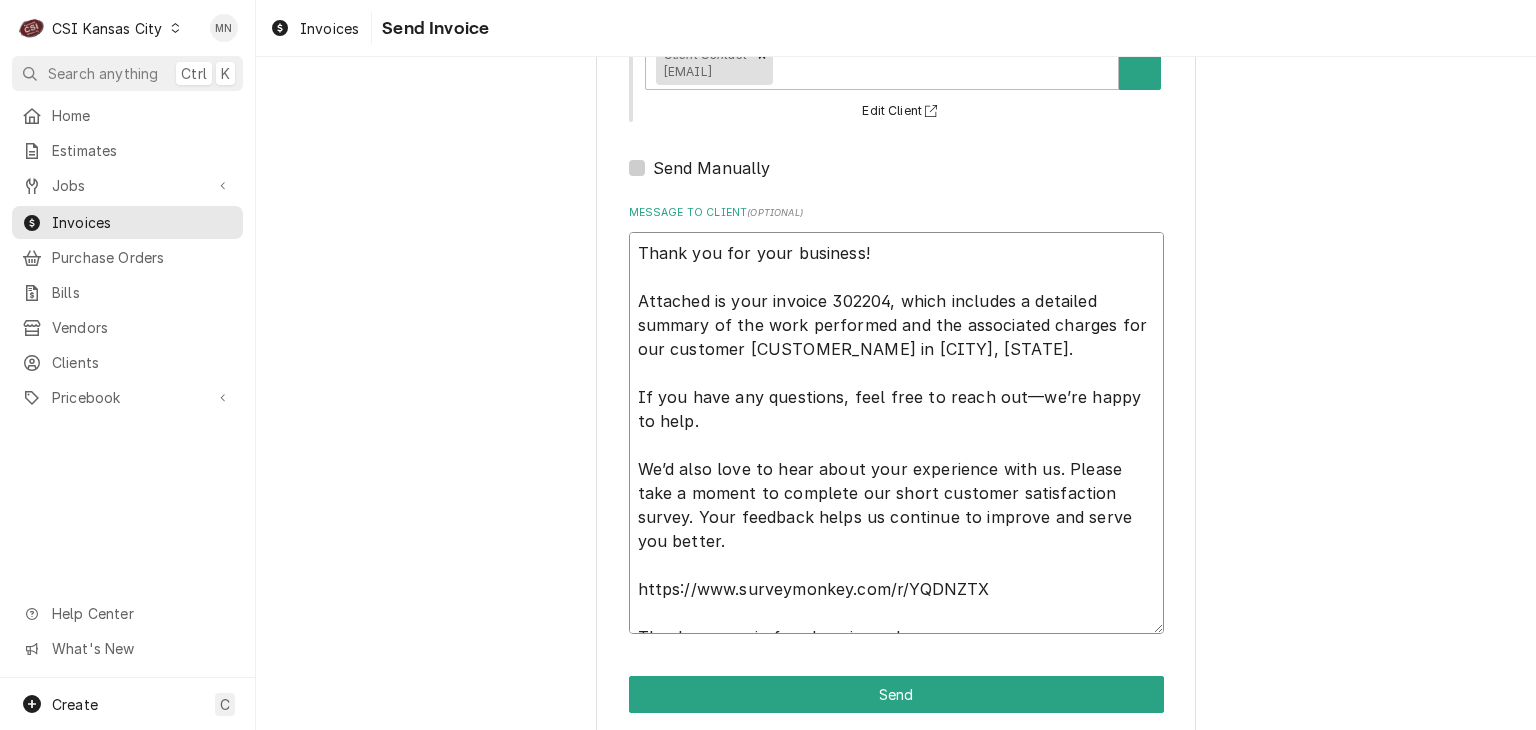 type on "x" 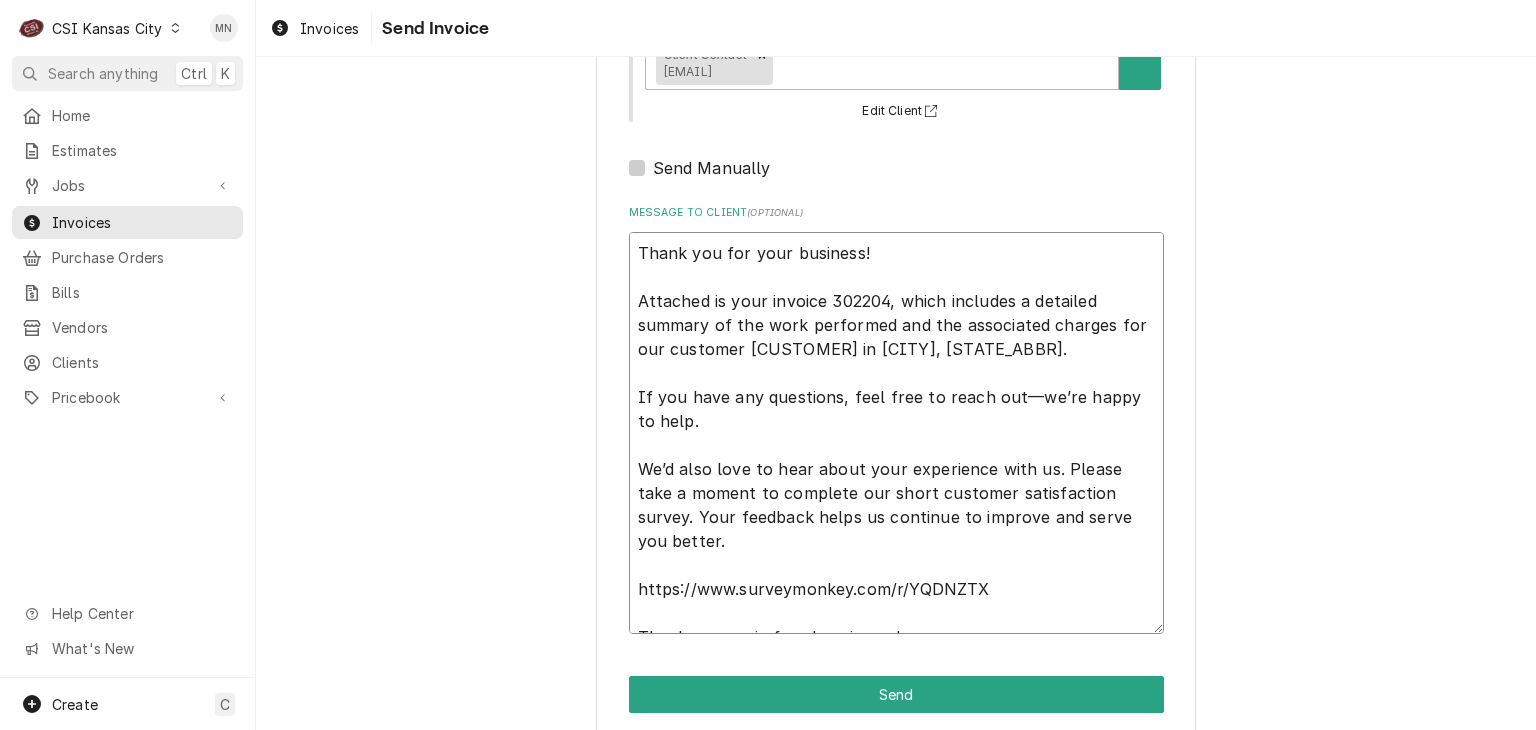 type on "x" 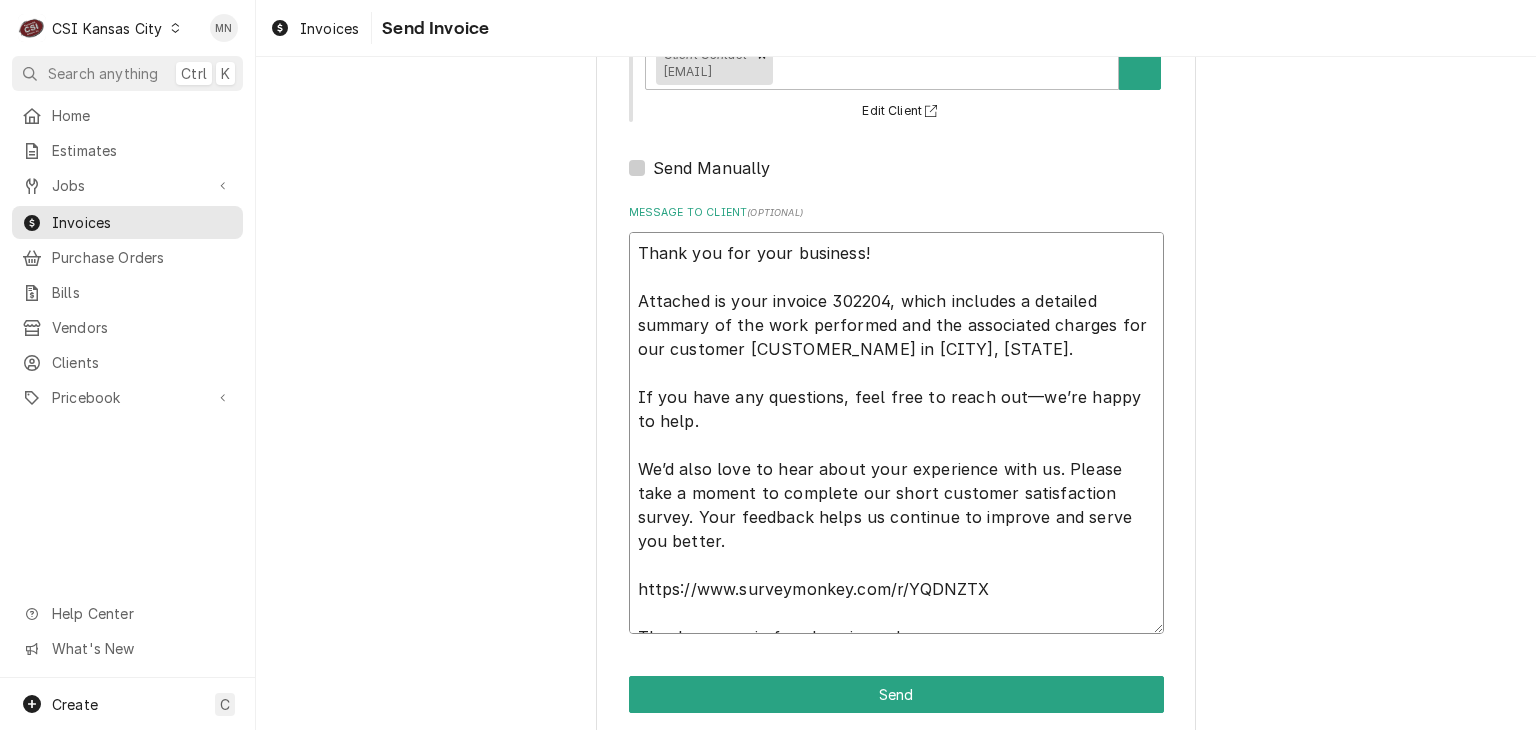 type on "x" 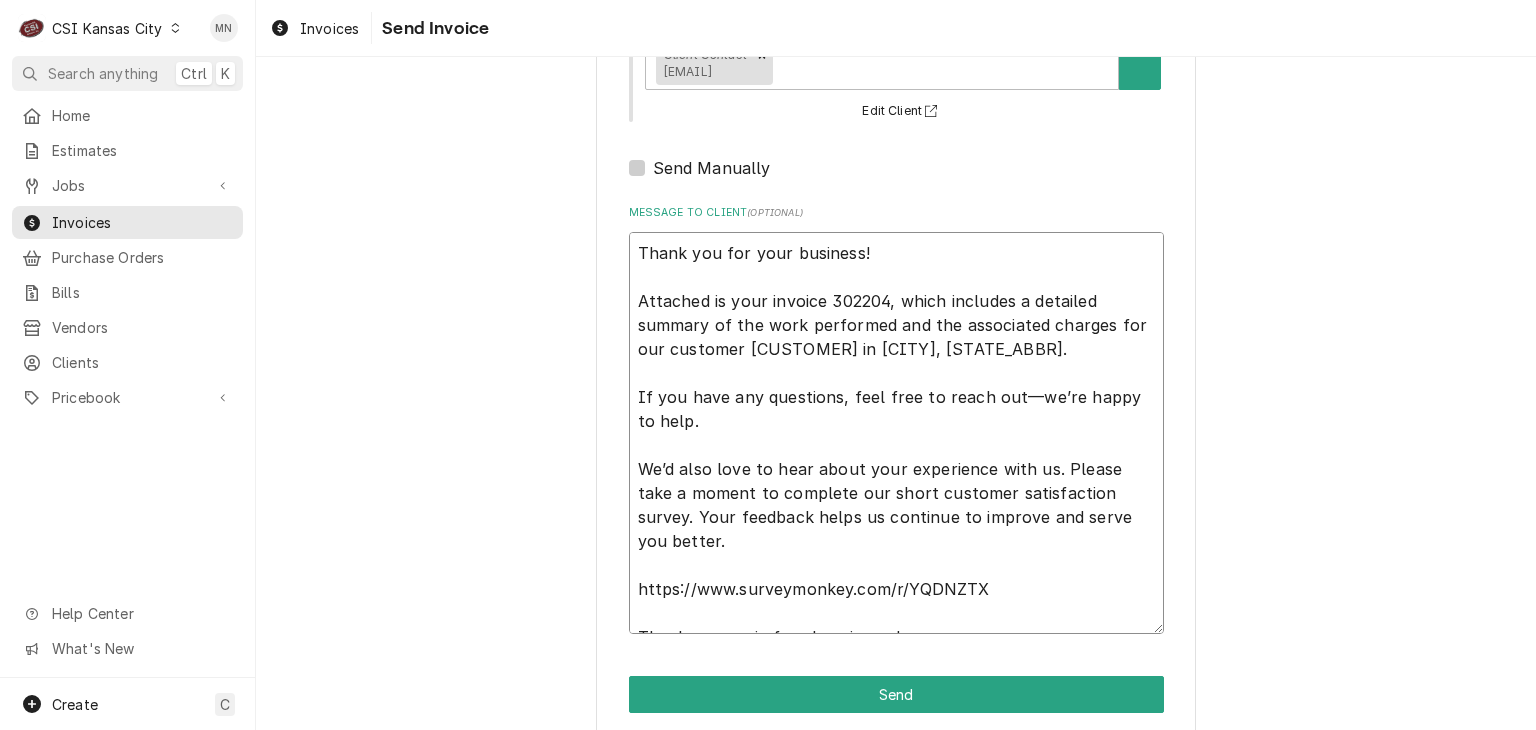 type on "x" 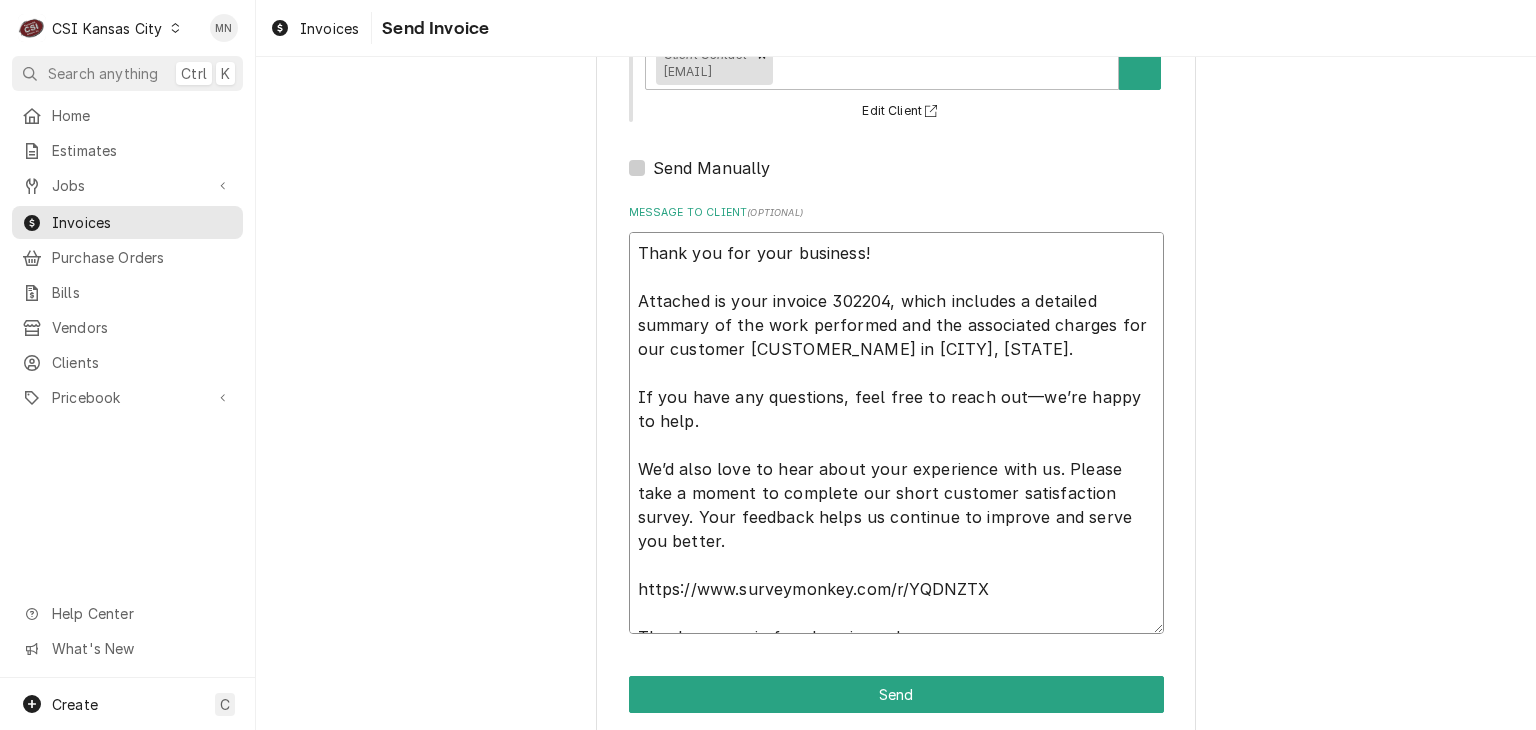 type on "x" 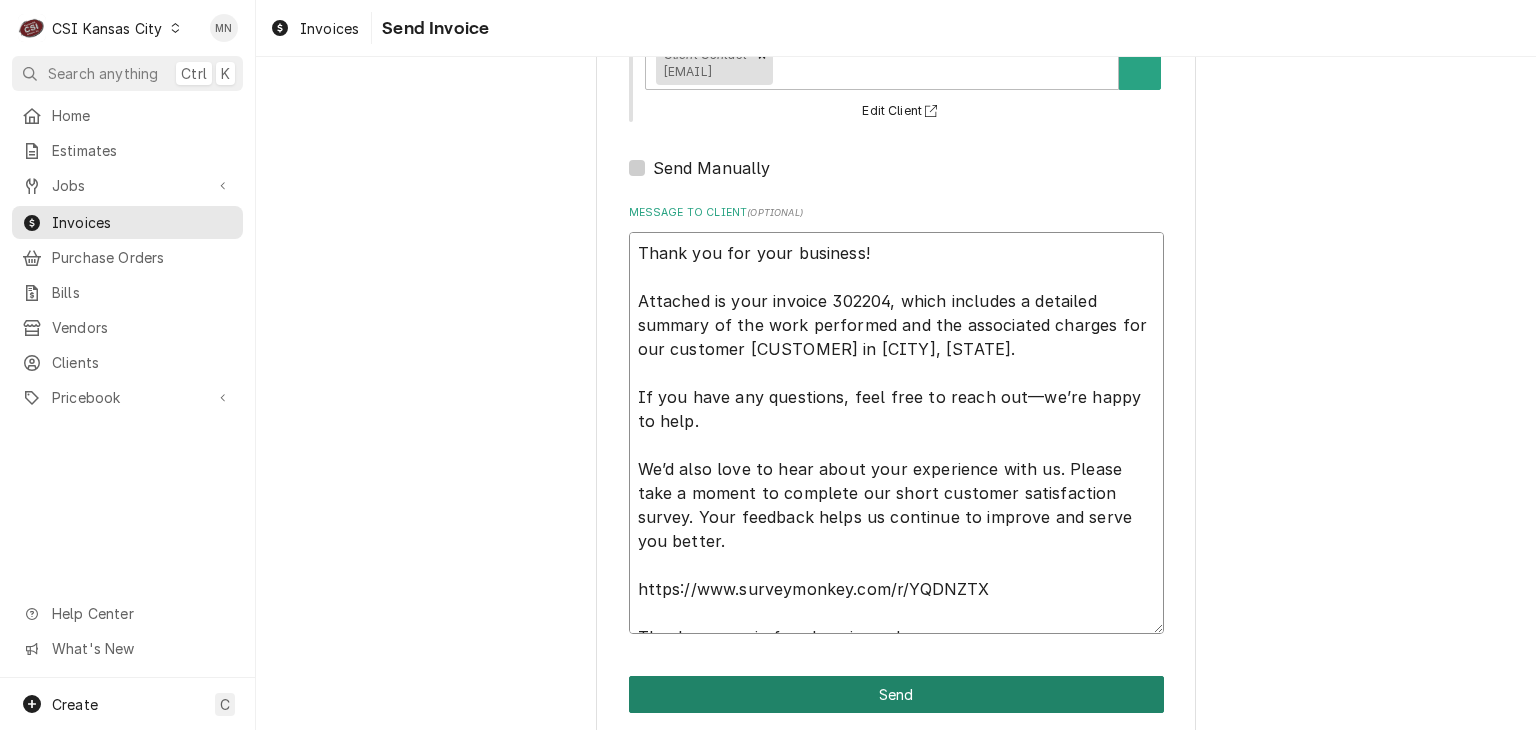 type on "Thank you for your business!
Attached is your invoice 302204, which includes a detailed summary of the work performed and the associated charges for our customer El Centro in Kansas City, Kansas.
If you have any questions, feel free to reach out—we’re happy to help.
We’d also love to hear about your experience with us. Please take a moment to complete our short customer satisfaction survey. Your feedback helps us continue to improve and serve you better.
https://www.surveymonkey.com/r/YQDNZTX
Thank you again for choosing us!" 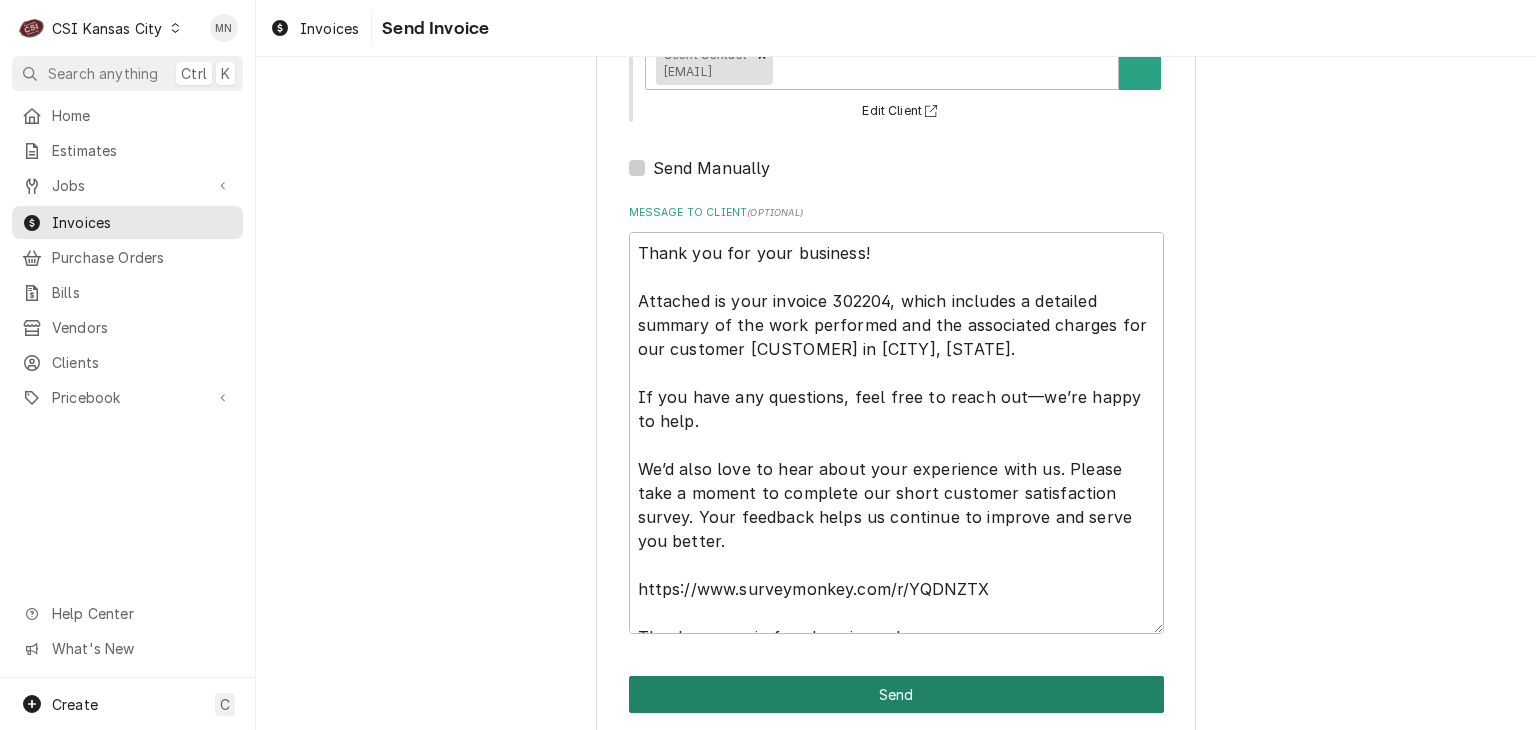 click on "Send" at bounding box center [896, 694] 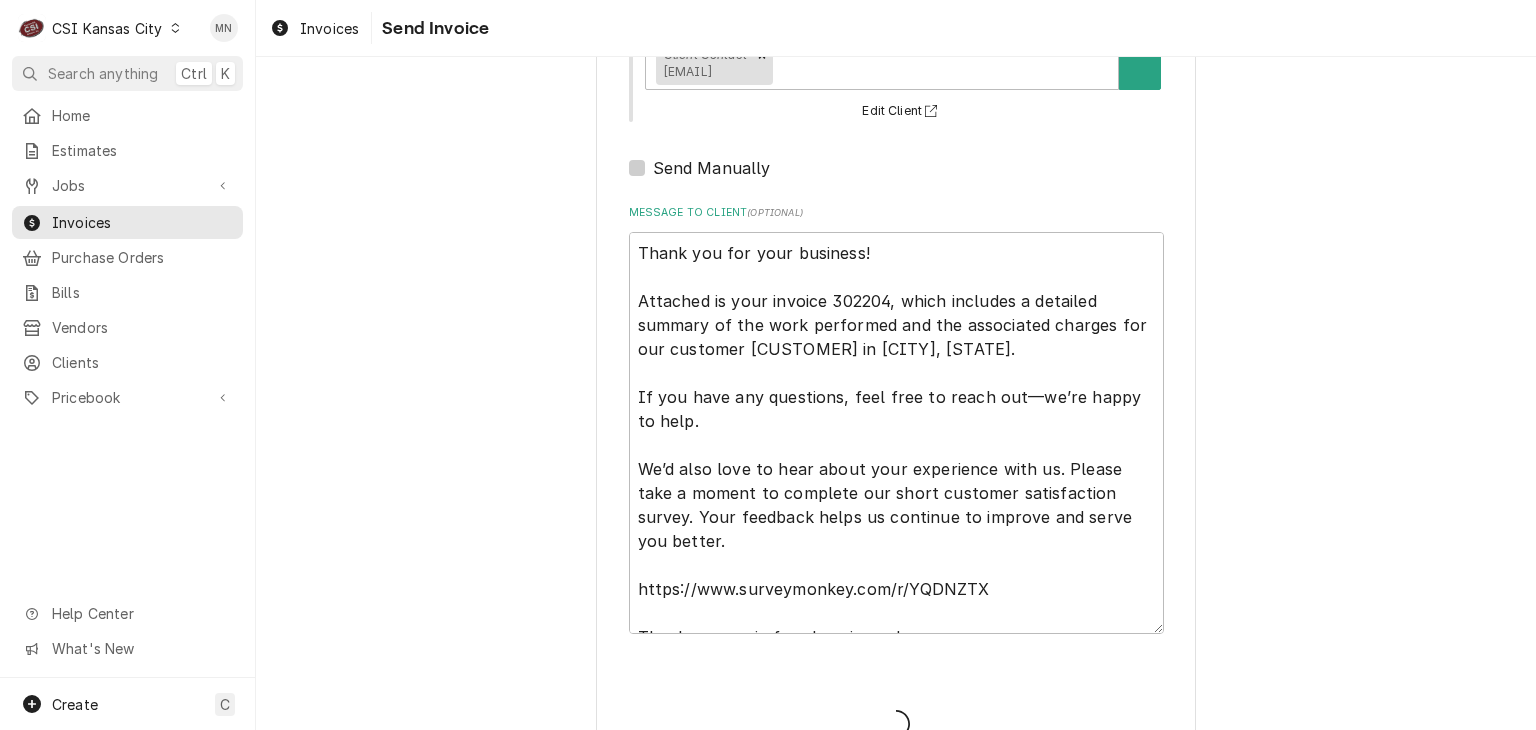 type on "x" 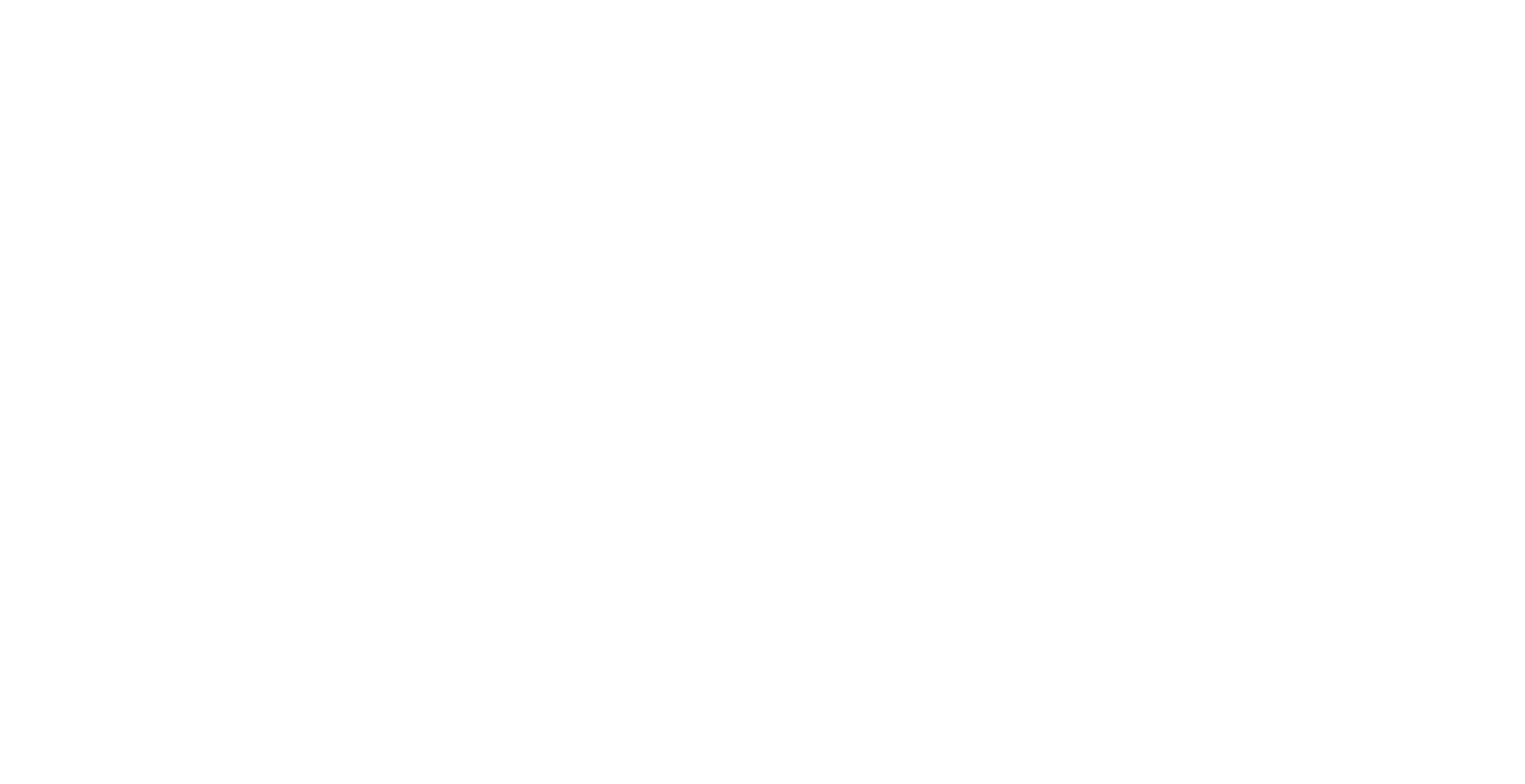 scroll, scrollTop: 0, scrollLeft: 0, axis: both 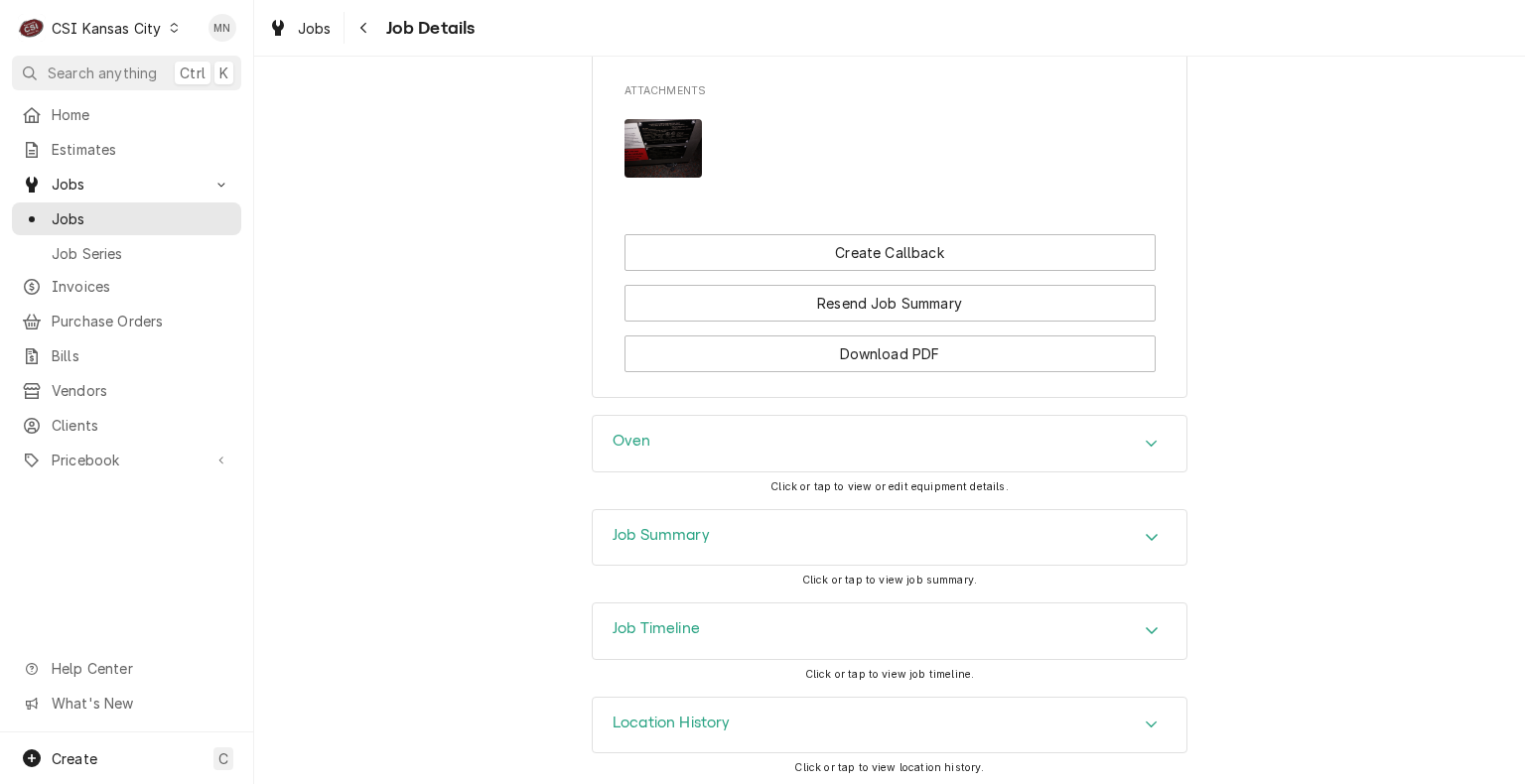 click on "Job Summary" at bounding box center [890, 538] 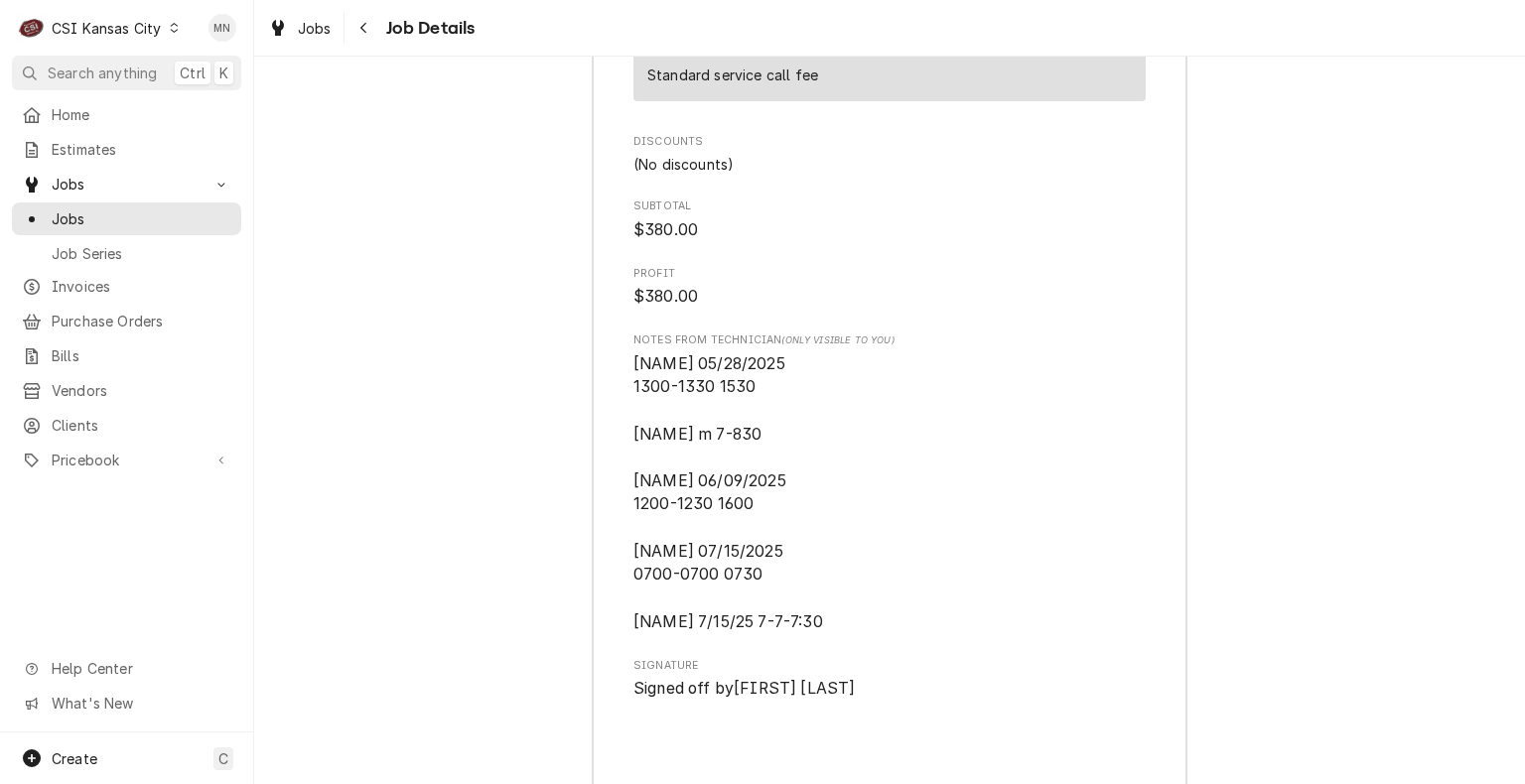 scroll, scrollTop: 6740, scrollLeft: 0, axis: vertical 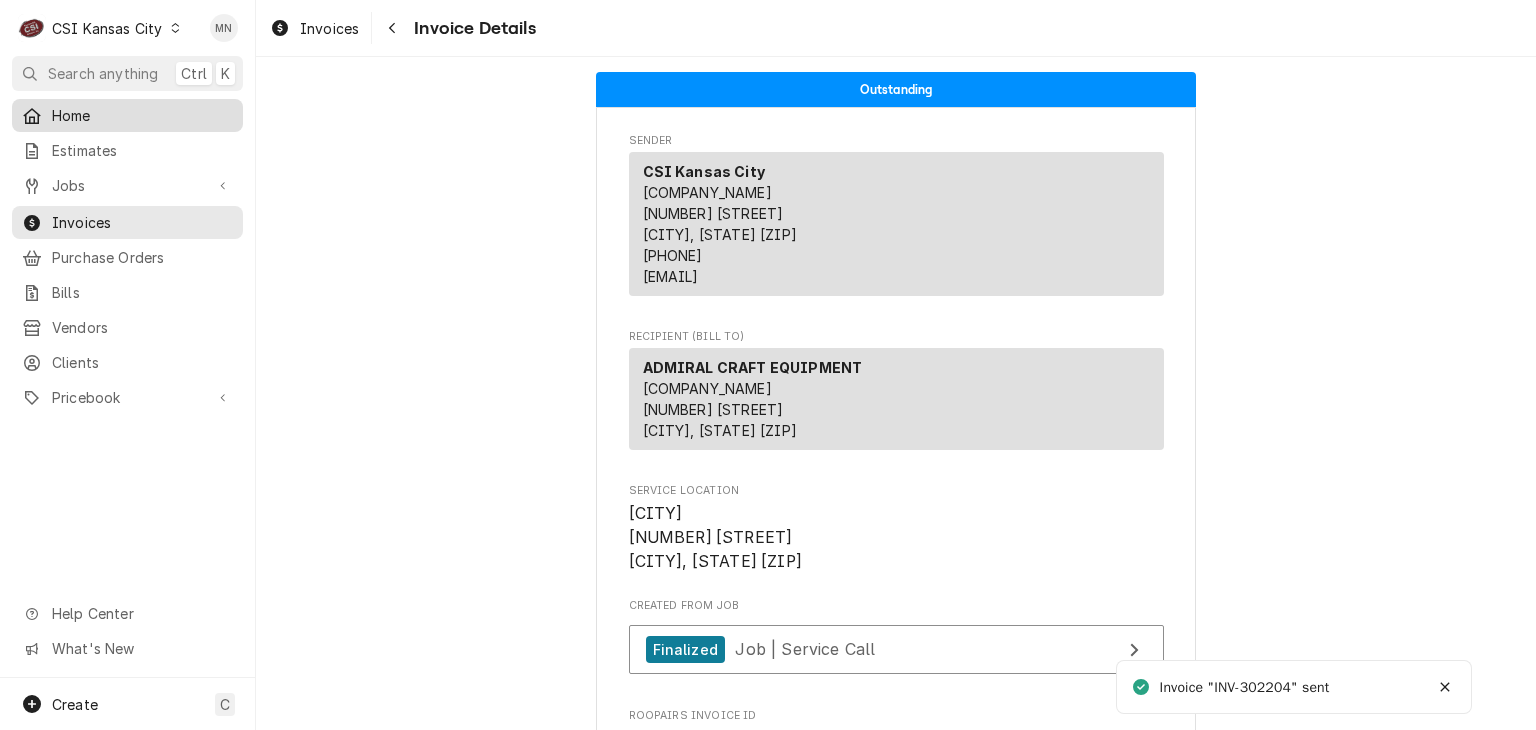 click on "Home" at bounding box center (142, 115) 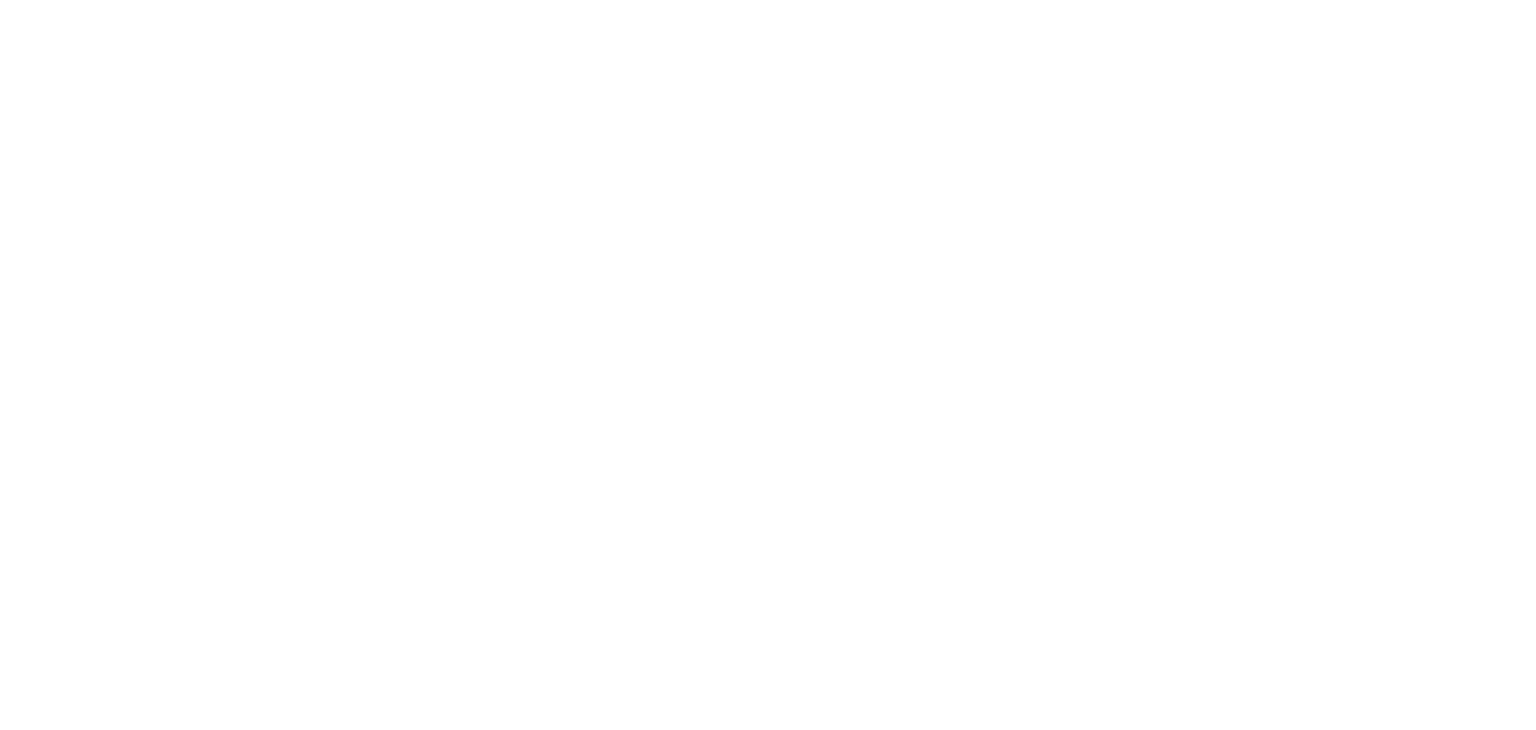 scroll, scrollTop: 0, scrollLeft: 0, axis: both 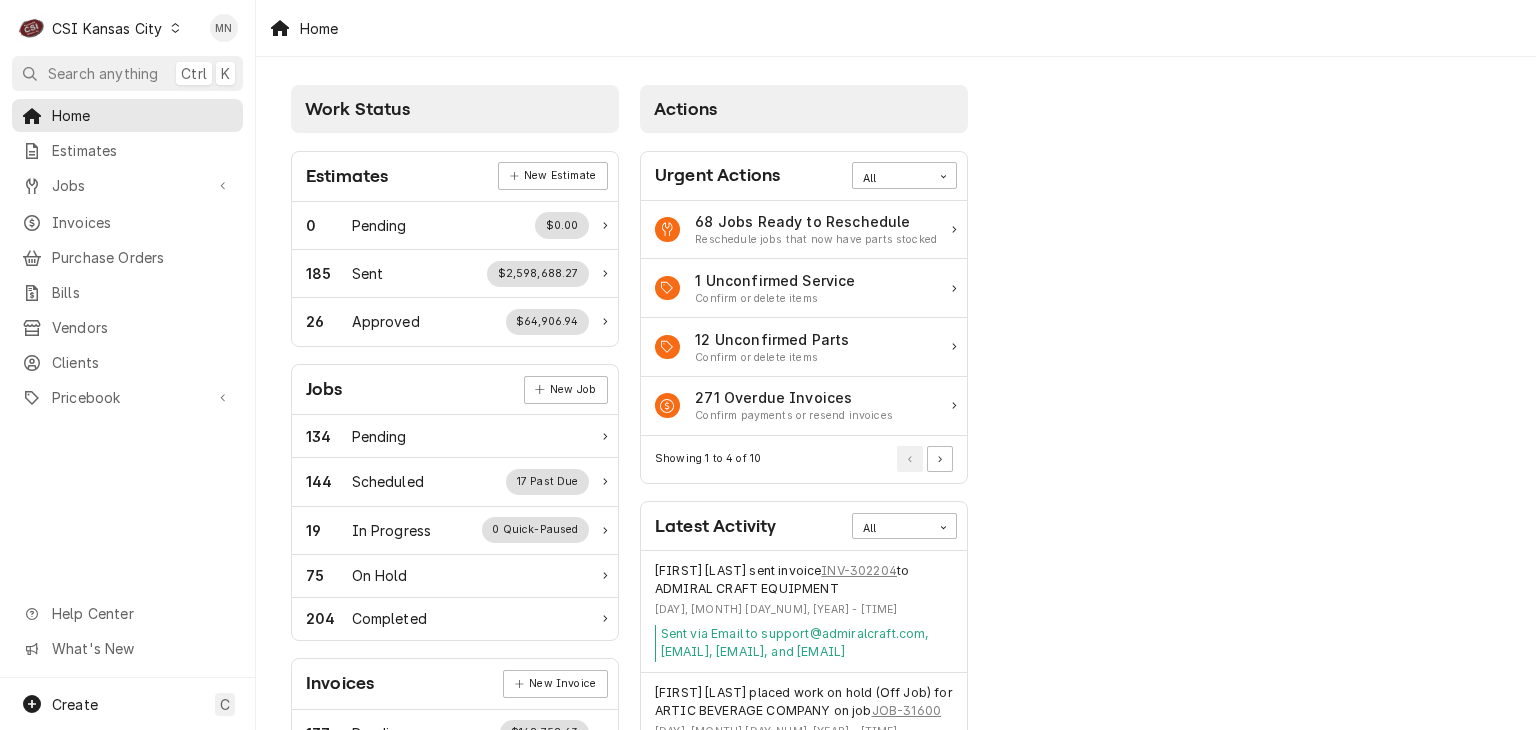 click on "CSI Kansas City" at bounding box center [107, 28] 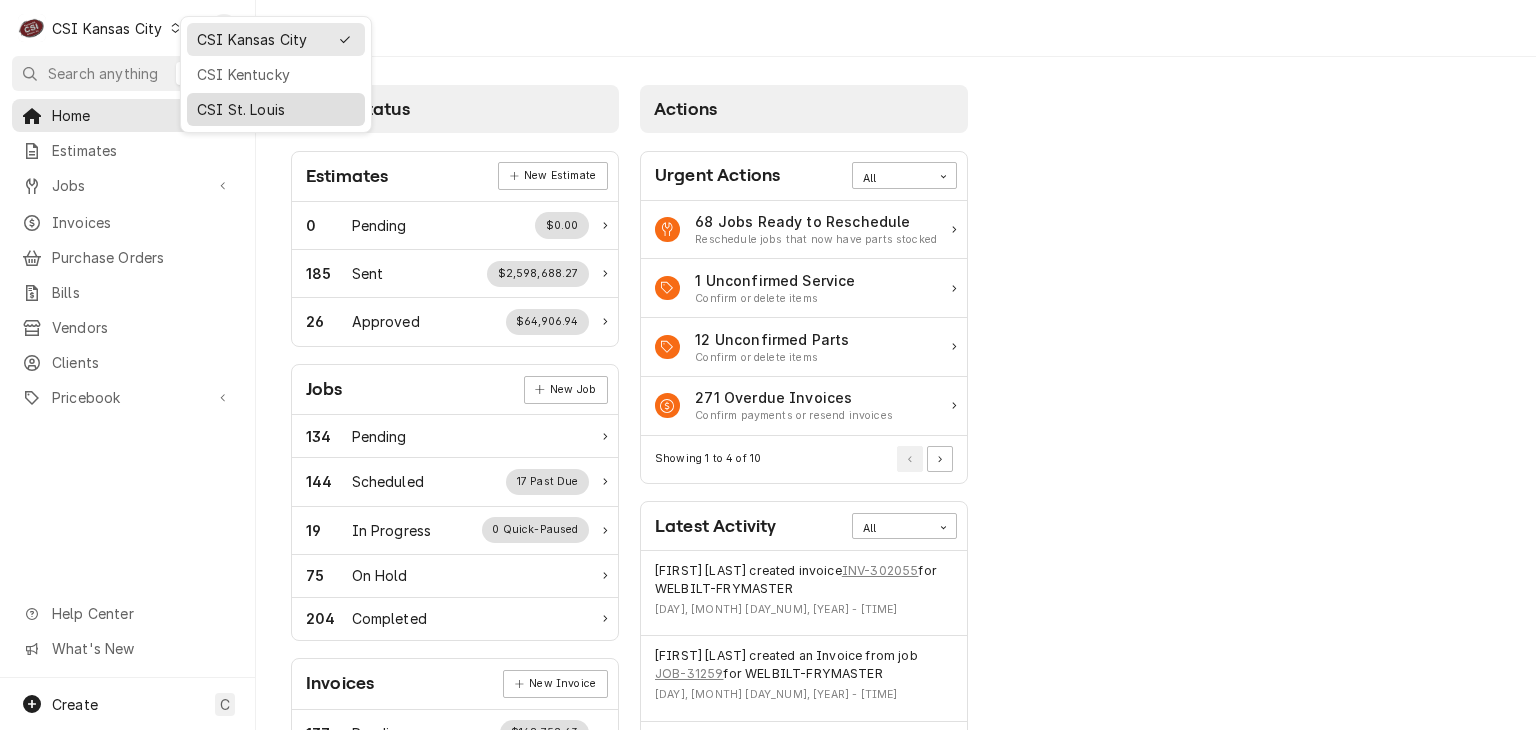 click on "CSI St. Louis" at bounding box center (276, 109) 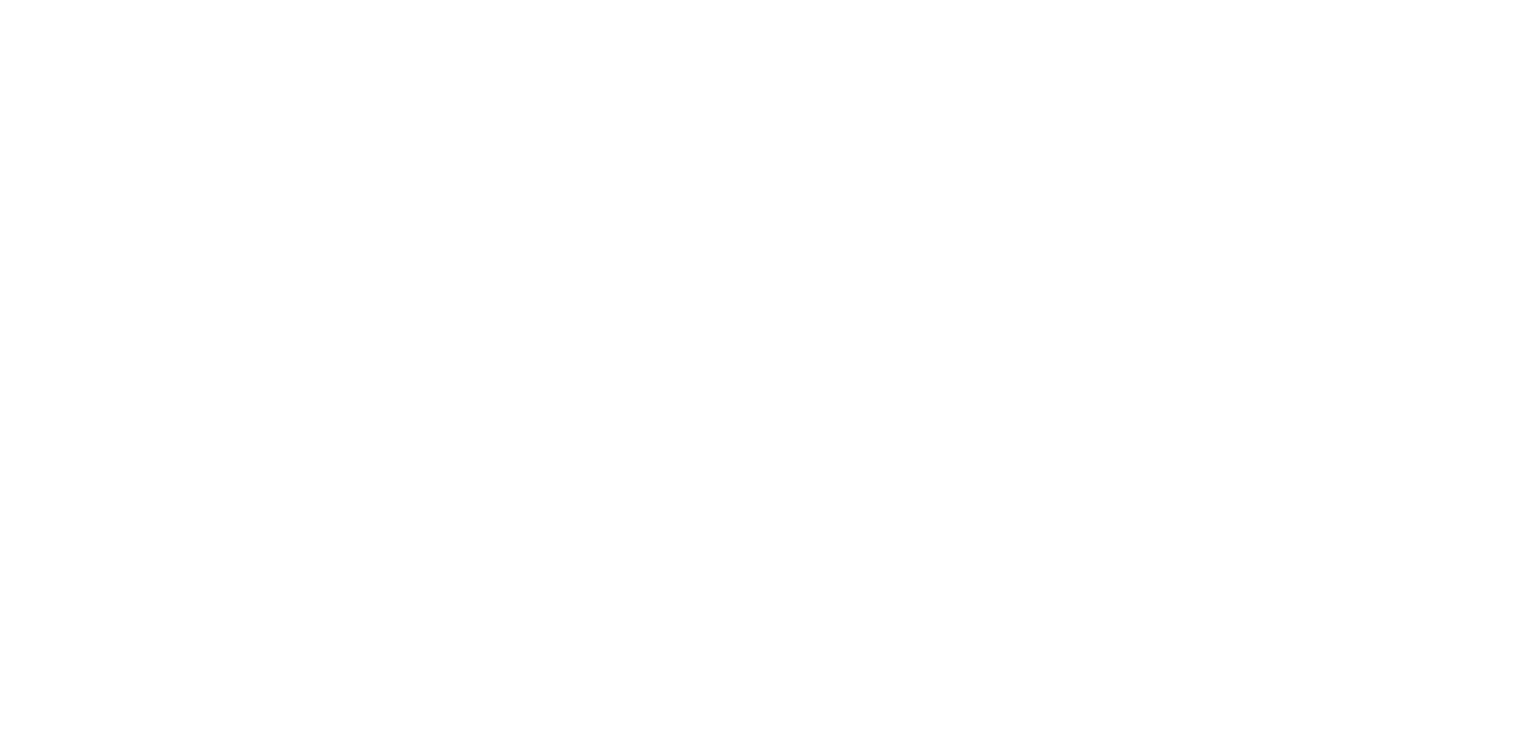 scroll, scrollTop: 0, scrollLeft: 0, axis: both 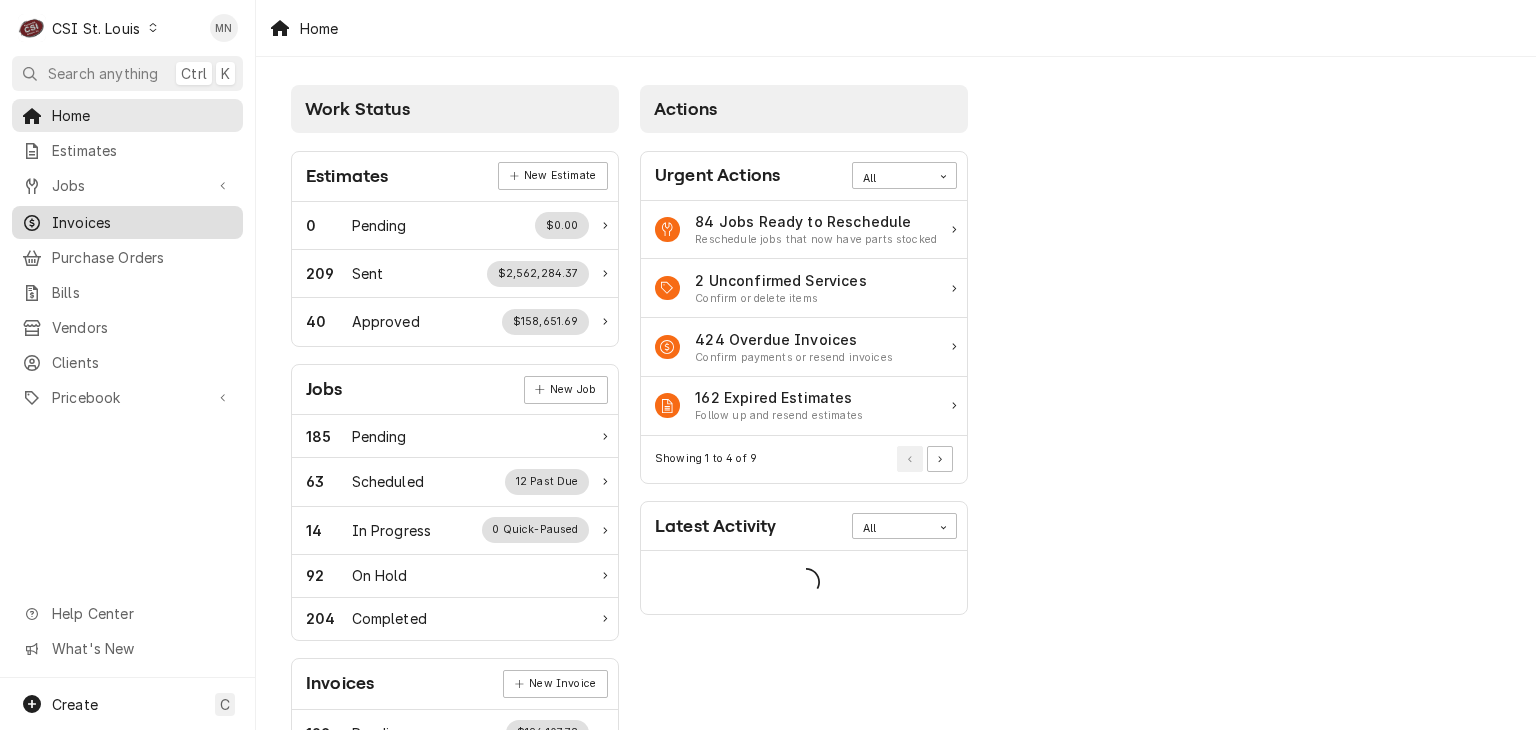 click on "Invoices" at bounding box center [142, 222] 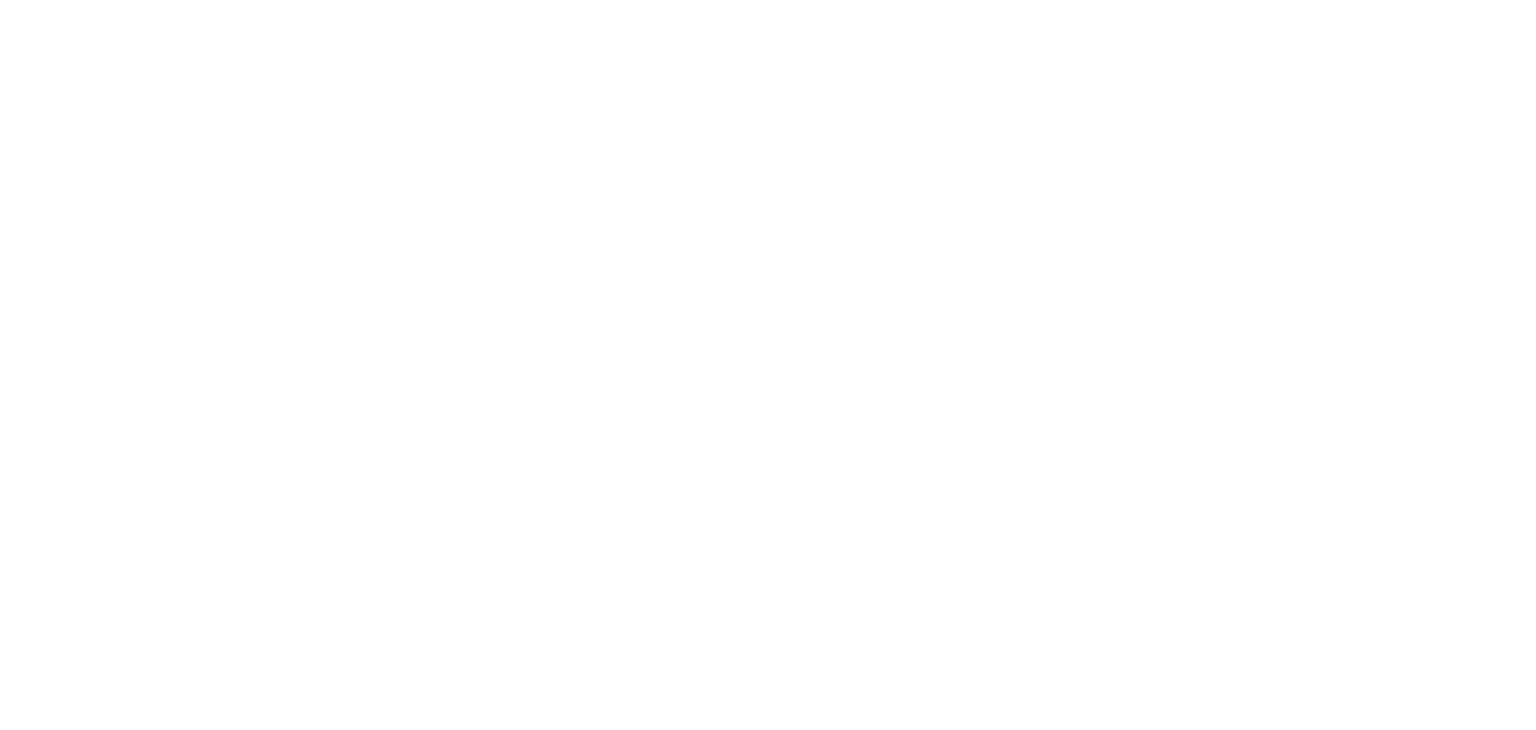 scroll, scrollTop: 0, scrollLeft: 0, axis: both 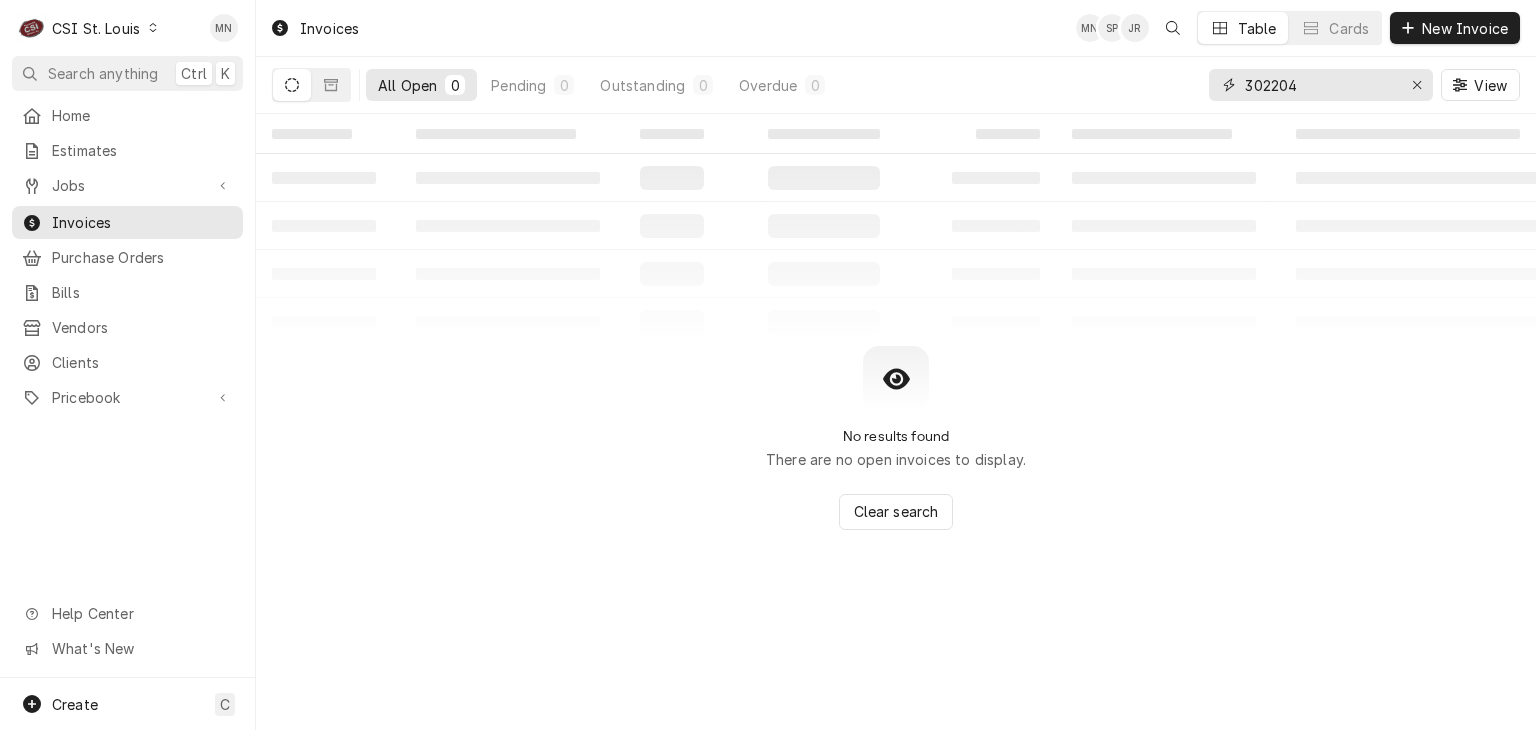 drag, startPoint x: 1316, startPoint y: 83, endPoint x: 1203, endPoint y: 85, distance: 113.0177 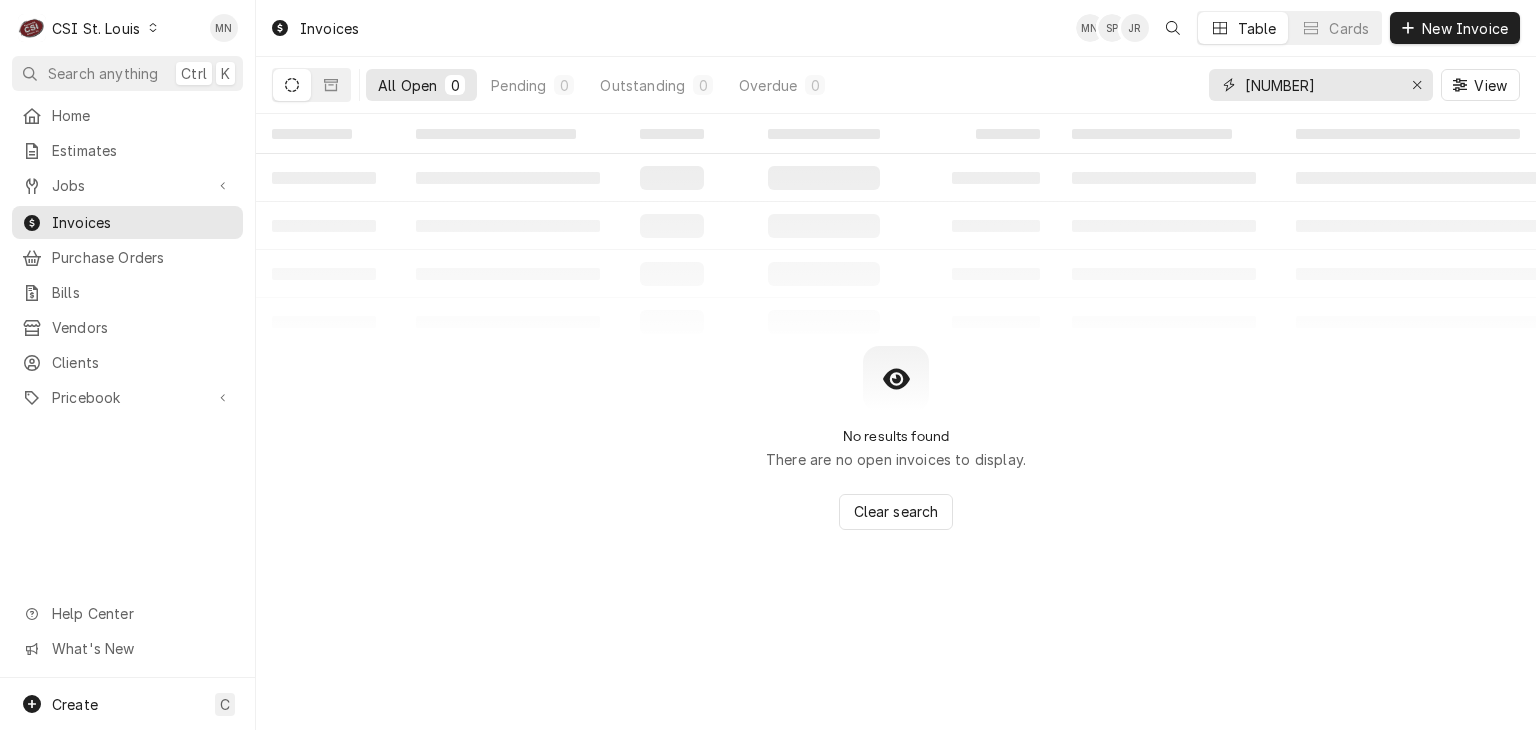 type on "[NUMBER]" 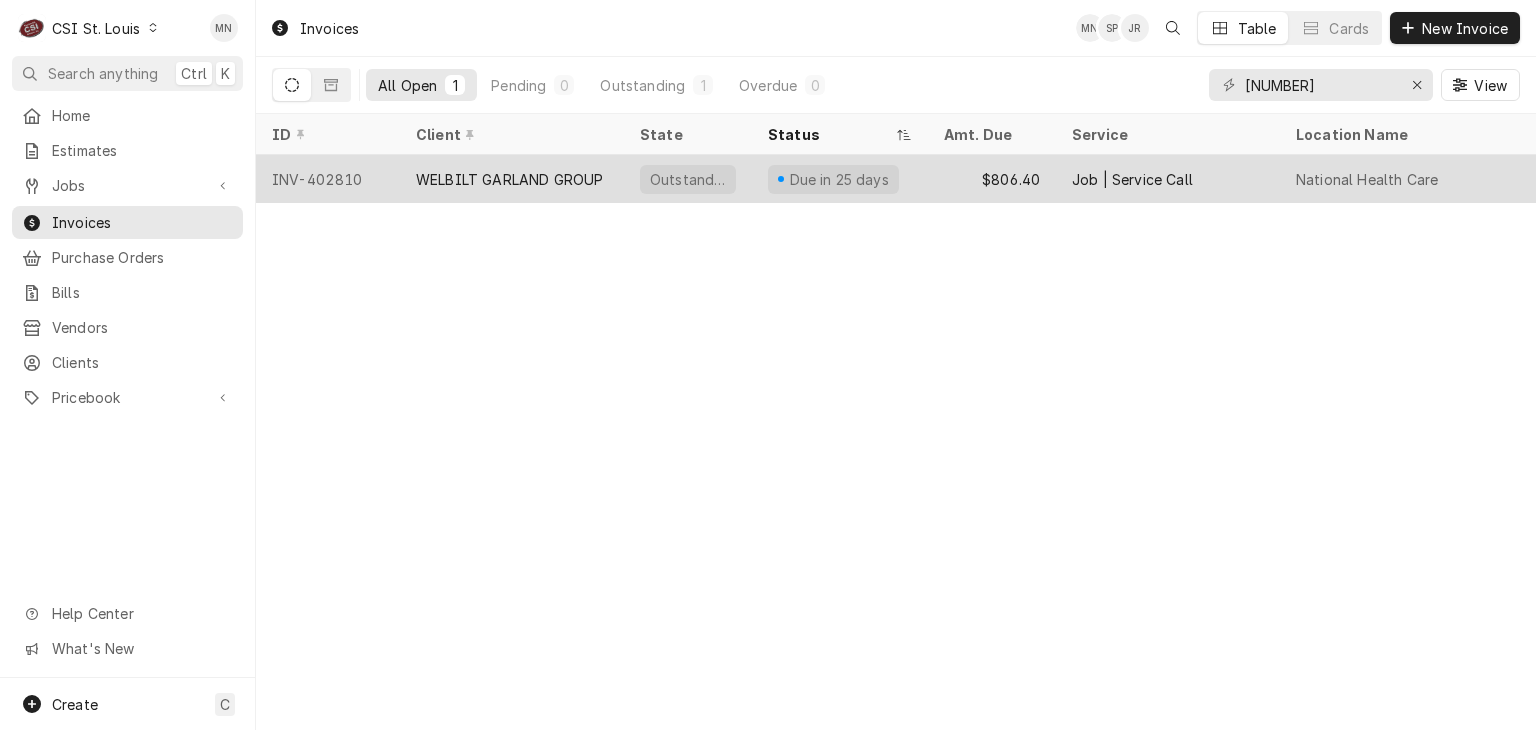 click on "WELBILT GARLAND GROUP" at bounding box center (509, 179) 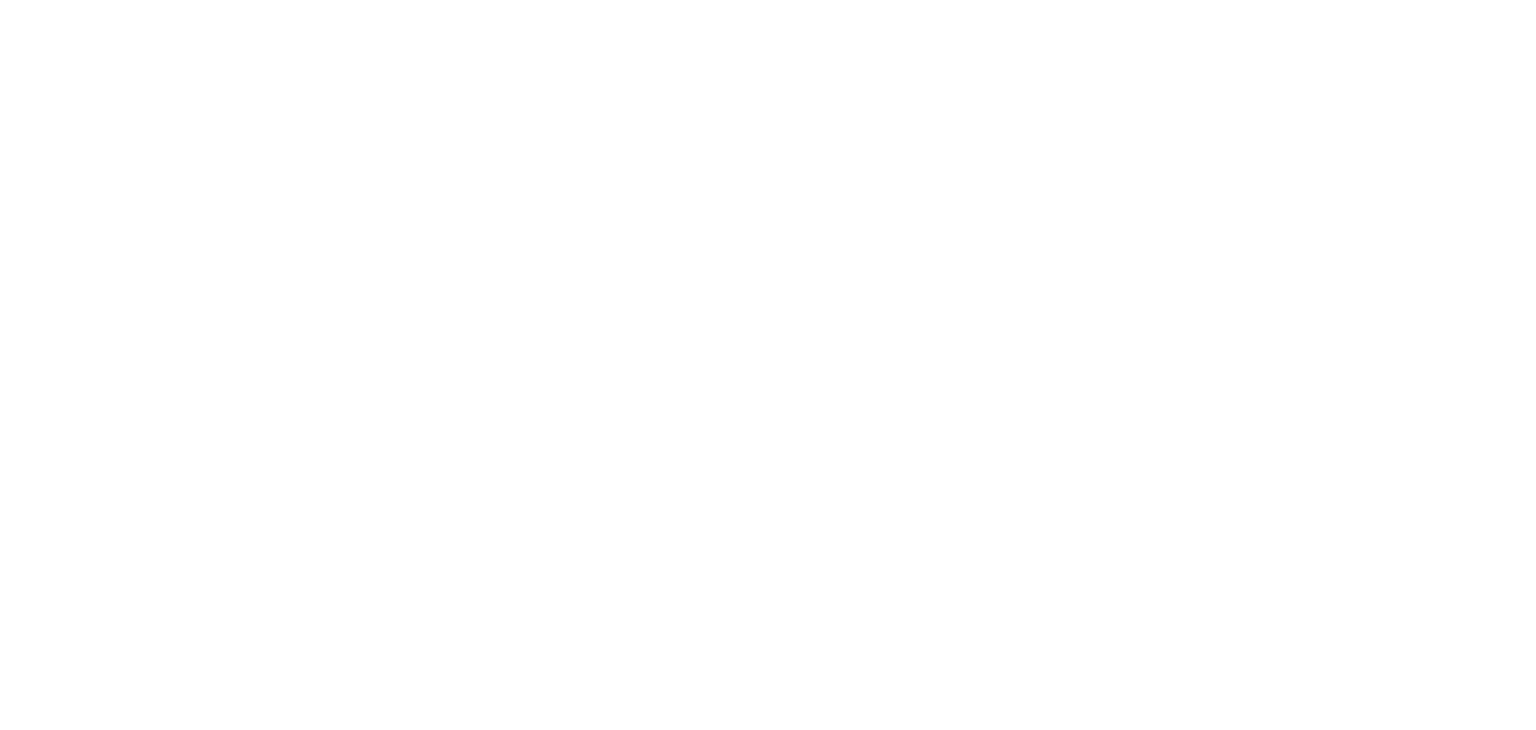 scroll, scrollTop: 0, scrollLeft: 0, axis: both 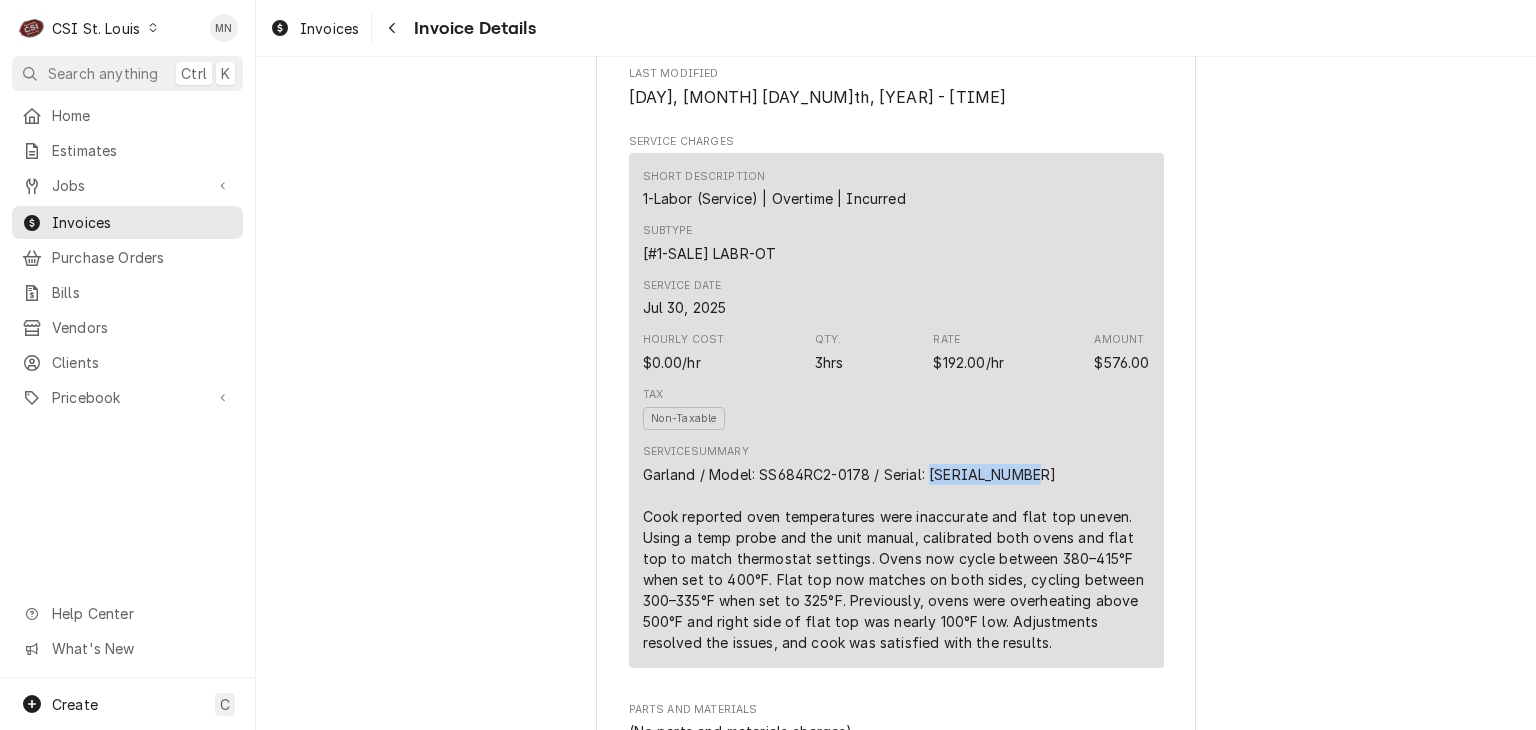 drag, startPoint x: 1028, startPoint y: 477, endPoint x: 924, endPoint y: 477, distance: 104 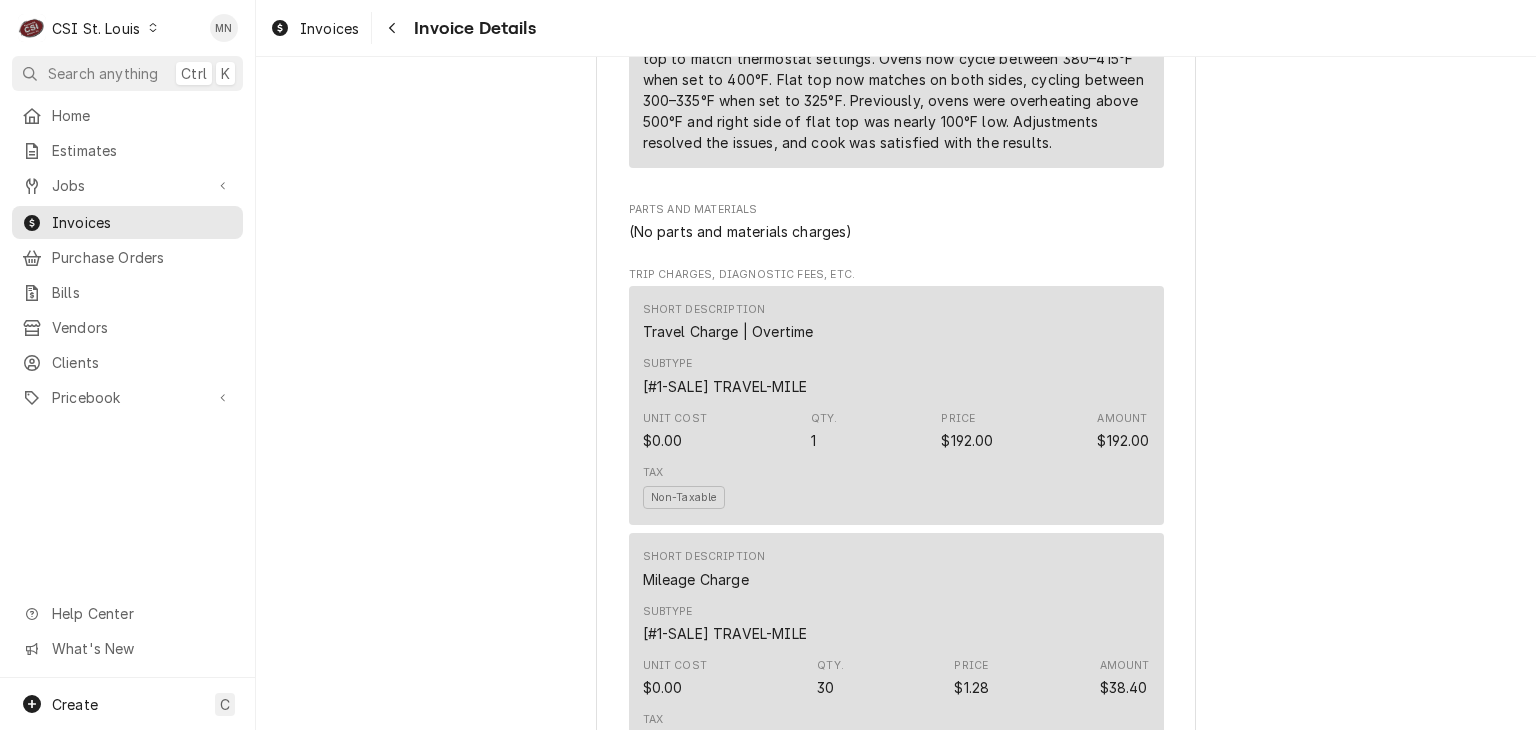 scroll, scrollTop: 1300, scrollLeft: 0, axis: vertical 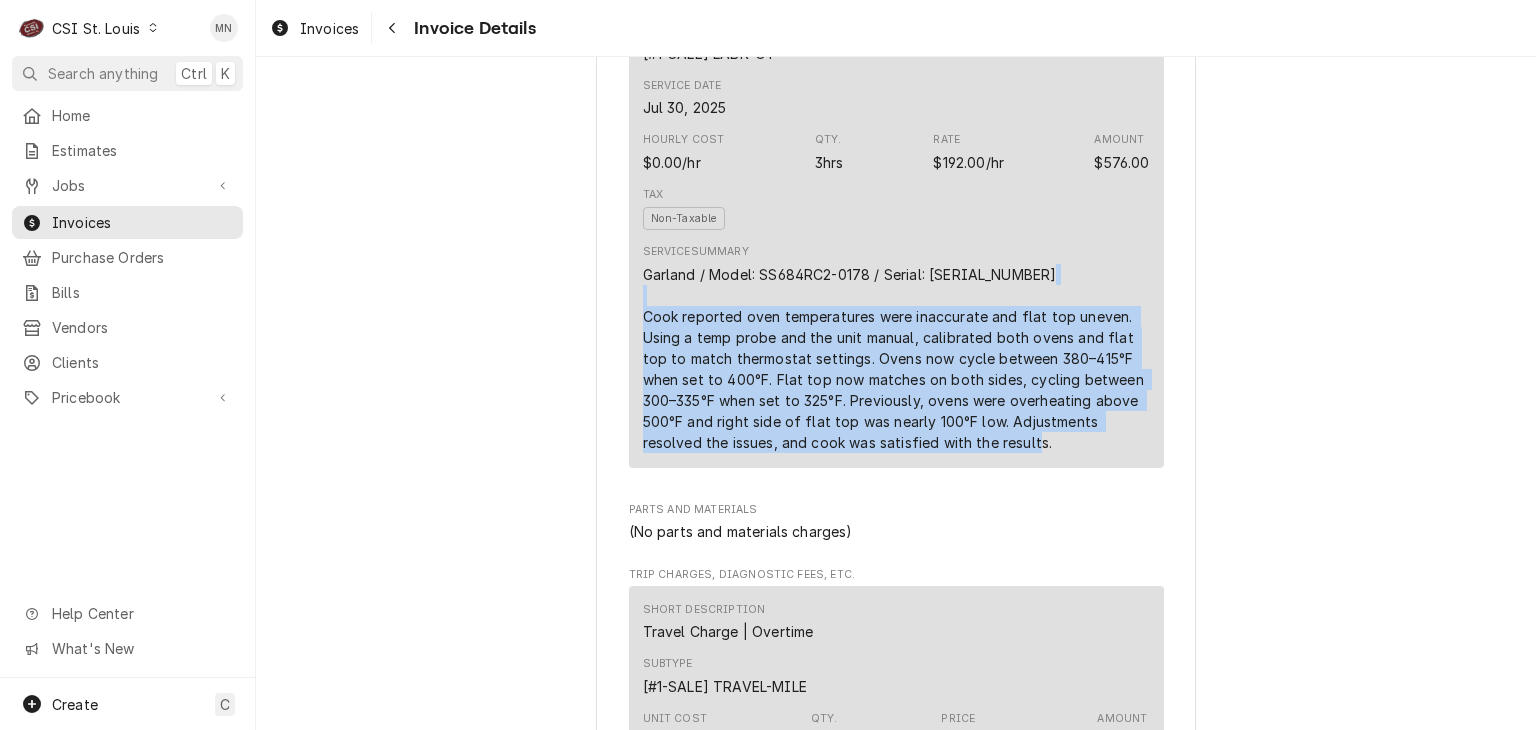 drag, startPoint x: 633, startPoint y: 313, endPoint x: 1042, endPoint y: 432, distance: 425.96008 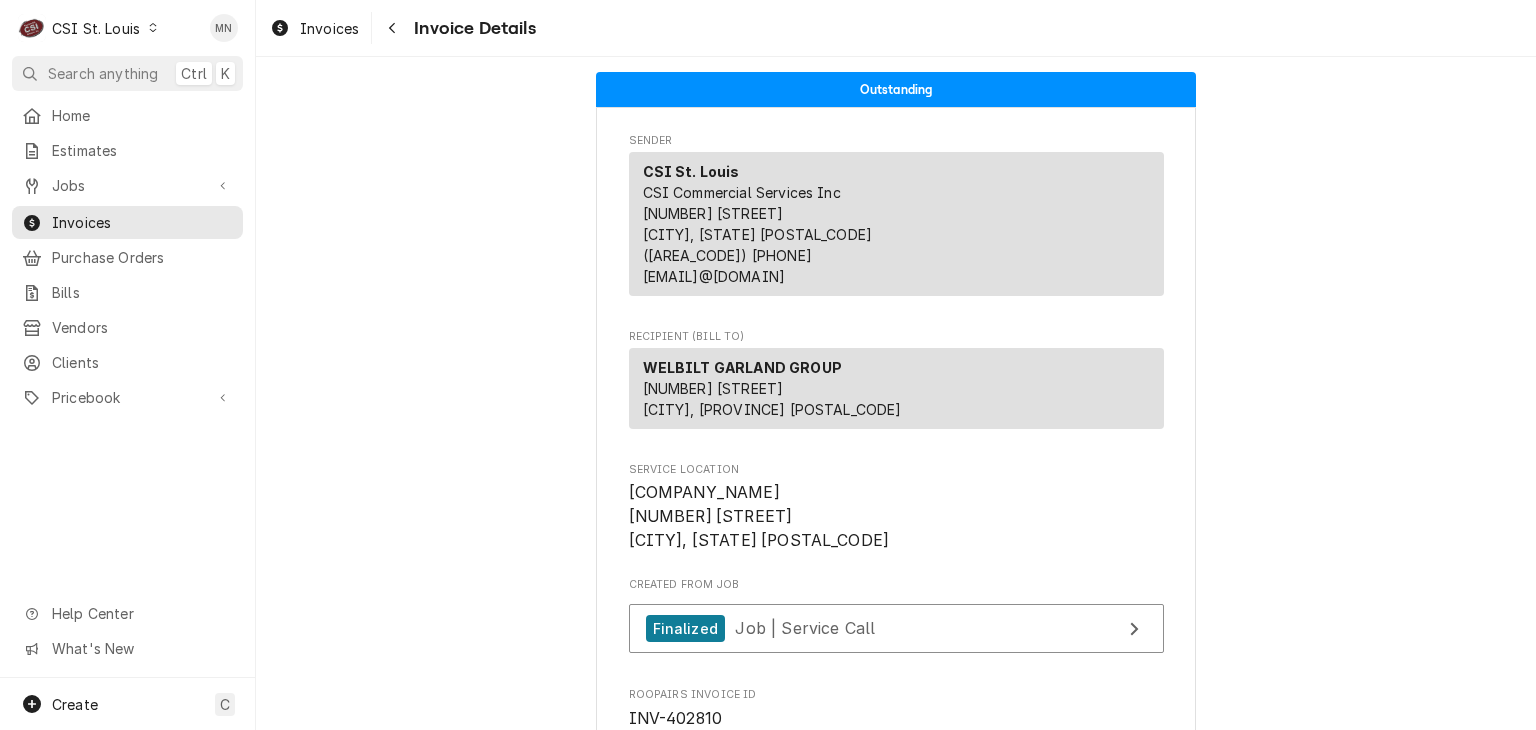 scroll, scrollTop: 200, scrollLeft: 0, axis: vertical 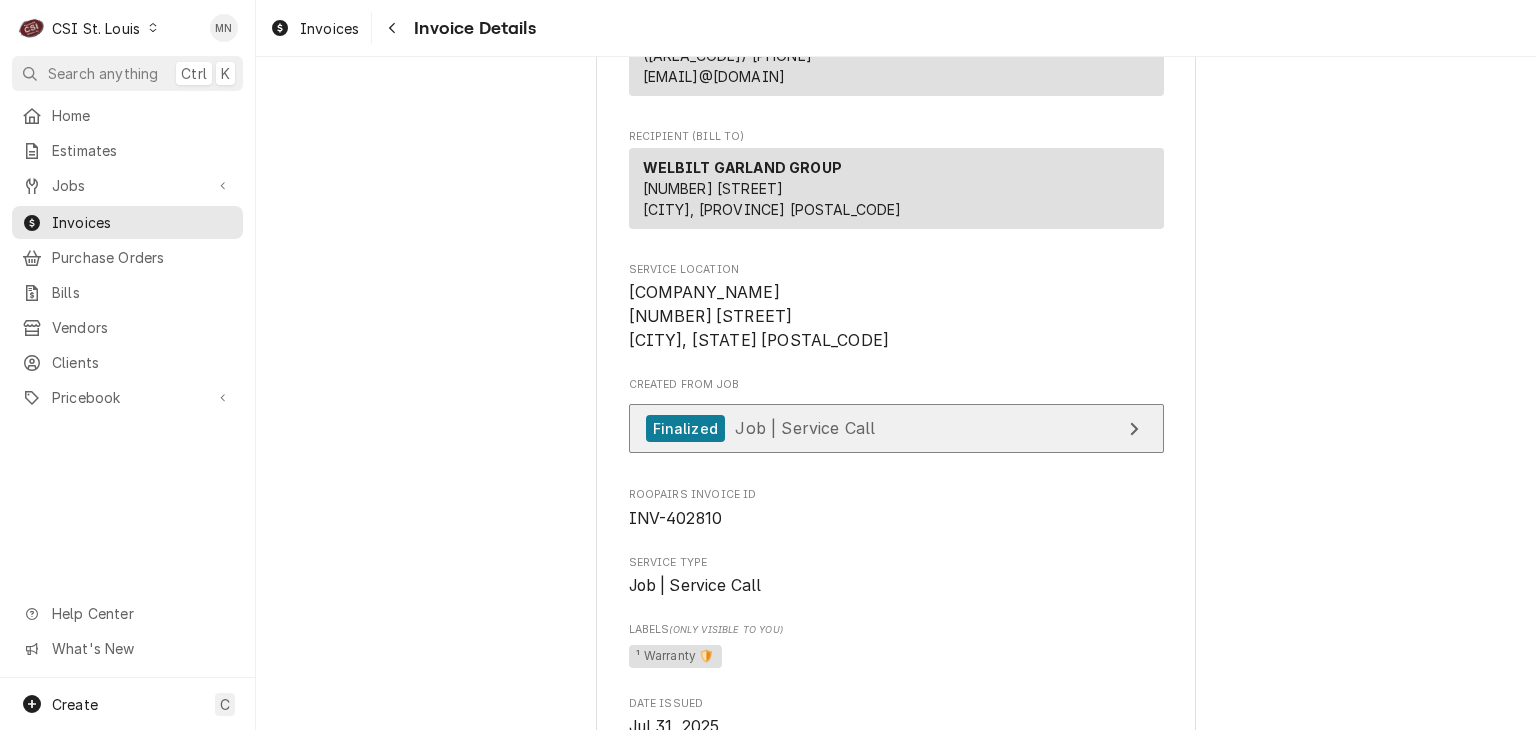 click on "Finalized Job | Service Call" at bounding box center (896, 428) 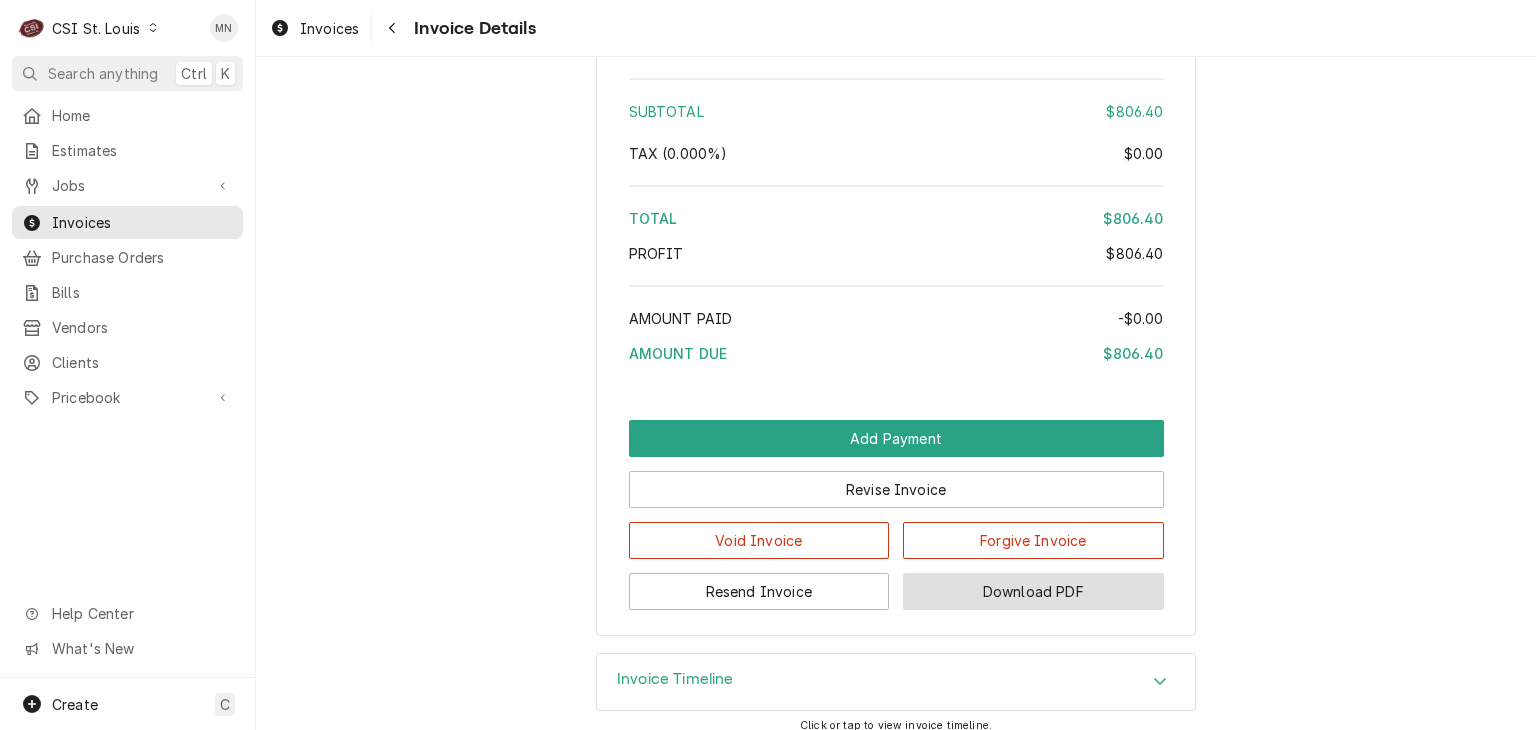 scroll, scrollTop: 3522, scrollLeft: 0, axis: vertical 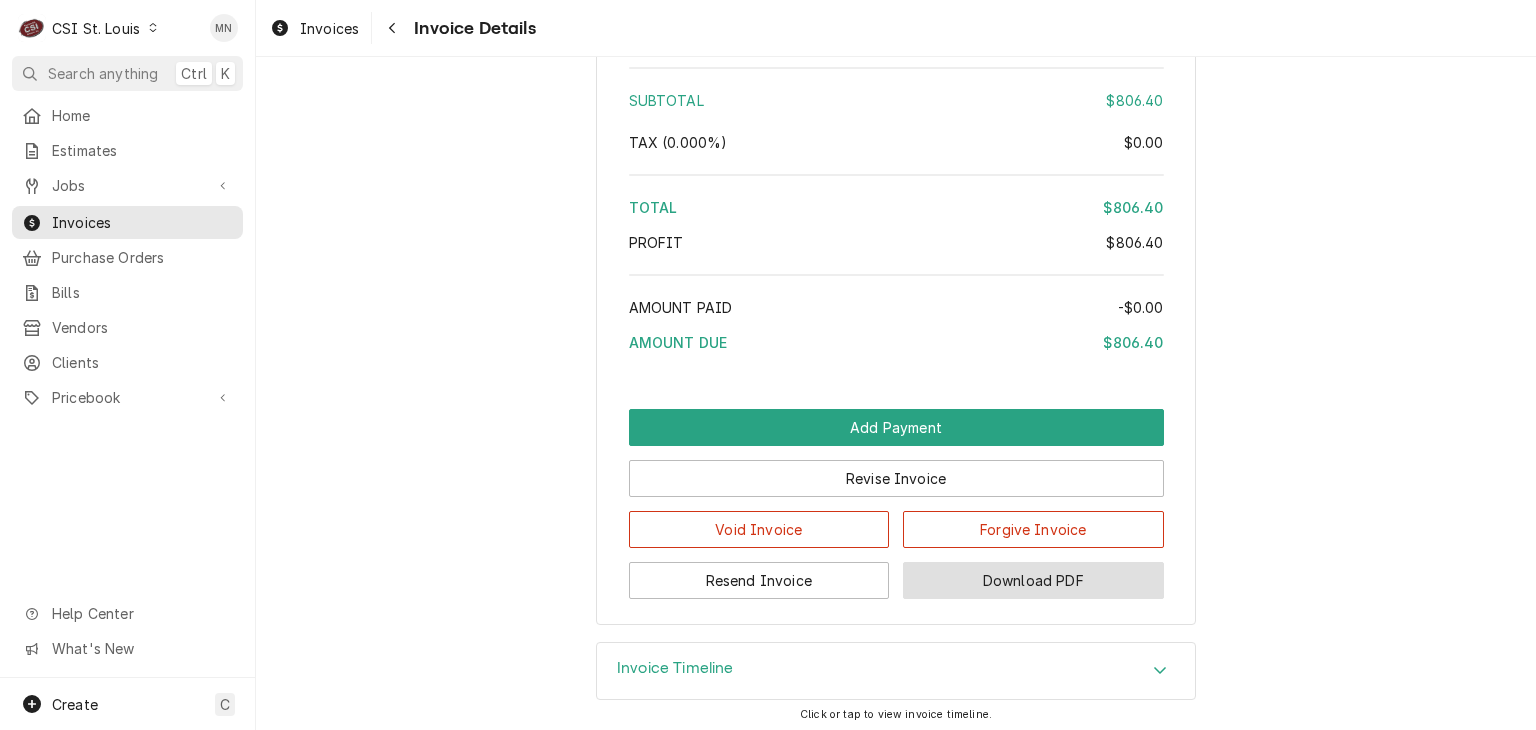 click on "Download PDF" at bounding box center (1033, 580) 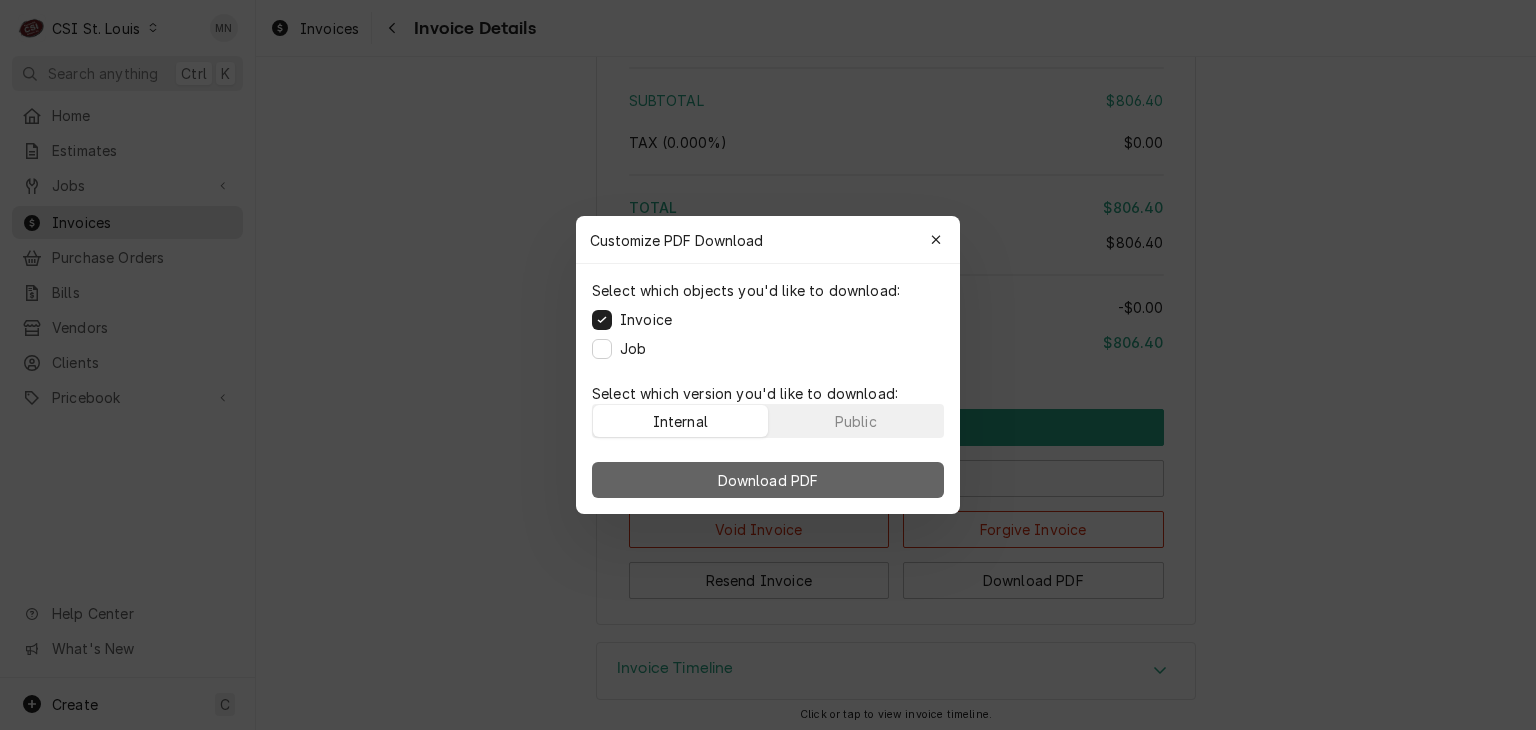 click on "Download PDF" at bounding box center (768, 480) 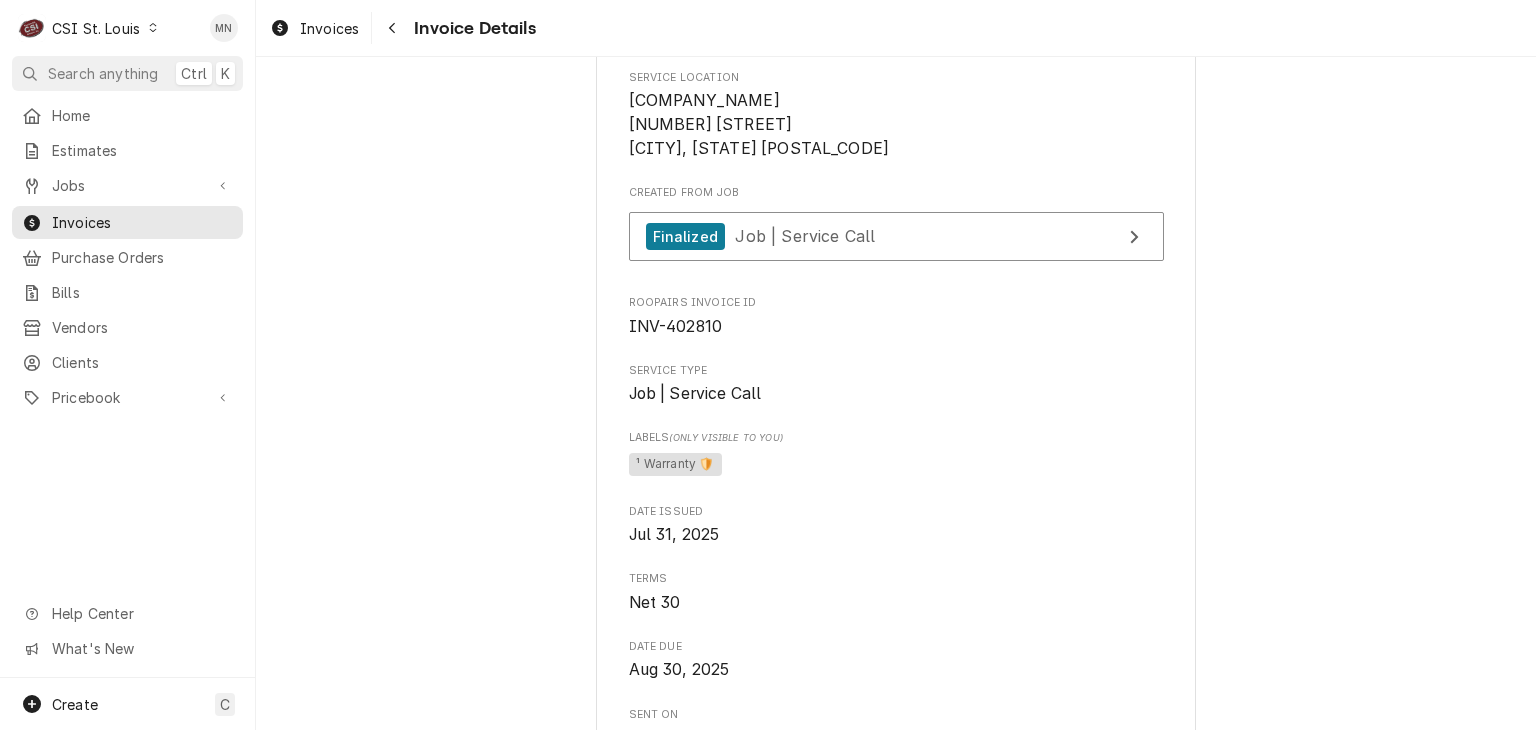 scroll, scrollTop: 222, scrollLeft: 0, axis: vertical 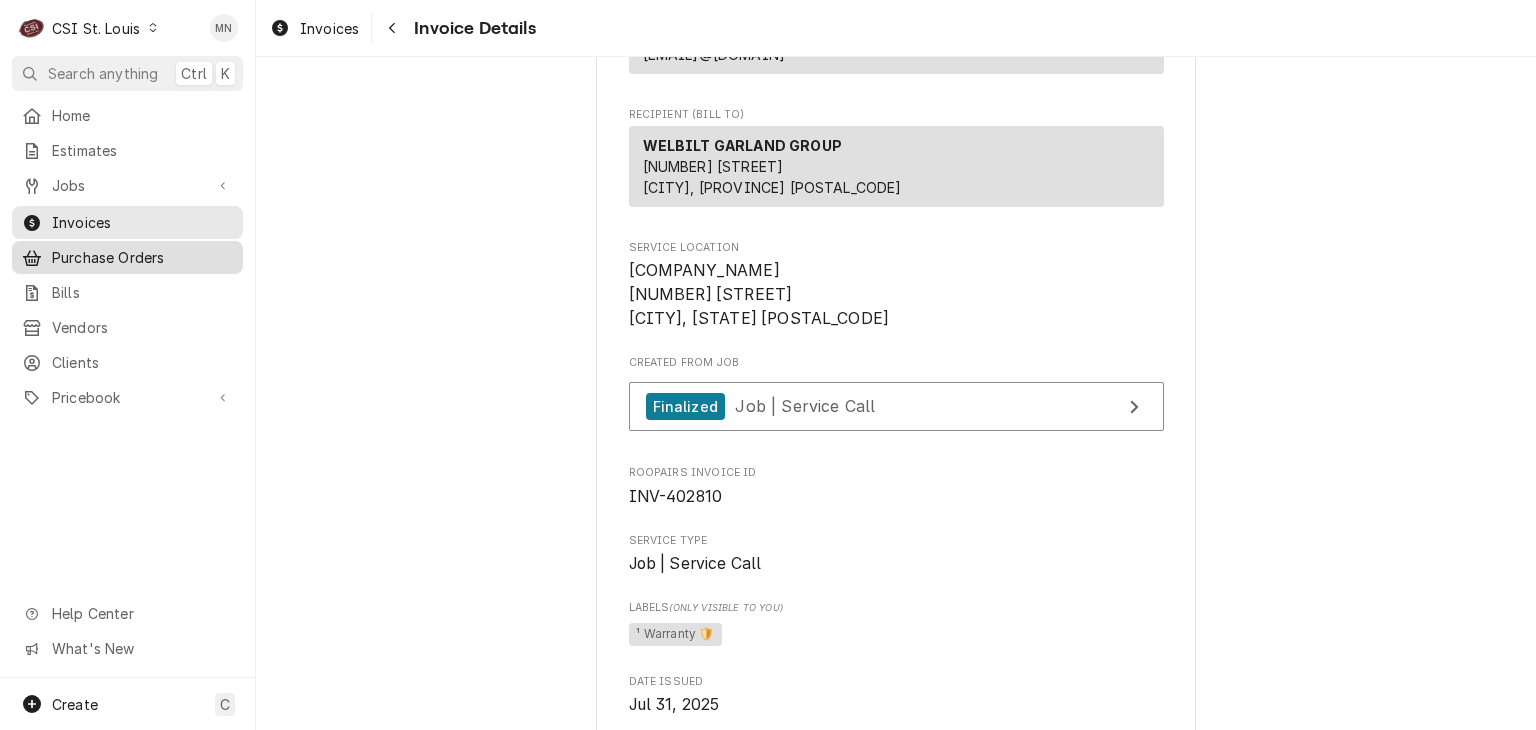 click on "Purchase Orders" at bounding box center (142, 257) 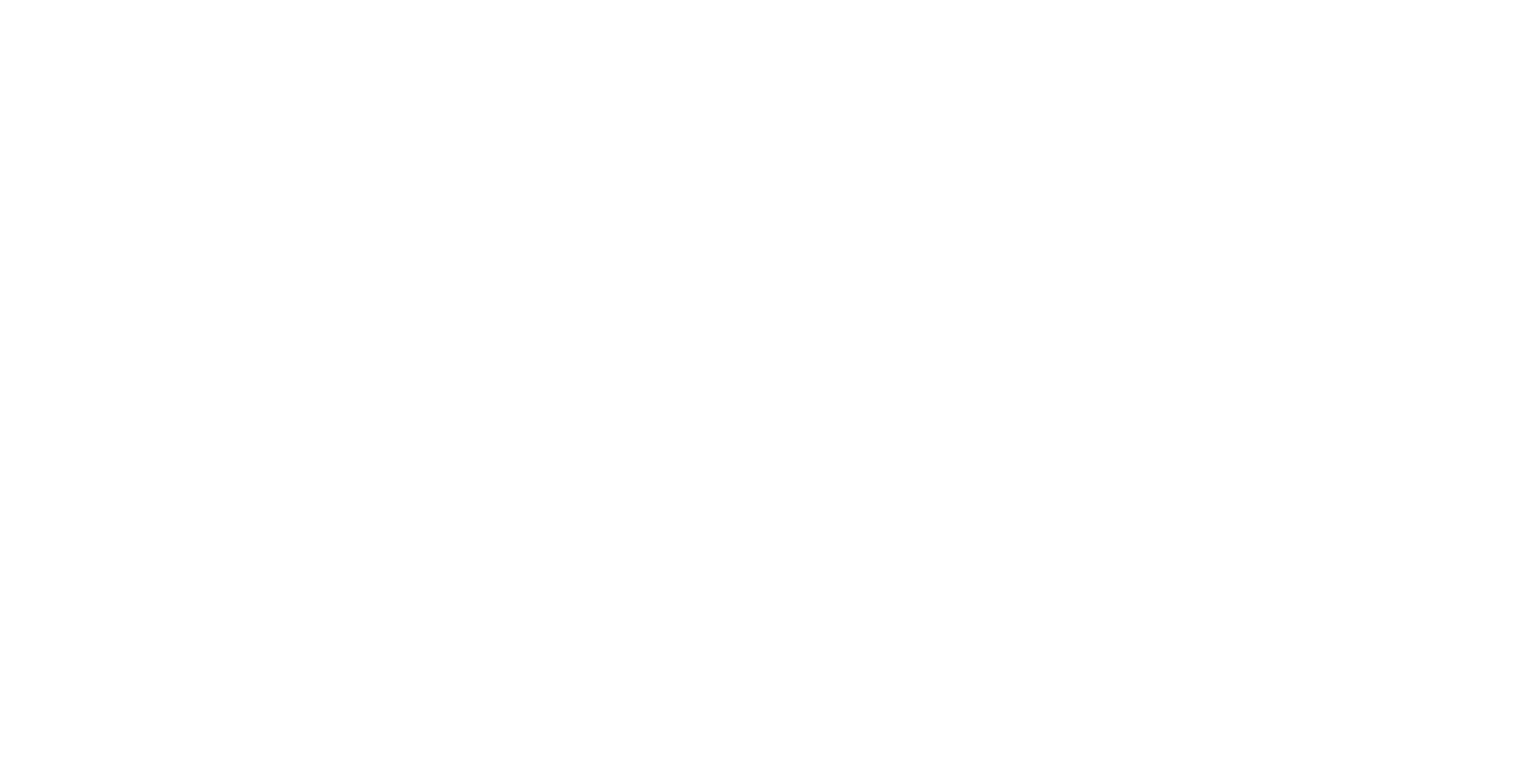 scroll, scrollTop: 0, scrollLeft: 0, axis: both 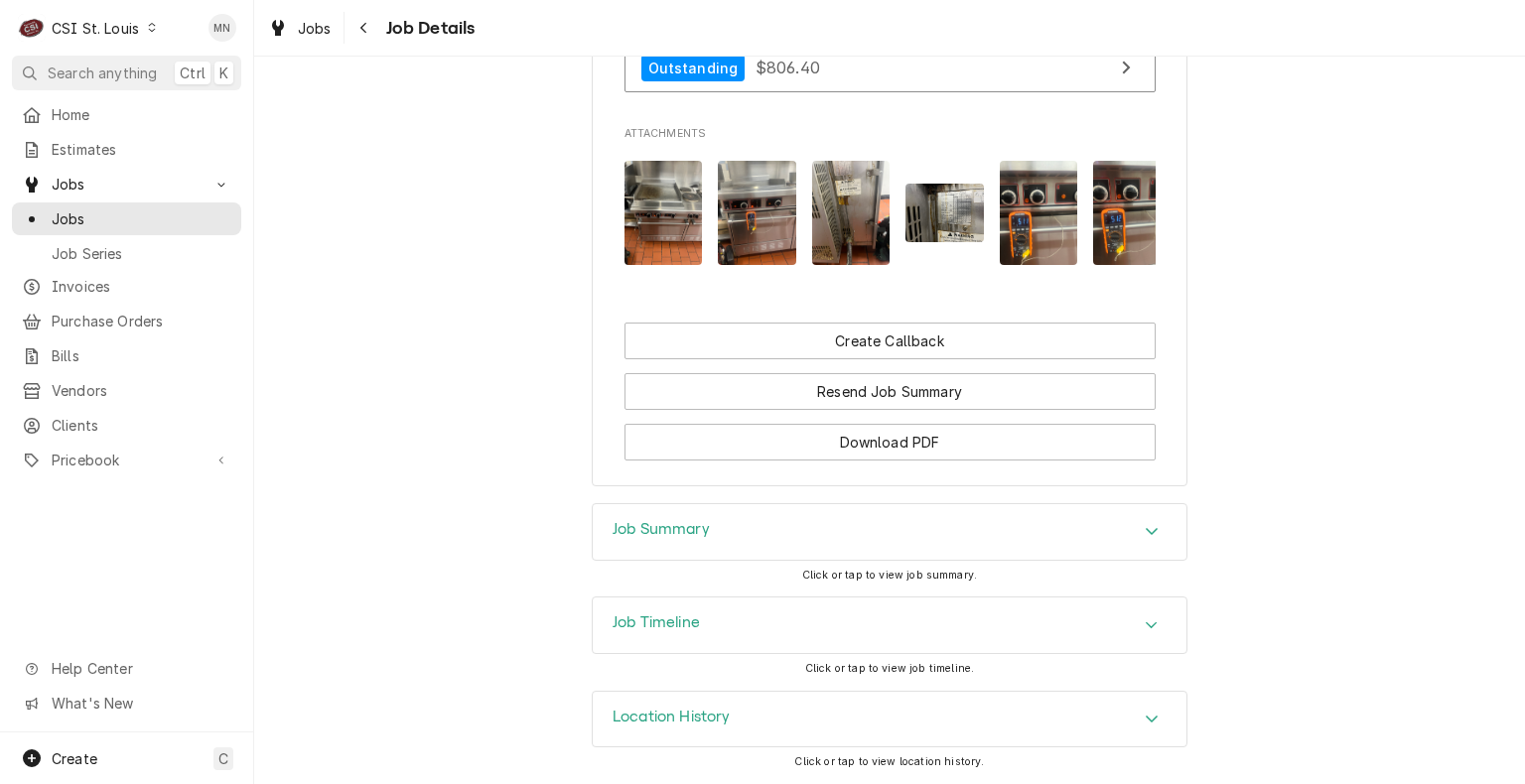 click on "Job Summary" at bounding box center (890, 532) 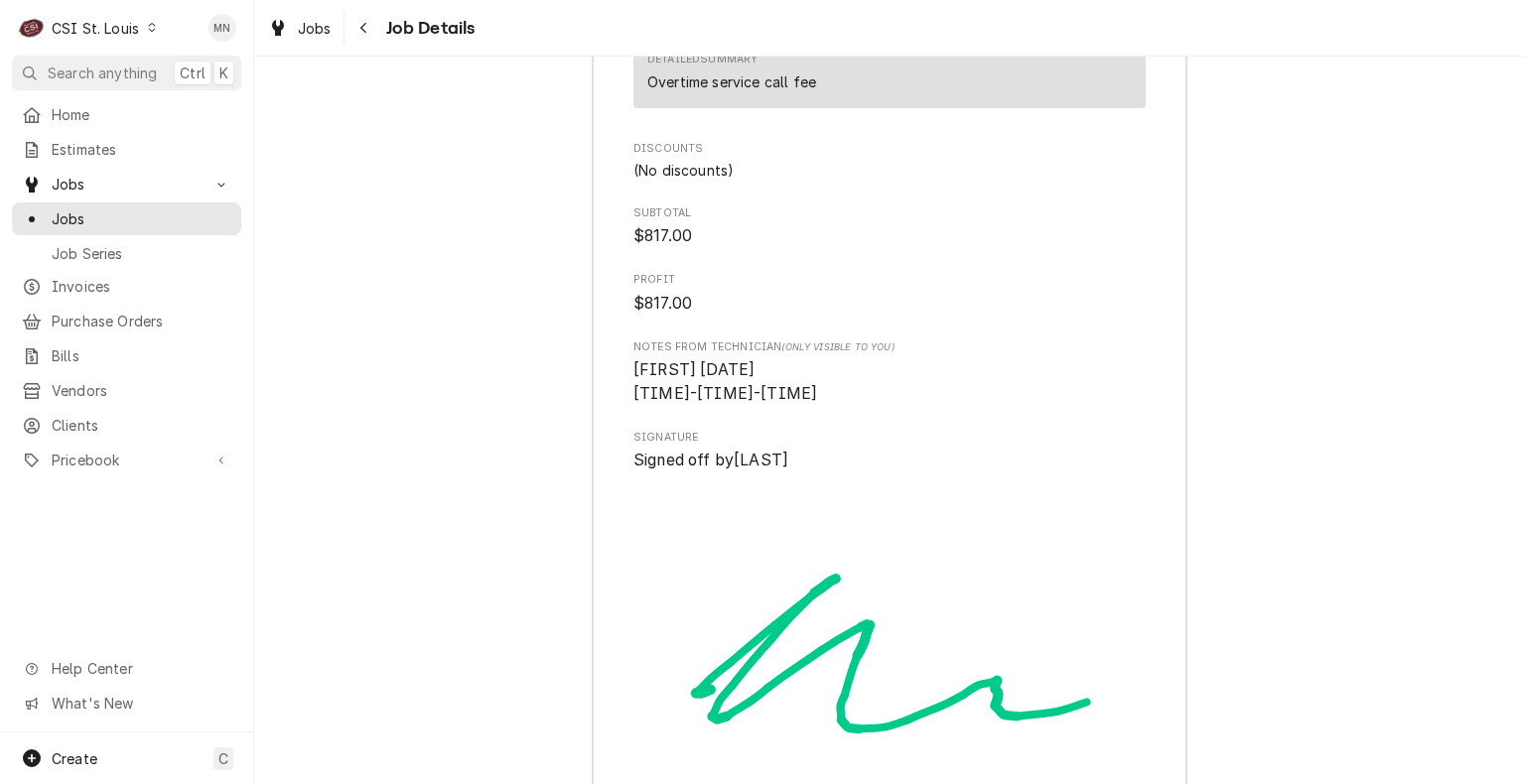 scroll, scrollTop: 6729, scrollLeft: 0, axis: vertical 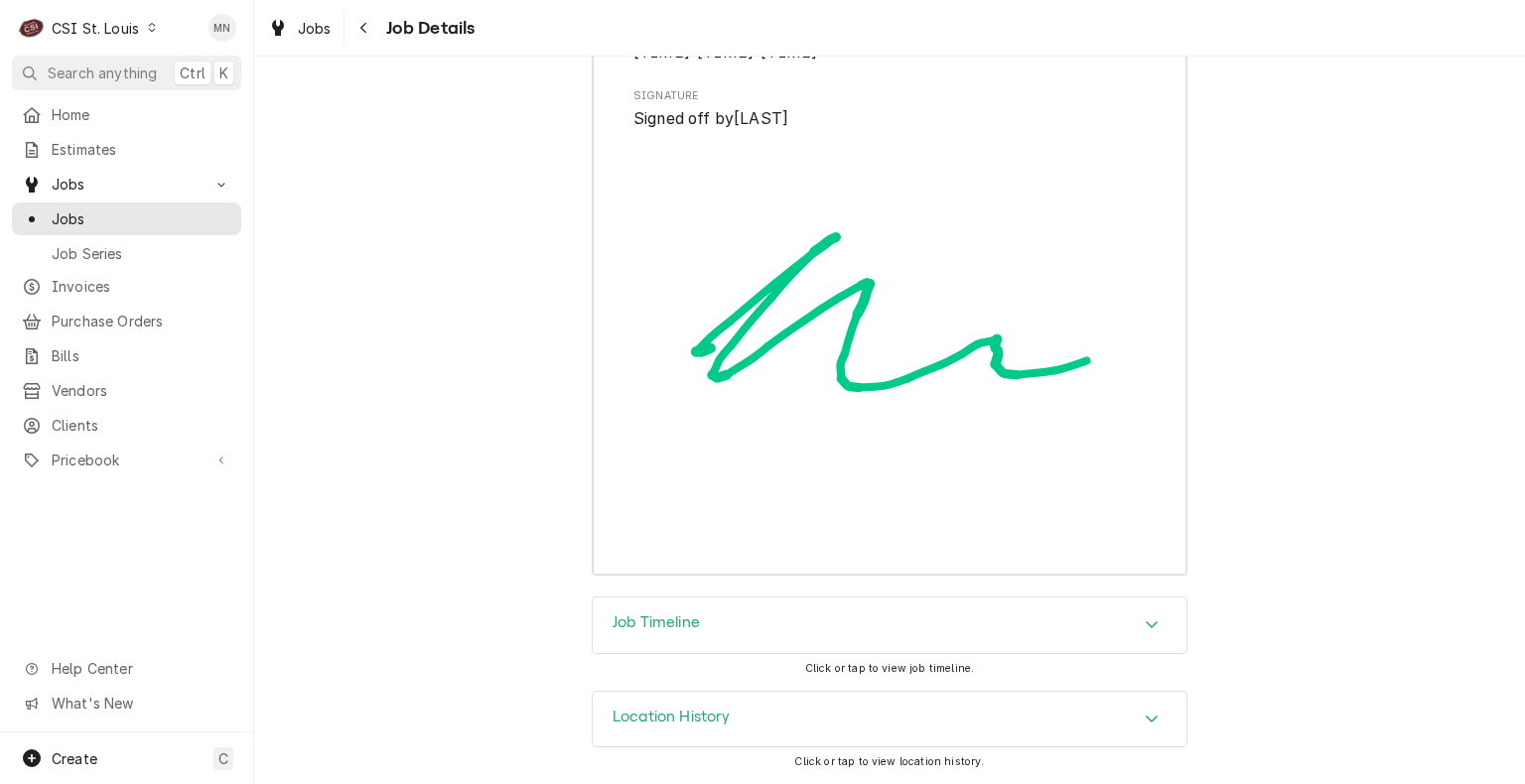 click on "Job Timeline" at bounding box center (890, 625) 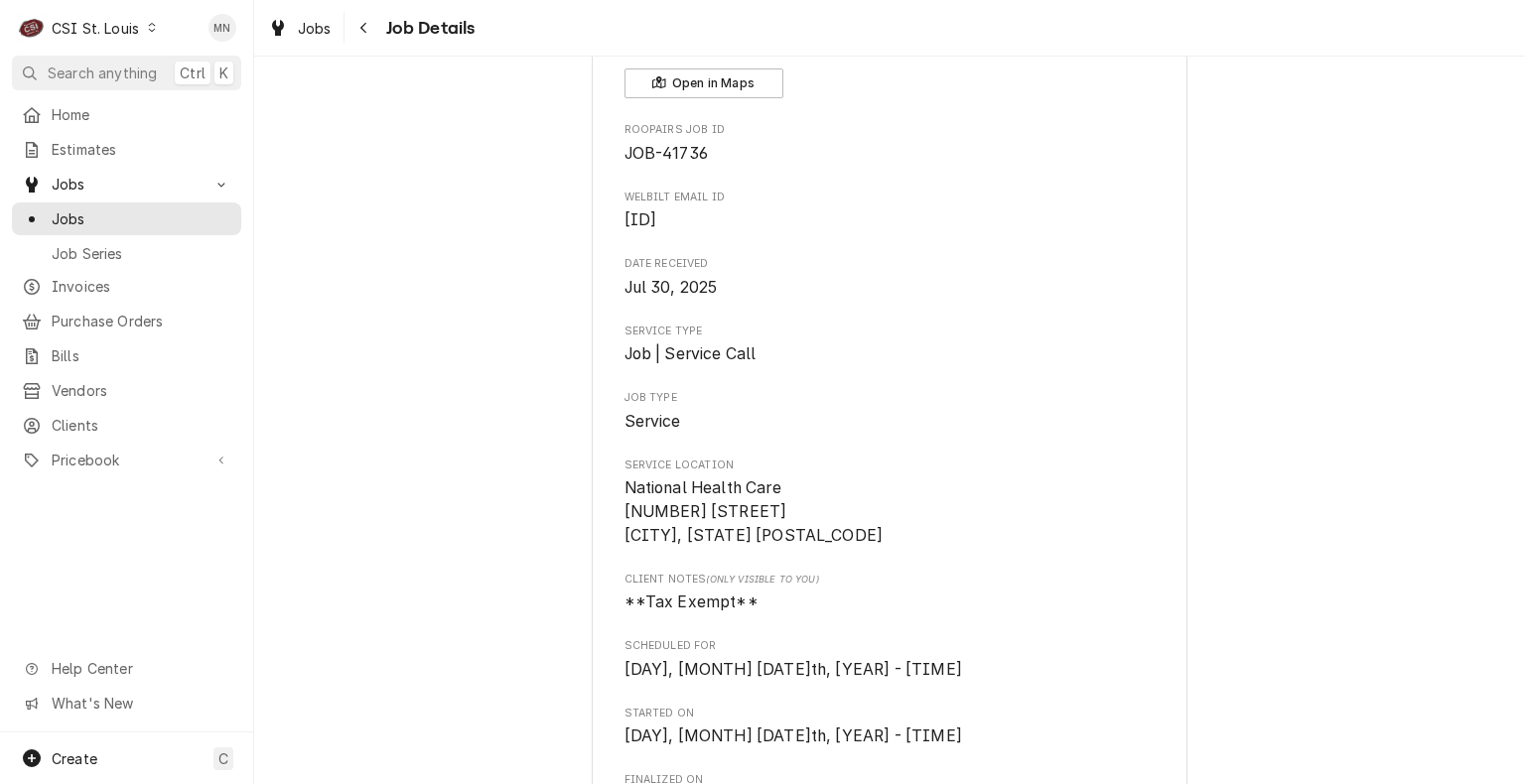 scroll, scrollTop: 0, scrollLeft: 0, axis: both 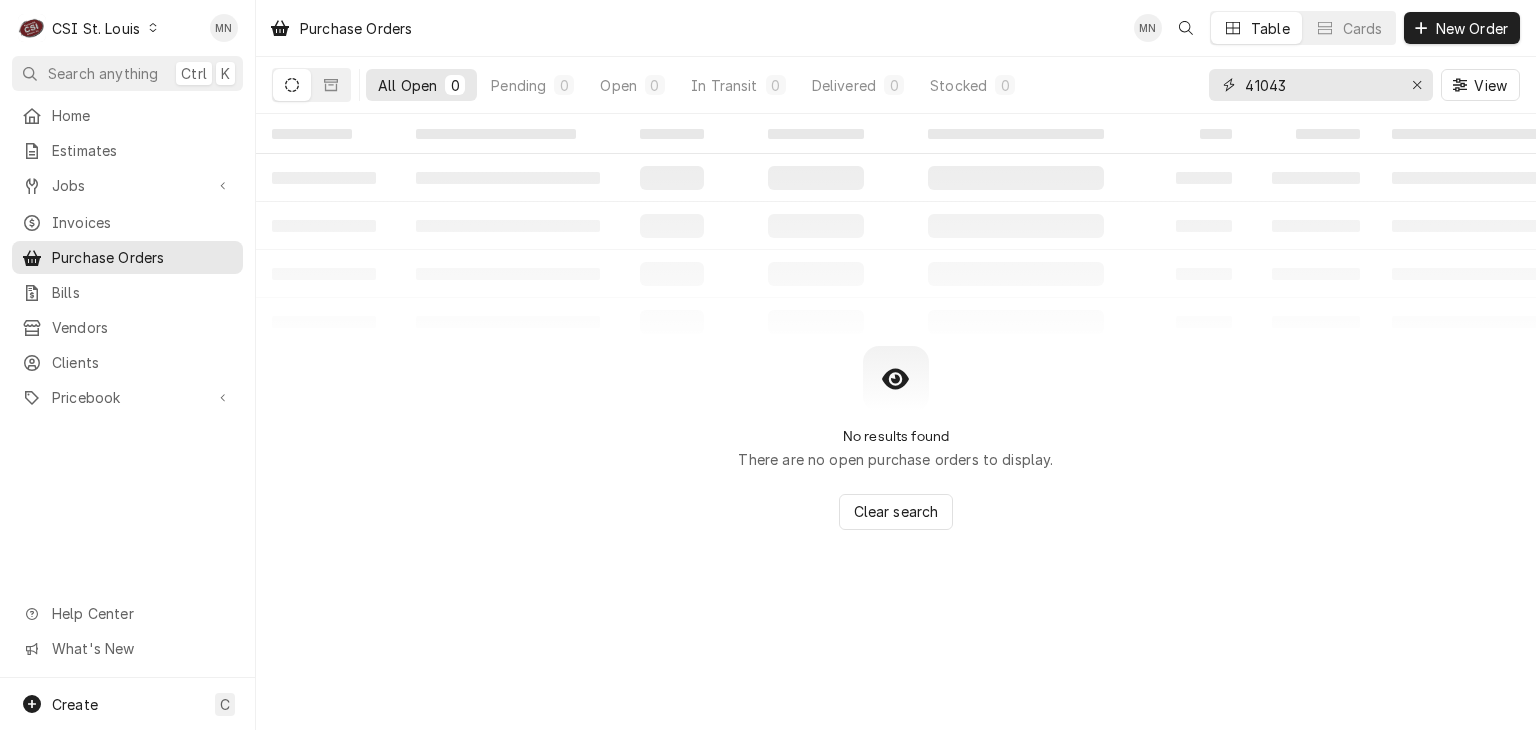 drag, startPoint x: 1312, startPoint y: 83, endPoint x: 1078, endPoint y: 83, distance: 234 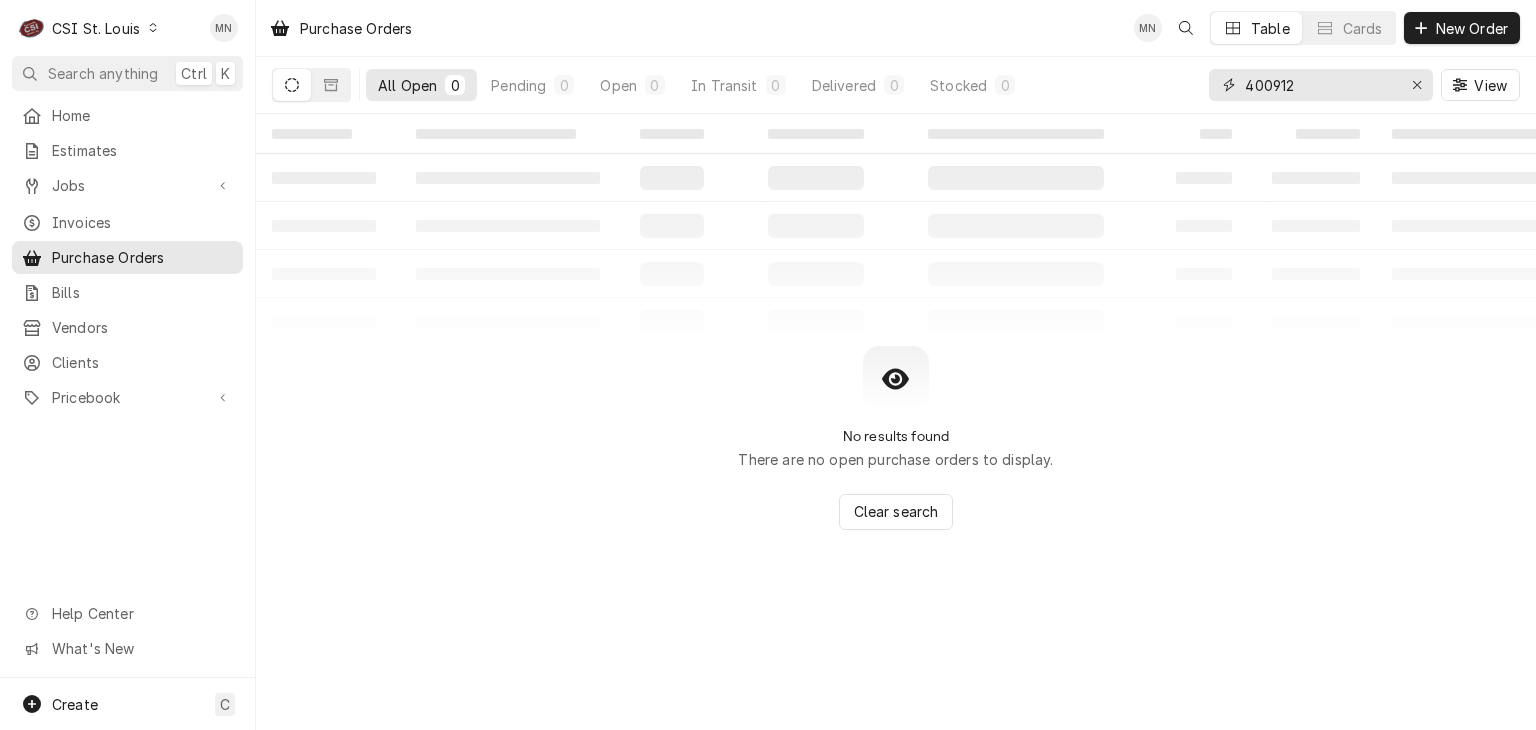 type on "400912" 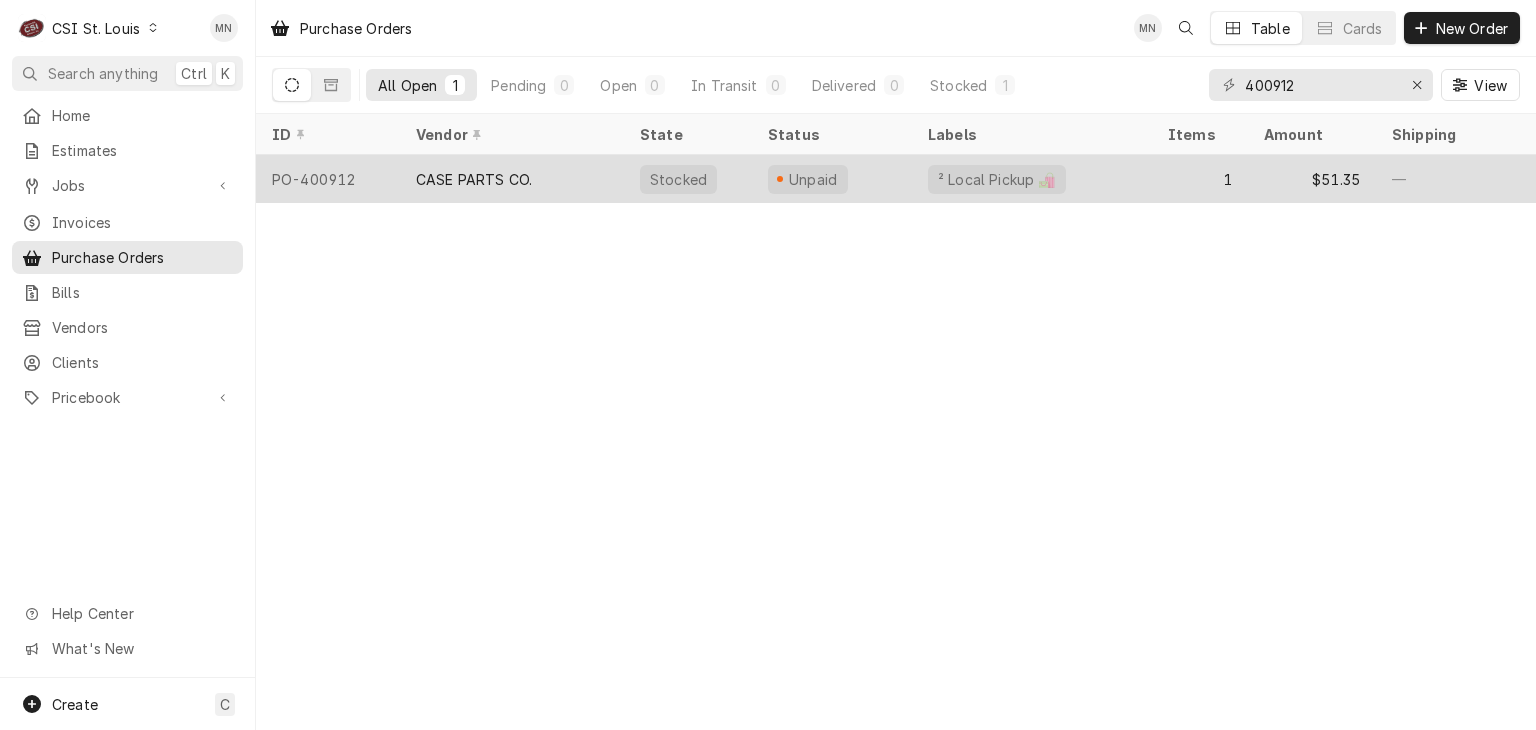 click on "CASE PARTS CO." at bounding box center (474, 179) 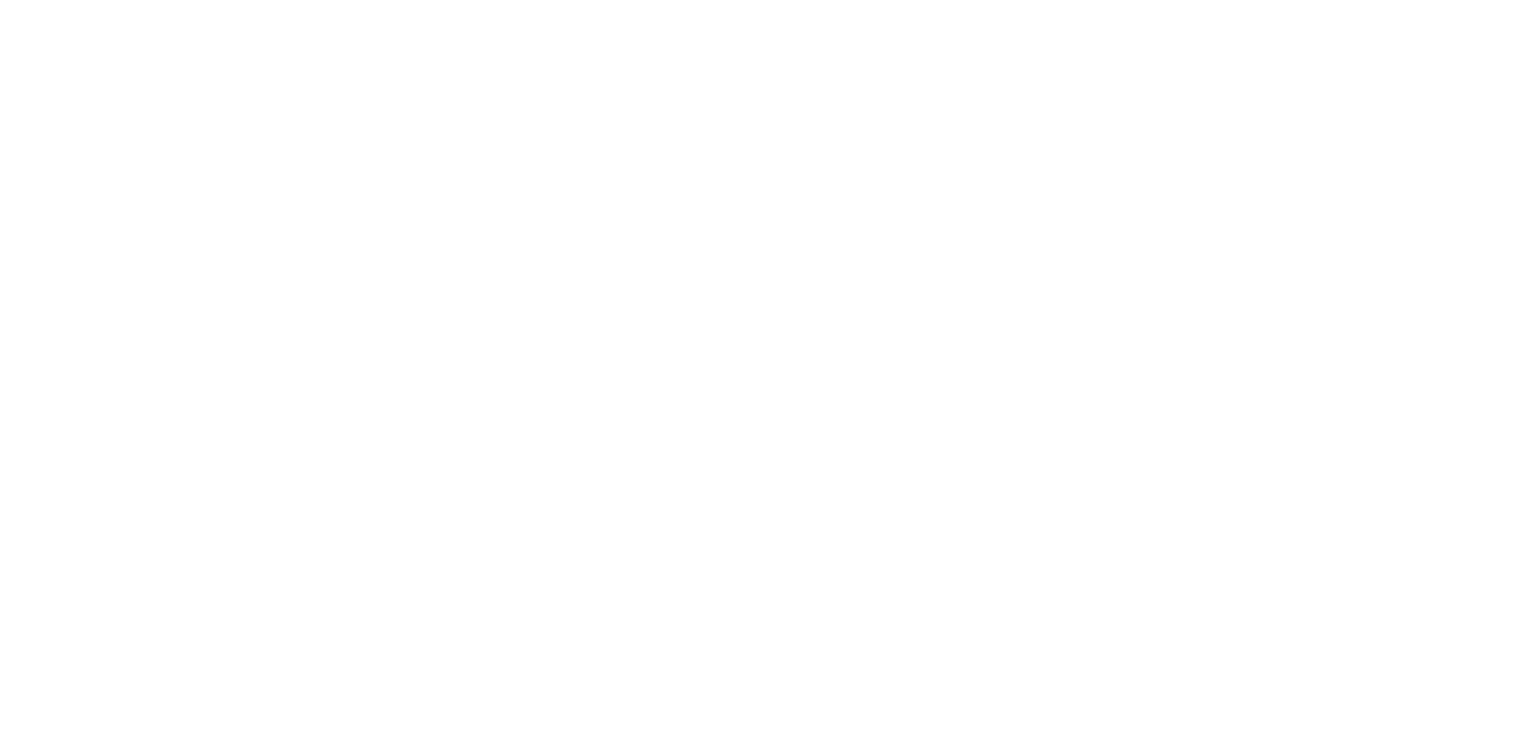 scroll, scrollTop: 0, scrollLeft: 0, axis: both 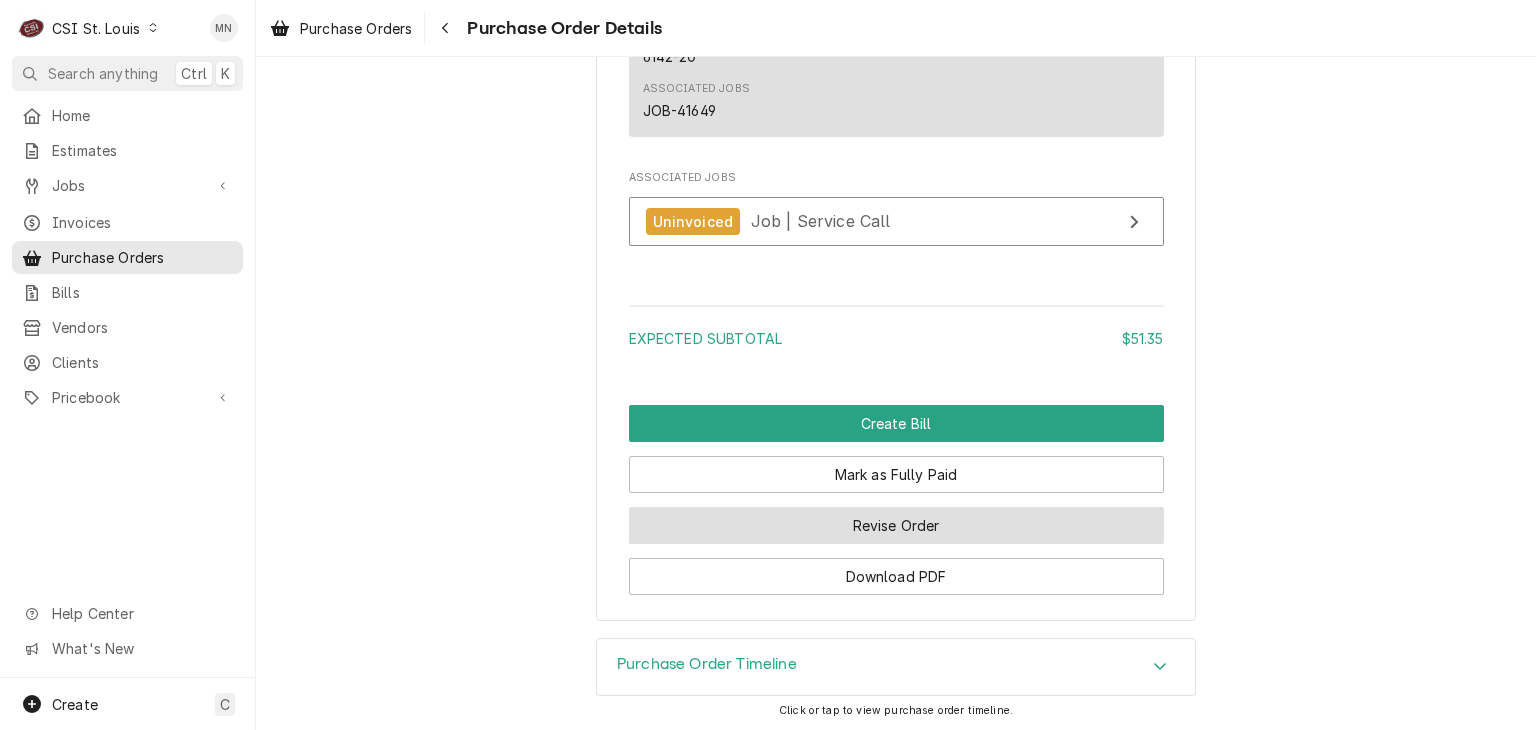 click on "Revise Order" at bounding box center [896, 525] 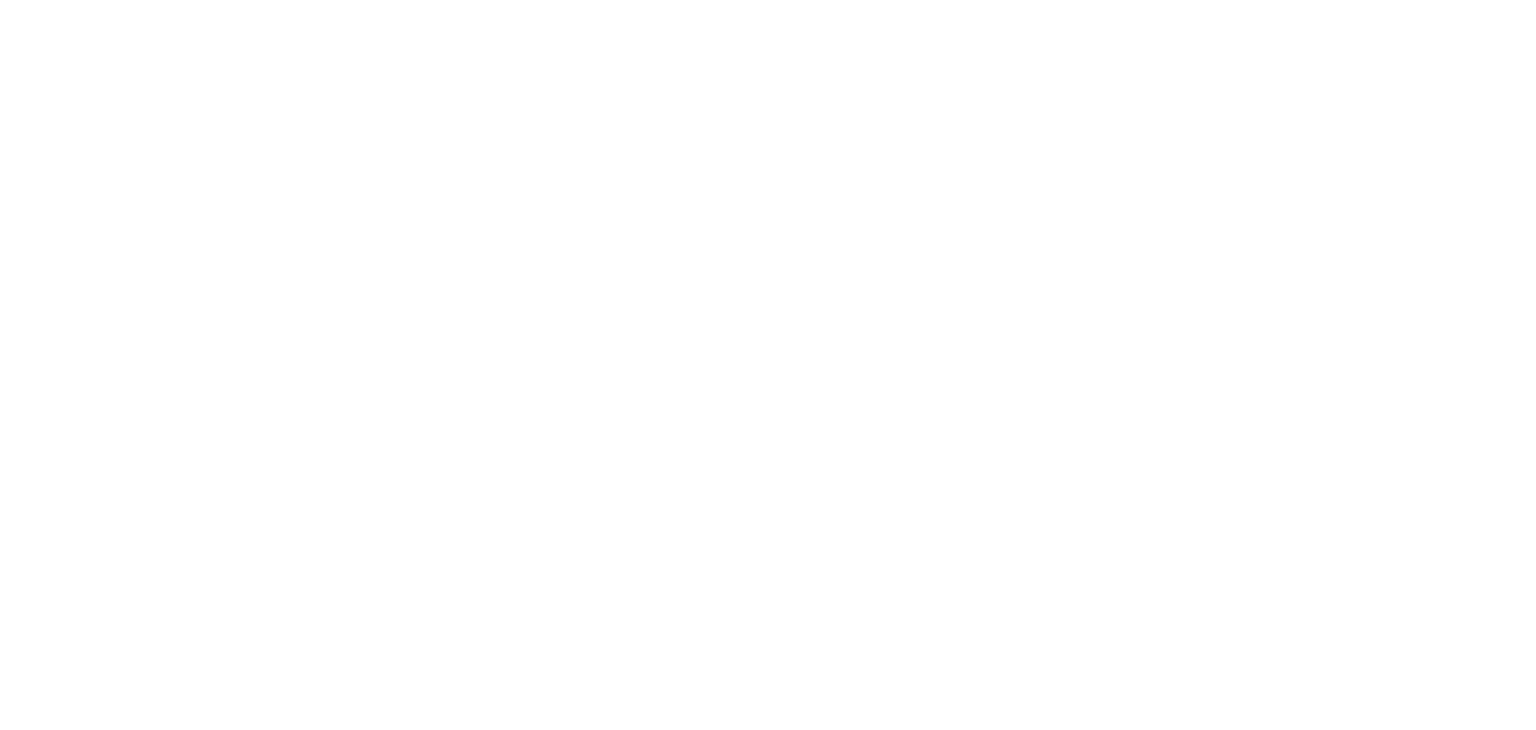 scroll, scrollTop: 0, scrollLeft: 0, axis: both 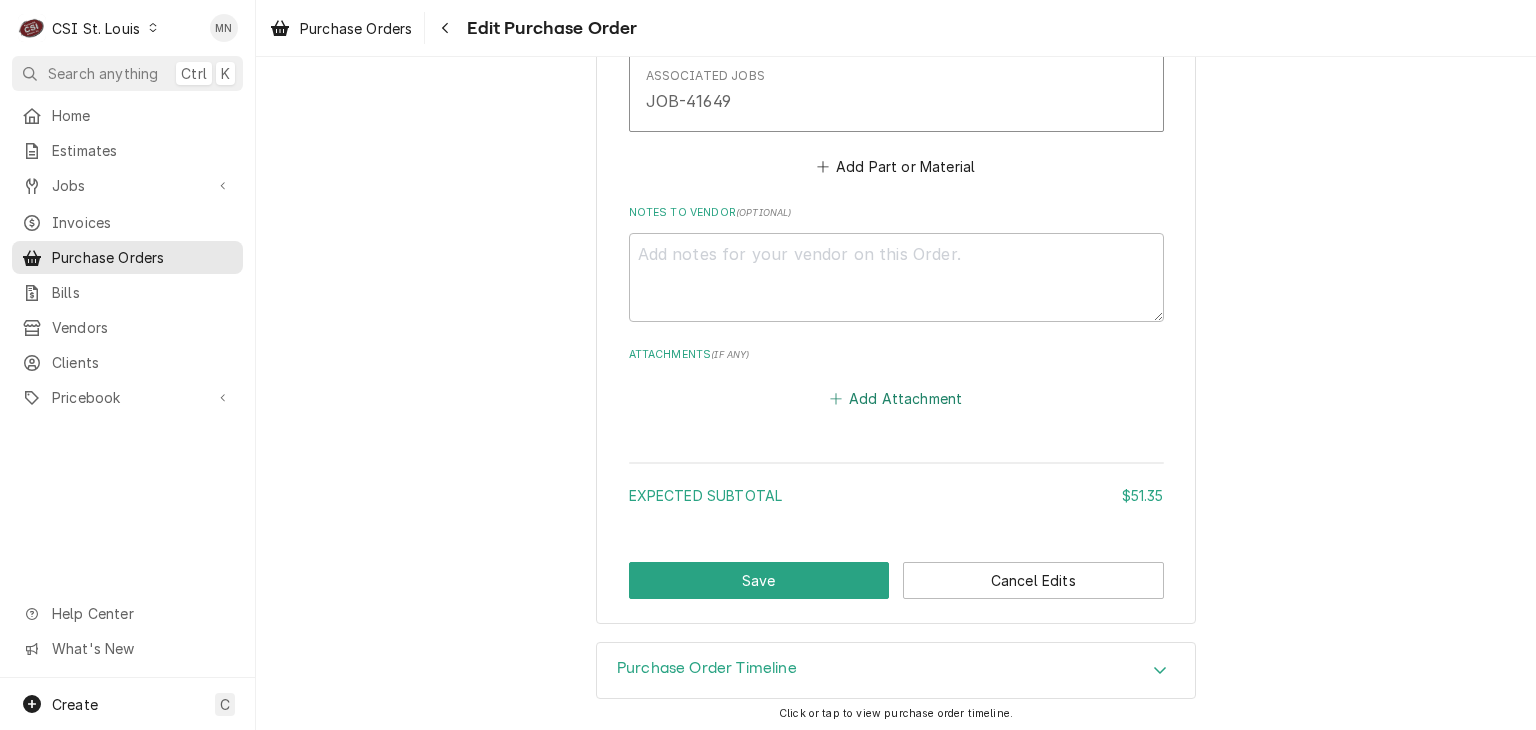 click on "Add Attachment" at bounding box center (896, 399) 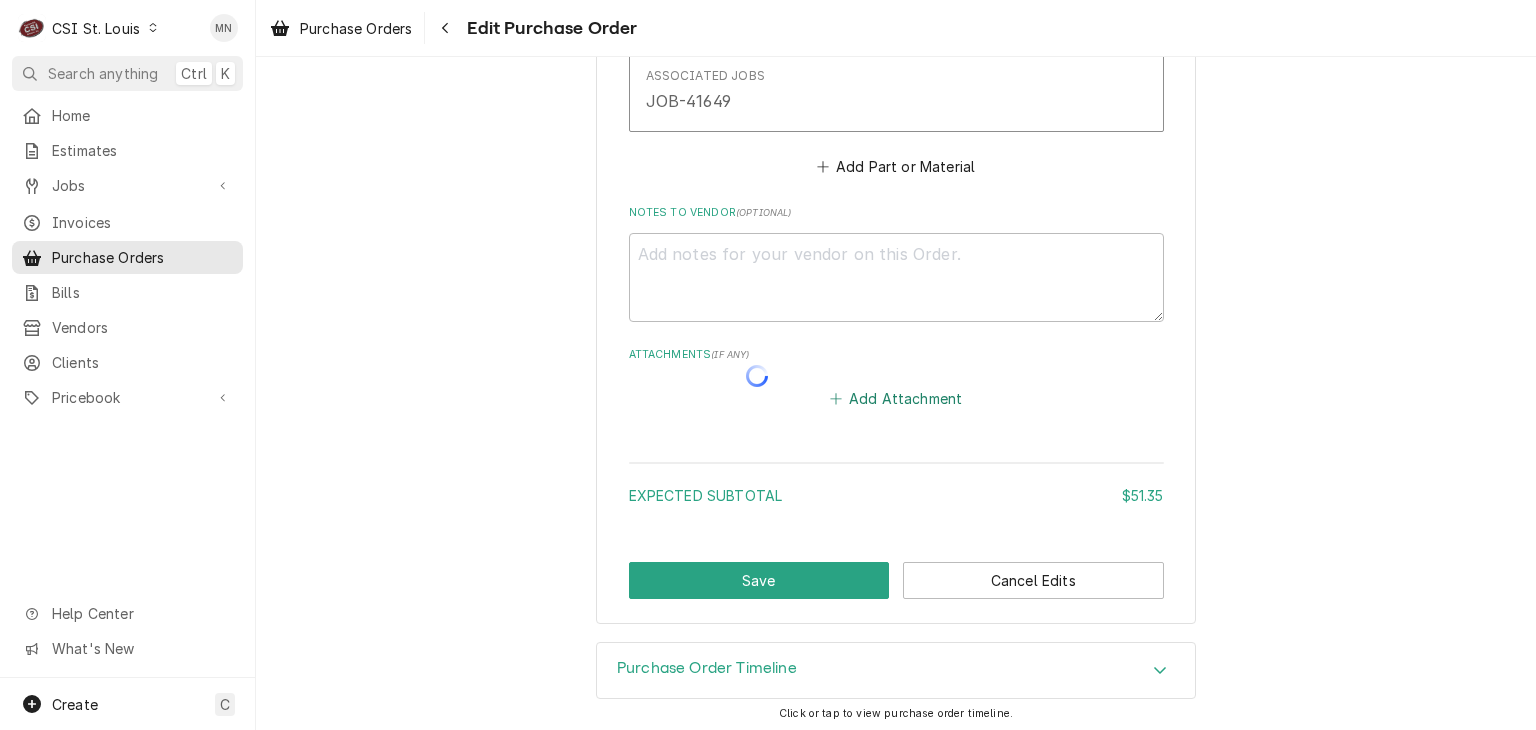 type on "x" 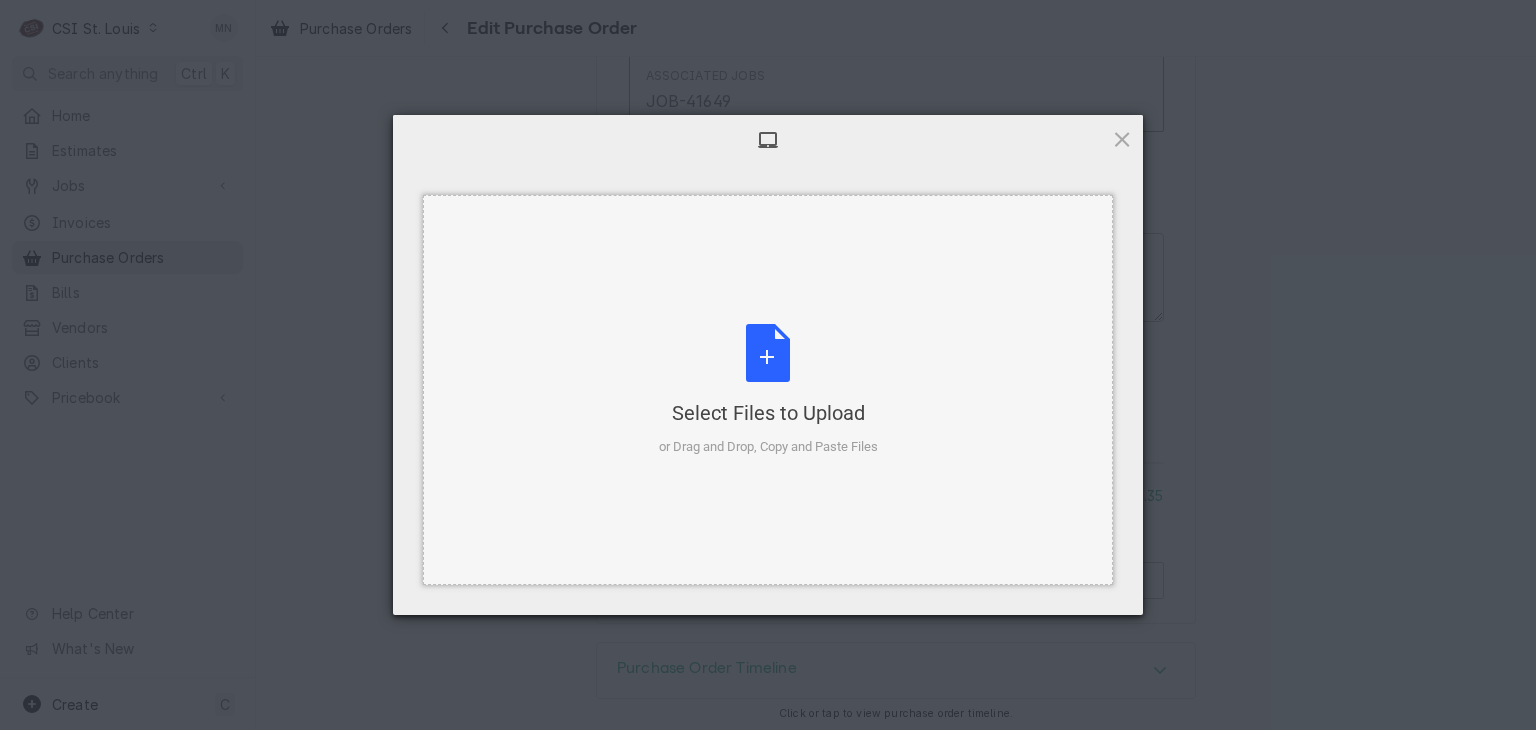 click on "Select Files to Upload
or Drag and Drop, Copy and Paste Files" at bounding box center [768, 390] 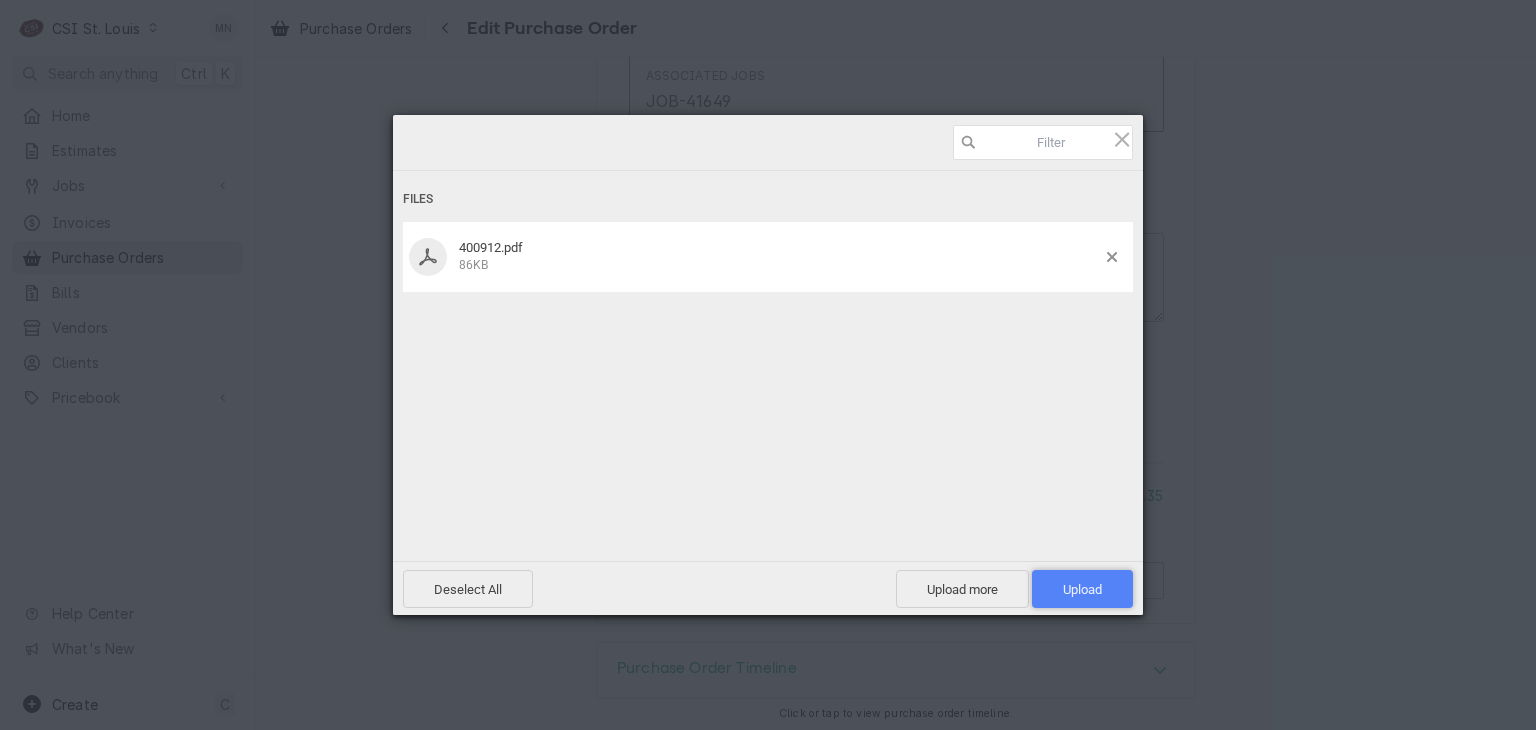 click on "Upload
1" at bounding box center [1082, 589] 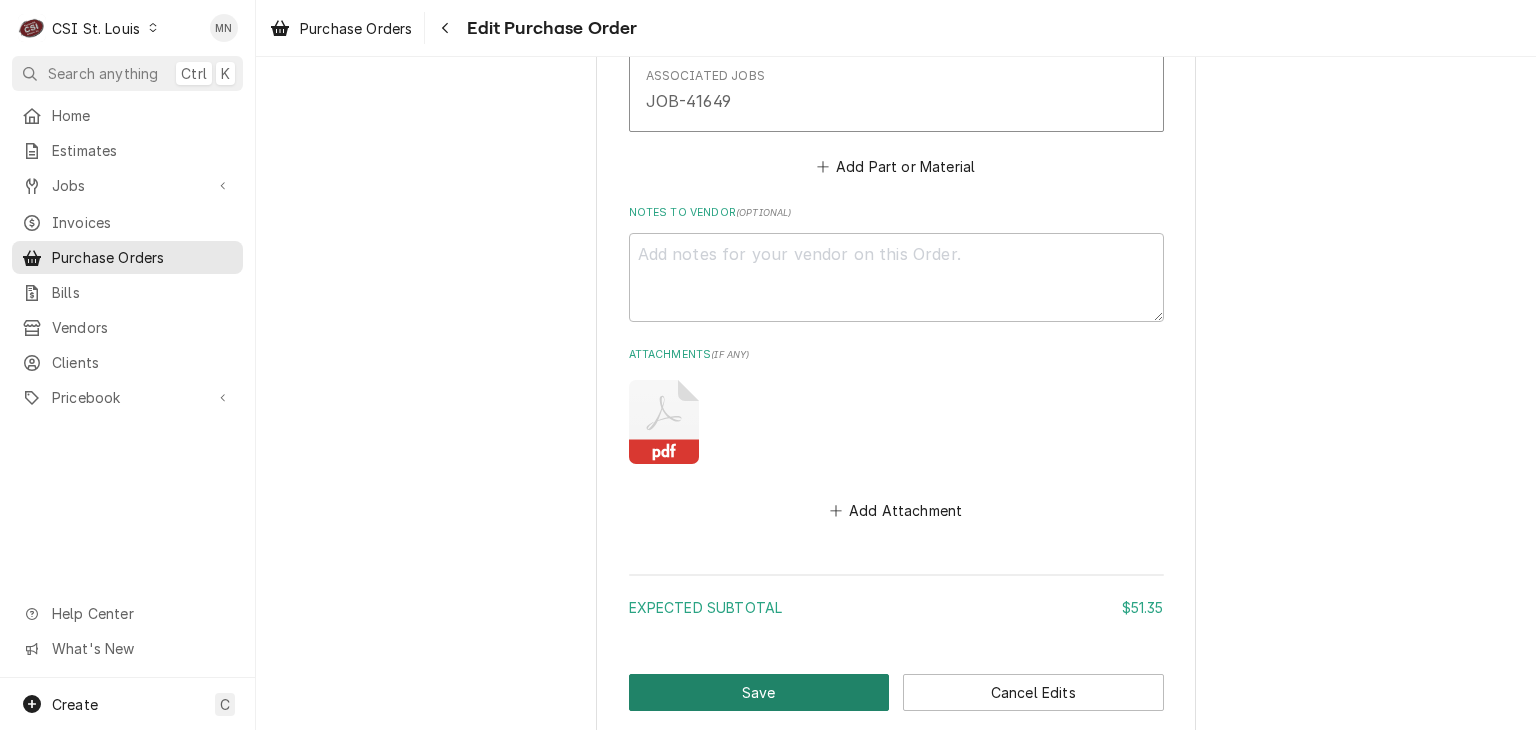 click on "Save" at bounding box center [759, 692] 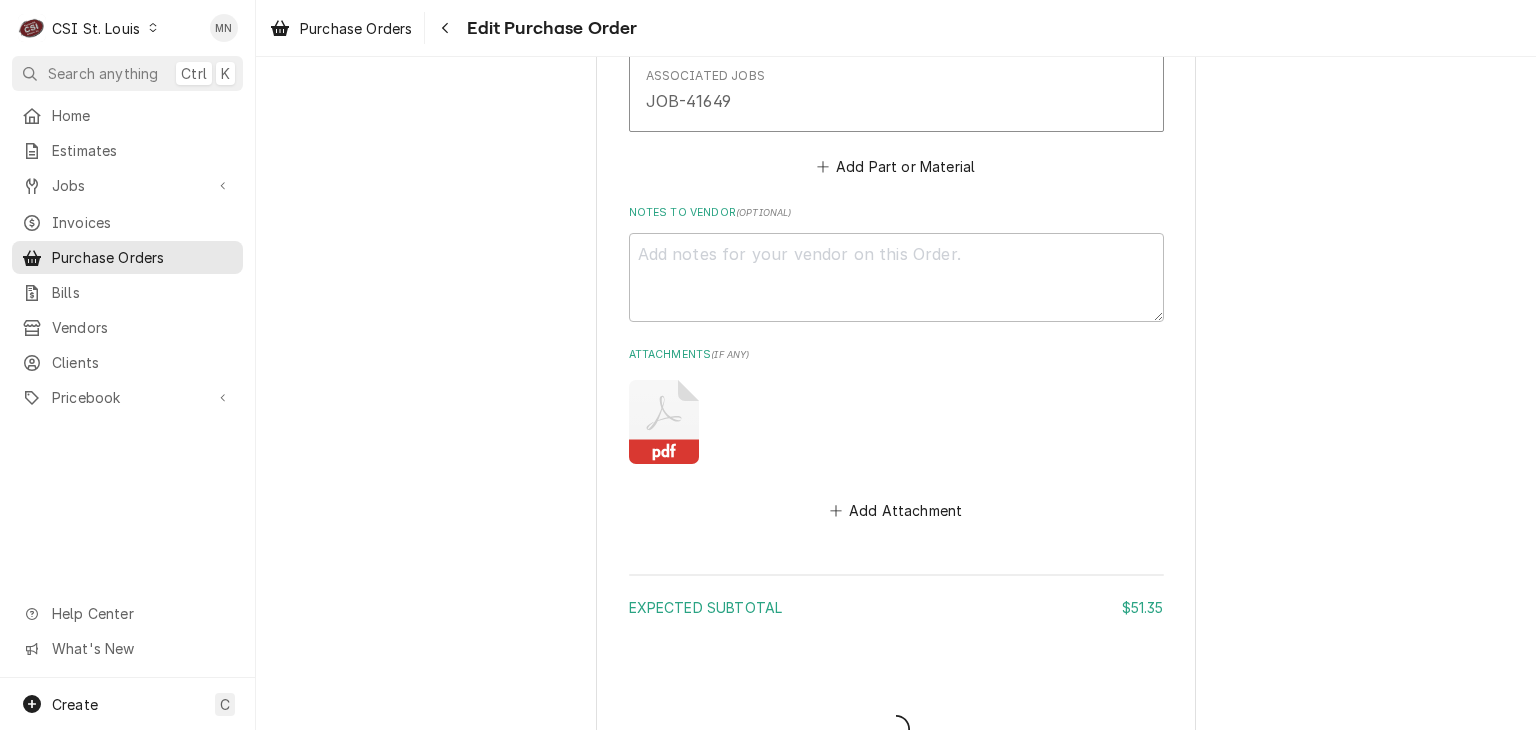 type on "x" 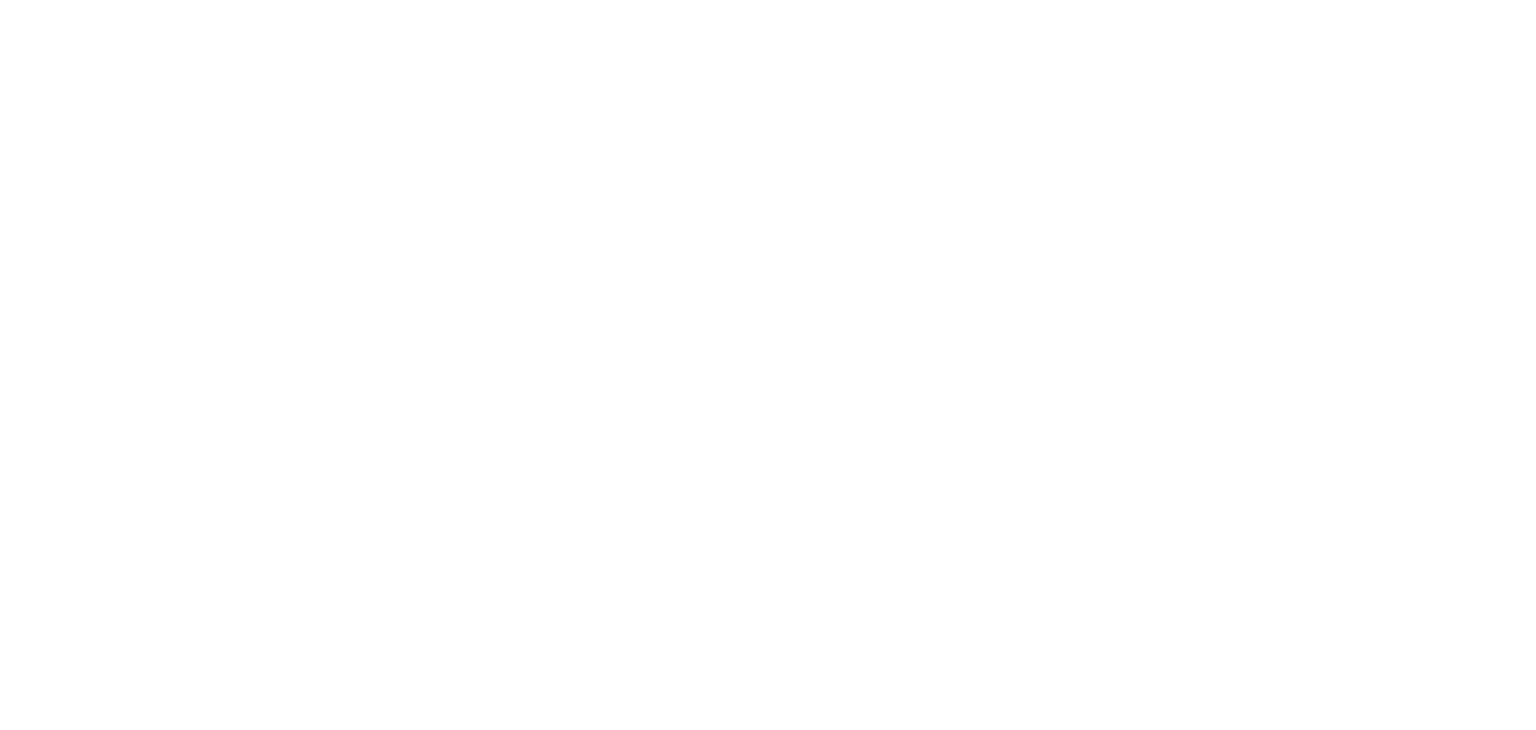 scroll, scrollTop: 0, scrollLeft: 0, axis: both 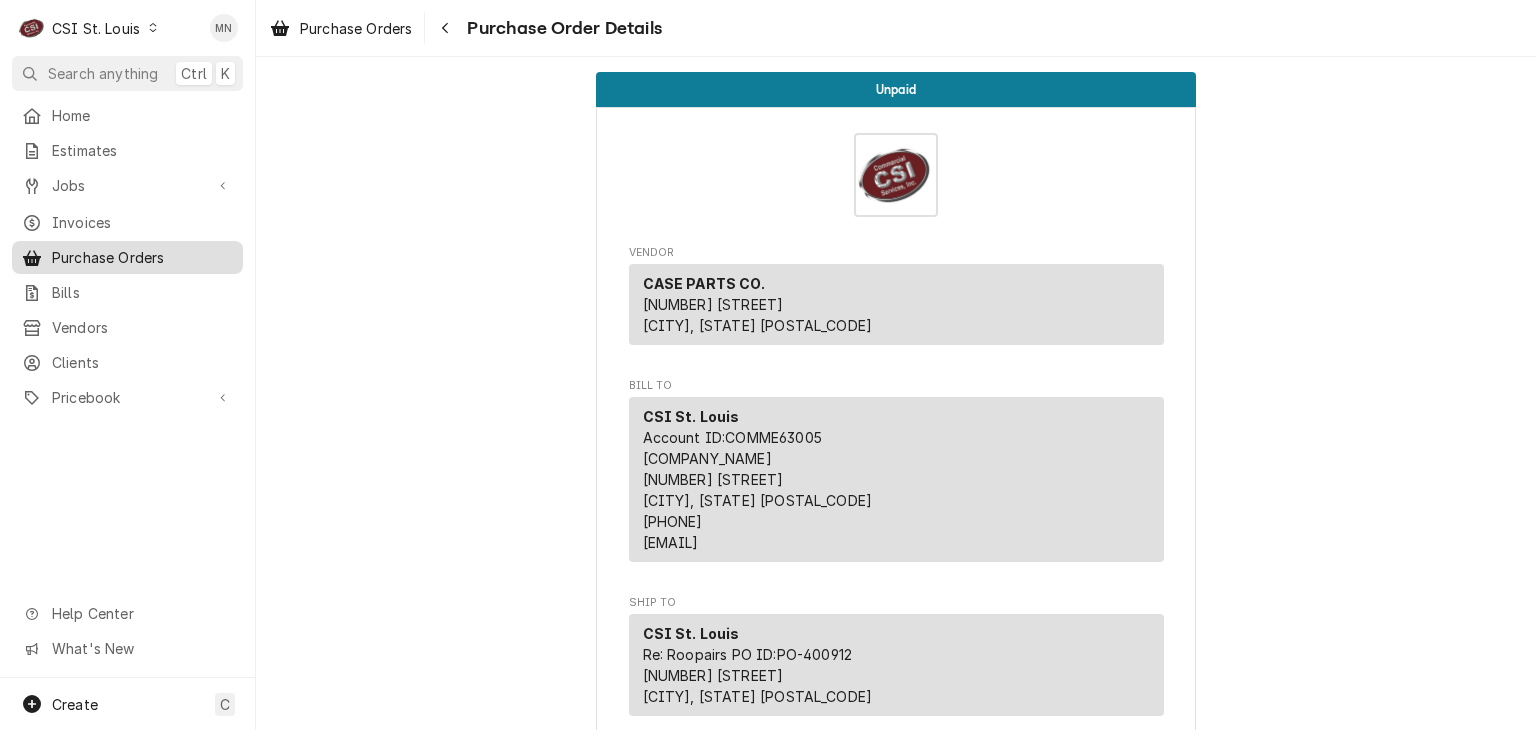 click on "Purchase Orders" at bounding box center (142, 257) 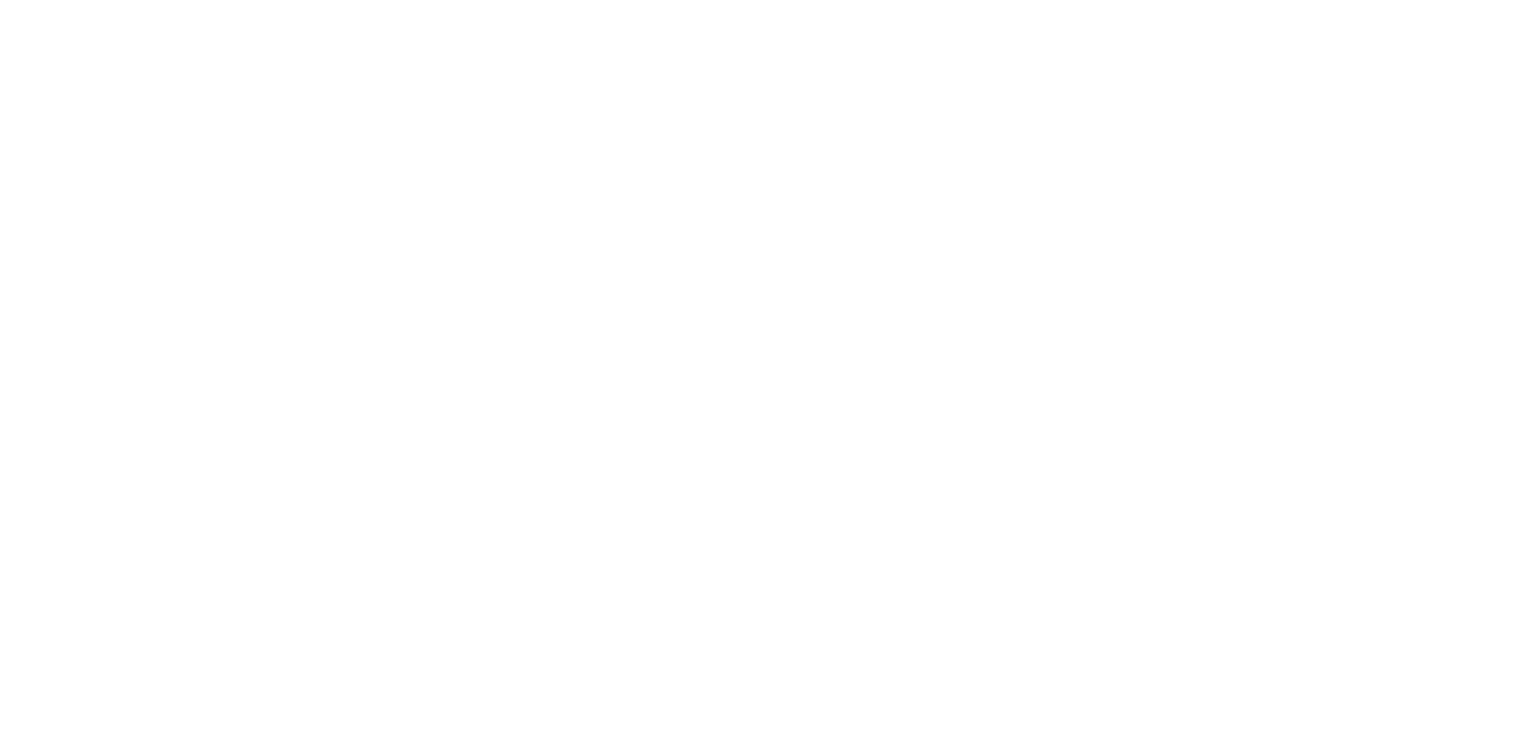 scroll, scrollTop: 0, scrollLeft: 0, axis: both 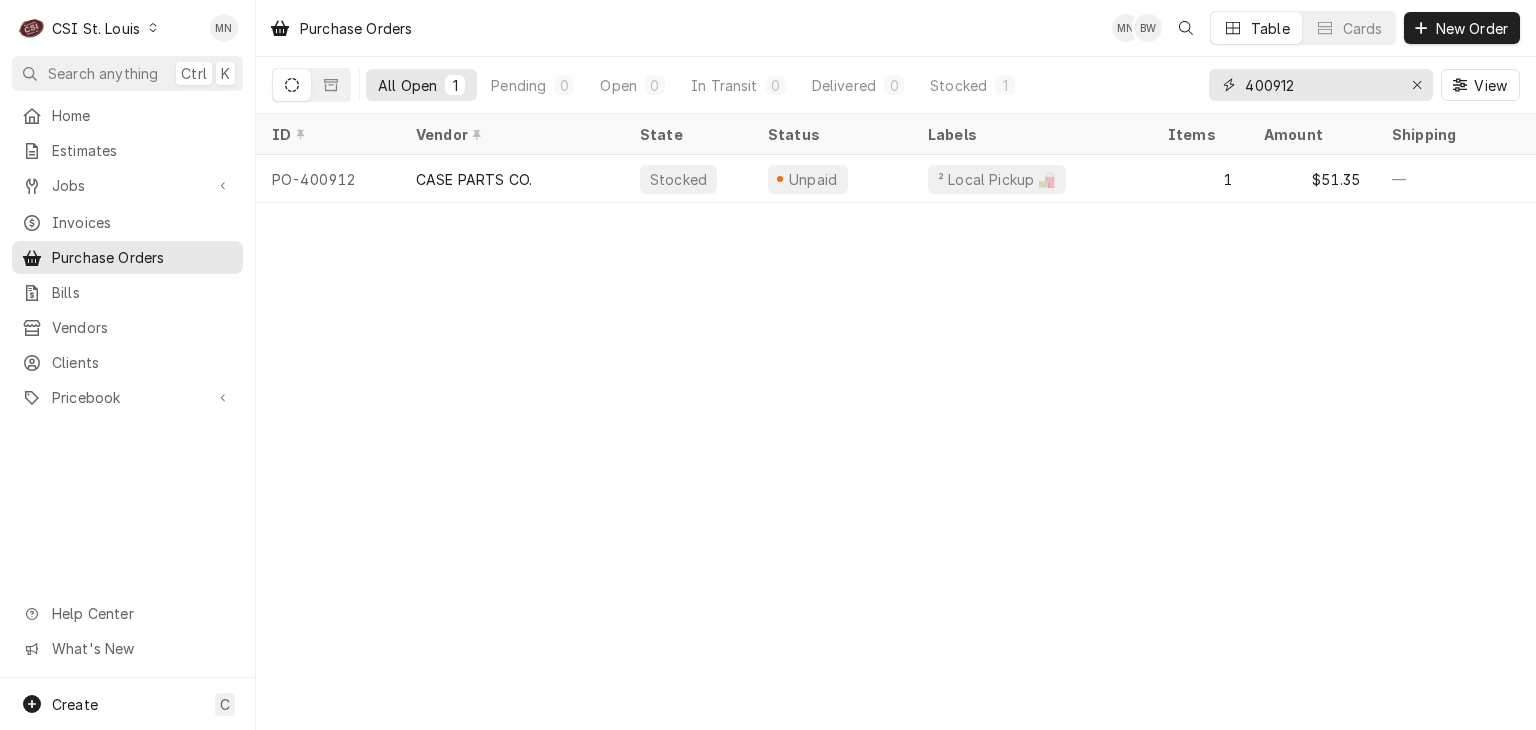 drag, startPoint x: 1306, startPoint y: 89, endPoint x: 1052, endPoint y: 89, distance: 254 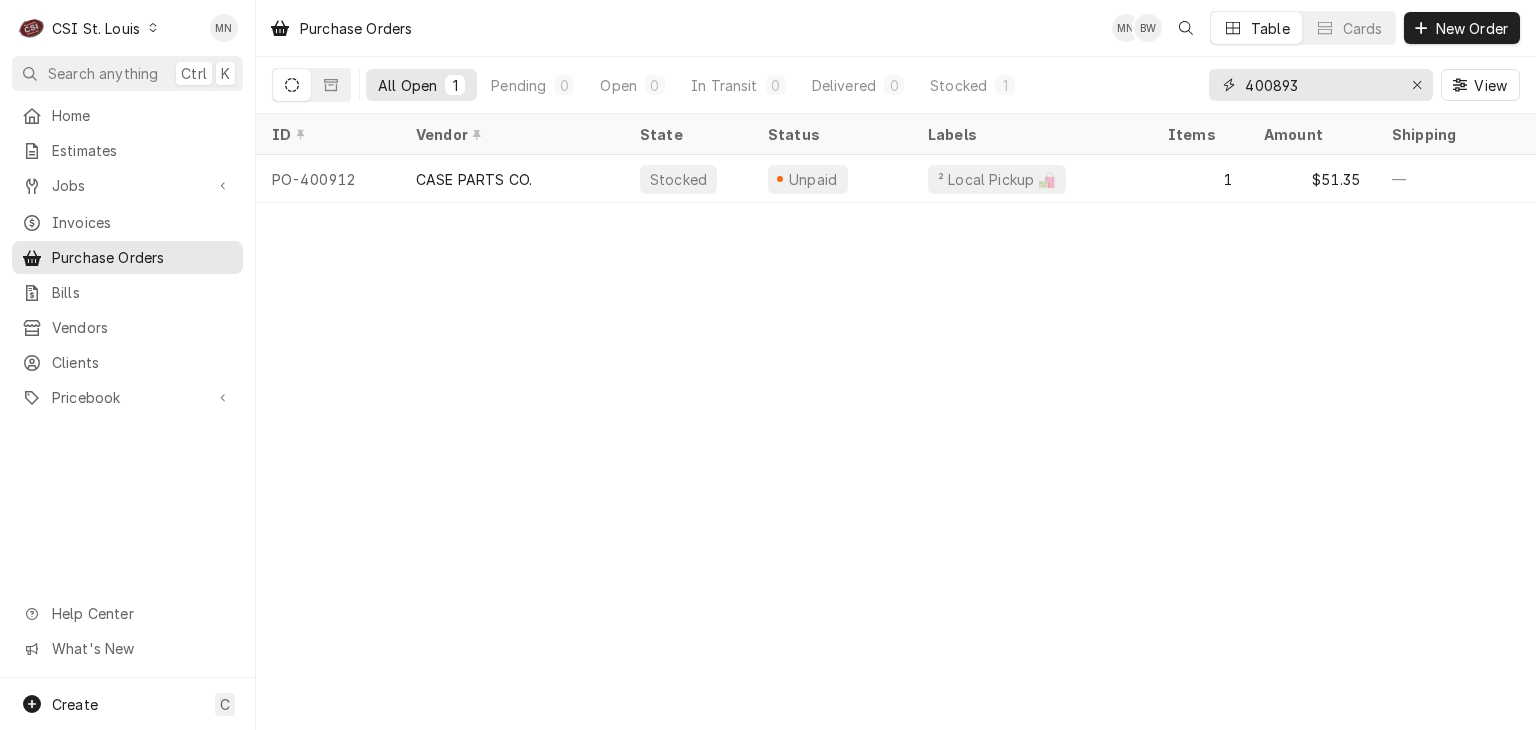 type on "400893" 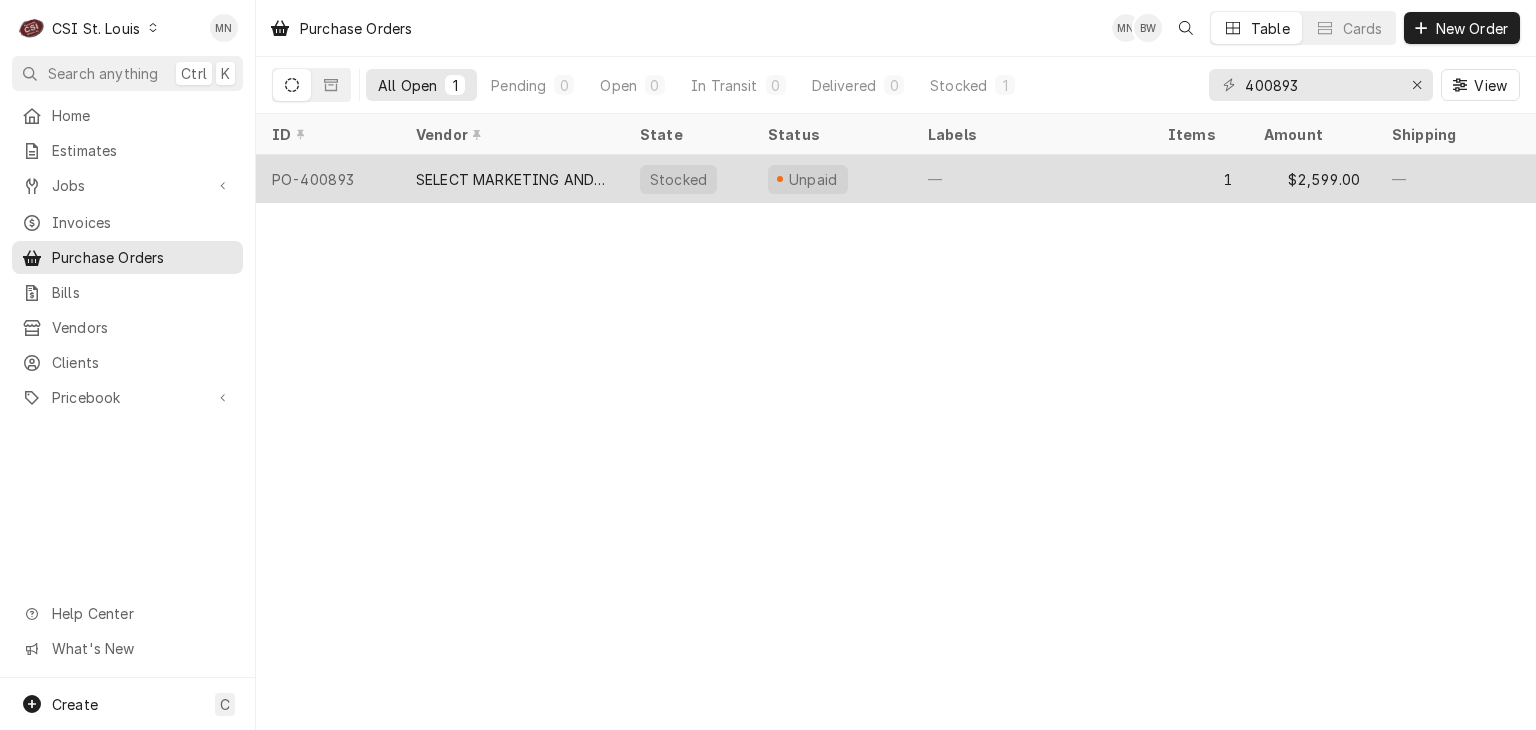 click on "PO-400893" at bounding box center [328, 179] 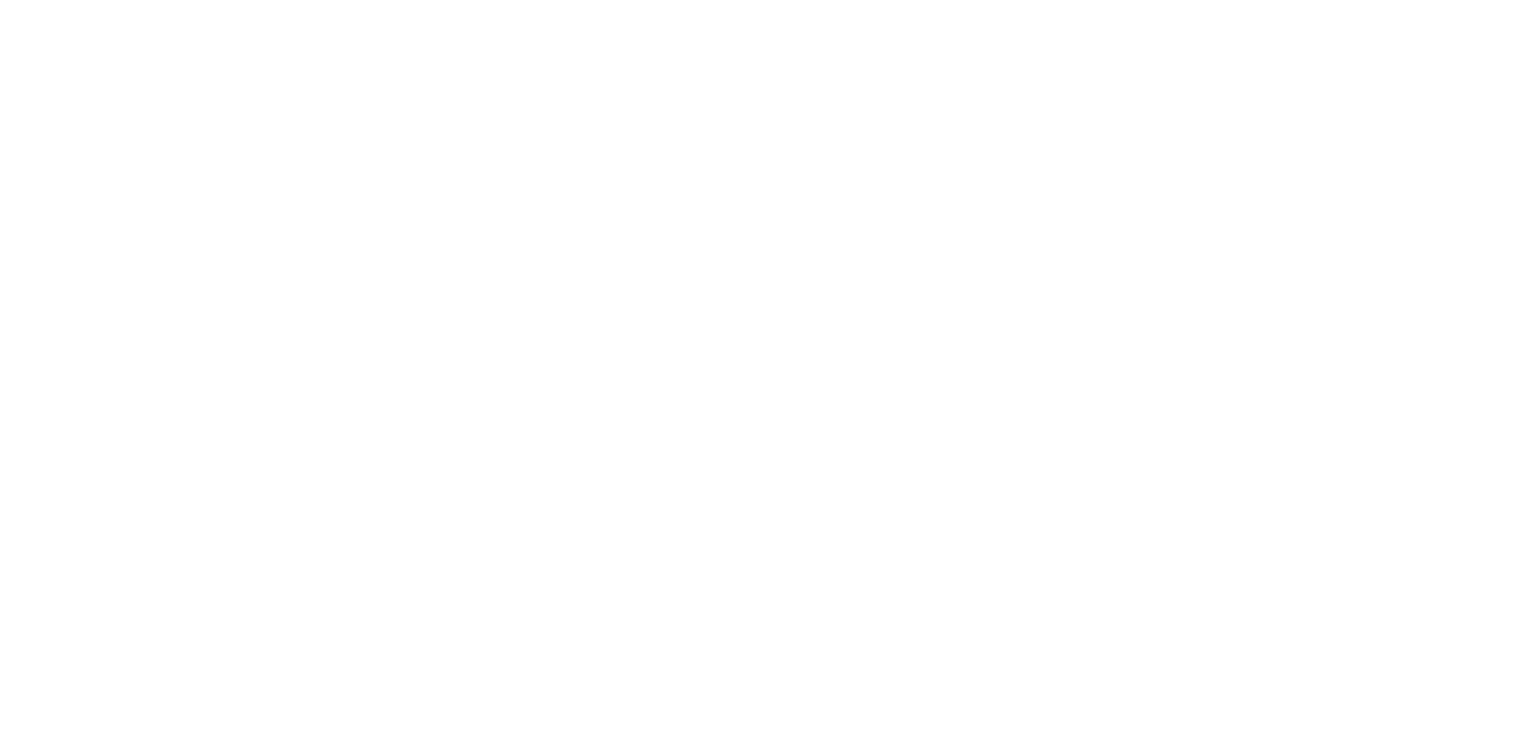 scroll, scrollTop: 0, scrollLeft: 0, axis: both 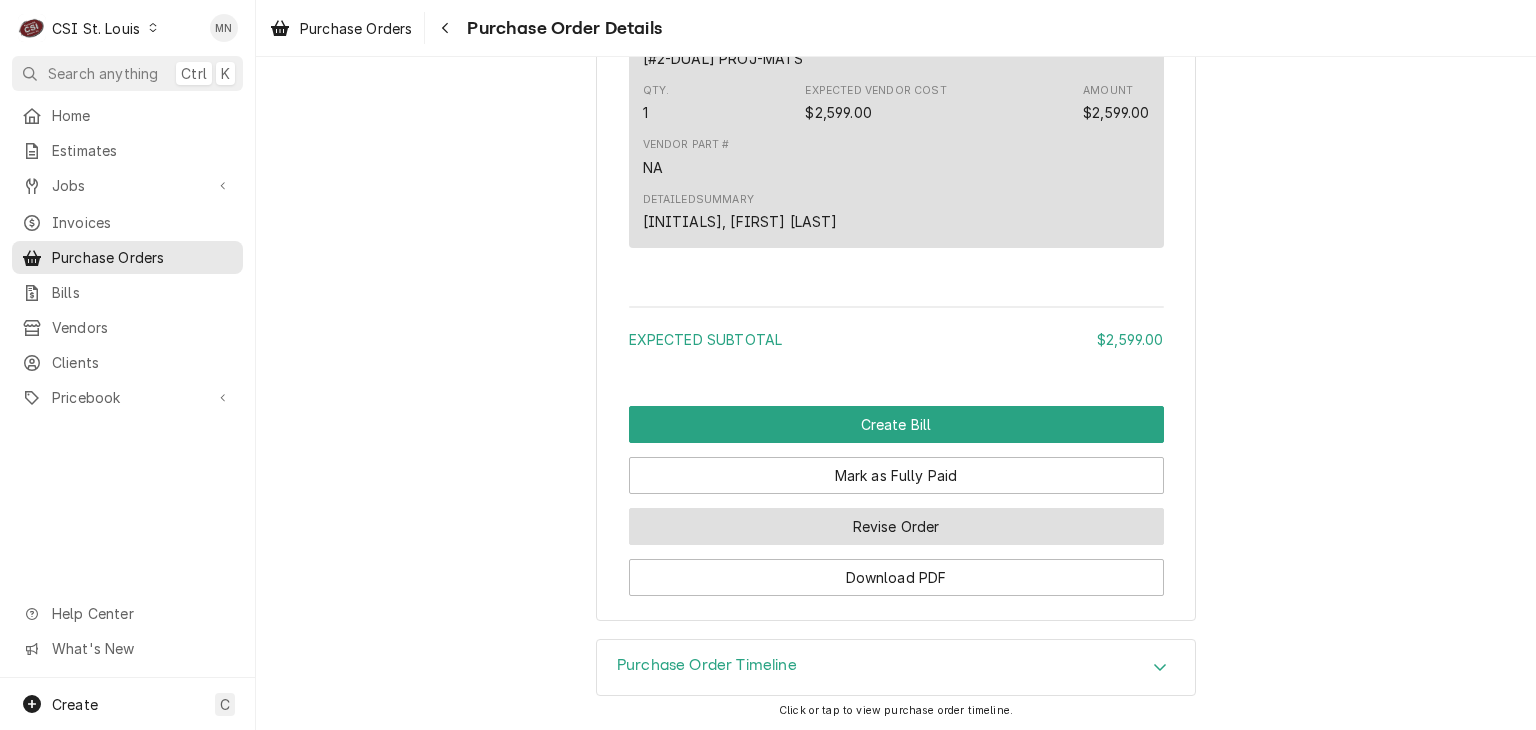 click on "Revise Order" at bounding box center [896, 526] 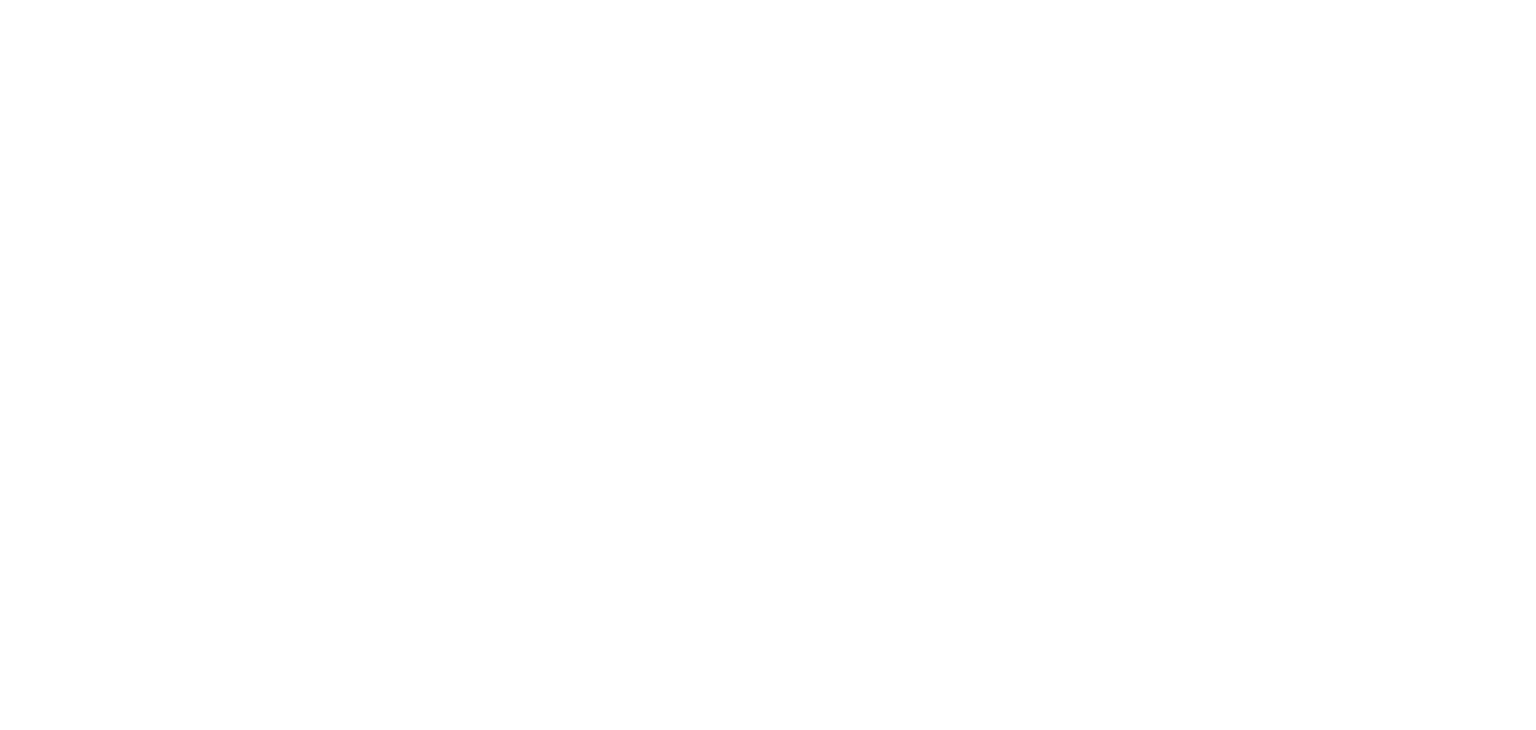 scroll, scrollTop: 0, scrollLeft: 0, axis: both 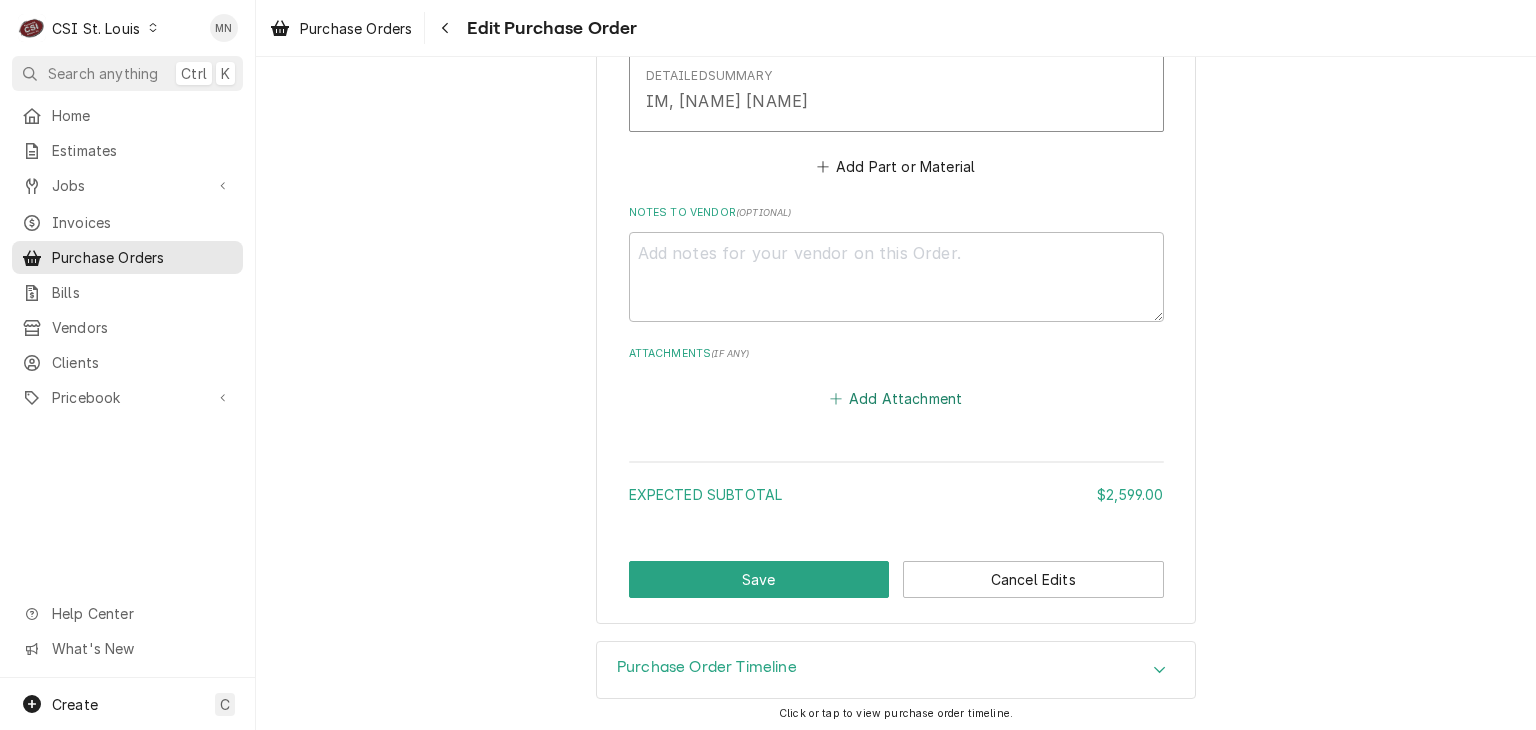 click on "Add Attachment" at bounding box center [896, 398] 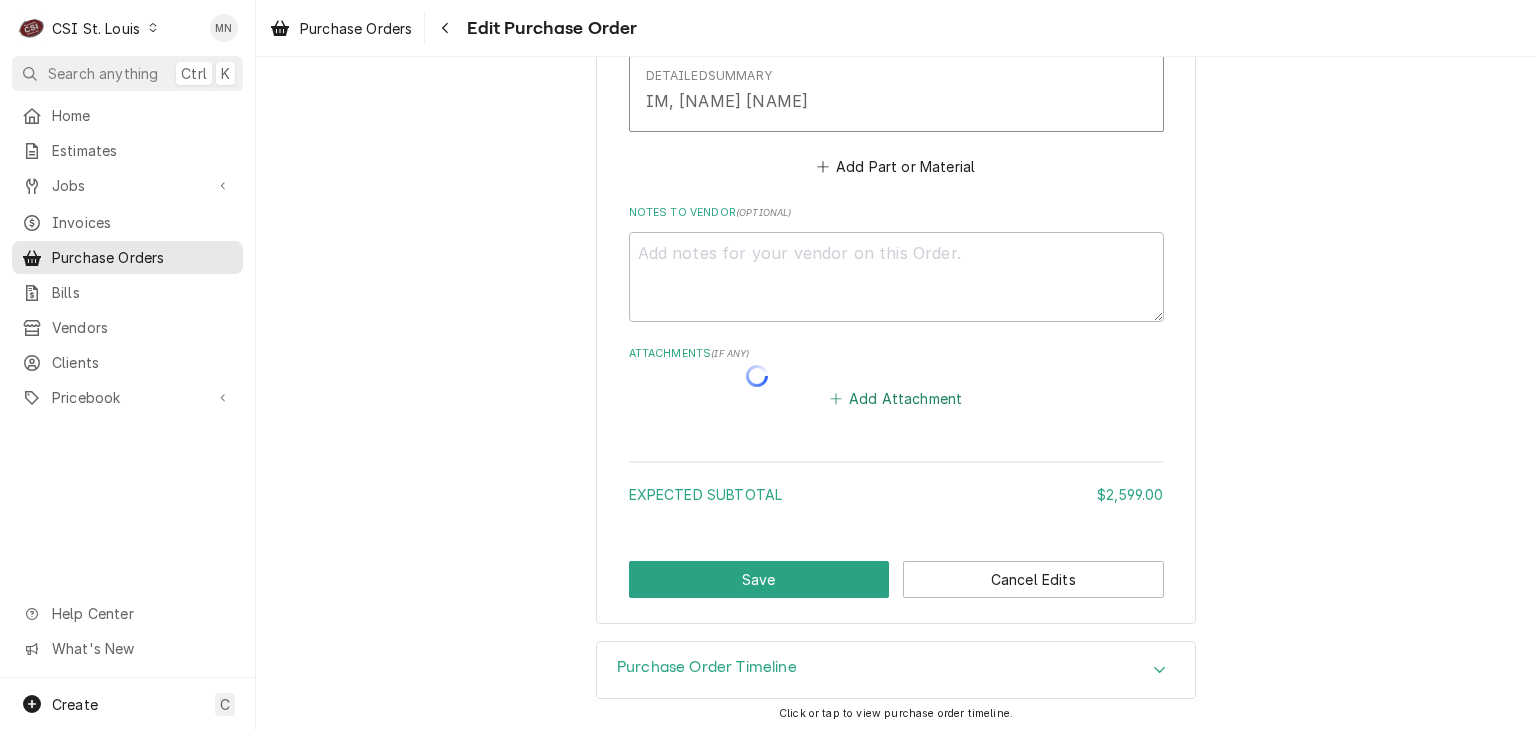 type on "x" 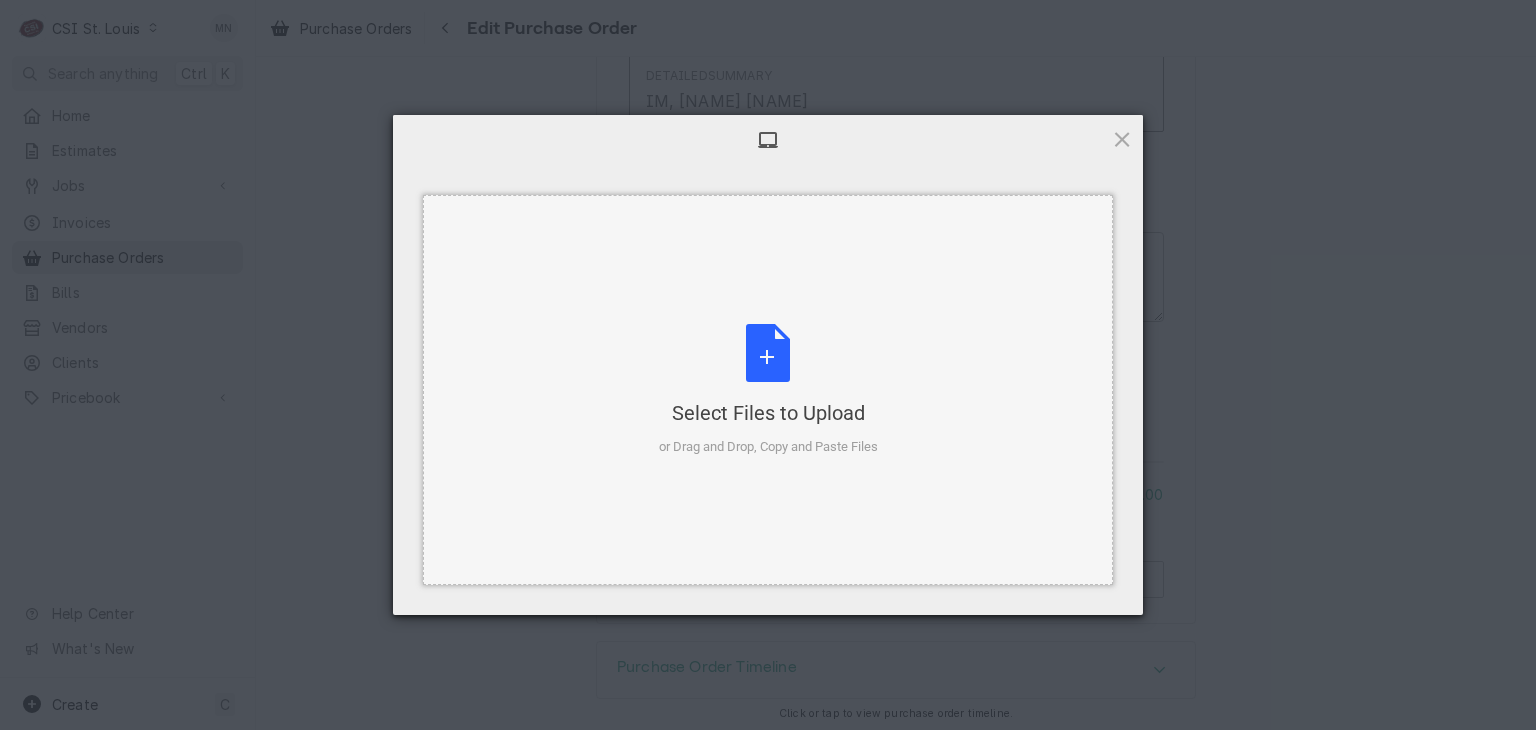 click on "Select Files to Upload
or Drag and Drop, Copy and Paste Files" at bounding box center (768, 390) 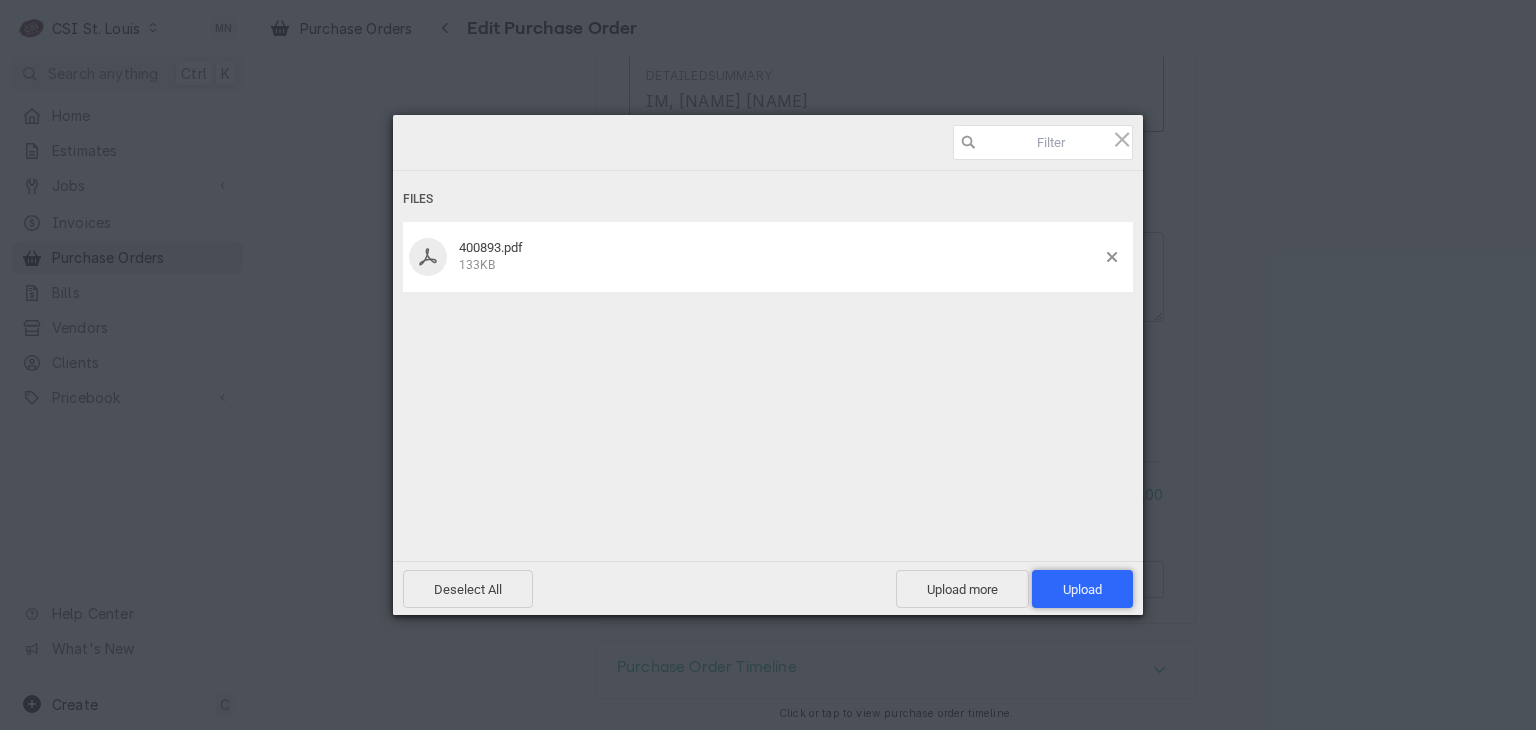 click on "Upload
1" at bounding box center (1082, 589) 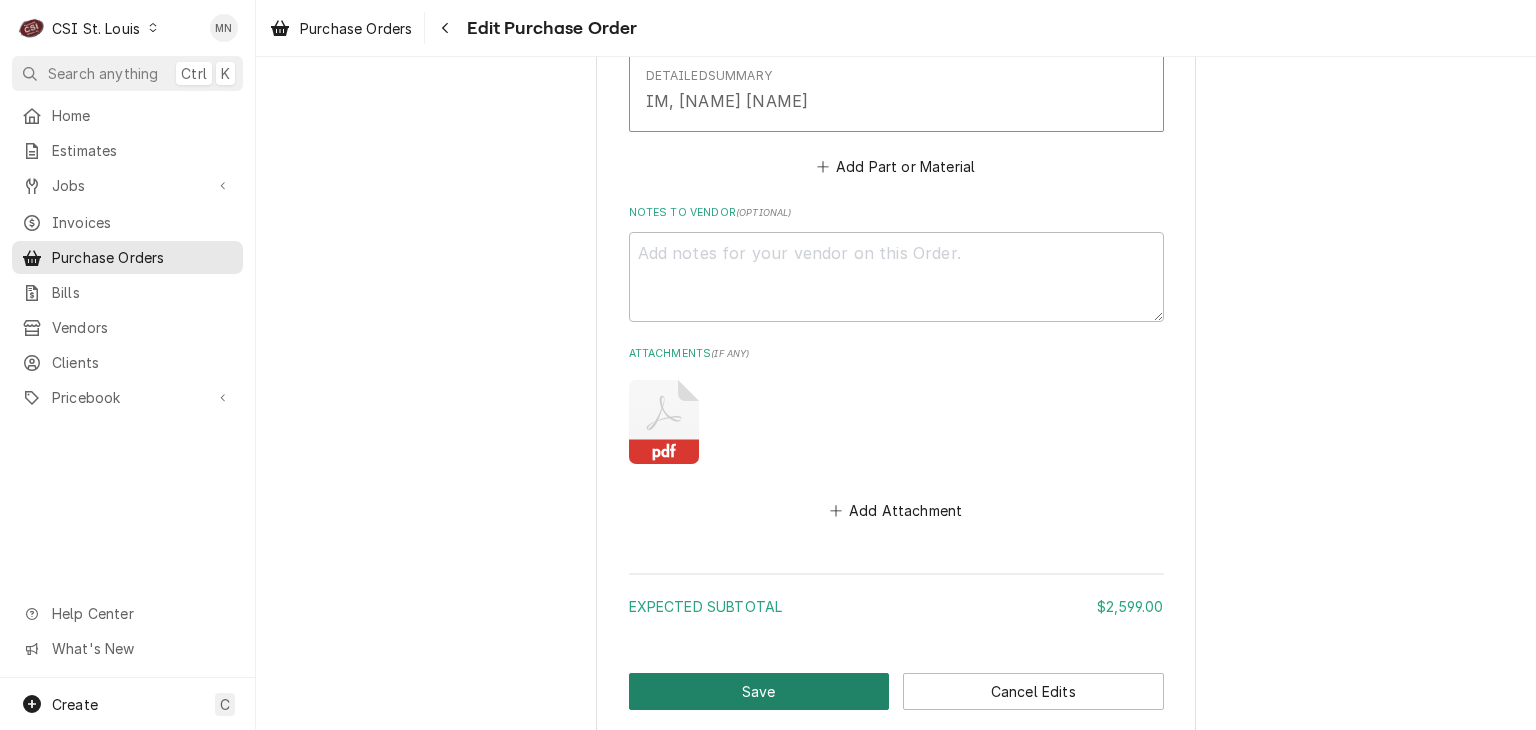 click on "Save" at bounding box center (759, 691) 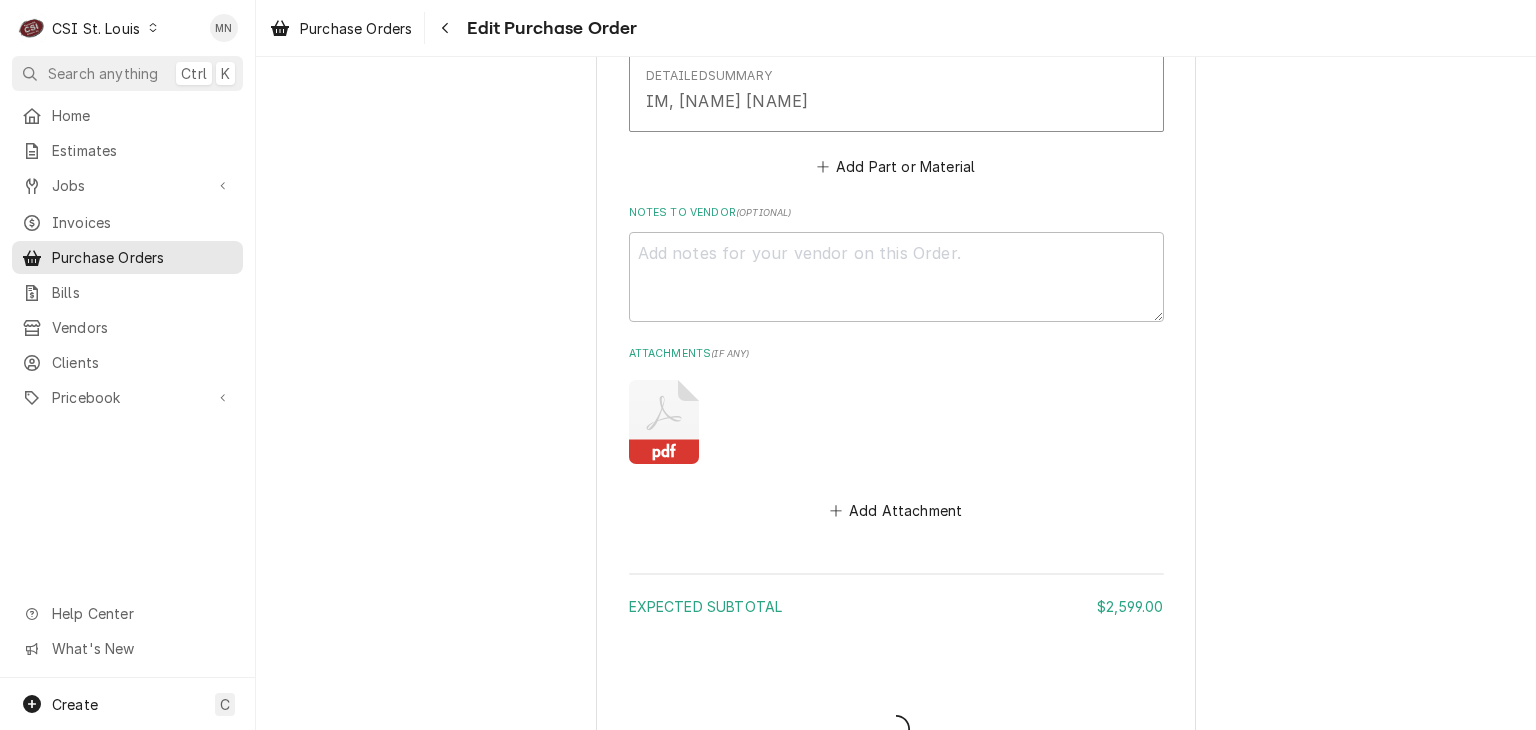 type on "x" 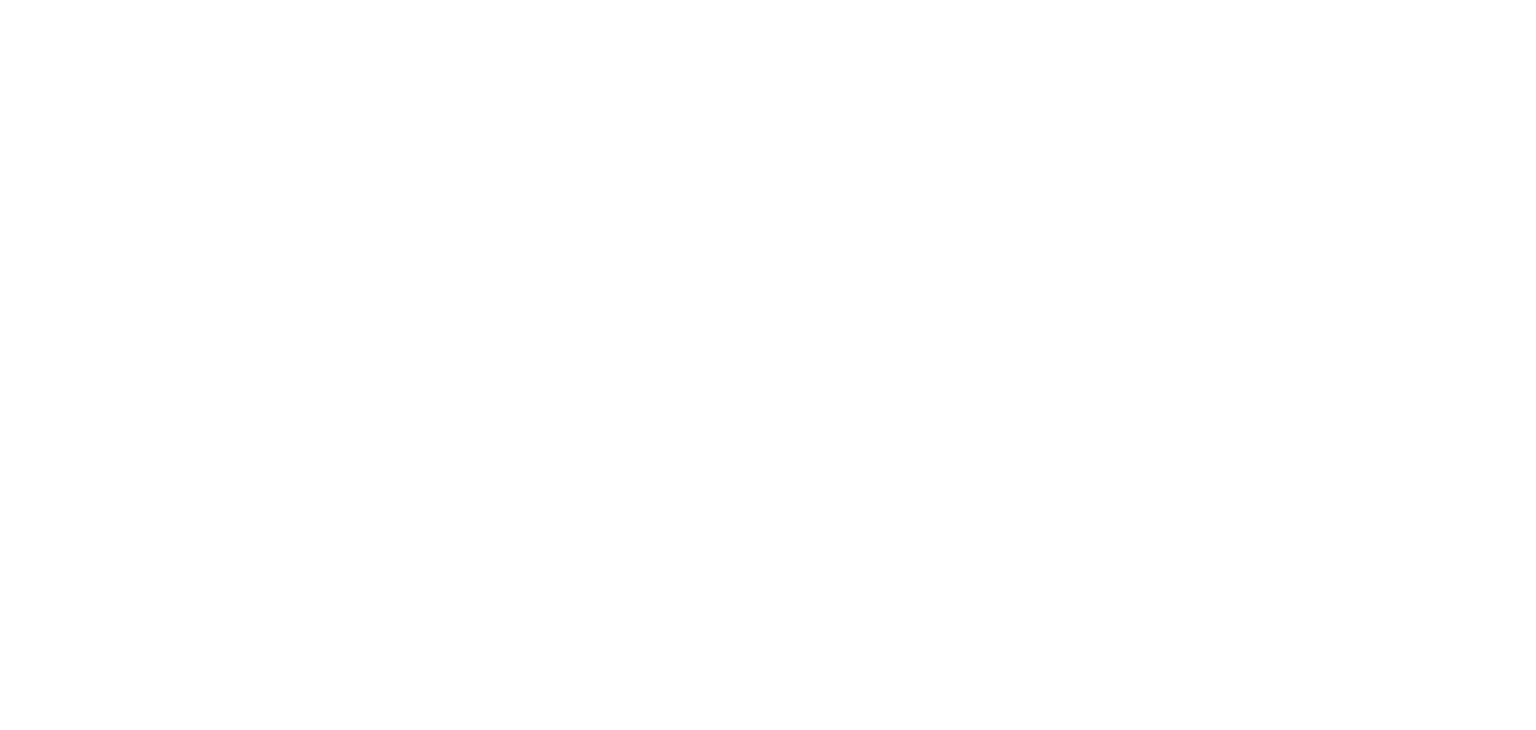 scroll, scrollTop: 0, scrollLeft: 0, axis: both 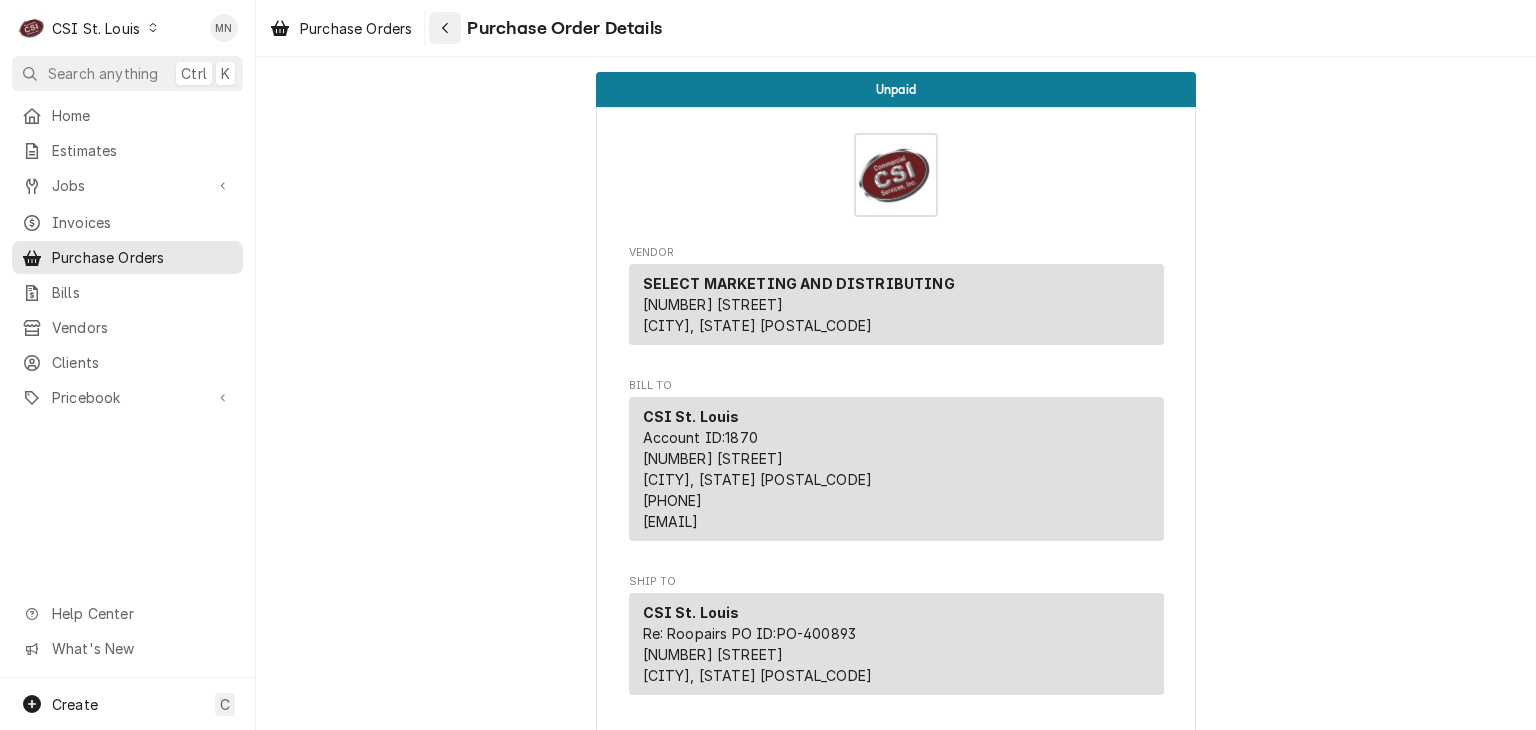 click 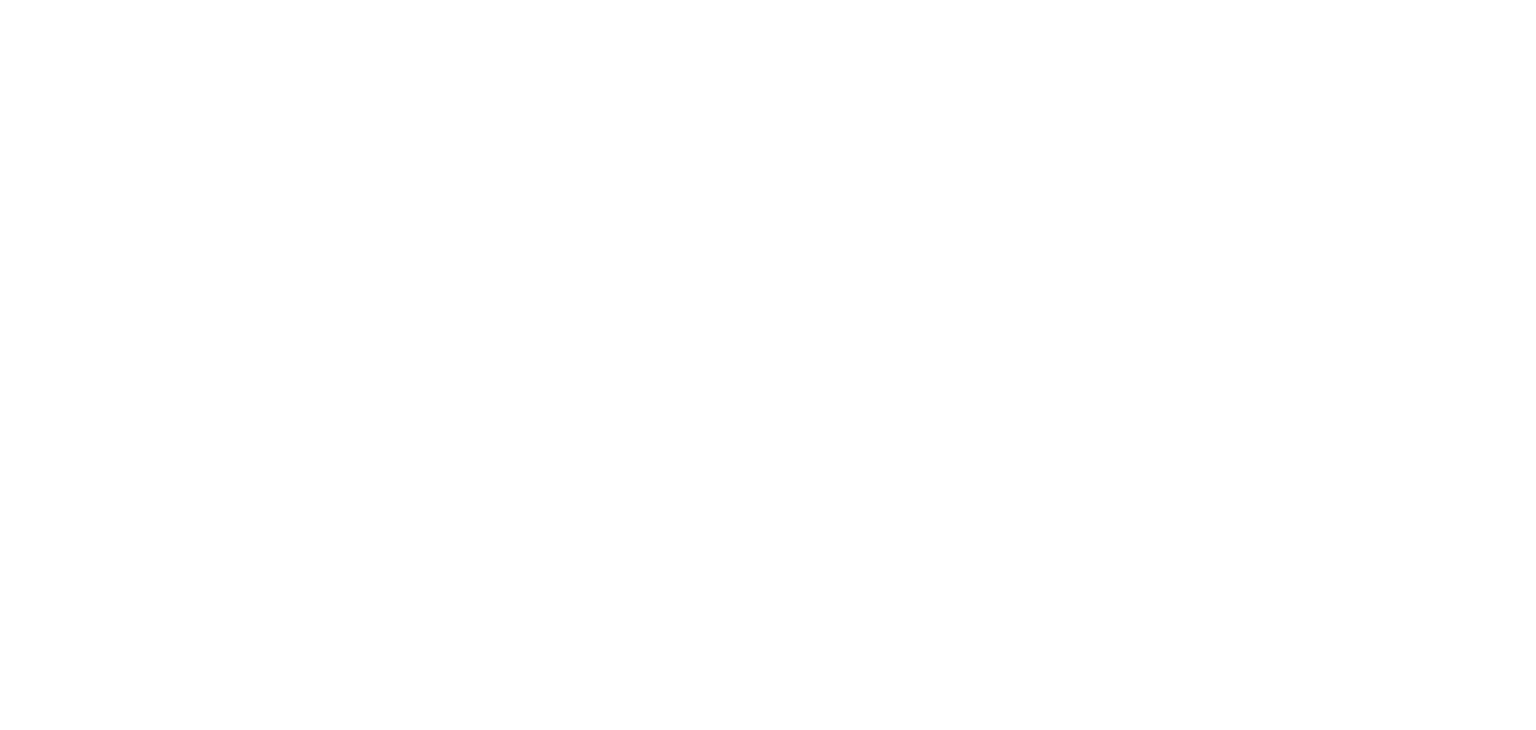 scroll, scrollTop: 0, scrollLeft: 0, axis: both 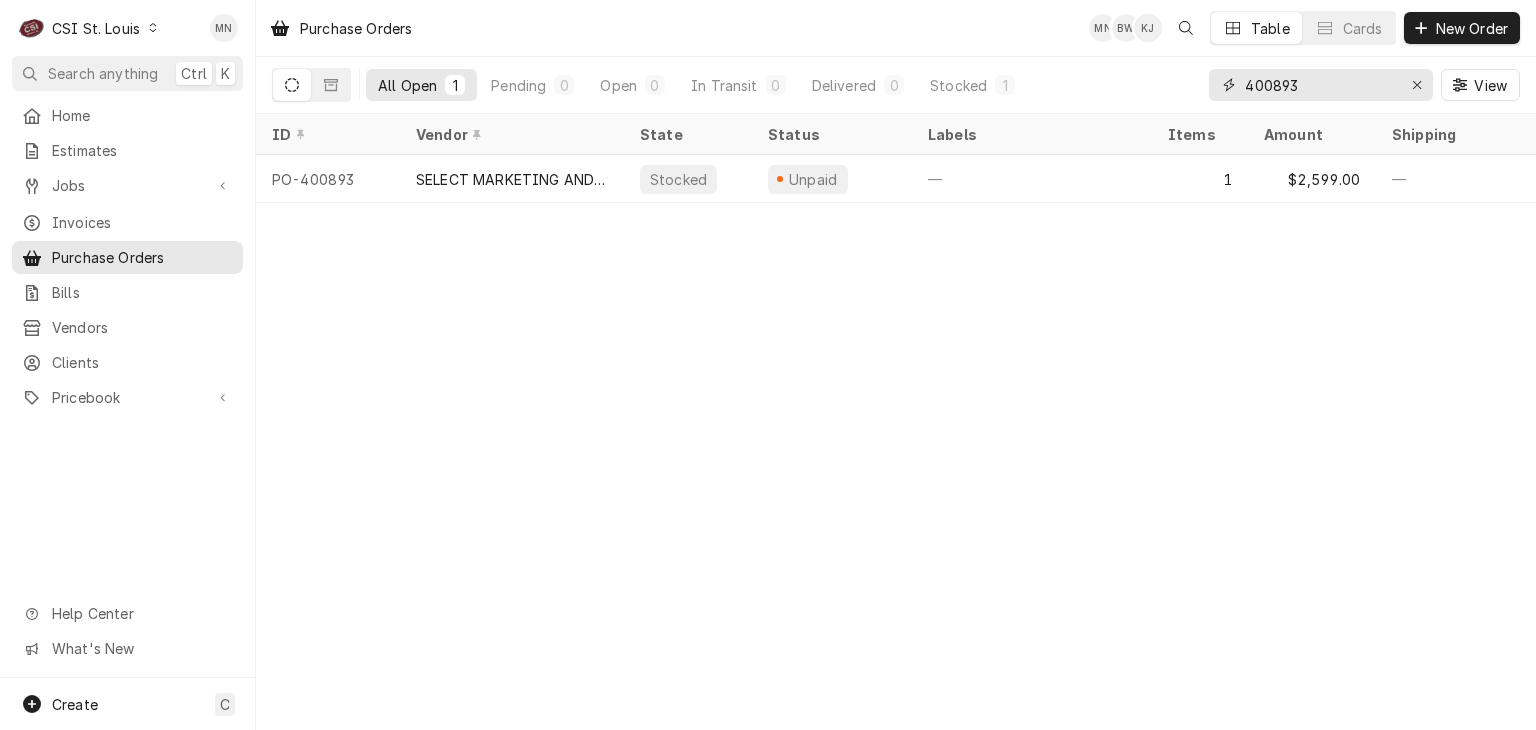 drag, startPoint x: 1319, startPoint y: 76, endPoint x: 1085, endPoint y: 70, distance: 234.0769 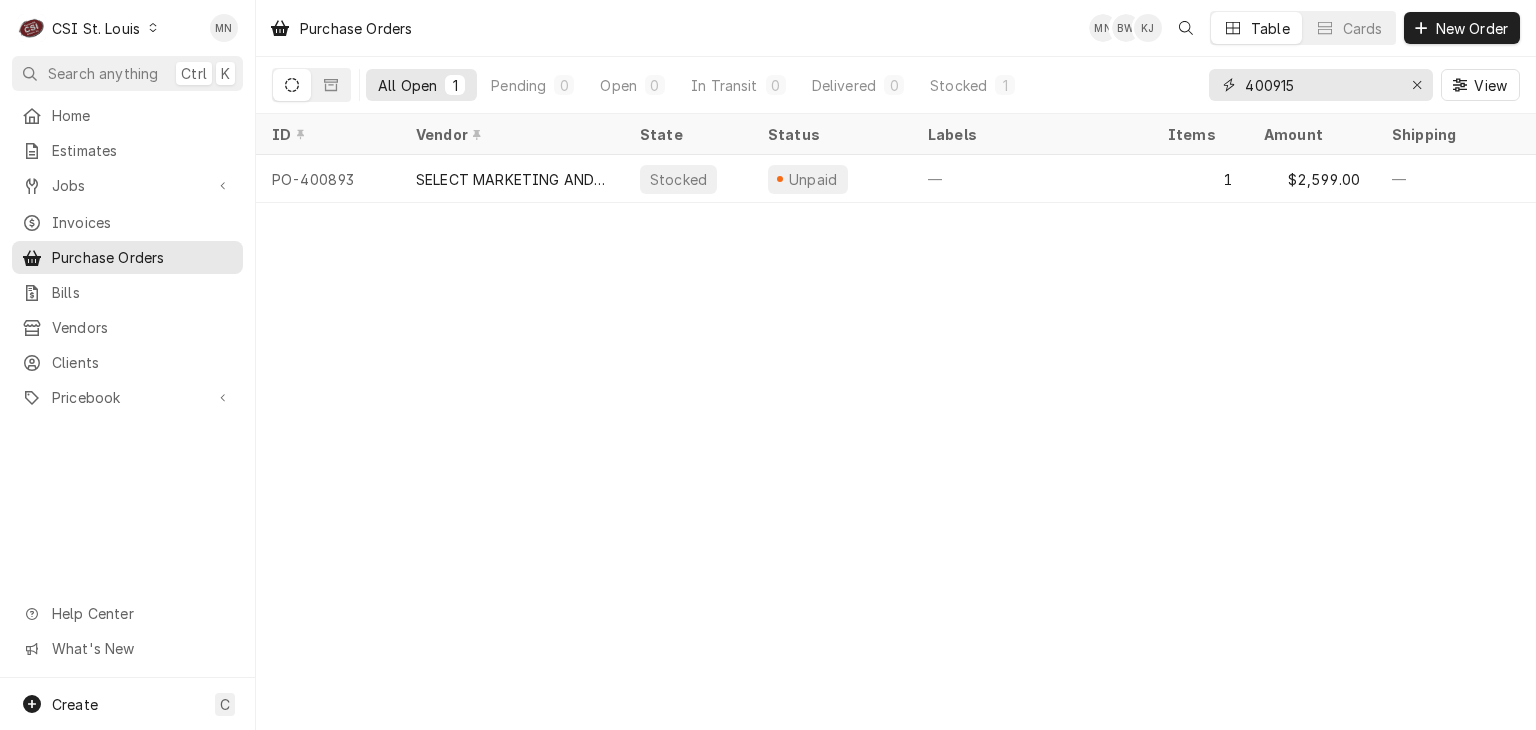 type on "400915" 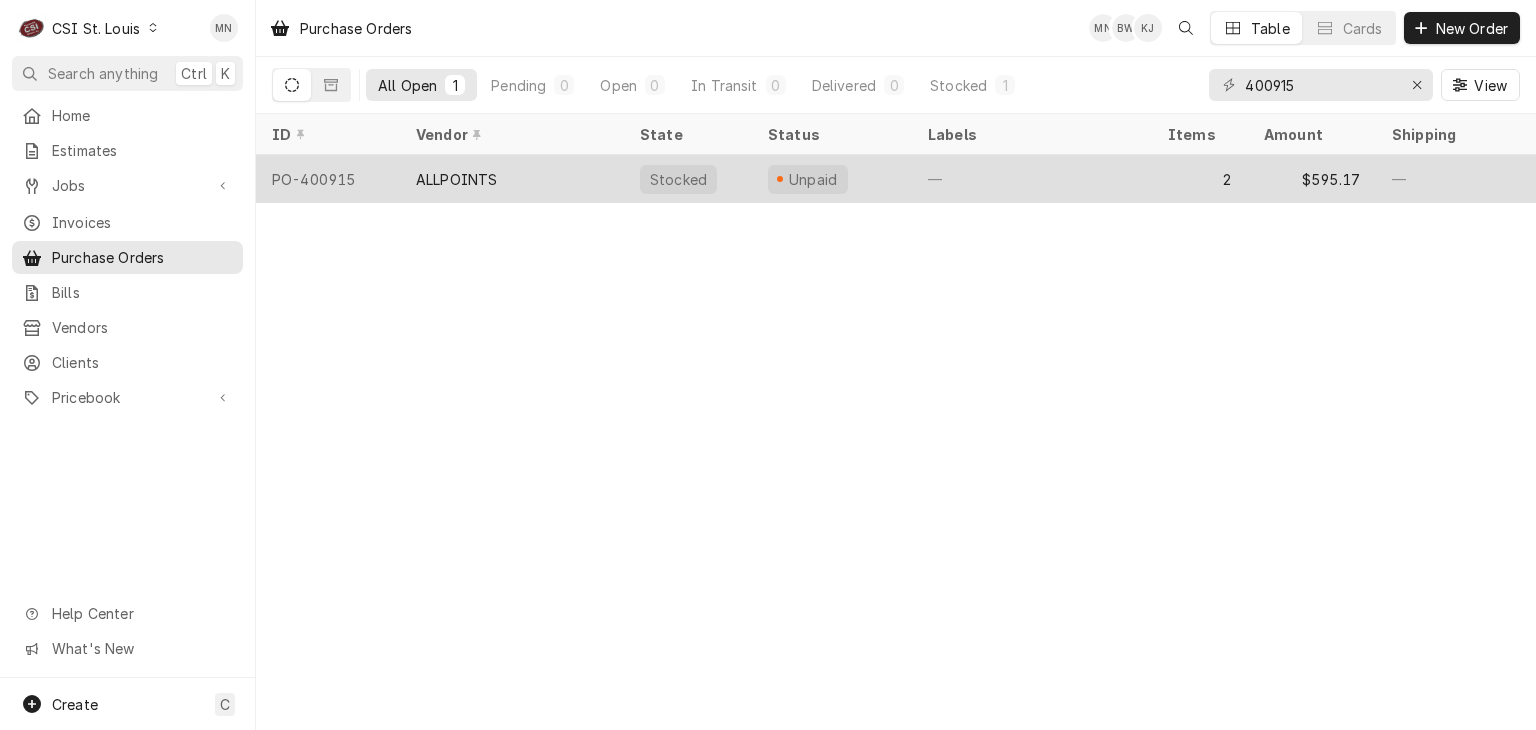 click on "ALLPOINTS" at bounding box center [512, 179] 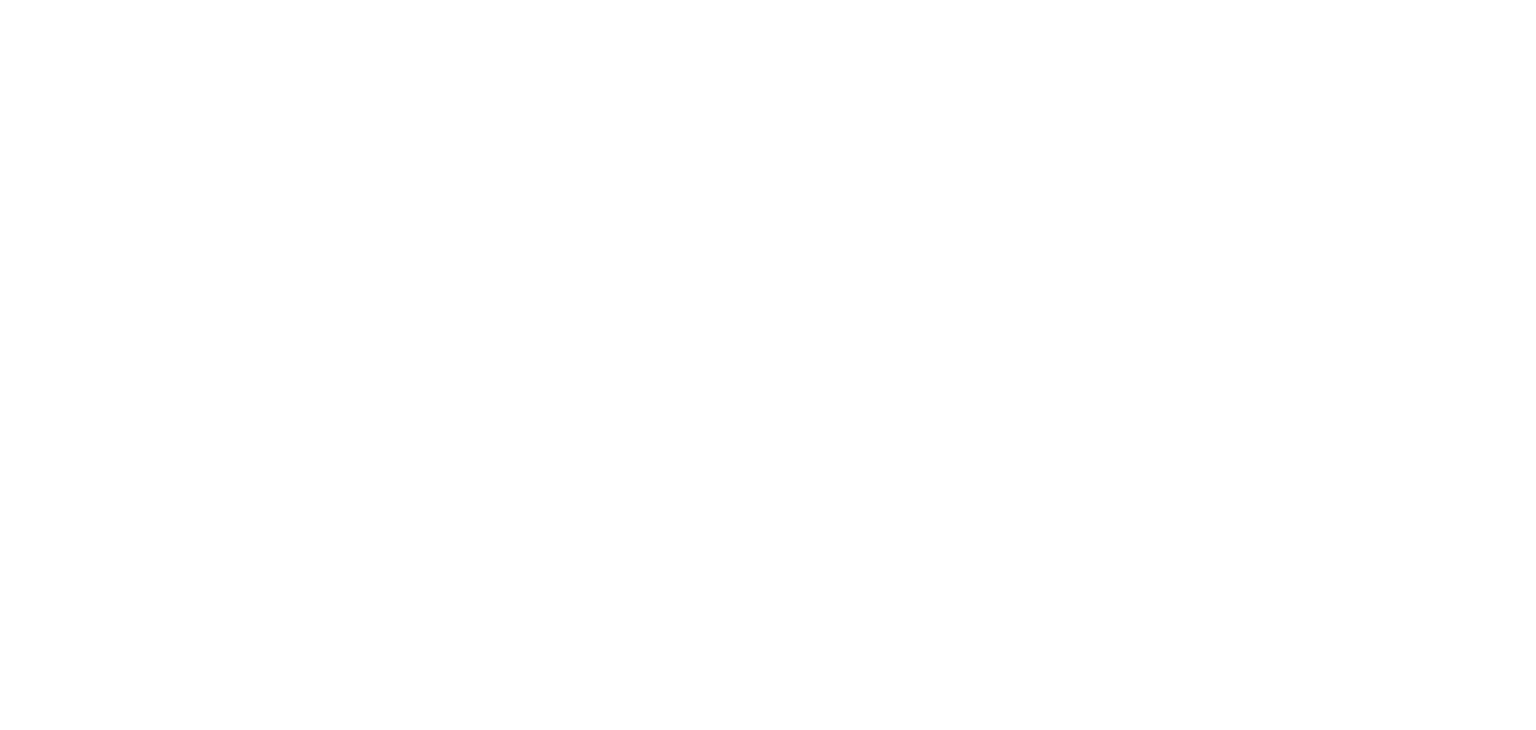 scroll, scrollTop: 0, scrollLeft: 0, axis: both 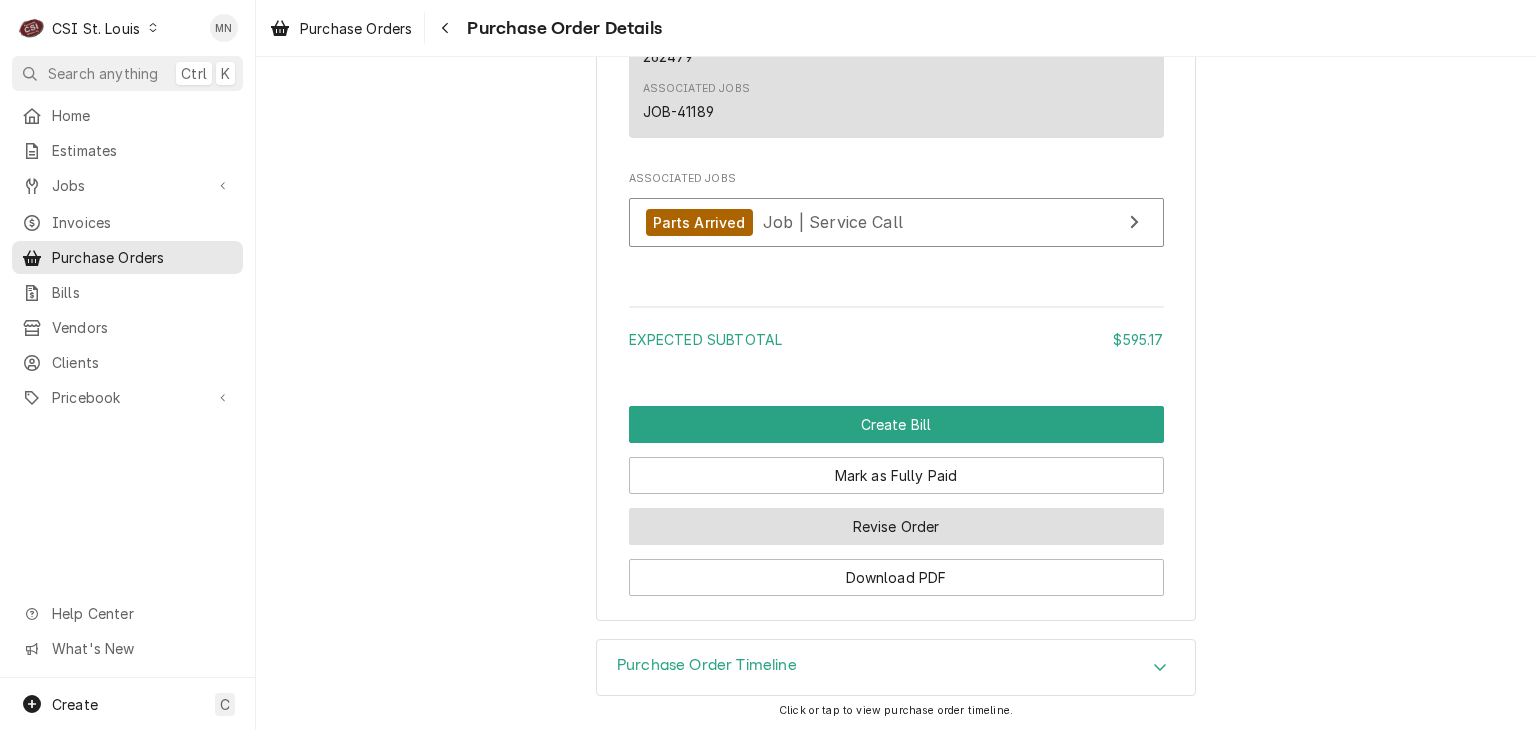 click on "Revise Order" at bounding box center [896, 526] 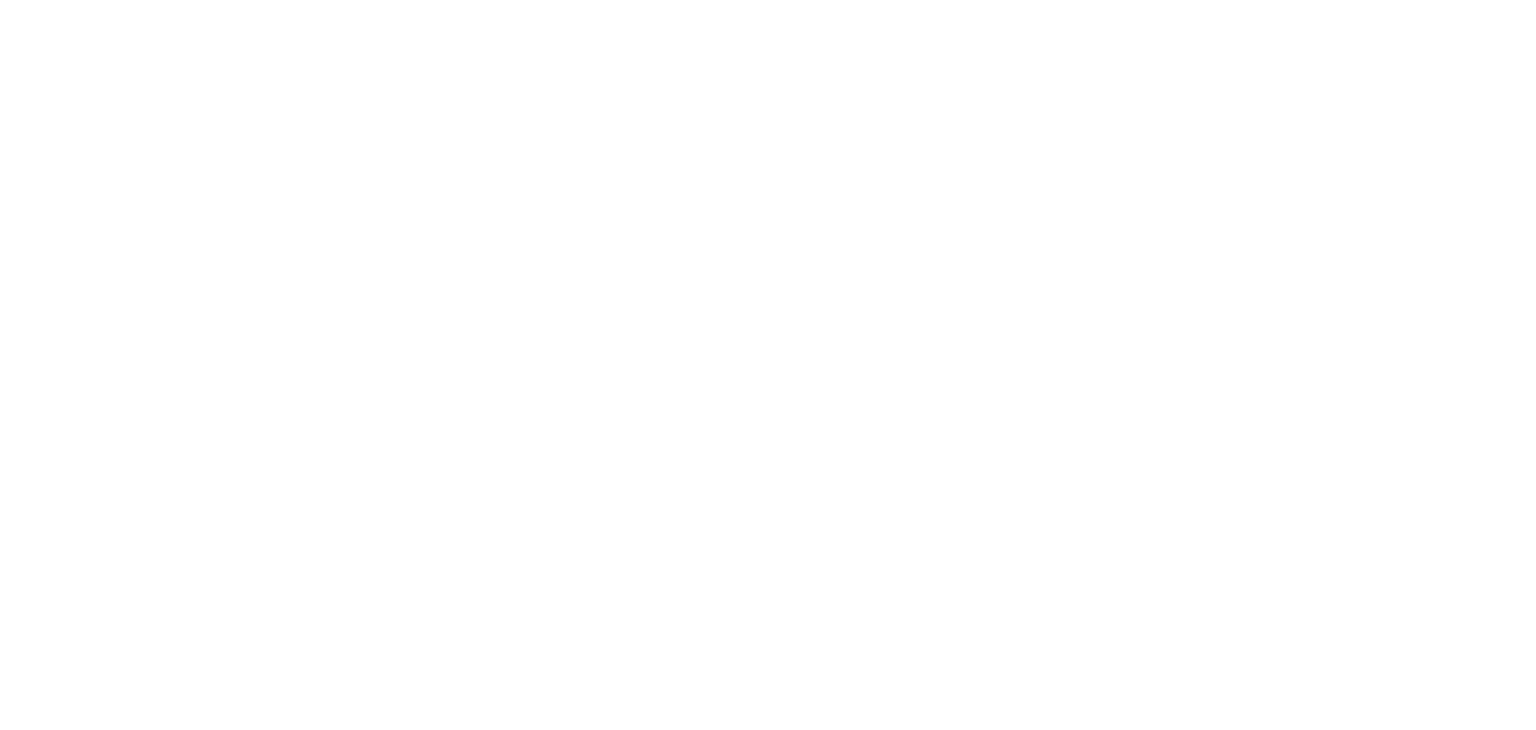 scroll, scrollTop: 0, scrollLeft: 0, axis: both 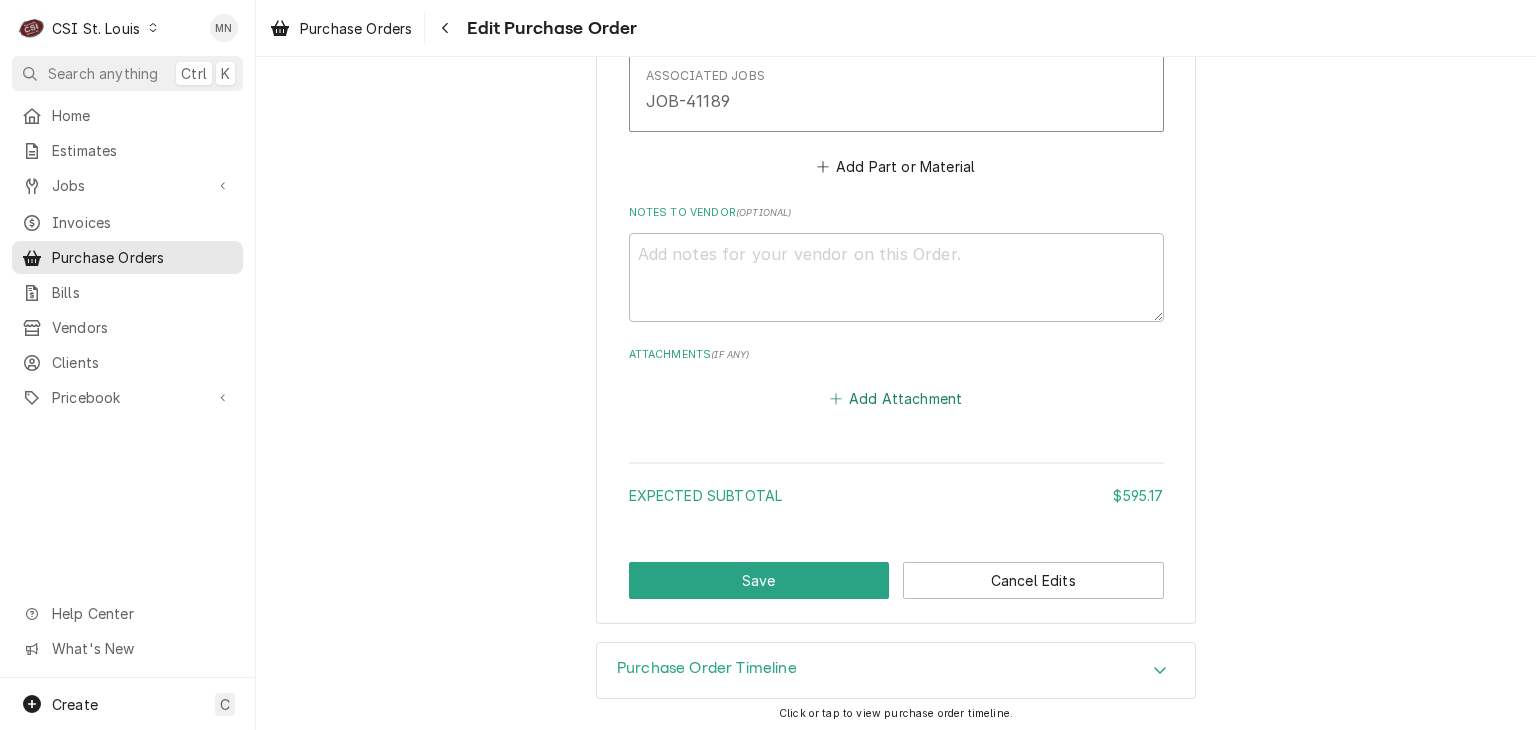 click on "Add Attachment" at bounding box center (896, 399) 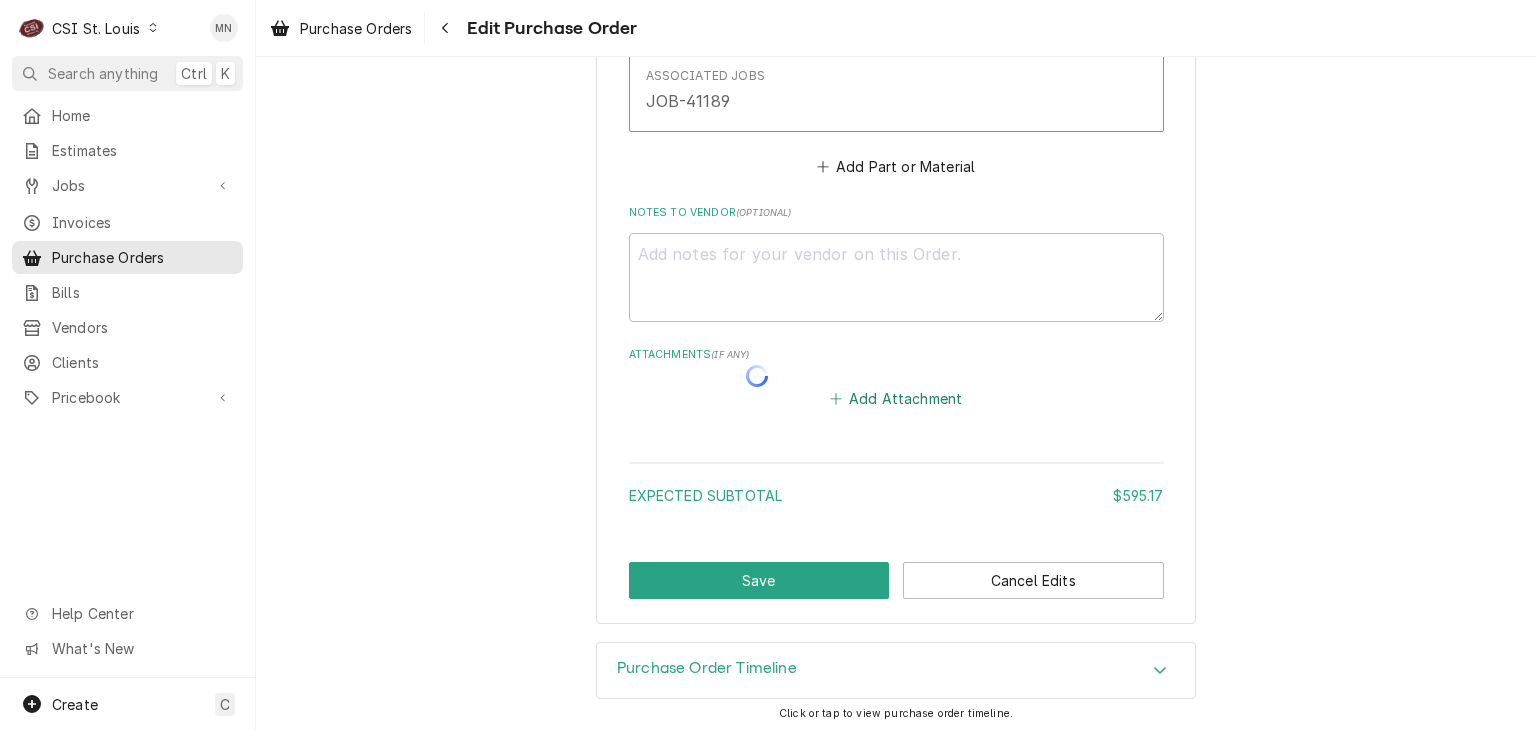 type on "x" 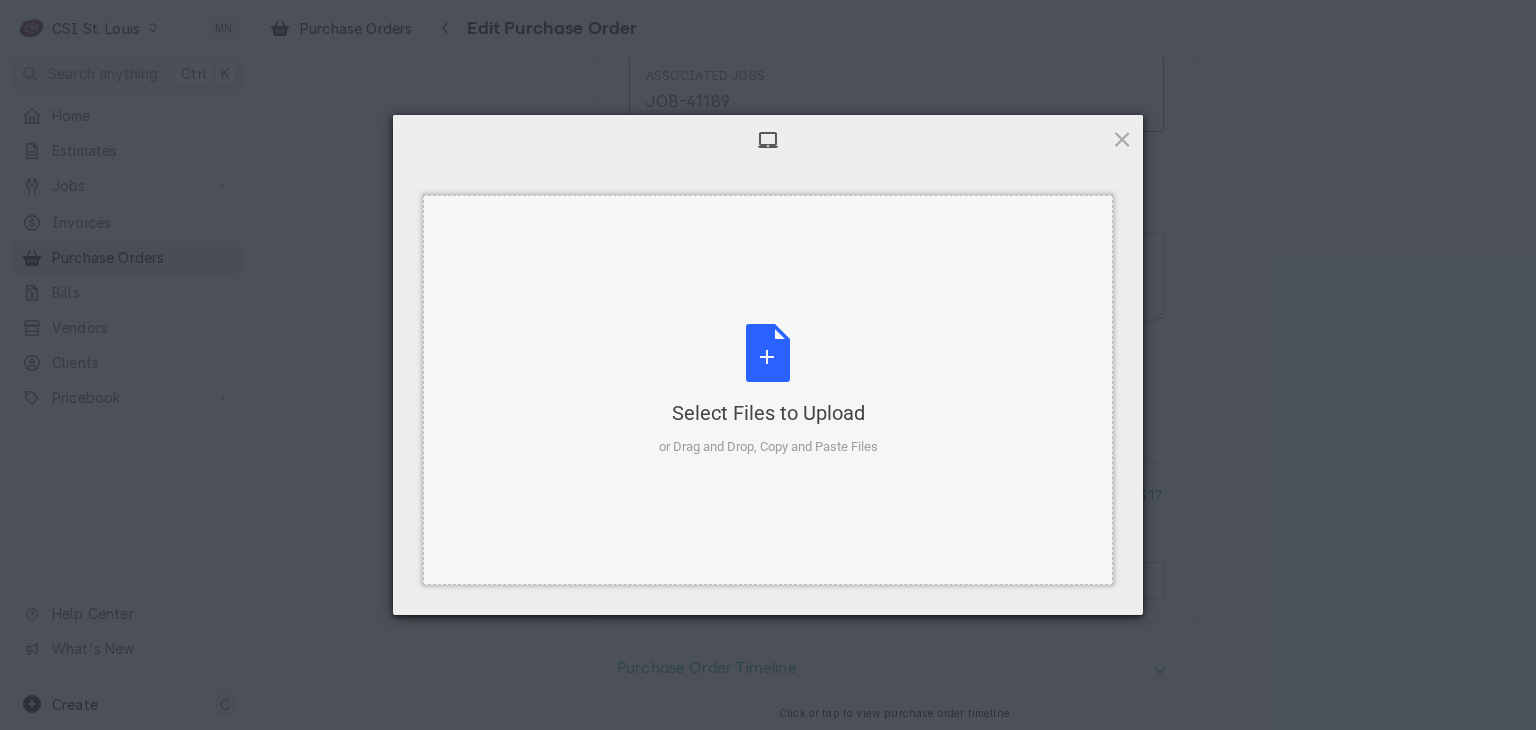 click on "Select Files to Upload
or Drag and Drop, Copy and Paste Files" at bounding box center [768, 390] 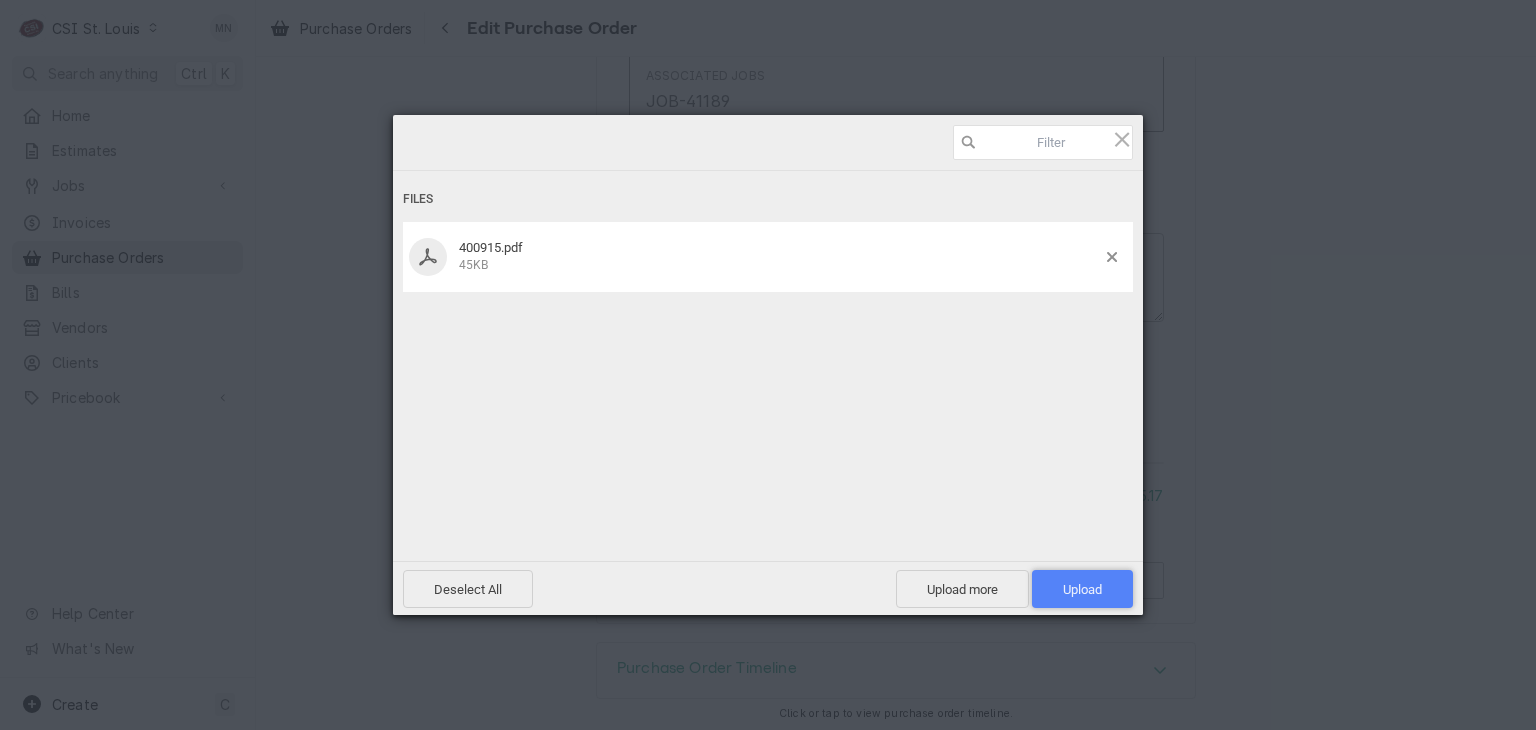 click on "Upload
1" at bounding box center [1082, 589] 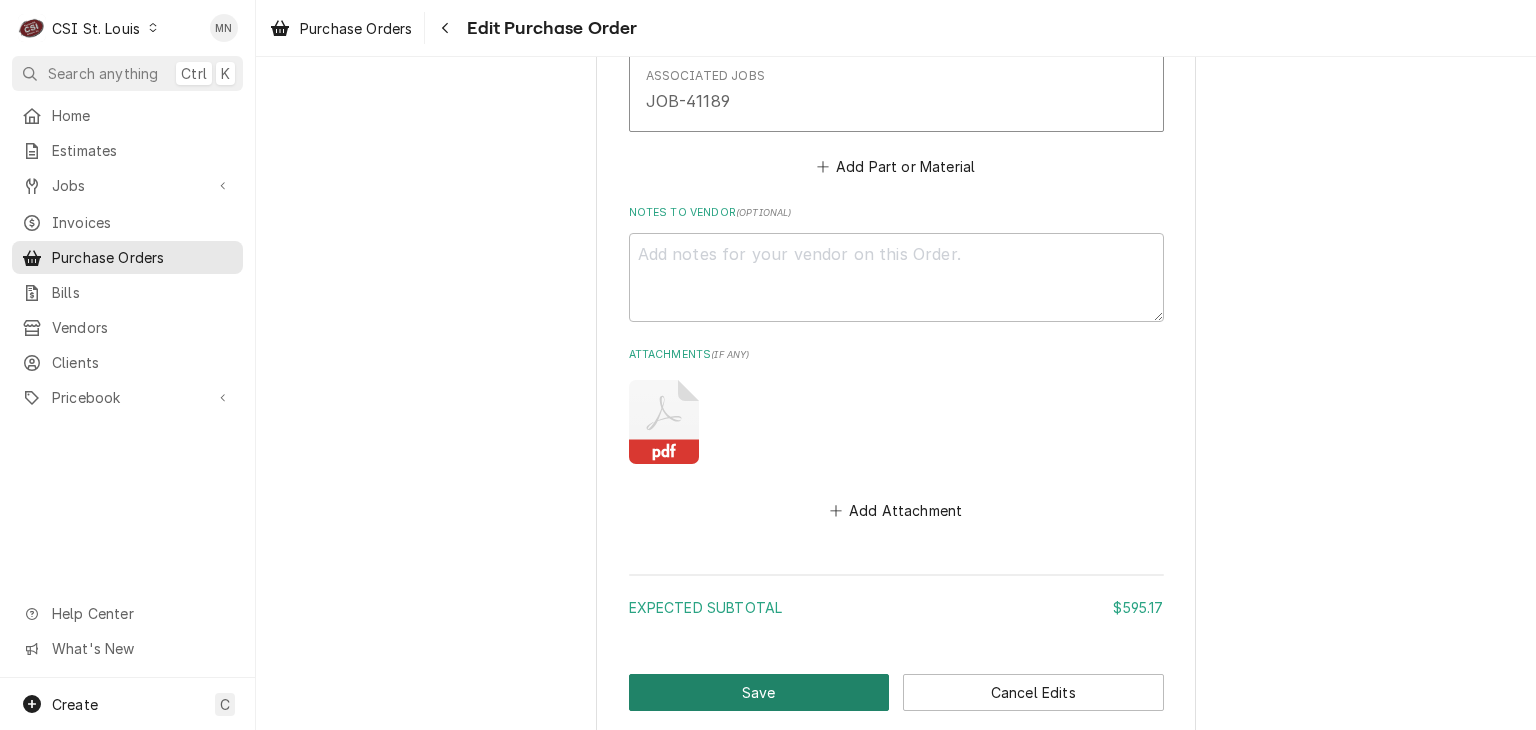 click on "Save" at bounding box center [759, 692] 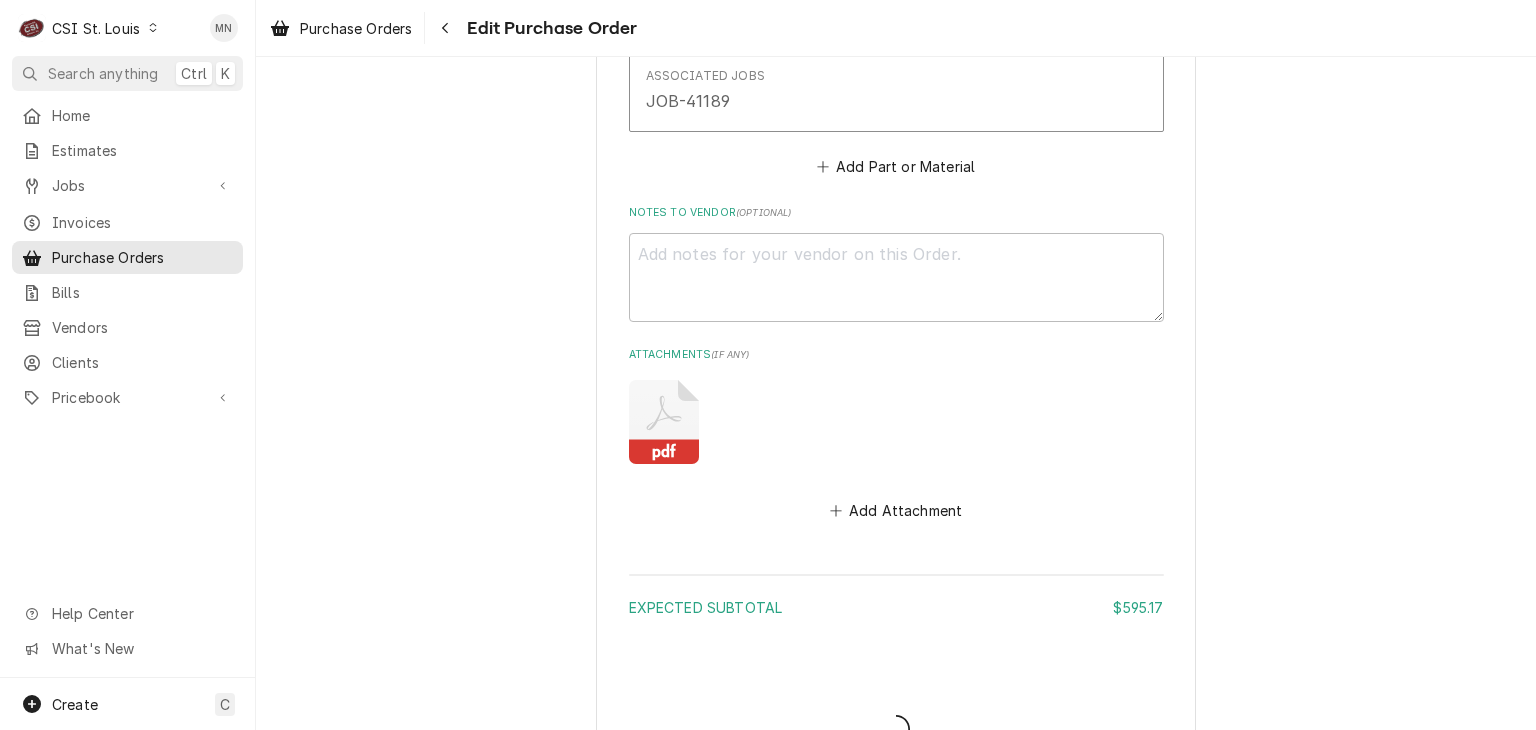 type on "x" 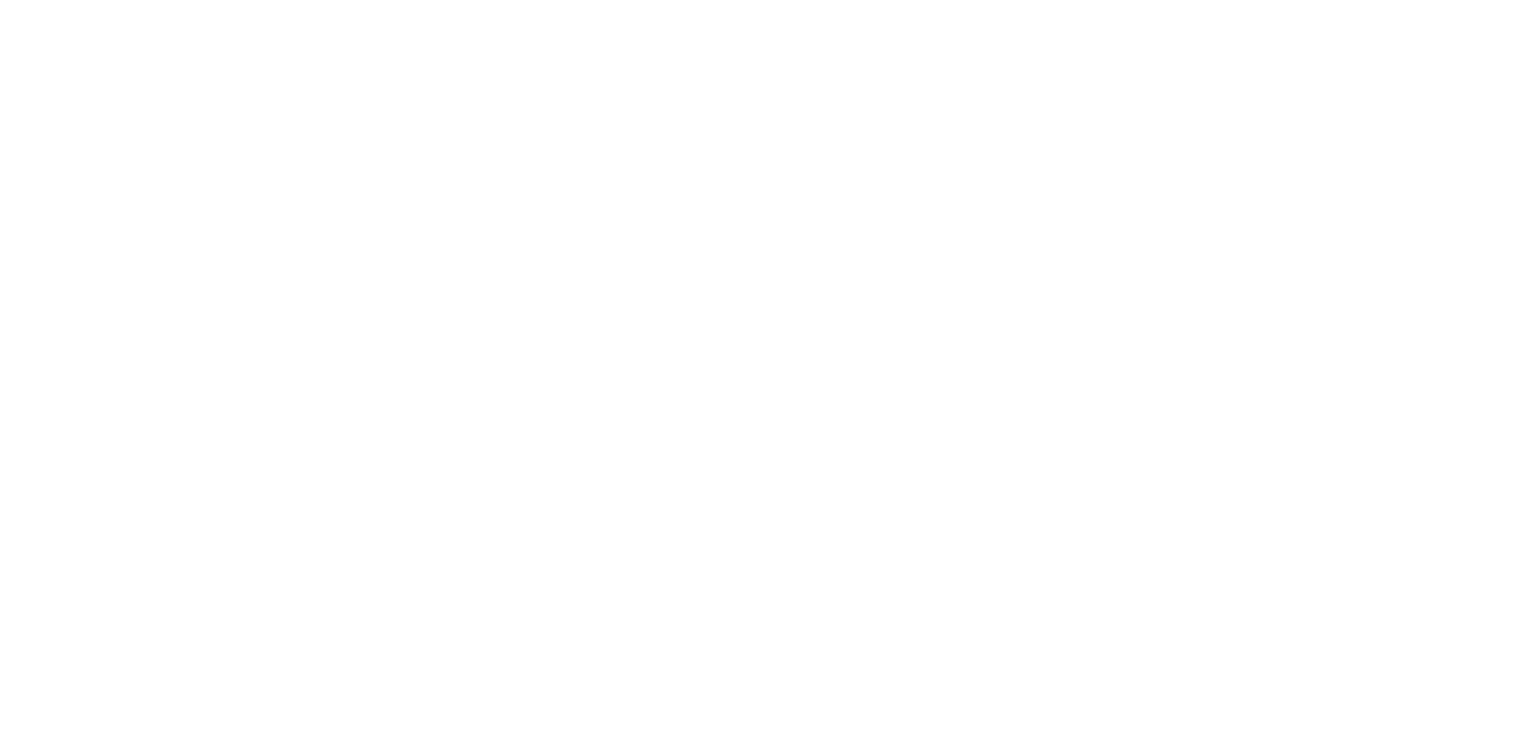 scroll, scrollTop: 0, scrollLeft: 0, axis: both 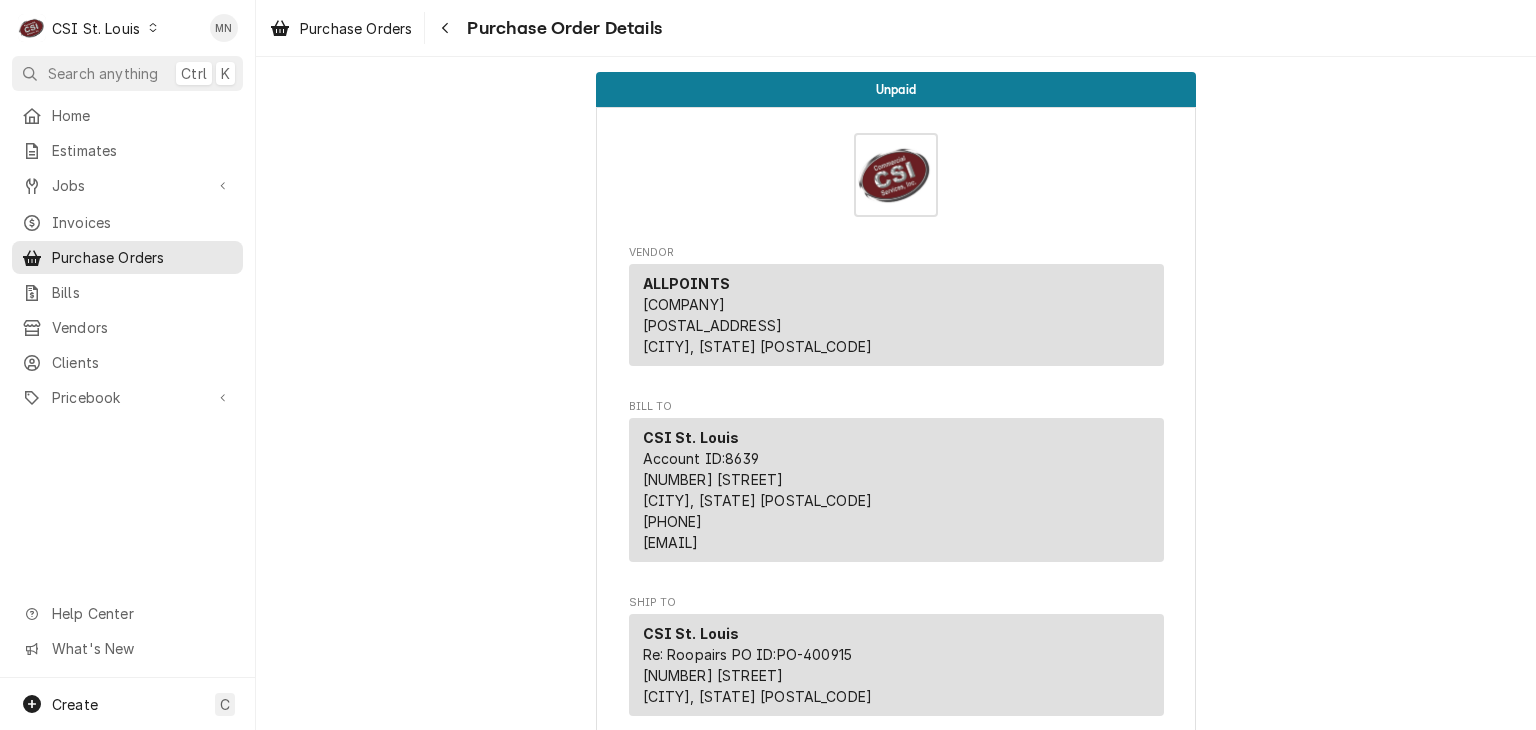 click on "CSI St. Louis" at bounding box center [96, 28] 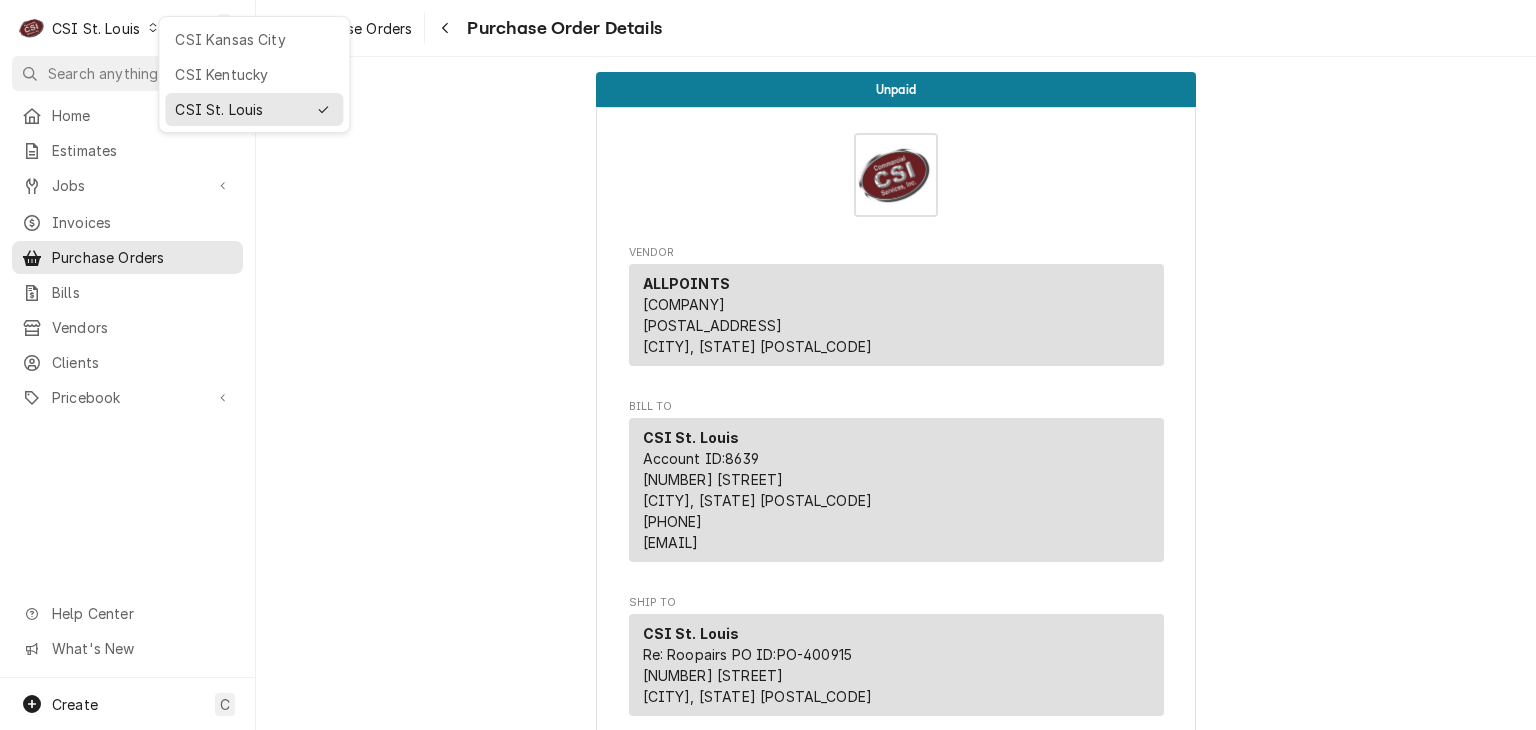 click on "CSI Kansas City" at bounding box center [254, 39] 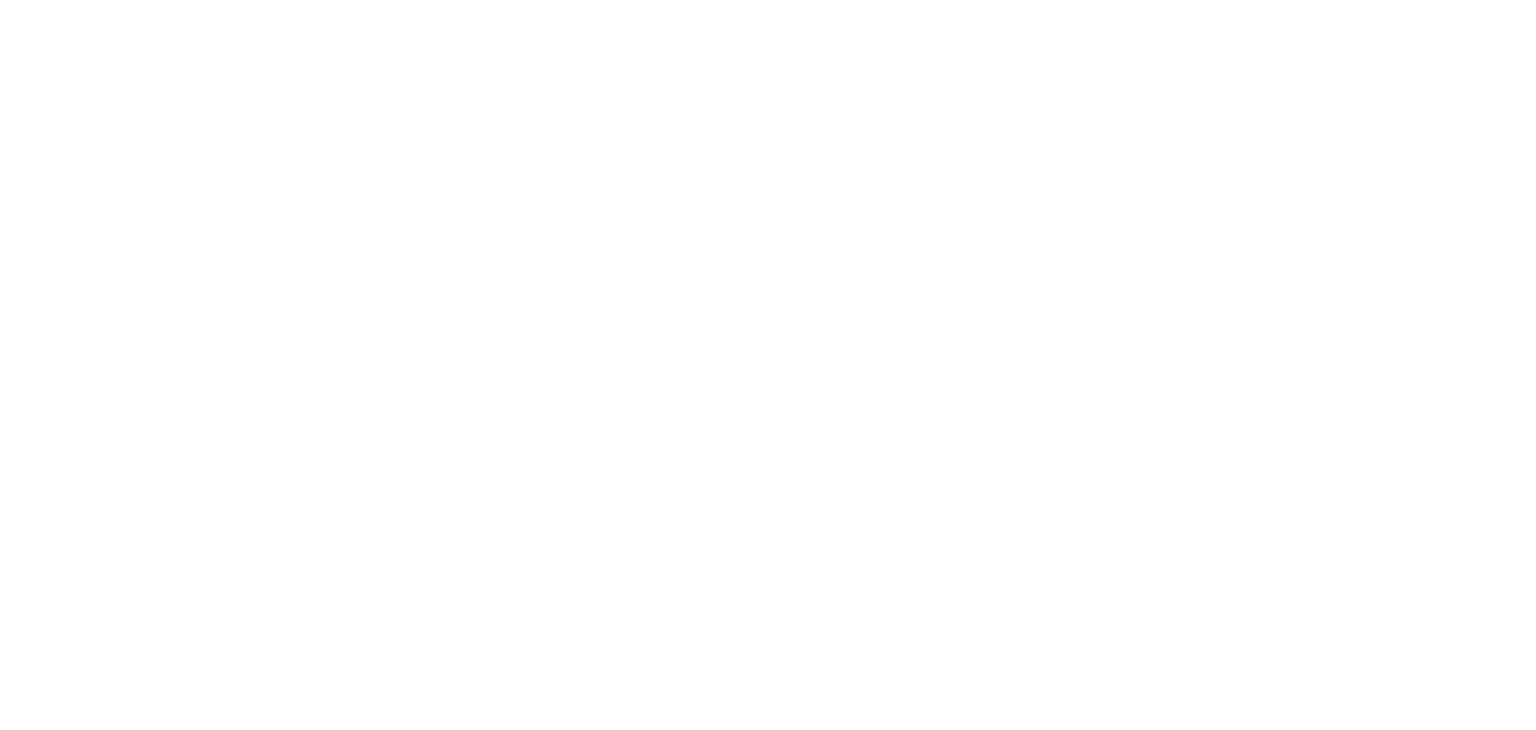 scroll, scrollTop: 0, scrollLeft: 0, axis: both 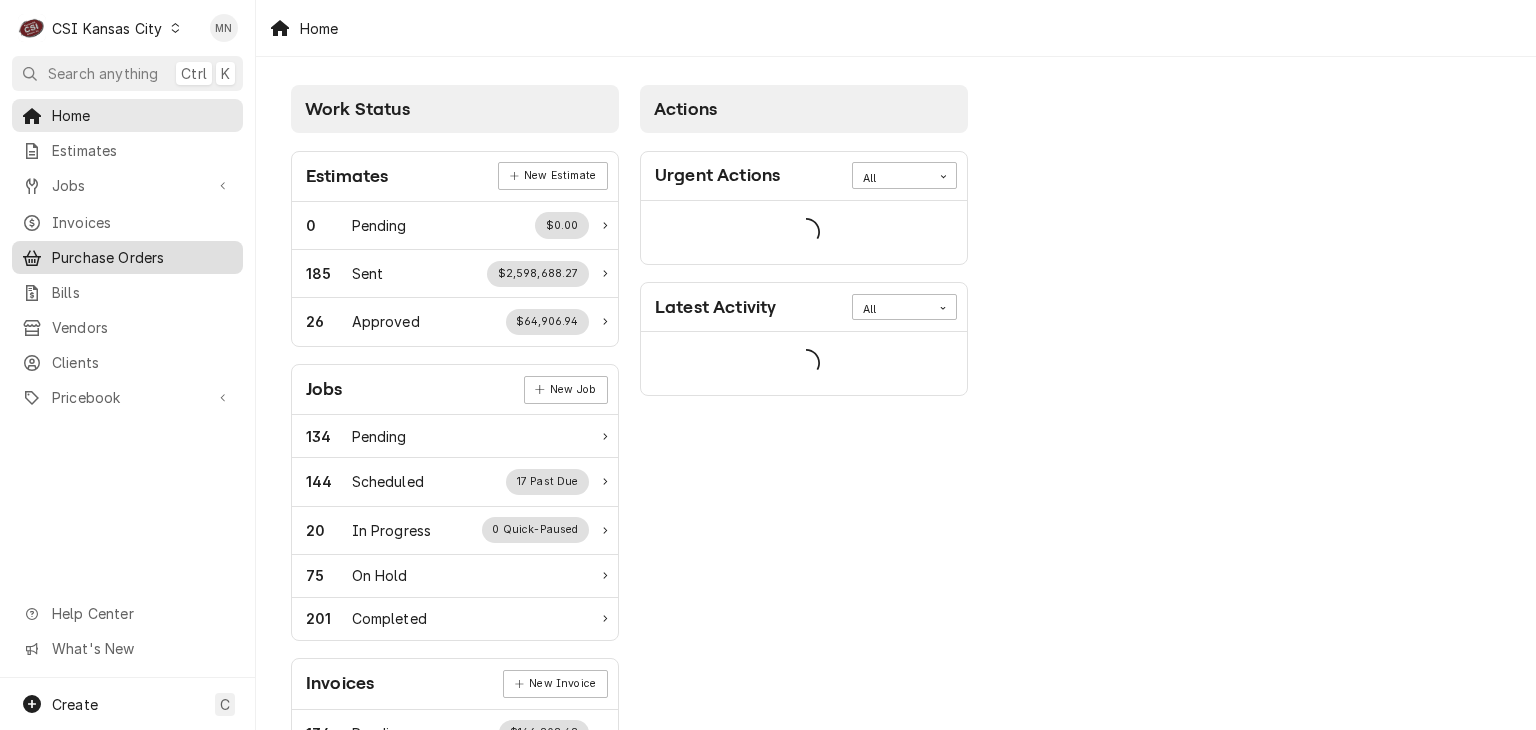 click on "Purchase Orders" at bounding box center [142, 257] 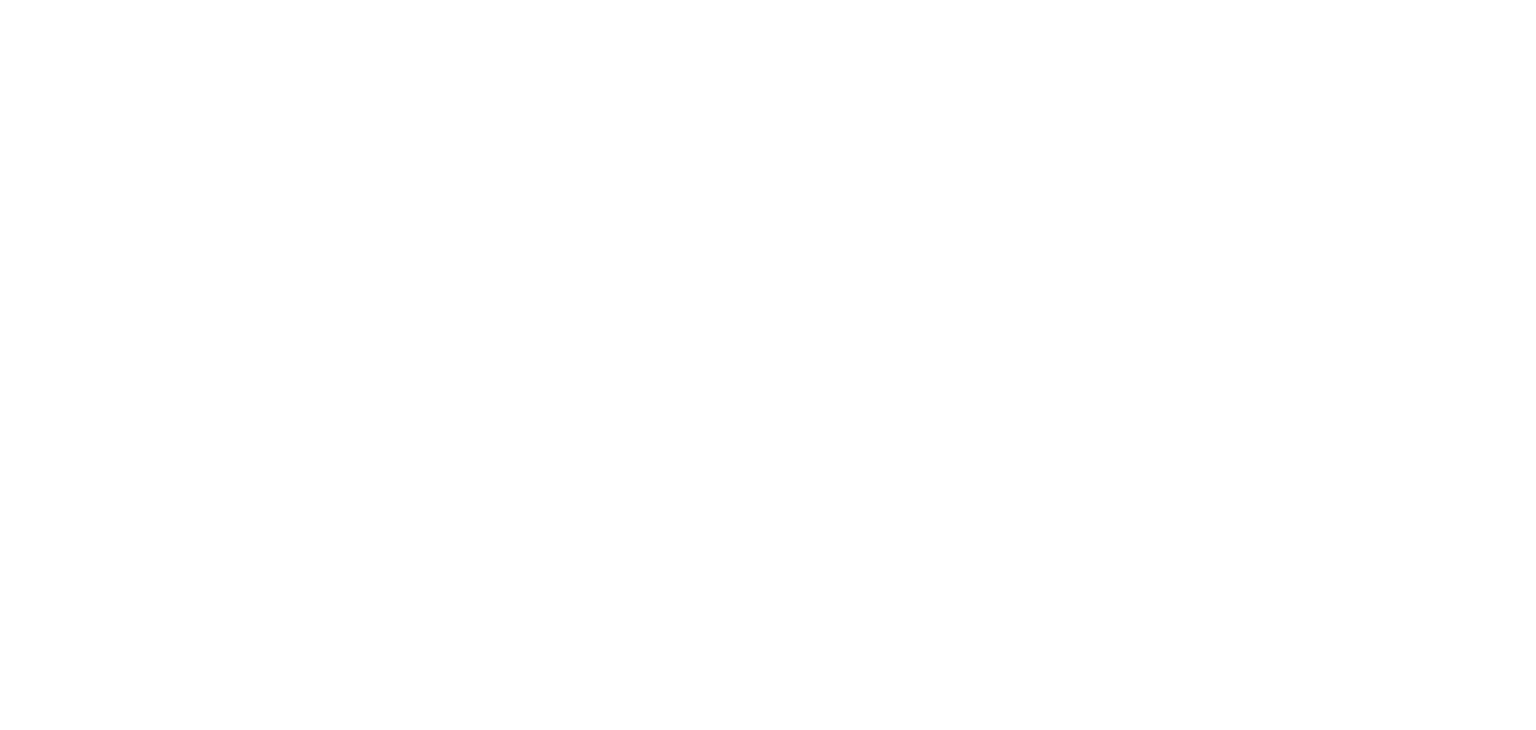 scroll, scrollTop: 0, scrollLeft: 0, axis: both 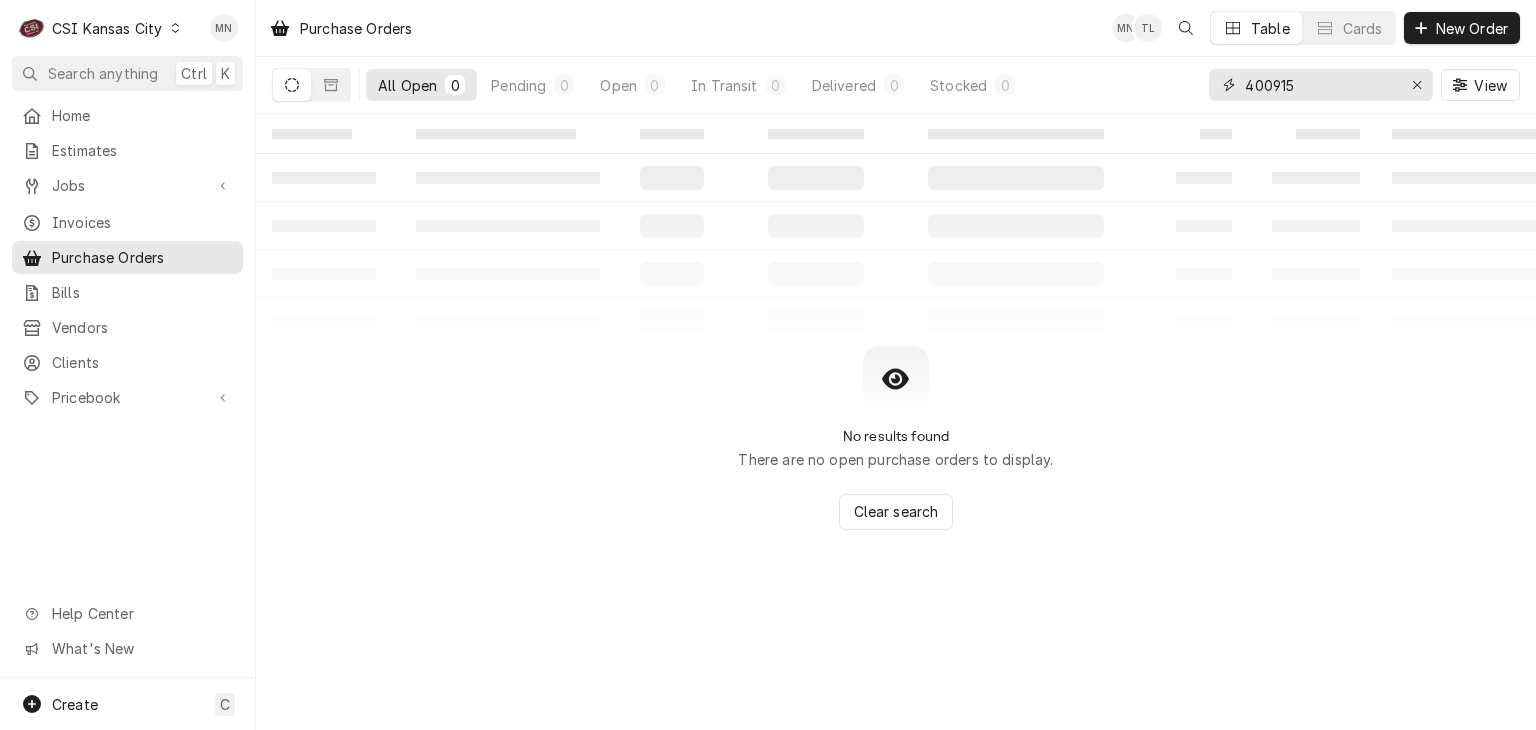drag, startPoint x: 1334, startPoint y: 81, endPoint x: 1049, endPoint y: 79, distance: 285.00702 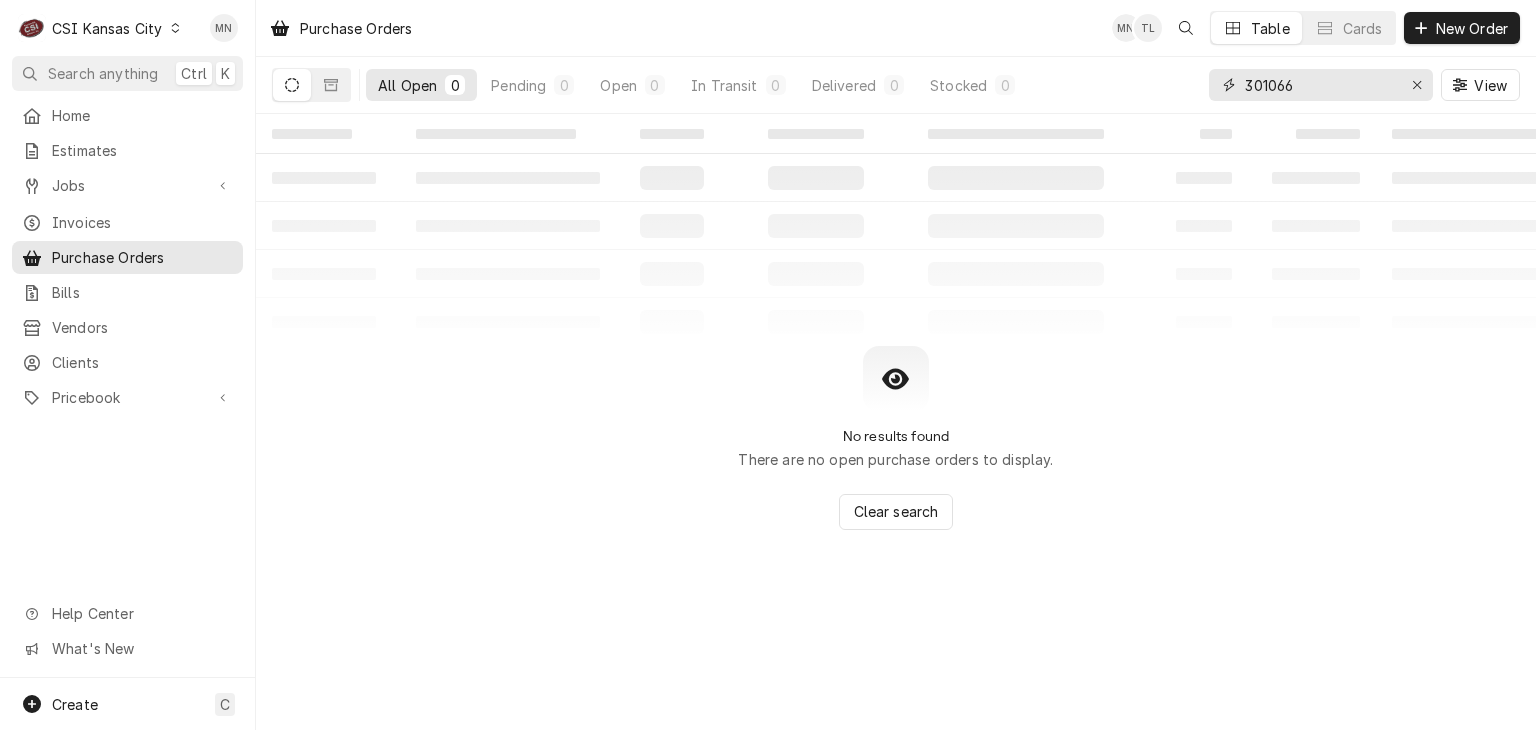 type on "301066" 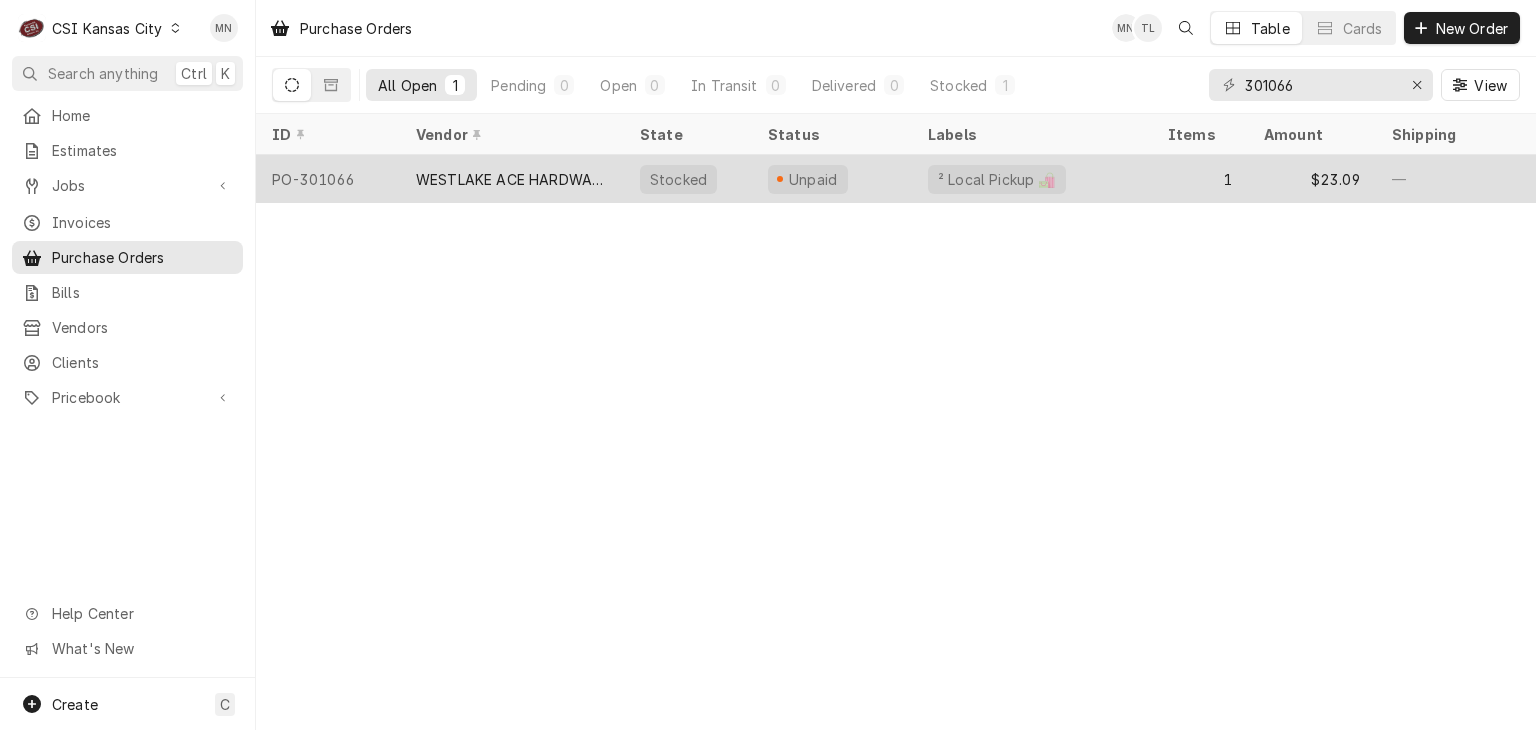 click on "WESTLAKE ACE HARDWARE" at bounding box center (512, 179) 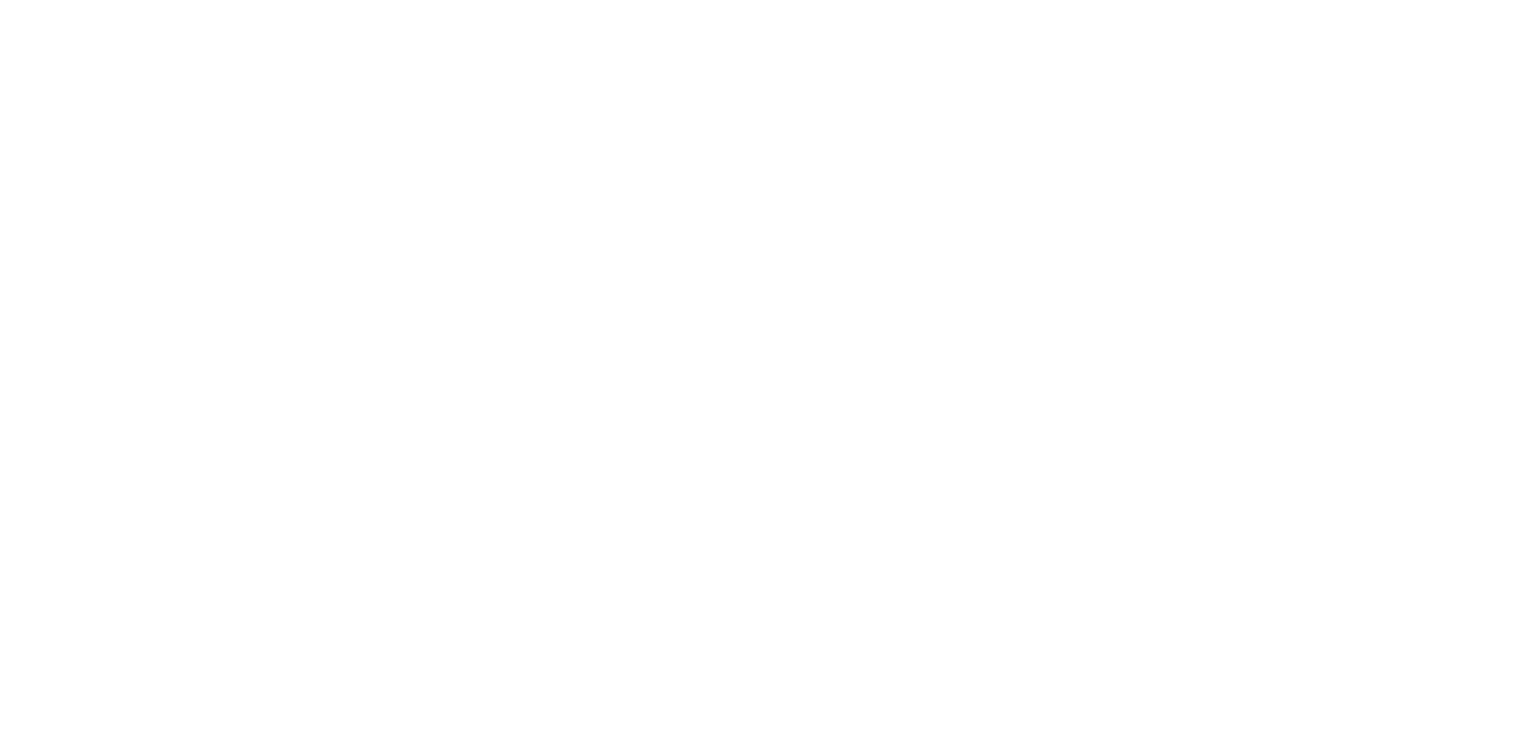 scroll, scrollTop: 0, scrollLeft: 0, axis: both 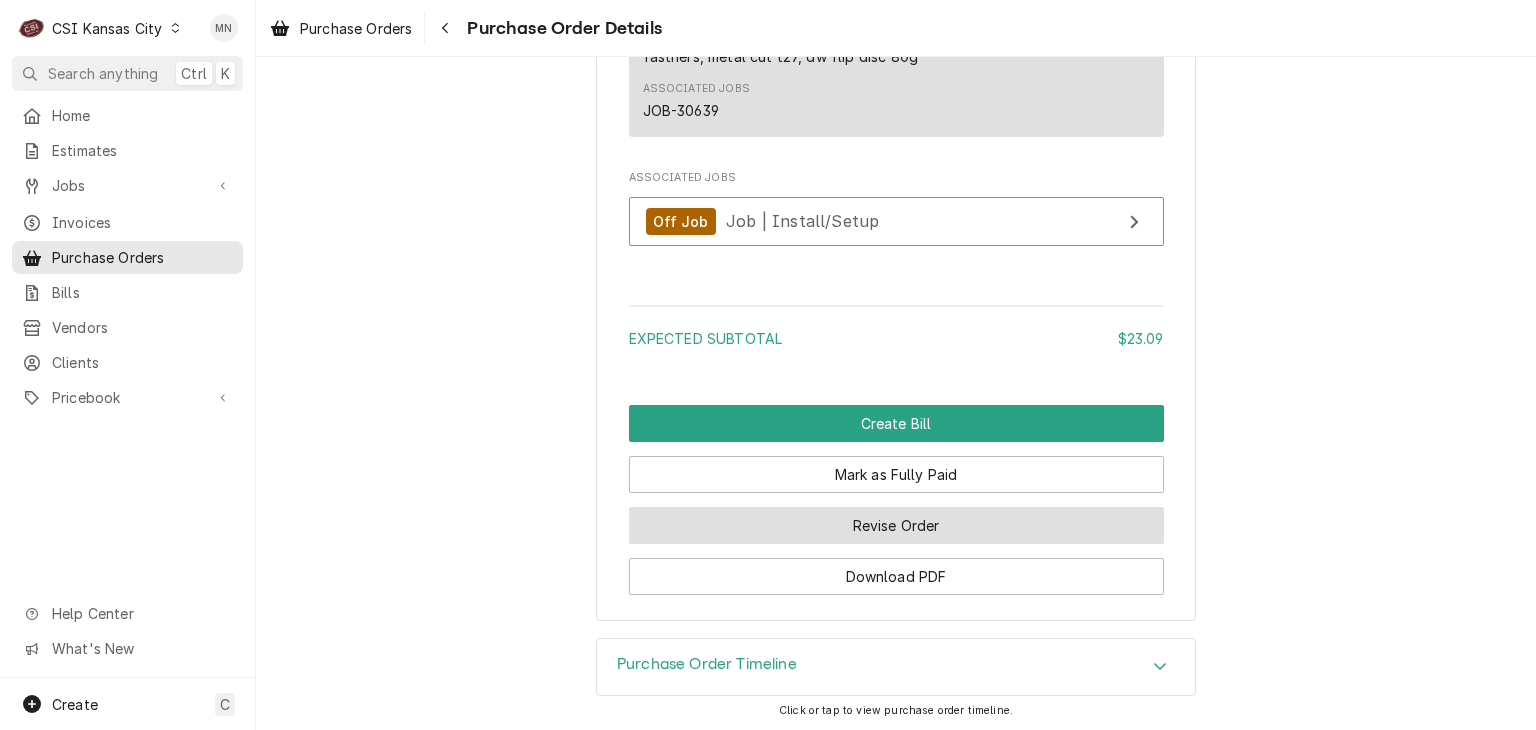 click on "Revise Order" at bounding box center [896, 525] 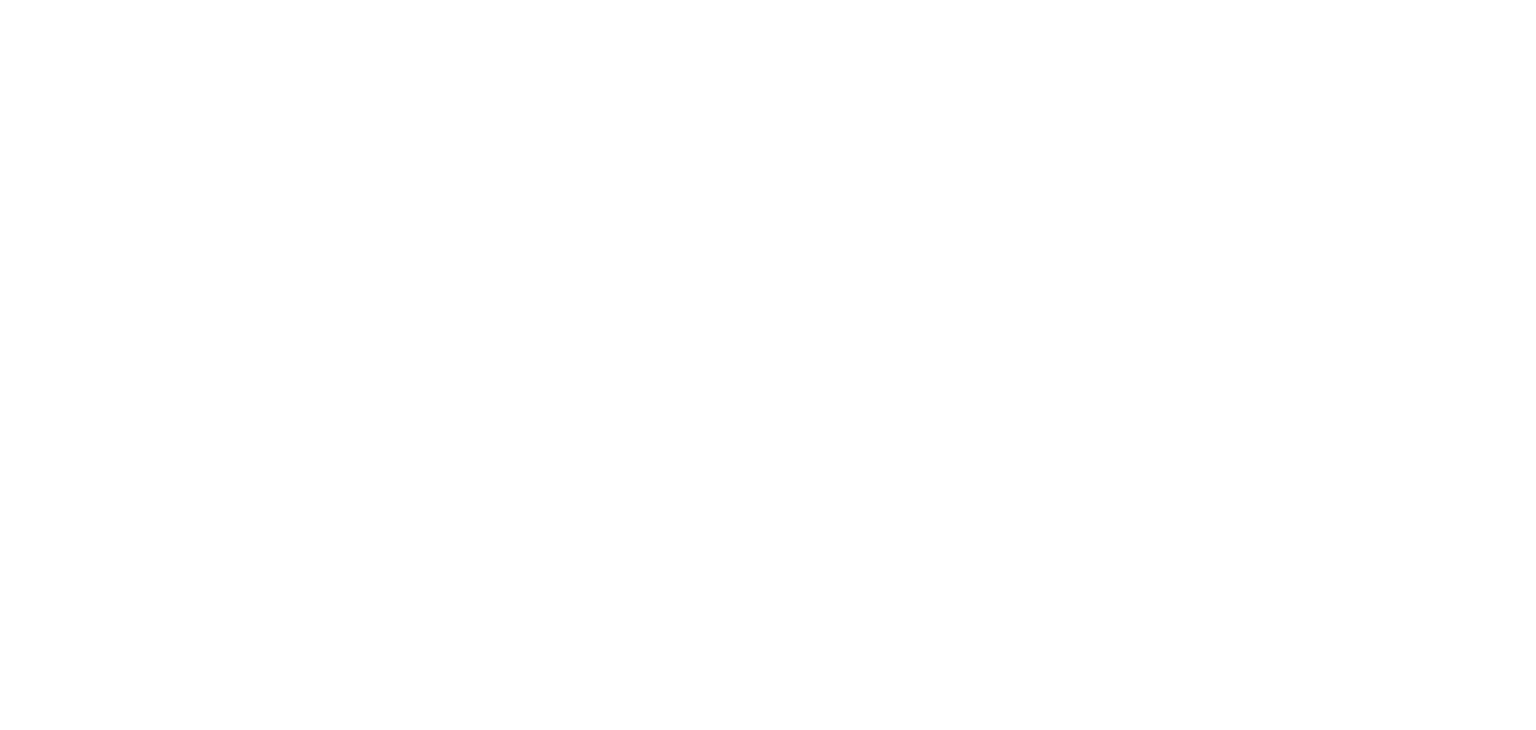 scroll, scrollTop: 0, scrollLeft: 0, axis: both 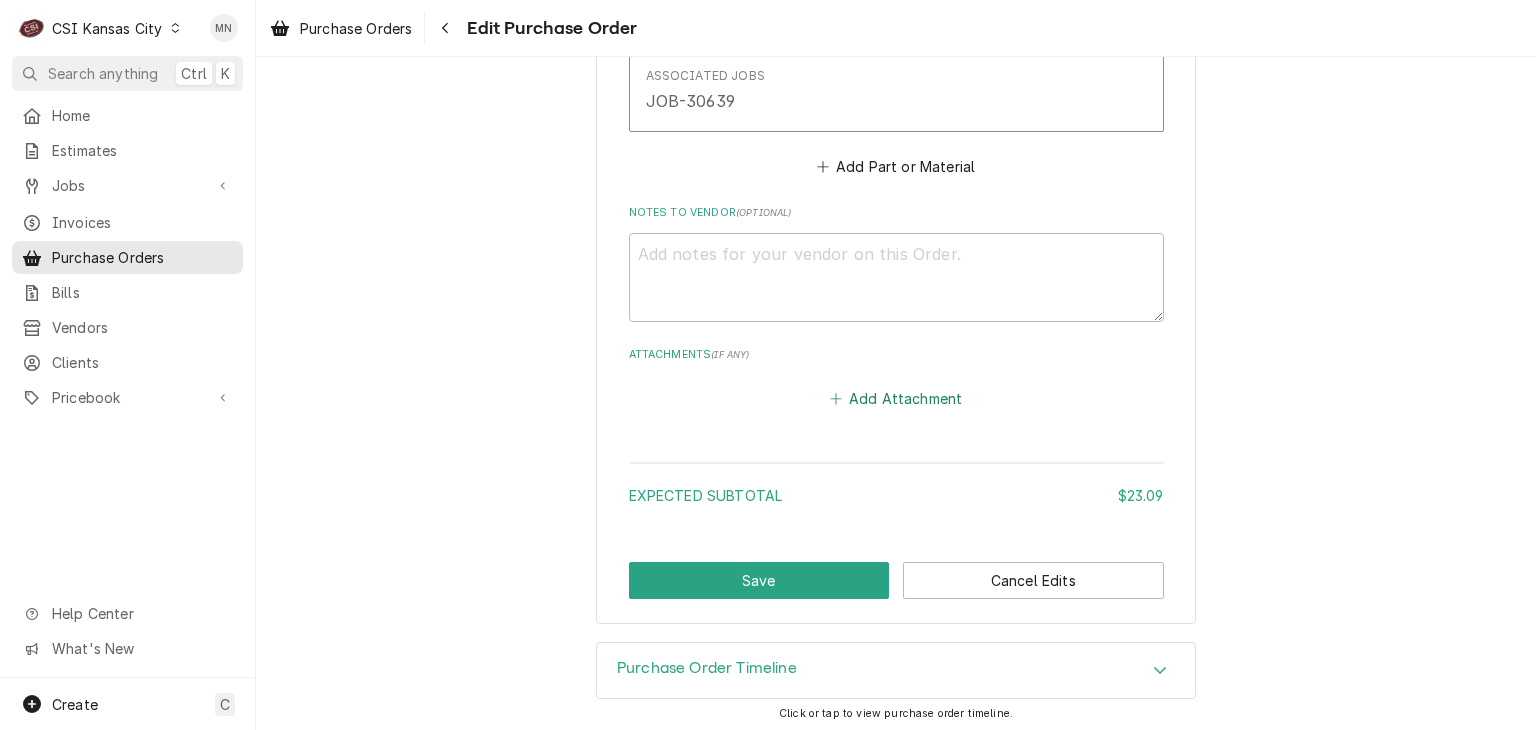click on "Add Attachment" at bounding box center [896, 399] 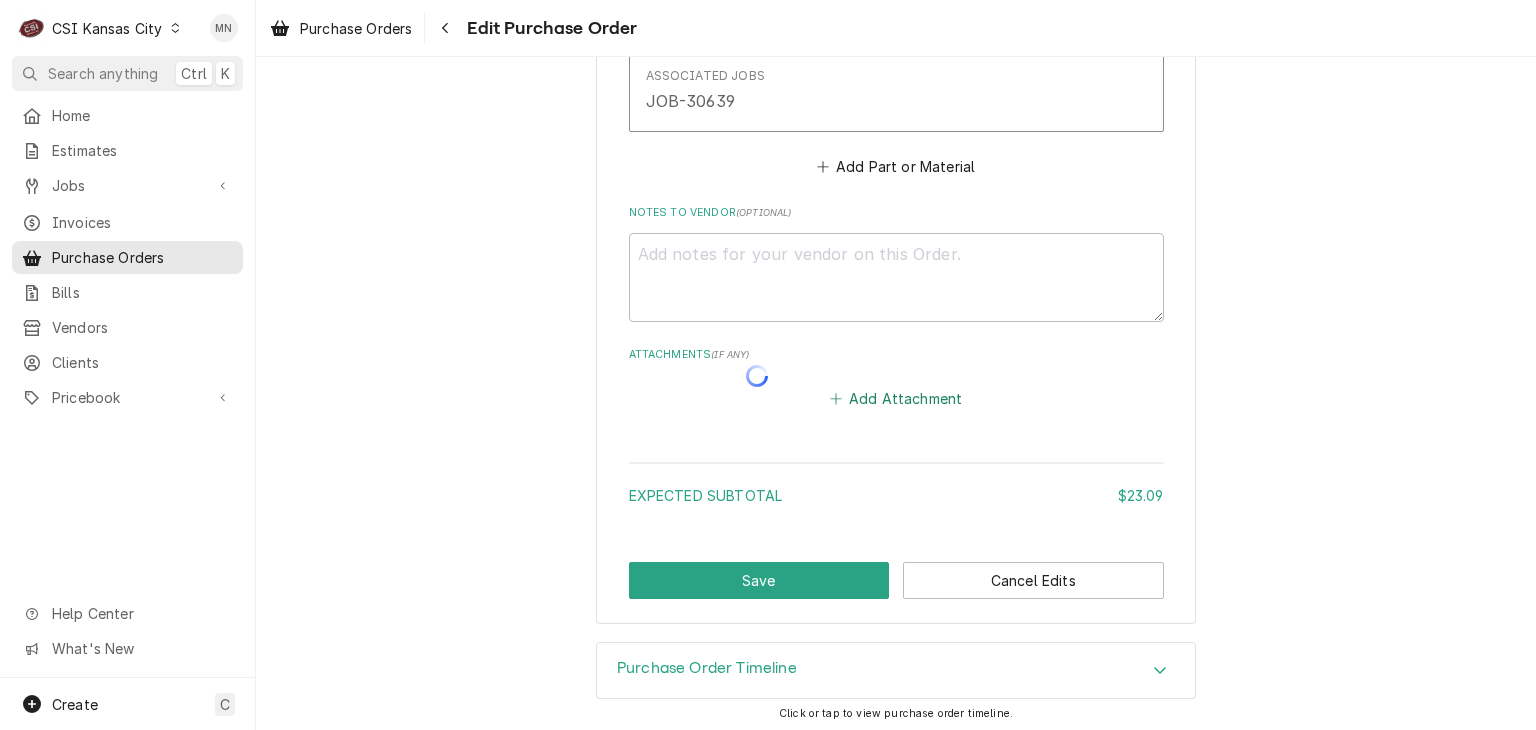 type on "x" 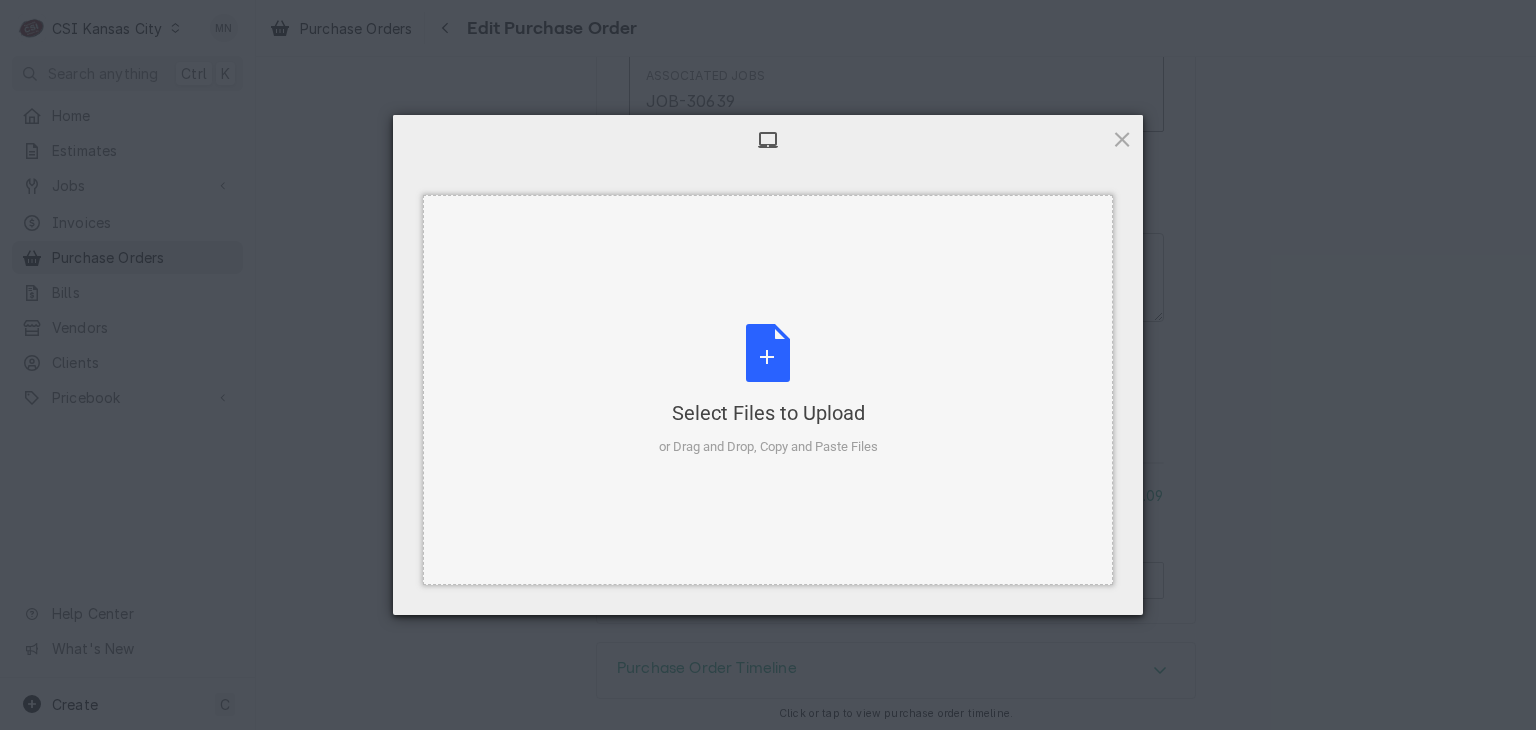 click on "Select Files to Upload
or Drag and Drop, Copy and Paste Files" at bounding box center [768, 390] 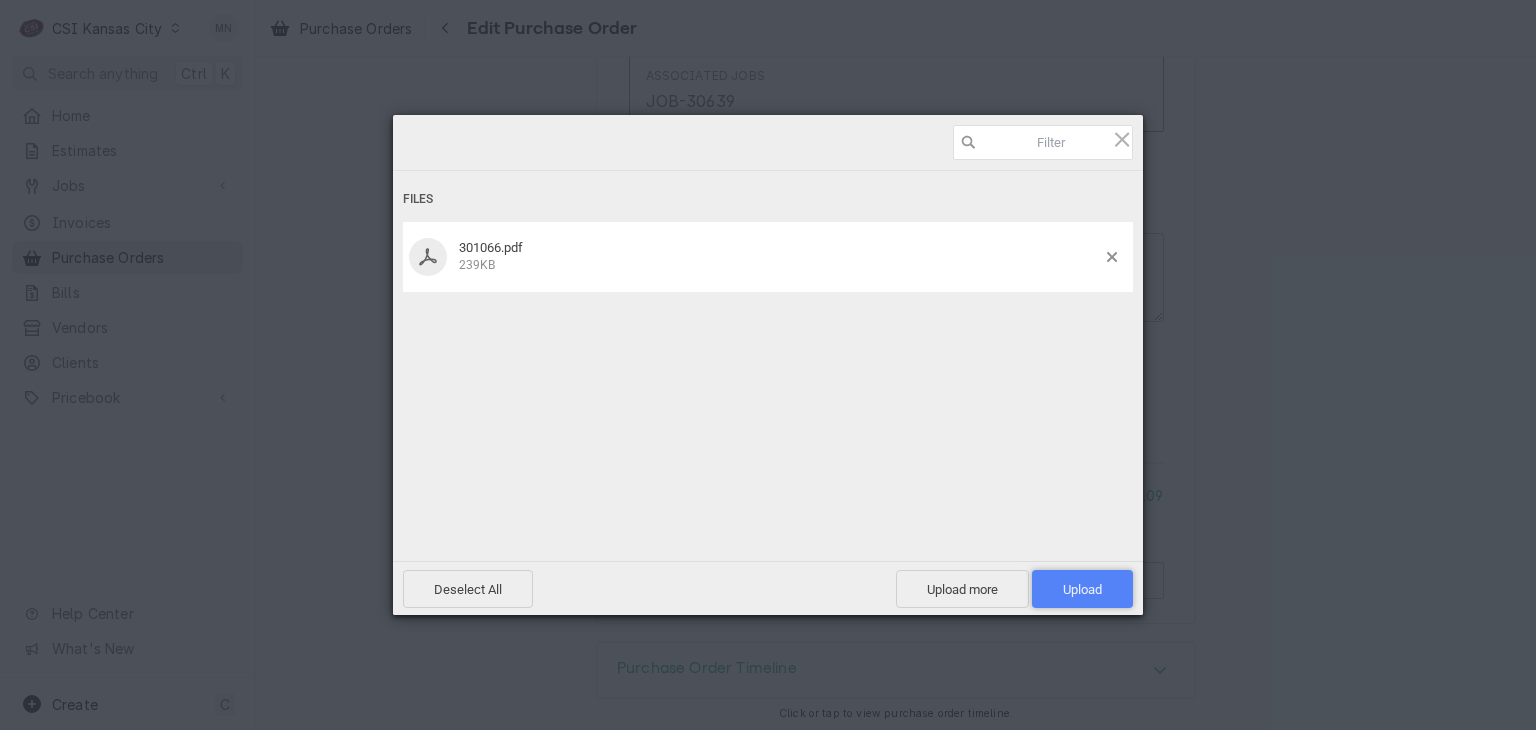 click on "Upload
1" at bounding box center [1082, 589] 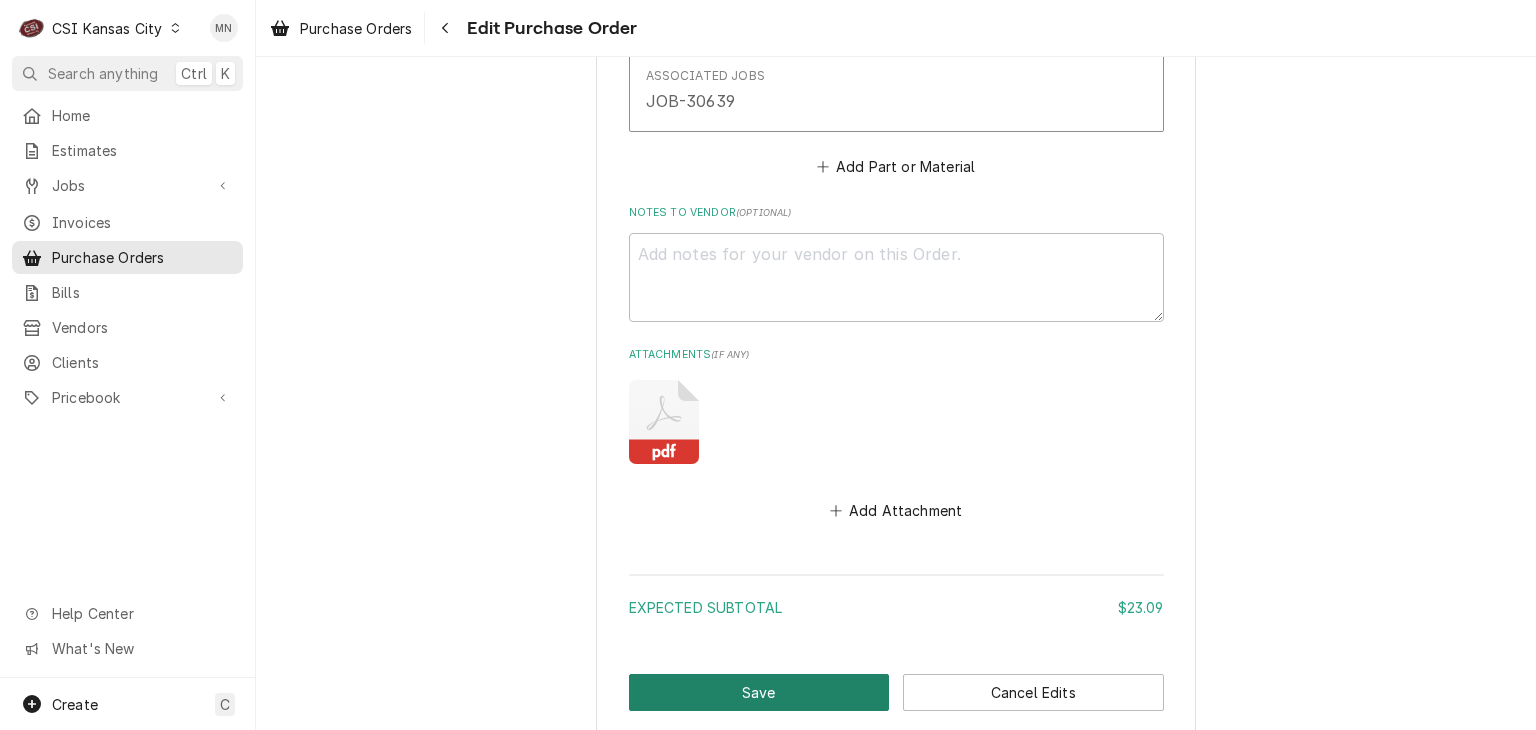 click on "Save" at bounding box center [759, 692] 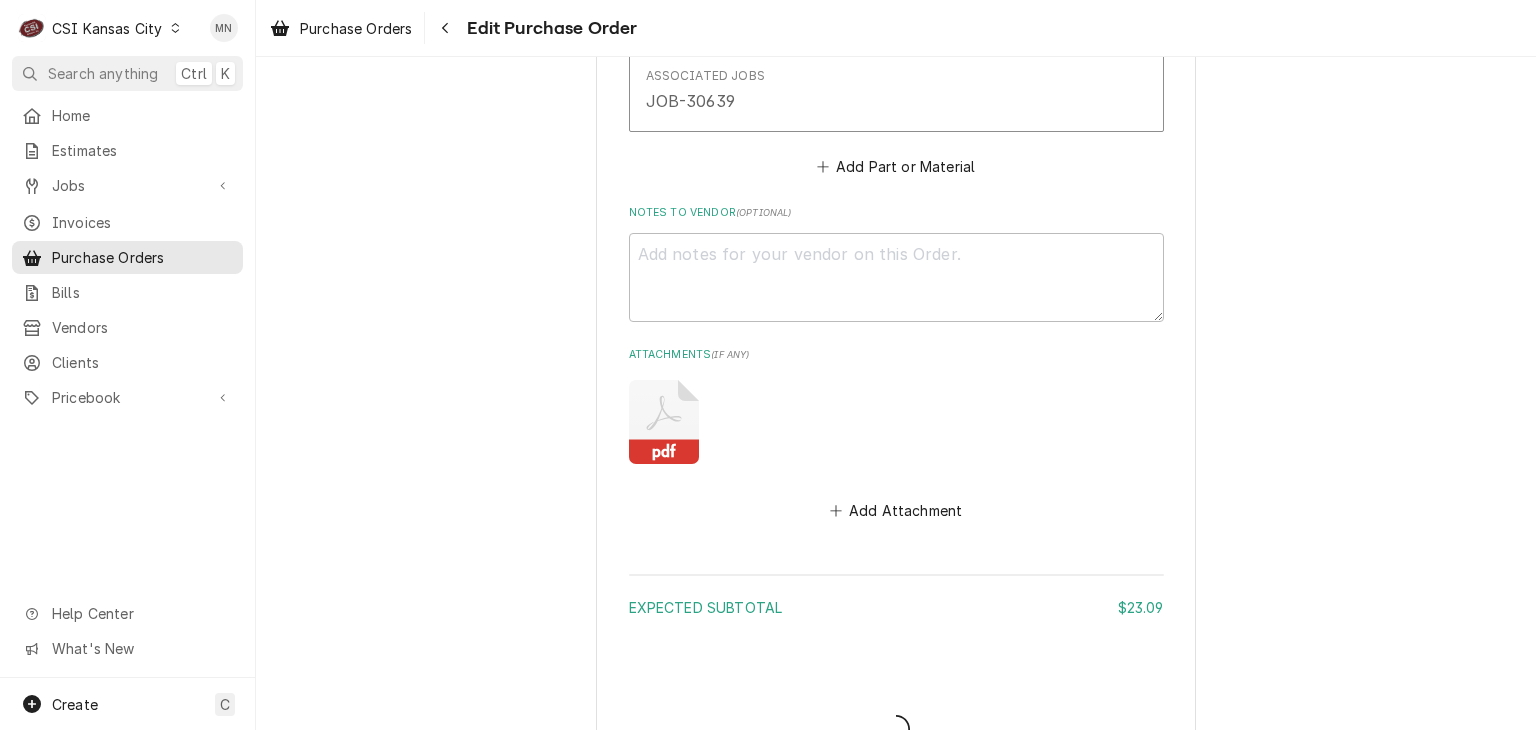 type on "x" 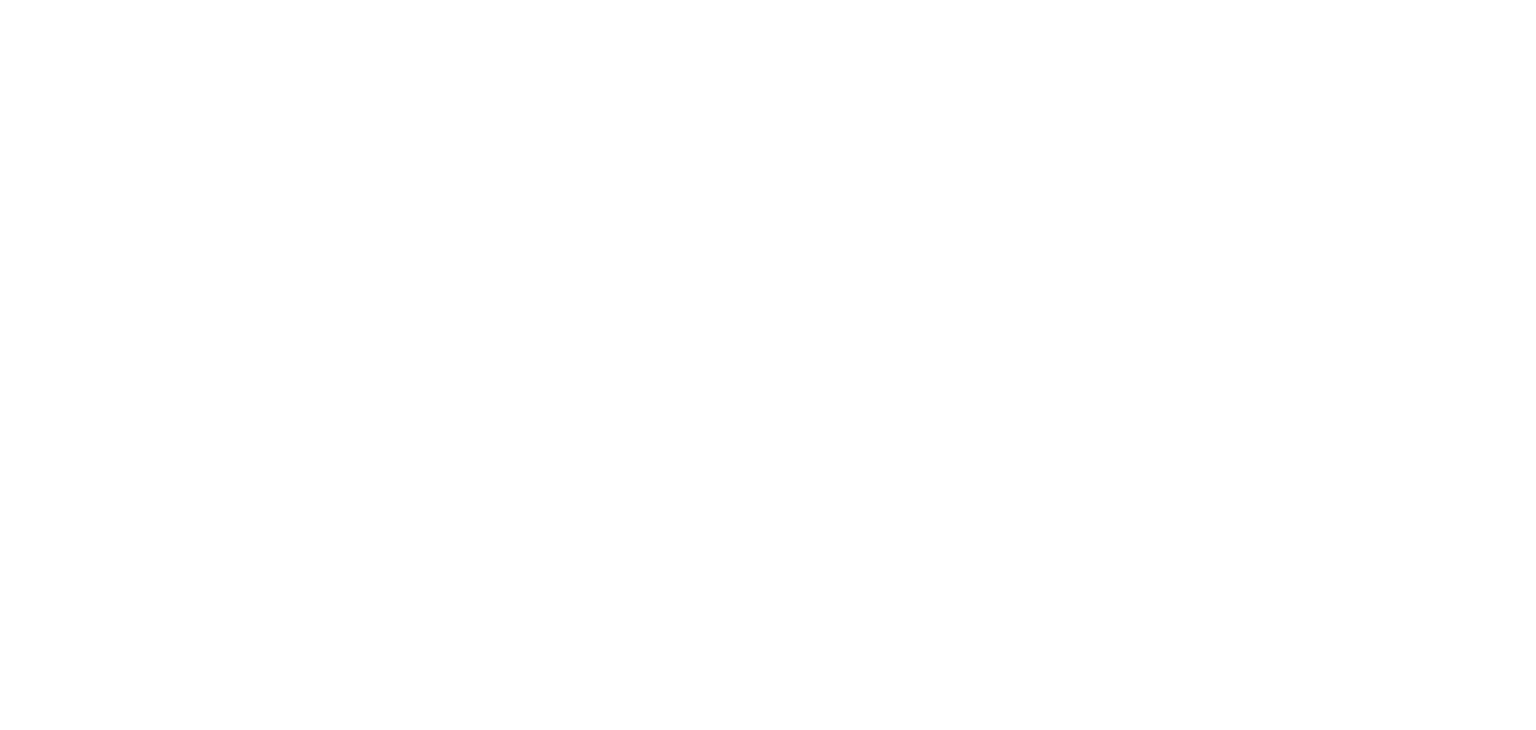 scroll, scrollTop: 0, scrollLeft: 0, axis: both 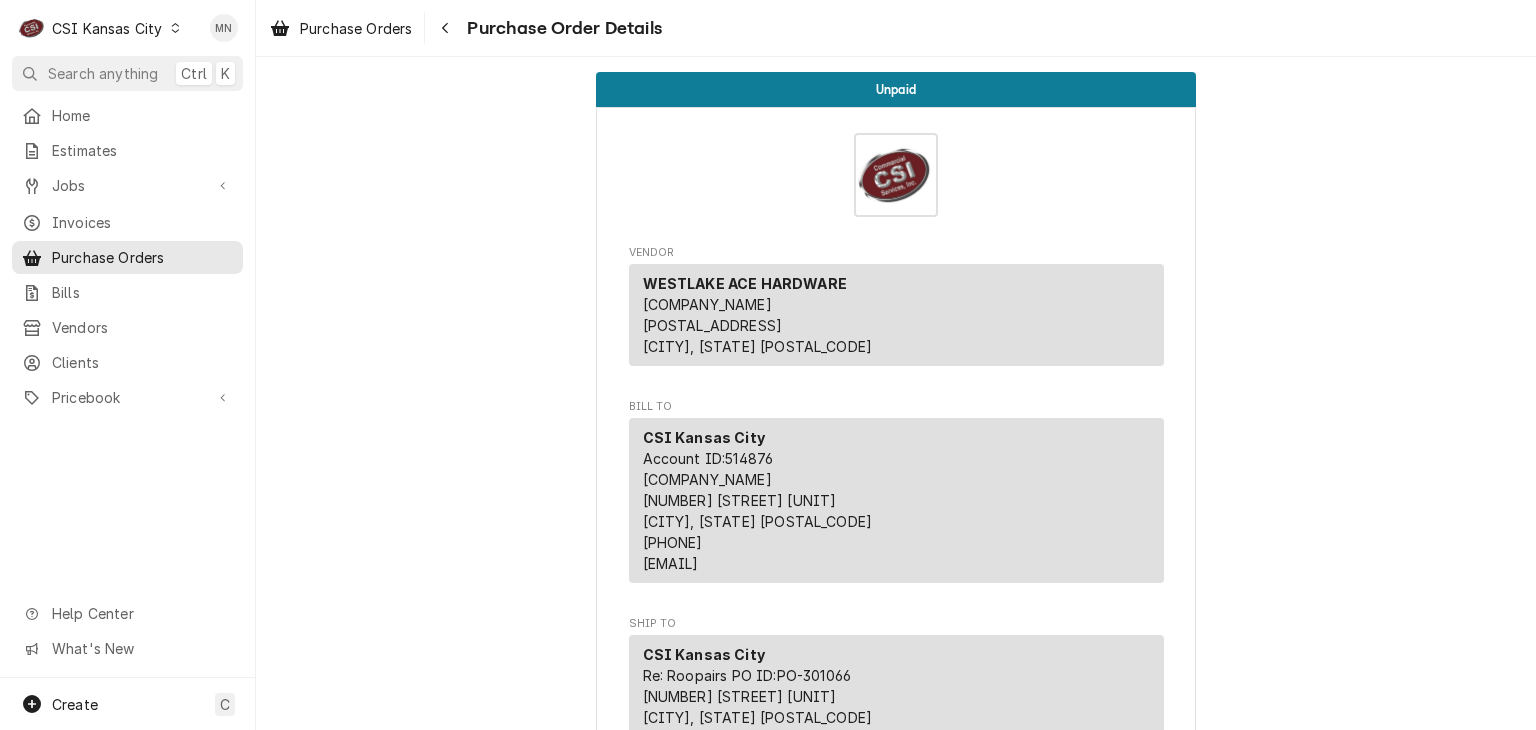 click on "CSI Kansas City" at bounding box center (107, 28) 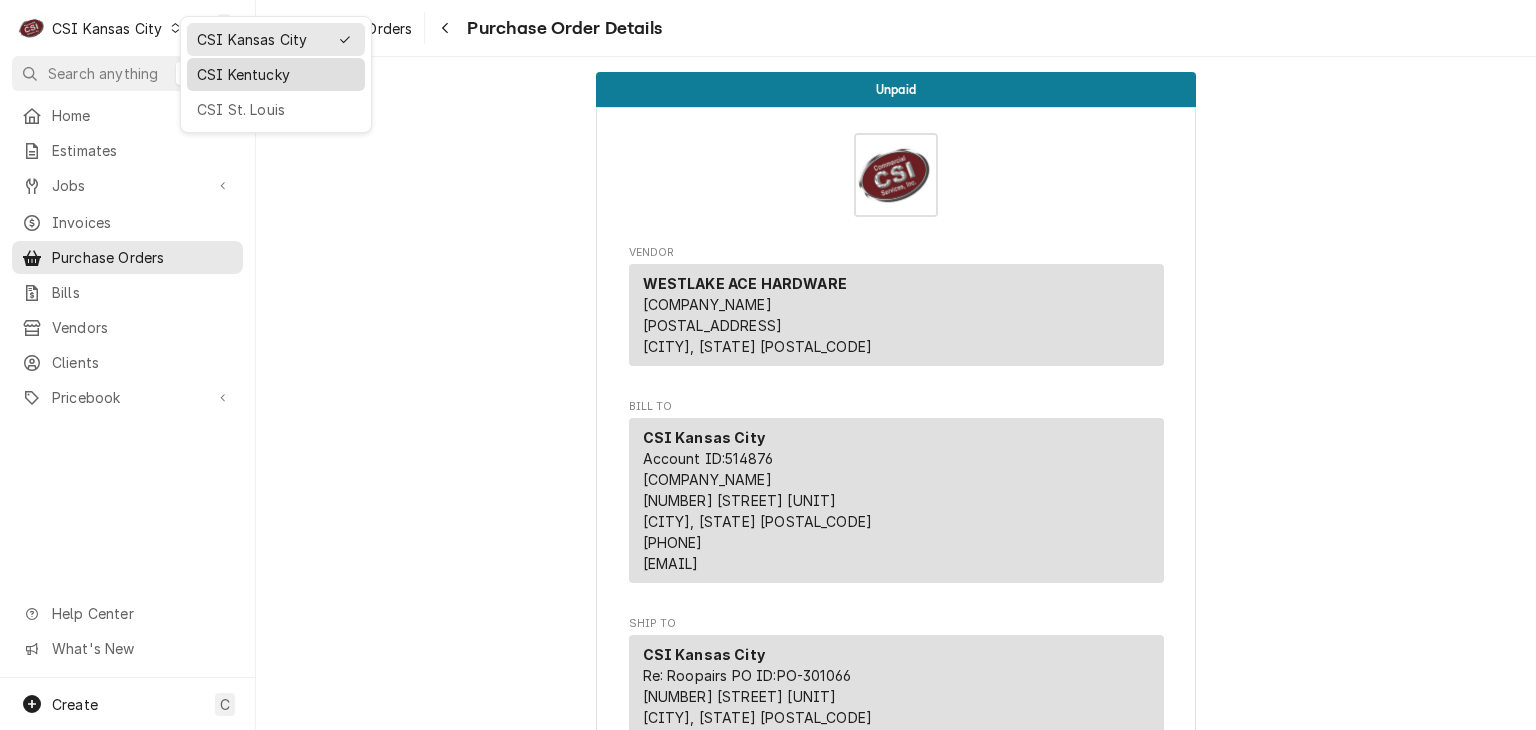 click on "CSI Kentucky" at bounding box center [276, 74] 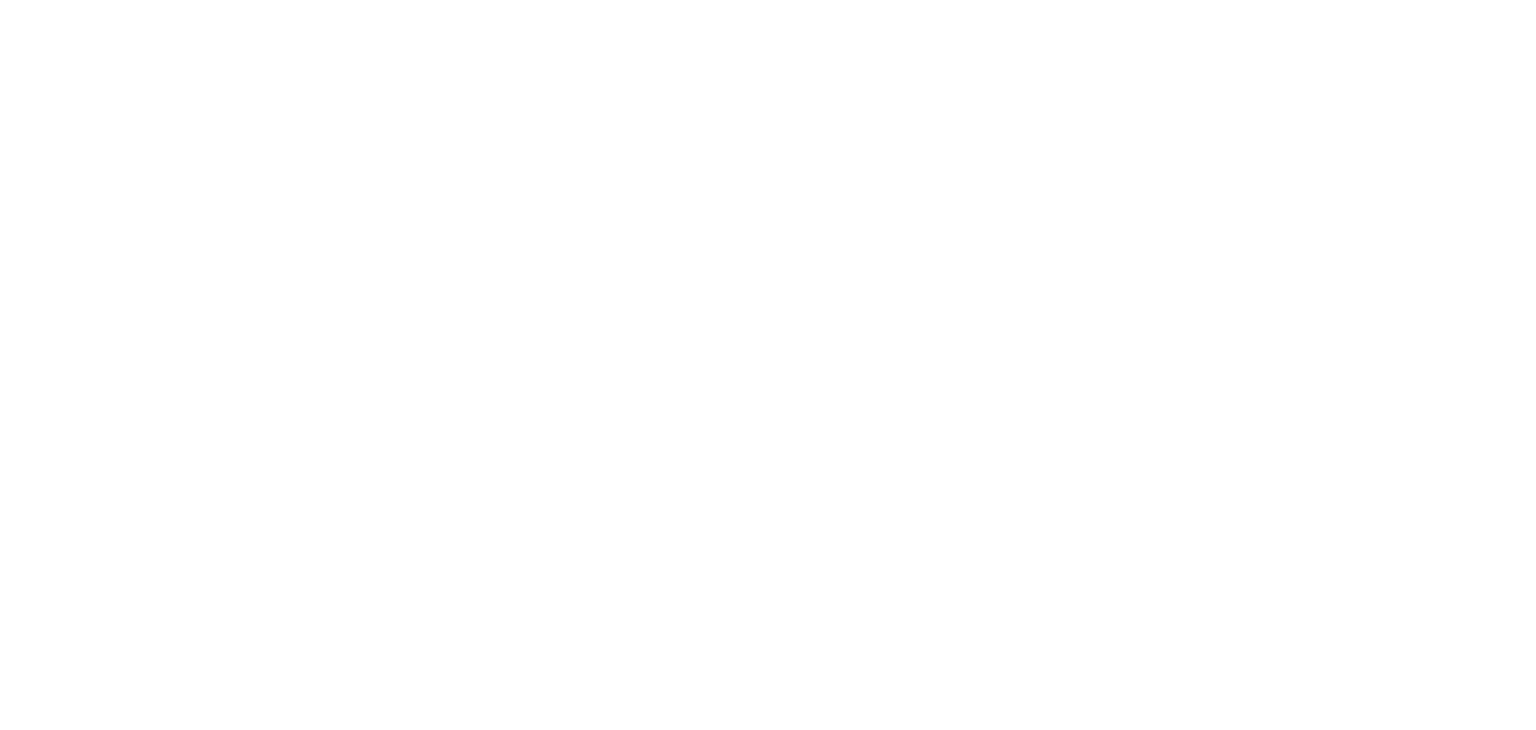 scroll, scrollTop: 0, scrollLeft: 0, axis: both 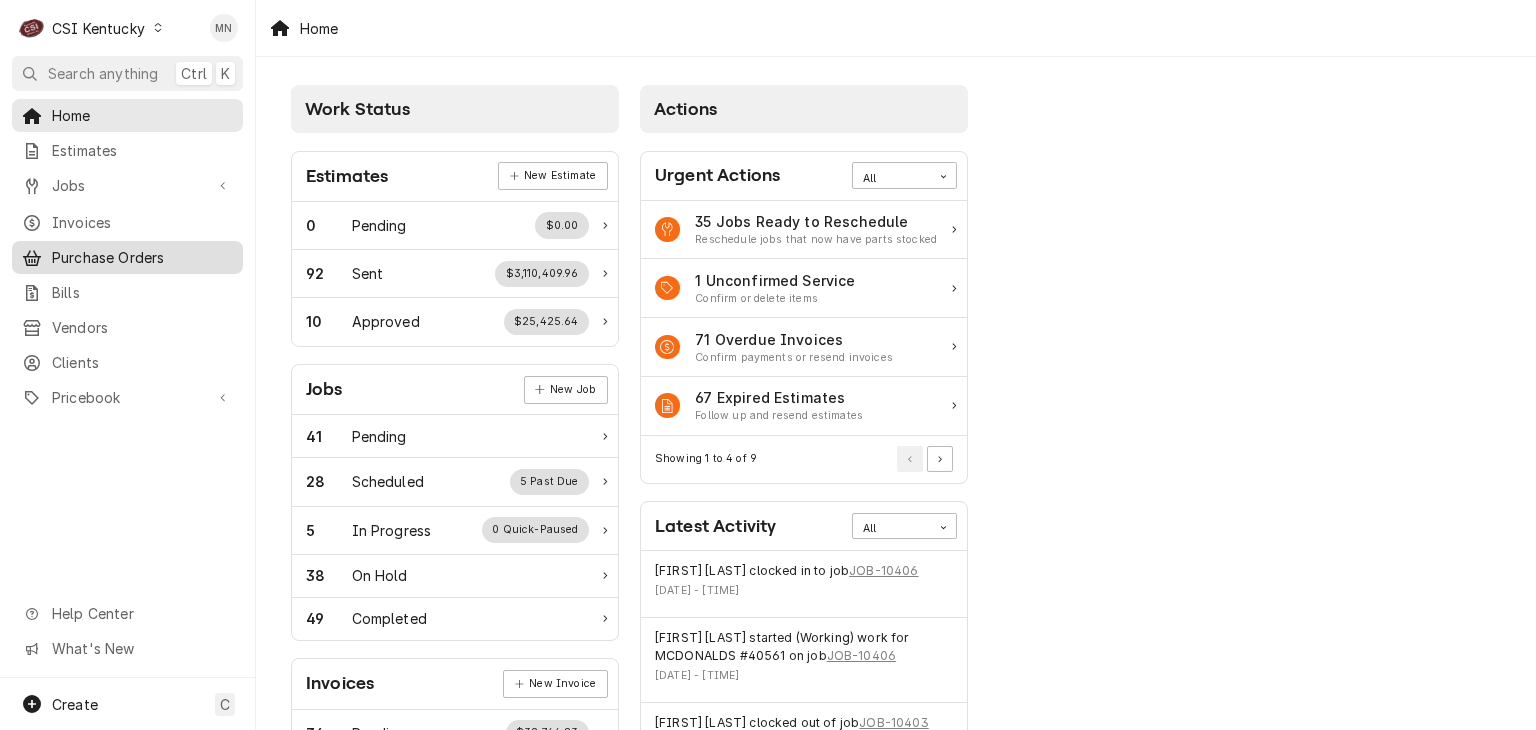 click on "Purchase Orders" at bounding box center [142, 257] 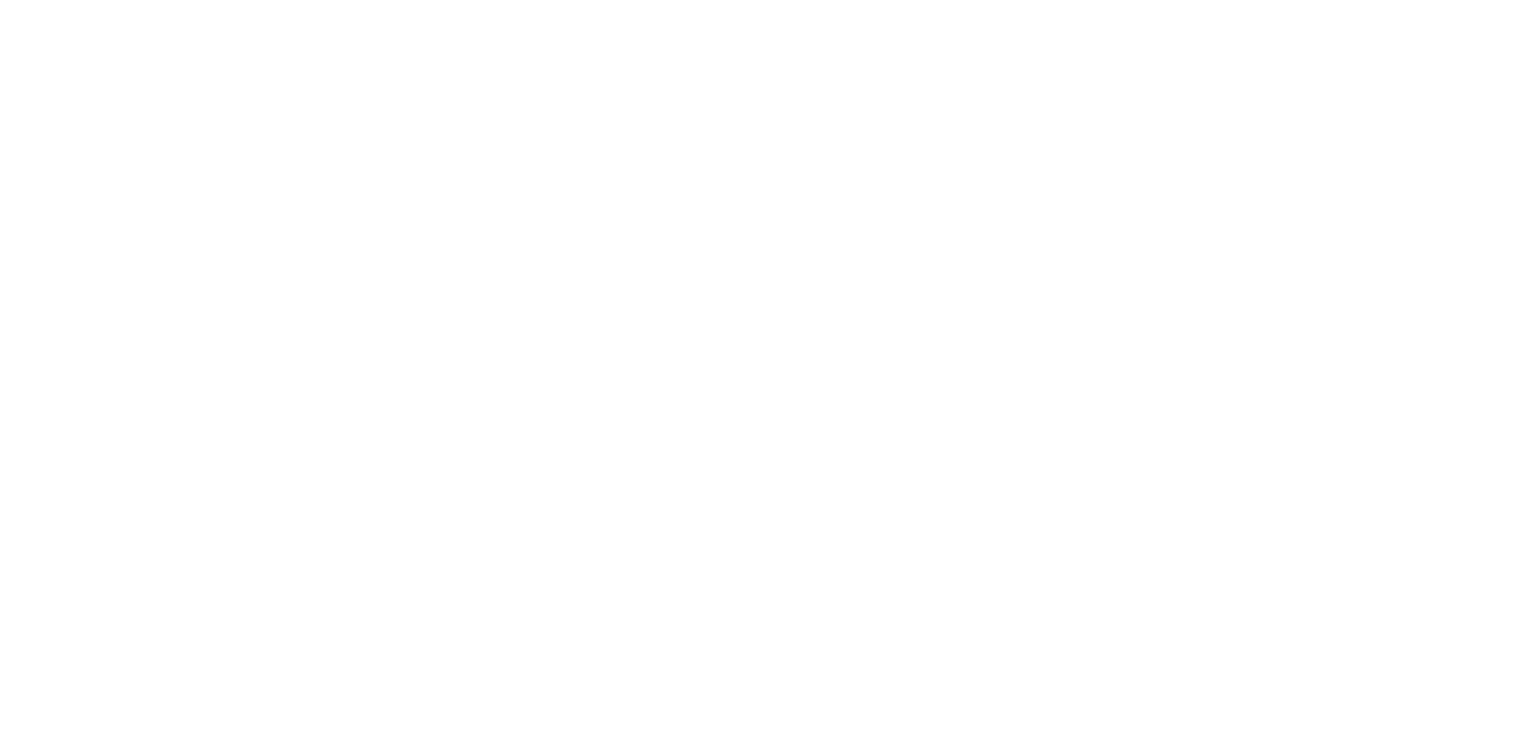 scroll, scrollTop: 0, scrollLeft: 0, axis: both 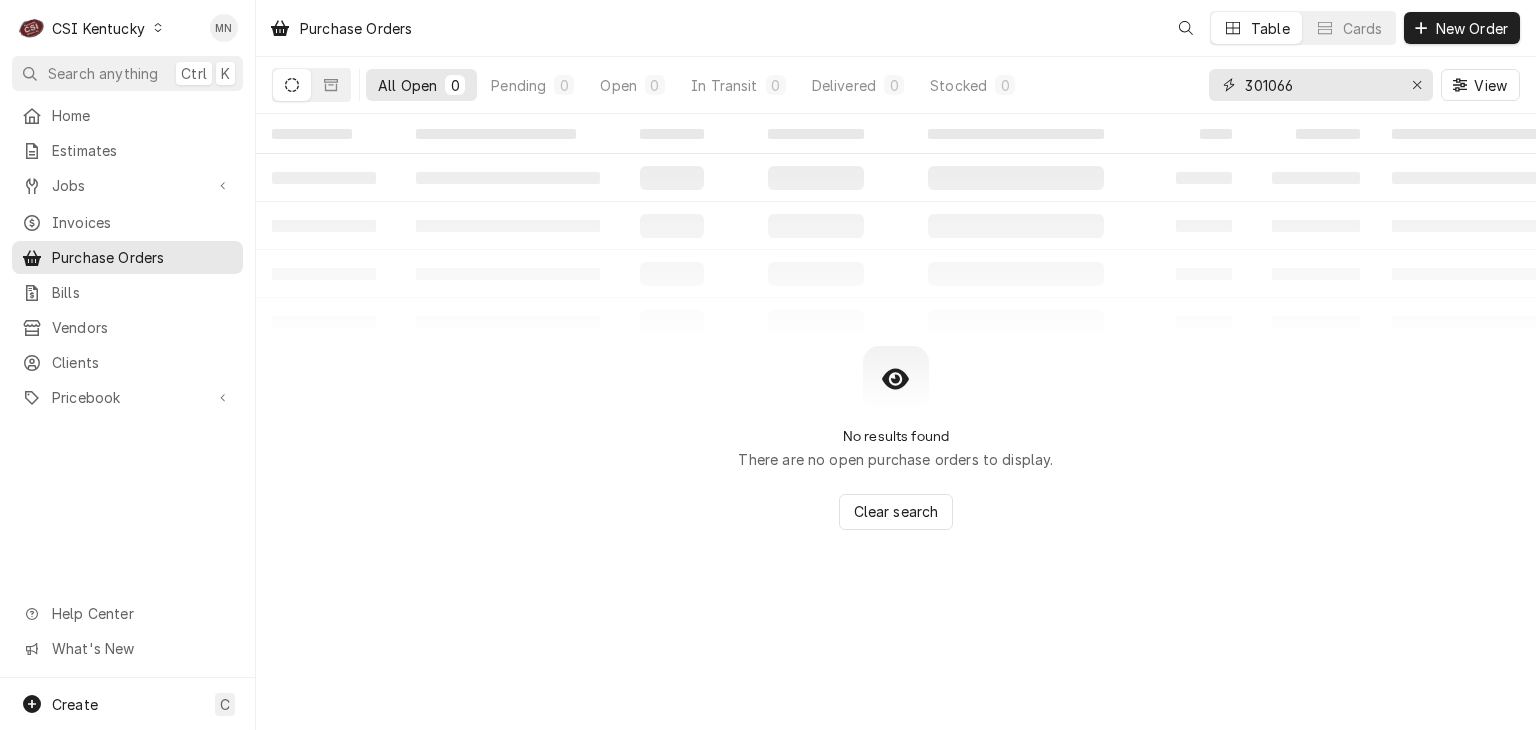 drag, startPoint x: 1304, startPoint y: 94, endPoint x: 1060, endPoint y: 90, distance: 244.03279 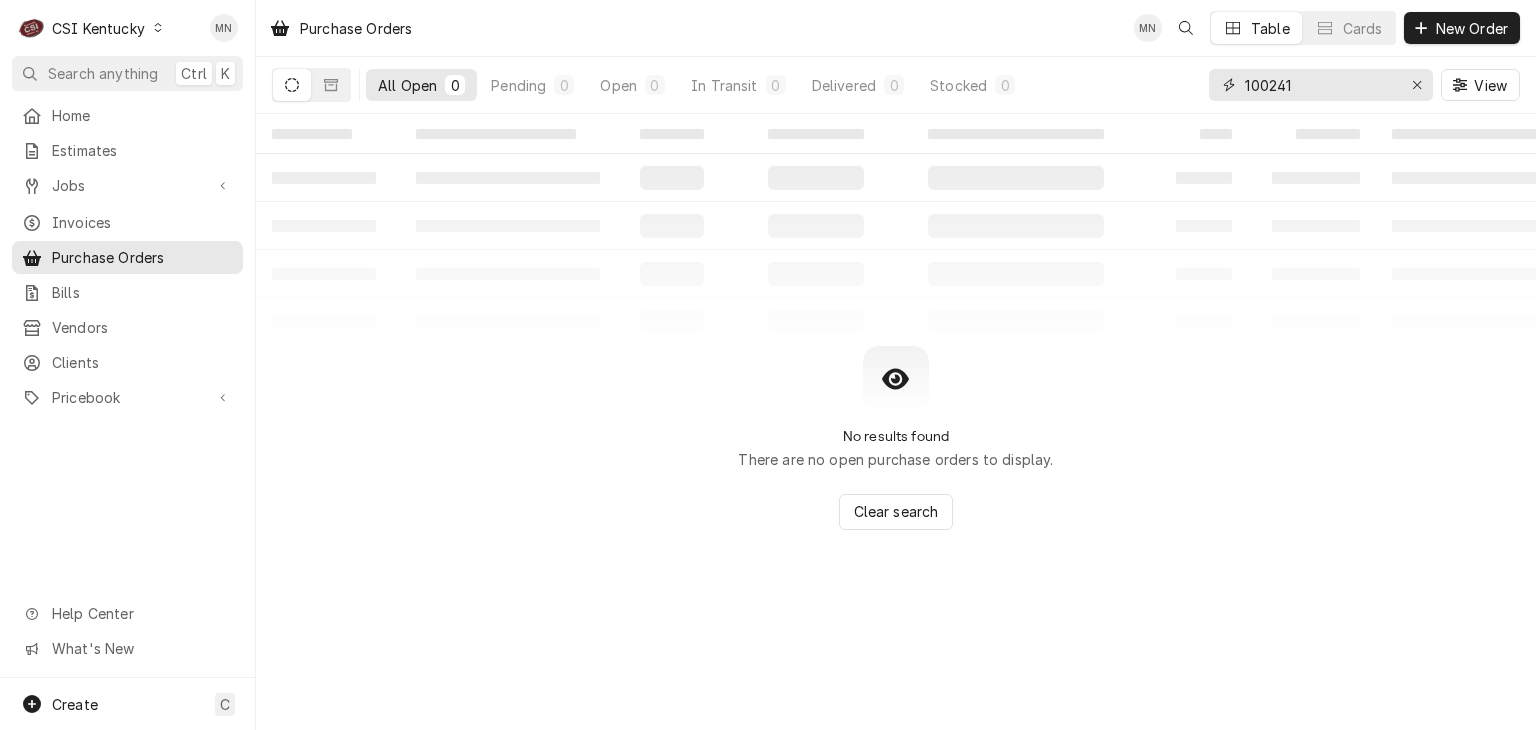 type on "100241" 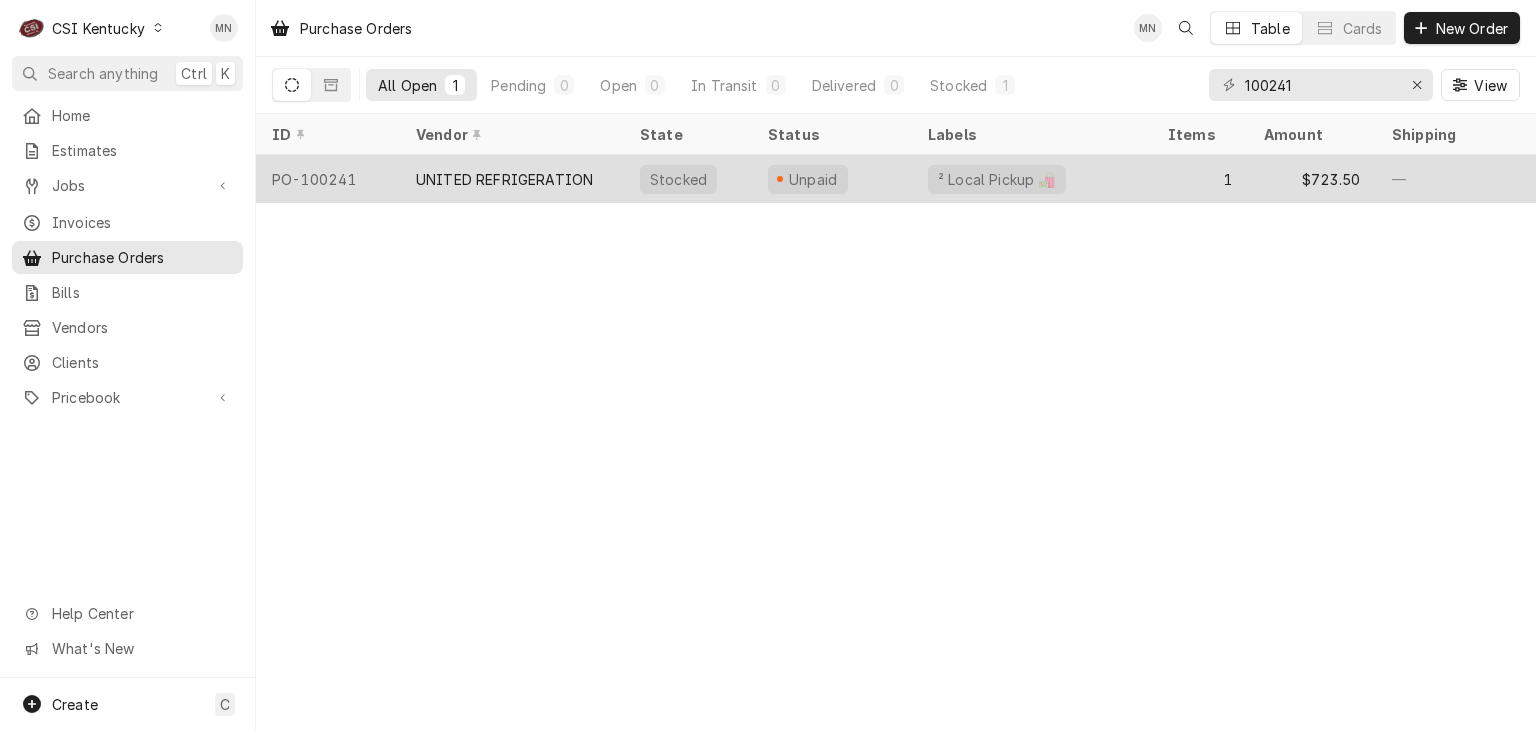 click on "UNITED REFRIGERATION" at bounding box center [504, 179] 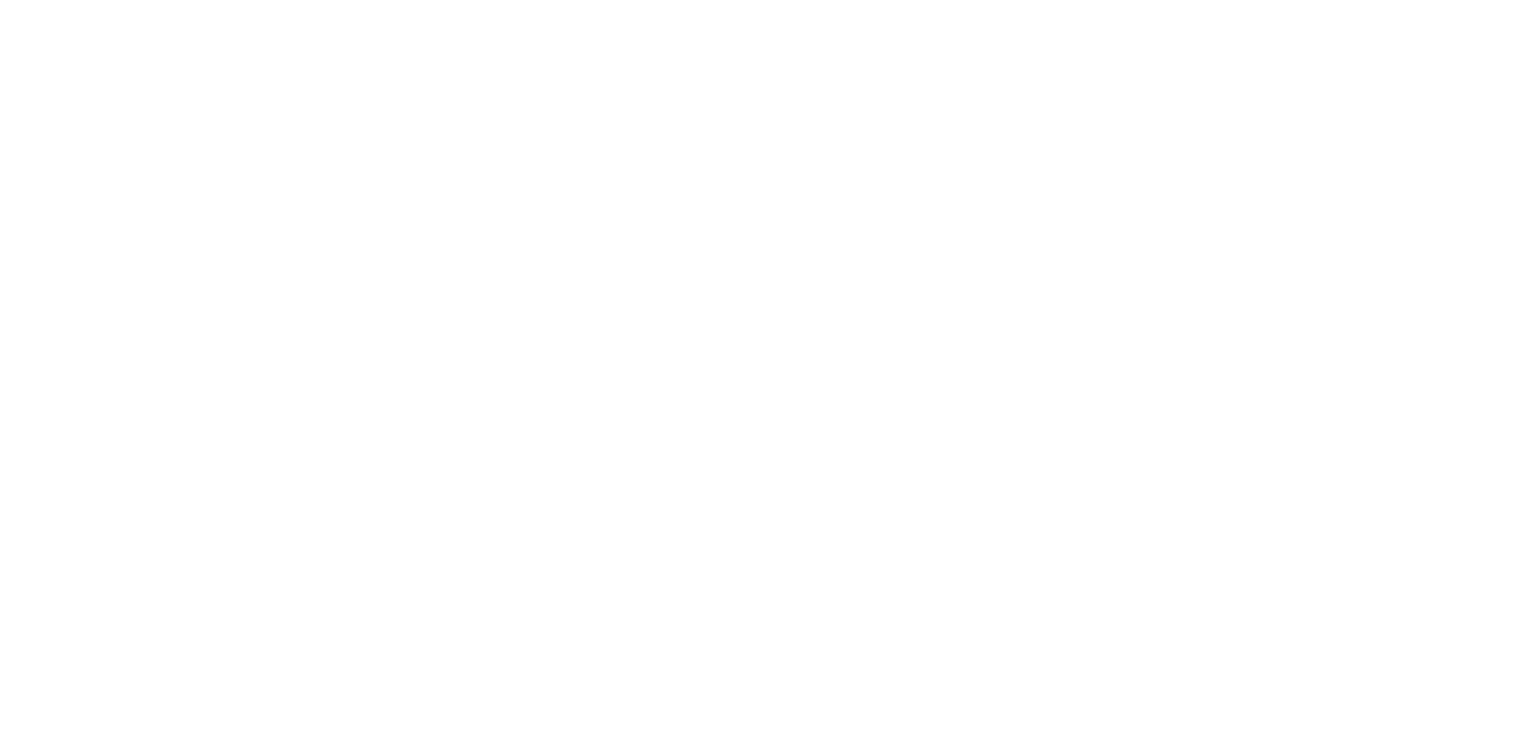 scroll, scrollTop: 0, scrollLeft: 0, axis: both 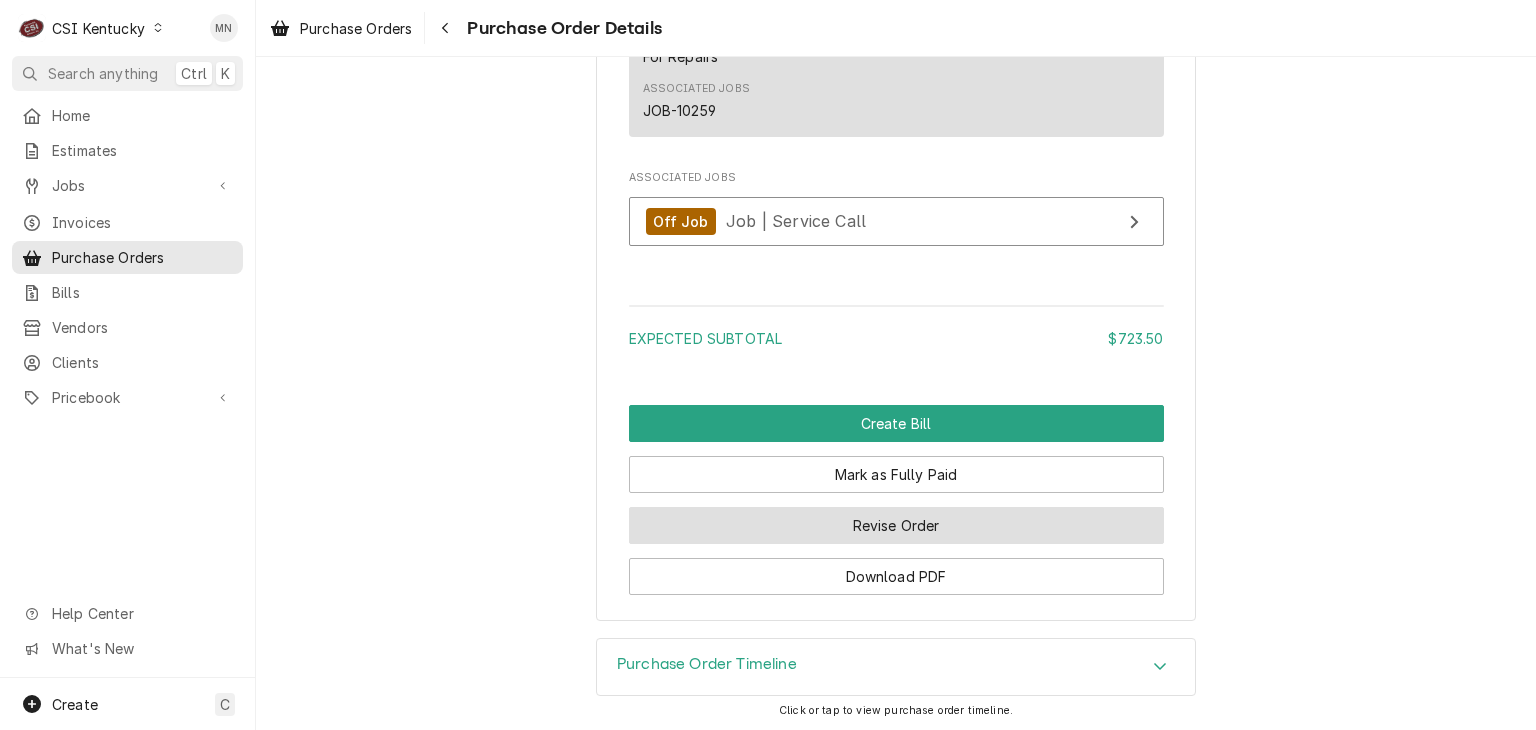 click on "Revise Order" at bounding box center (896, 525) 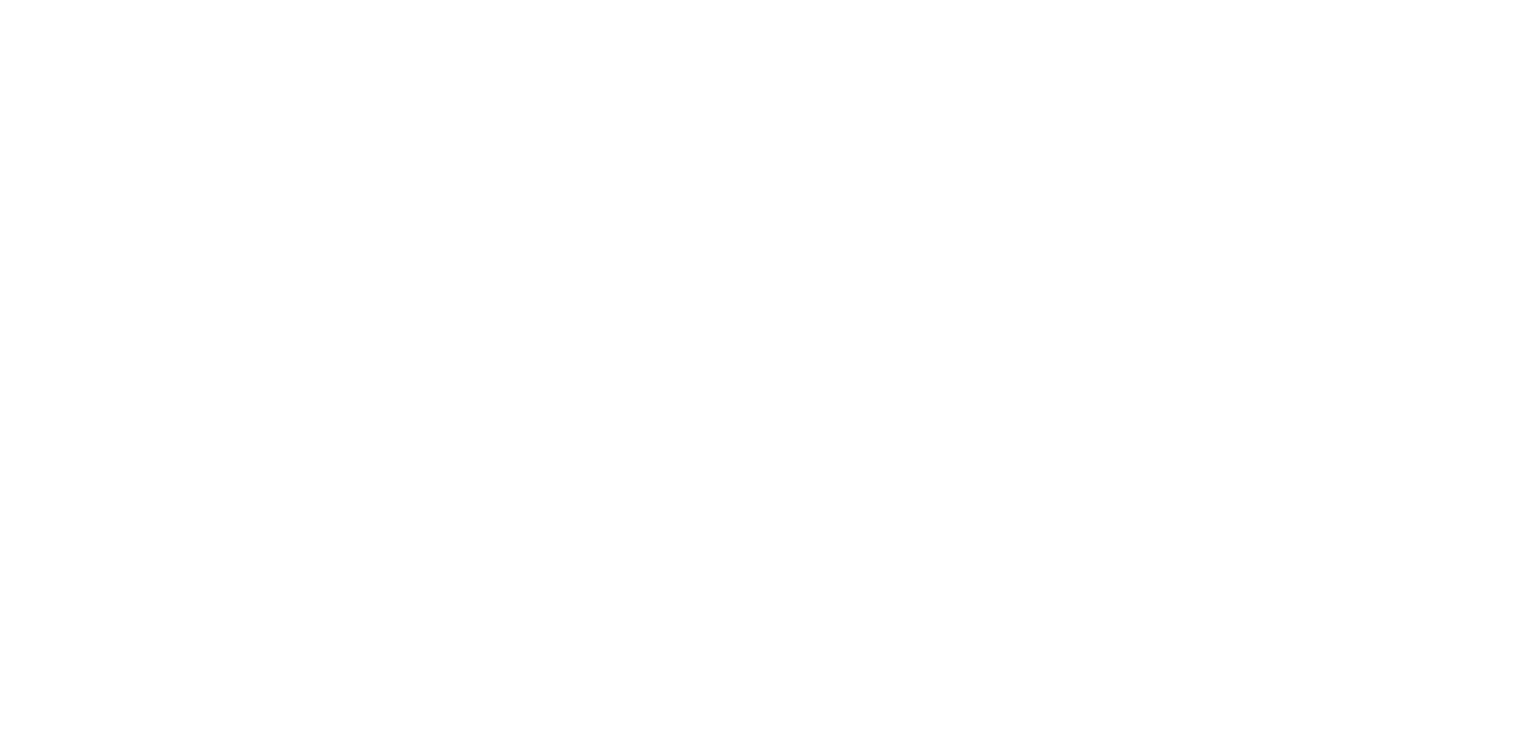 scroll, scrollTop: 0, scrollLeft: 0, axis: both 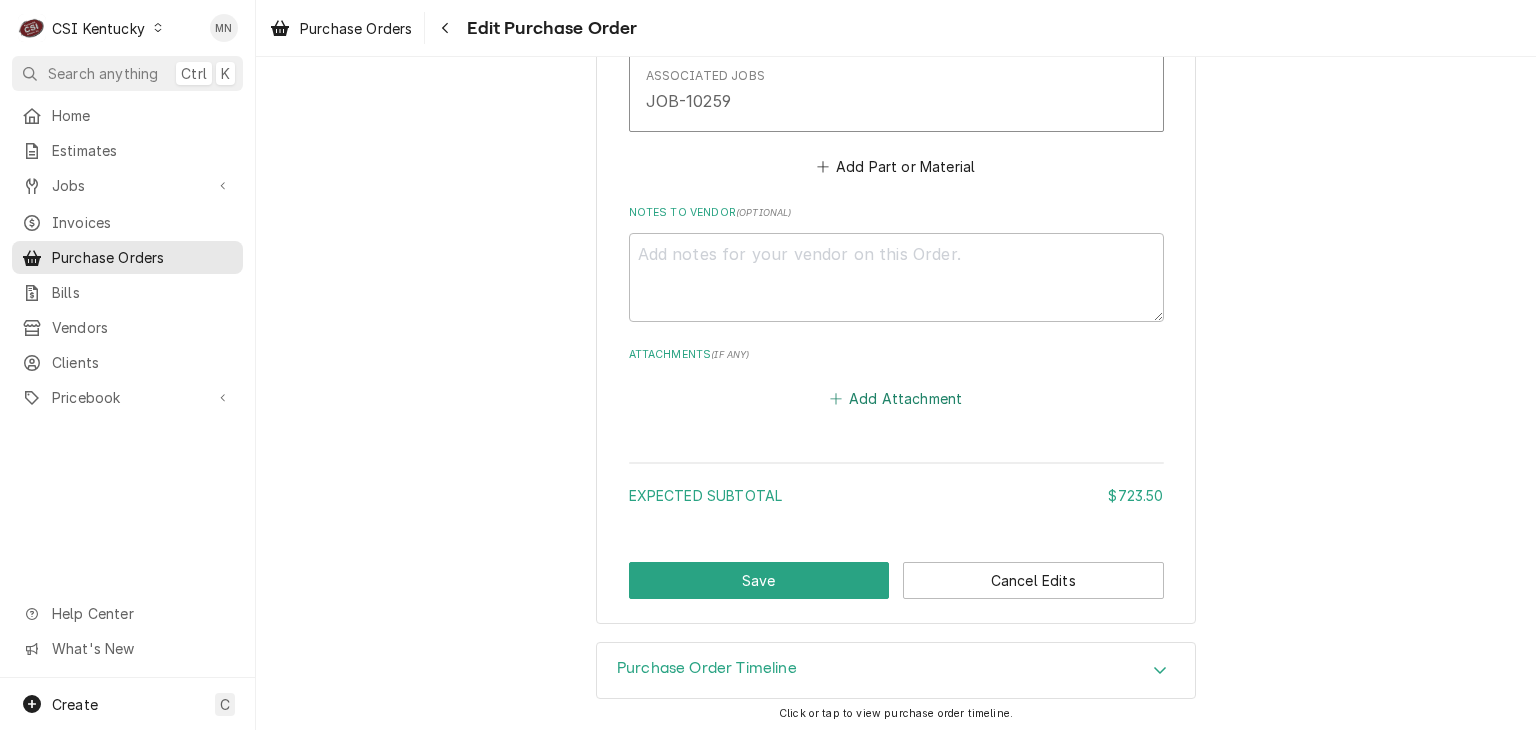 click on "Add Attachment" at bounding box center [896, 399] 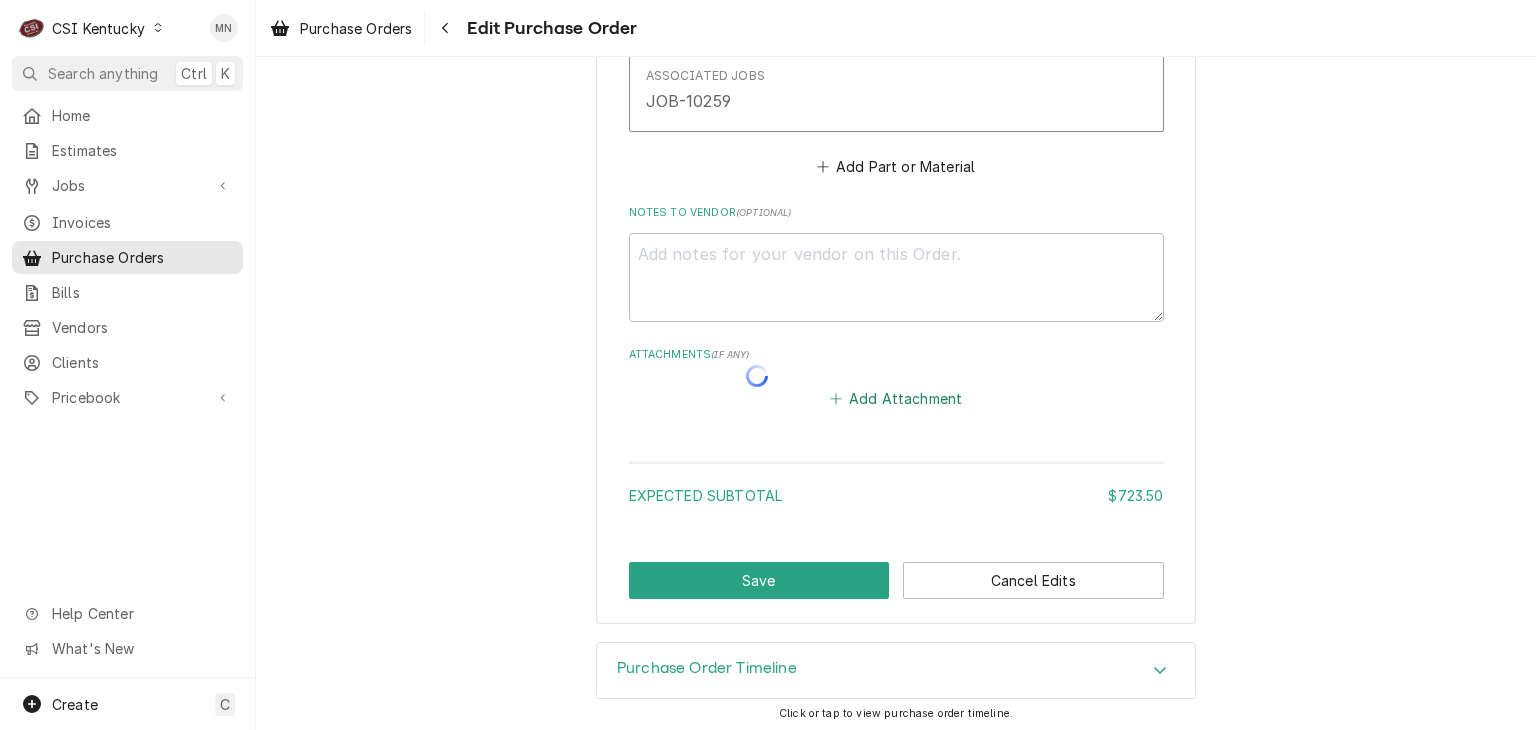 type on "x" 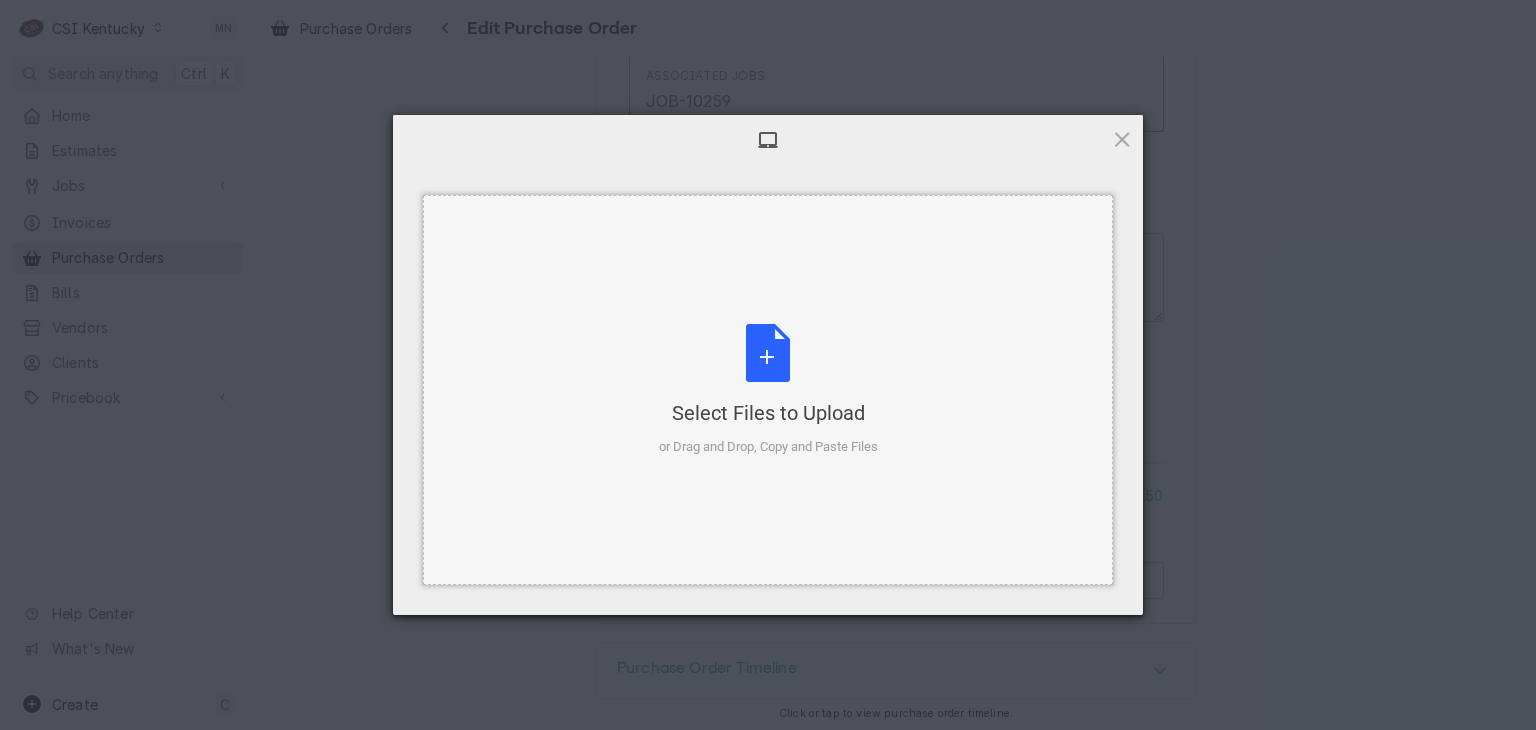 click on "Select Files to Upload
or Drag and Drop, Copy and Paste Files" at bounding box center [768, 390] 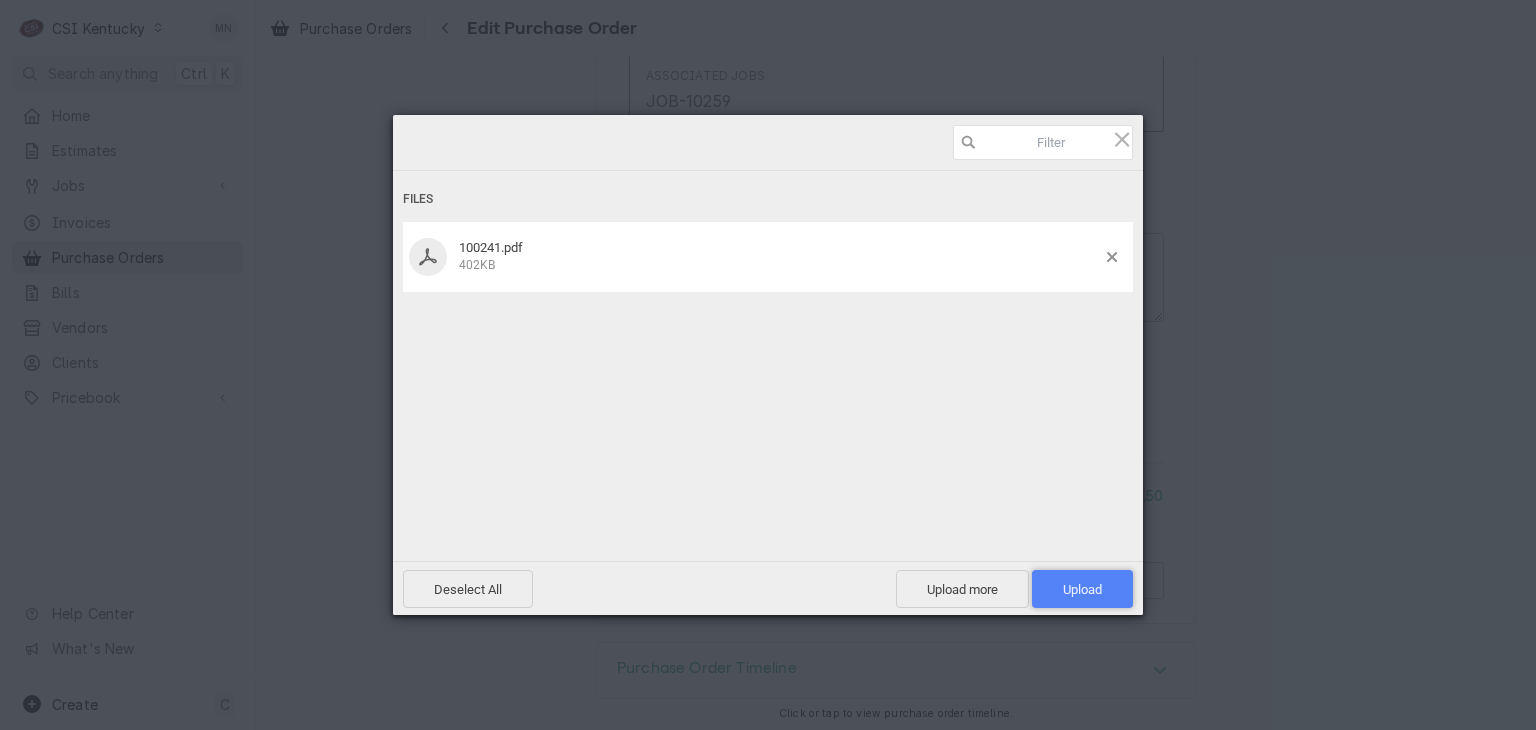 click on "Upload
1" at bounding box center (1082, 589) 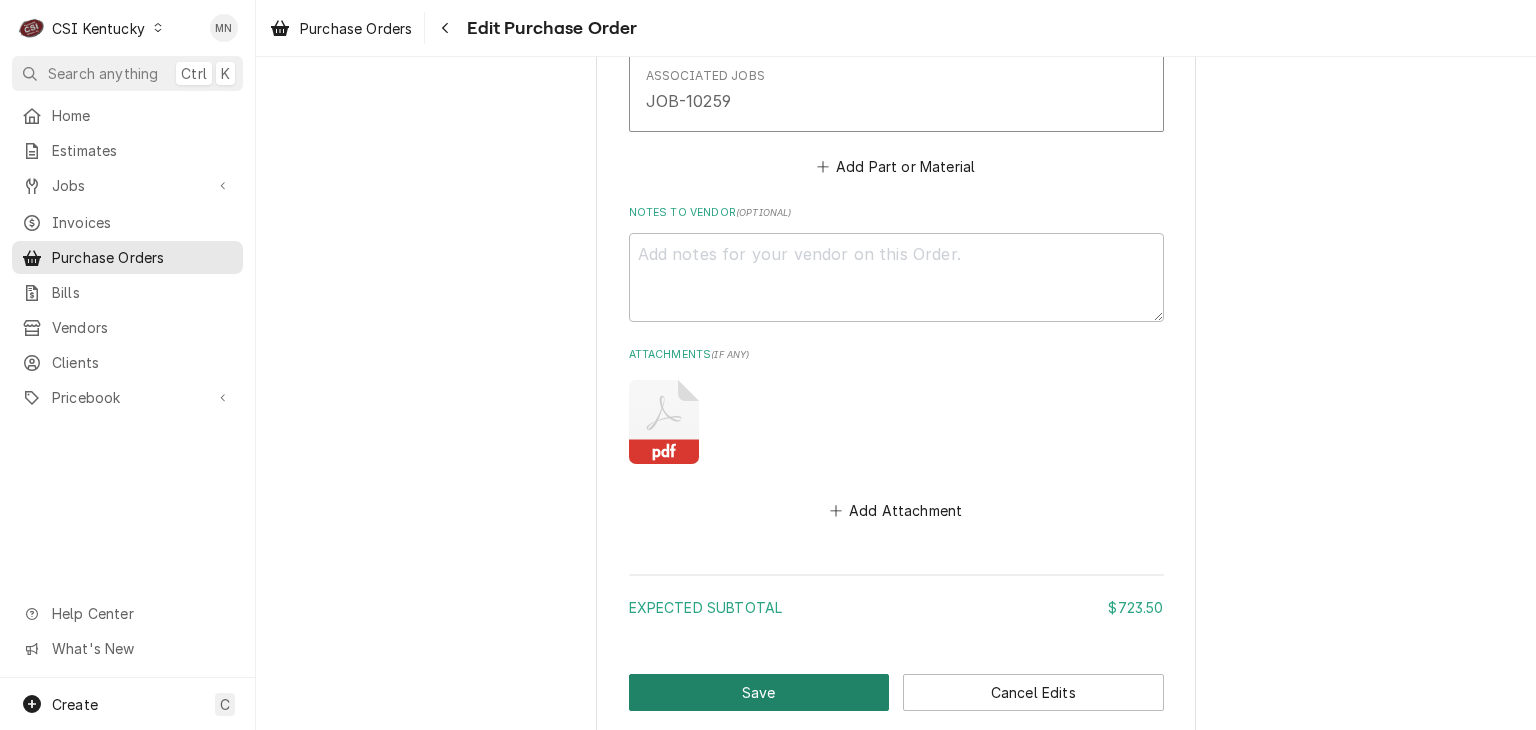click on "Save" at bounding box center [759, 692] 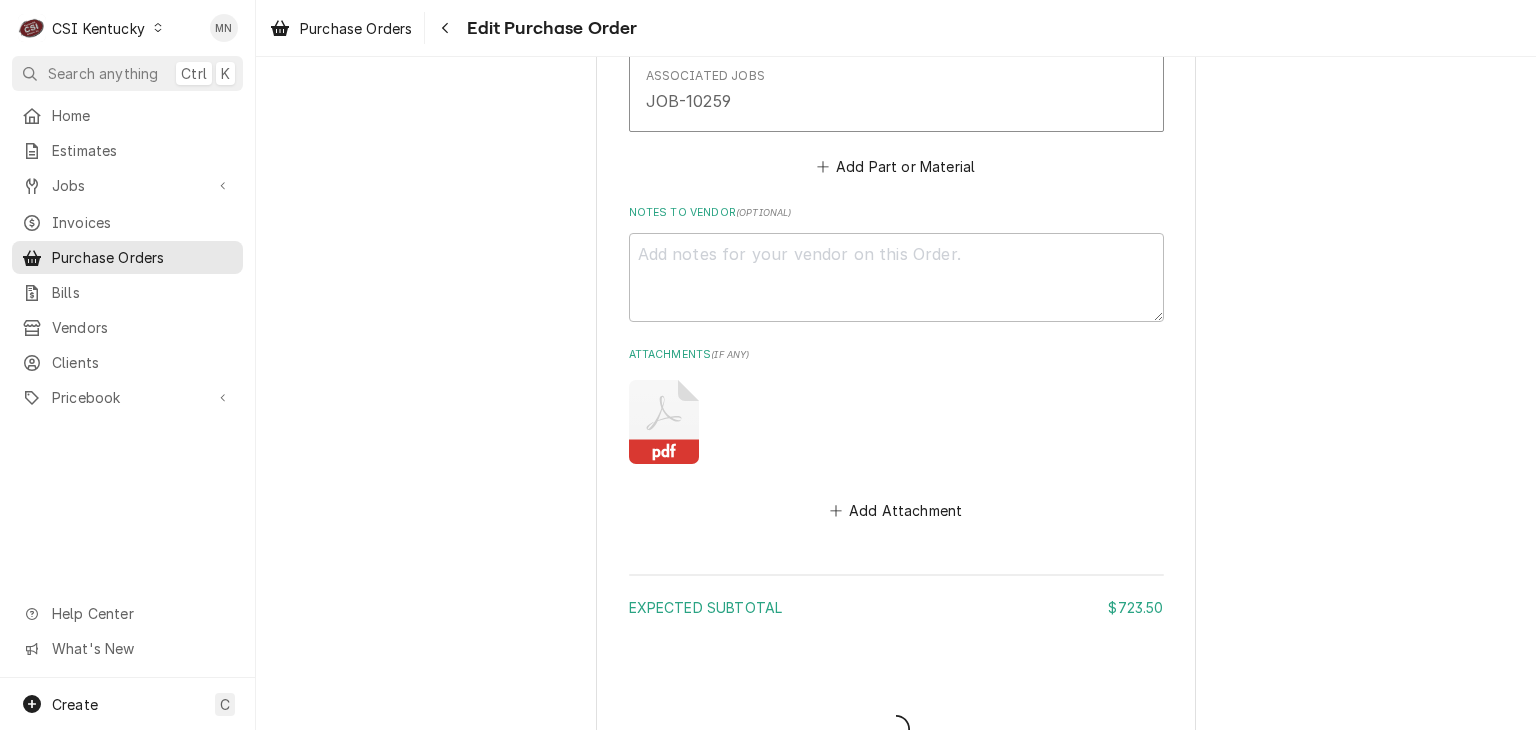 type on "x" 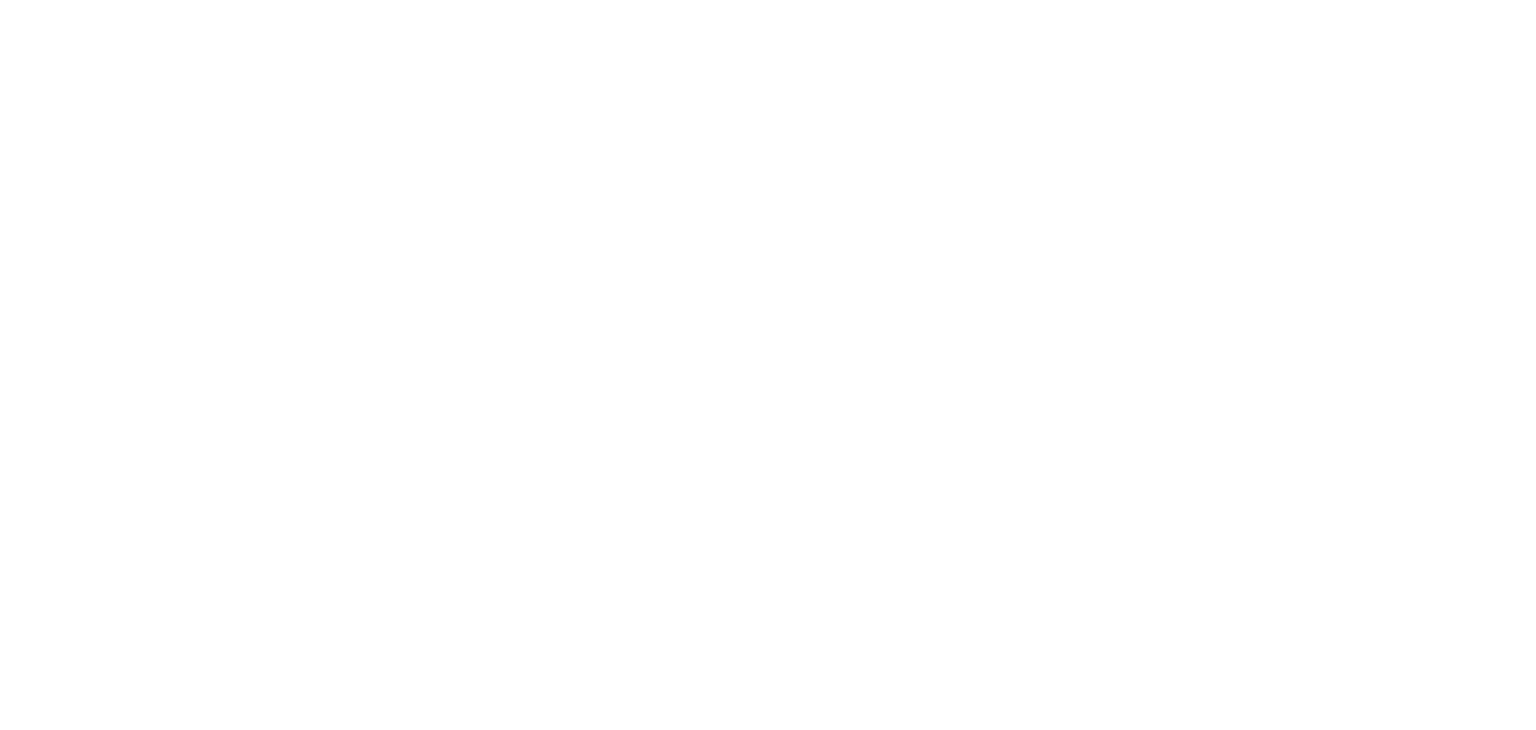 scroll, scrollTop: 0, scrollLeft: 0, axis: both 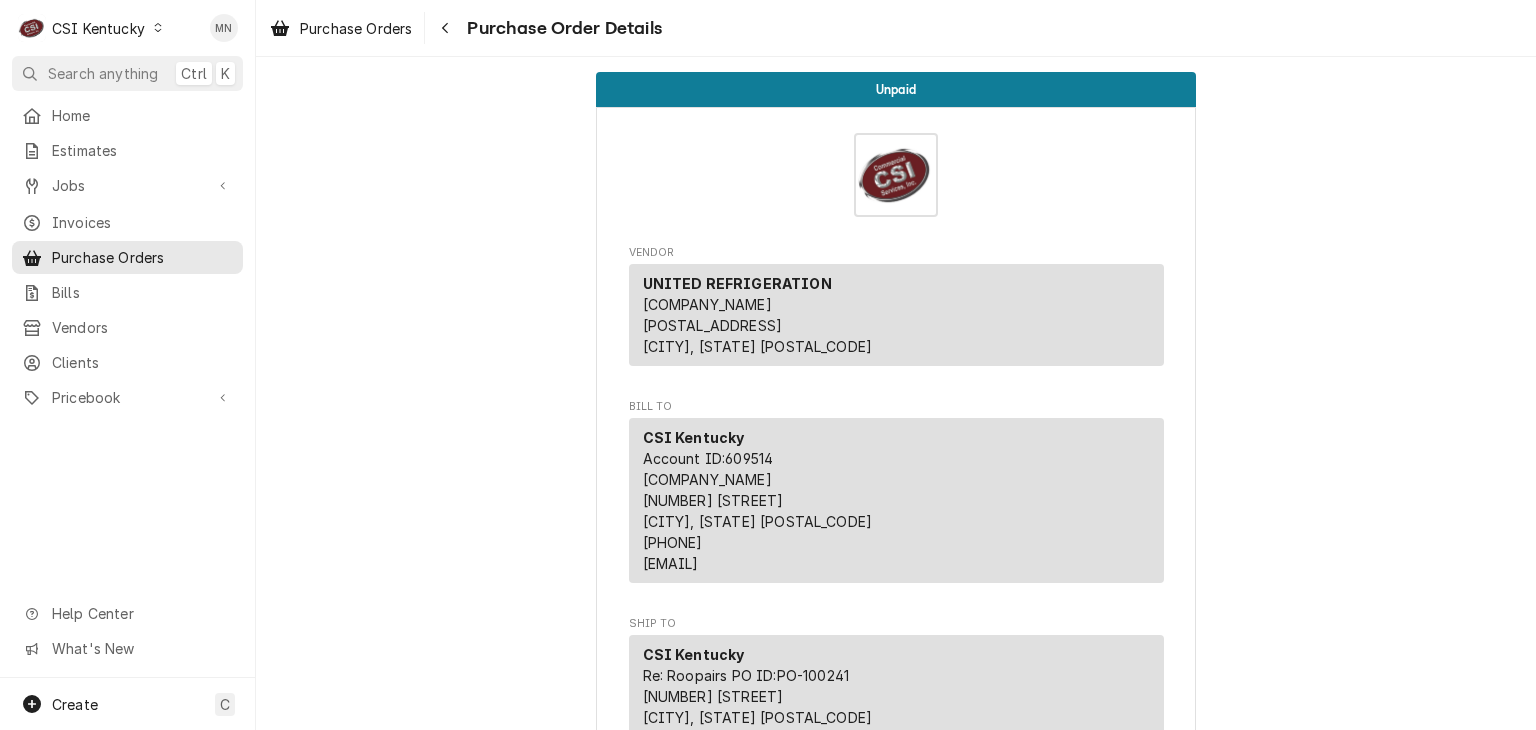 click on "CSI Kentucky" at bounding box center (98, 28) 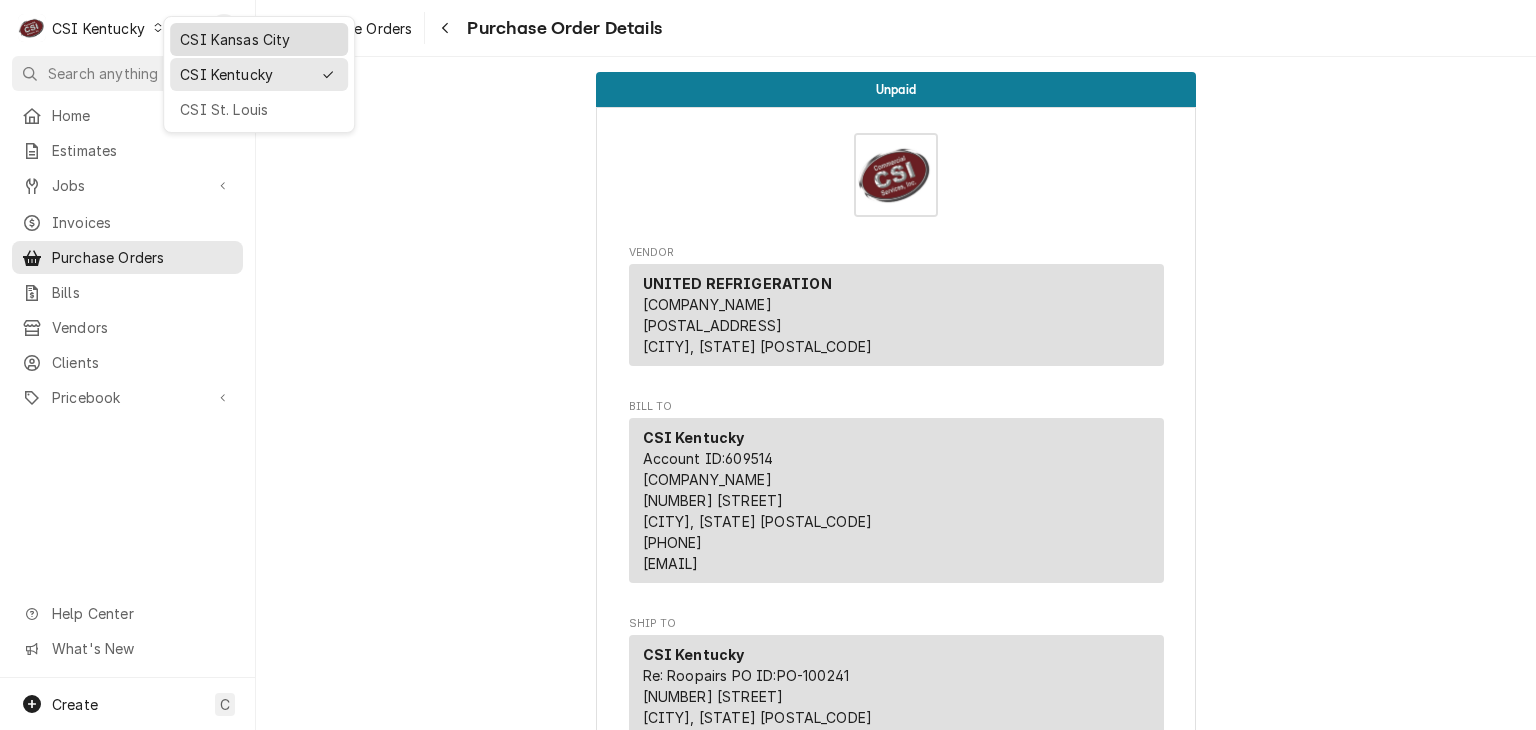 click on "CSI Kansas City" at bounding box center [259, 39] 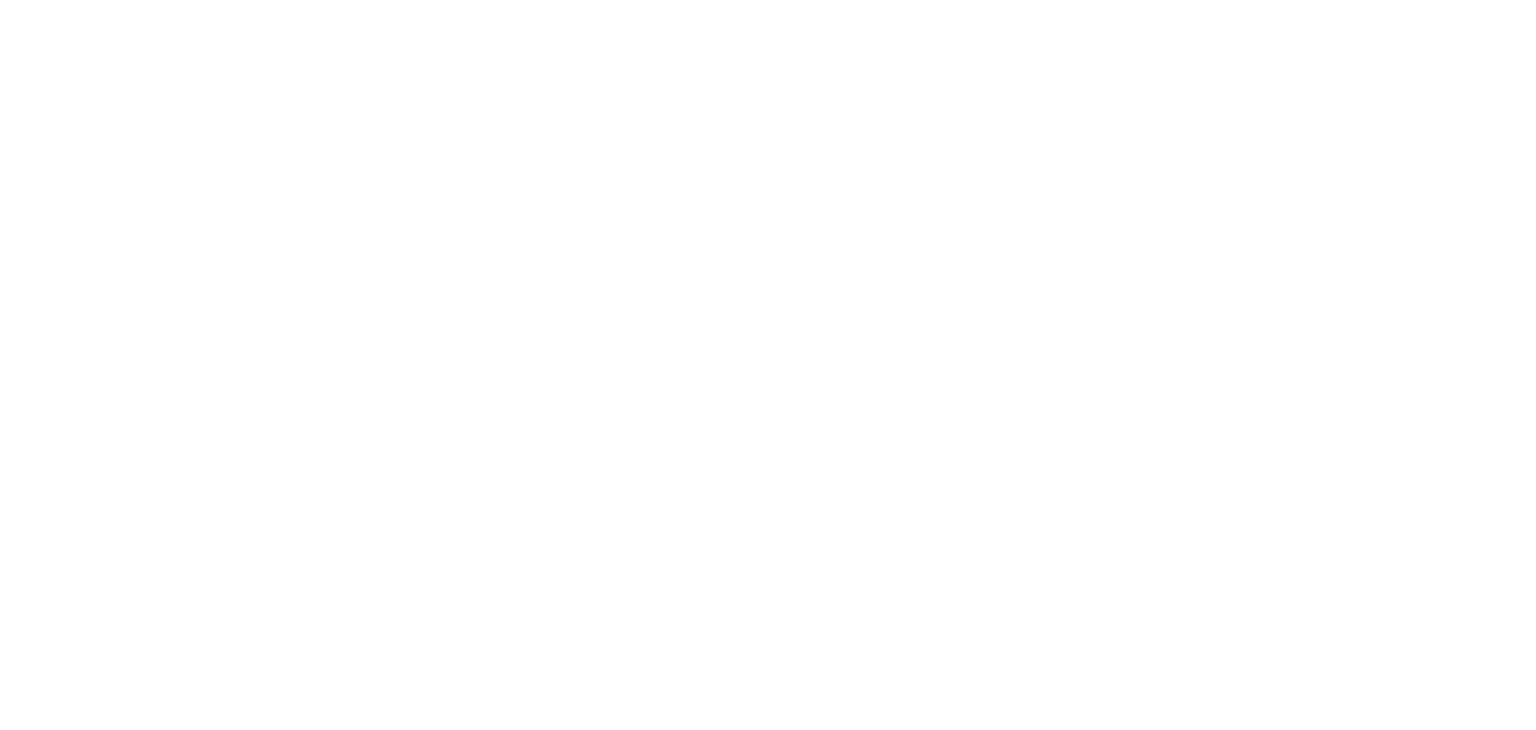 scroll, scrollTop: 0, scrollLeft: 0, axis: both 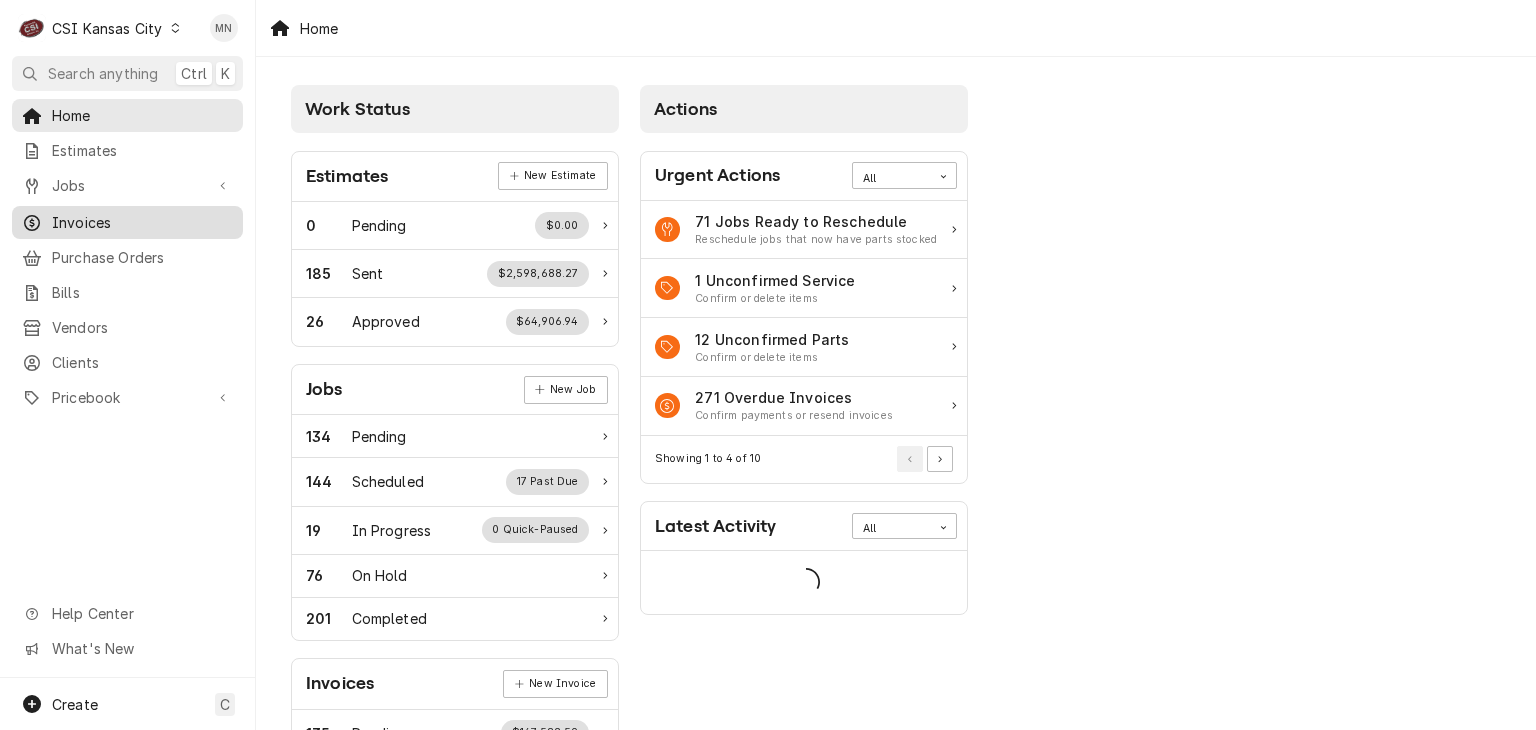 click on "Invoices" at bounding box center (142, 222) 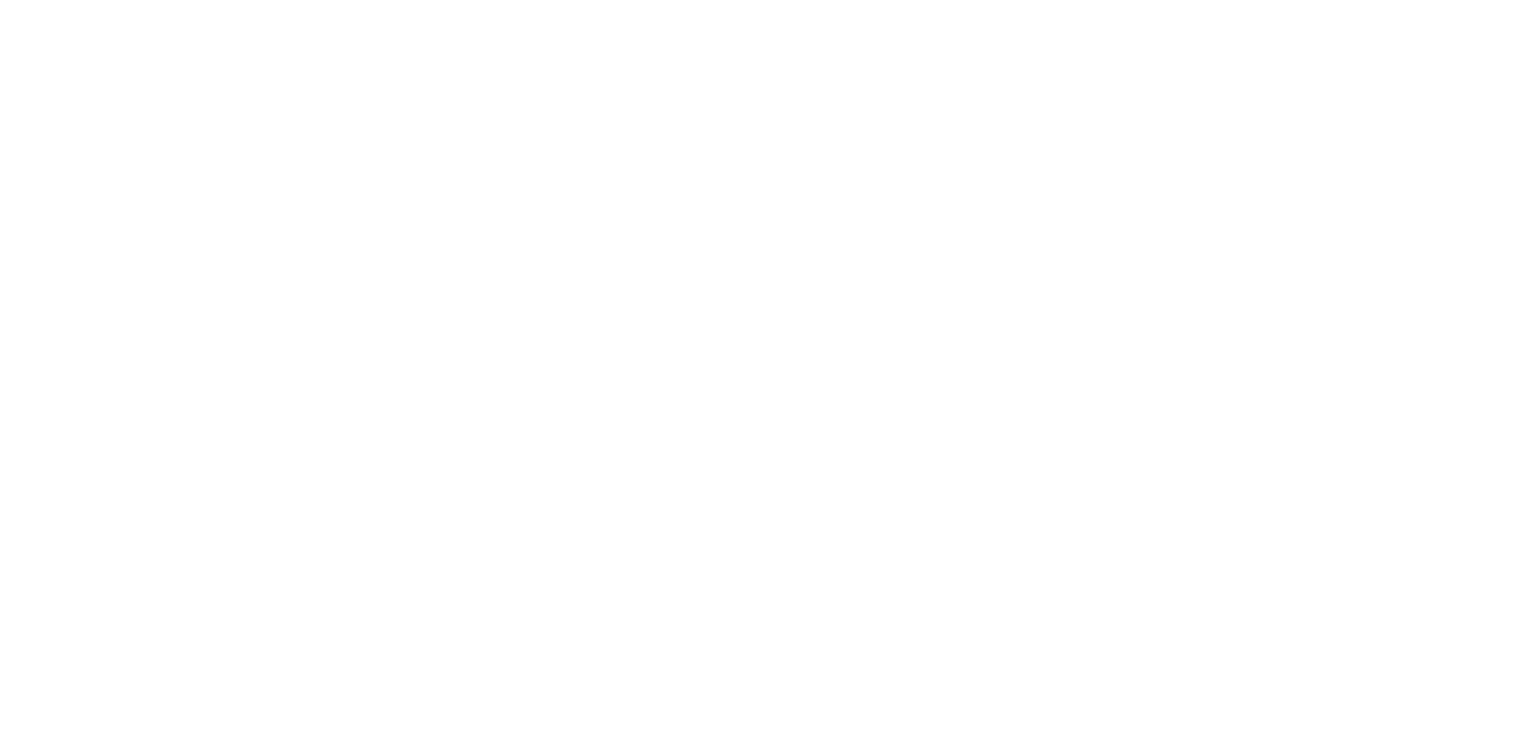 scroll, scrollTop: 0, scrollLeft: 0, axis: both 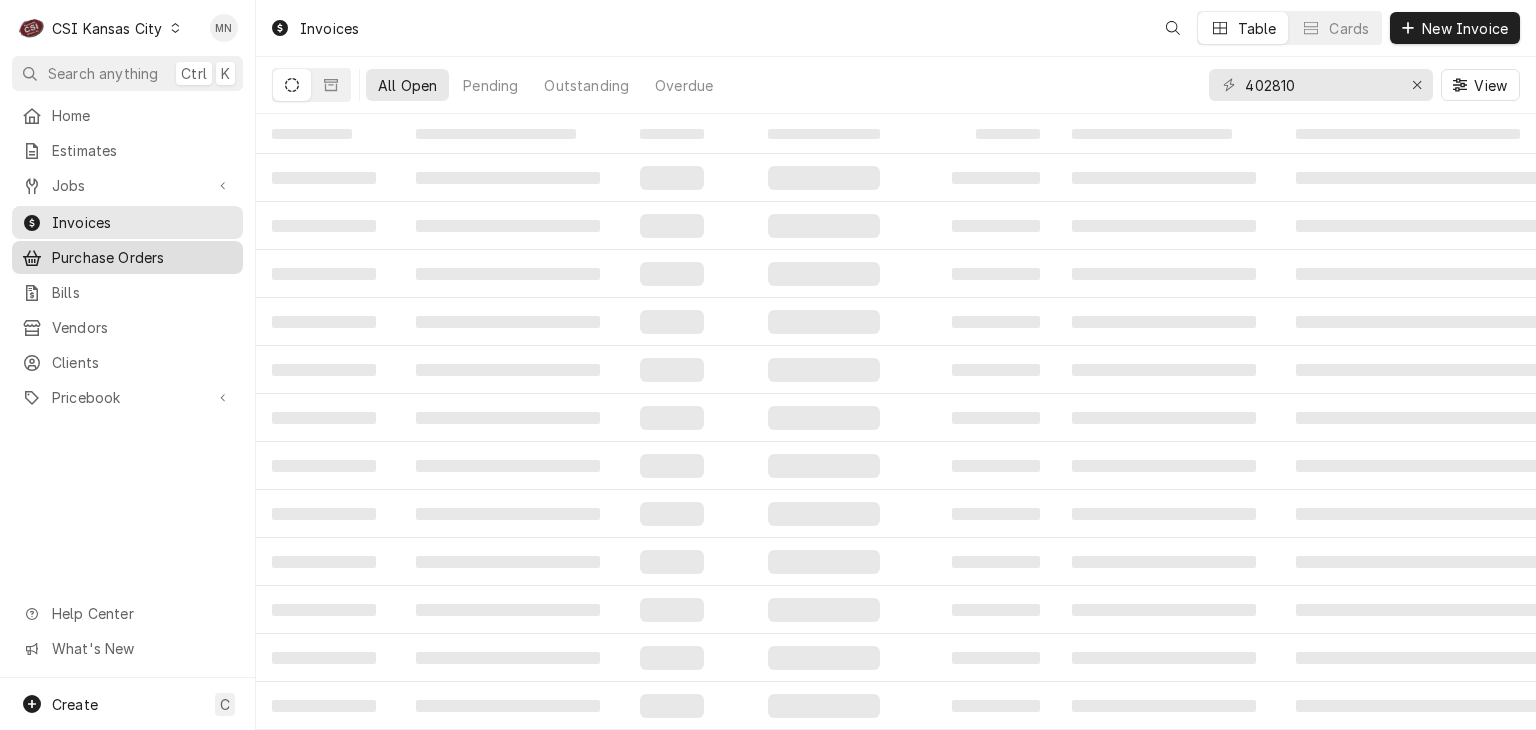 click on "Purchase Orders" at bounding box center [142, 257] 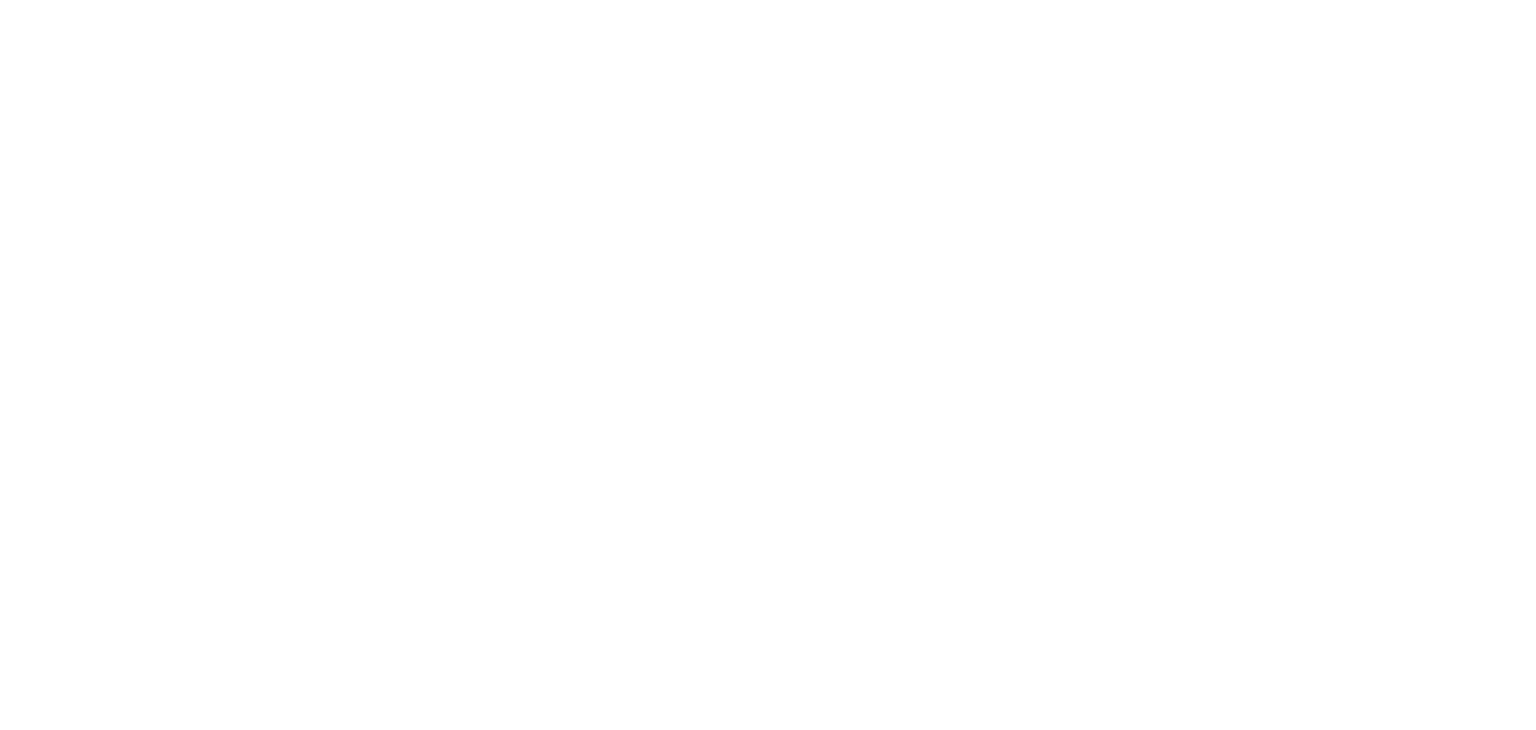 scroll, scrollTop: 0, scrollLeft: 0, axis: both 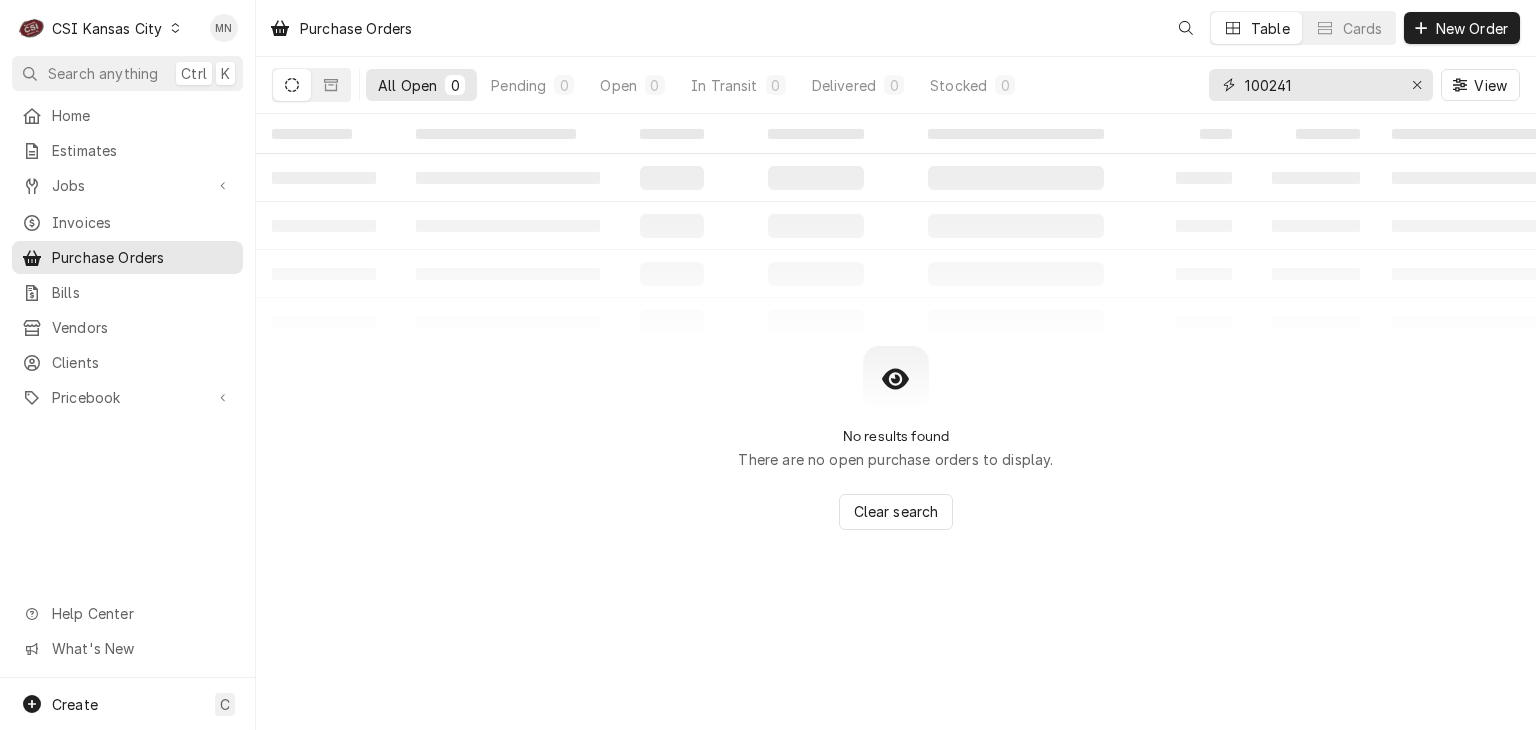 drag, startPoint x: 1307, startPoint y: 90, endPoint x: 1024, endPoint y: 63, distance: 284.28506 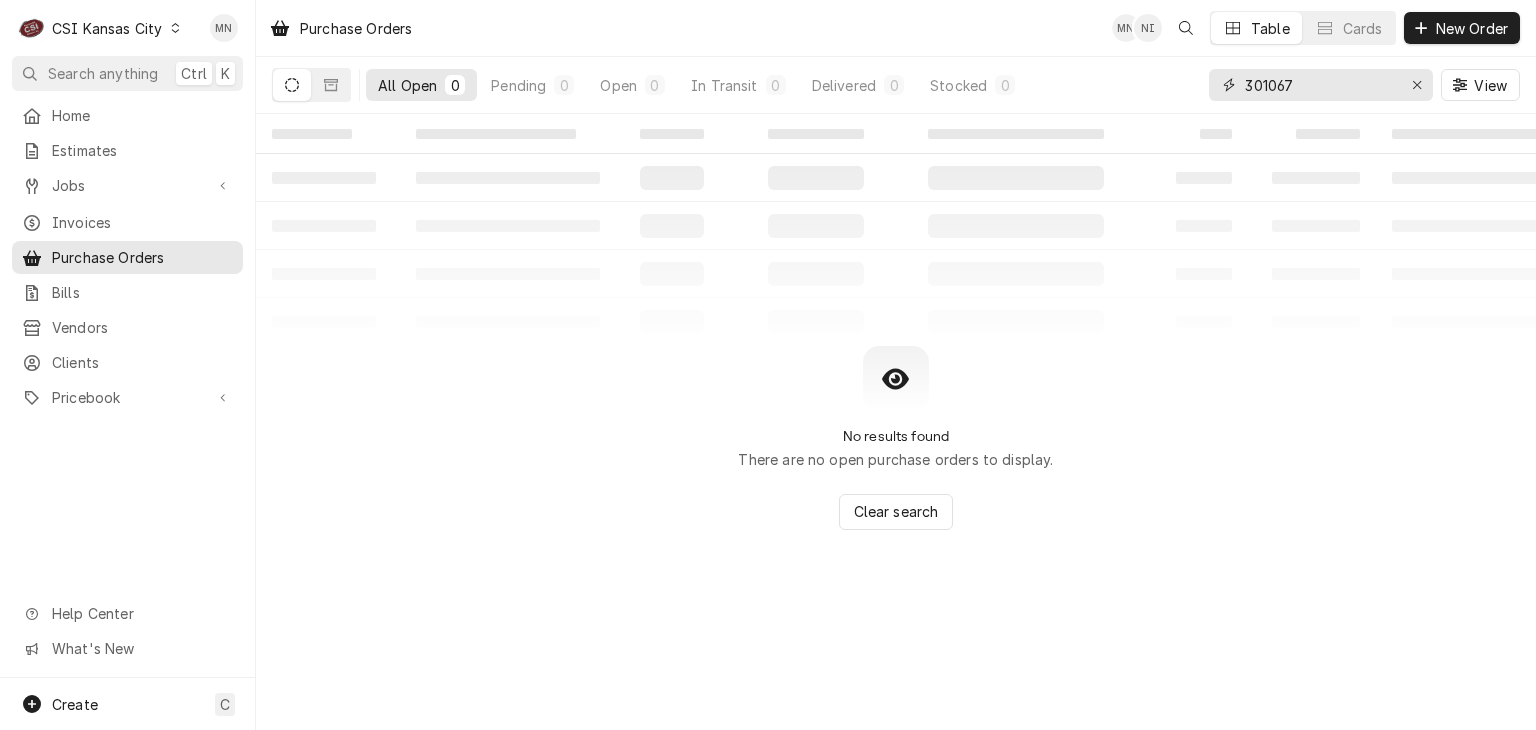 type on "301067" 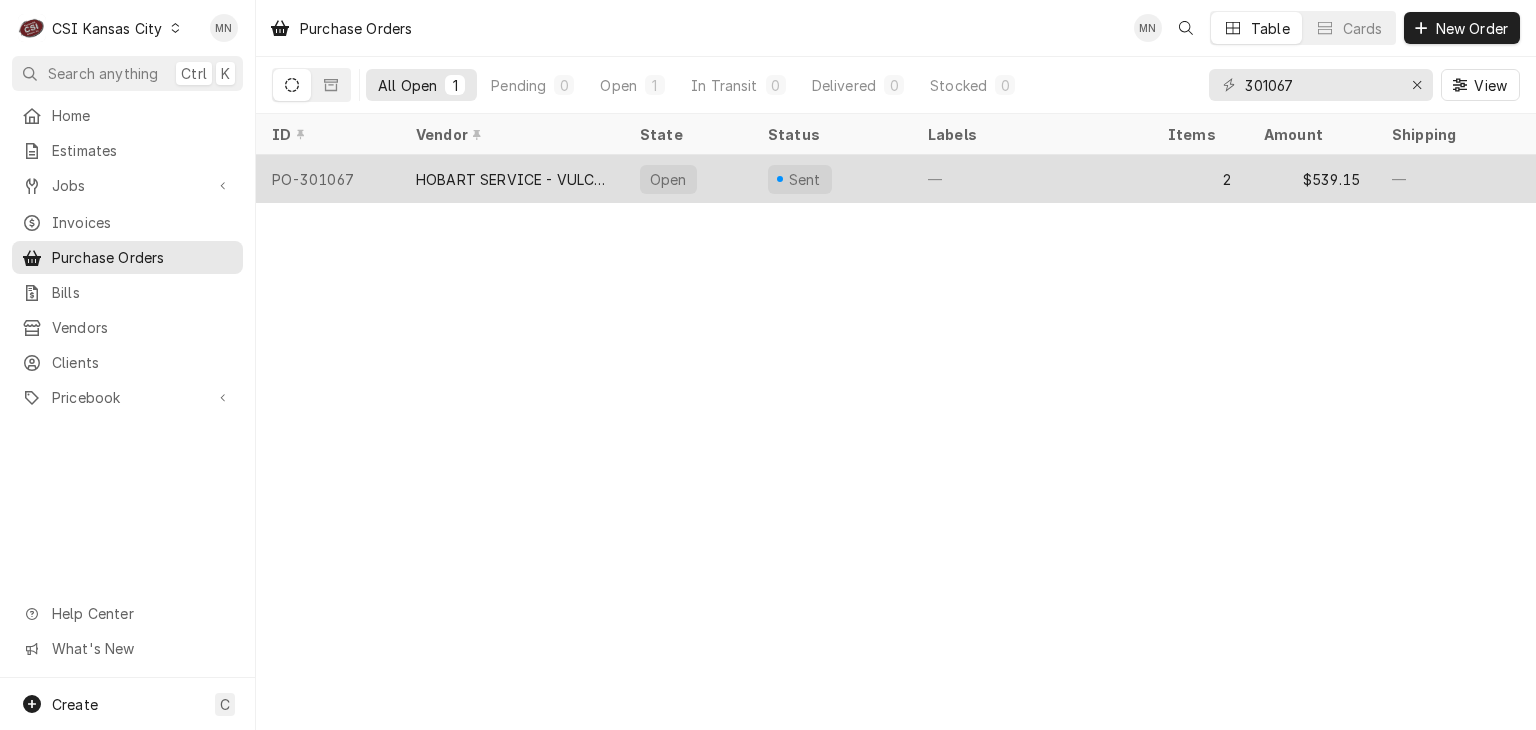 click on "HOBART SERVICE - VULCAN" at bounding box center [512, 179] 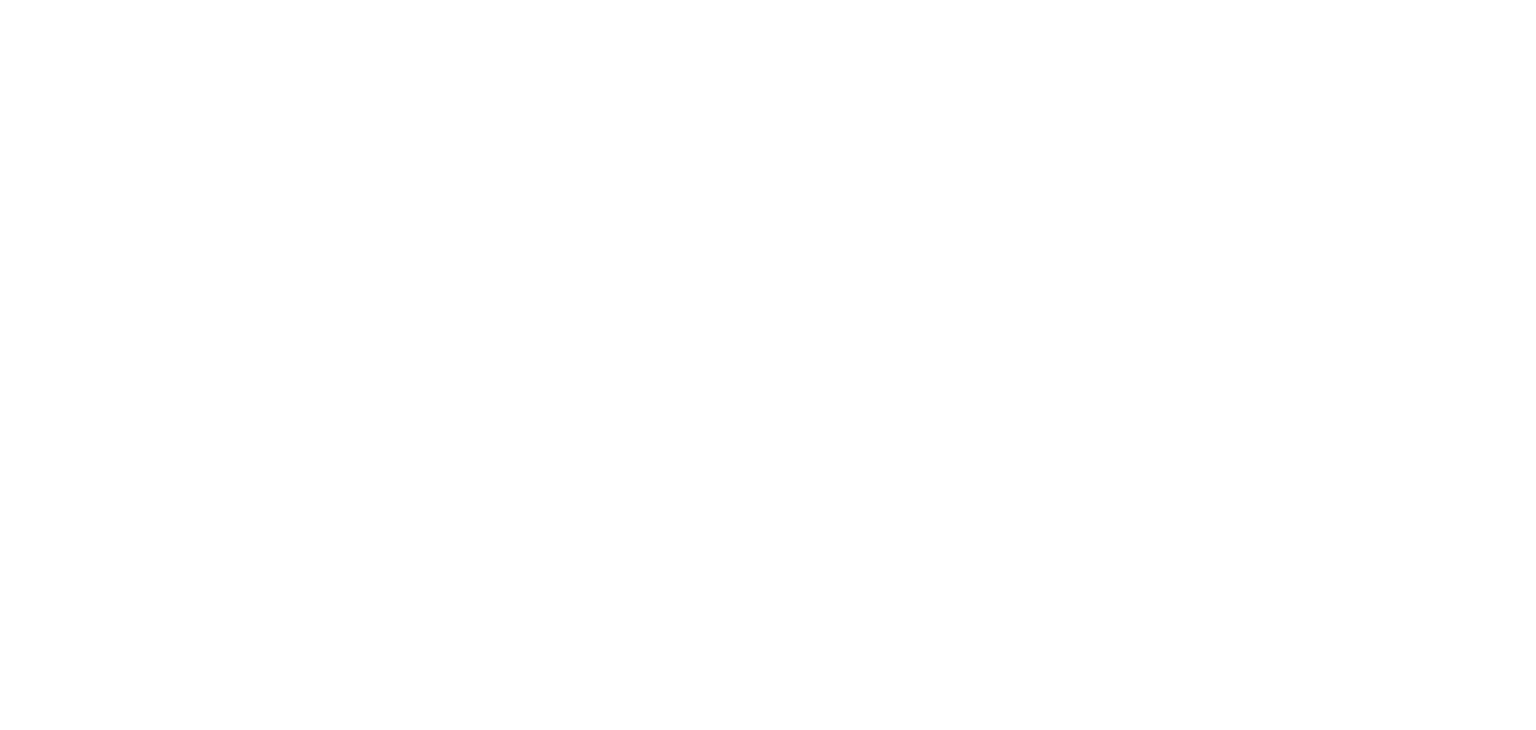 scroll, scrollTop: 0, scrollLeft: 0, axis: both 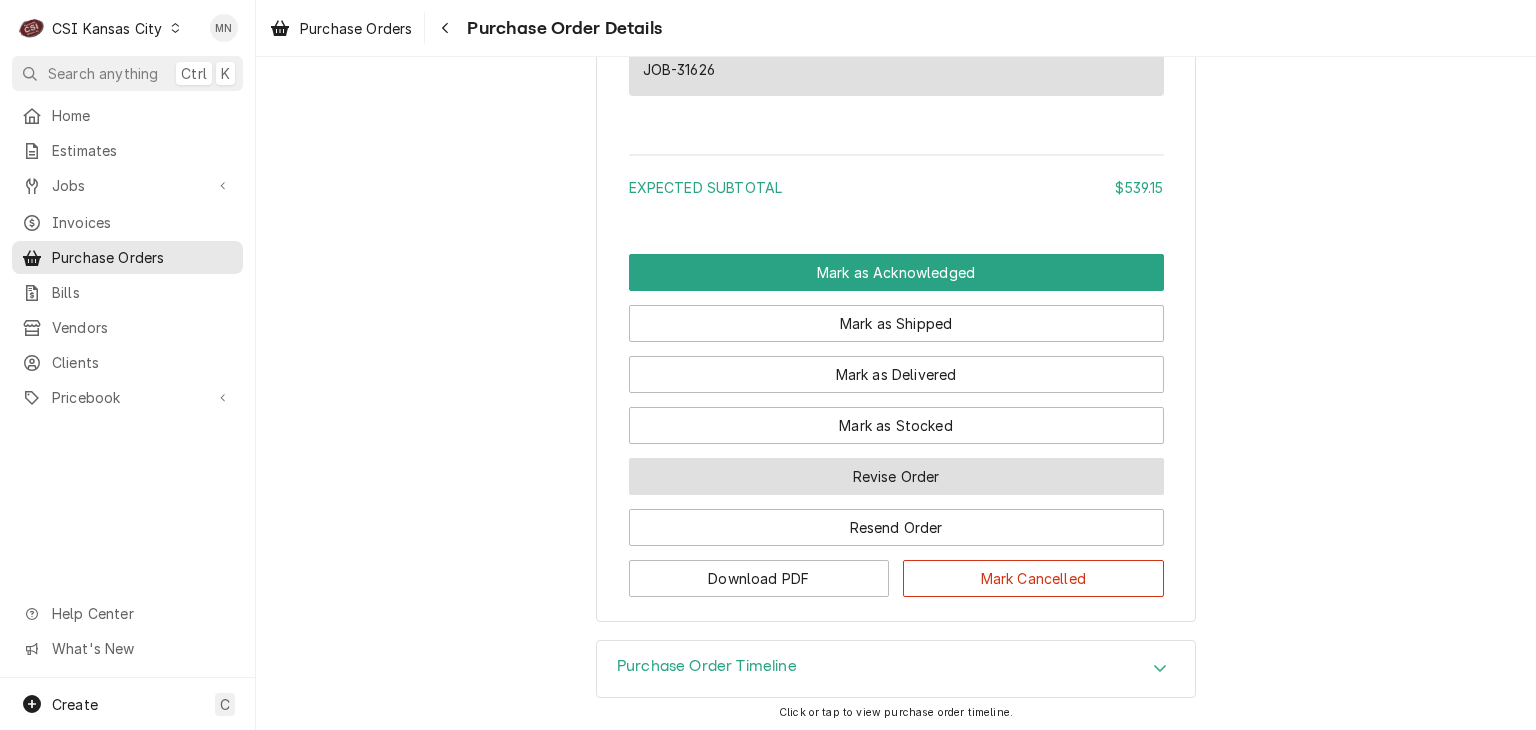 click on "Revise Order" at bounding box center [896, 476] 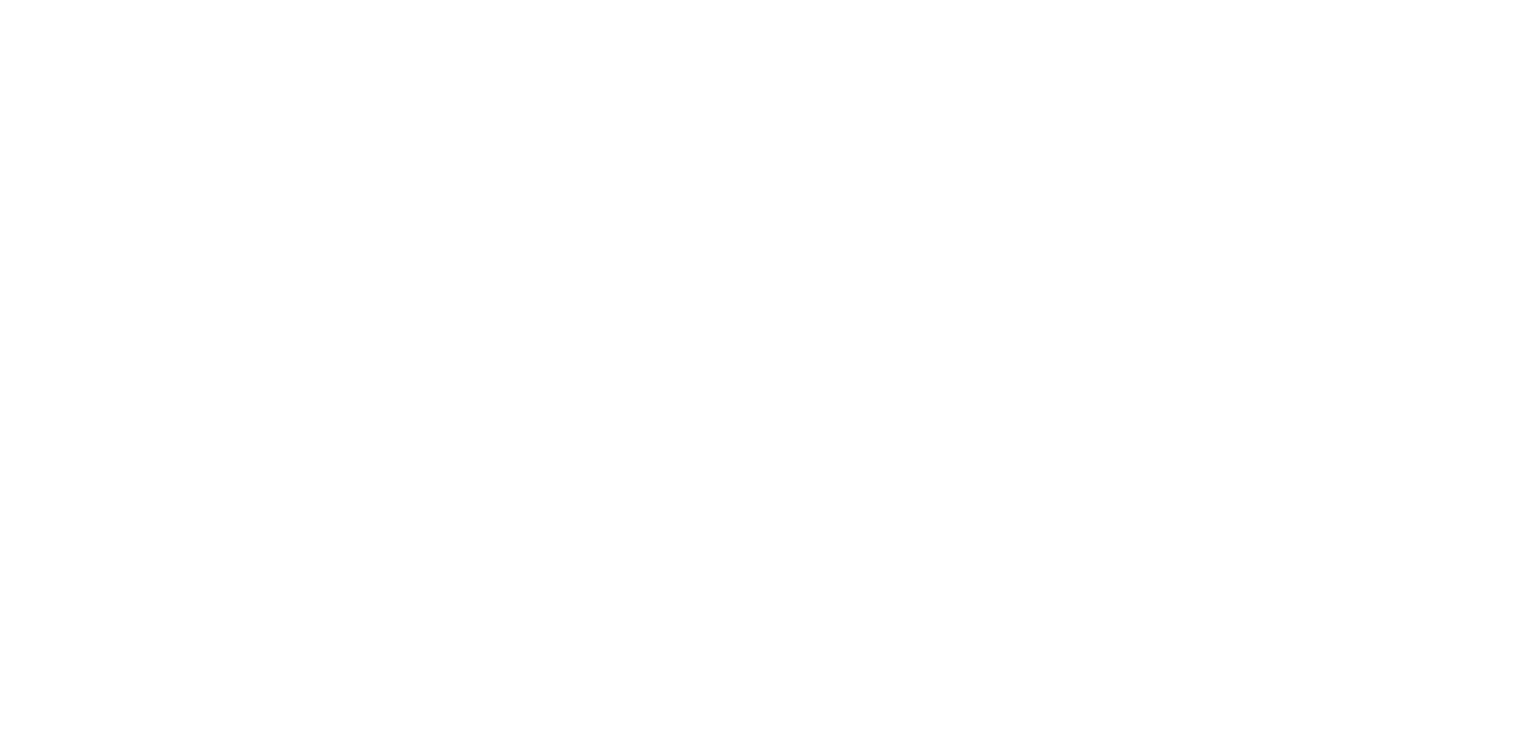 scroll, scrollTop: 0, scrollLeft: 0, axis: both 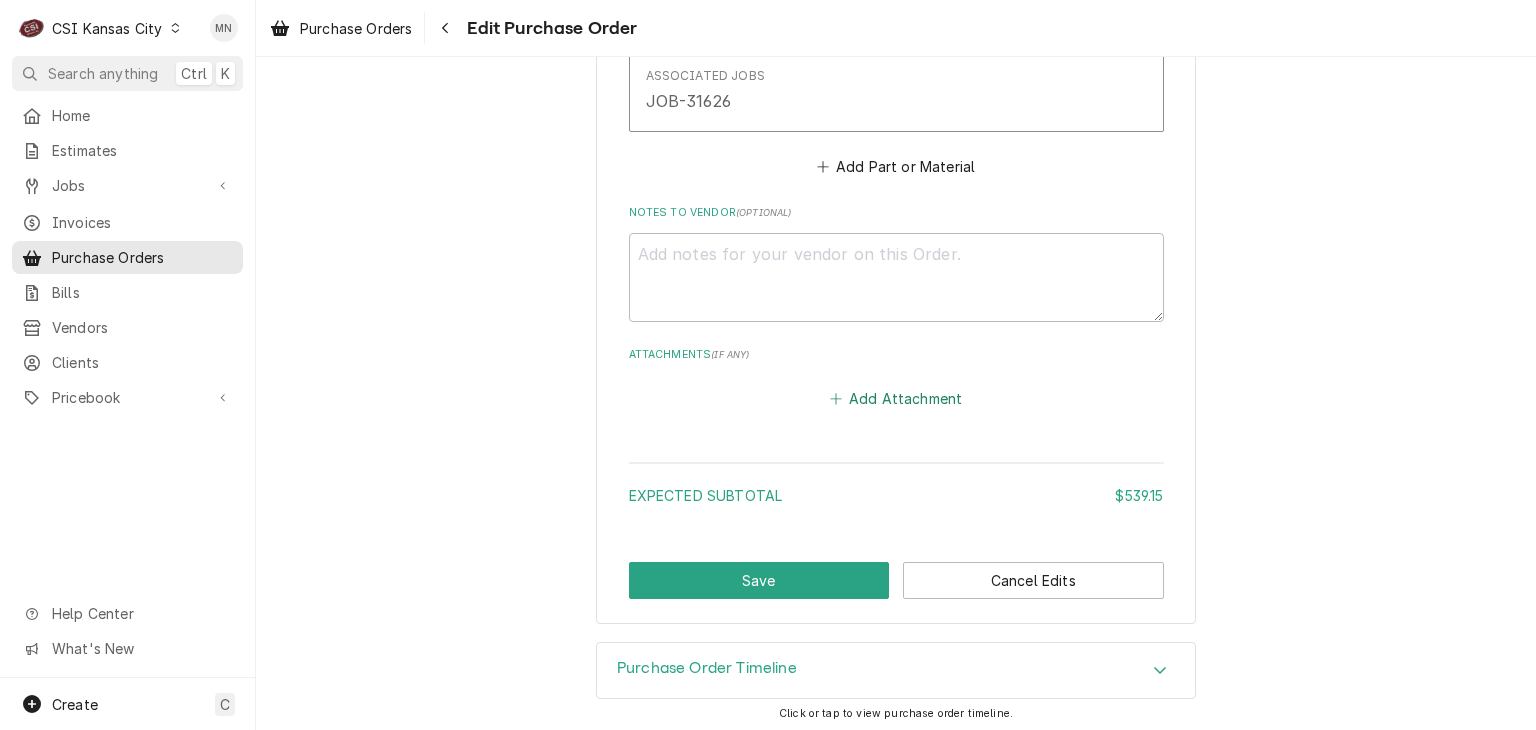 click on "Add Attachment" at bounding box center (896, 399) 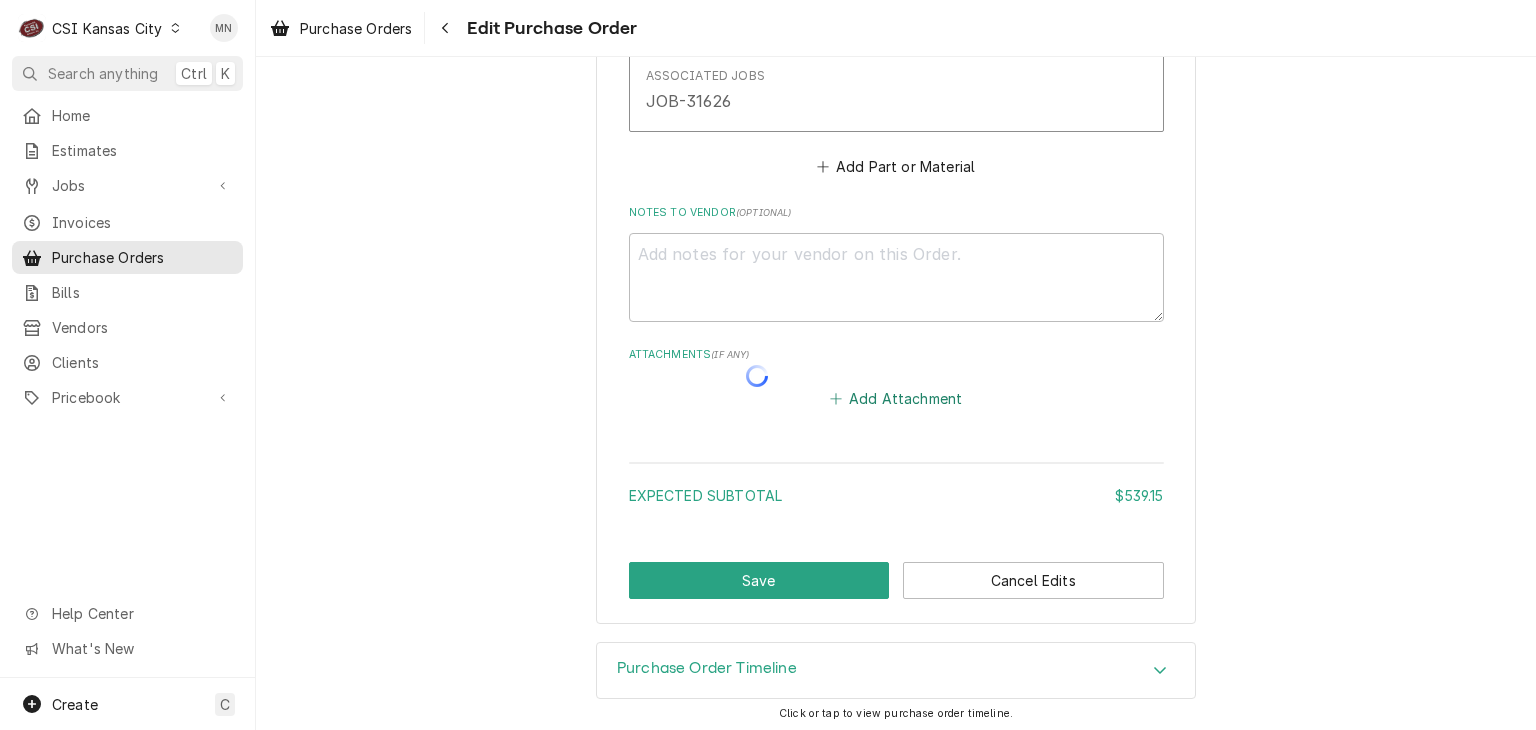 type on "x" 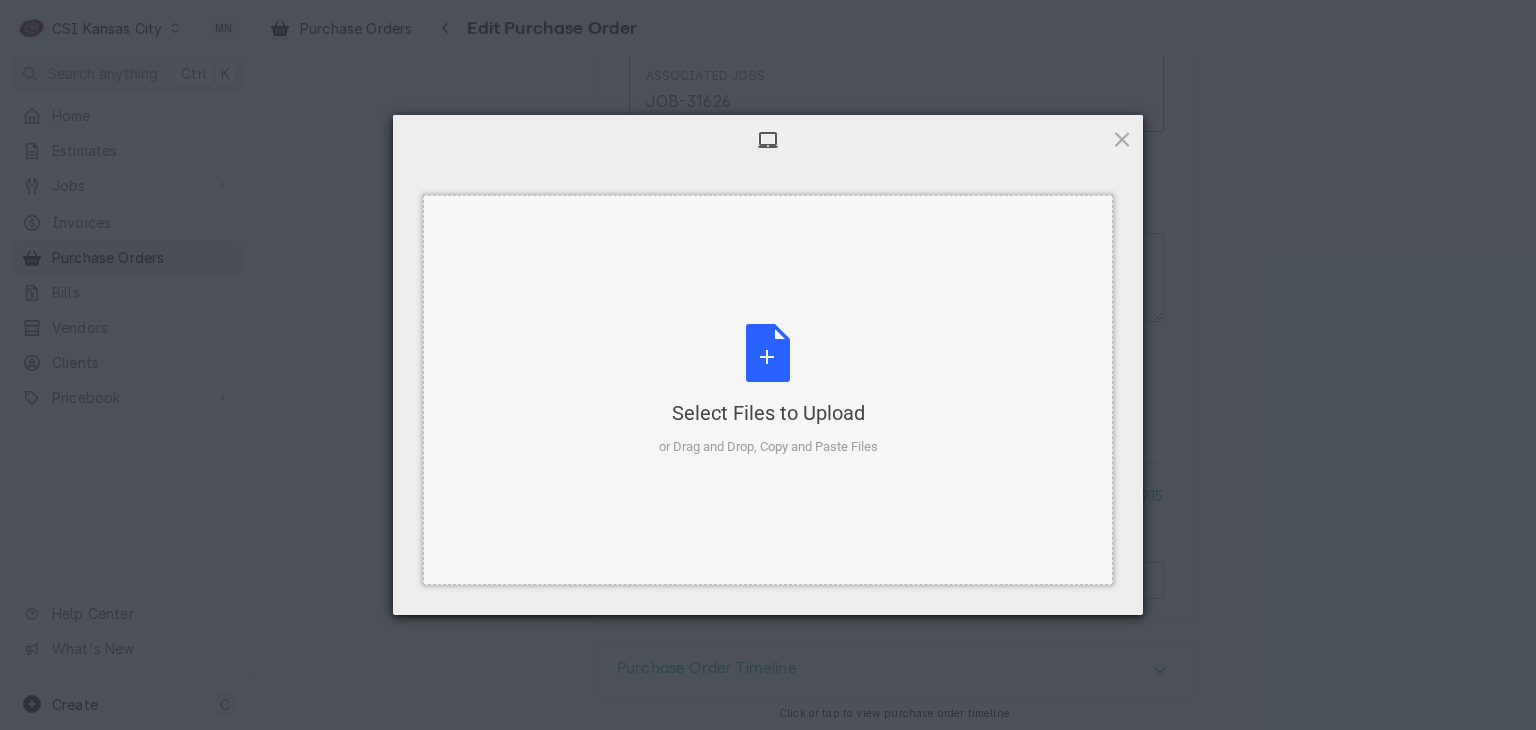 click on "Select Files to Upload
or Drag and Drop, Copy and Paste Files" at bounding box center (768, 390) 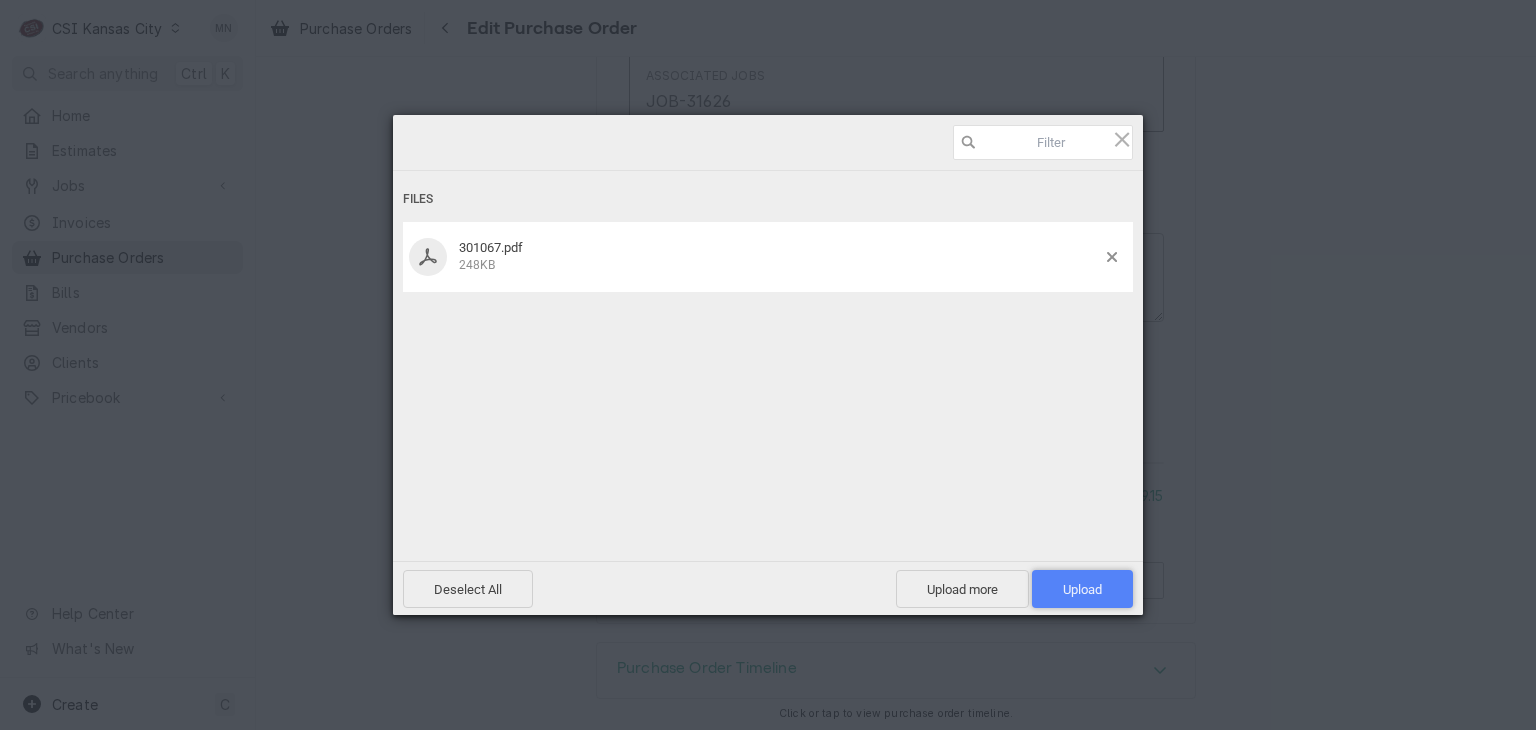 click on "Upload
1" at bounding box center [1082, 589] 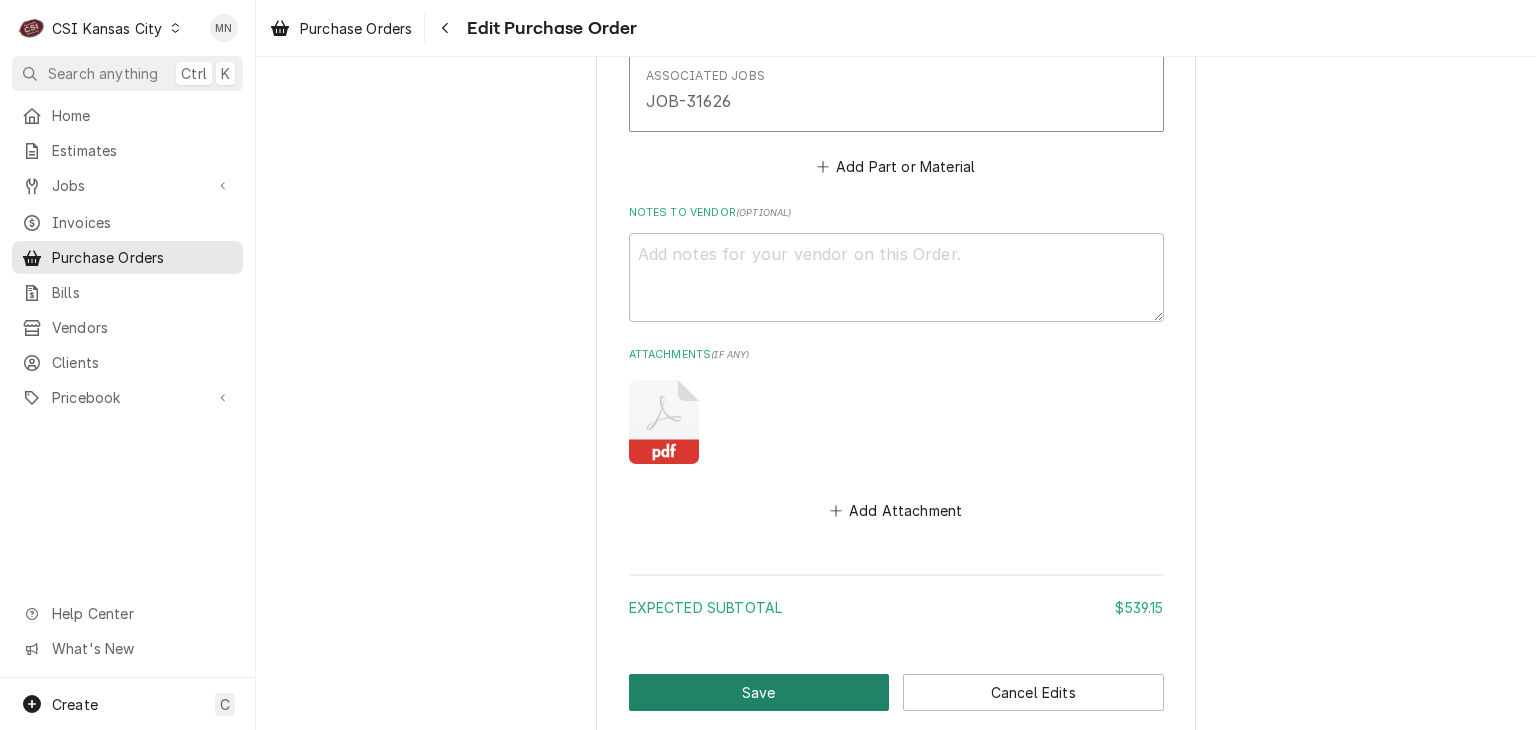 click on "Save" at bounding box center [759, 692] 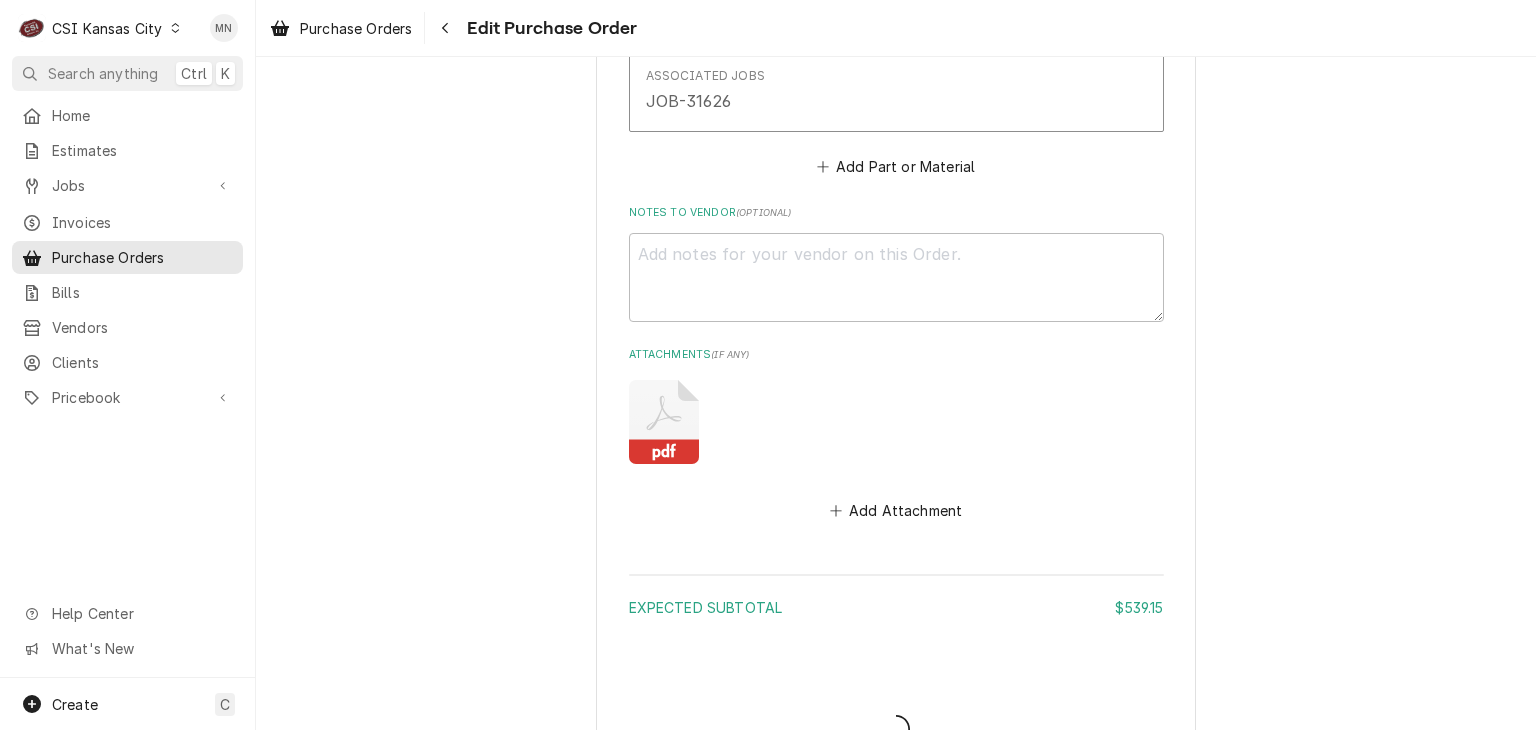 type on "x" 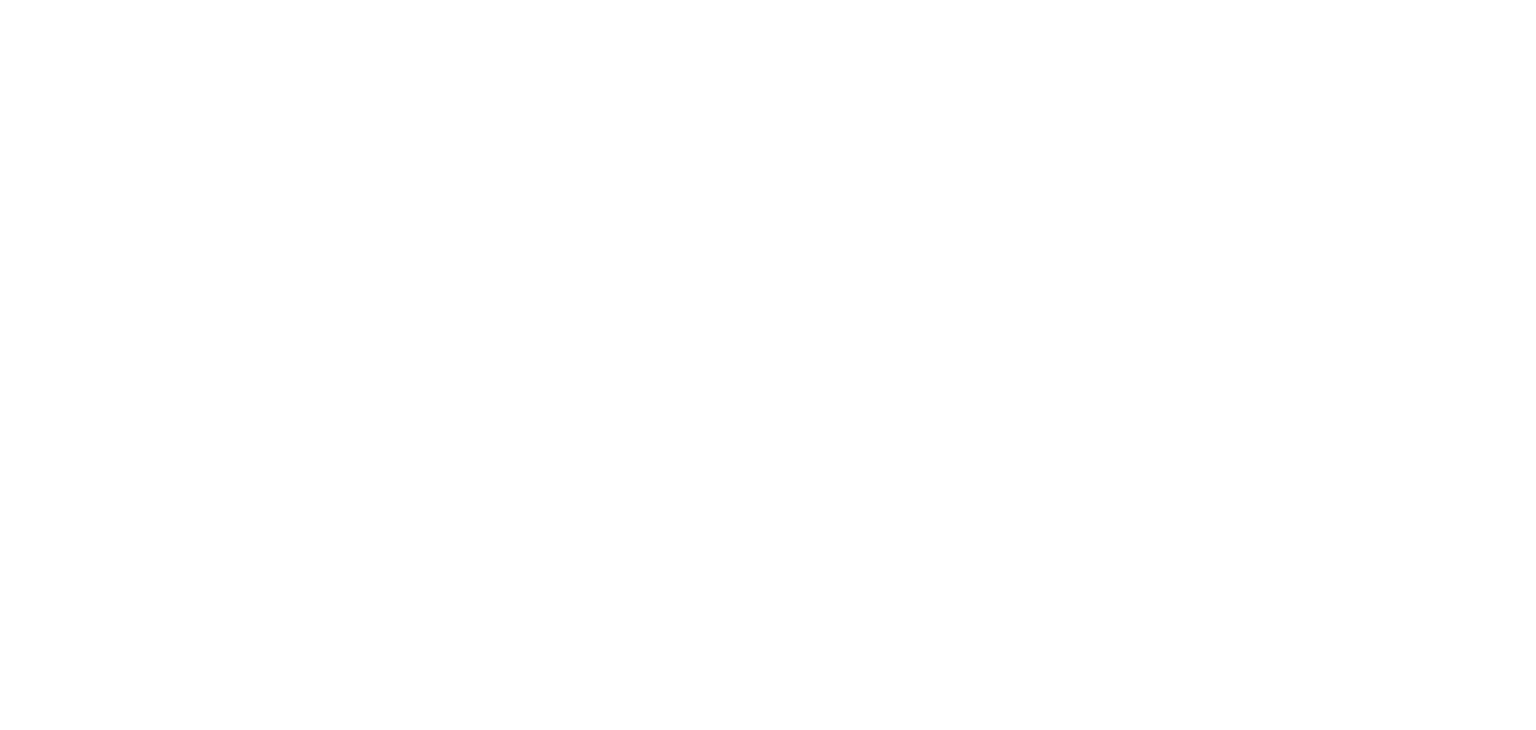 scroll, scrollTop: 0, scrollLeft: 0, axis: both 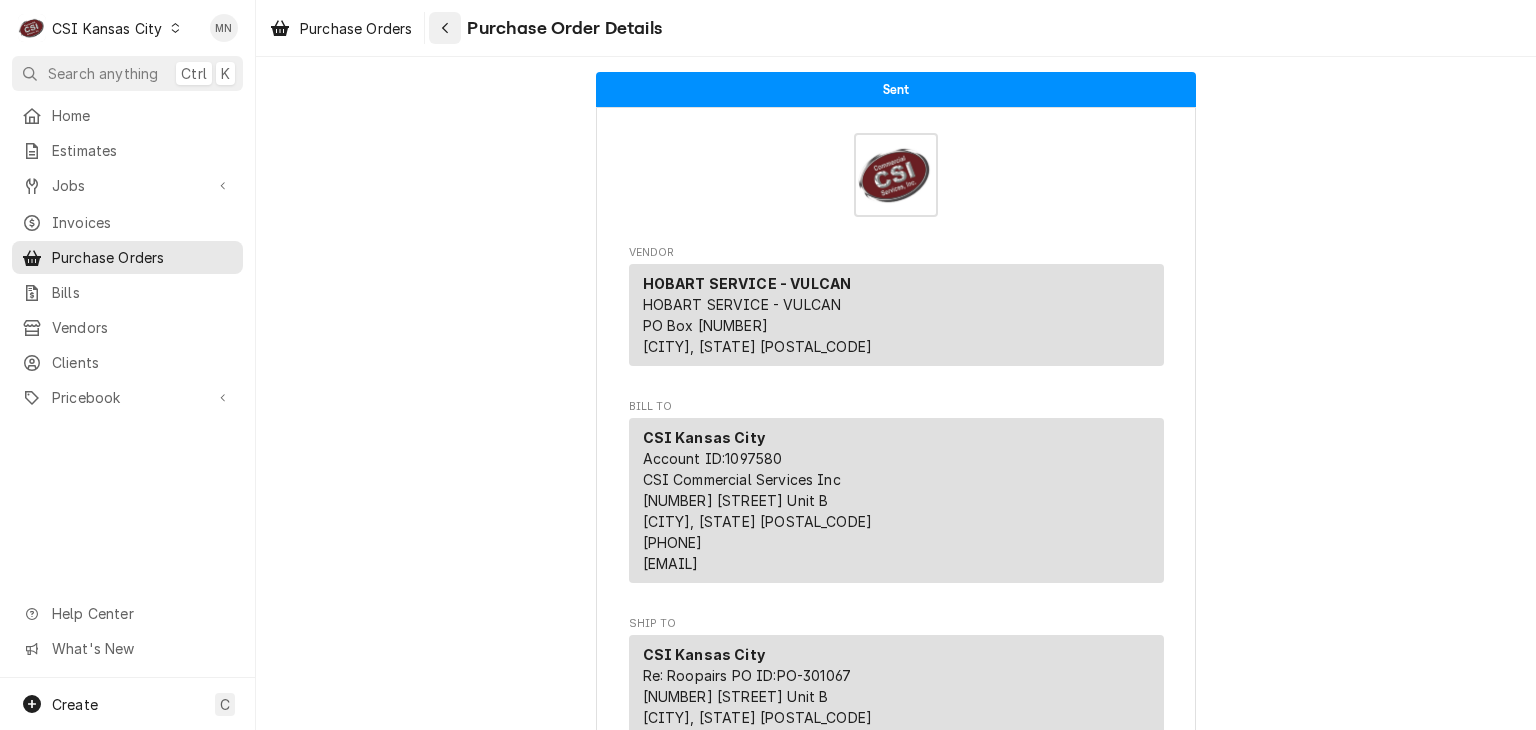 click at bounding box center (445, 28) 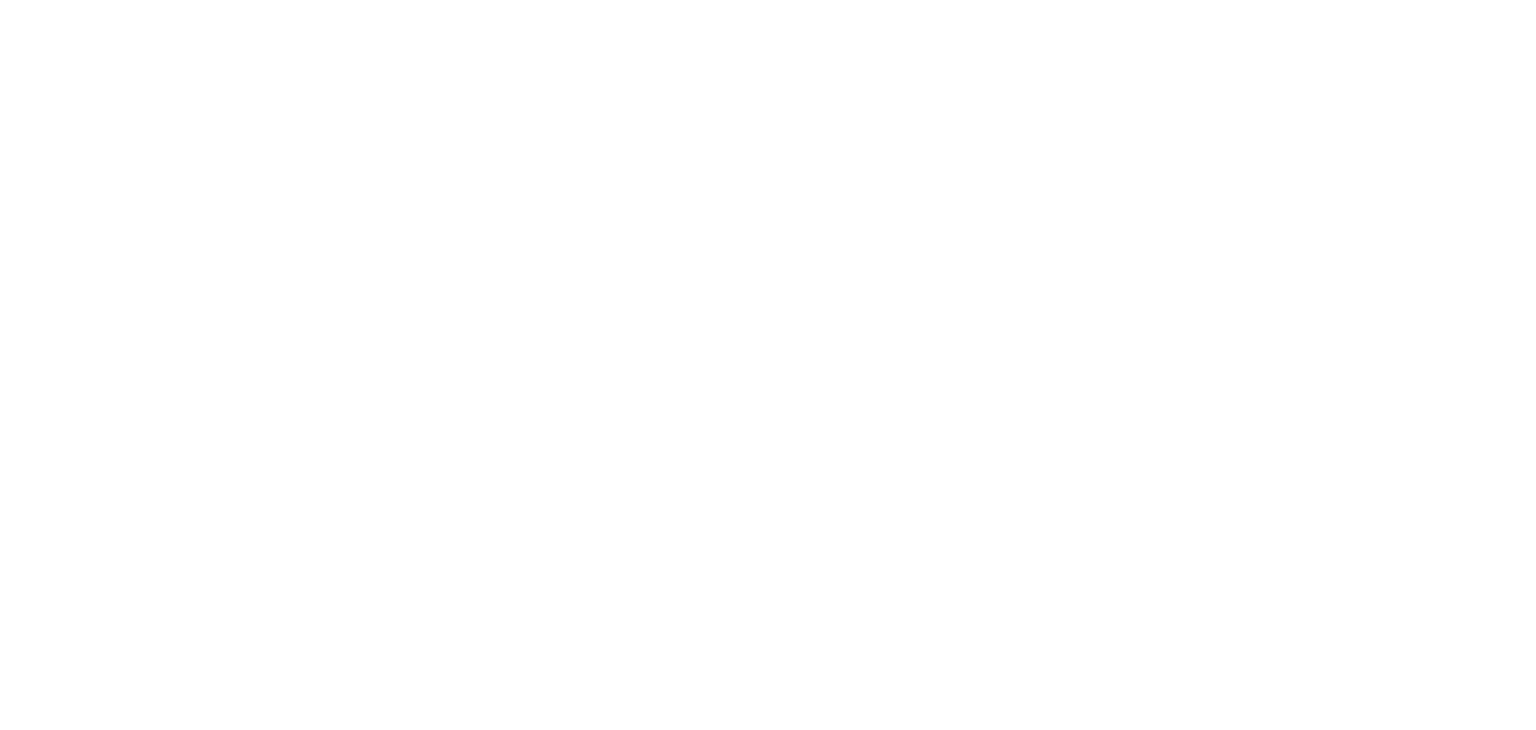 scroll, scrollTop: 0, scrollLeft: 0, axis: both 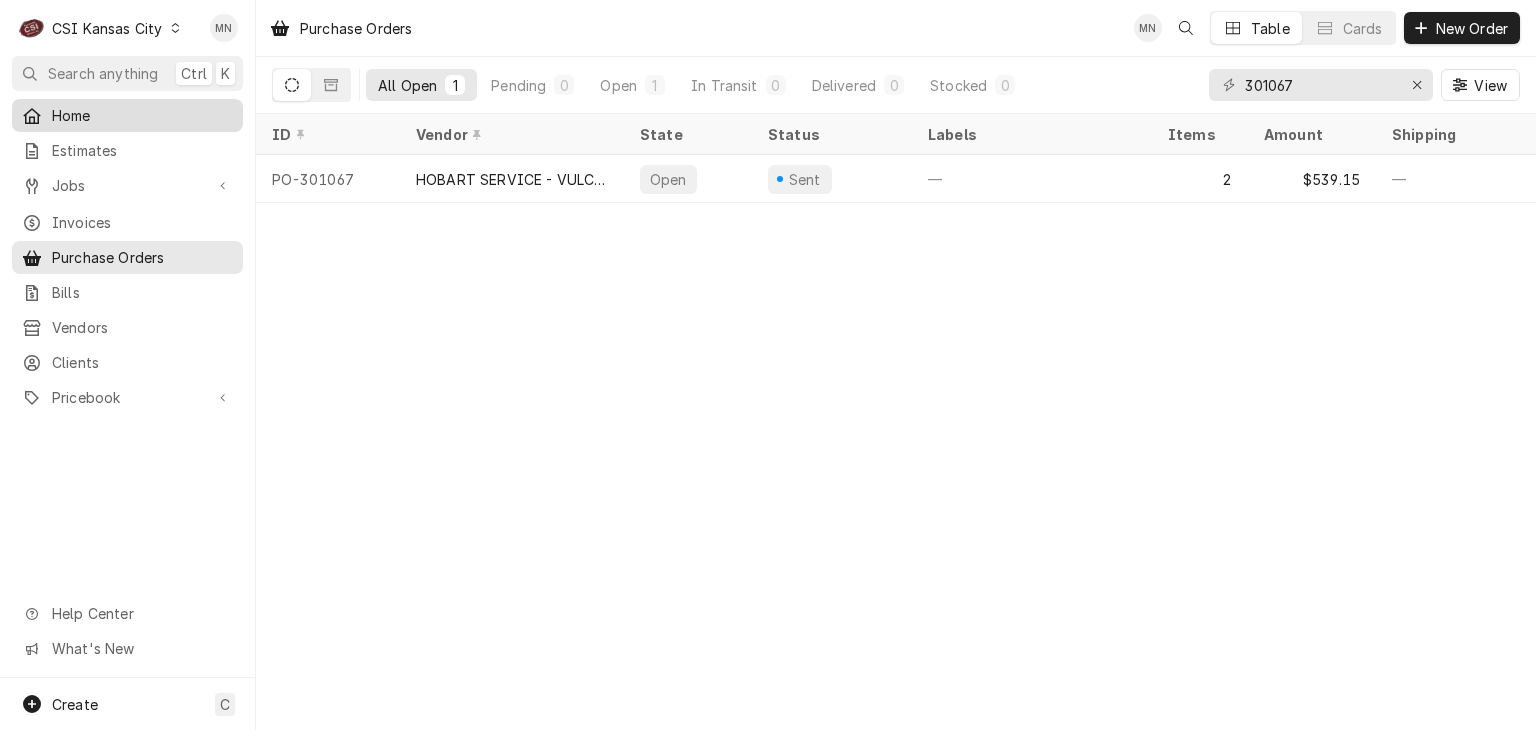 click on "Home" at bounding box center (142, 115) 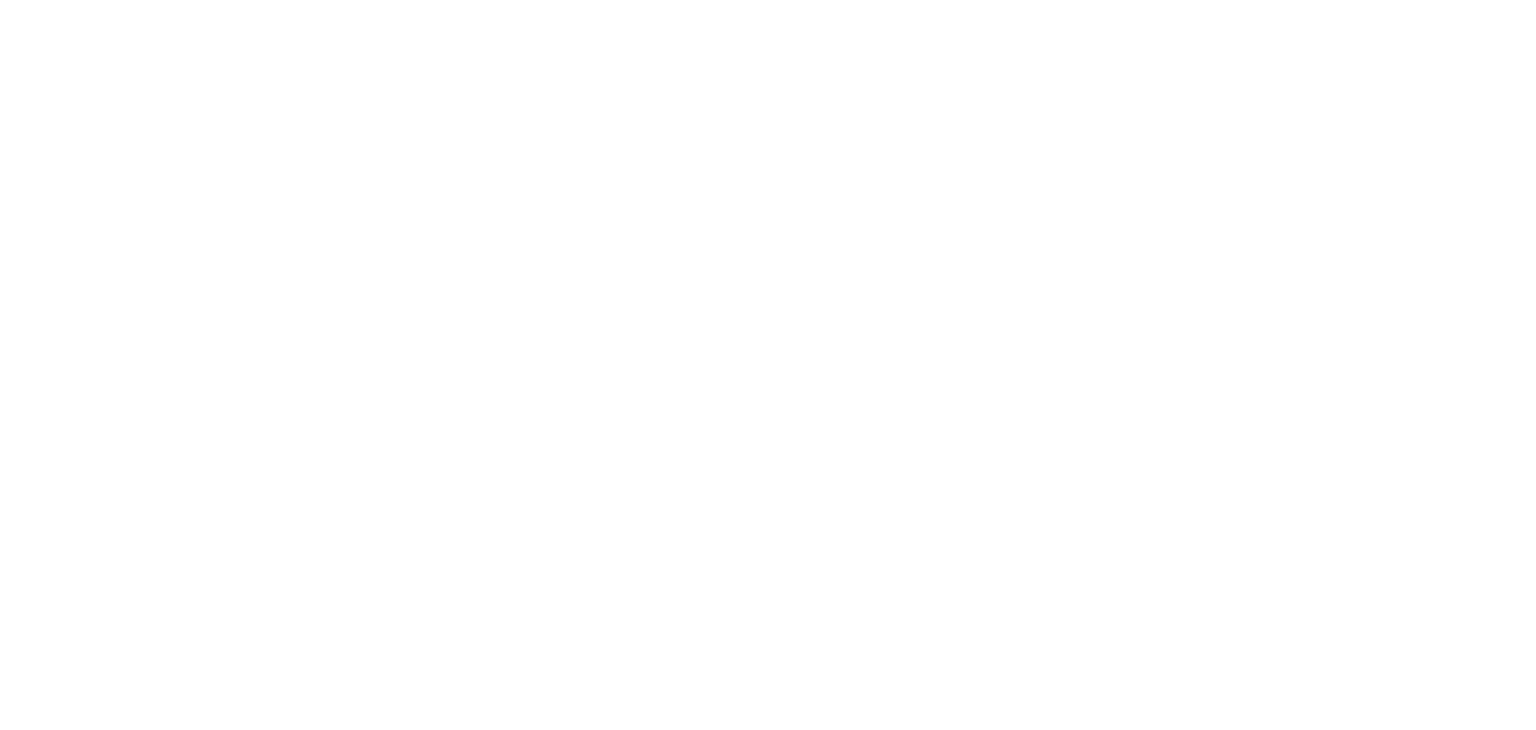 scroll, scrollTop: 0, scrollLeft: 0, axis: both 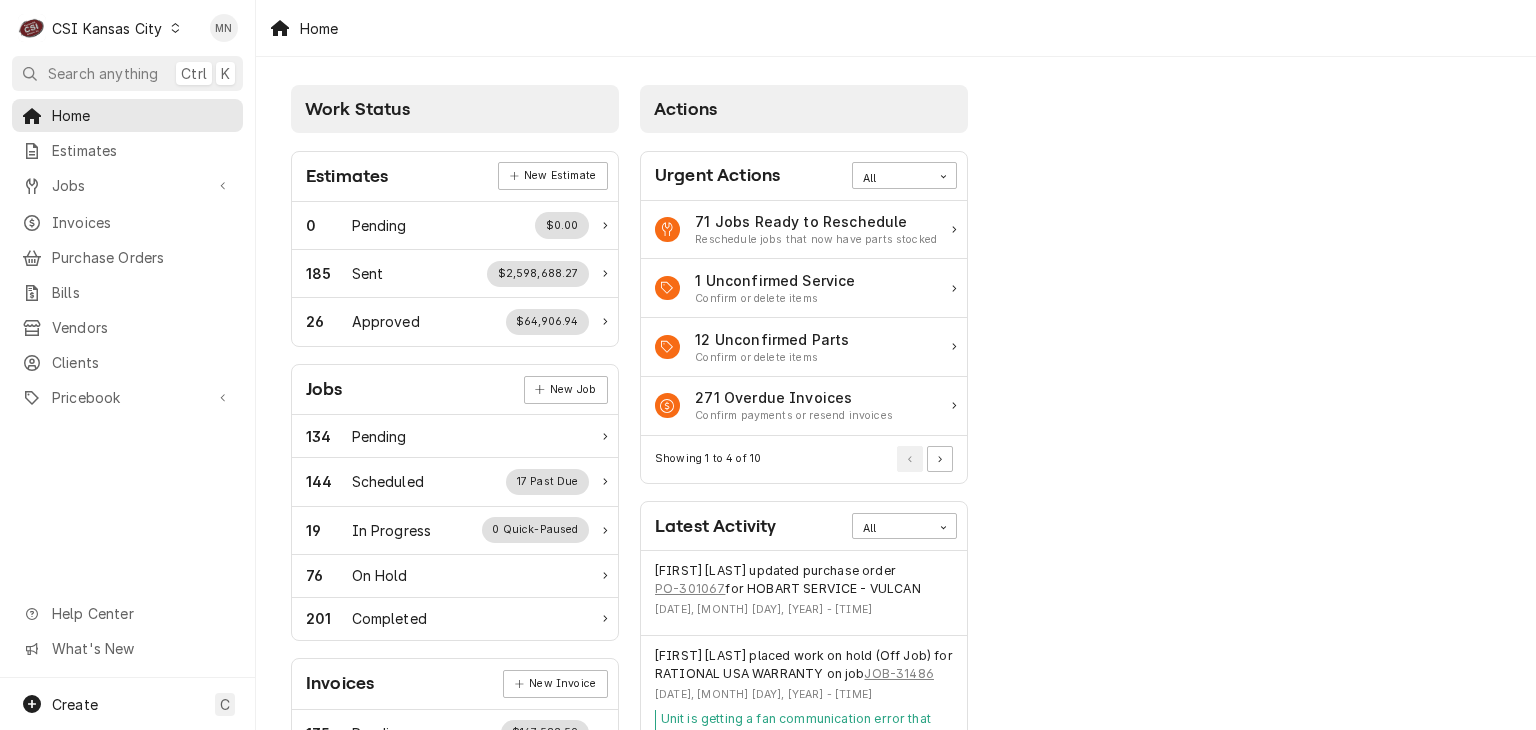 click on "Work Status Estimates New Estimate 0 Pending $0.00 185 Sent $2,598,688.27 26 Approved $64,906.94 Jobs New Job 134 Pending 144 Scheduled 17 Past Due 19 In Progress 0 Quick-Paused 76 On Hold 201 Completed Invoices New Invoice 135 Pending $147,582.59 294 Outstanding $351,336.90 271 Overdue $312,541.39 Purchase Orders New Order 84 Pending 126 Open 126 Unacknowledged 0 In Transit 0 Untracked 11 Delivered 924 Stocked Bills New Bill 0 Pending $0.00 91 Outstanding $49,065.25 75 Overdue $28,937.91 Actions Urgent Actions All 71 Jobs Ready to Reschedule Reschedule jobs that now have parts stocked 1 Unconfirmed Service Confirm or delete items 12 Unconfirmed Parts Confirm or delete items 271 Overdue Invoices Confirm payments or resend invoices Showing 1 to 4 of 10 Latest Activity All Melissa Nehls updated purchase order  PO-301067  for HOBART SERVICE - VULCAN Mon, Aug 4, 2025 - 2:46PM Brian Hawkins placed work on hold (Off Job) for RATIONAL USA WARRANTY on job  JOB-31486 Mon, Aug 4, 2025 - 2:45PM JOB-31486 PO-301048" at bounding box center (896, 727) 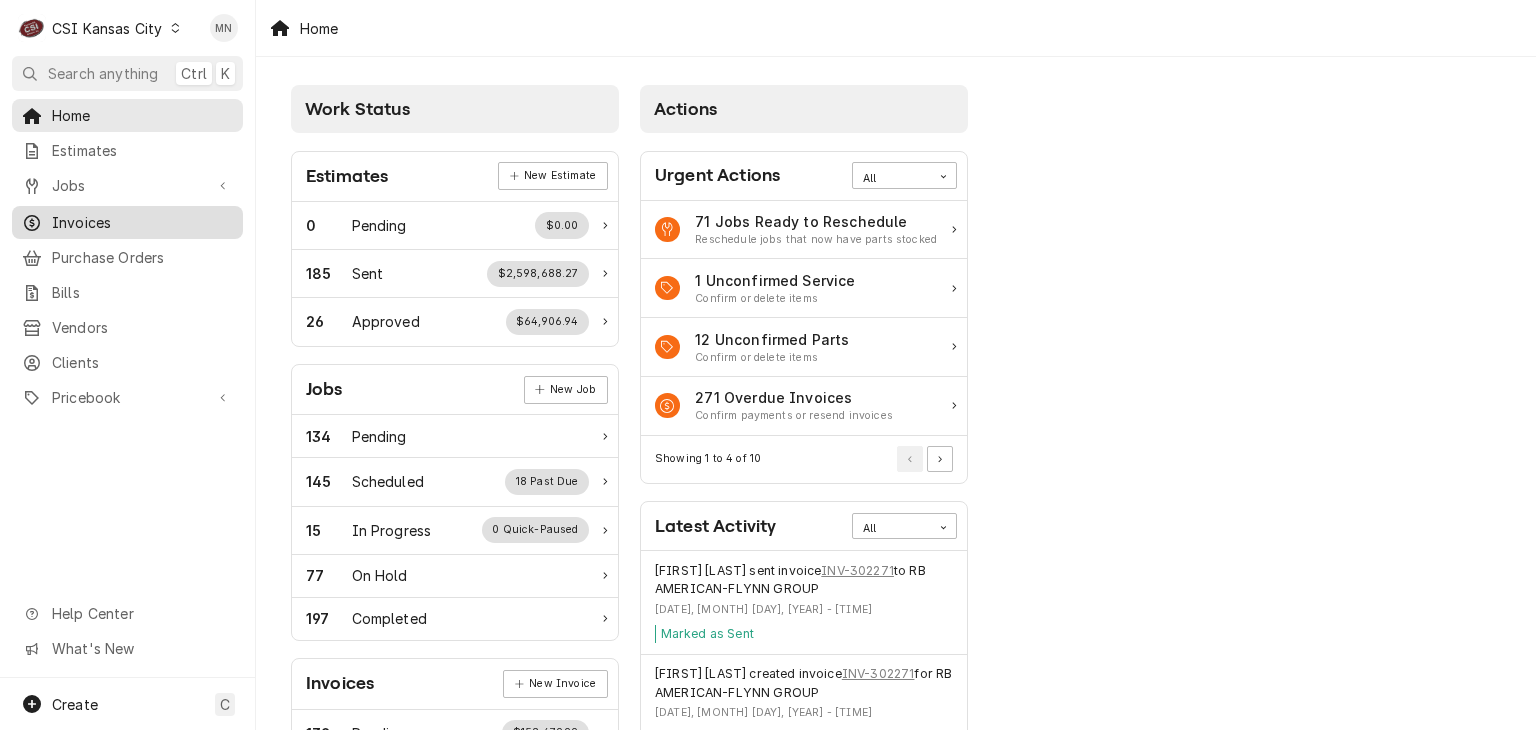 click on "Invoices" at bounding box center [142, 222] 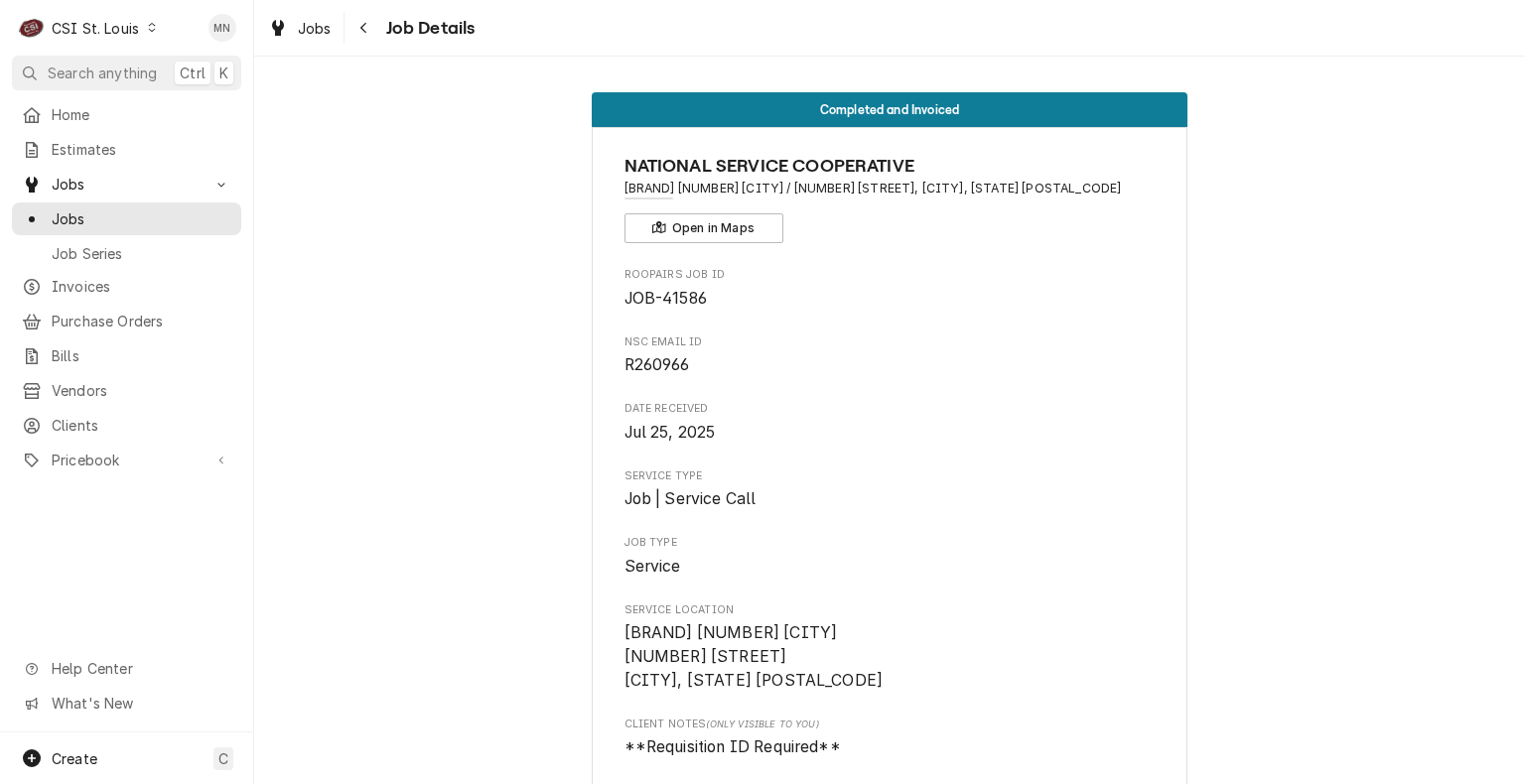 scroll, scrollTop: 0, scrollLeft: 0, axis: both 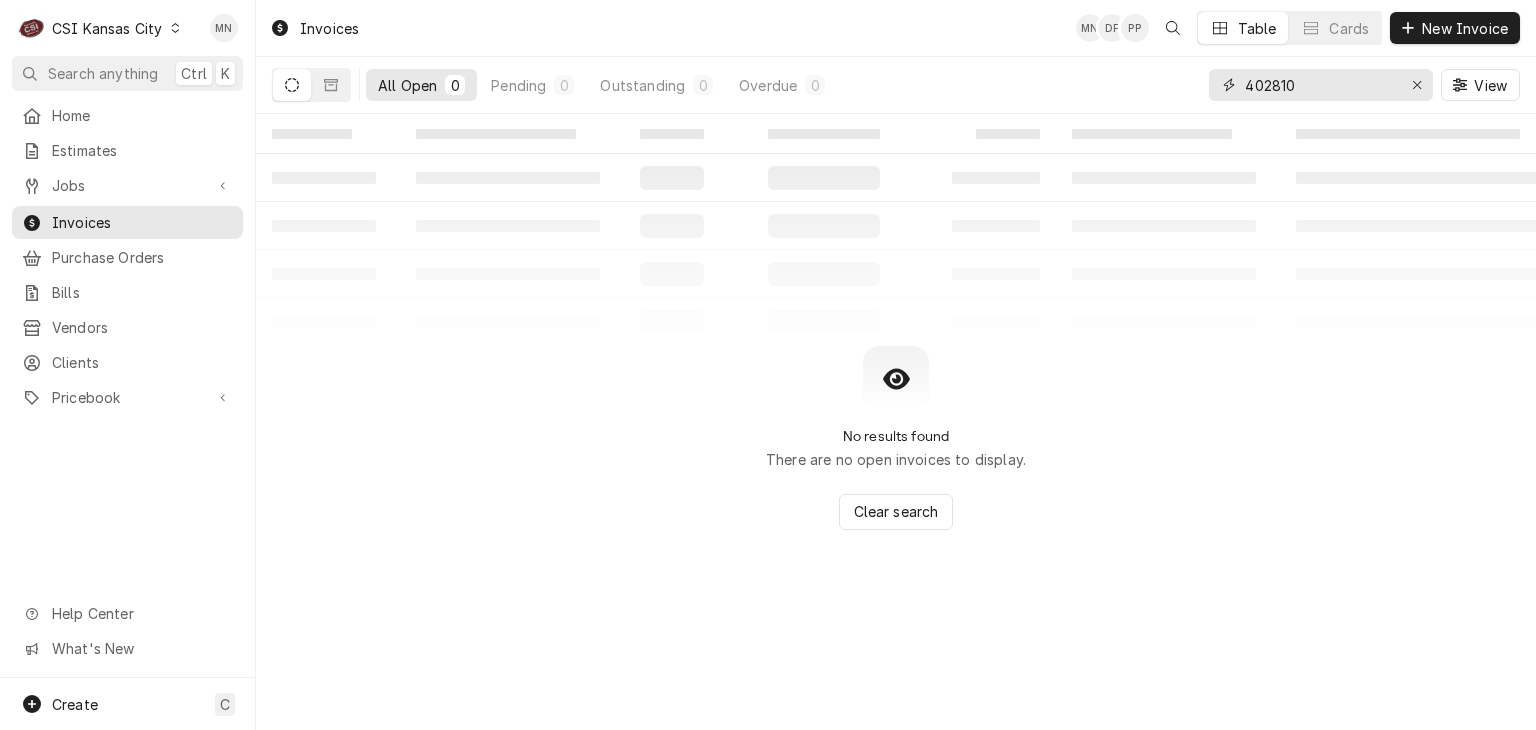 drag, startPoint x: 1336, startPoint y: 89, endPoint x: 1046, endPoint y: 81, distance: 290.11032 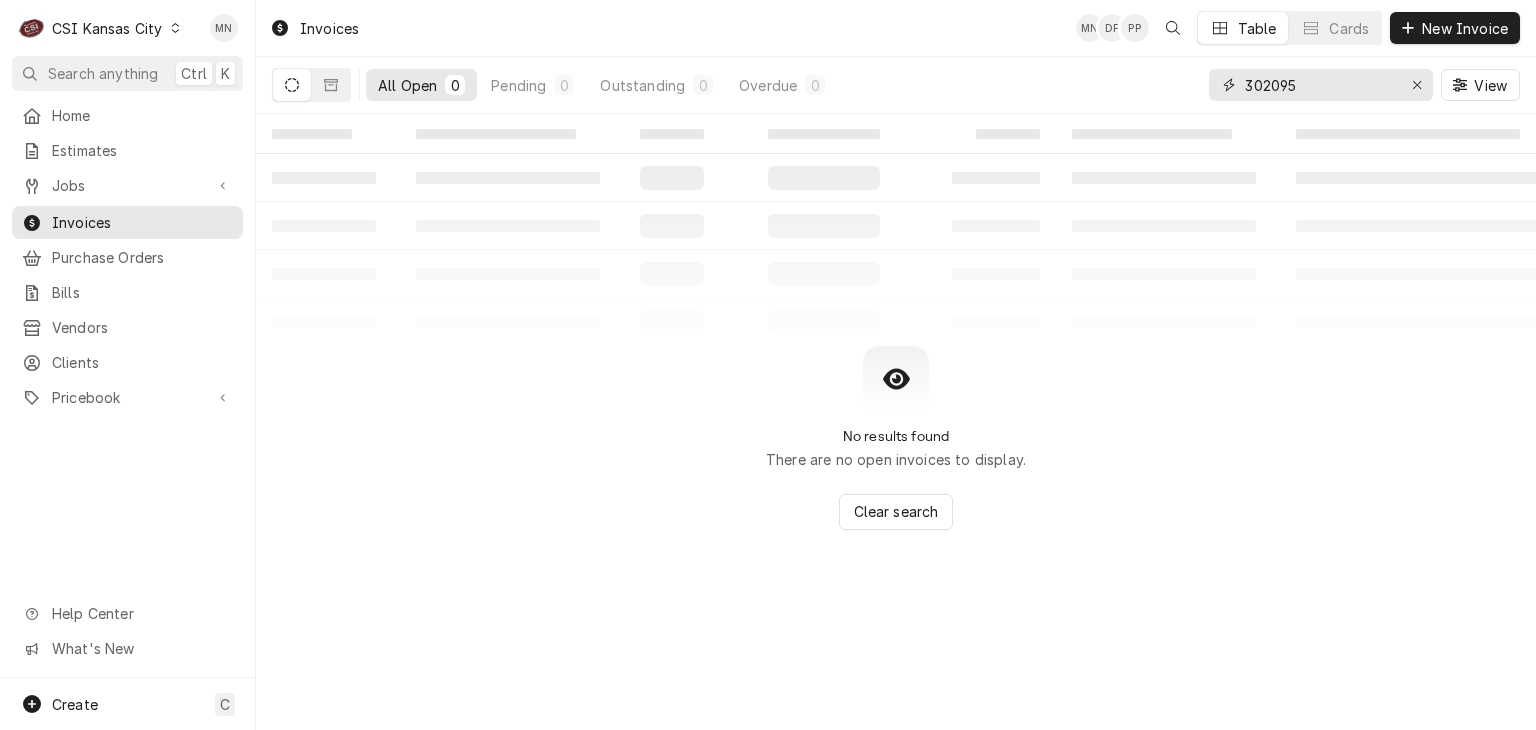 type on "302095" 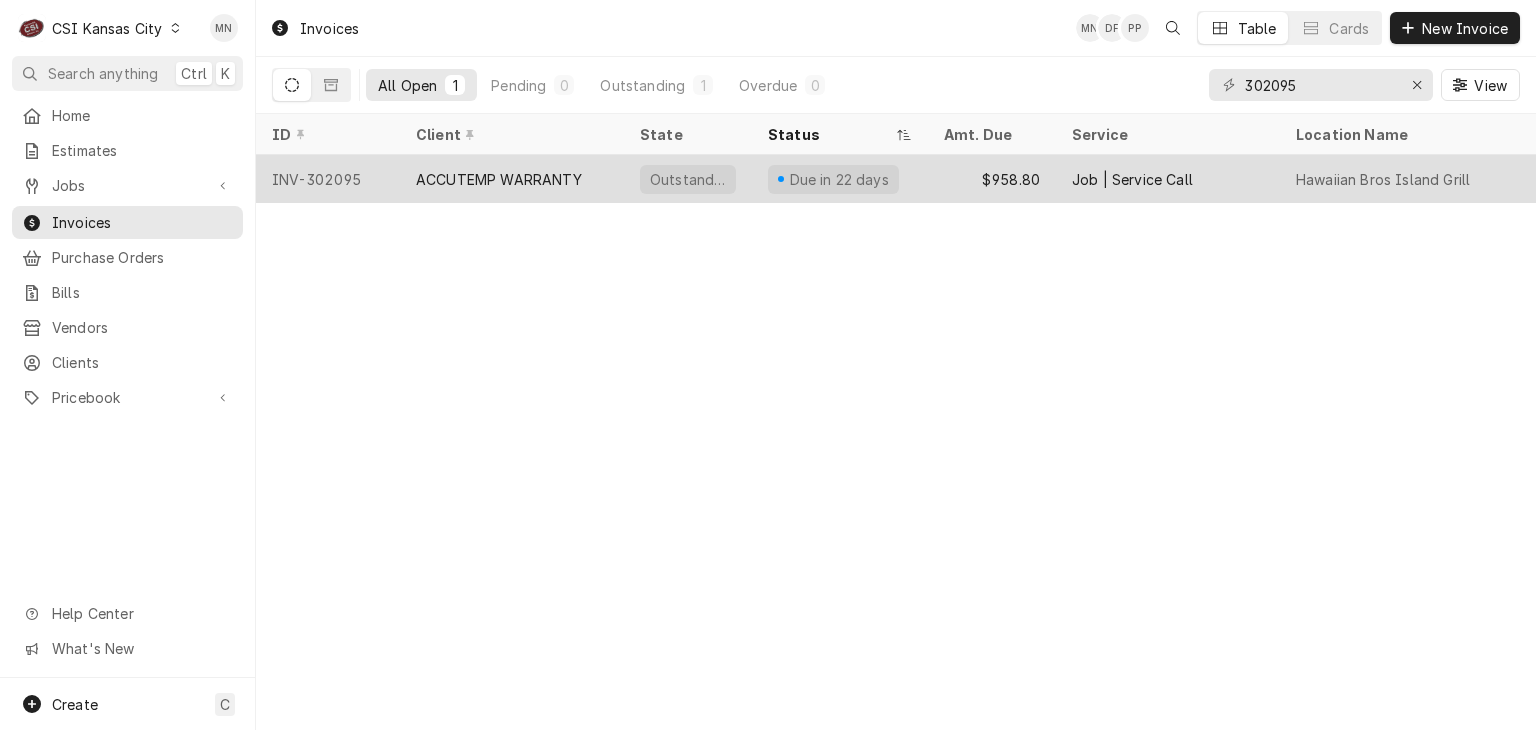 click on "ACCUTEMP WARRANTY" at bounding box center (512, 179) 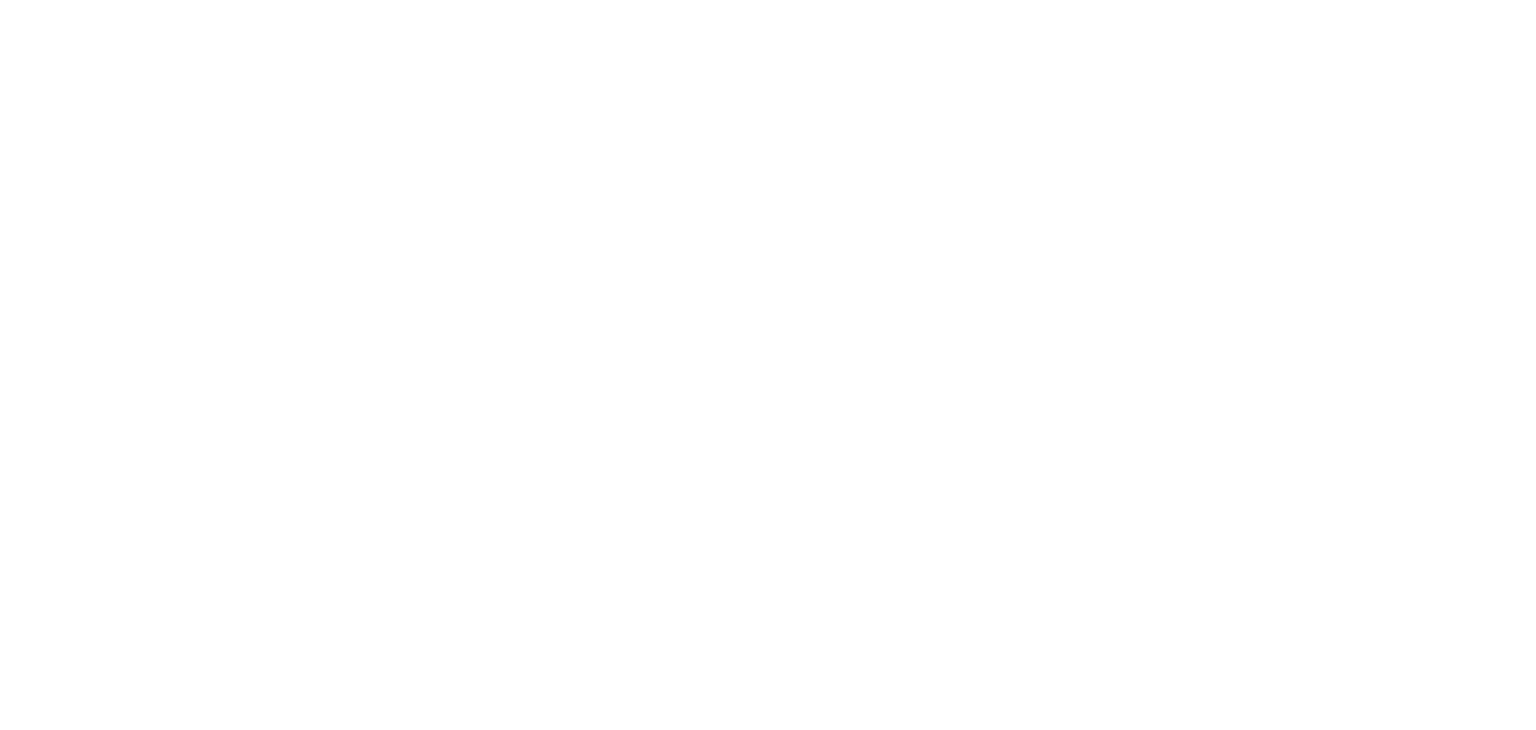 scroll, scrollTop: 0, scrollLeft: 0, axis: both 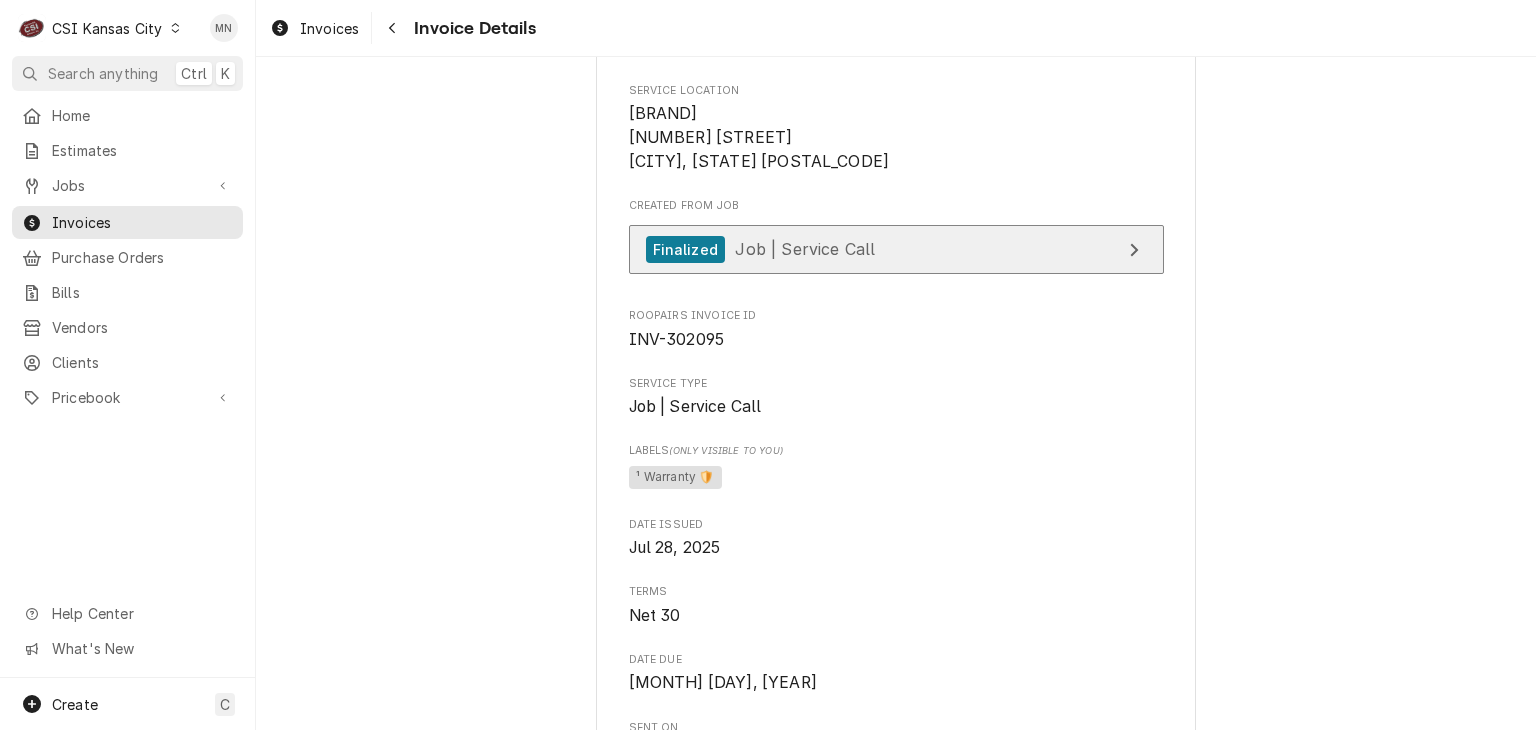click on "Finalized Job | Service Call" at bounding box center (761, 249) 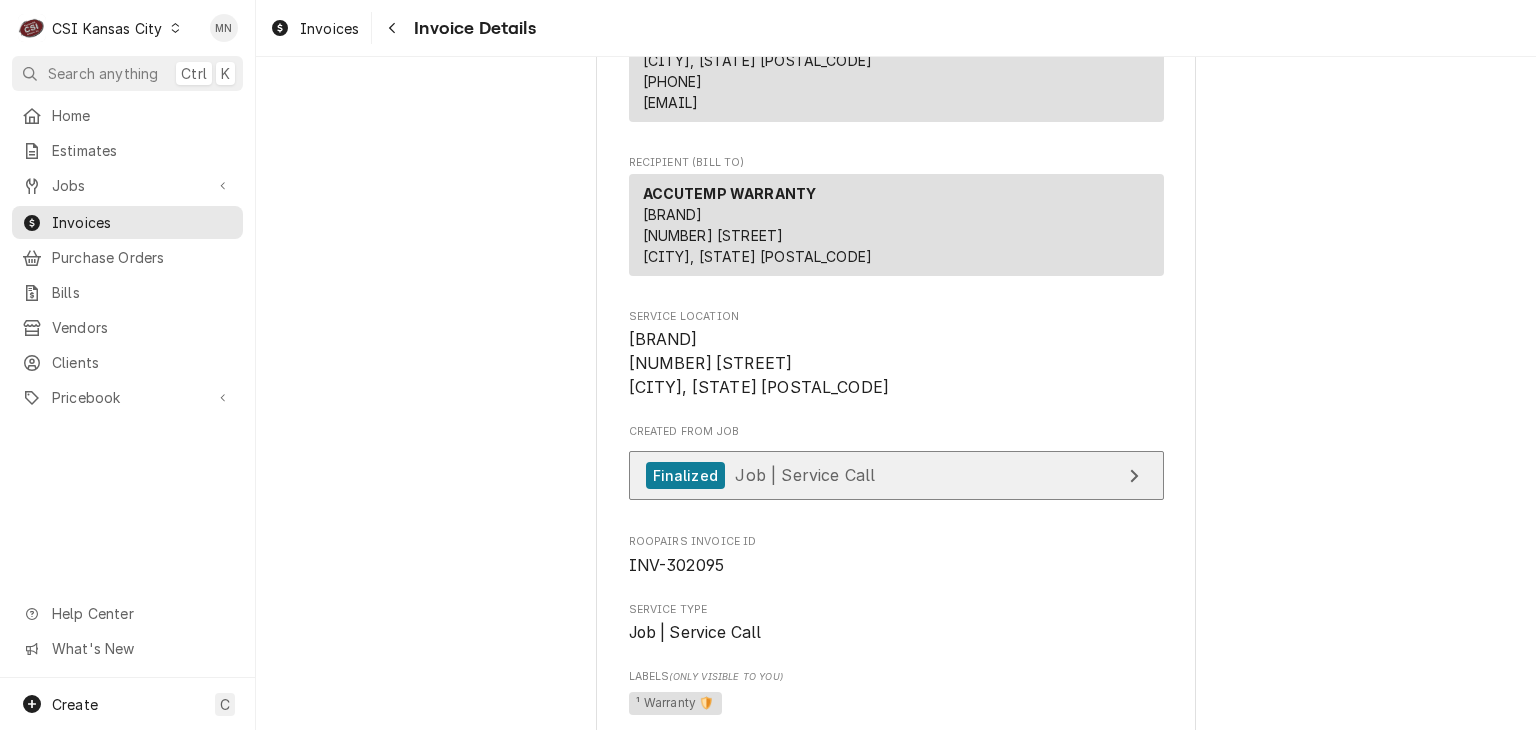 scroll, scrollTop: 0, scrollLeft: 0, axis: both 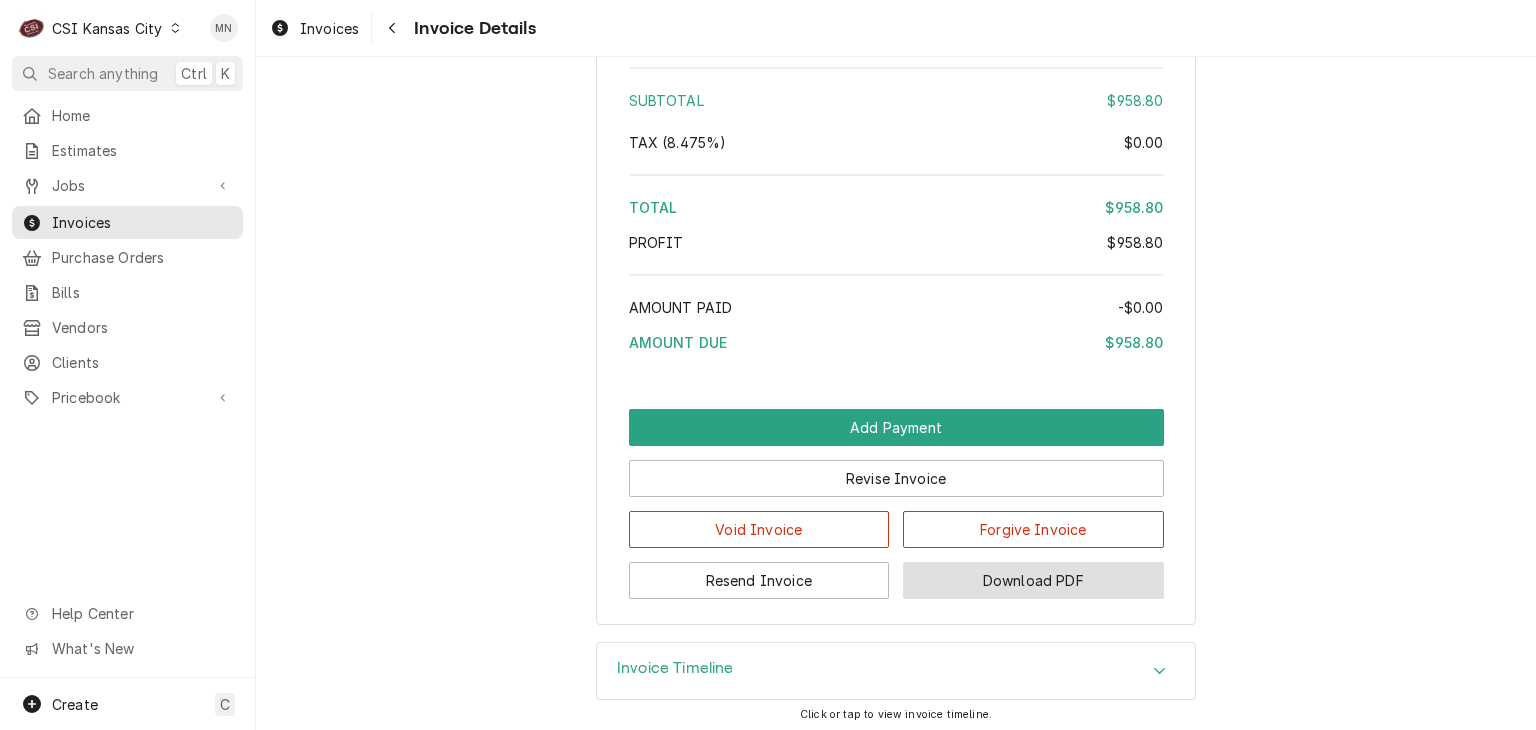 click on "Download PDF" at bounding box center (1033, 580) 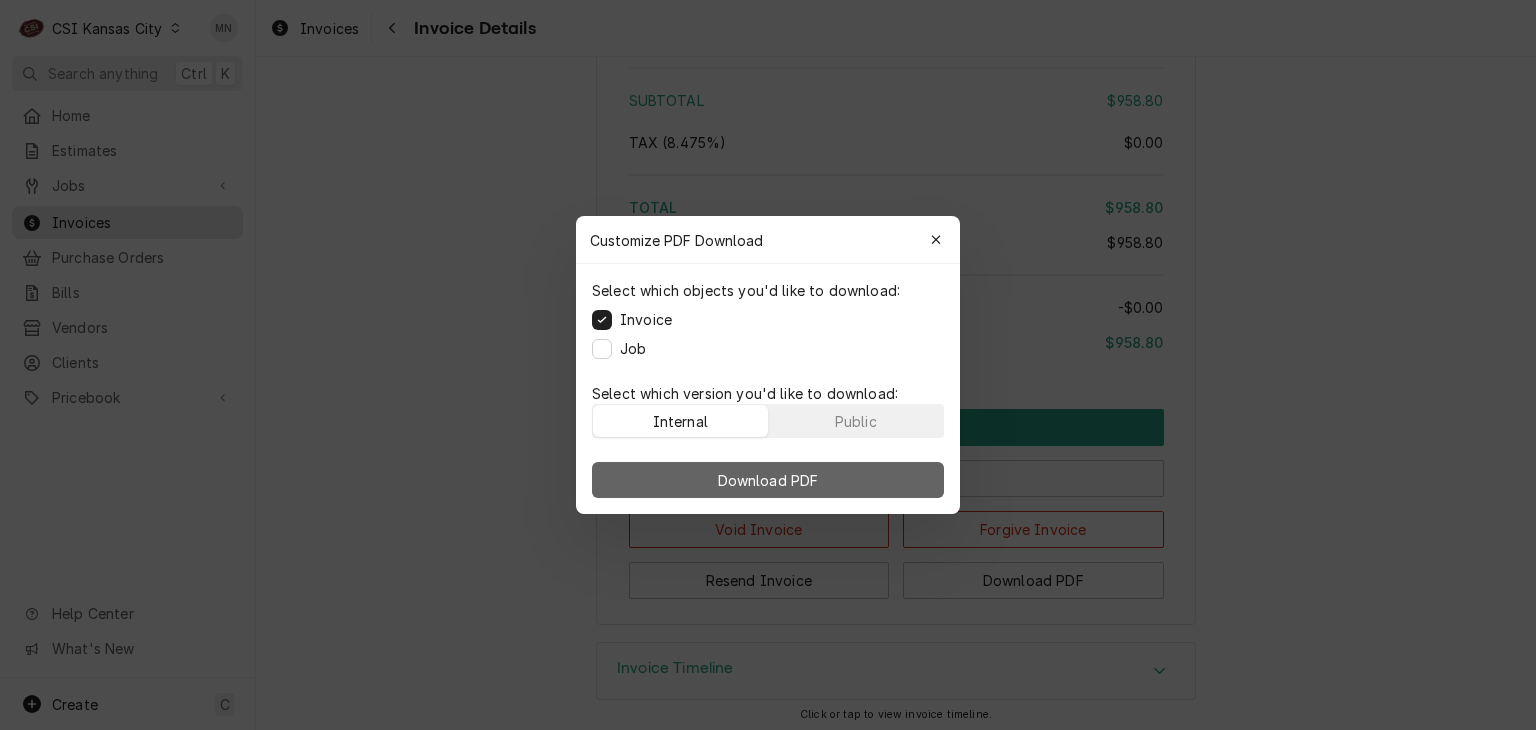 click on "Download PDF" at bounding box center [768, 480] 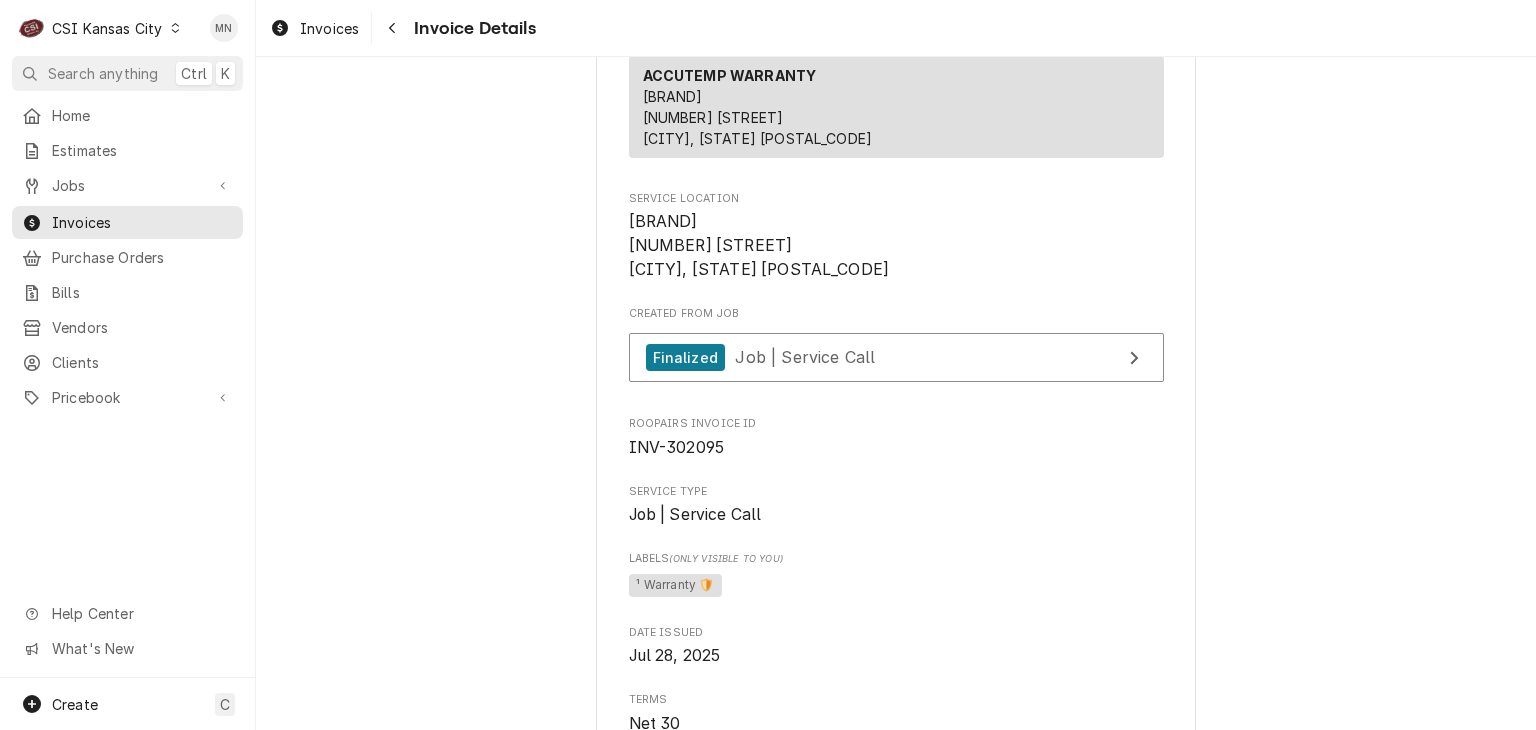 scroll, scrollTop: 300, scrollLeft: 0, axis: vertical 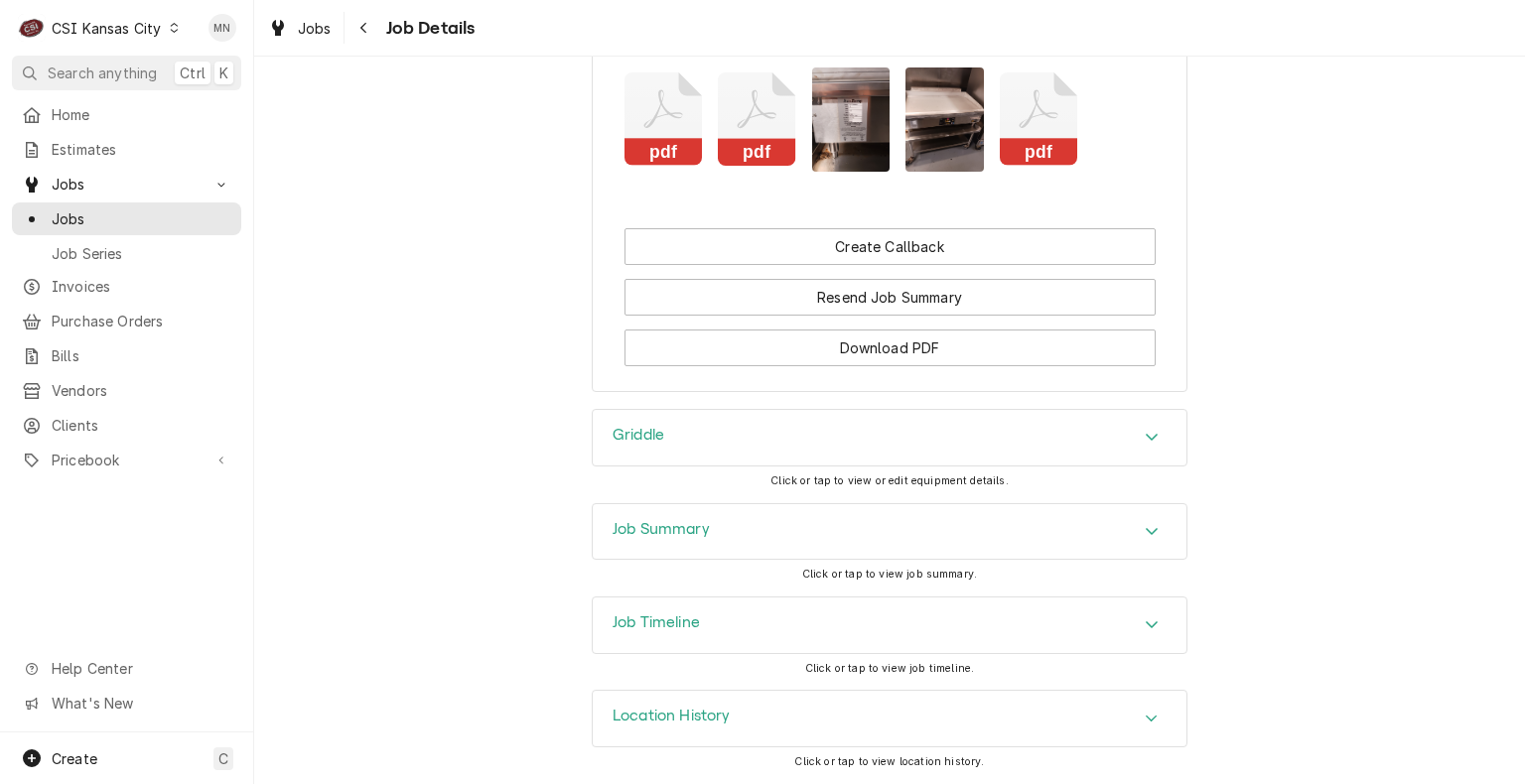 click on "Location History" at bounding box center (671, 716) 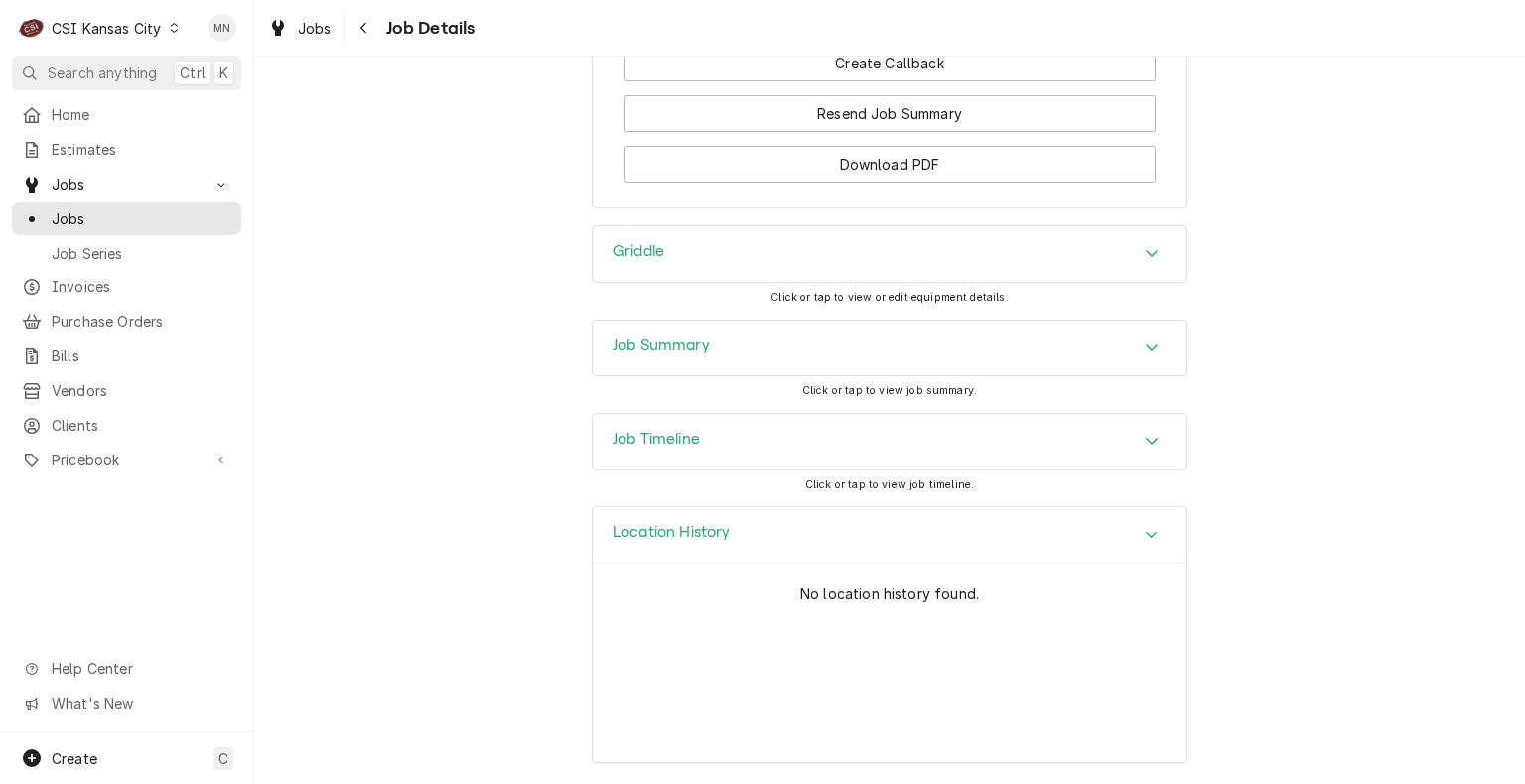 scroll, scrollTop: 4263, scrollLeft: 0, axis: vertical 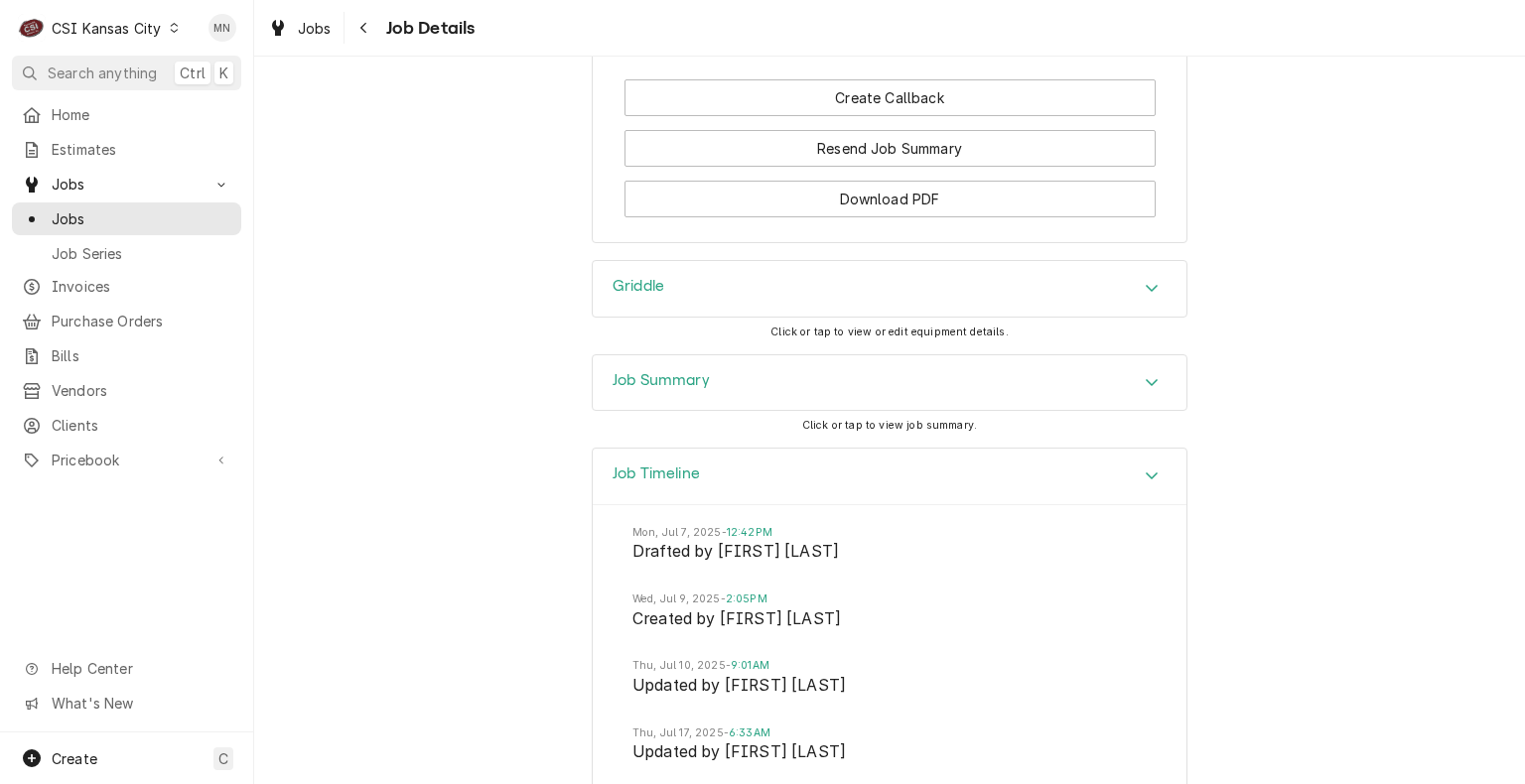 click on "Job Summary" at bounding box center [661, 380] 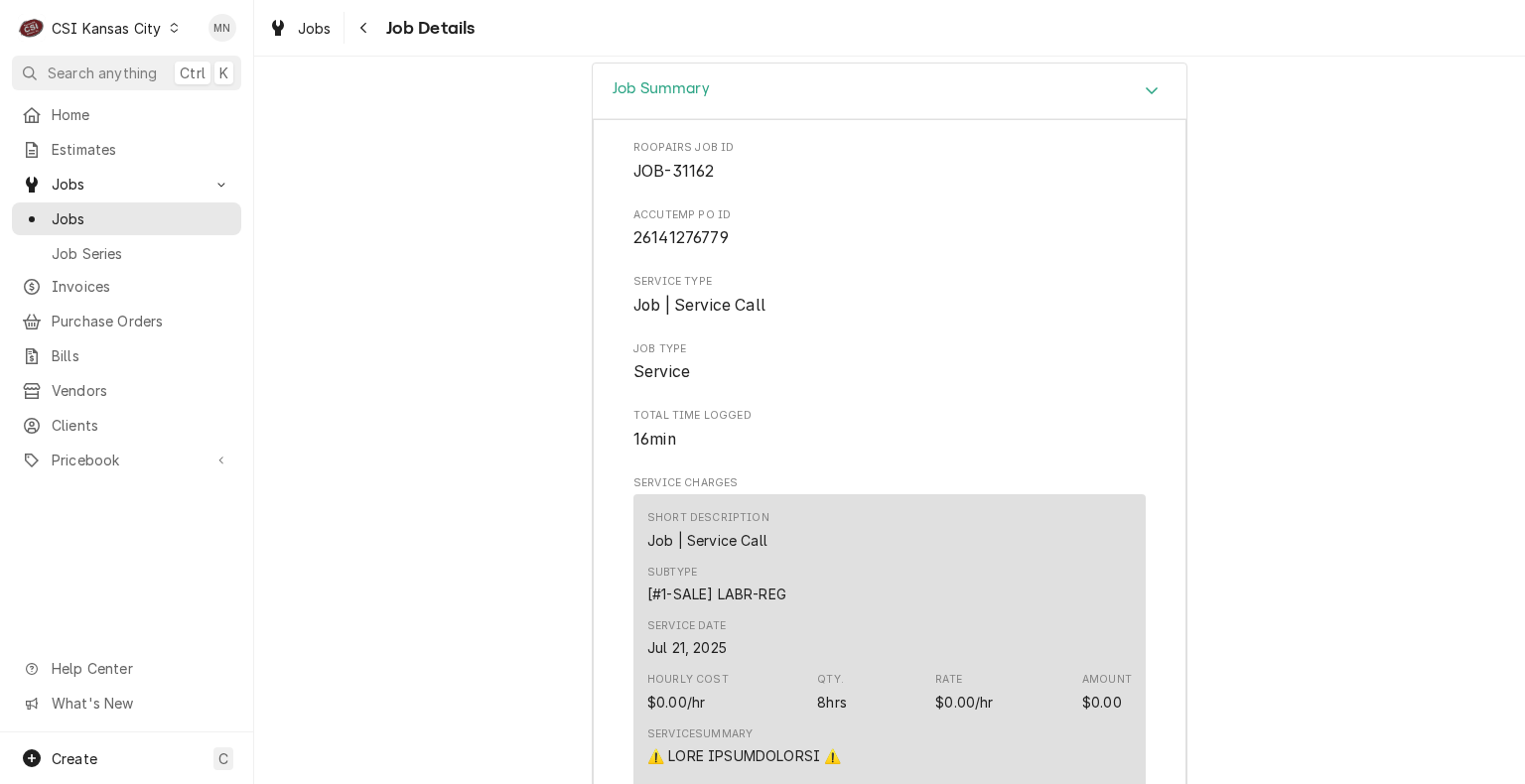 scroll, scrollTop: 4164, scrollLeft: 0, axis: vertical 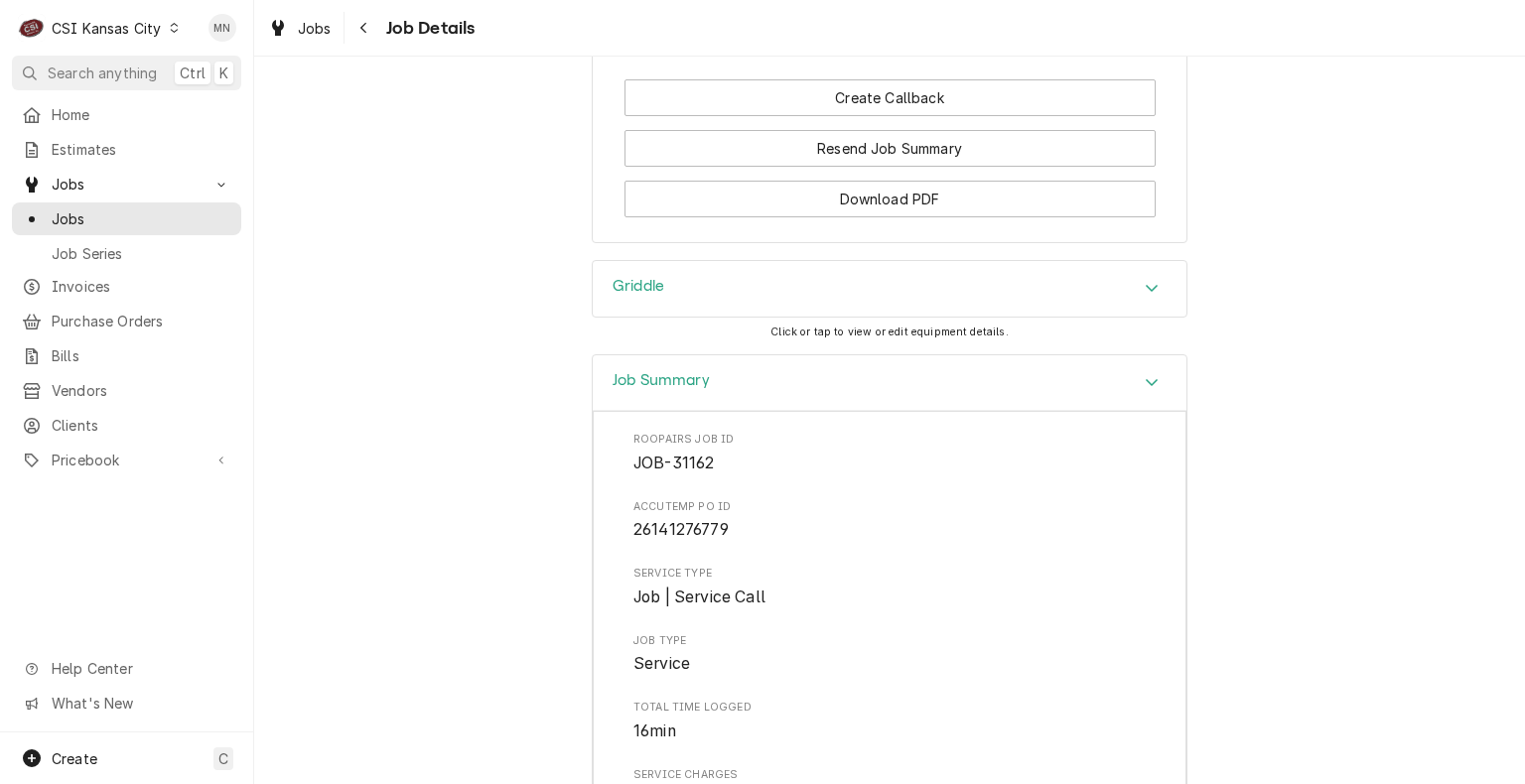 click on "Griddle" at bounding box center (890, 289) 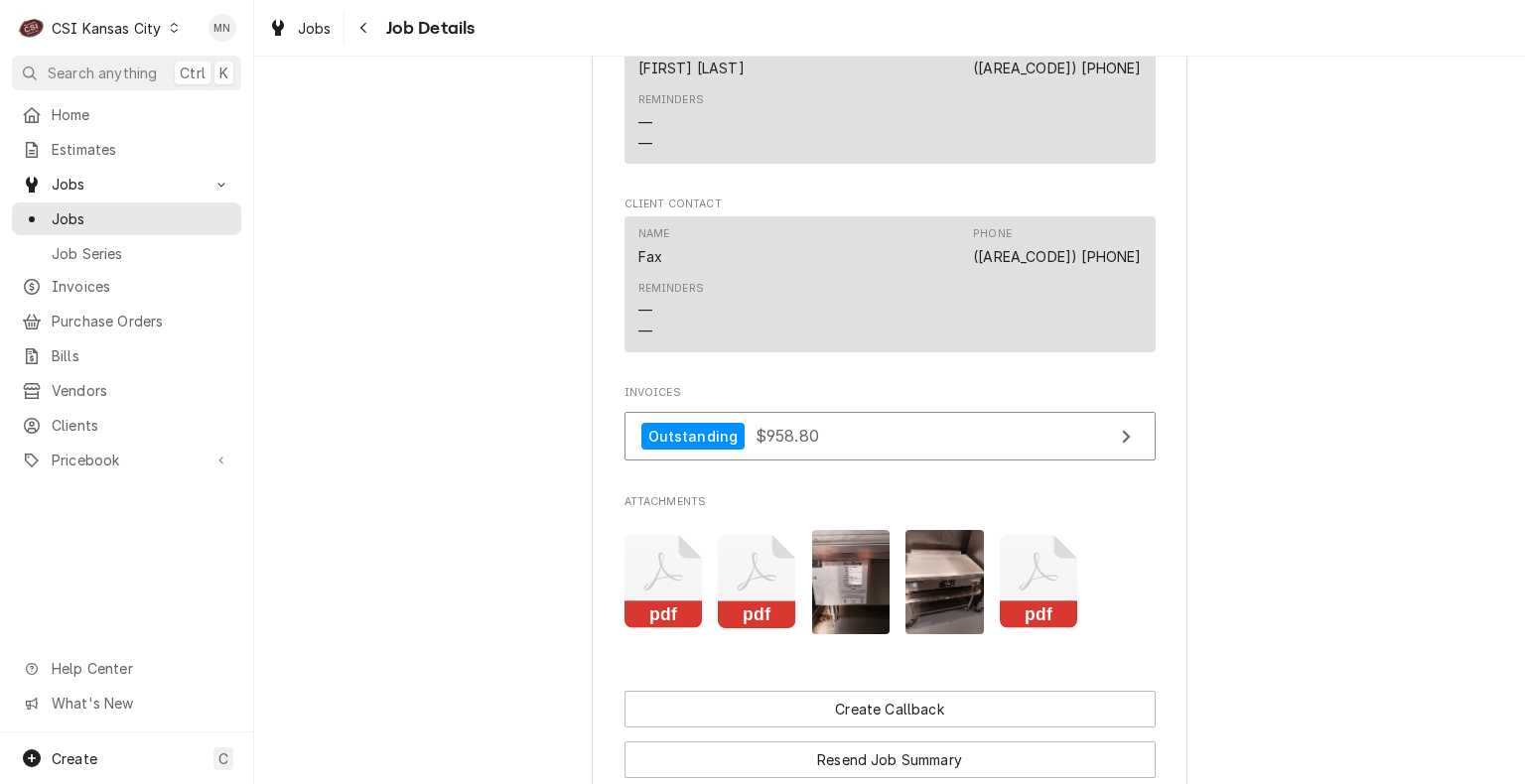 scroll, scrollTop: 3668, scrollLeft: 0, axis: vertical 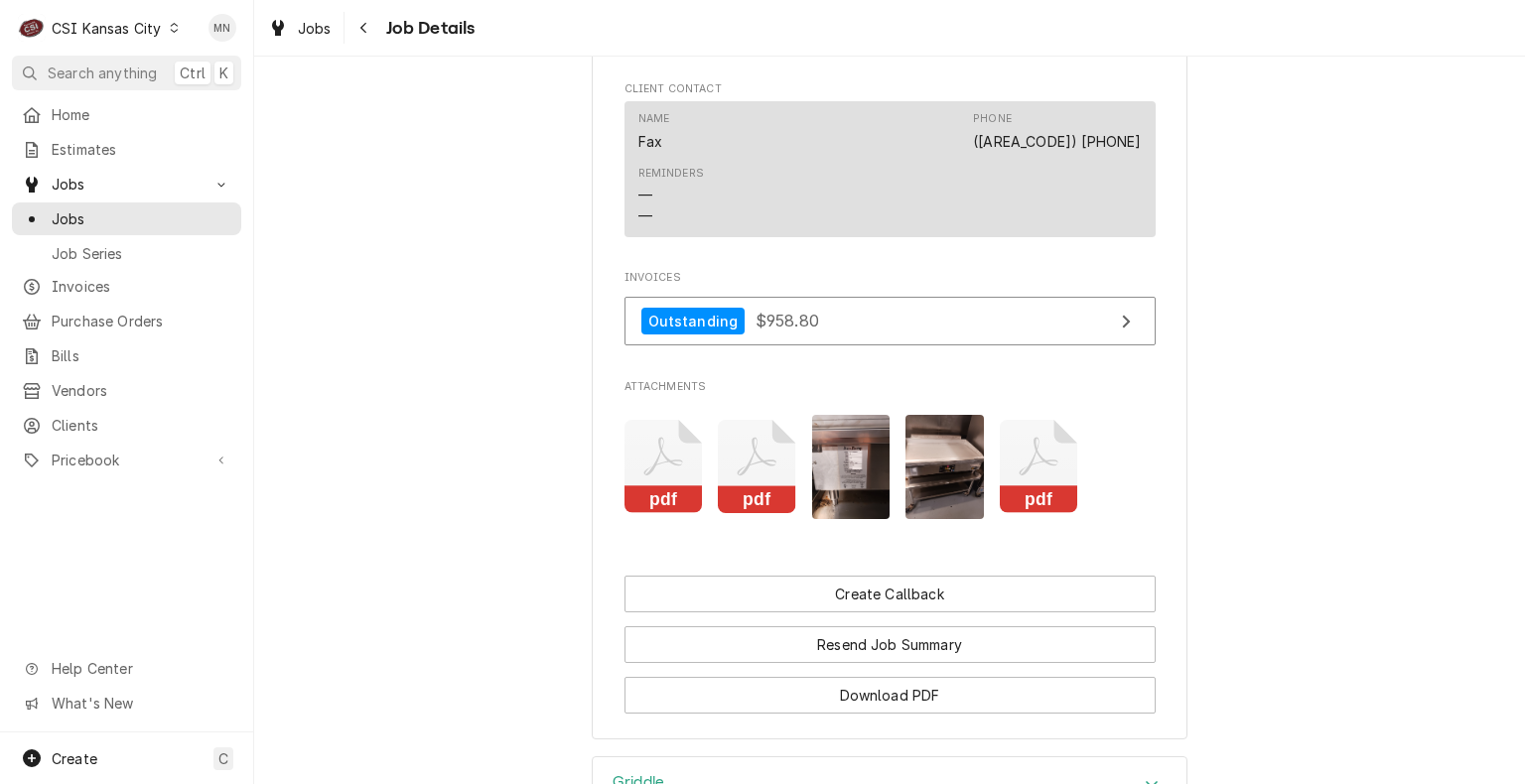 click 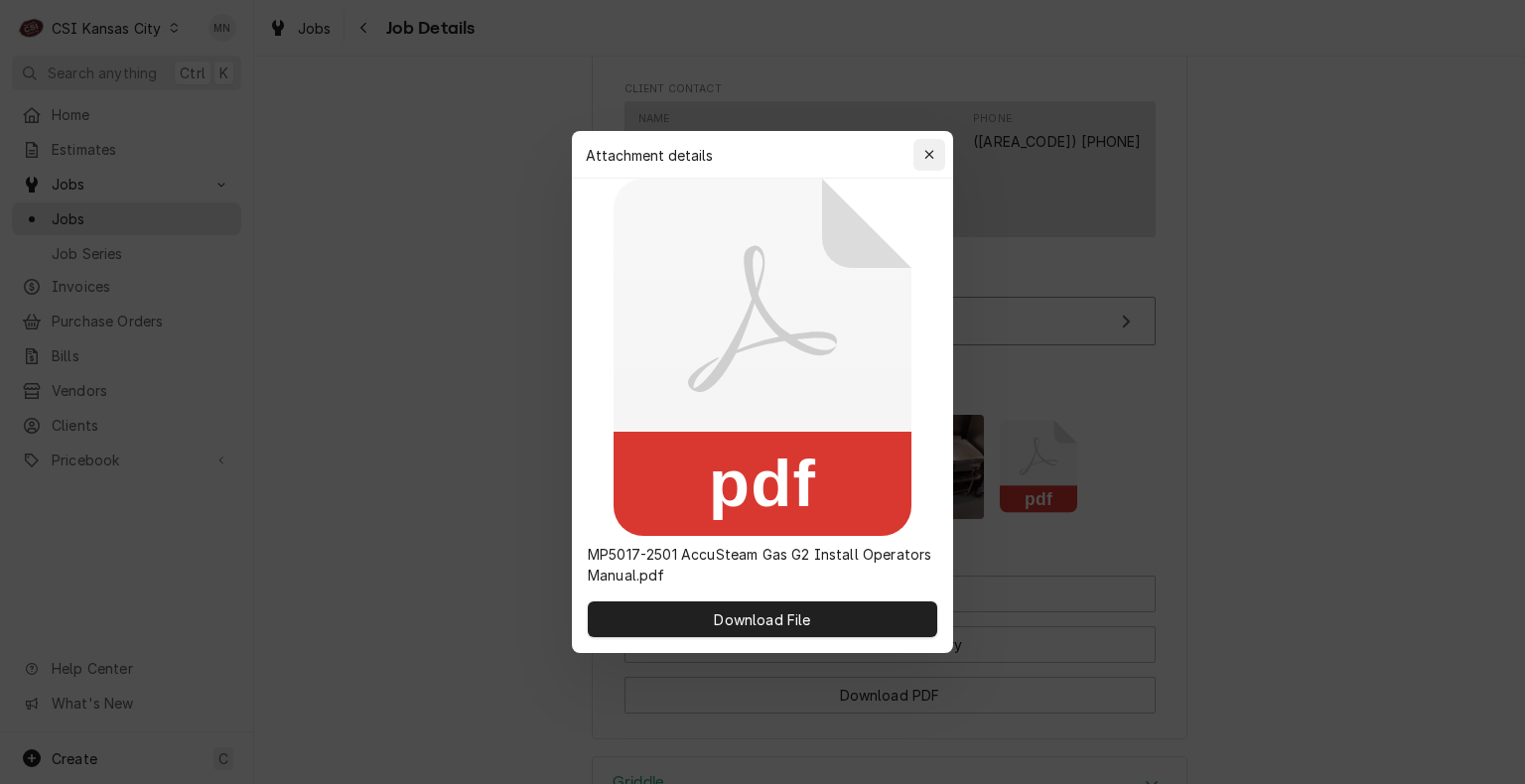 click 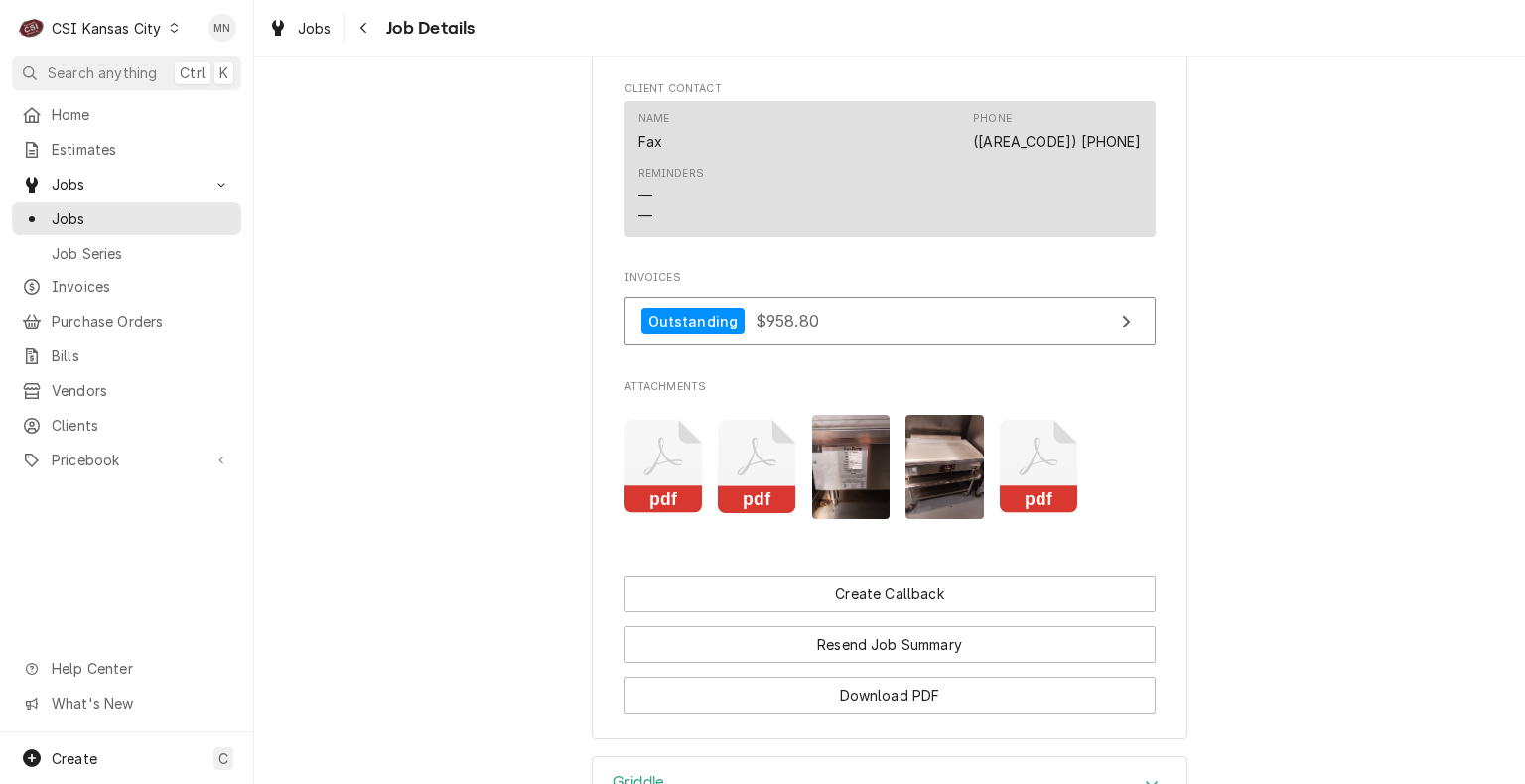 click 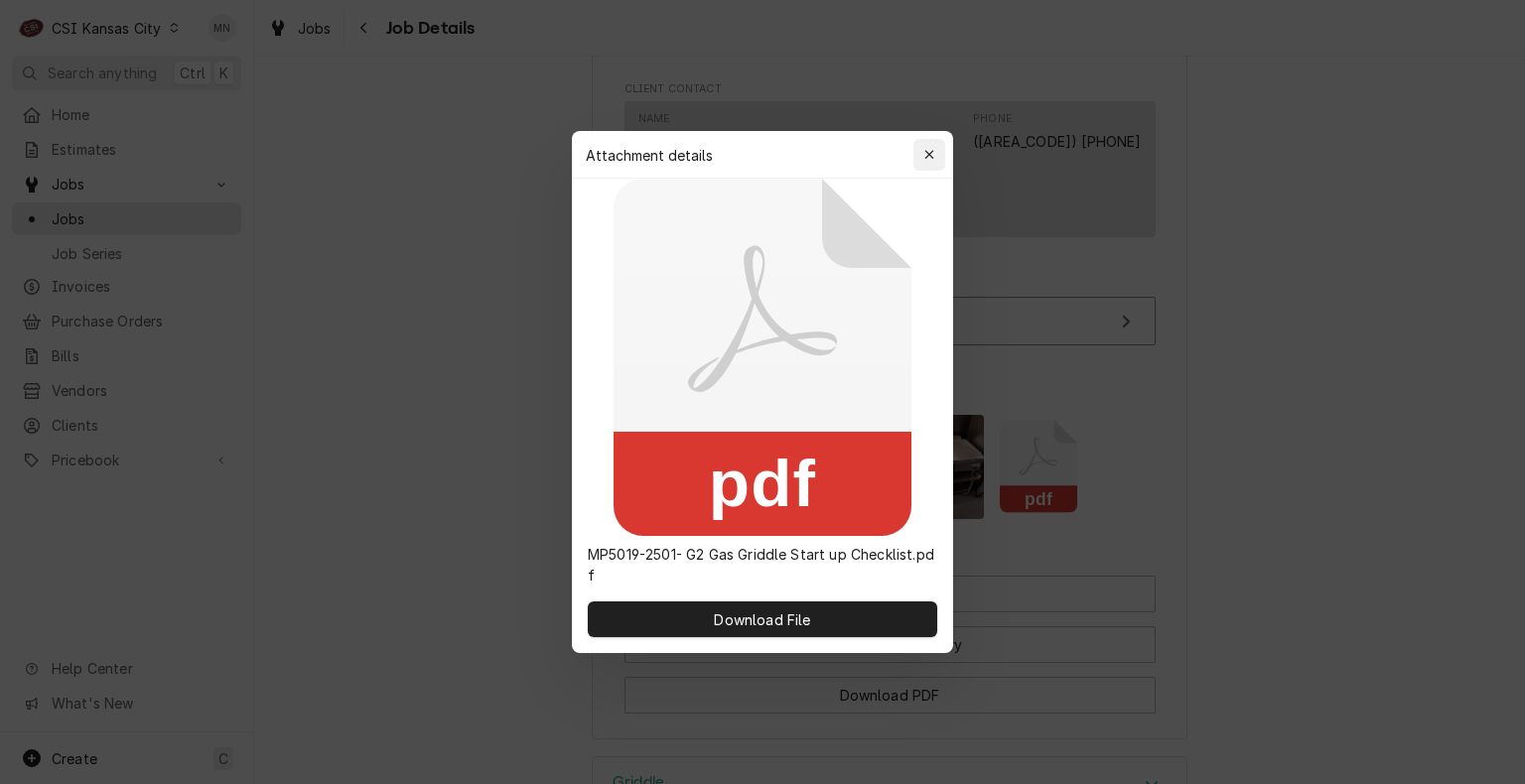 click at bounding box center [929, 155] 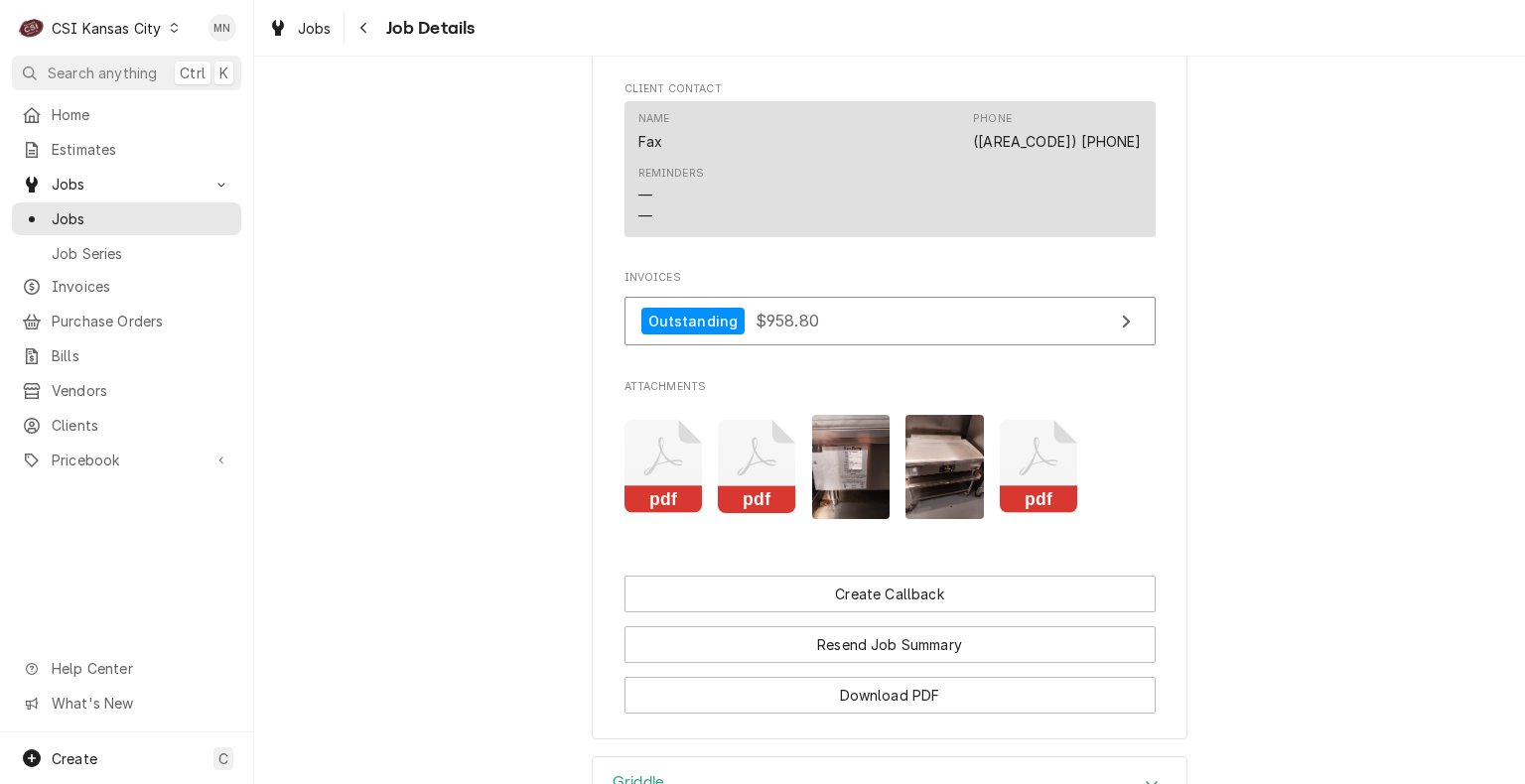 click 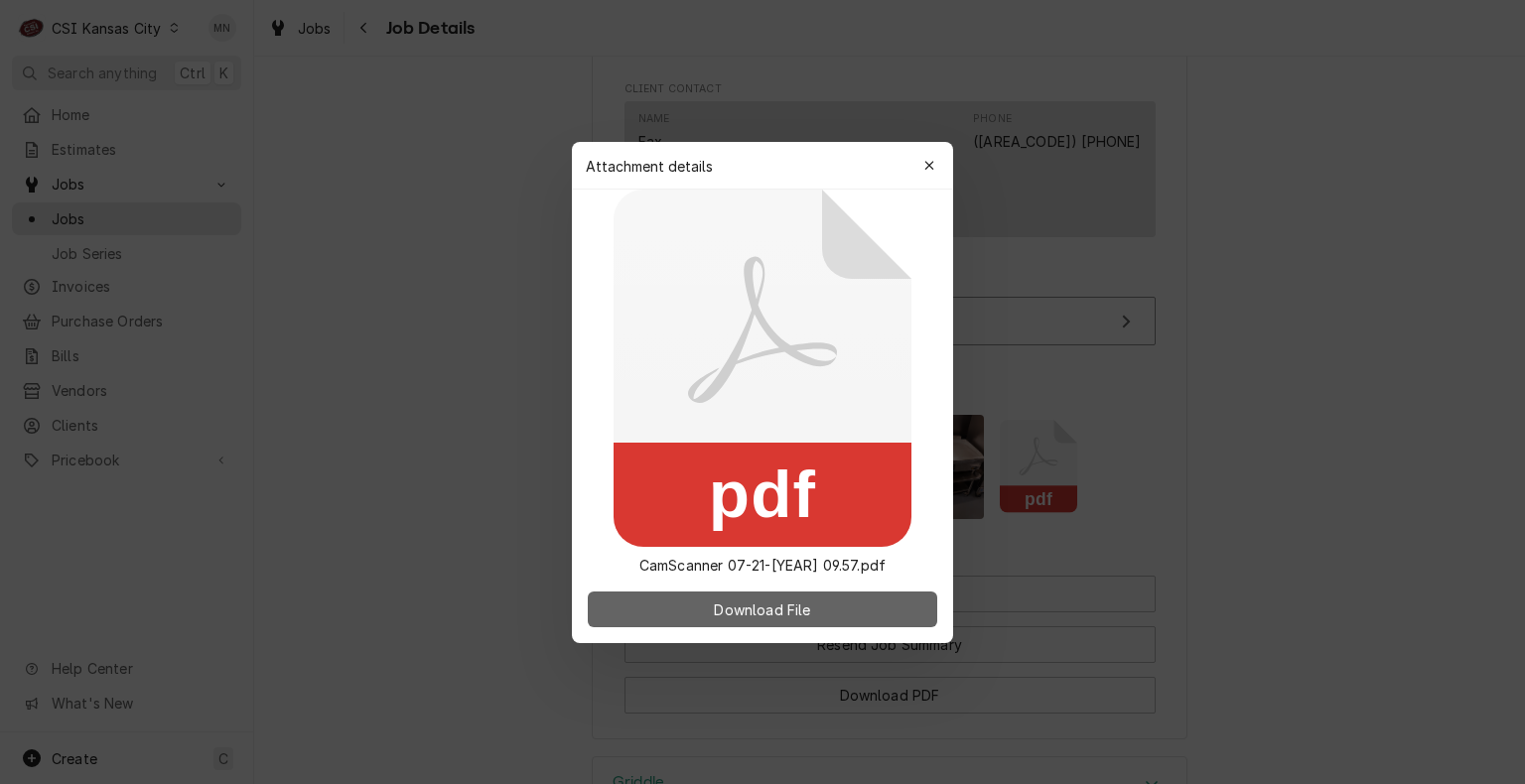 click on "Download File" at bounding box center (762, 608) 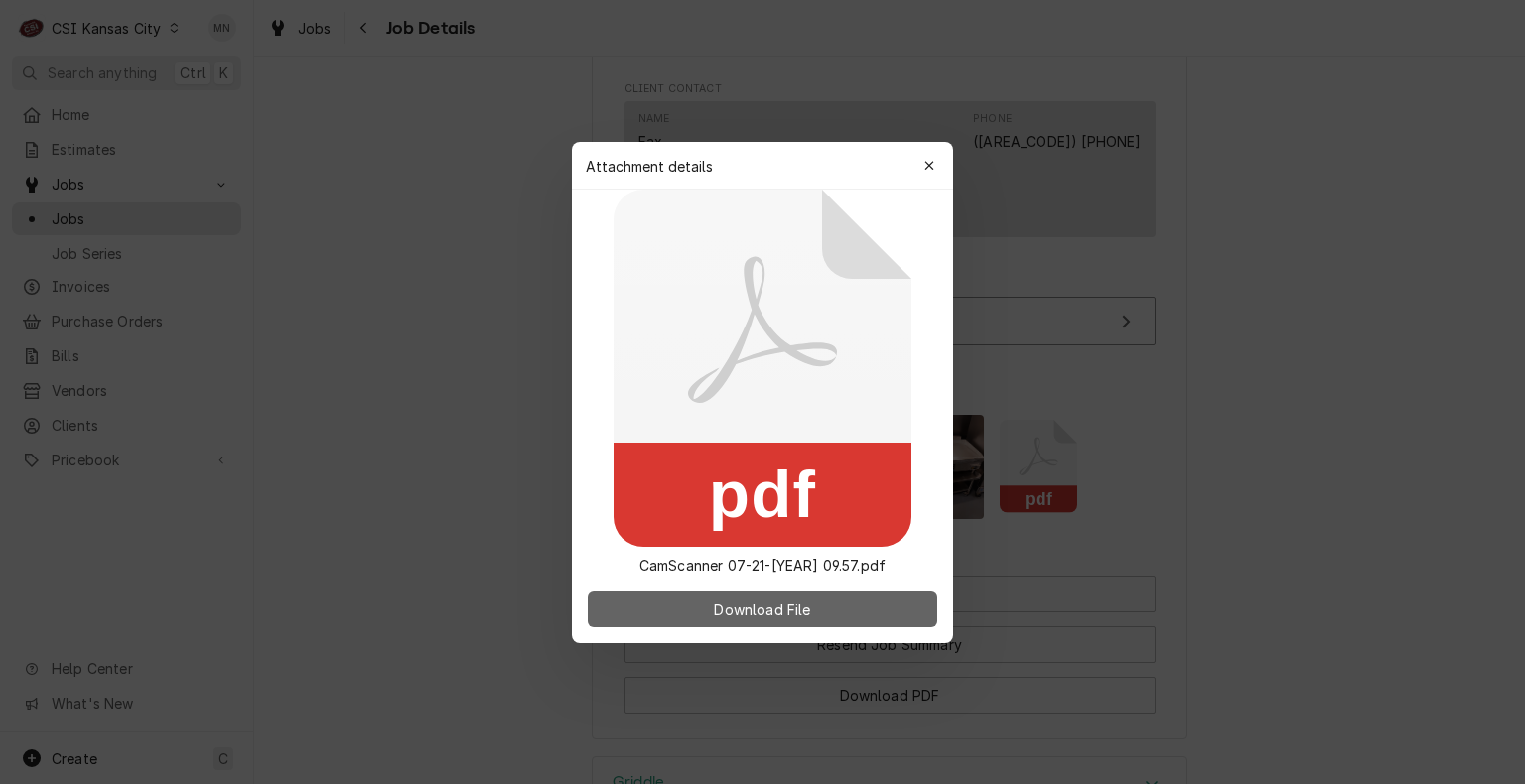 click on "Download File" at bounding box center [762, 609] 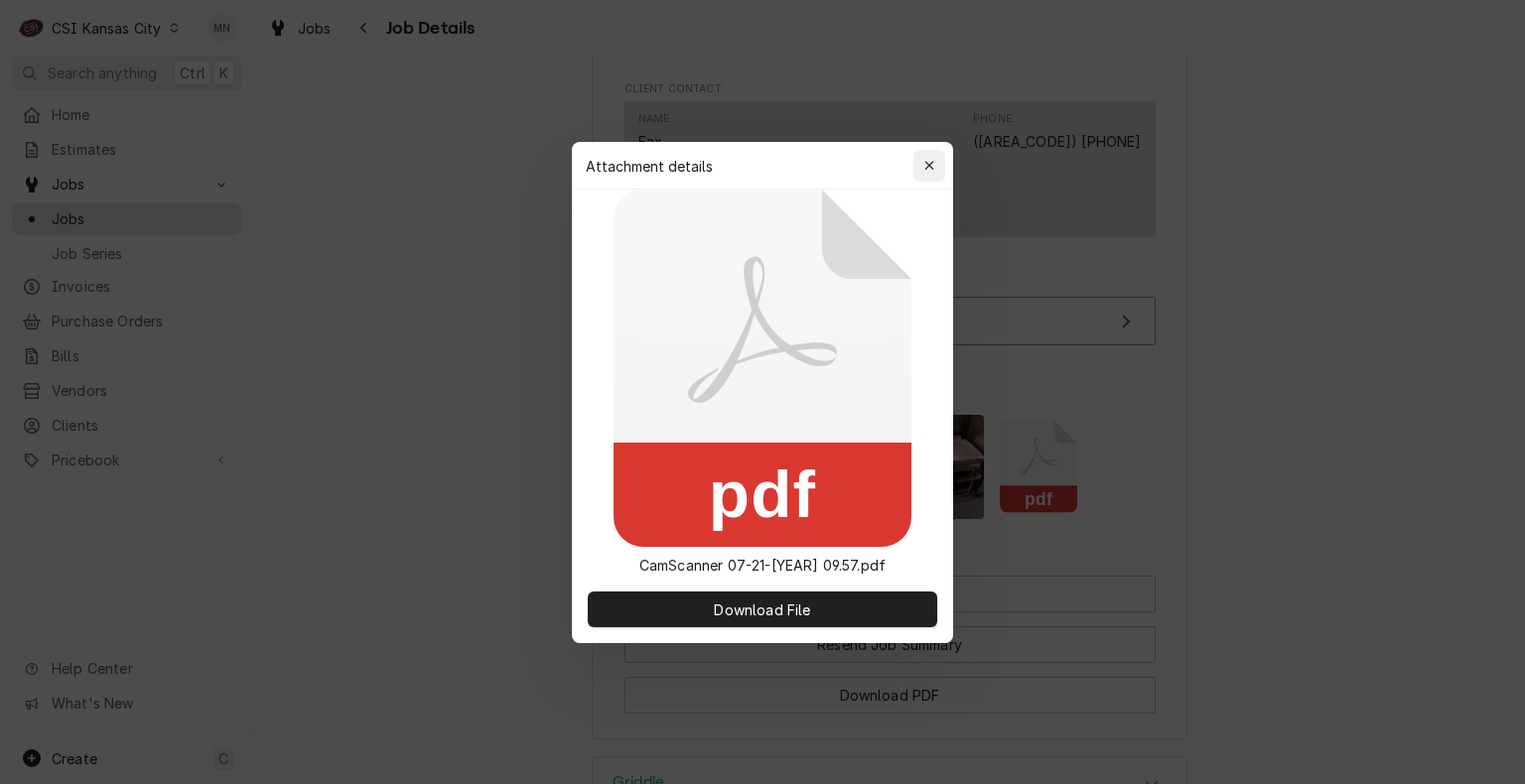 click at bounding box center [929, 166] 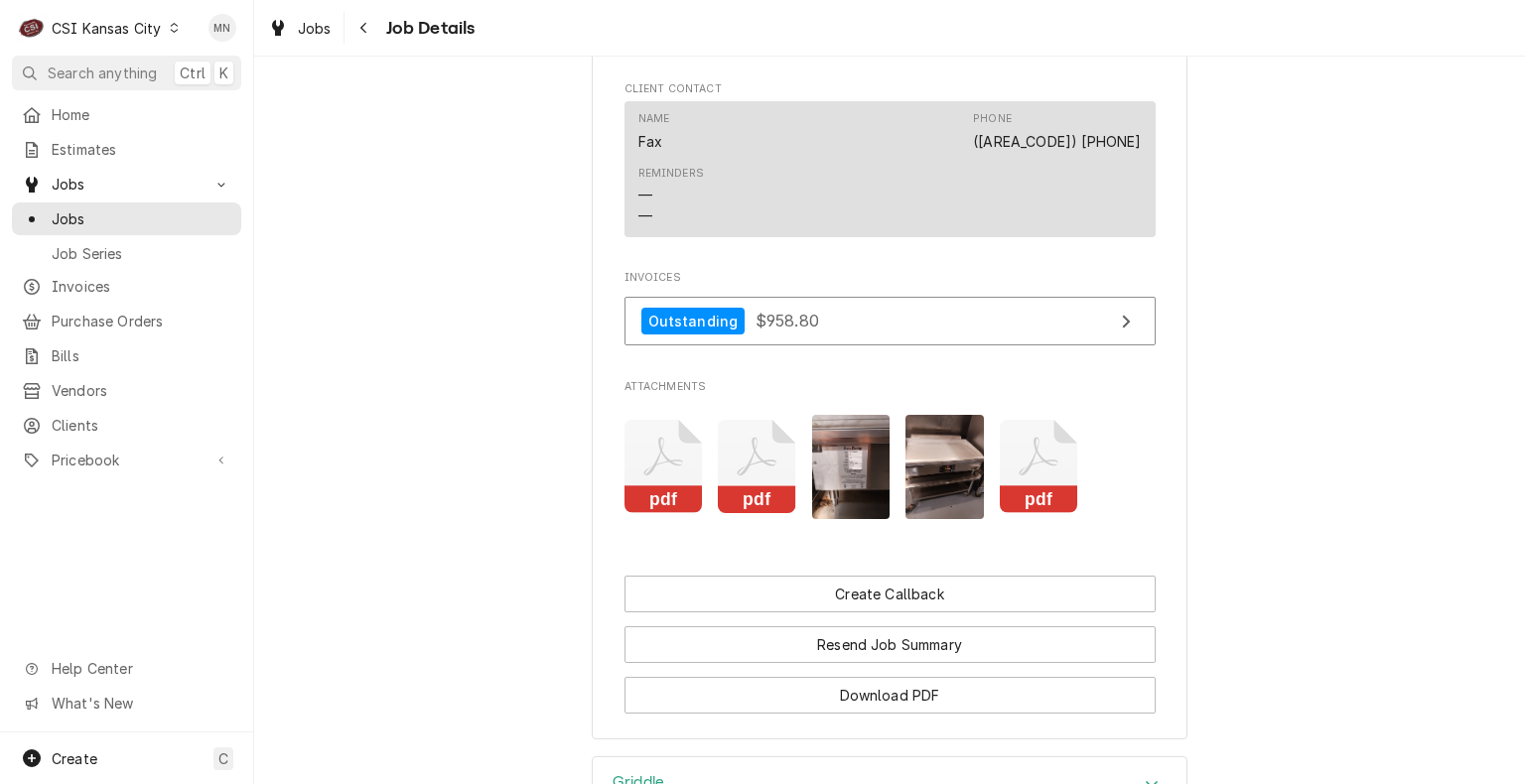 click at bounding box center (944, 466) 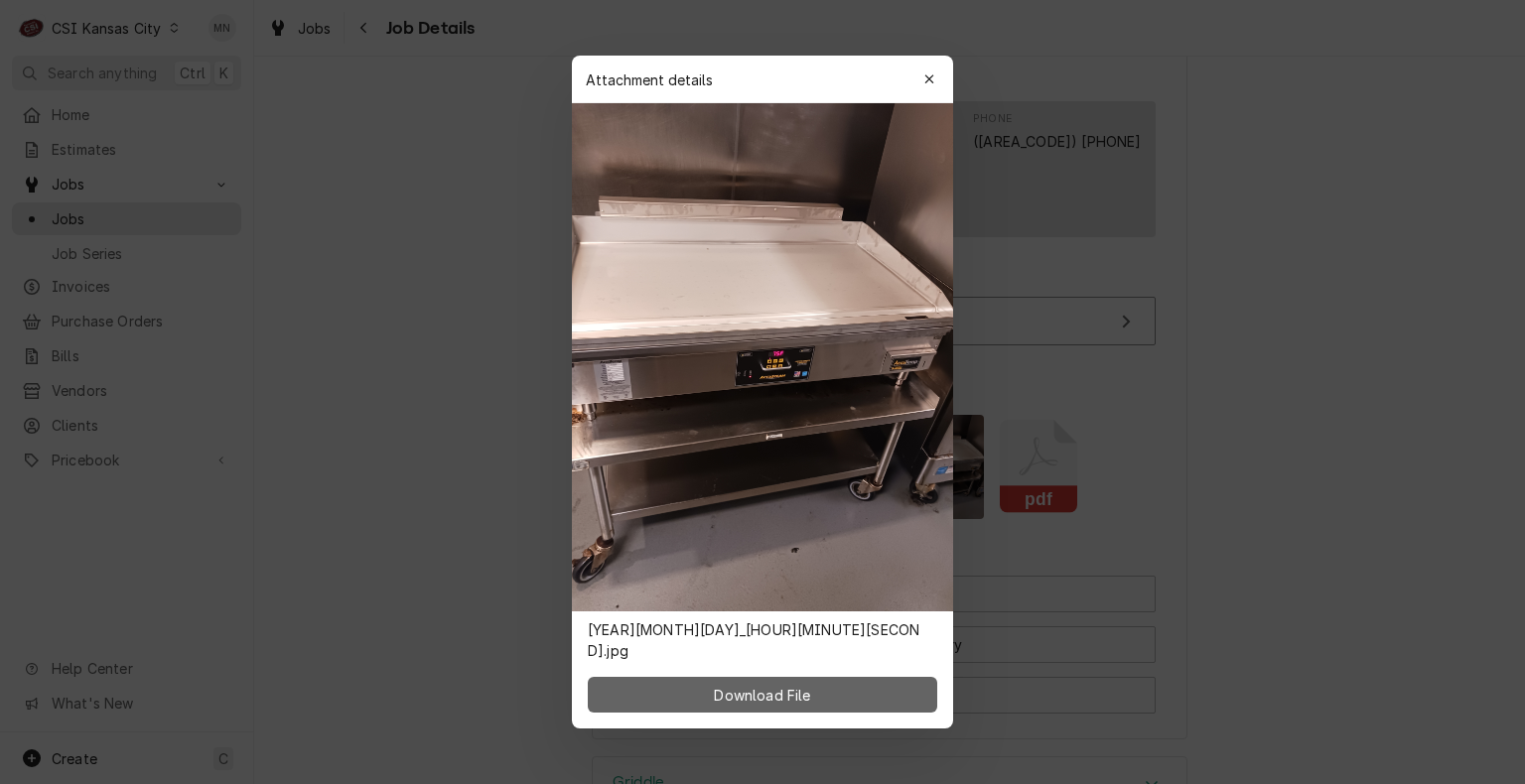 click on "Download File" at bounding box center (762, 695) 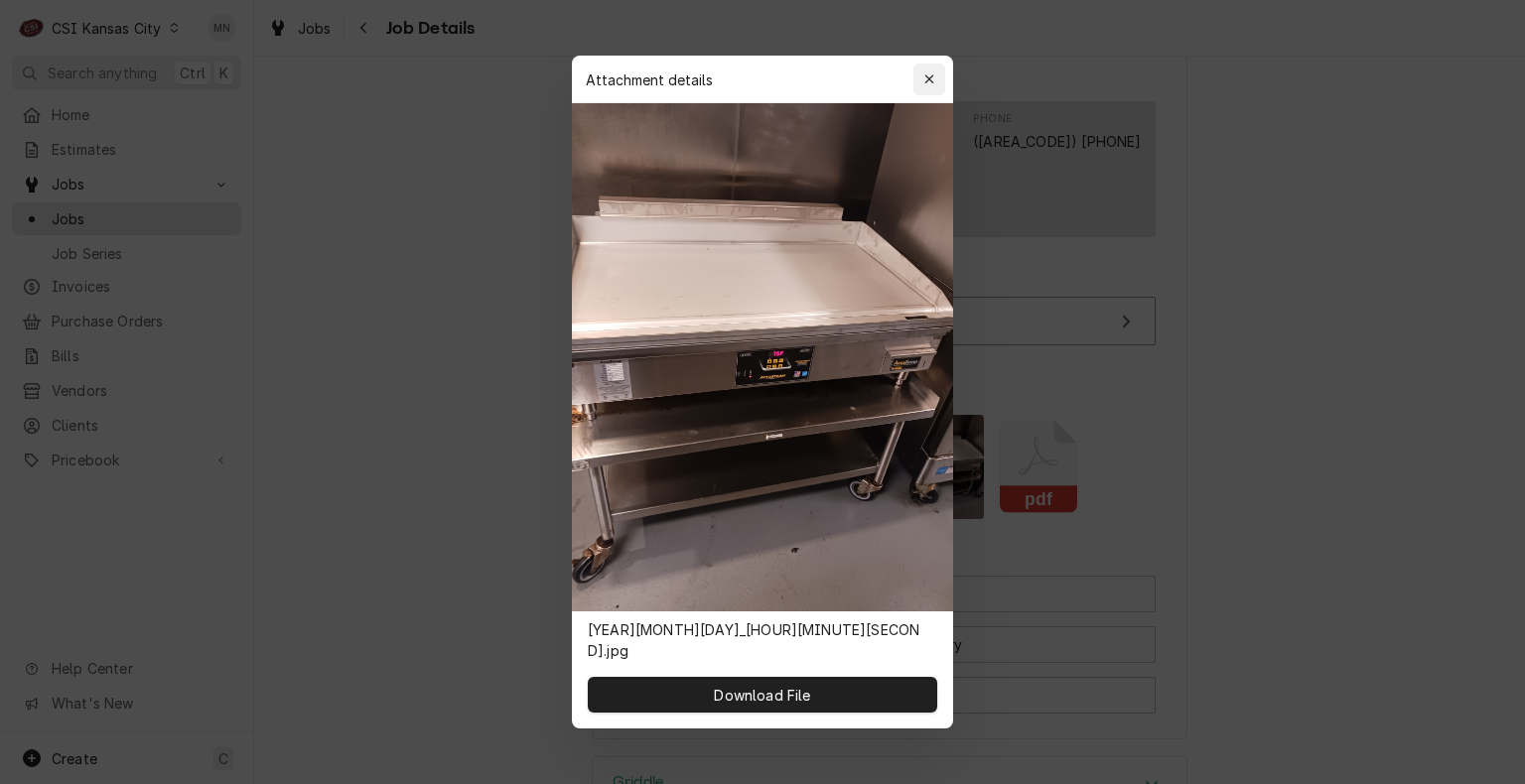 click at bounding box center (929, 79) 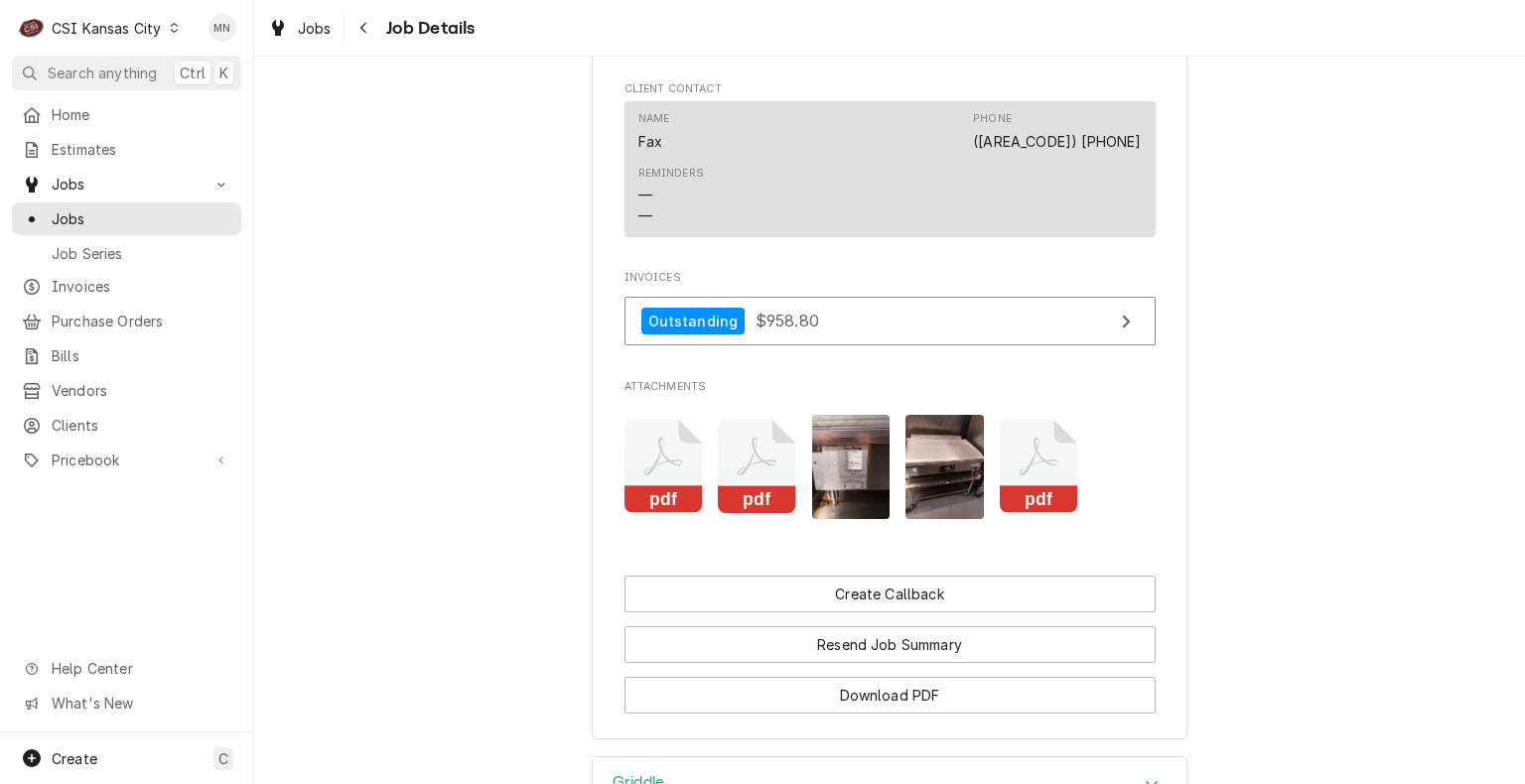 click at bounding box center (851, 466) 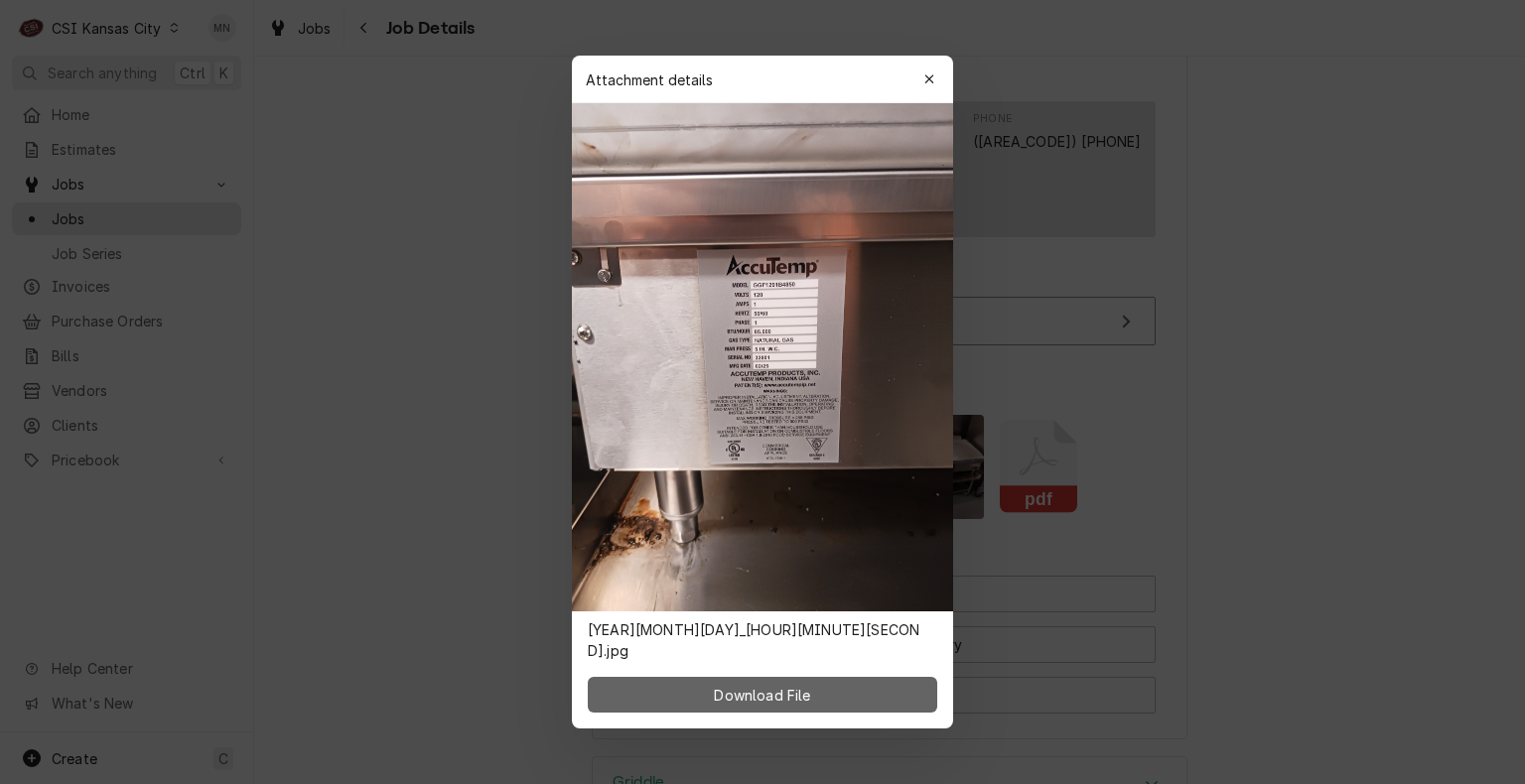 click on "Download File" at bounding box center (762, 695) 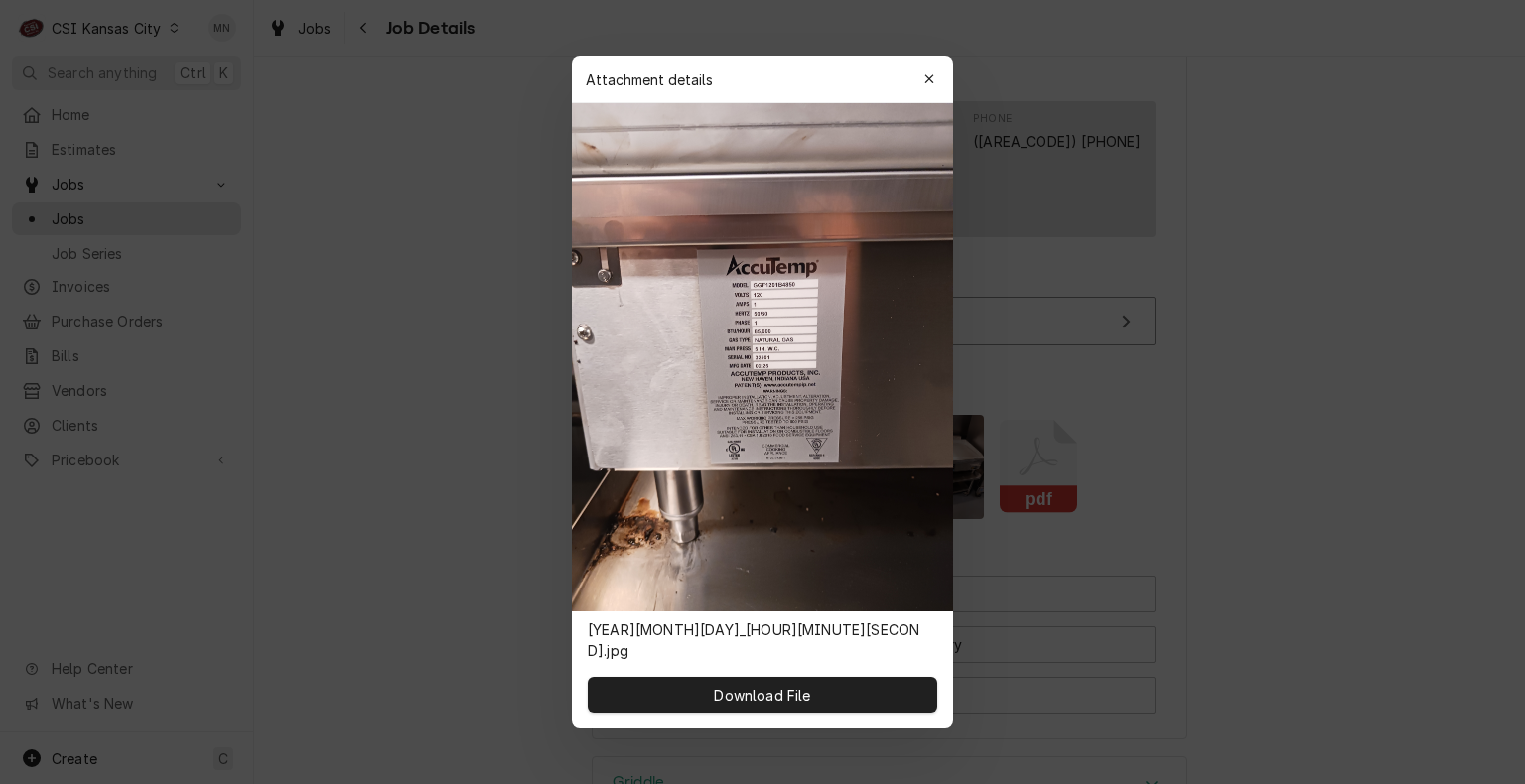 click on "Attachment details Close" at bounding box center (762, 79) 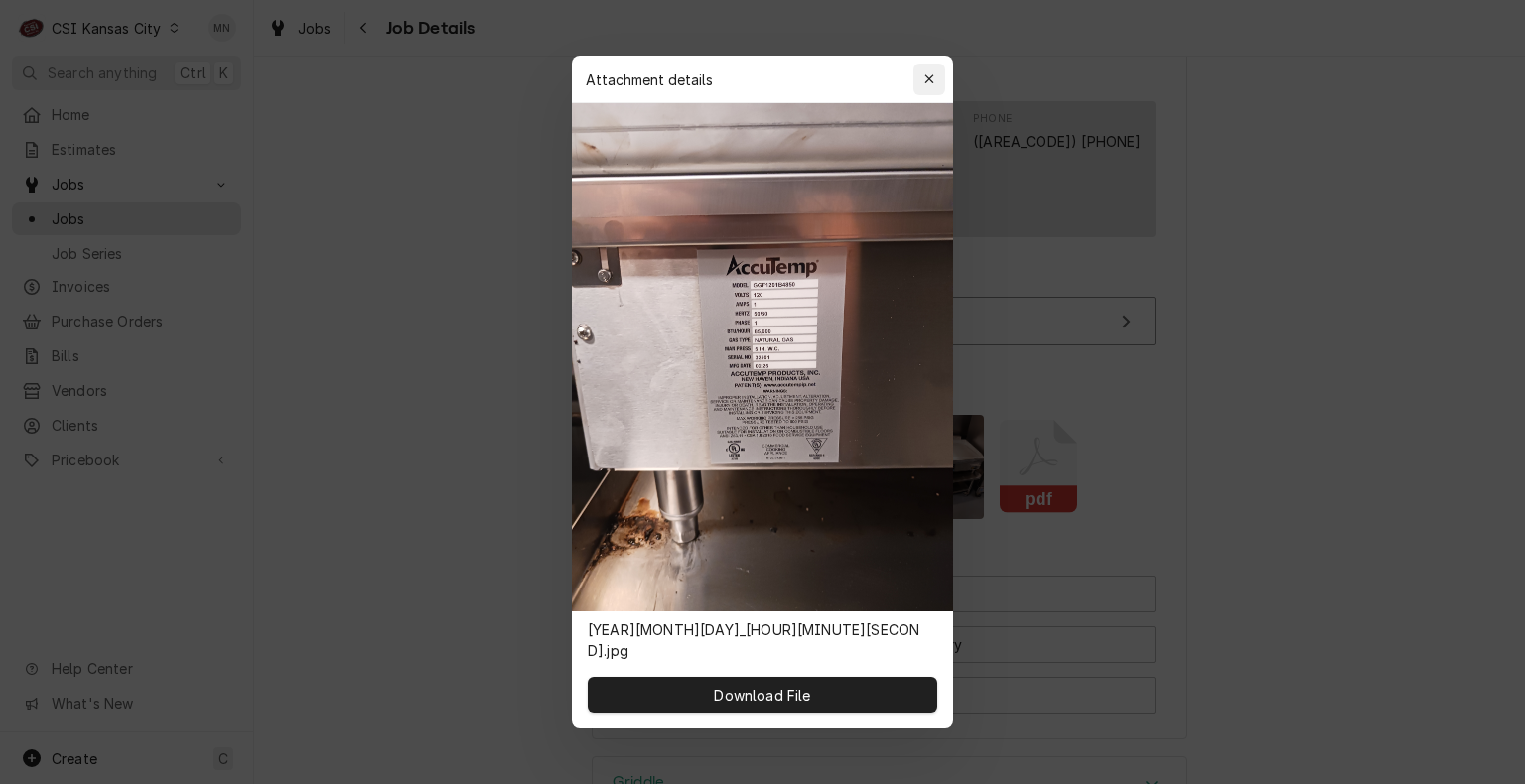 click at bounding box center (929, 79) 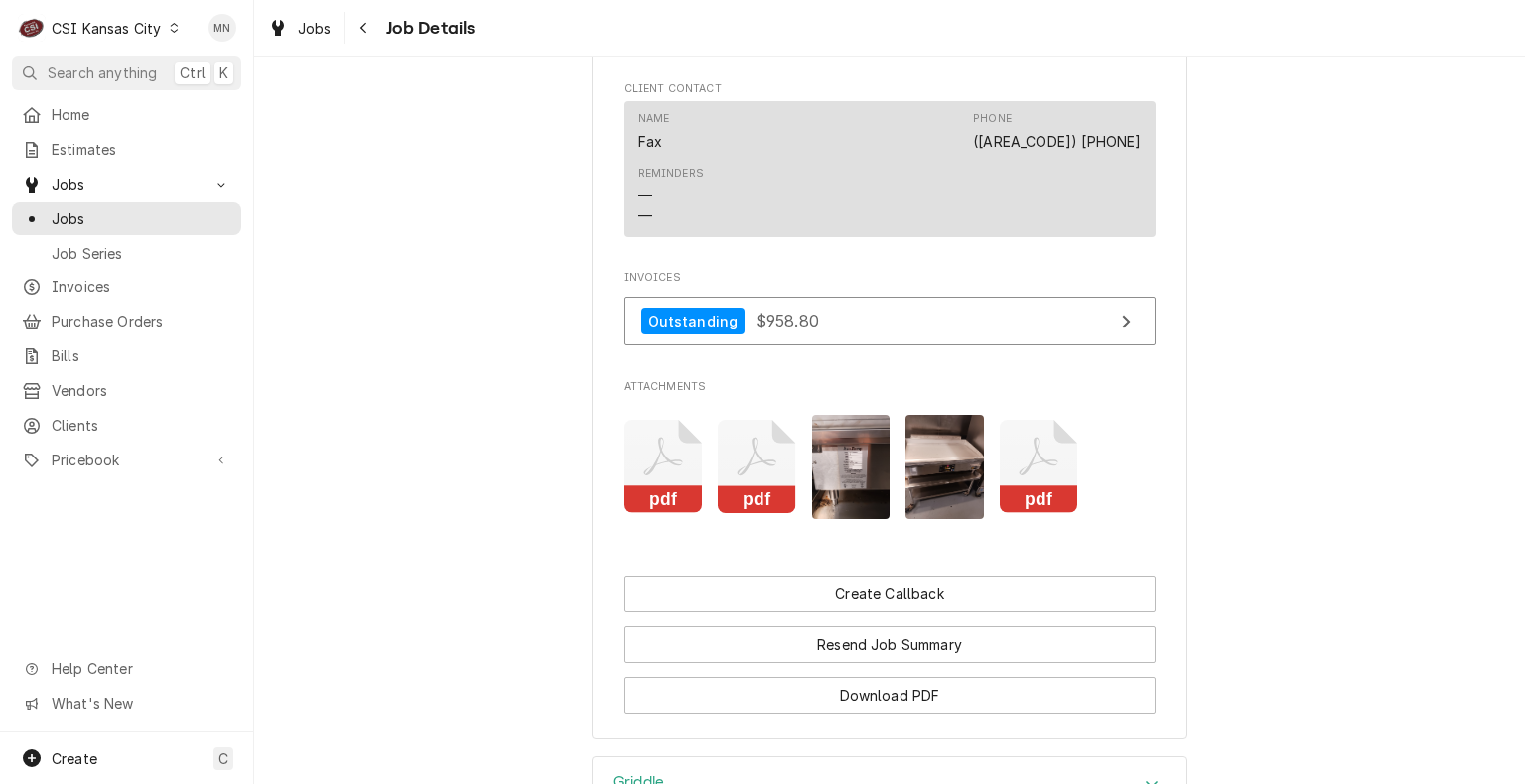 click 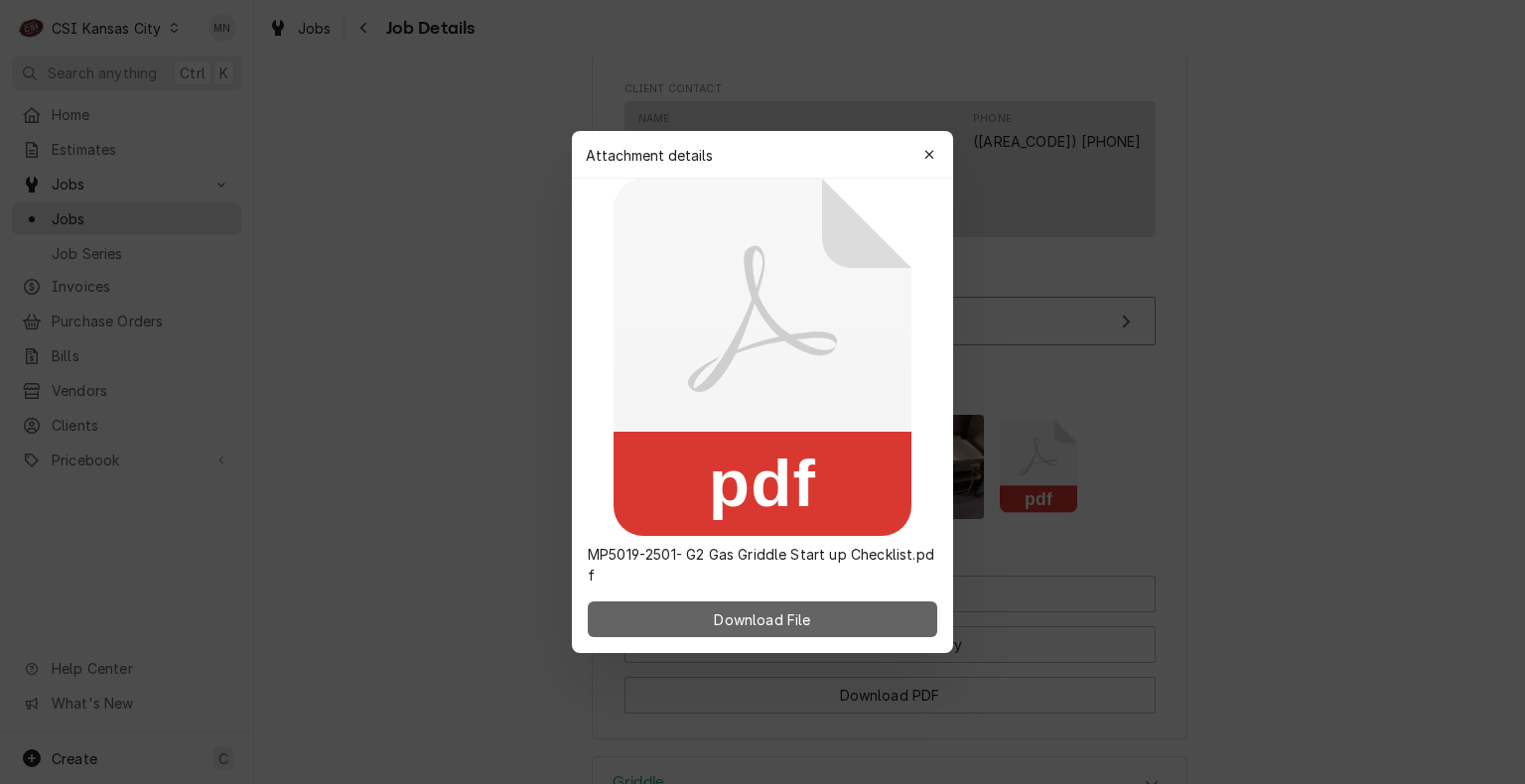 click on "Download File" at bounding box center (762, 619) 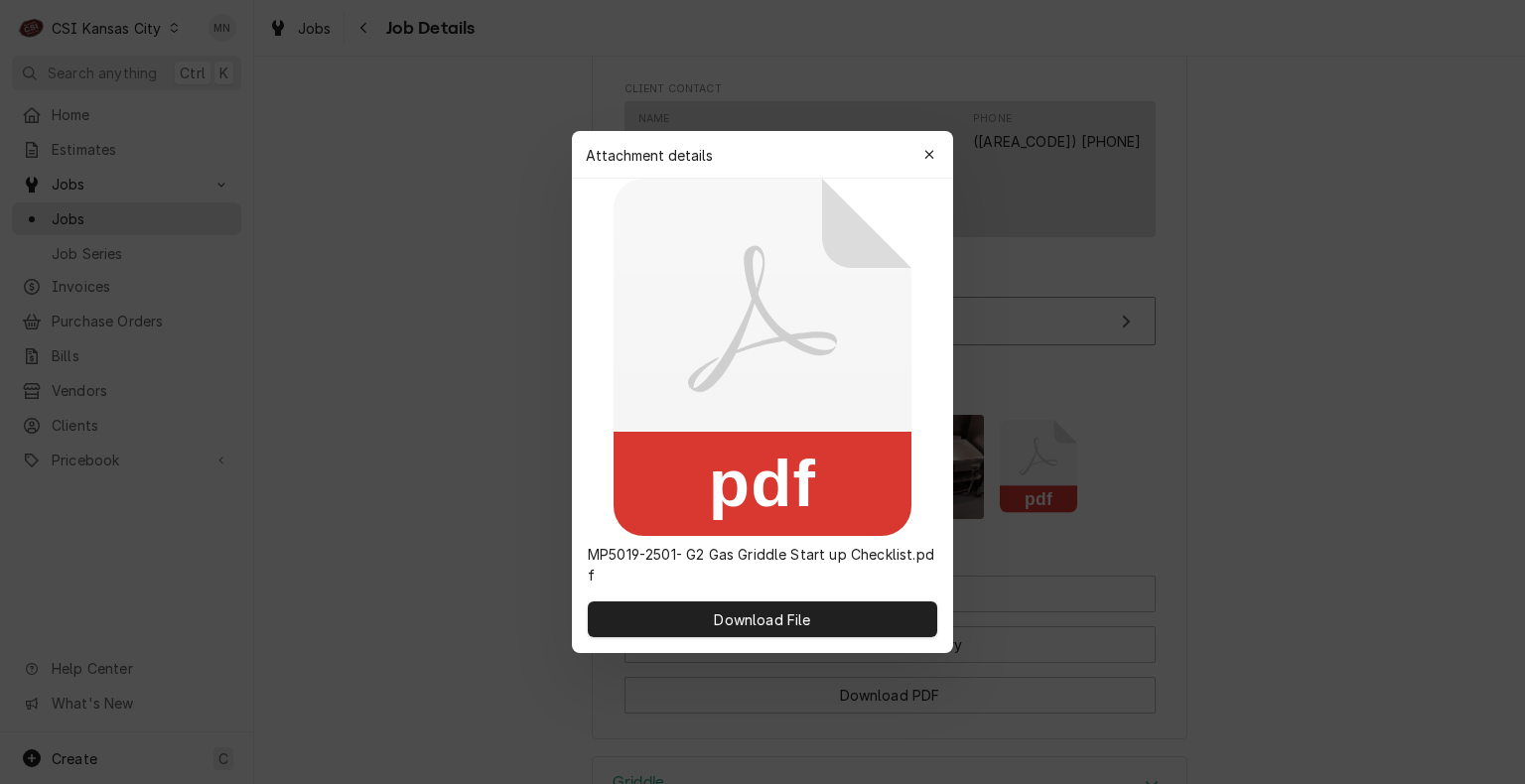 click at bounding box center [762, 392] 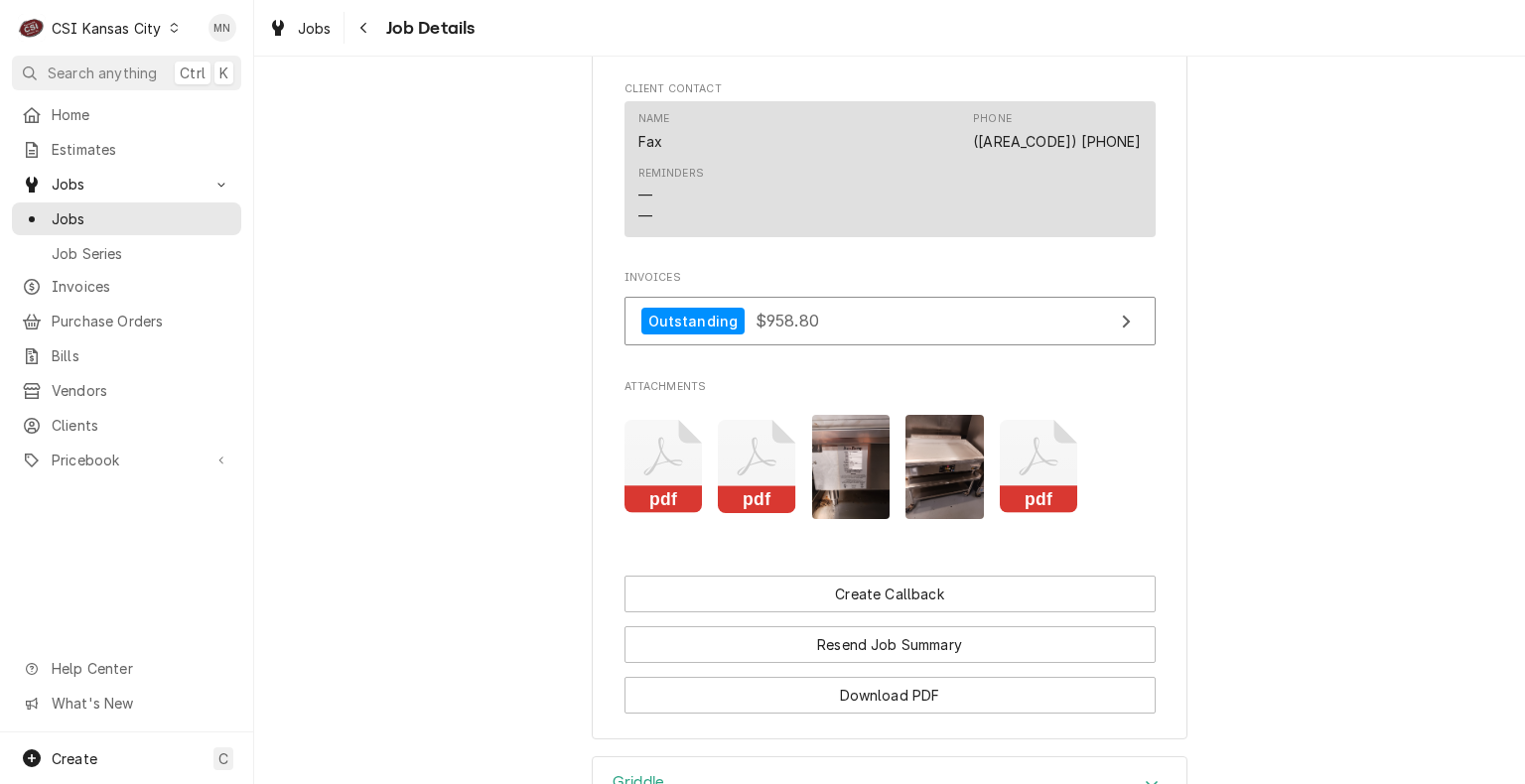 click 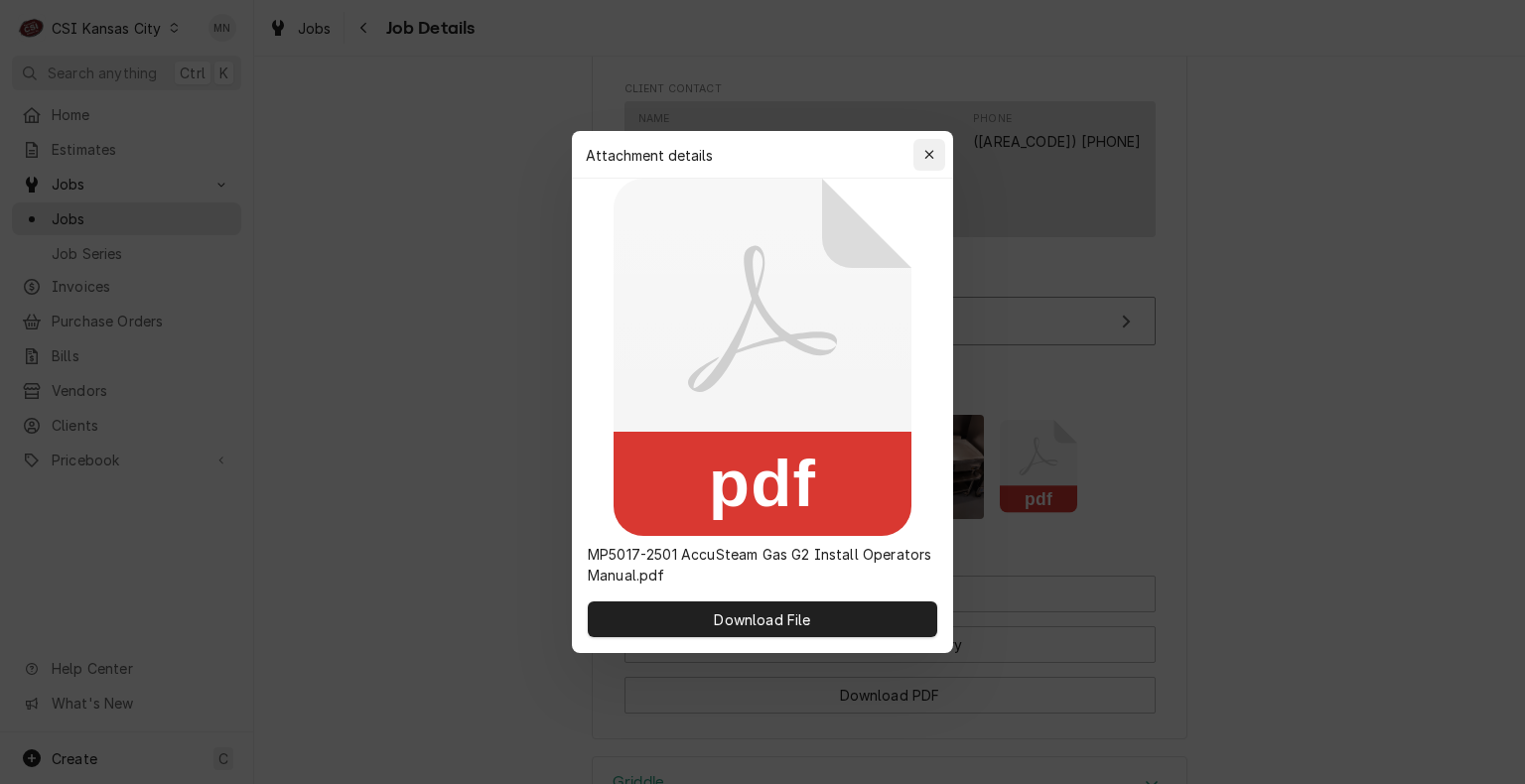 click at bounding box center (929, 155) 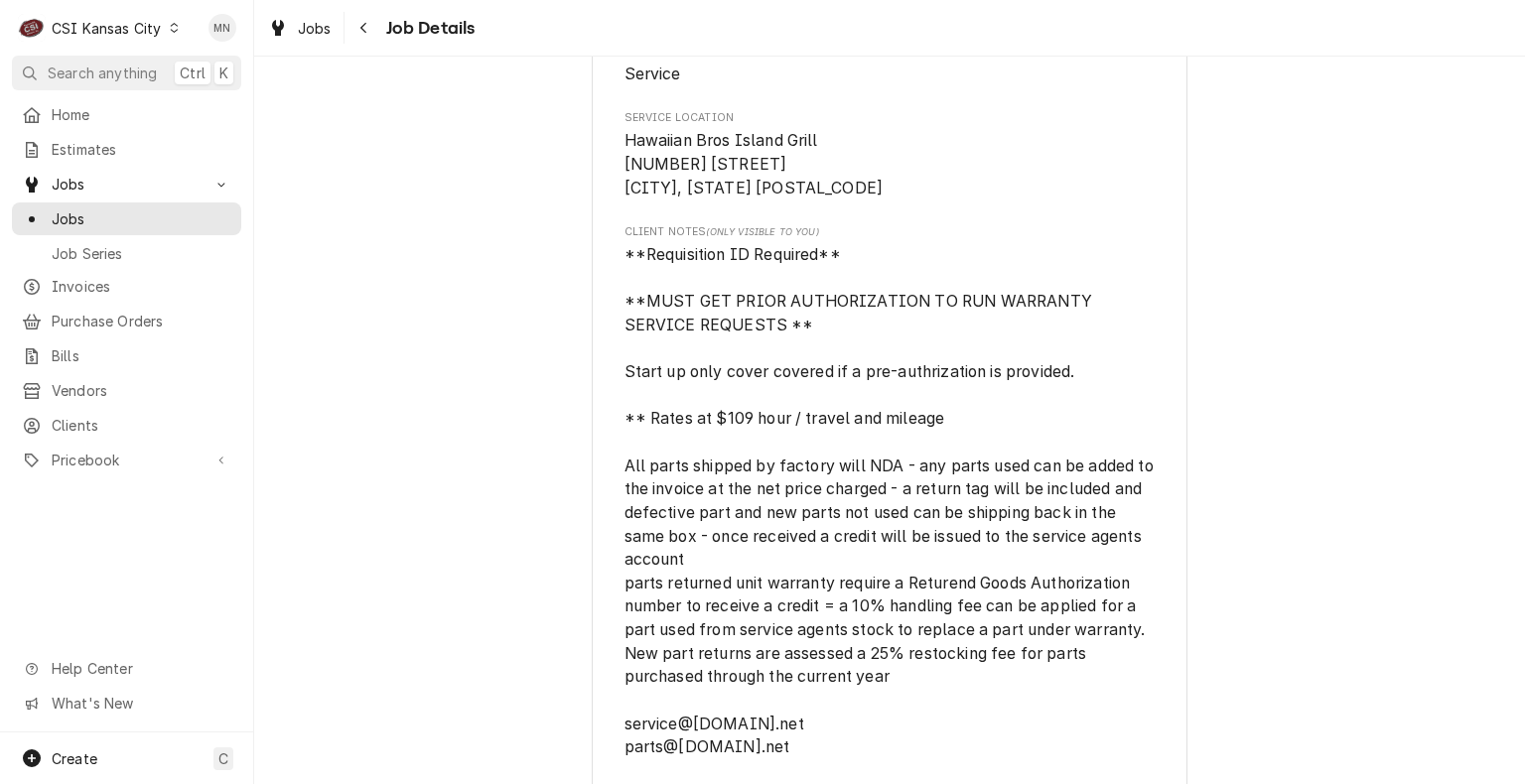 scroll, scrollTop: 0, scrollLeft: 0, axis: both 